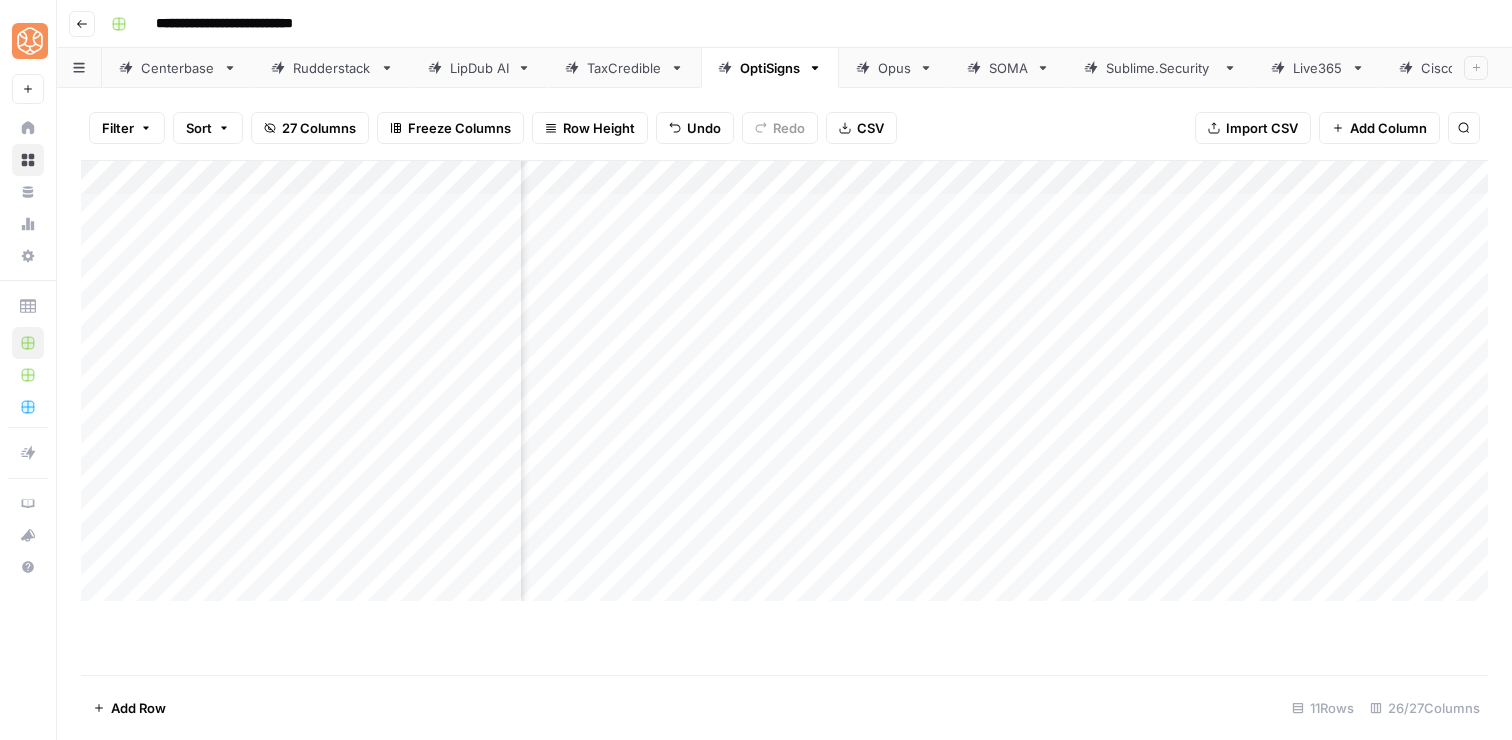 scroll, scrollTop: 0, scrollLeft: 0, axis: both 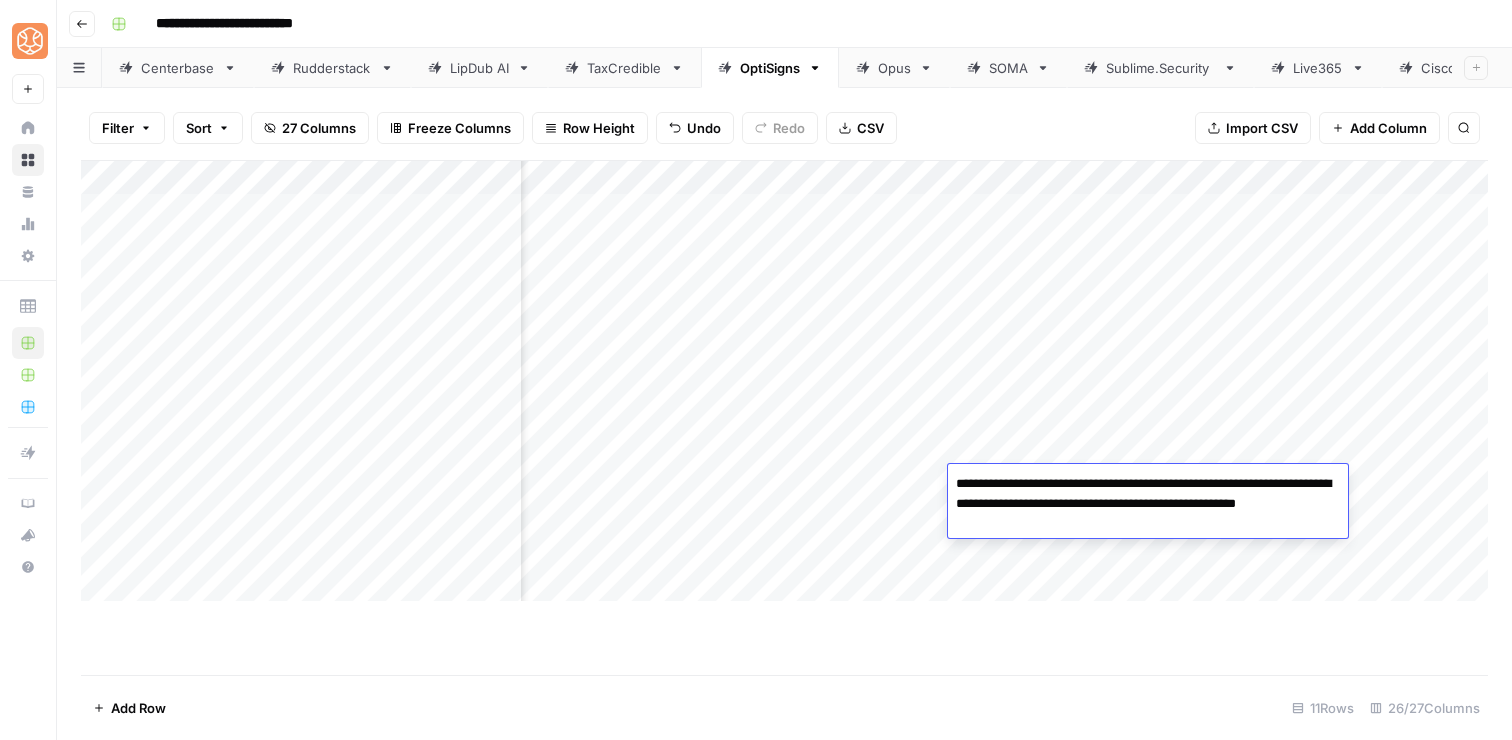 click on "Add Column" at bounding box center (784, 417) 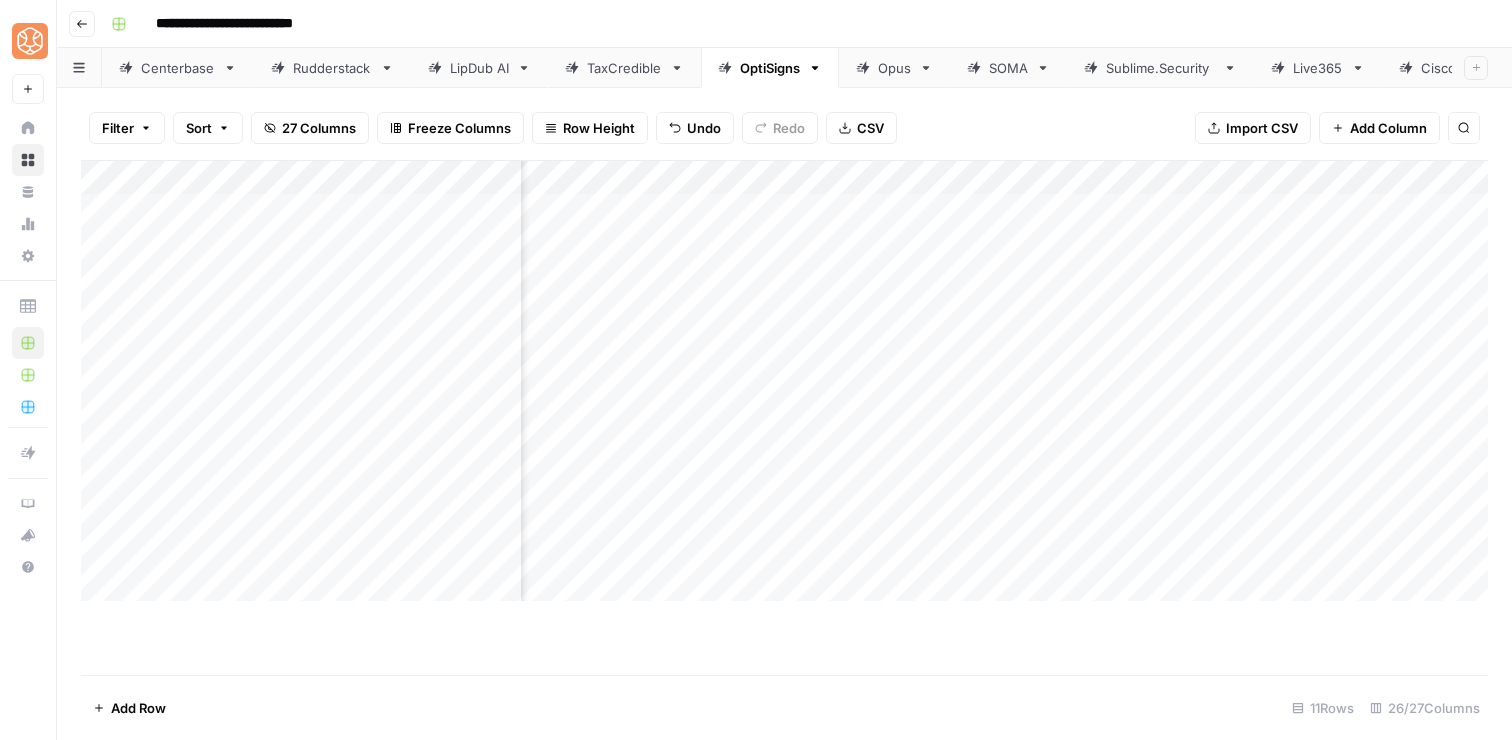 scroll, scrollTop: 0, scrollLeft: 2371, axis: horizontal 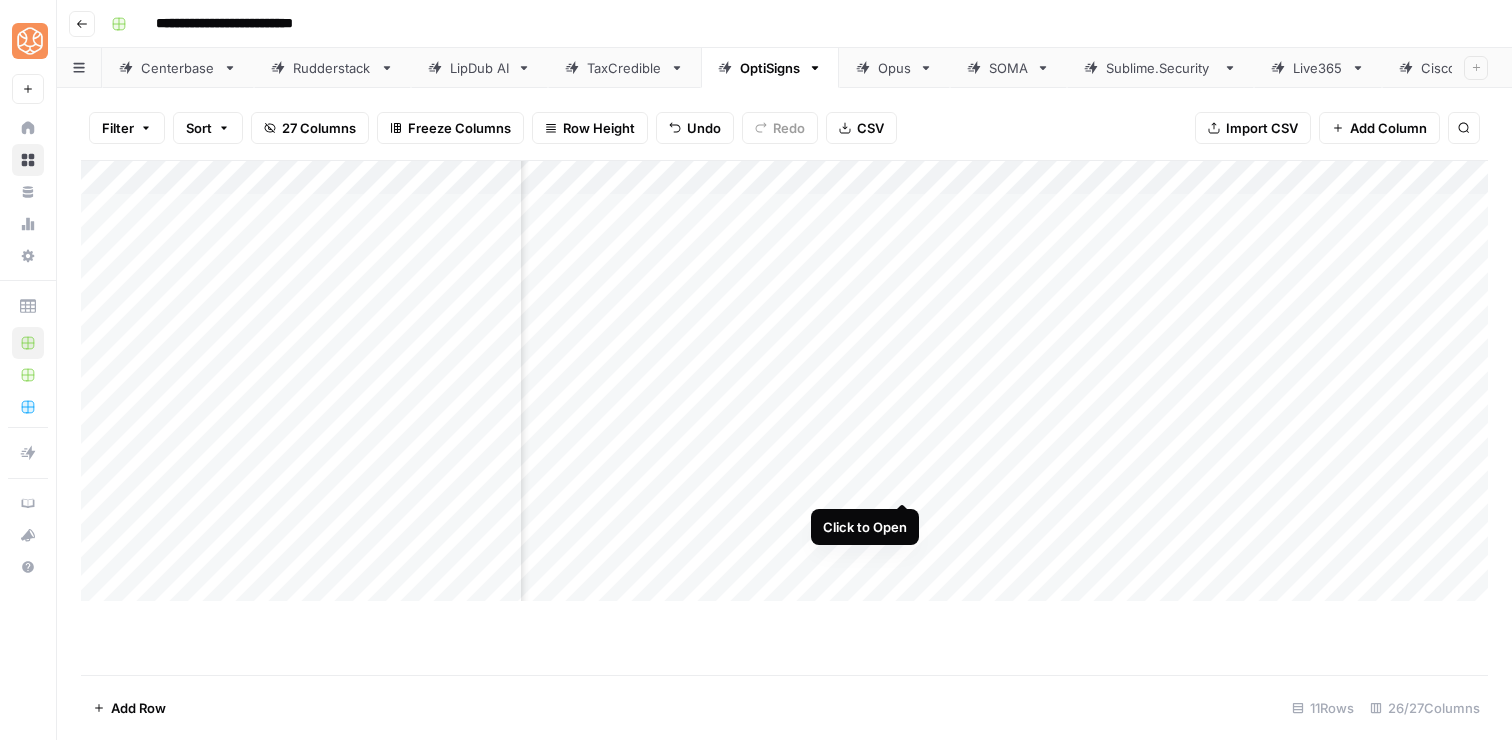 click on "Add Column" at bounding box center (784, 381) 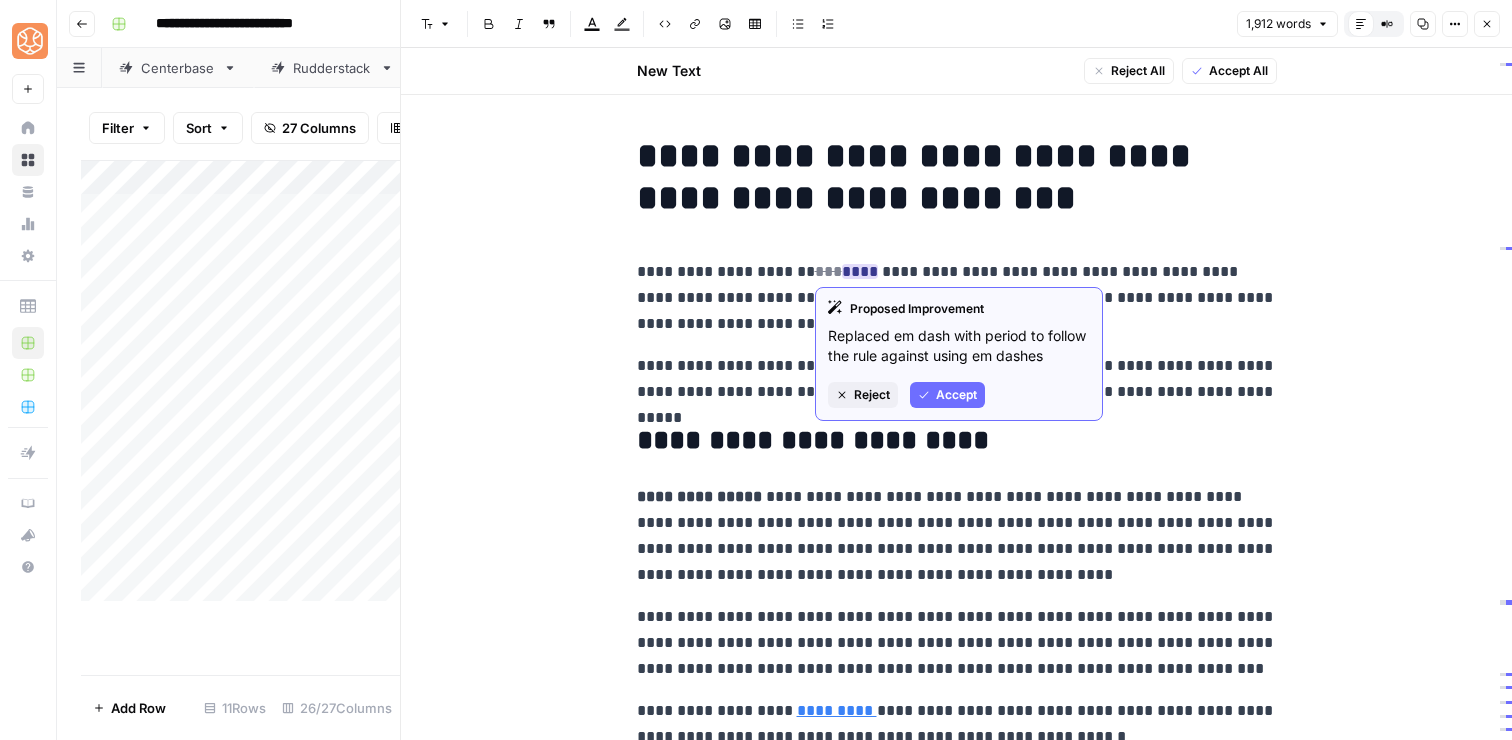 click on "Accept" at bounding box center (956, 395) 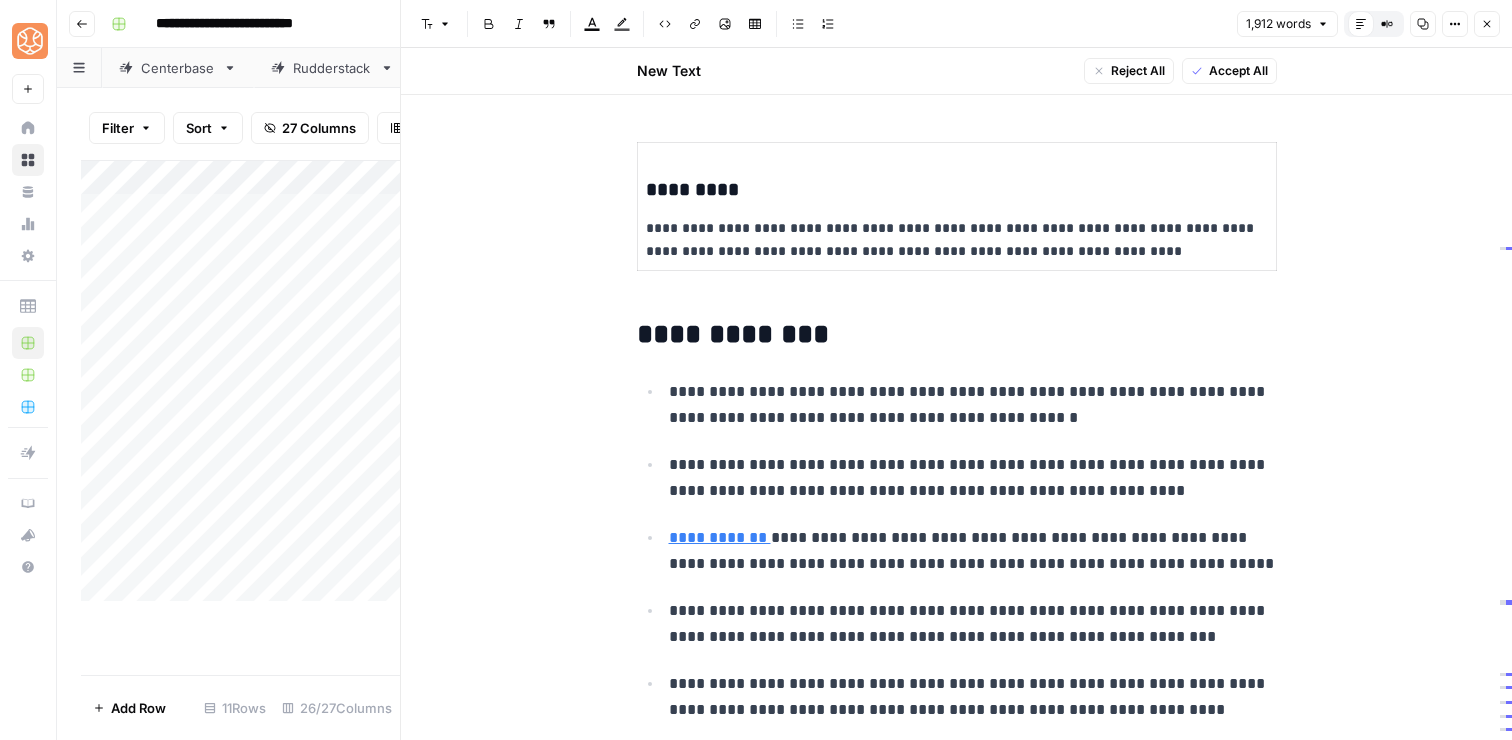 scroll, scrollTop: 726, scrollLeft: 0, axis: vertical 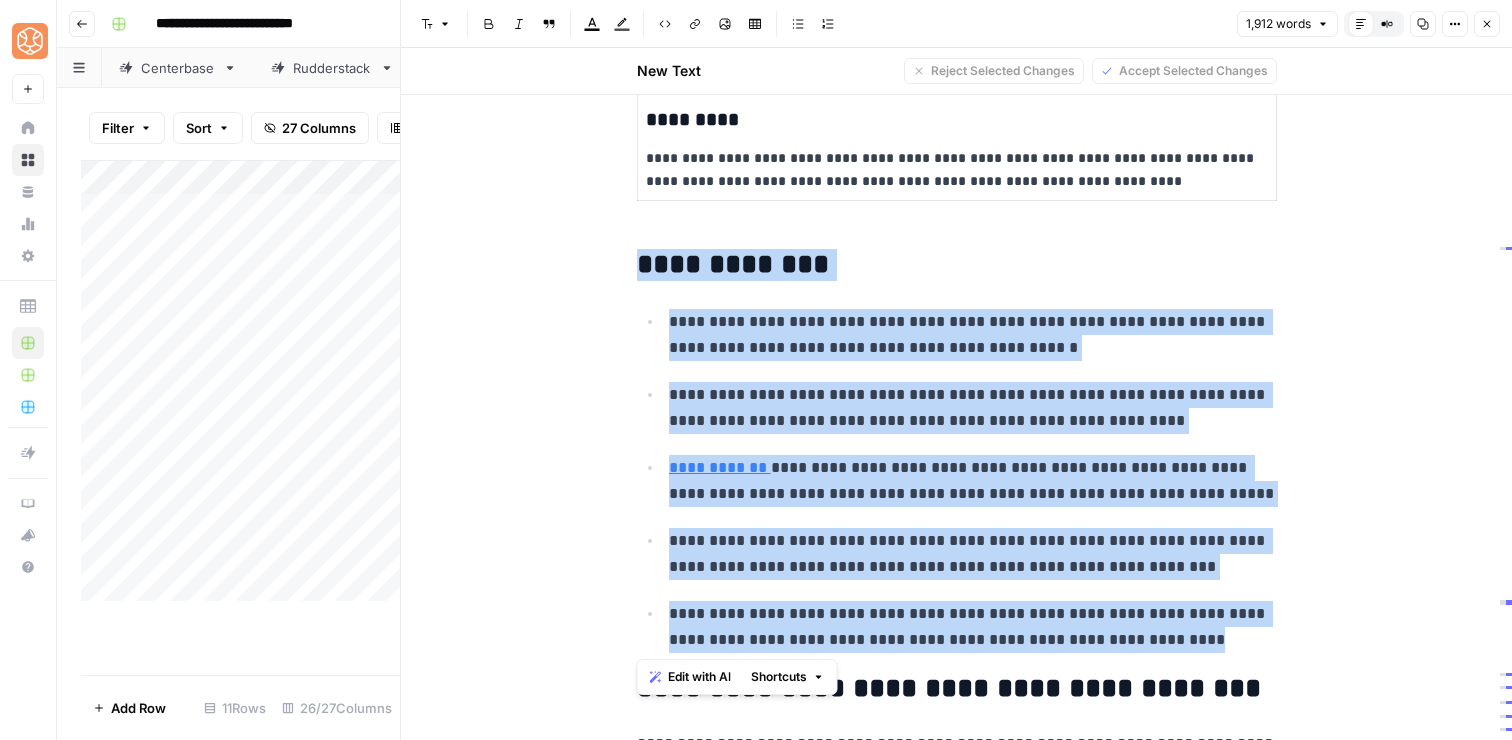 drag, startPoint x: 1145, startPoint y: 636, endPoint x: 625, endPoint y: 274, distance: 633.59607 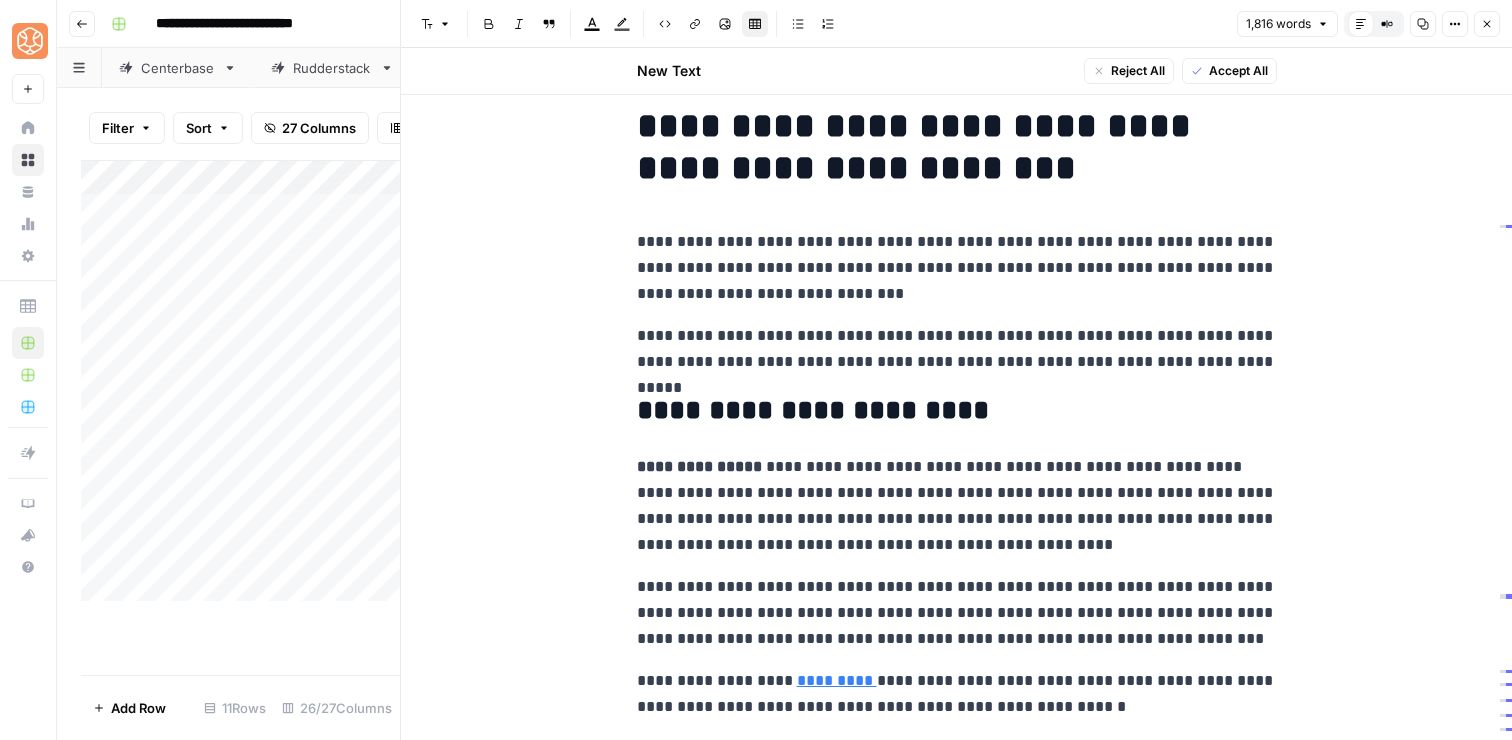 scroll, scrollTop: 0, scrollLeft: 0, axis: both 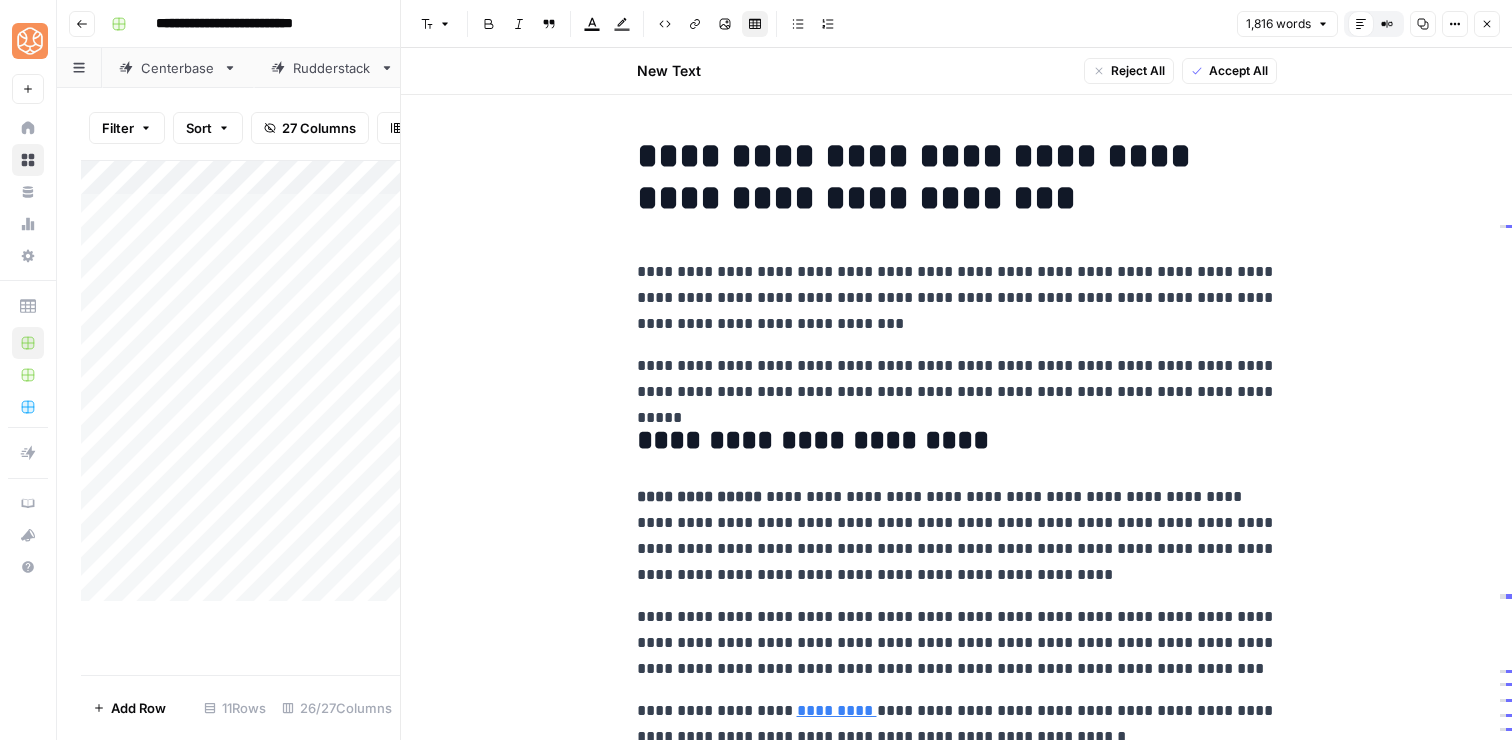click on "**********" at bounding box center [957, 379] 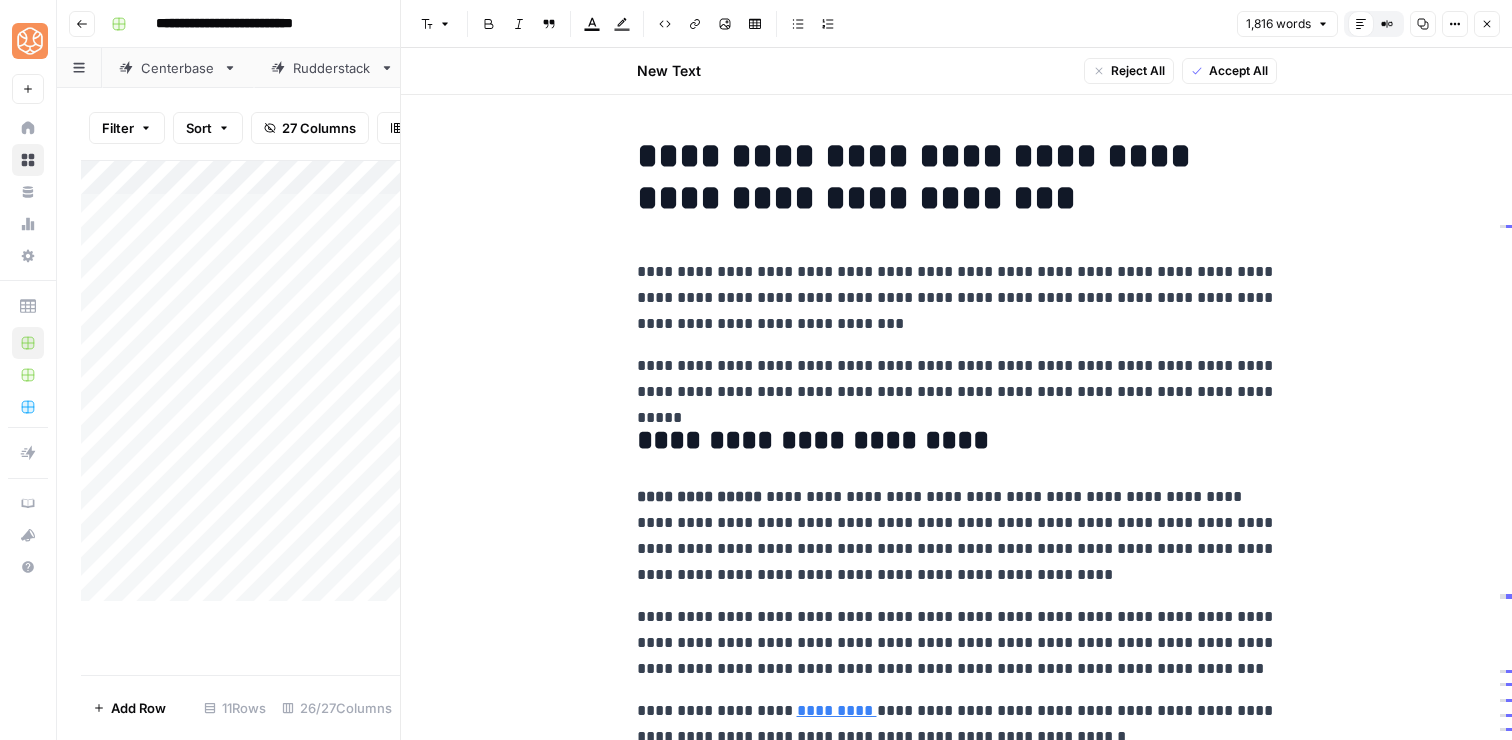 paste 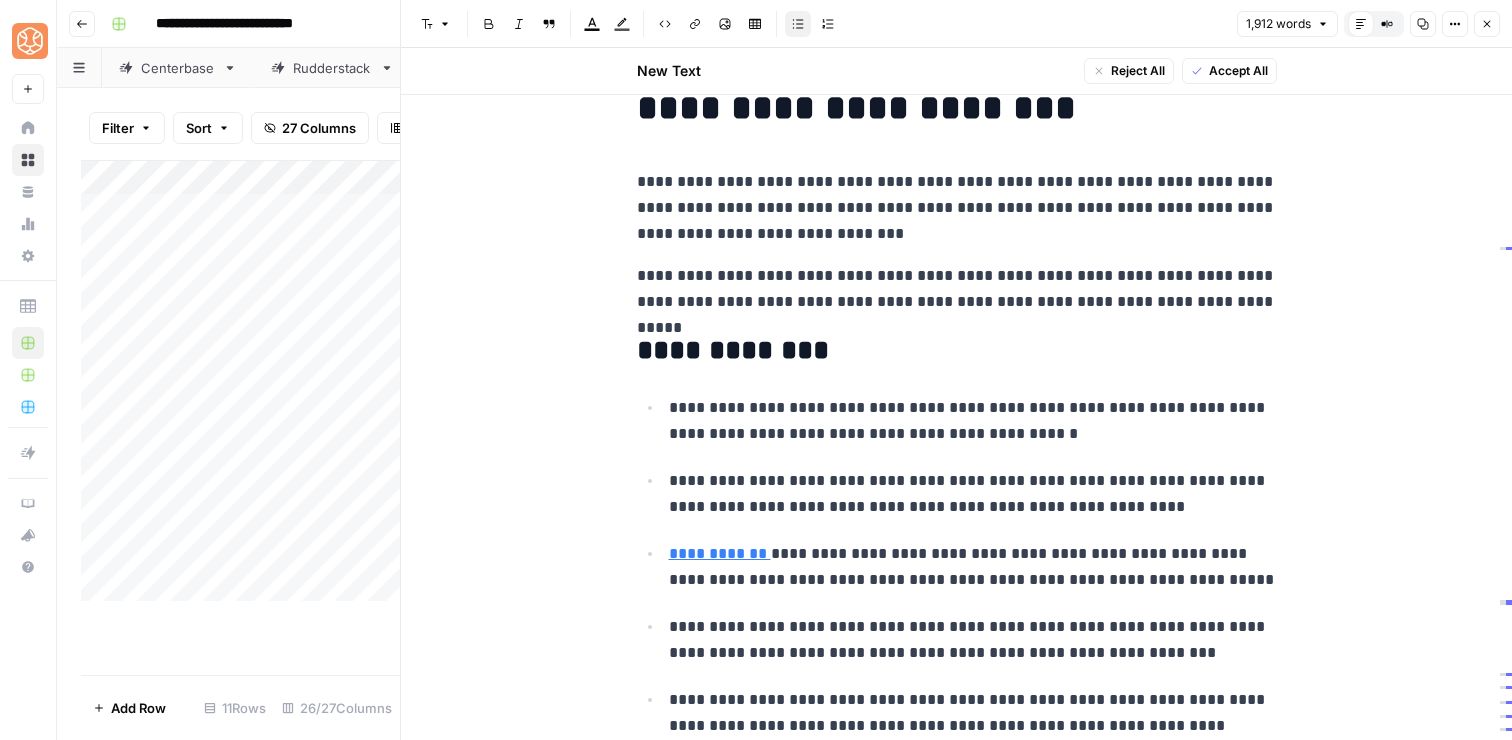 scroll, scrollTop: 0, scrollLeft: 0, axis: both 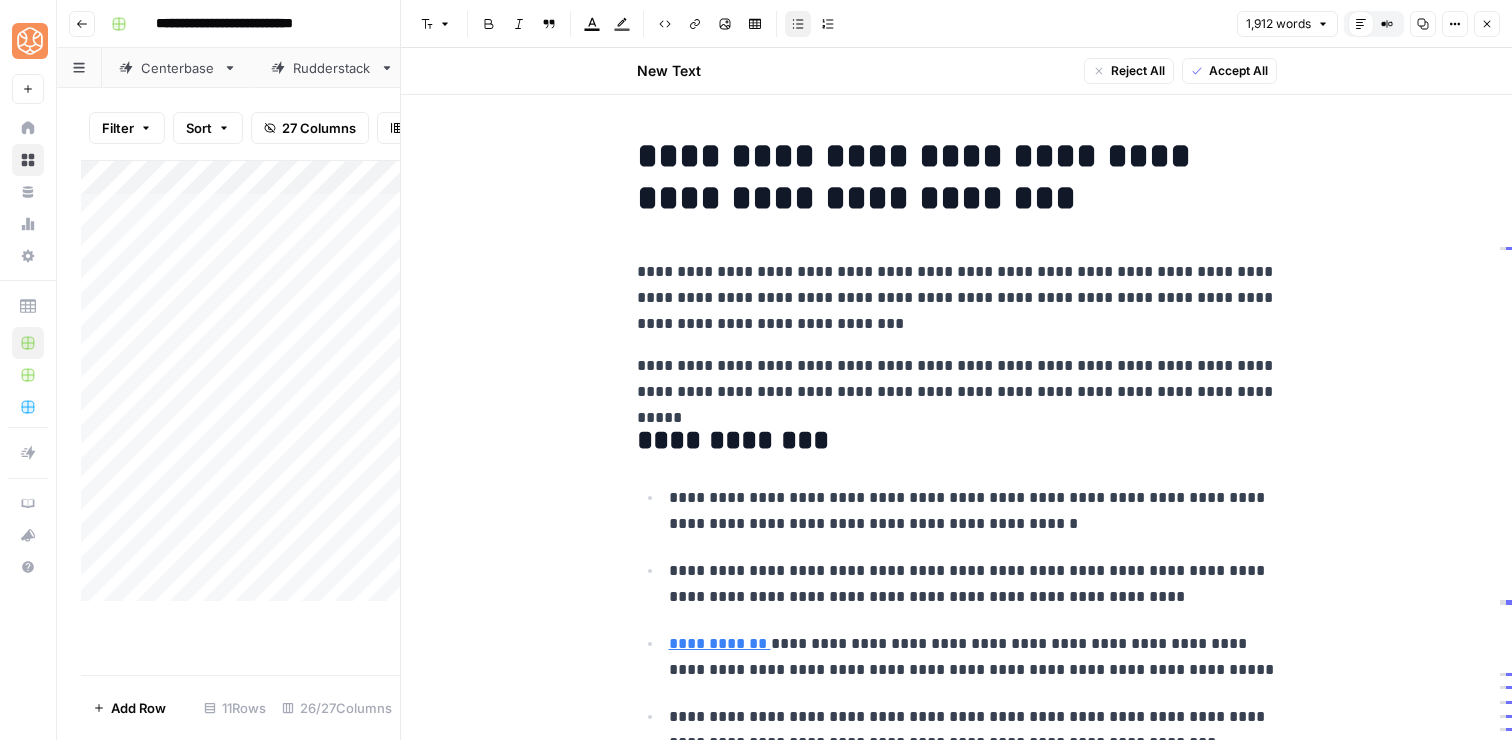 click on "**********" at bounding box center [957, 5003] 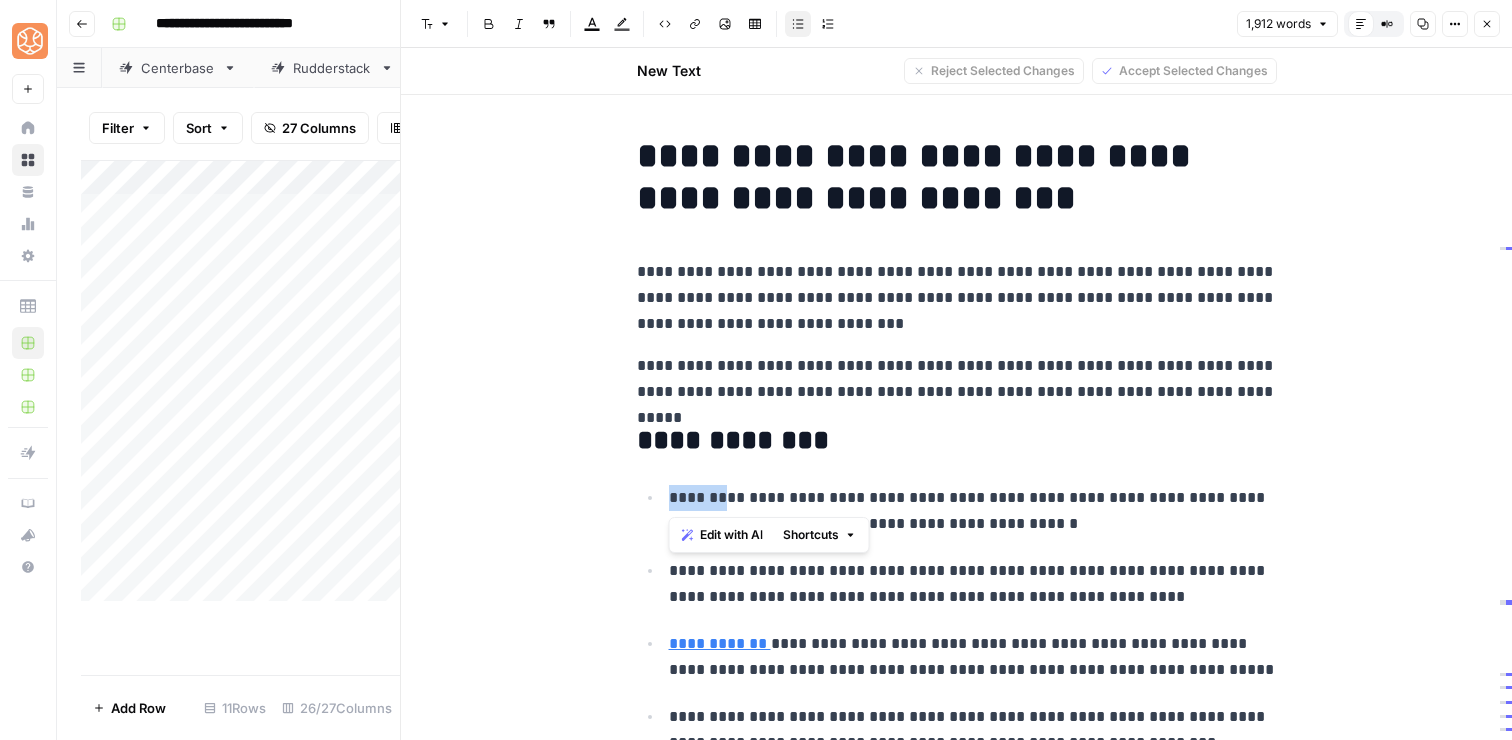 click on "**********" at bounding box center (957, 5003) 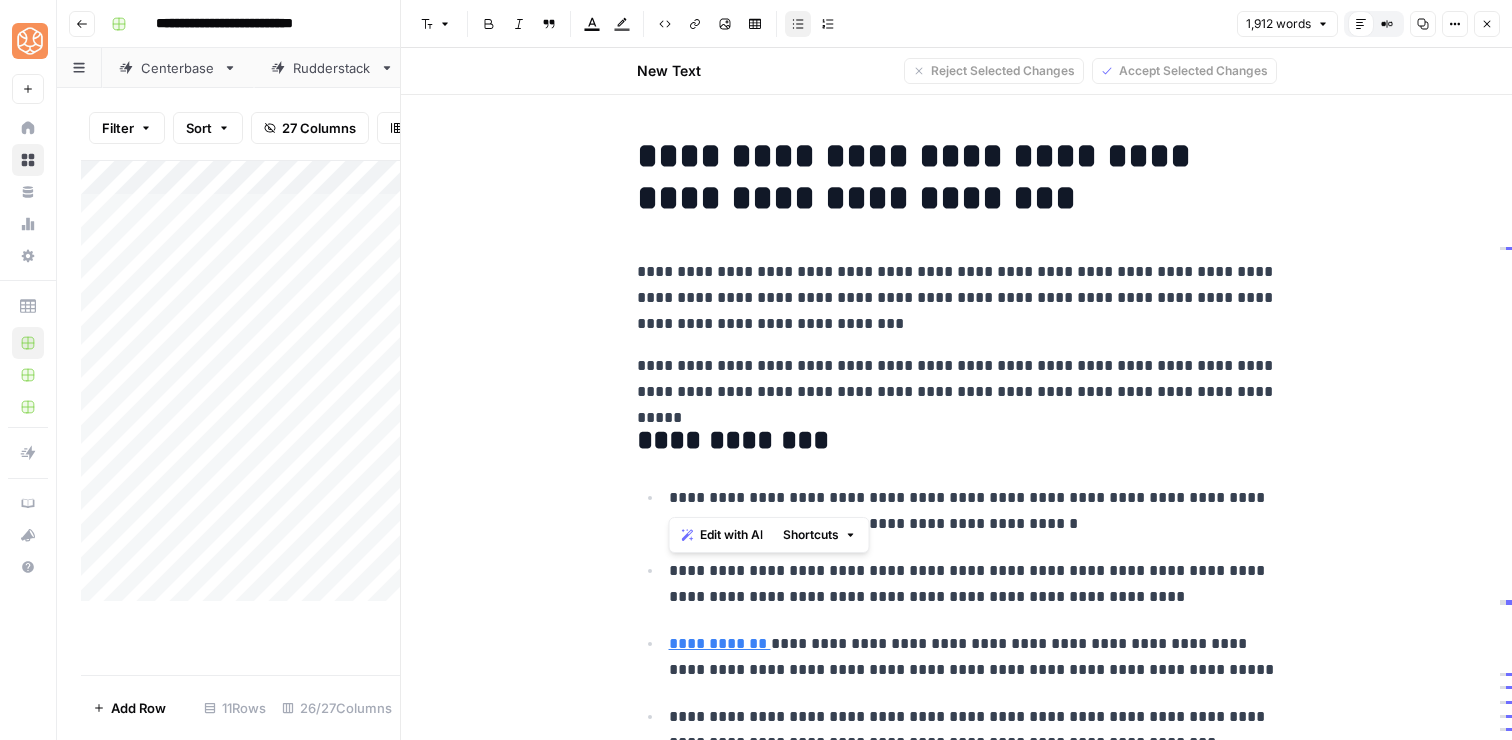 click on "**********" at bounding box center [957, 441] 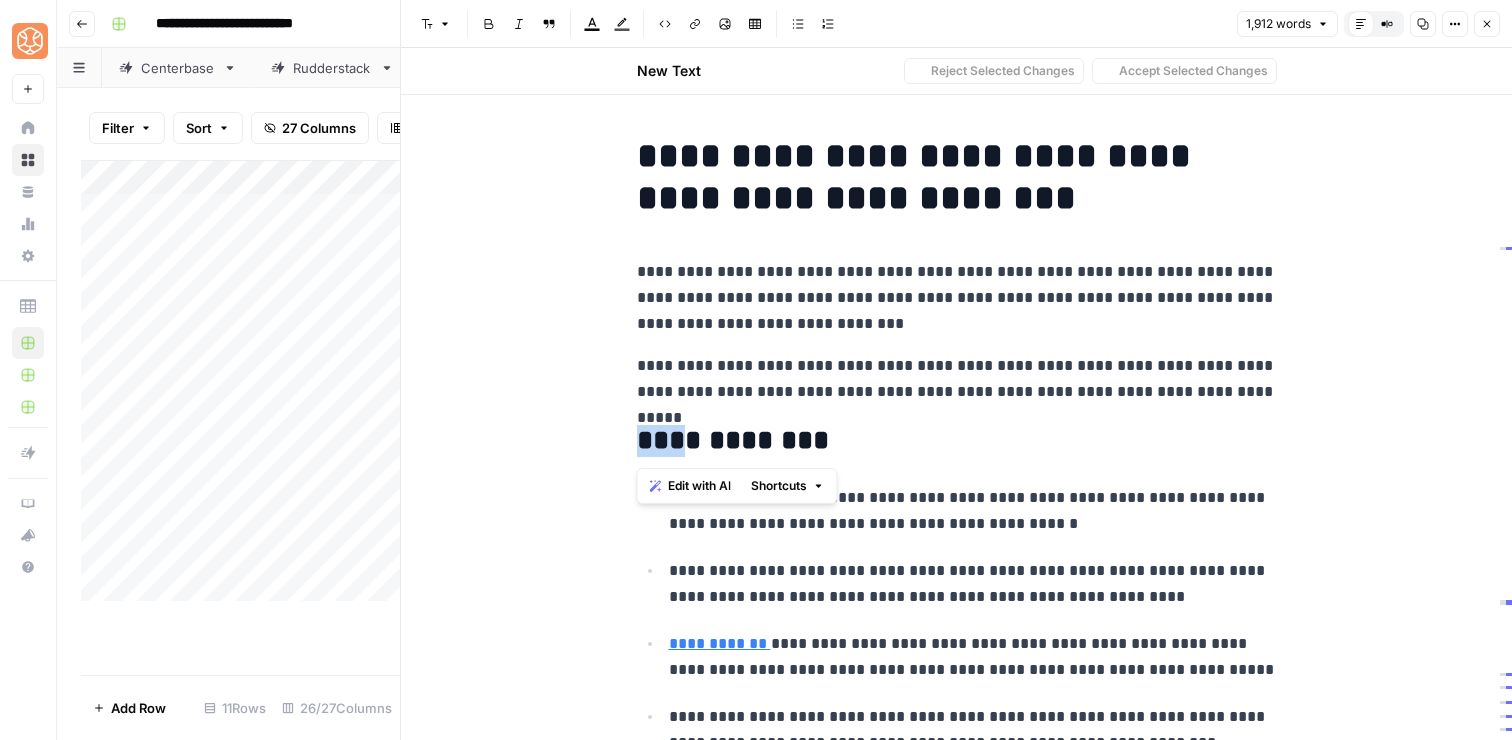 click on "**********" at bounding box center (957, 441) 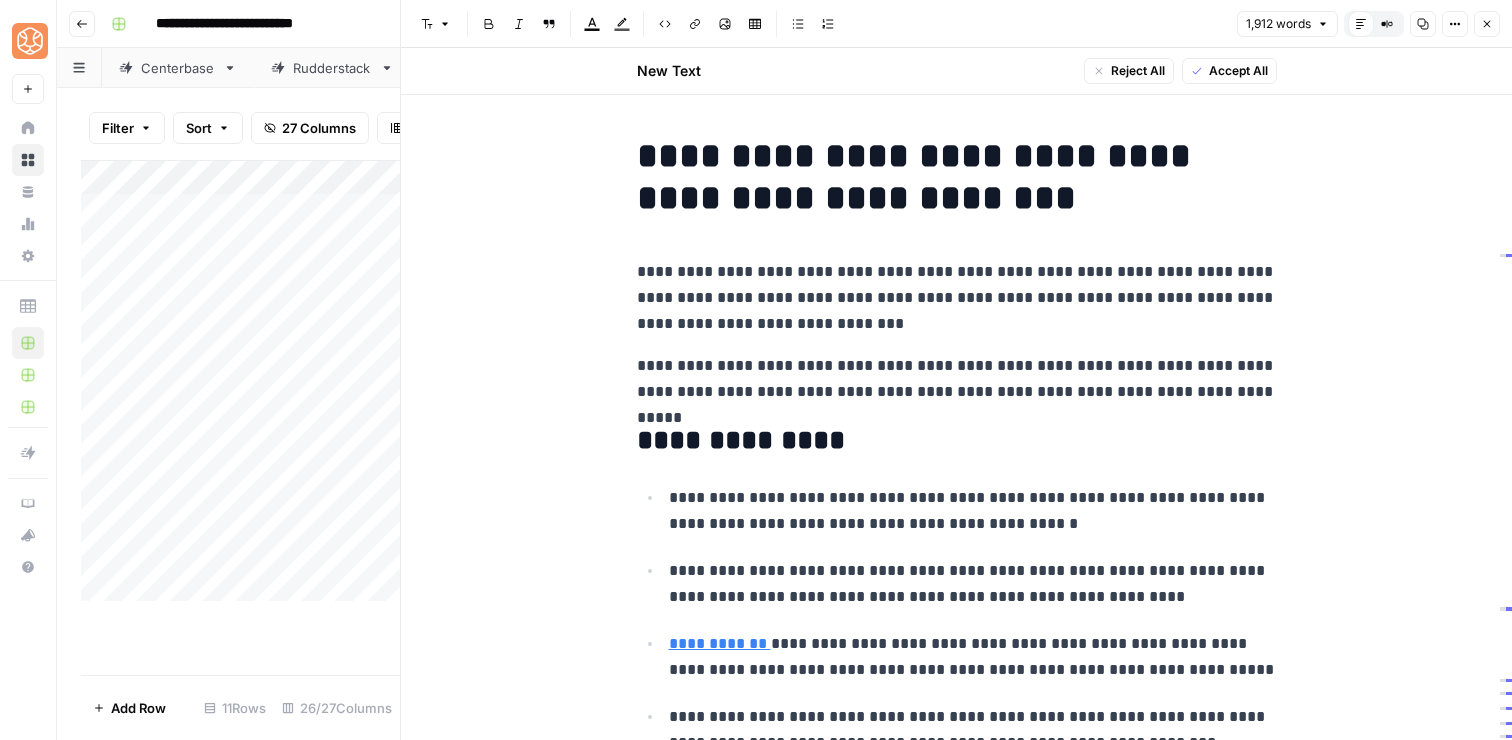 click on "**********" at bounding box center (957, 441) 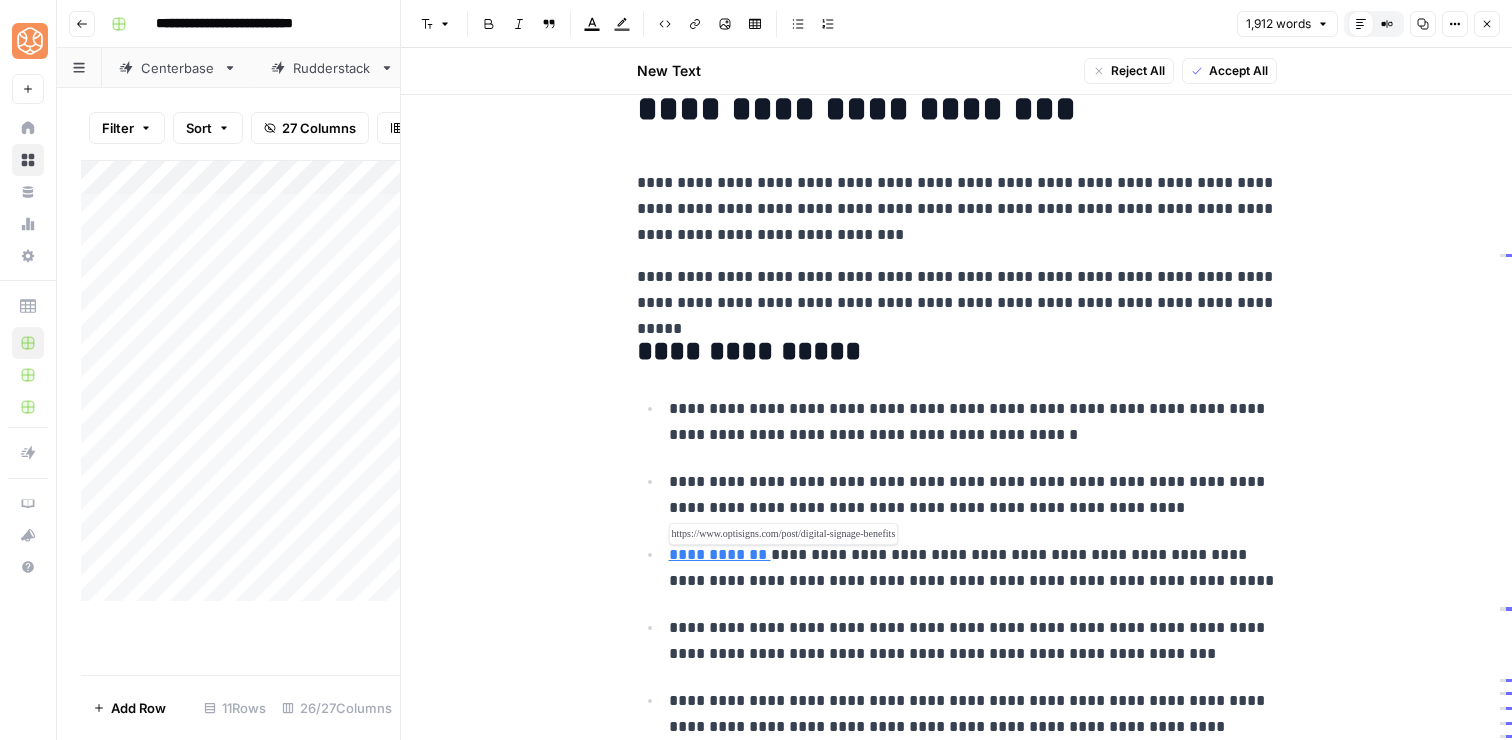 scroll, scrollTop: 92, scrollLeft: 0, axis: vertical 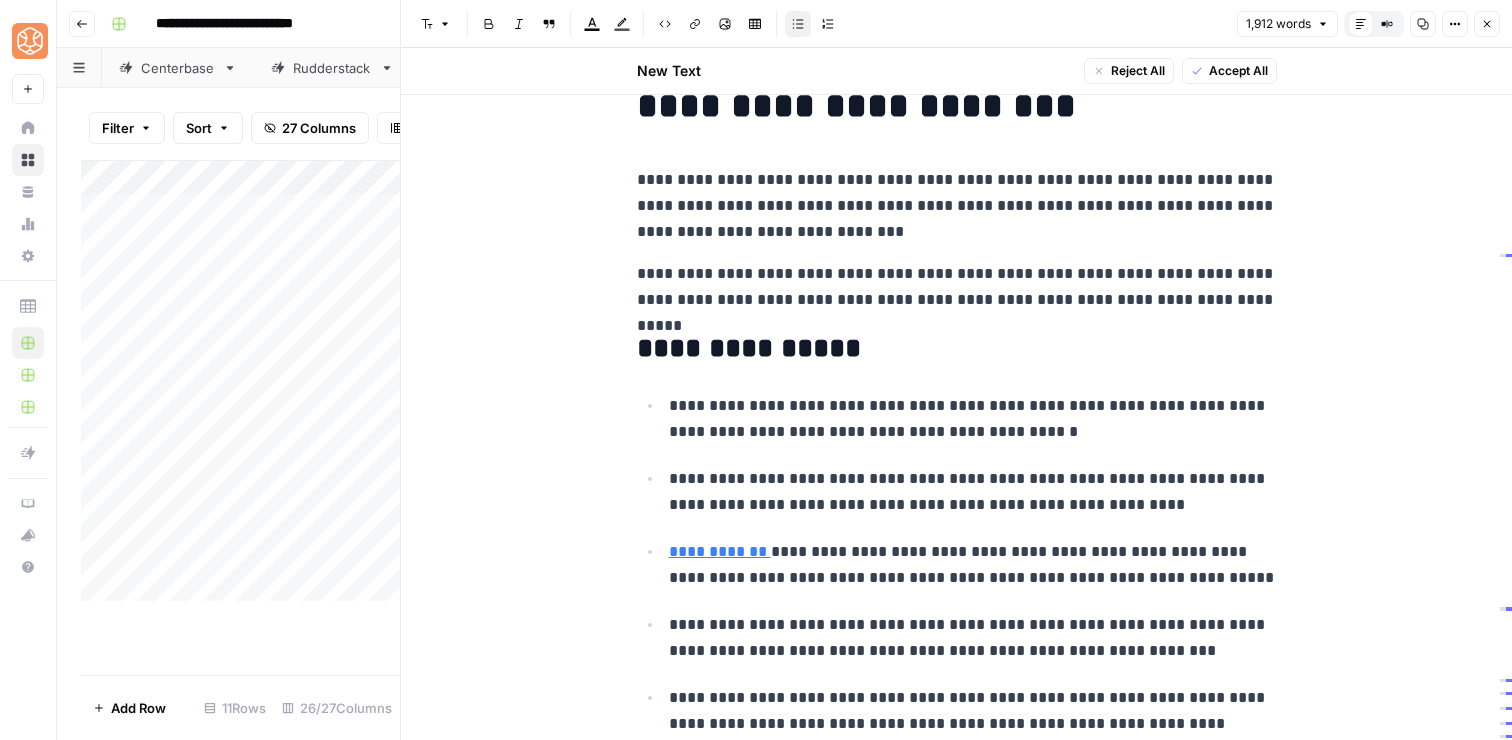 click on "**********" at bounding box center (973, 565) 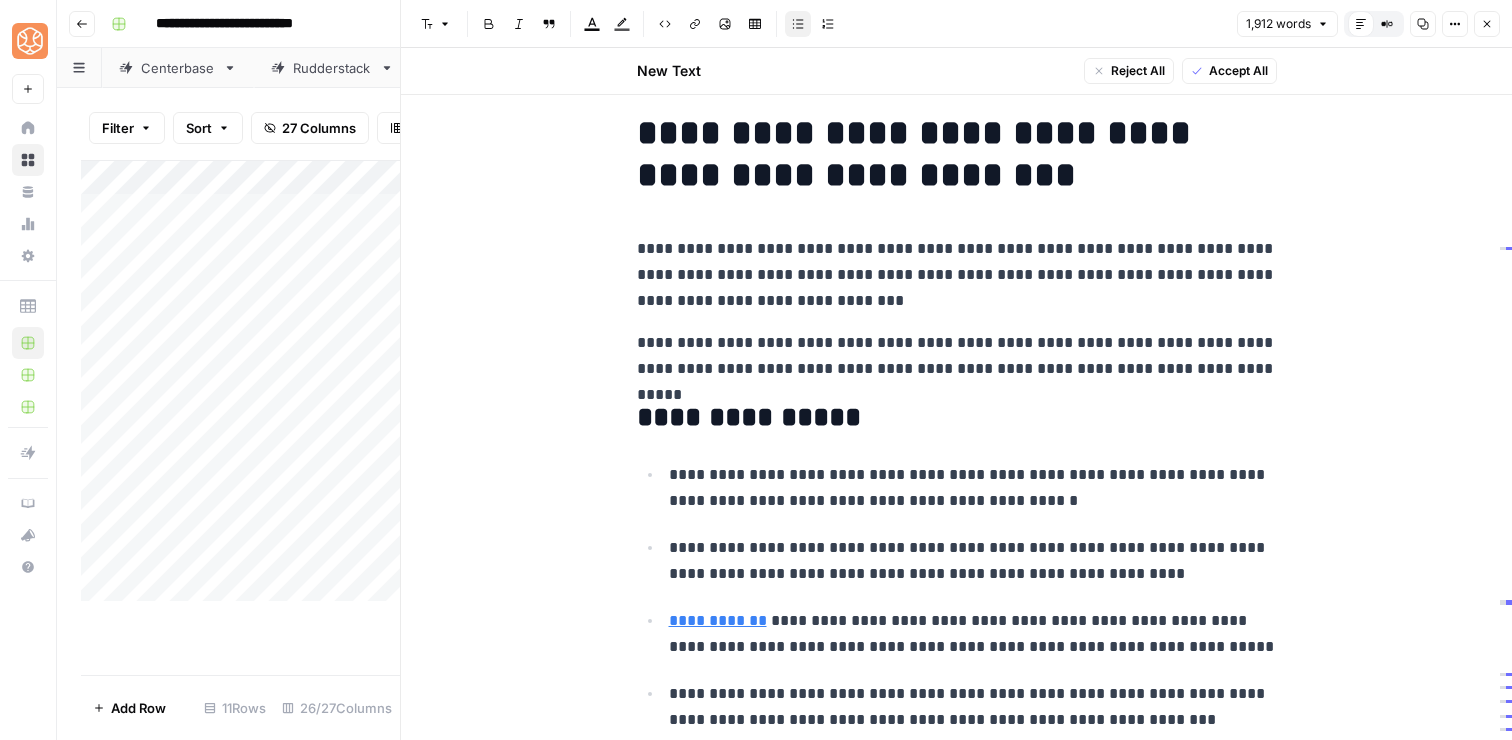 scroll, scrollTop: 0, scrollLeft: 0, axis: both 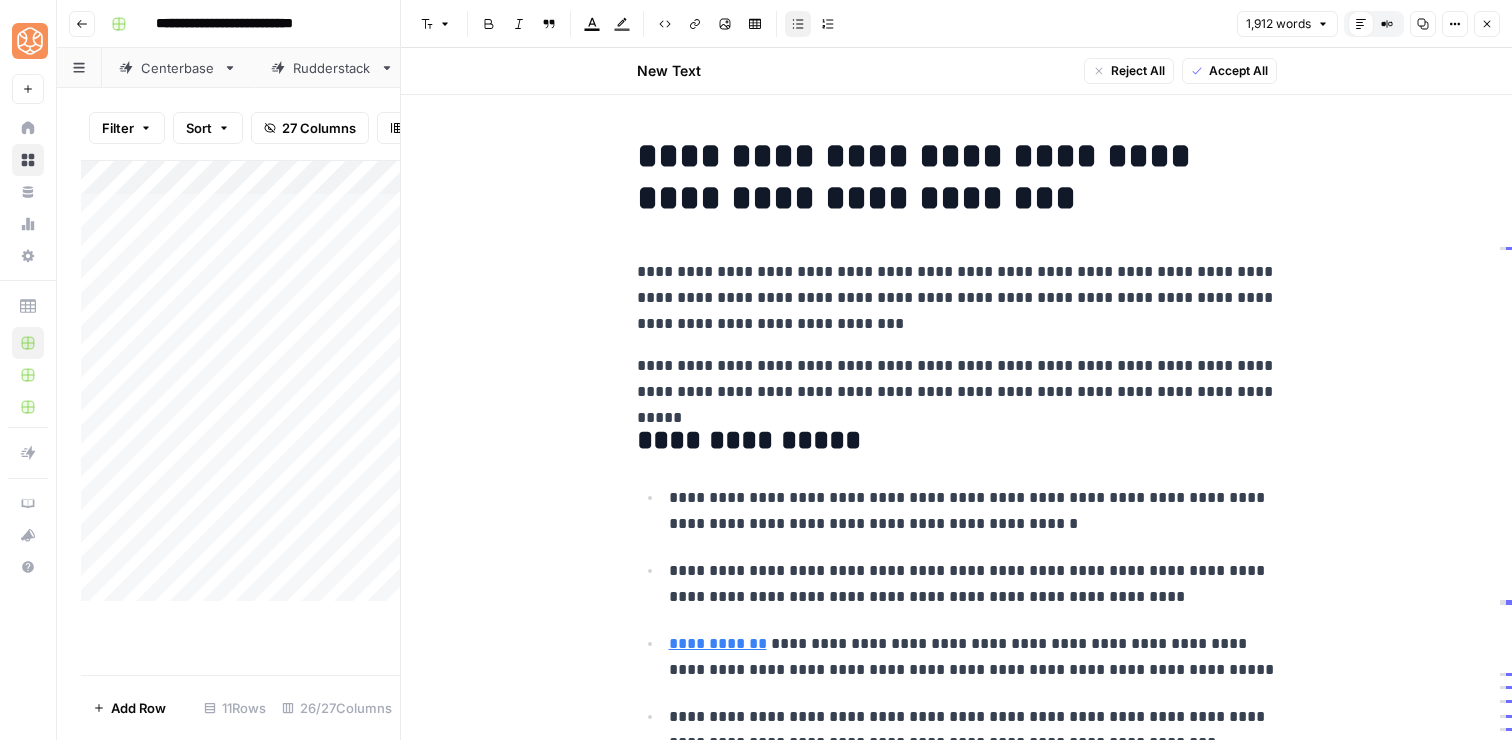 click on "**********" at bounding box center (957, 177) 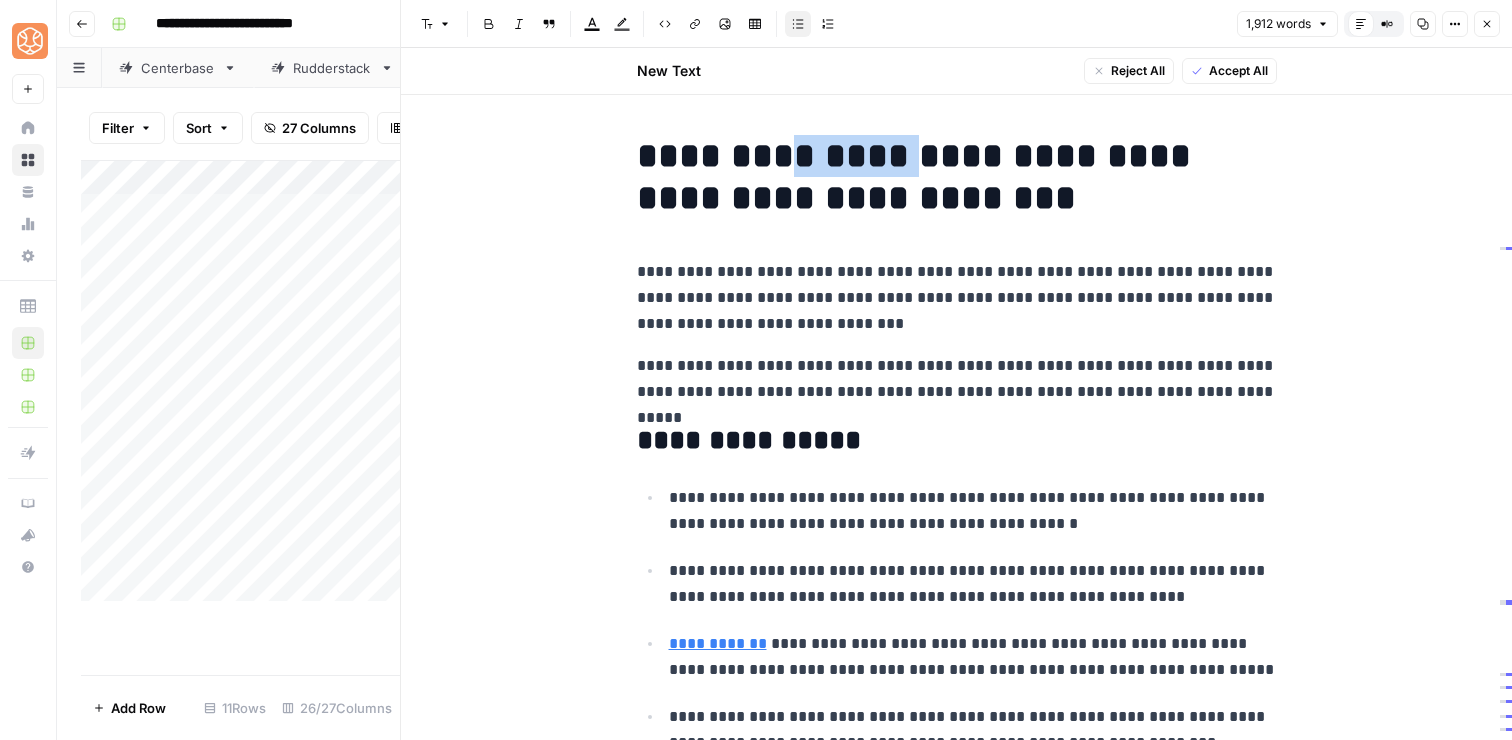 click on "**********" at bounding box center (957, 177) 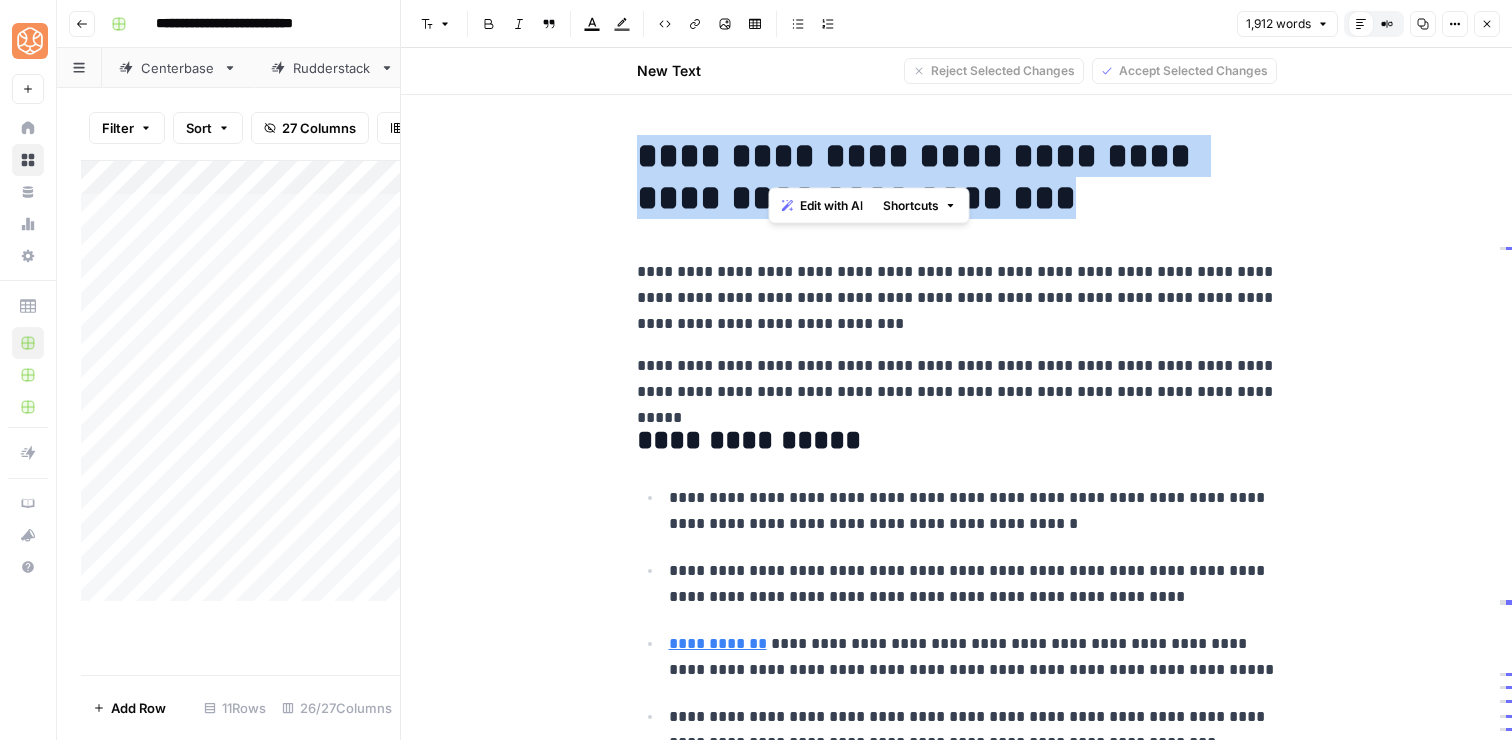 click on "**********" at bounding box center (957, 177) 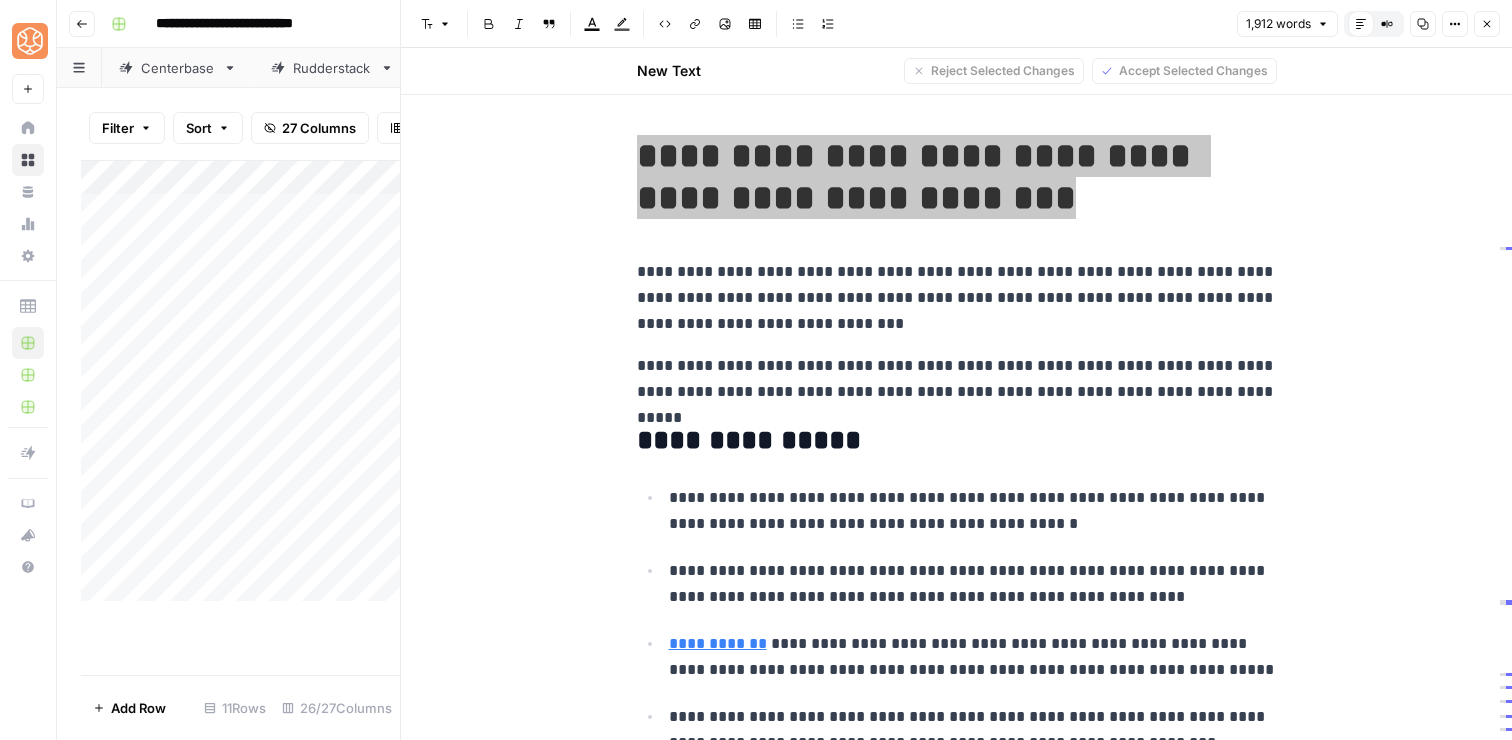 type on "**********" 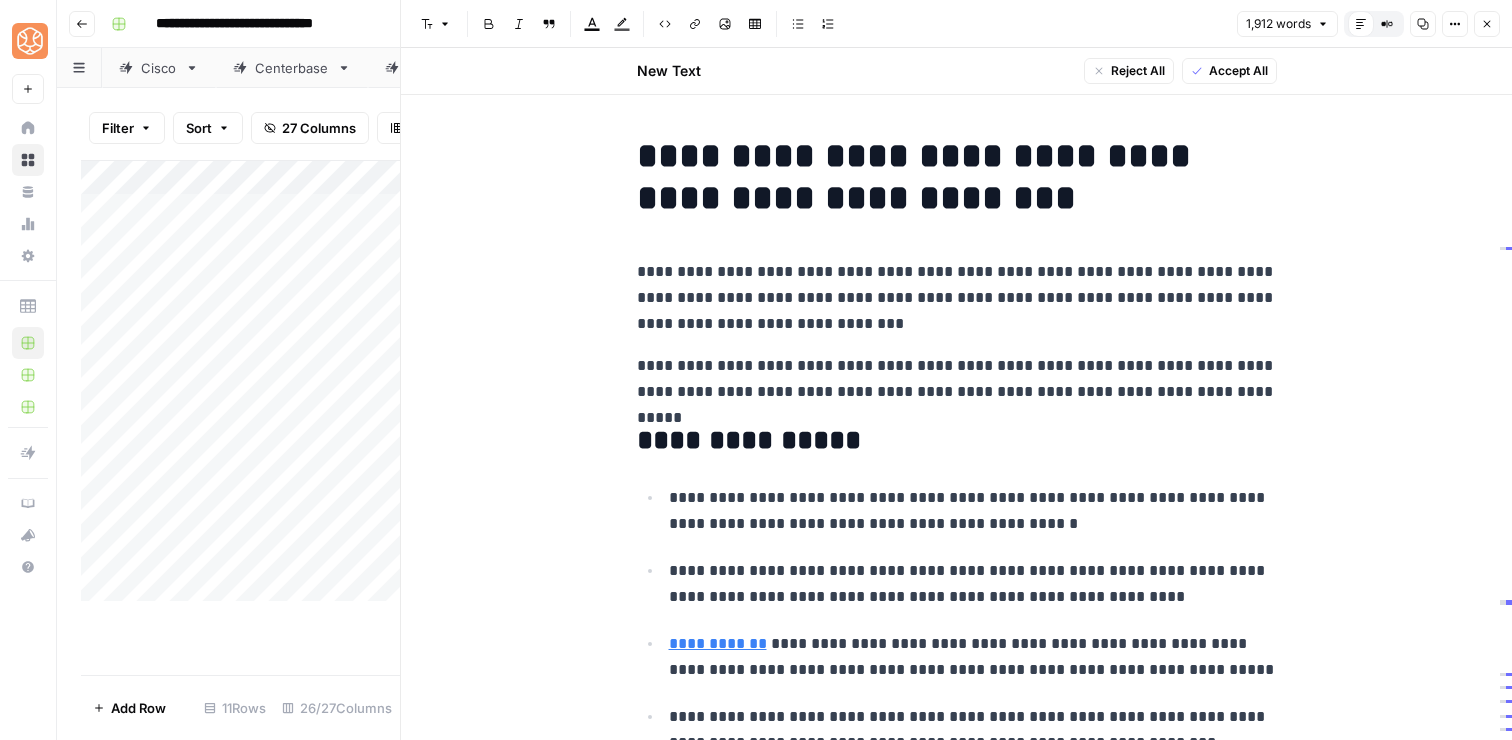 click on "**********" at bounding box center [957, 298] 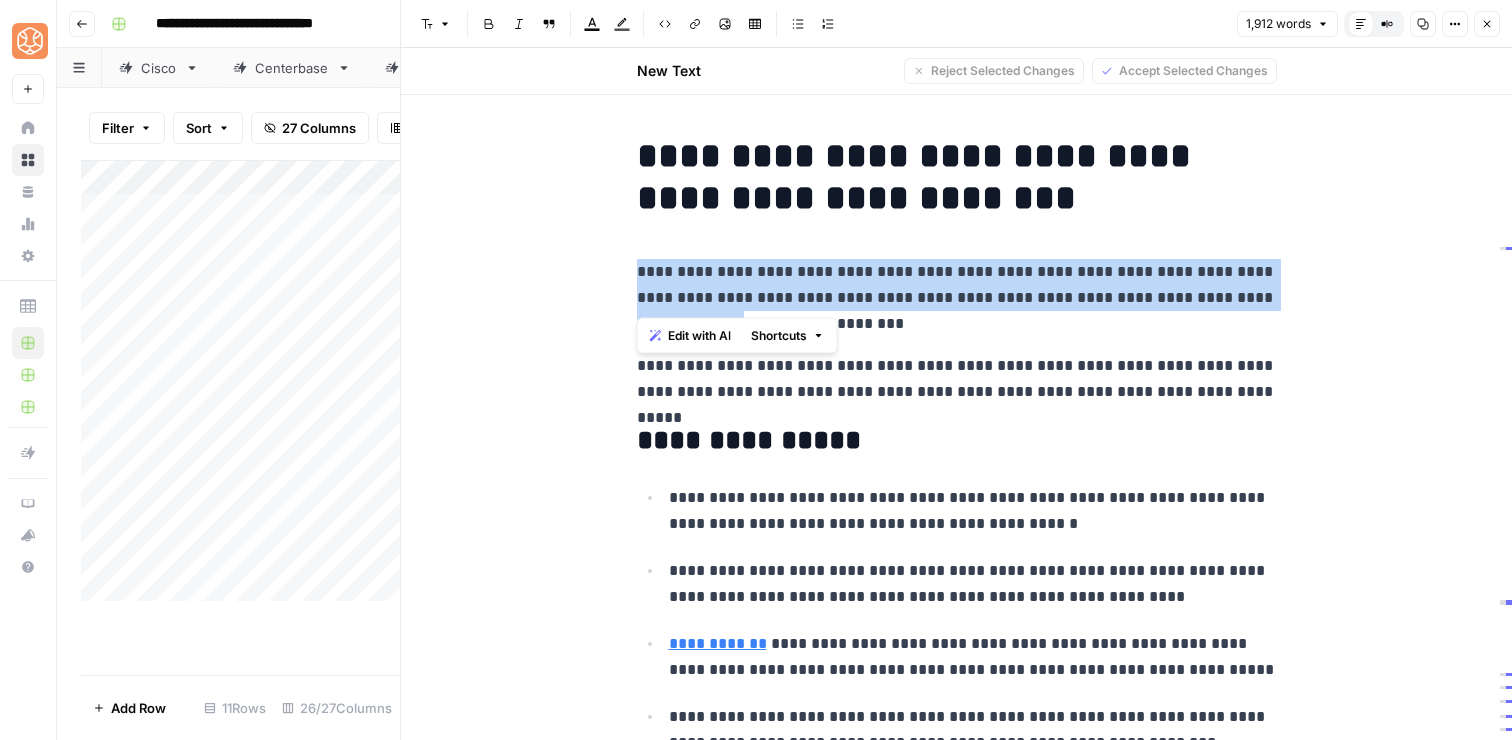 drag, startPoint x: 1296, startPoint y: 375, endPoint x: 1271, endPoint y: 209, distance: 167.87198 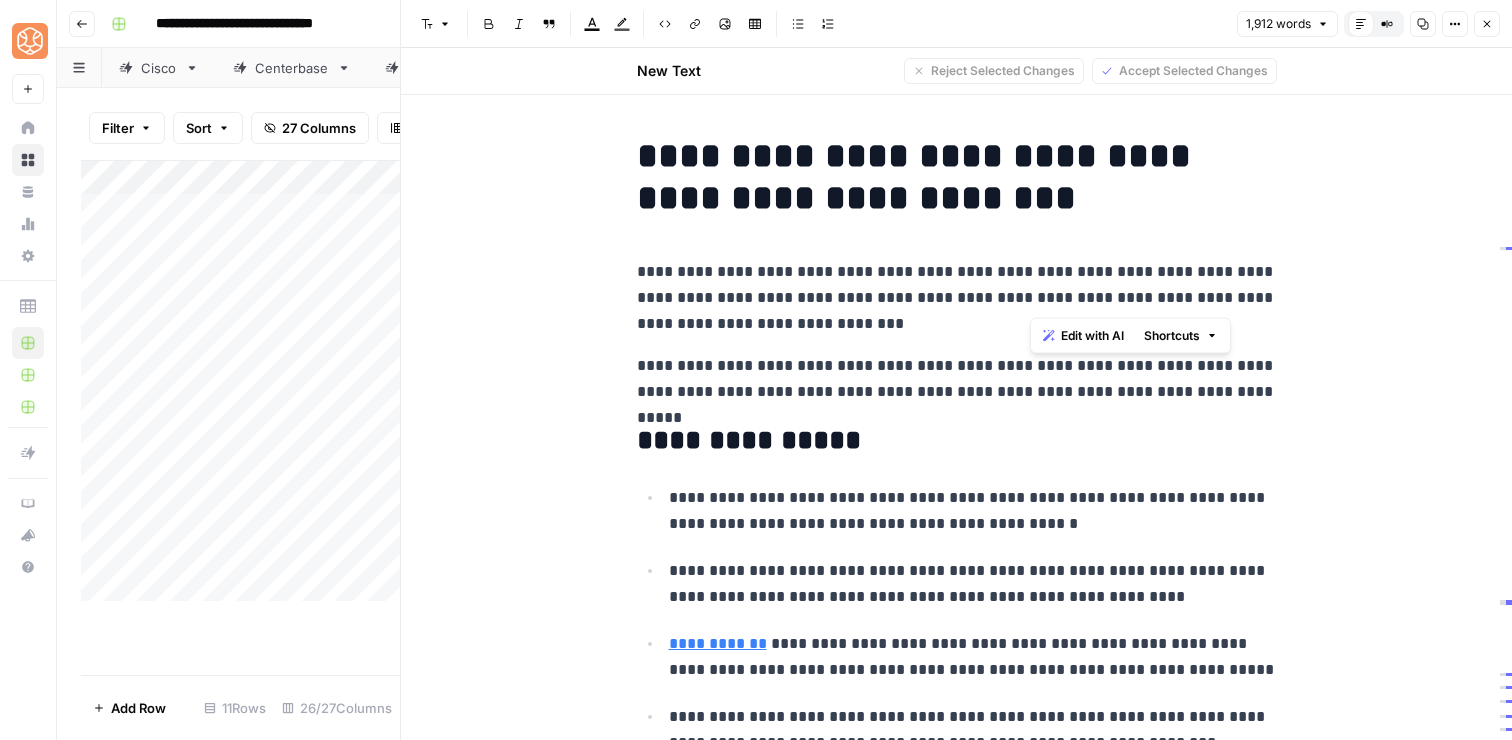 click on "**********" at bounding box center (956, 4963) 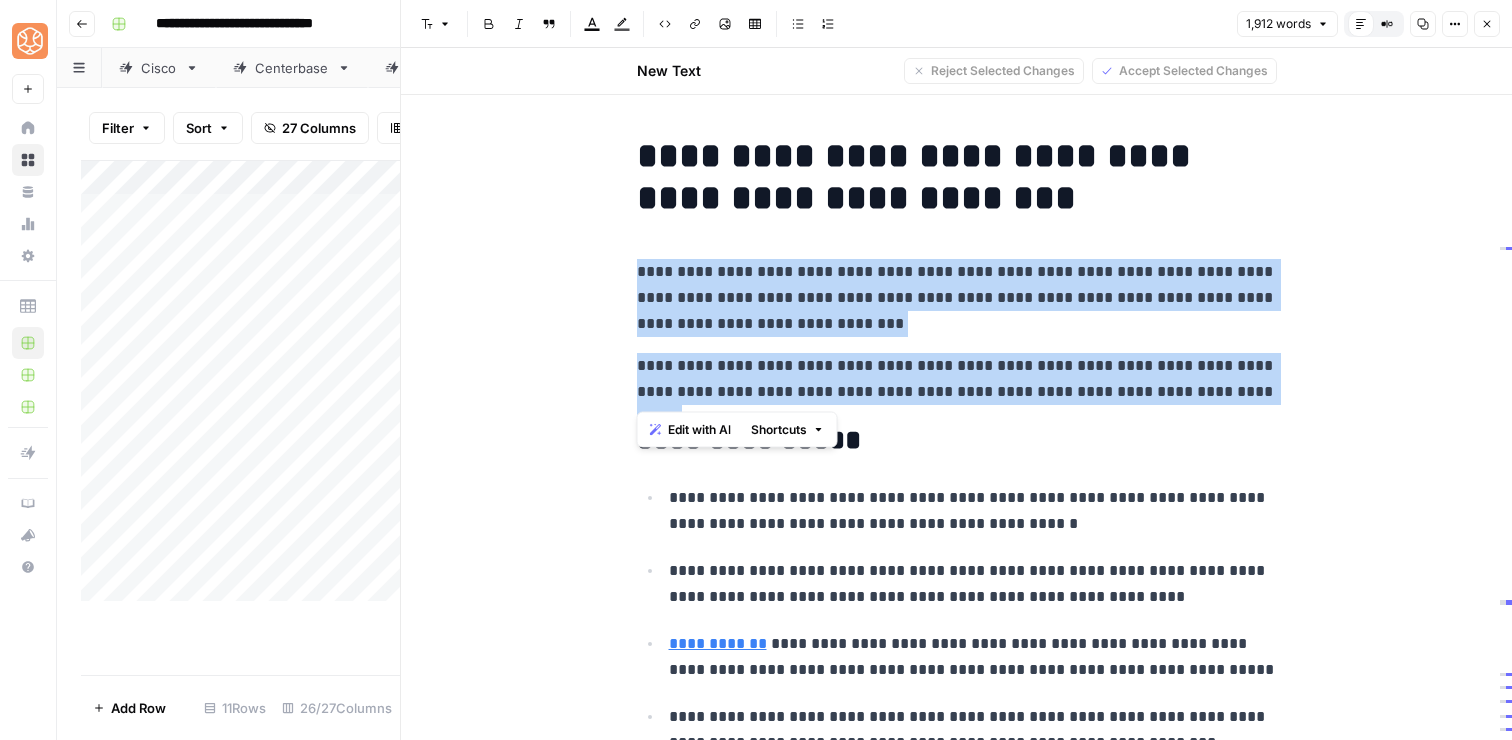 drag, startPoint x: 1250, startPoint y: 390, endPoint x: 1210, endPoint y: 254, distance: 141.76036 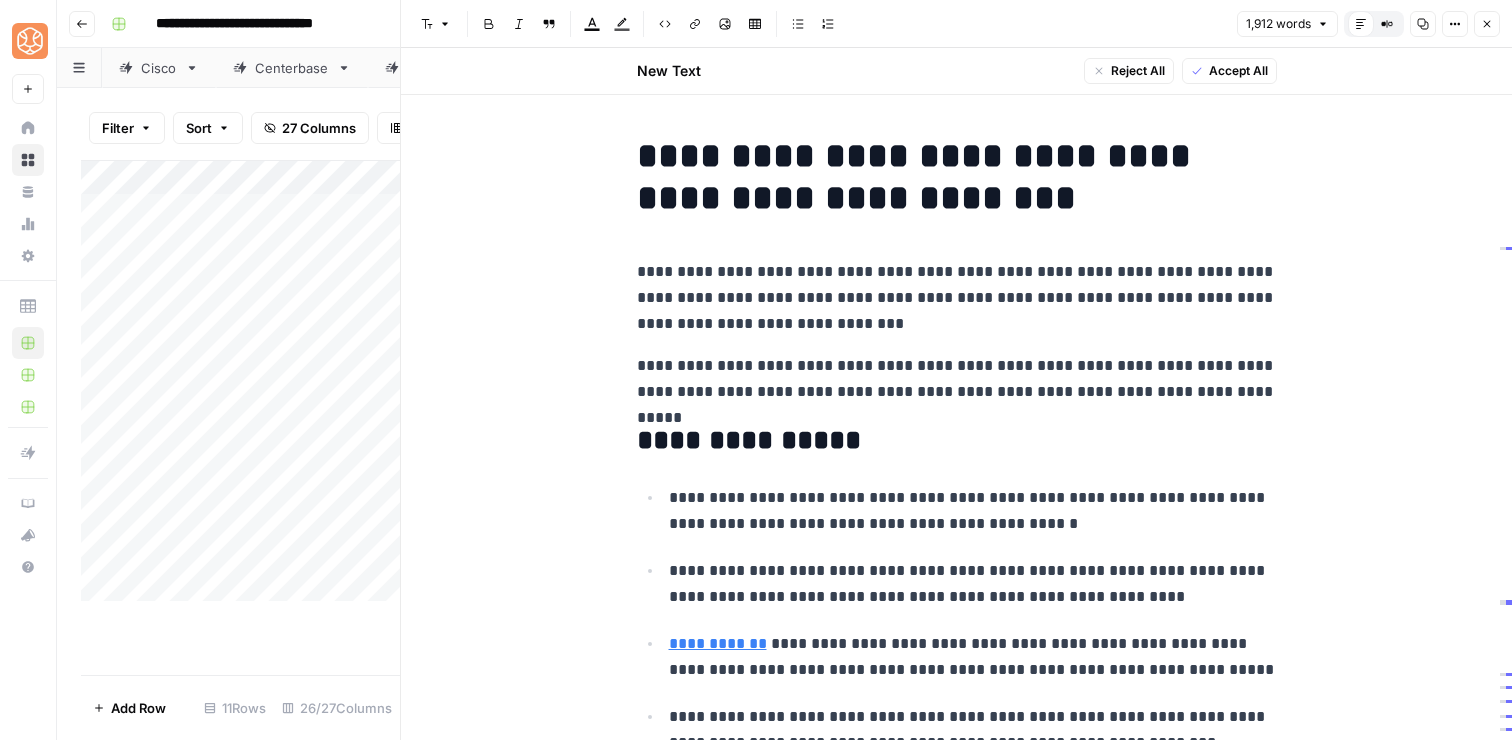 click on "**********" at bounding box center [957, 379] 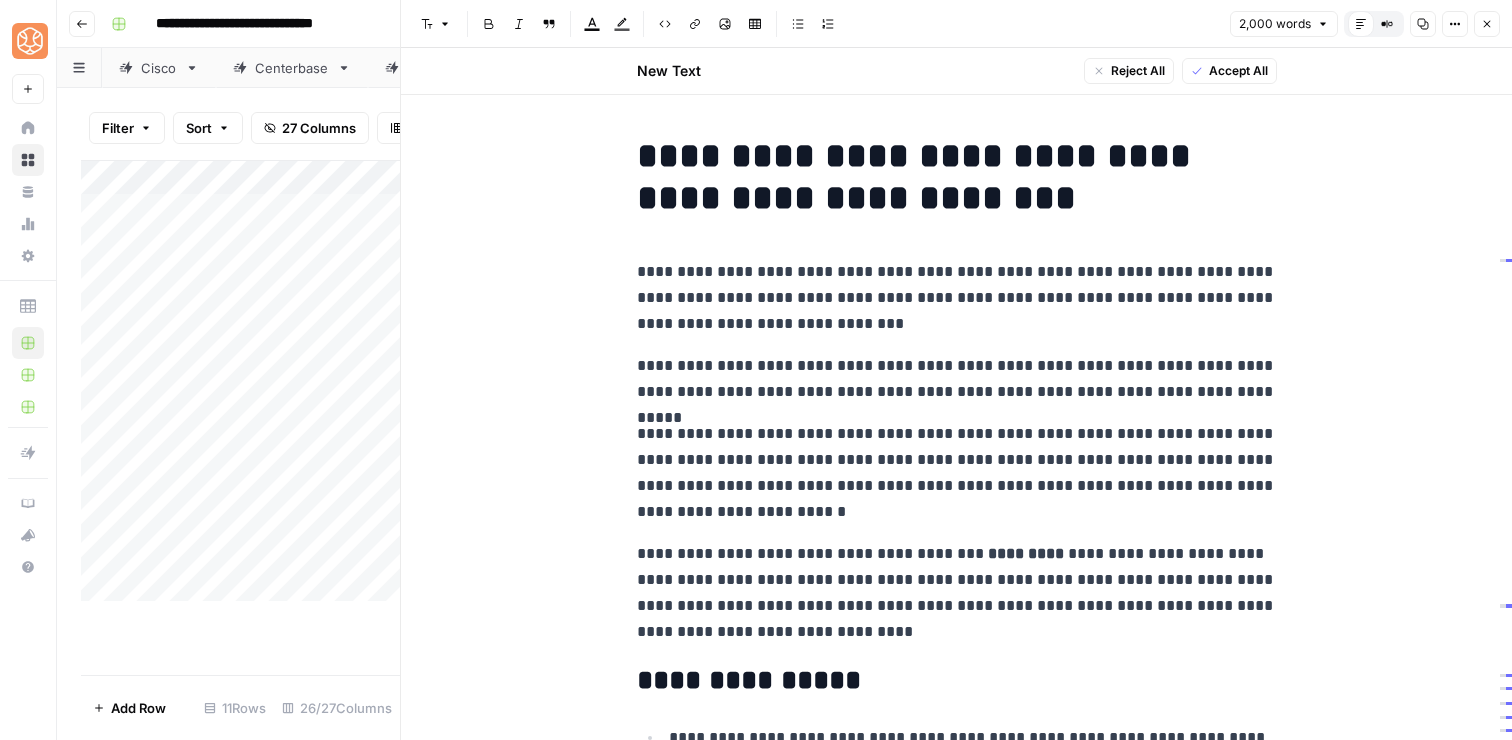 scroll, scrollTop: 99, scrollLeft: 0, axis: vertical 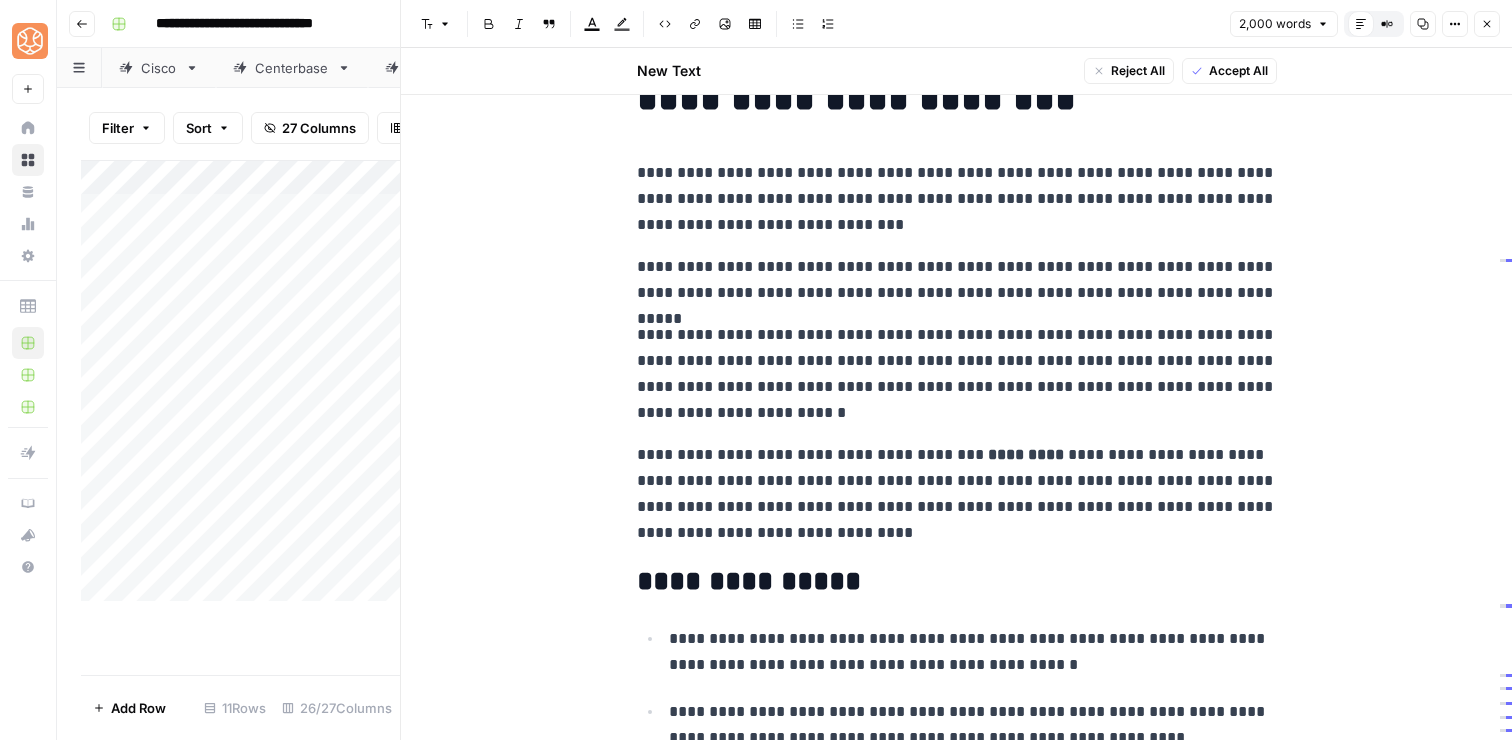 click on "**********" at bounding box center (957, 374) 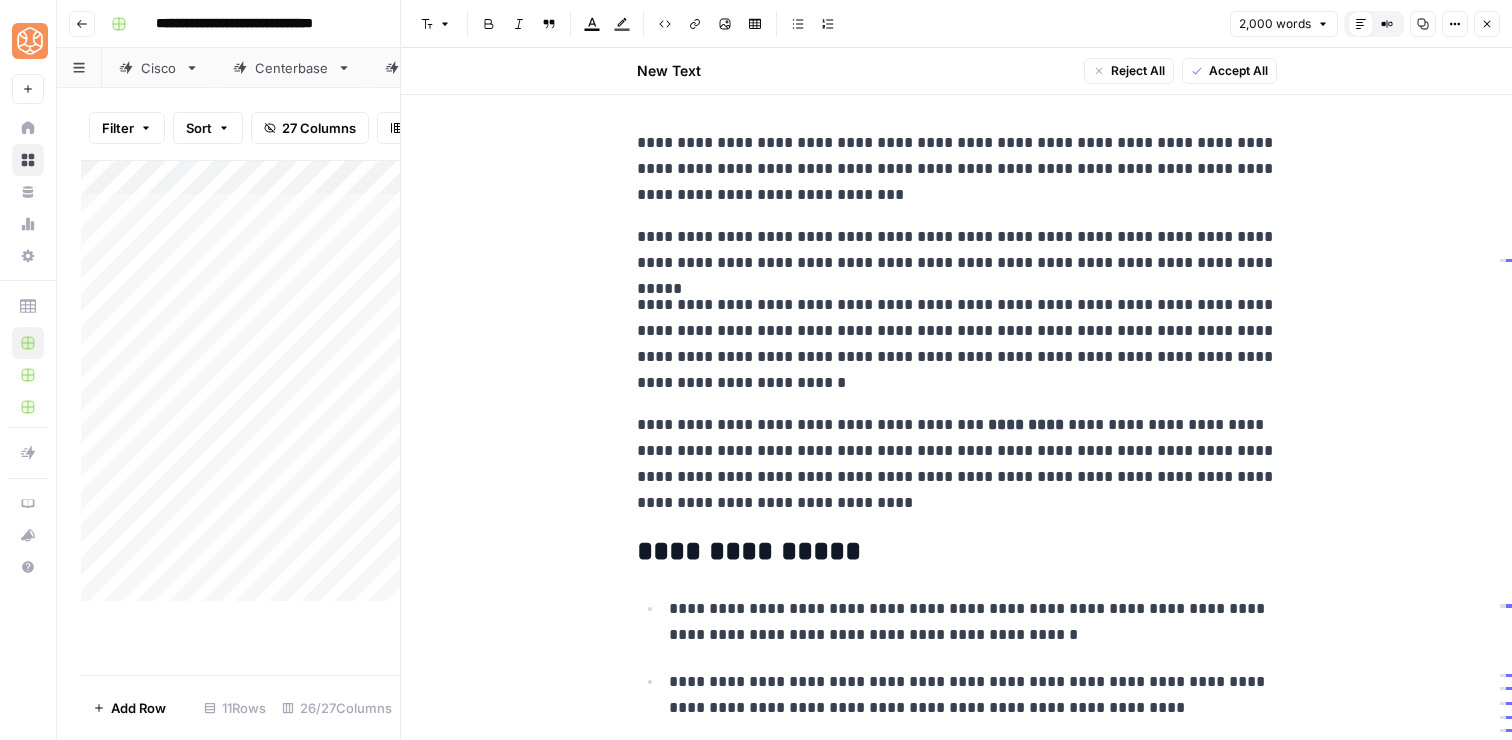 click on "**********" at bounding box center (957, 344) 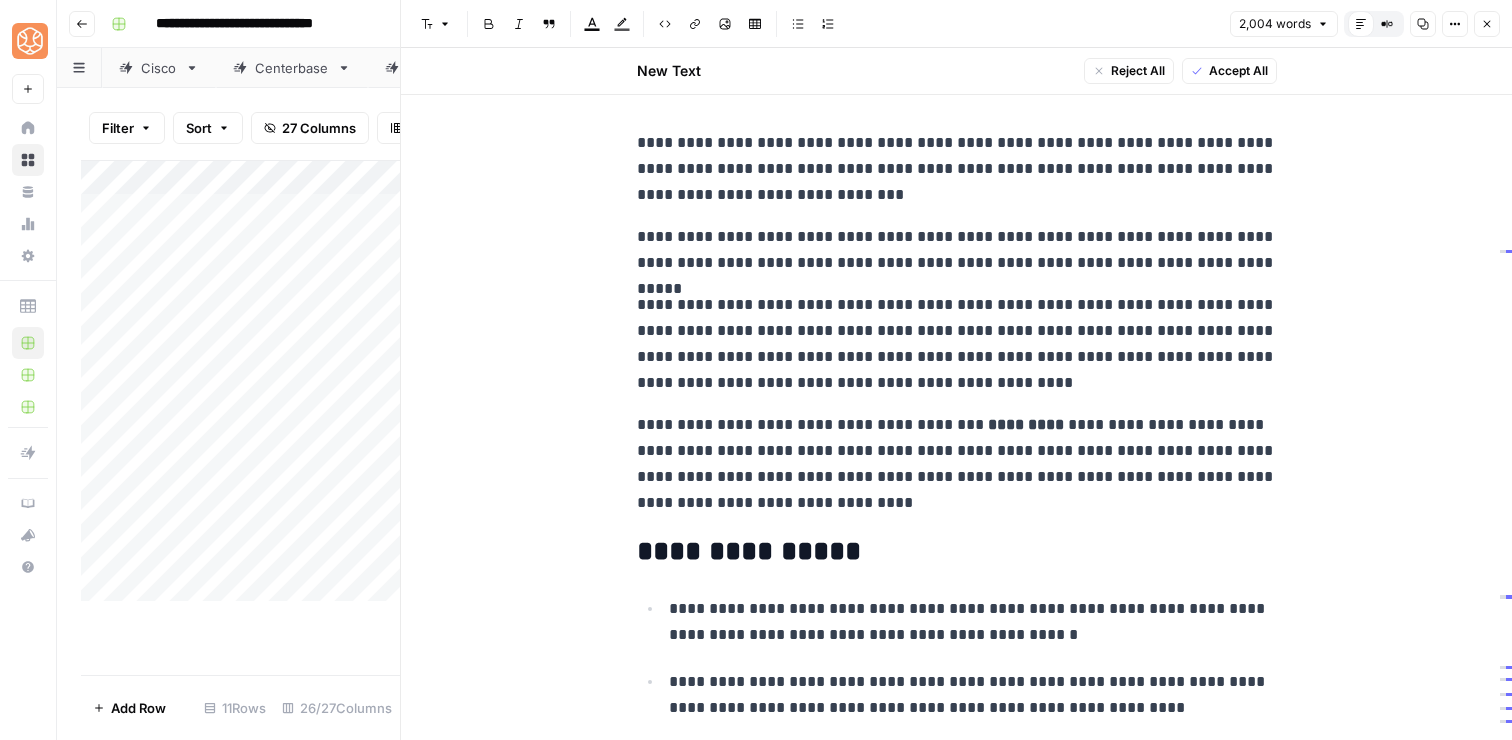 click on "**********" at bounding box center [957, 344] 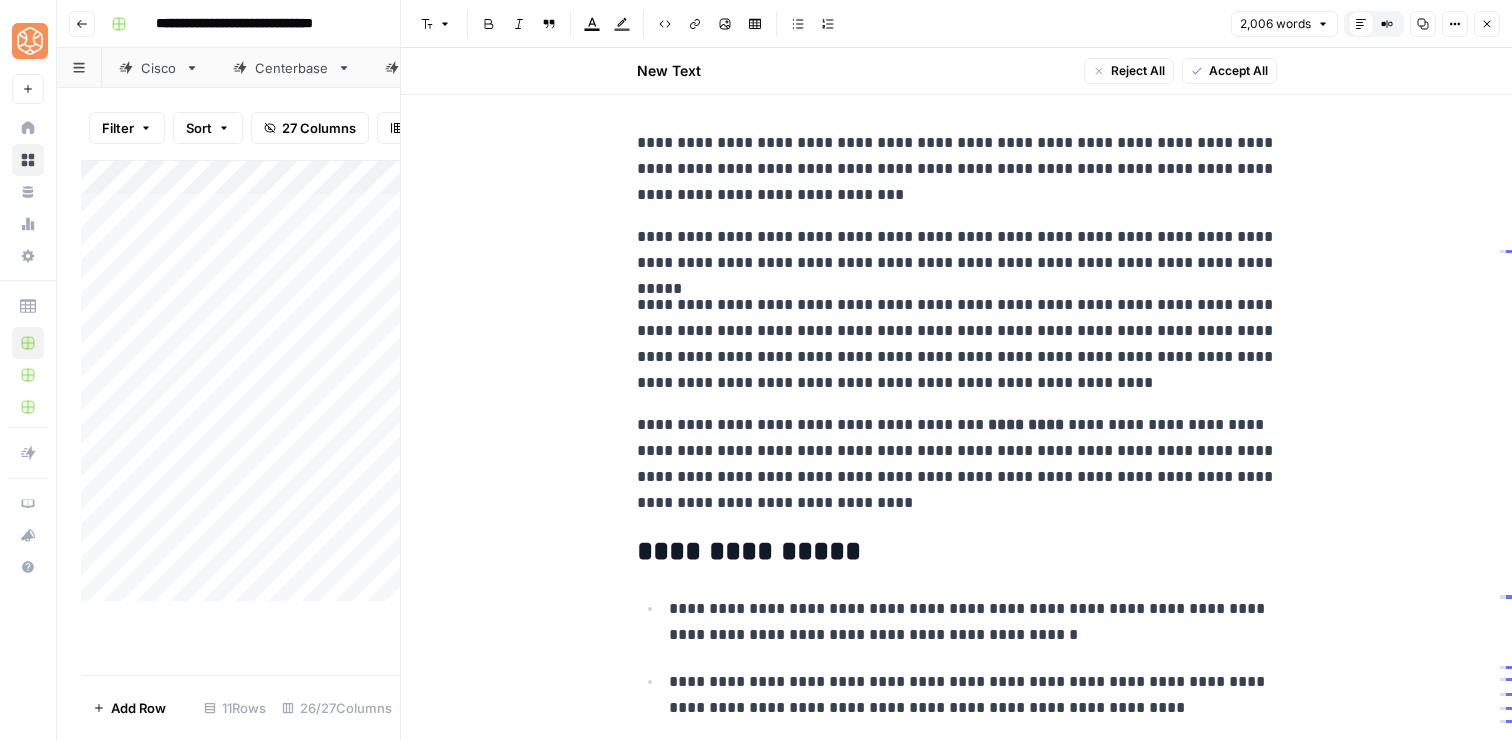 click on "**********" at bounding box center [957, 344] 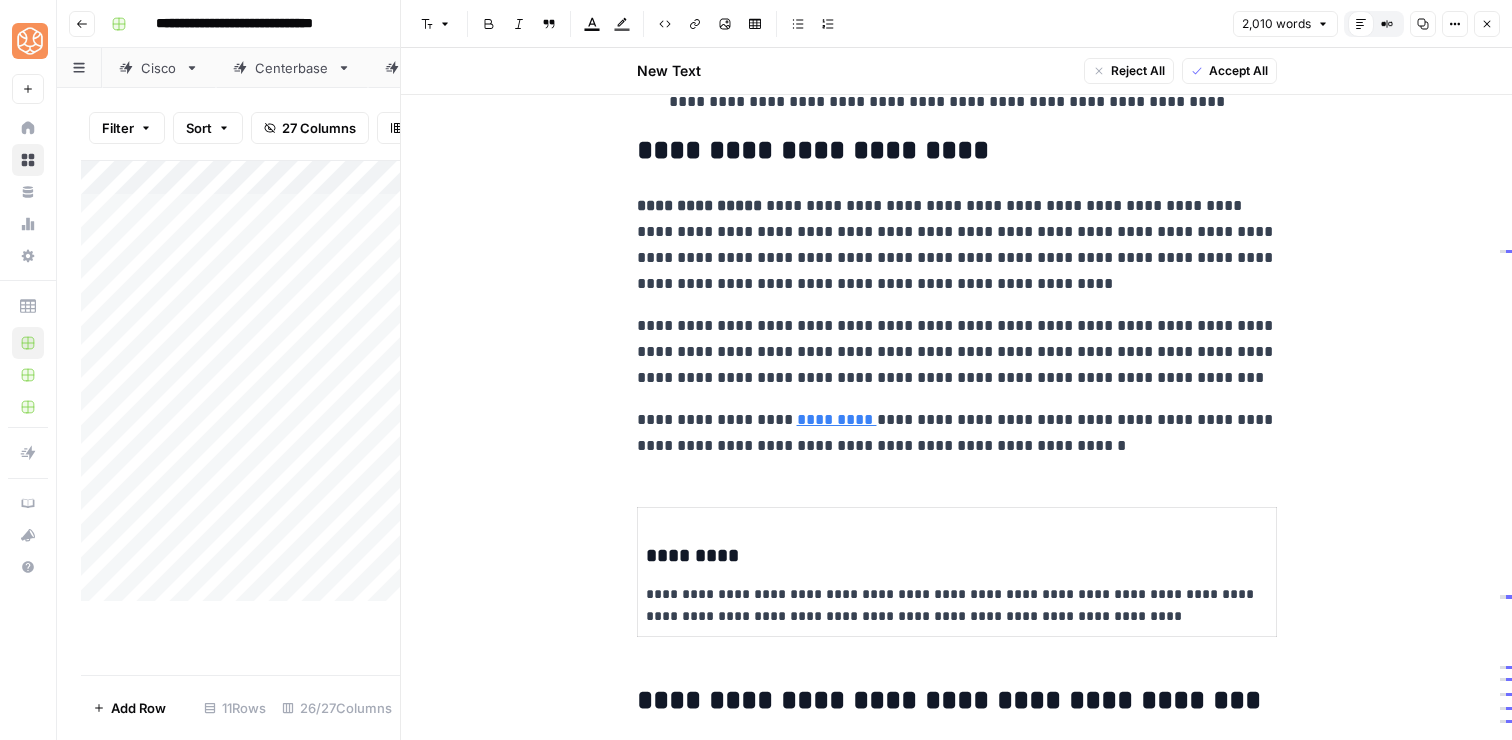 scroll, scrollTop: 955, scrollLeft: 0, axis: vertical 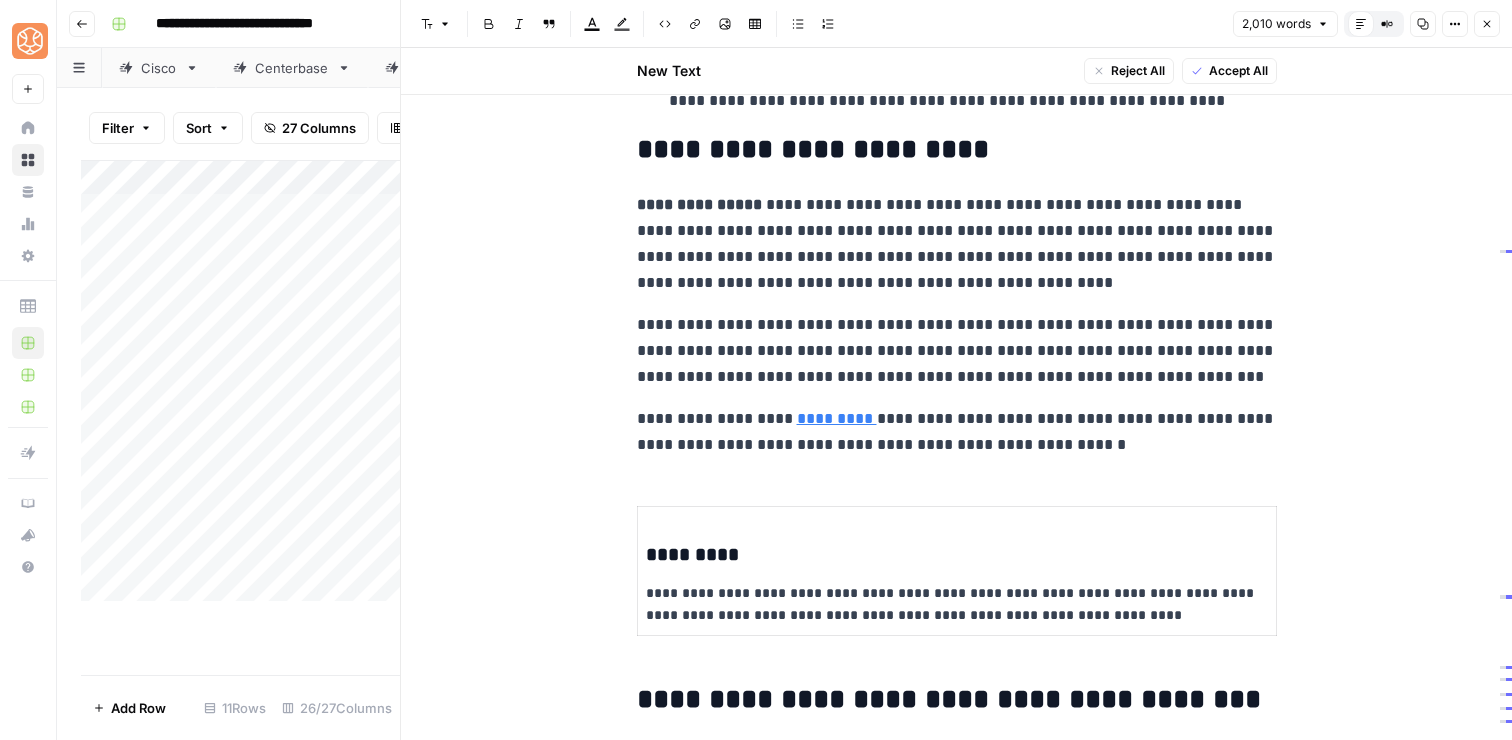 click on "**********" at bounding box center (957, 432) 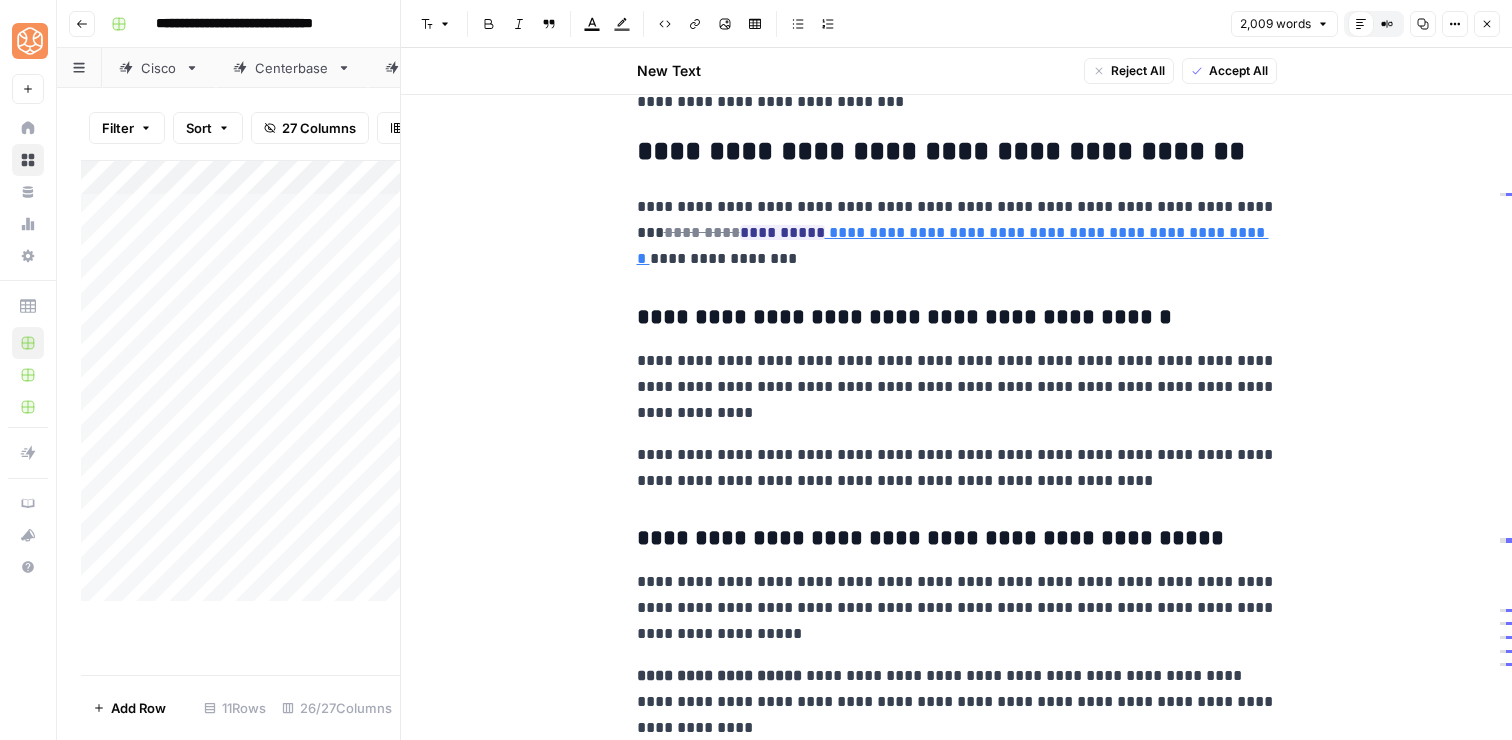 scroll, scrollTop: 2930, scrollLeft: 0, axis: vertical 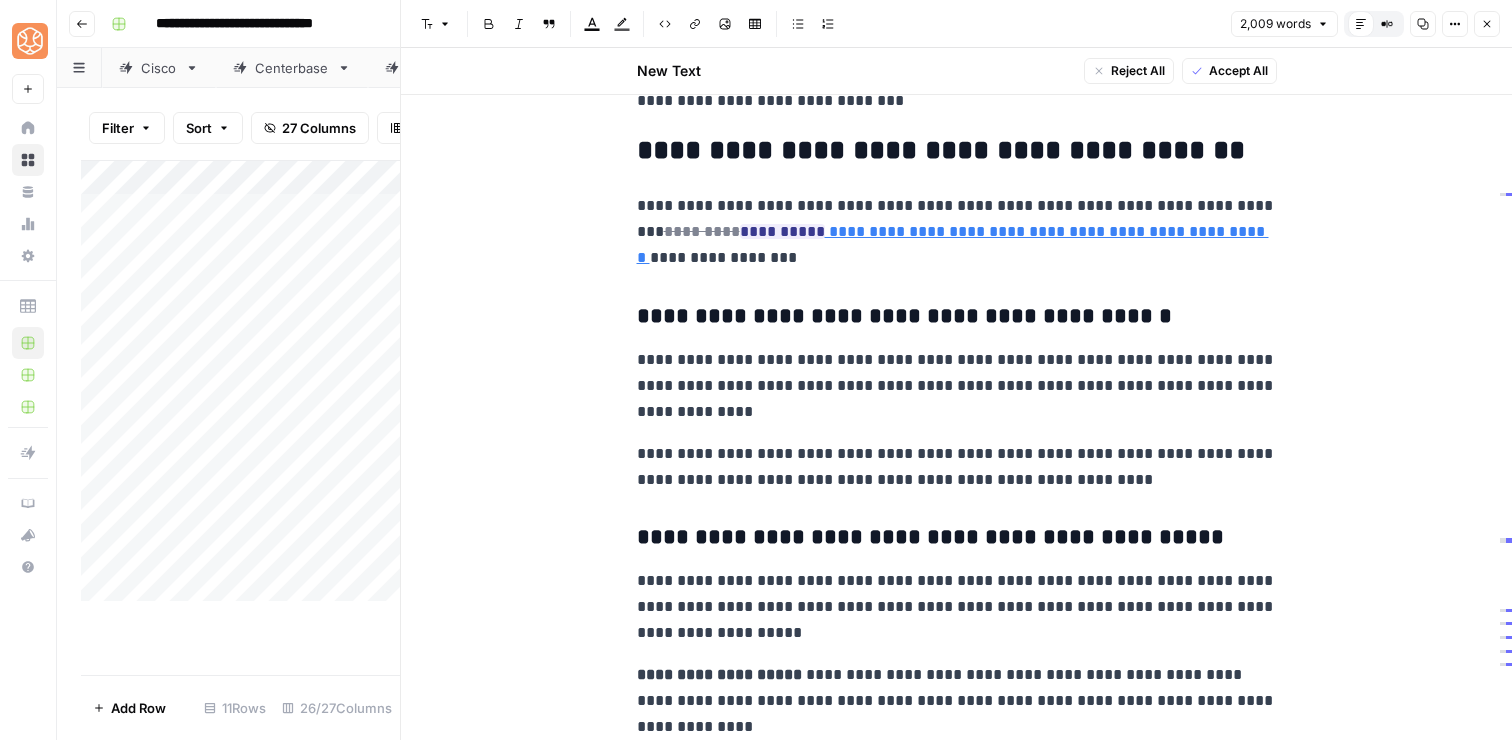 click on "**********" at bounding box center [957, 232] 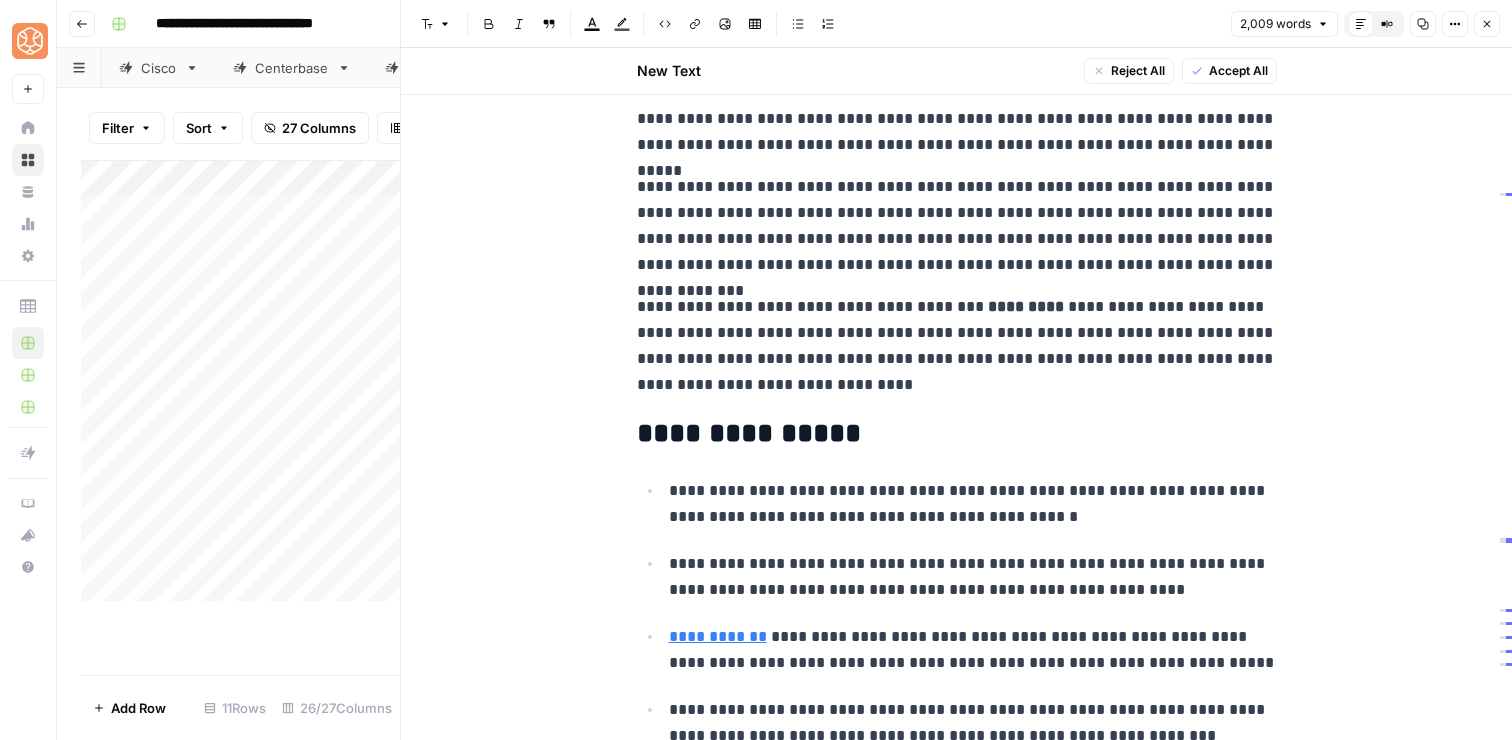 scroll, scrollTop: 0, scrollLeft: 0, axis: both 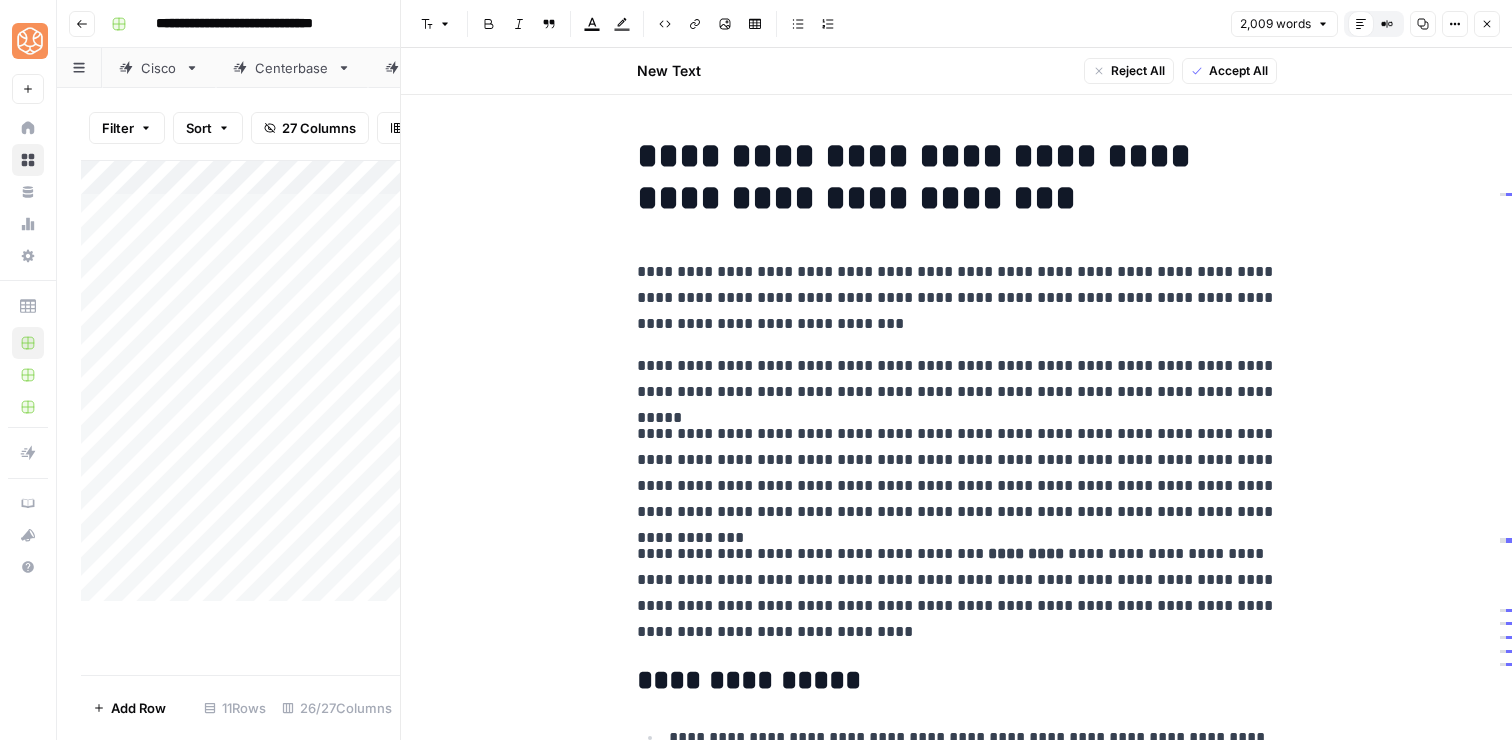 click on "**********" at bounding box center (957, 473) 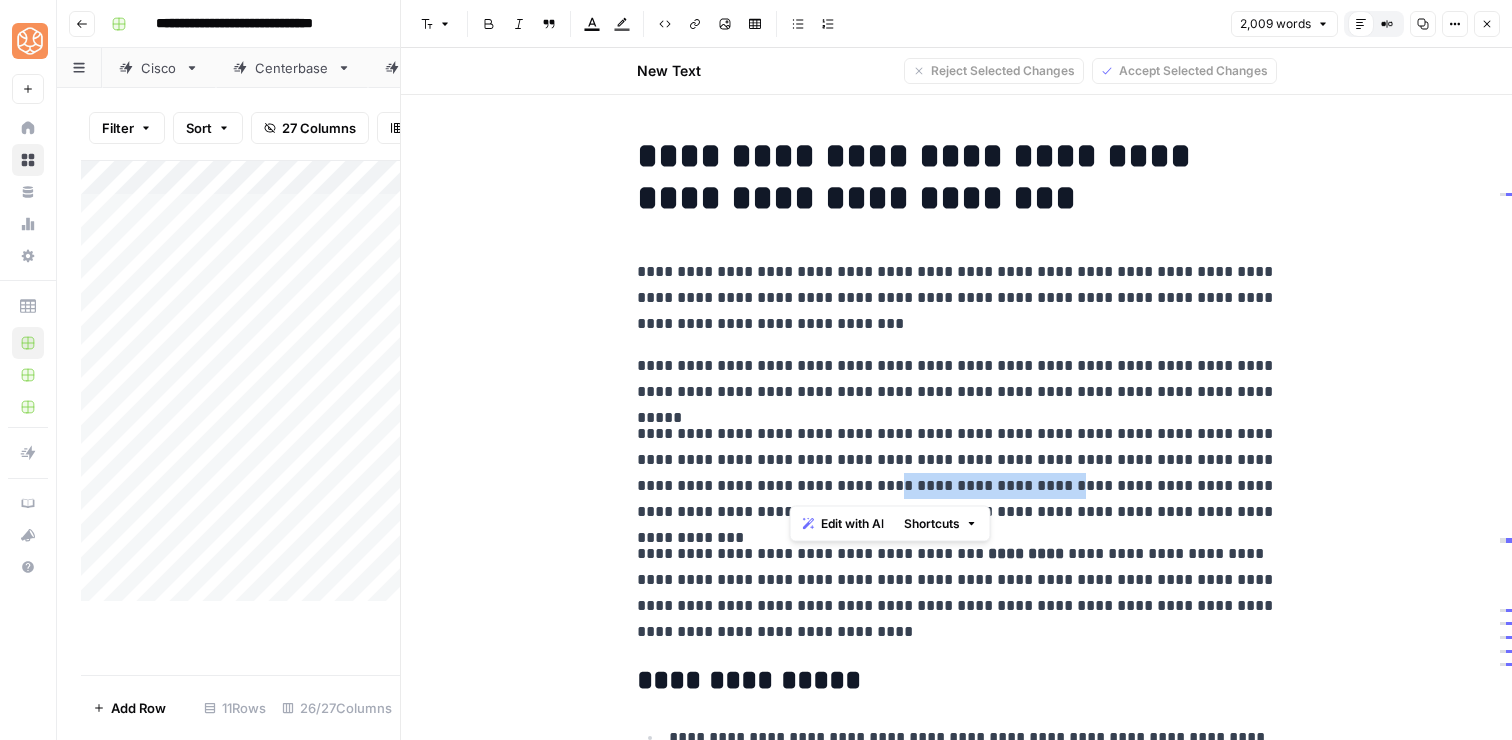 drag, startPoint x: 930, startPoint y: 488, endPoint x: 771, endPoint y: 489, distance: 159.00314 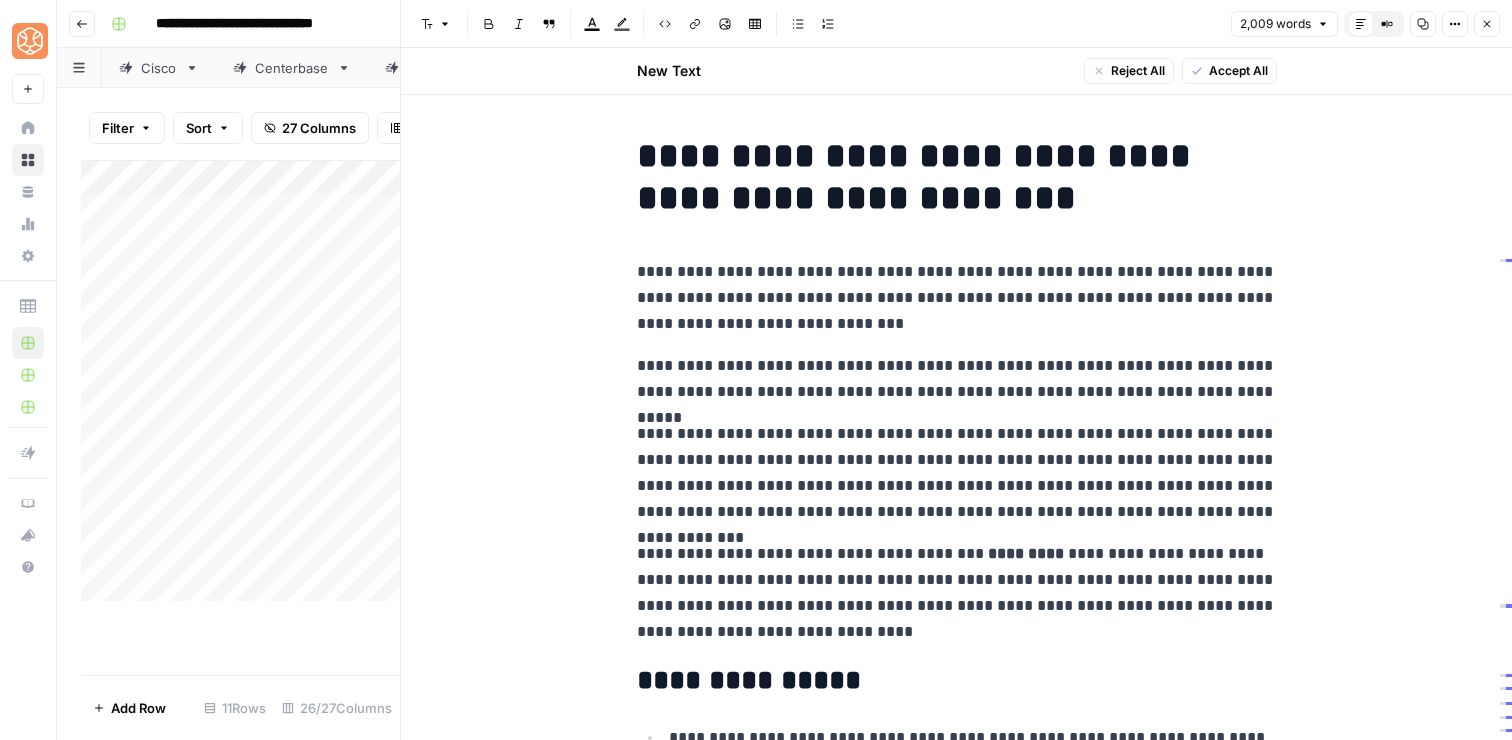 click on "**********" at bounding box center (957, 473) 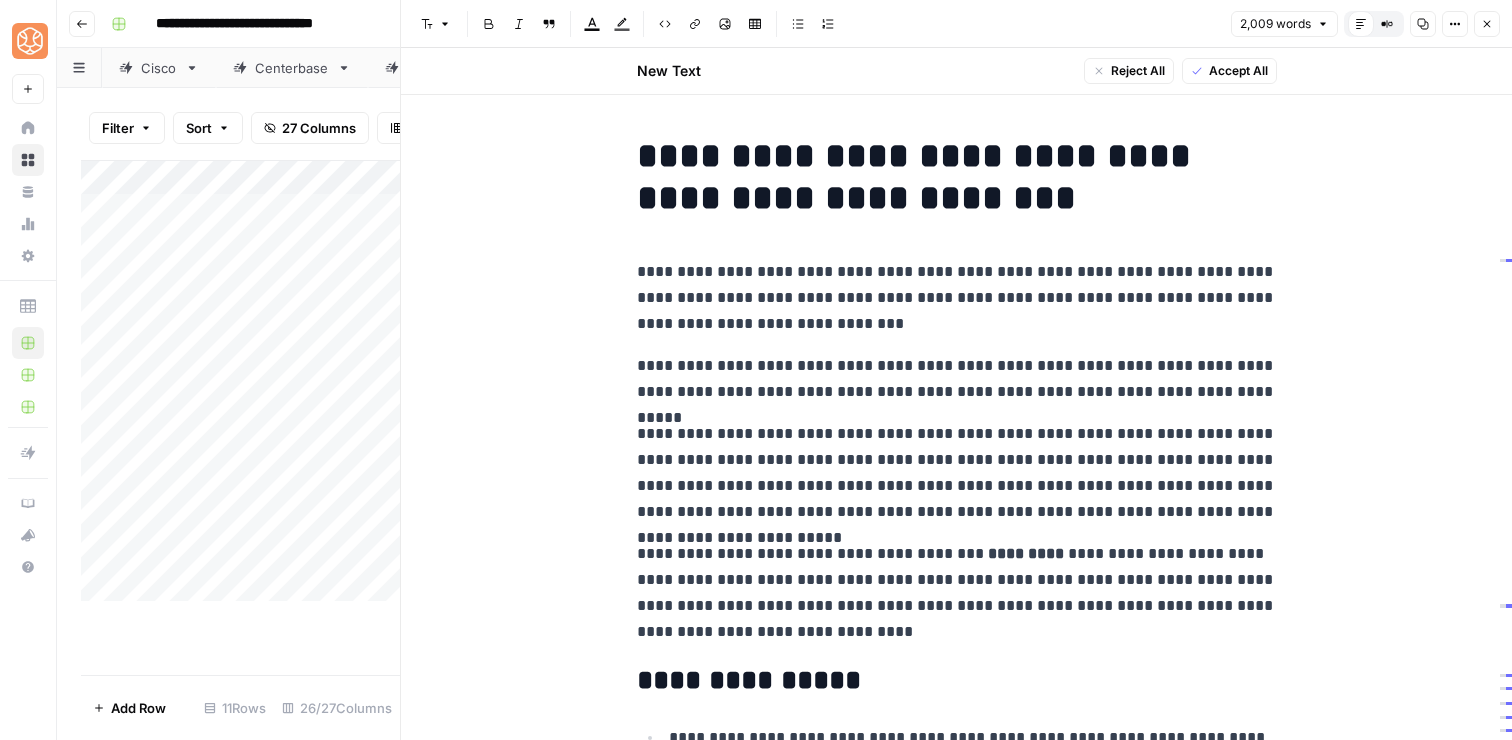 click on "**********" at bounding box center (957, 473) 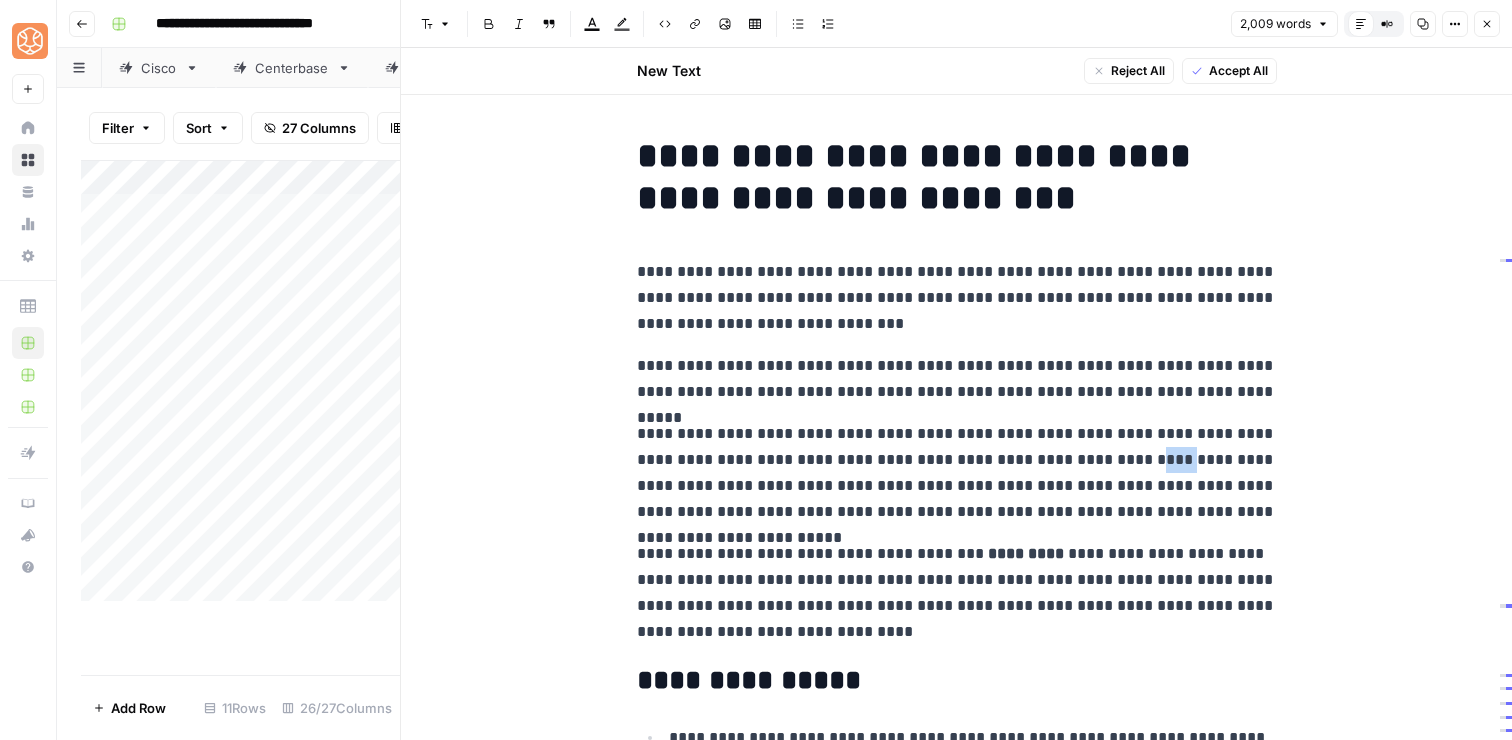 click on "**********" at bounding box center [957, 473] 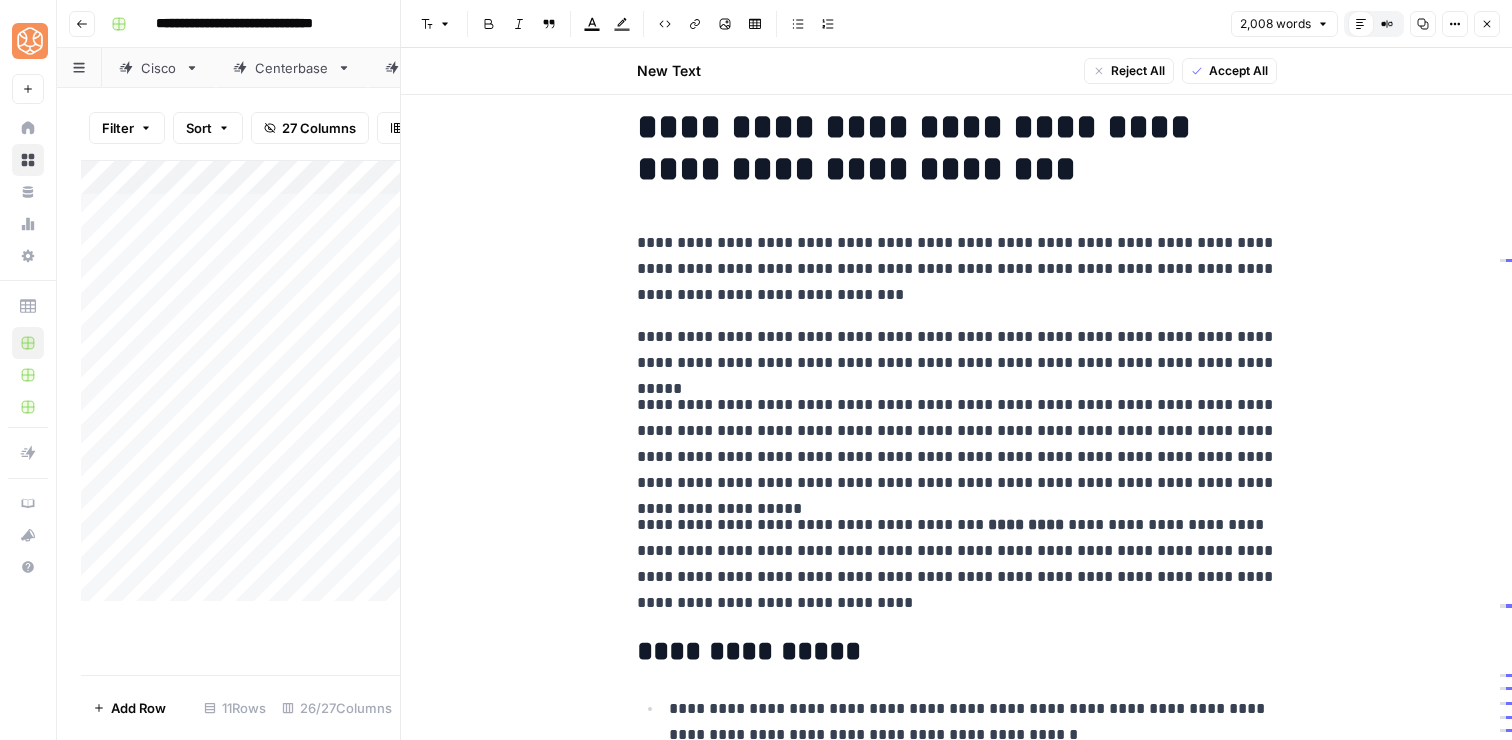 scroll, scrollTop: 47, scrollLeft: 0, axis: vertical 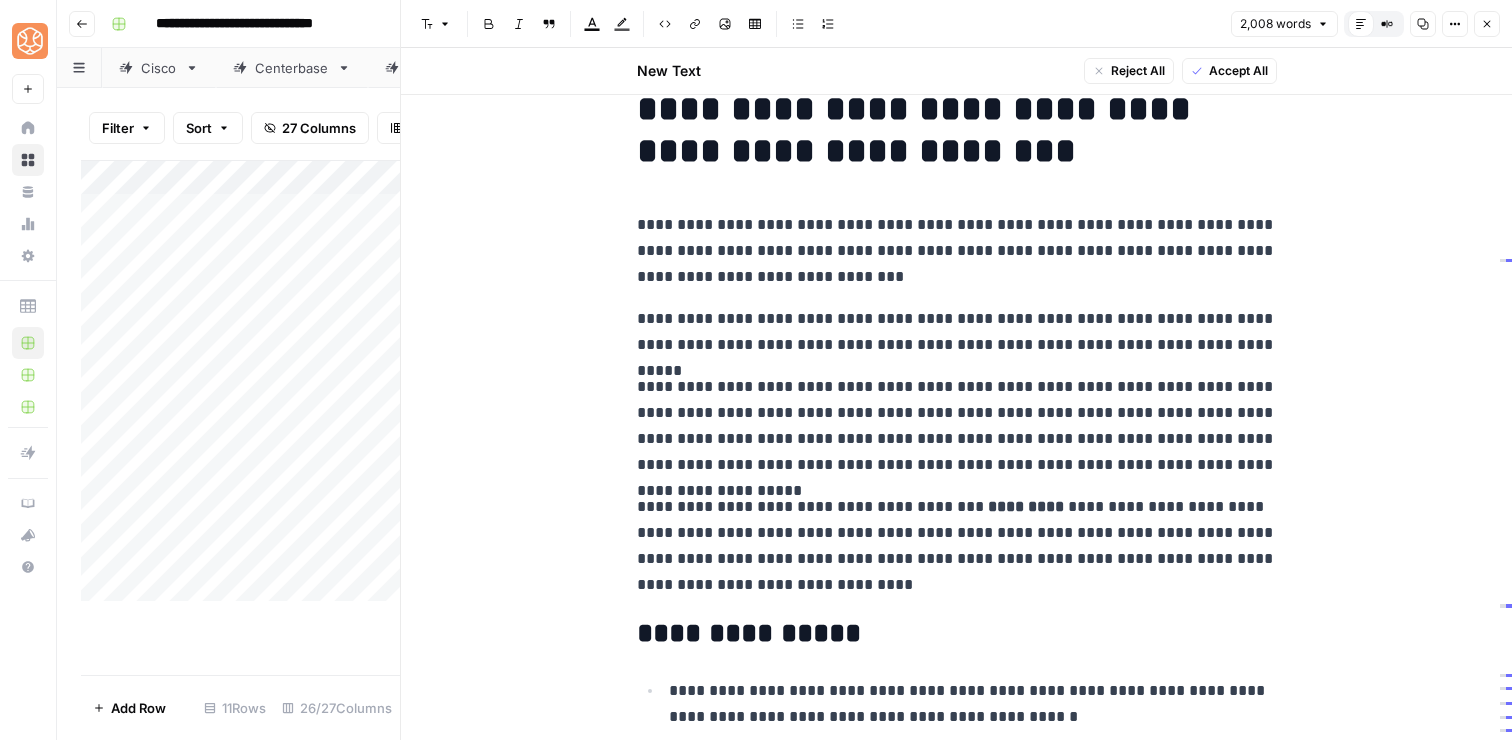 click on "**********" at bounding box center [957, 426] 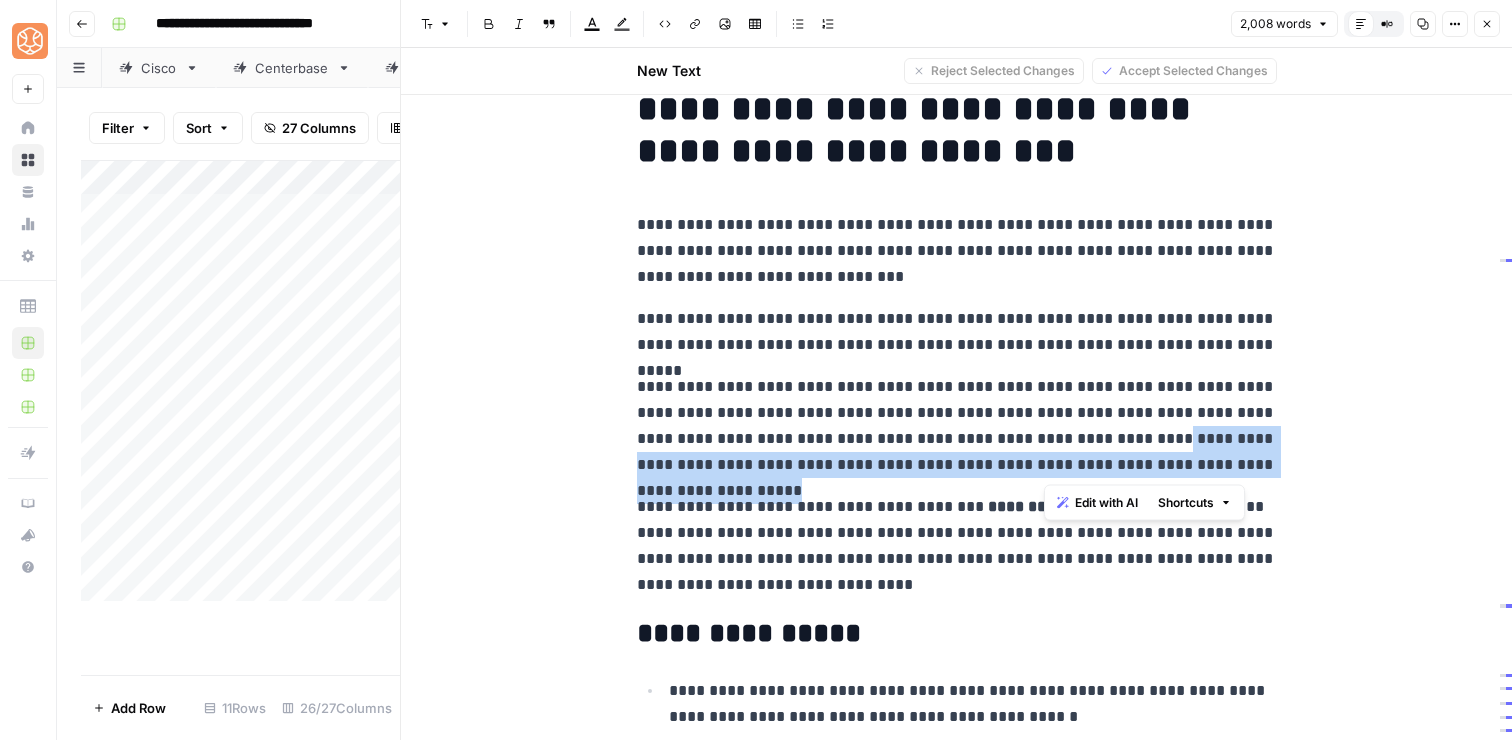 drag, startPoint x: 1191, startPoint y: 467, endPoint x: 1047, endPoint y: 437, distance: 147.09181 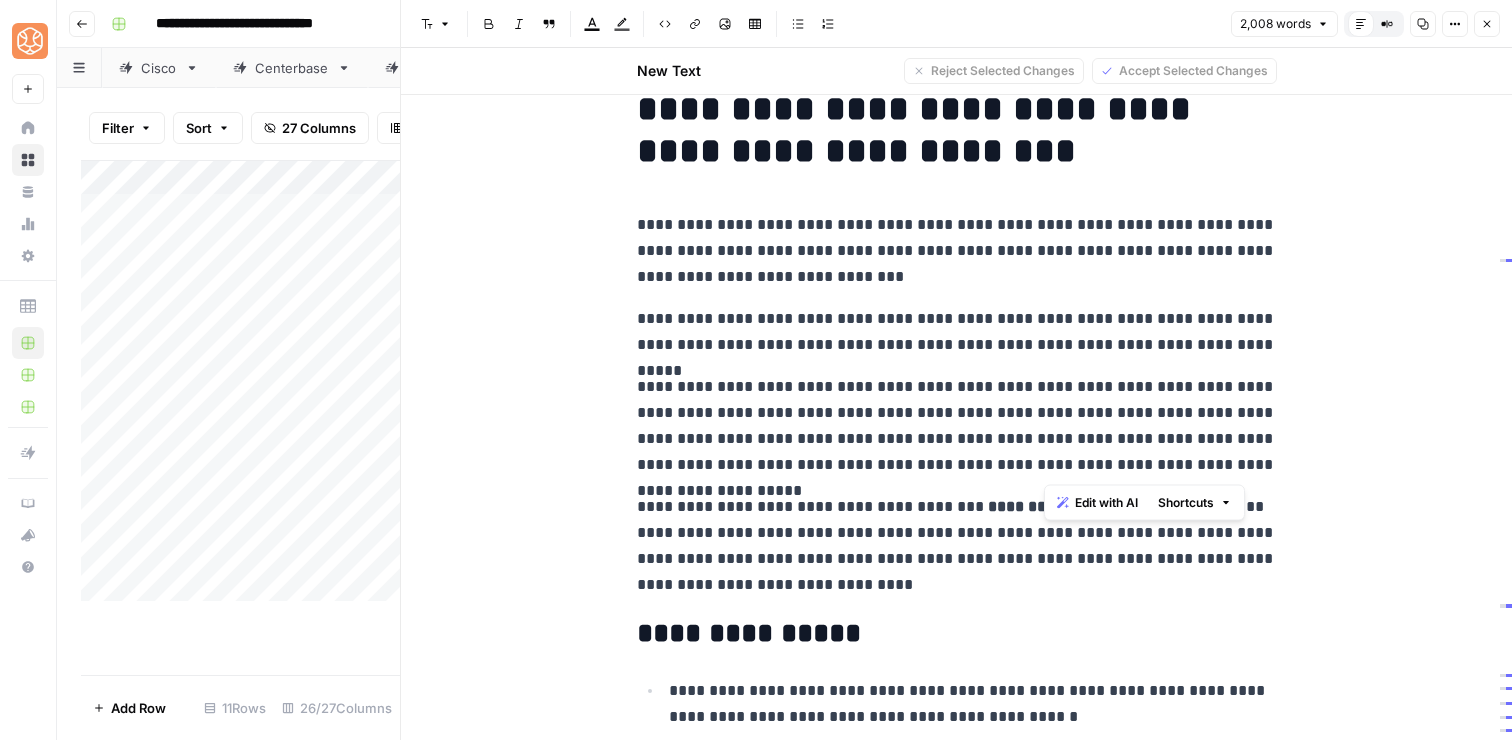 click on "**********" at bounding box center (957, 426) 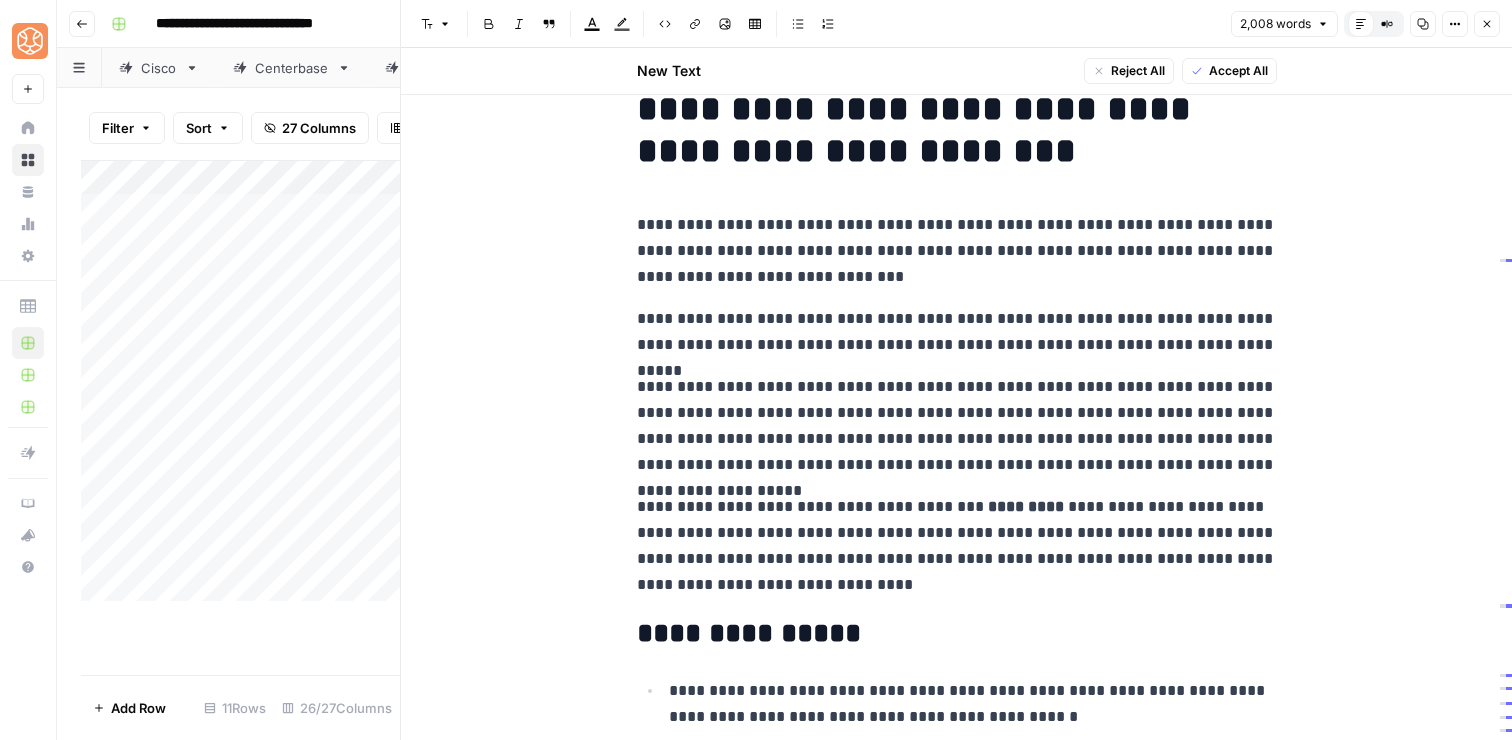 click on "**********" at bounding box center [957, 426] 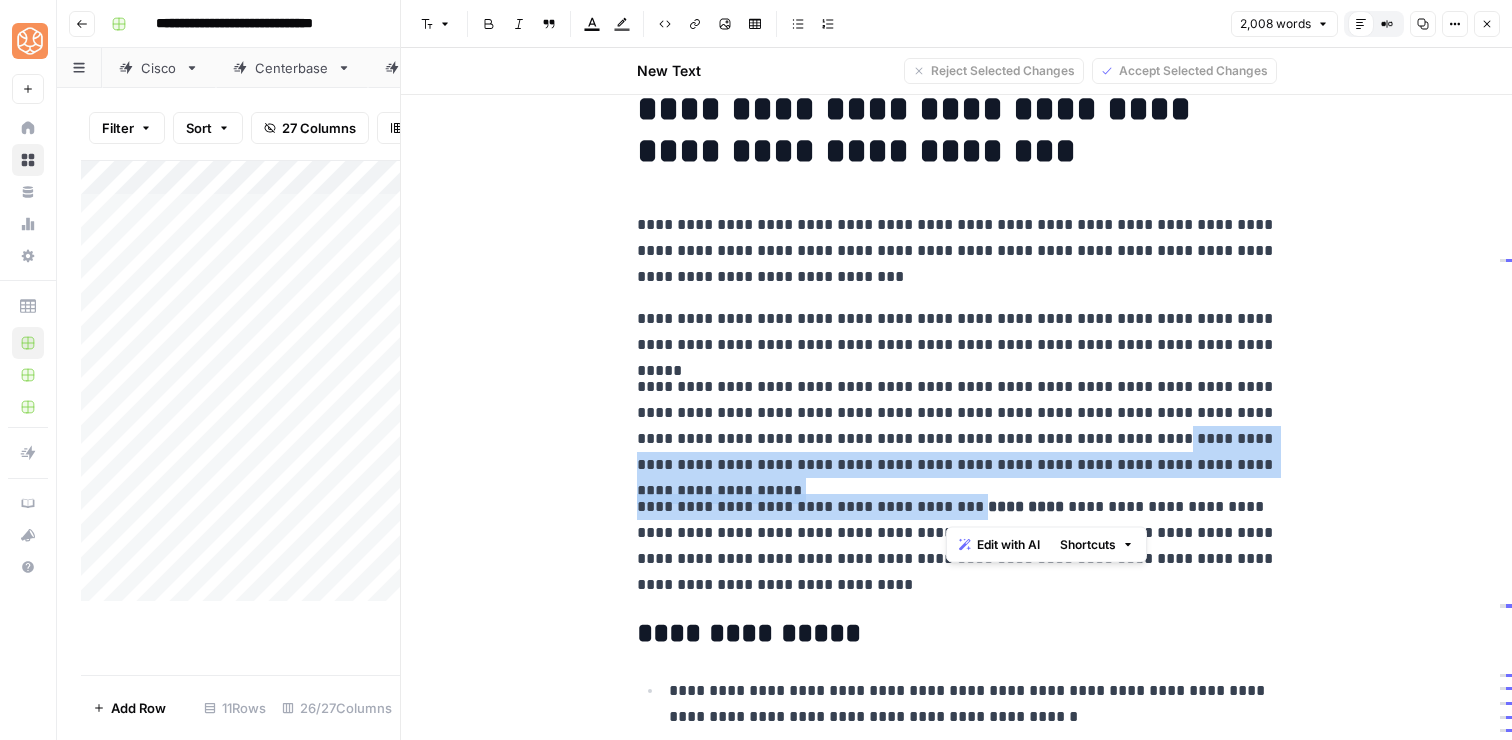 drag, startPoint x: 947, startPoint y: 509, endPoint x: 1045, endPoint y: 437, distance: 121.60592 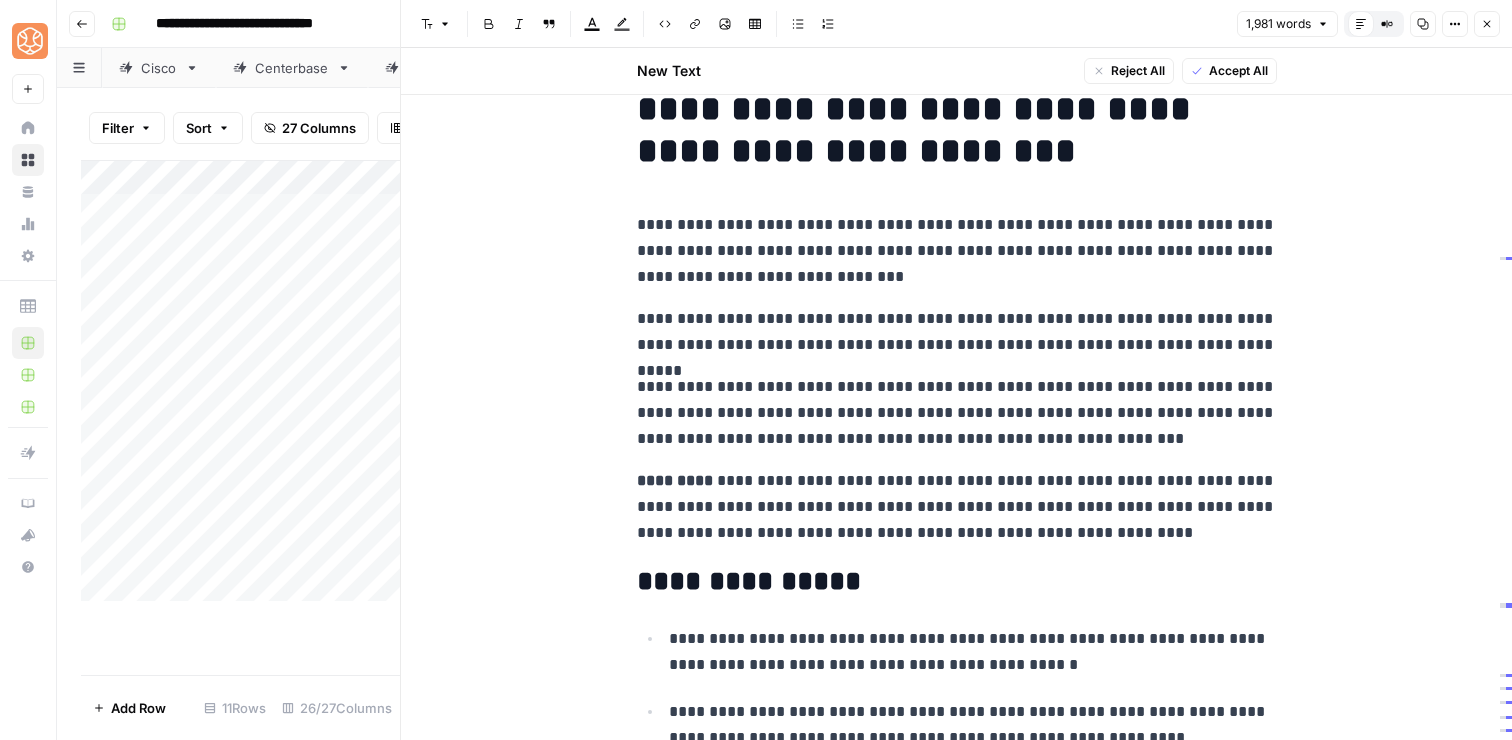 click on "**********" at bounding box center (957, 507) 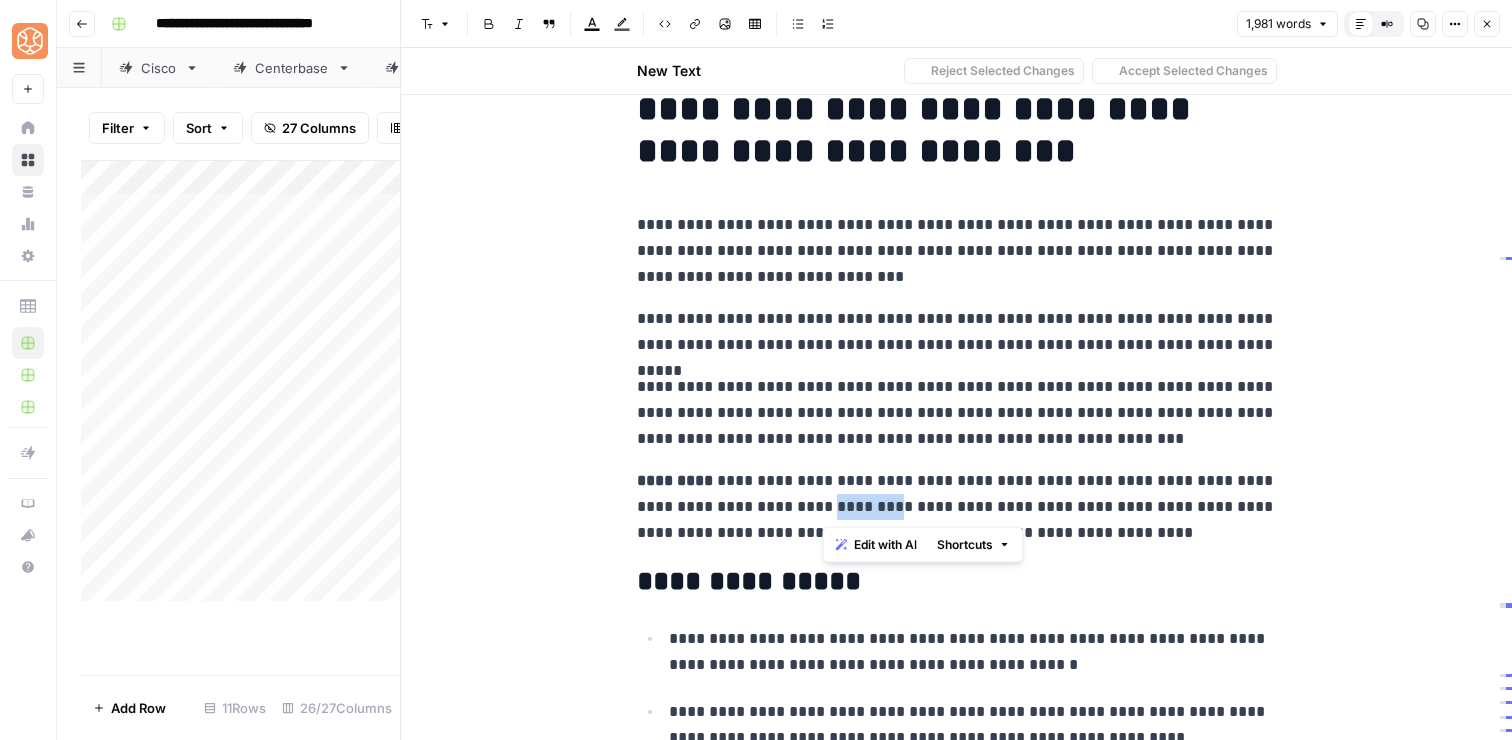 click on "**********" at bounding box center [957, 507] 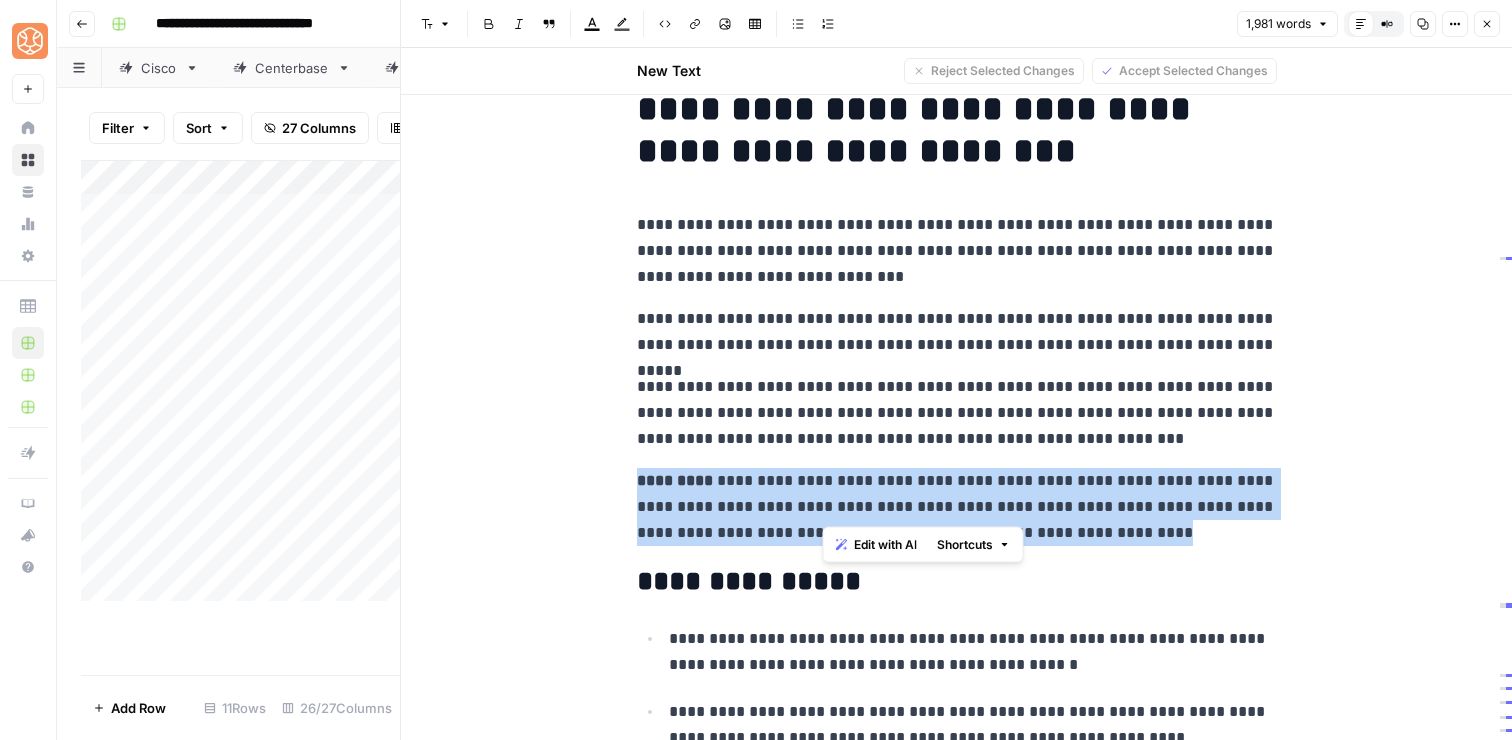 click on "**********" at bounding box center (957, 507) 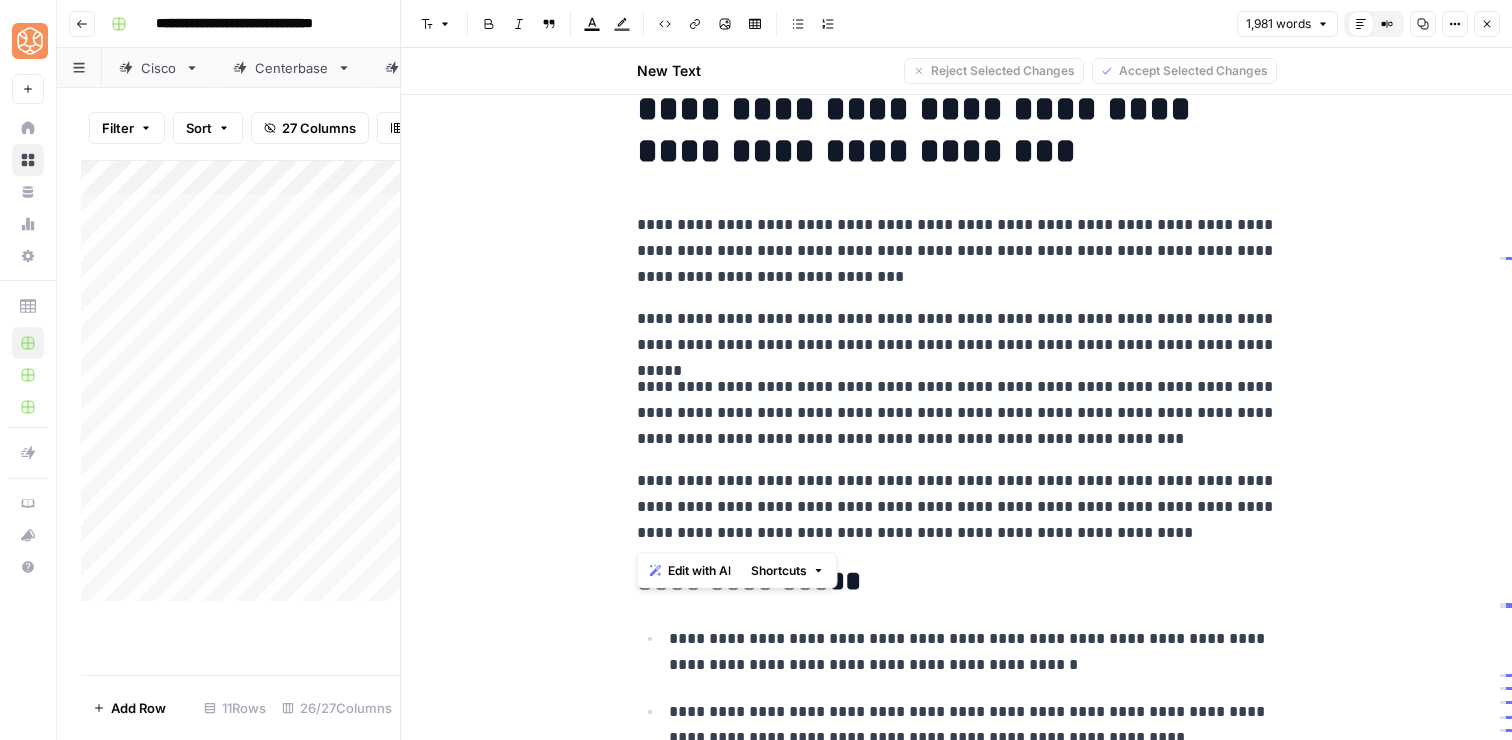 click on "**********" at bounding box center [957, 507] 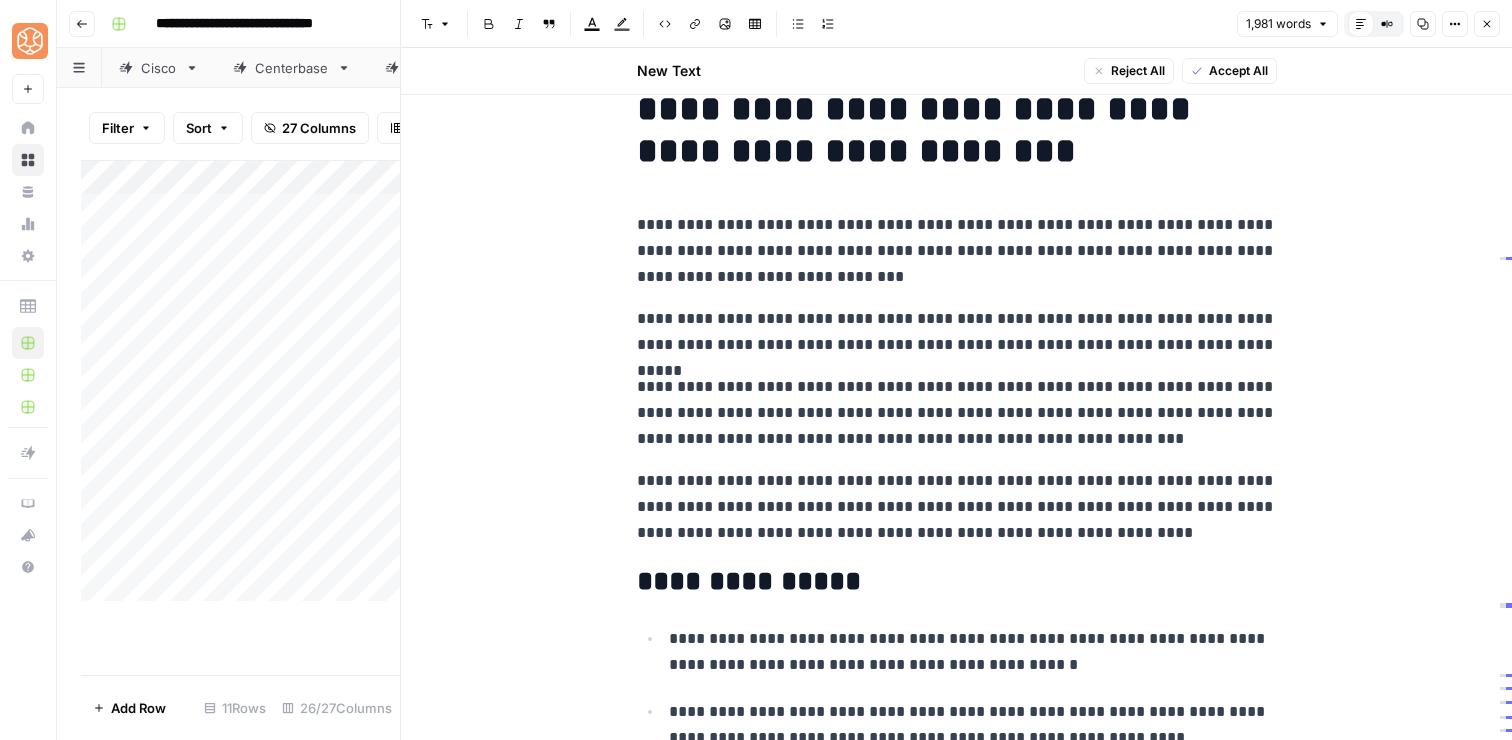 click on "**********" at bounding box center (957, 507) 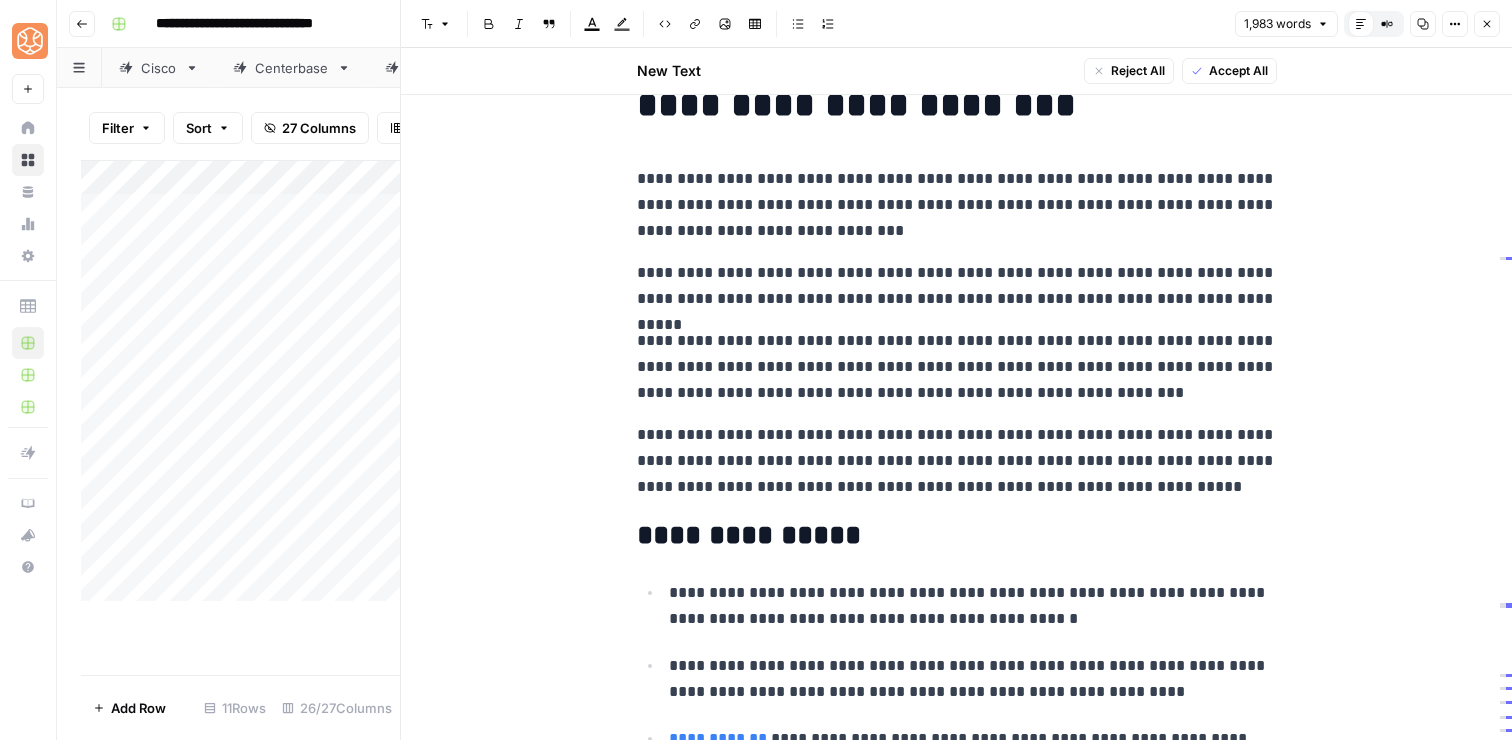 scroll, scrollTop: 106, scrollLeft: 0, axis: vertical 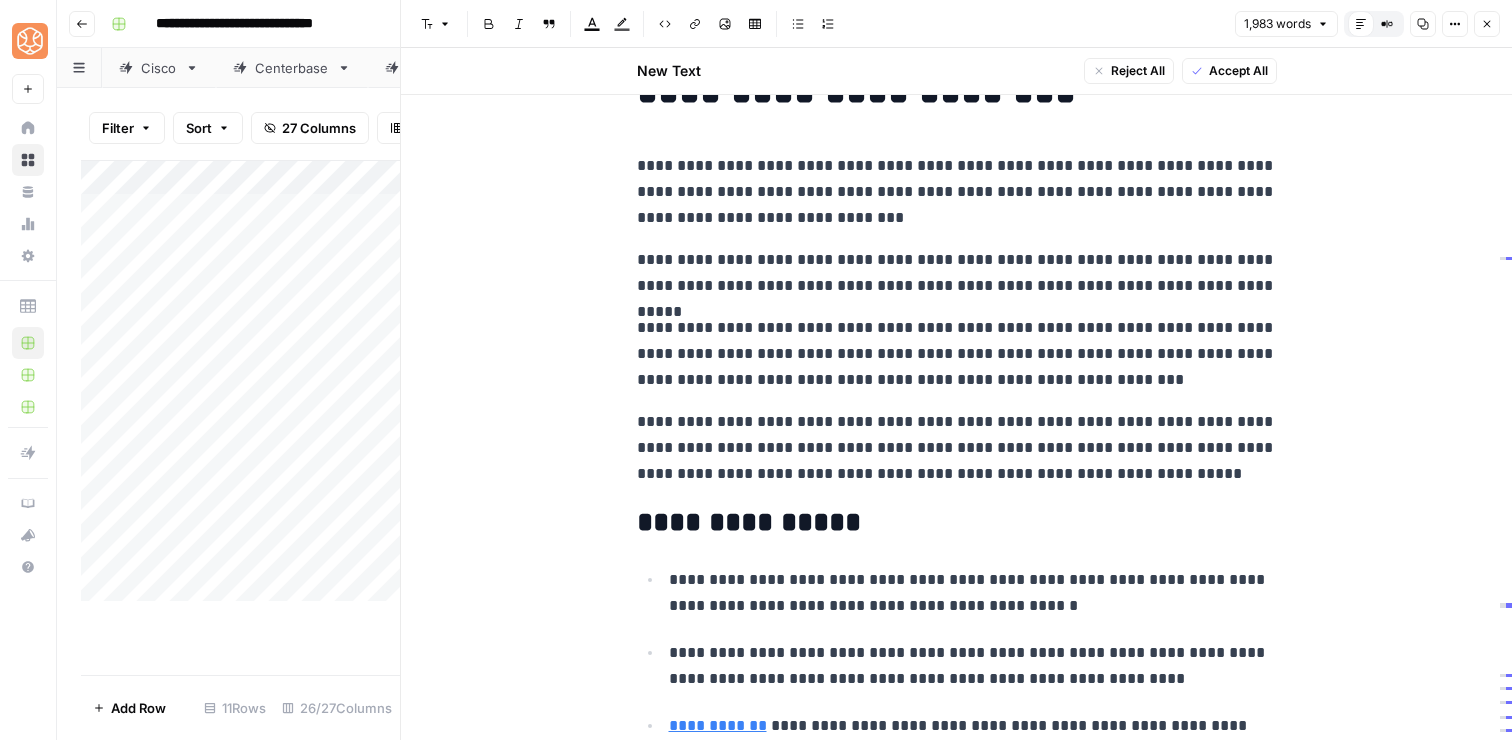 click on "**********" at bounding box center (957, 448) 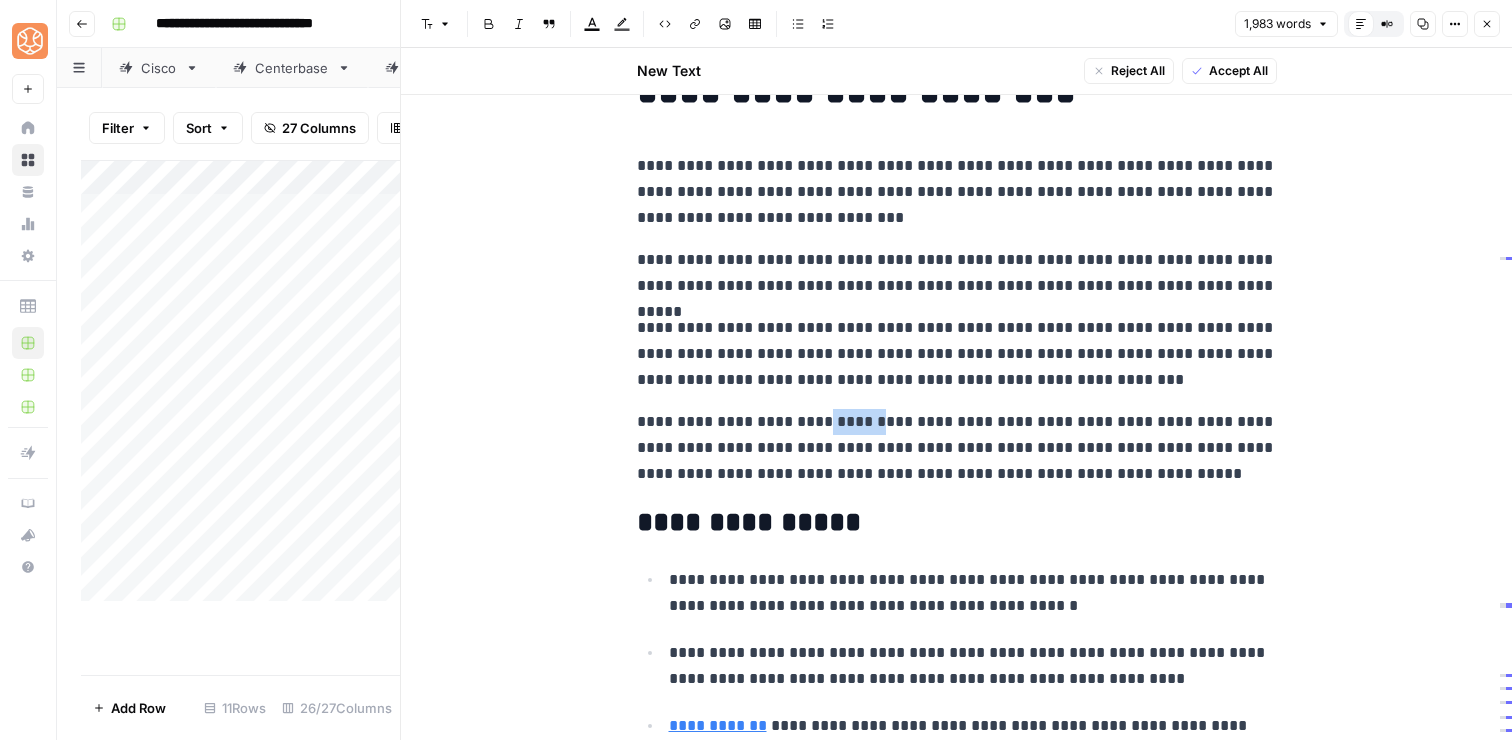 click on "**********" at bounding box center [957, 448] 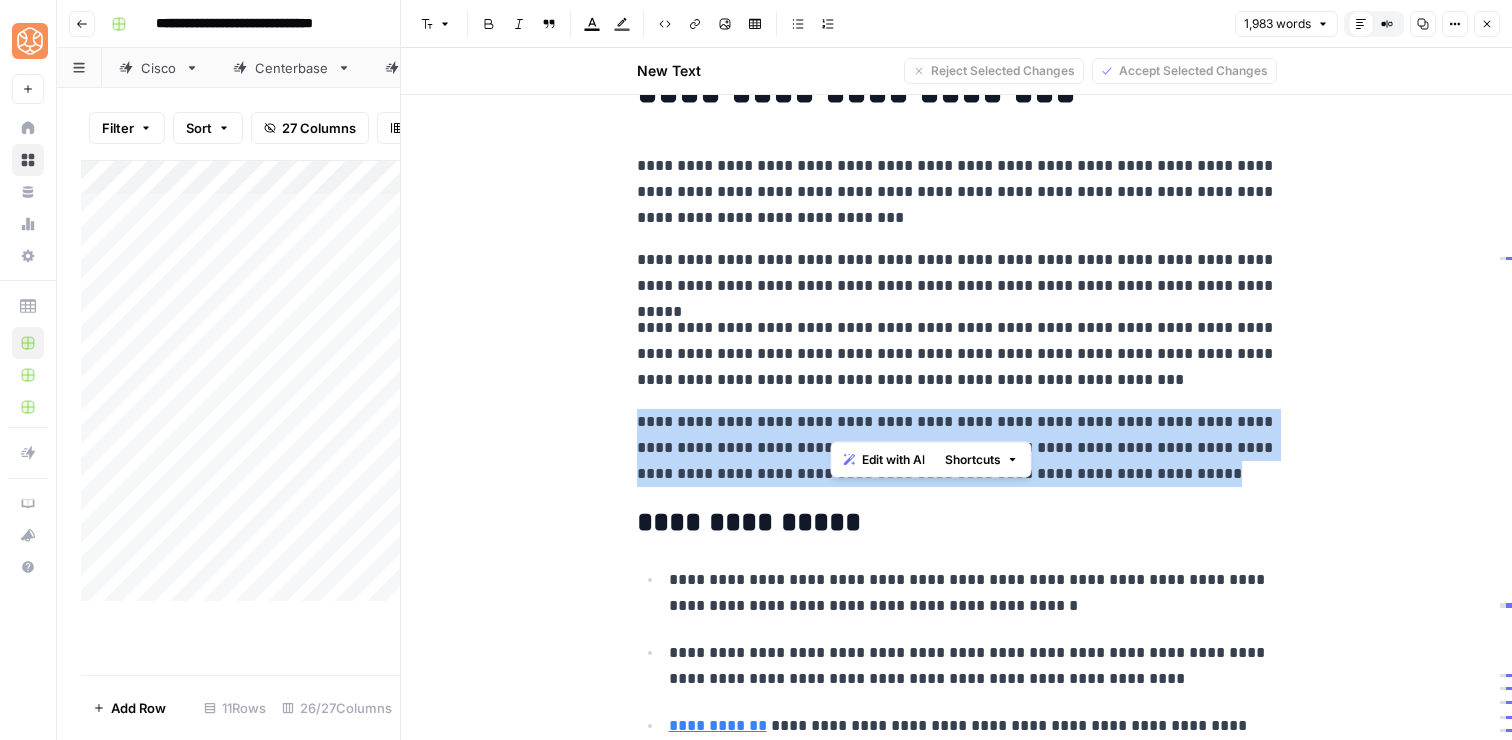 click on "**********" at bounding box center [957, 448] 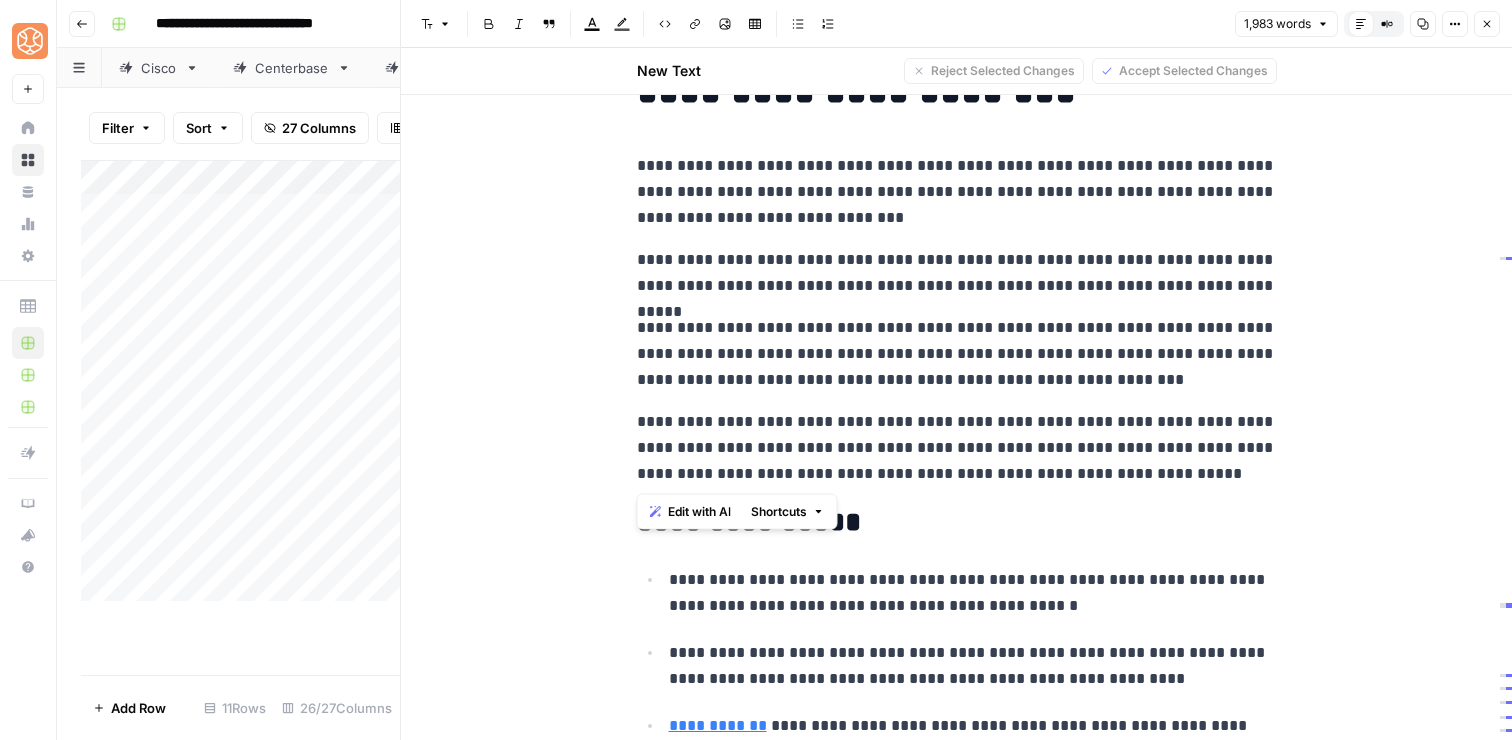 click on "**********" at bounding box center [957, 448] 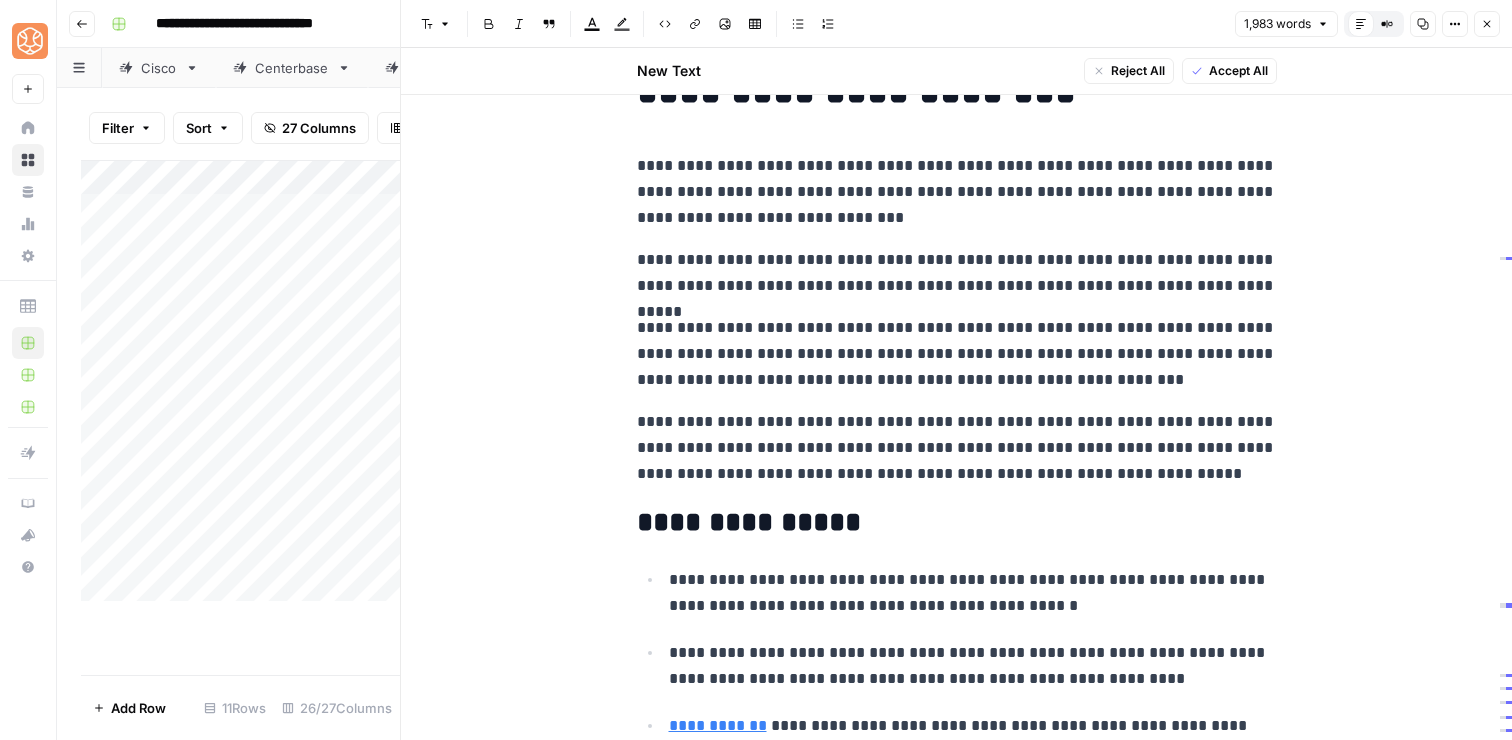 click on "**********" at bounding box center [957, 4991] 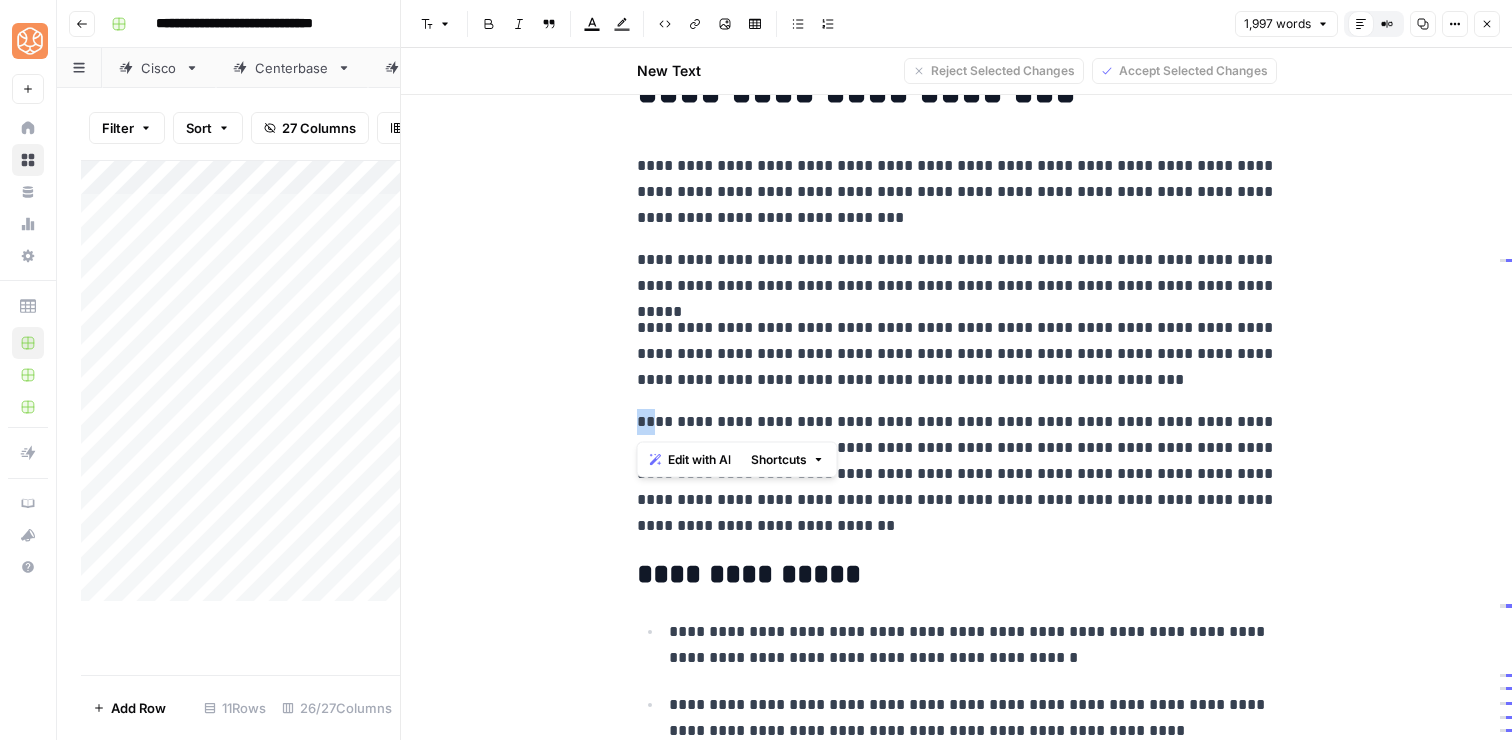drag, startPoint x: 647, startPoint y: 423, endPoint x: 609, endPoint y: 423, distance: 38 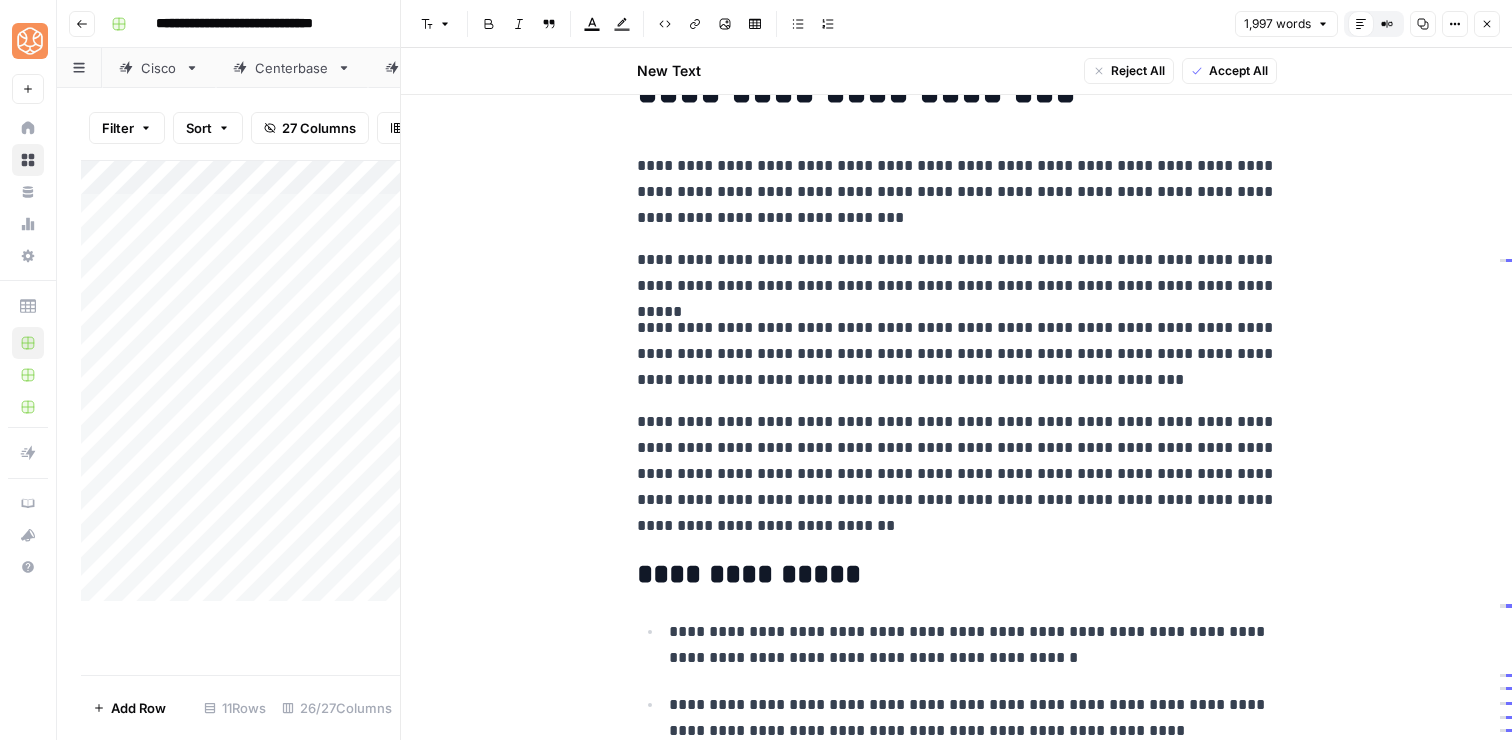 click on "**********" at bounding box center (957, 474) 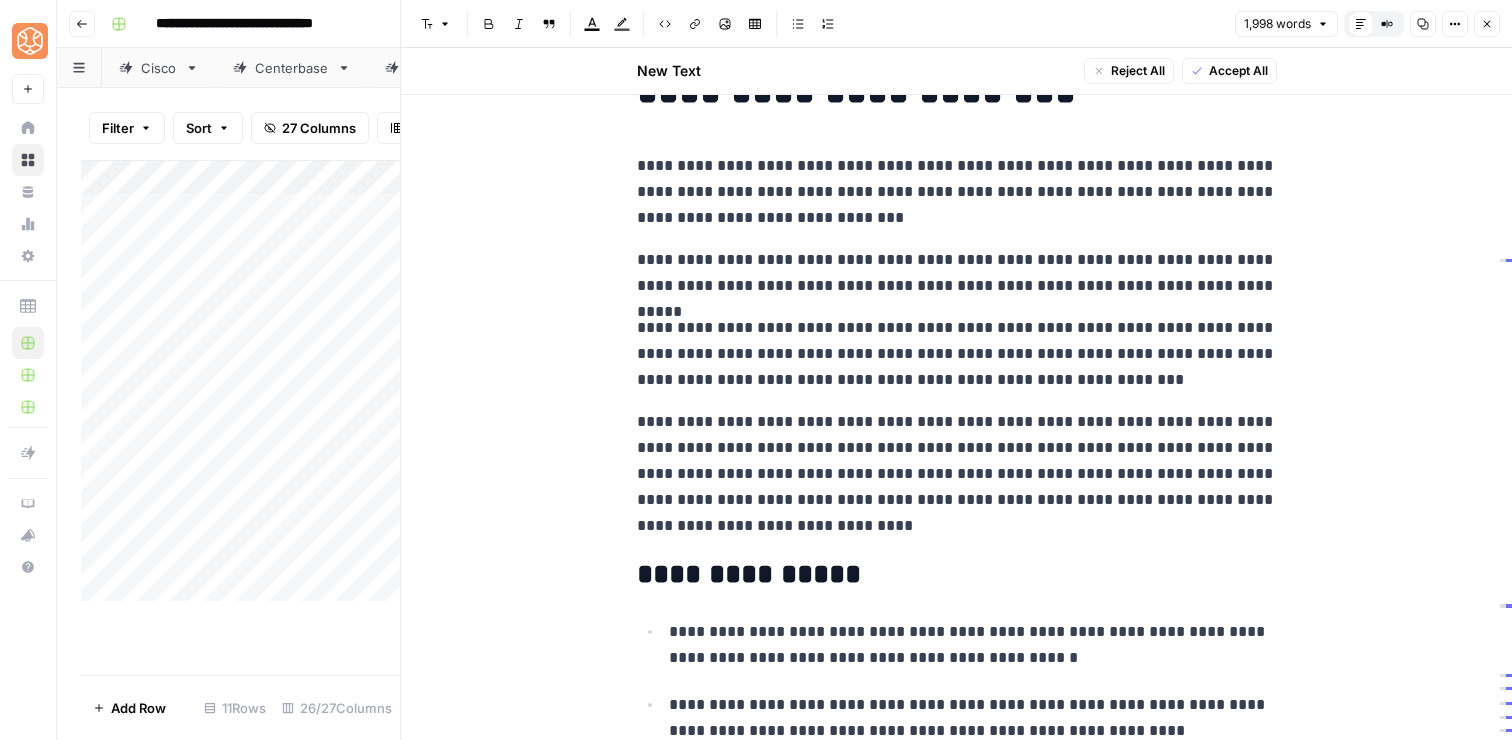 click on "**********" at bounding box center [957, 474] 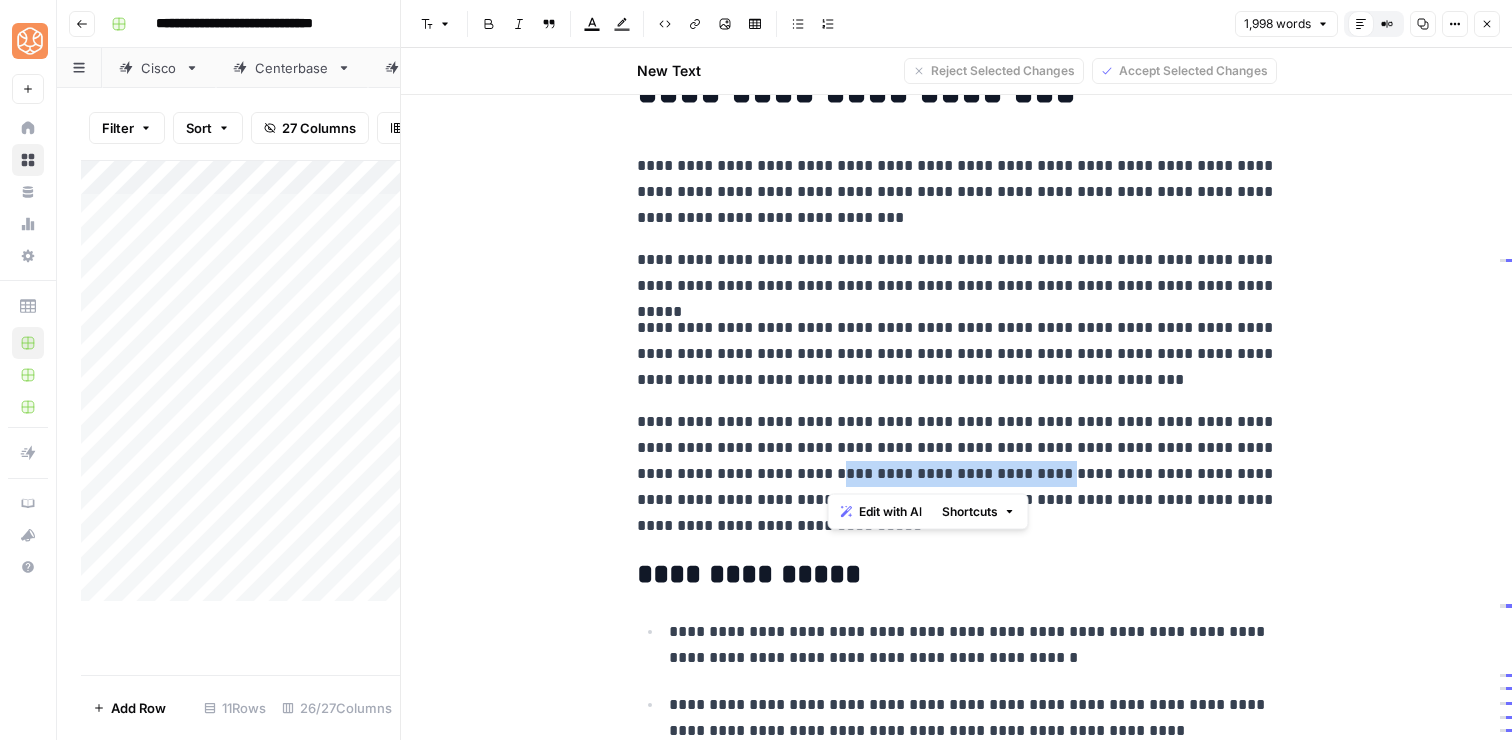 drag, startPoint x: 1041, startPoint y: 474, endPoint x: 831, endPoint y: 478, distance: 210.03809 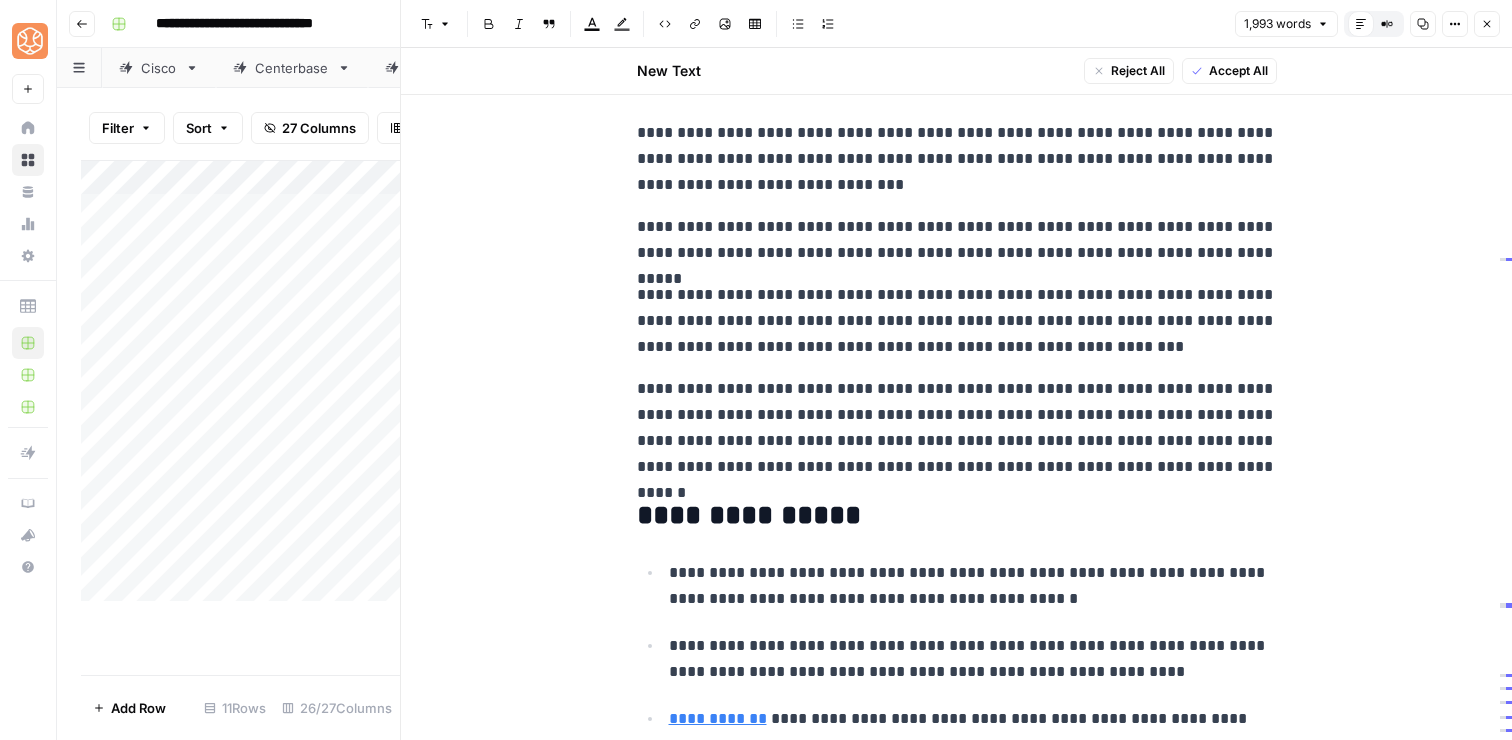 scroll, scrollTop: 156, scrollLeft: 0, axis: vertical 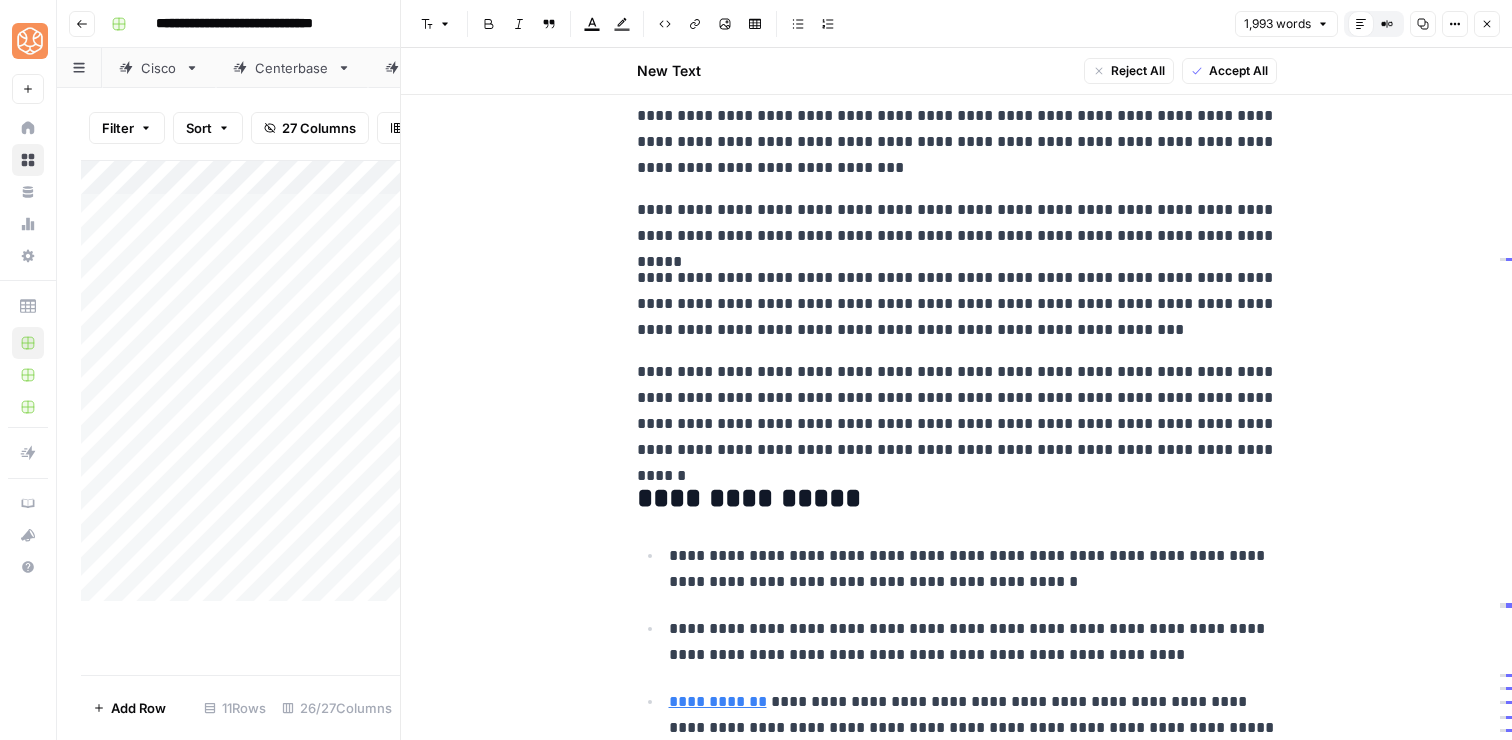 click on "**********" at bounding box center (957, 4954) 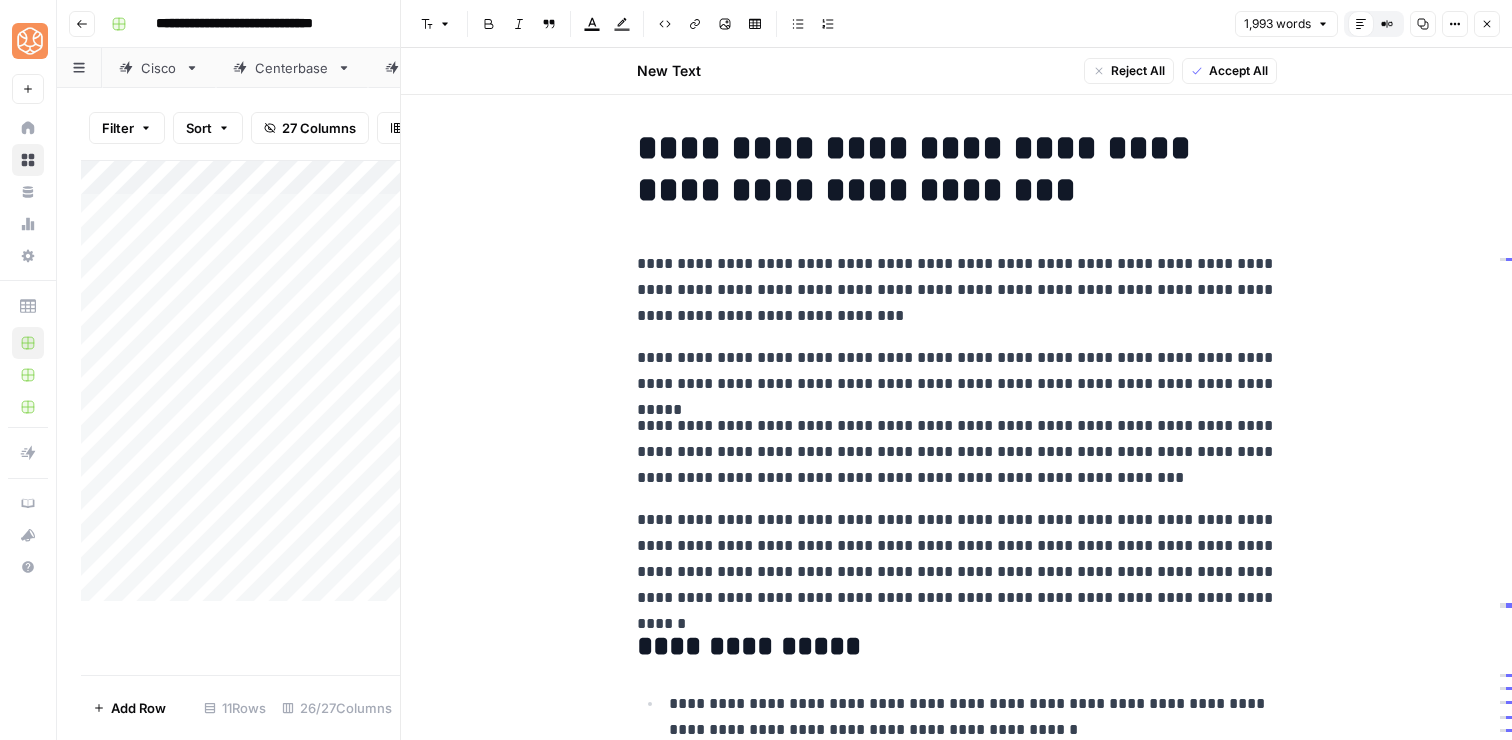 scroll, scrollTop: 0, scrollLeft: 0, axis: both 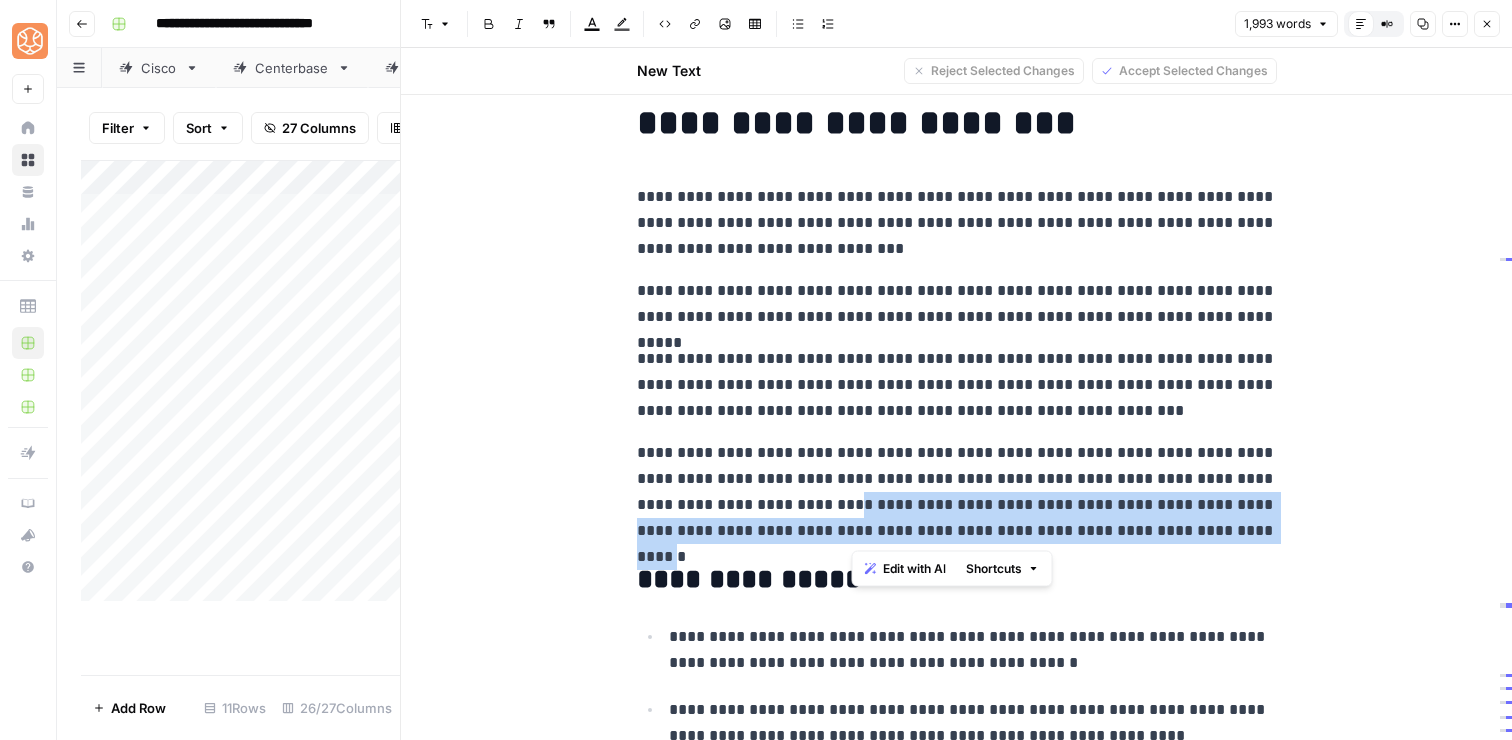 drag, startPoint x: 1250, startPoint y: 535, endPoint x: 845, endPoint y: 511, distance: 405.71048 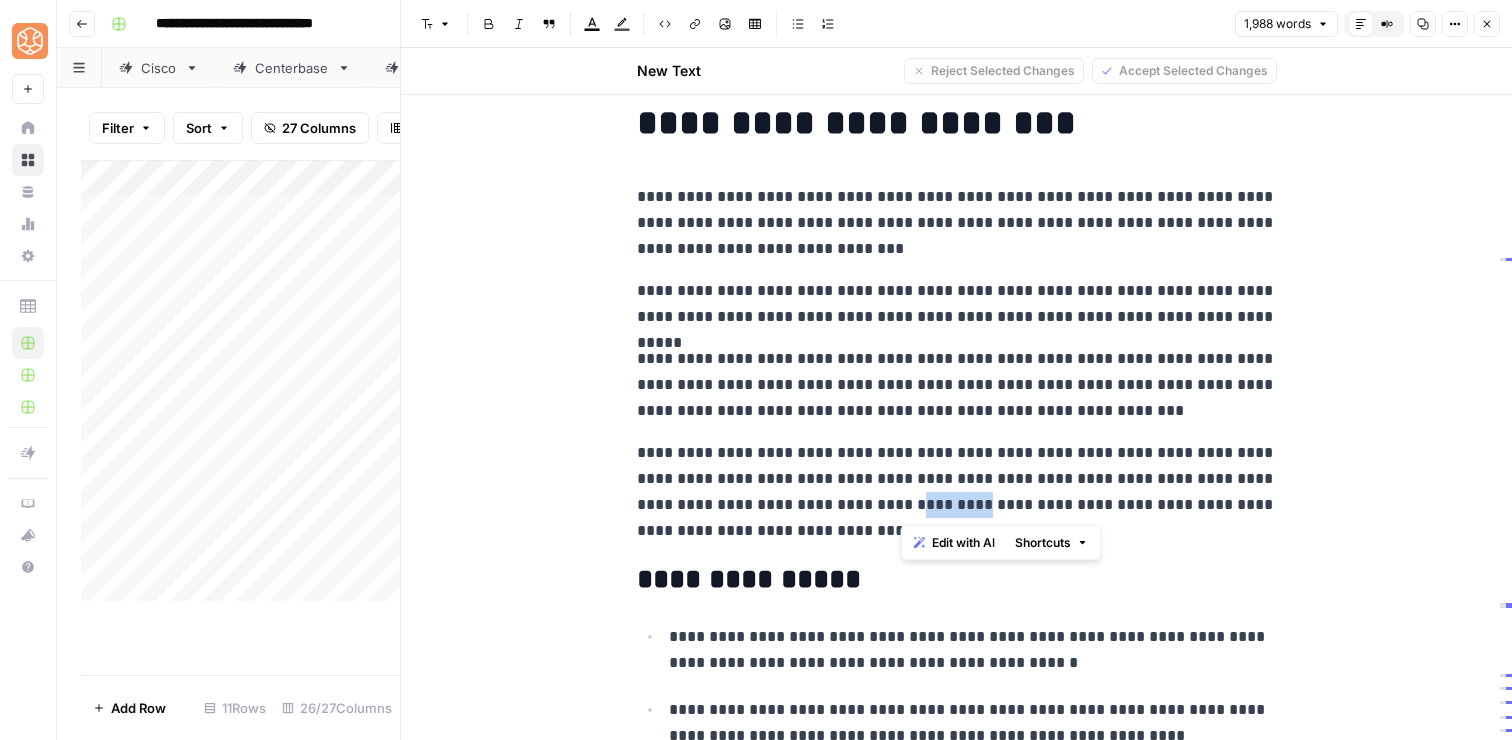 drag, startPoint x: 966, startPoint y: 503, endPoint x: 905, endPoint y: 502, distance: 61.008198 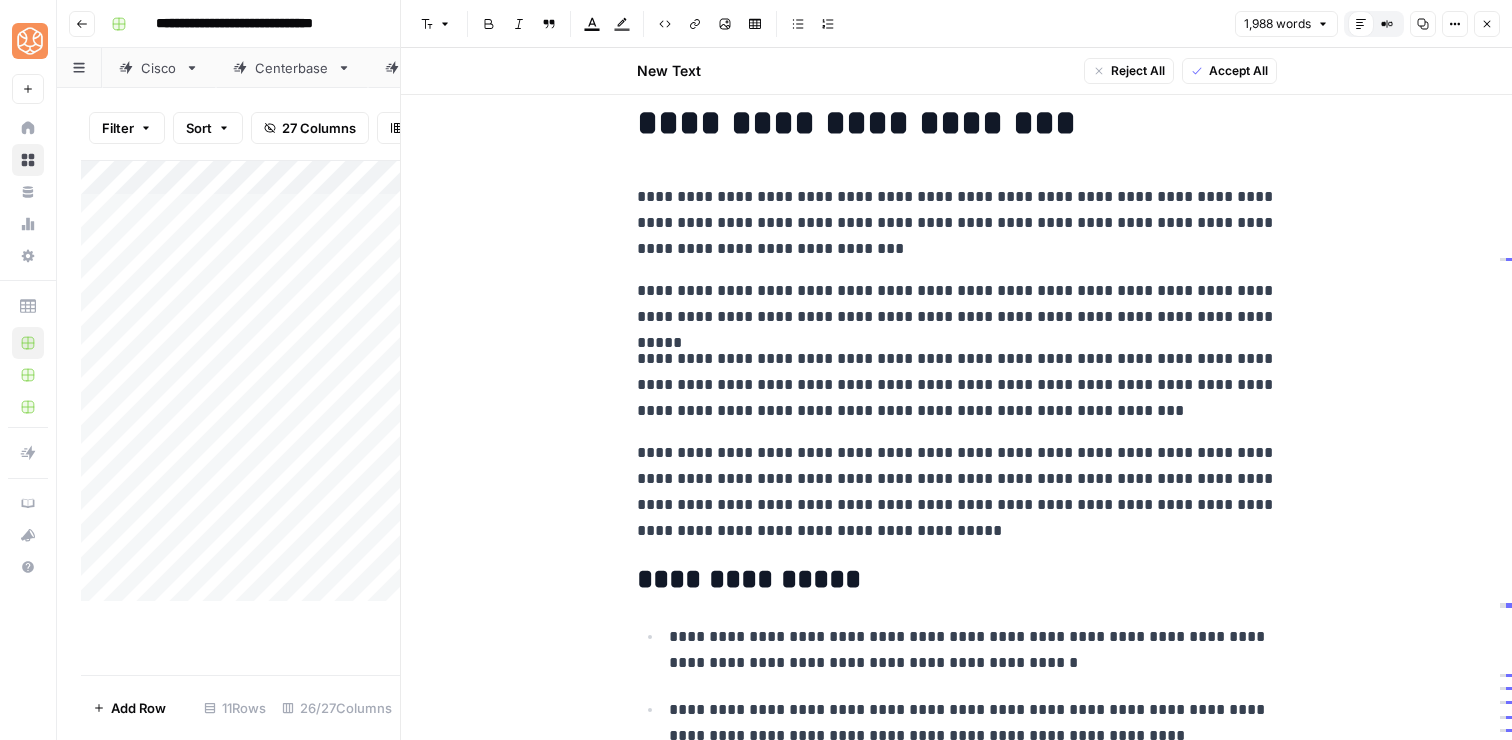 click on "**********" at bounding box center [957, 492] 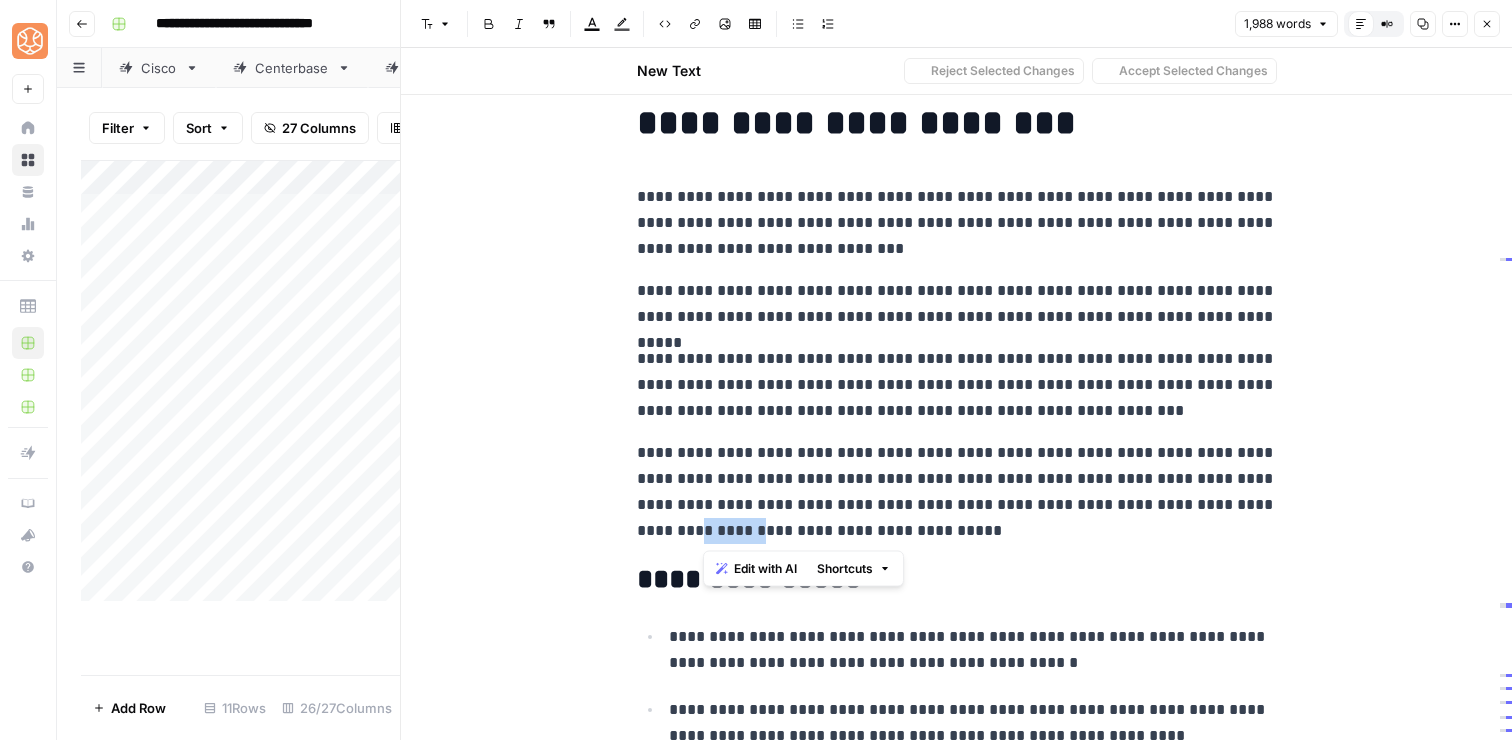 drag, startPoint x: 756, startPoint y: 531, endPoint x: 702, endPoint y: 531, distance: 54 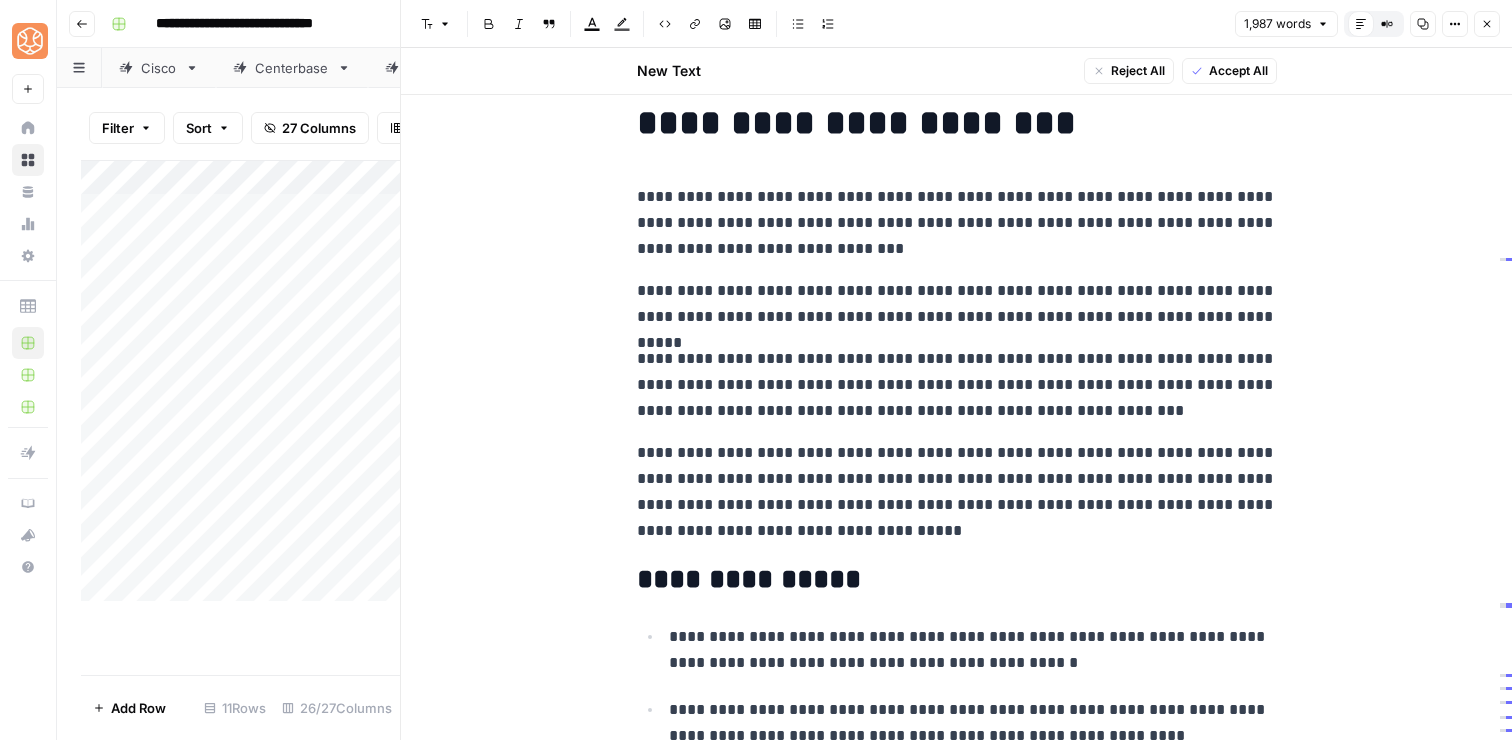 click on "**********" at bounding box center (957, 492) 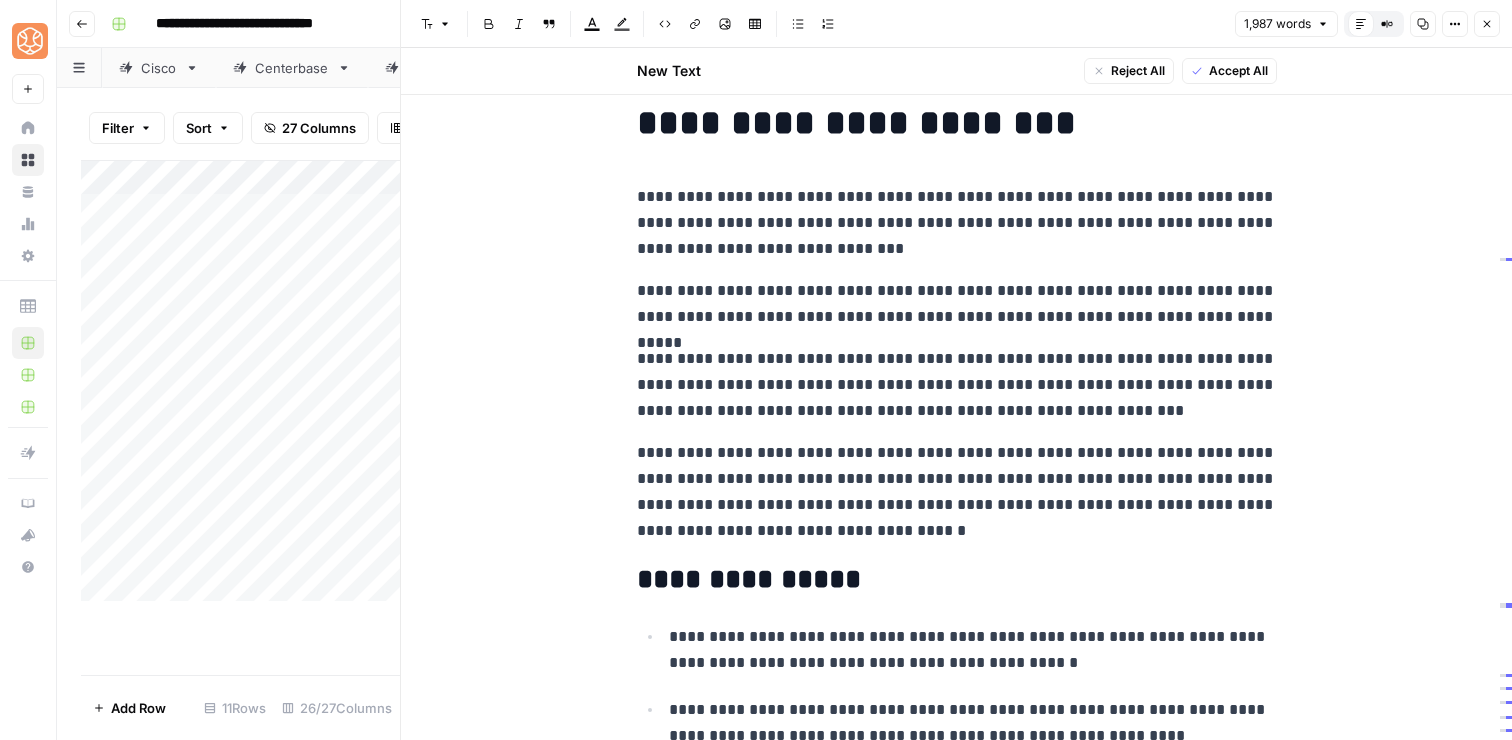 click on "**********" at bounding box center [957, 5035] 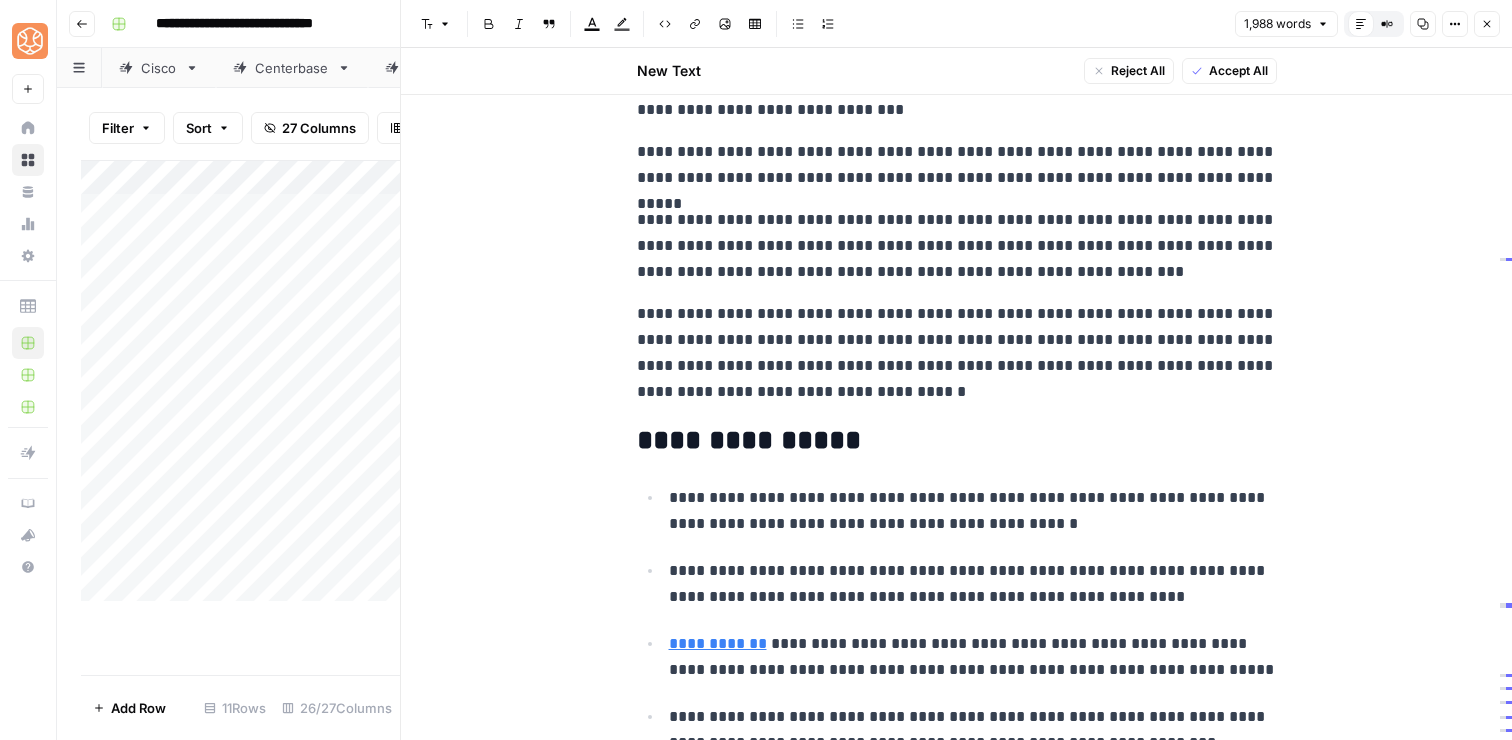 scroll, scrollTop: 247, scrollLeft: 0, axis: vertical 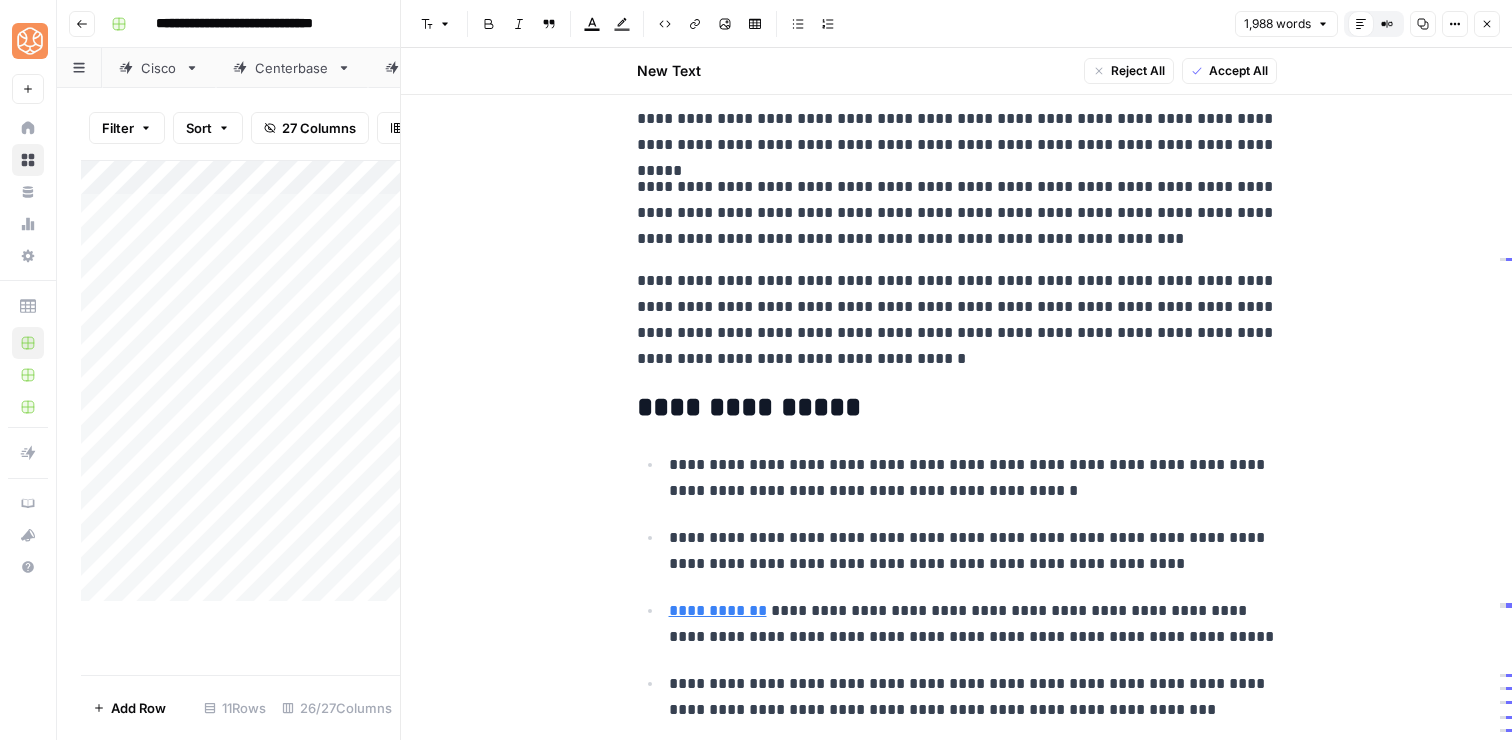 click on "**********" at bounding box center (957, 213) 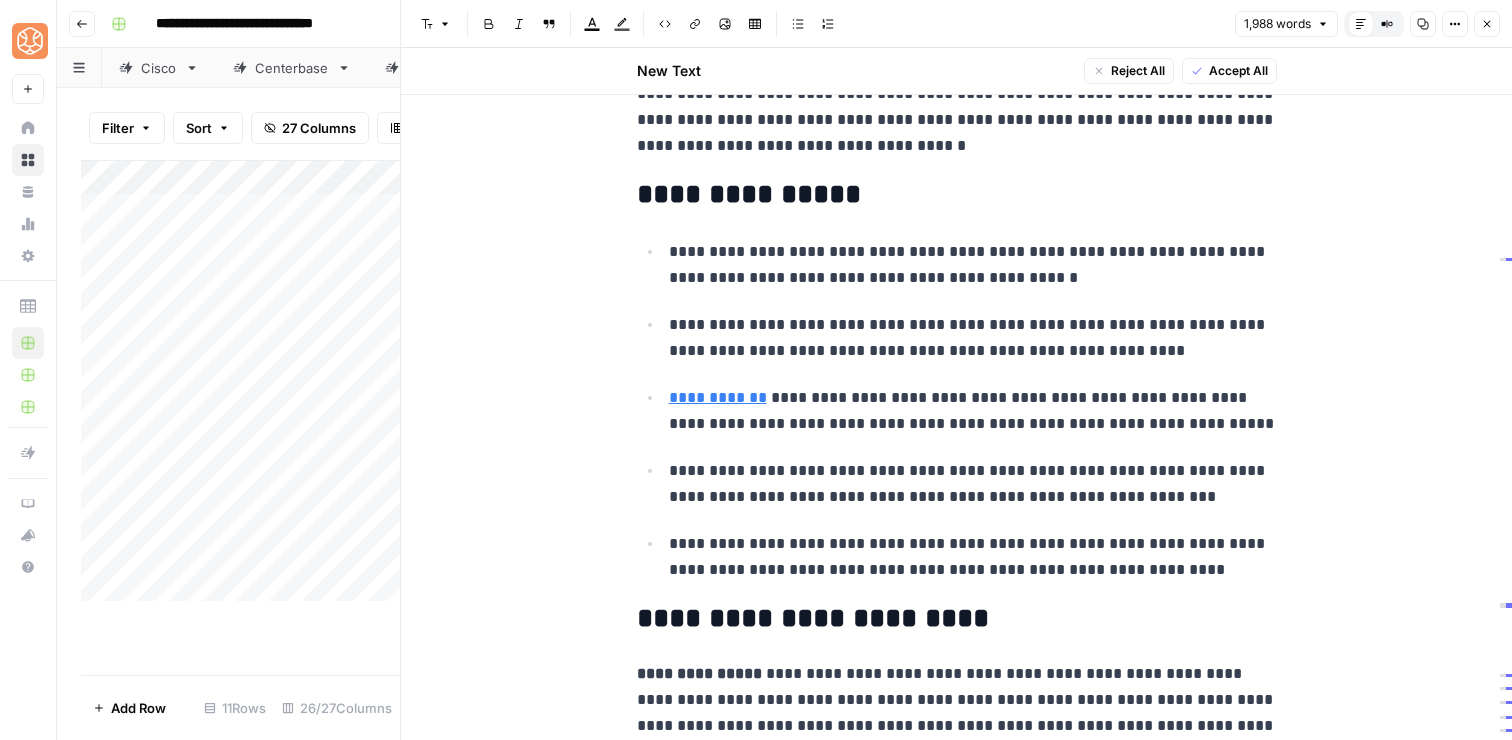 scroll, scrollTop: 518, scrollLeft: 0, axis: vertical 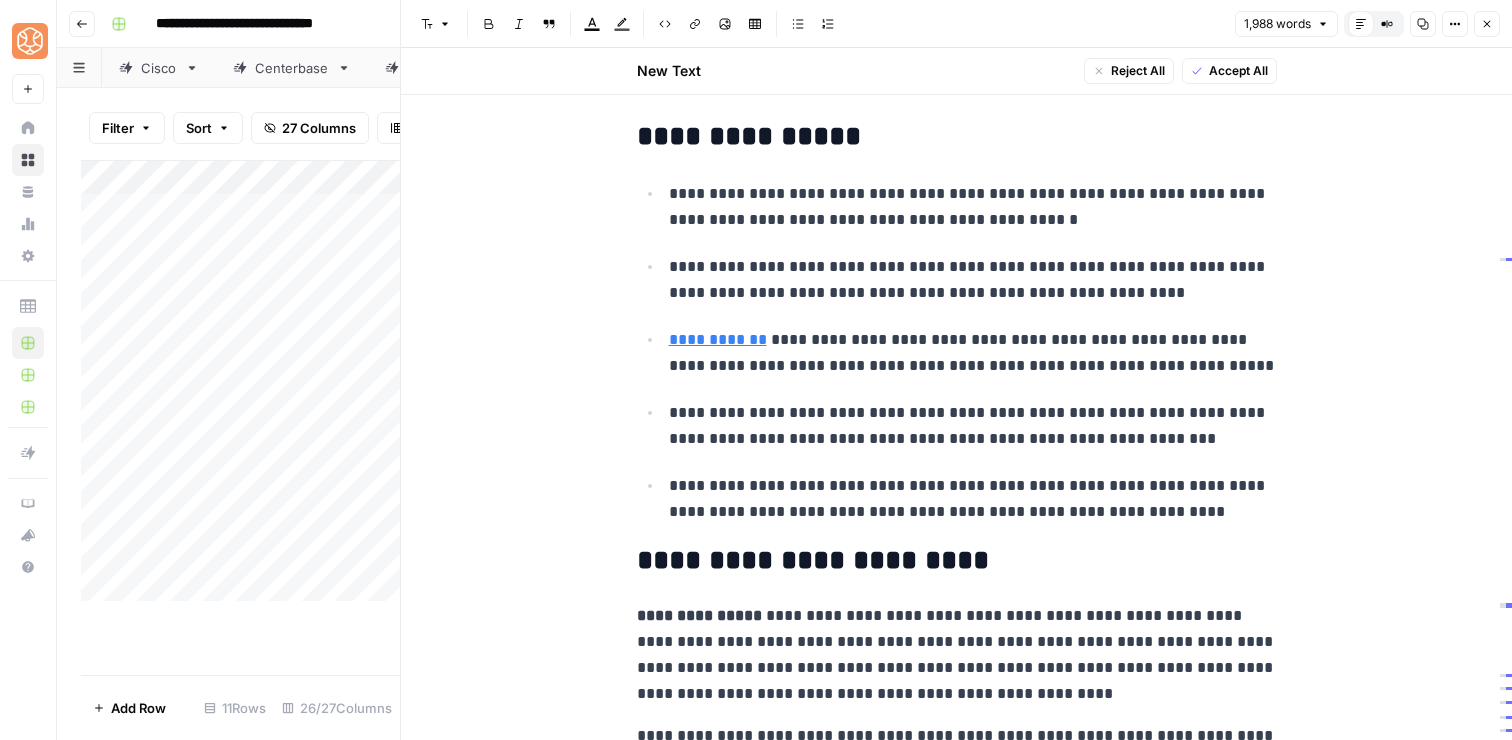 click on "**********" at bounding box center [973, 207] 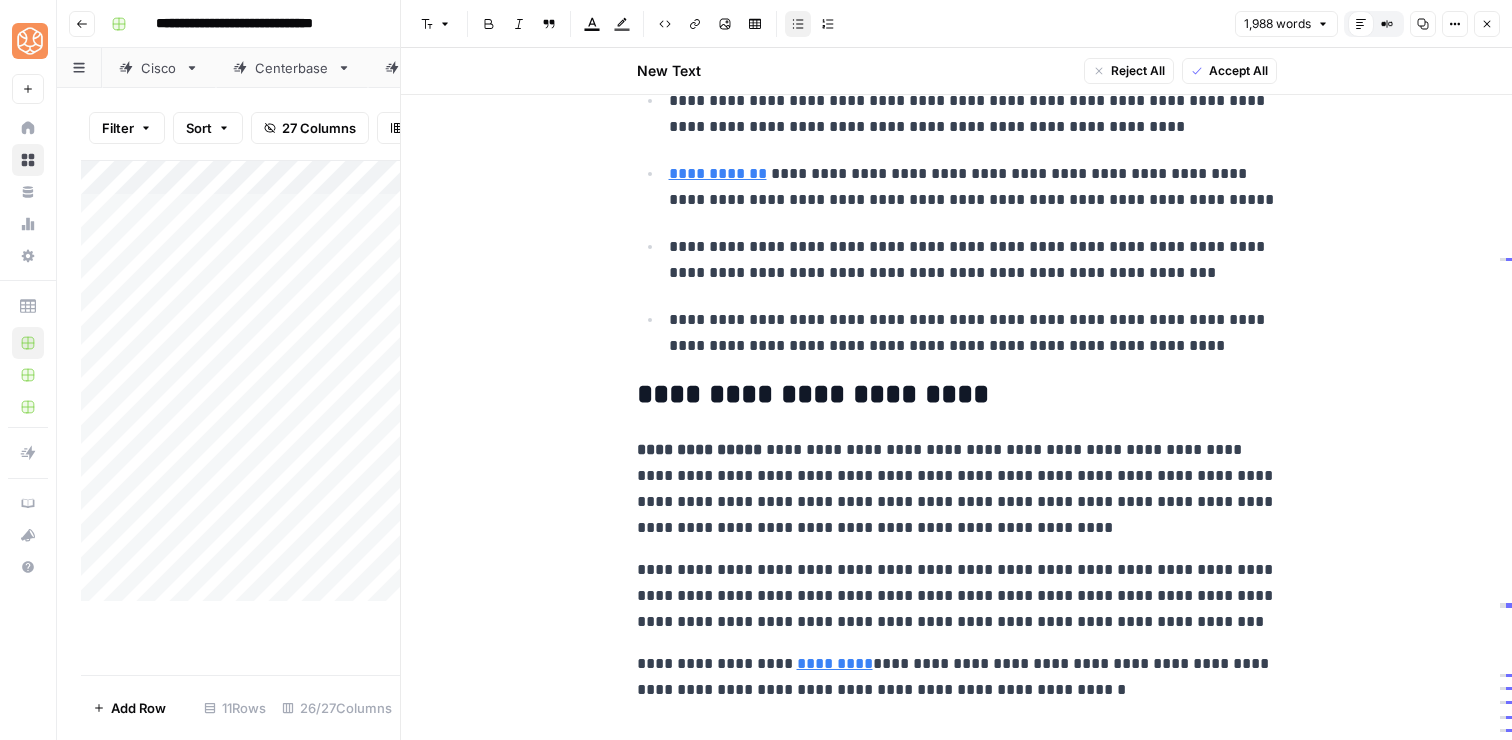 scroll, scrollTop: 701, scrollLeft: 0, axis: vertical 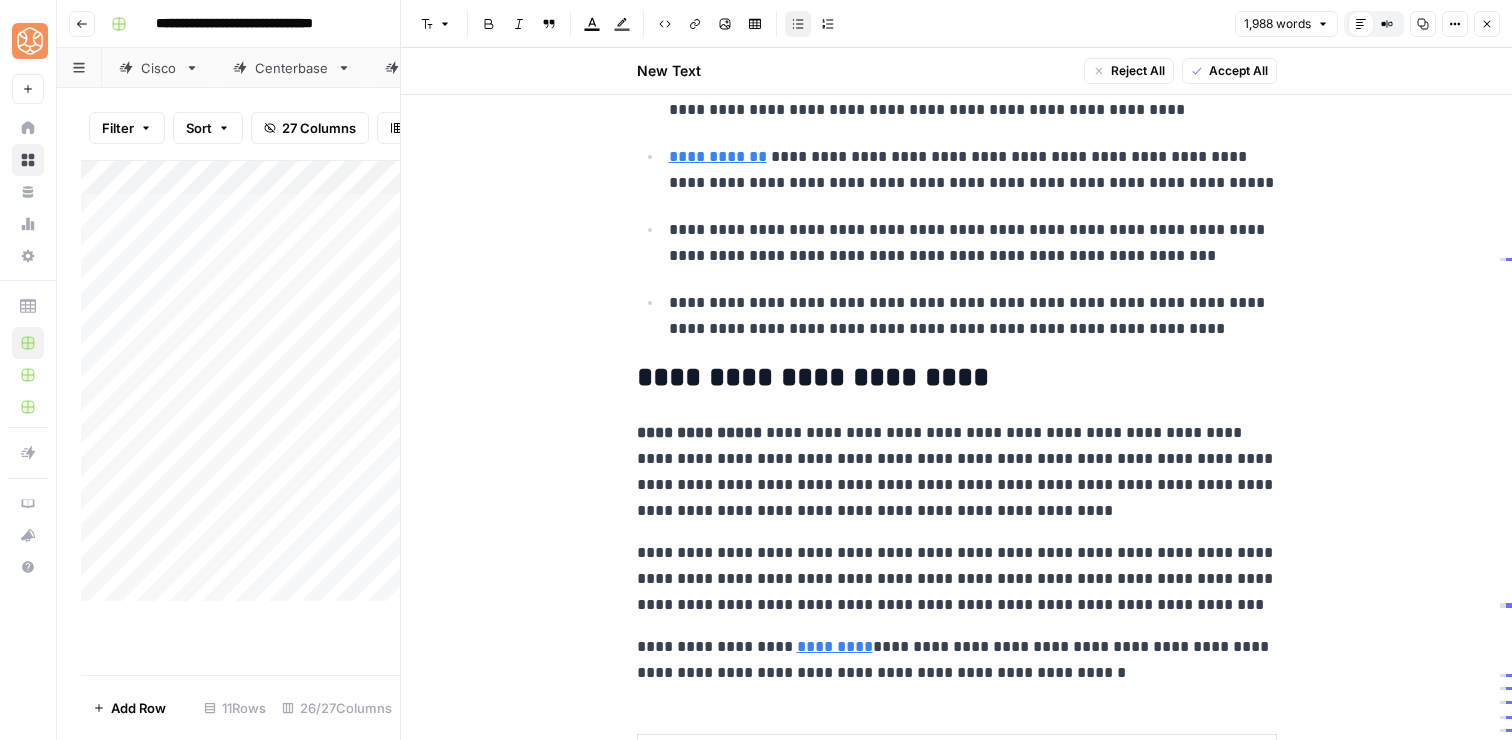 click on "**********" at bounding box center (973, 243) 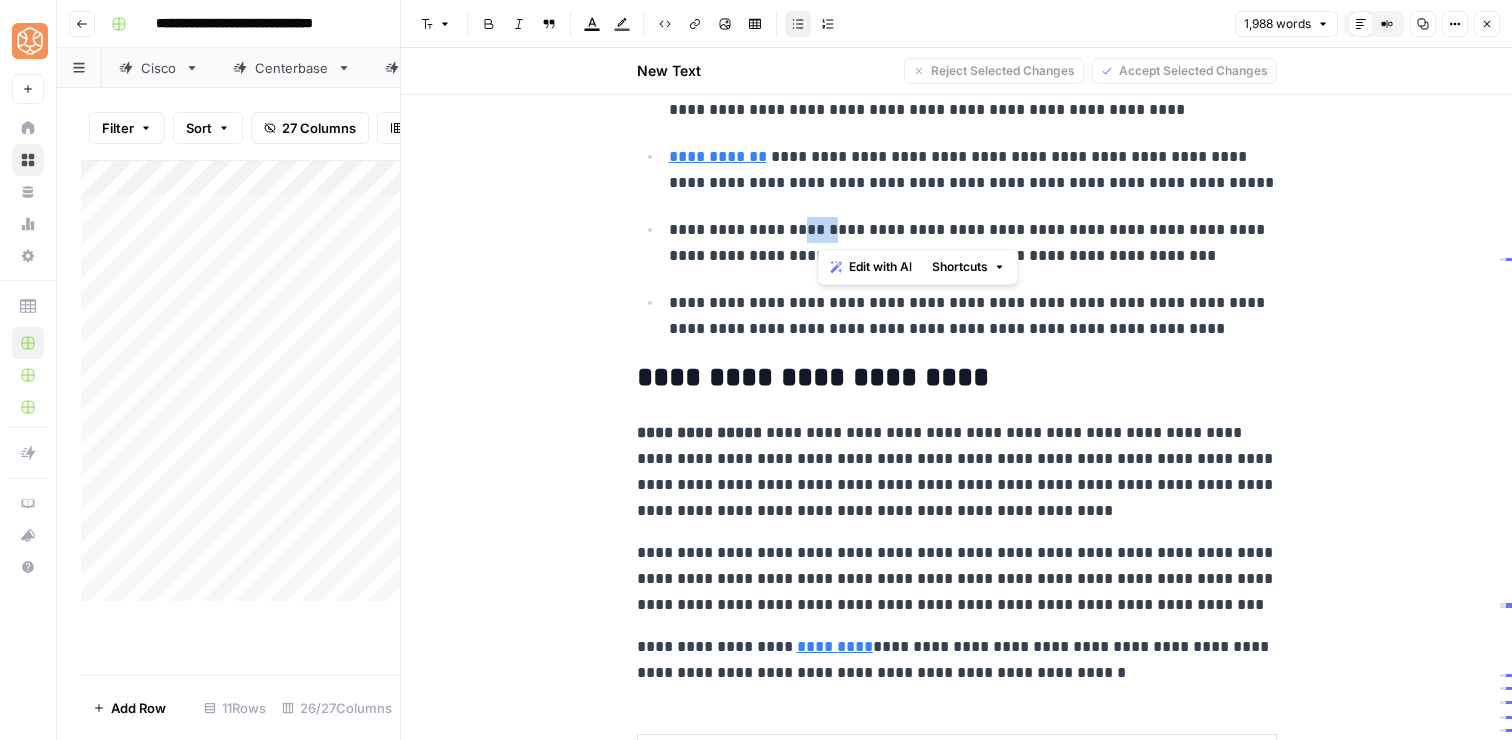 click on "**********" at bounding box center (973, 243) 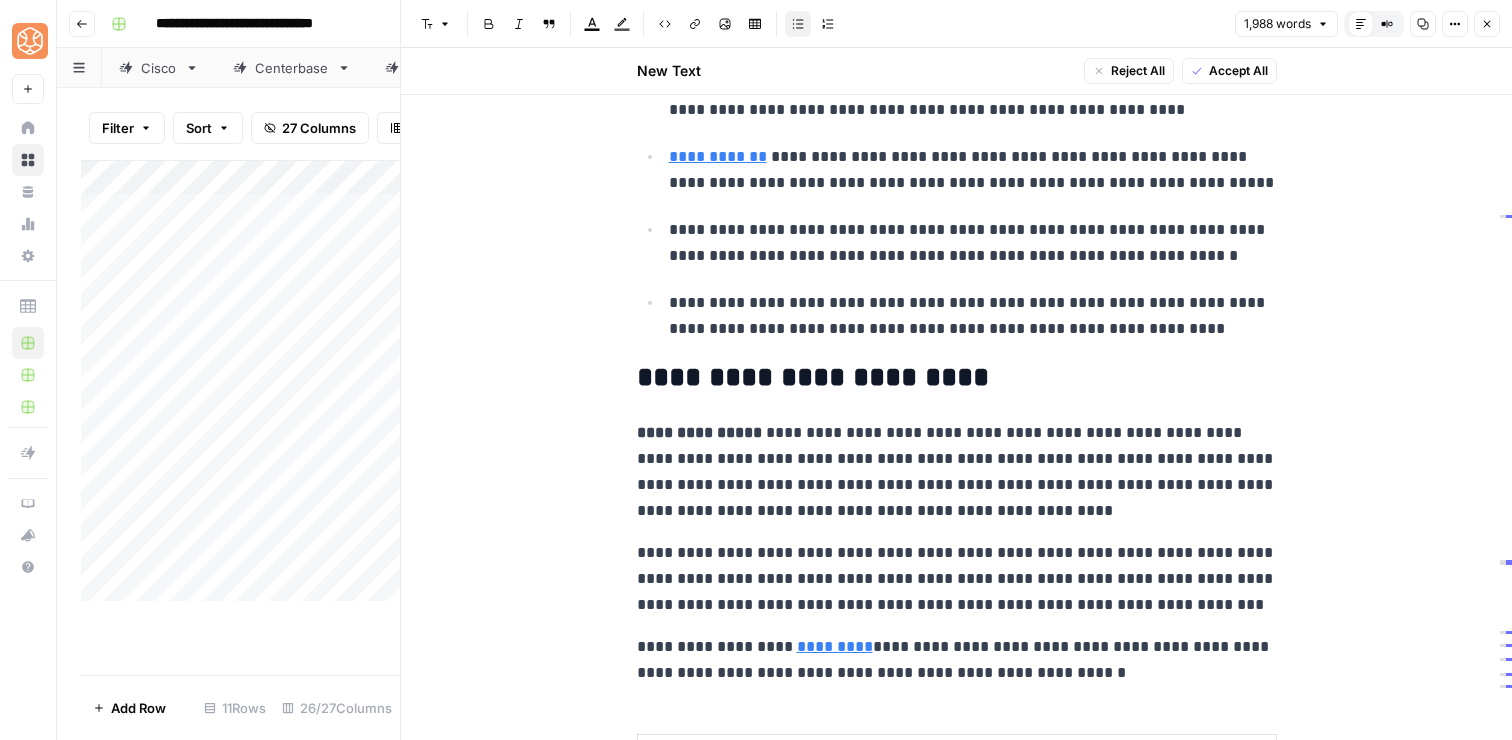 click on "**********" at bounding box center [973, 243] 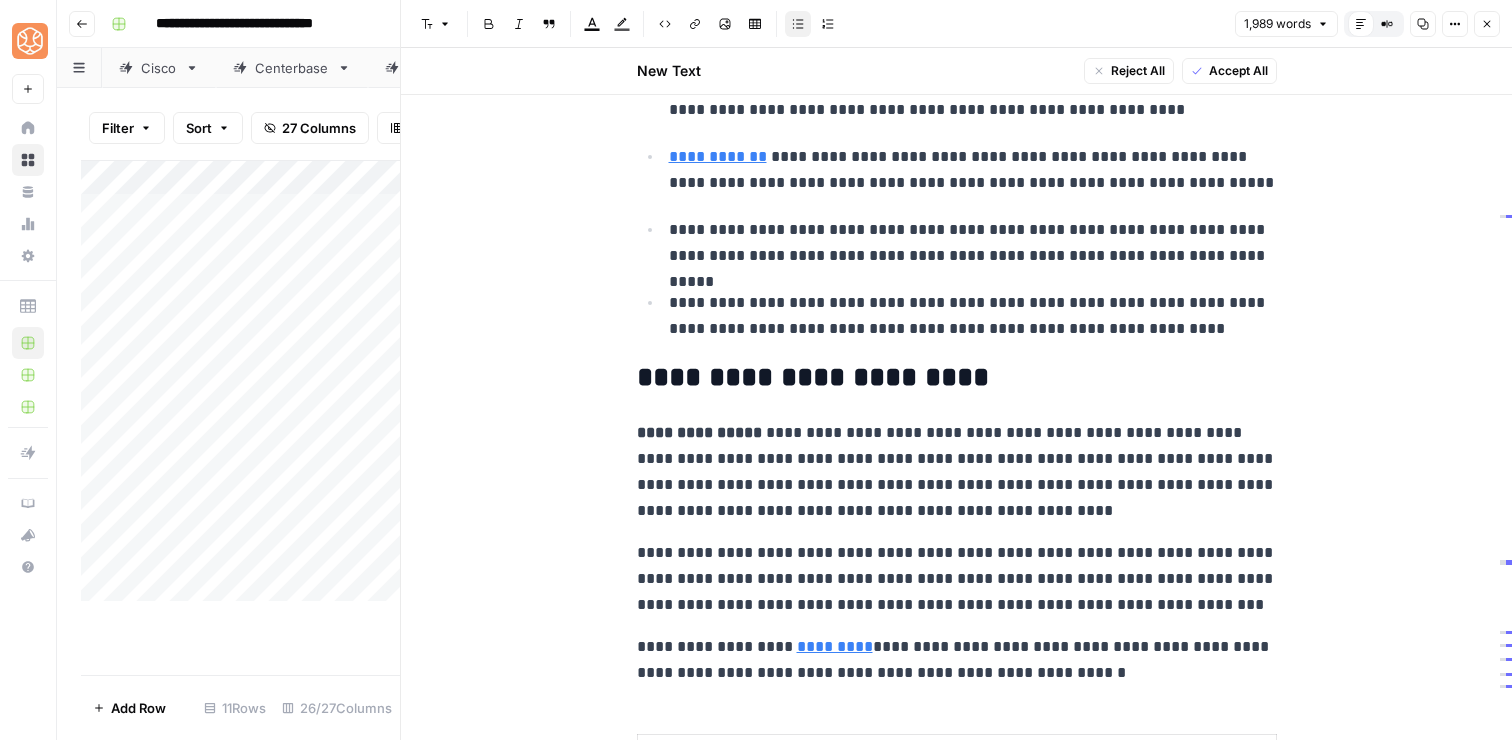 click on "**********" at bounding box center (973, 243) 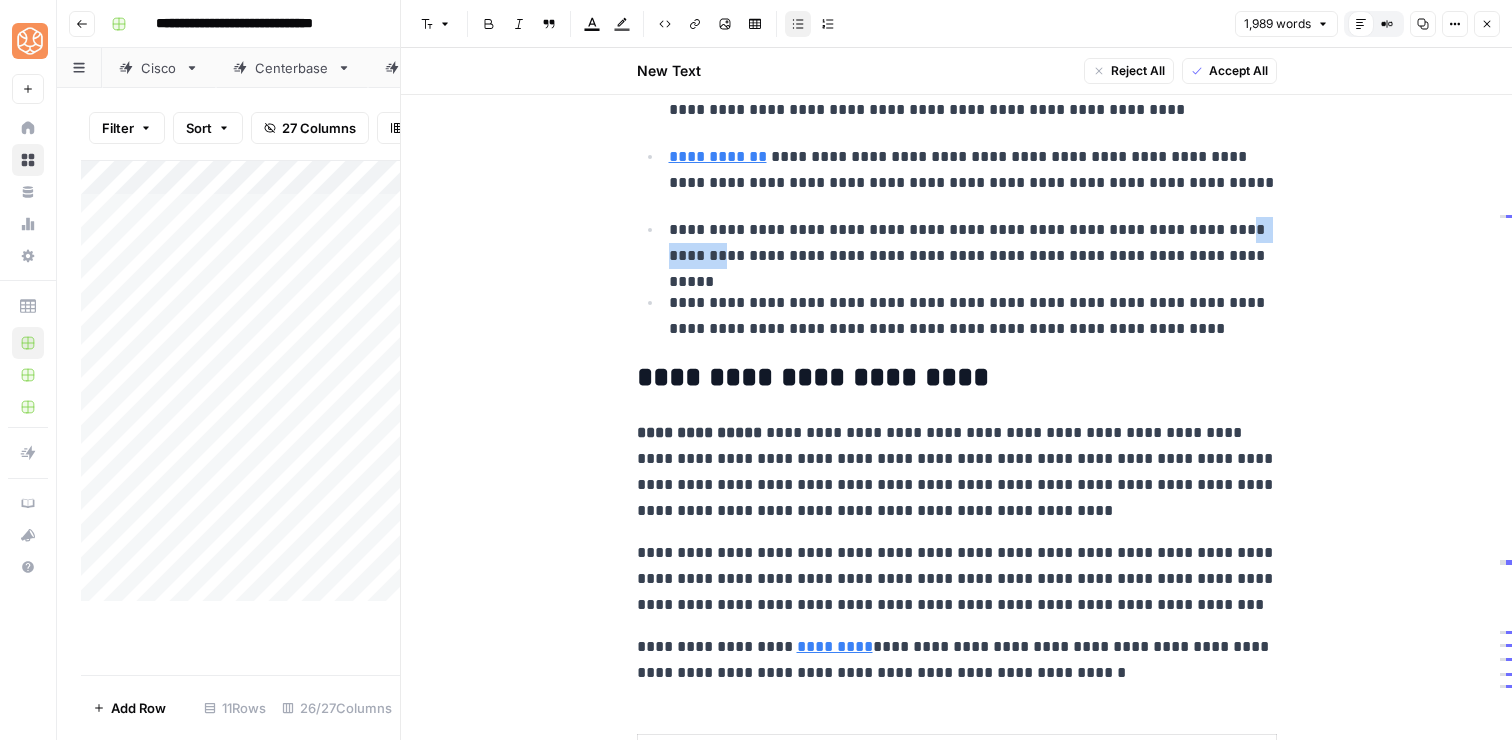 click on "**********" at bounding box center [973, 243] 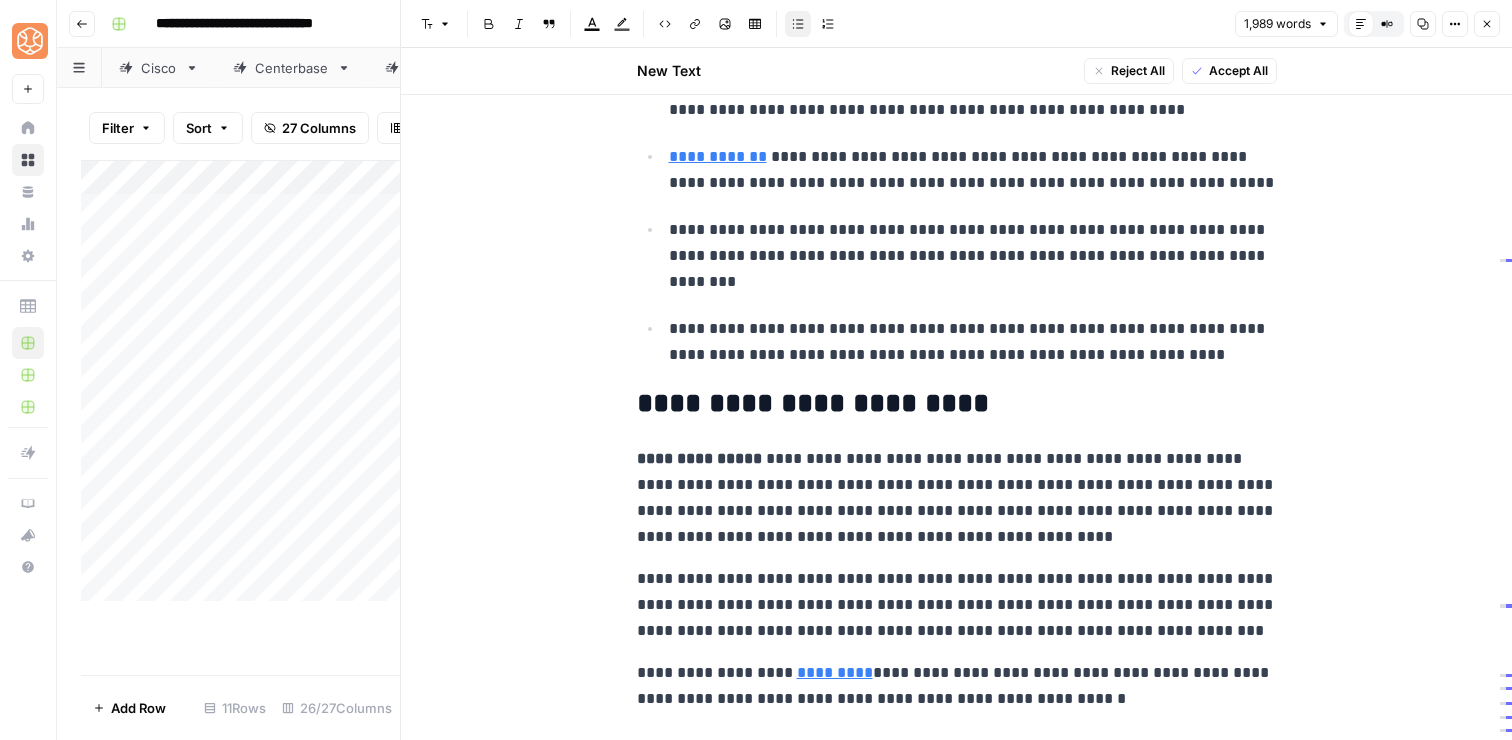 click on "**********" at bounding box center (973, 256) 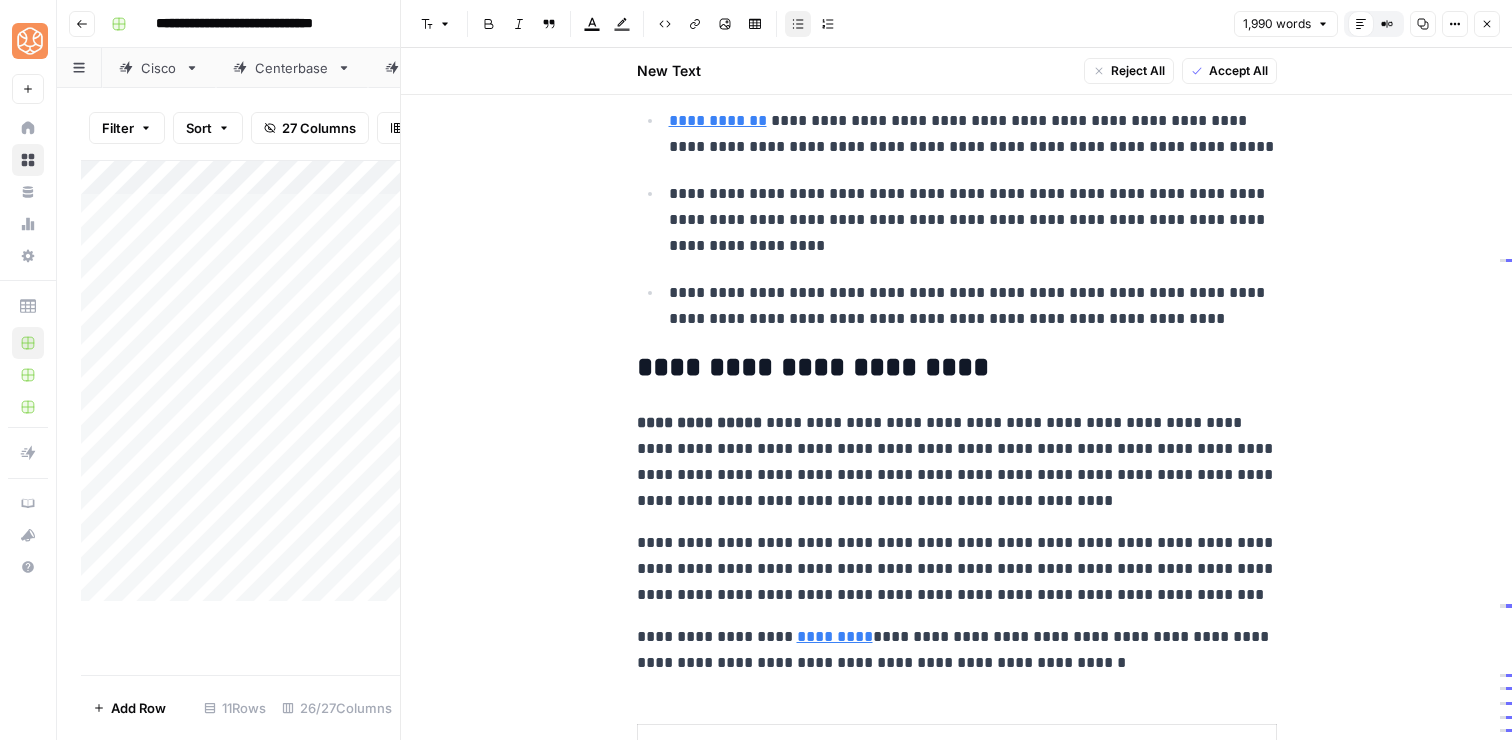 scroll, scrollTop: 752, scrollLeft: 0, axis: vertical 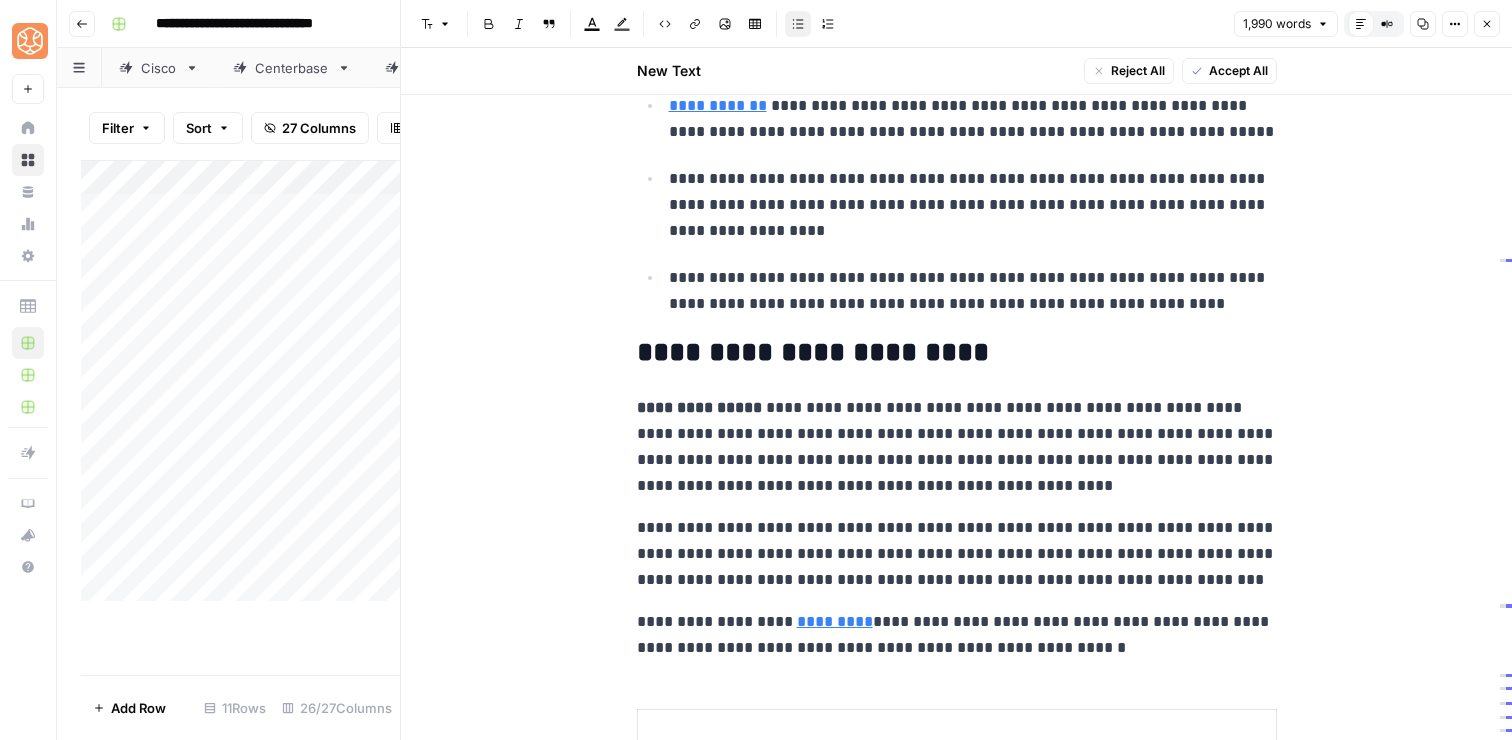 click on "**********" at bounding box center (973, 291) 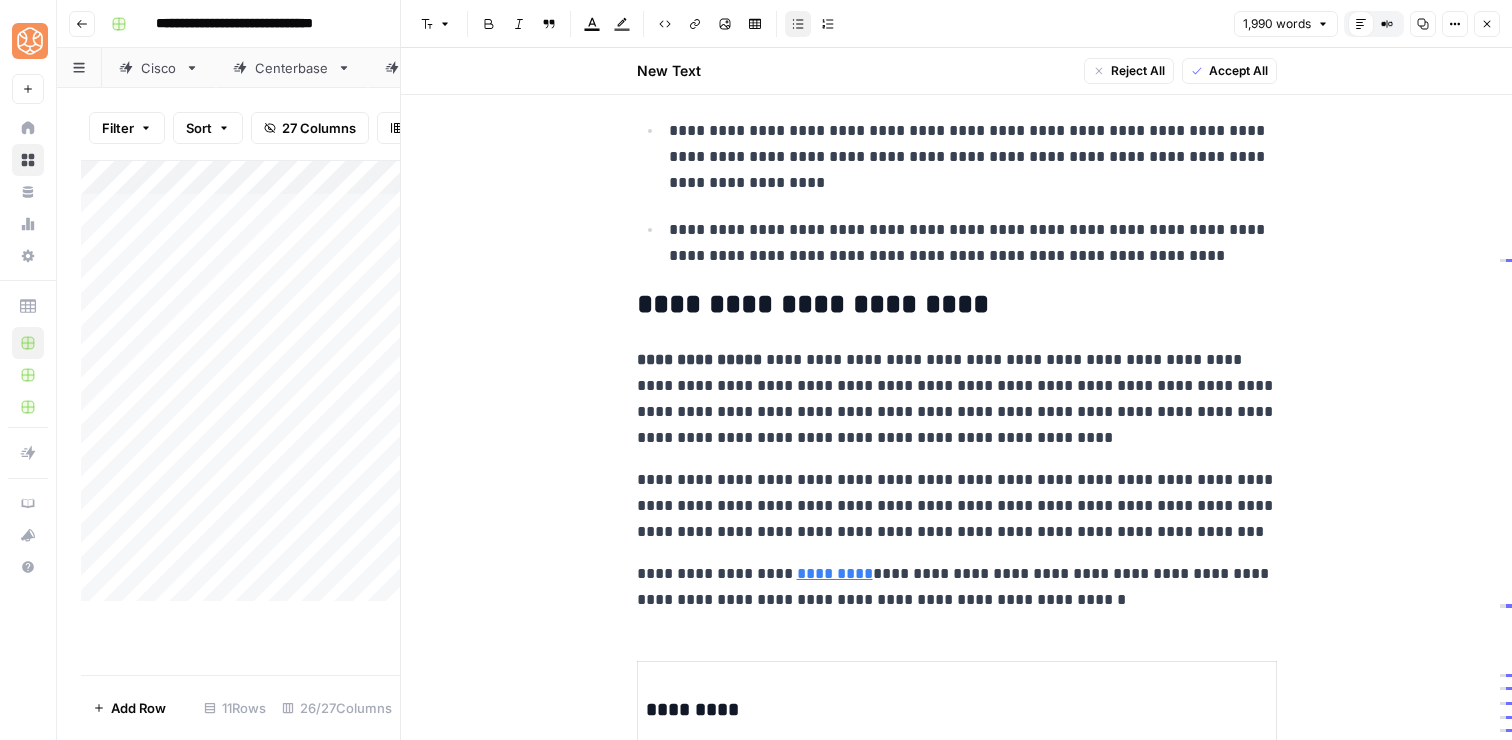 click on "**********" at bounding box center (957, 305) 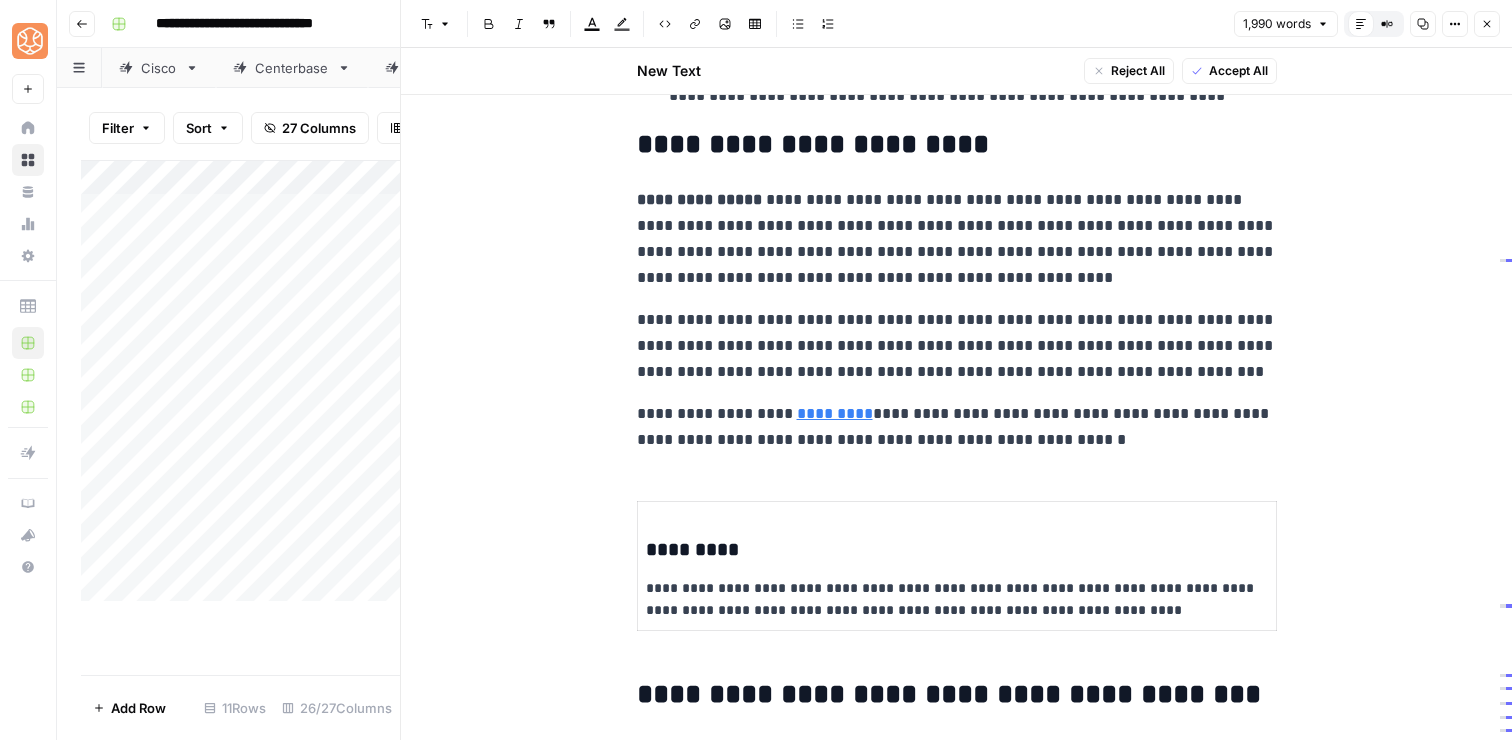 scroll, scrollTop: 977, scrollLeft: 0, axis: vertical 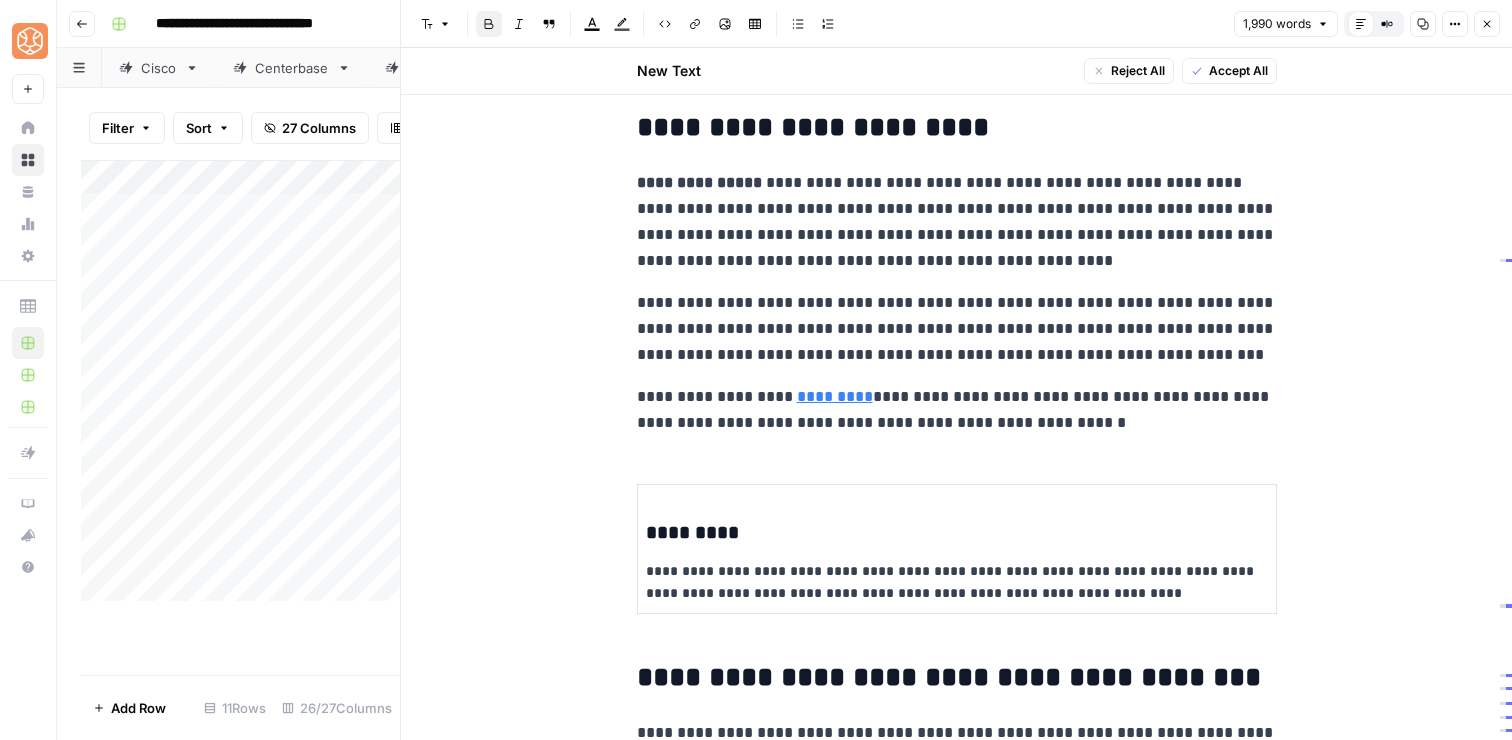 click on "**********" at bounding box center (701, 182) 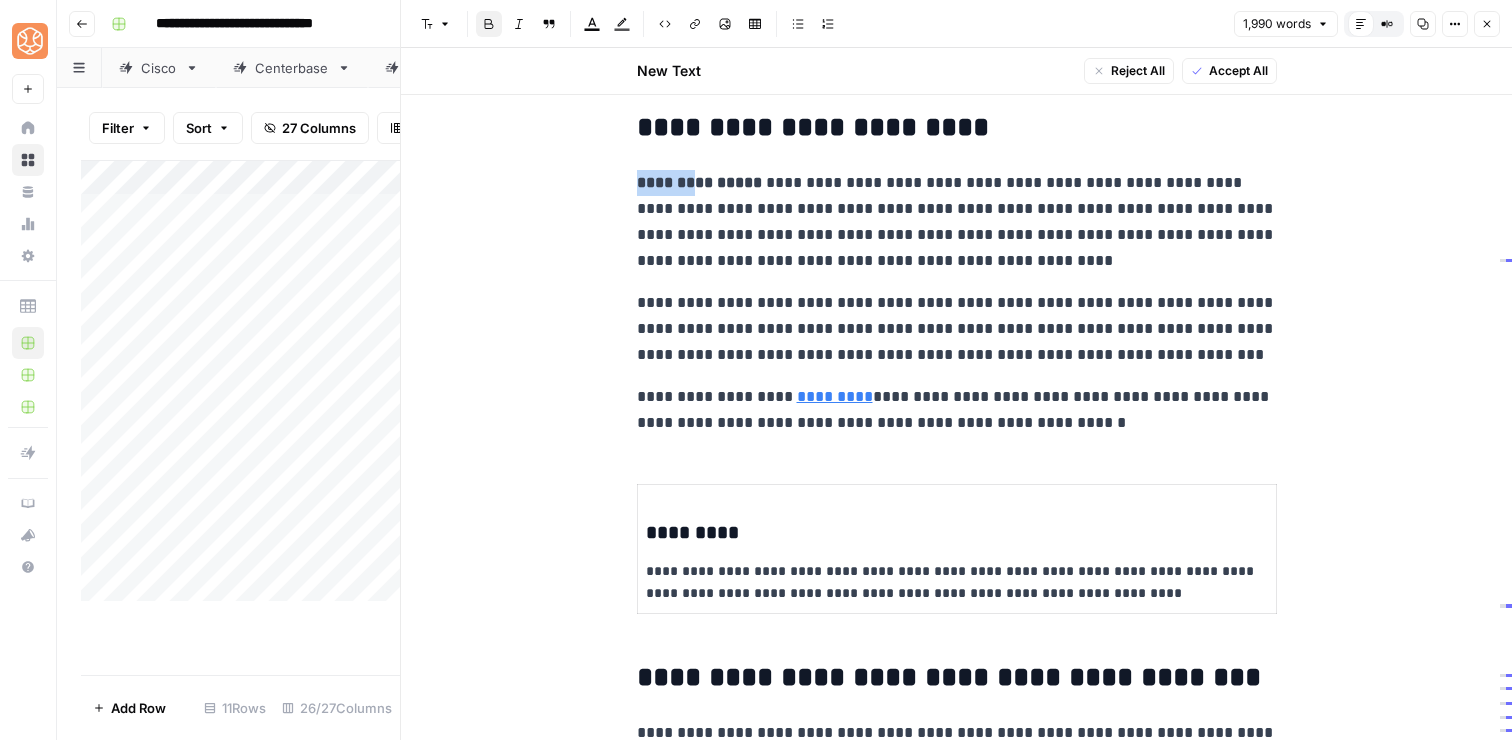 click on "**********" at bounding box center [701, 182] 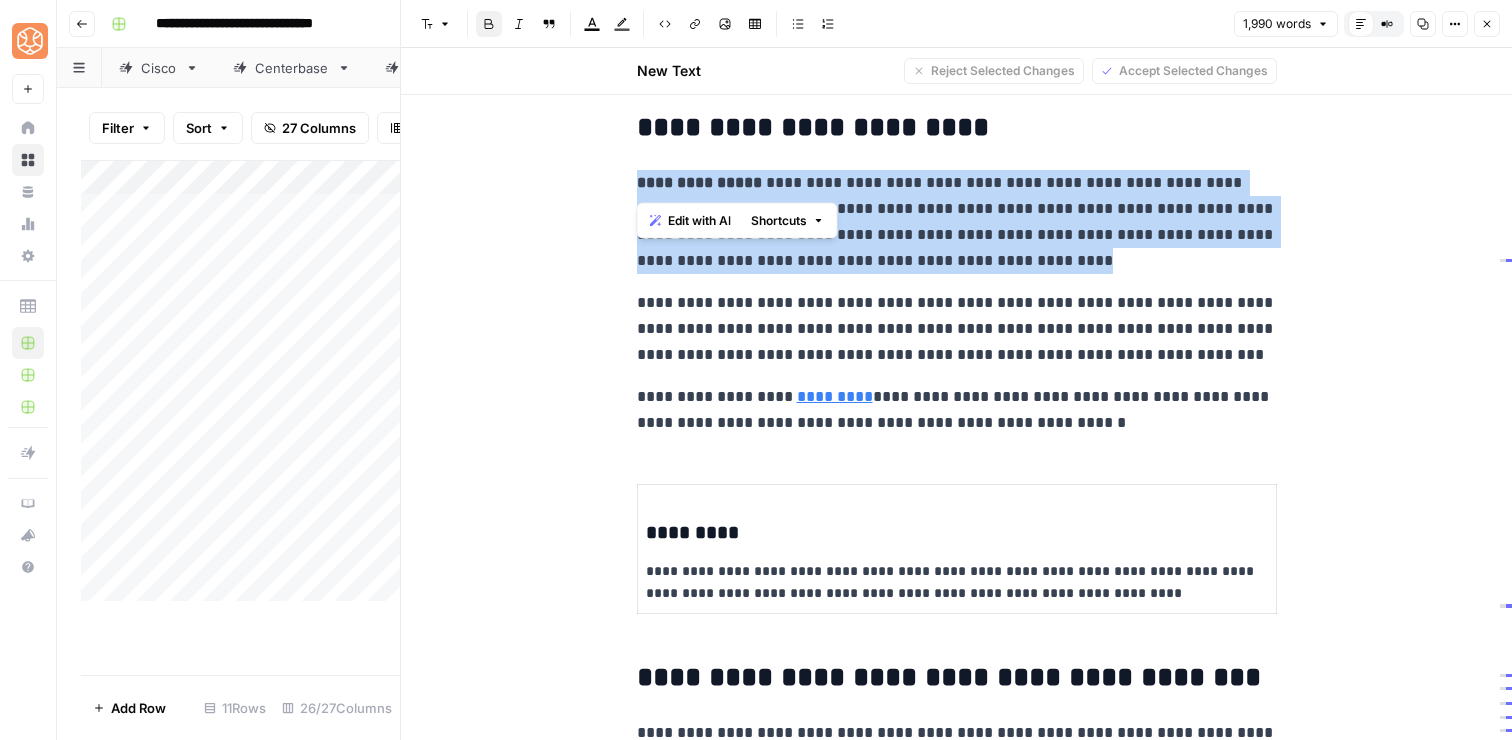 click on "**********" at bounding box center [701, 182] 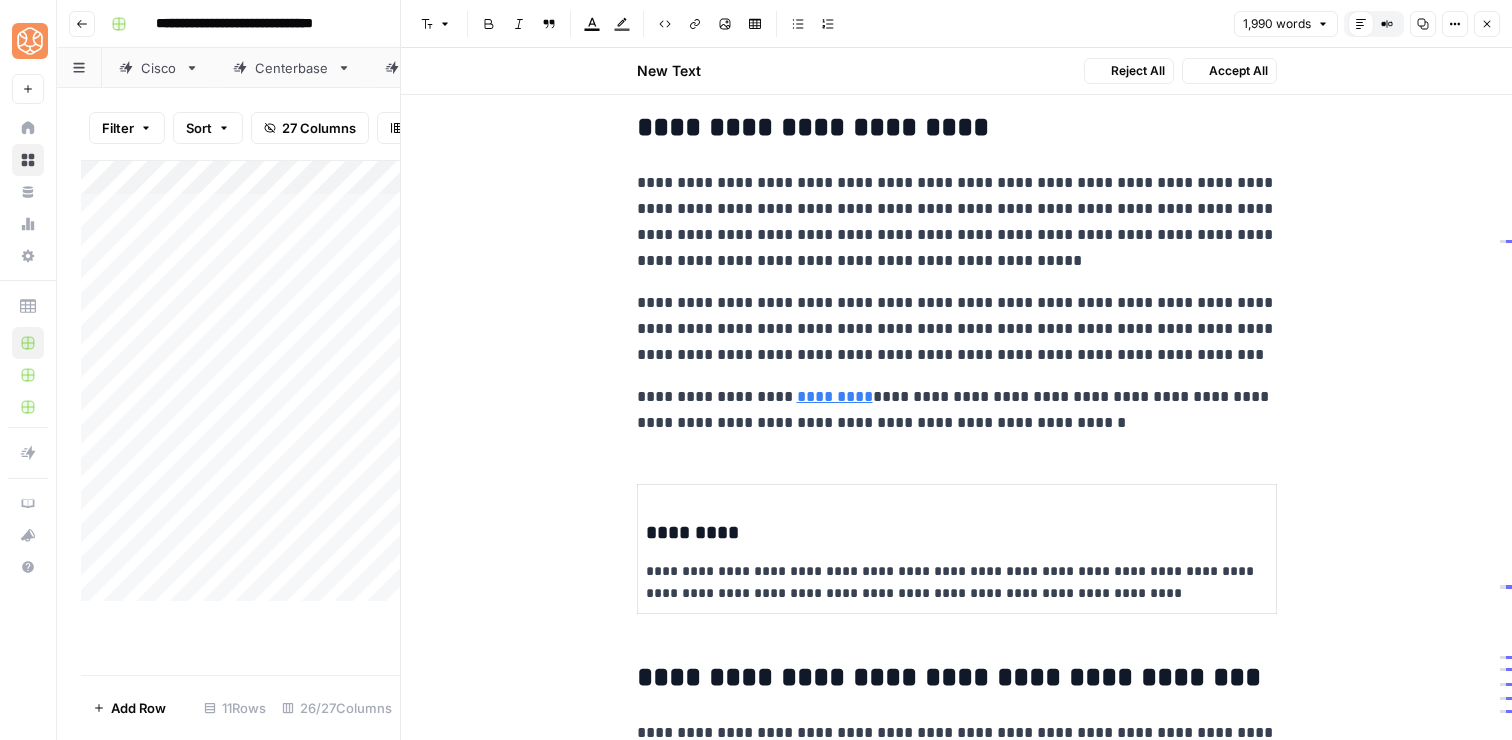 click on "**********" at bounding box center [957, 222] 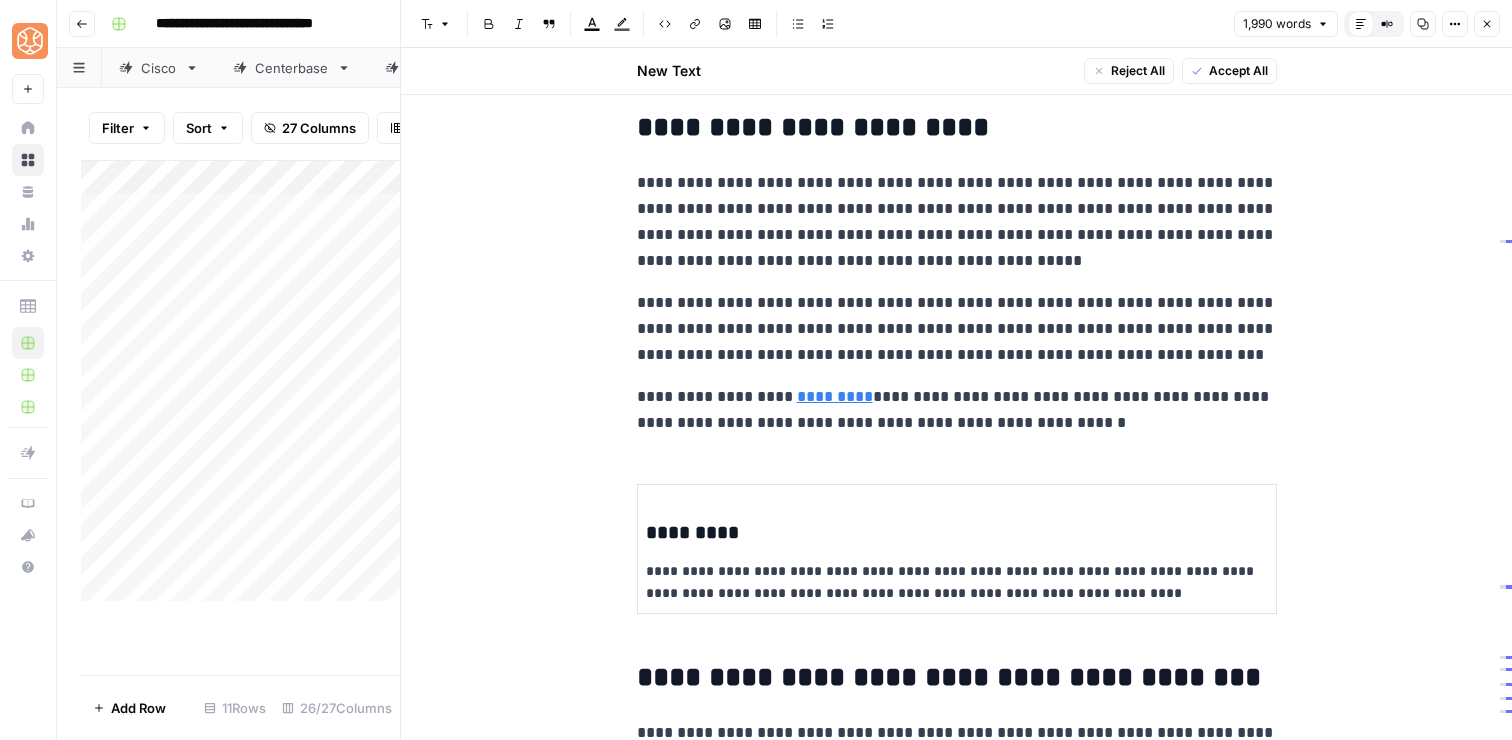 click on "**********" at bounding box center (957, 222) 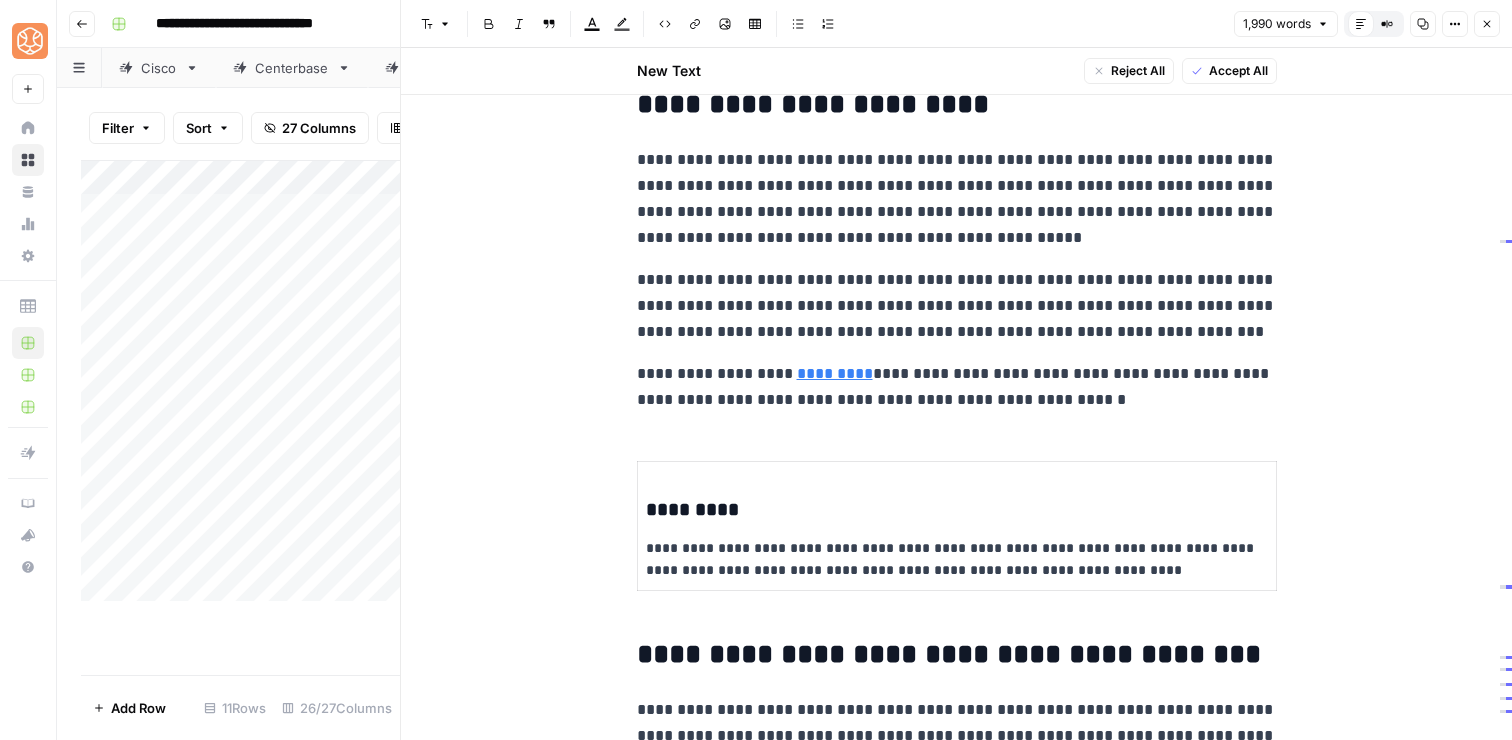 scroll, scrollTop: 999, scrollLeft: 0, axis: vertical 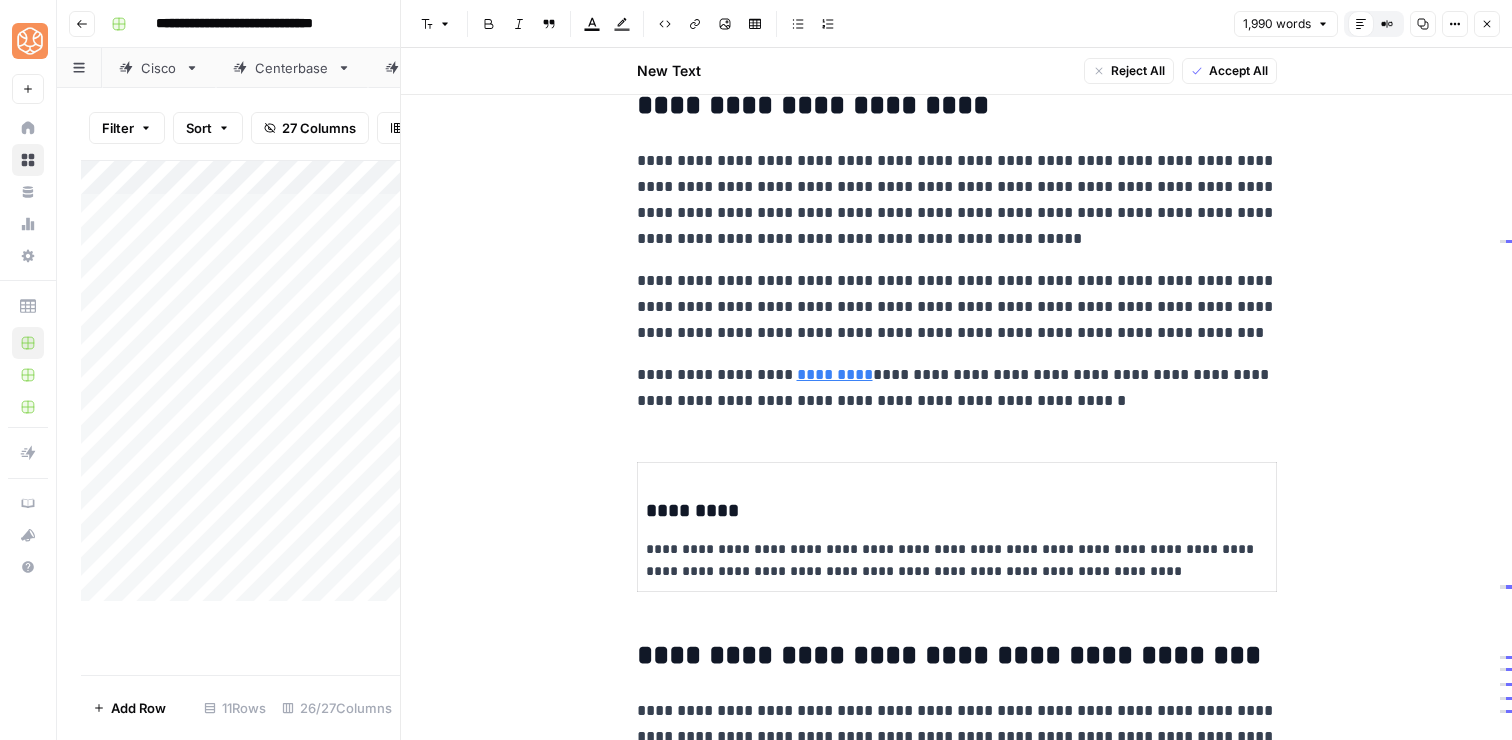 click on "**********" at bounding box center [957, 307] 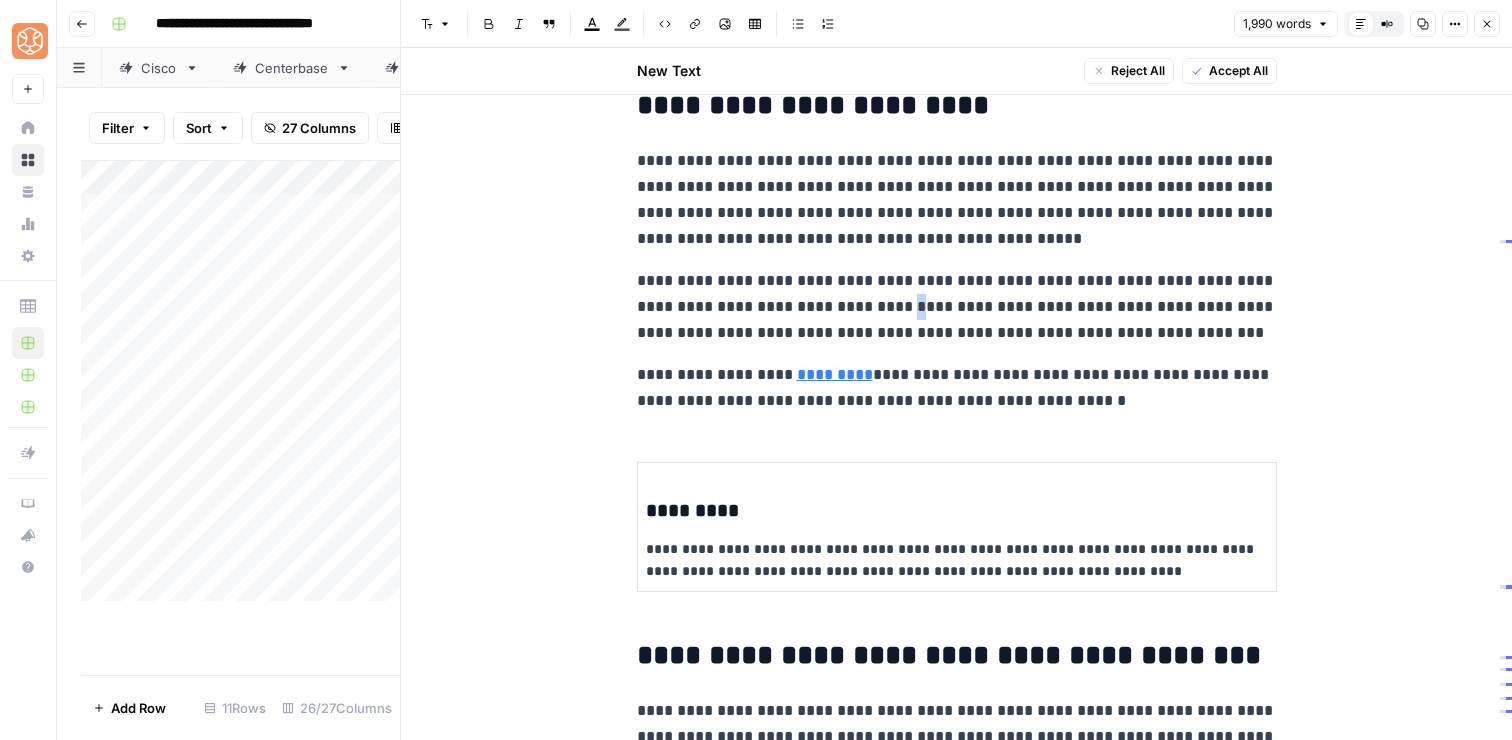 click on "**********" at bounding box center [957, 307] 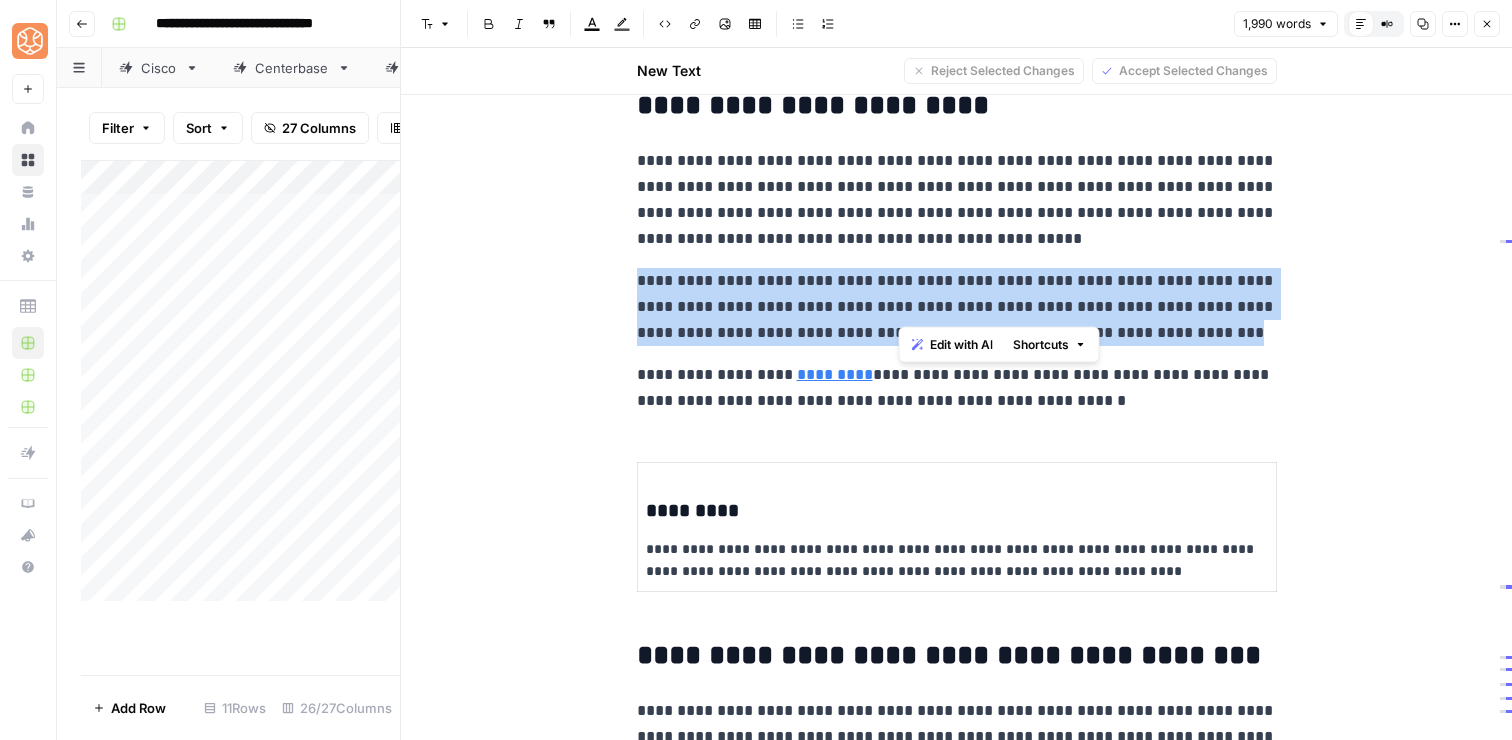 click on "**********" at bounding box center [957, 307] 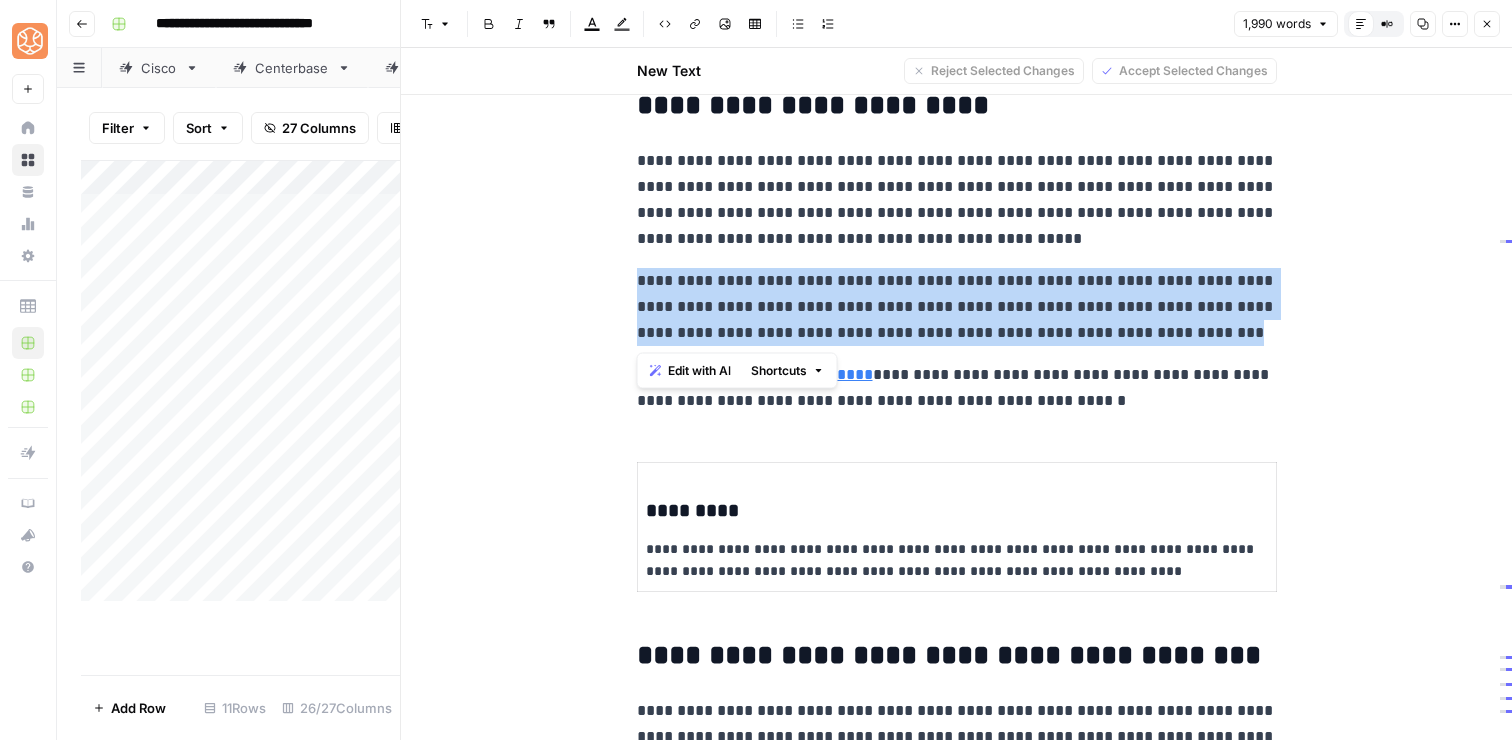 click on "**********" at bounding box center (957, 307) 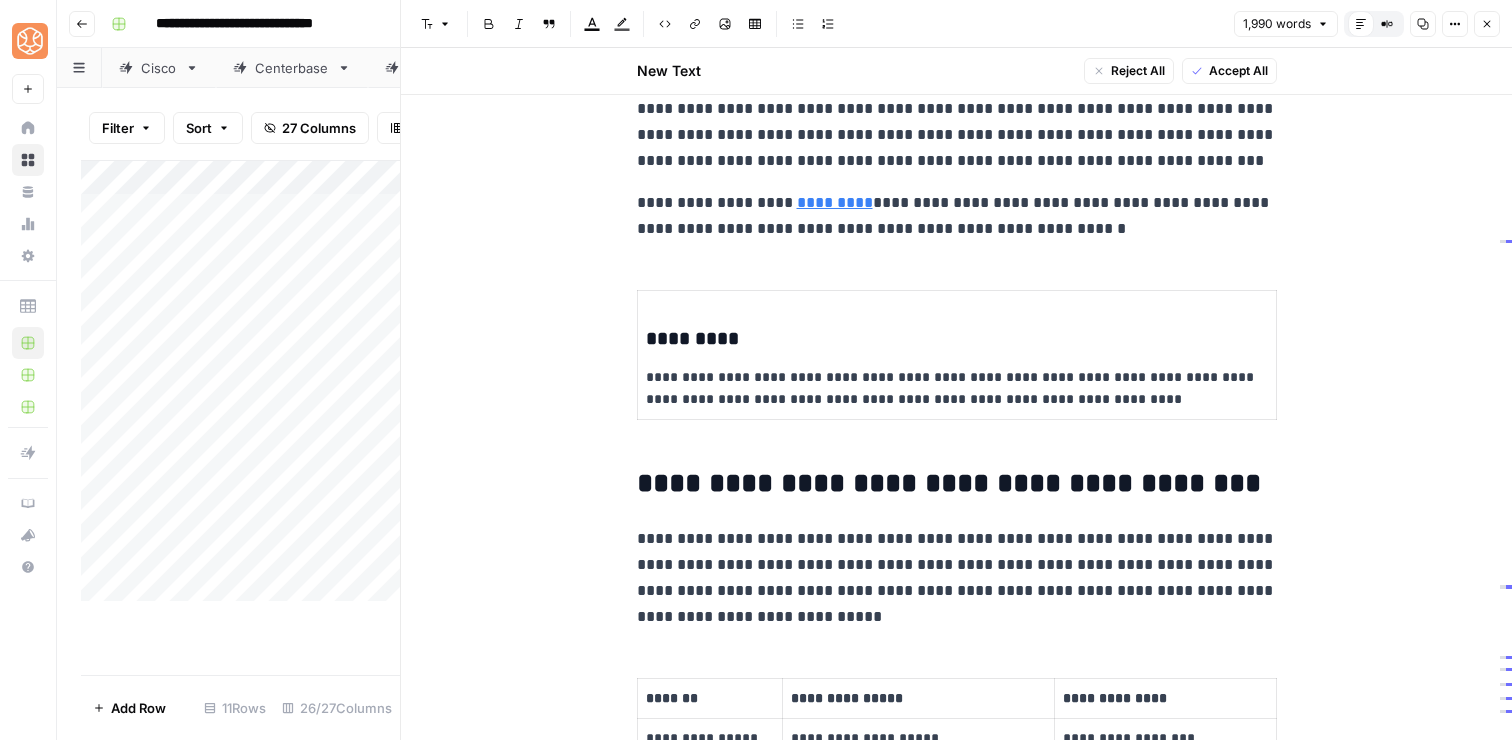scroll, scrollTop: 1173, scrollLeft: 0, axis: vertical 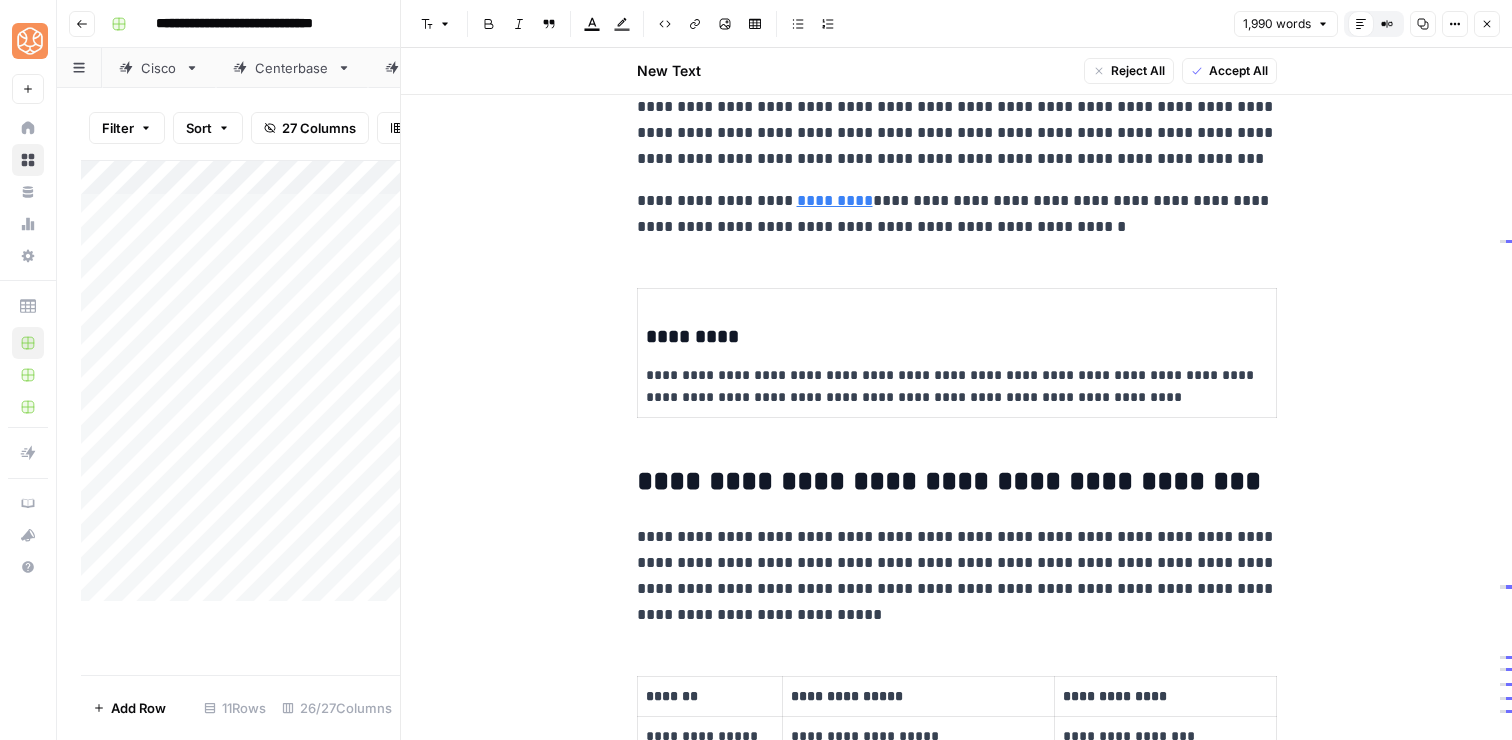click on "**********" at bounding box center [957, 214] 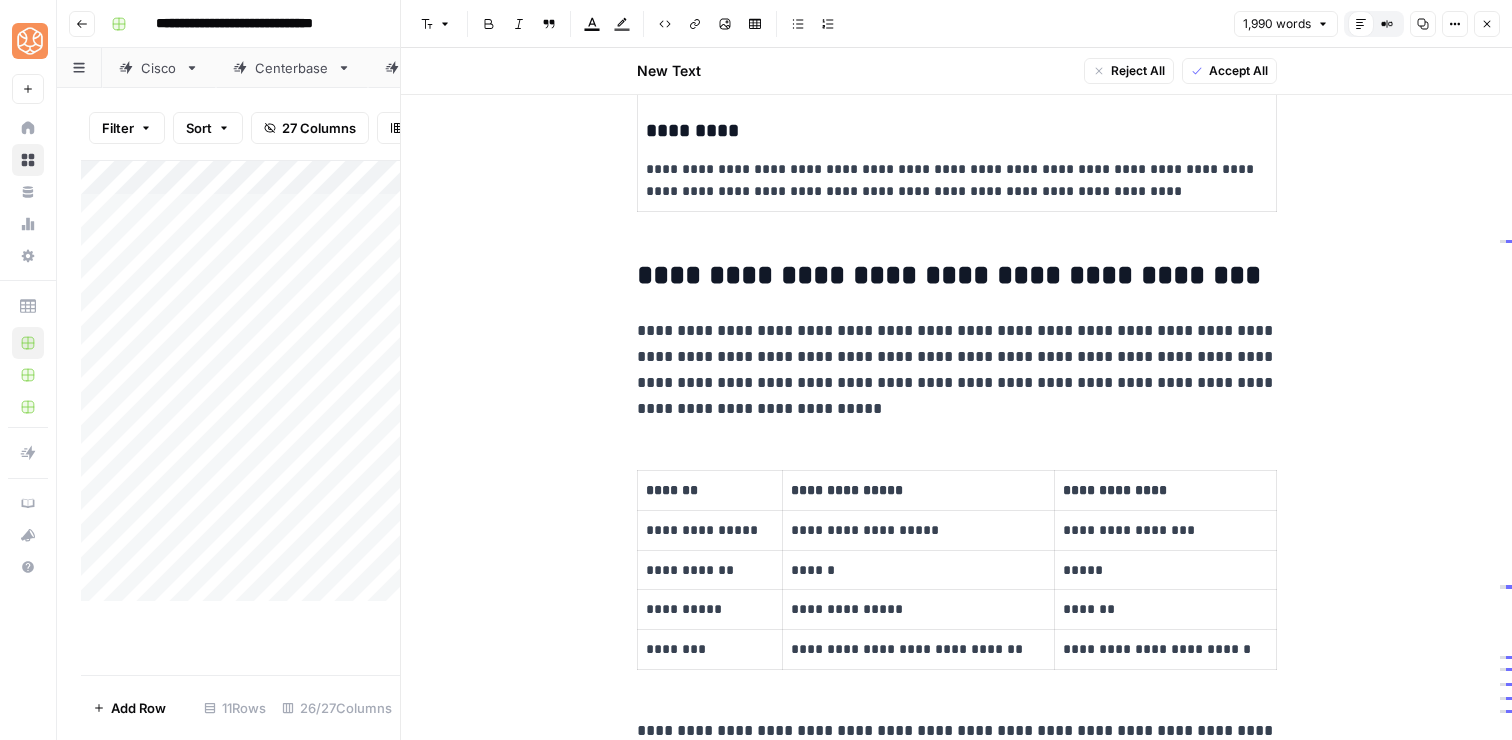 scroll, scrollTop: 1381, scrollLeft: 0, axis: vertical 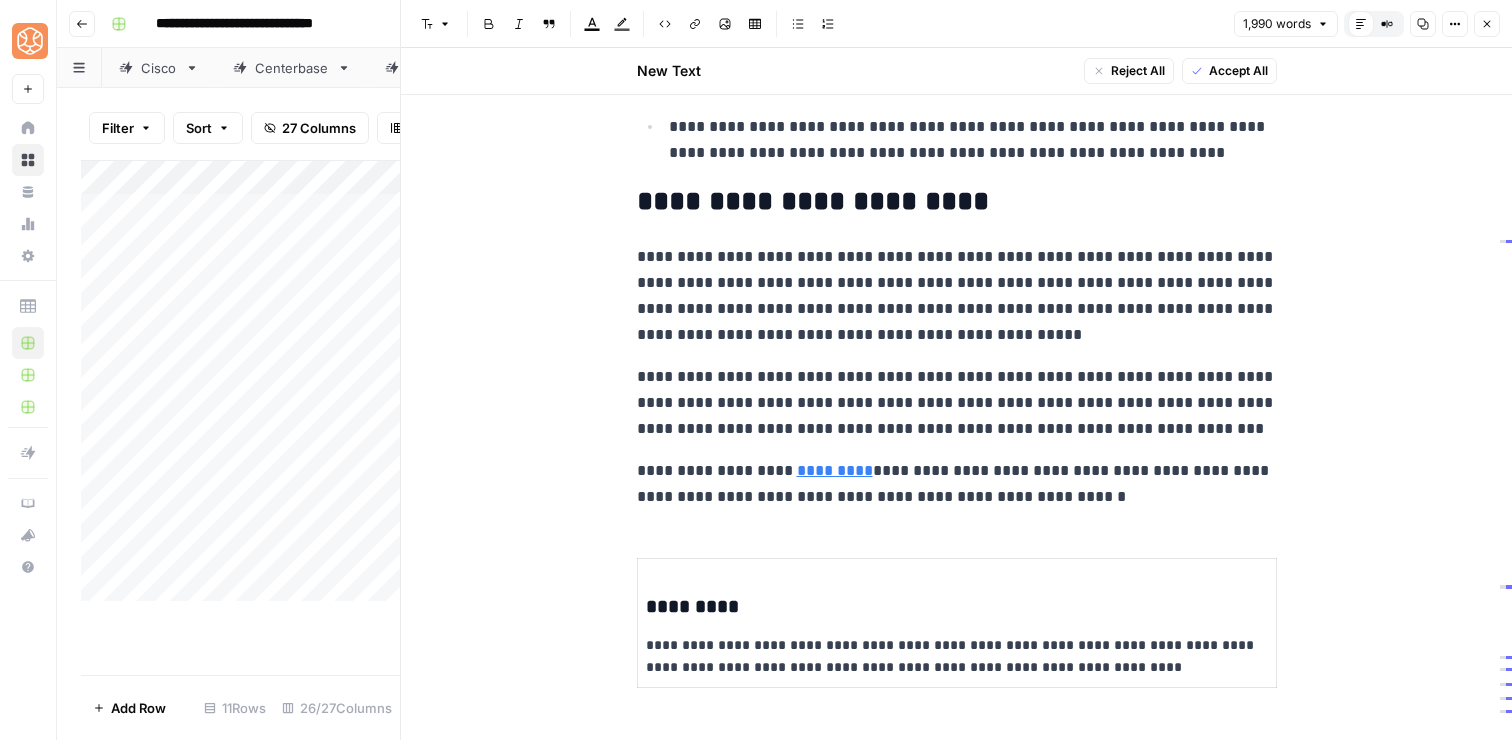 click on "**********" at bounding box center (957, 296) 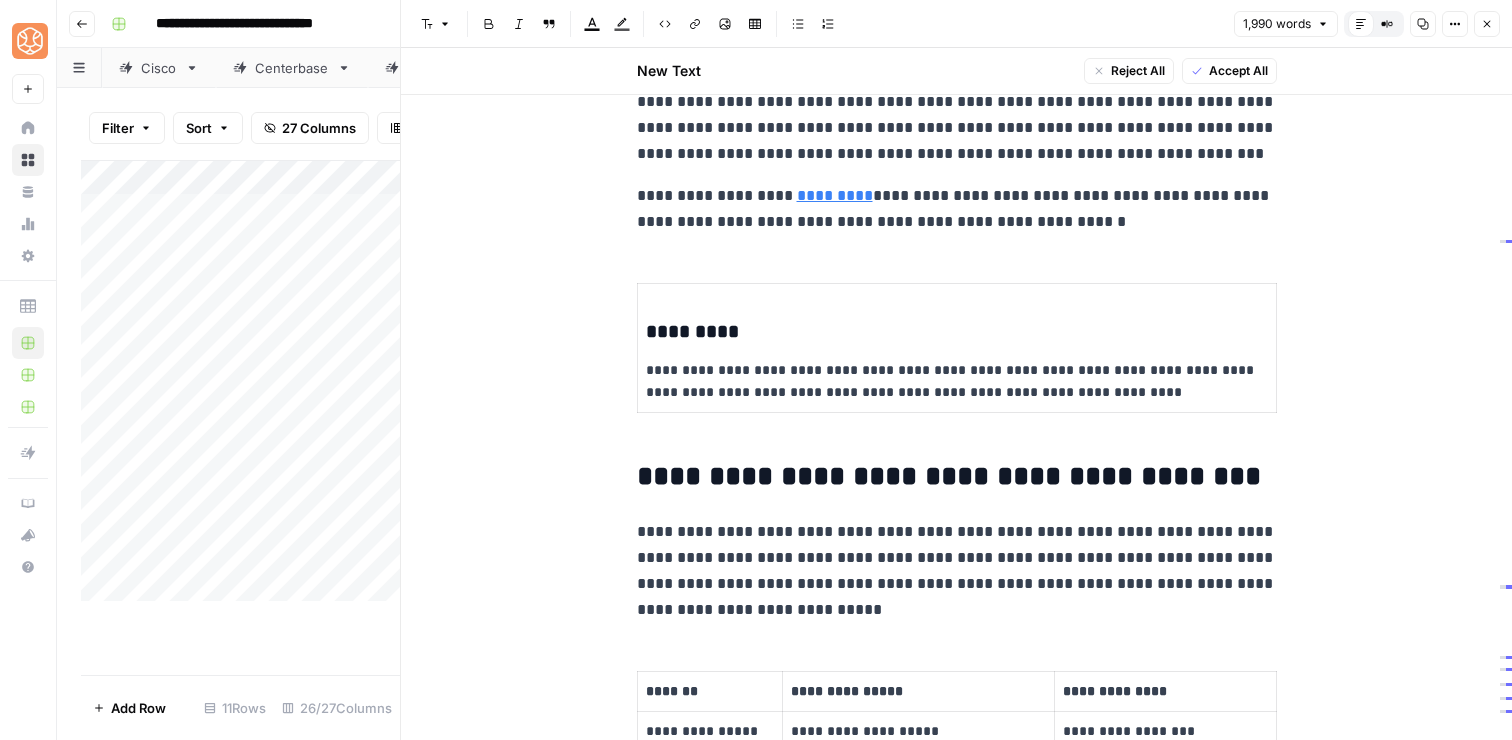 scroll, scrollTop: 1150, scrollLeft: 0, axis: vertical 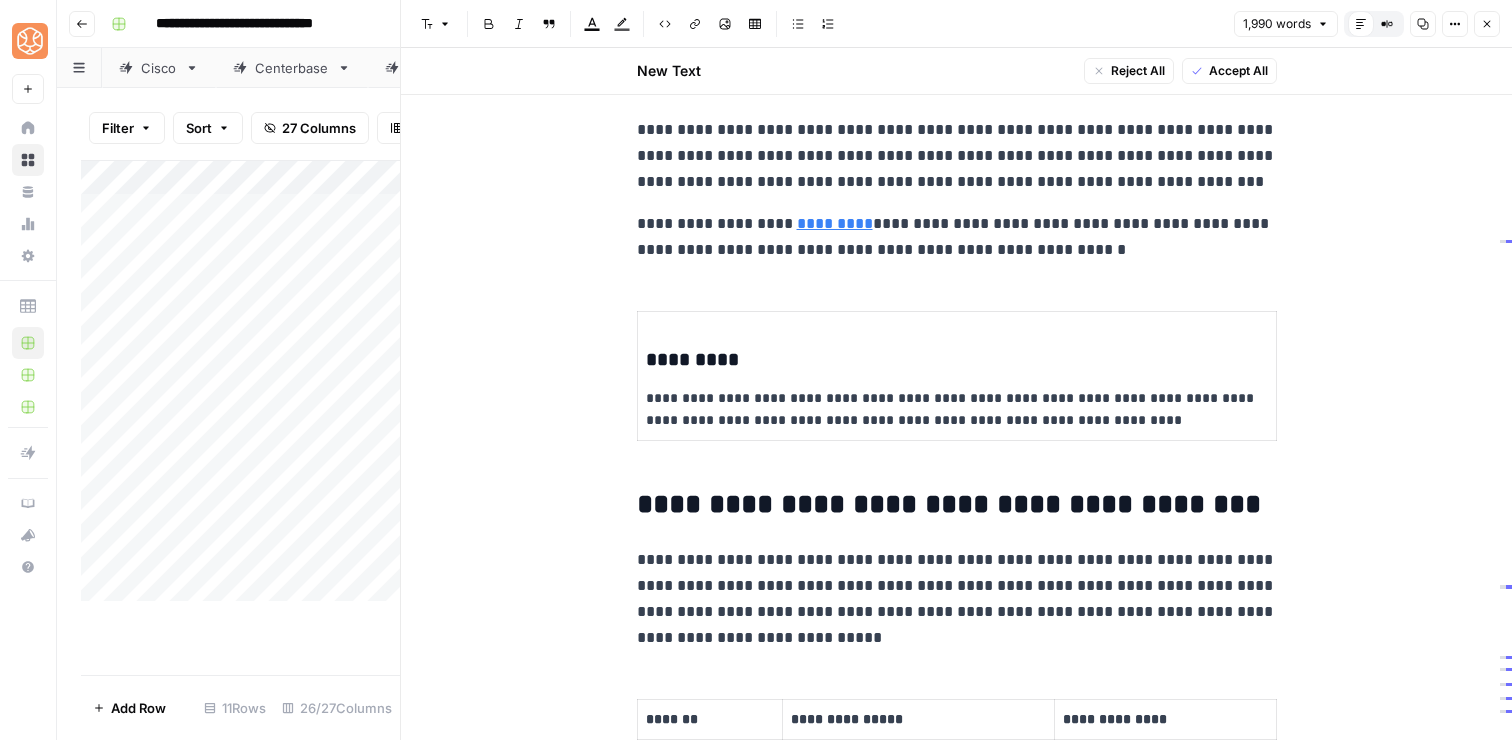 click on "**********" at bounding box center [957, 156] 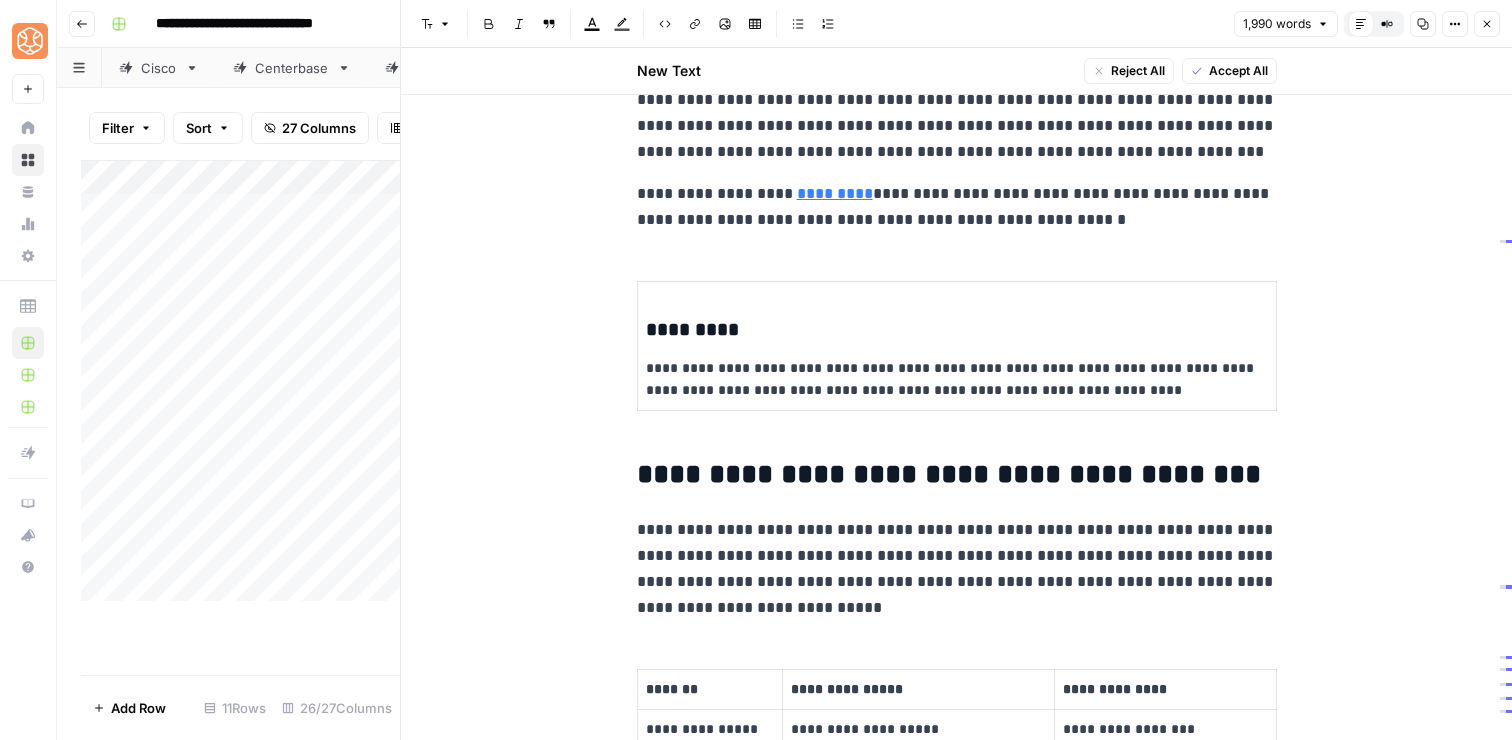 click on "**********" at bounding box center (957, 207) 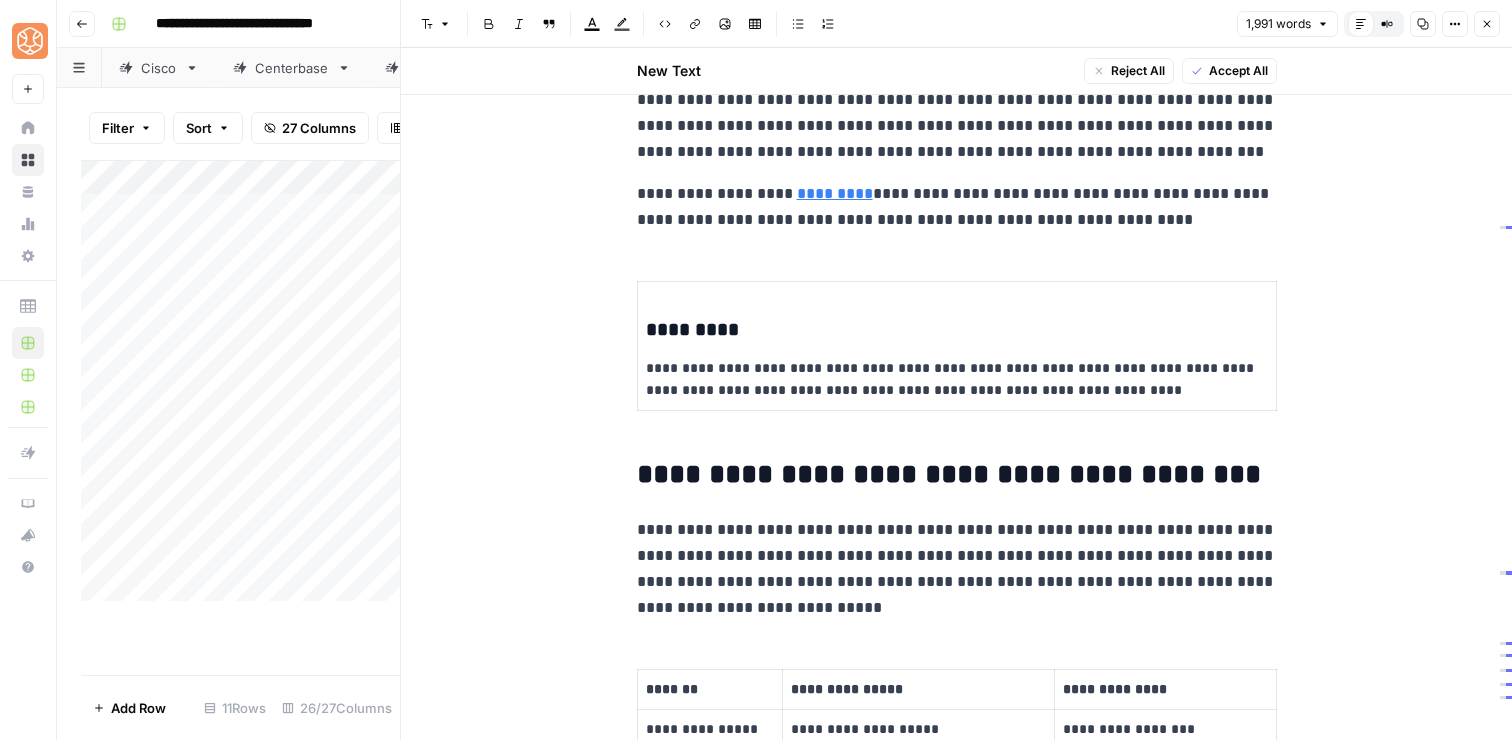 click on "**********" at bounding box center [957, 207] 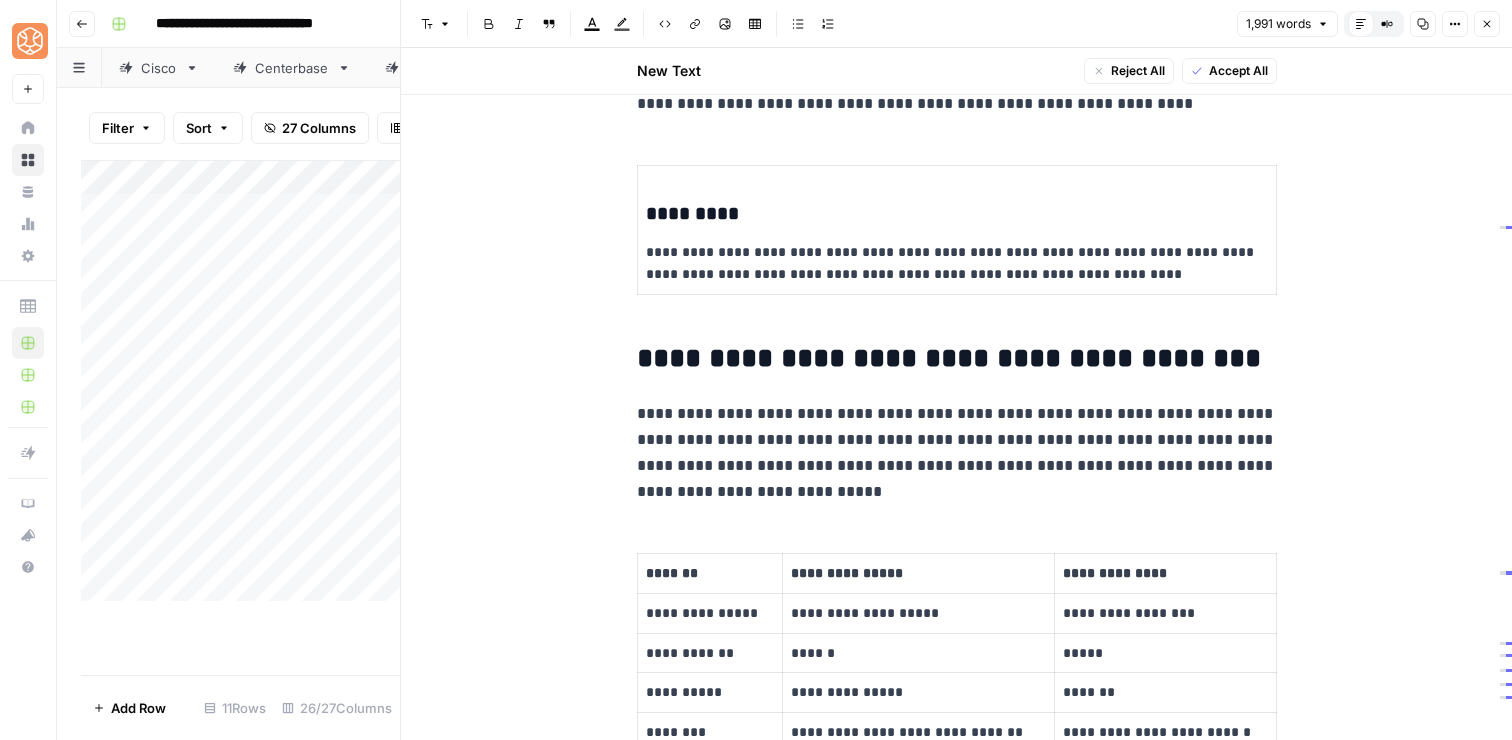 scroll, scrollTop: 1329, scrollLeft: 0, axis: vertical 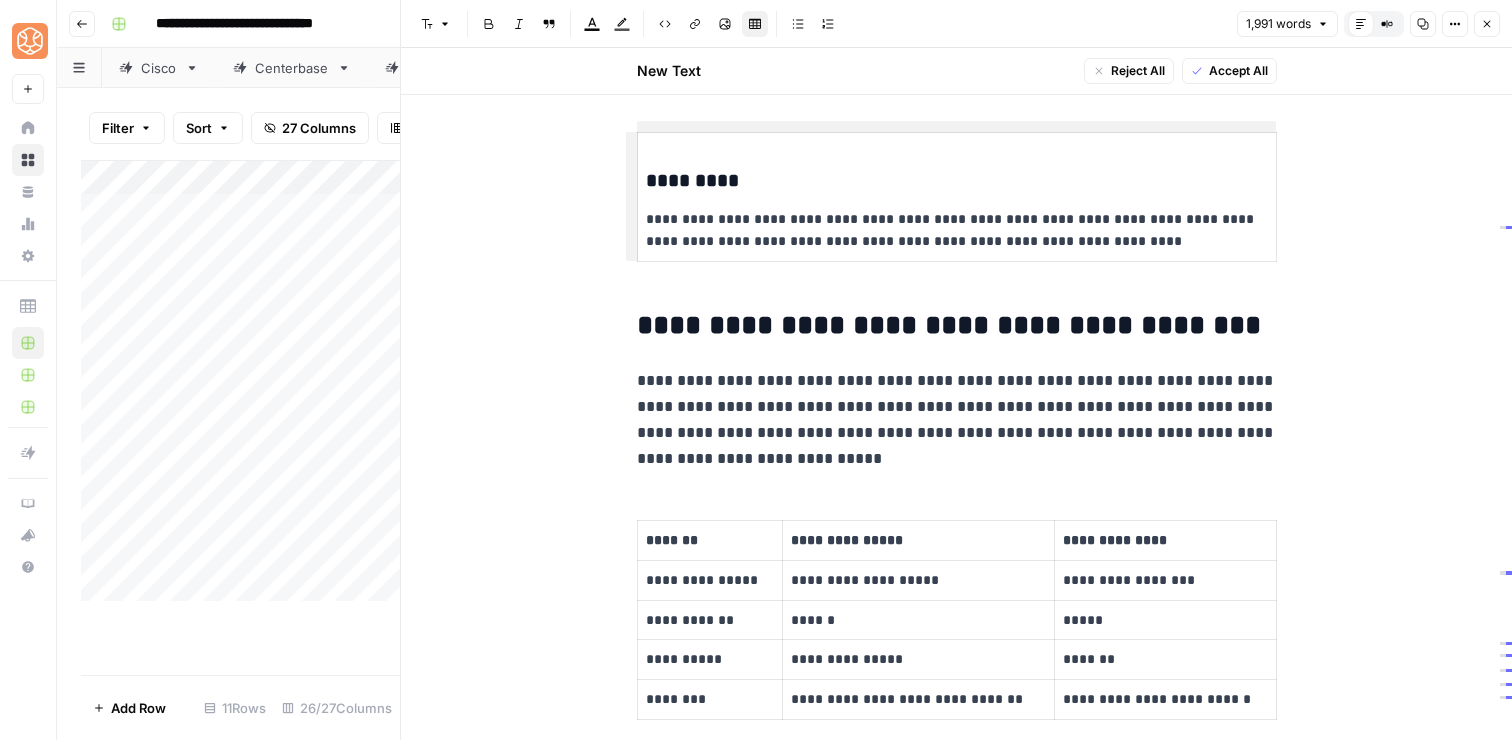 click on "**********" at bounding box center [956, 197] 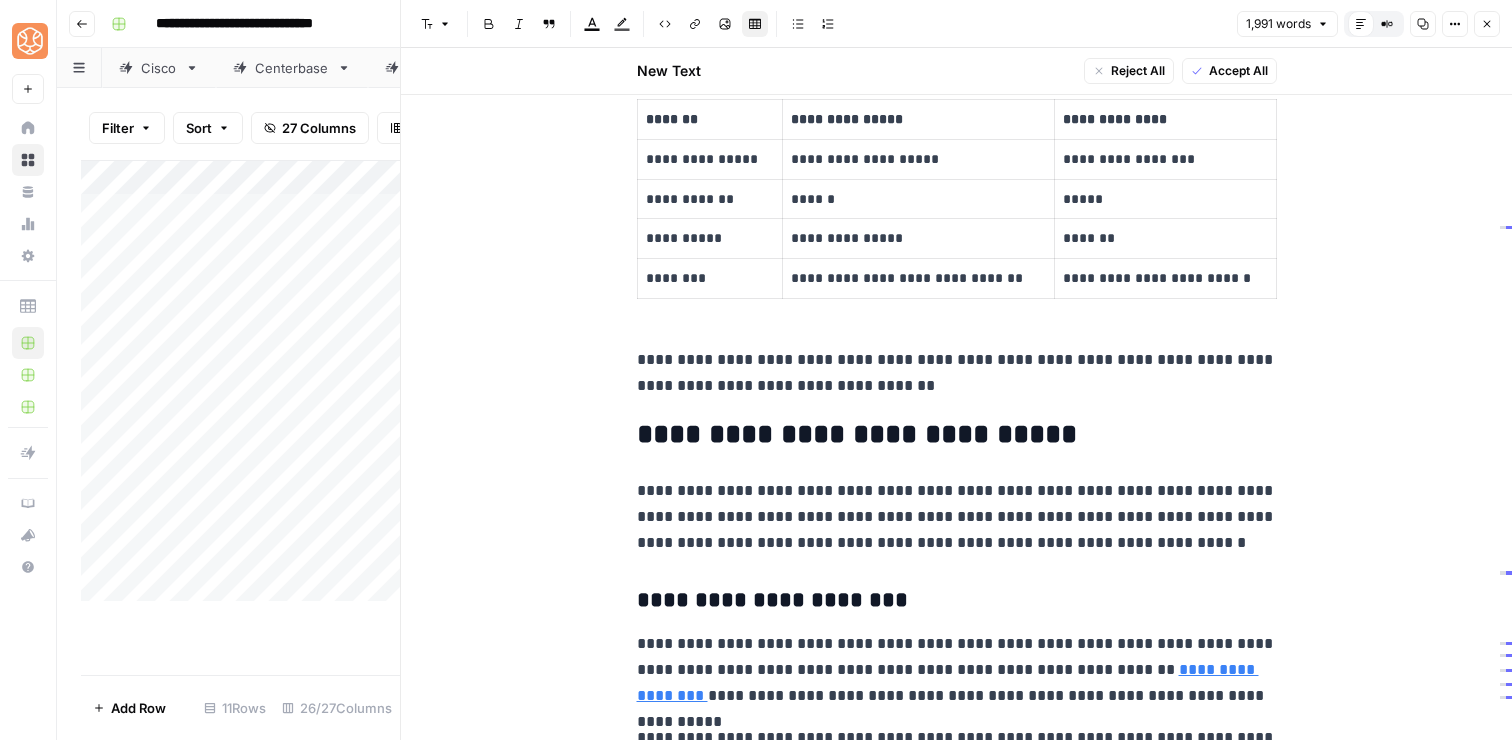 scroll, scrollTop: 1743, scrollLeft: 0, axis: vertical 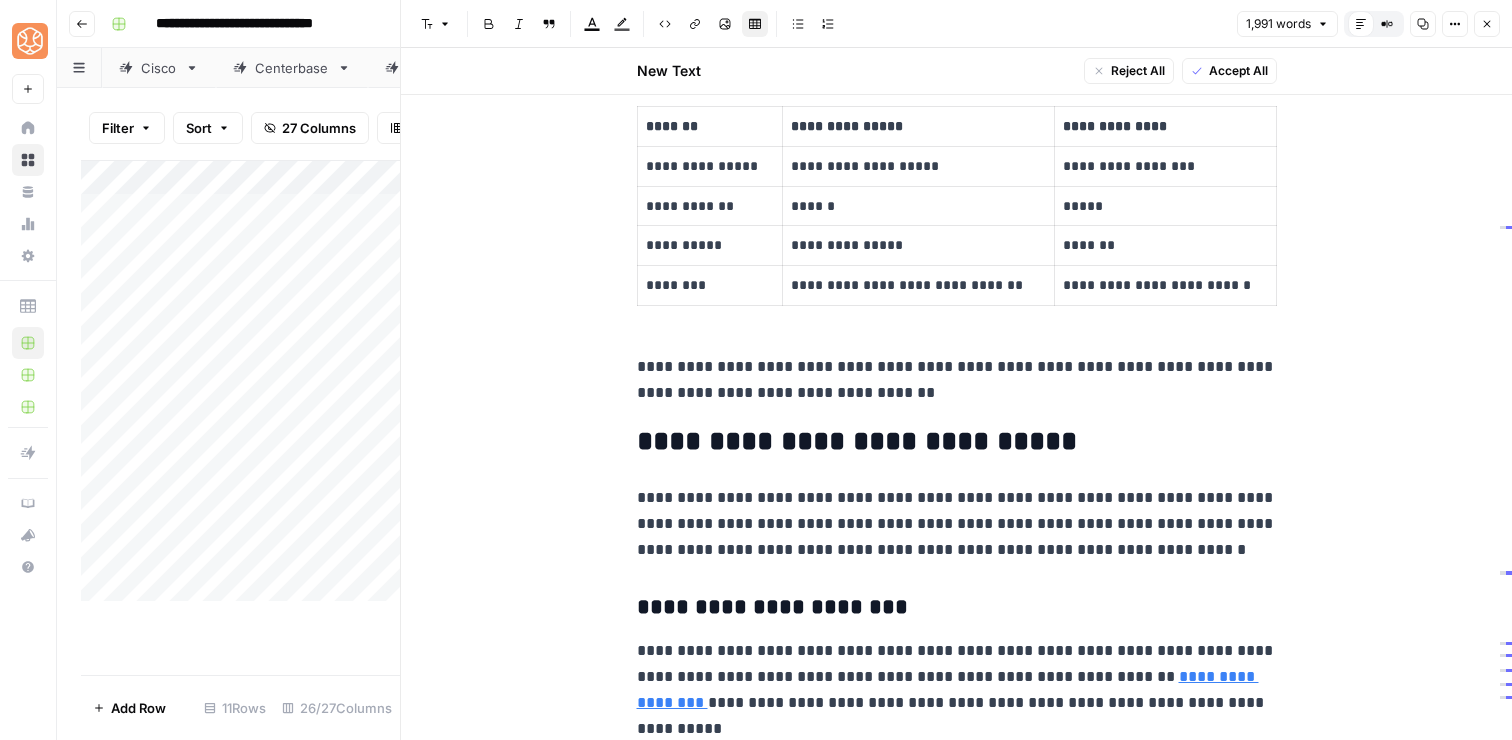 click on "**********" at bounding box center [919, 285] 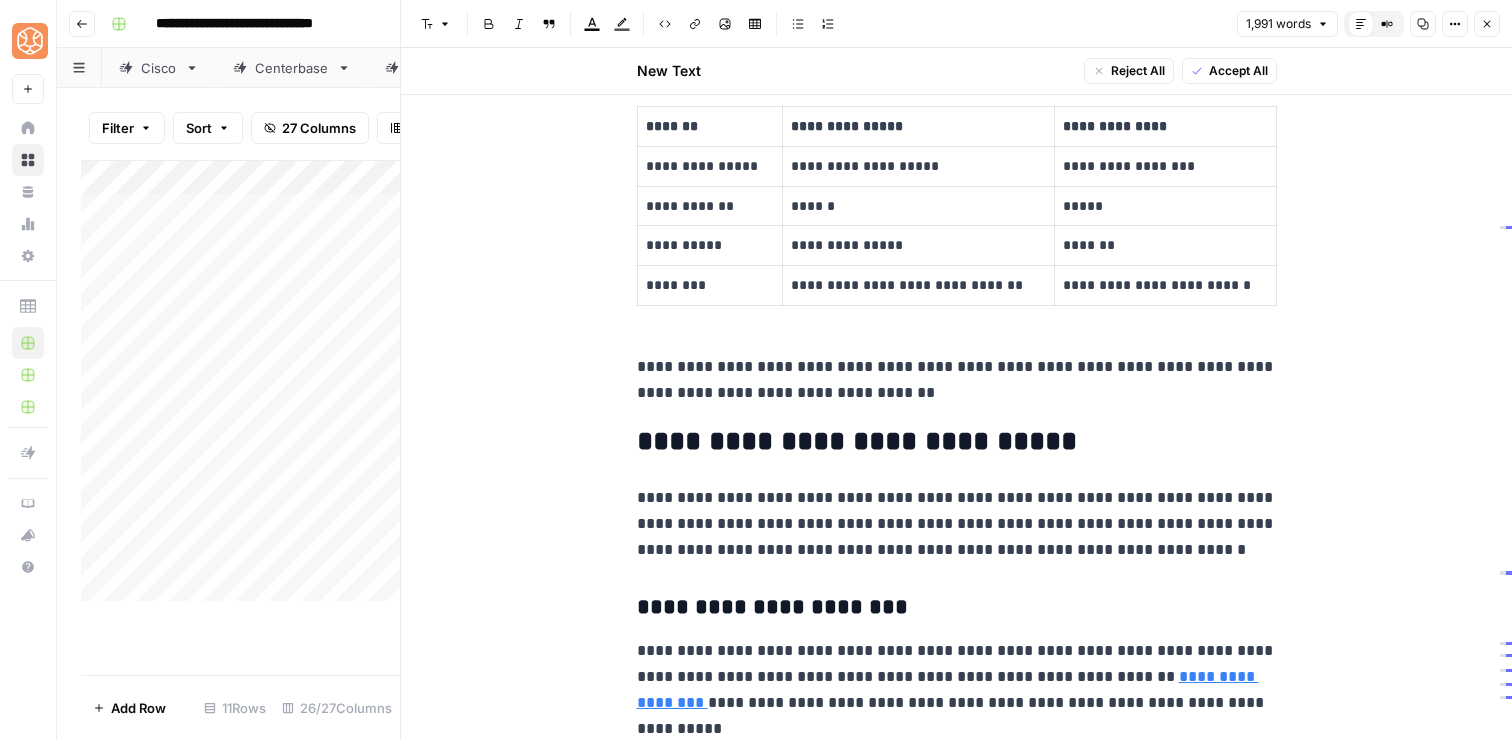 click on "**********" at bounding box center [957, 380] 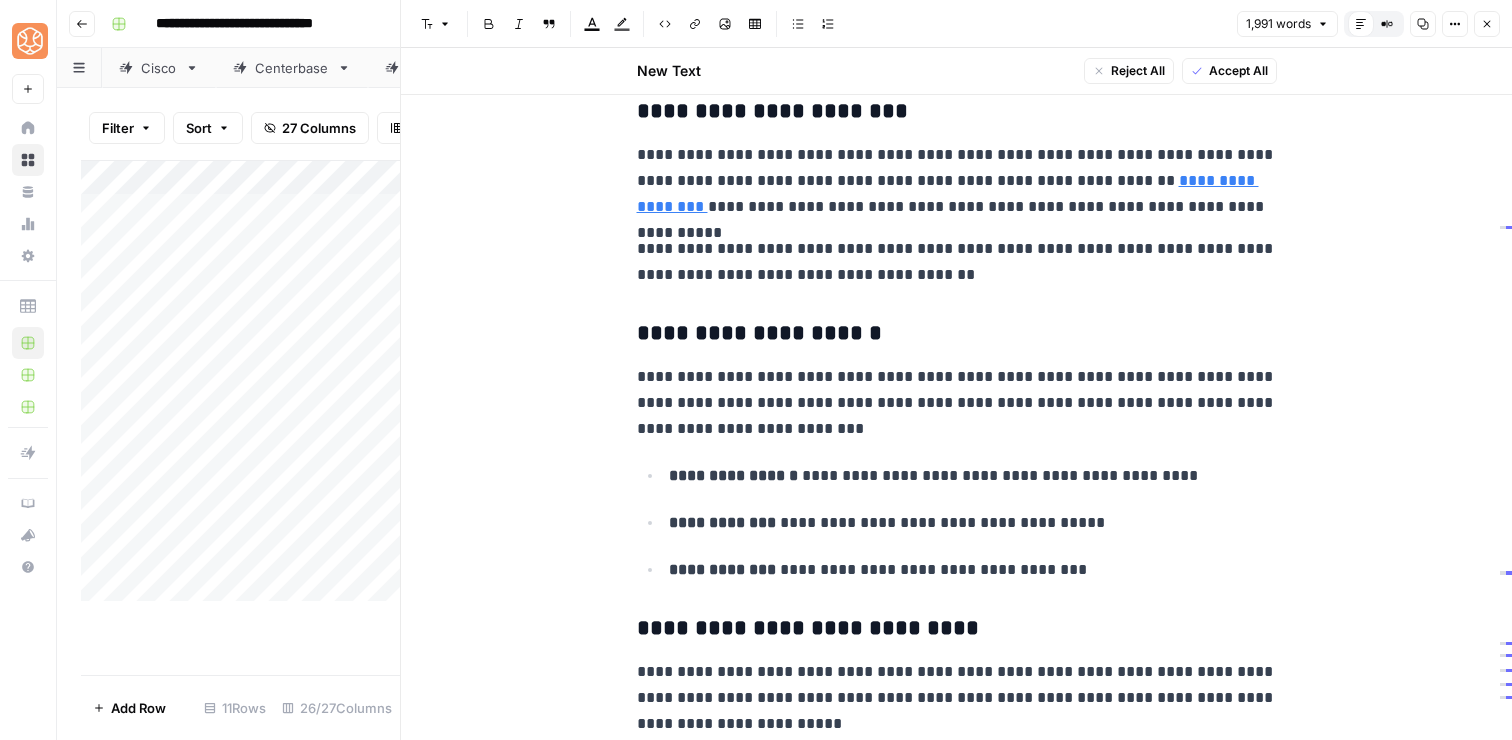 scroll, scrollTop: 2252, scrollLeft: 0, axis: vertical 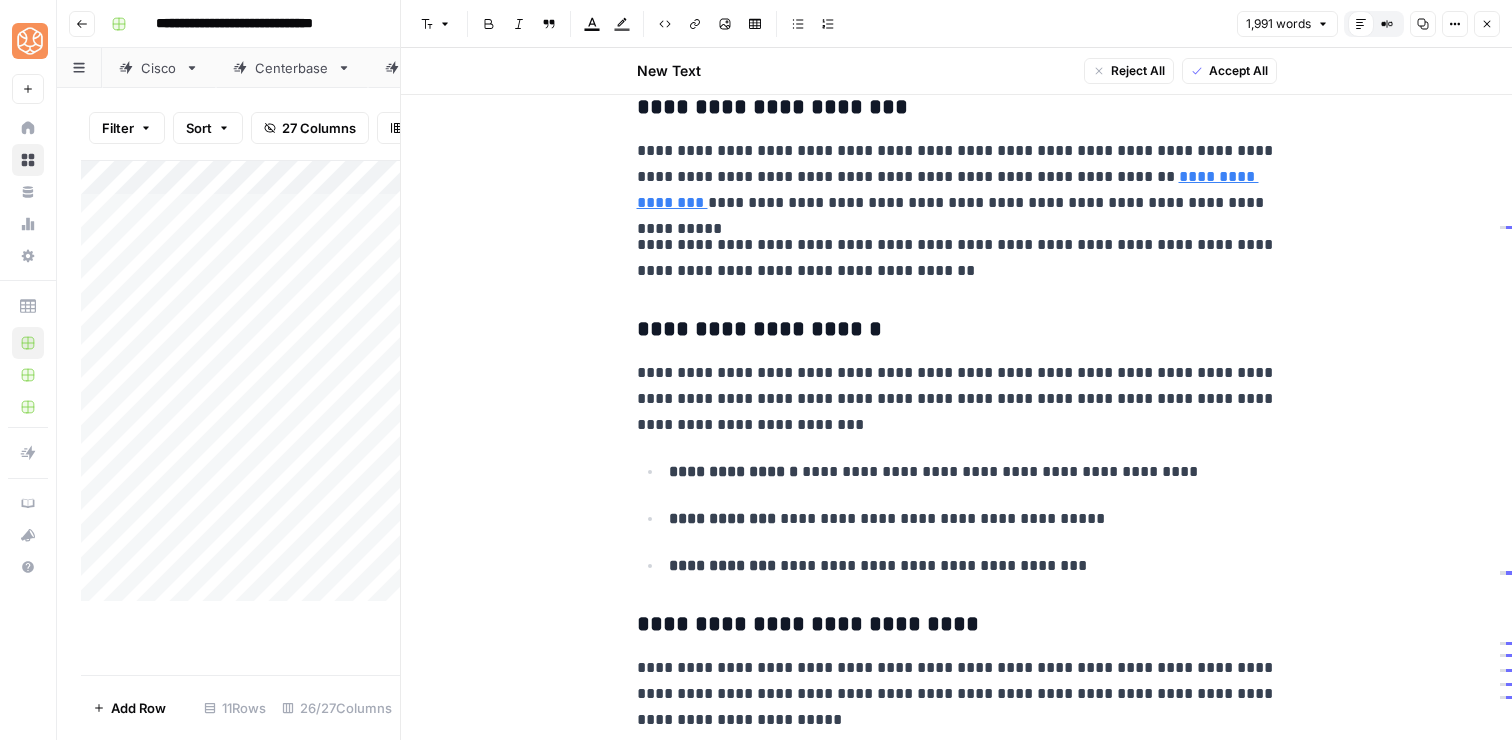 click on "**********" at bounding box center (957, 258) 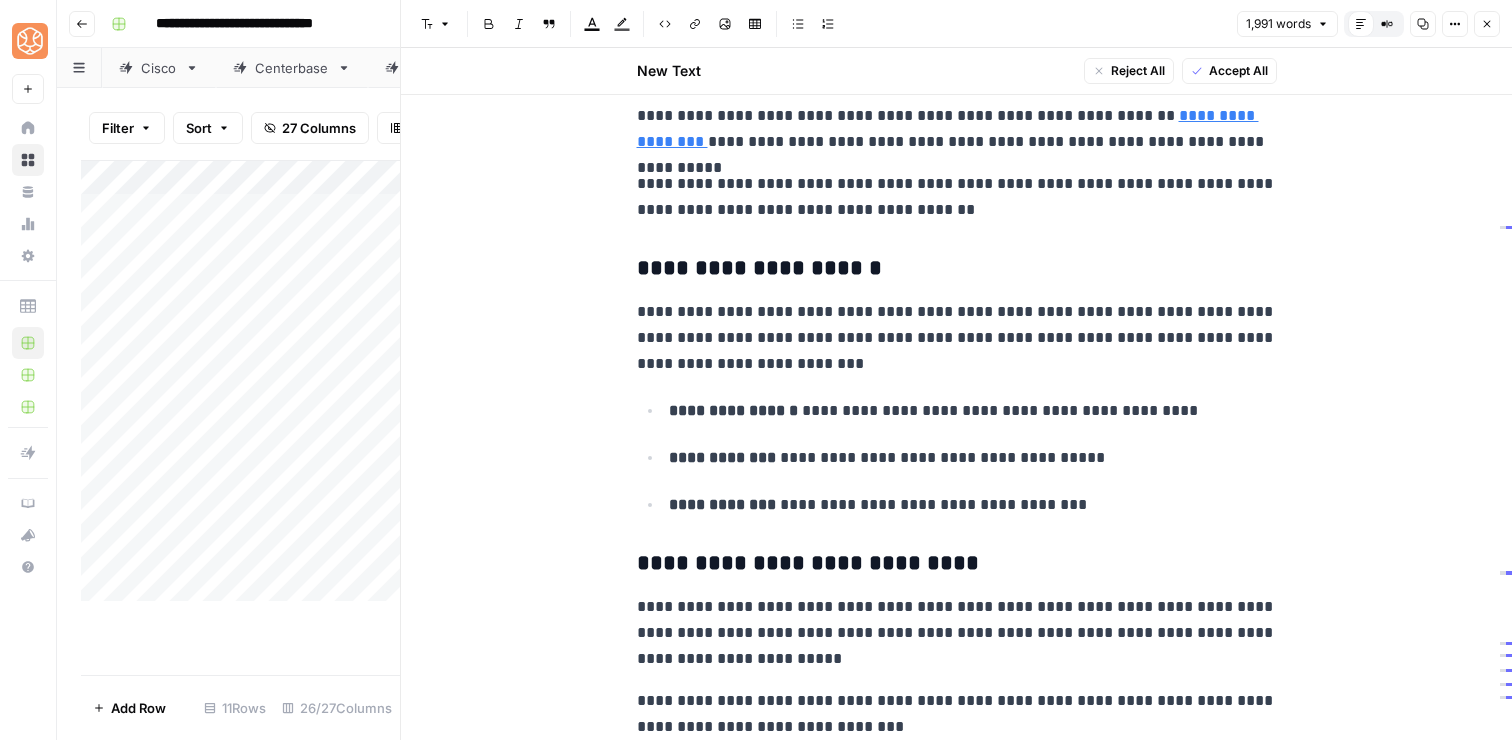 scroll, scrollTop: 2311, scrollLeft: 0, axis: vertical 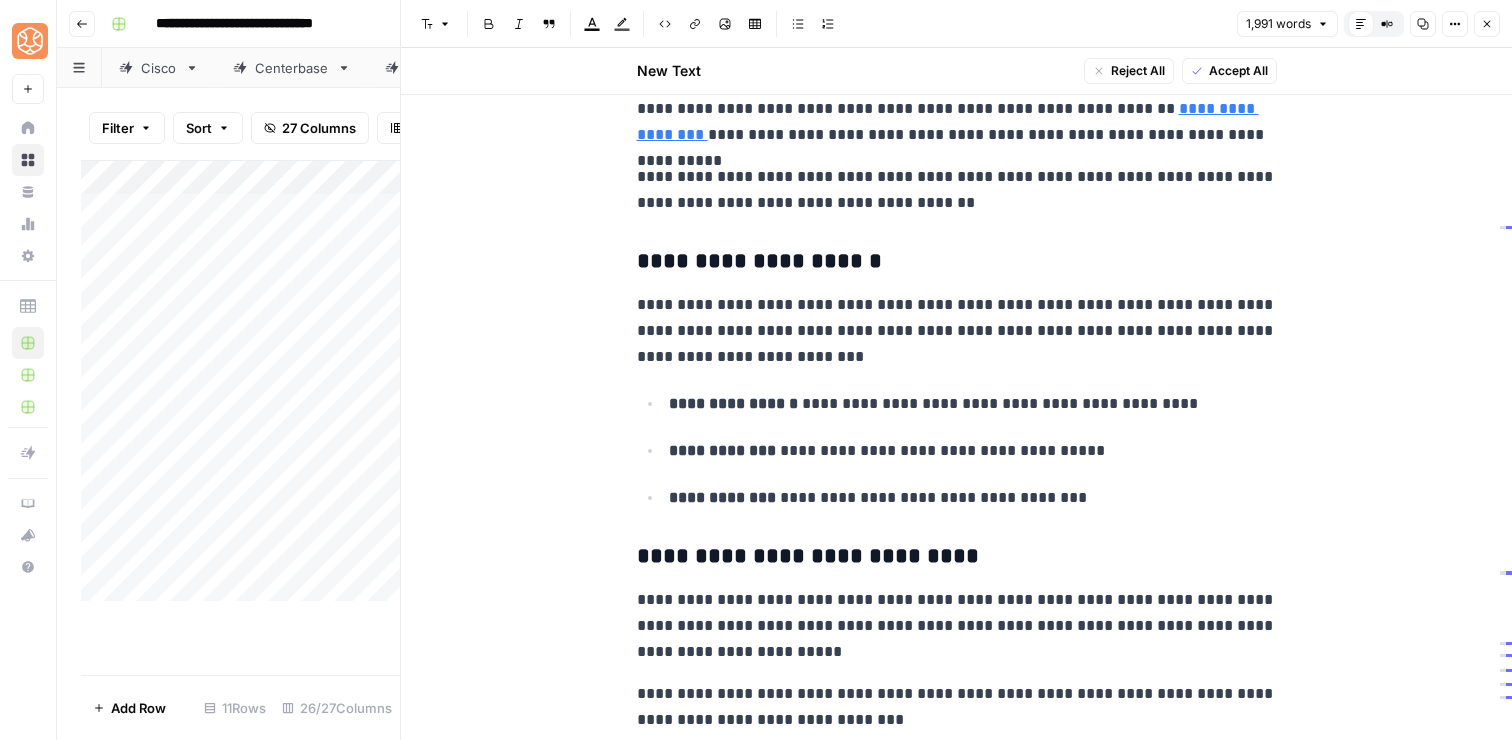 click on "**********" at bounding box center [957, 331] 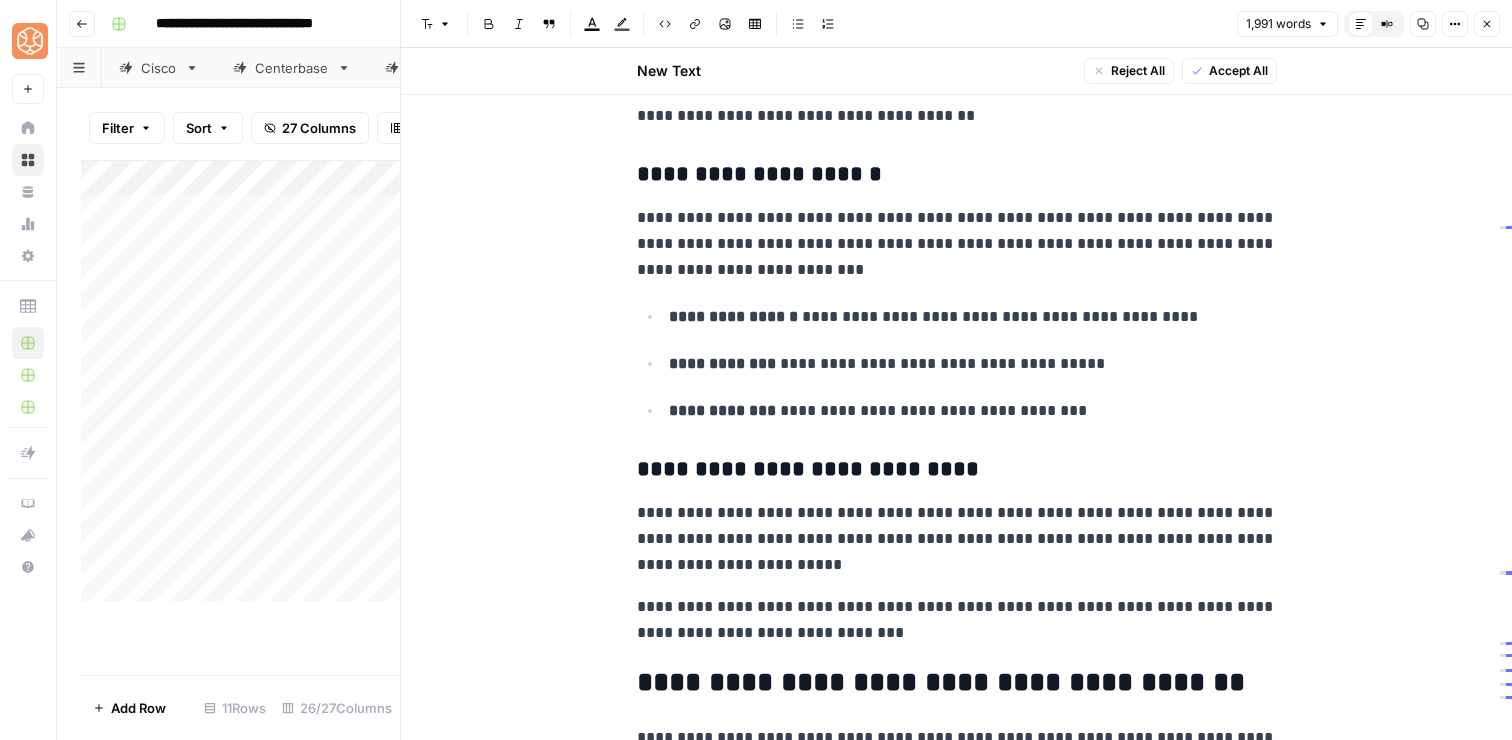 scroll, scrollTop: 2429, scrollLeft: 0, axis: vertical 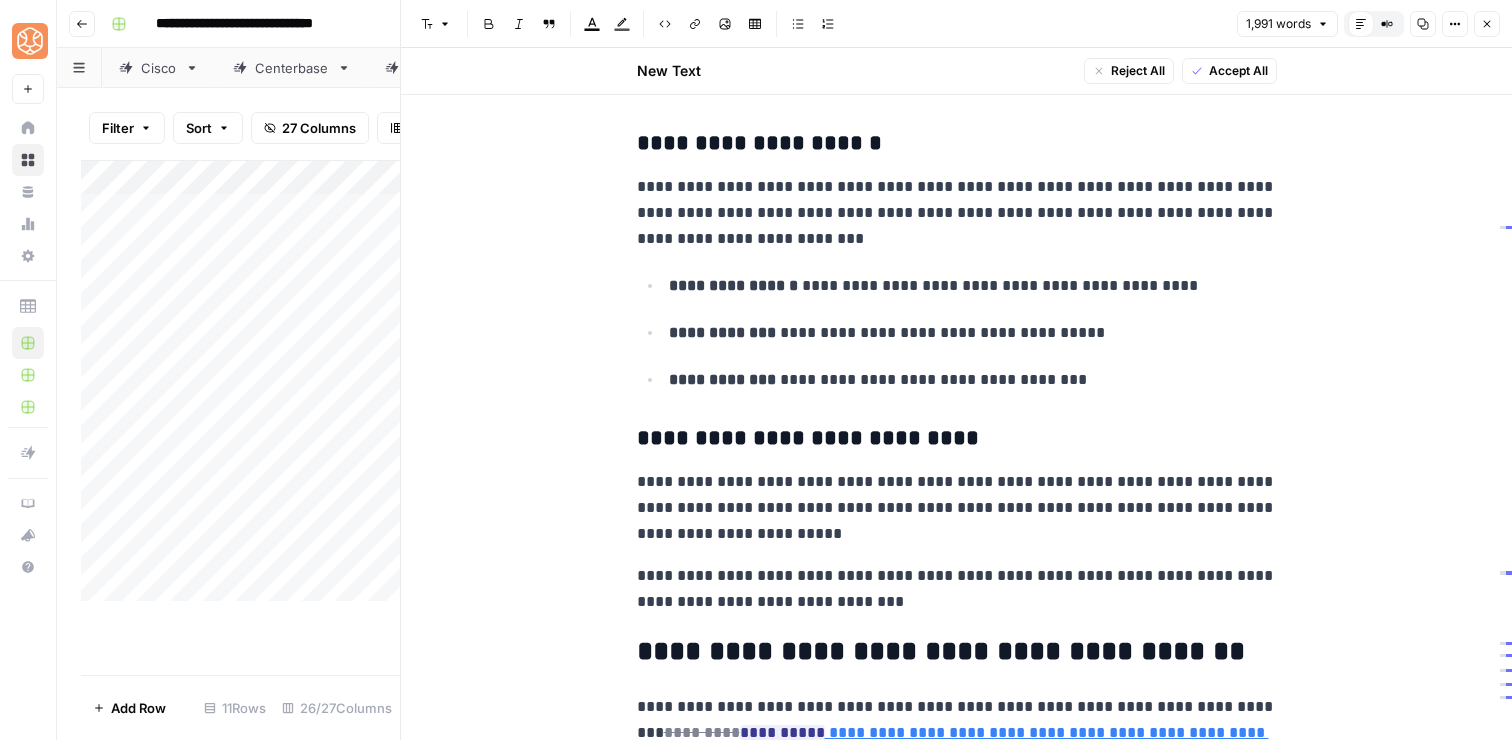 click on "**********" at bounding box center [957, 589] 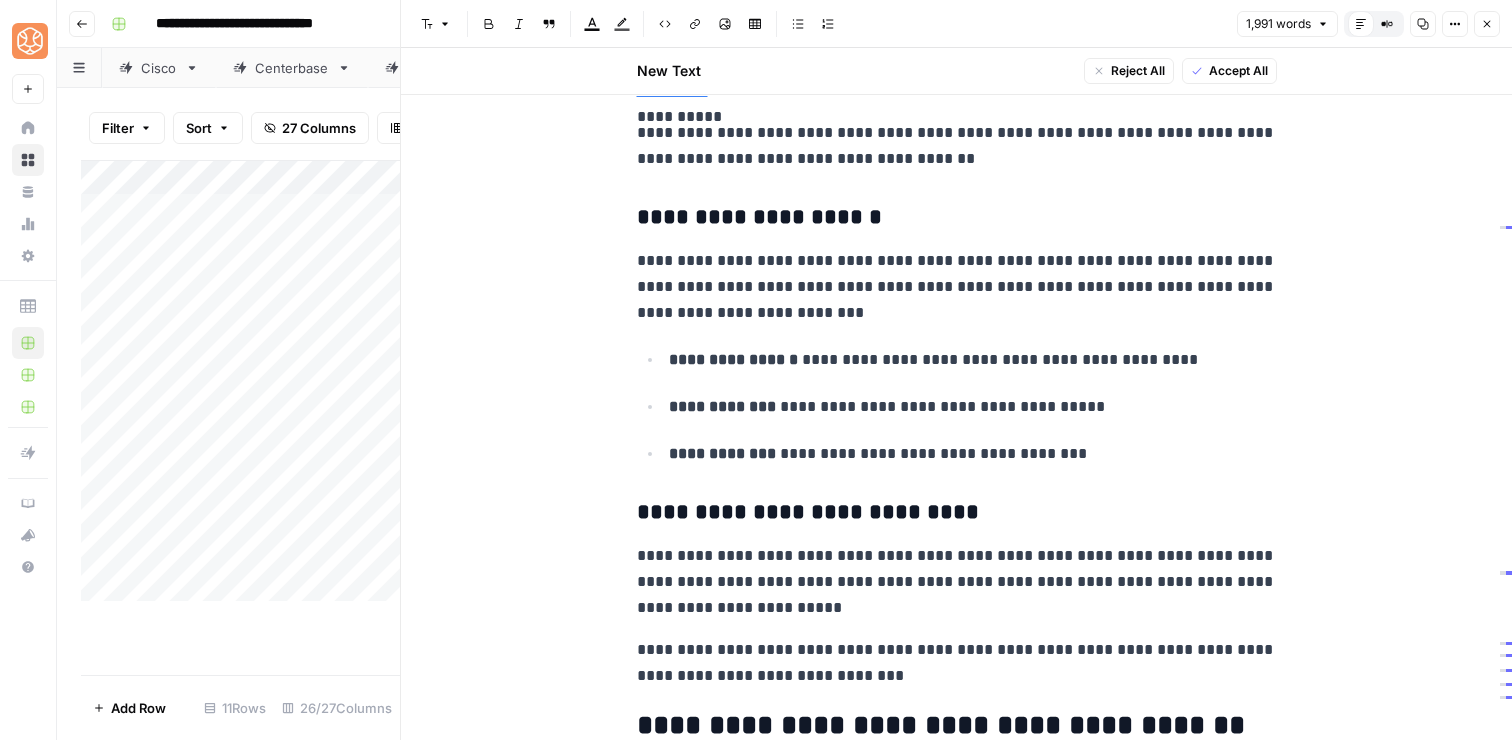 scroll, scrollTop: 2342, scrollLeft: 0, axis: vertical 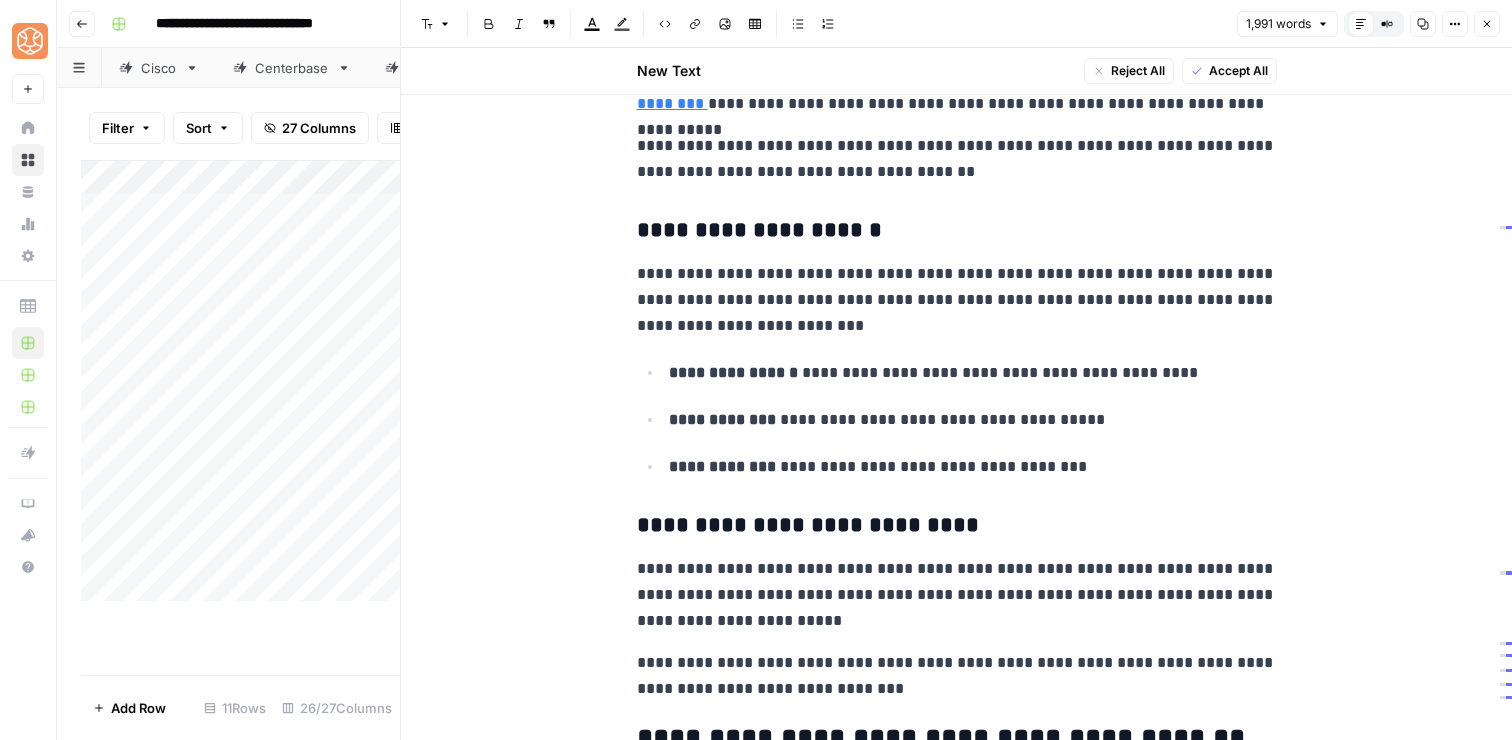 click on "**********" at bounding box center (957, 231) 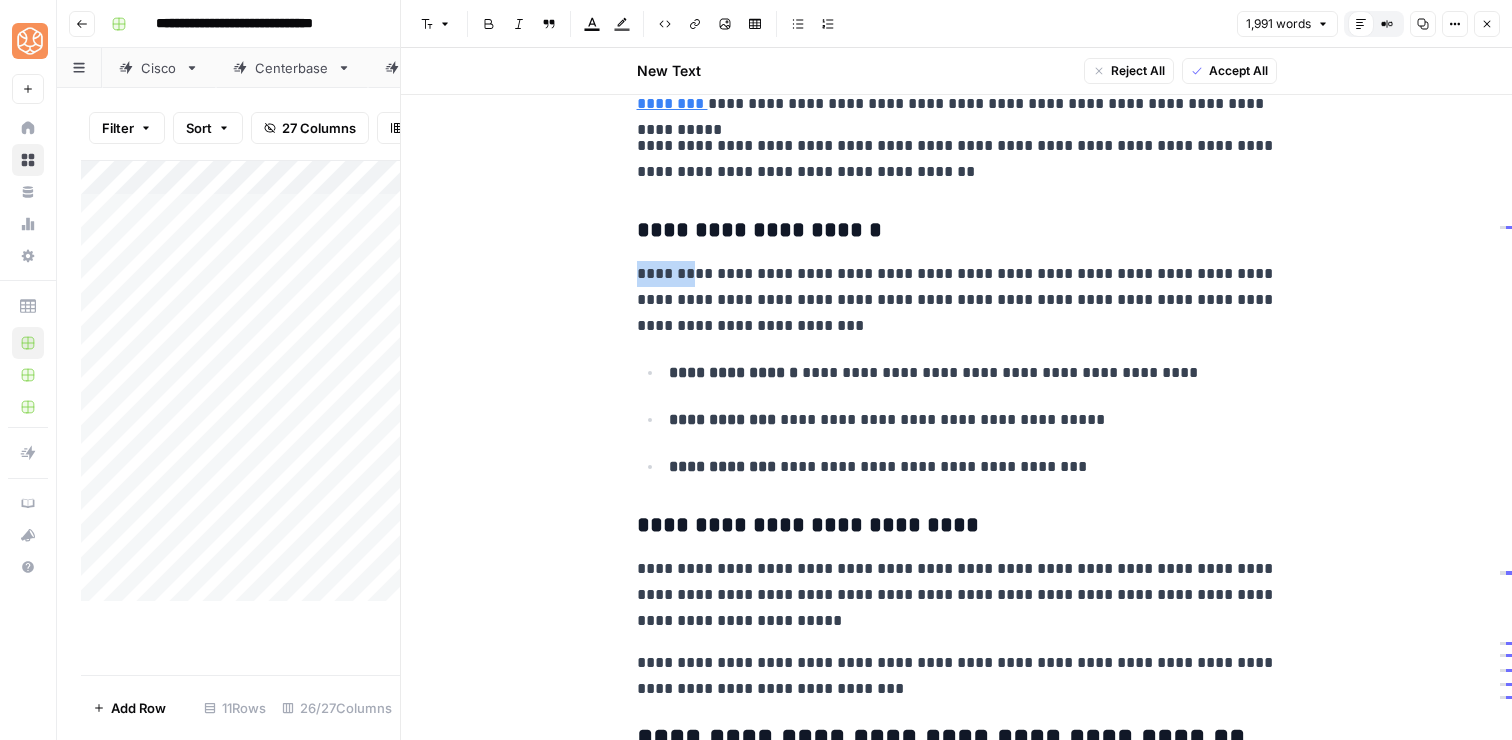 click on "**********" at bounding box center (957, 300) 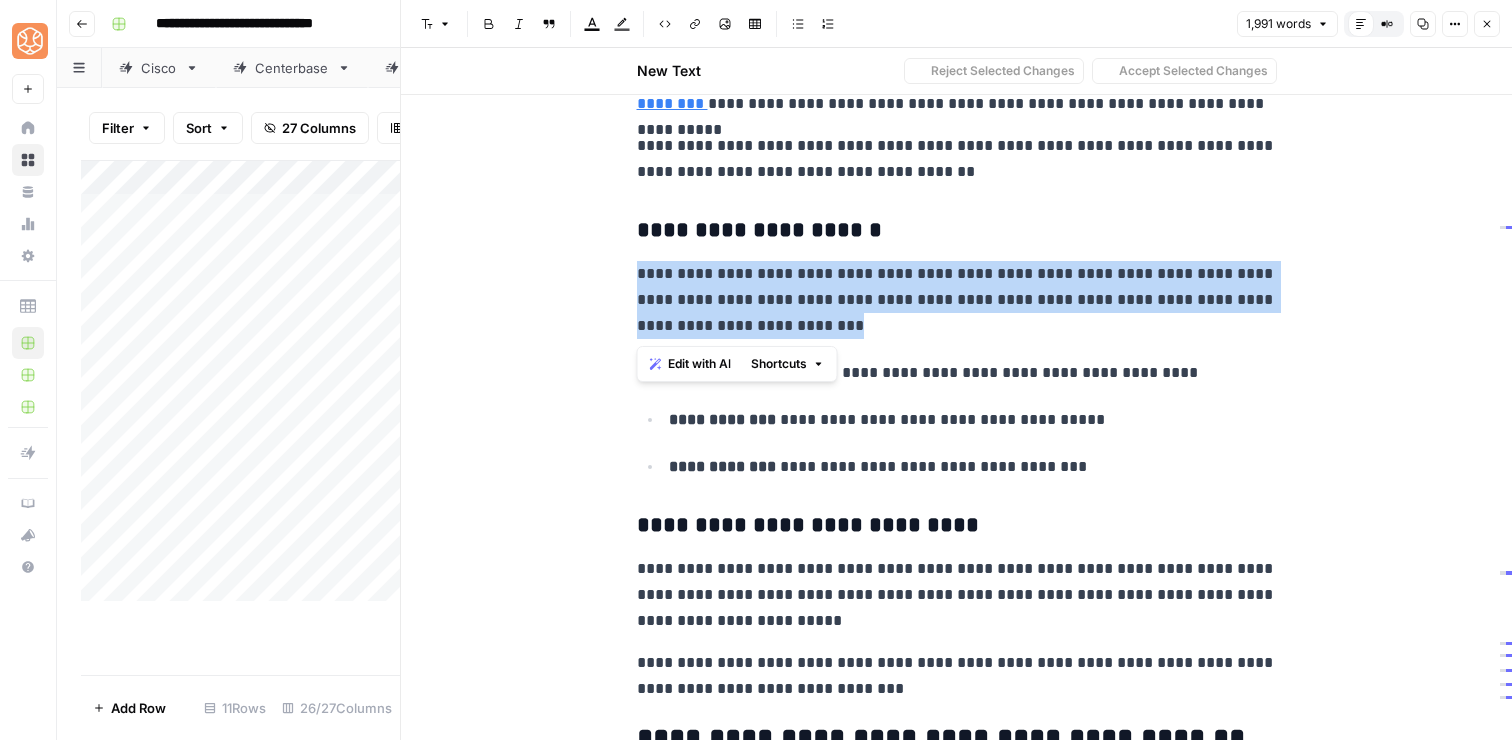 click on "**********" at bounding box center (957, 300) 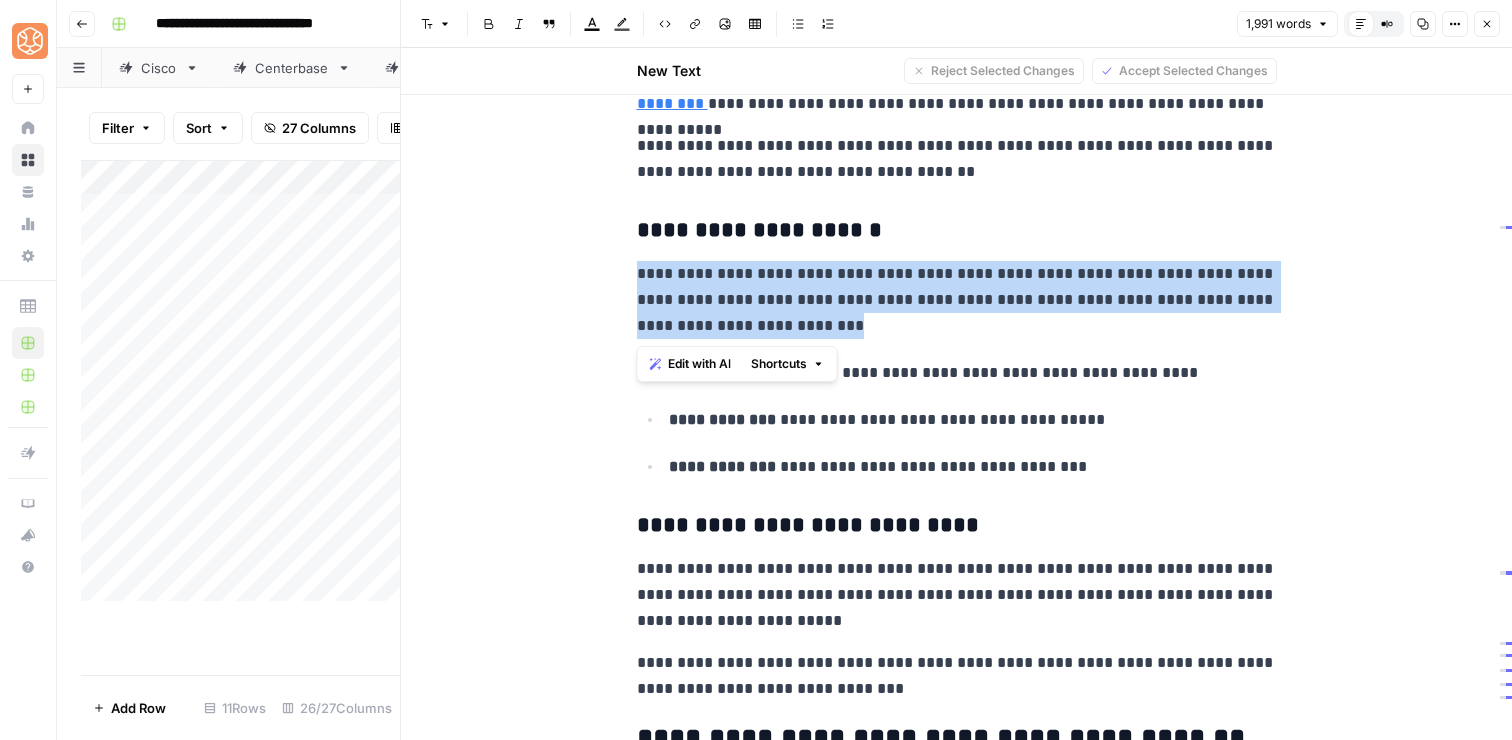 click on "**********" at bounding box center (957, 300) 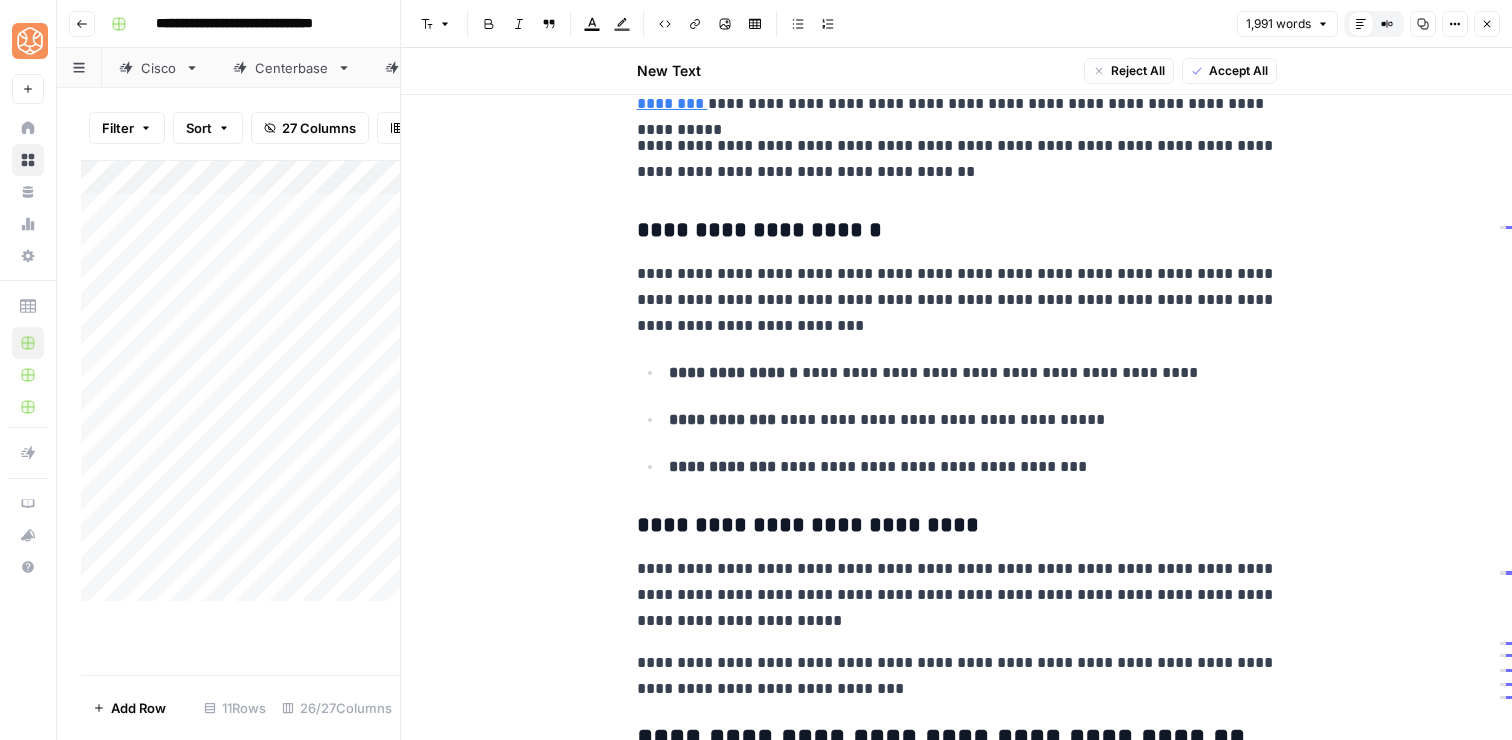 click on "**********" at bounding box center [957, 300] 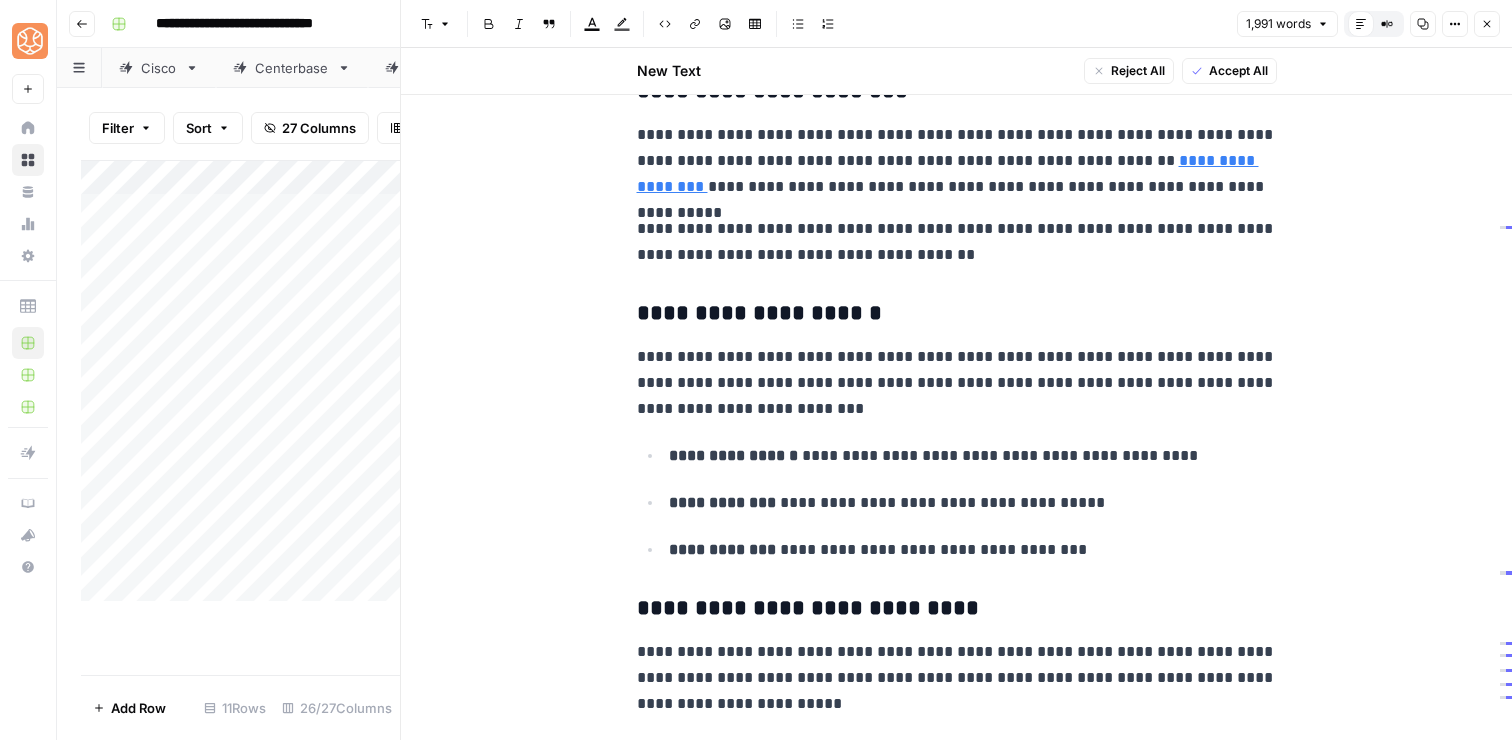 scroll, scrollTop: 2260, scrollLeft: 0, axis: vertical 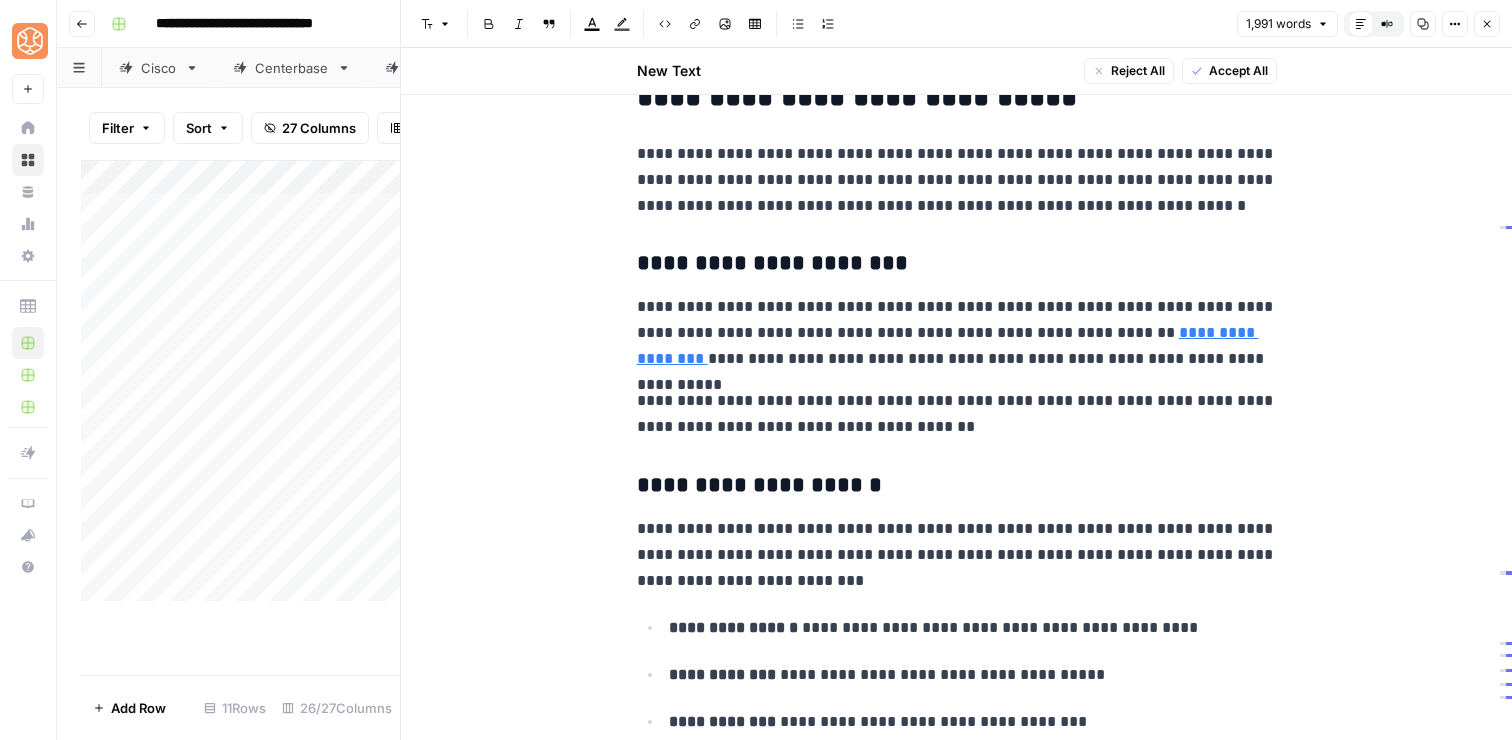 click on "**********" at bounding box center [957, 333] 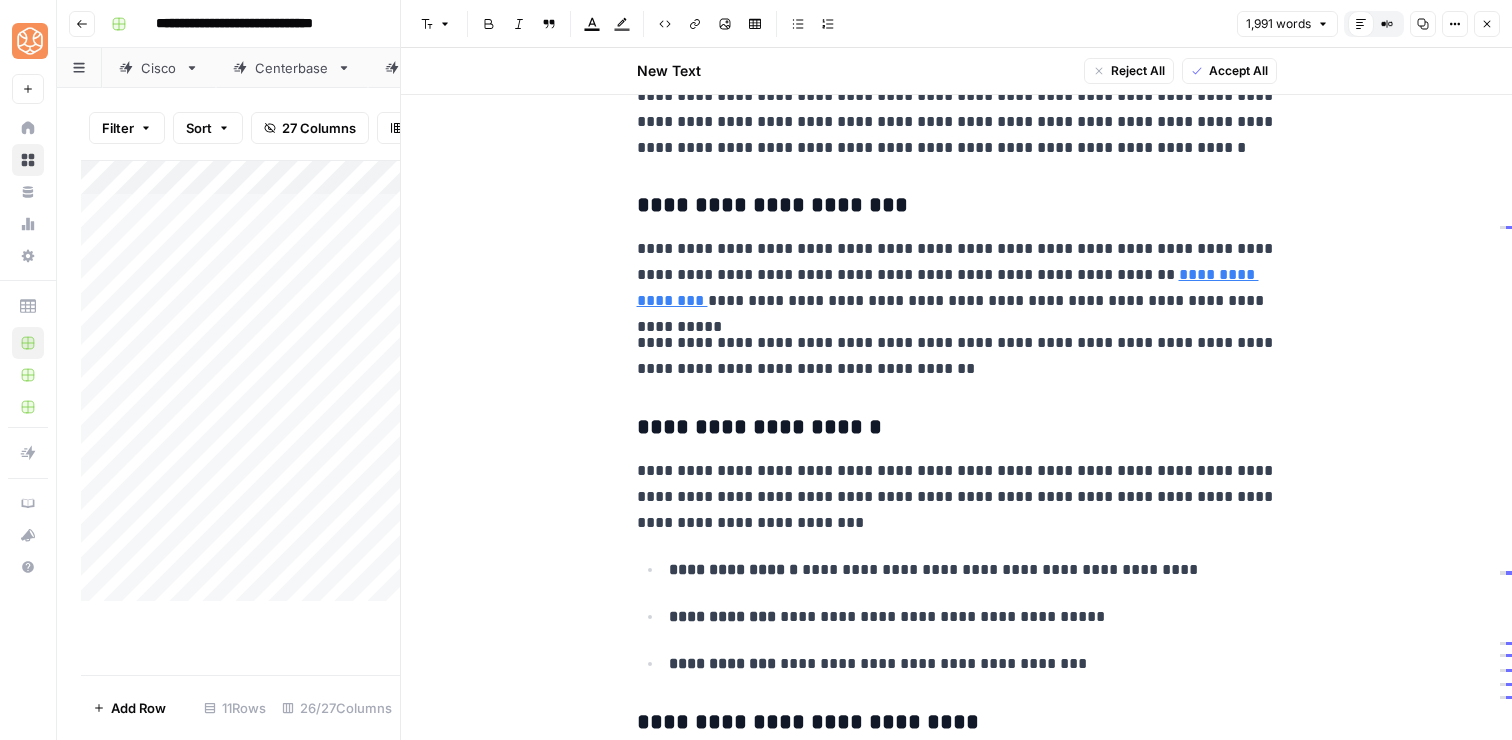 scroll, scrollTop: 2152, scrollLeft: 0, axis: vertical 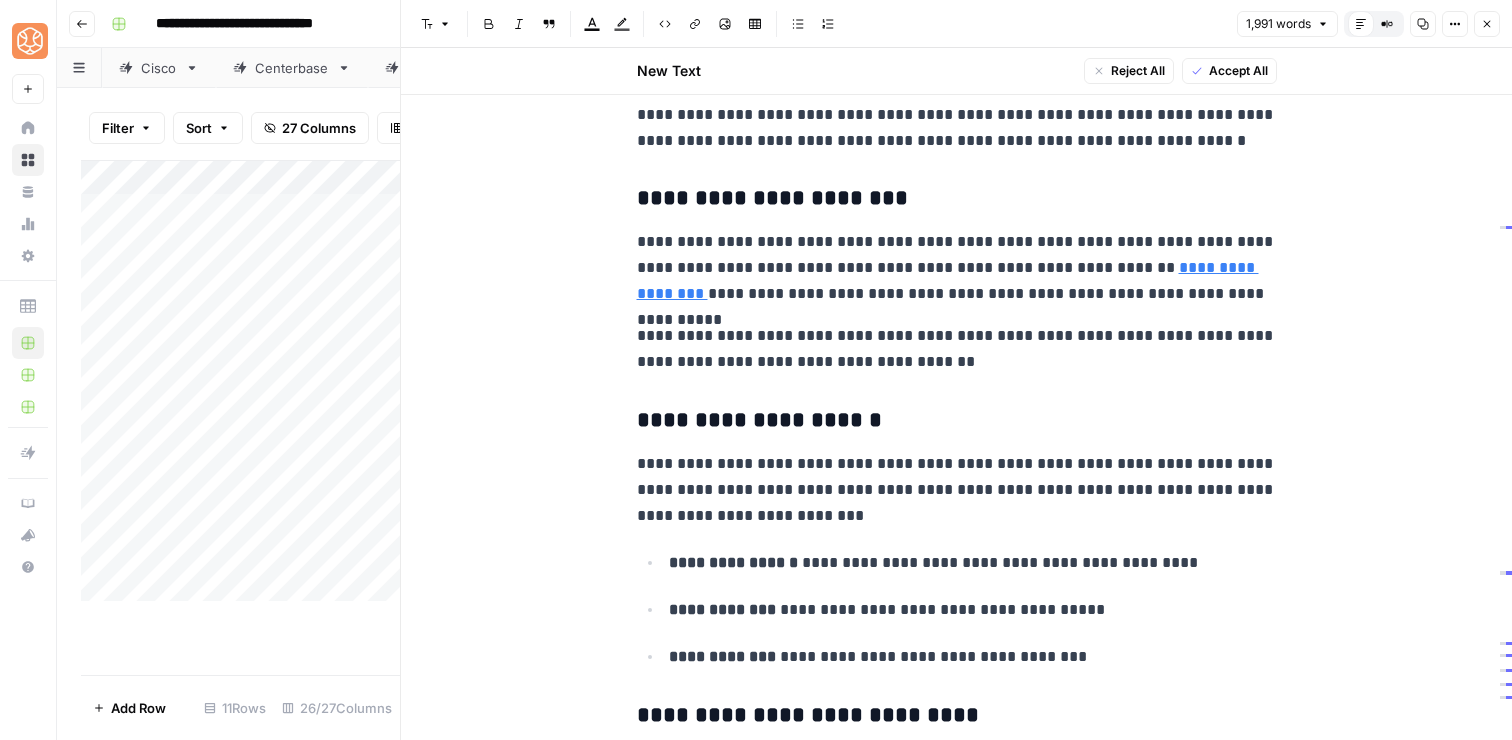 click on "**********" at bounding box center [957, 349] 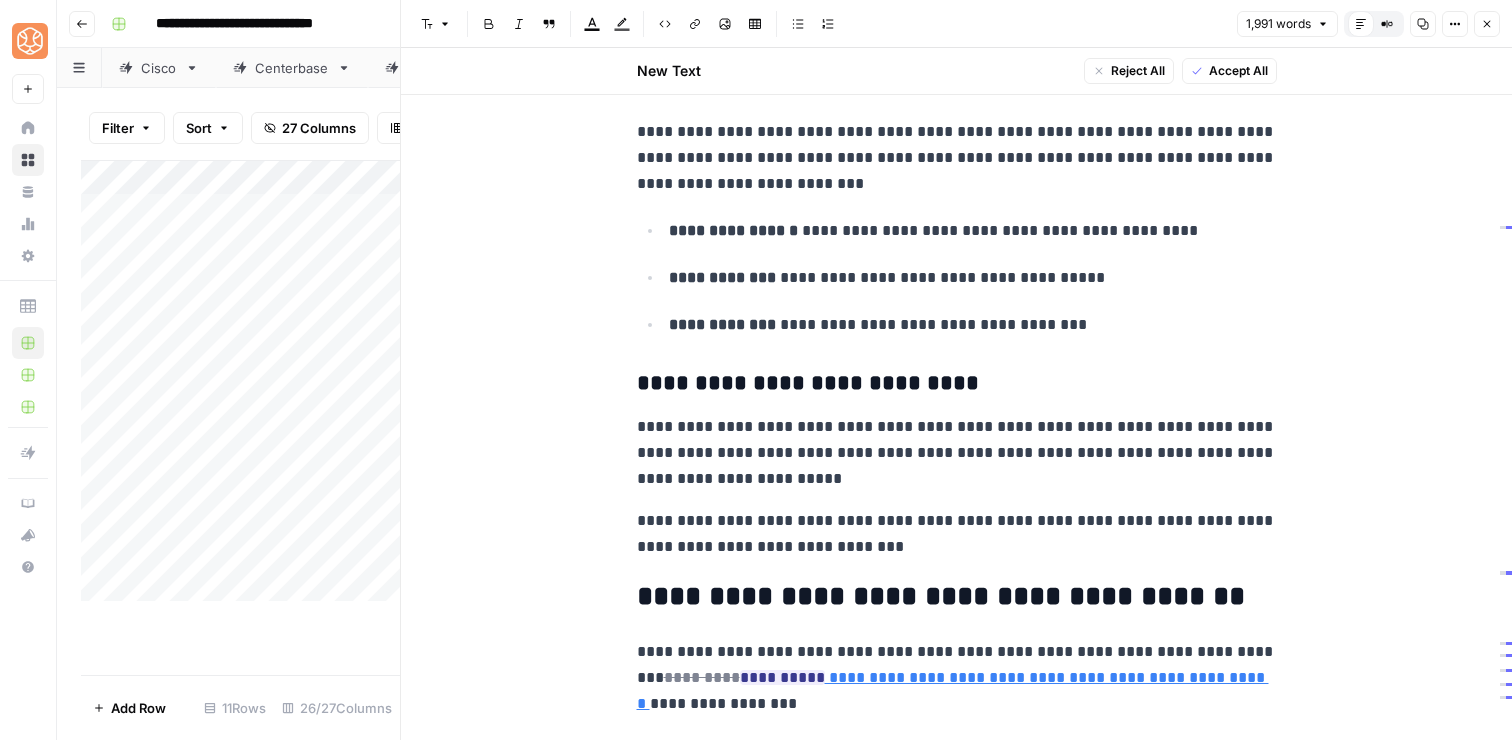 scroll, scrollTop: 2508, scrollLeft: 0, axis: vertical 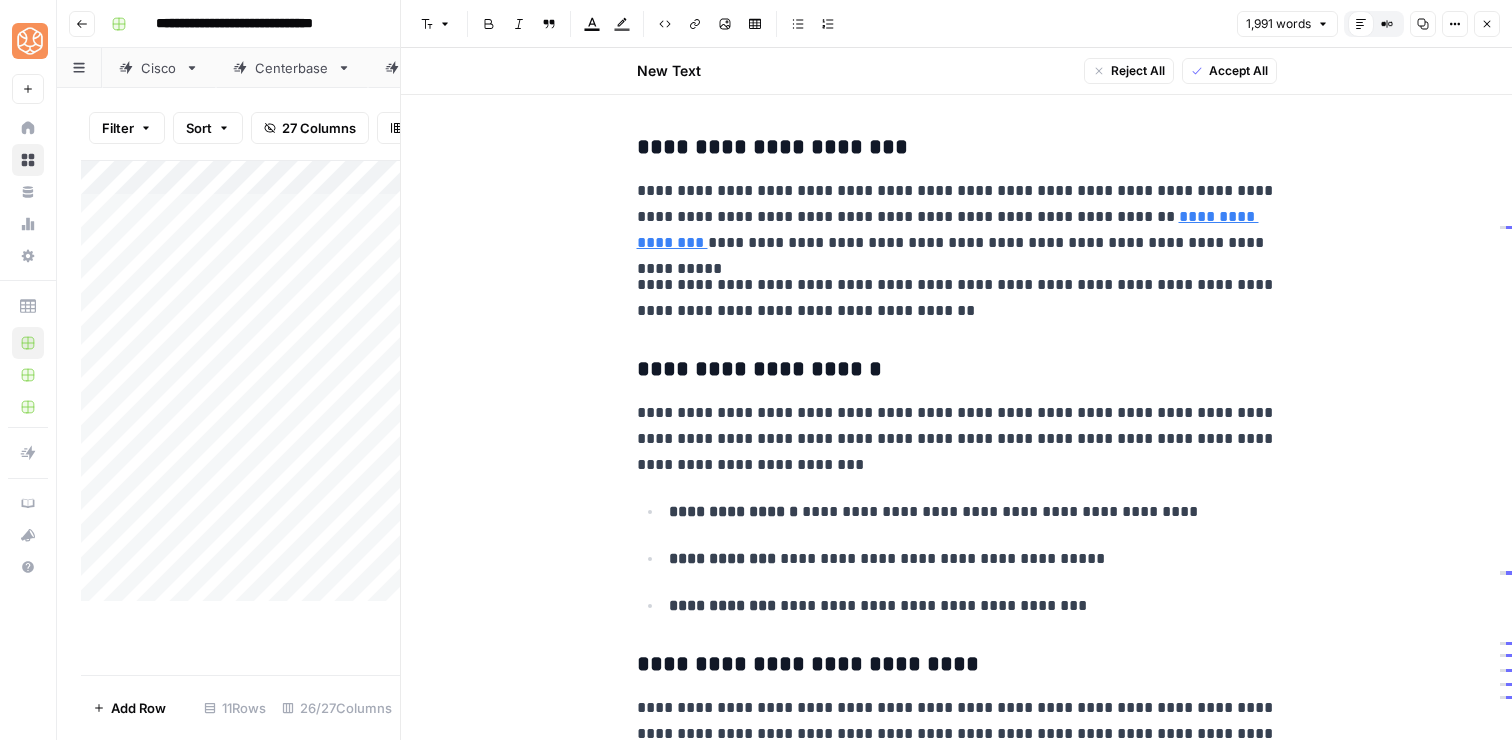 click on "**********" at bounding box center (957, 217) 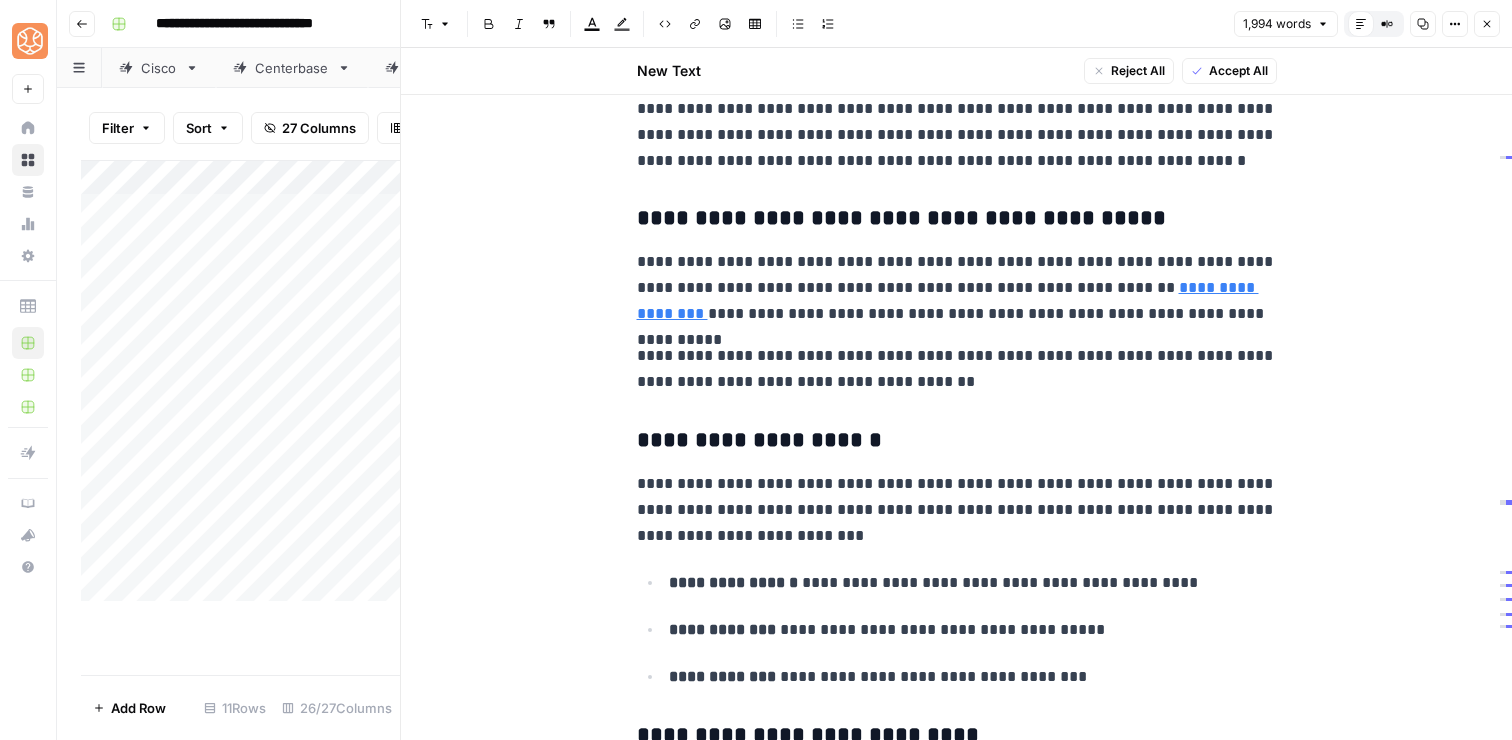 scroll, scrollTop: 2089, scrollLeft: 0, axis: vertical 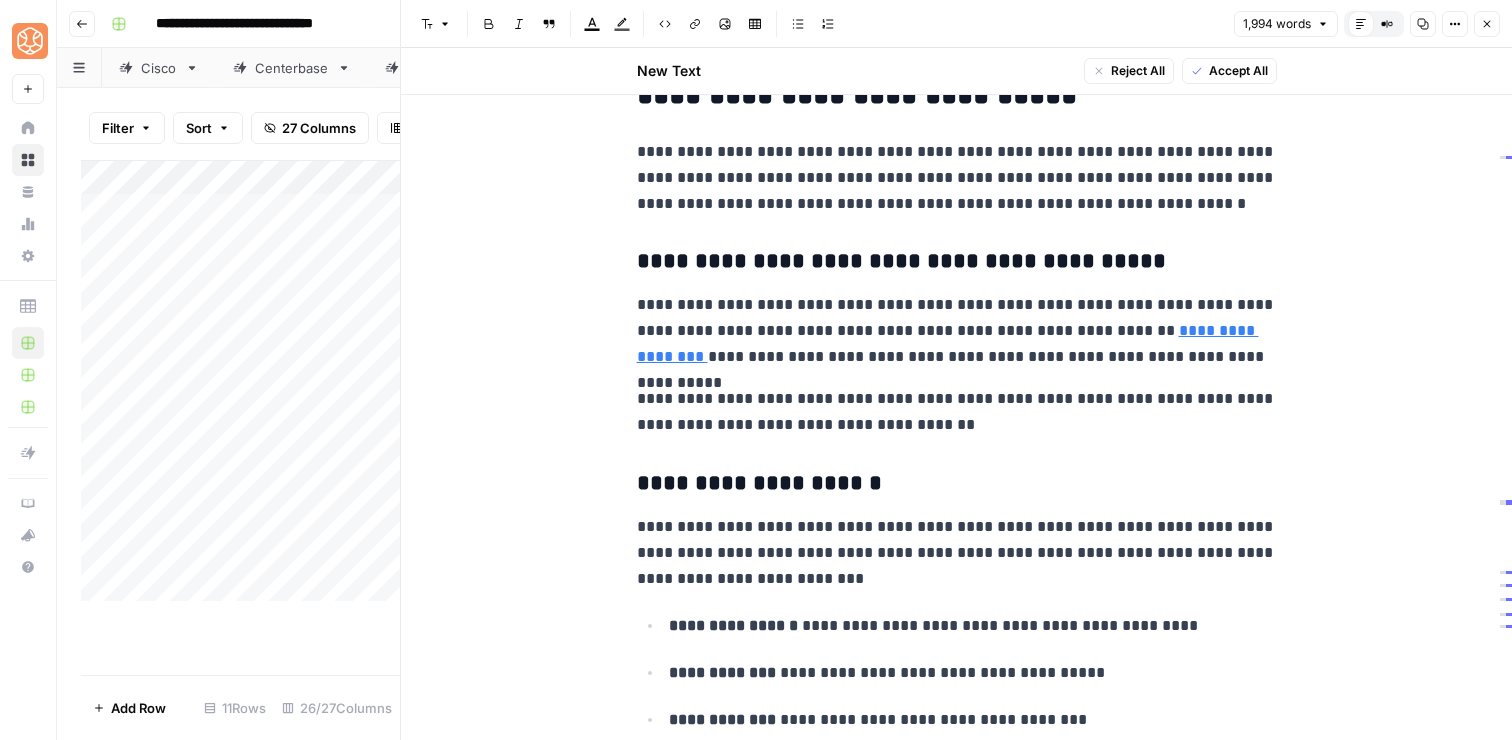 click on "**********" at bounding box center (957, 178) 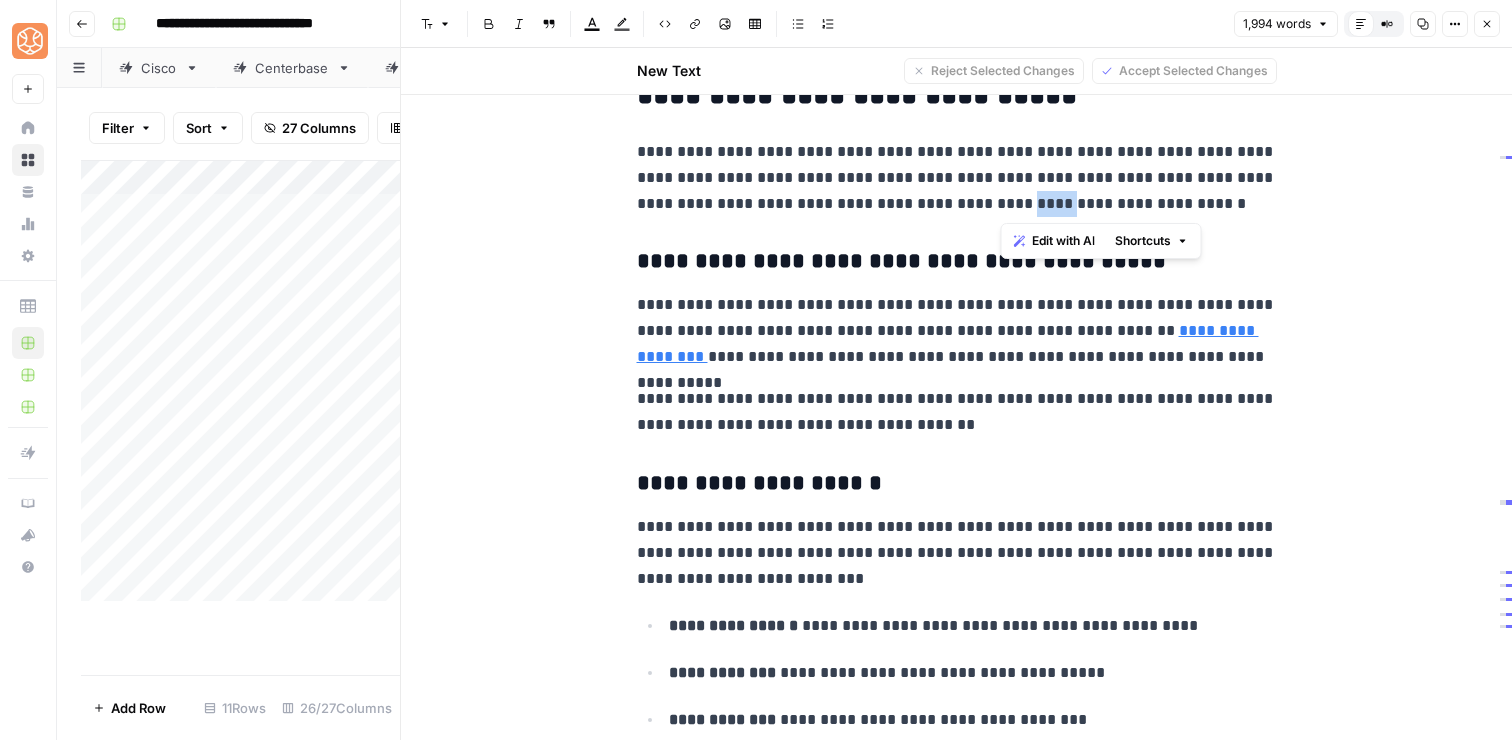 click on "**********" at bounding box center (957, 178) 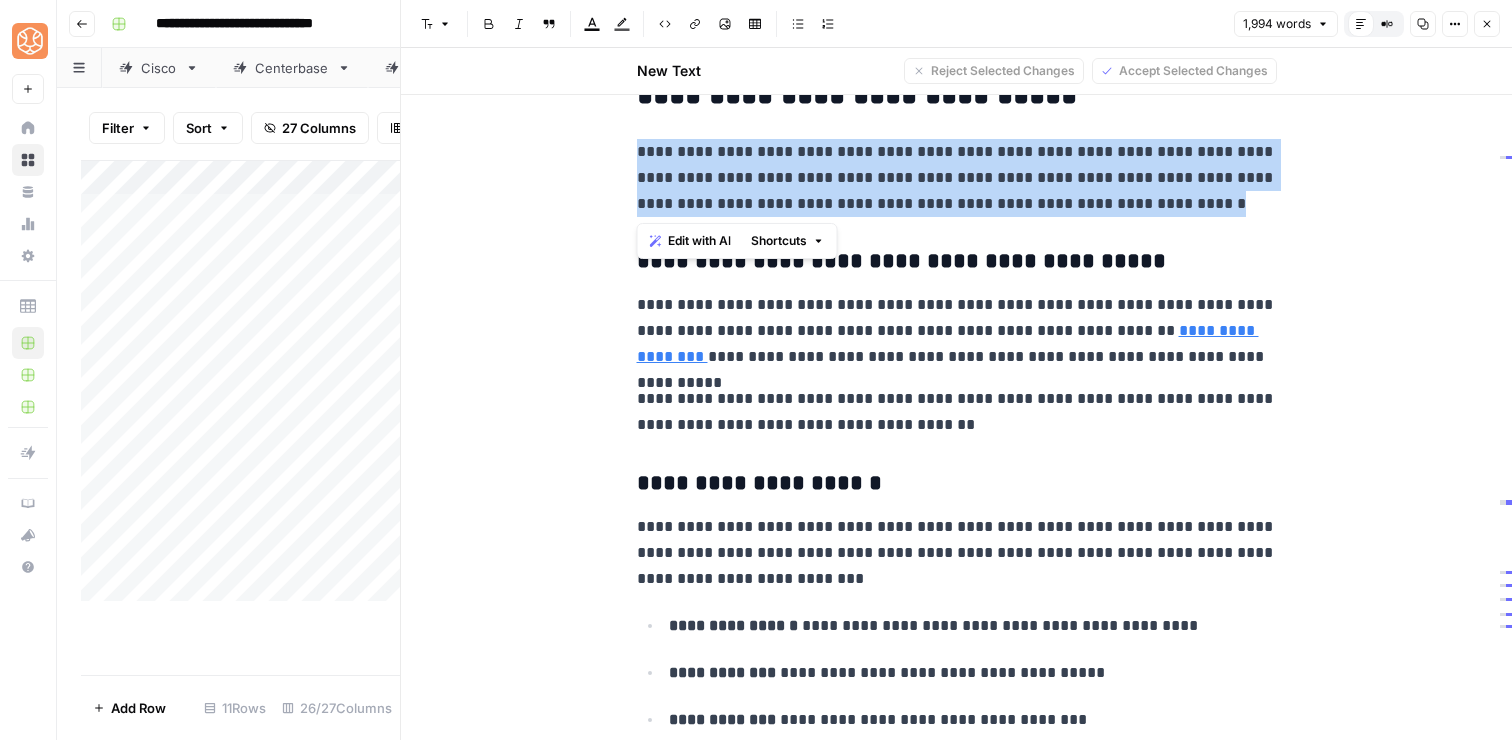 click on "**********" at bounding box center [957, 178] 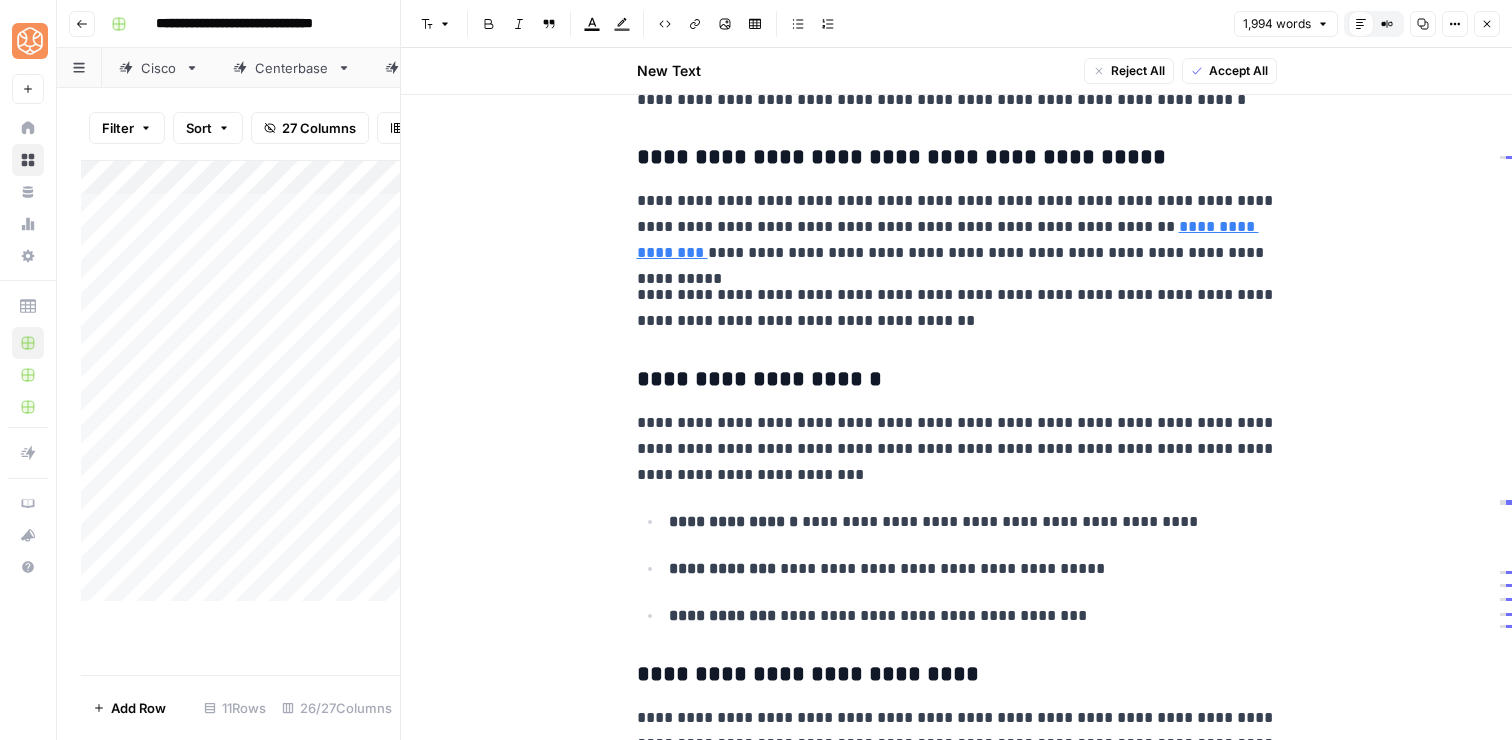 scroll, scrollTop: 2188, scrollLeft: 0, axis: vertical 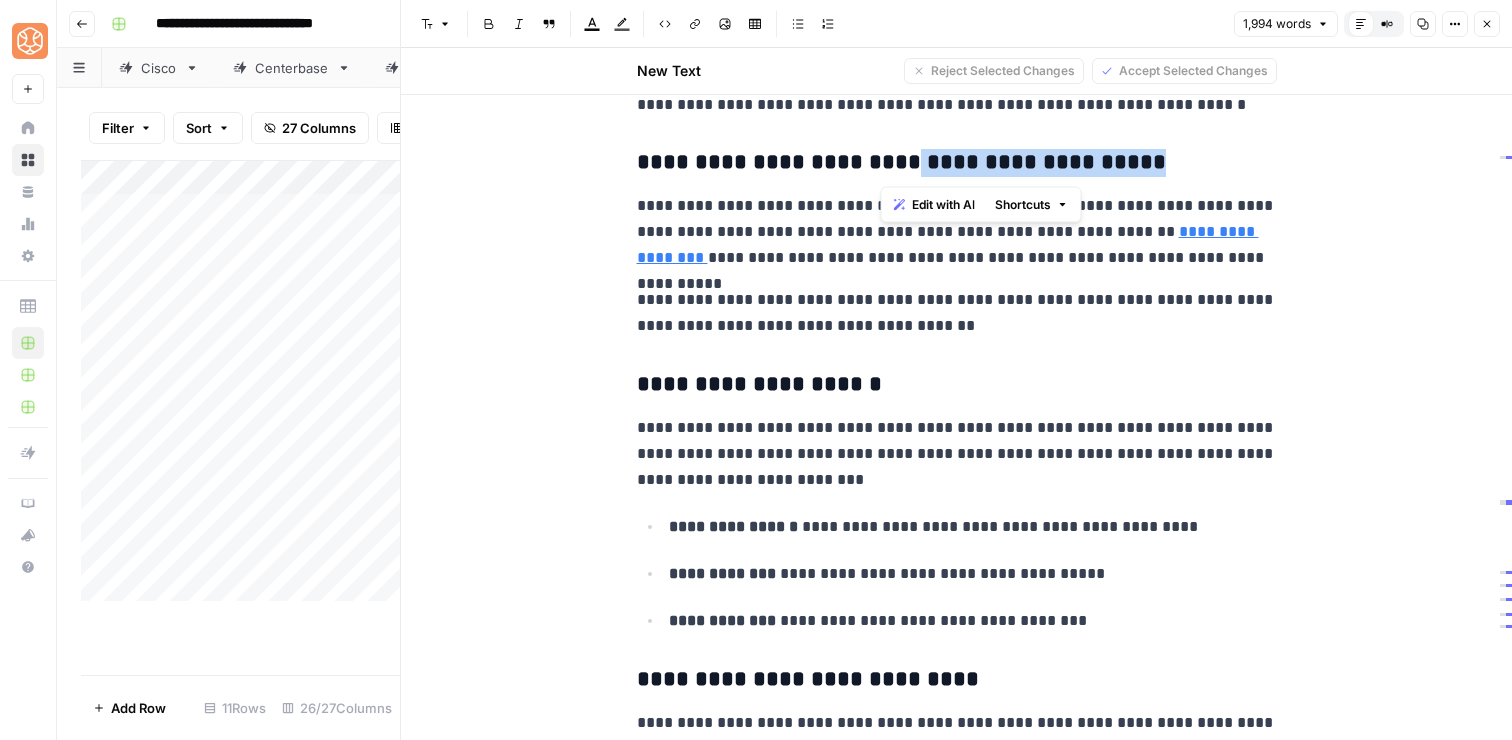 drag, startPoint x: 1132, startPoint y: 172, endPoint x: 887, endPoint y: 173, distance: 245.00204 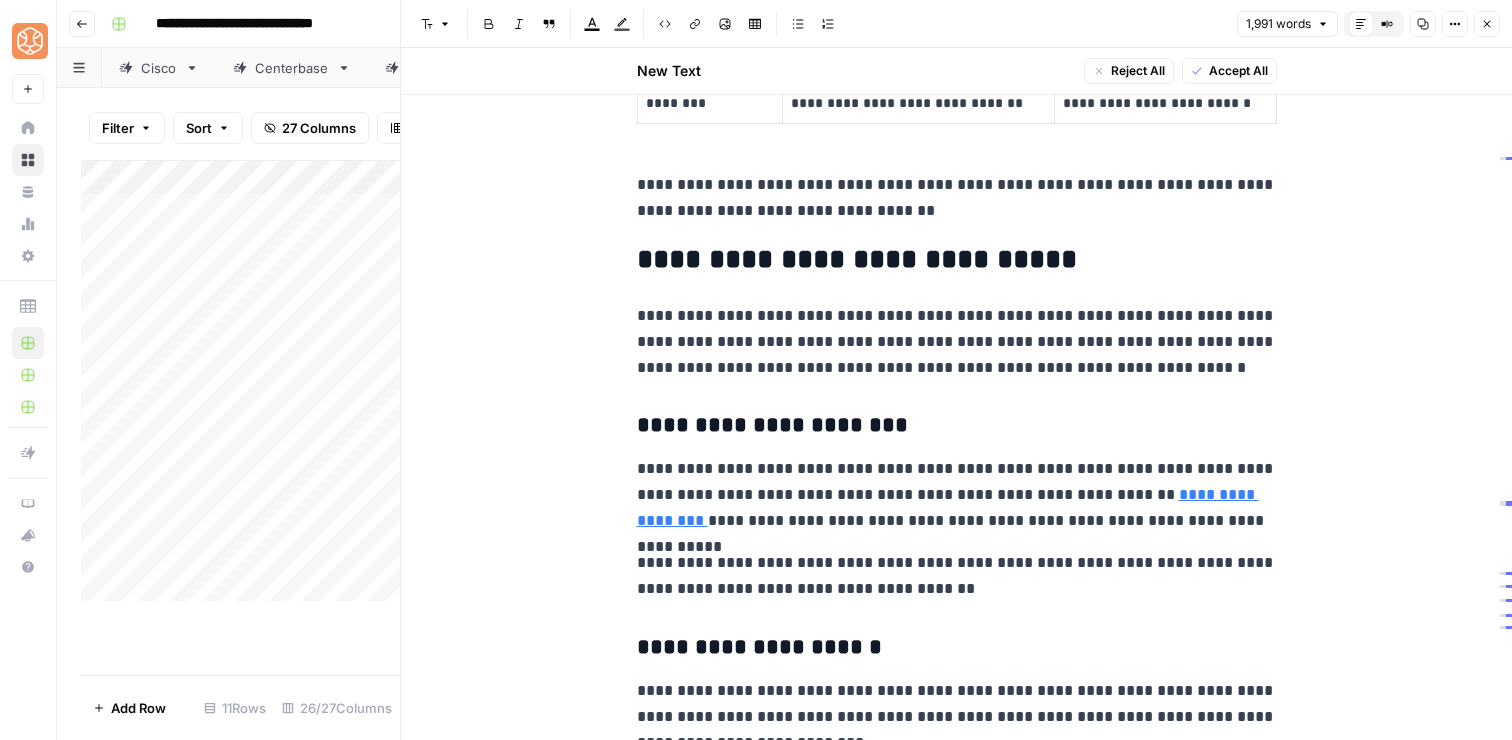 scroll, scrollTop: 1913, scrollLeft: 0, axis: vertical 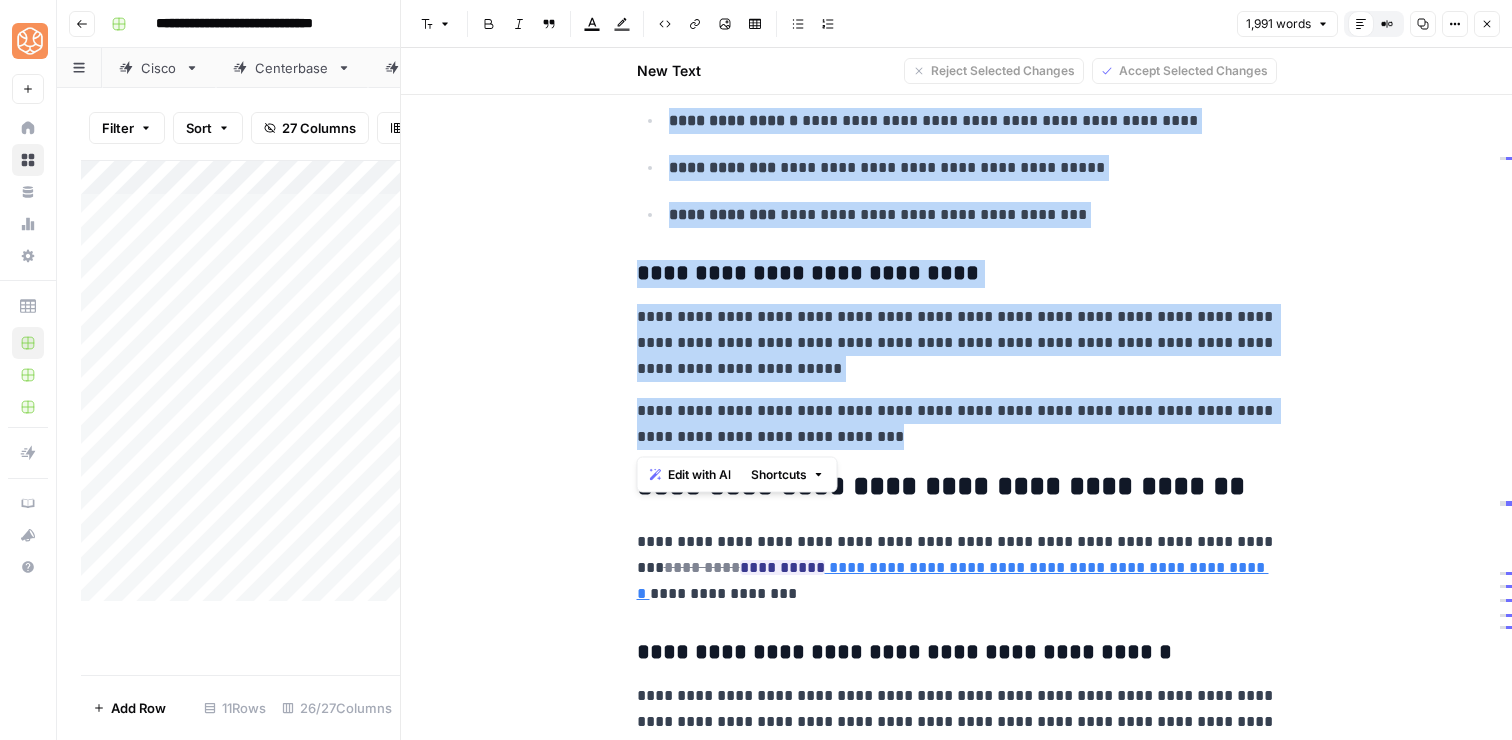 drag, startPoint x: 624, startPoint y: 260, endPoint x: 1133, endPoint y: 438, distance: 539.2263 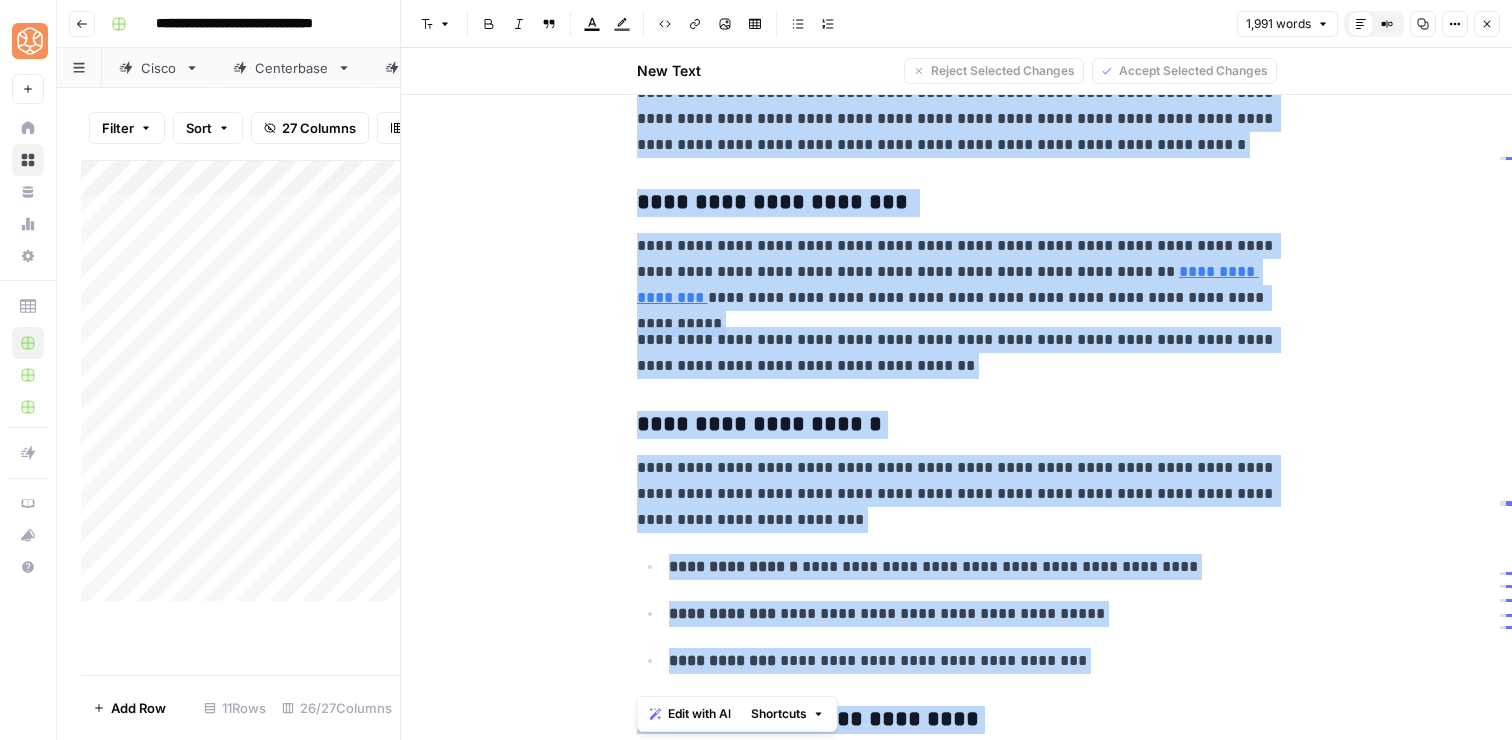 scroll, scrollTop: 2141, scrollLeft: 0, axis: vertical 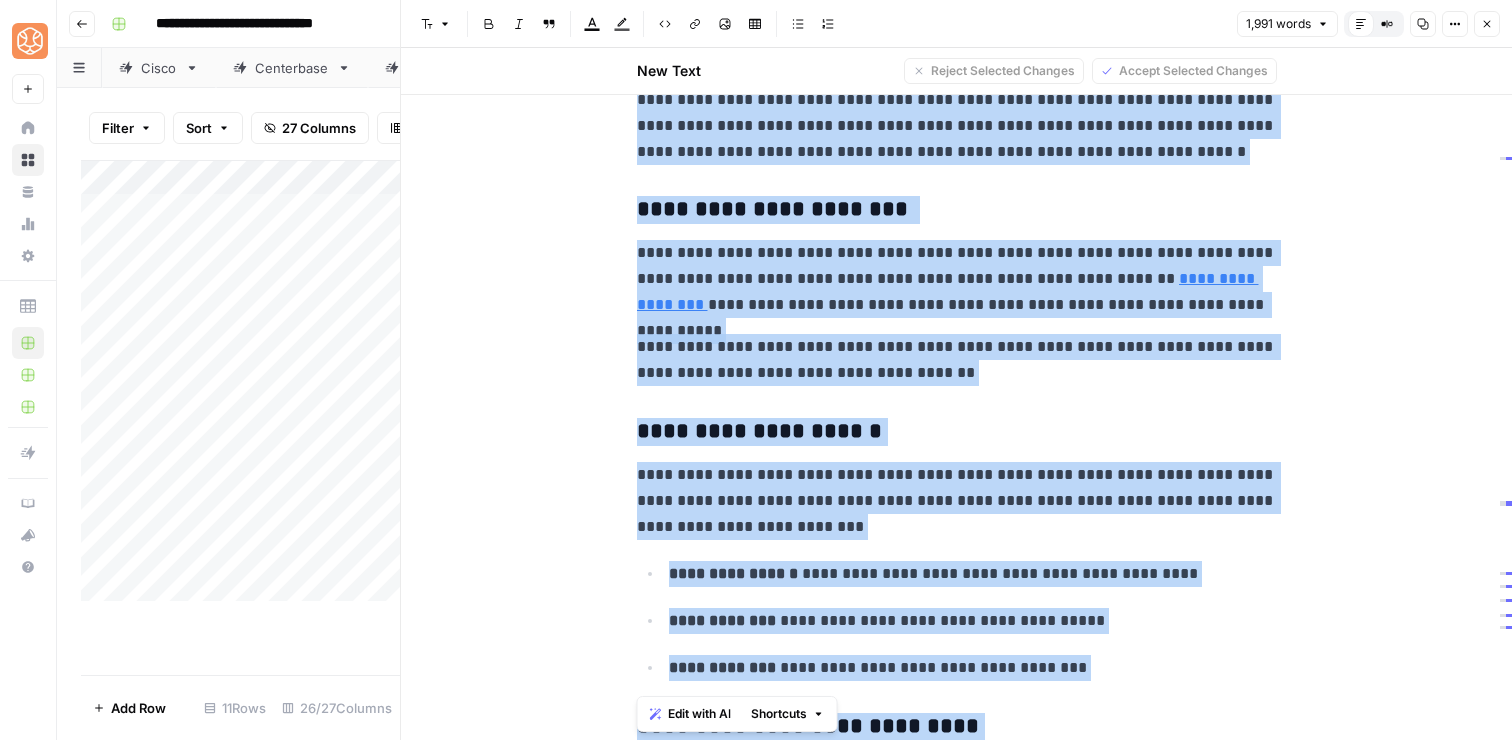 click on "**********" at bounding box center (957, 360) 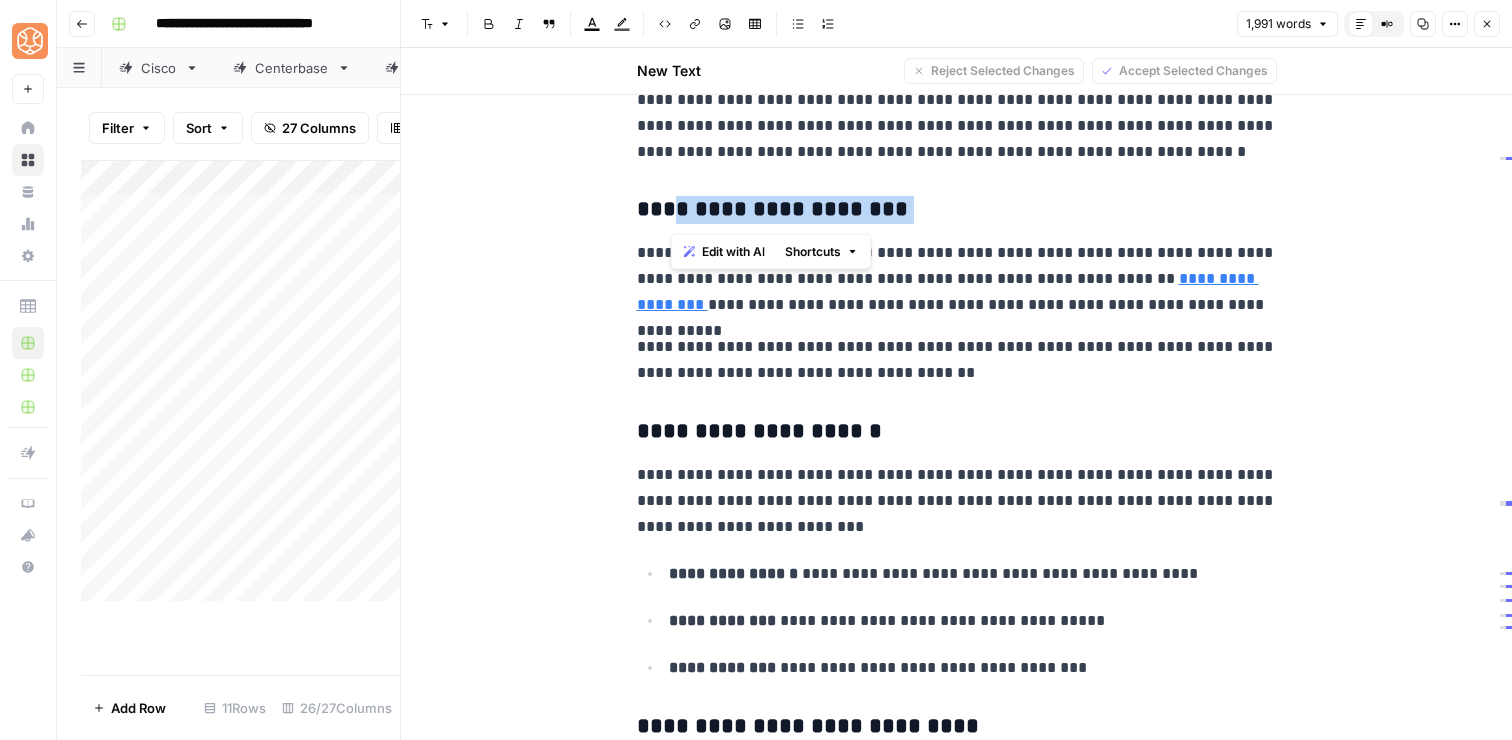 drag, startPoint x: 892, startPoint y: 214, endPoint x: 663, endPoint y: 209, distance: 229.05458 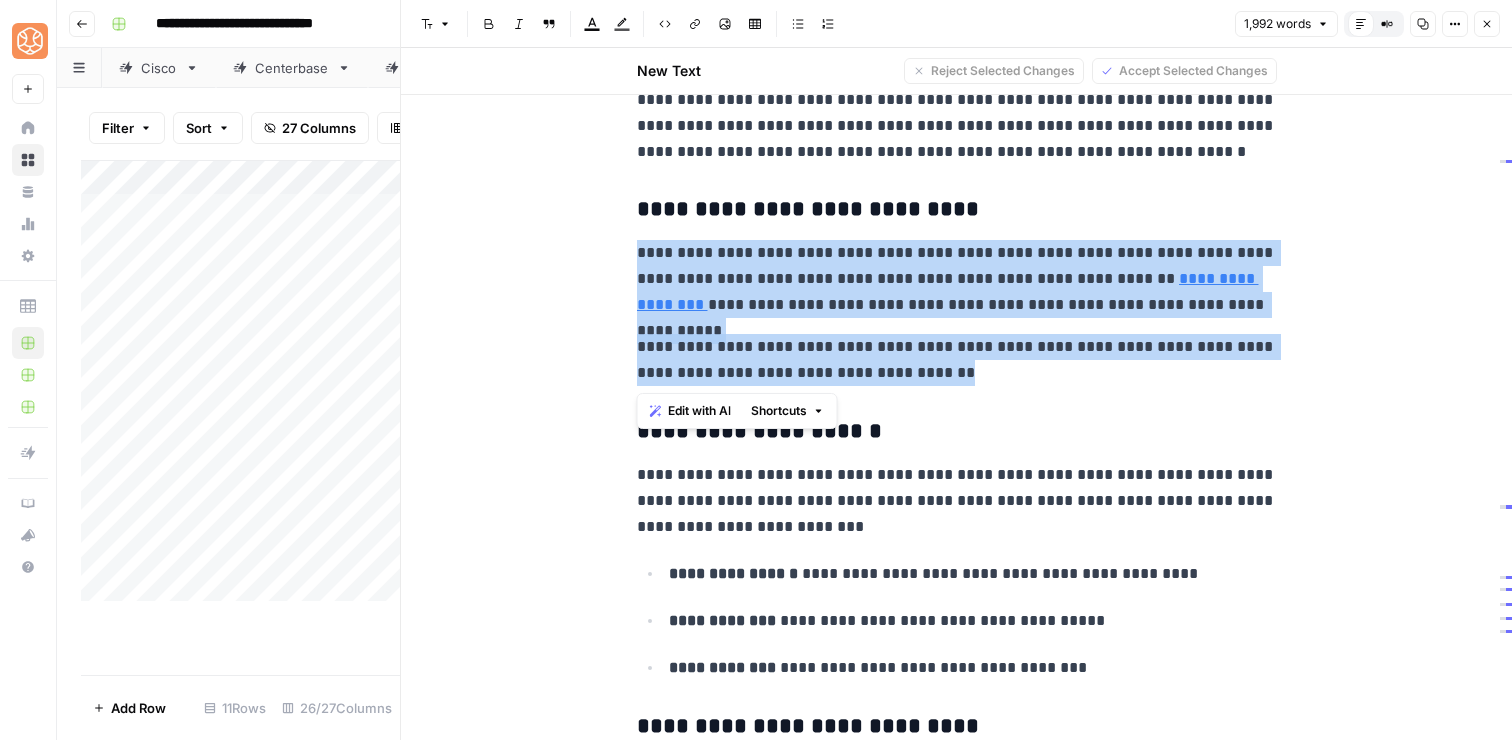 drag, startPoint x: 990, startPoint y: 368, endPoint x: 637, endPoint y: 247, distance: 373.16217 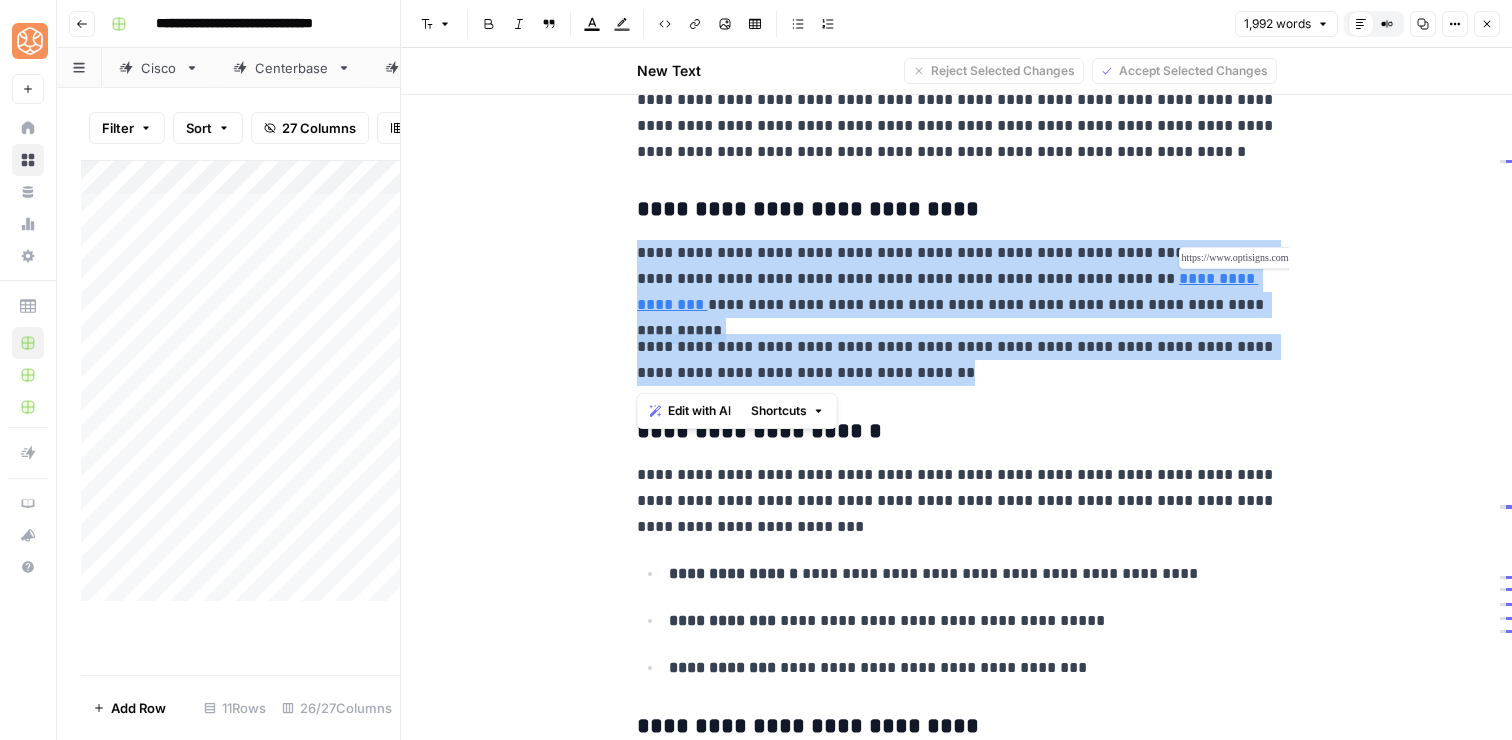 click on "**********" at bounding box center (948, 291) 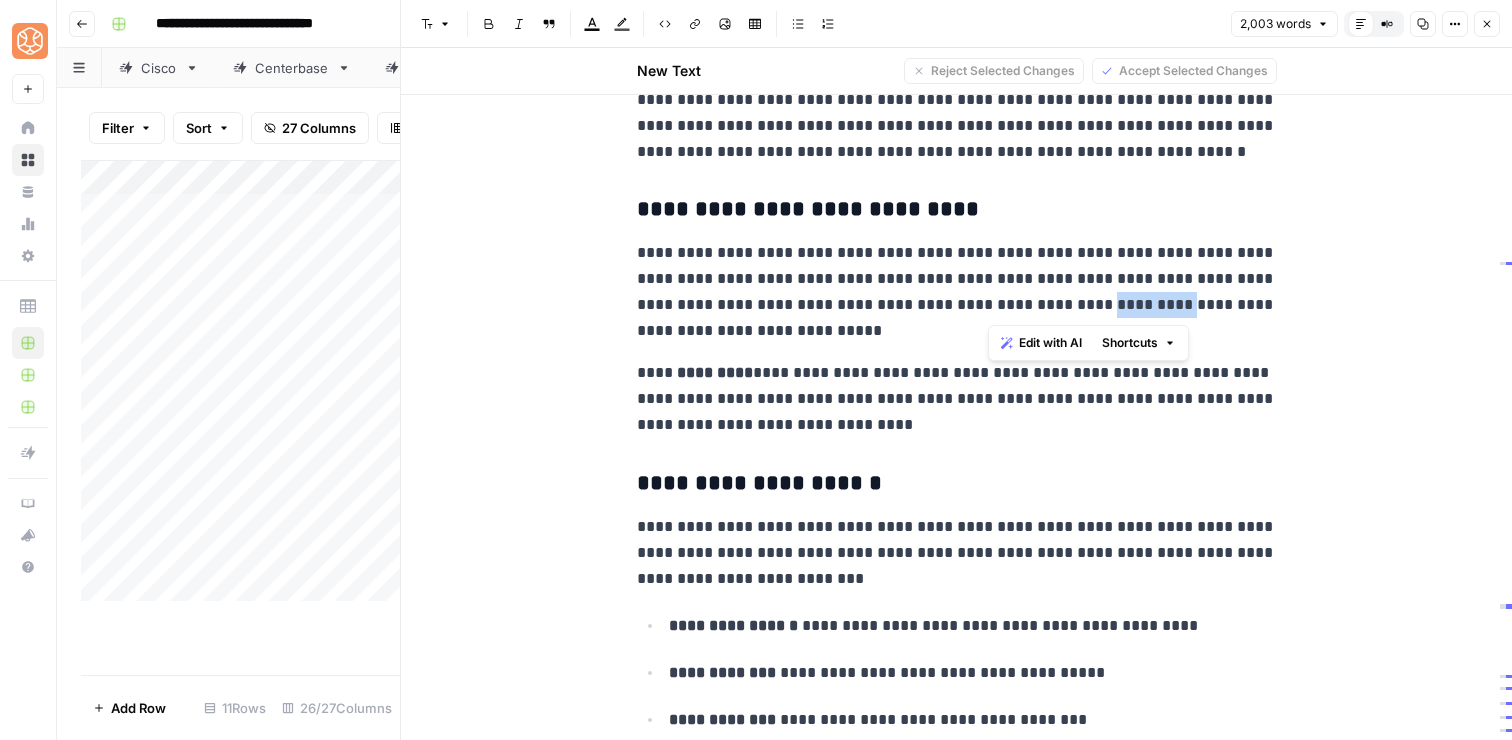 drag, startPoint x: 1080, startPoint y: 307, endPoint x: 988, endPoint y: 306, distance: 92.00543 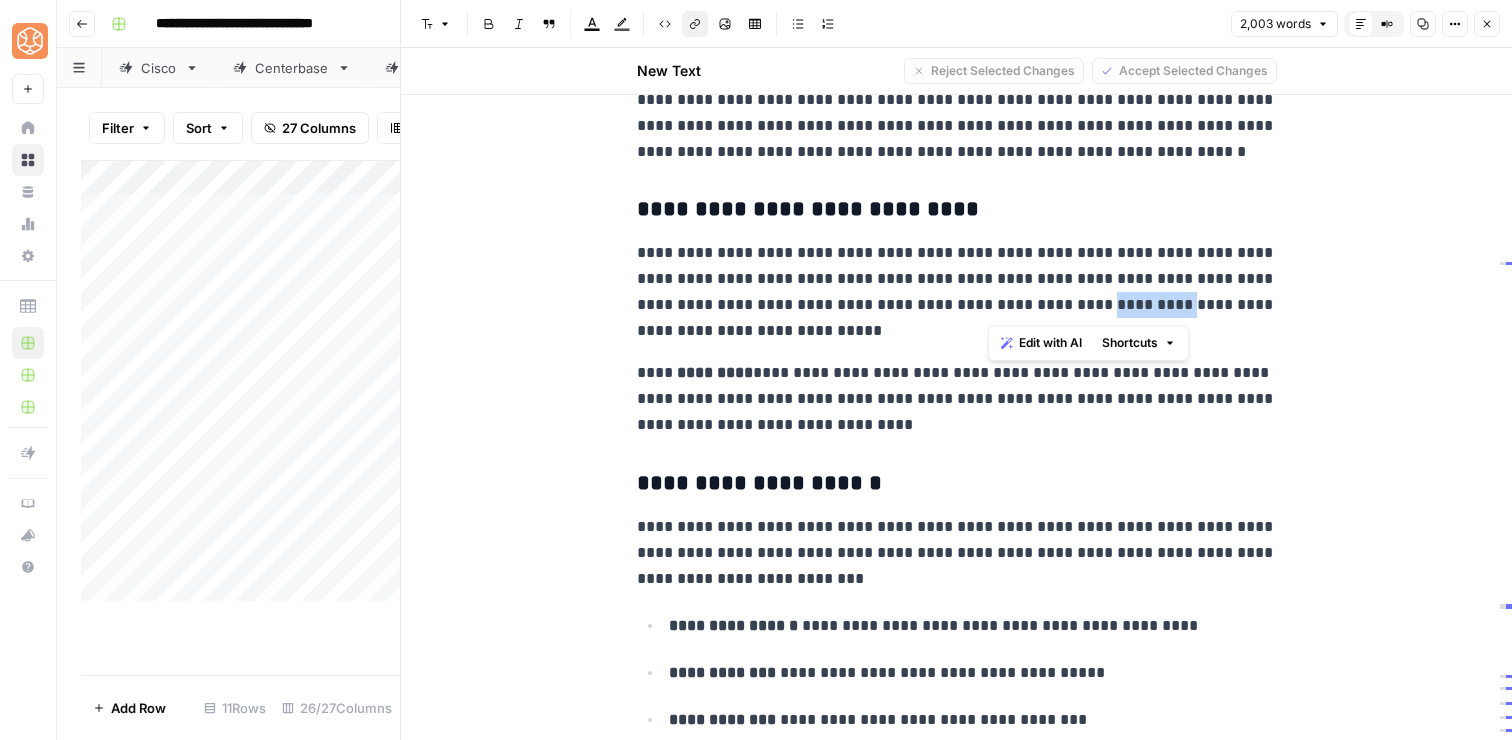 click 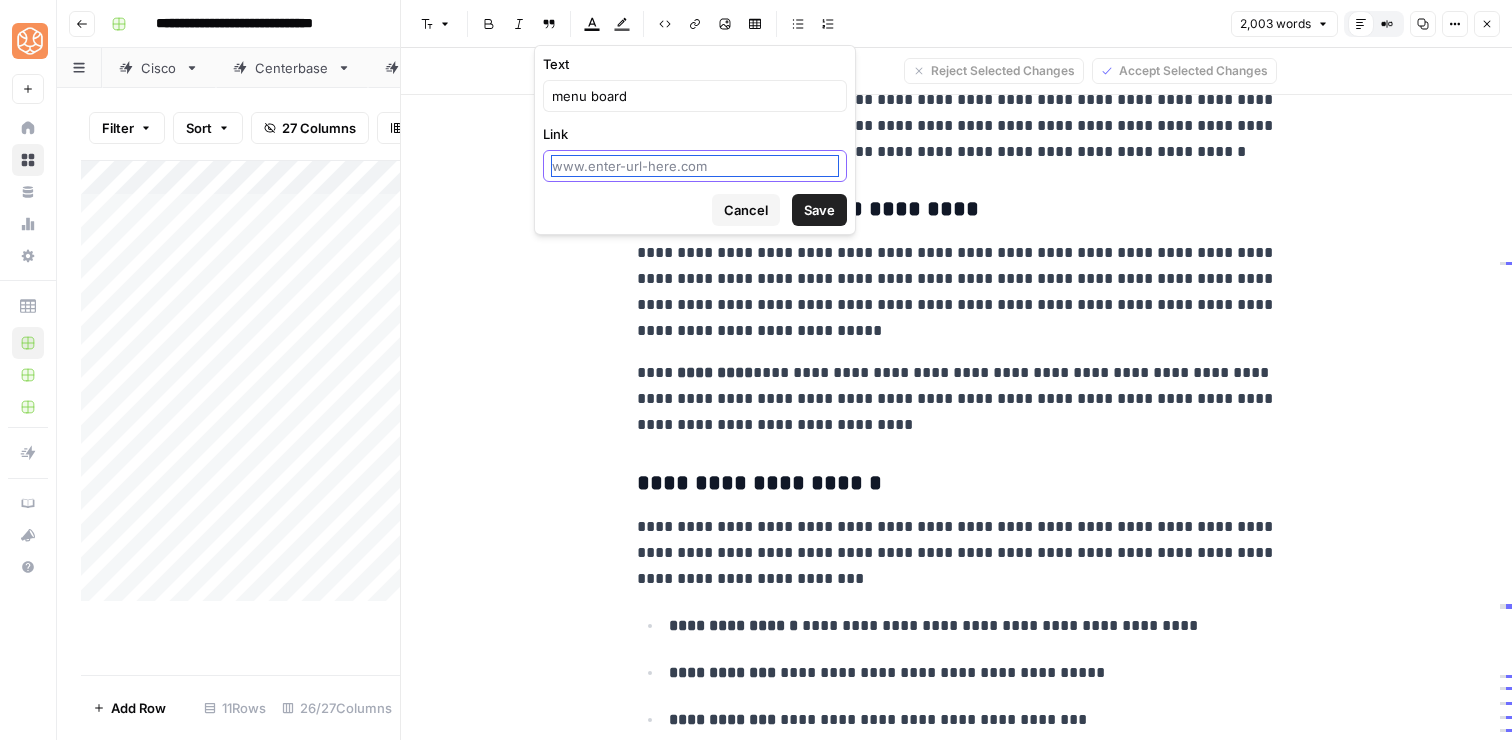 click on "Link" at bounding box center [695, 166] 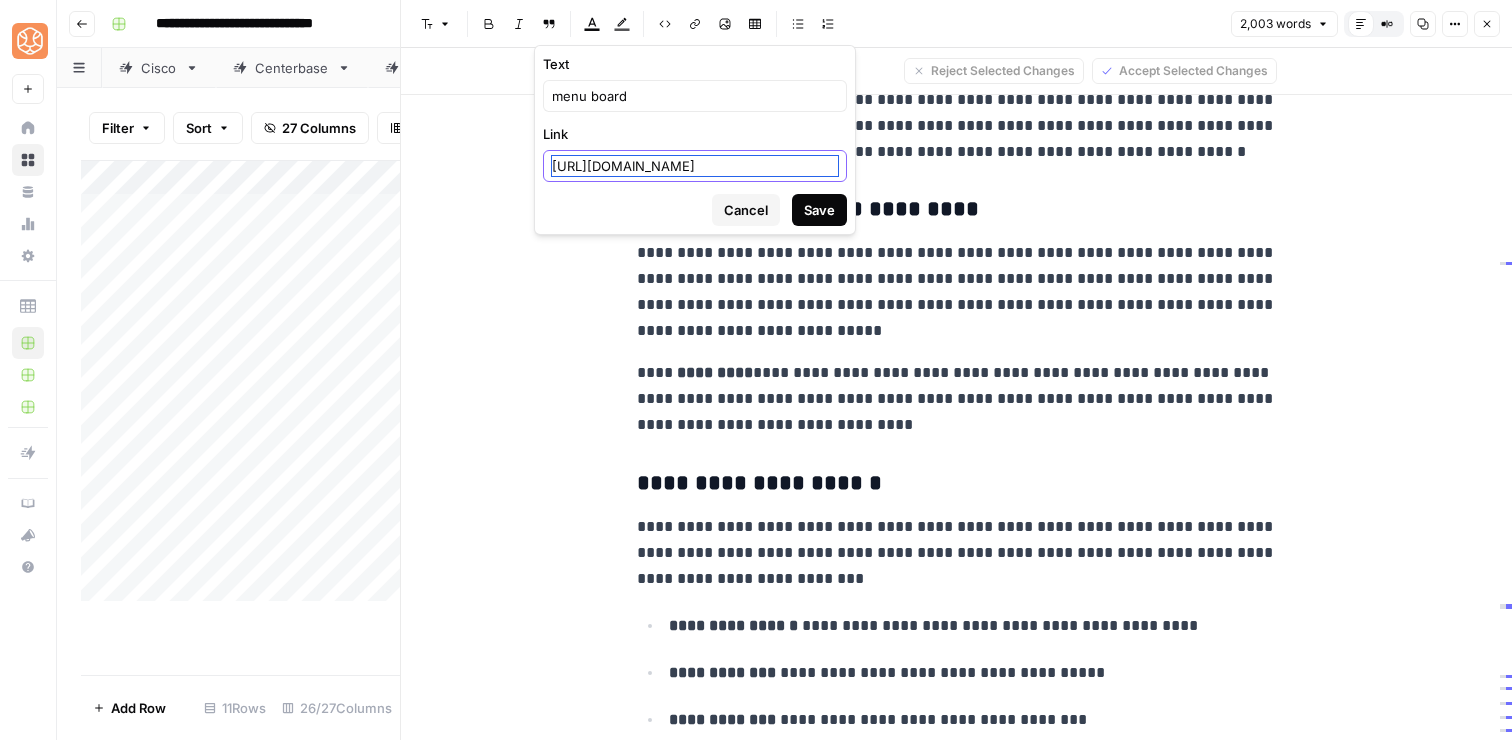 scroll, scrollTop: 0, scrollLeft: 300, axis: horizontal 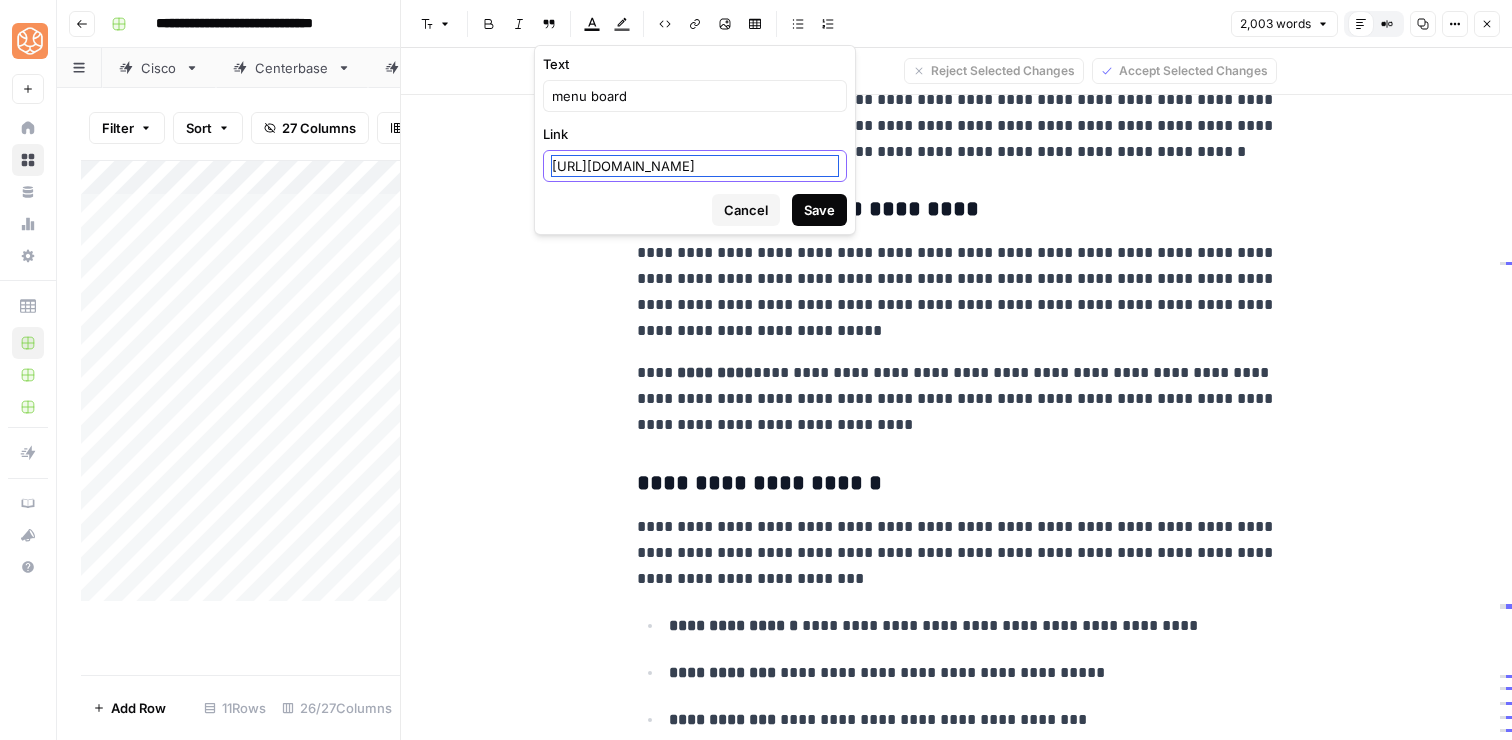 type on "https://www.optisigns.com/post/digital-menu-boards-are-transforming-the-restaurant-industry" 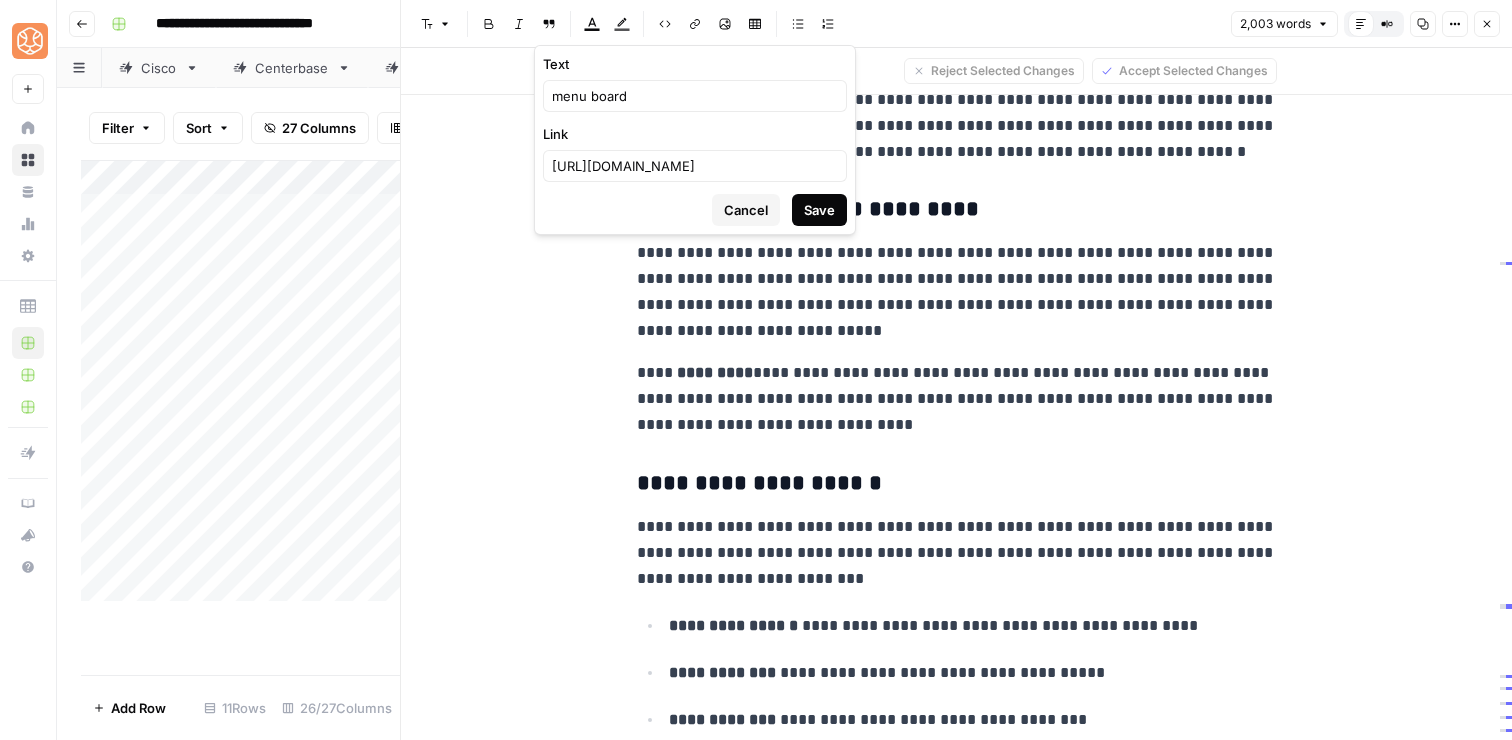 scroll, scrollTop: 0, scrollLeft: 0, axis: both 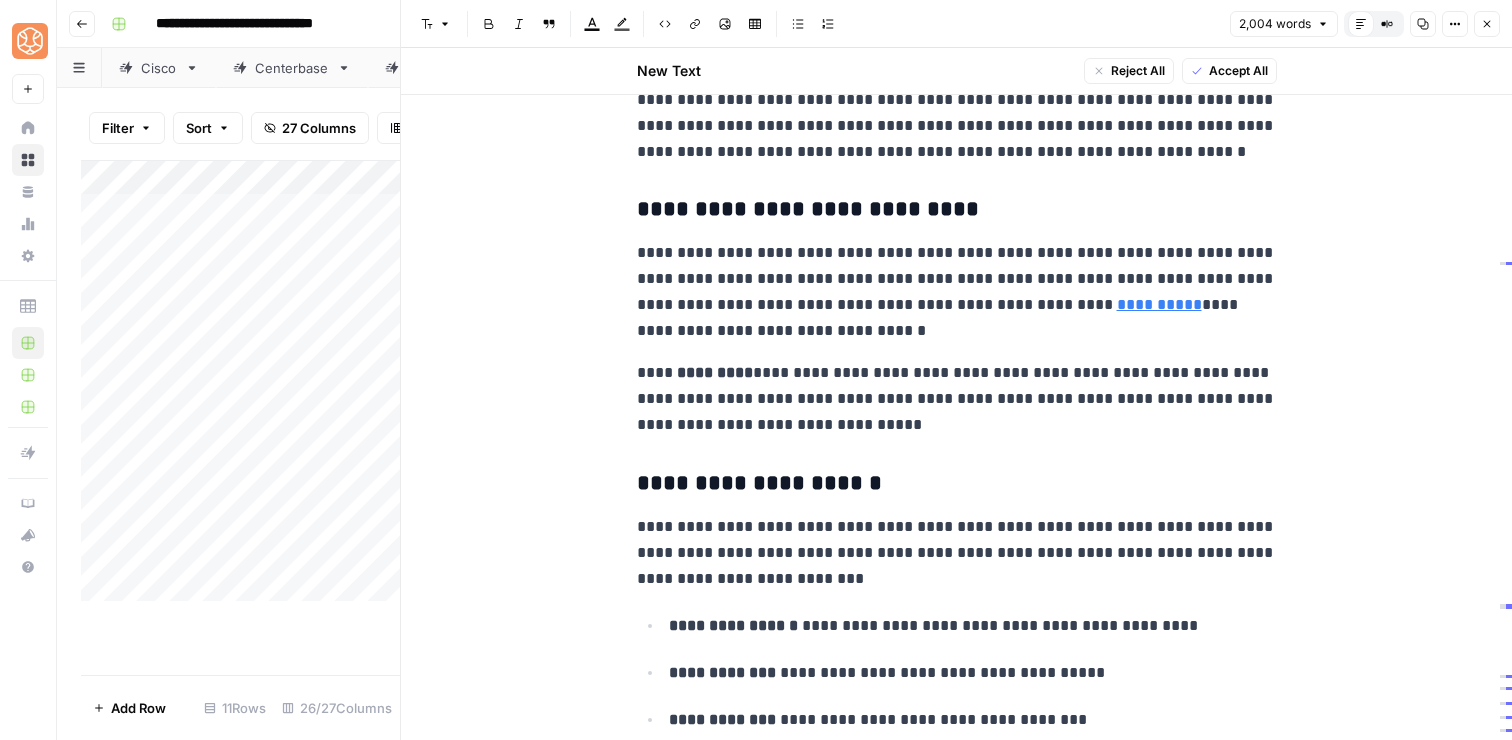 click on "**********" at bounding box center (957, 399) 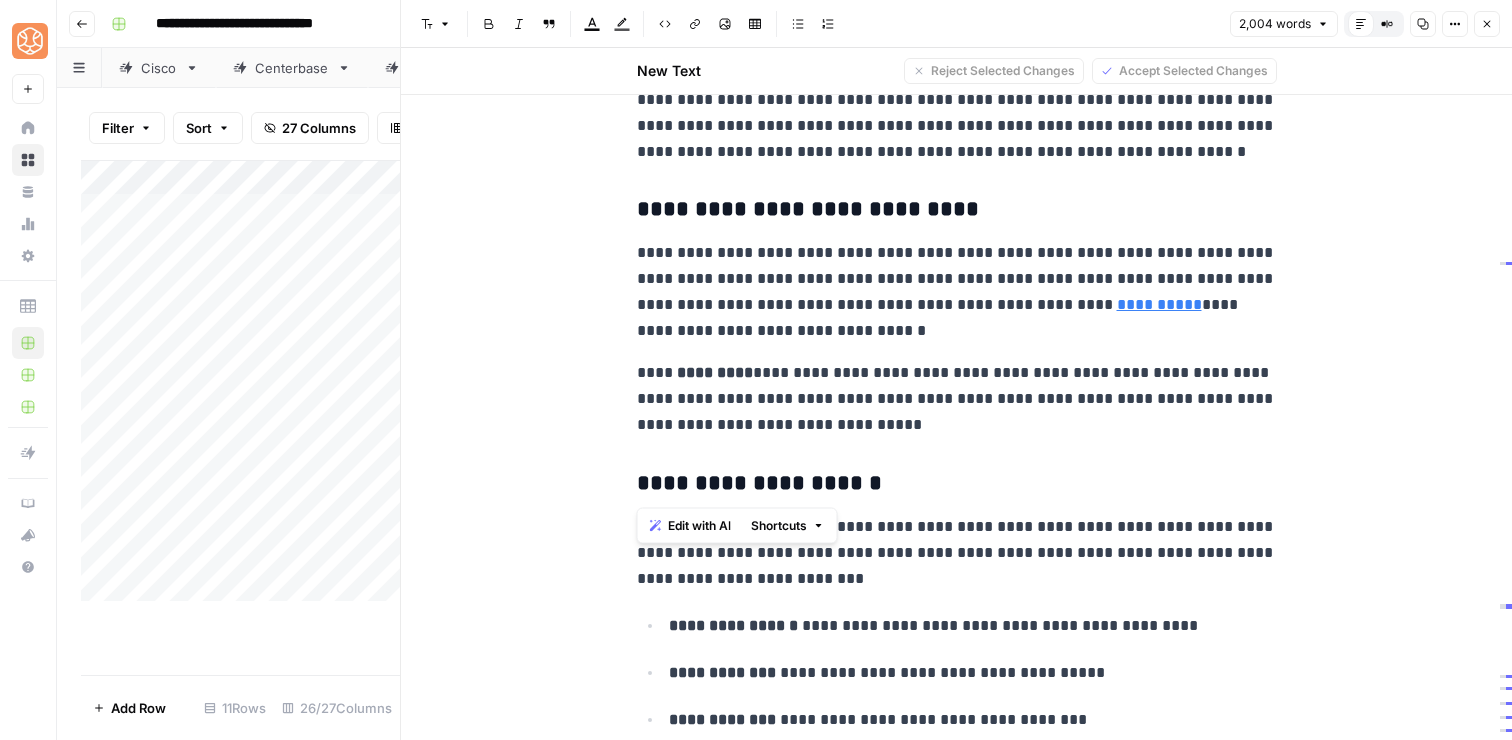 click on "**********" at bounding box center [957, 399] 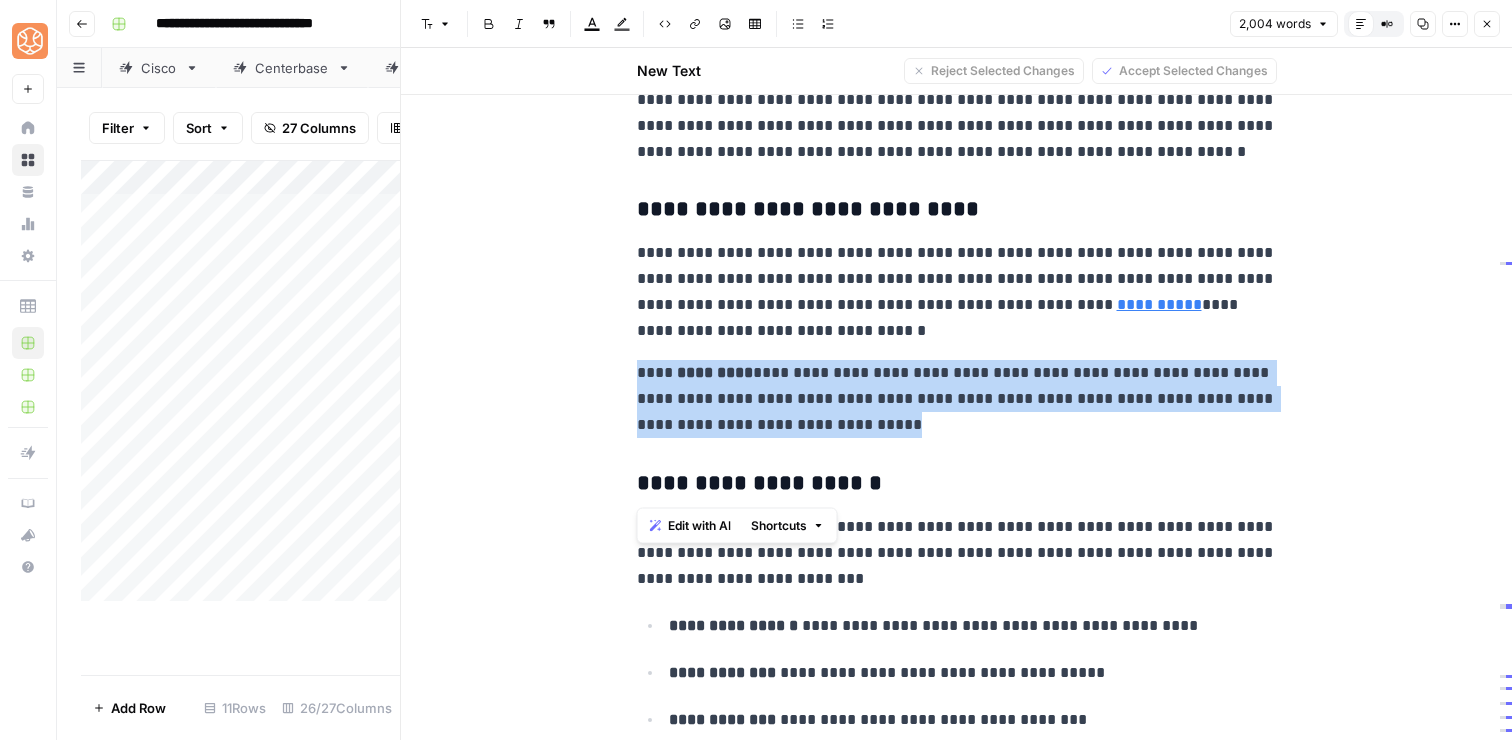 click on "**********" at bounding box center [957, 399] 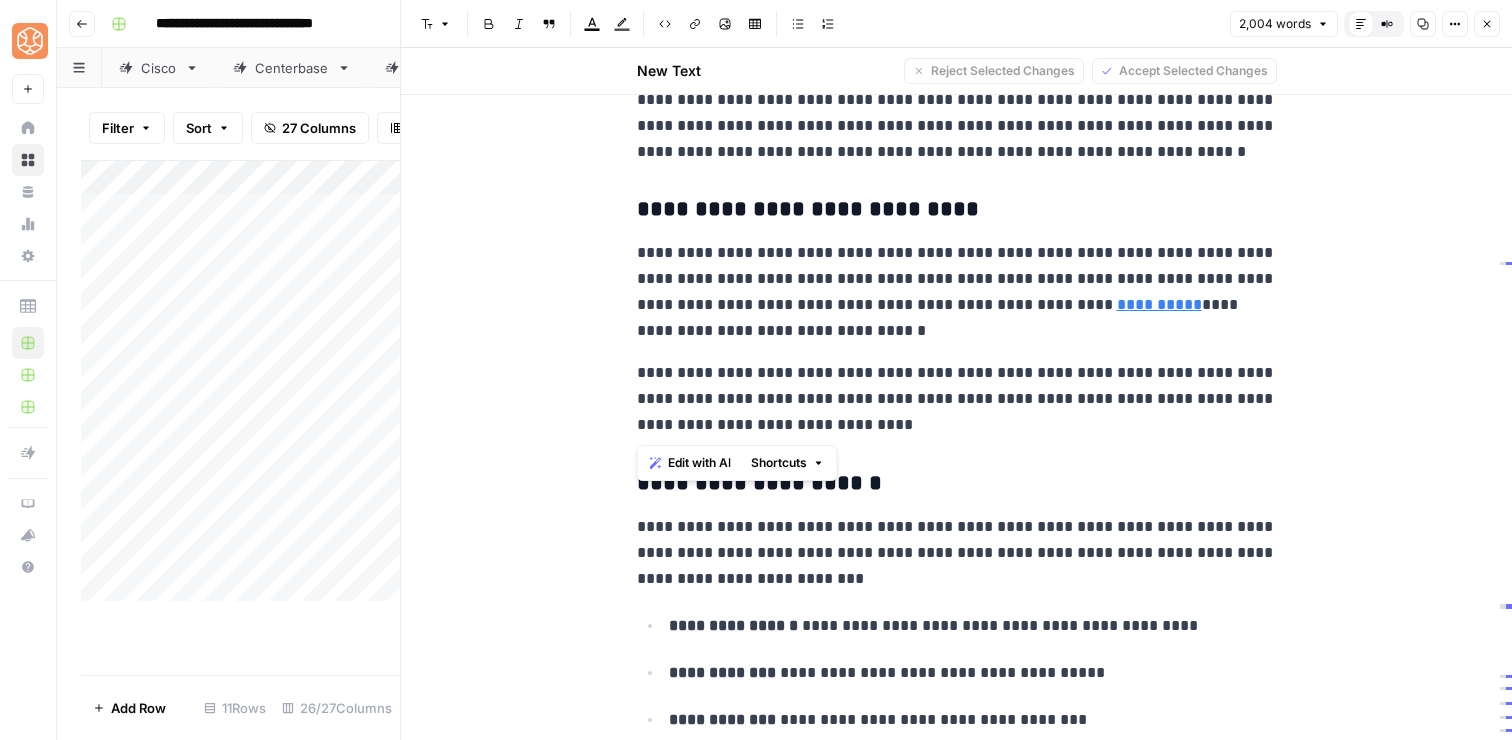click on "**********" at bounding box center [957, 399] 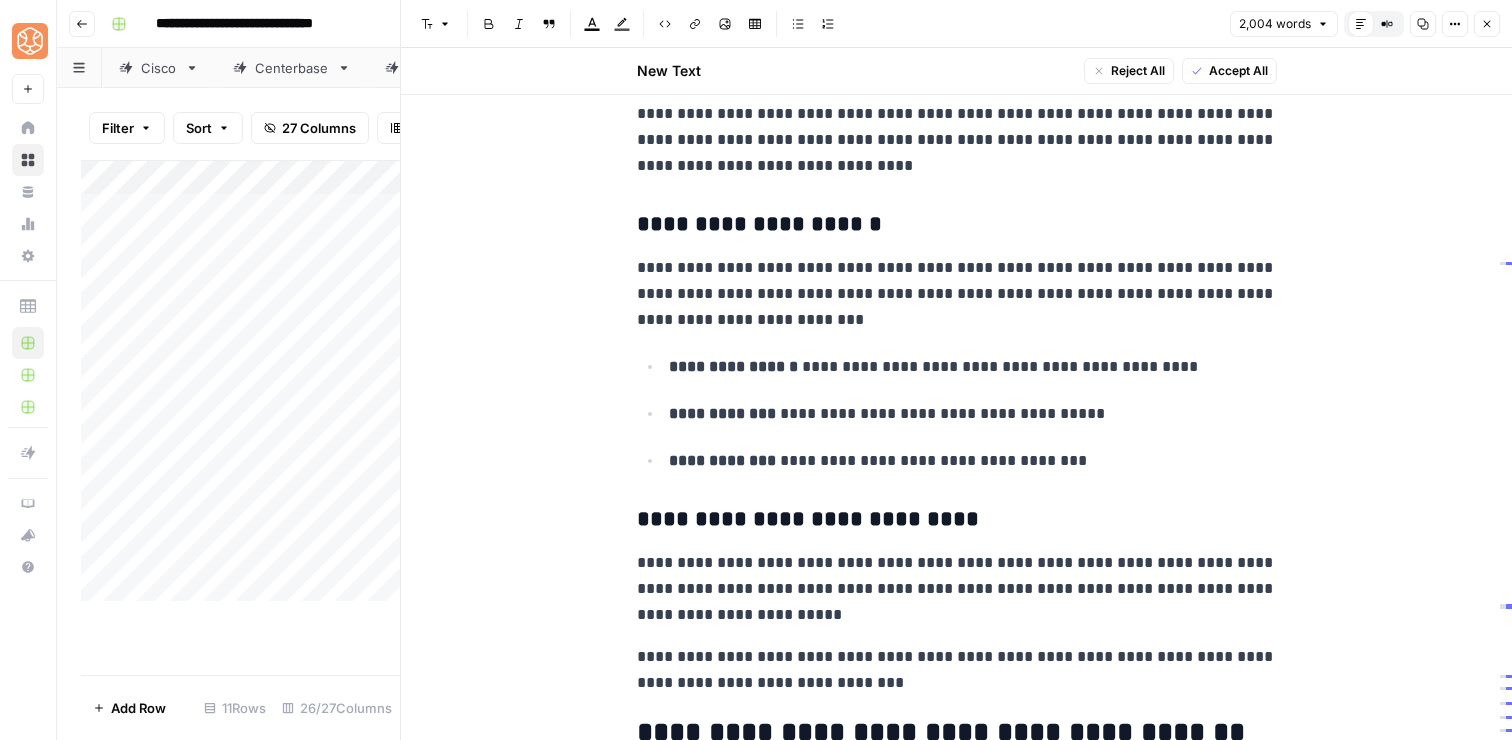 scroll, scrollTop: 2402, scrollLeft: 0, axis: vertical 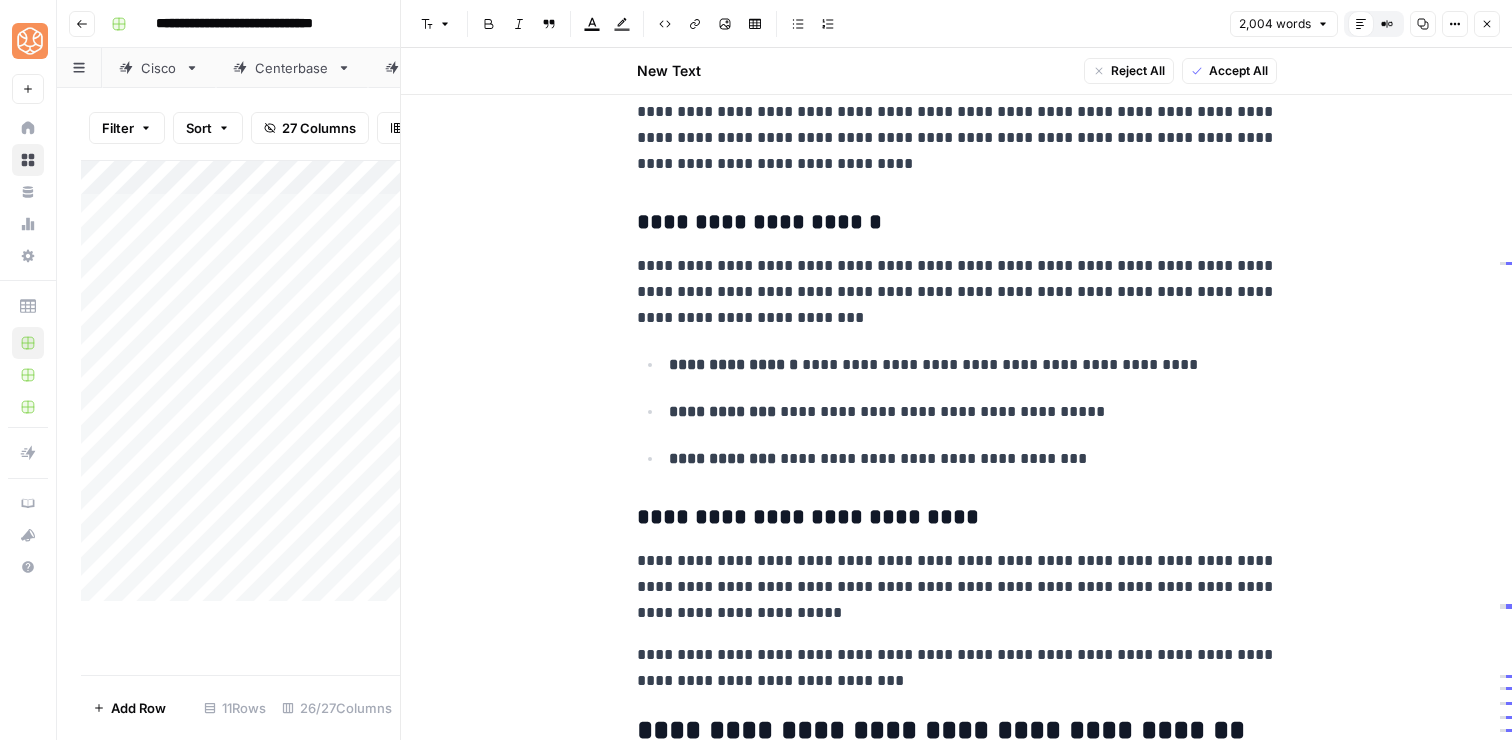 click on "**********" at bounding box center [957, 223] 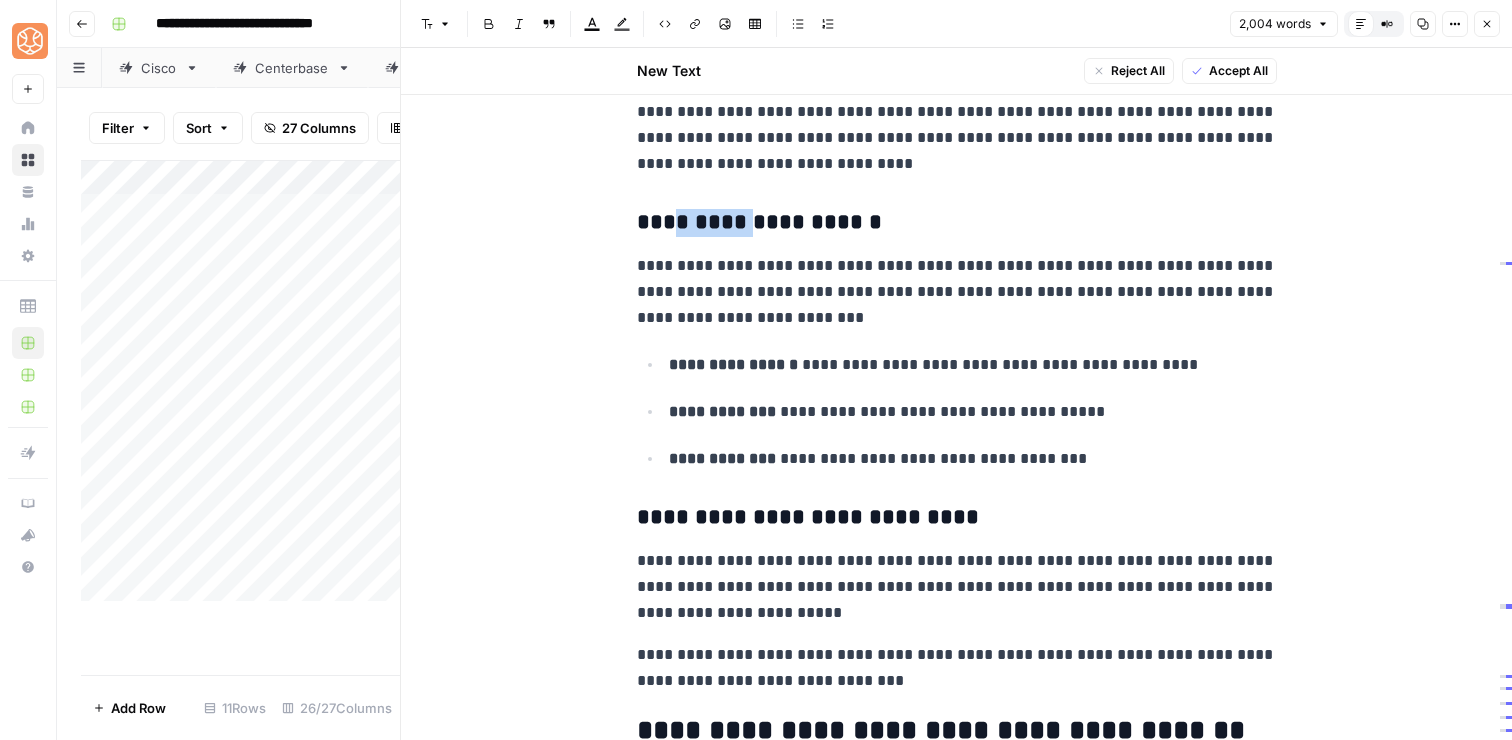 click on "**********" at bounding box center (957, 223) 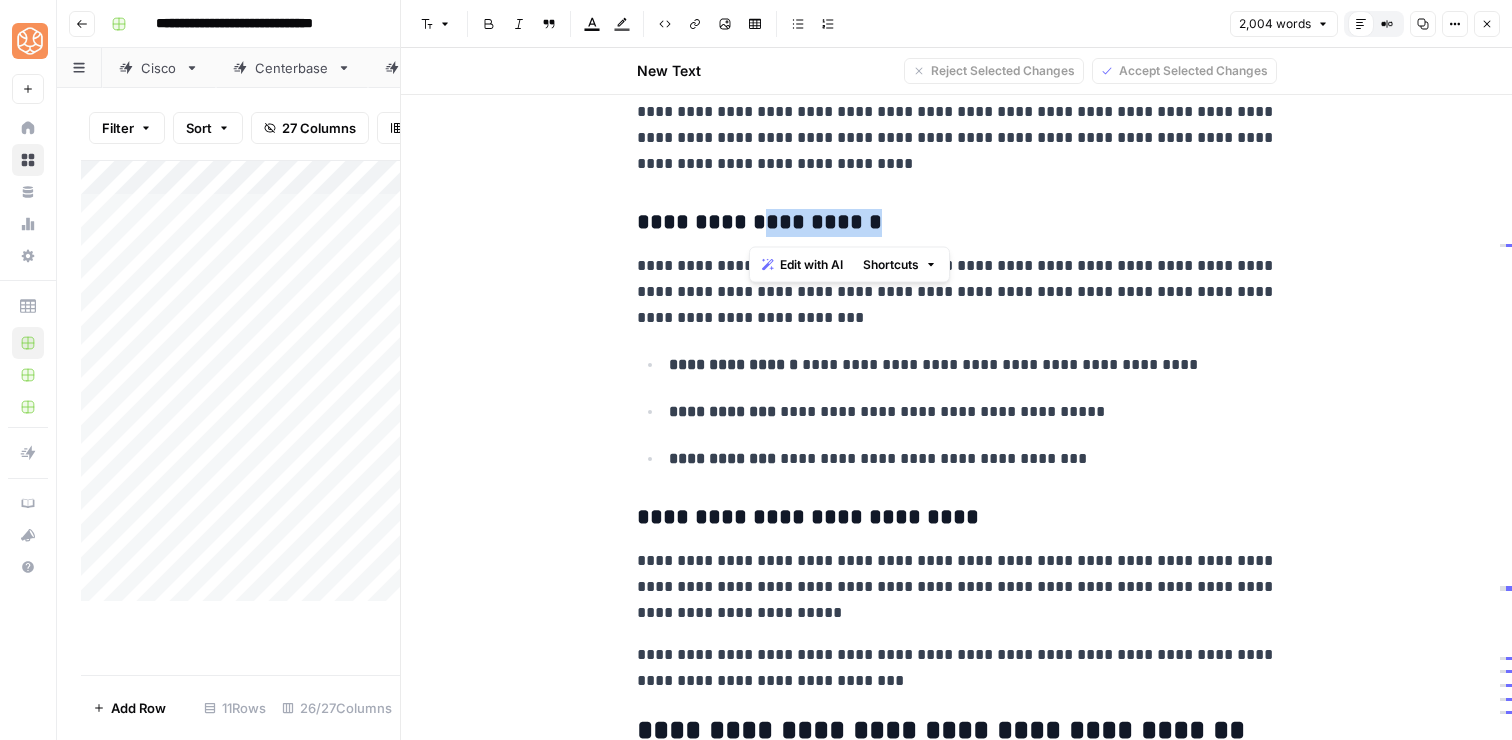 drag, startPoint x: 865, startPoint y: 227, endPoint x: 753, endPoint y: 228, distance: 112.00446 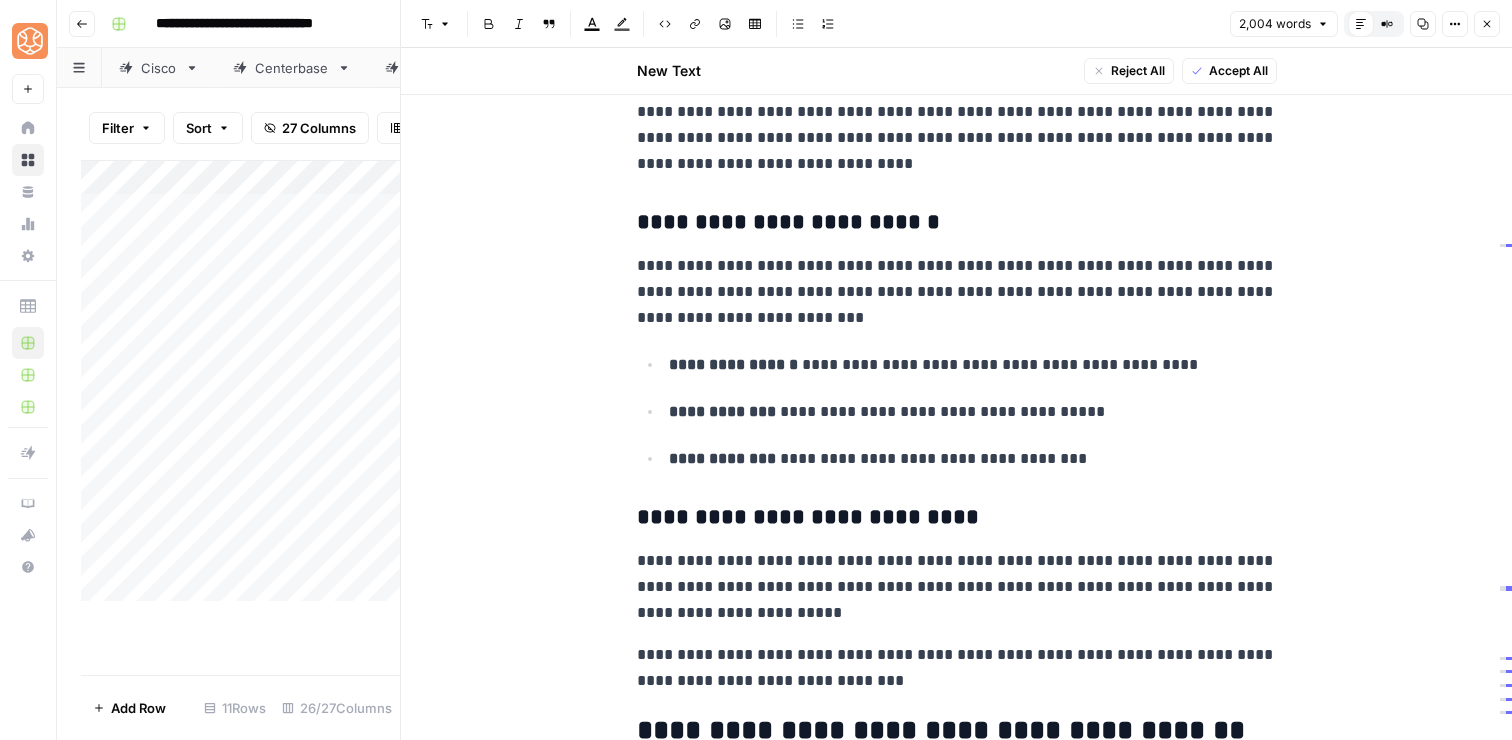 click on "**********" at bounding box center [957, 292] 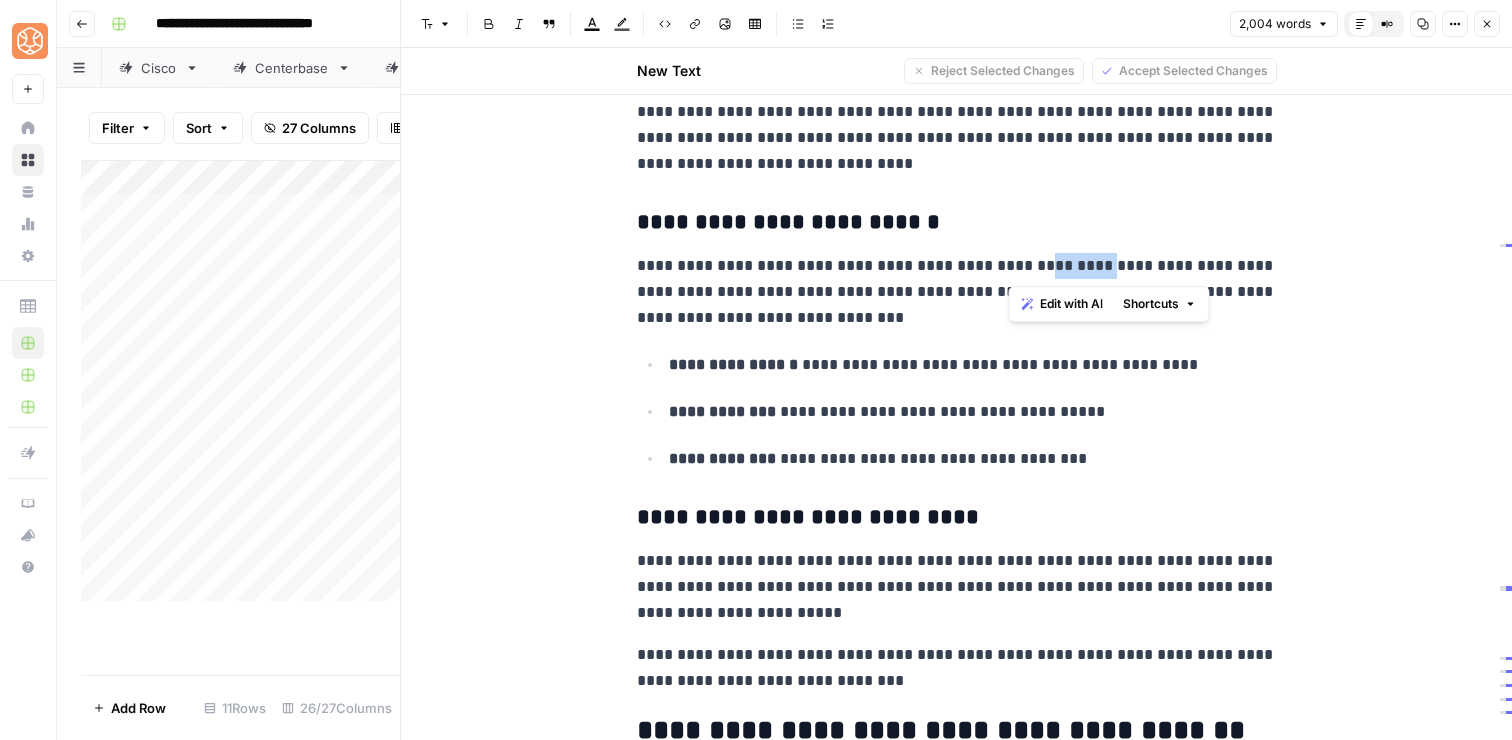 drag, startPoint x: 1067, startPoint y: 269, endPoint x: 1009, endPoint y: 269, distance: 58 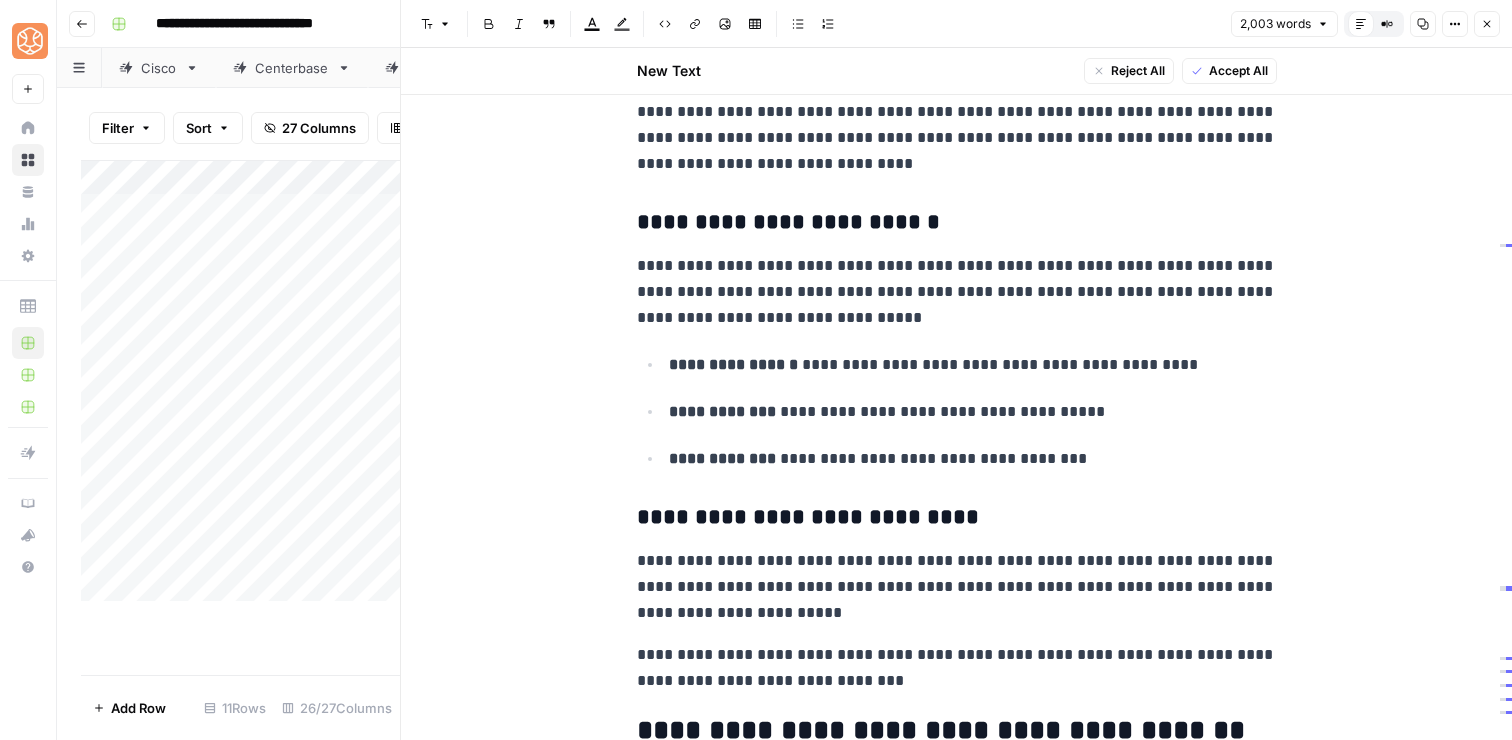 click on "**********" at bounding box center [957, 292] 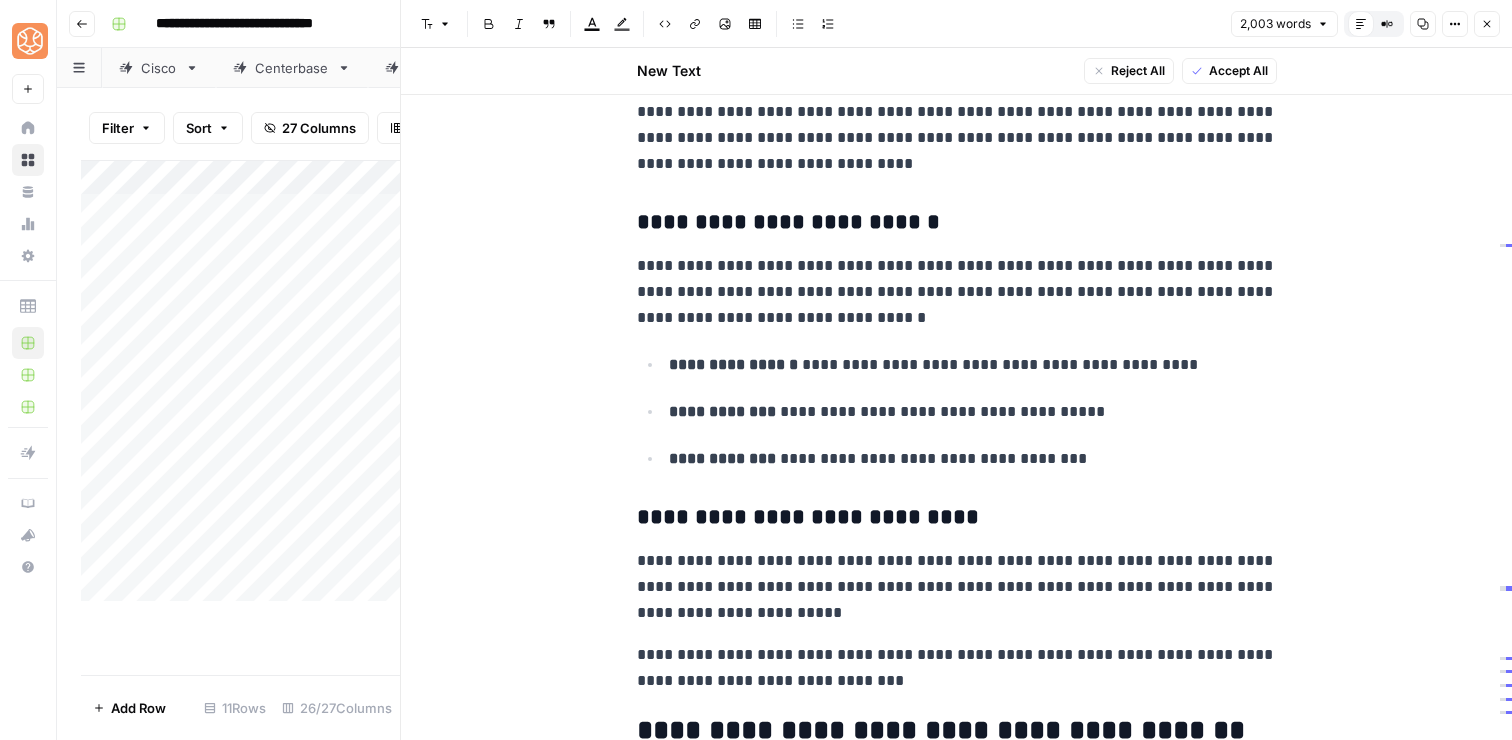 click on "**********" at bounding box center (957, 292) 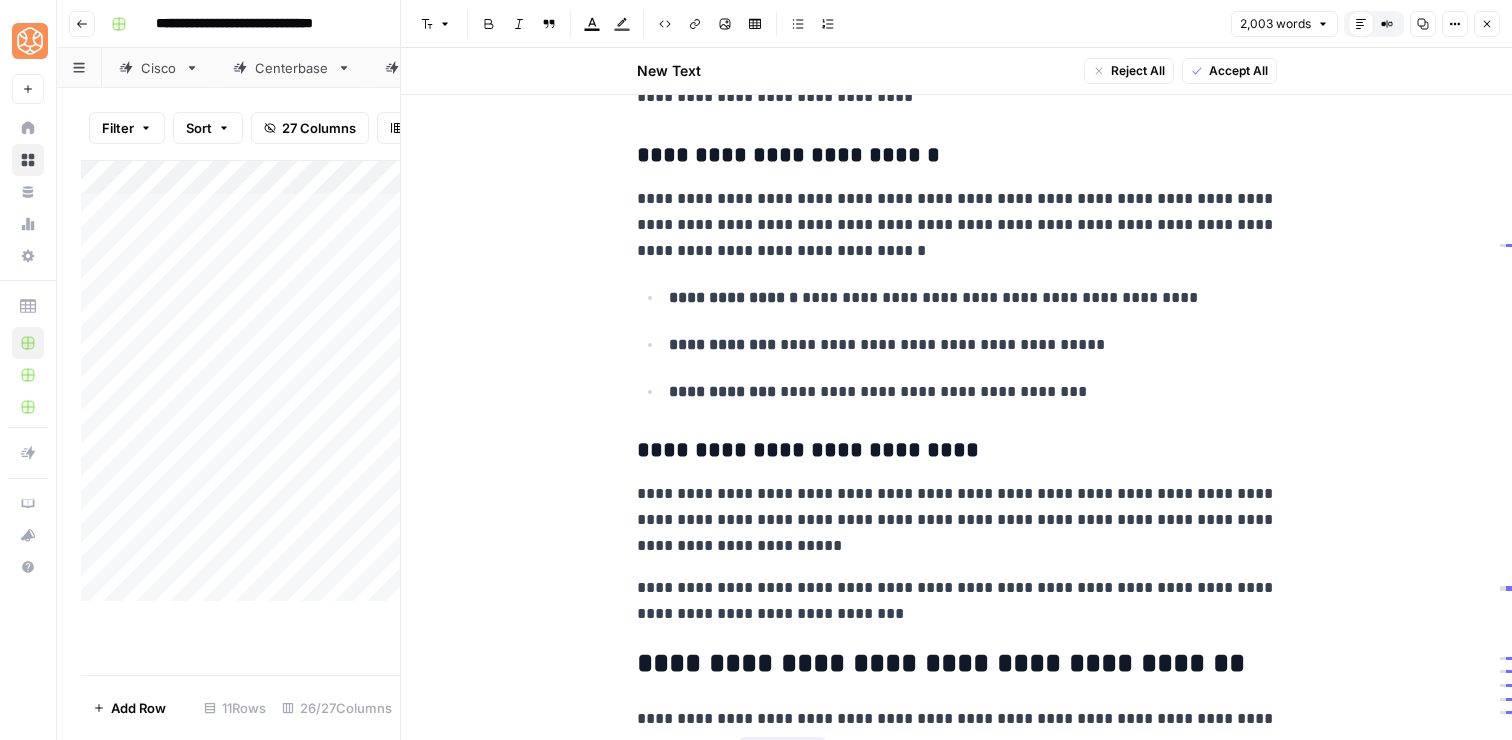 scroll, scrollTop: 2567, scrollLeft: 0, axis: vertical 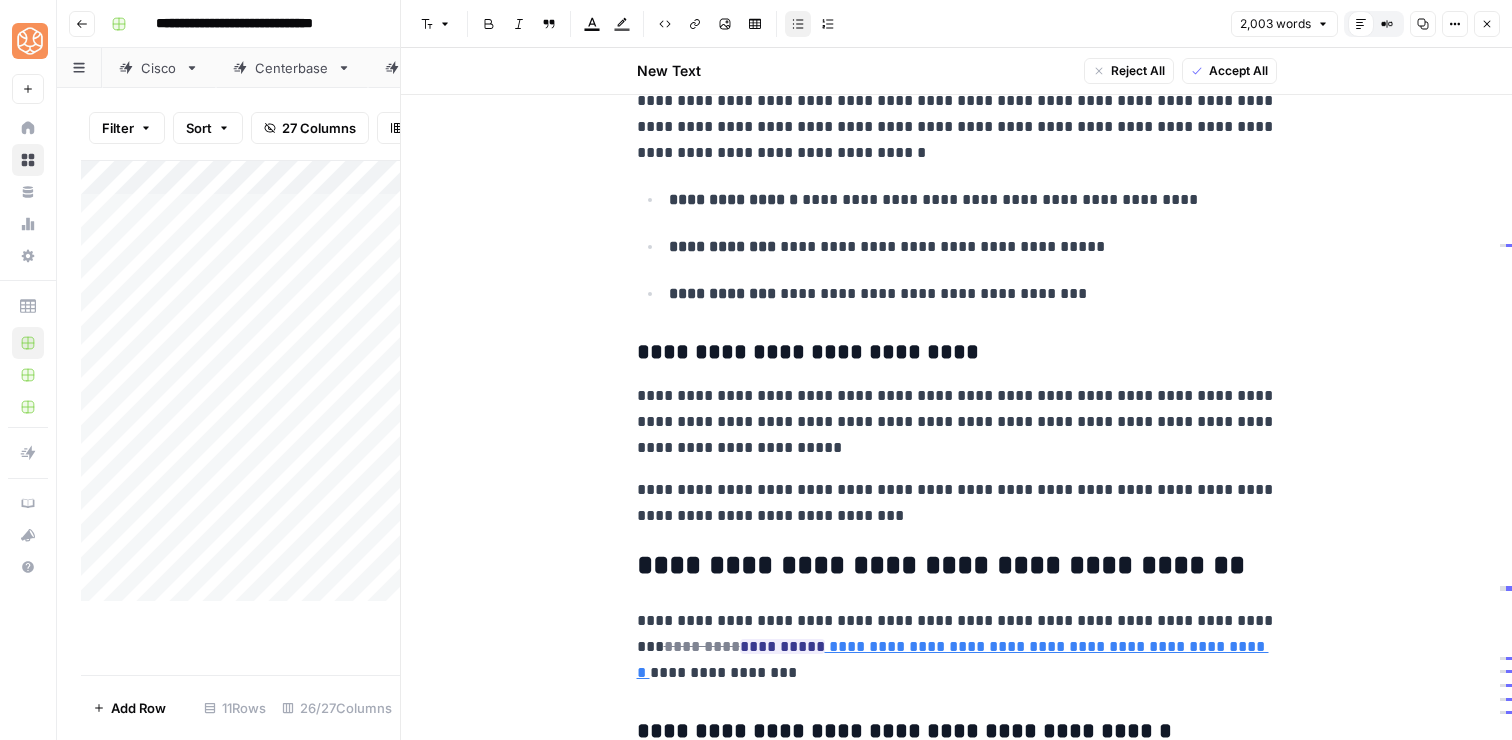 click on "**********" at bounding box center [973, 294] 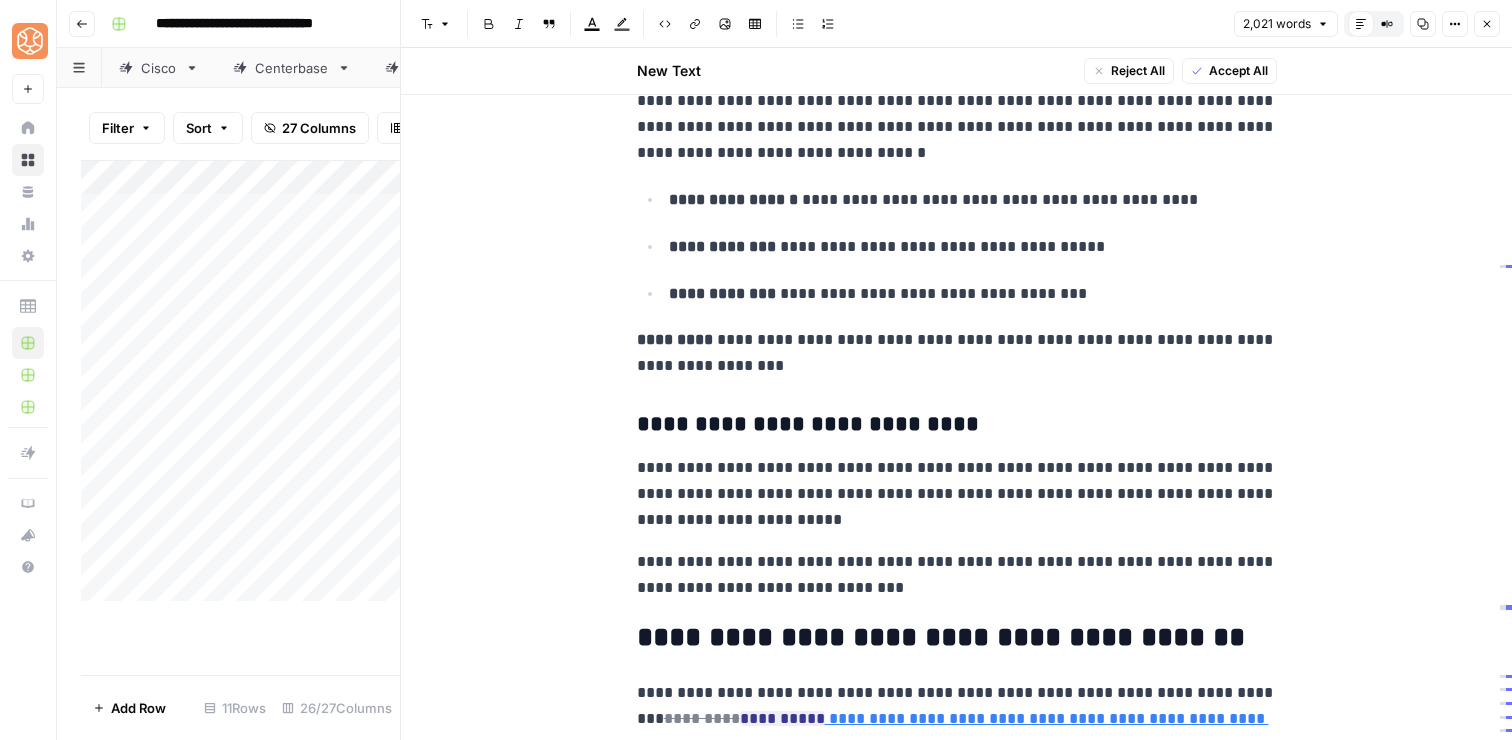 click on "**********" at bounding box center [957, 353] 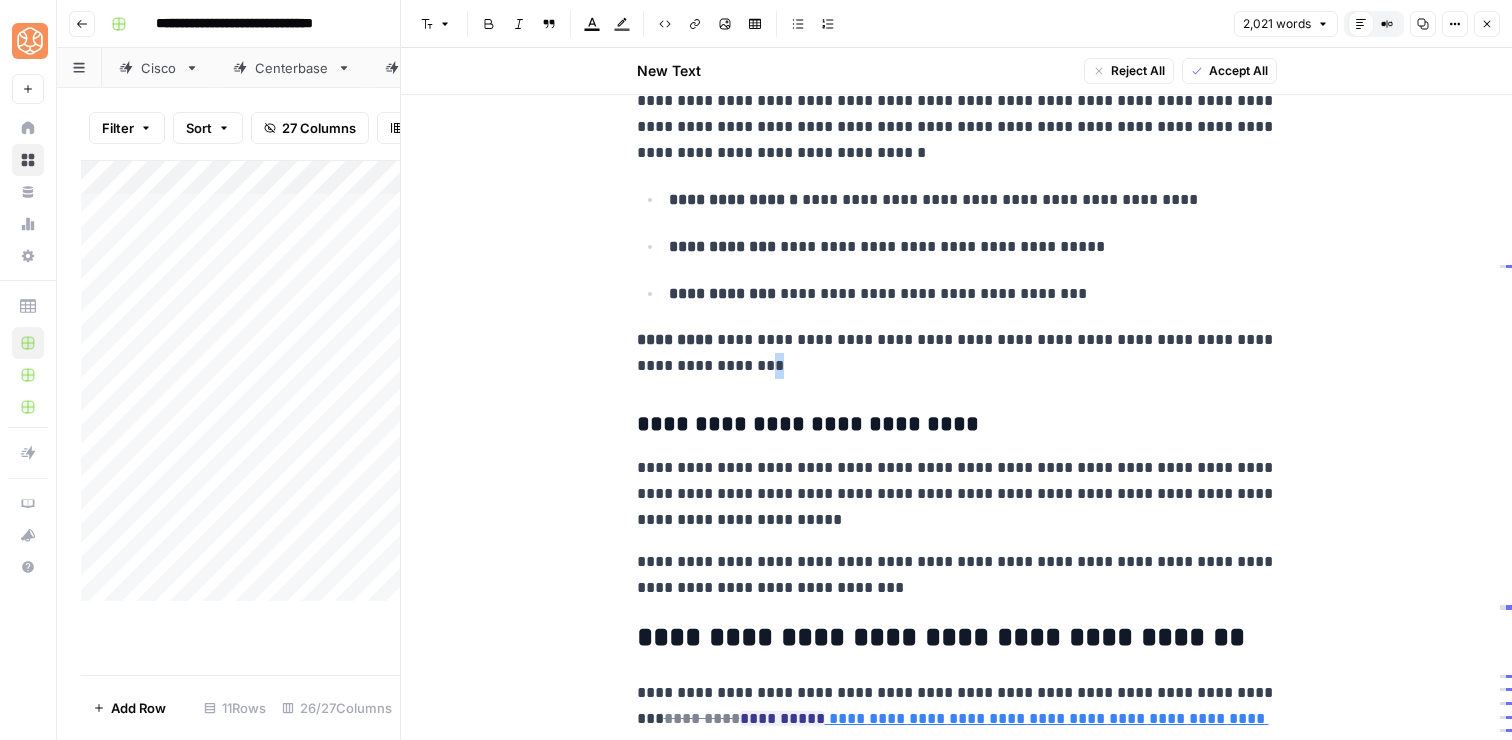 click on "**********" at bounding box center [957, 353] 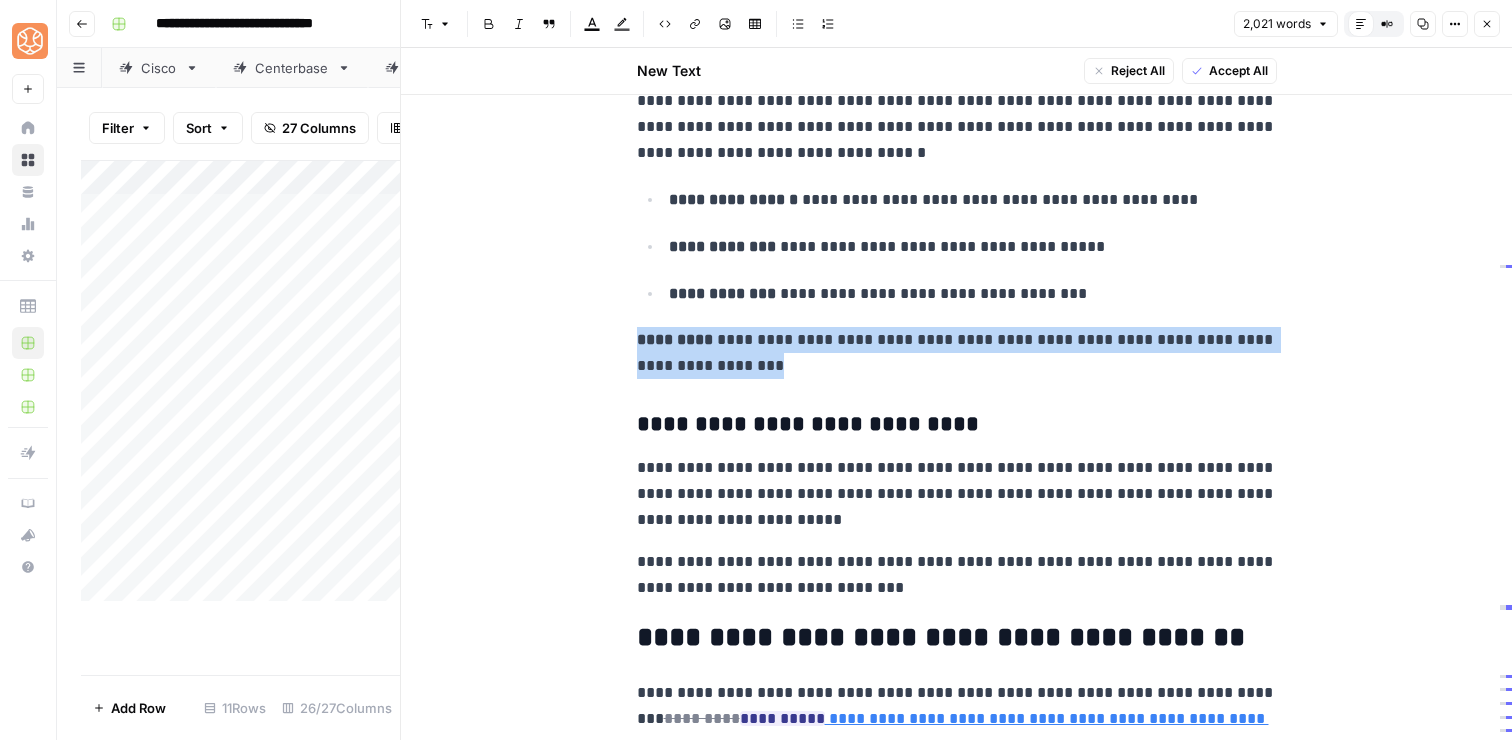 click on "**********" at bounding box center (957, 353) 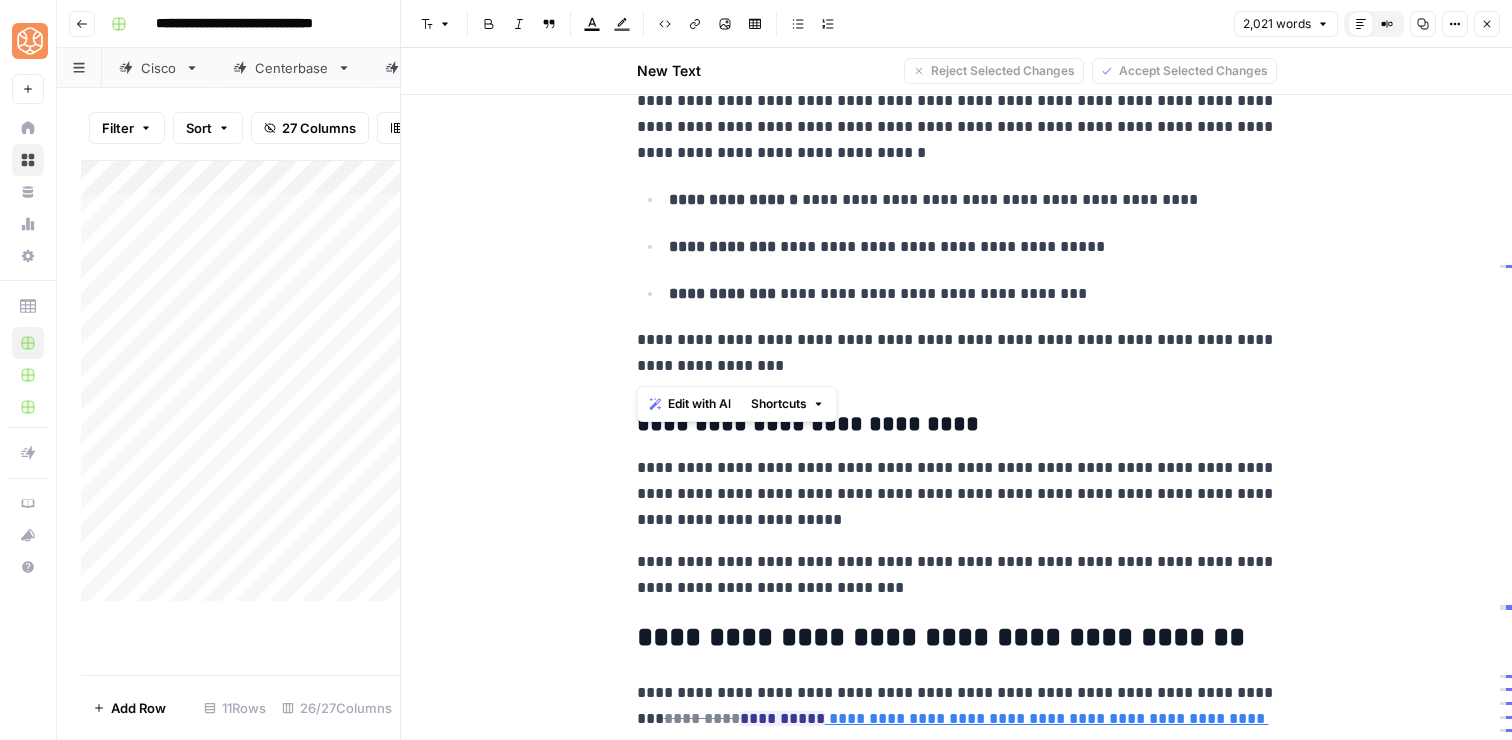 click on "**********" at bounding box center [957, 425] 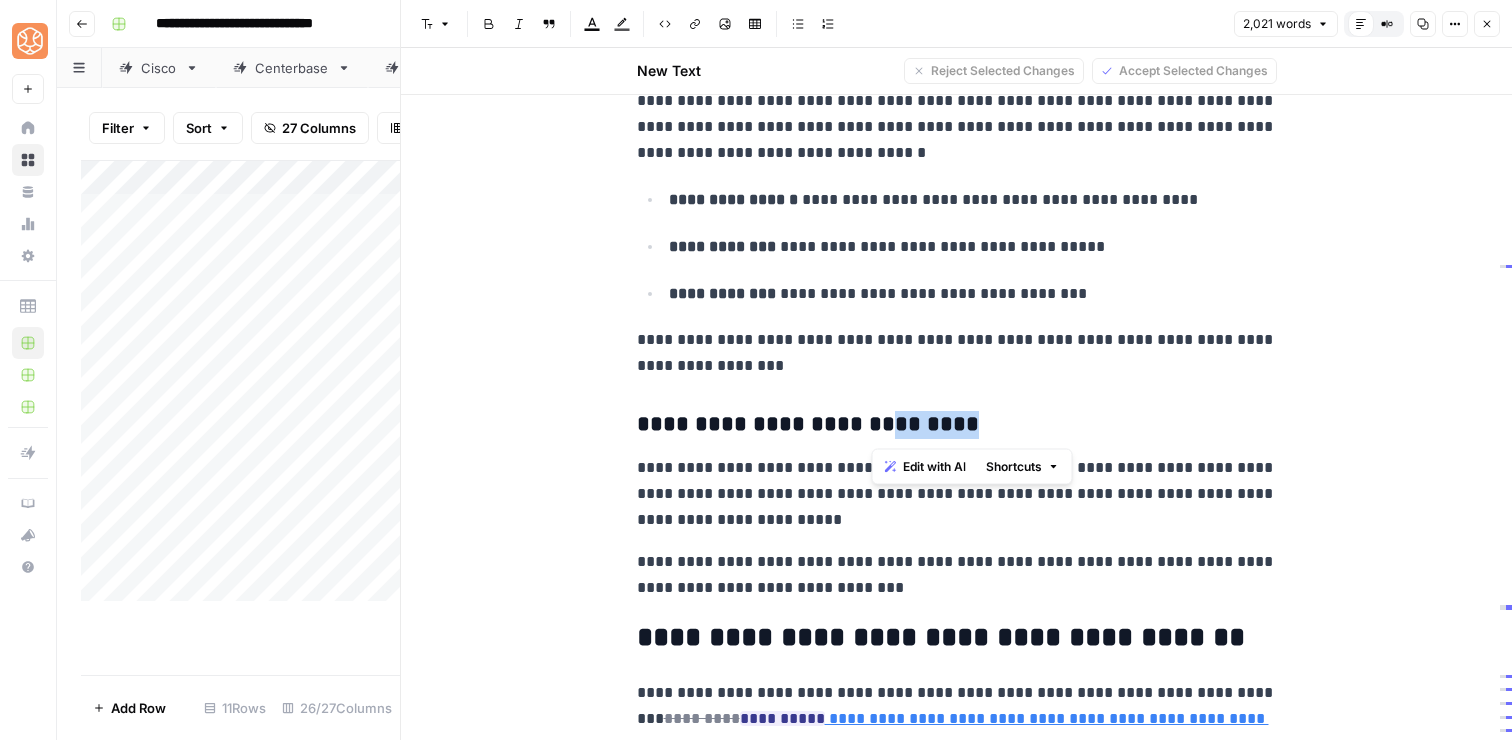 click on "**********" at bounding box center (957, 425) 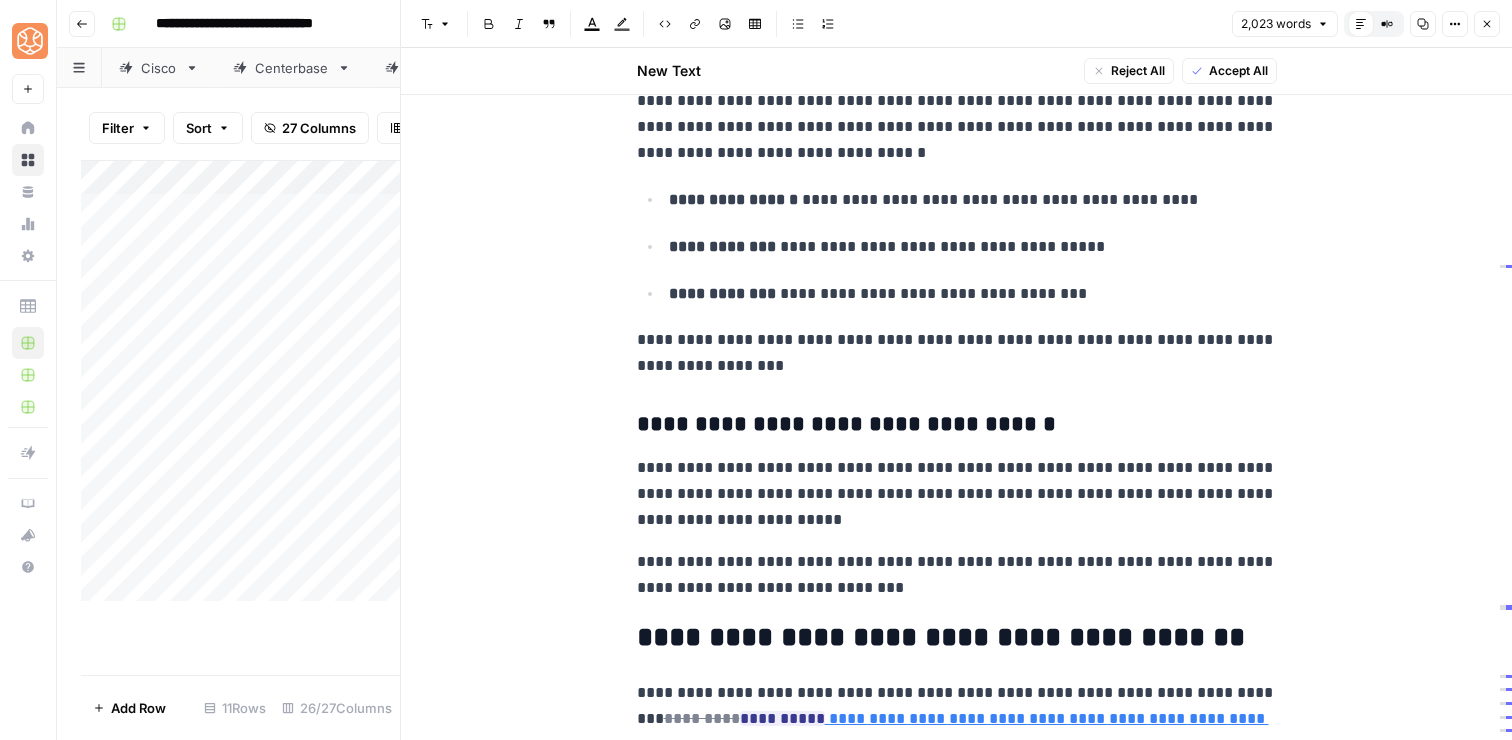 scroll, scrollTop: 2631, scrollLeft: 0, axis: vertical 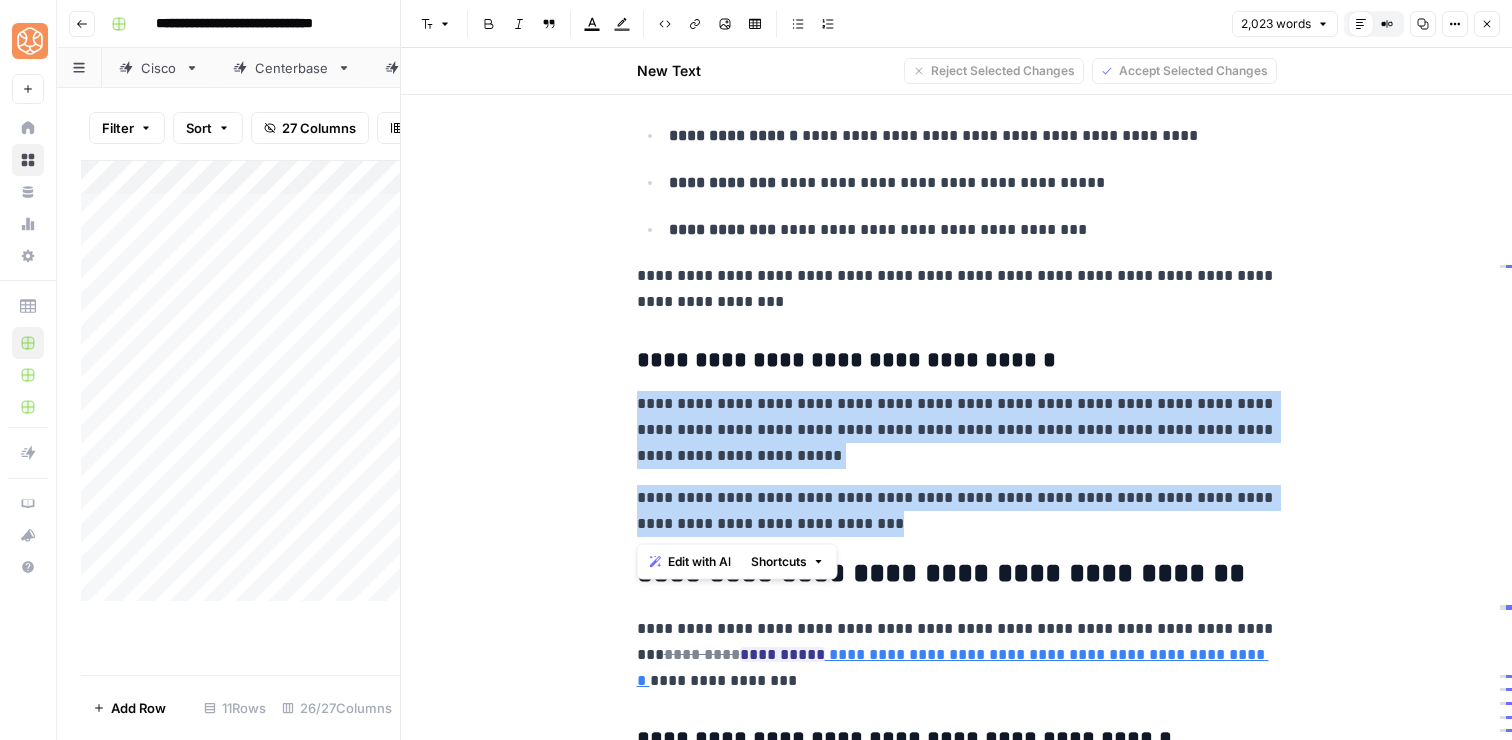 drag, startPoint x: 899, startPoint y: 518, endPoint x: 620, endPoint y: 411, distance: 298.81433 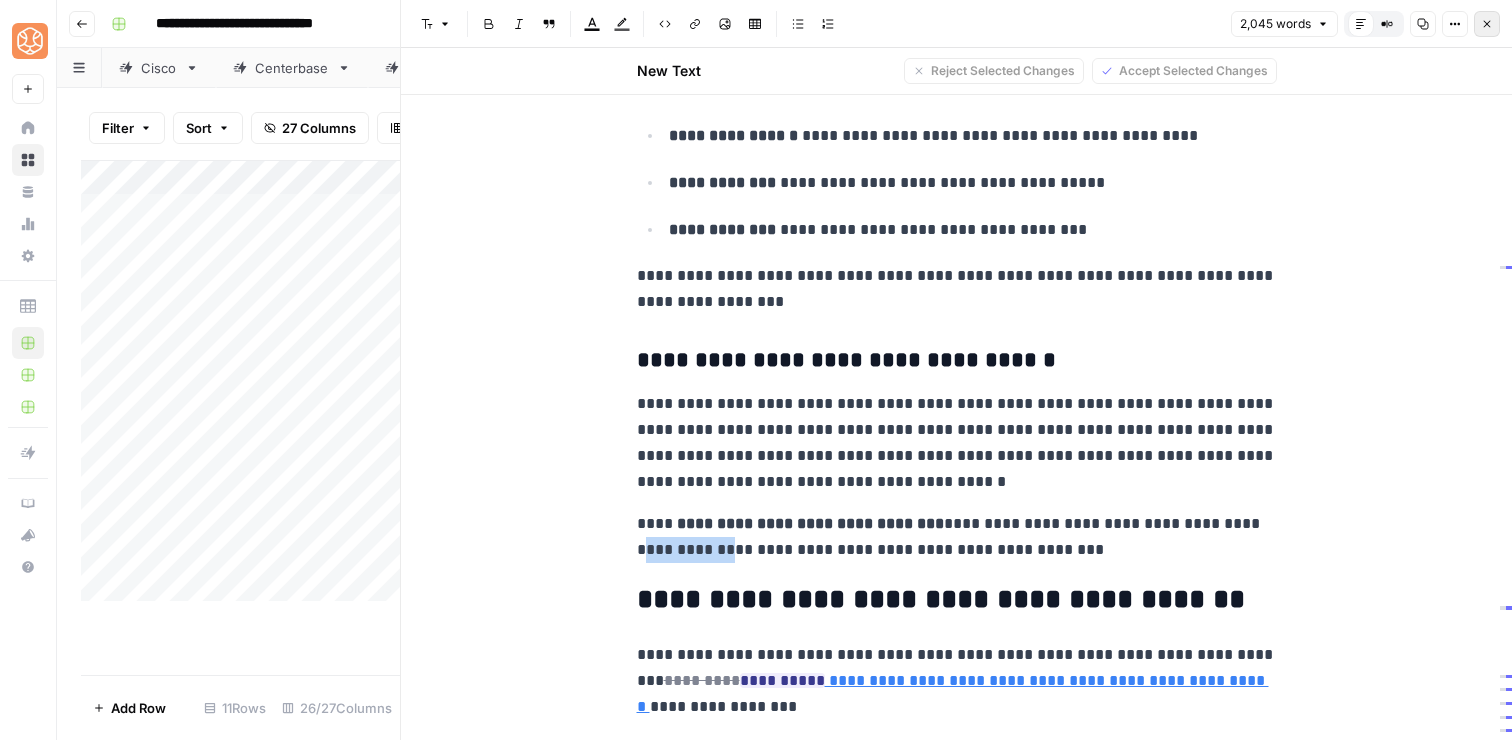 click on "Close" at bounding box center [1487, 24] 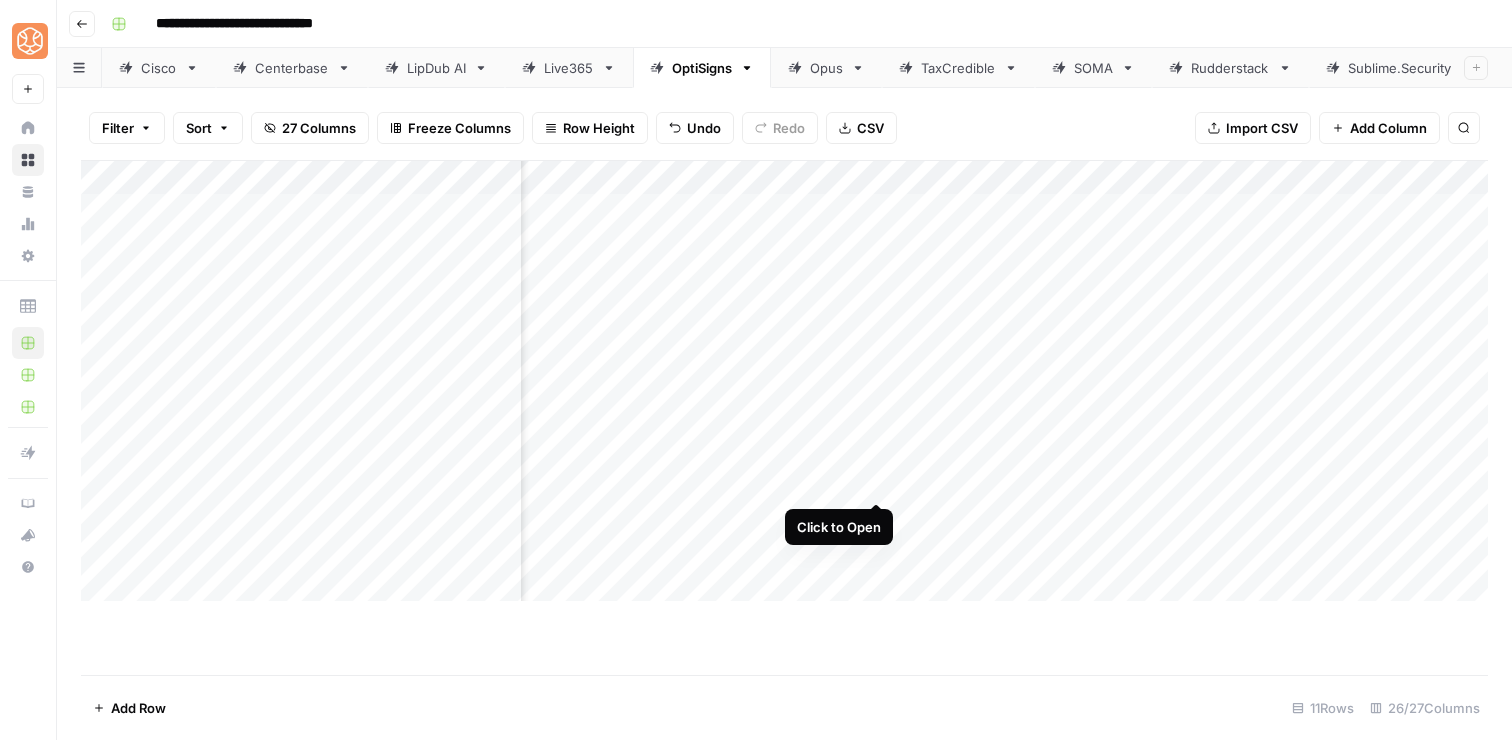 click on "Add Column" at bounding box center [784, 381] 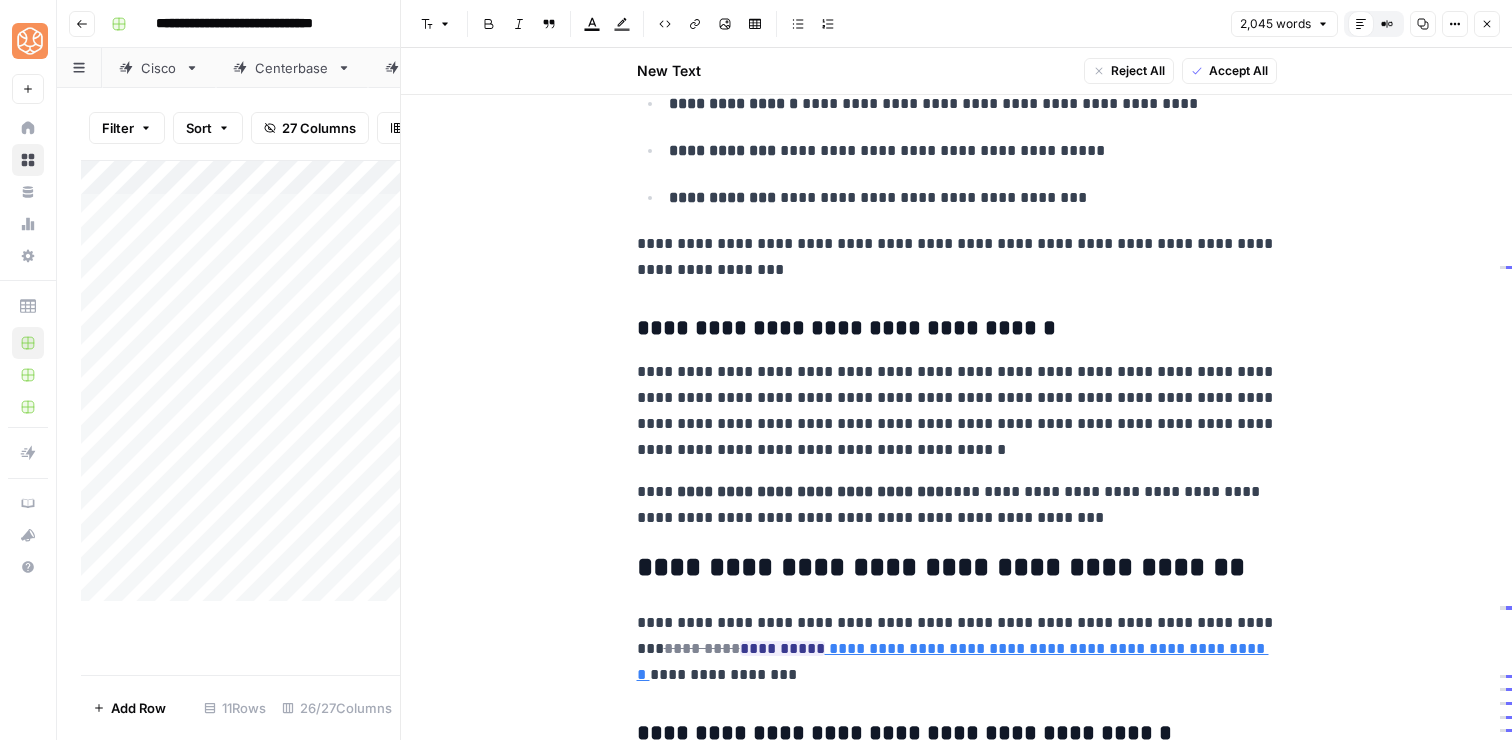 scroll, scrollTop: 2672, scrollLeft: 0, axis: vertical 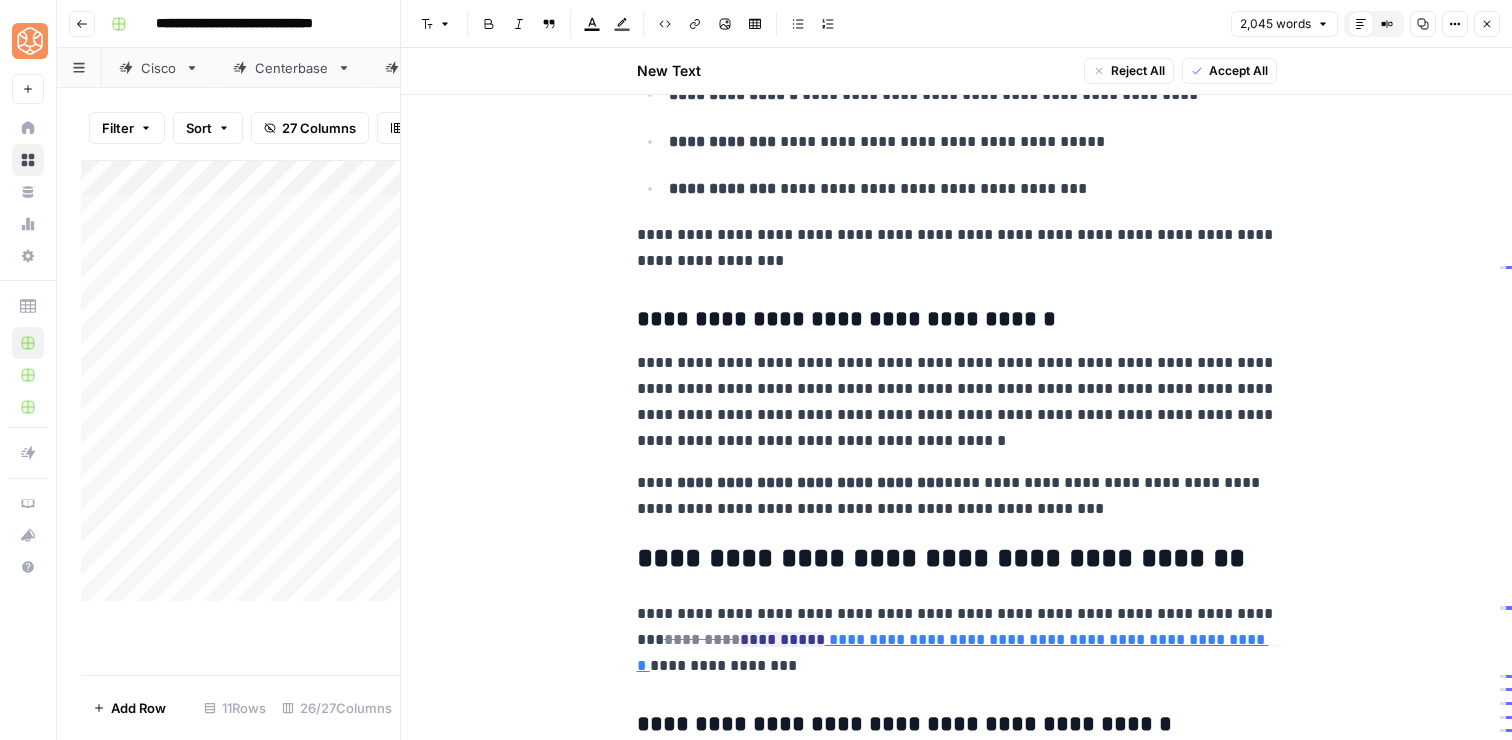 click on "**********" at bounding box center (957, 496) 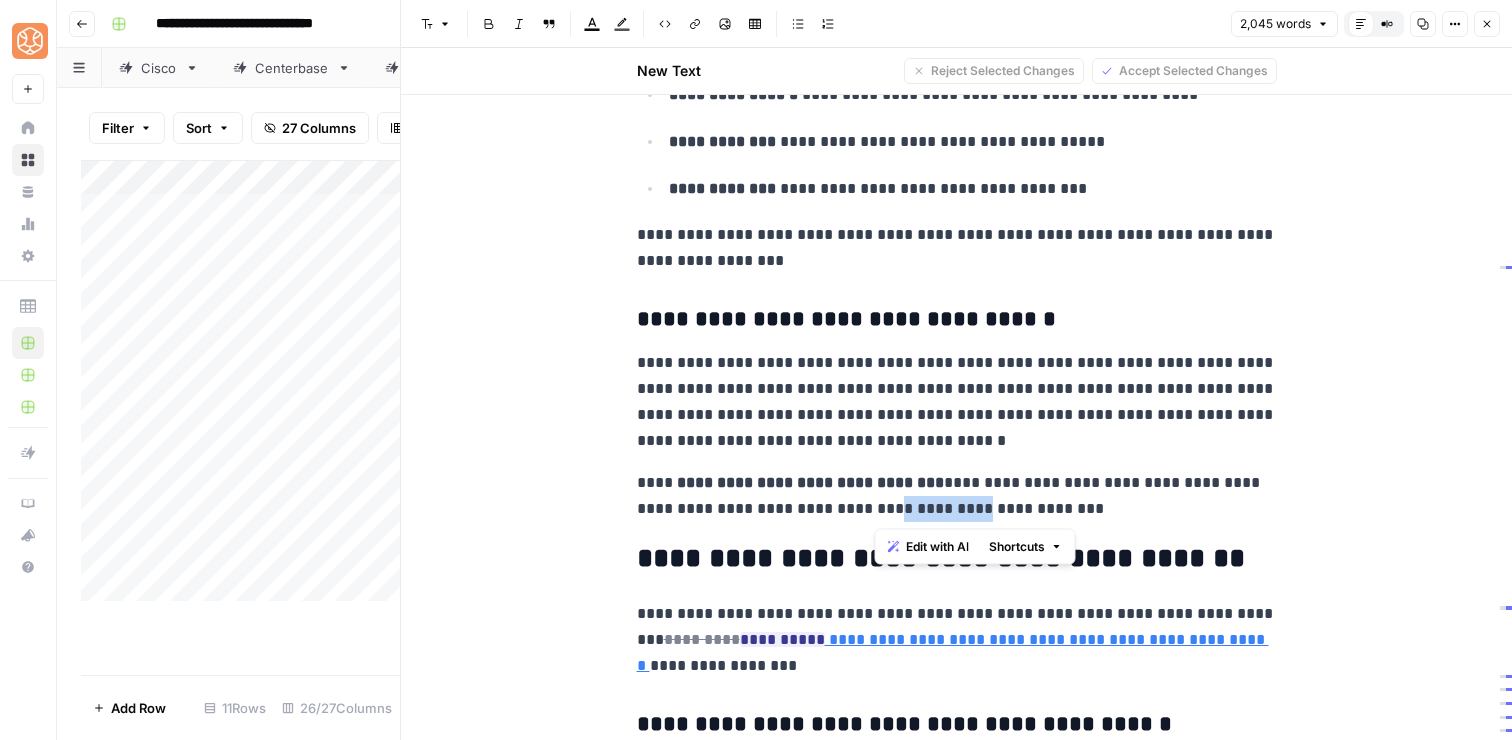 click on "**********" at bounding box center (957, 496) 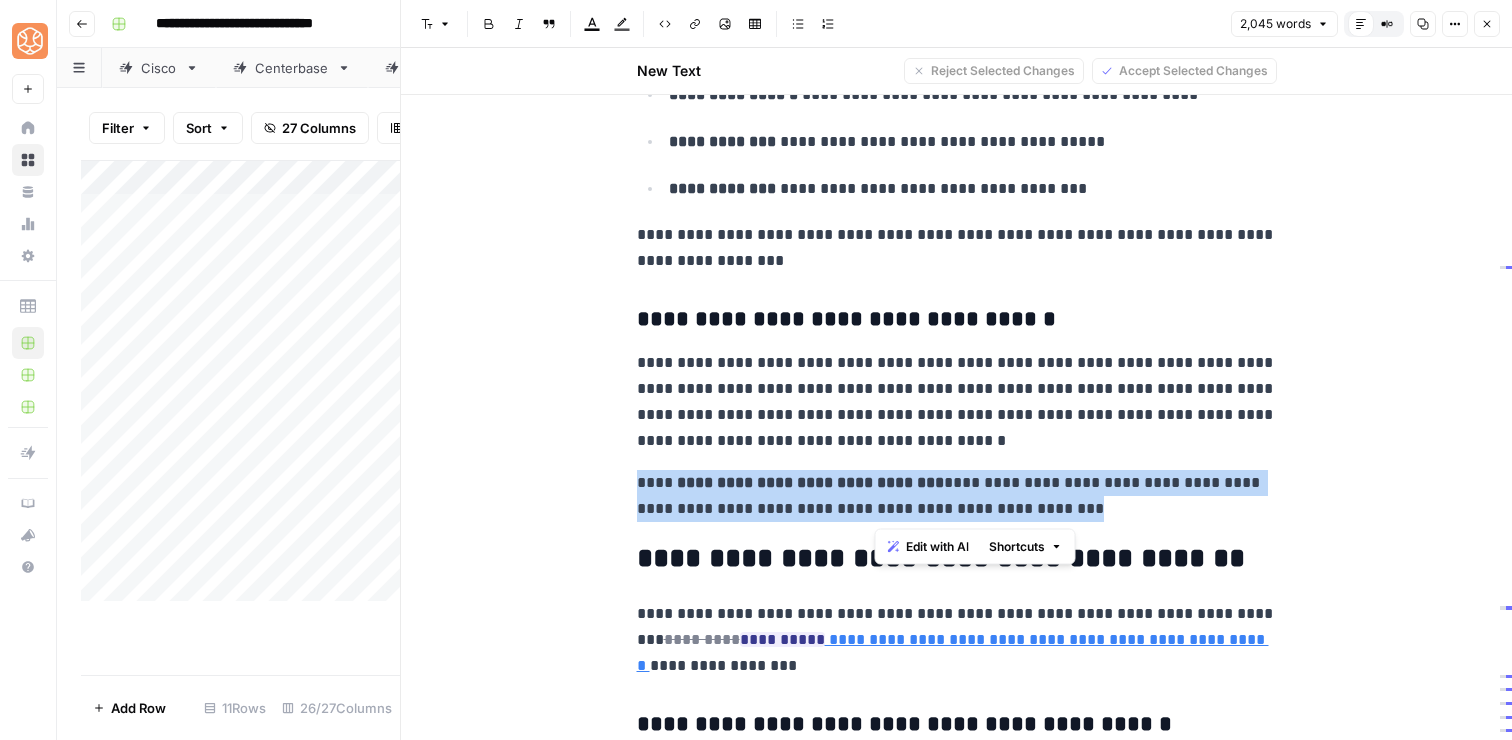 click on "**********" at bounding box center [957, 496] 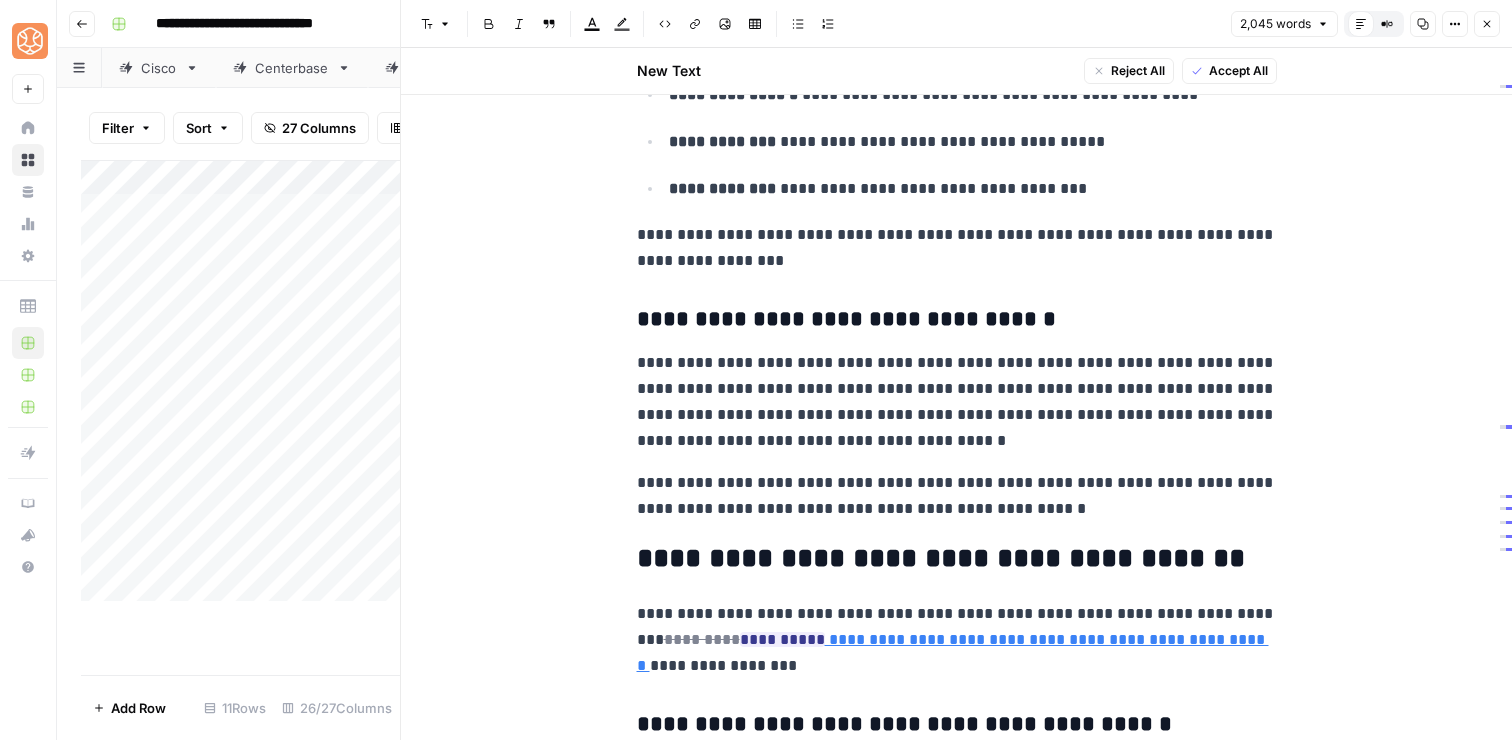 click on "**********" at bounding box center [957, 496] 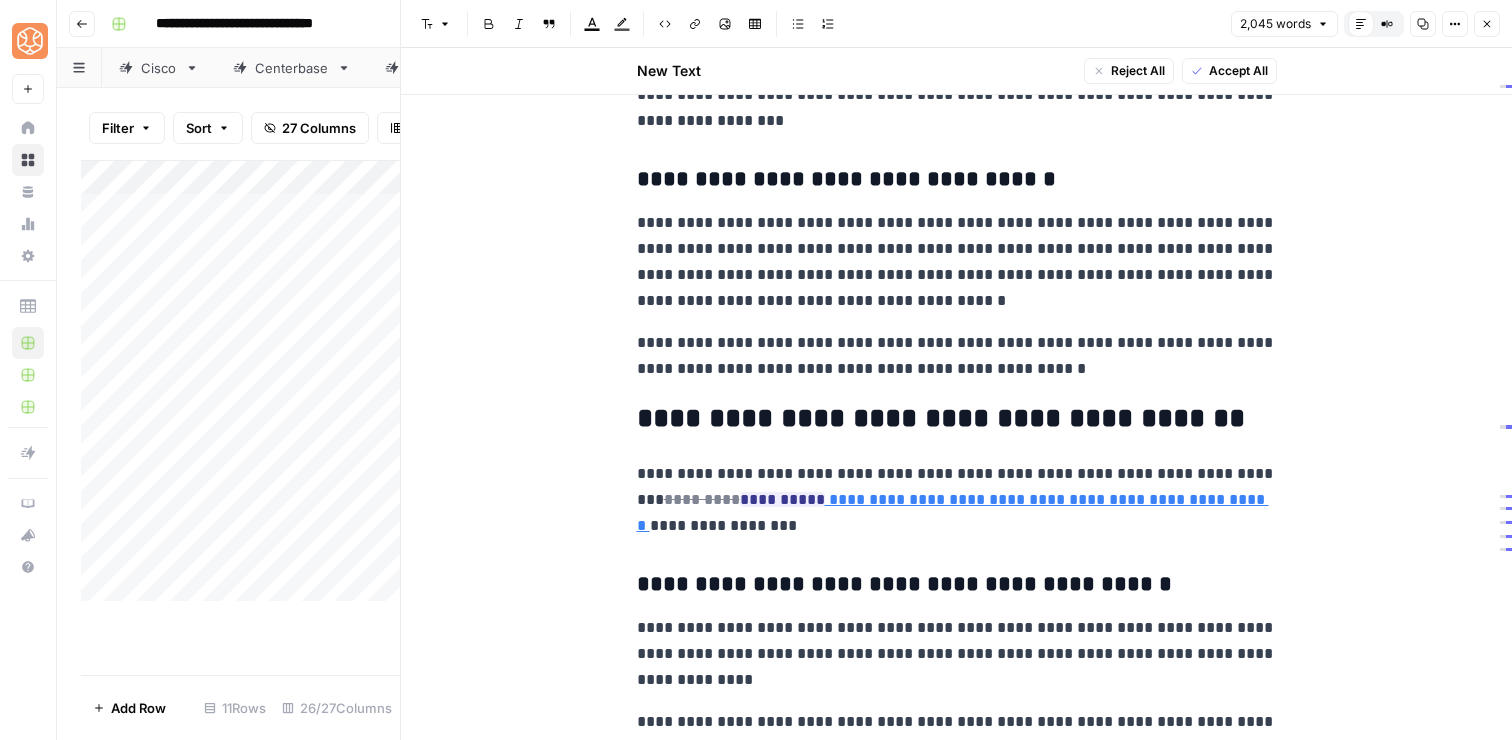 scroll, scrollTop: 2833, scrollLeft: 0, axis: vertical 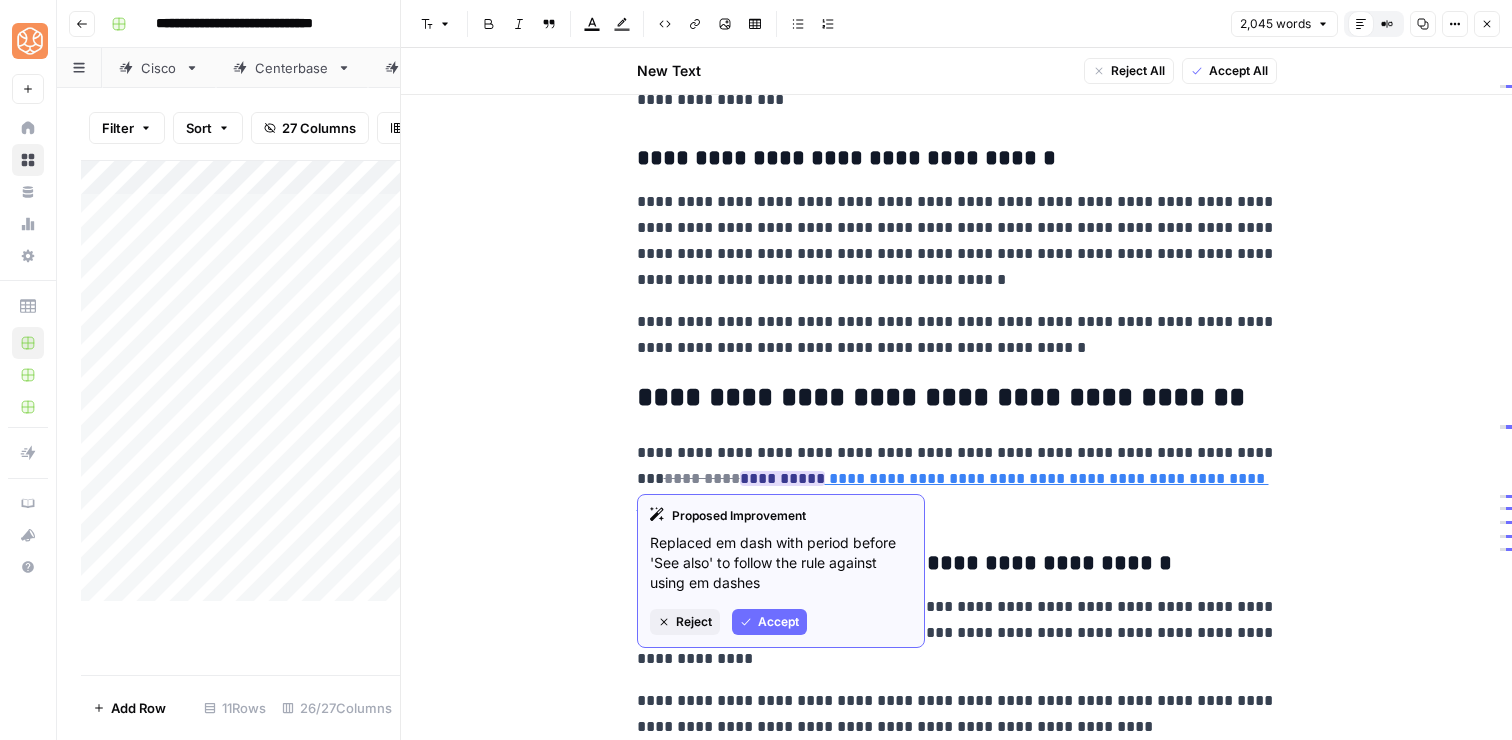 click on "Accept" at bounding box center [778, 622] 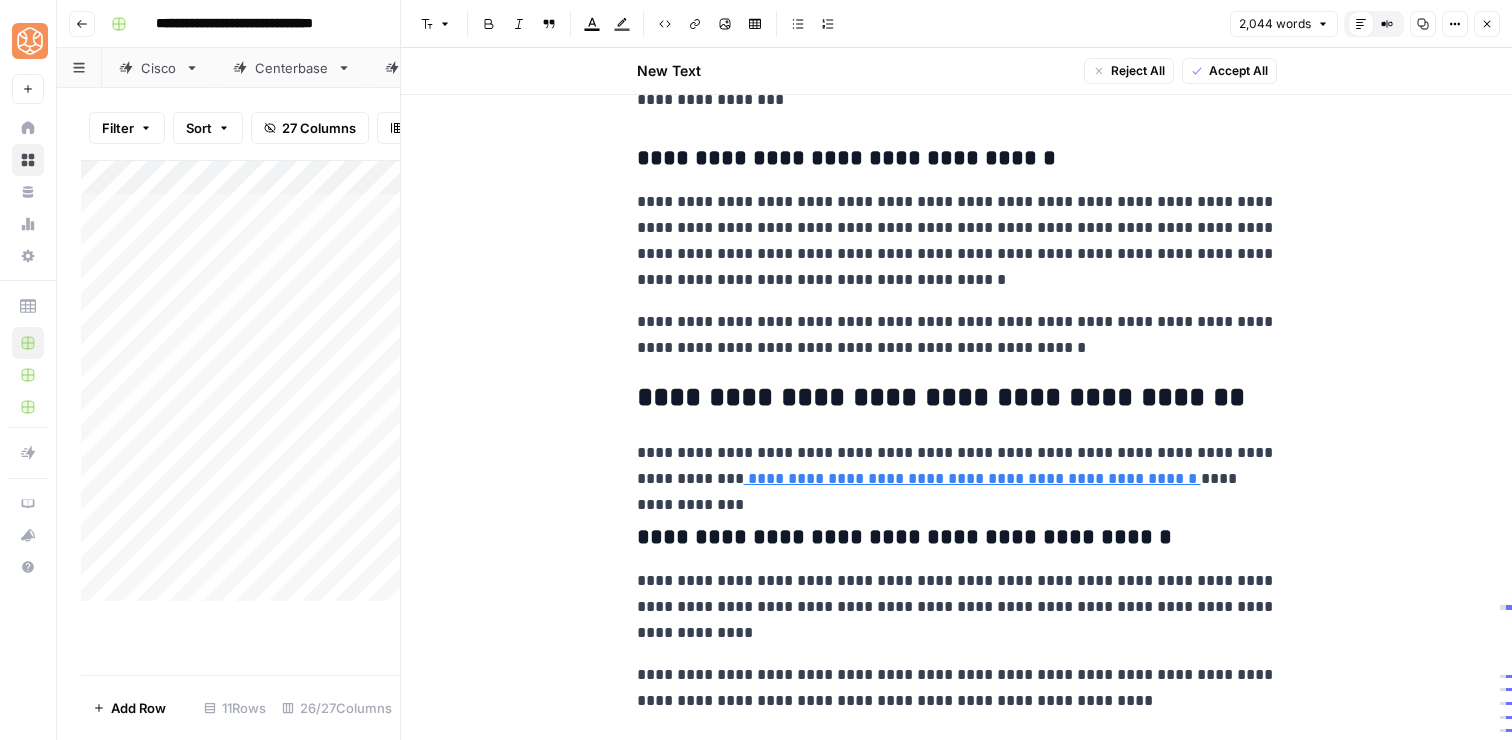 click on "**********" at bounding box center [956, 2312] 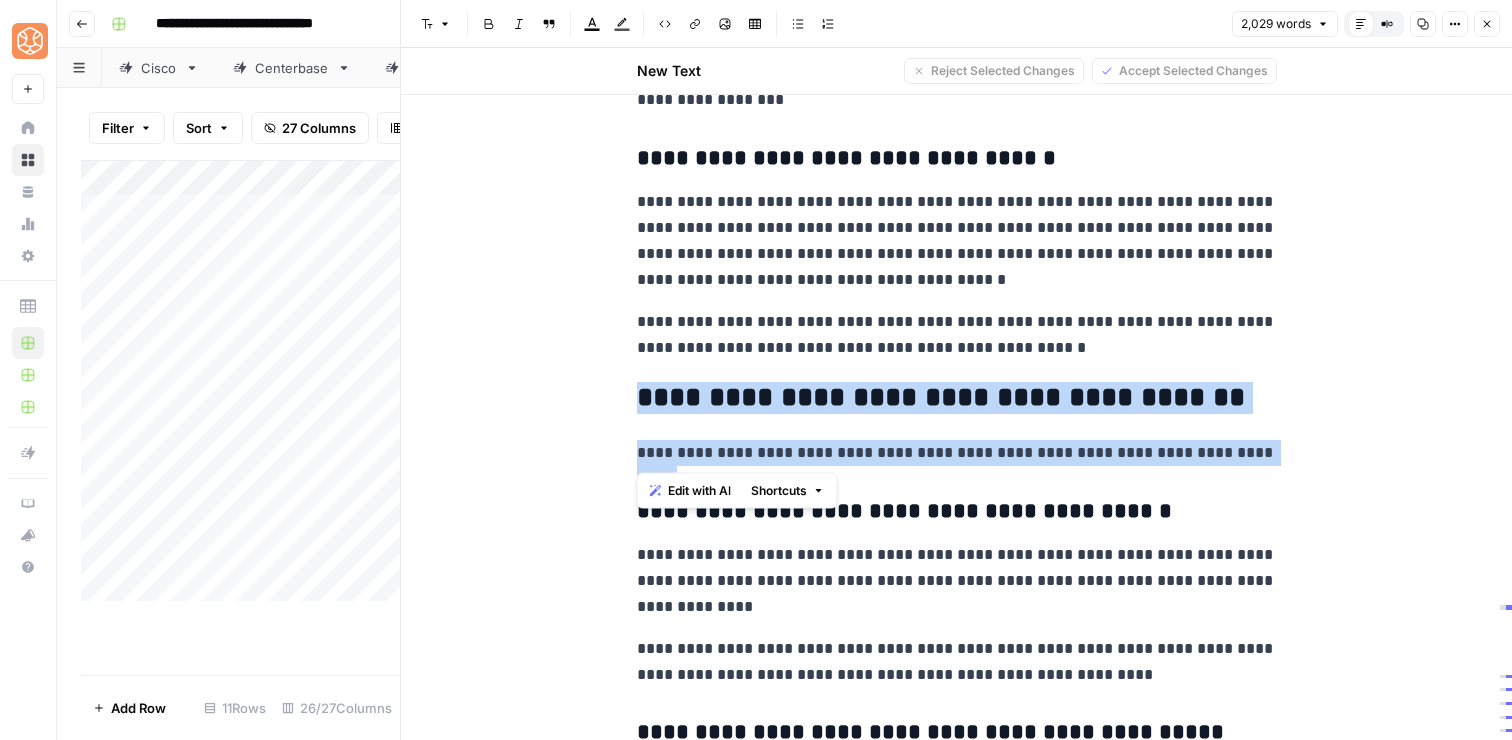 drag, startPoint x: 1268, startPoint y: 452, endPoint x: 1210, endPoint y: 369, distance: 101.257095 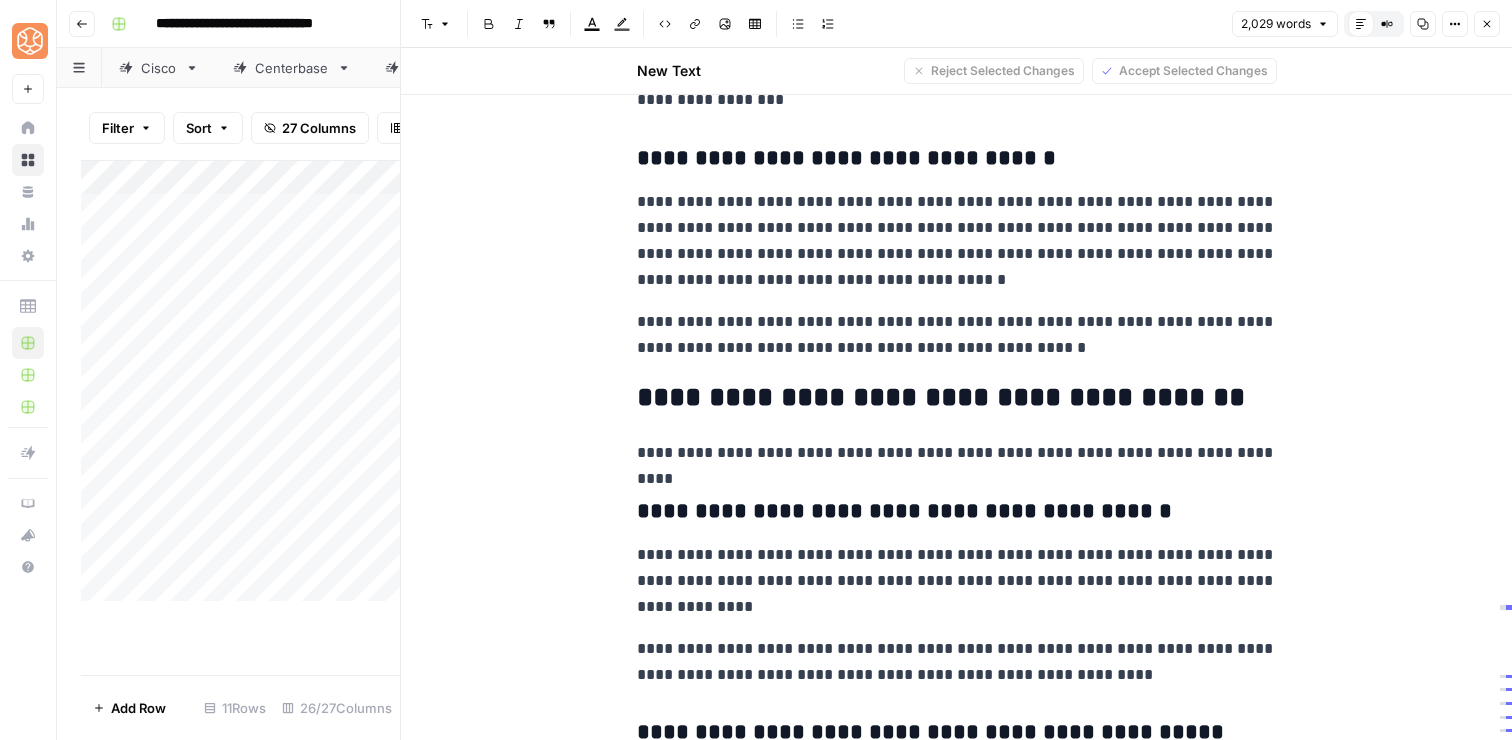 click on "**********" at bounding box center (956, 2299) 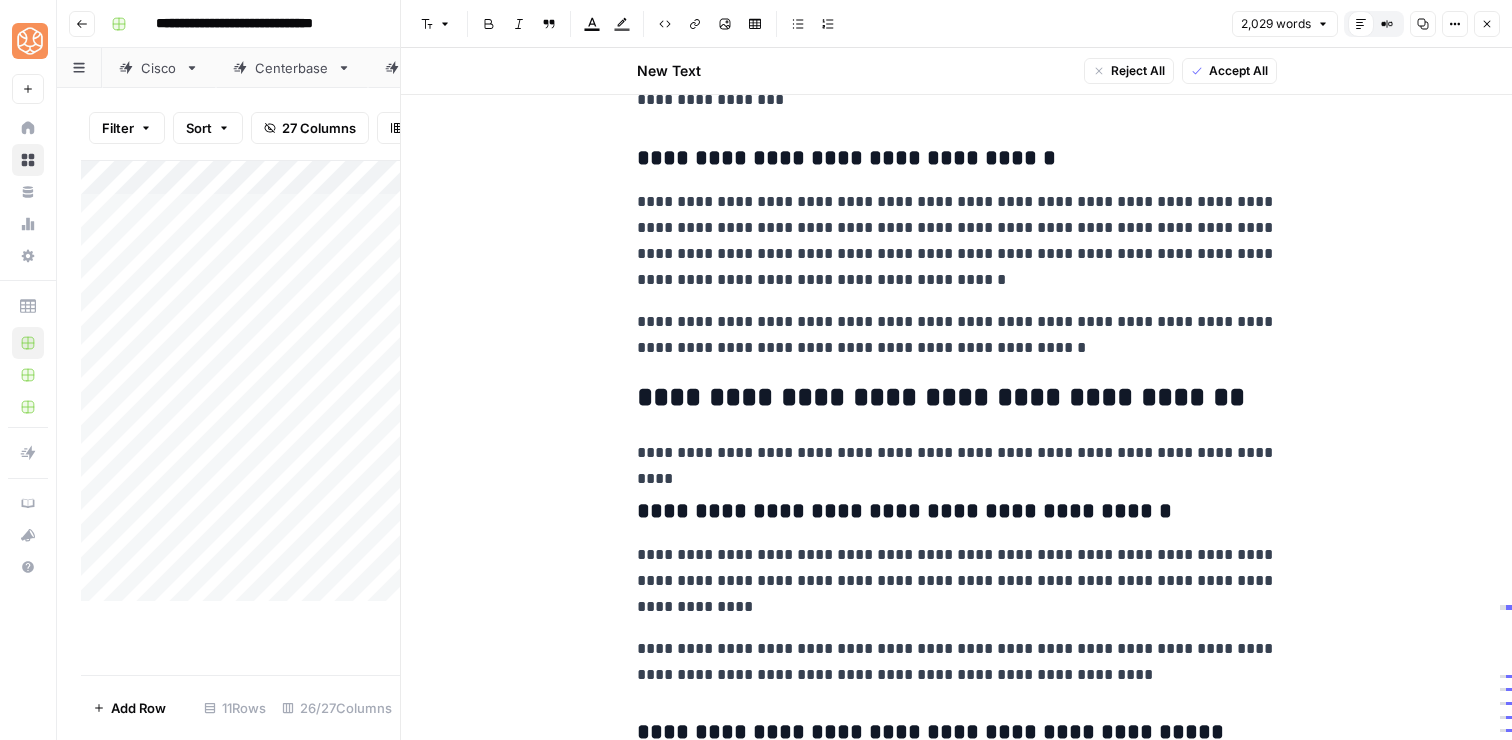 click on "**********" at bounding box center (957, 453) 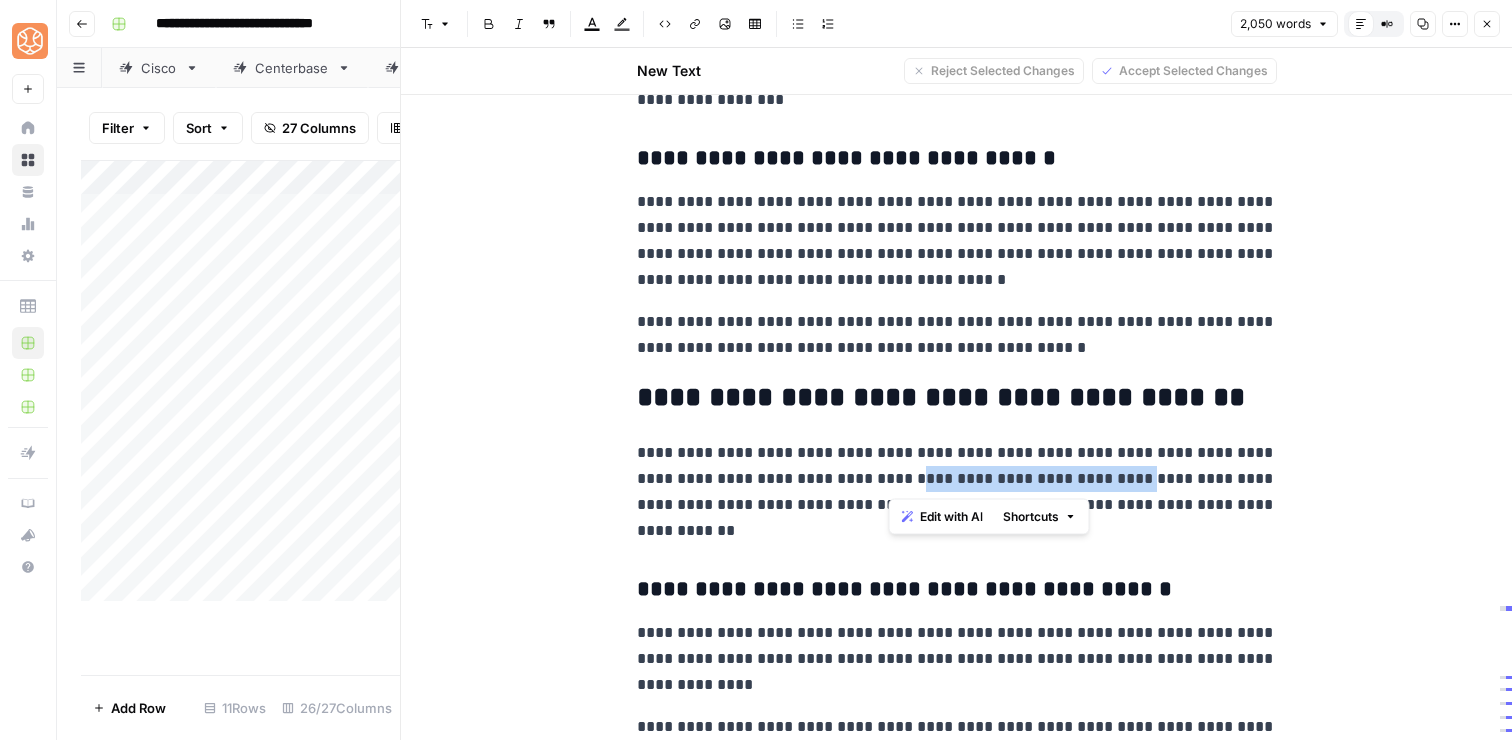 drag, startPoint x: 1112, startPoint y: 481, endPoint x: 886, endPoint y: 475, distance: 226.07964 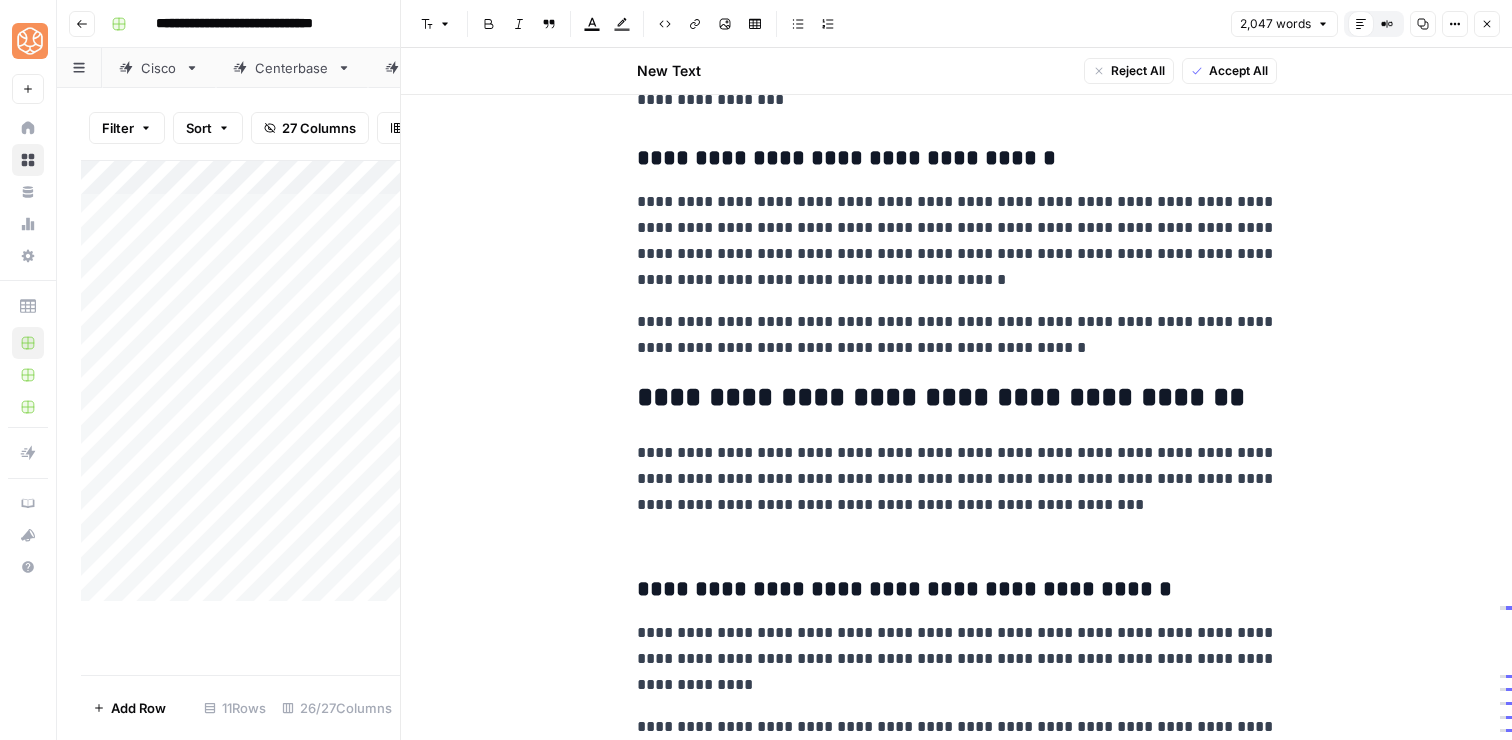type 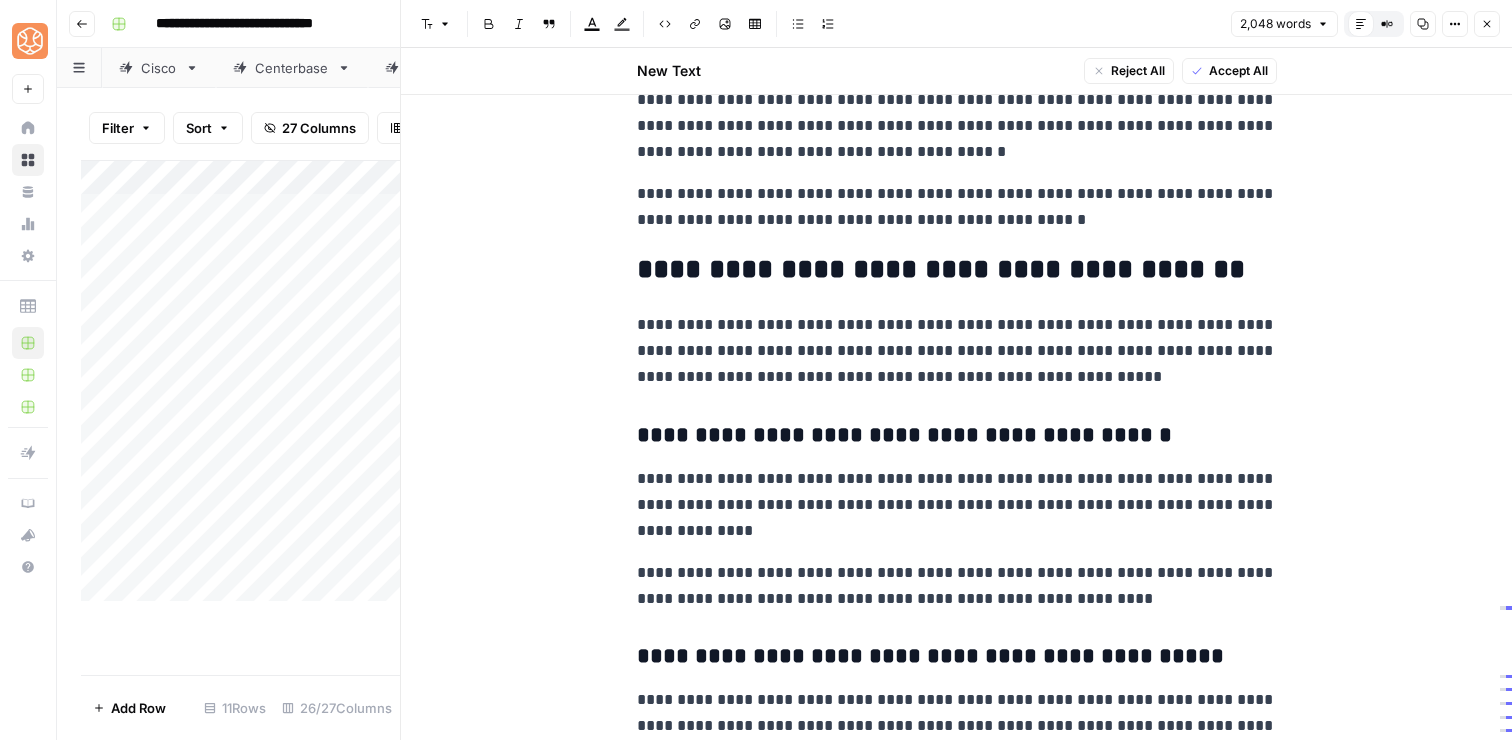 scroll, scrollTop: 2974, scrollLeft: 0, axis: vertical 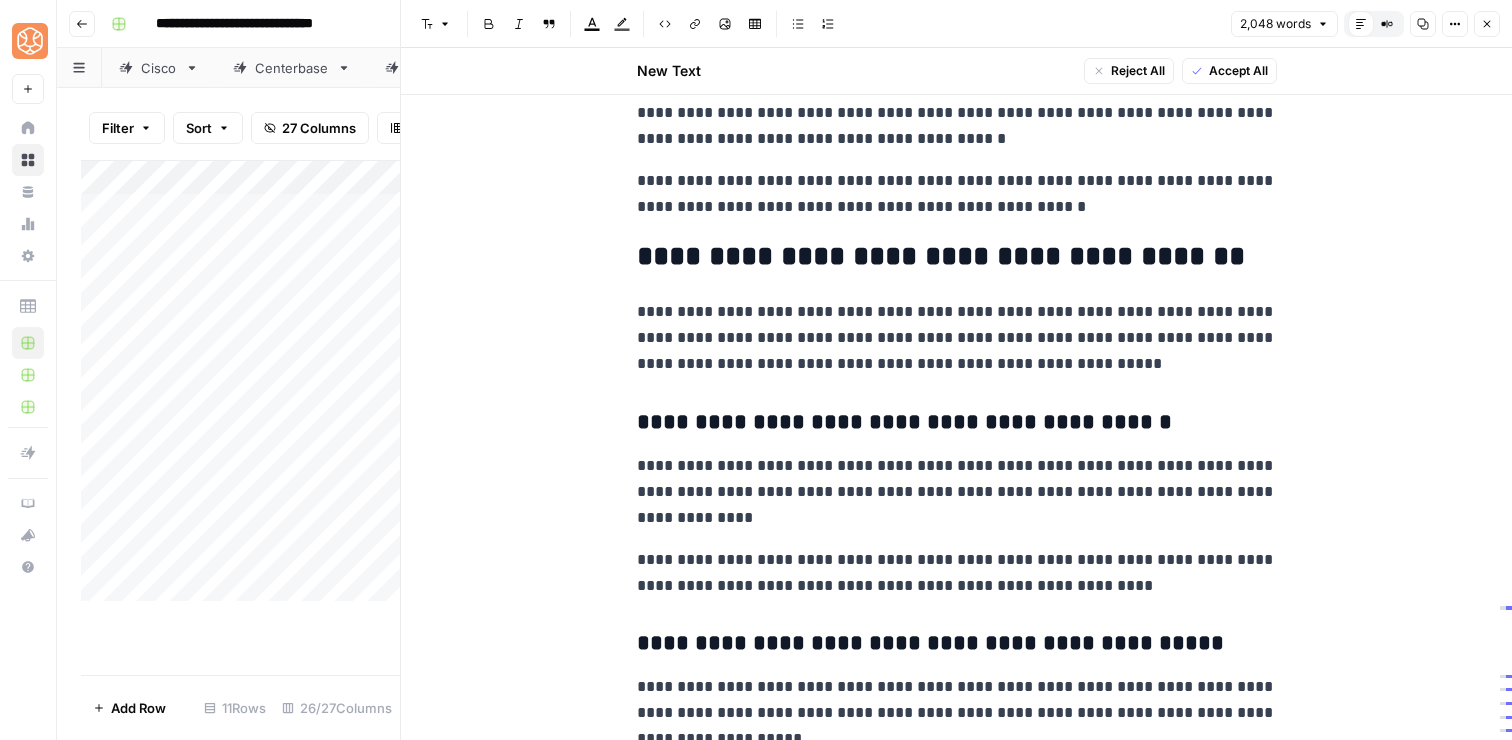 click on "**********" at bounding box center [957, 644] 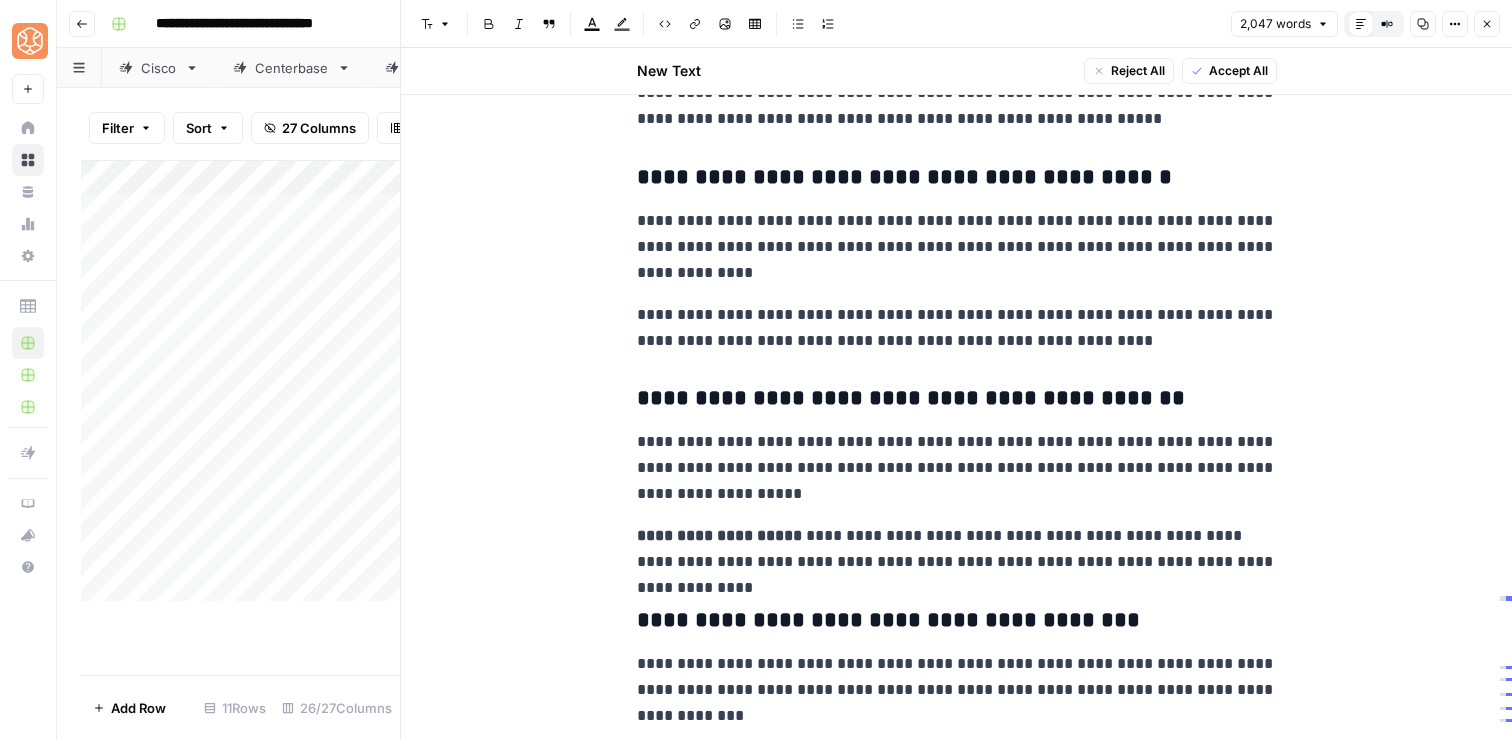 scroll, scrollTop: 3232, scrollLeft: 0, axis: vertical 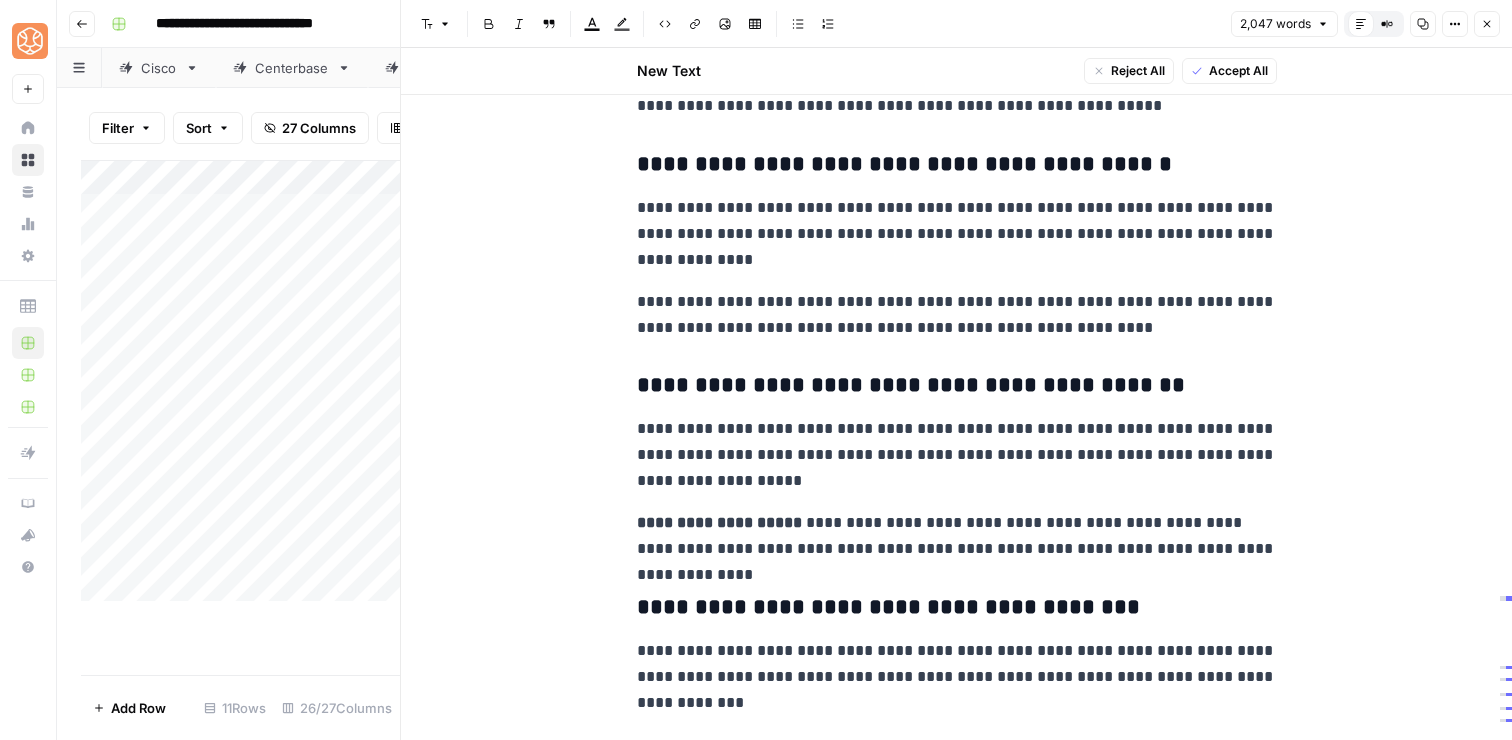 click on "**********" at bounding box center [957, 608] 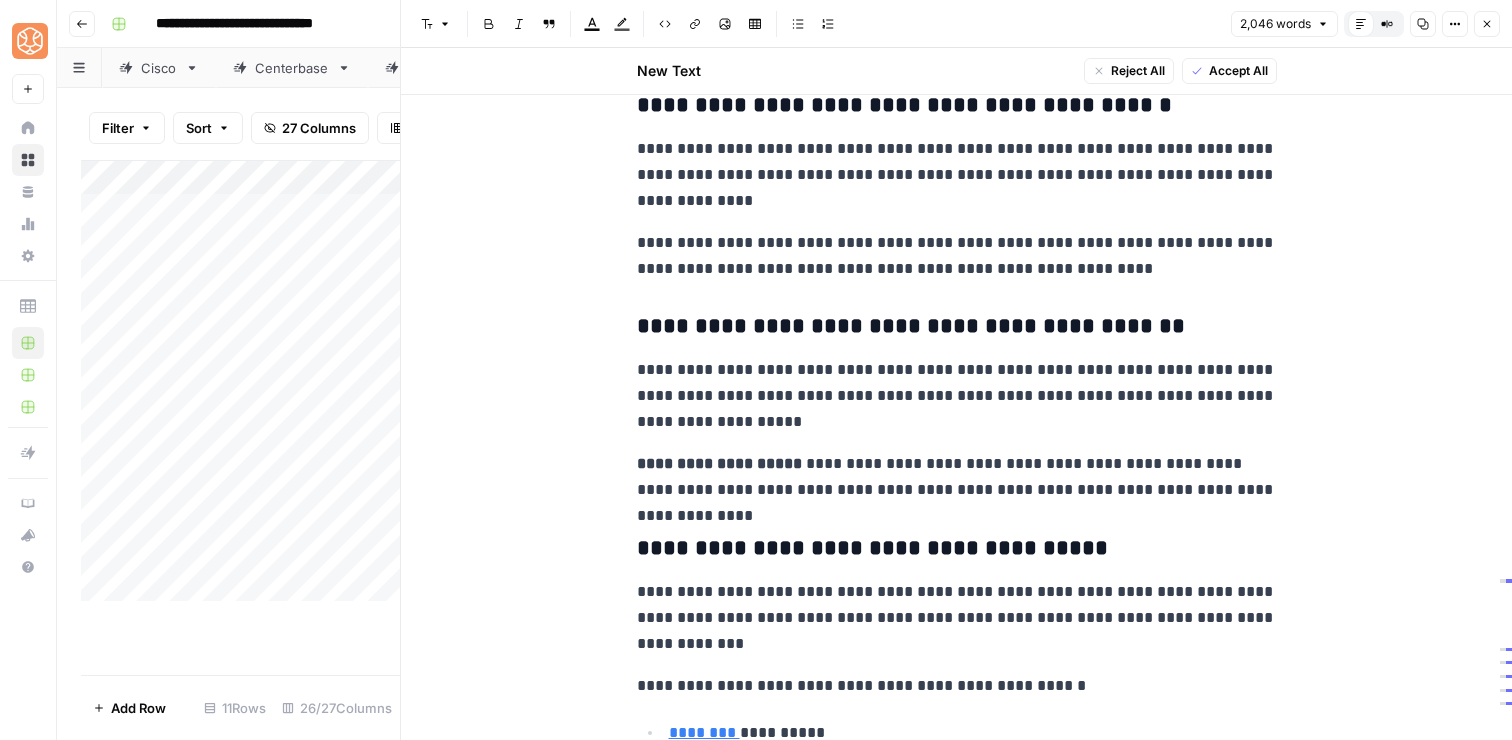 scroll, scrollTop: 3295, scrollLeft: 0, axis: vertical 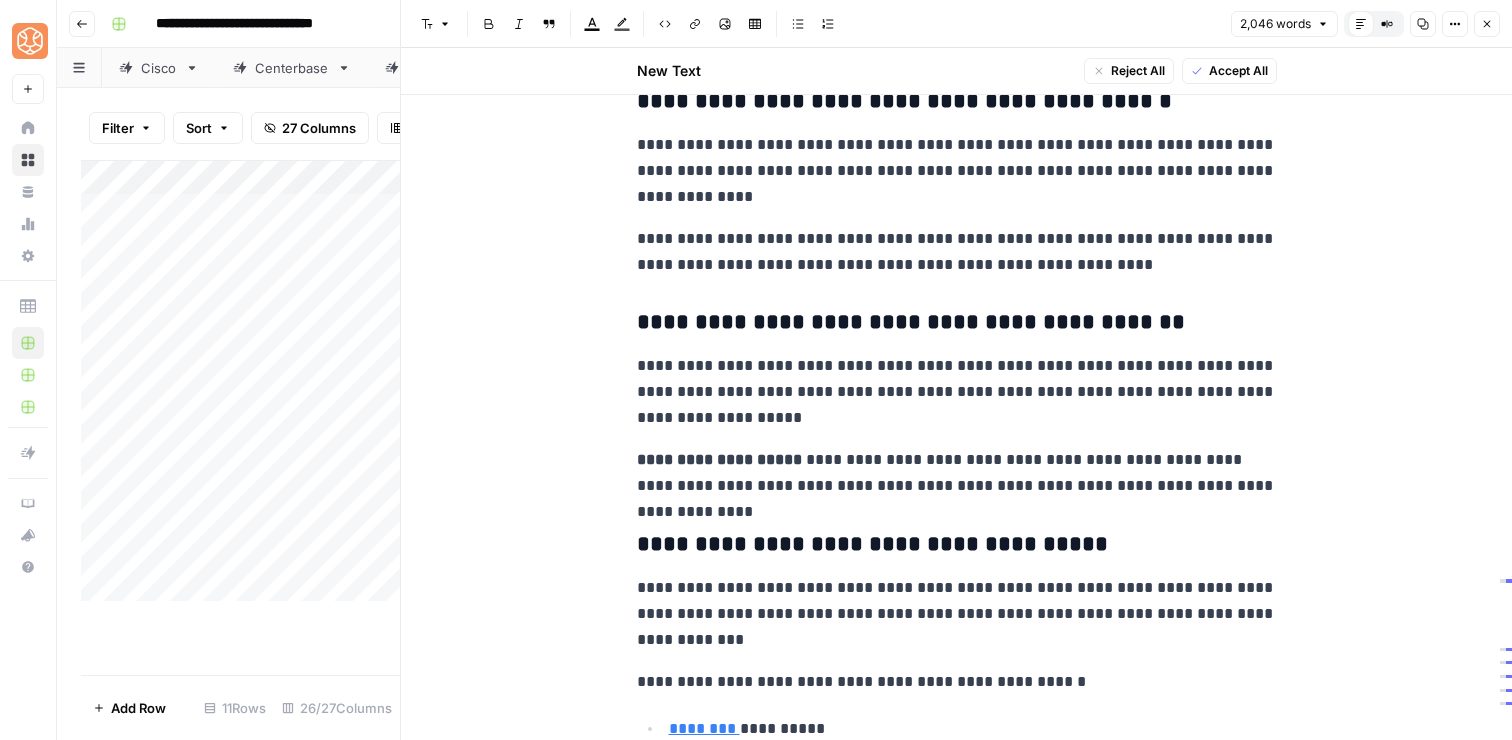 click on "**********" at bounding box center (957, 323) 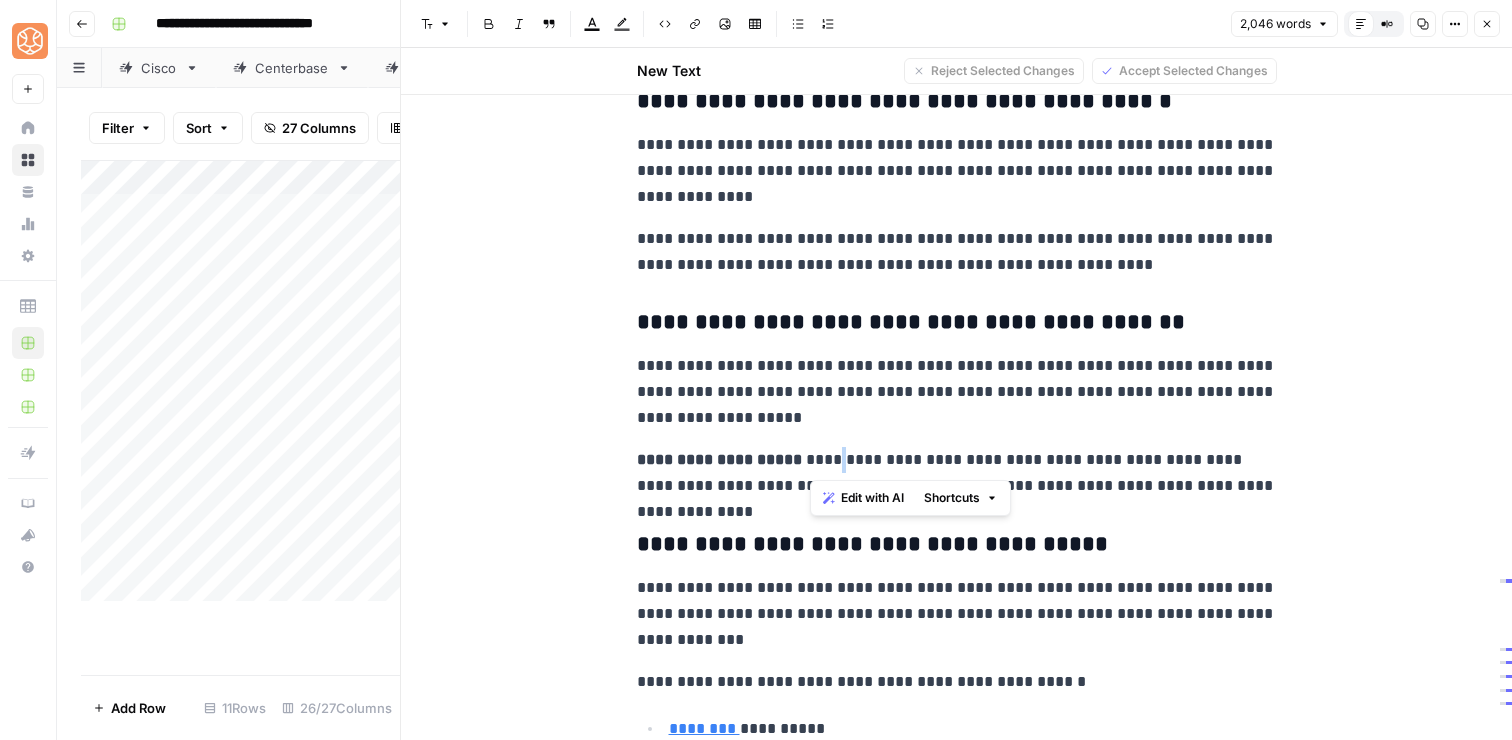 click on "**********" at bounding box center (957, 473) 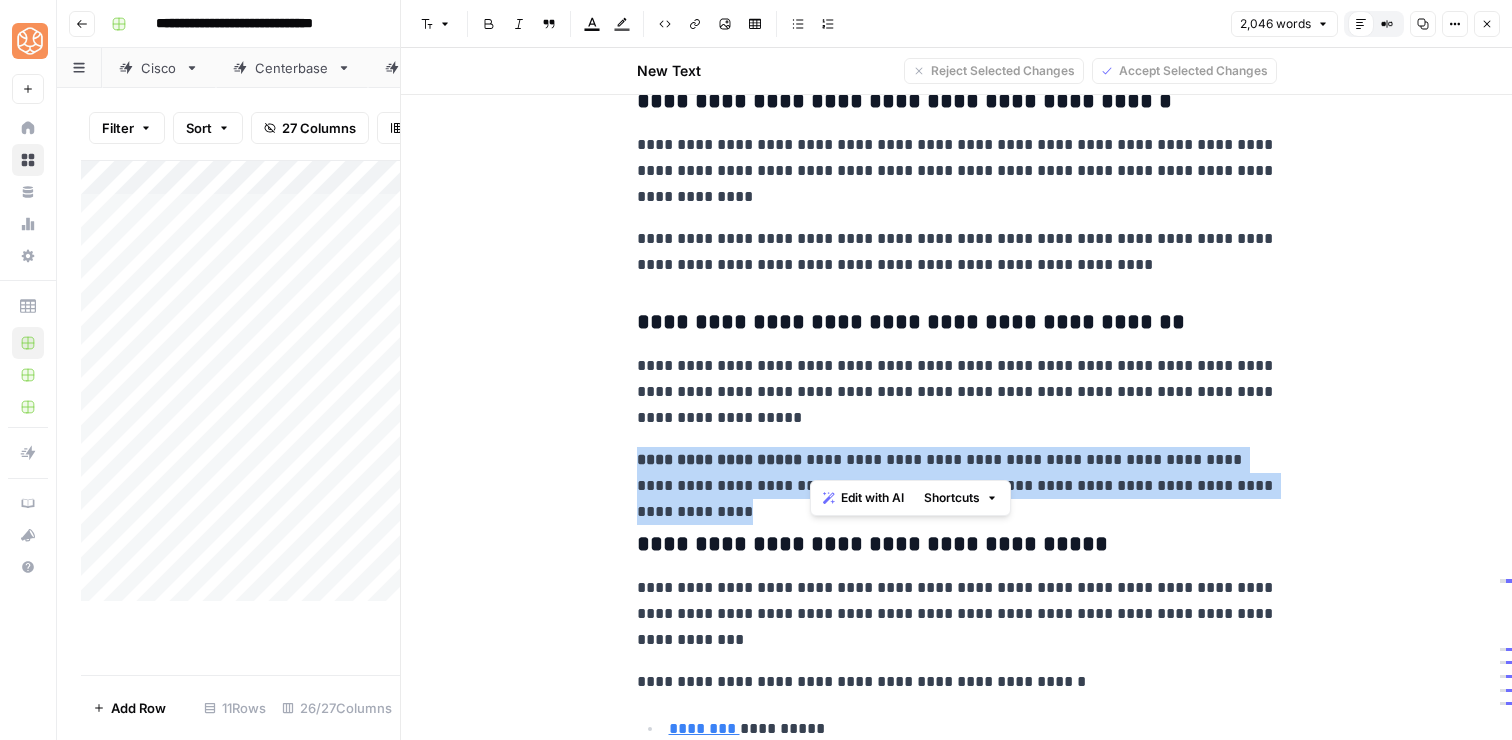 click on "**********" at bounding box center [957, 473] 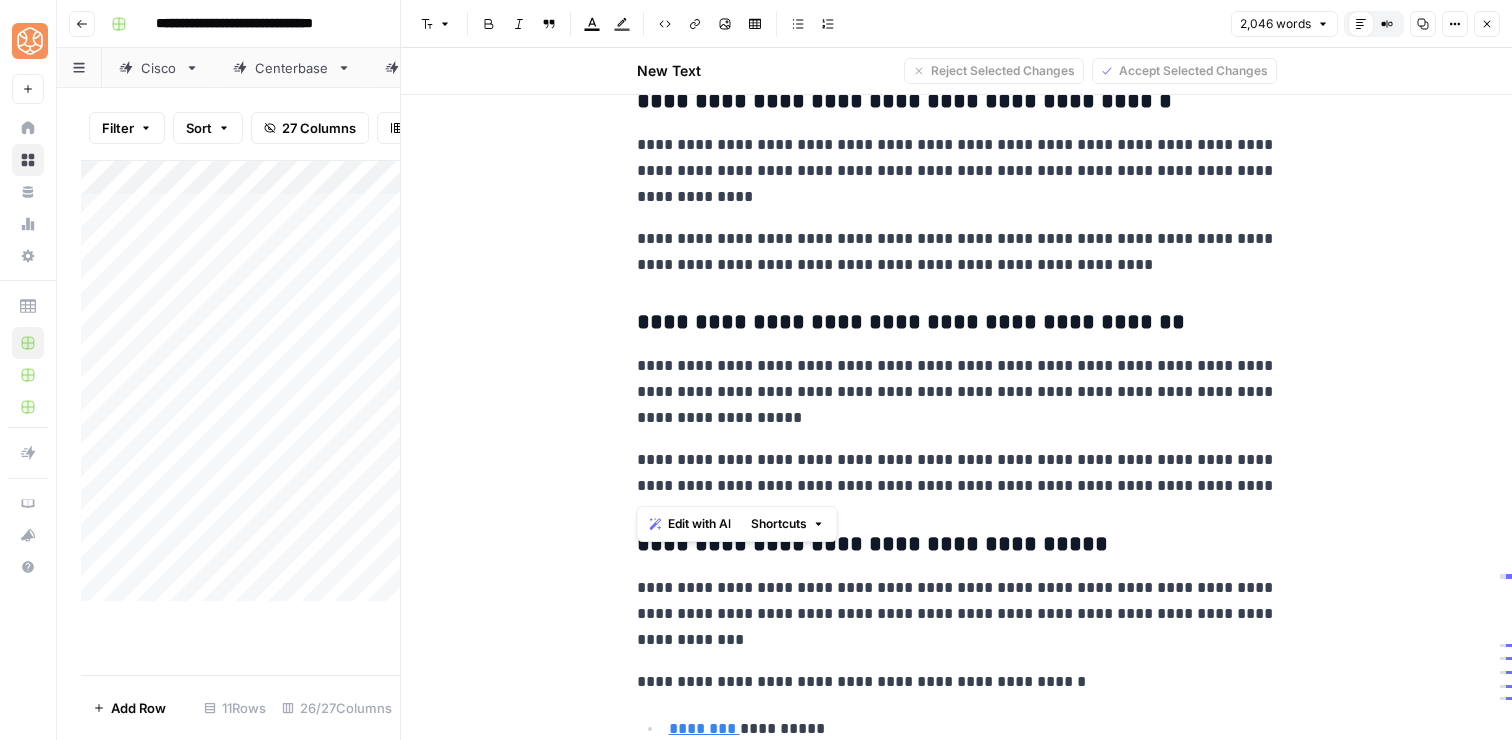 click on "**********" at bounding box center [957, 473] 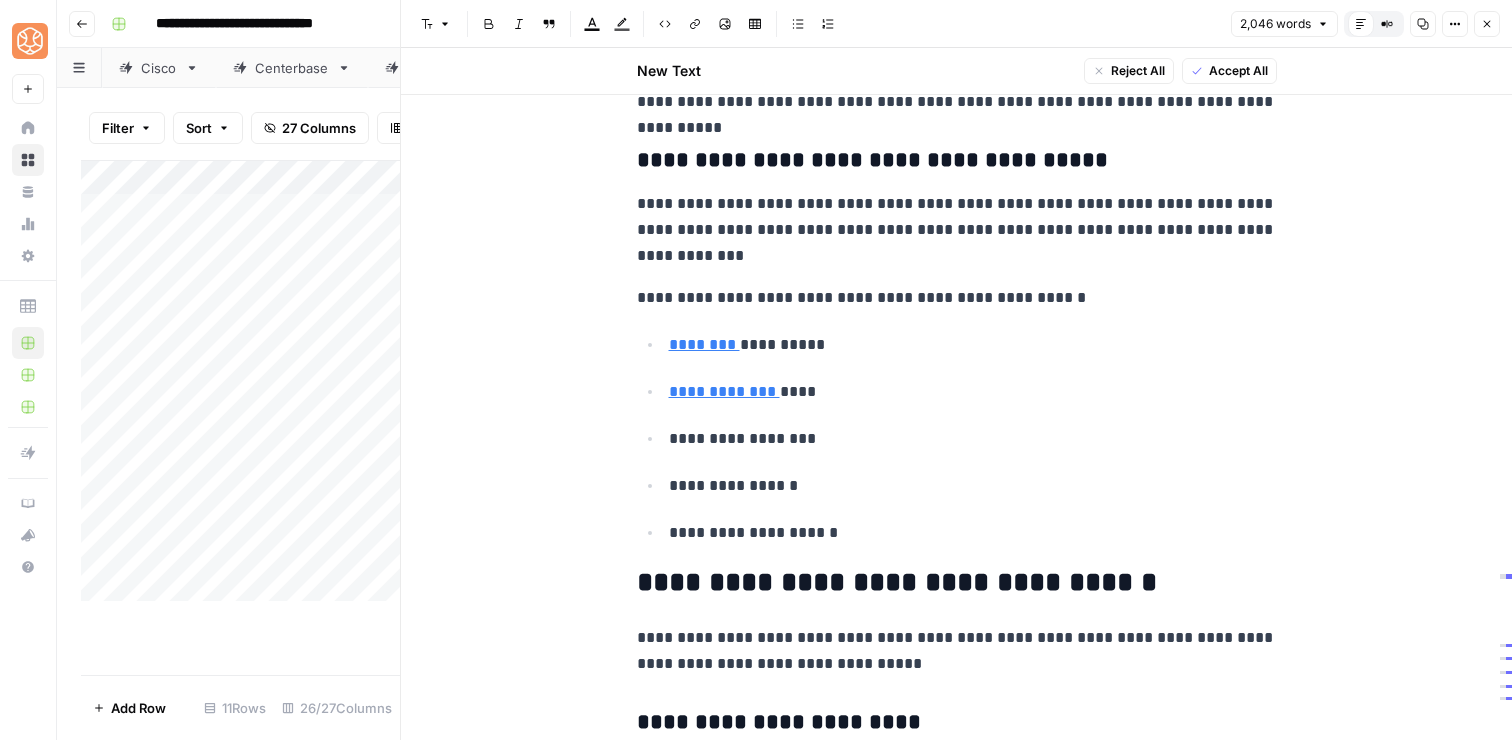 scroll, scrollTop: 3688, scrollLeft: 0, axis: vertical 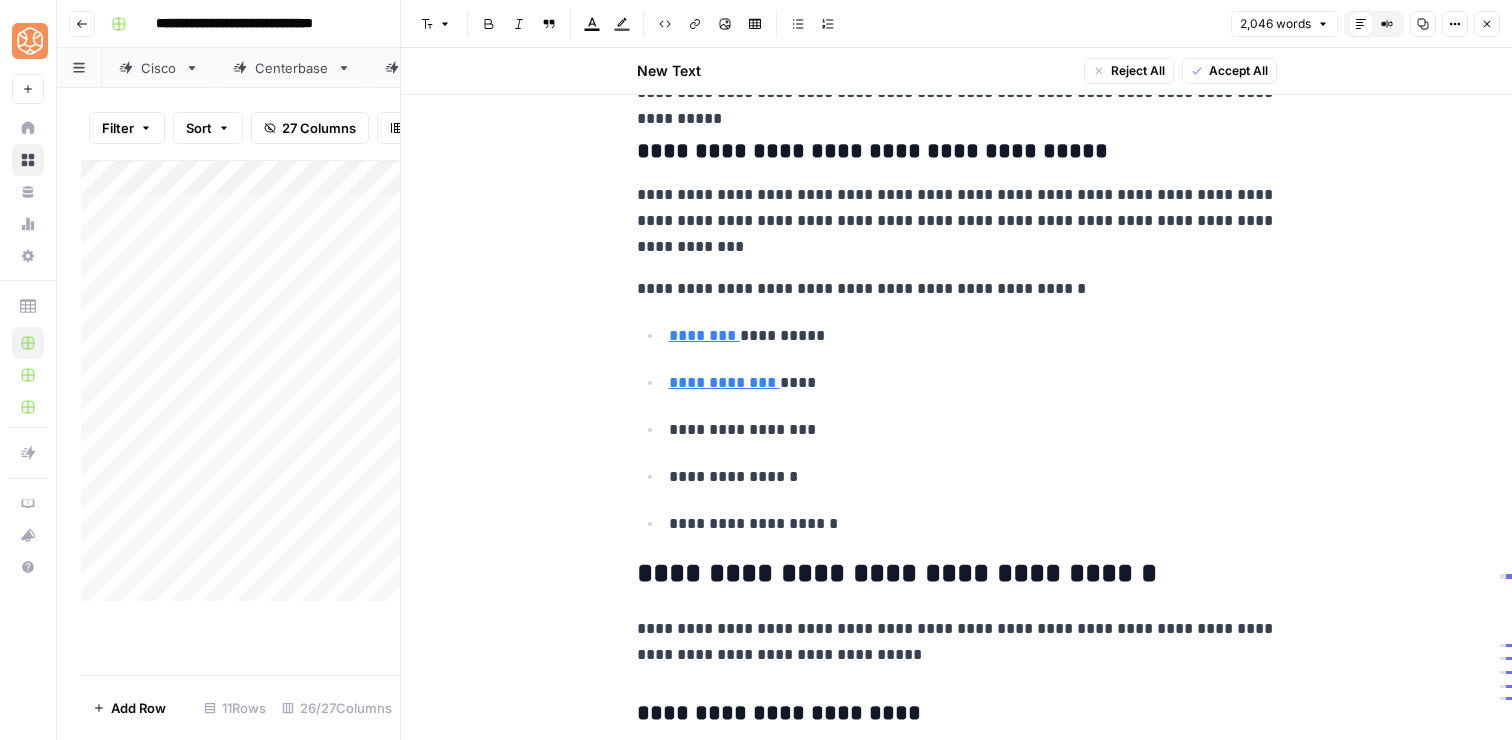 click on "**********" at bounding box center (957, 221) 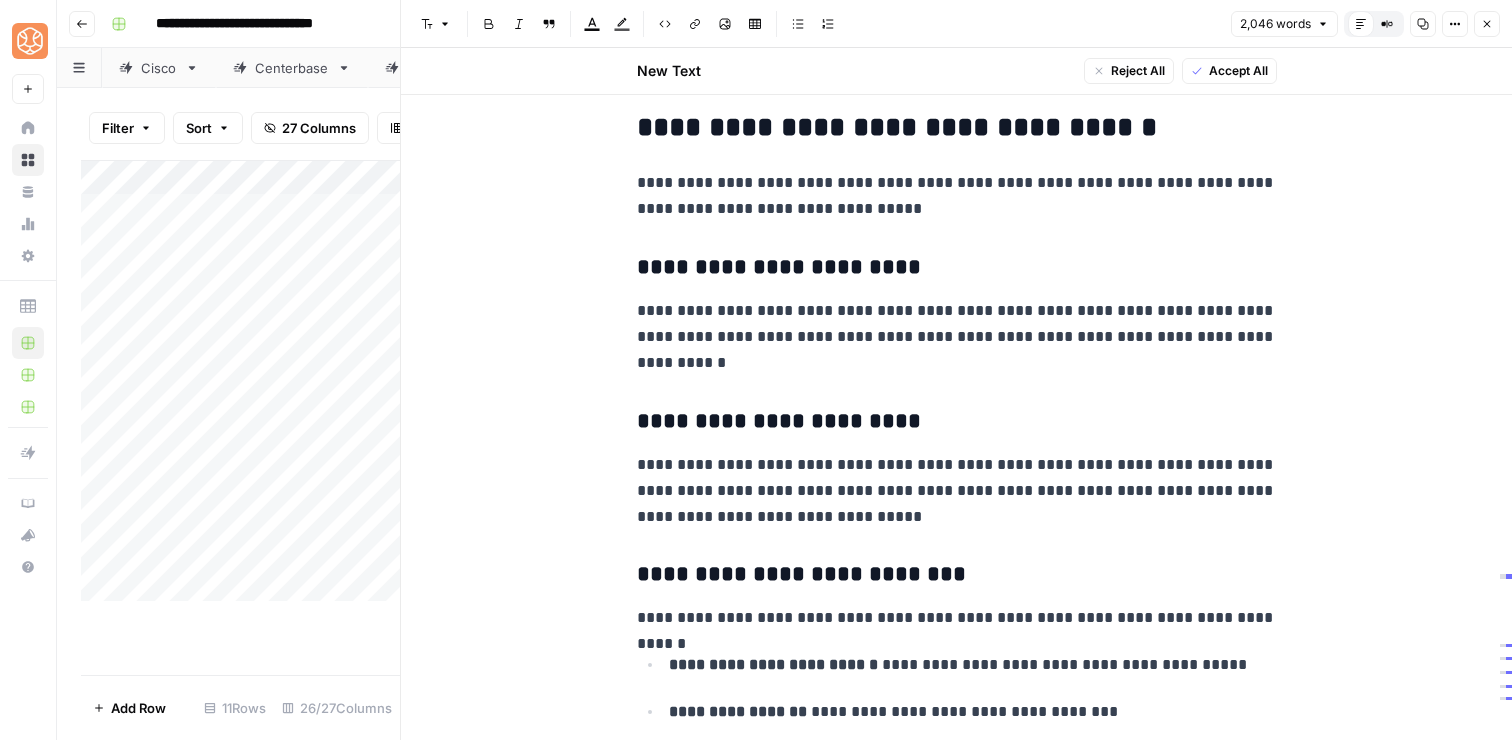 scroll, scrollTop: 4157, scrollLeft: 0, axis: vertical 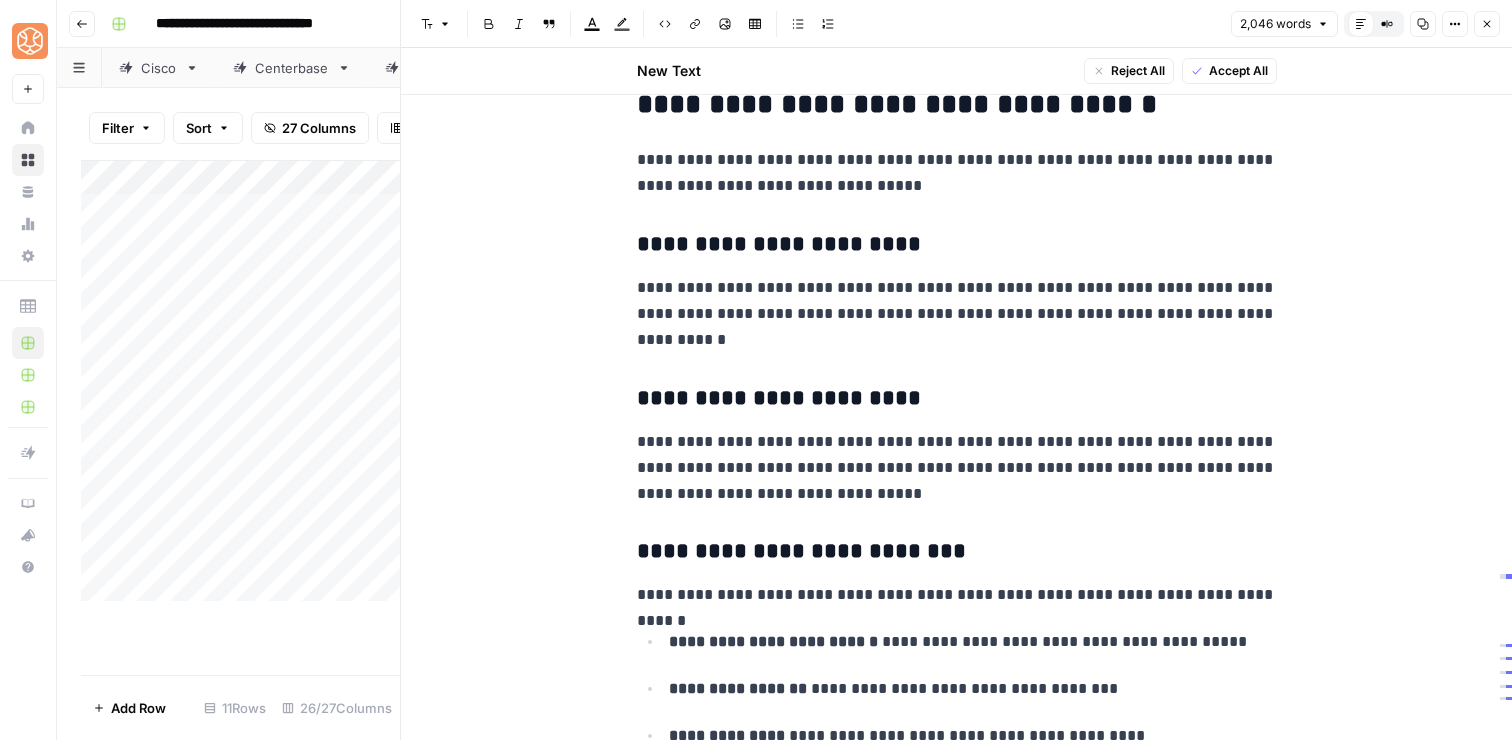 click on "**********" at bounding box center (957, 173) 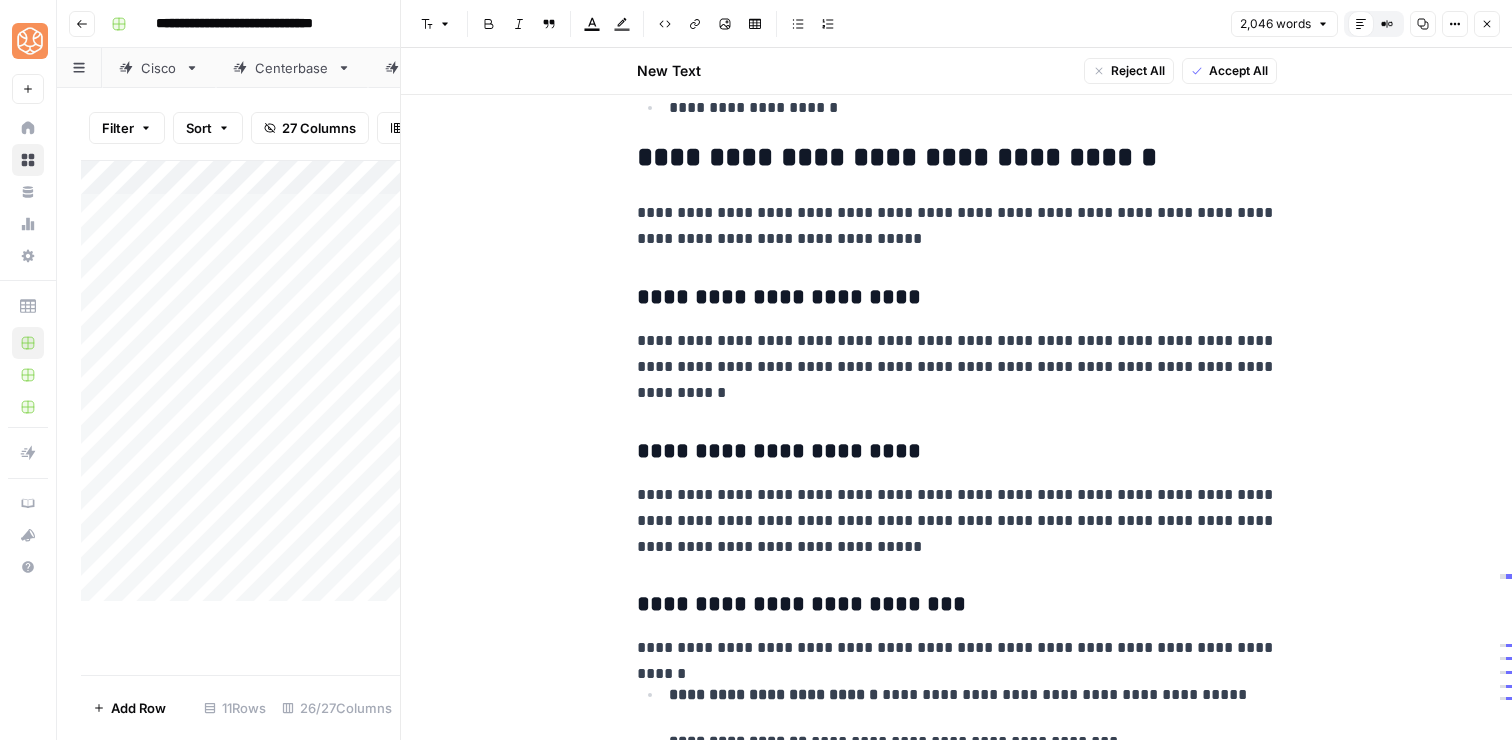 scroll, scrollTop: 4093, scrollLeft: 0, axis: vertical 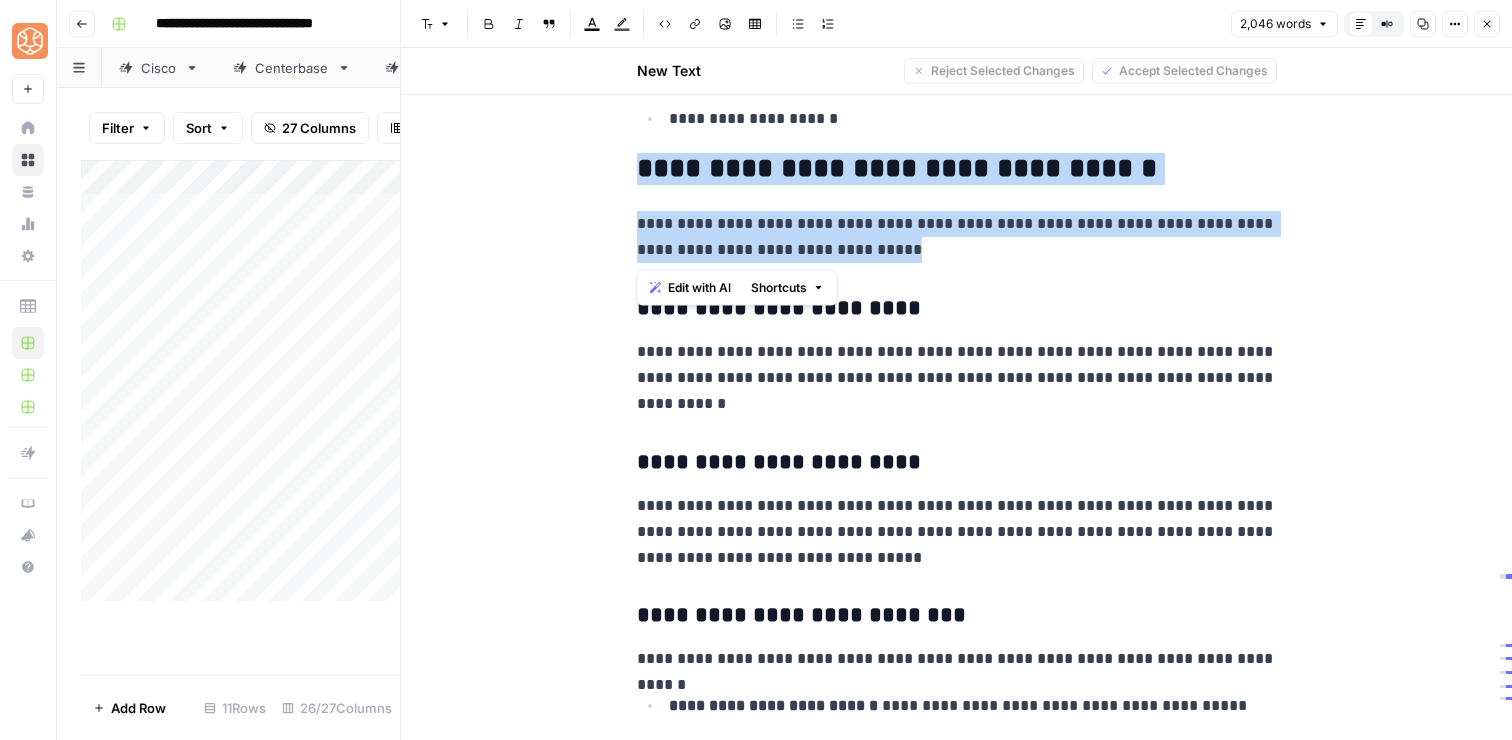 drag, startPoint x: 906, startPoint y: 255, endPoint x: 613, endPoint y: 169, distance: 305.36044 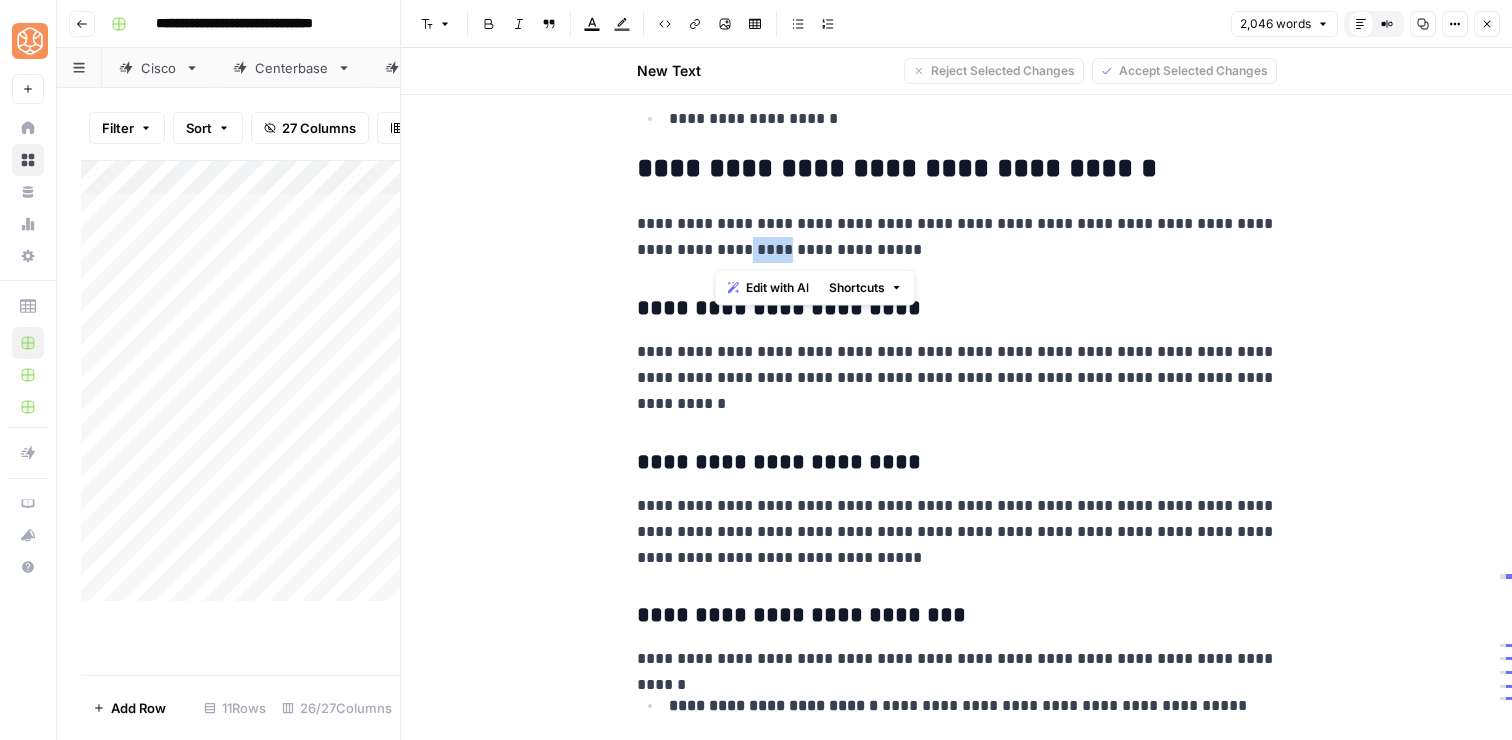click on "**********" at bounding box center (957, 237) 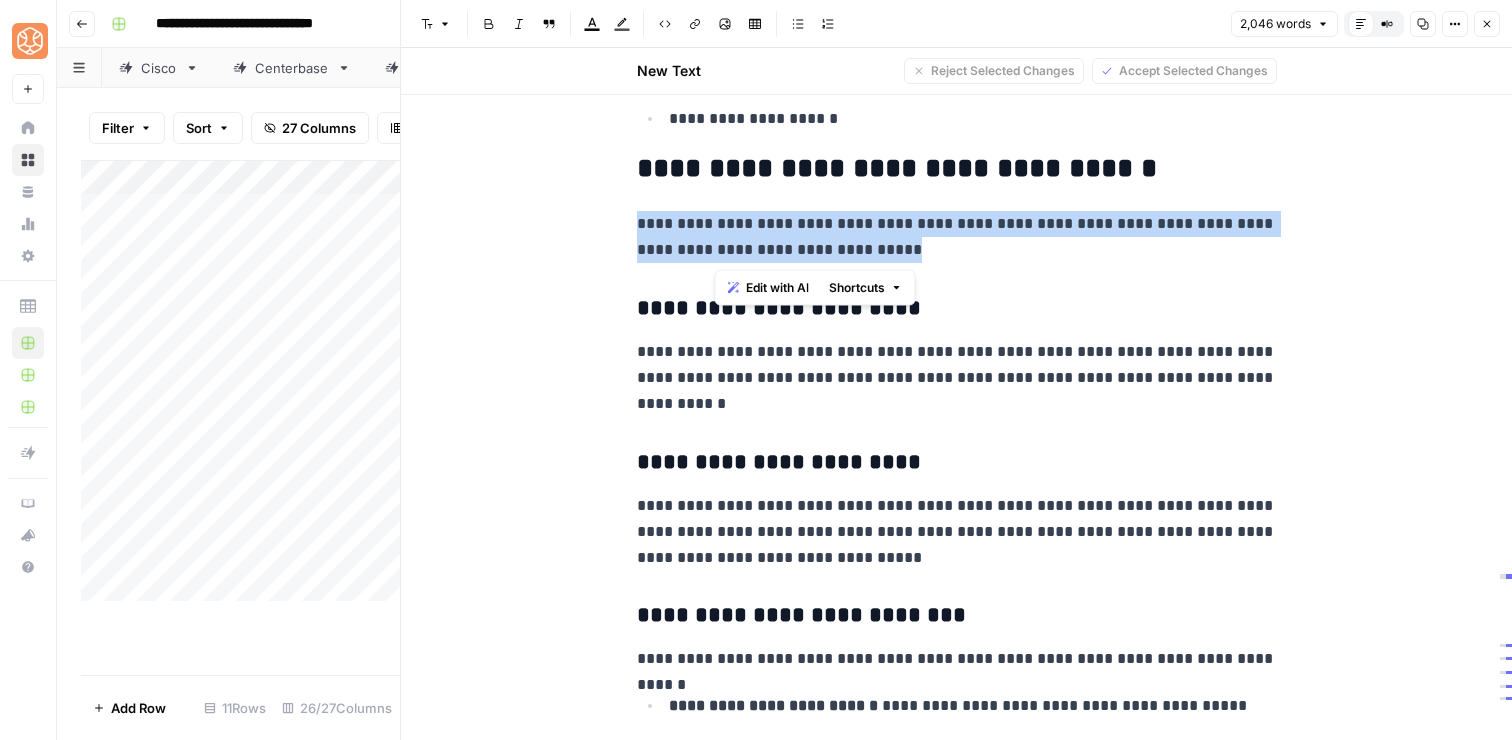 click on "**********" at bounding box center [957, 237] 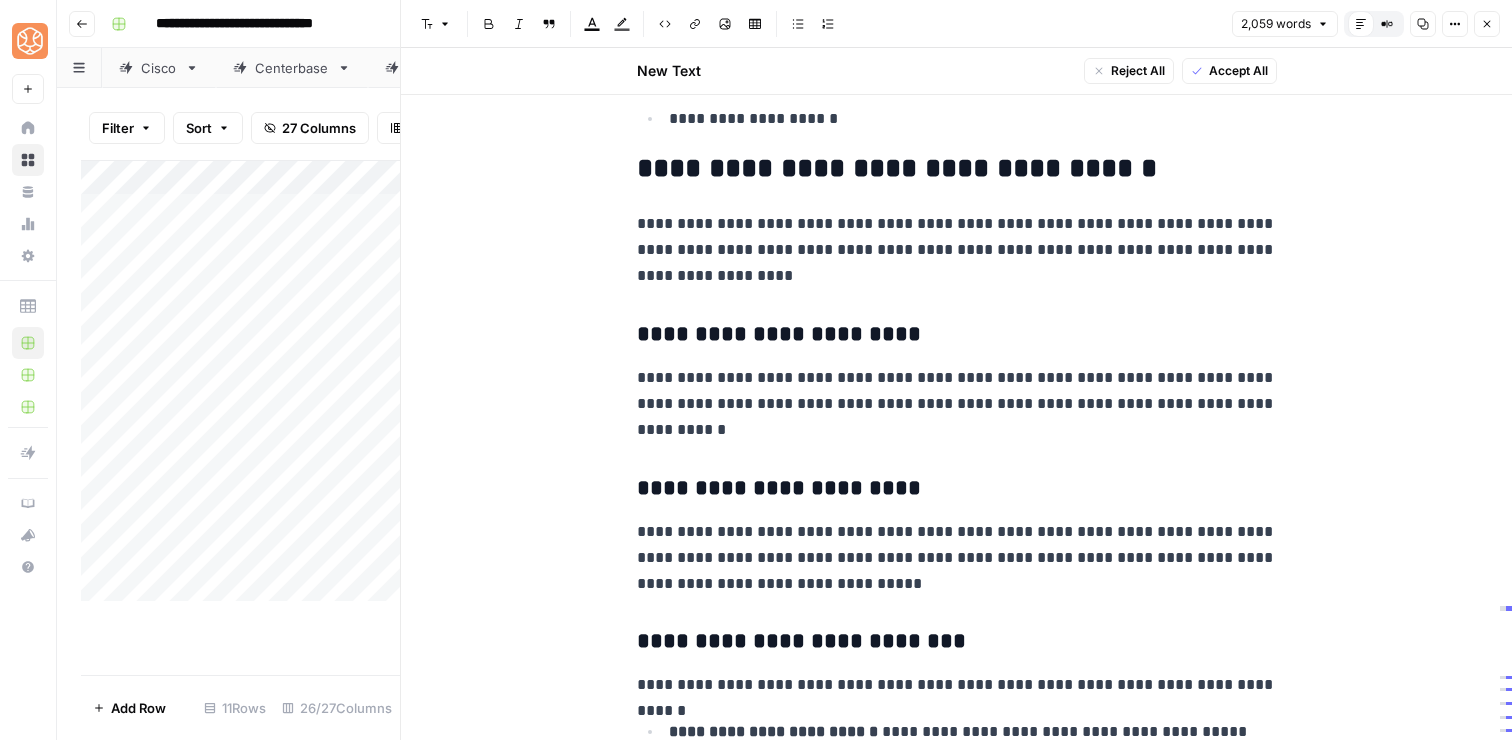 click on "**********" at bounding box center [957, 250] 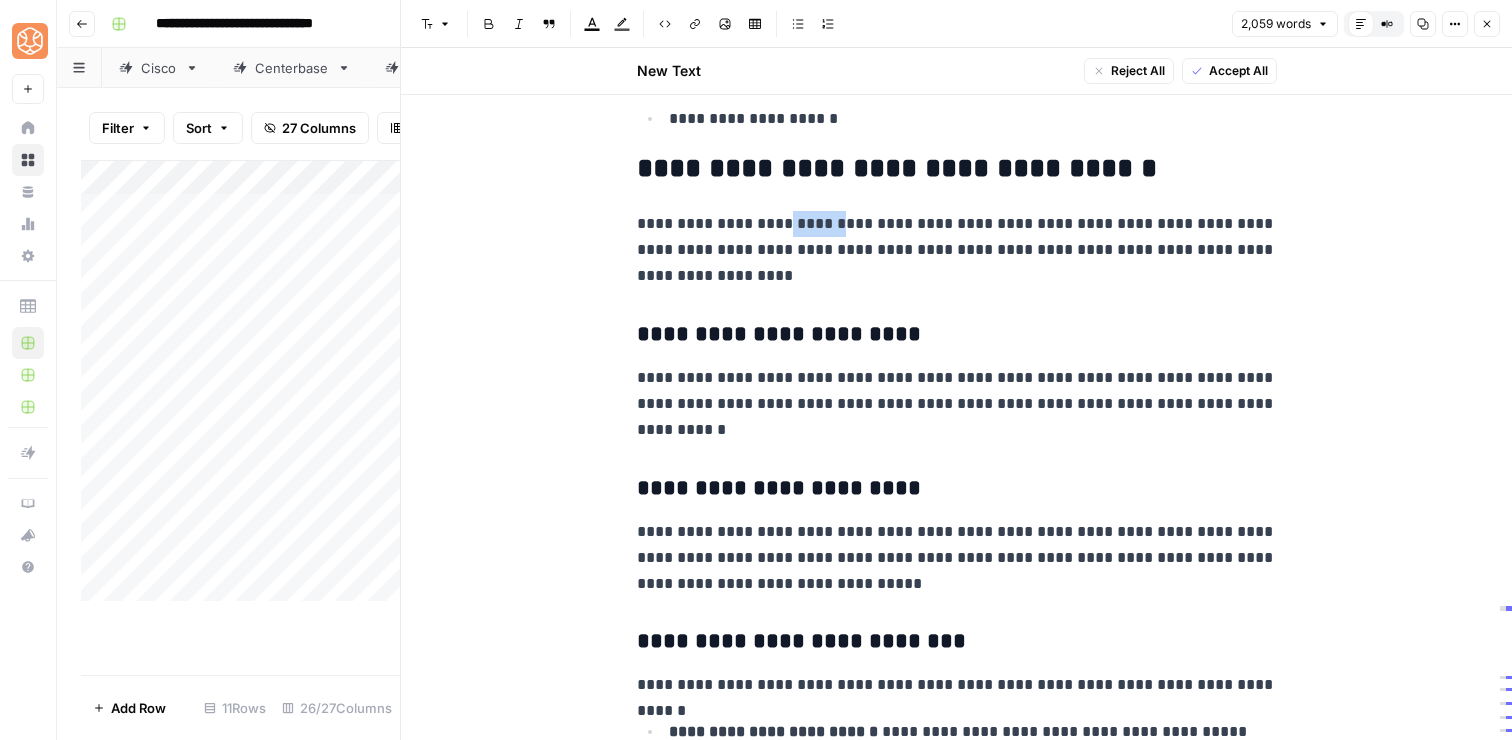 click on "**********" at bounding box center [957, 250] 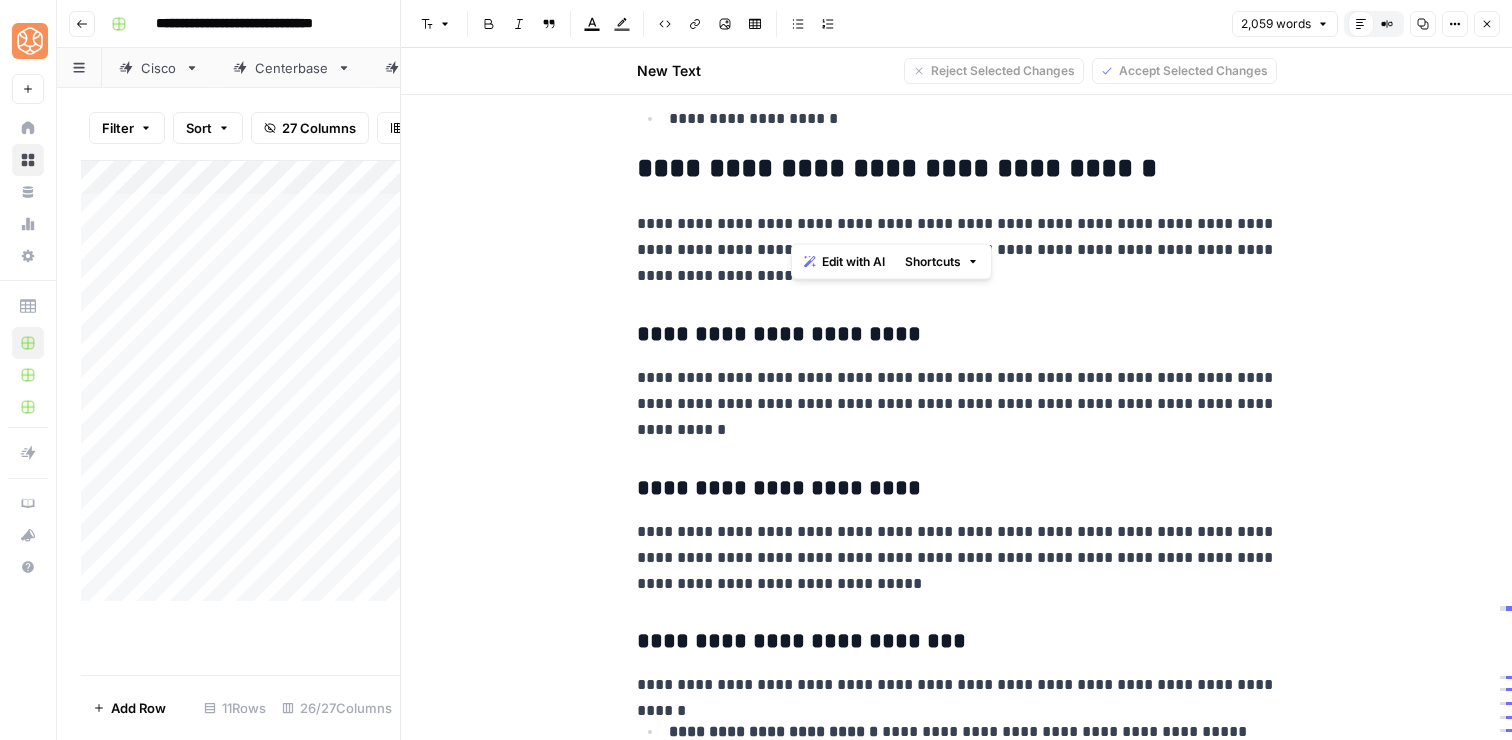 click on "**********" at bounding box center [957, 250] 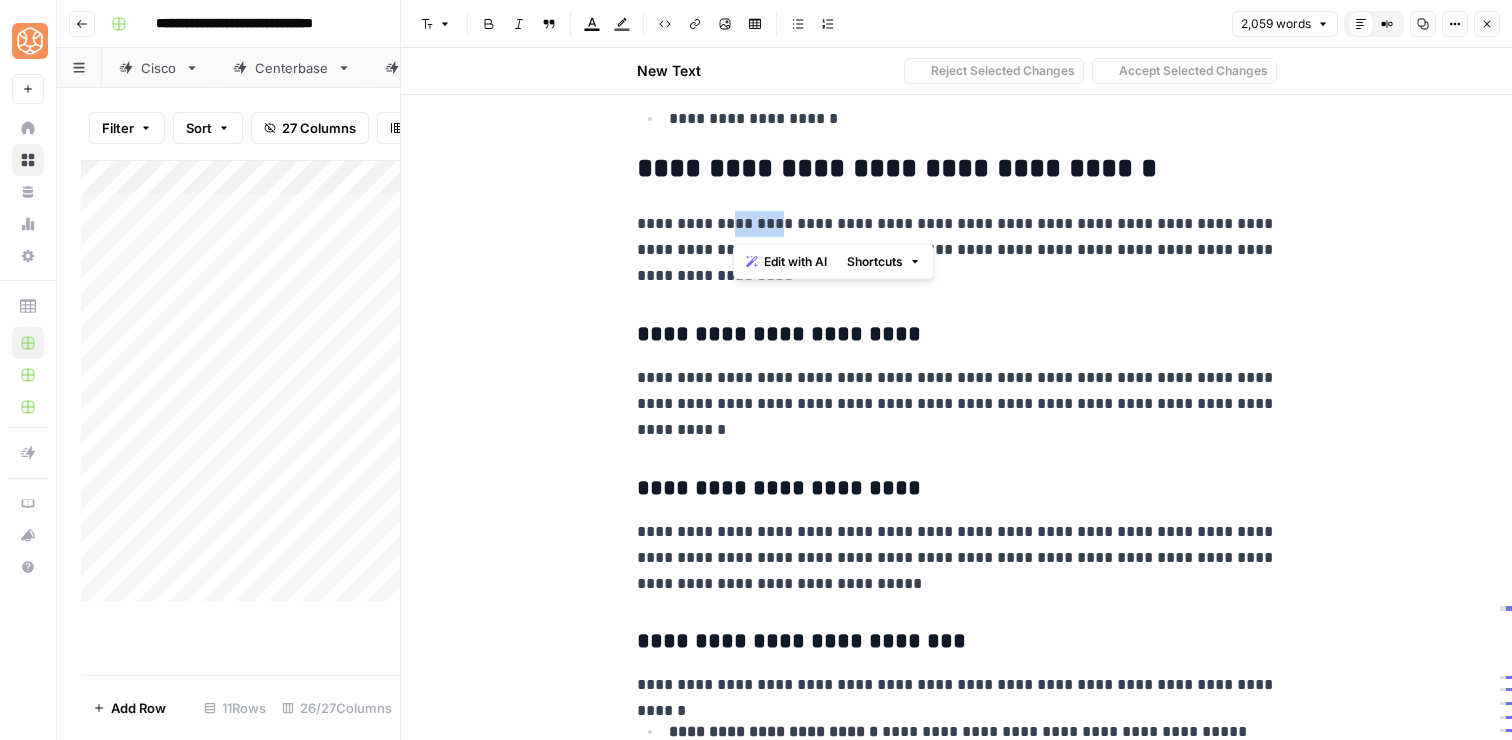 click on "**********" at bounding box center [957, 250] 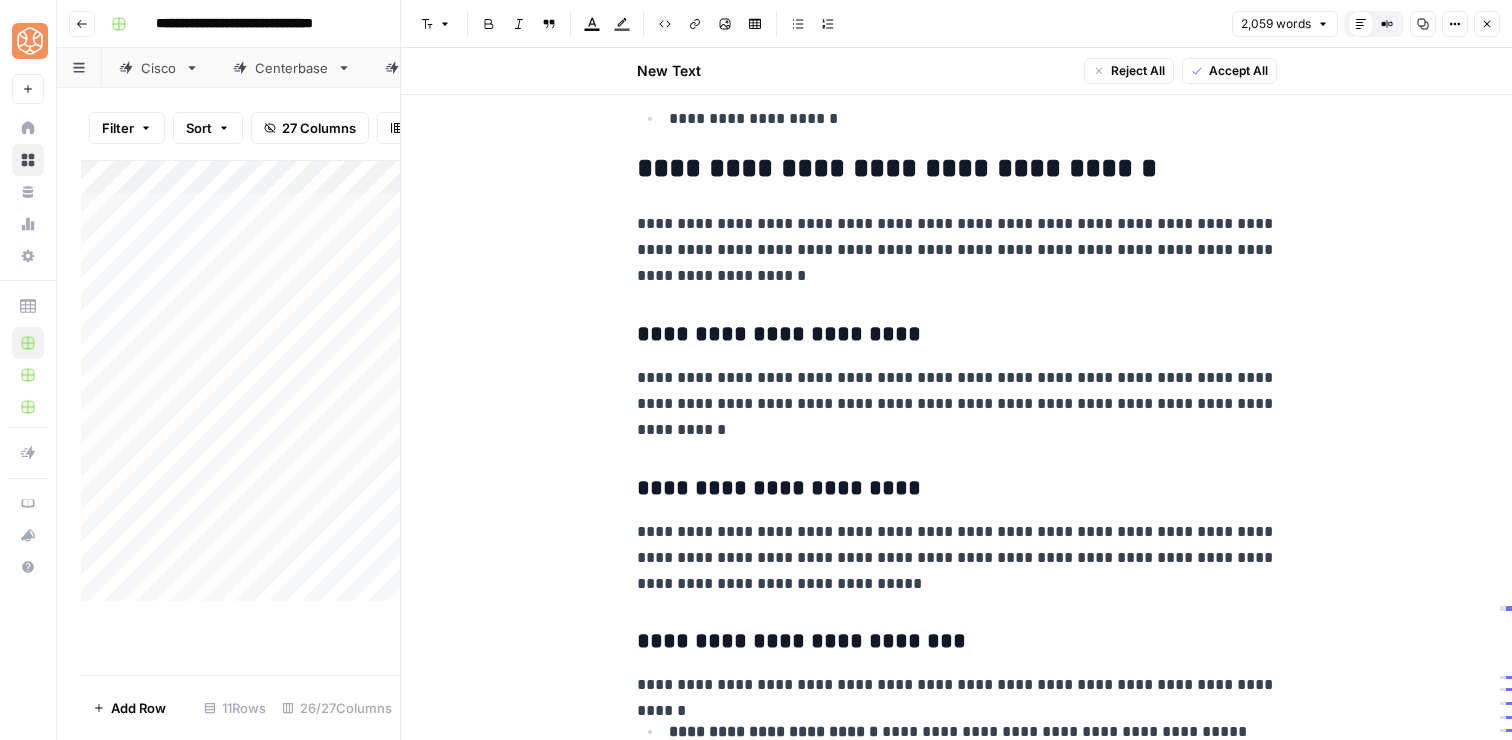 click on "**********" at bounding box center [957, 250] 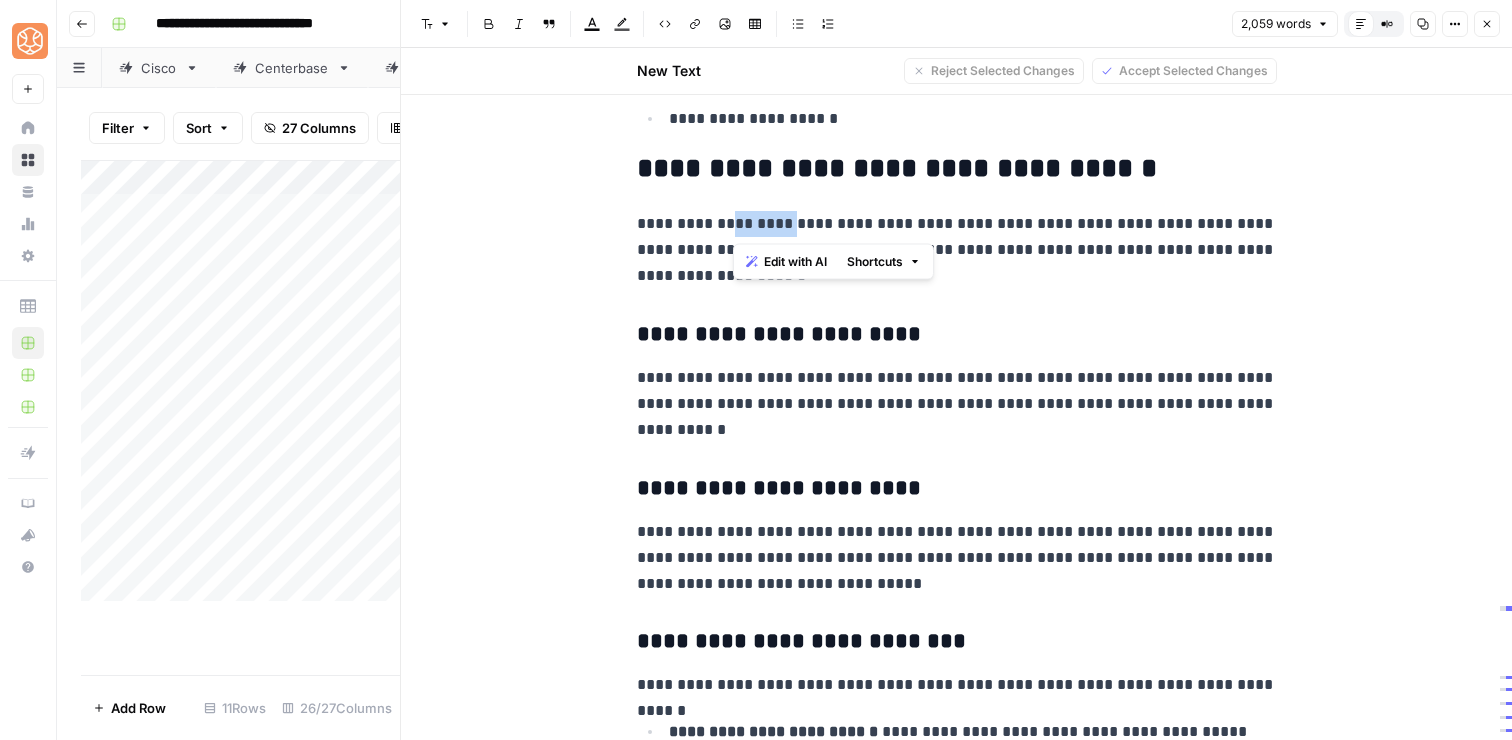 click on "**********" at bounding box center (957, 250) 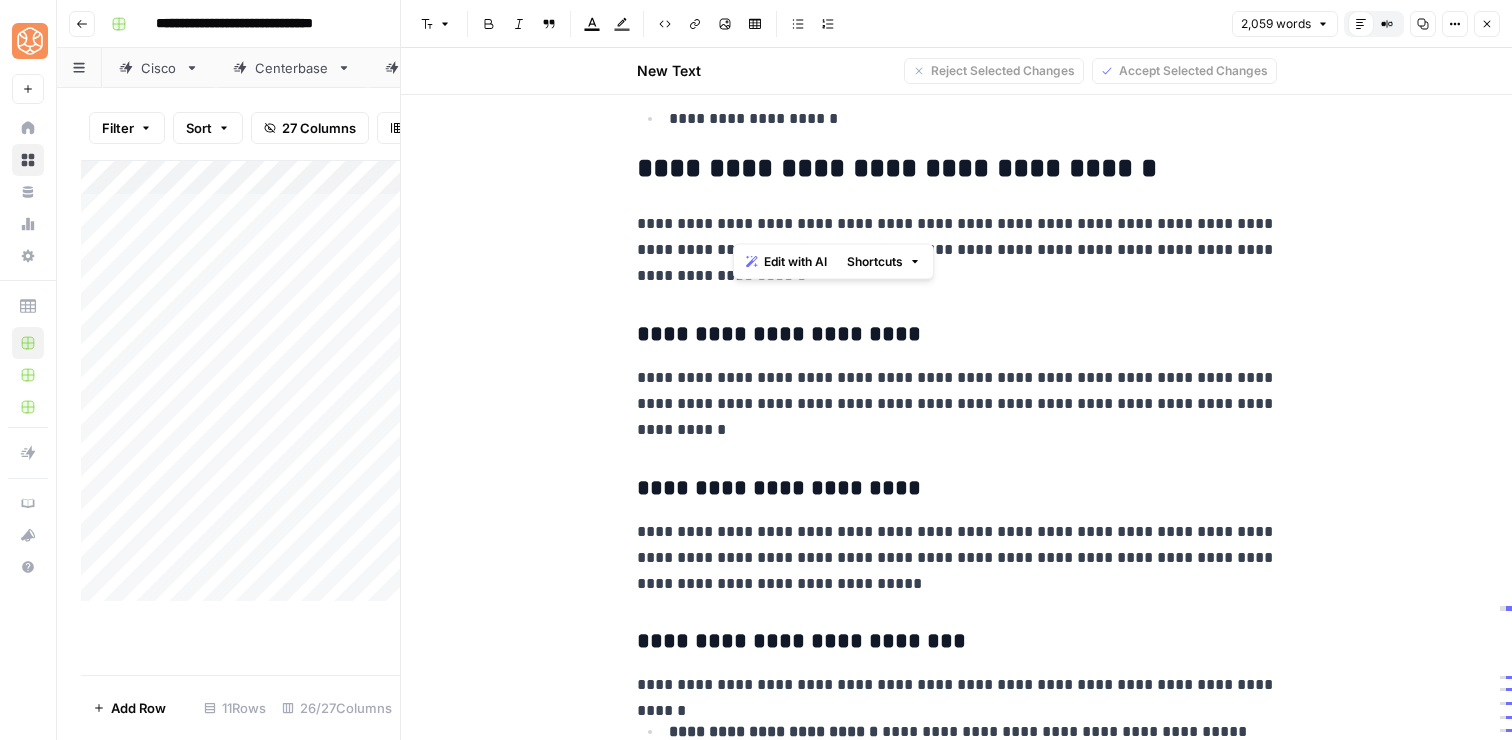 click on "**********" at bounding box center (957, 250) 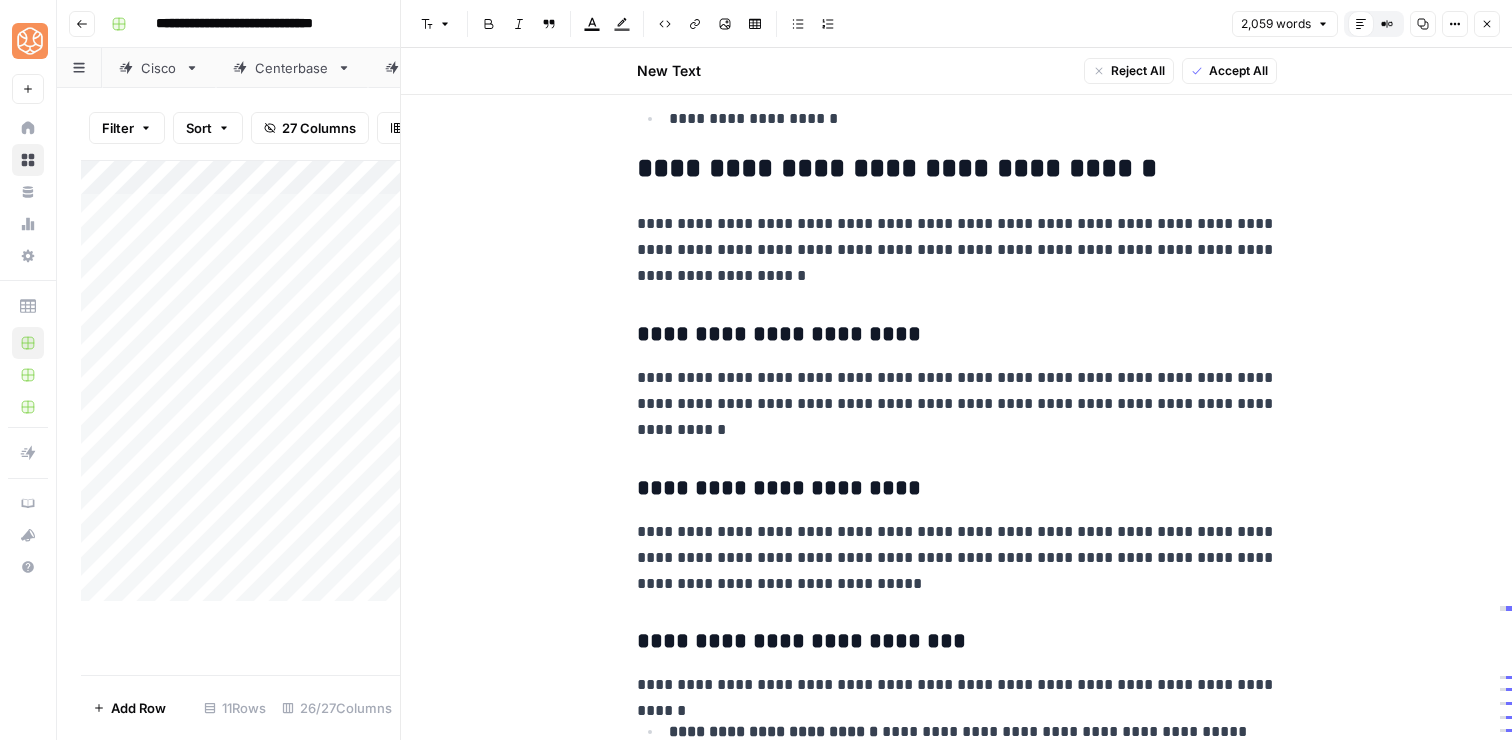 click on "**********" at bounding box center (957, 250) 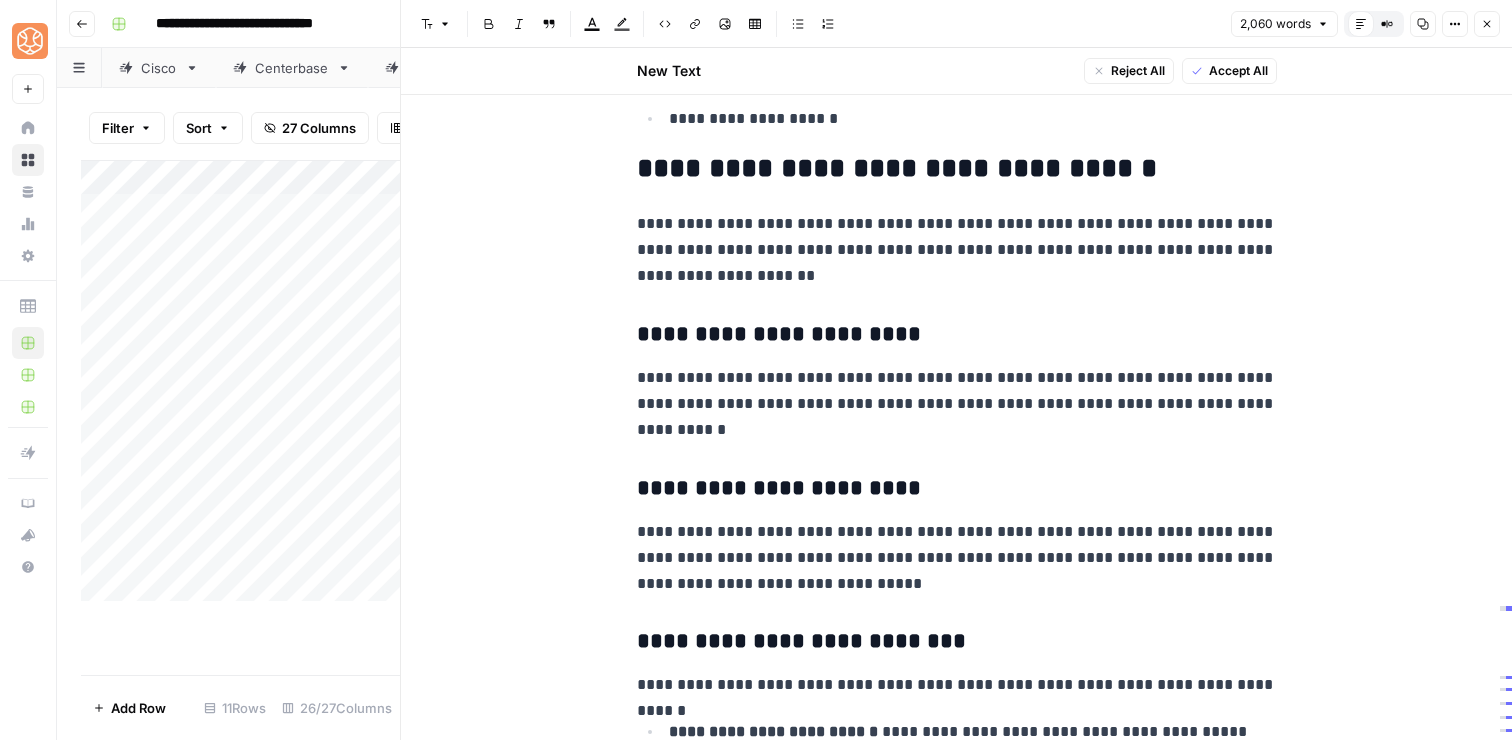 click on "**********" at bounding box center [957, 250] 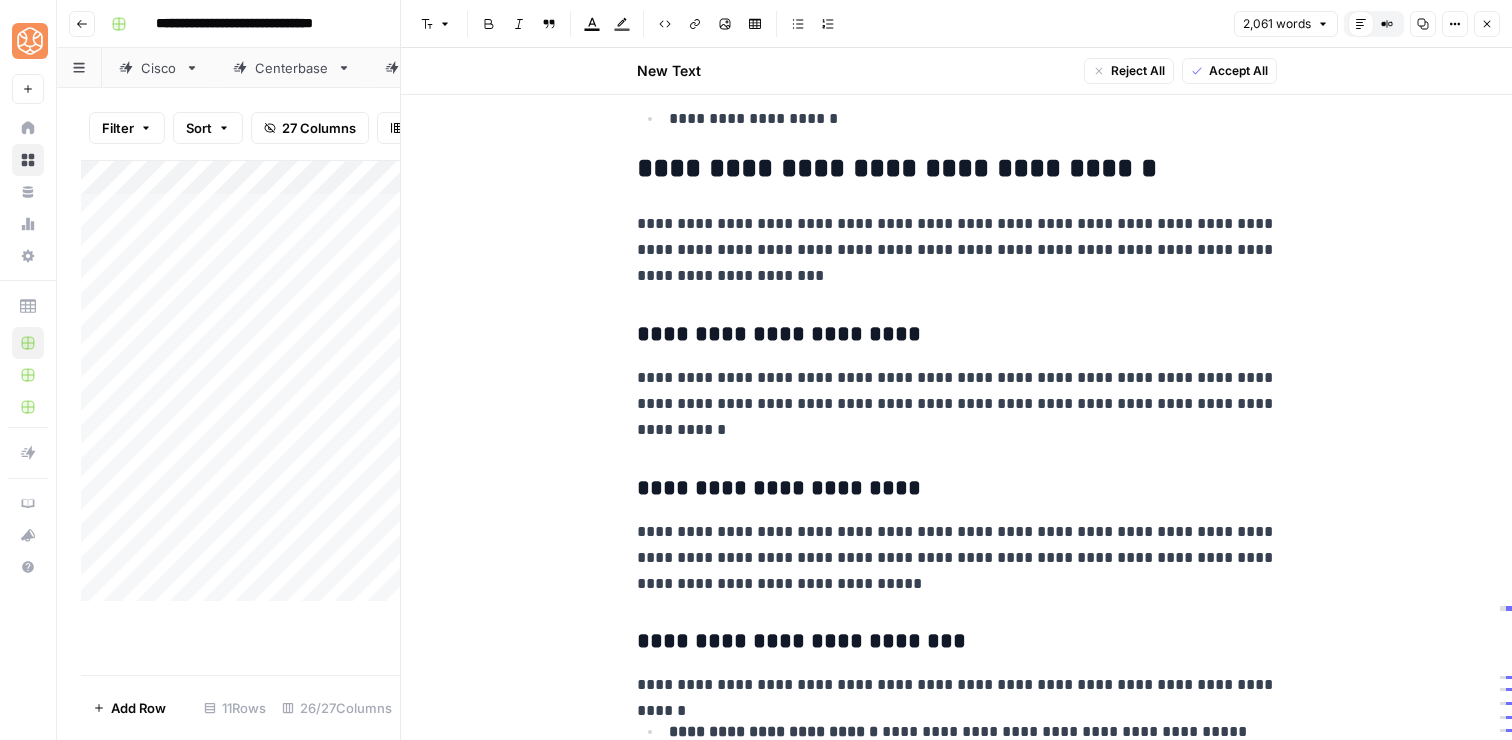 click on "**********" at bounding box center (957, 250) 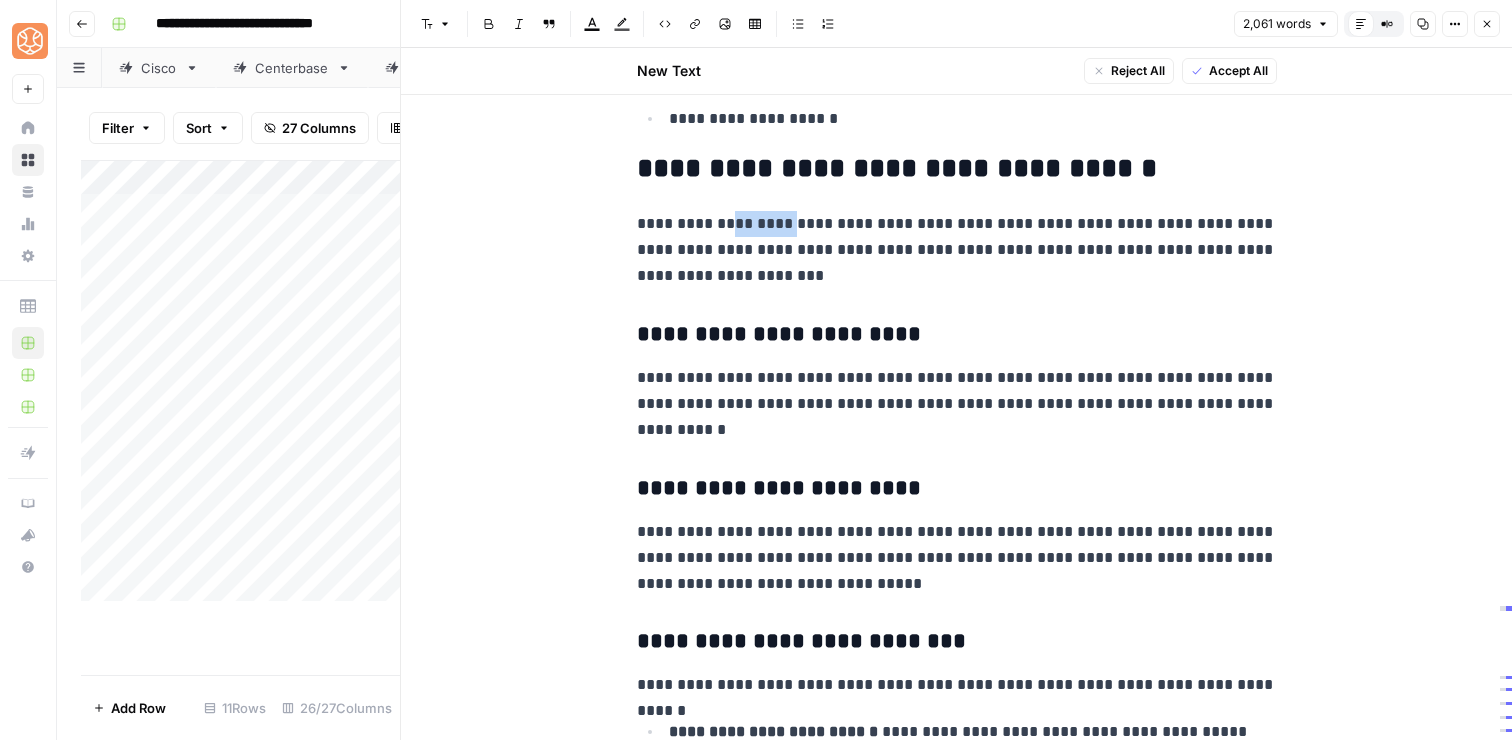 click on "**********" at bounding box center [957, 250] 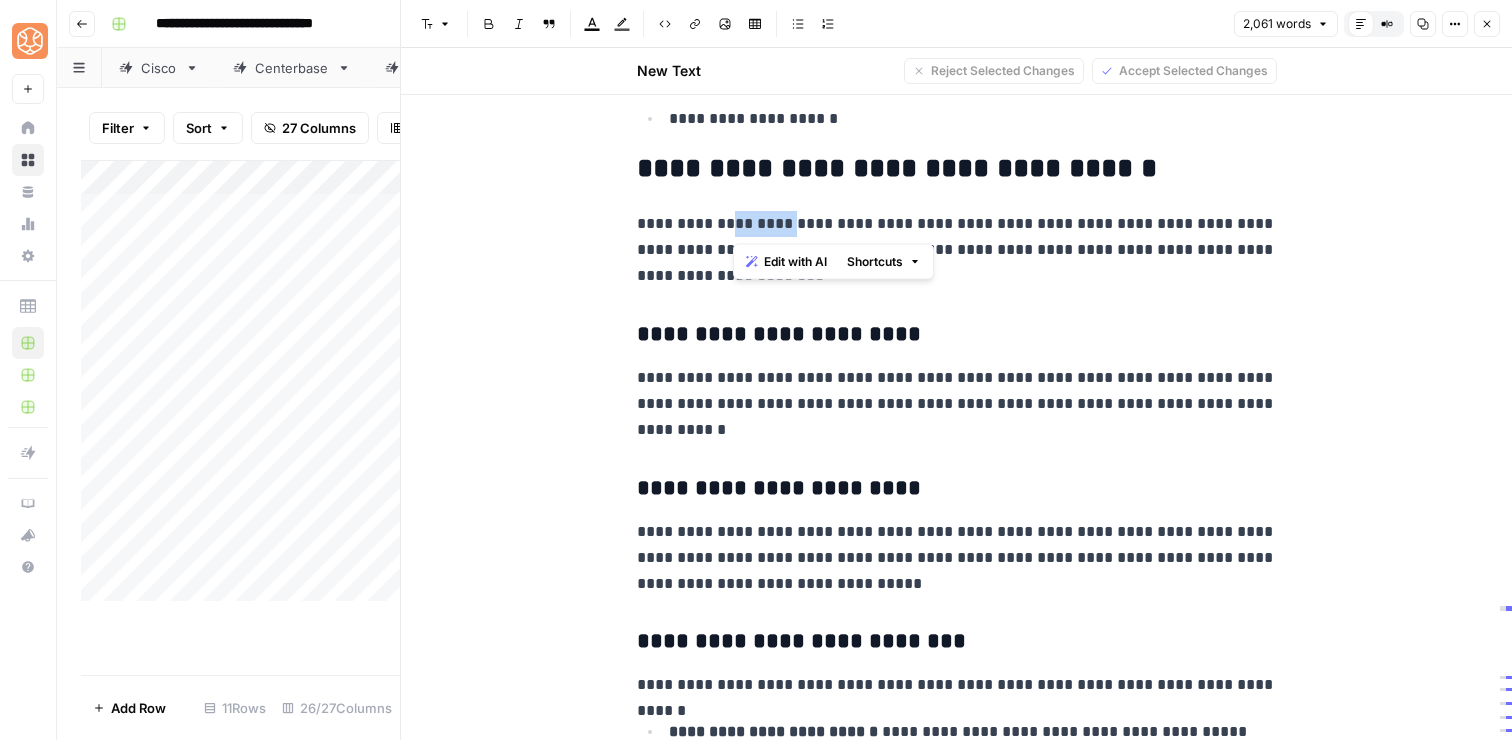 click on "**********" at bounding box center (957, 250) 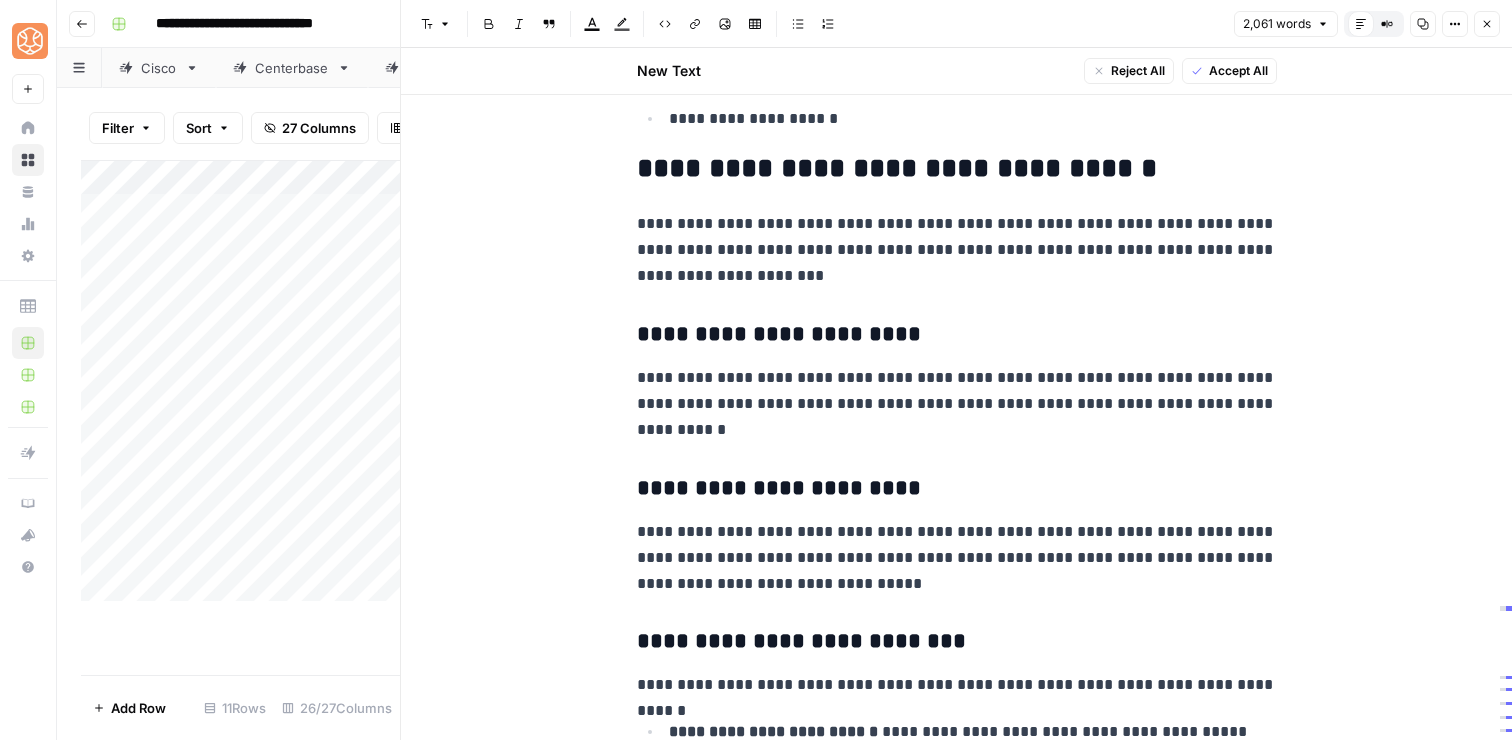 click on "**********" at bounding box center (957, 250) 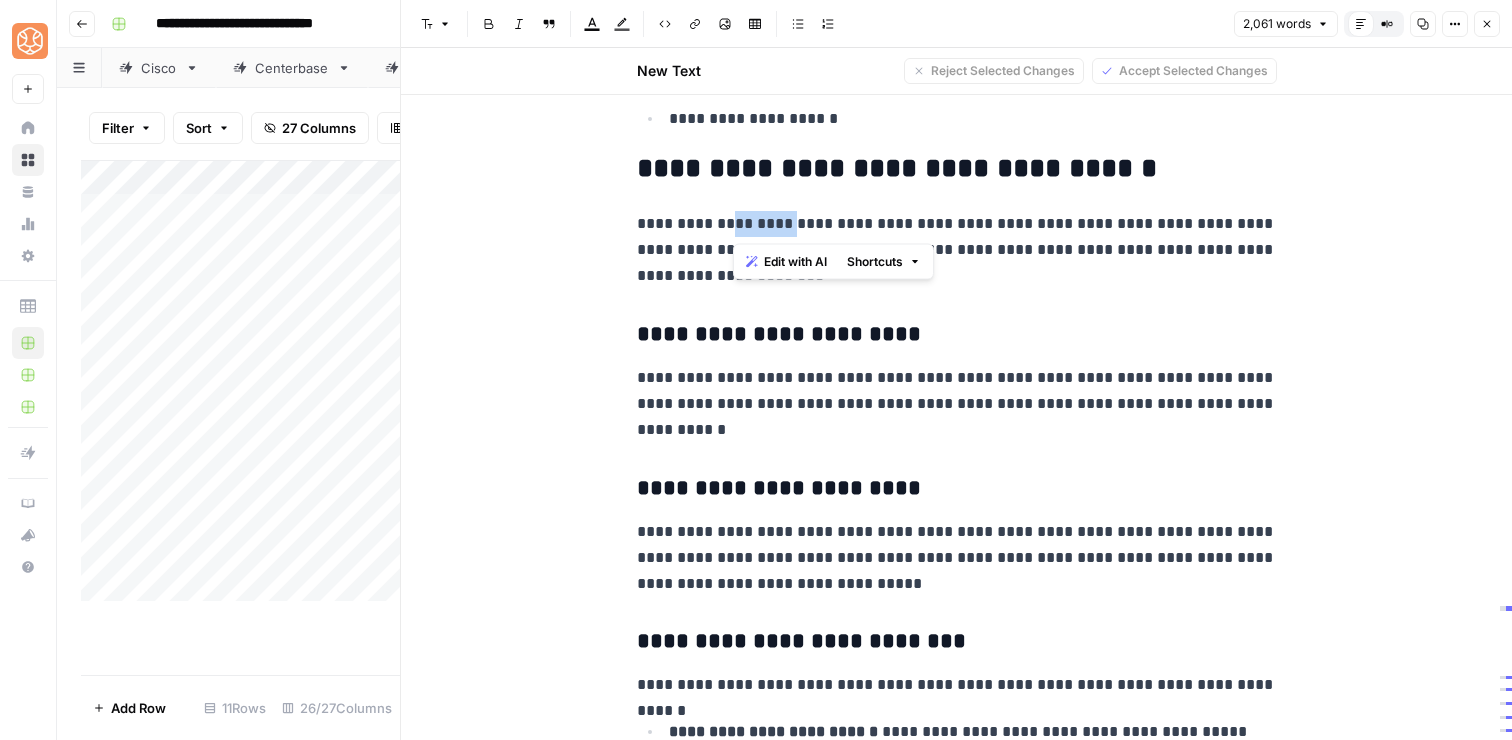click on "**********" at bounding box center (957, 250) 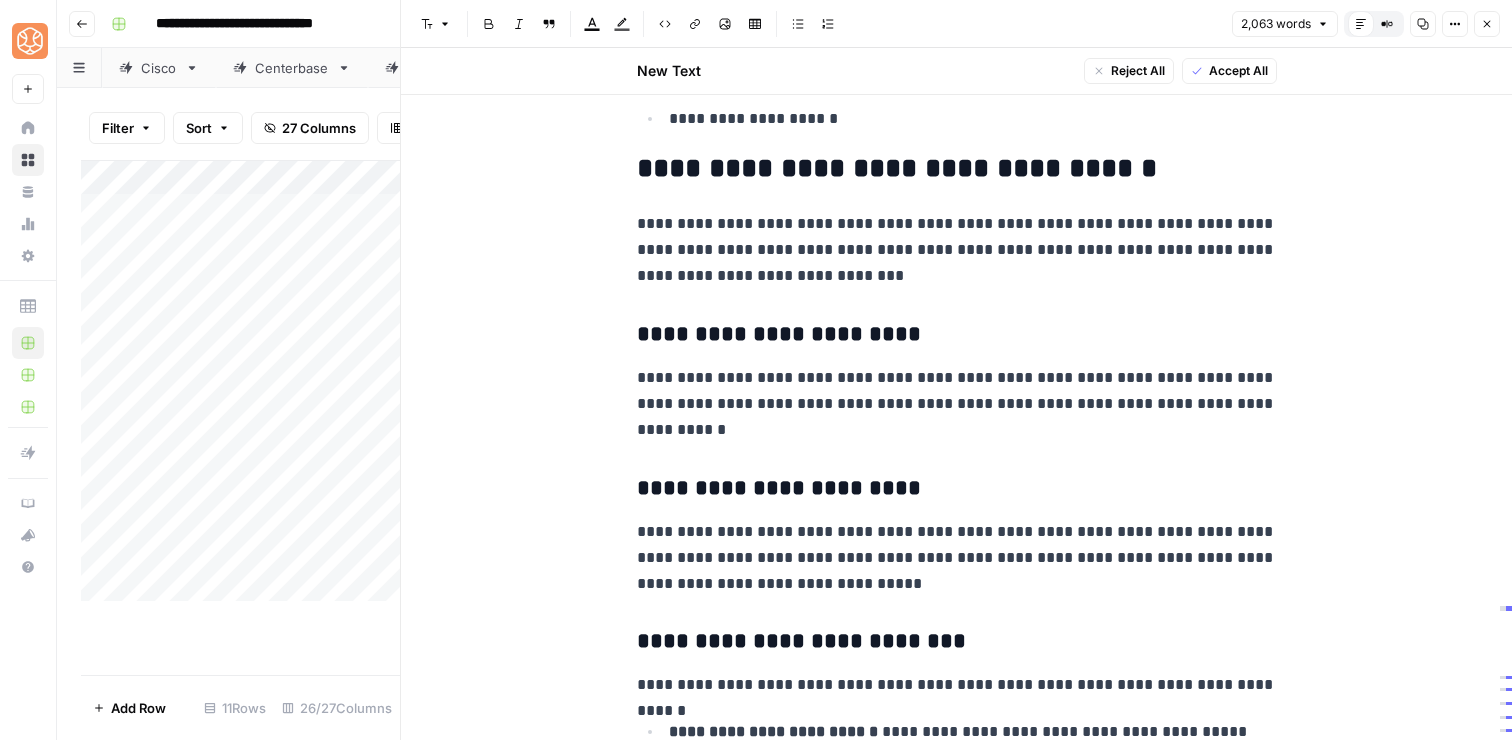 click on "**********" at bounding box center [957, 250] 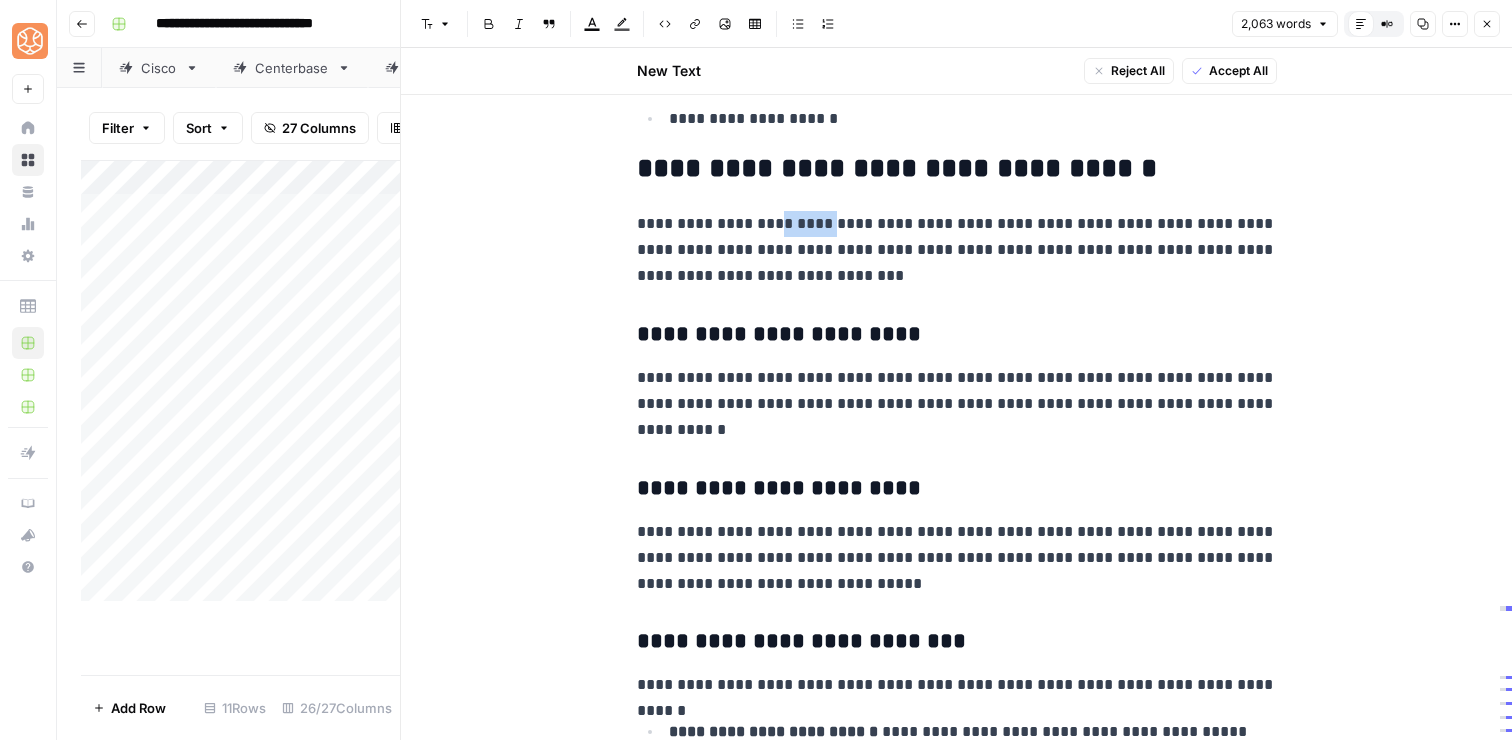 click on "**********" at bounding box center (957, 250) 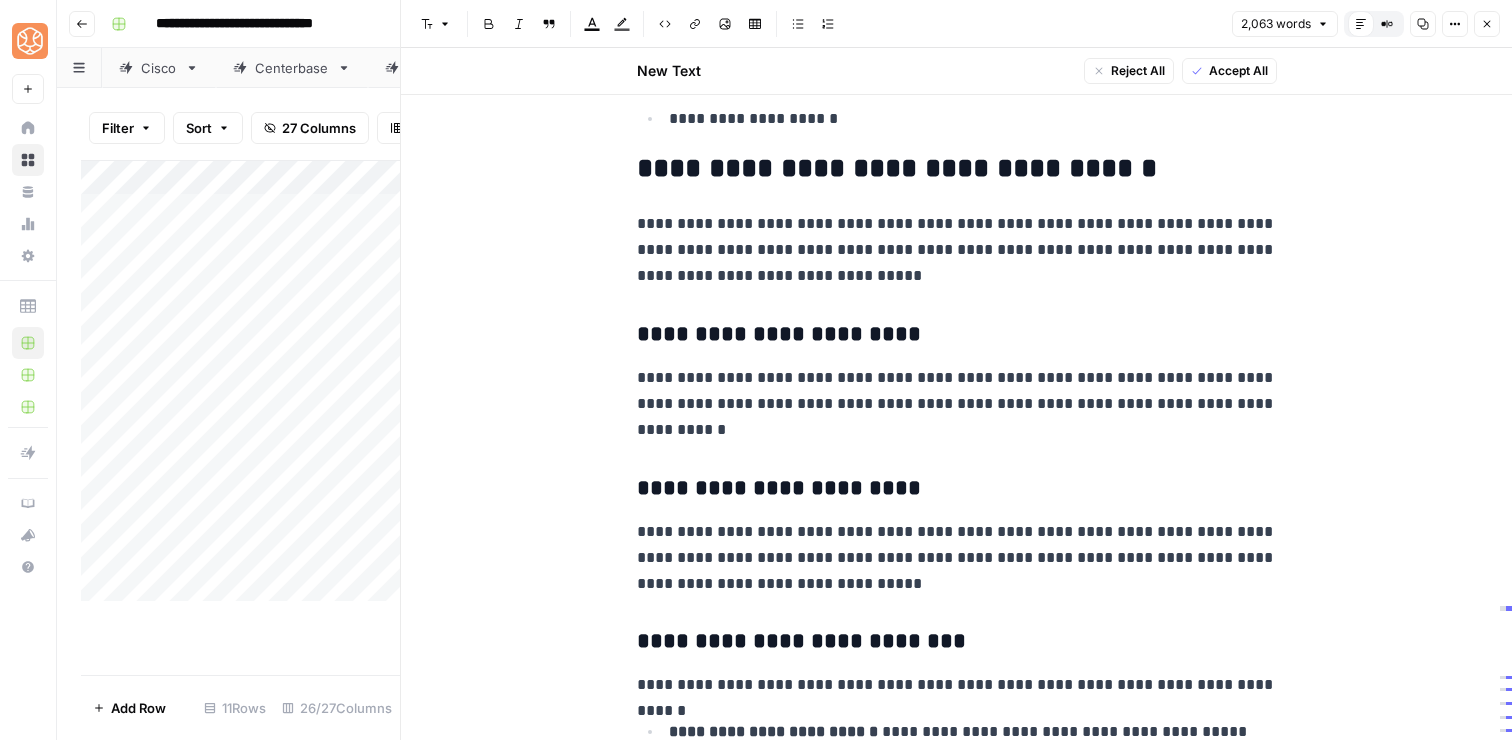 click on "**********" at bounding box center [957, 250] 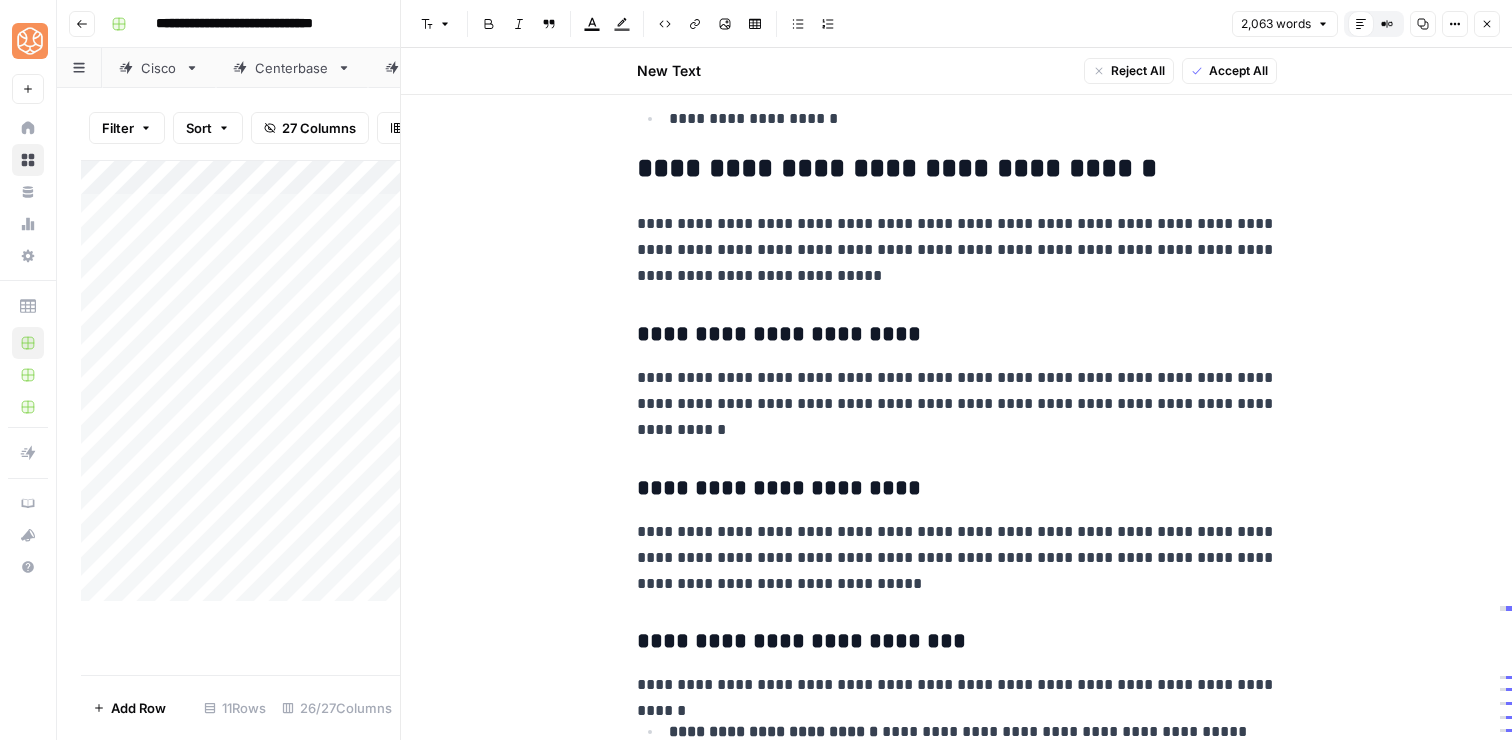 click on "**********" at bounding box center (957, 250) 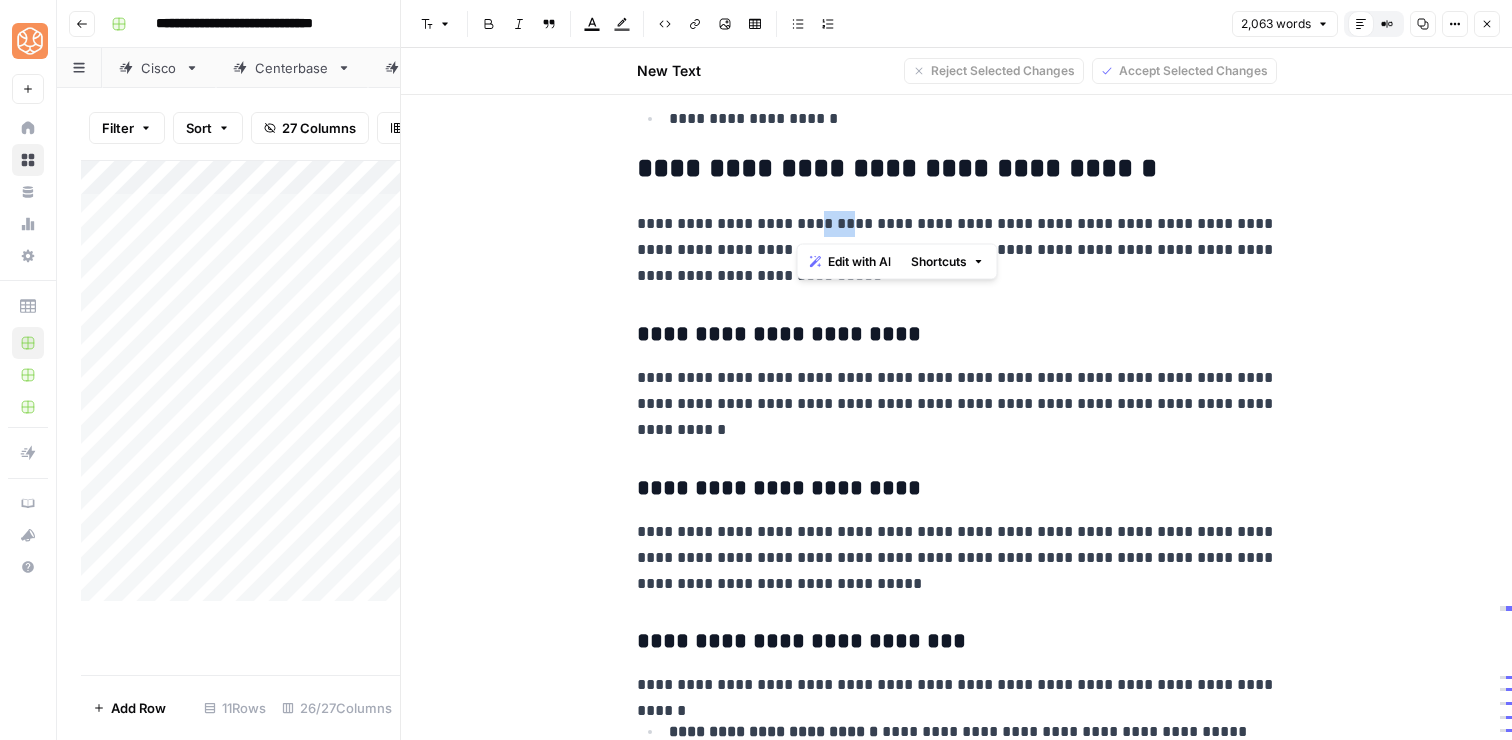 click on "**********" at bounding box center (957, 250) 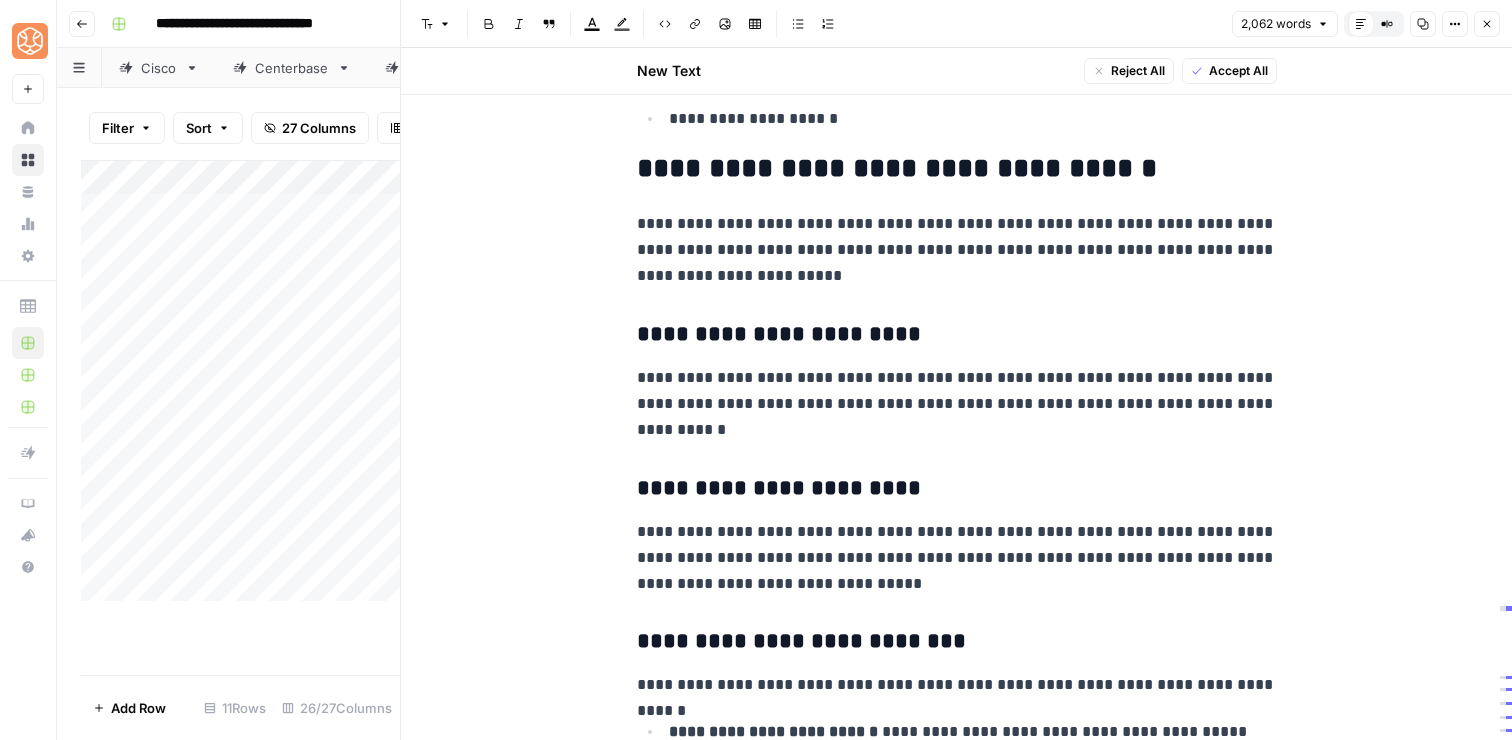 click on "**********" at bounding box center (957, 250) 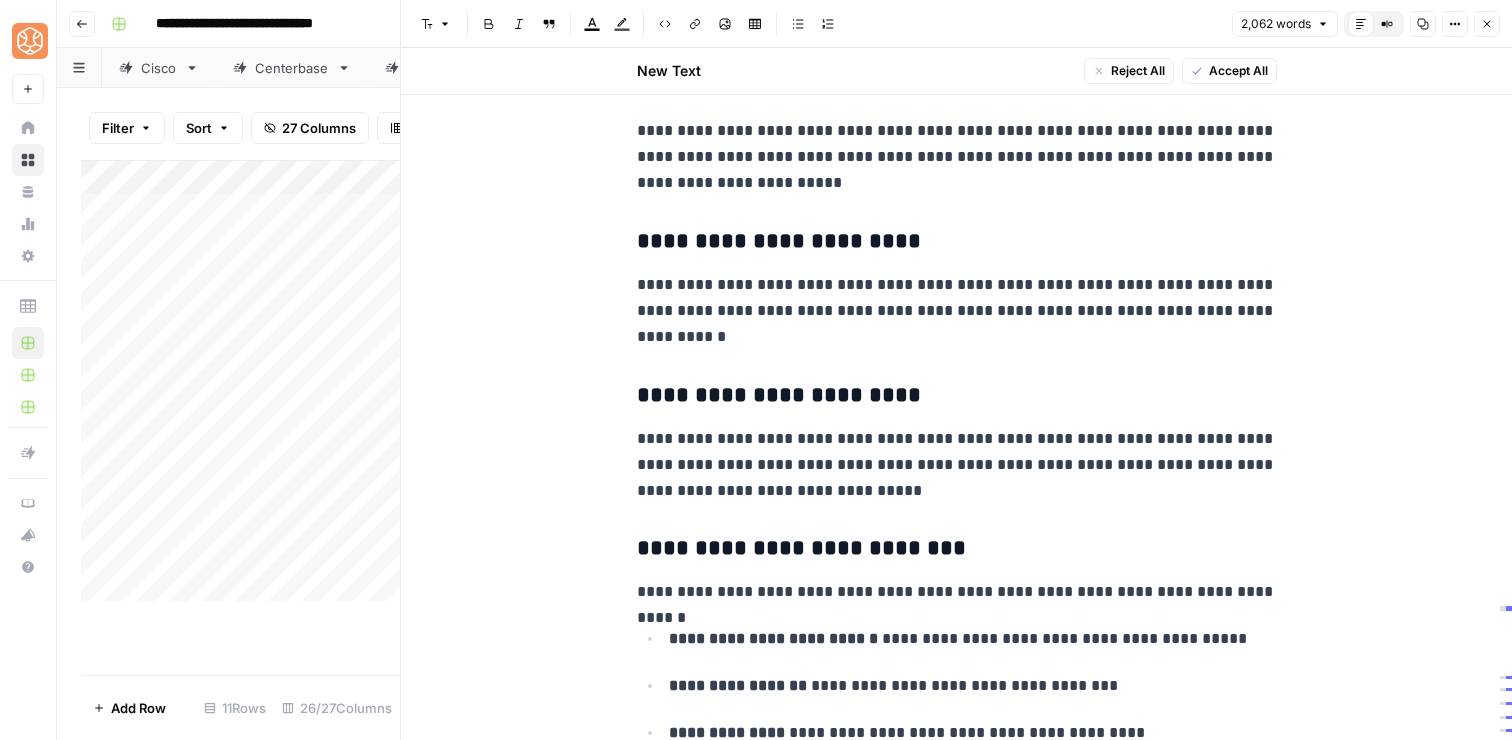 scroll, scrollTop: 4232, scrollLeft: 0, axis: vertical 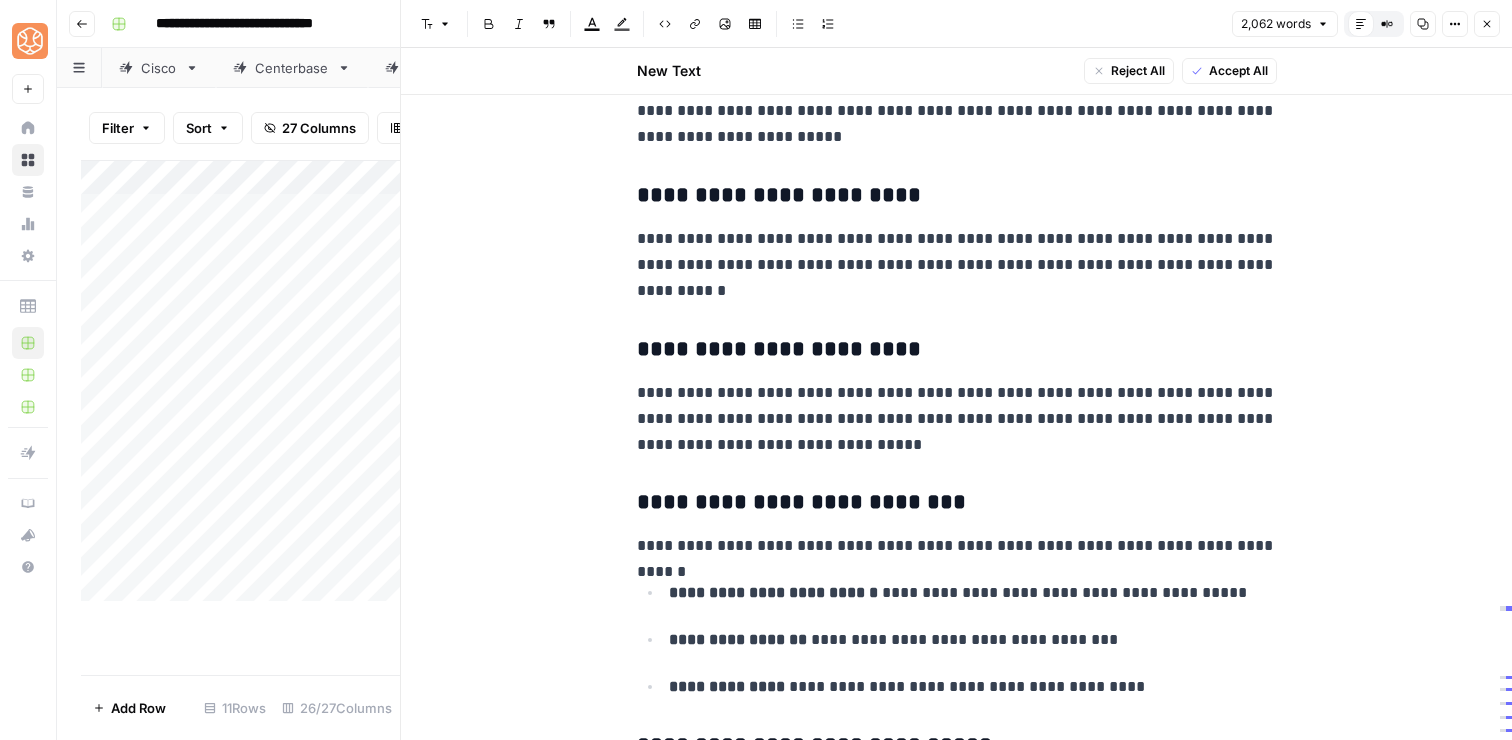 click on "**********" at bounding box center [957, 265] 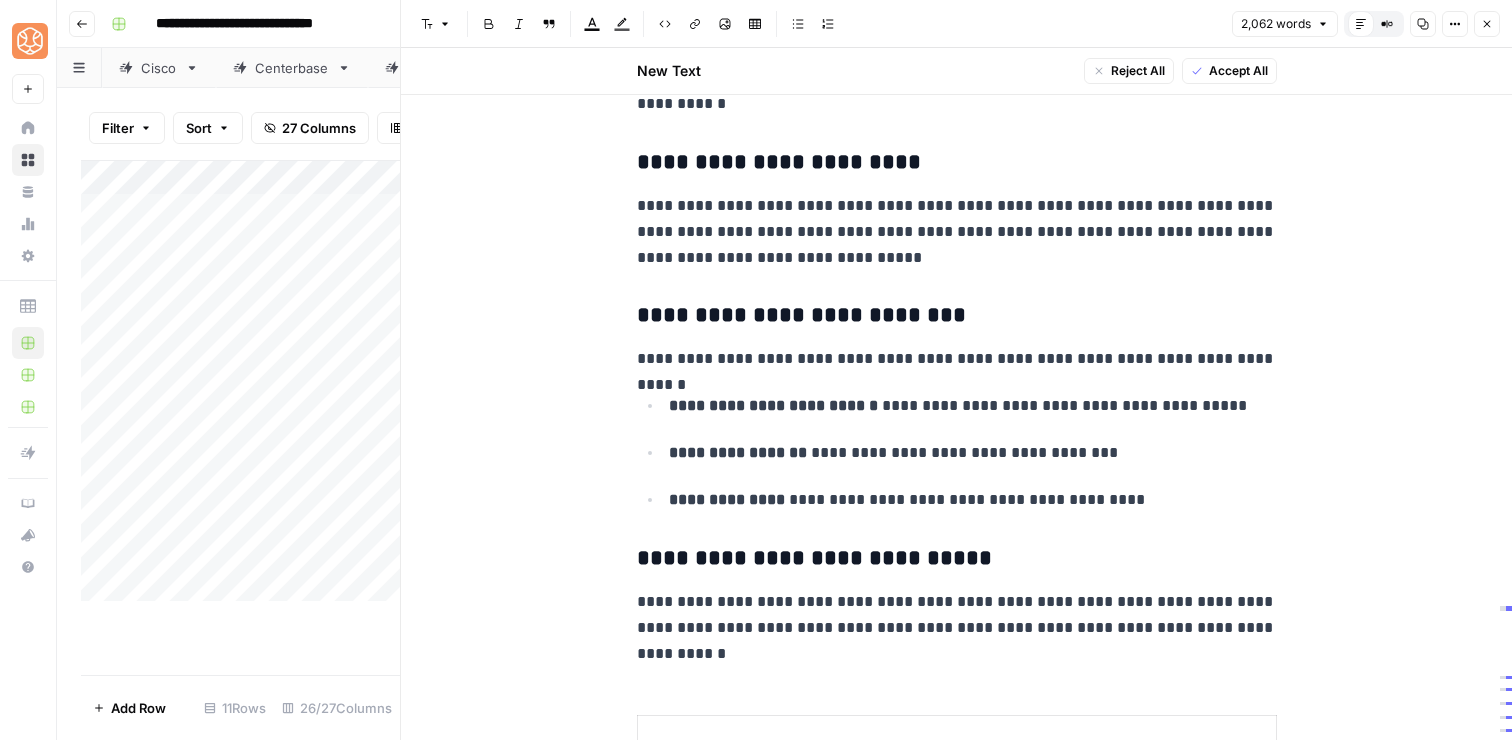 scroll, scrollTop: 4435, scrollLeft: 0, axis: vertical 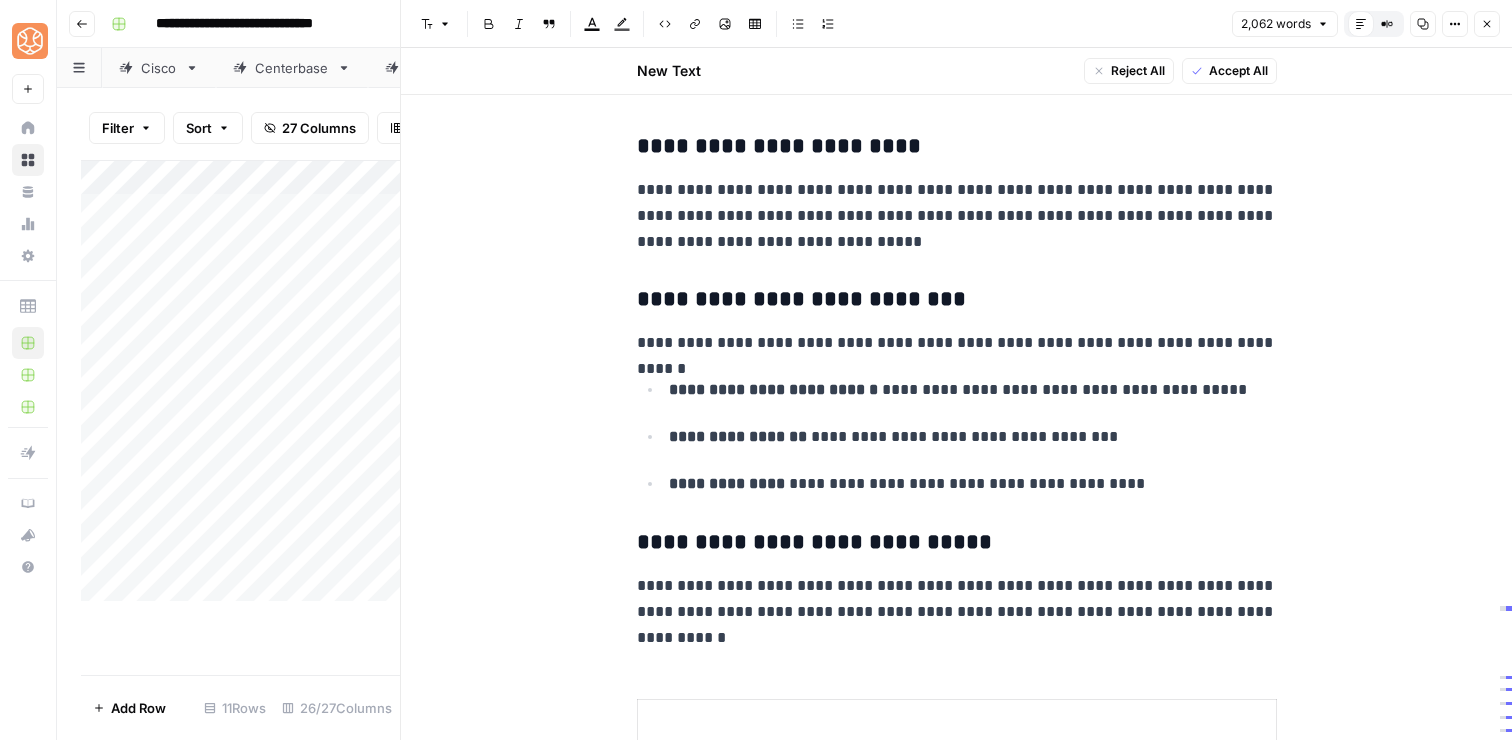click on "**********" at bounding box center (957, 216) 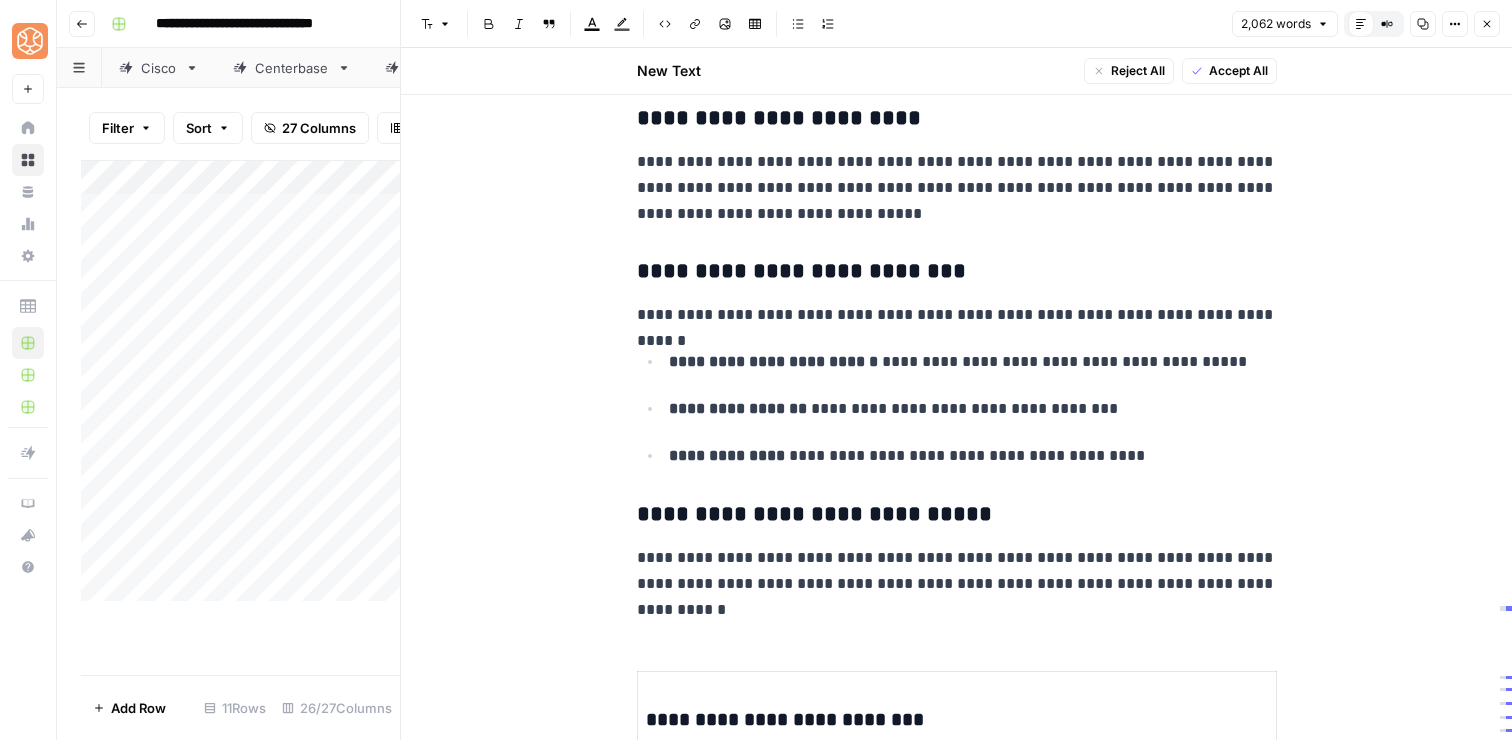 scroll, scrollTop: 4461, scrollLeft: 0, axis: vertical 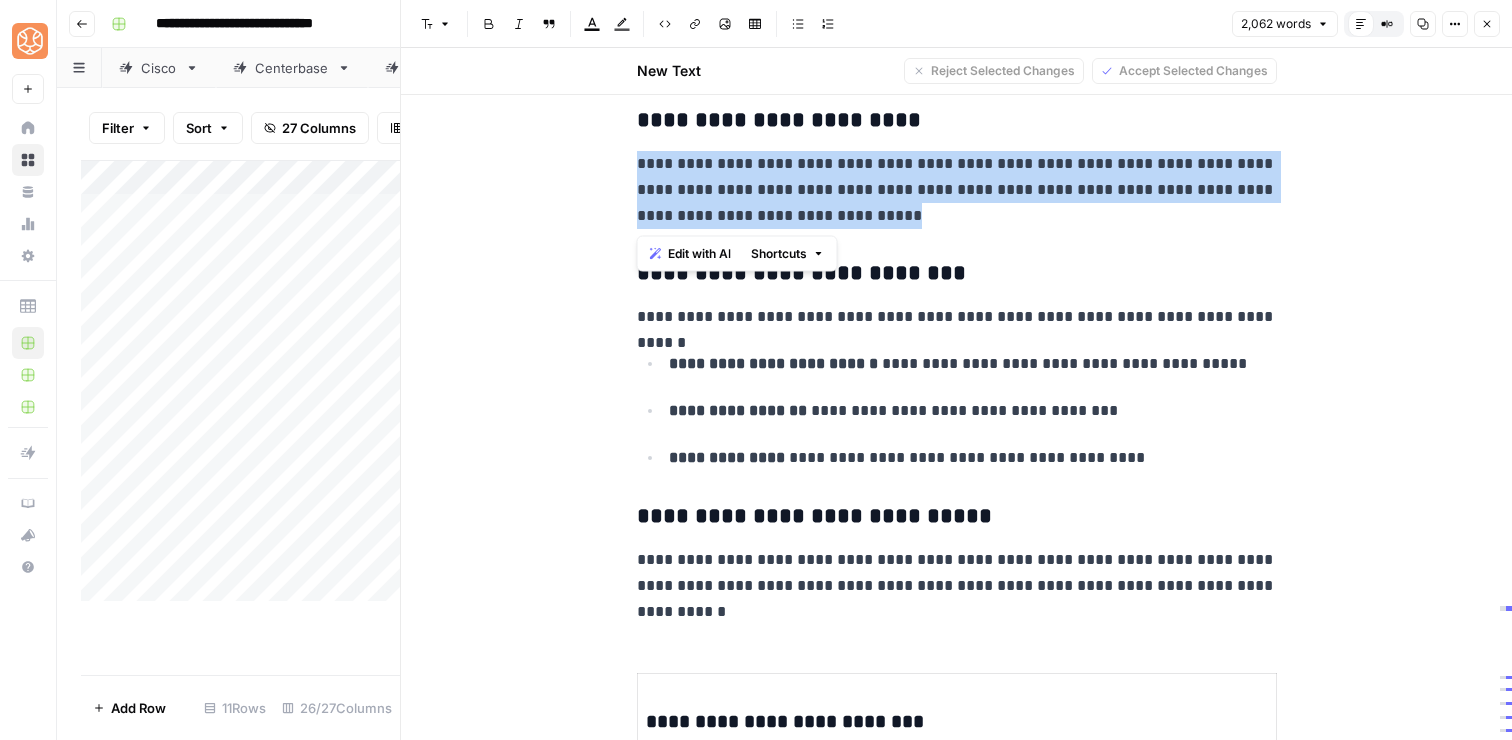 drag, startPoint x: 887, startPoint y: 221, endPoint x: 633, endPoint y: 150, distance: 263.7366 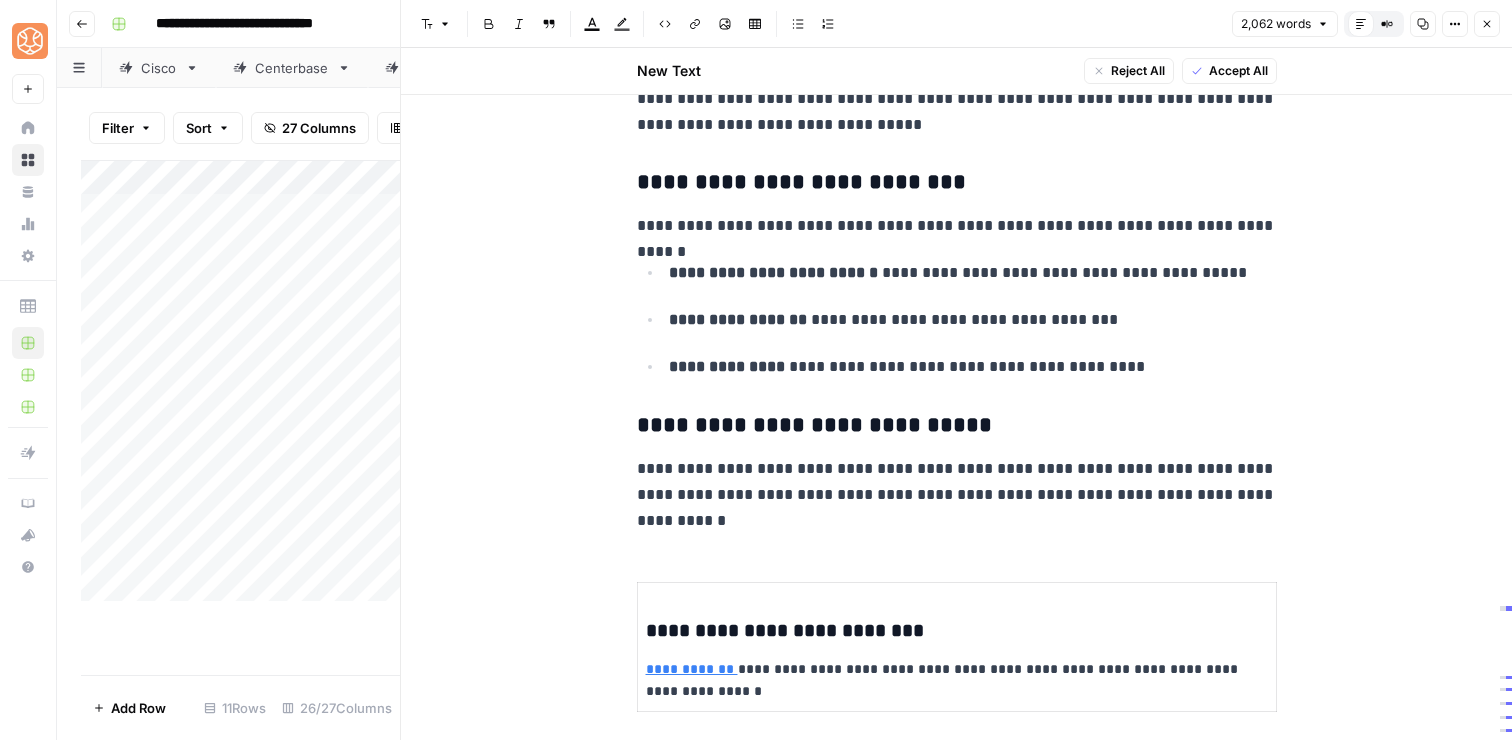 scroll, scrollTop: 4563, scrollLeft: 0, axis: vertical 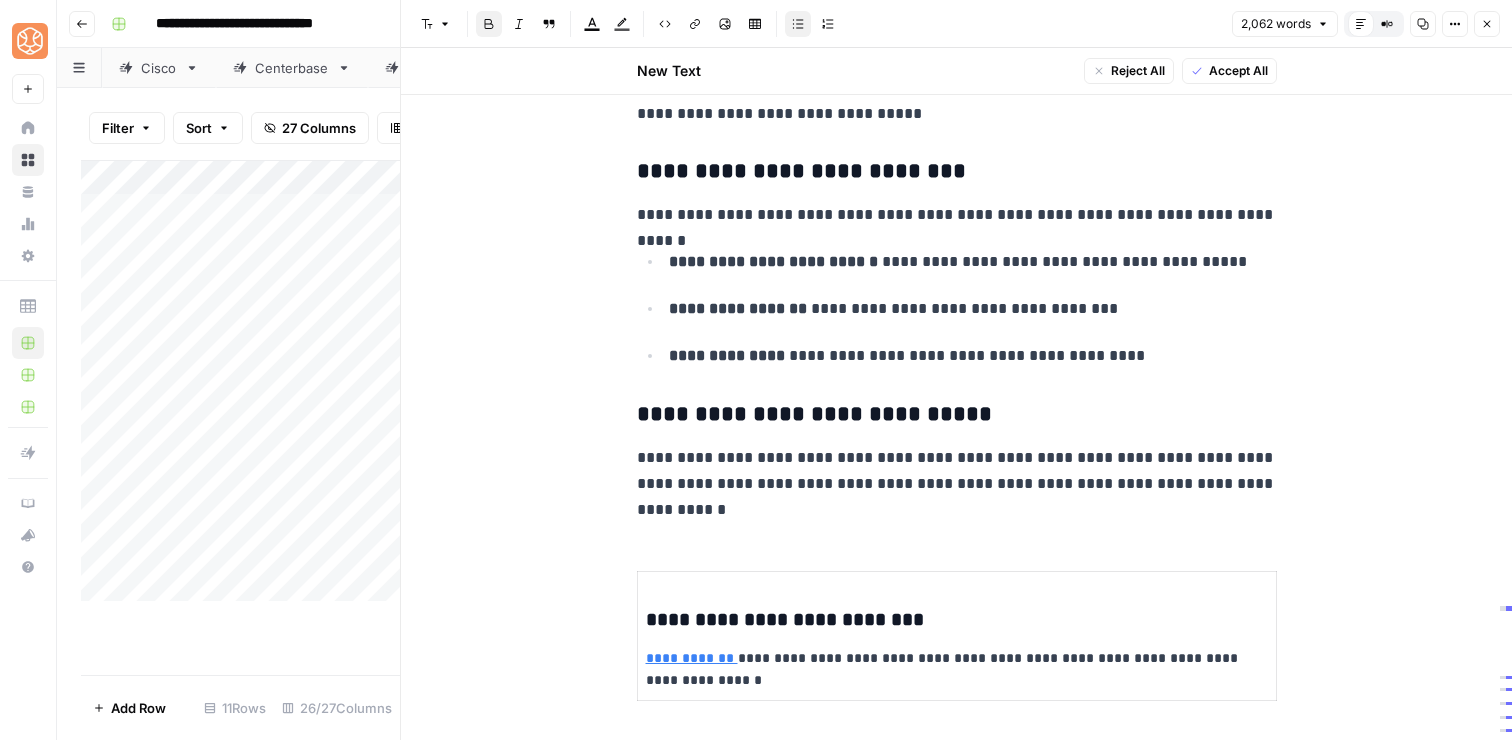 click on "**********" at bounding box center [957, 308] 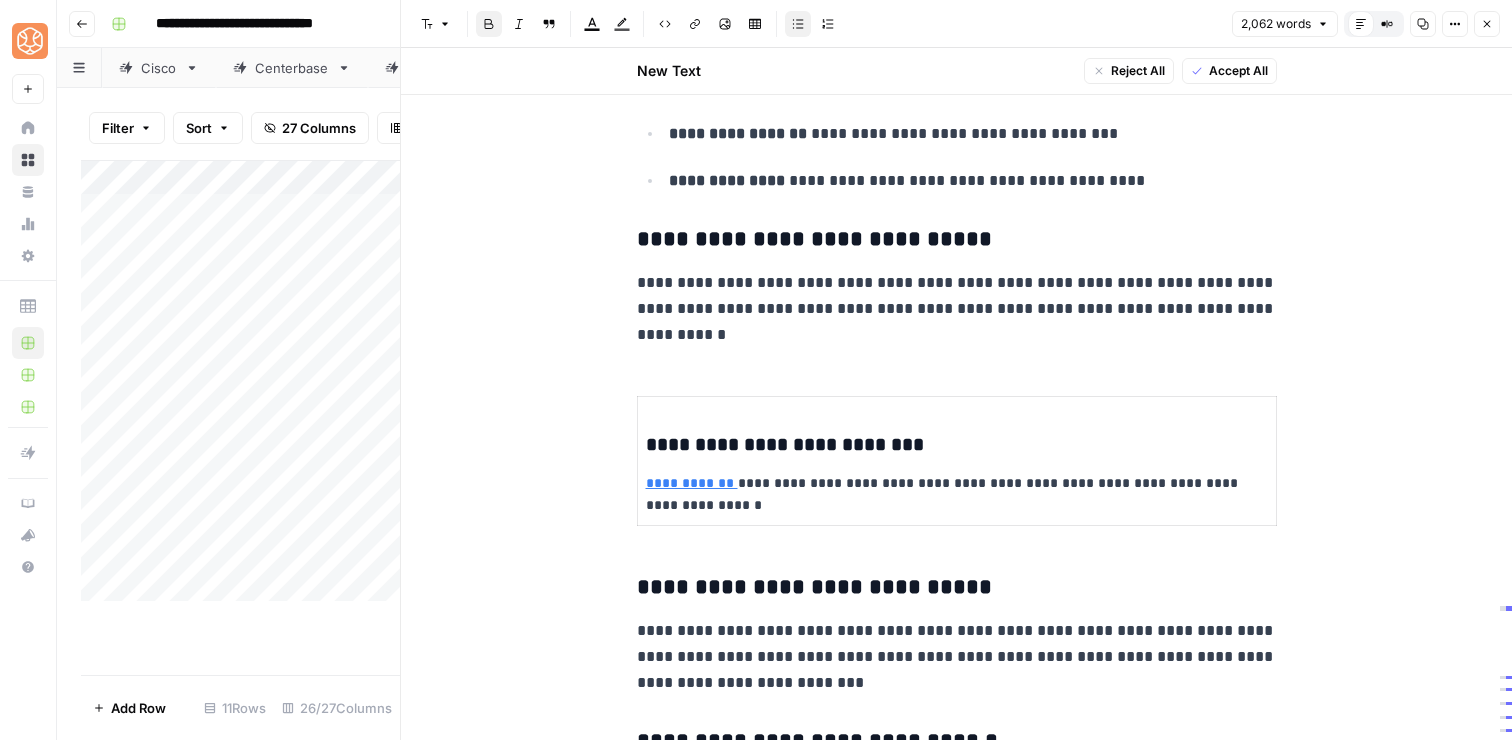 scroll, scrollTop: 4755, scrollLeft: 0, axis: vertical 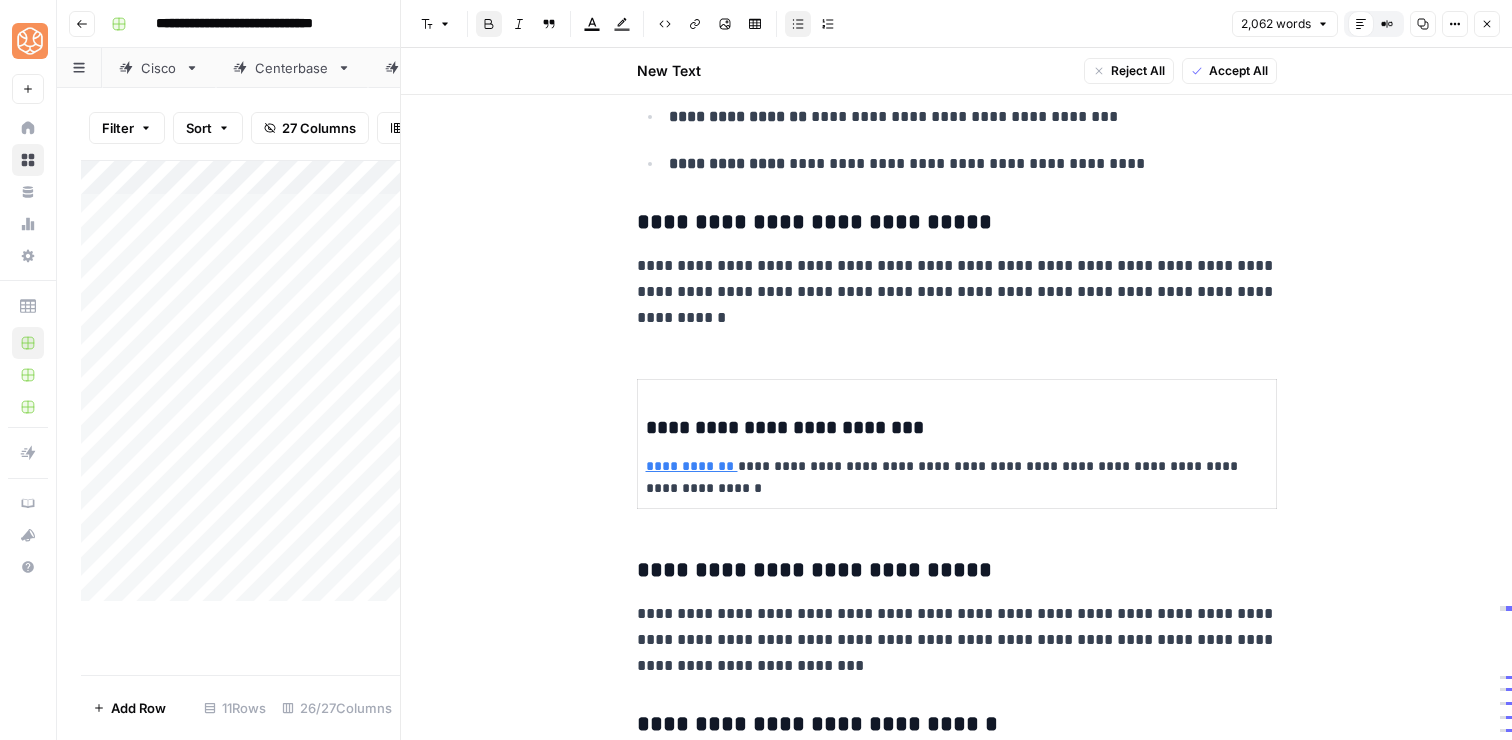 click on "**********" at bounding box center [957, 292] 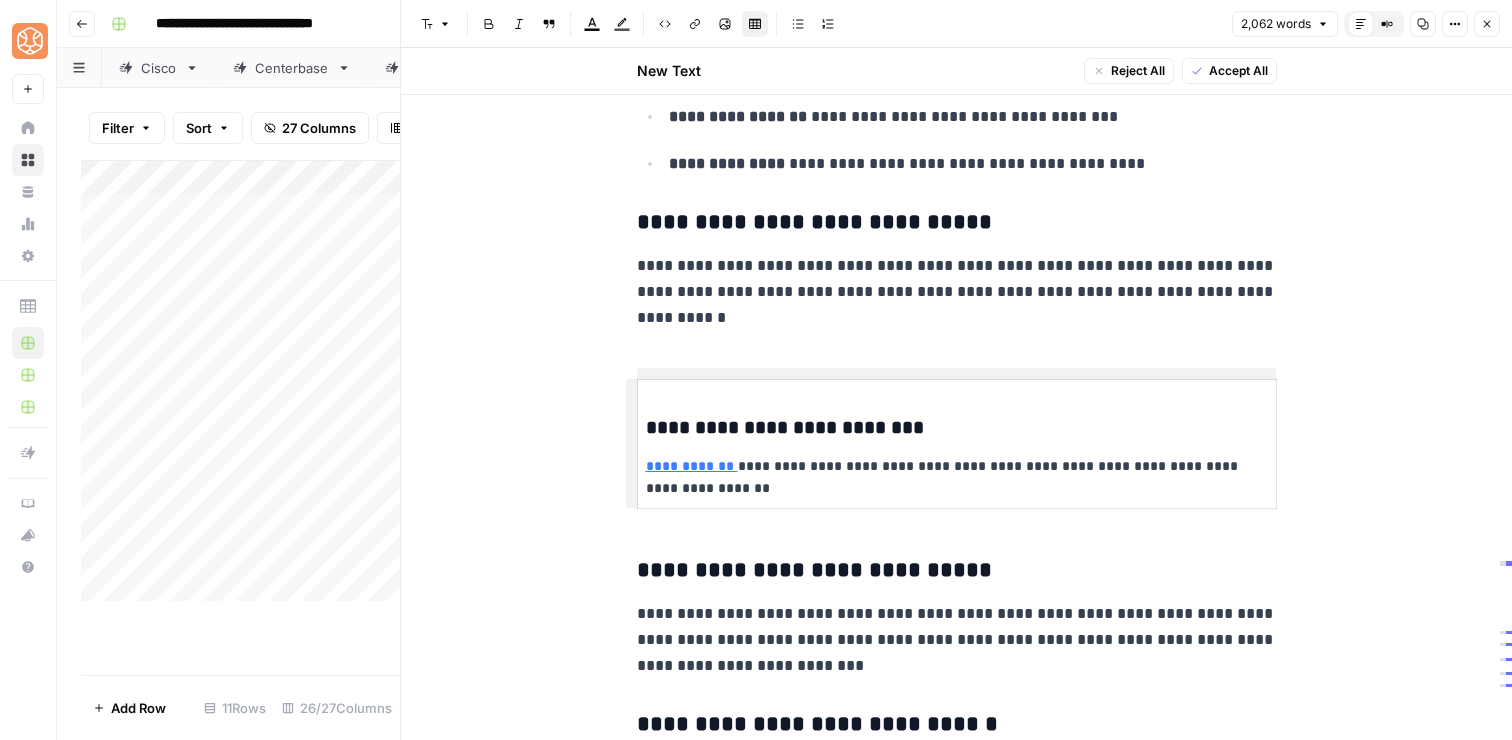 click on "**********" at bounding box center (957, 478) 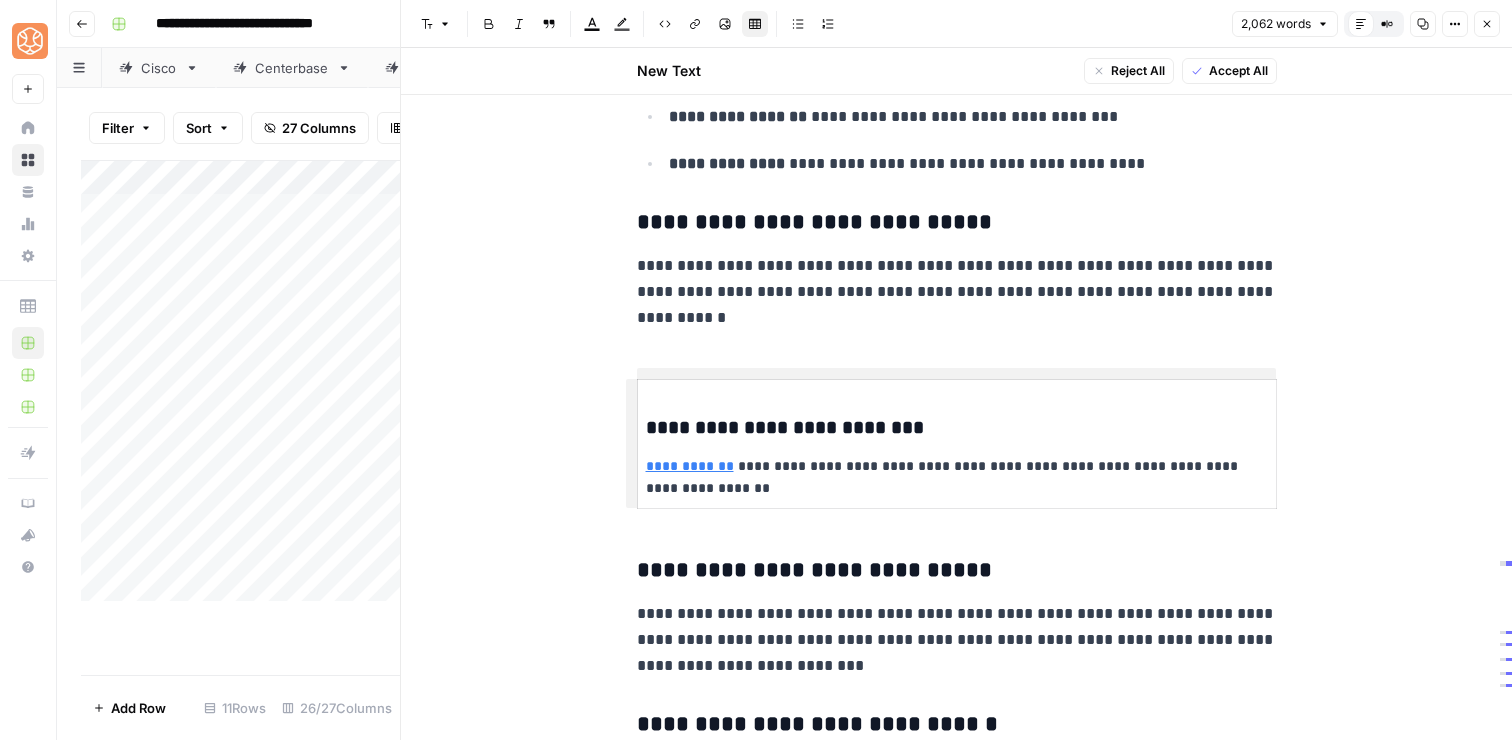 click on "**********" at bounding box center (957, 478) 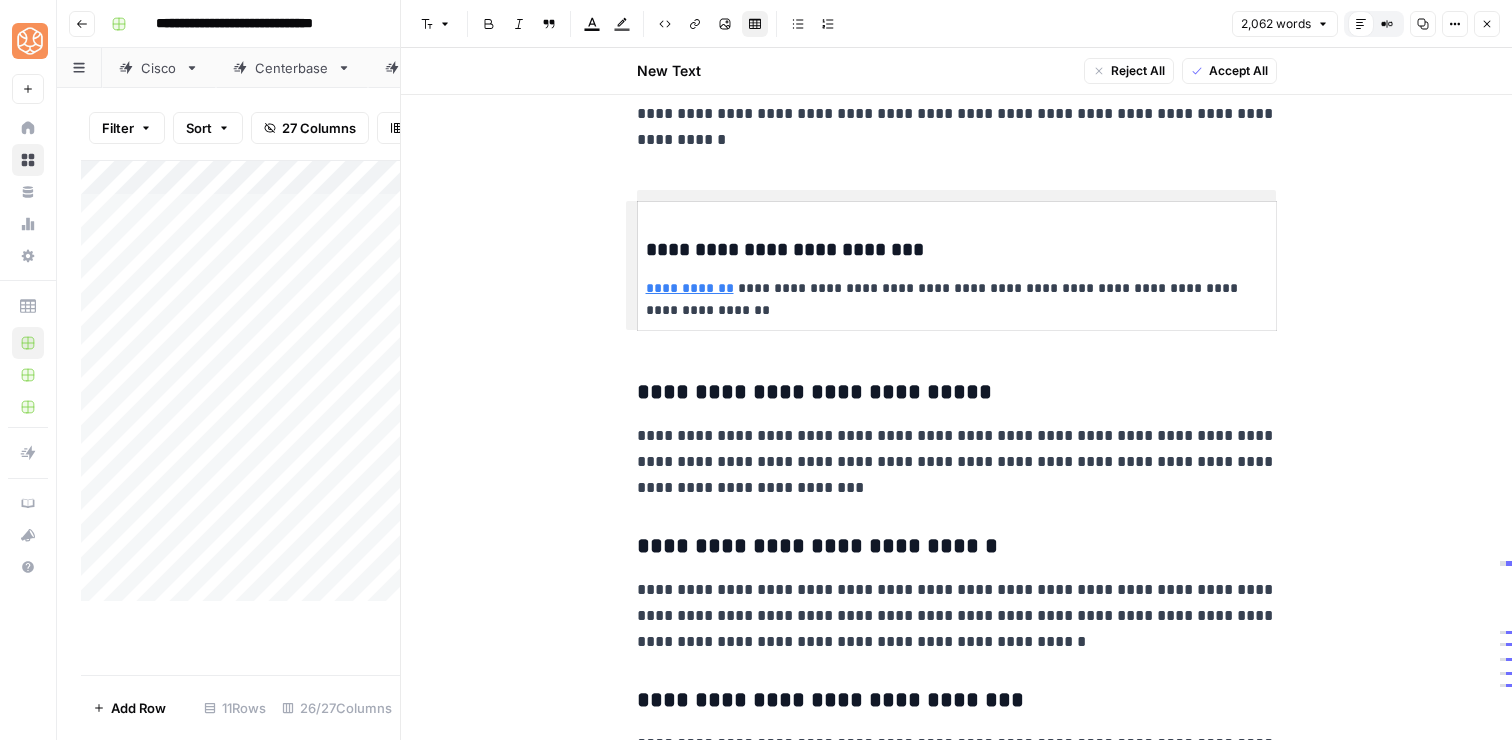 scroll, scrollTop: 4993, scrollLeft: 0, axis: vertical 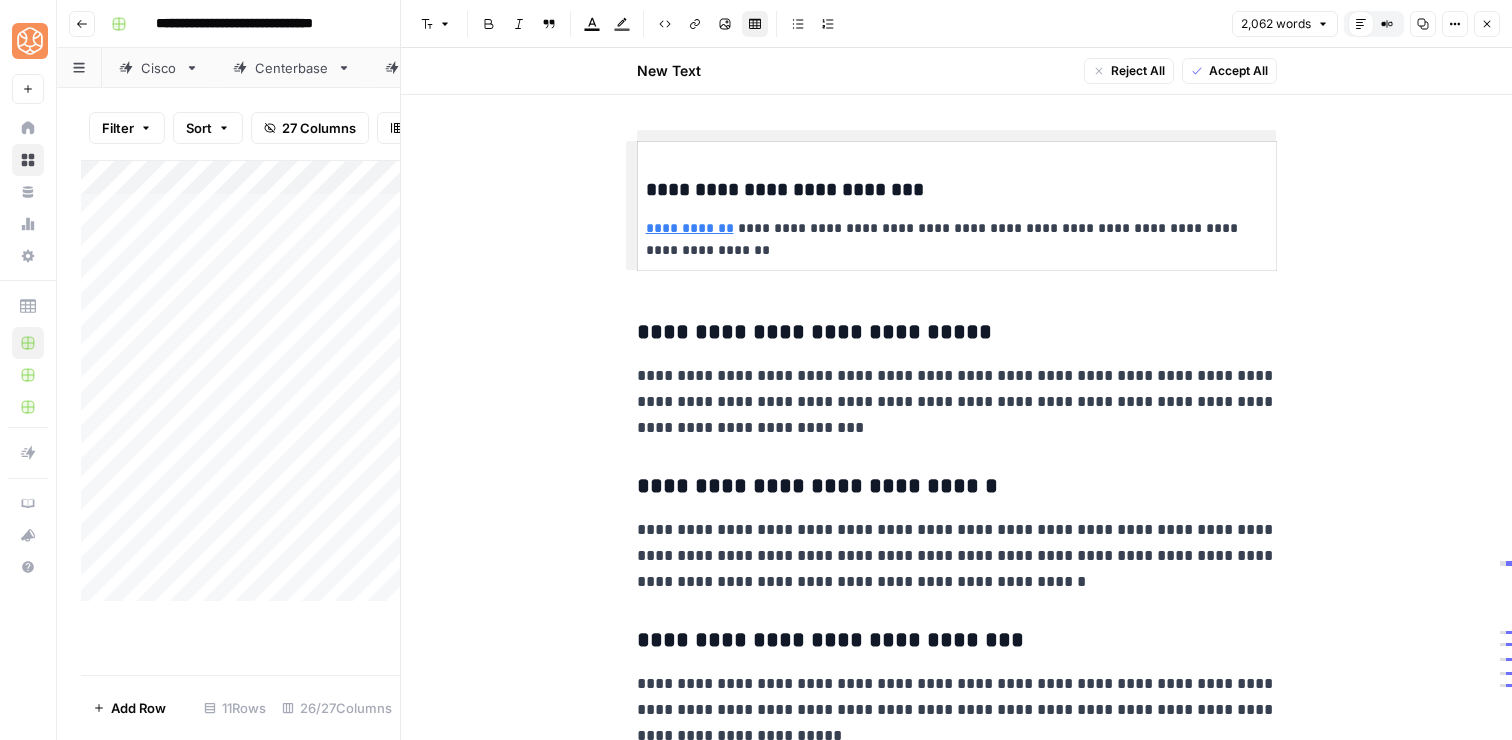 click on "**********" at bounding box center [957, 190] 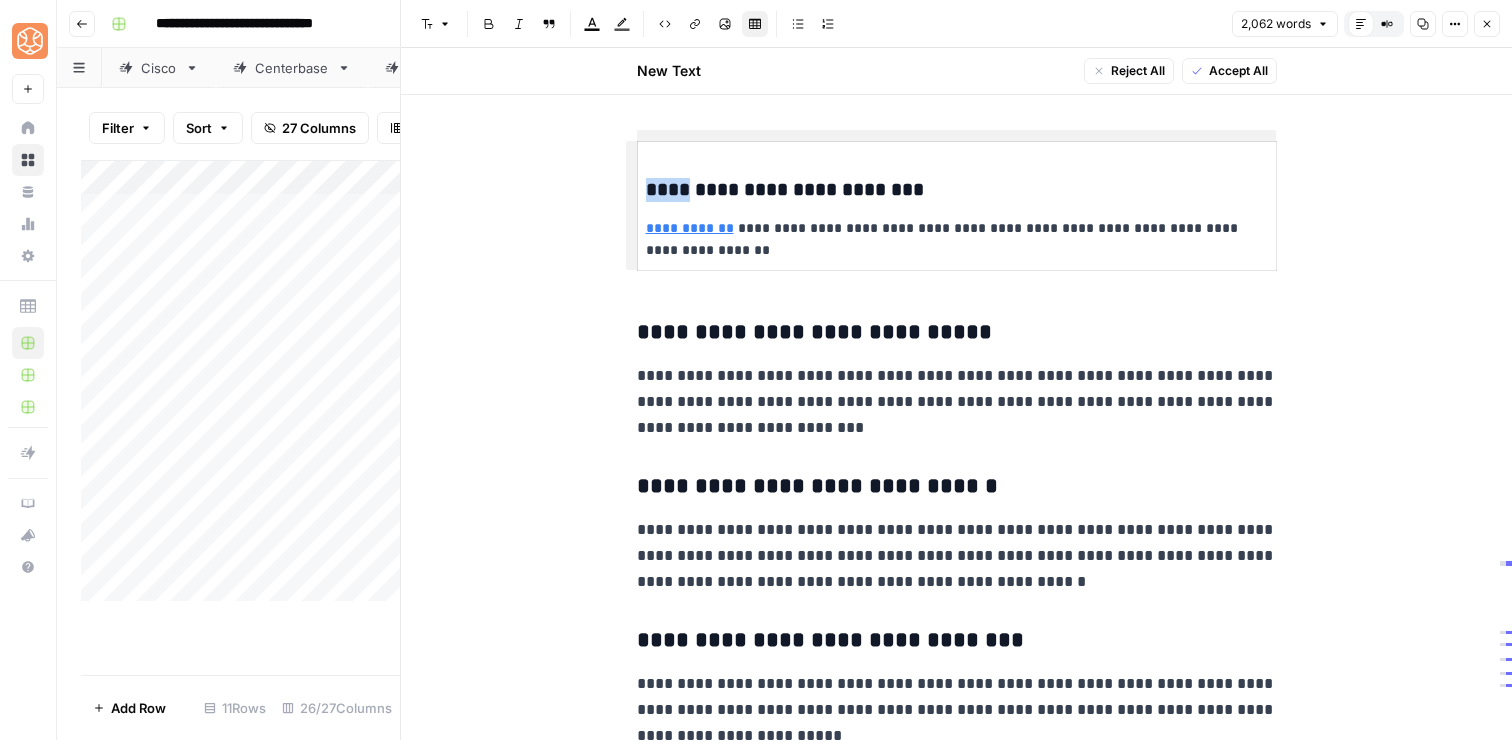 click on "**********" at bounding box center [957, 190] 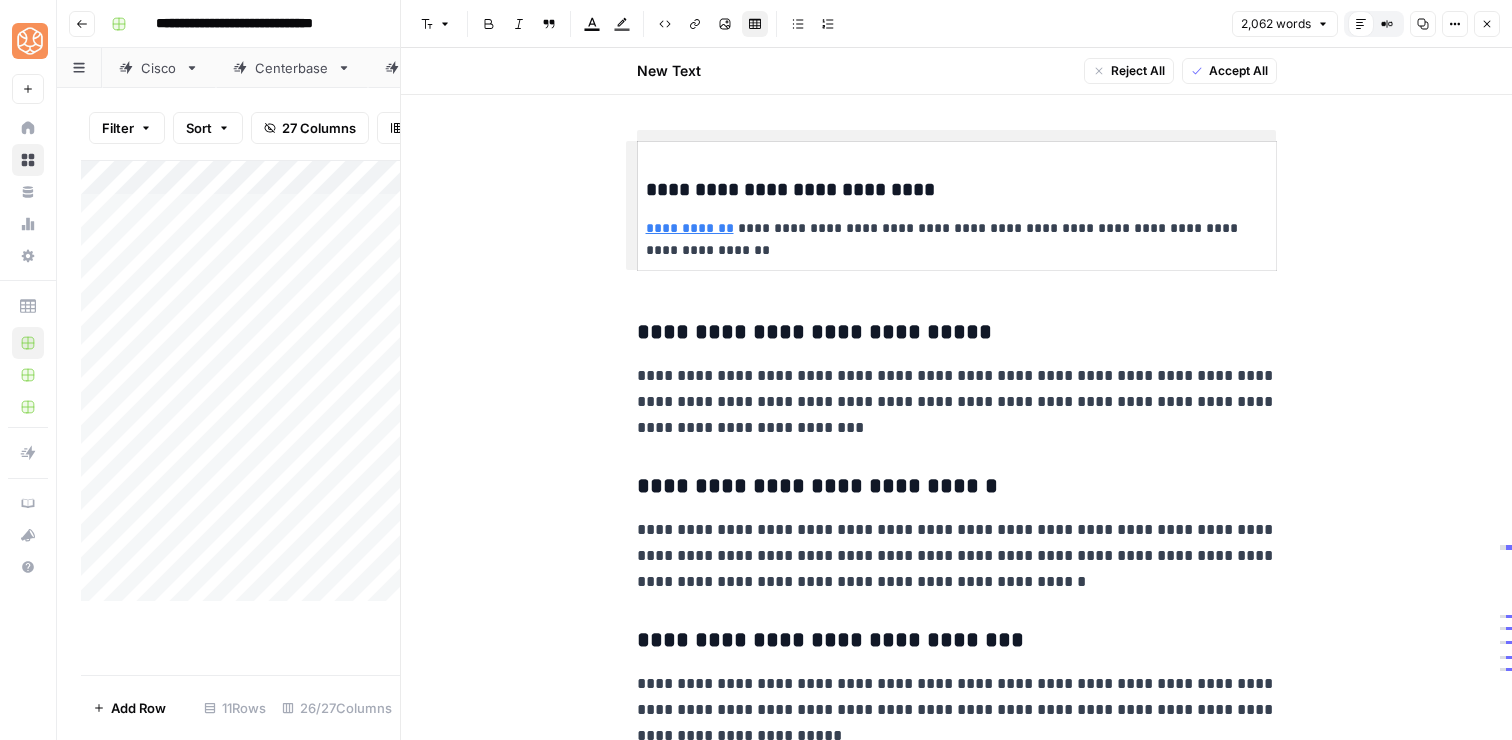 click on "**********" at bounding box center [957, 240] 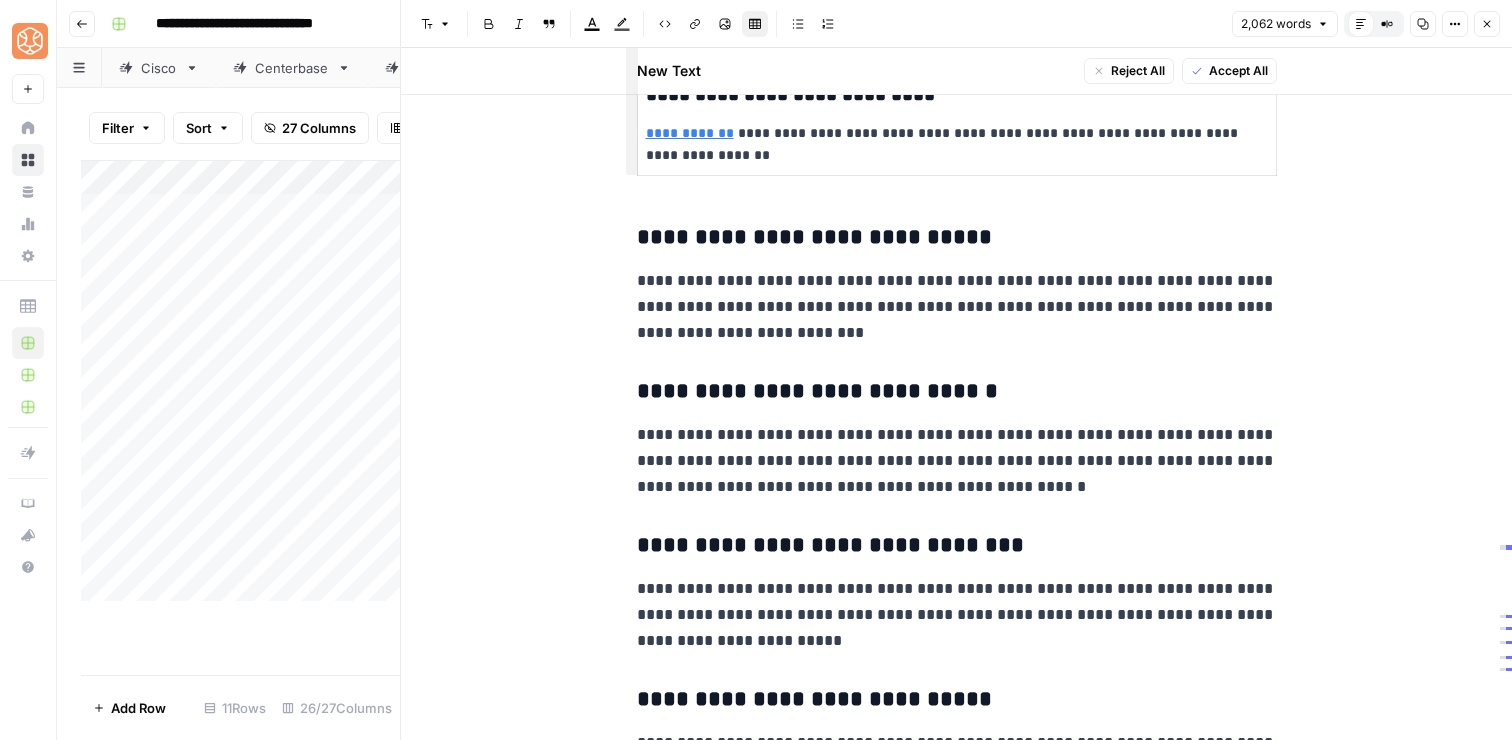 scroll, scrollTop: 5079, scrollLeft: 0, axis: vertical 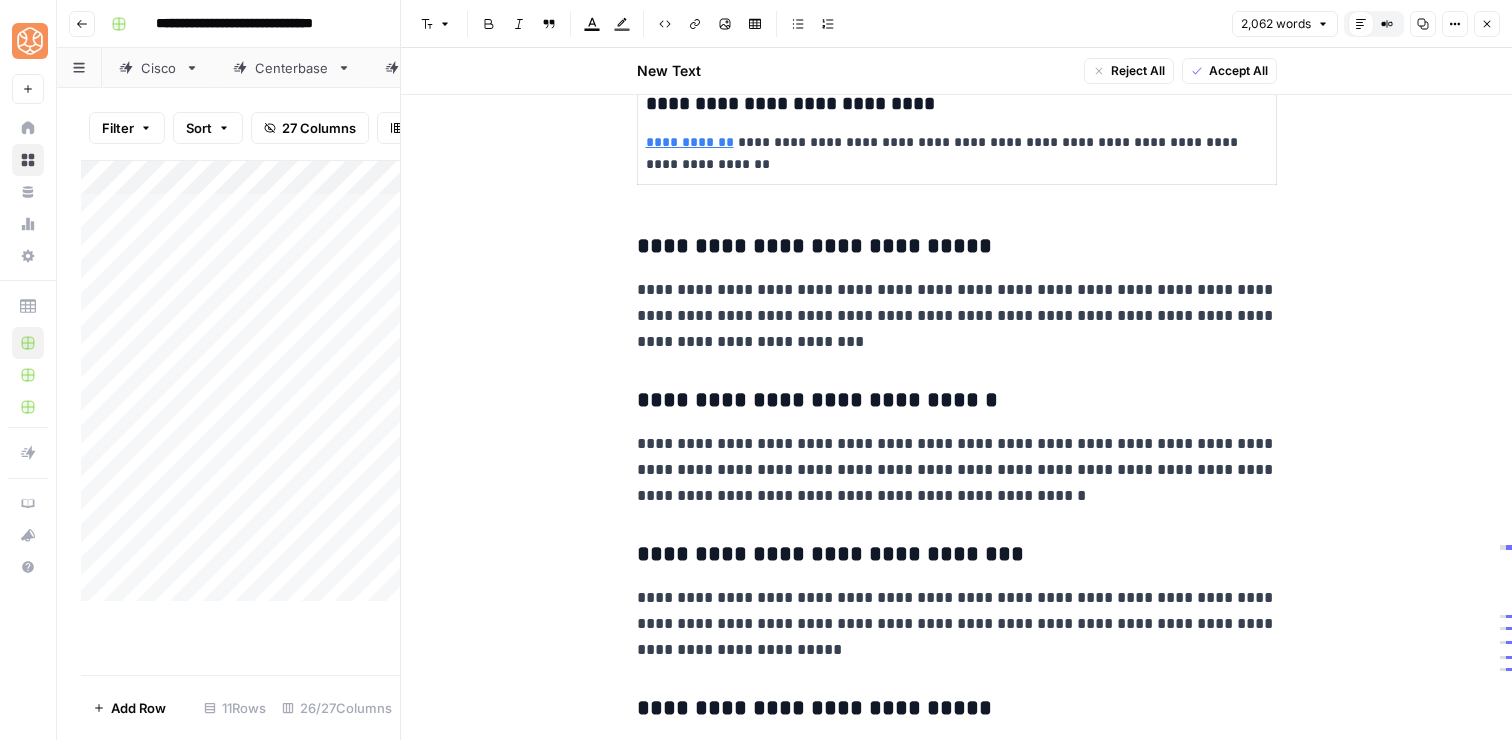 click on "**********" at bounding box center (957, 316) 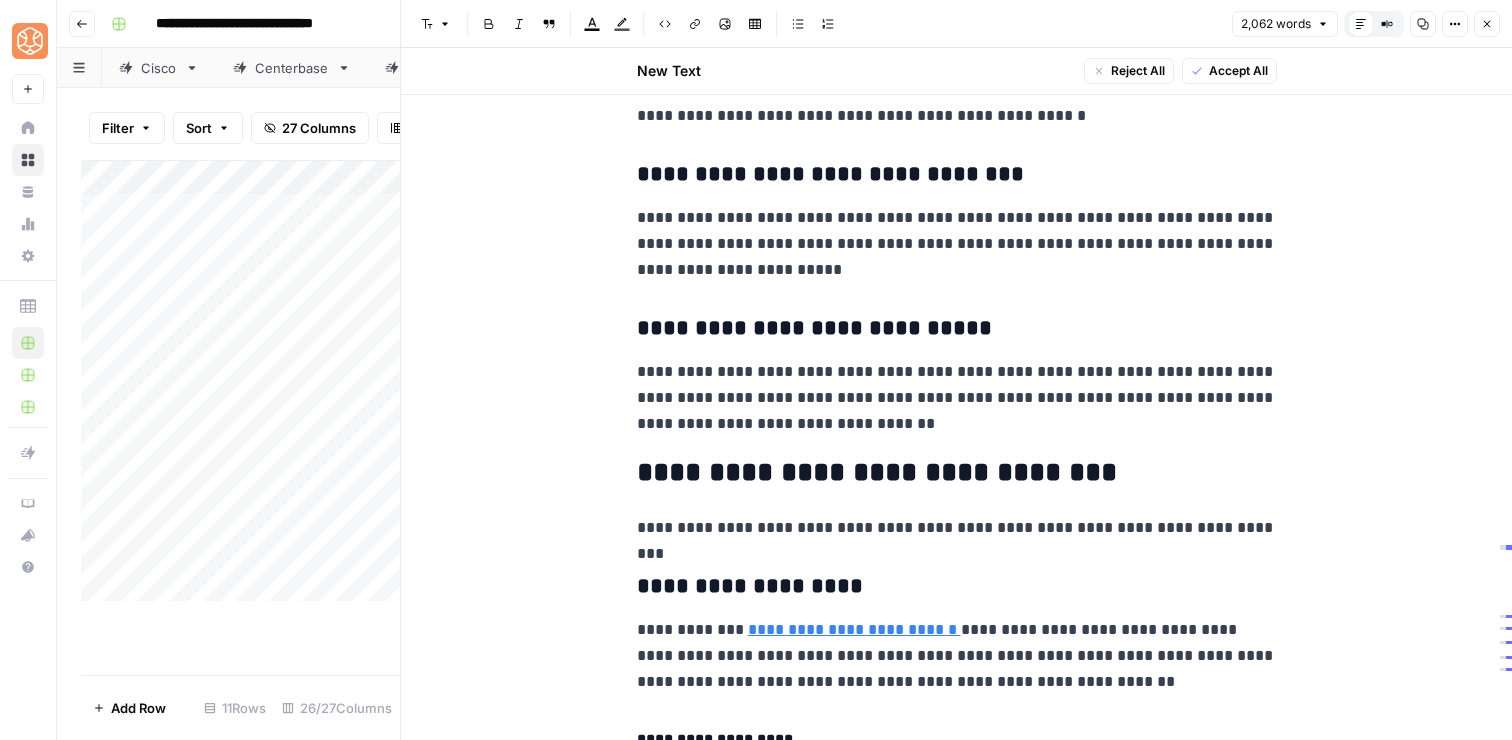 scroll, scrollTop: 5442, scrollLeft: 0, axis: vertical 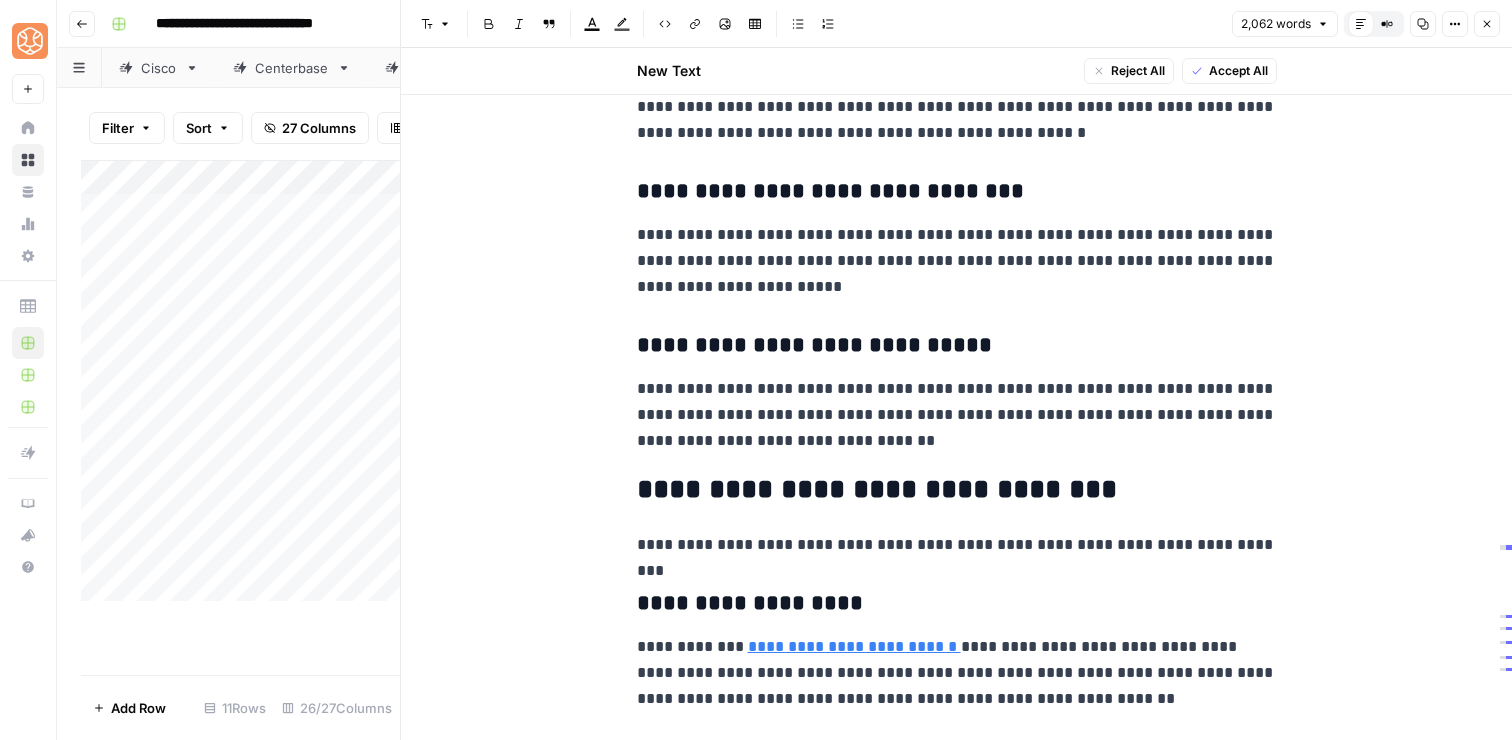 click on "**********" at bounding box center (957, 107) 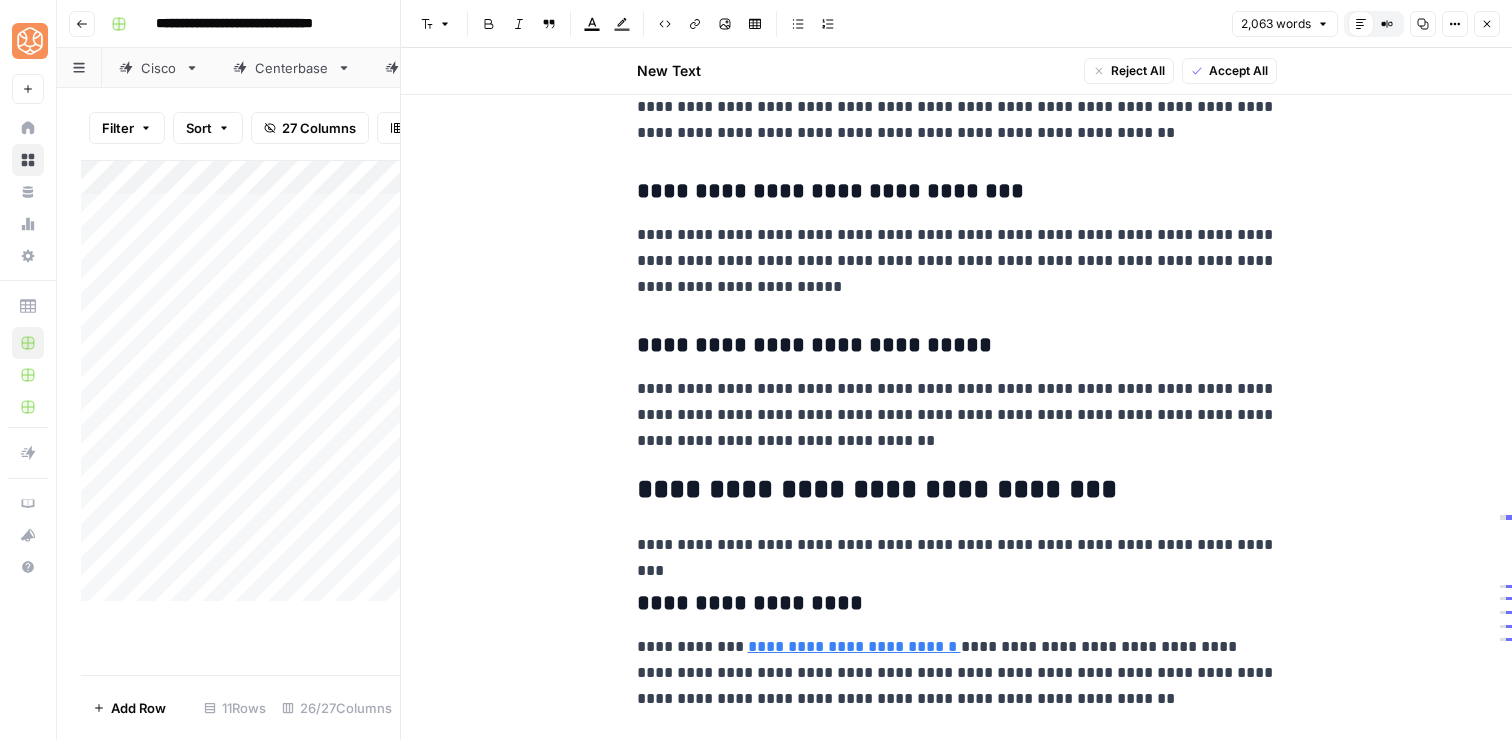 click on "**********" at bounding box center [957, 261] 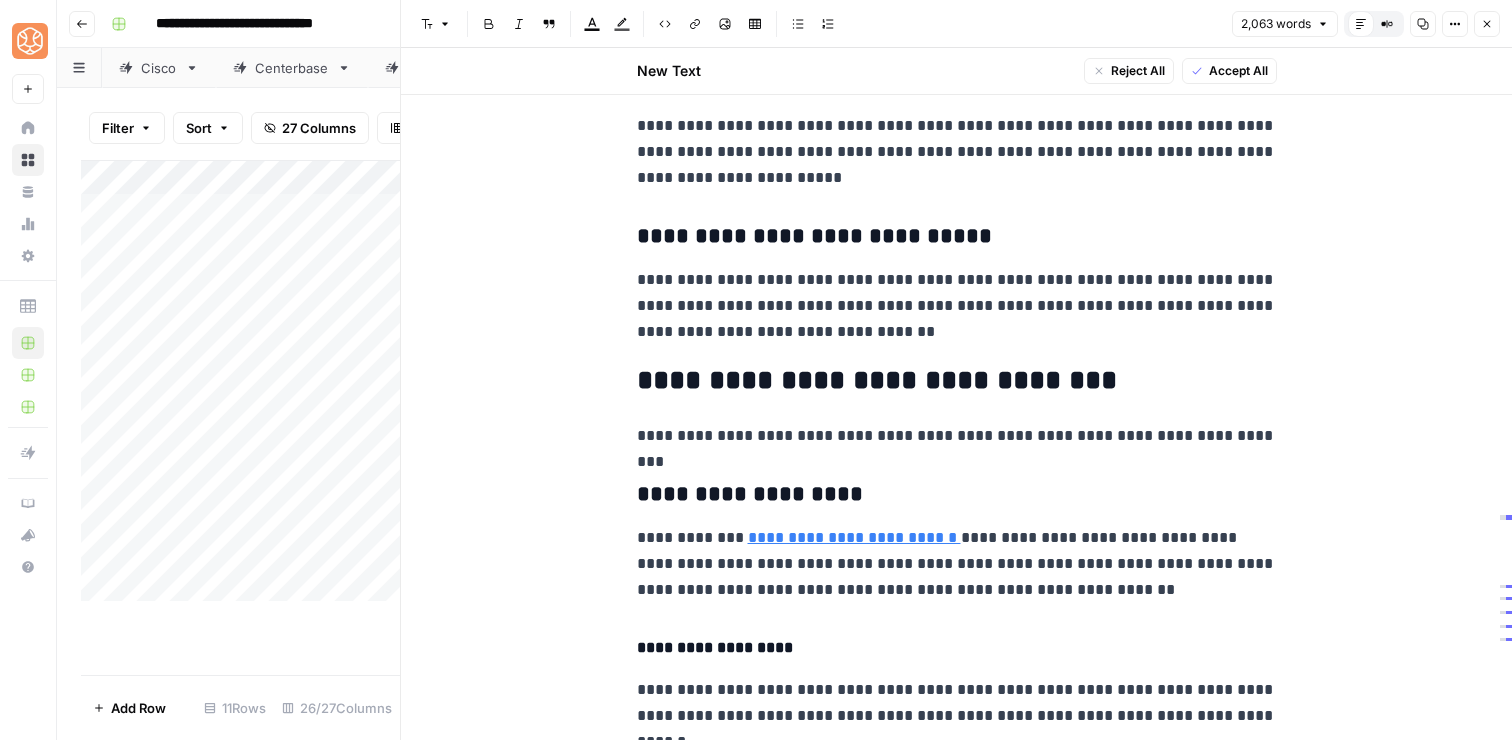 scroll, scrollTop: 5552, scrollLeft: 0, axis: vertical 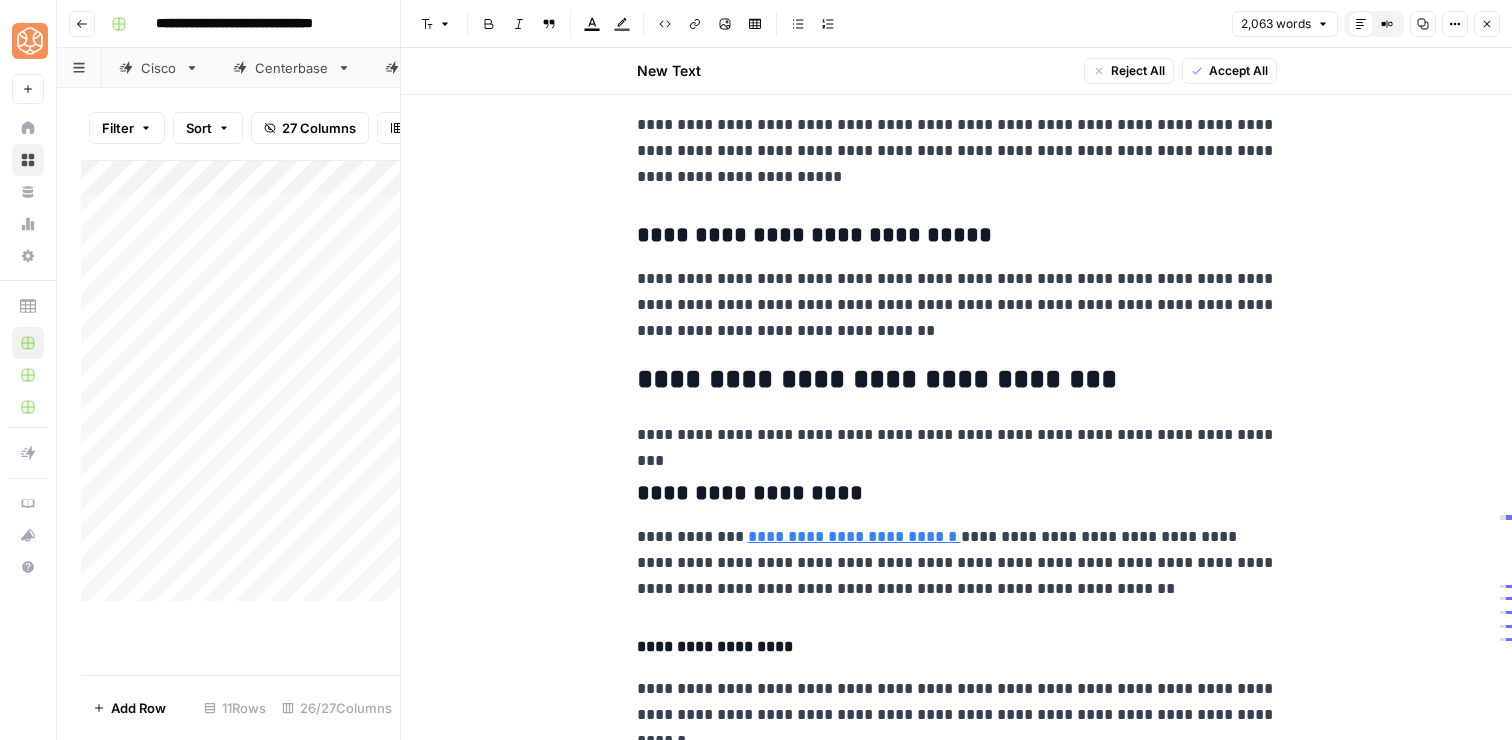 click on "**********" at bounding box center [957, 305] 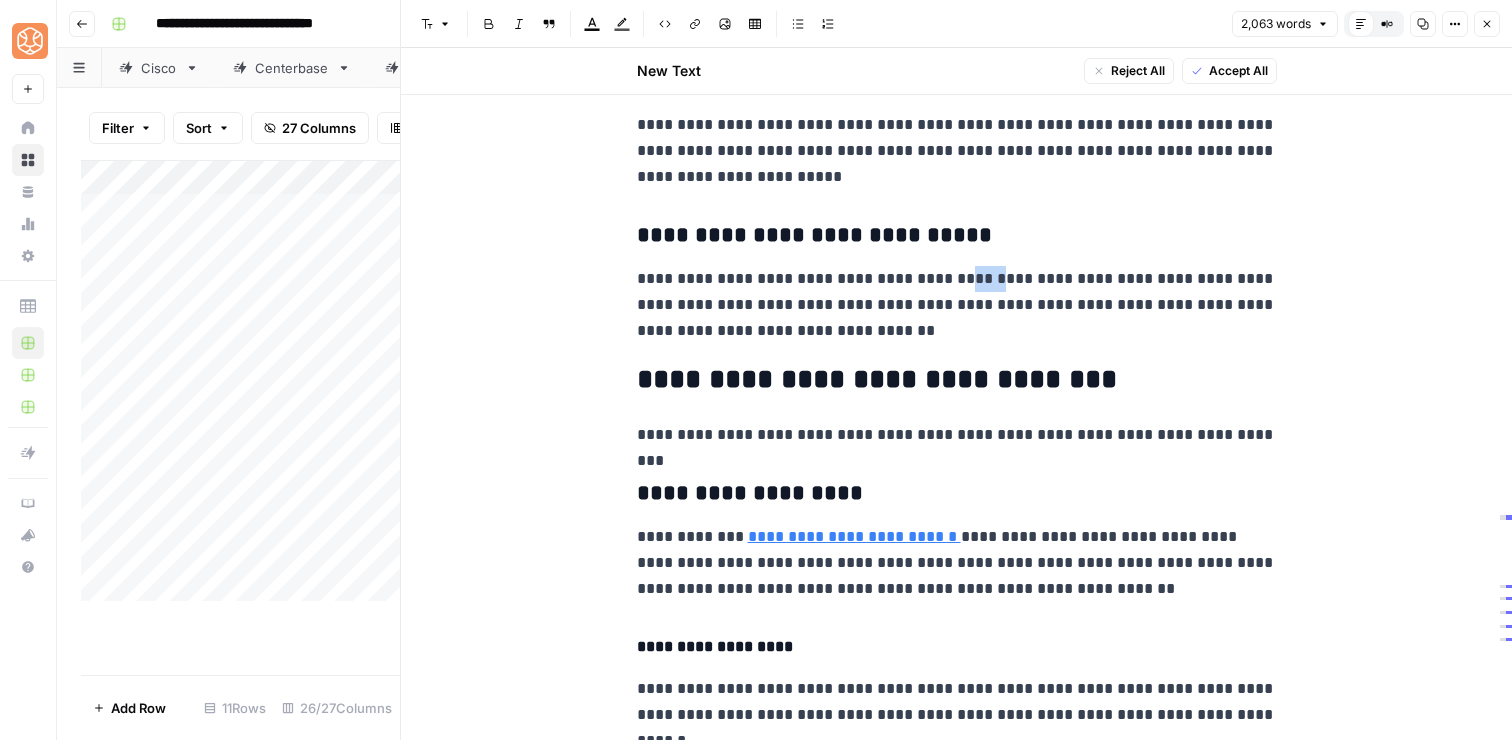 click on "**********" at bounding box center (957, 305) 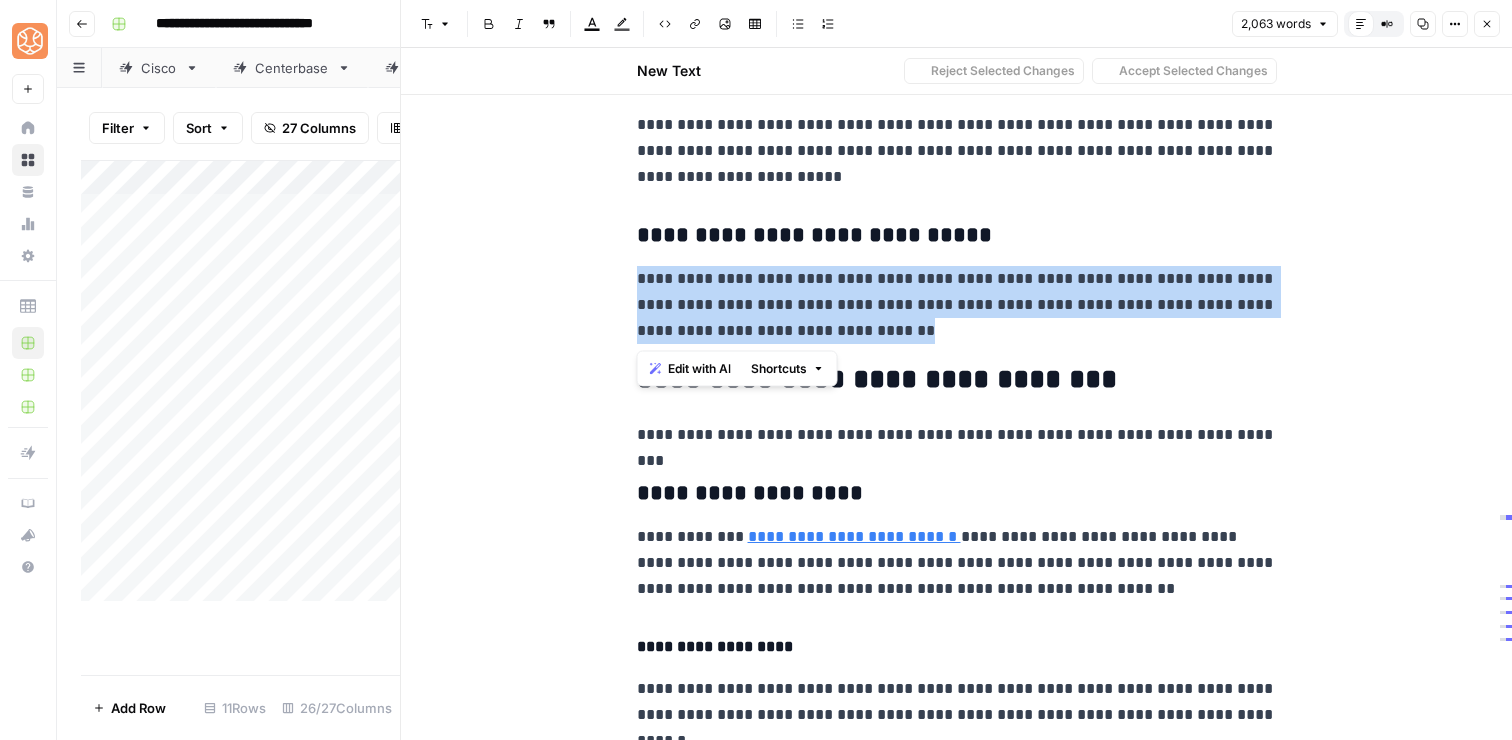 click on "**********" at bounding box center [957, 305] 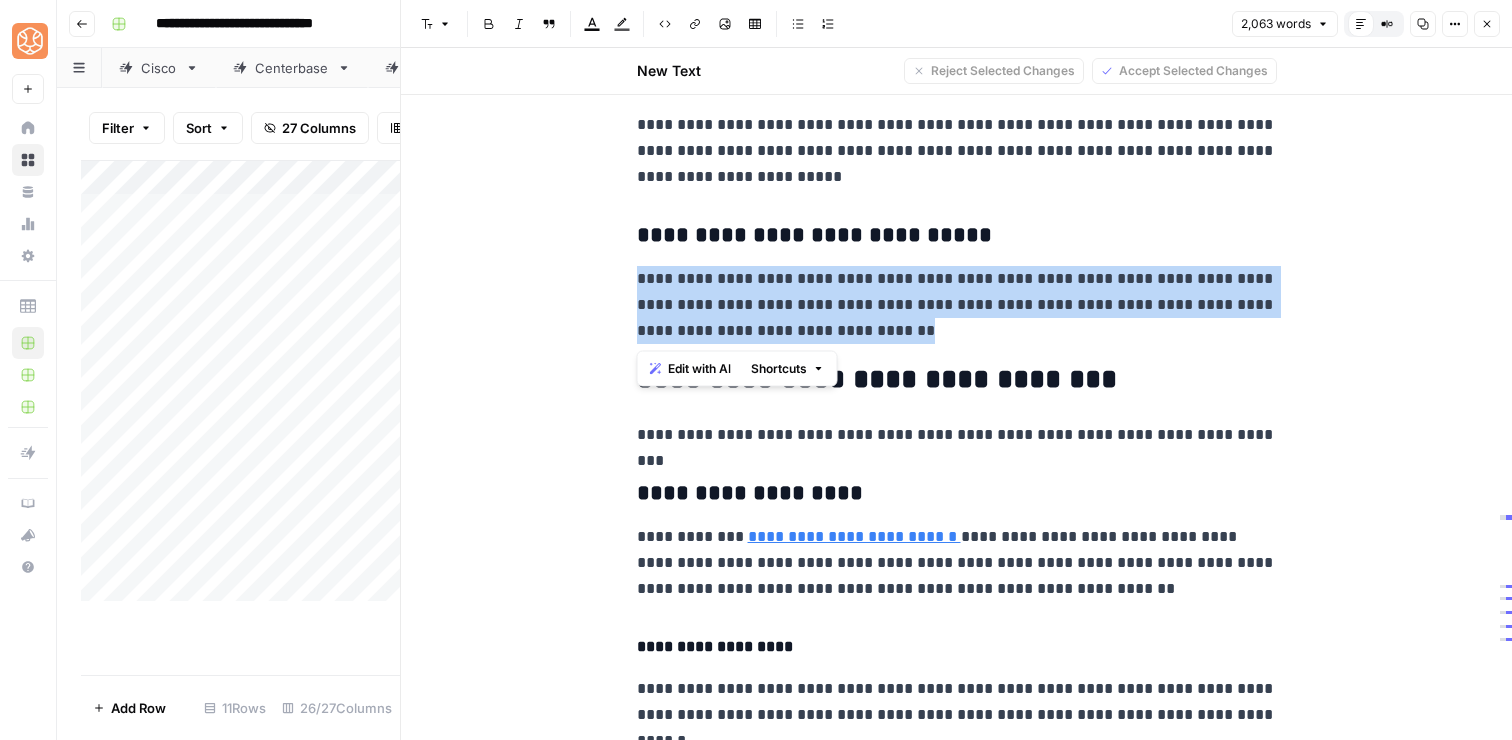 click on "**********" at bounding box center [957, 305] 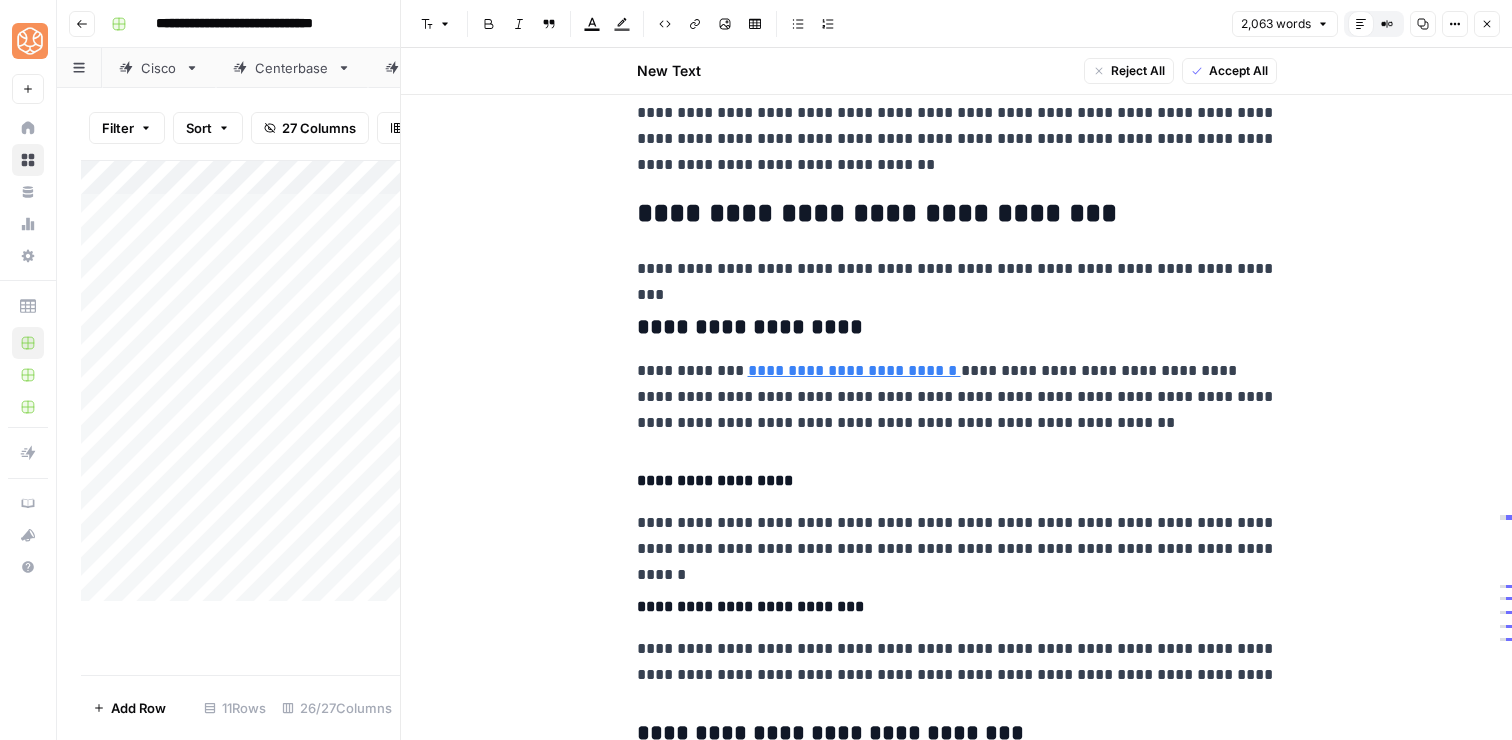 scroll, scrollTop: 5729, scrollLeft: 0, axis: vertical 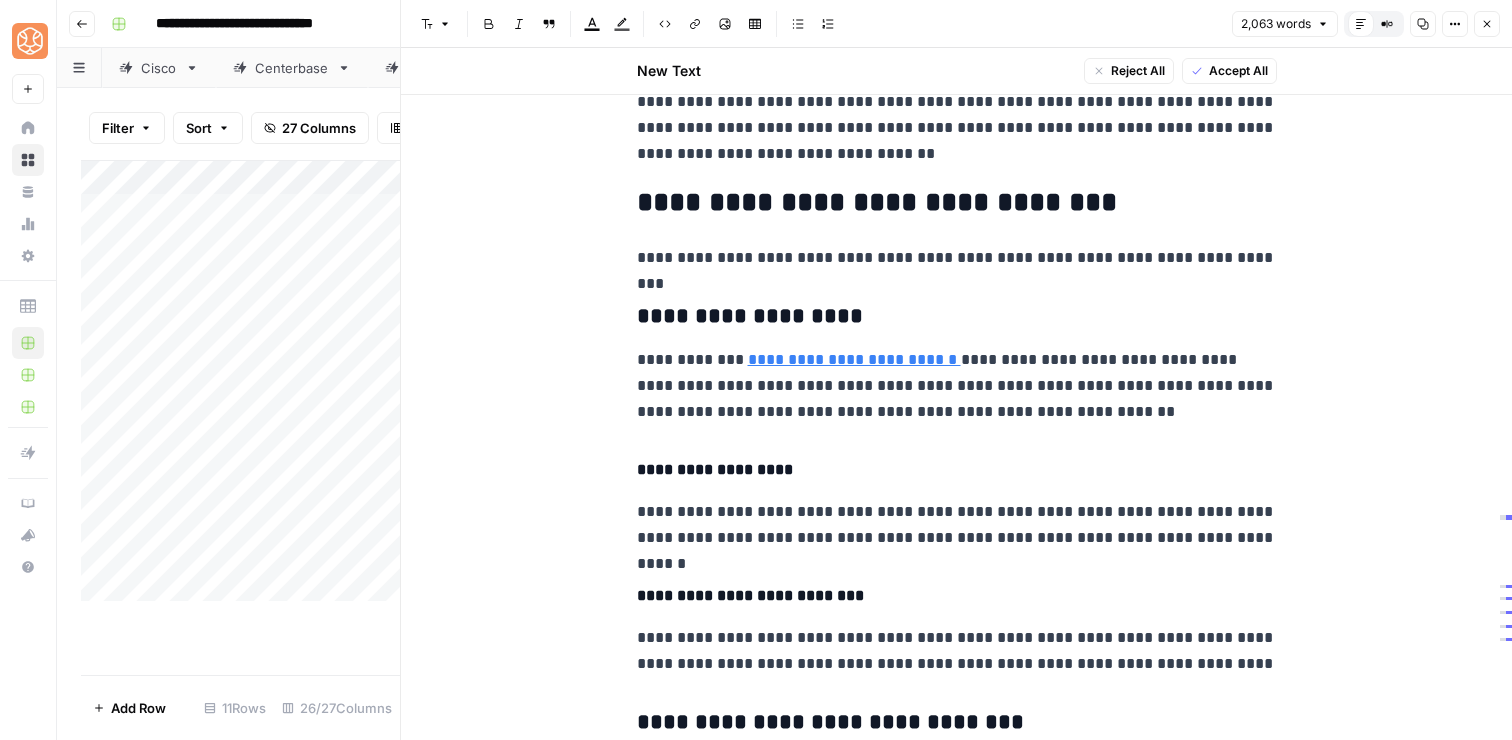 click on "**********" at bounding box center (957, 258) 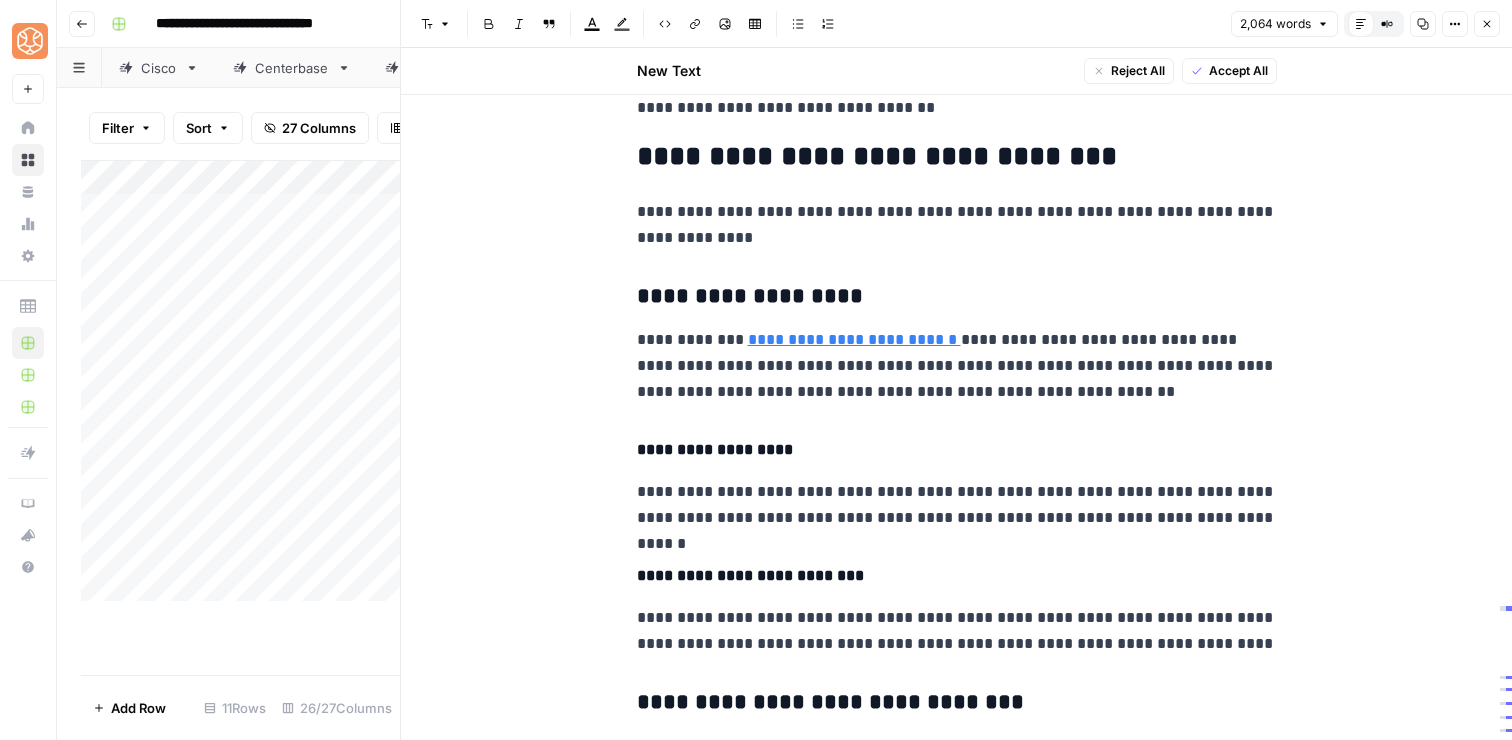 scroll, scrollTop: 5786, scrollLeft: 0, axis: vertical 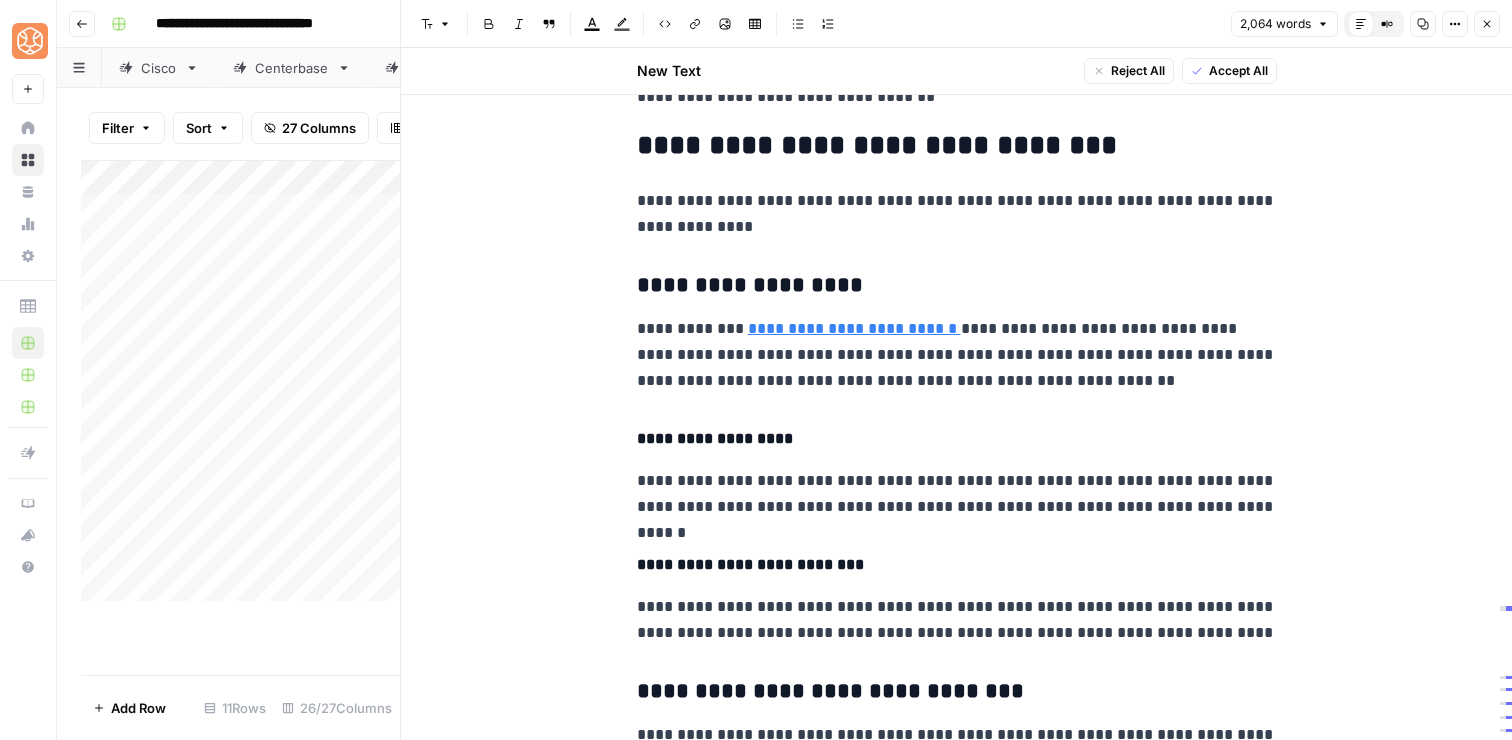 click on "**********" at bounding box center (957, 355) 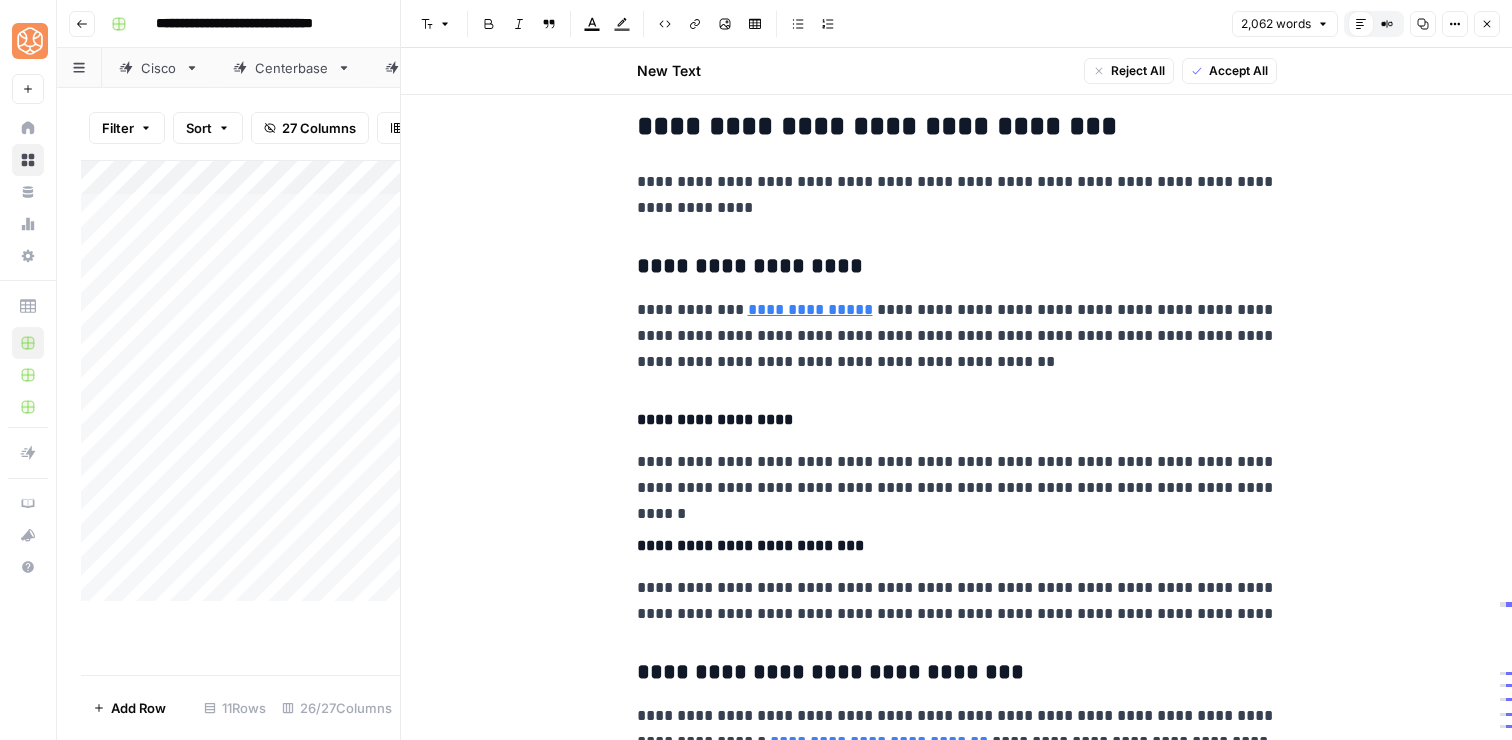 click on "**********" at bounding box center [957, 336] 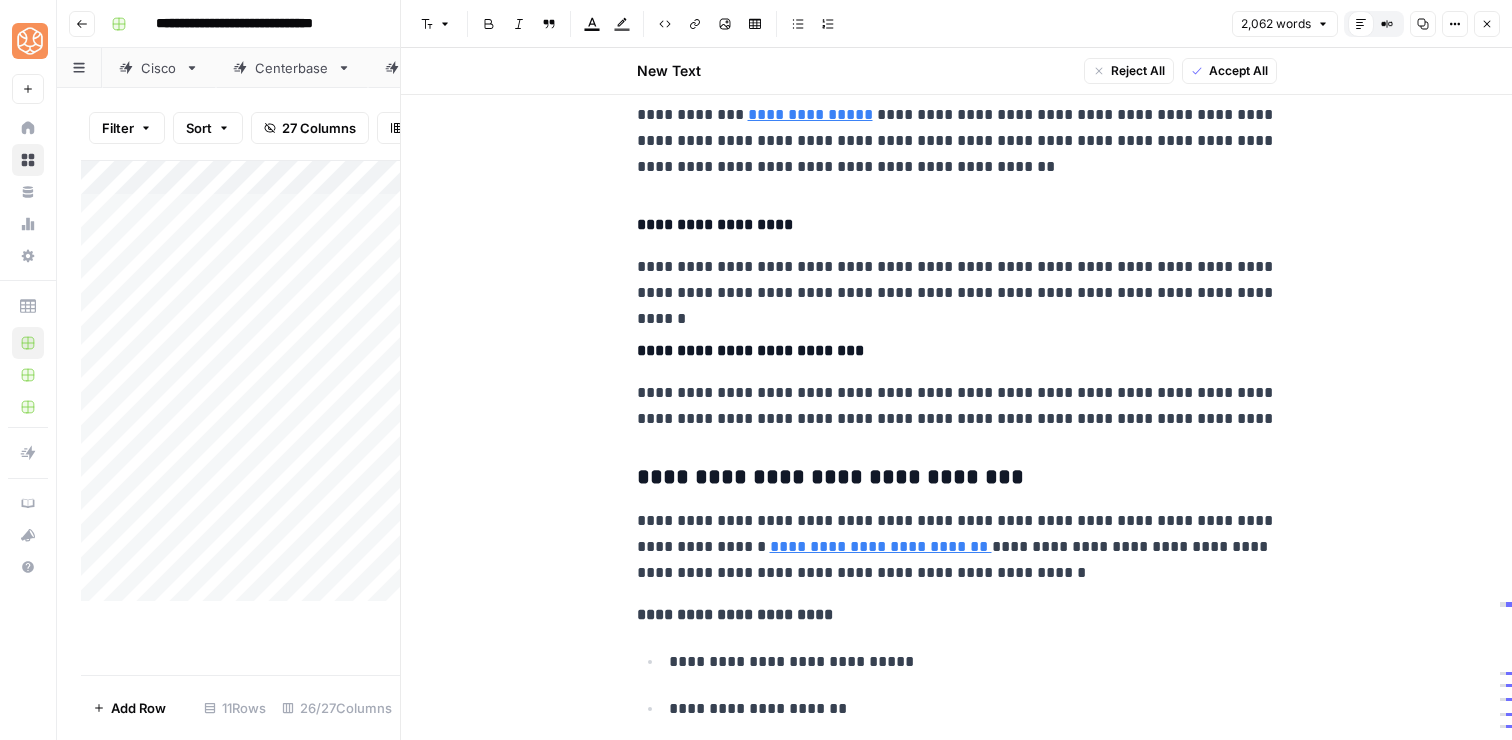 scroll, scrollTop: 6006, scrollLeft: 0, axis: vertical 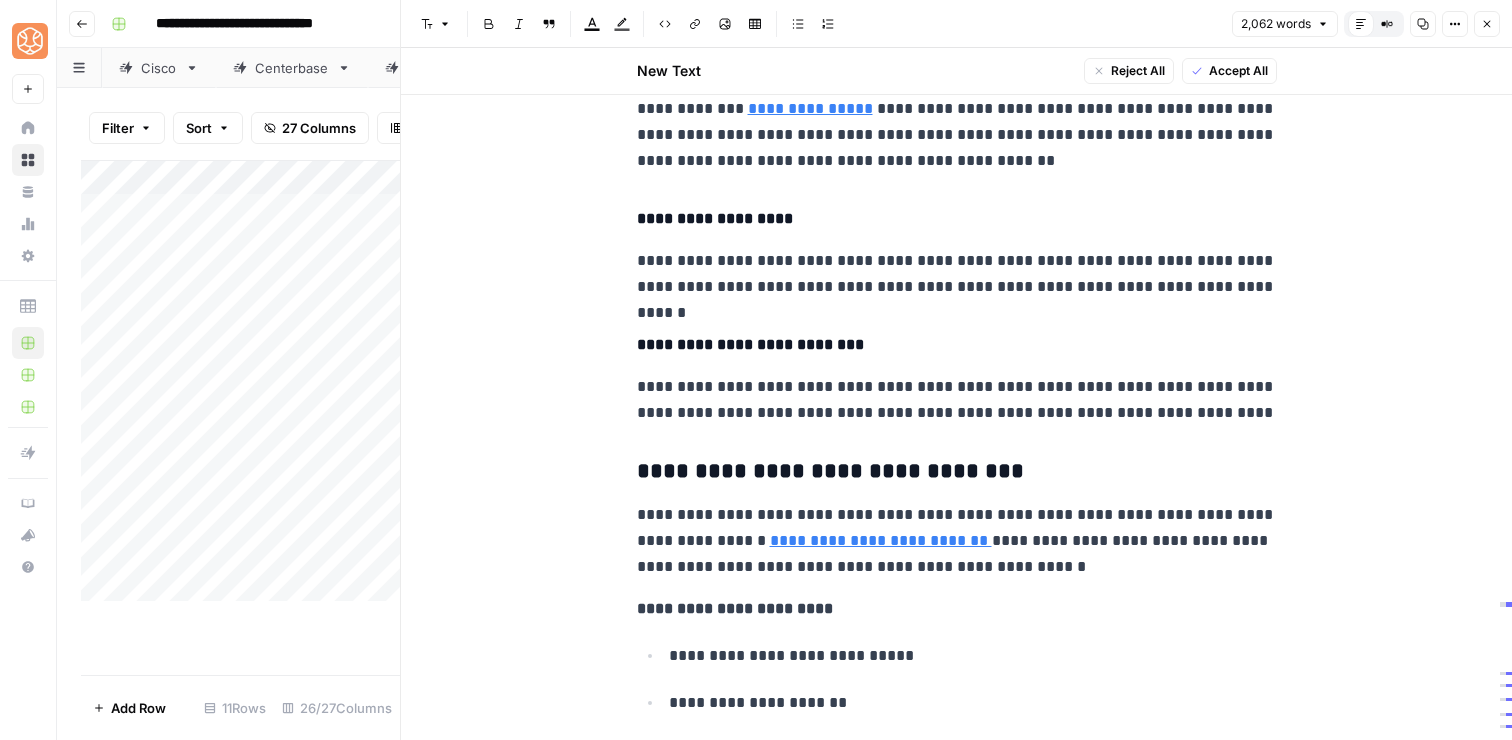 click on "**********" at bounding box center [957, -782] 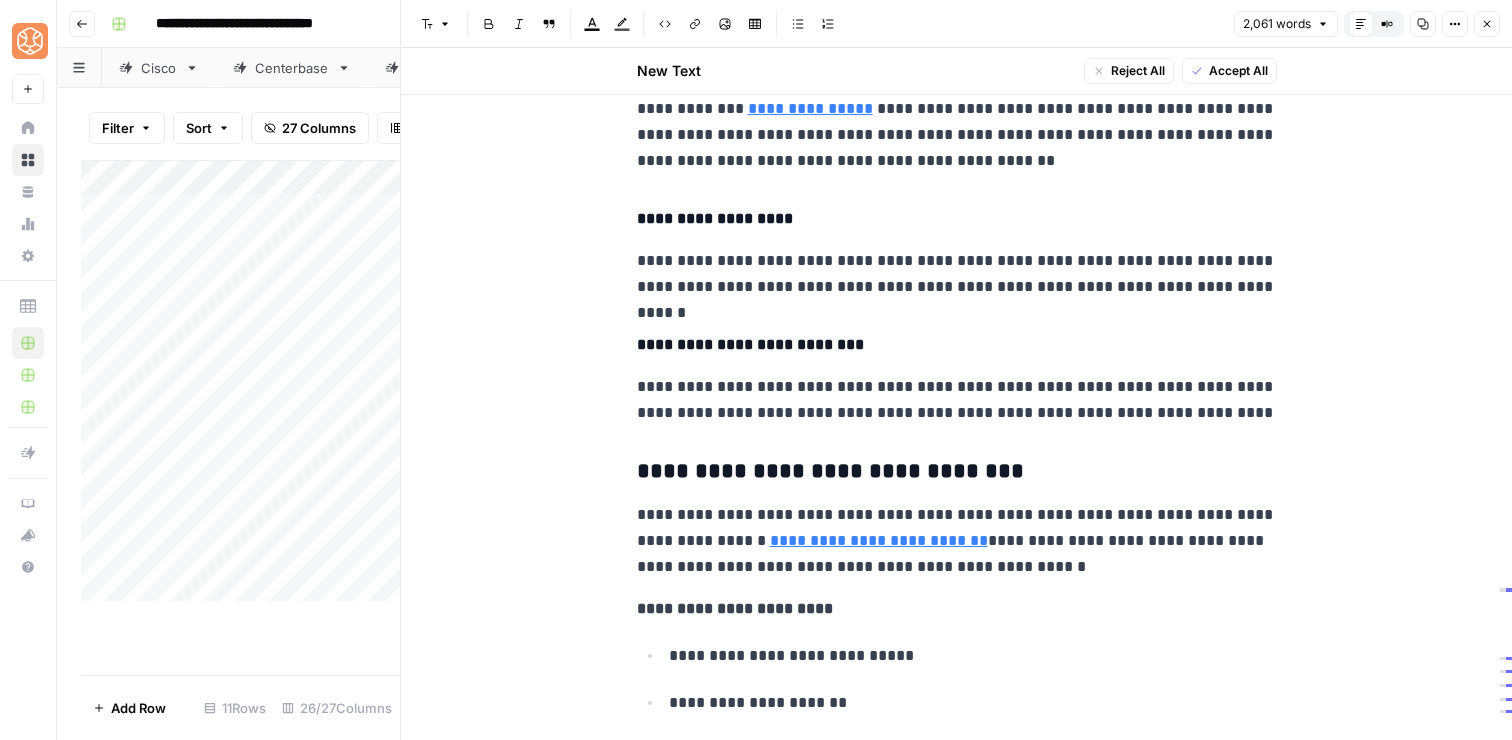 click on "**********" at bounding box center (957, 400) 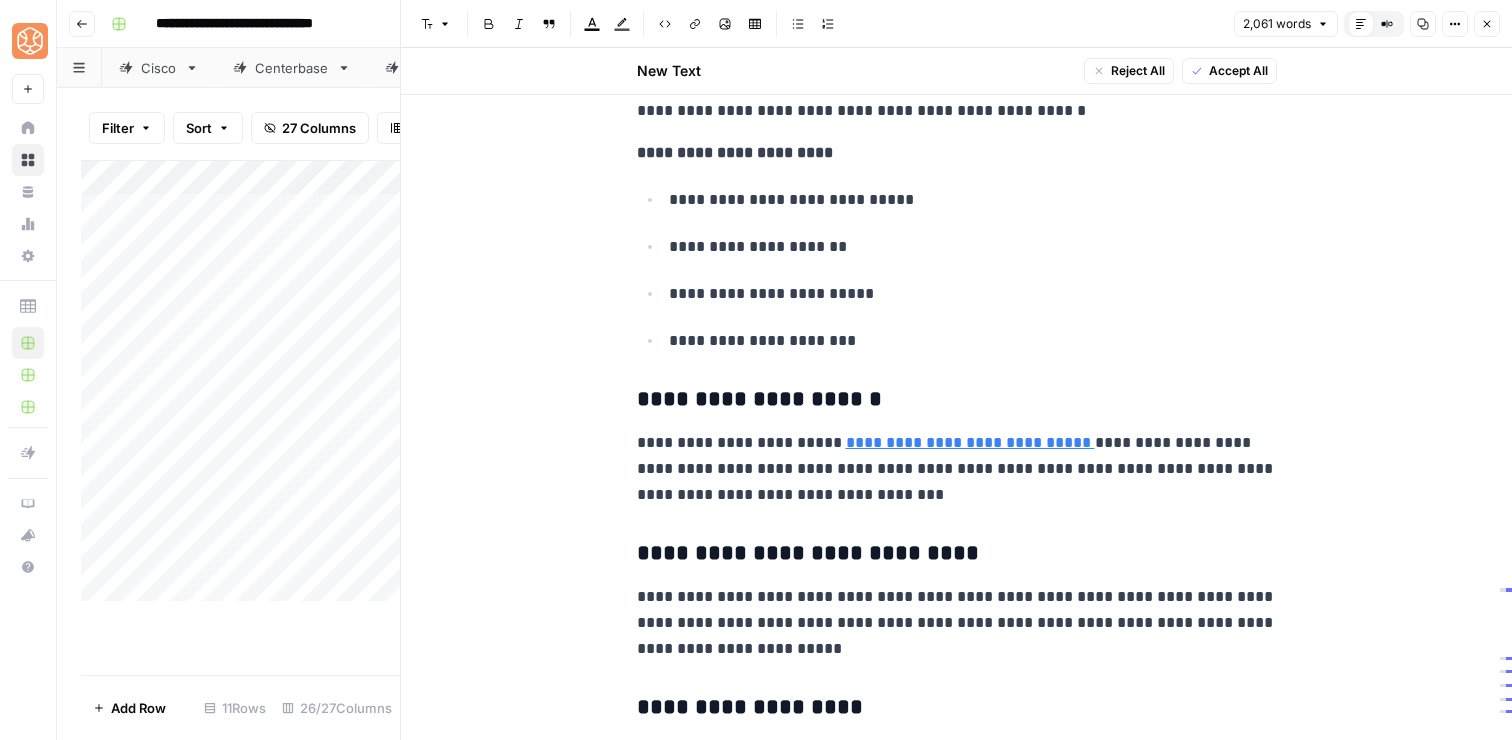 scroll, scrollTop: 6469, scrollLeft: 0, axis: vertical 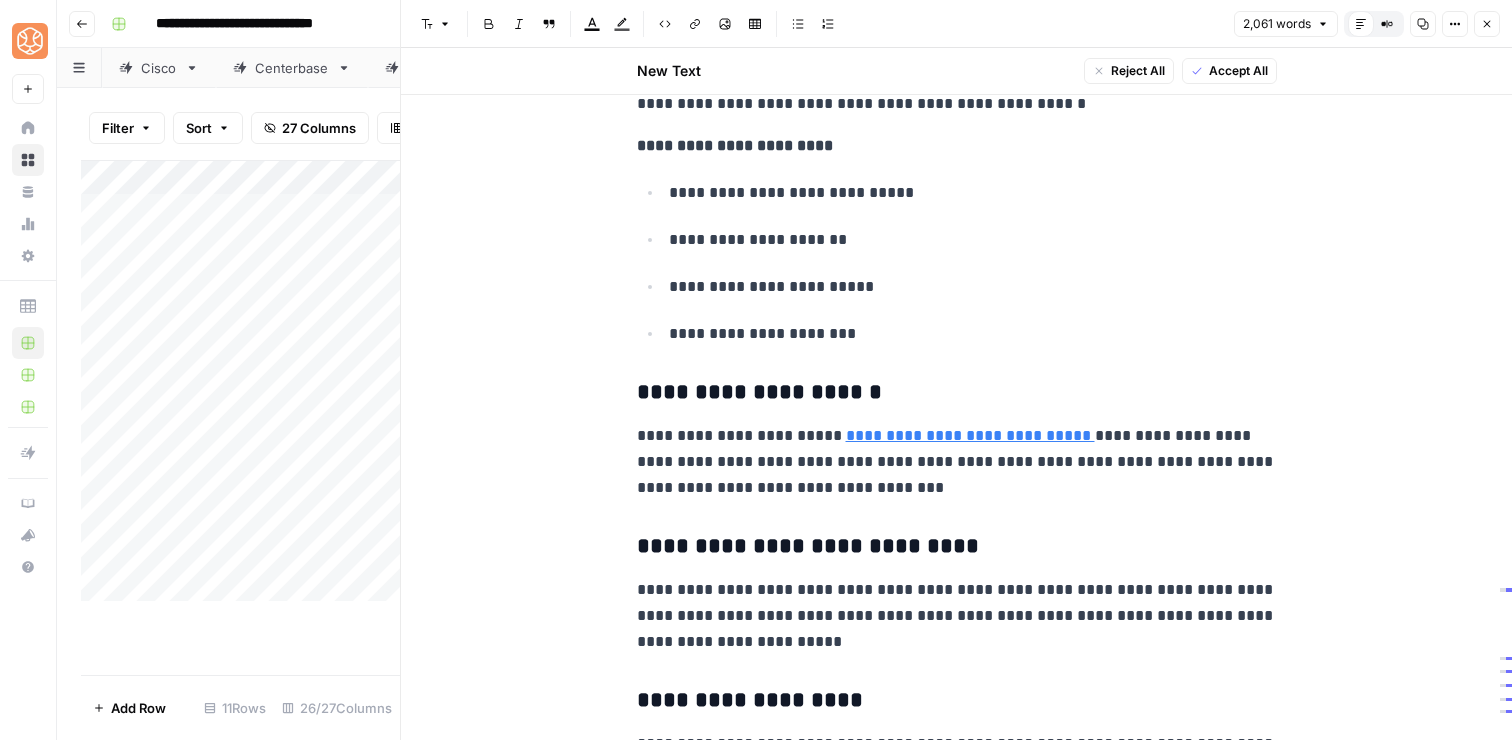 click on "**********" at bounding box center (957, 462) 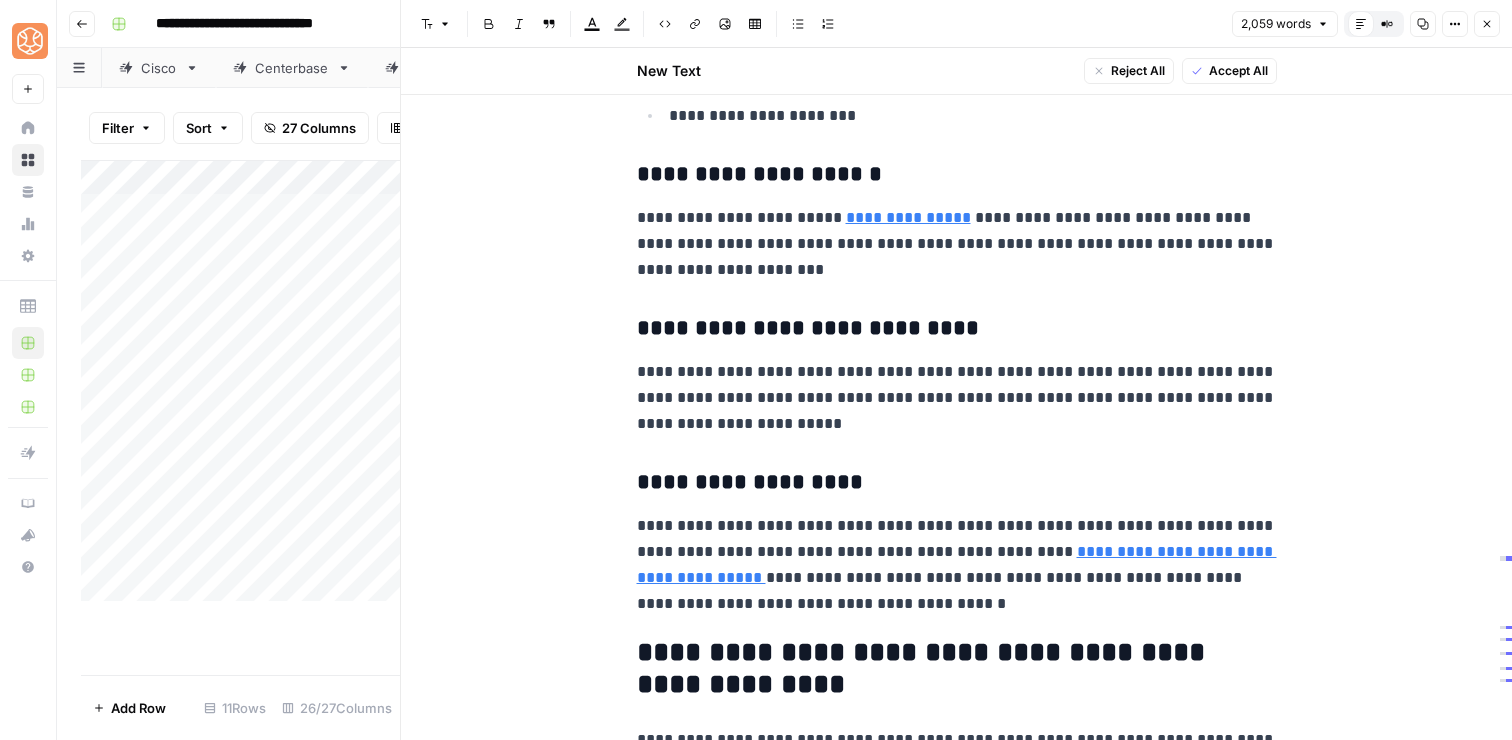 scroll, scrollTop: 6700, scrollLeft: 0, axis: vertical 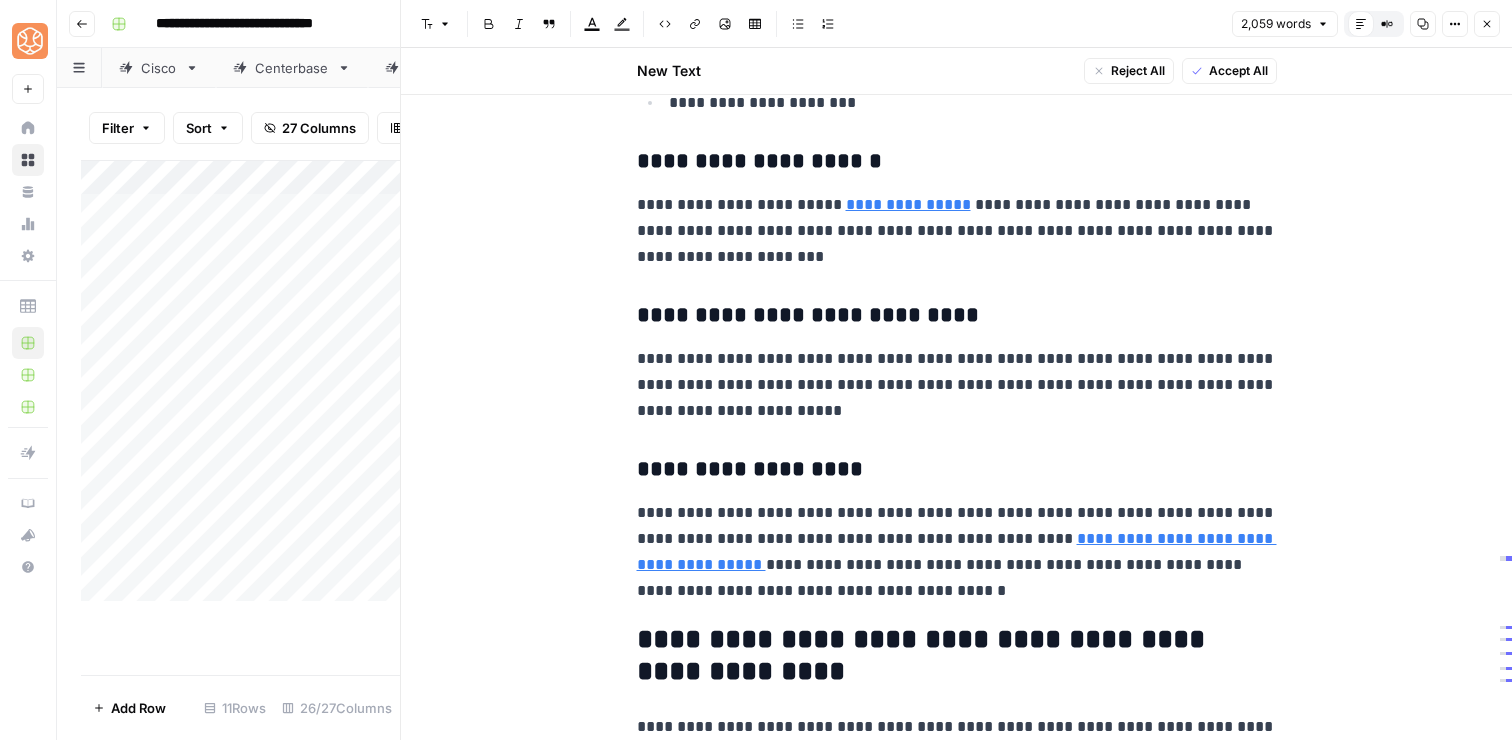 click on "**********" at bounding box center [957, -1476] 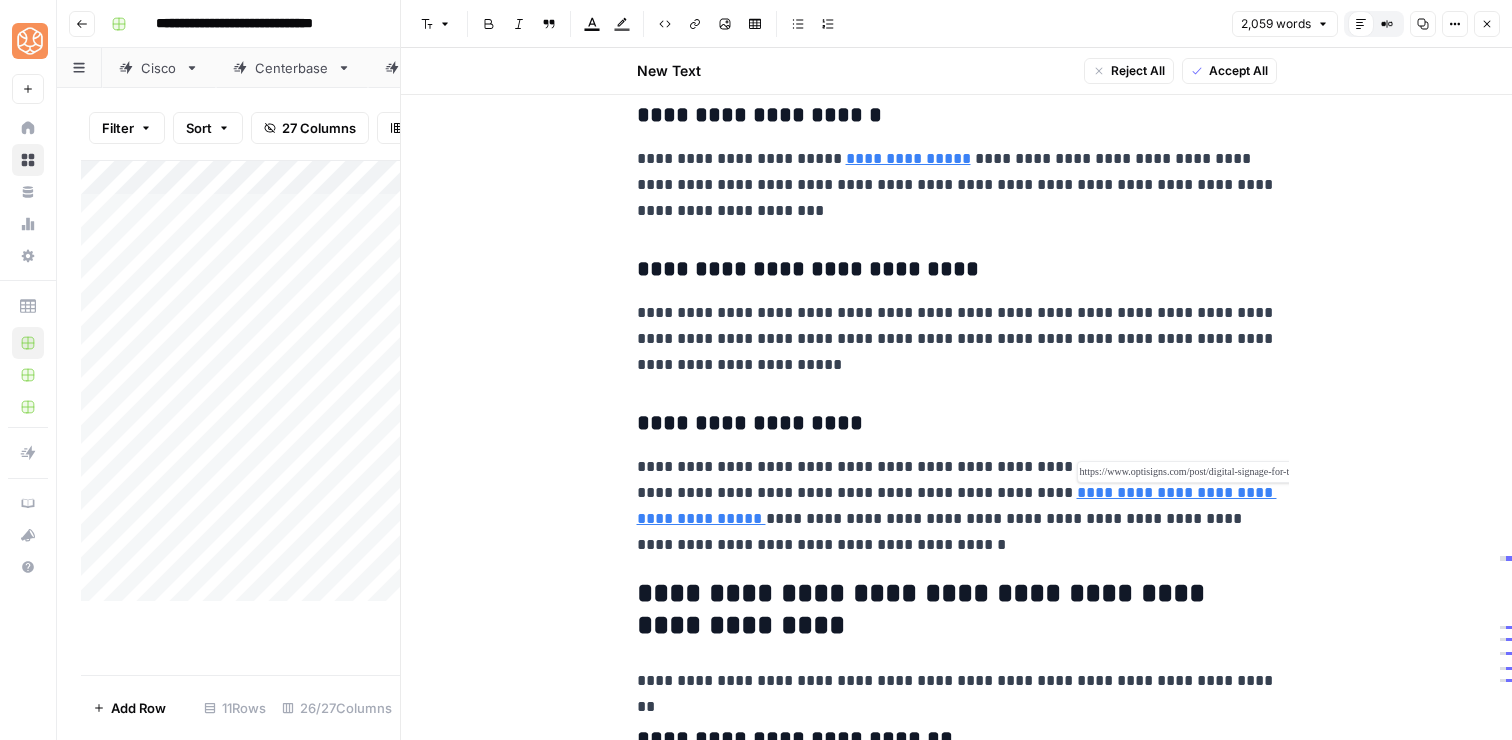 scroll, scrollTop: 6747, scrollLeft: 0, axis: vertical 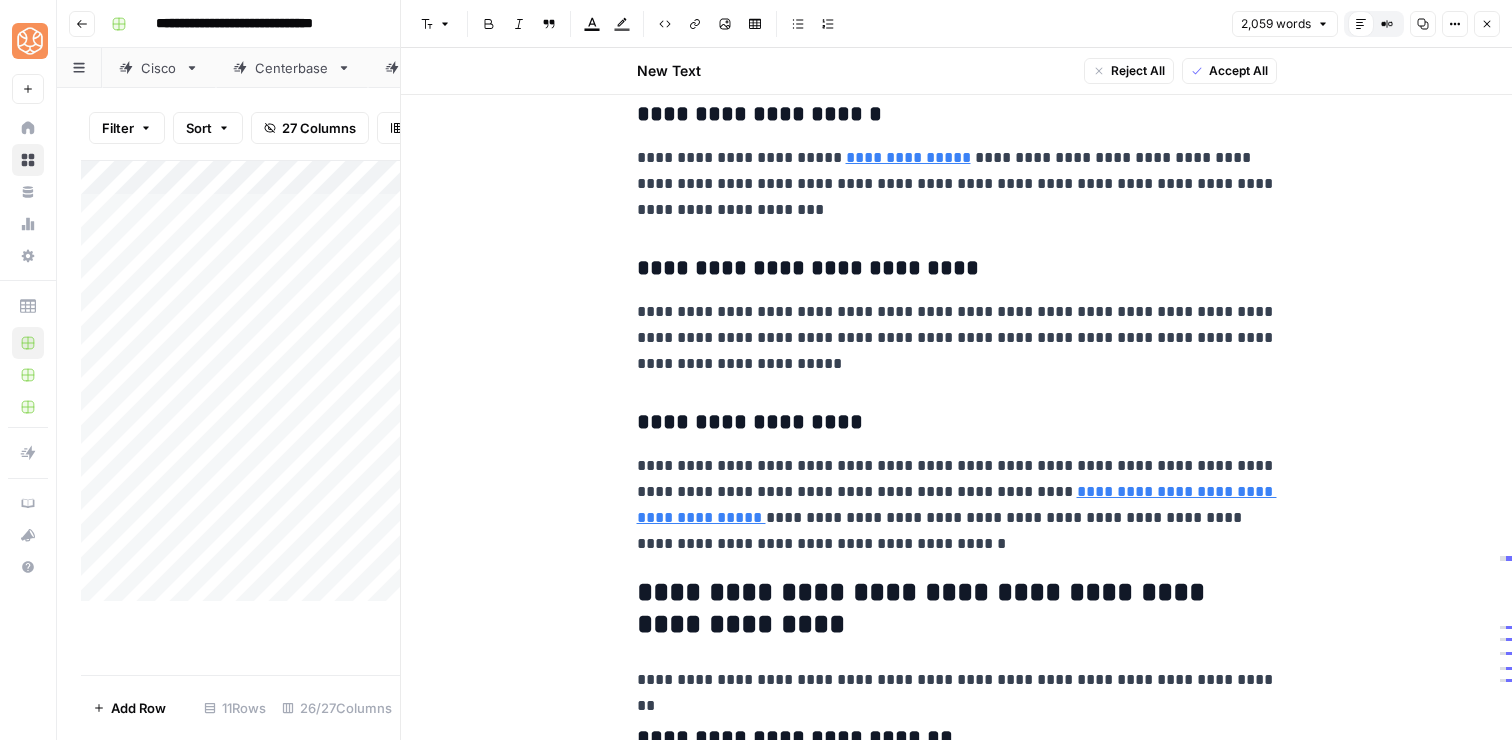 click on "**********" at bounding box center [957, 505] 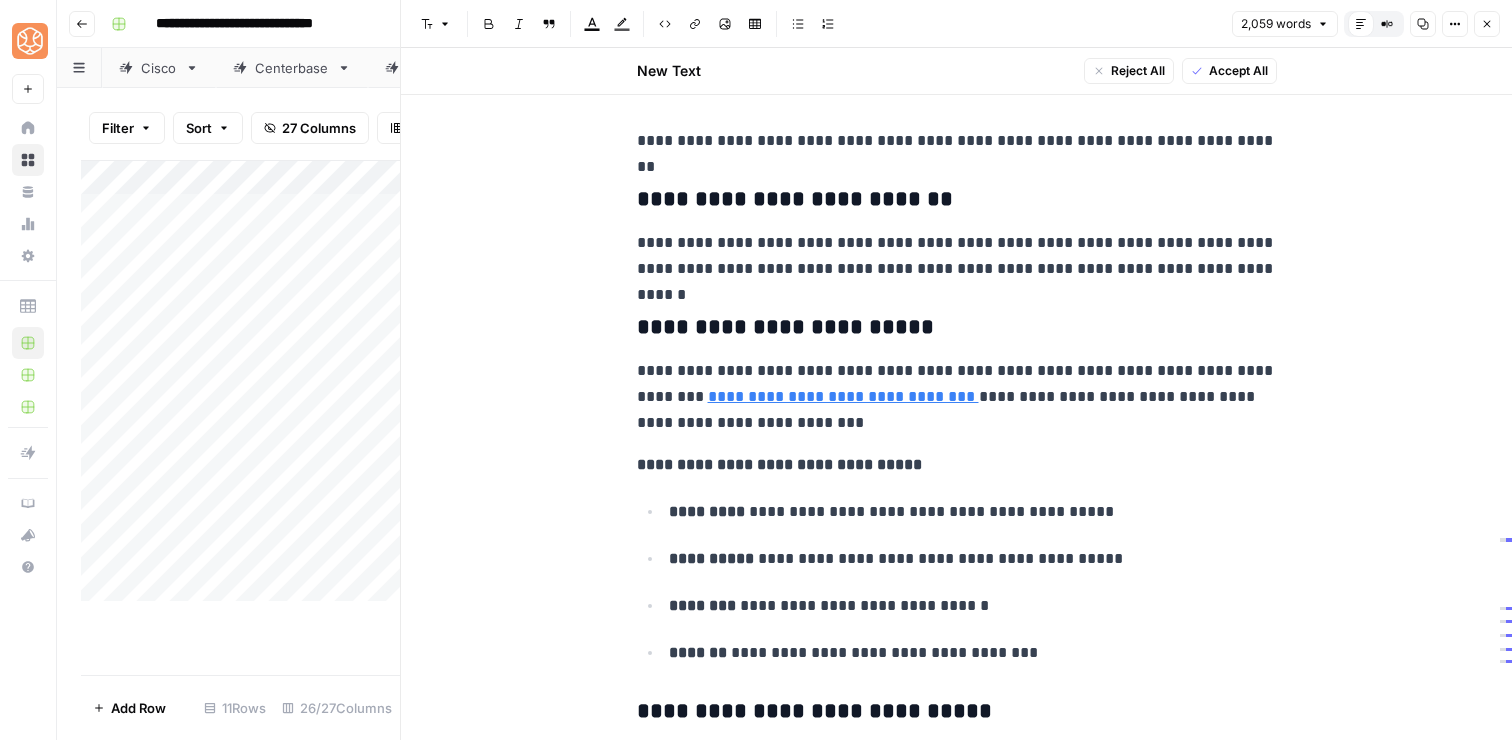 scroll, scrollTop: 7288, scrollLeft: 0, axis: vertical 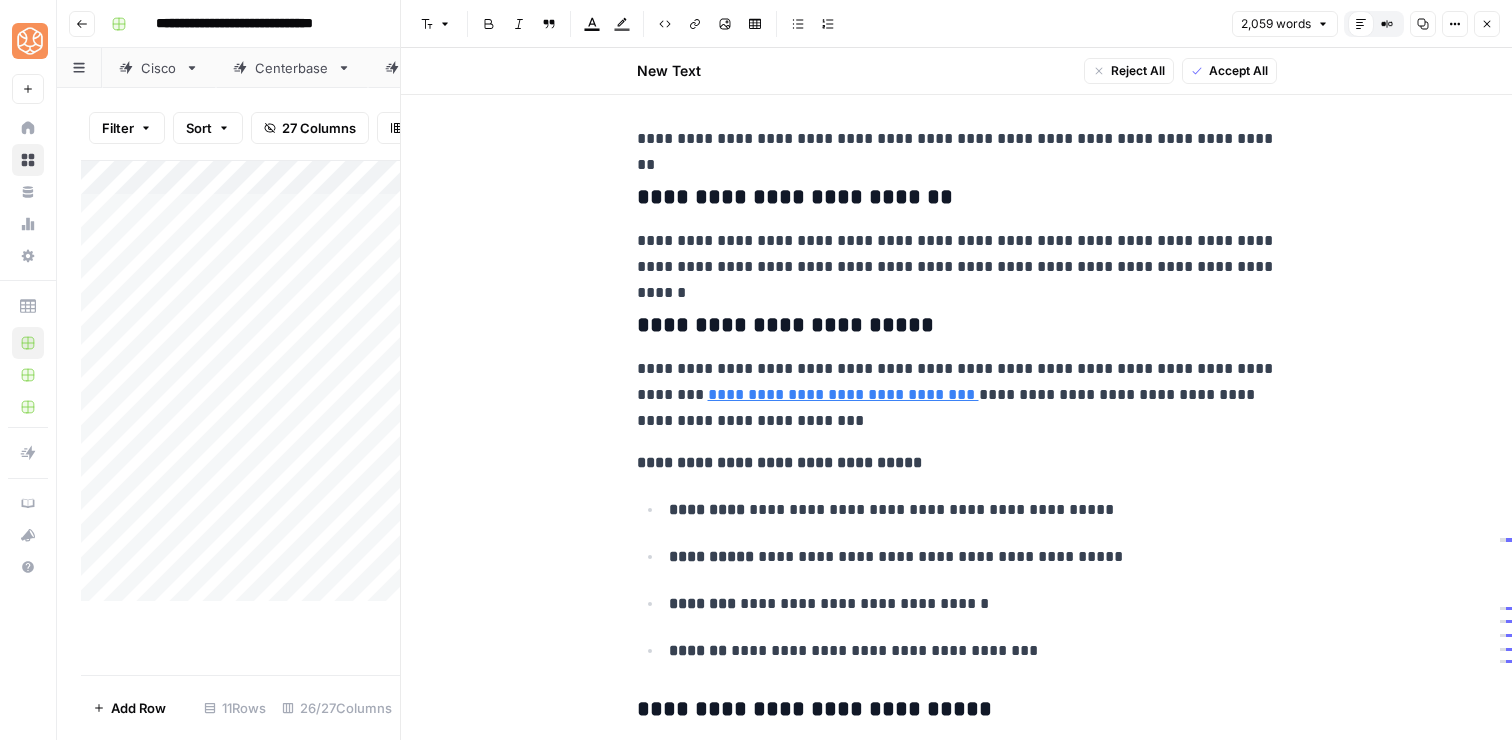 click on "**********" at bounding box center [957, 139] 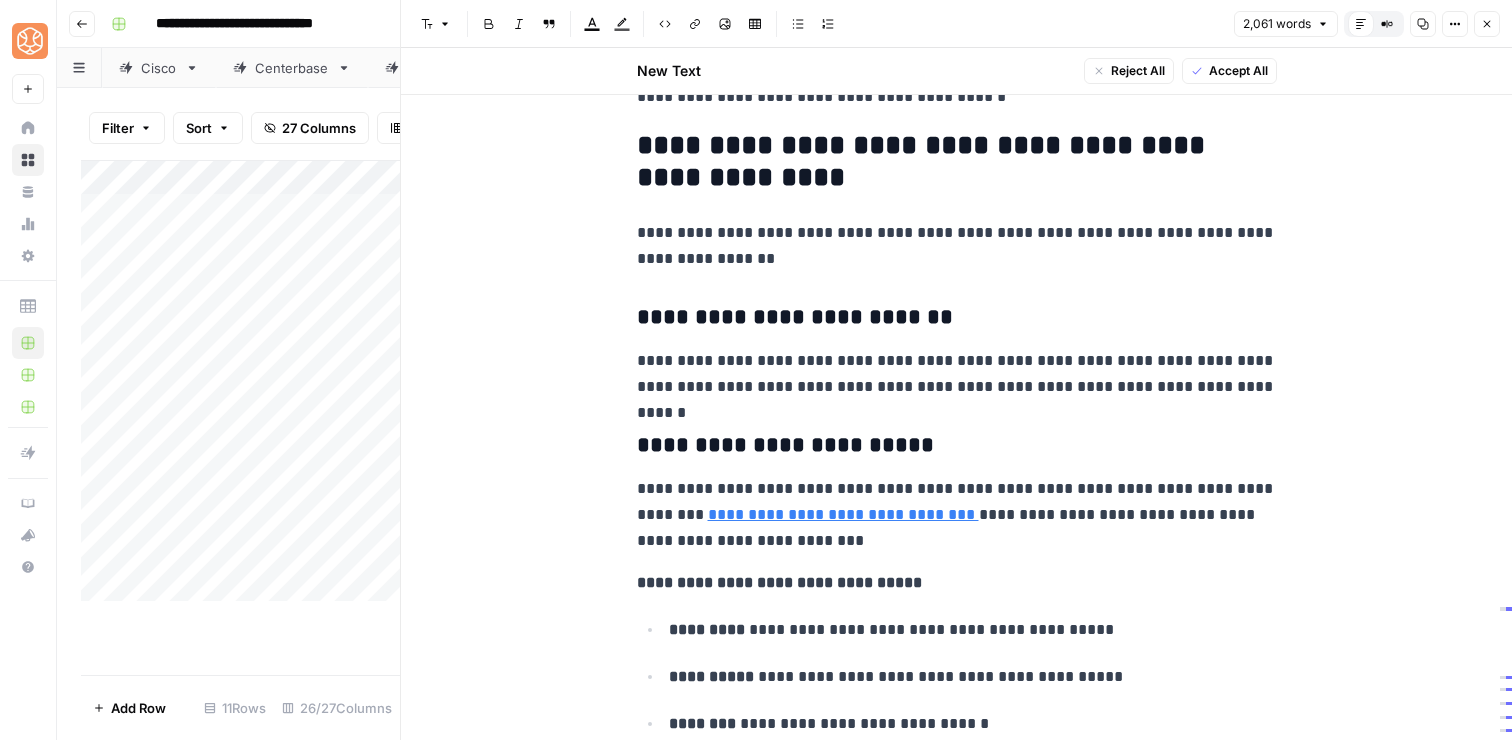 scroll, scrollTop: 7192, scrollLeft: 0, axis: vertical 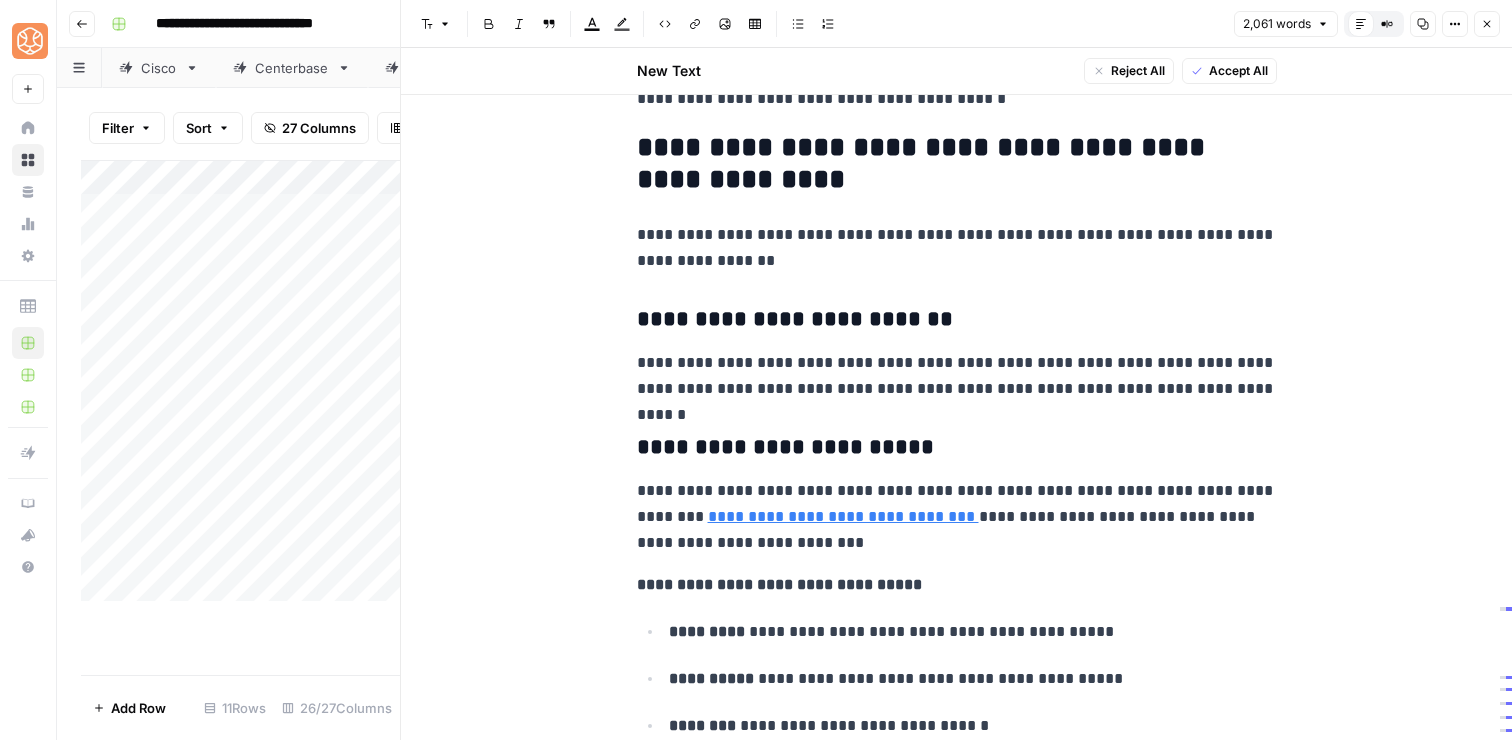 click on "**********" at bounding box center [957, -1955] 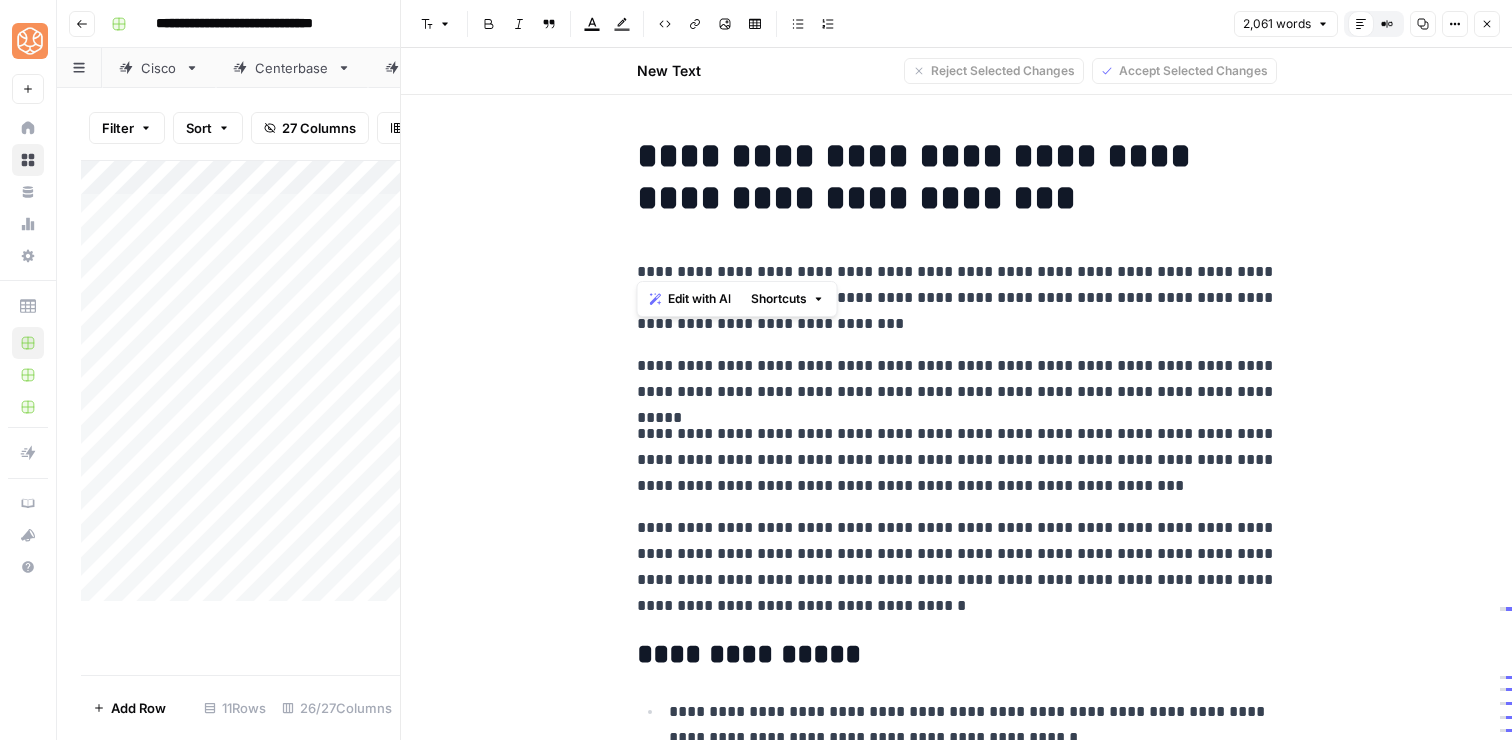 scroll, scrollTop: 0, scrollLeft: 0, axis: both 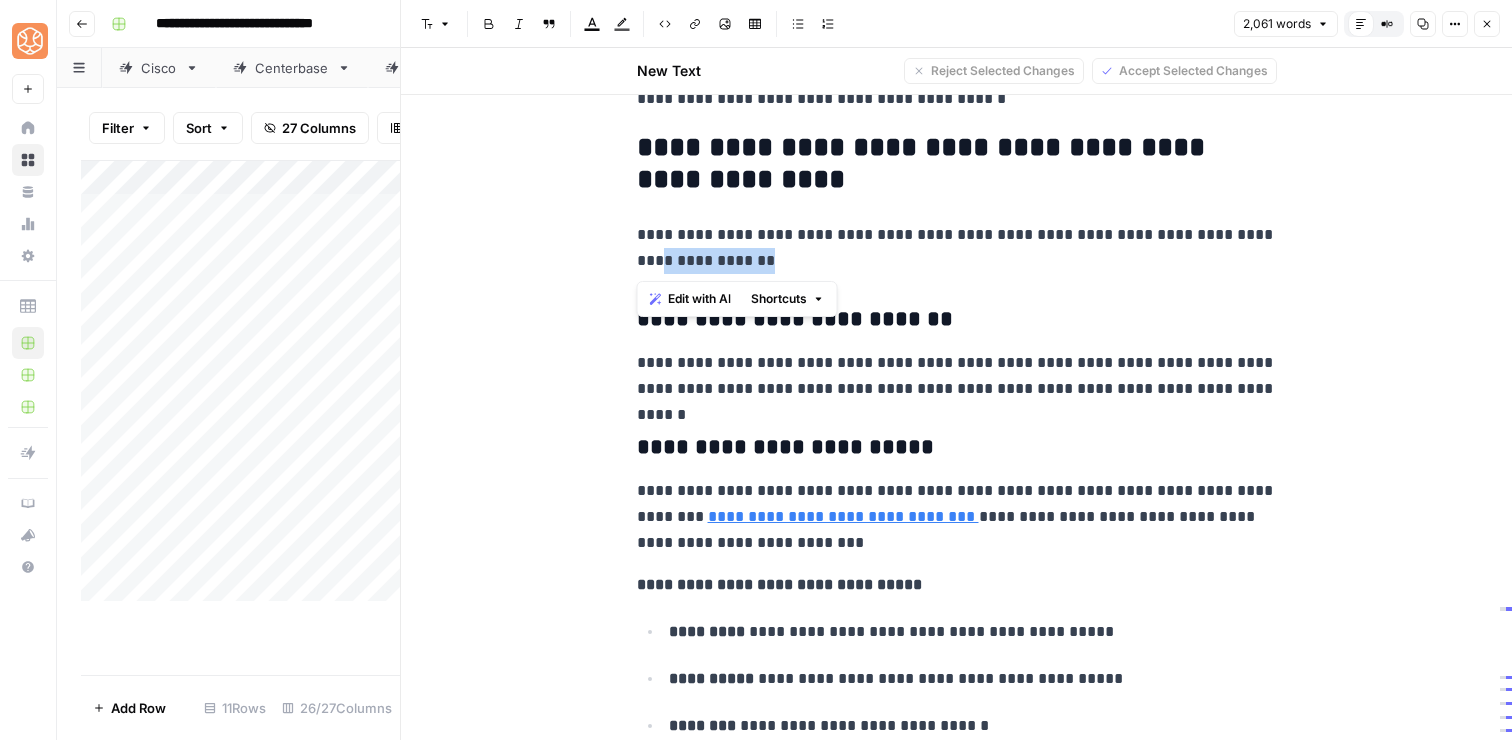 type 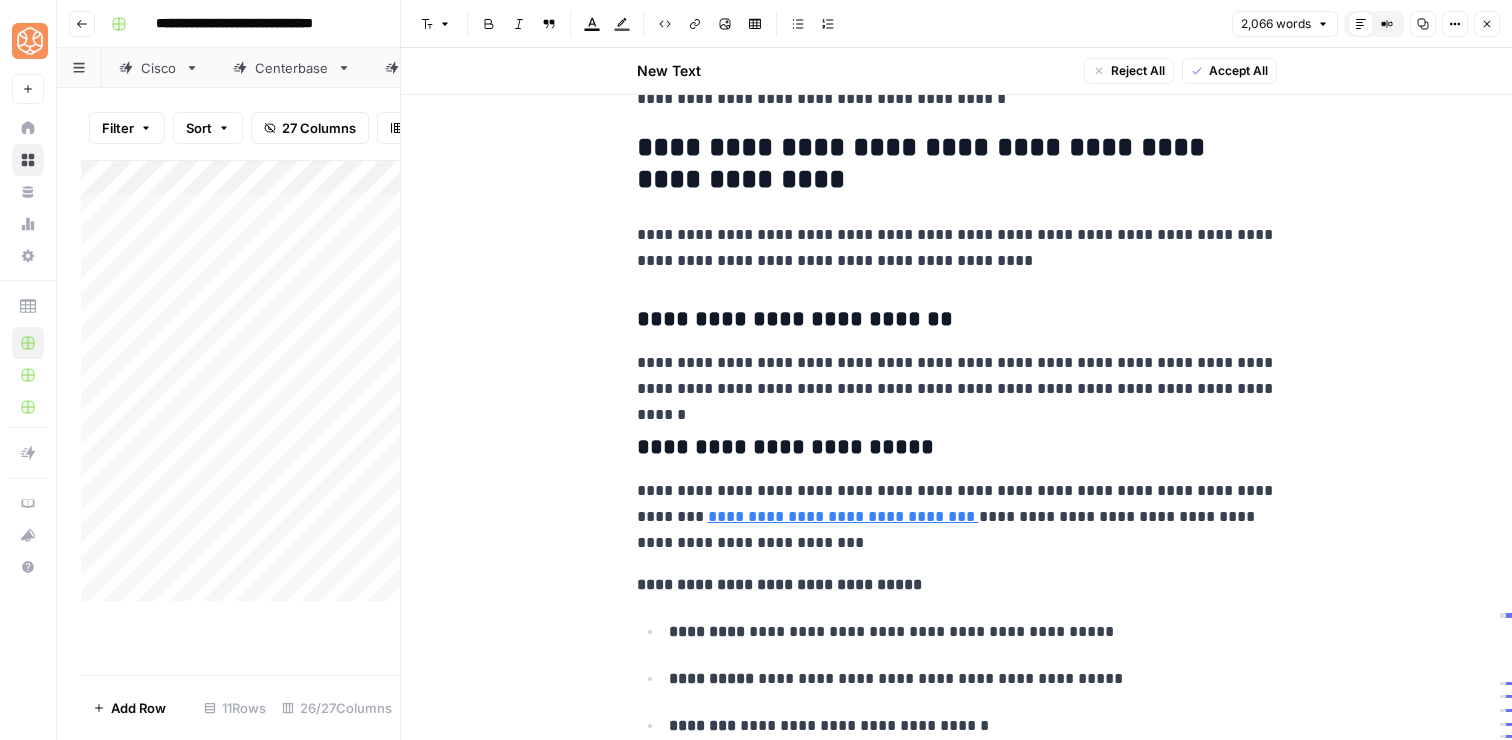 click on "**********" at bounding box center [957, 248] 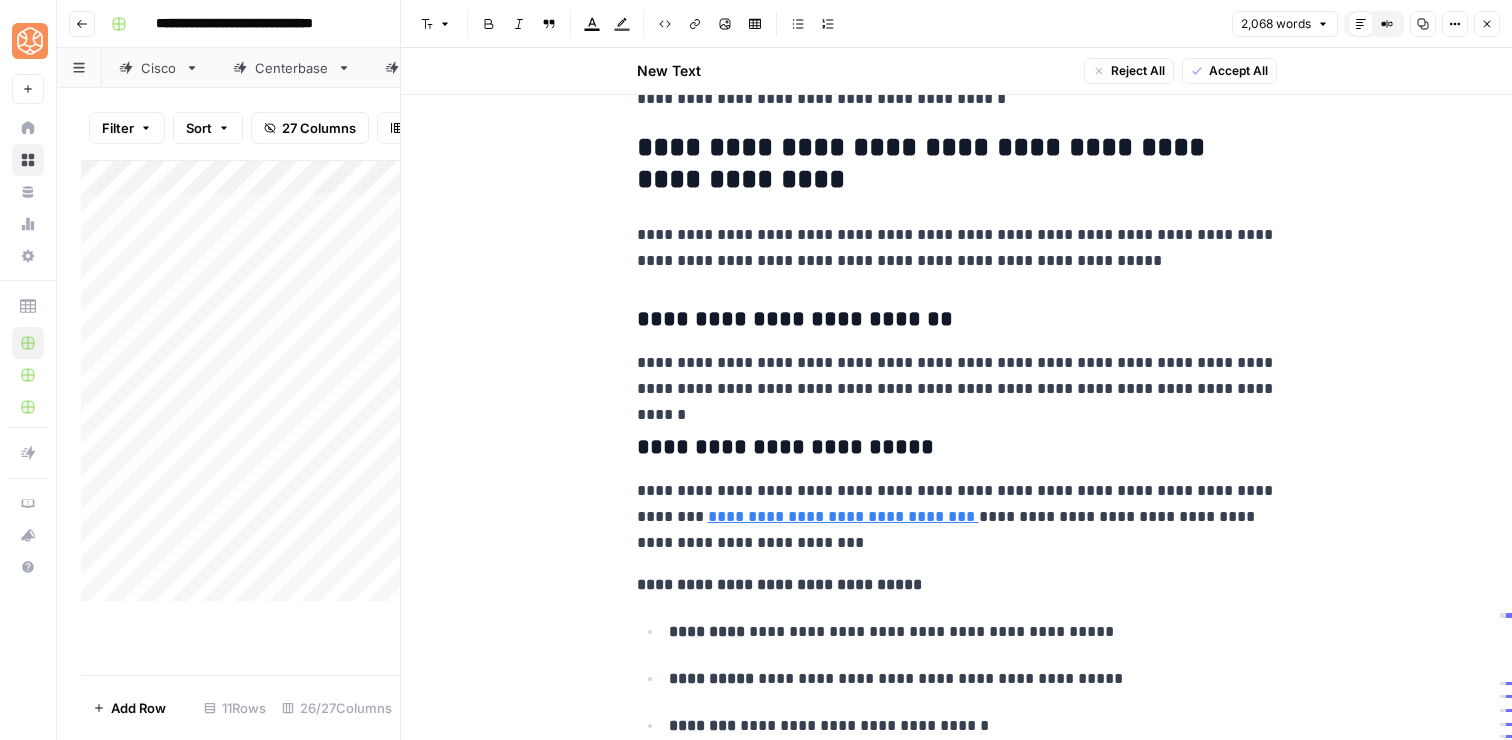 click on "**********" at bounding box center (957, 248) 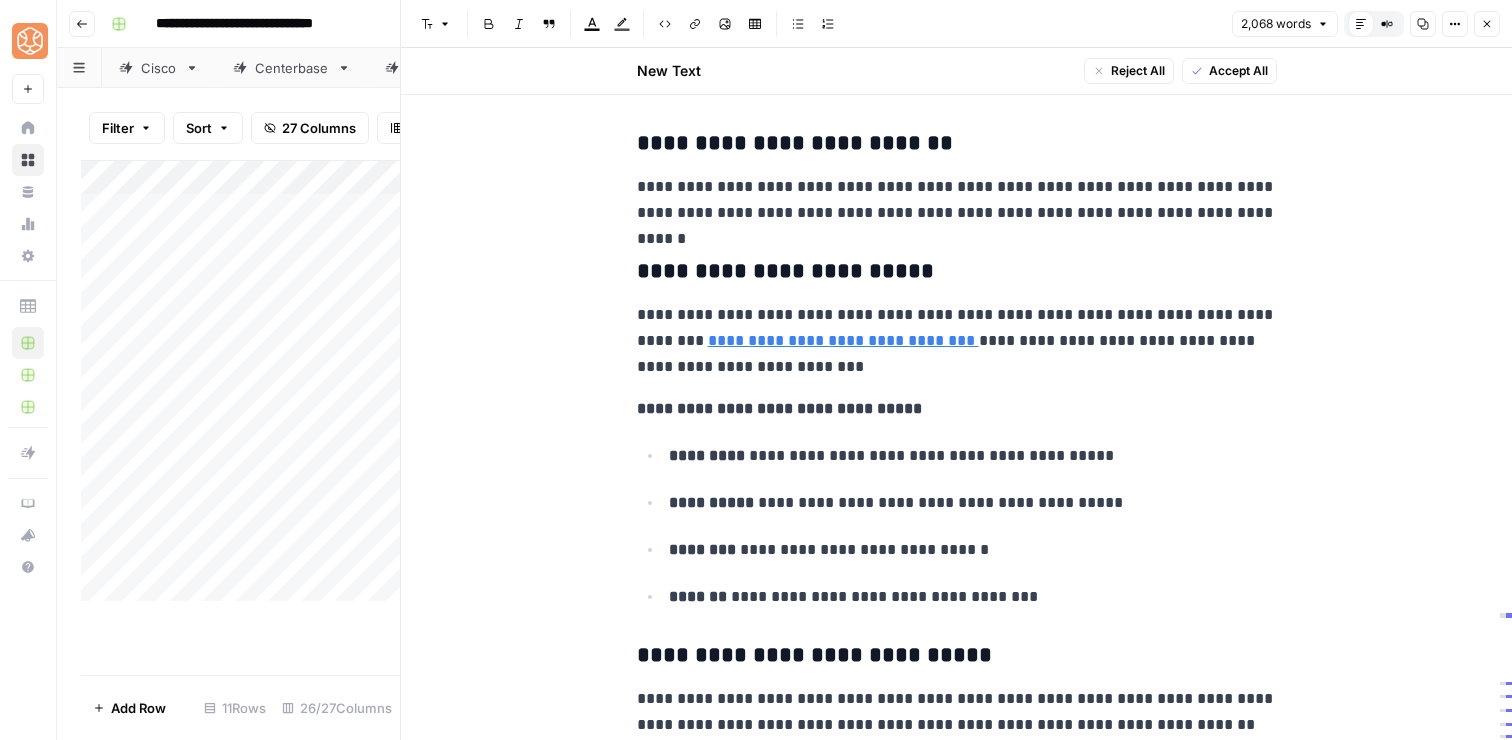scroll, scrollTop: 7366, scrollLeft: 0, axis: vertical 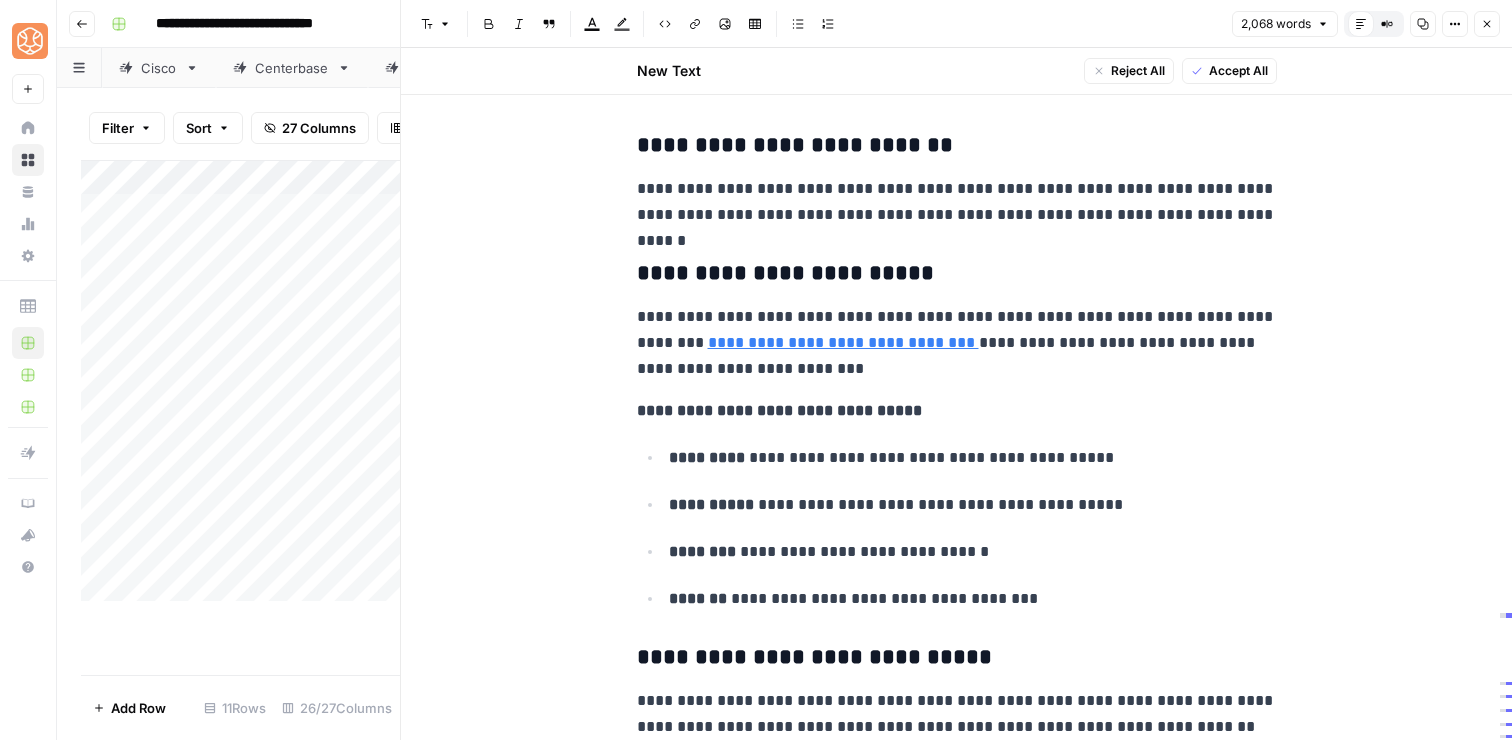 click on "**********" at bounding box center (957, 343) 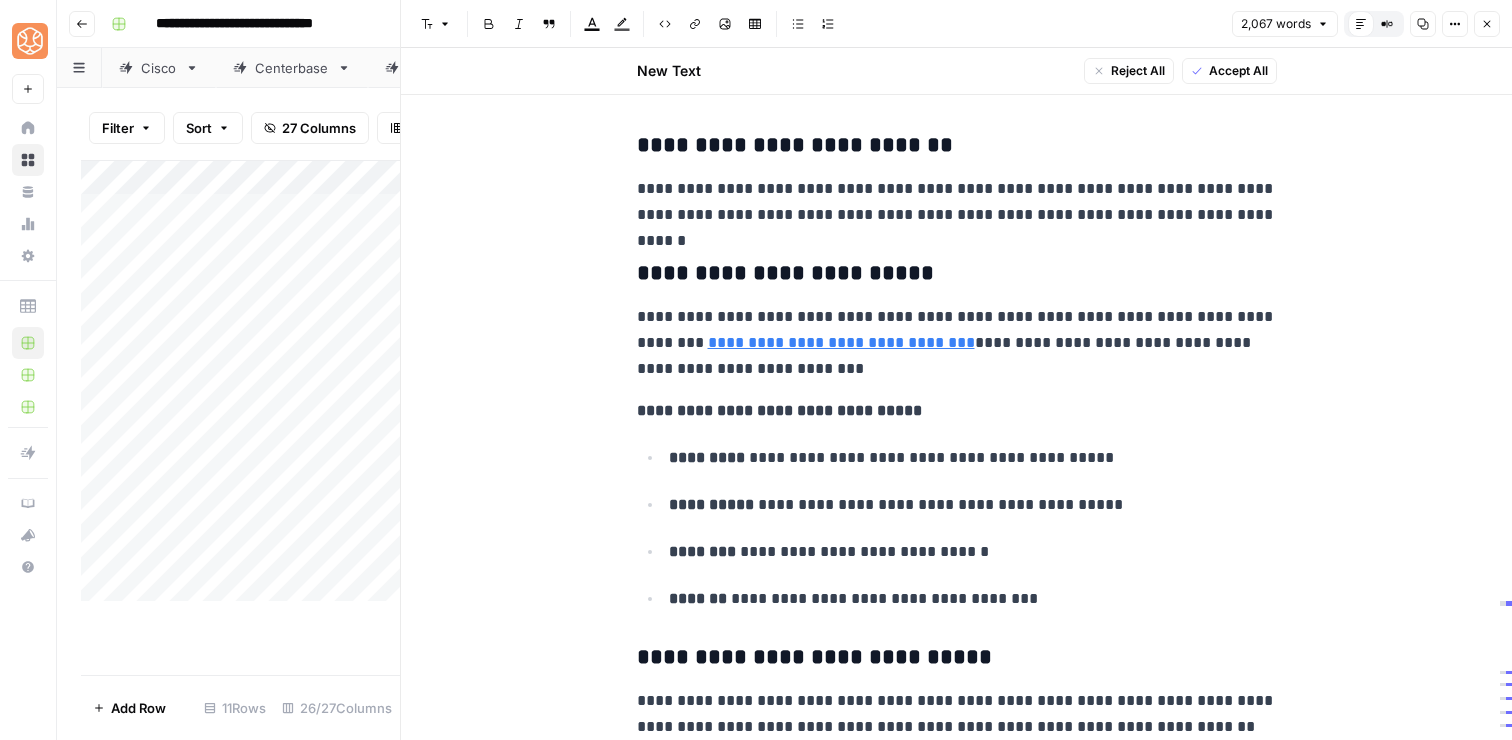 click on "**********" at bounding box center [957, 343] 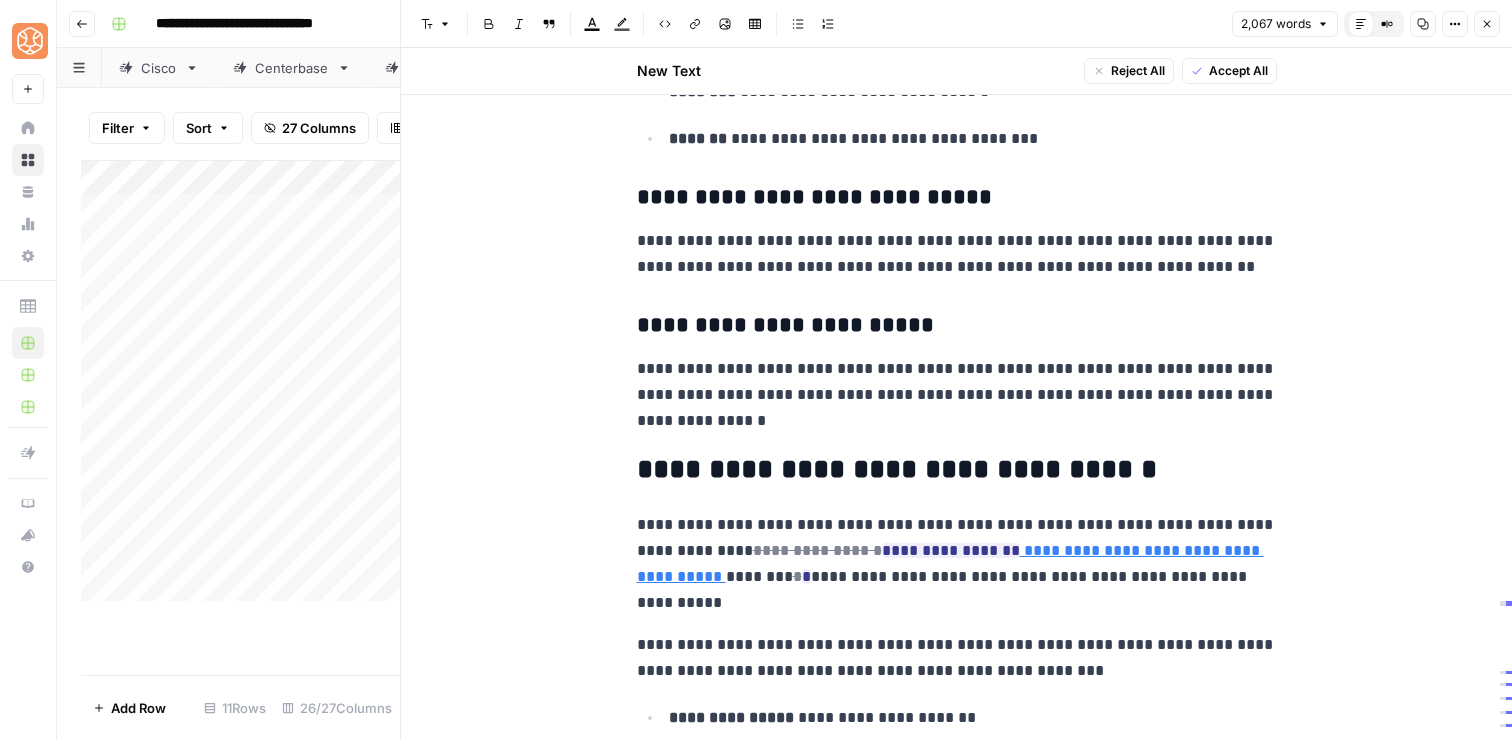 scroll, scrollTop: 7859, scrollLeft: 0, axis: vertical 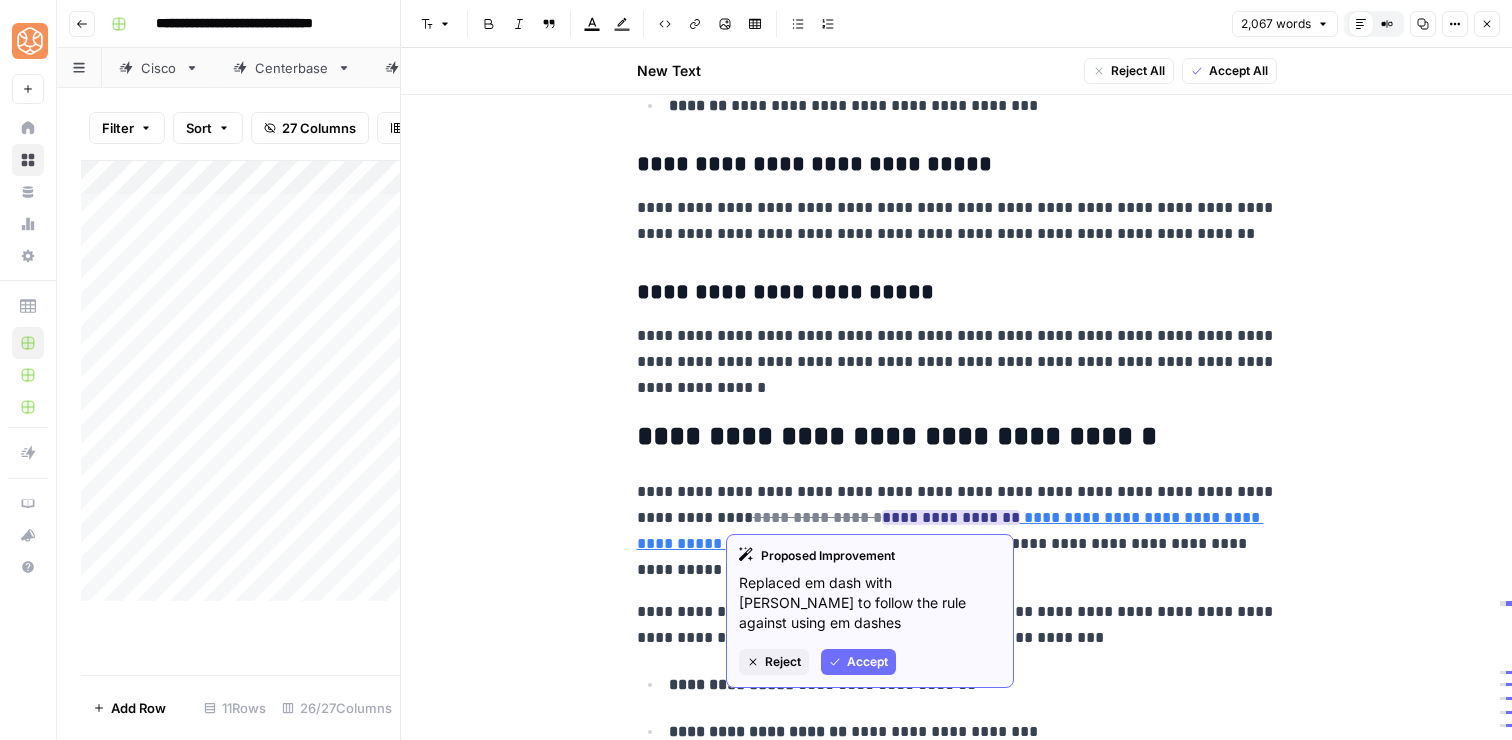 click on "Accept" at bounding box center (867, 662) 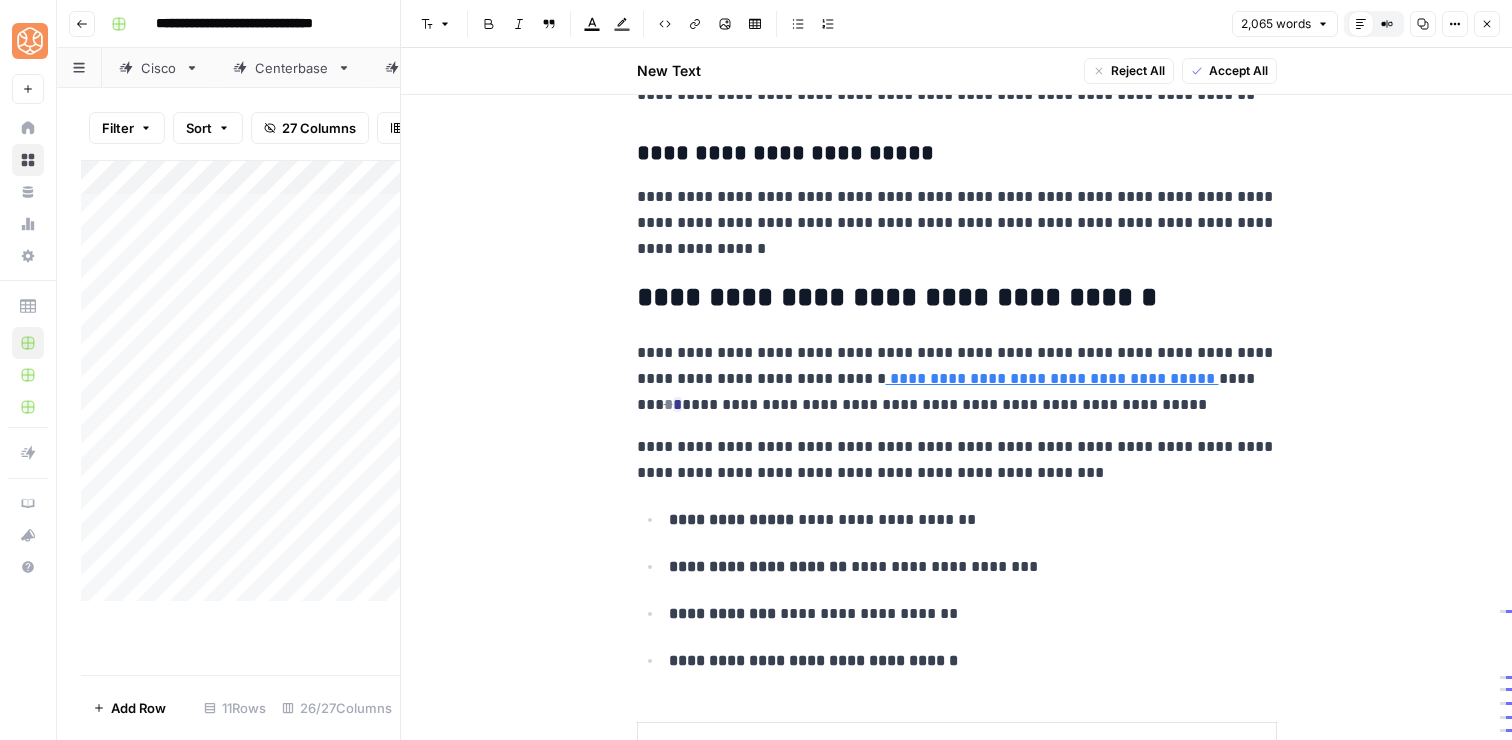 scroll, scrollTop: 8006, scrollLeft: 0, axis: vertical 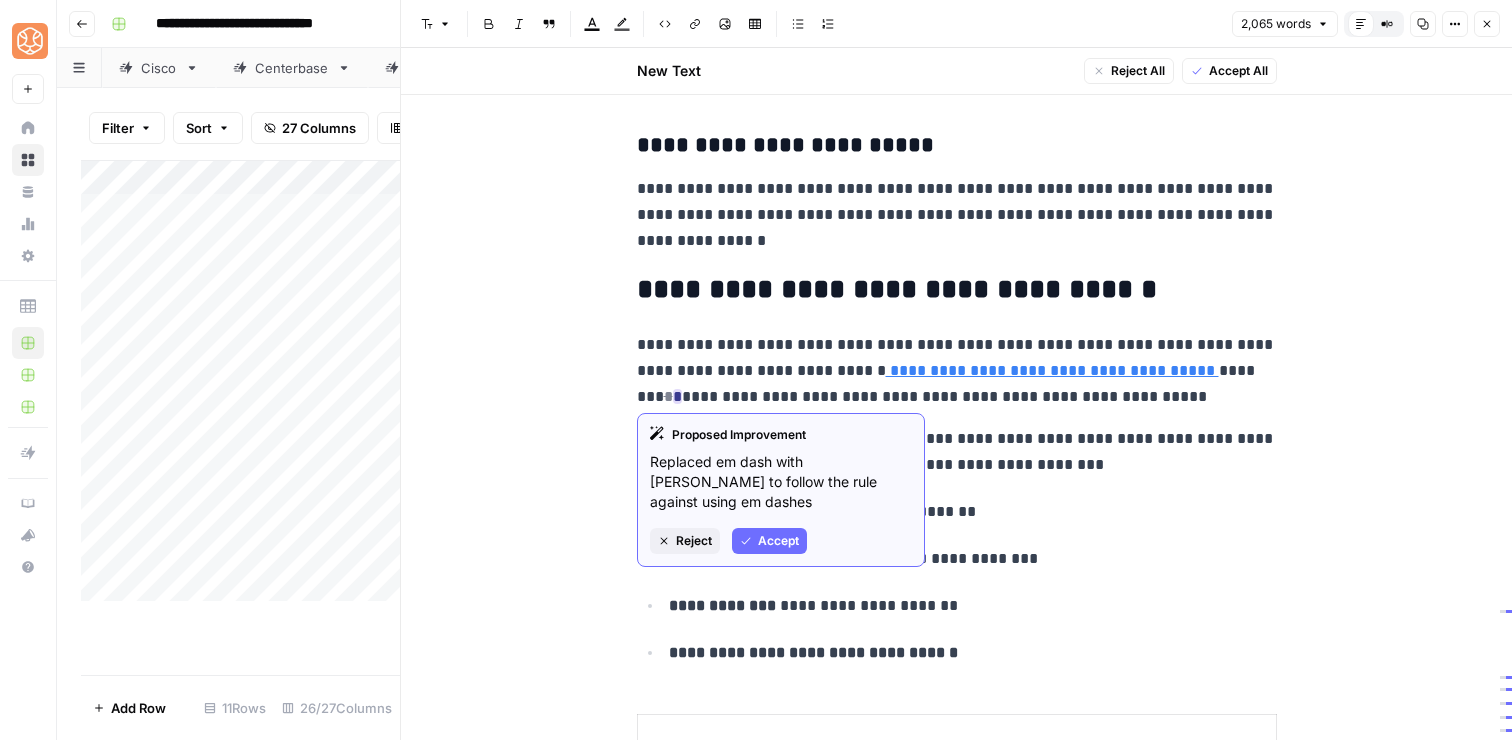 click on "Accept" at bounding box center [778, 541] 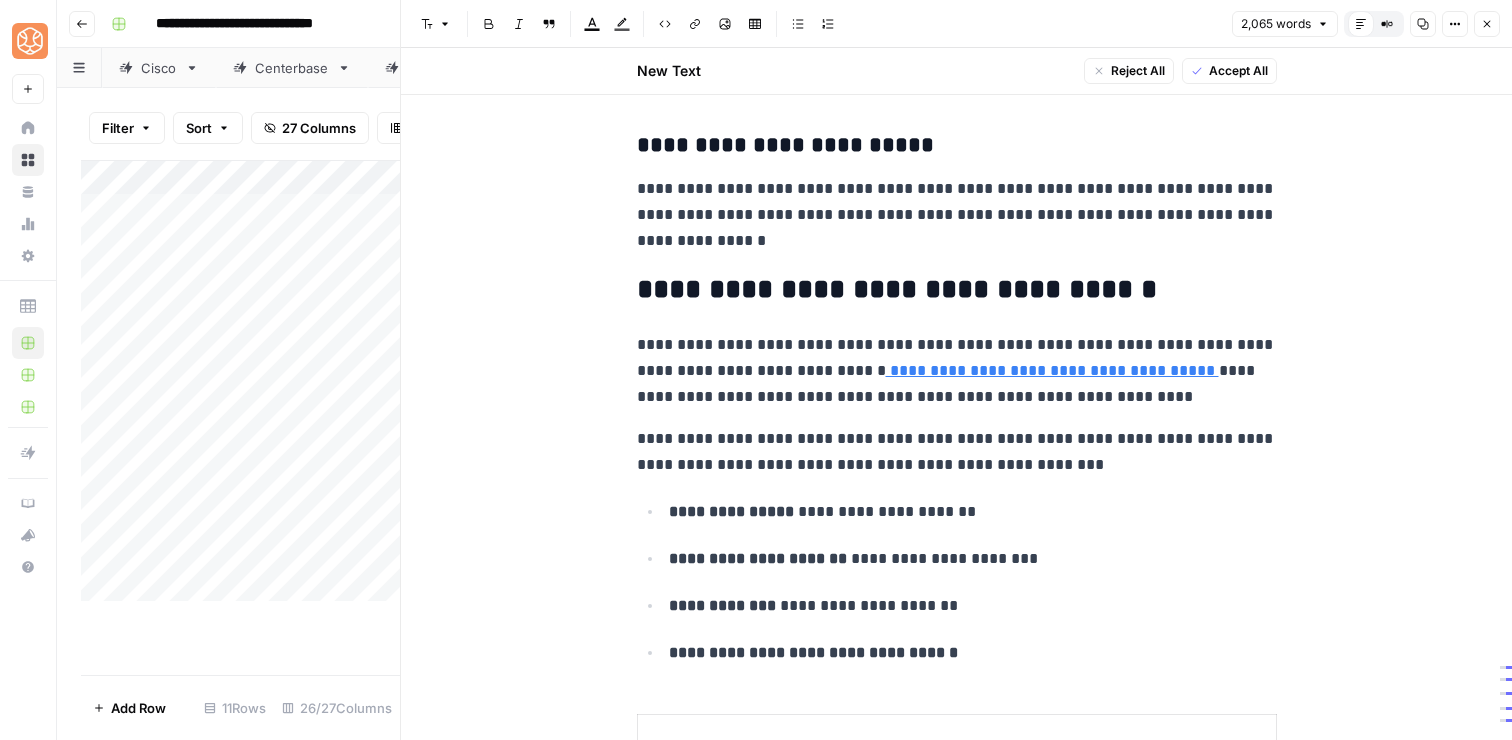 click on "**********" at bounding box center [957, 371] 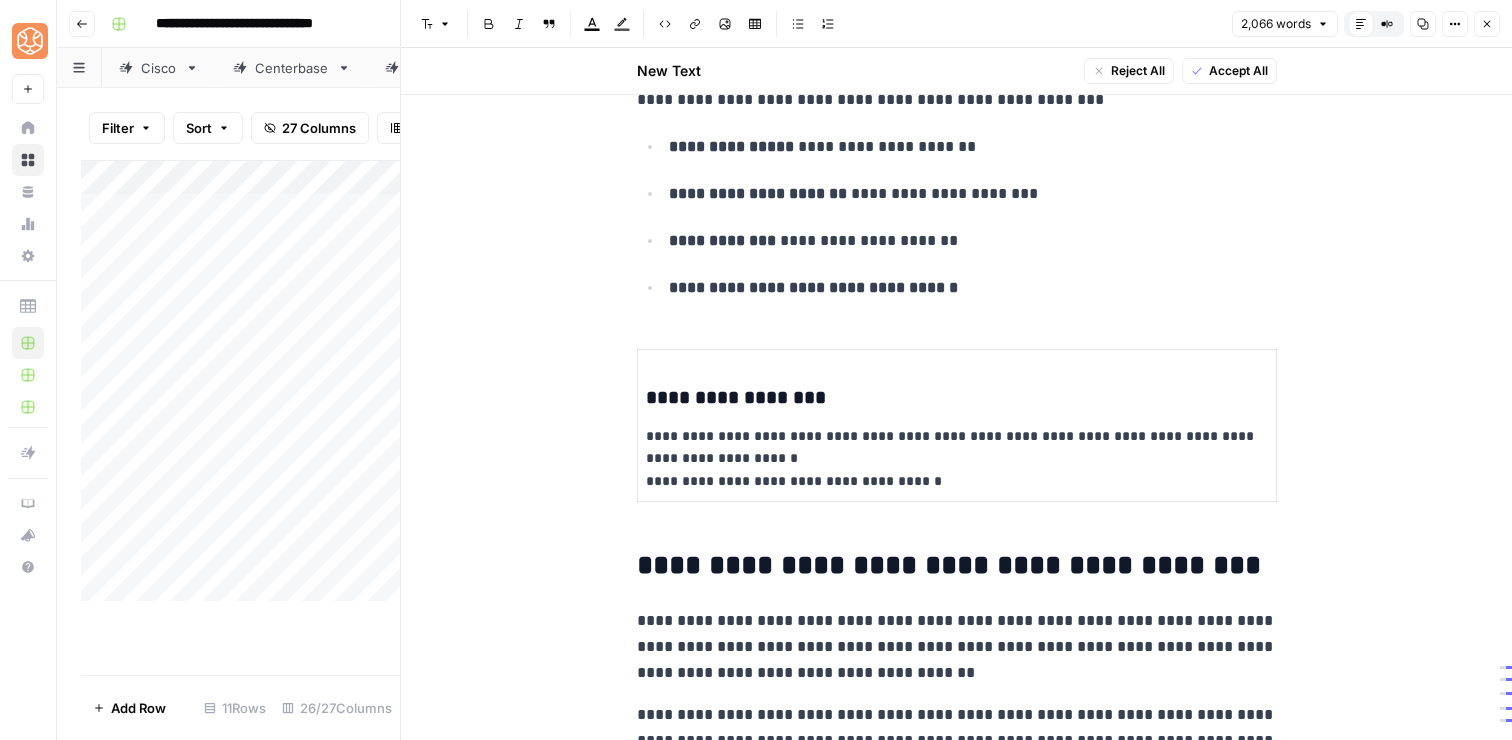 scroll, scrollTop: 8373, scrollLeft: 0, axis: vertical 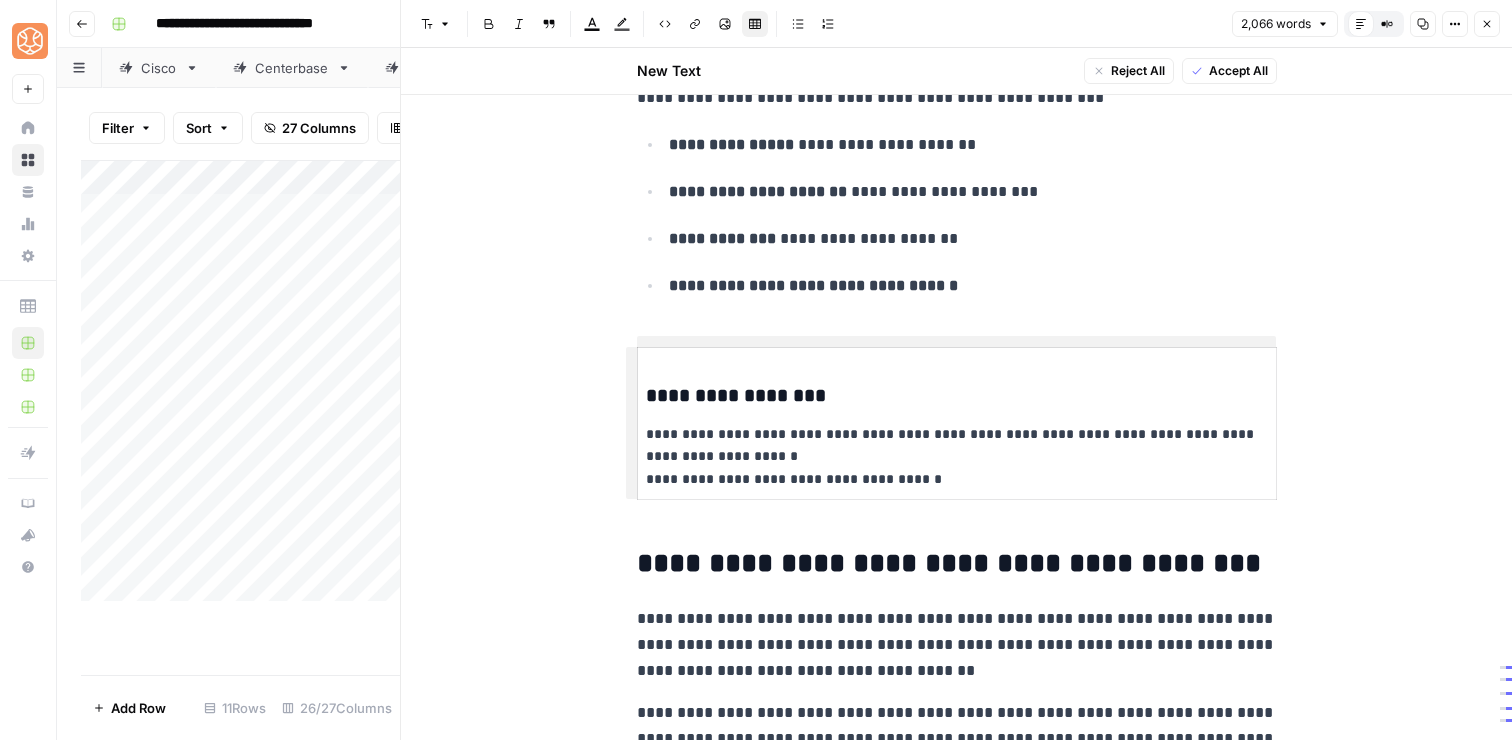 click on "**********" at bounding box center [957, 457] 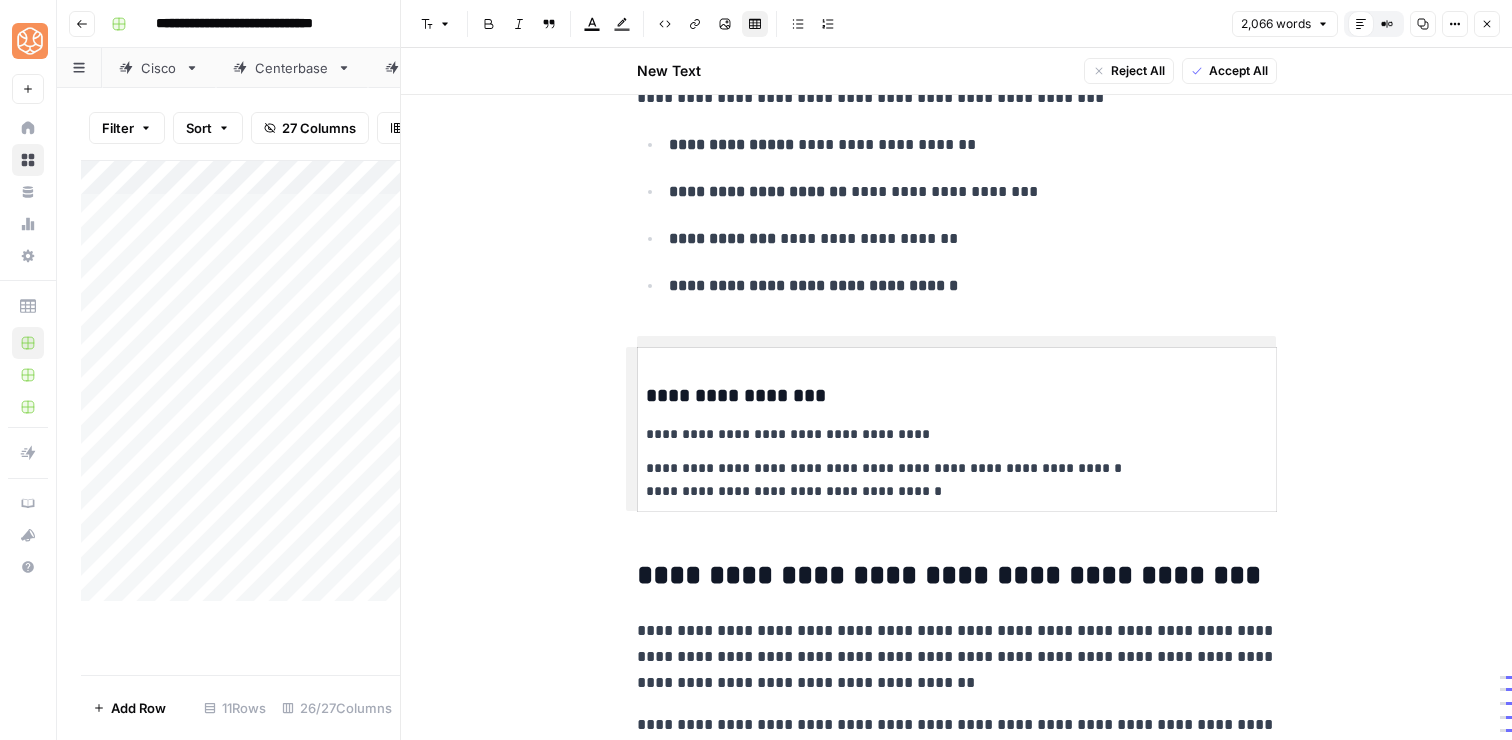click on "**********" at bounding box center [957, 480] 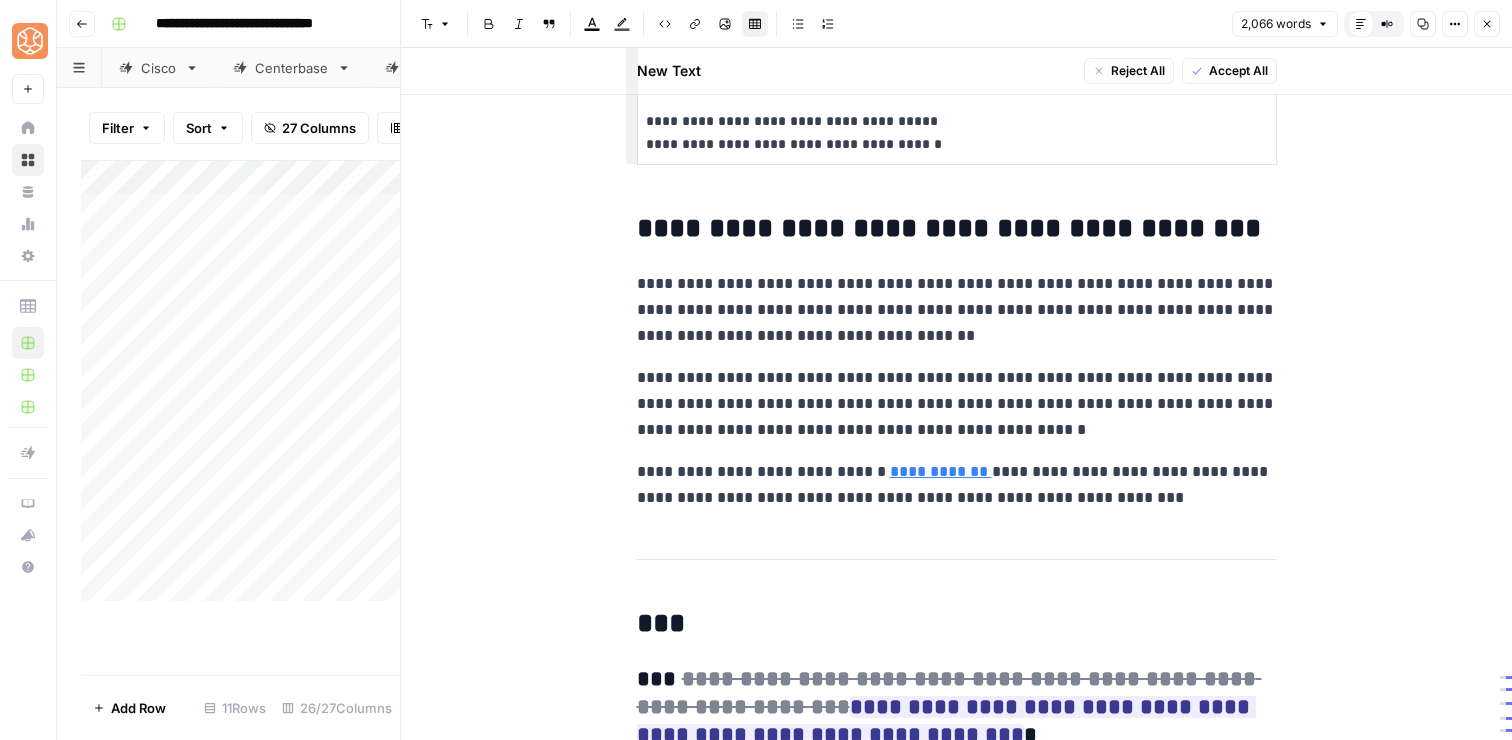 scroll, scrollTop: 8758, scrollLeft: 0, axis: vertical 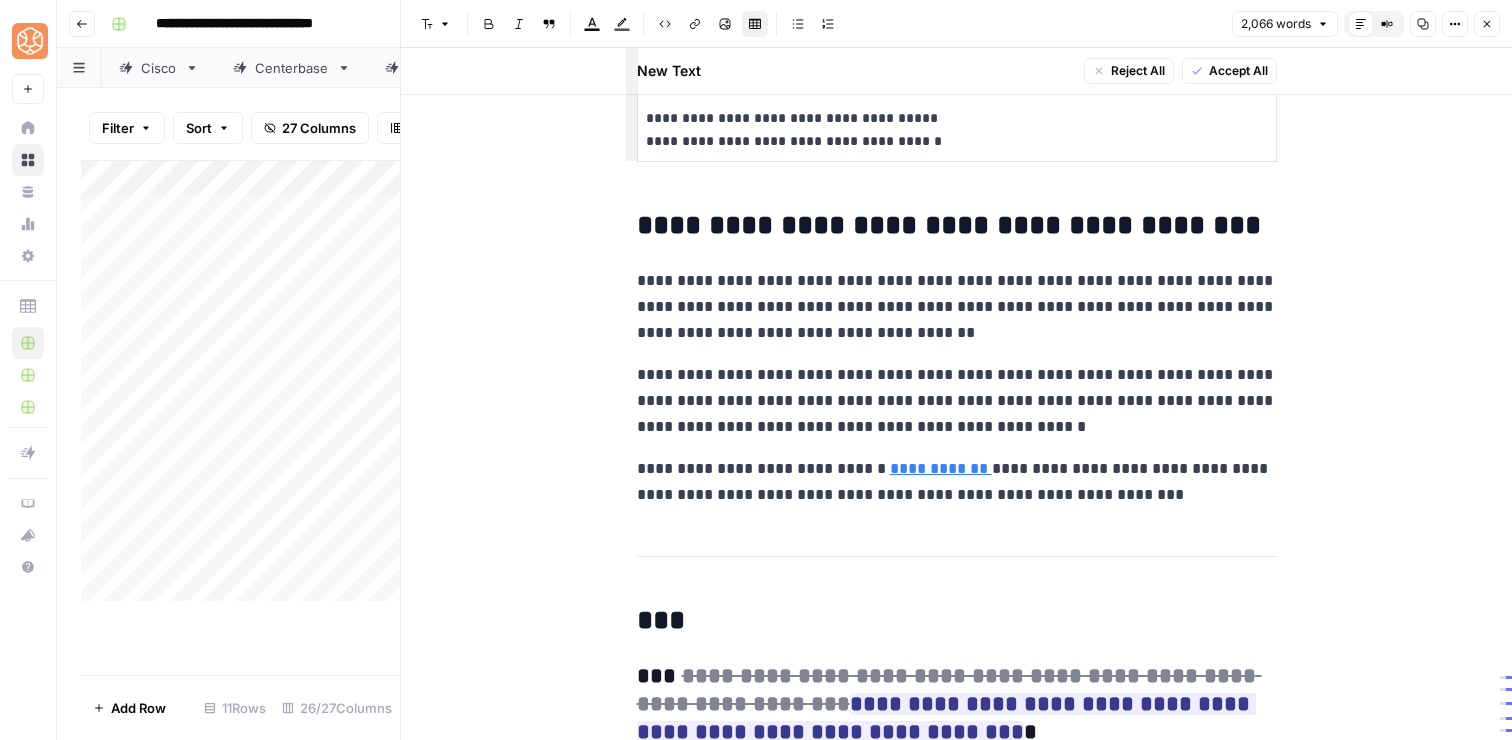 click on "**********" at bounding box center [957, 482] 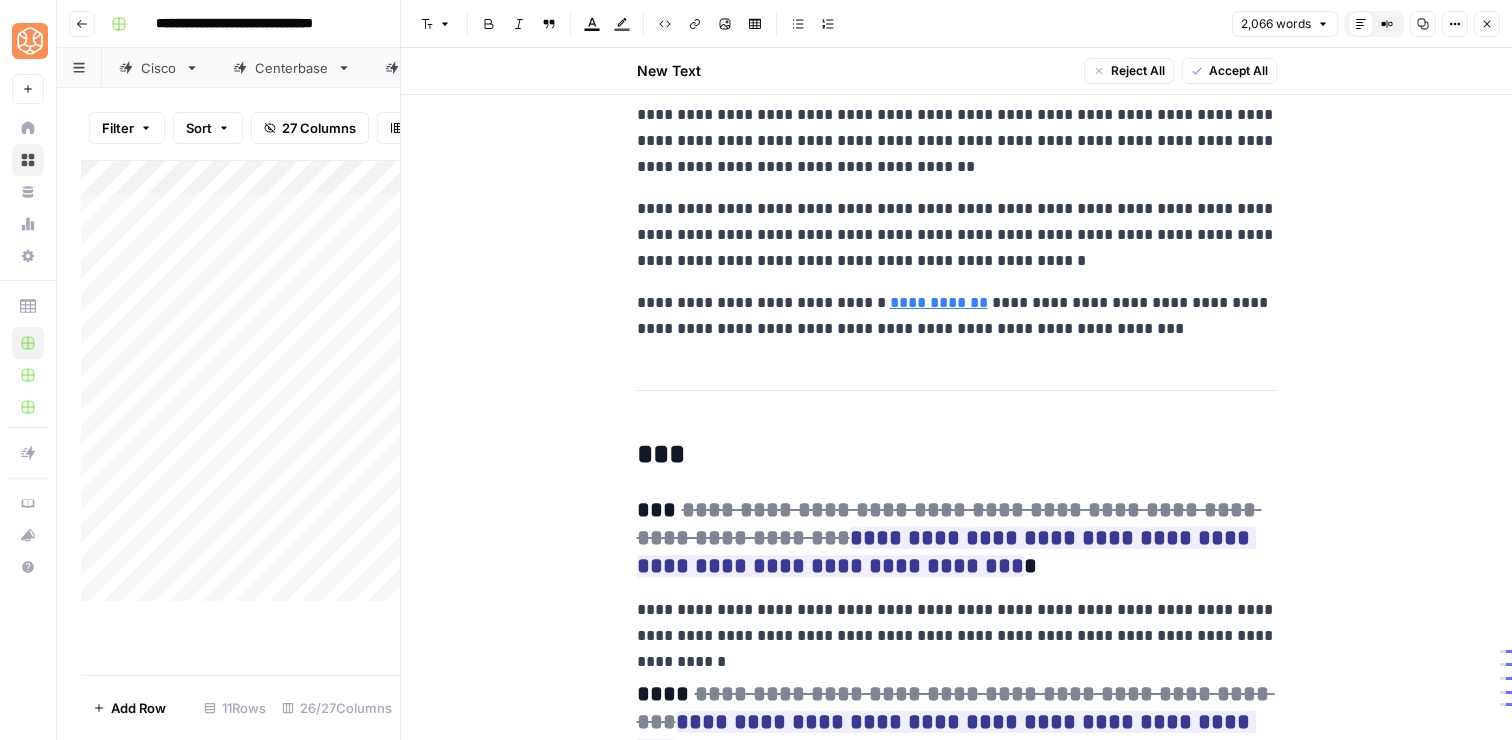 scroll, scrollTop: 8927, scrollLeft: 0, axis: vertical 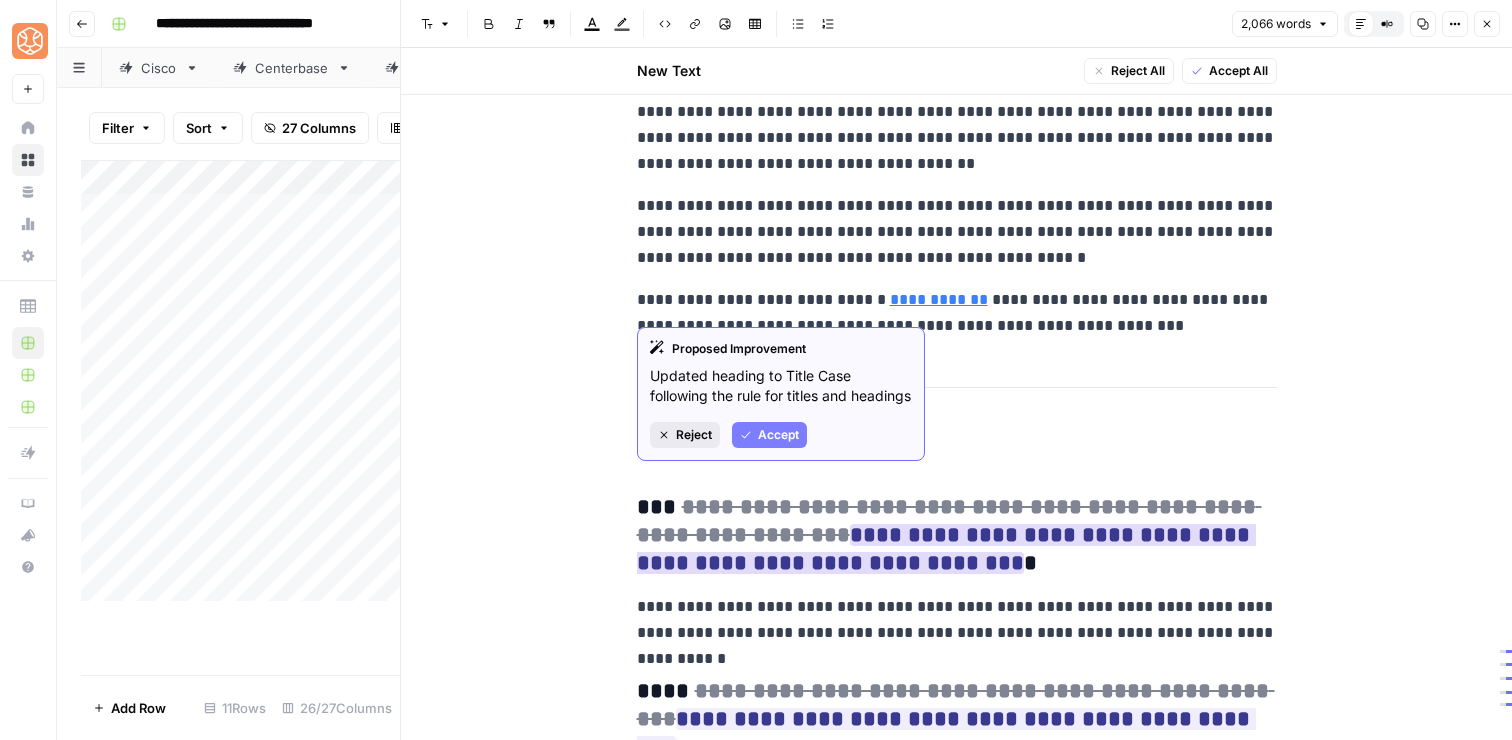 click on "Reject" at bounding box center [694, 435] 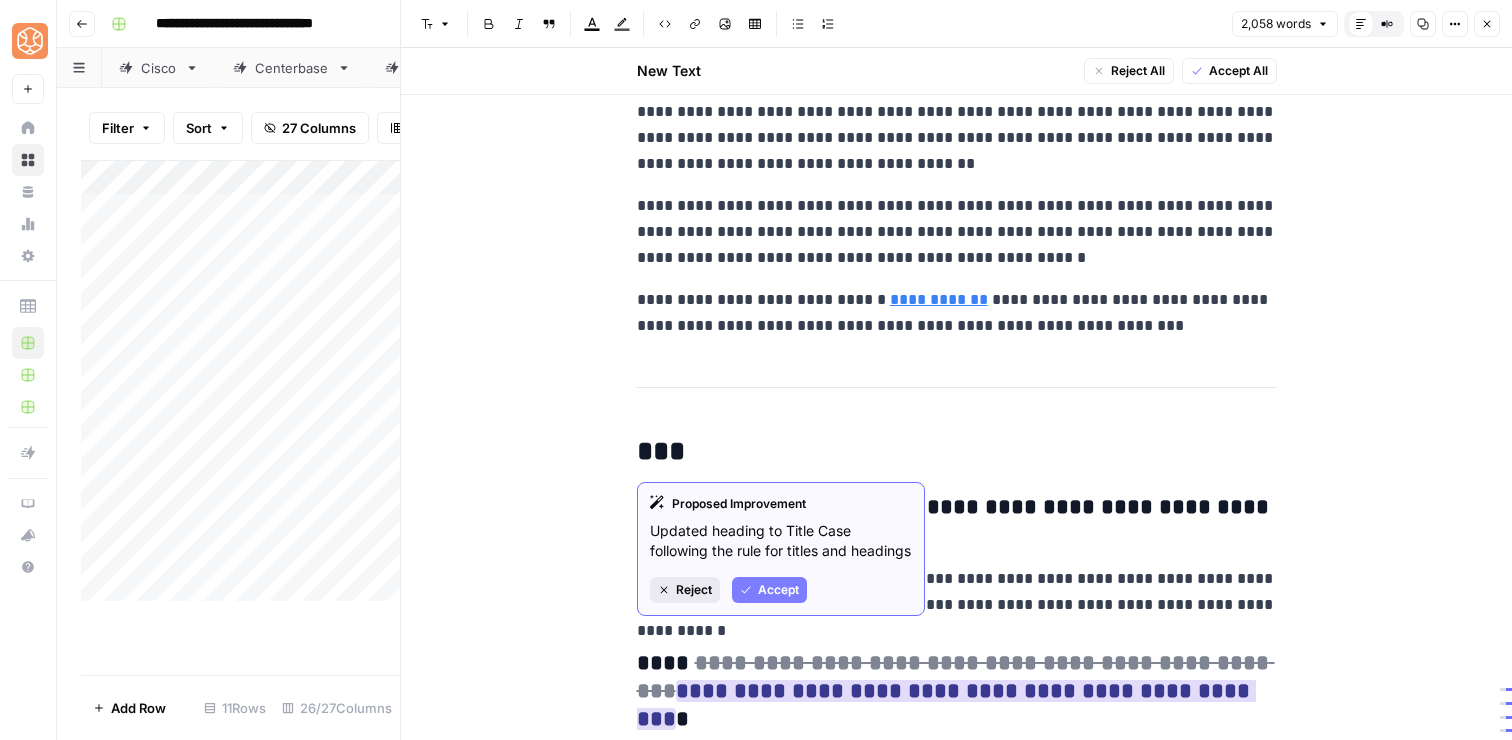 click on "Reject" at bounding box center [694, 590] 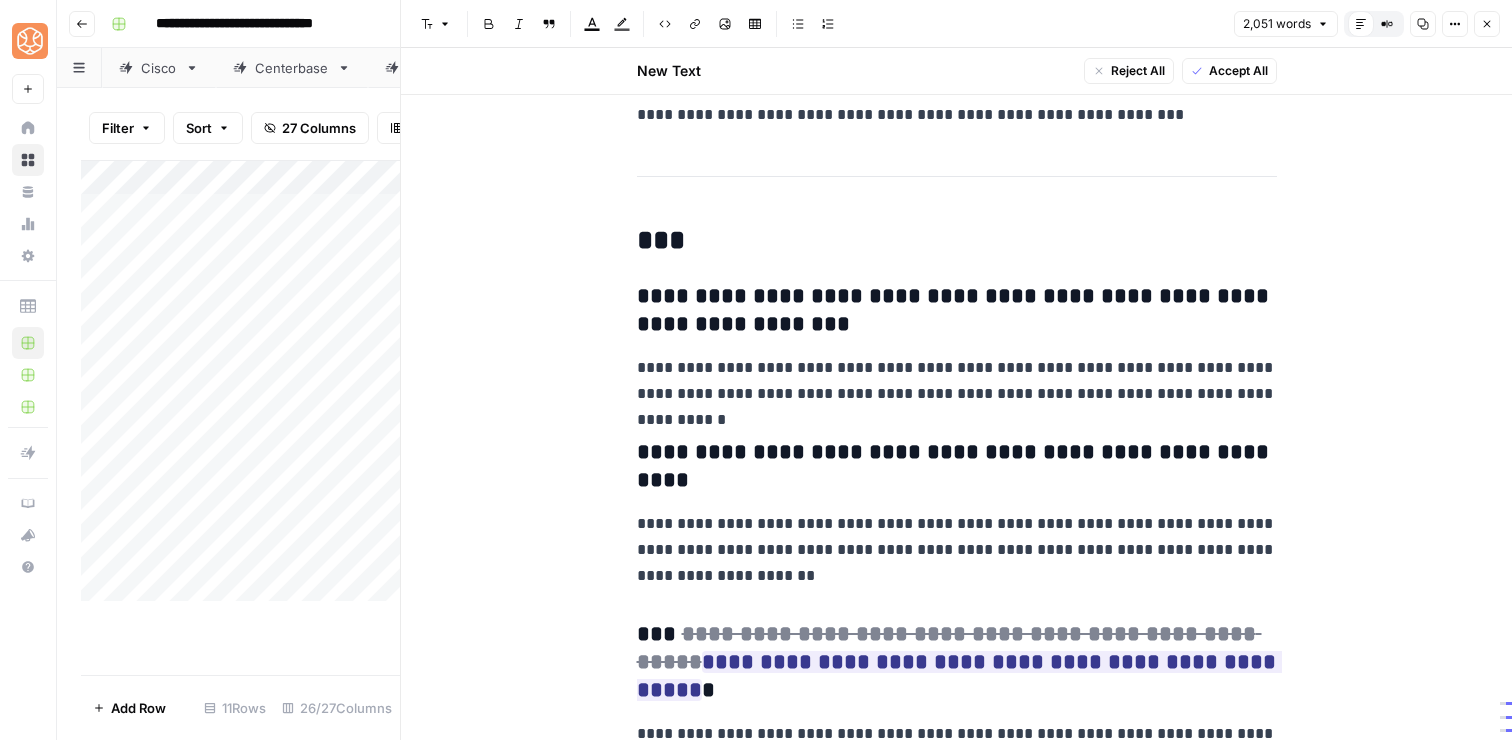 scroll, scrollTop: 9154, scrollLeft: 0, axis: vertical 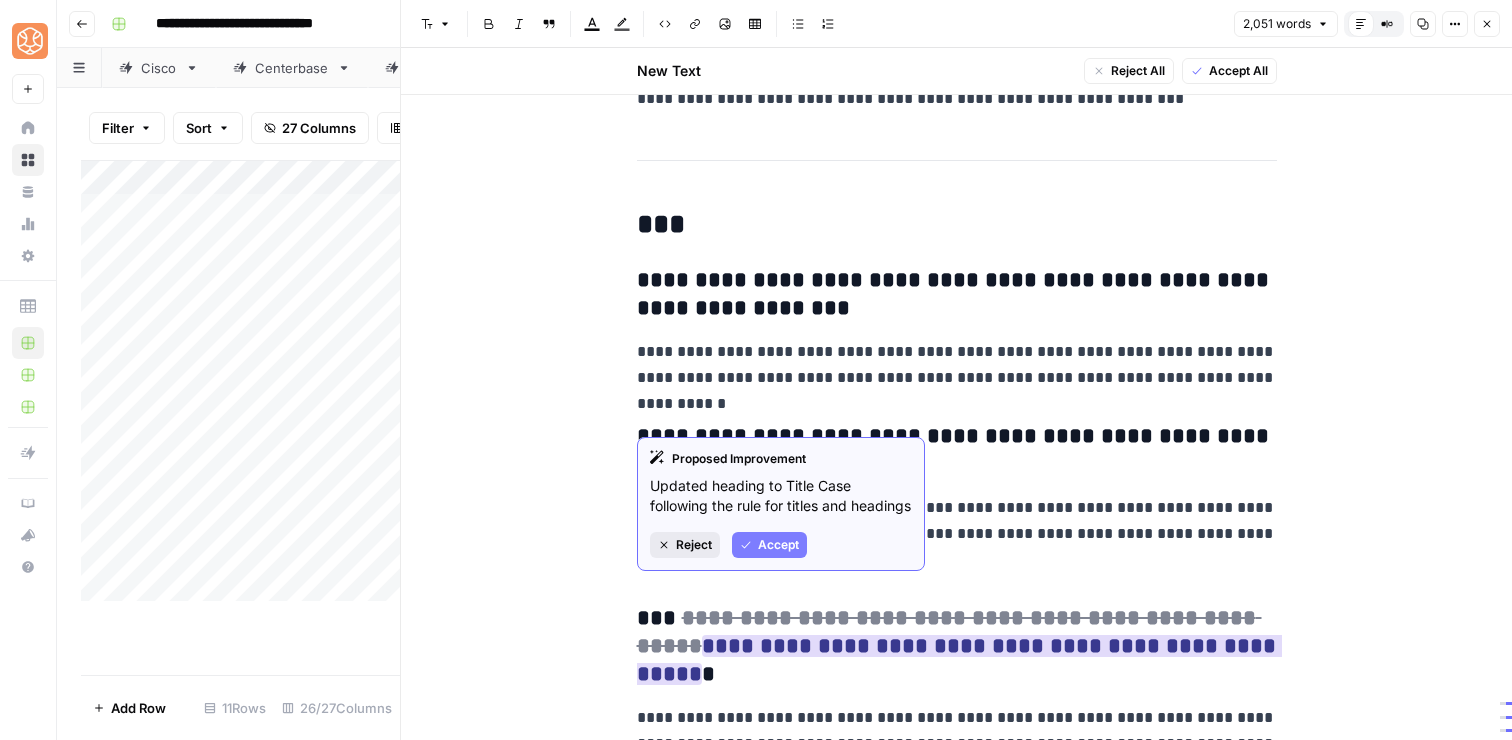 click on "Reject" at bounding box center [694, 545] 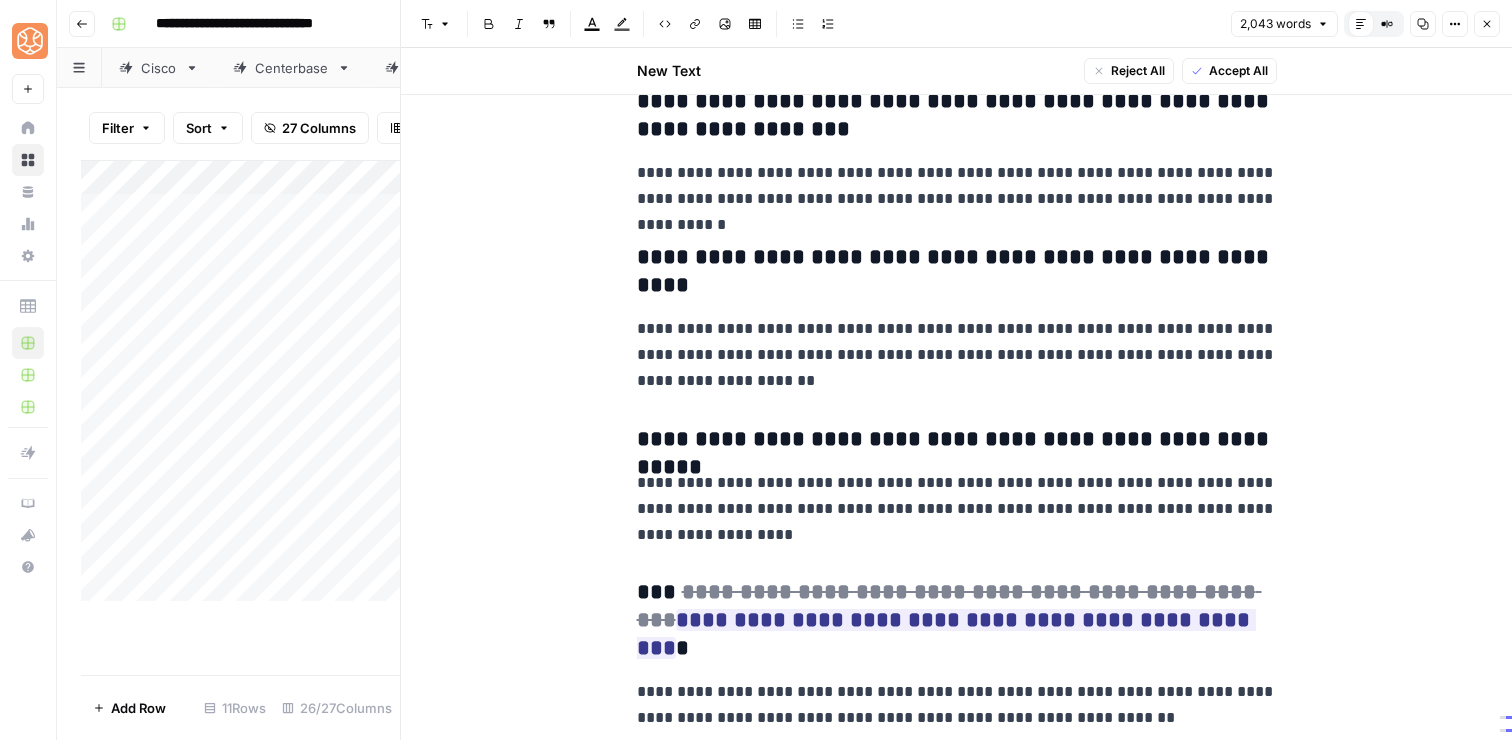 scroll, scrollTop: 9361, scrollLeft: 0, axis: vertical 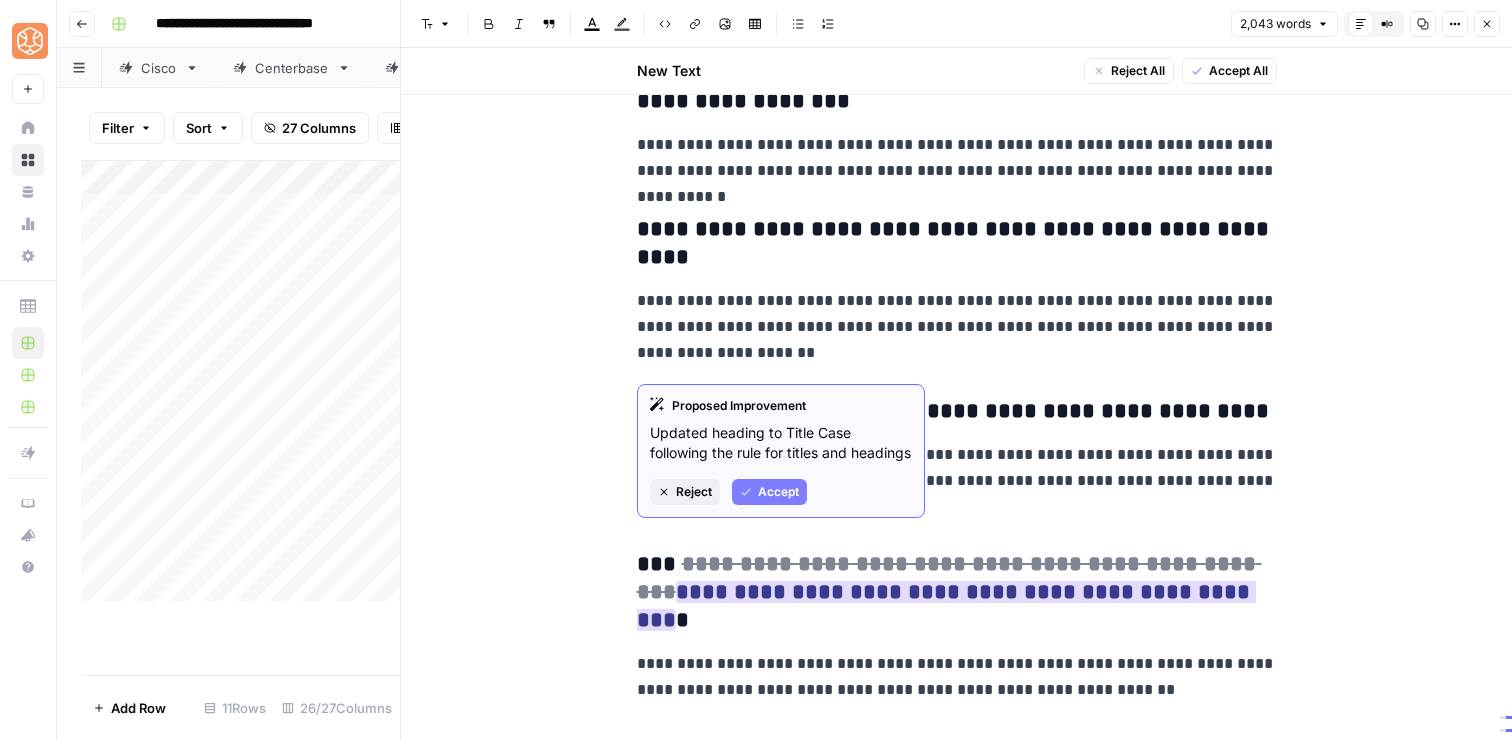 click on "Proposed Improvement Updated heading to Title Case following the rule for titles and headings Reject Accept" at bounding box center (781, 451) 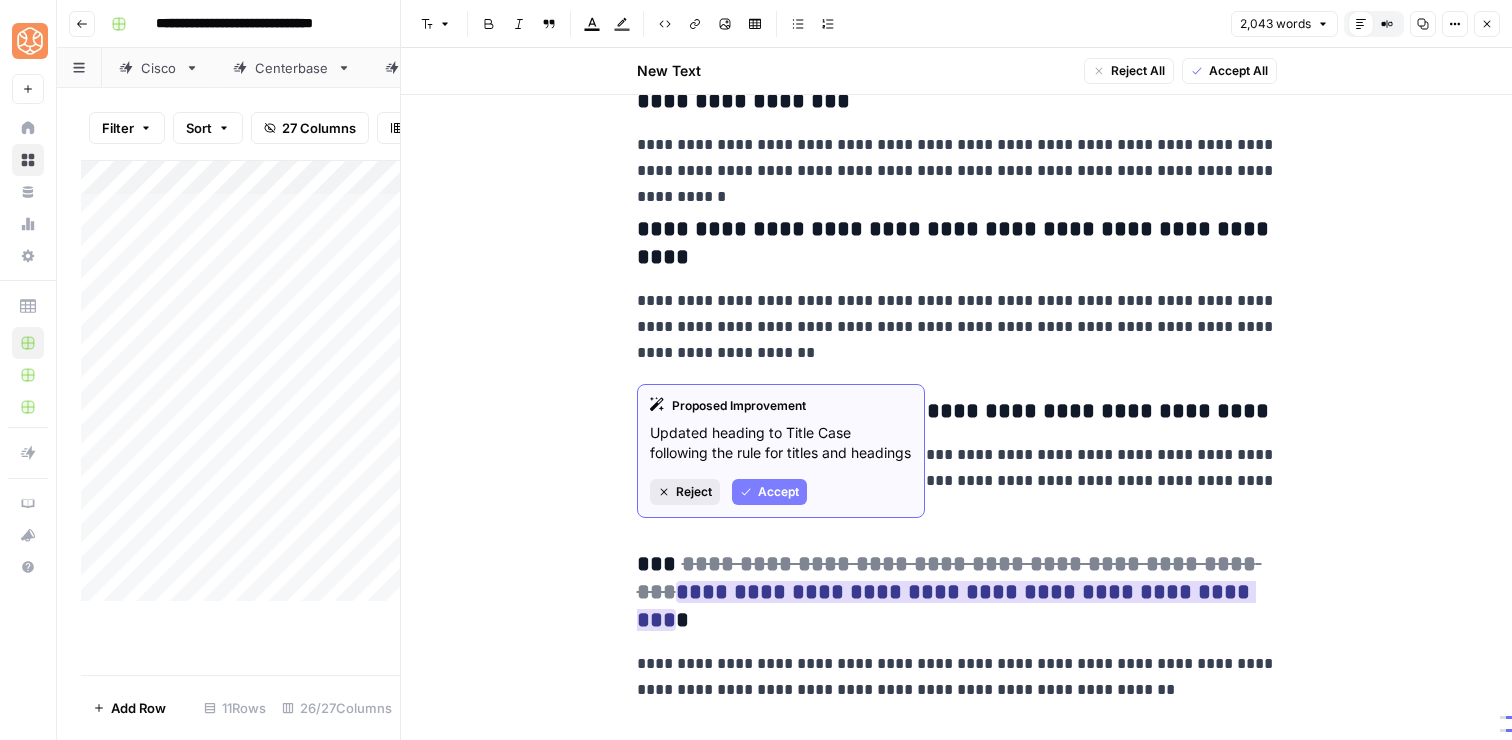 click on "Reject" at bounding box center [694, 492] 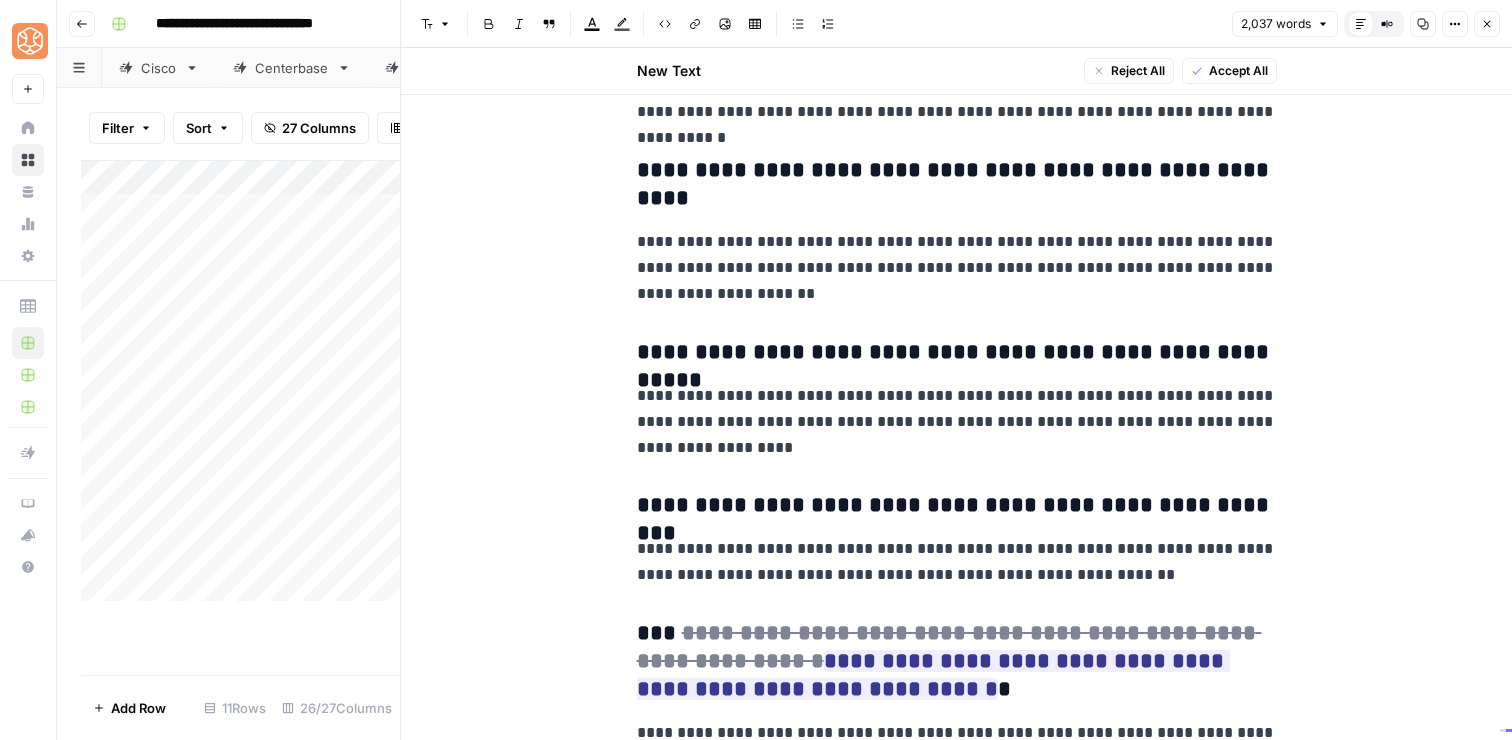 scroll, scrollTop: 9461, scrollLeft: 0, axis: vertical 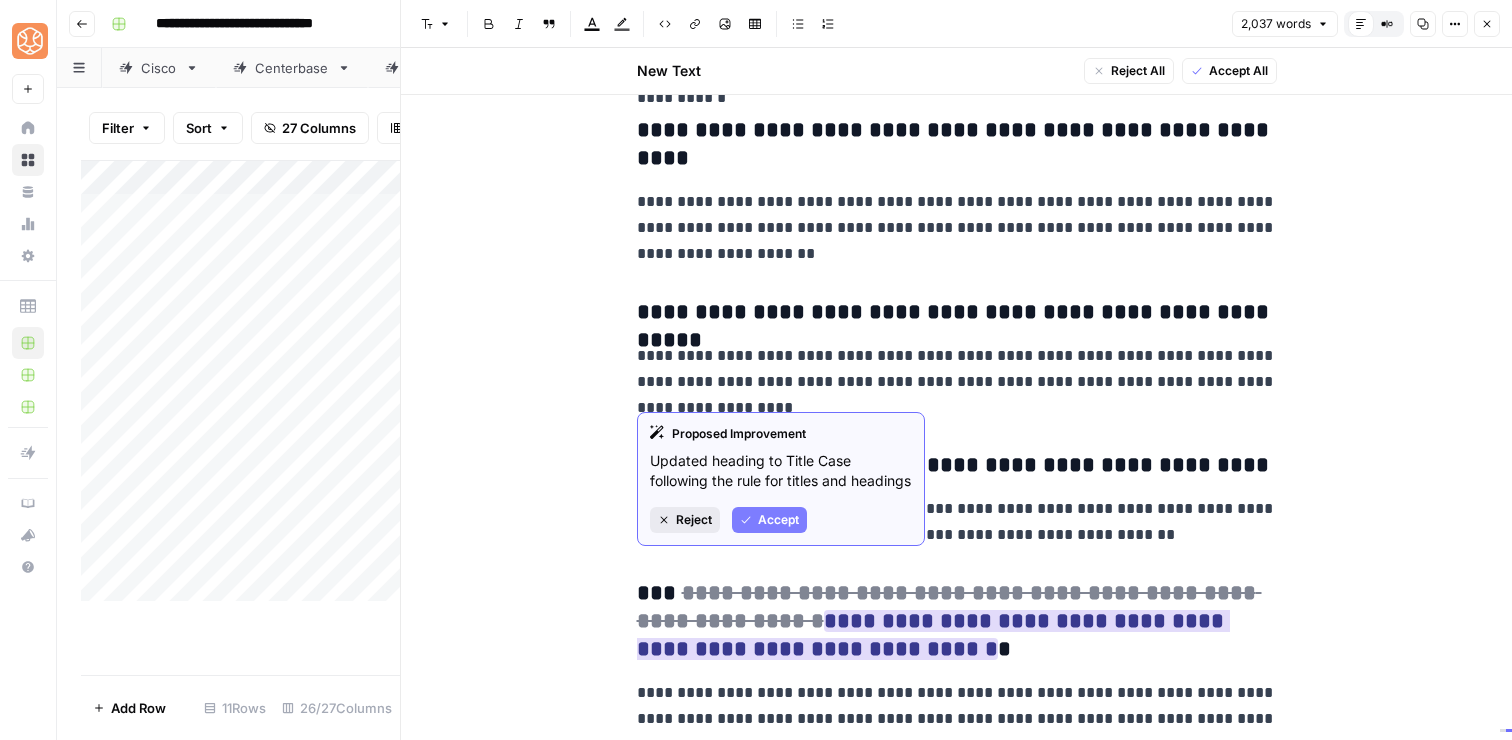 click on "Reject" at bounding box center (694, 520) 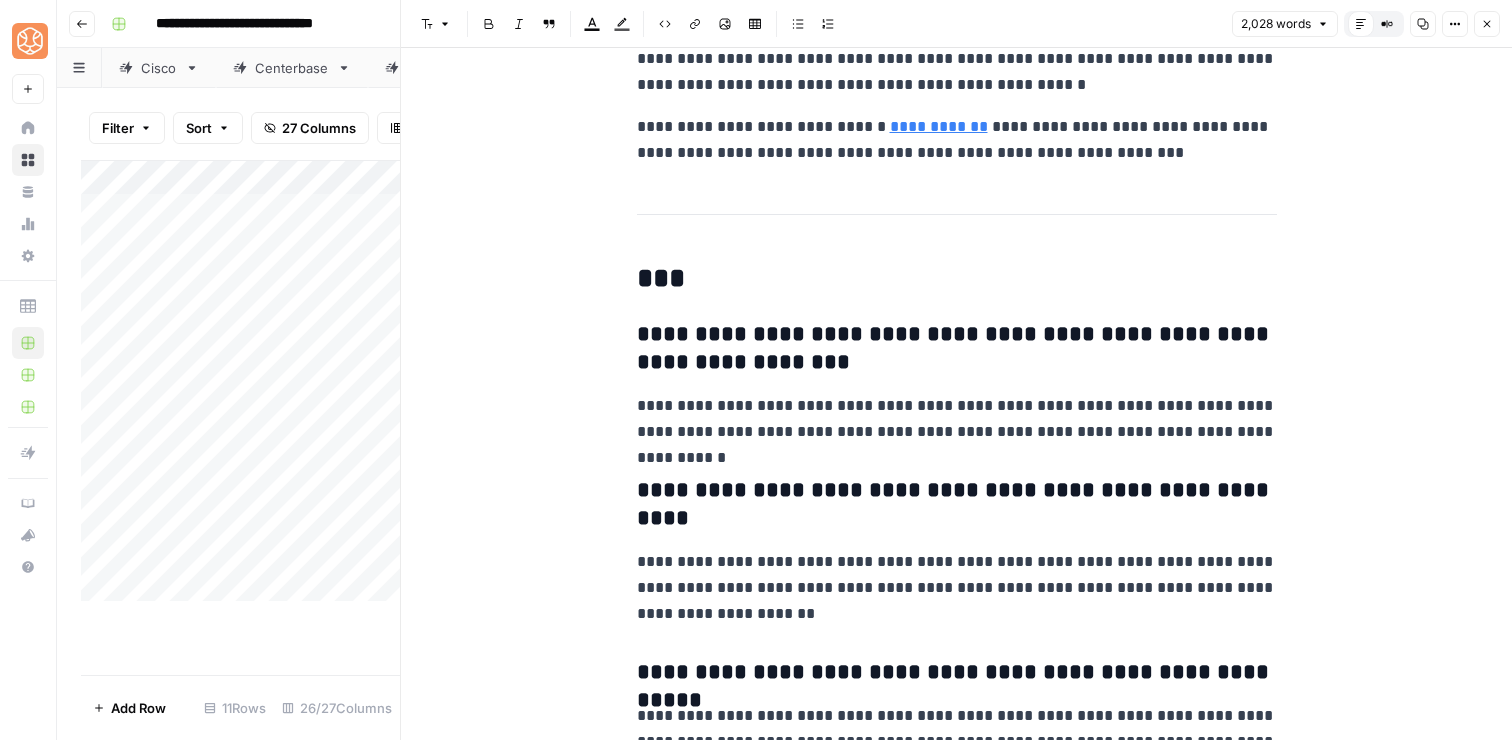 scroll, scrollTop: 9014, scrollLeft: 0, axis: vertical 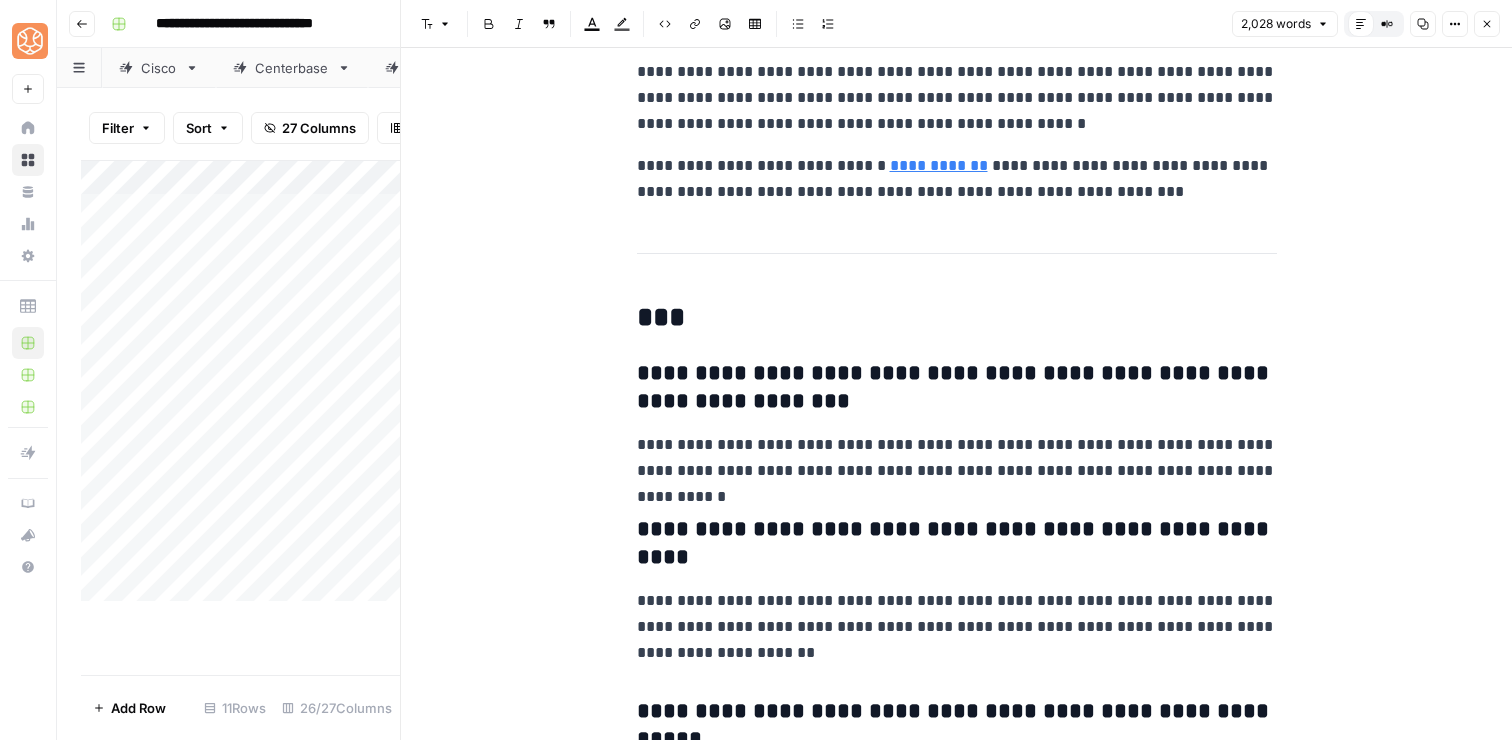 click on "**********" at bounding box center [957, -3912] 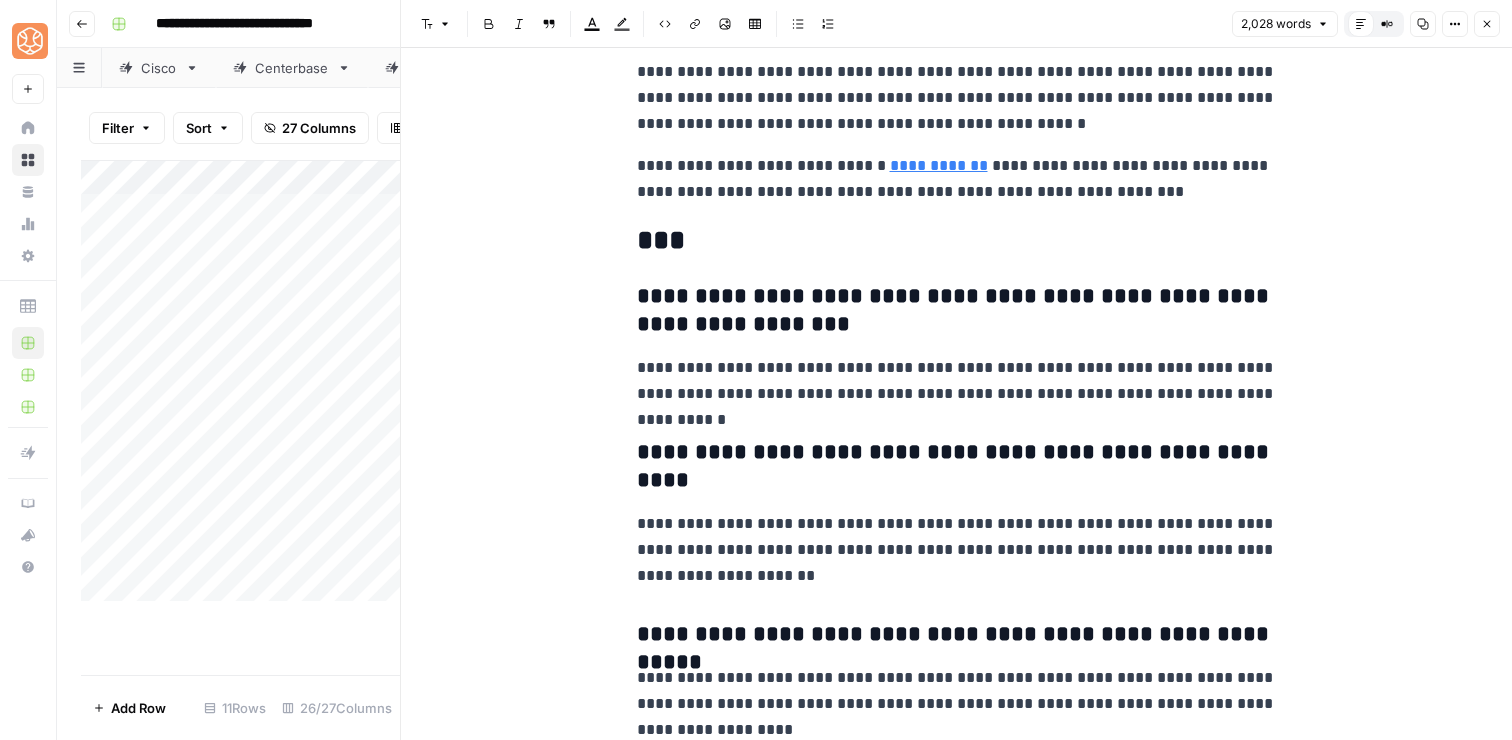click on "***" at bounding box center (957, 241) 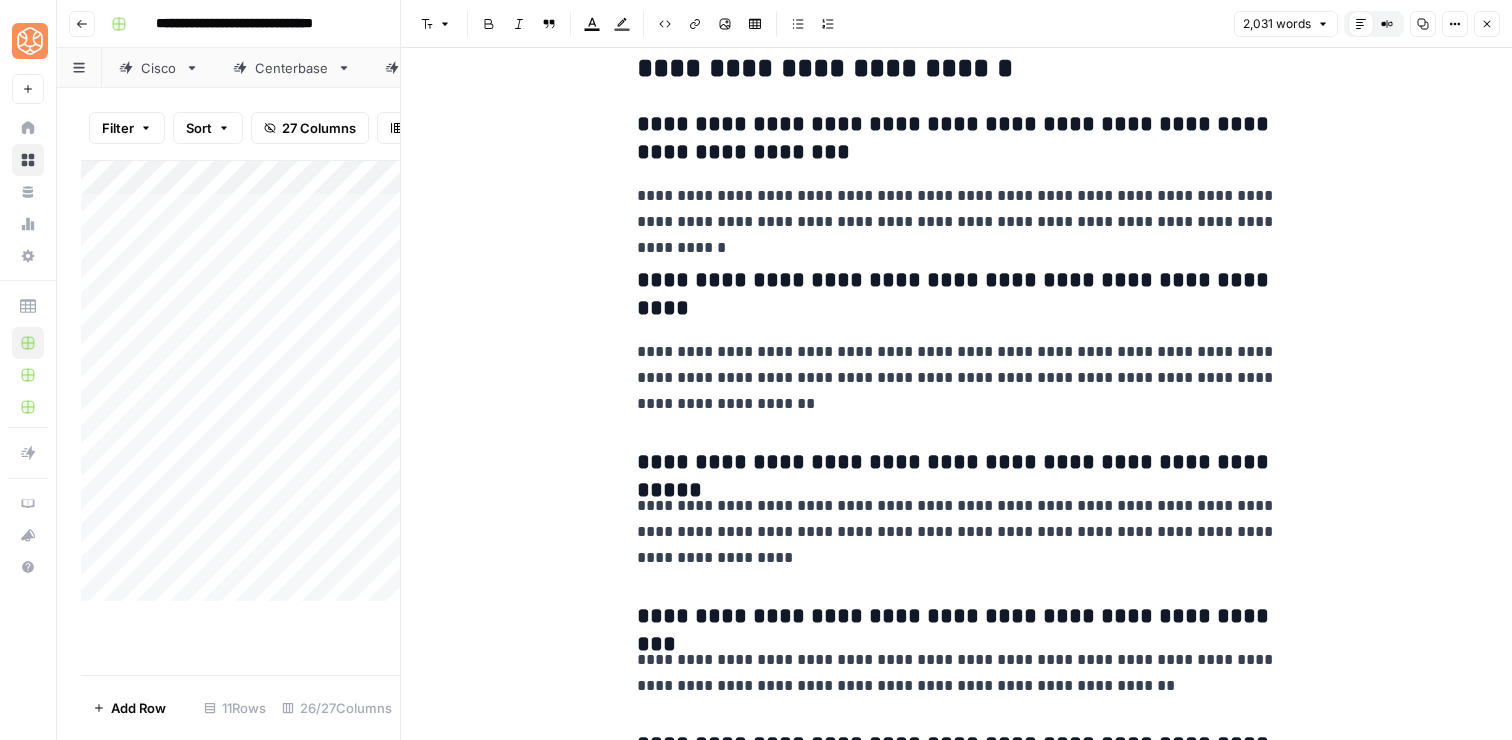 scroll, scrollTop: 9262, scrollLeft: 0, axis: vertical 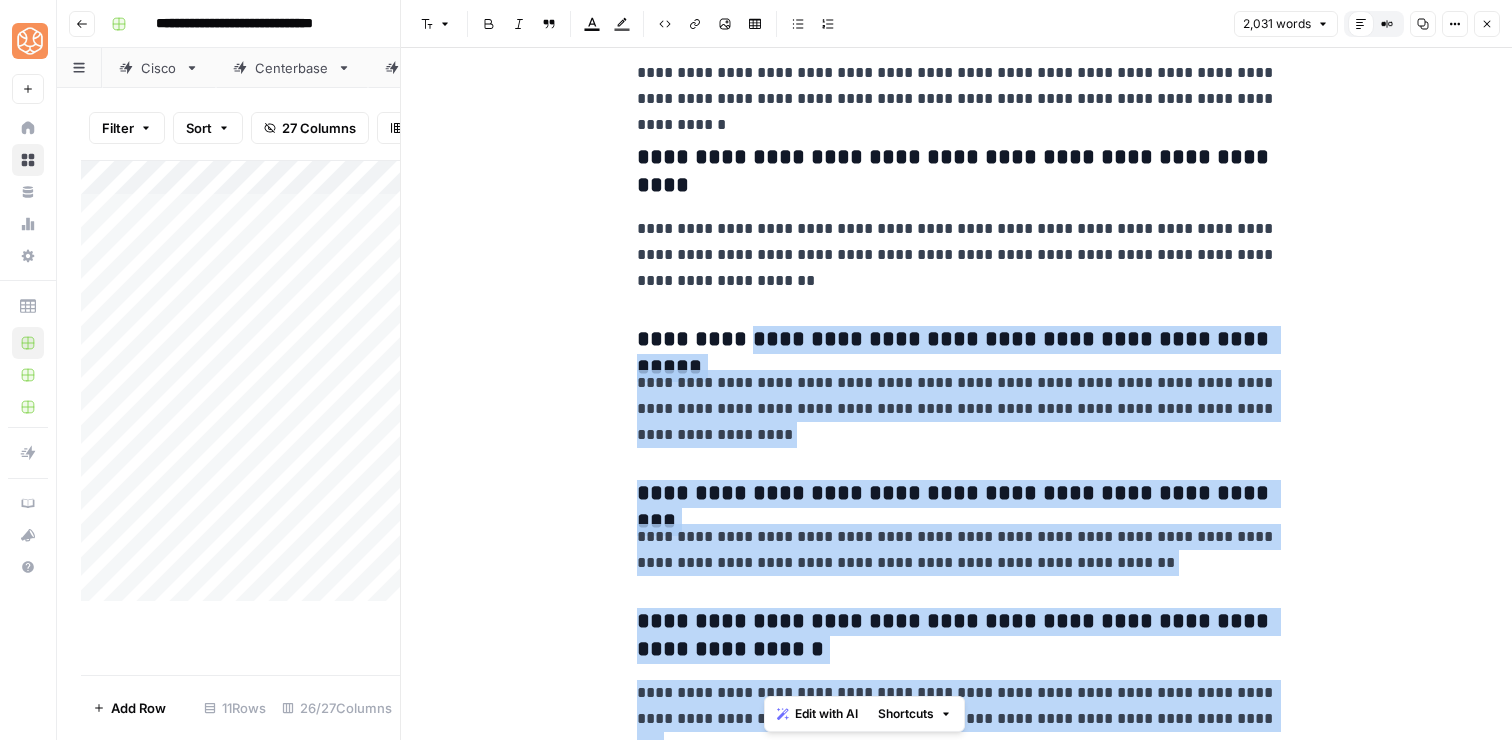 drag, startPoint x: 1252, startPoint y: 723, endPoint x: 757, endPoint y: 344, distance: 623.43085 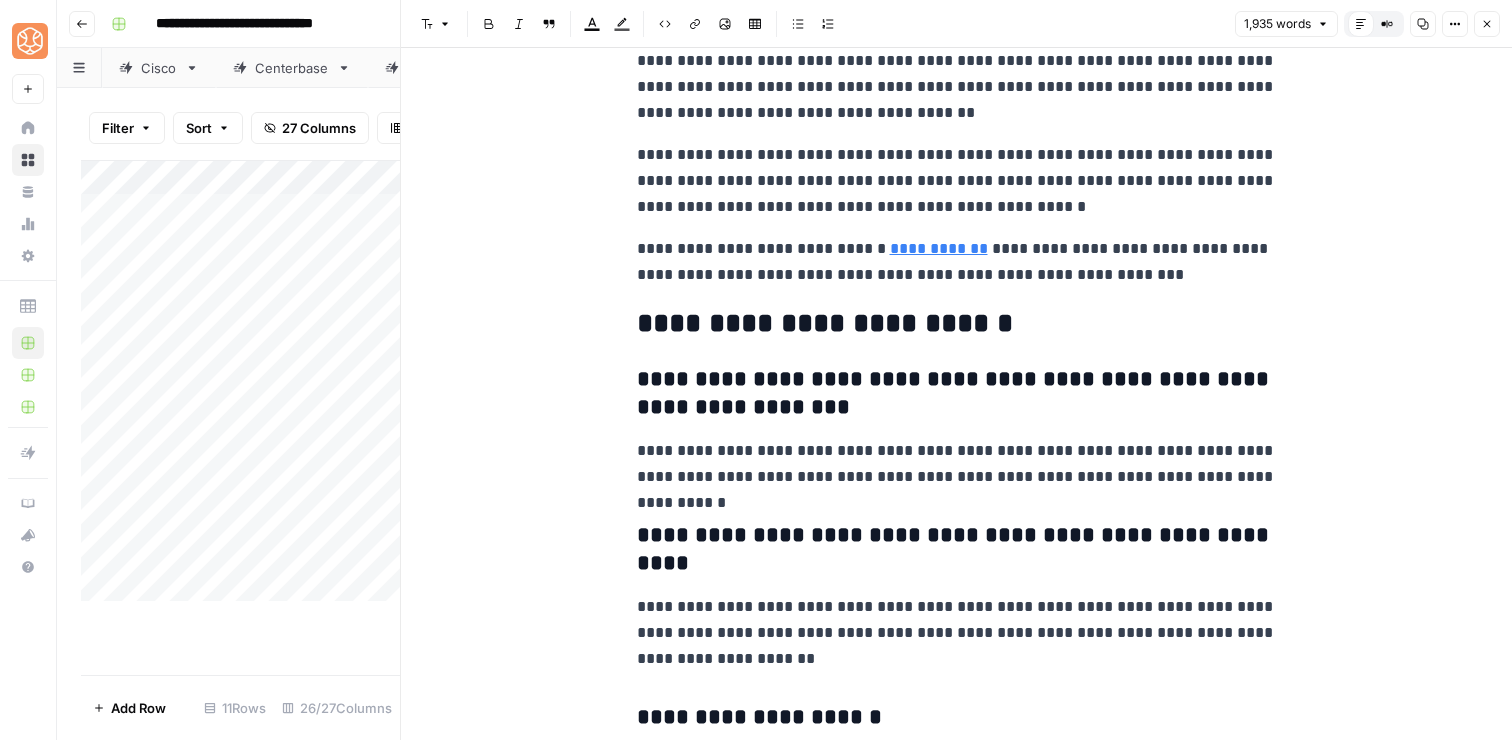 scroll, scrollTop: 8974, scrollLeft: 0, axis: vertical 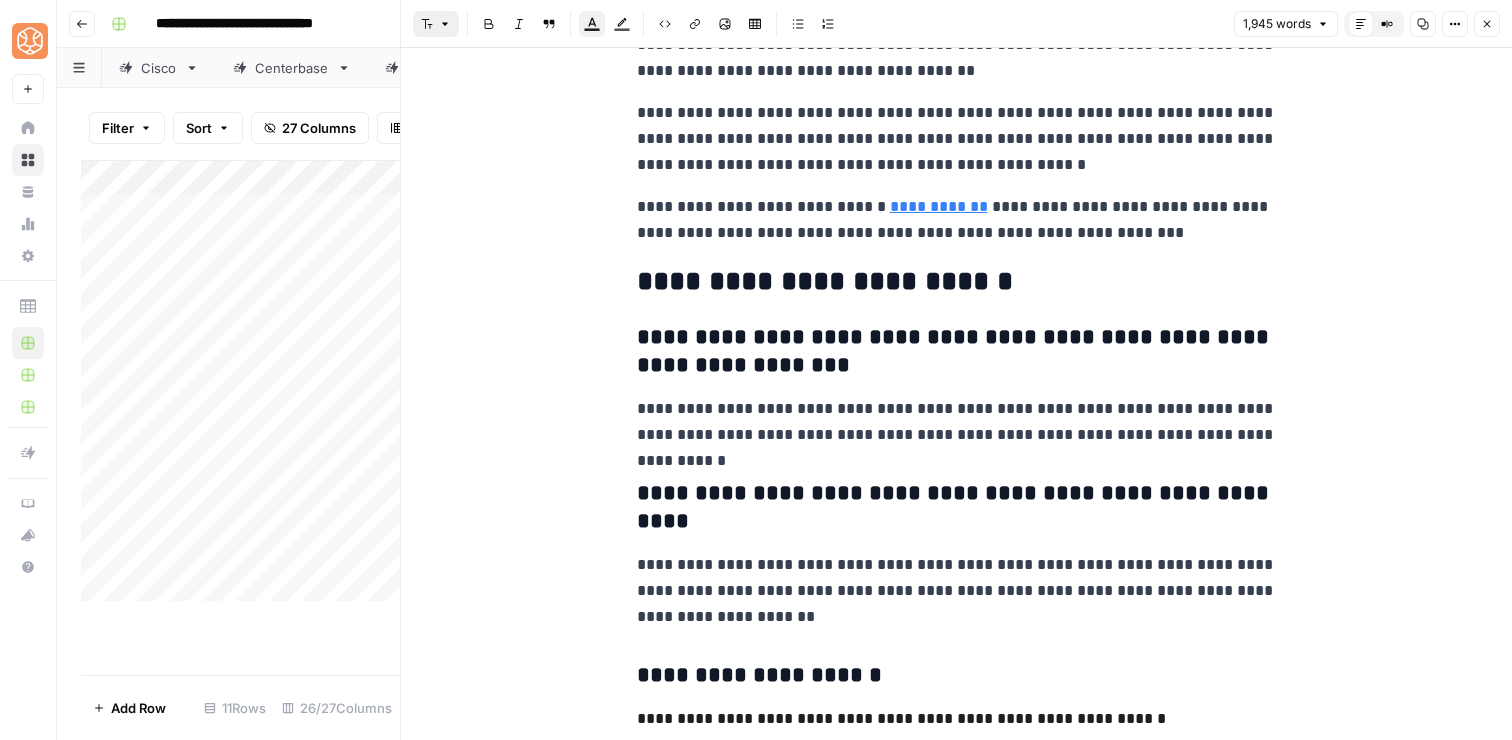 click 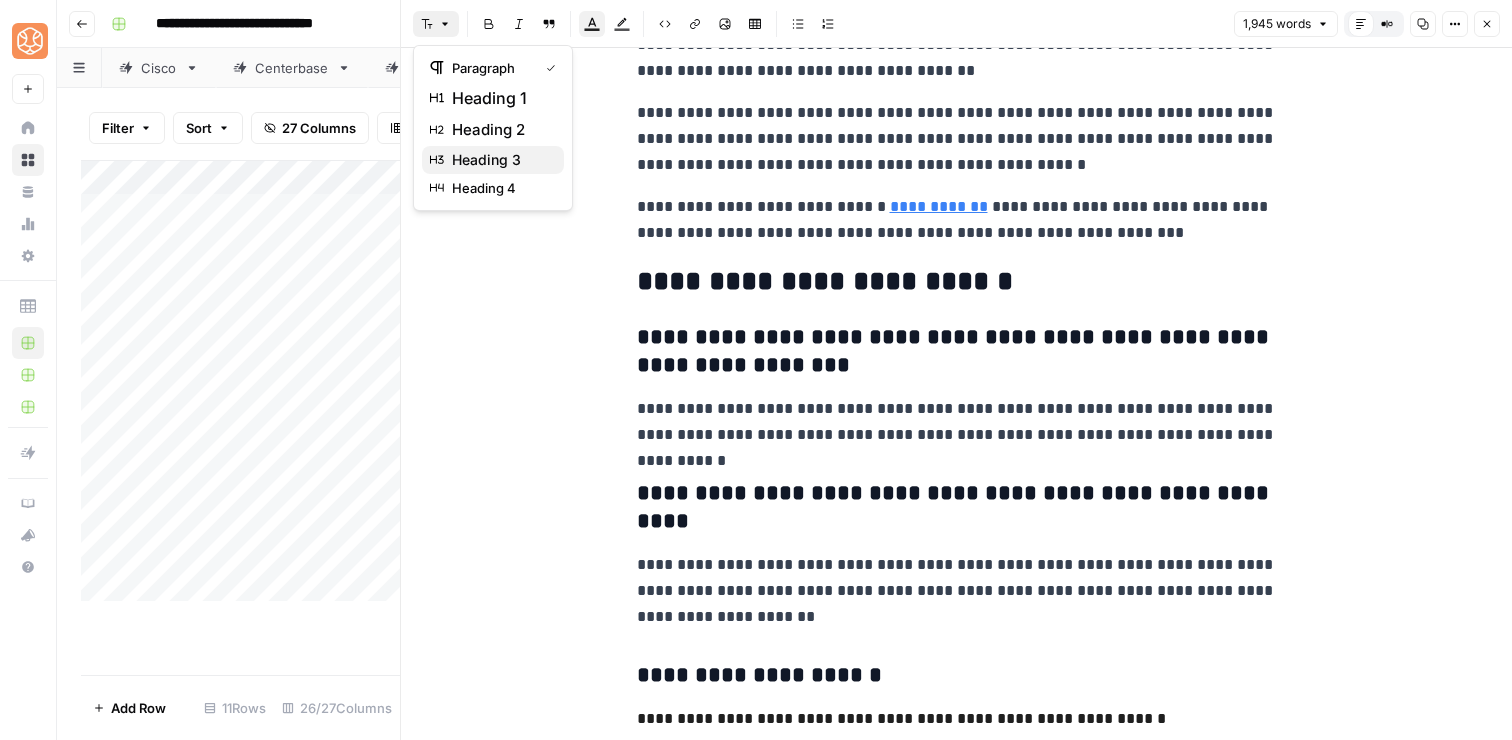 click on "heading 3" at bounding box center [486, 160] 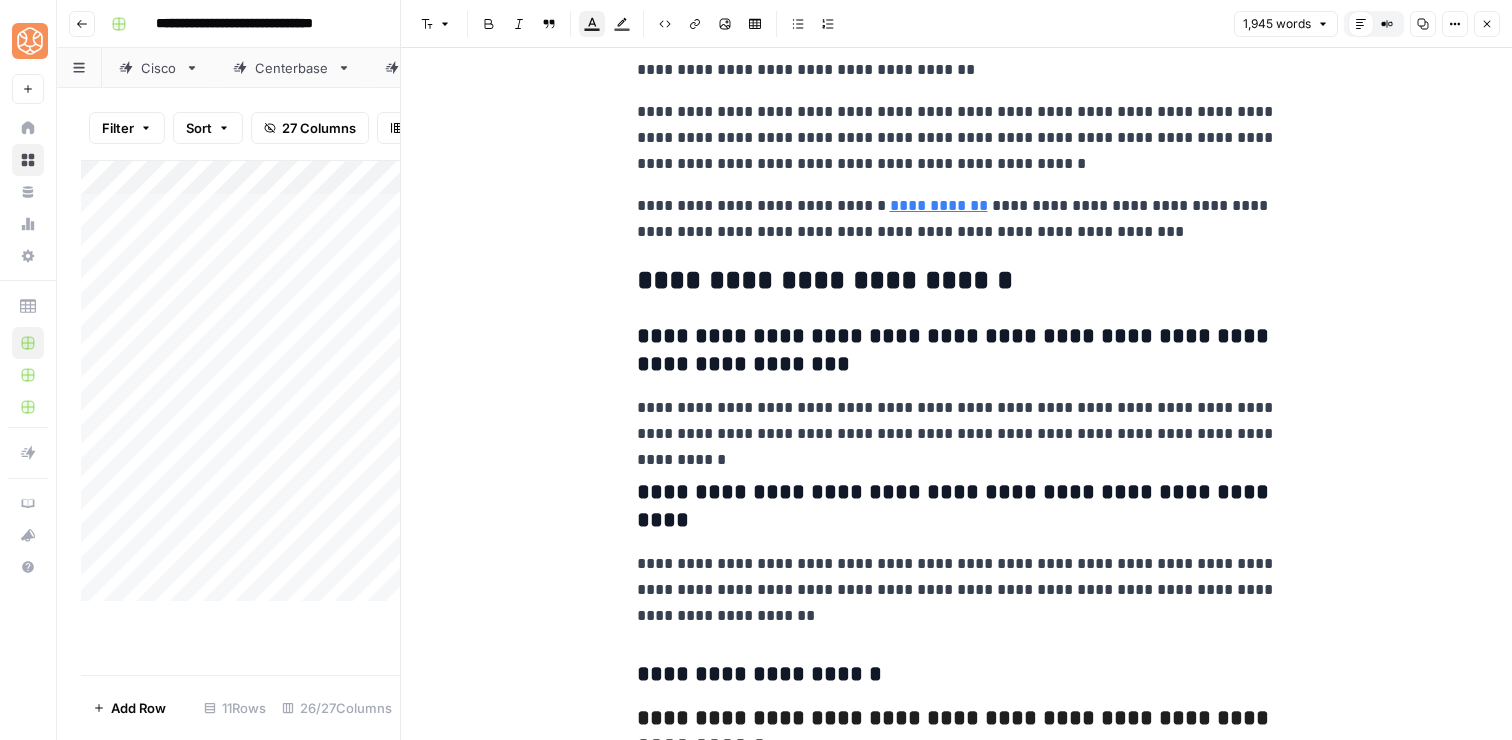 scroll, scrollTop: 9000, scrollLeft: 0, axis: vertical 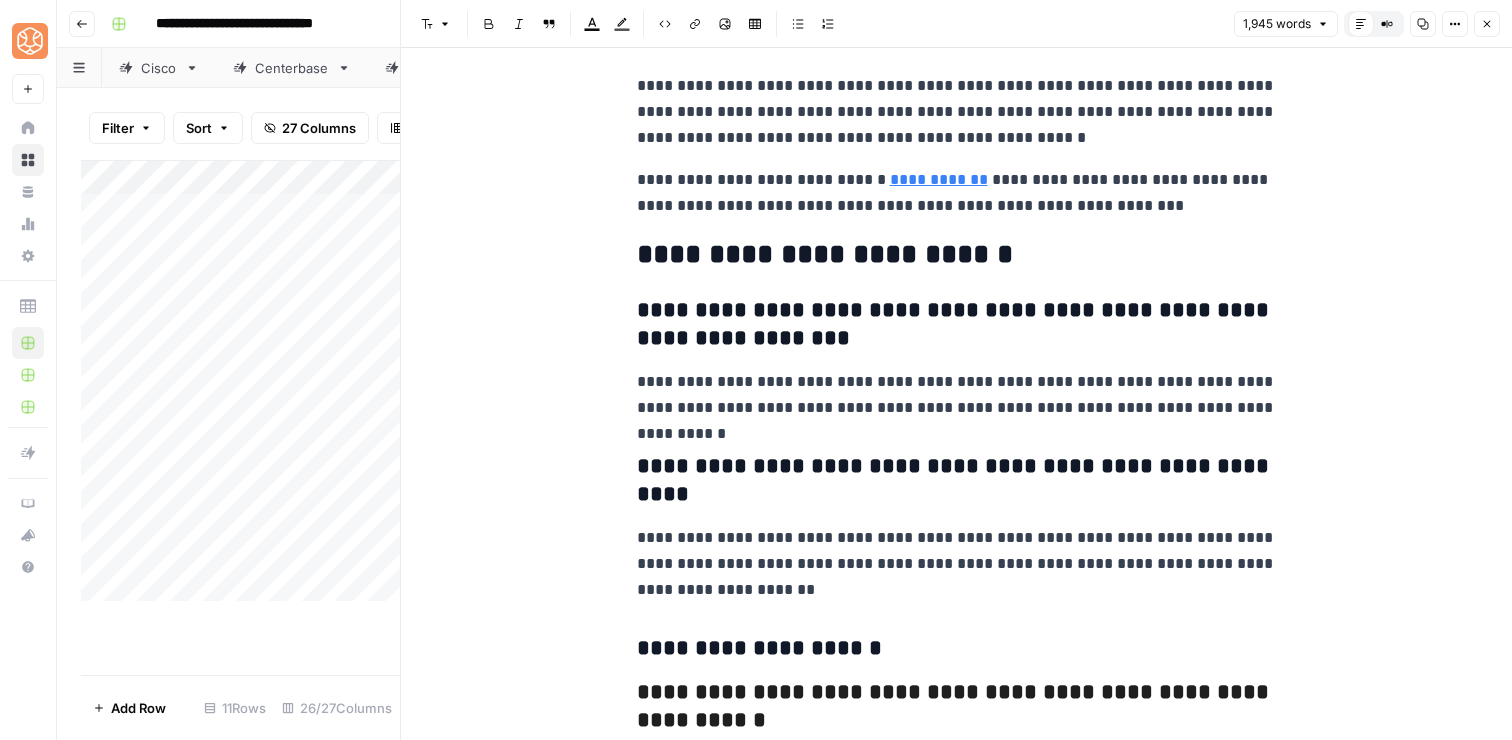 click on "**********" at bounding box center (957, 481) 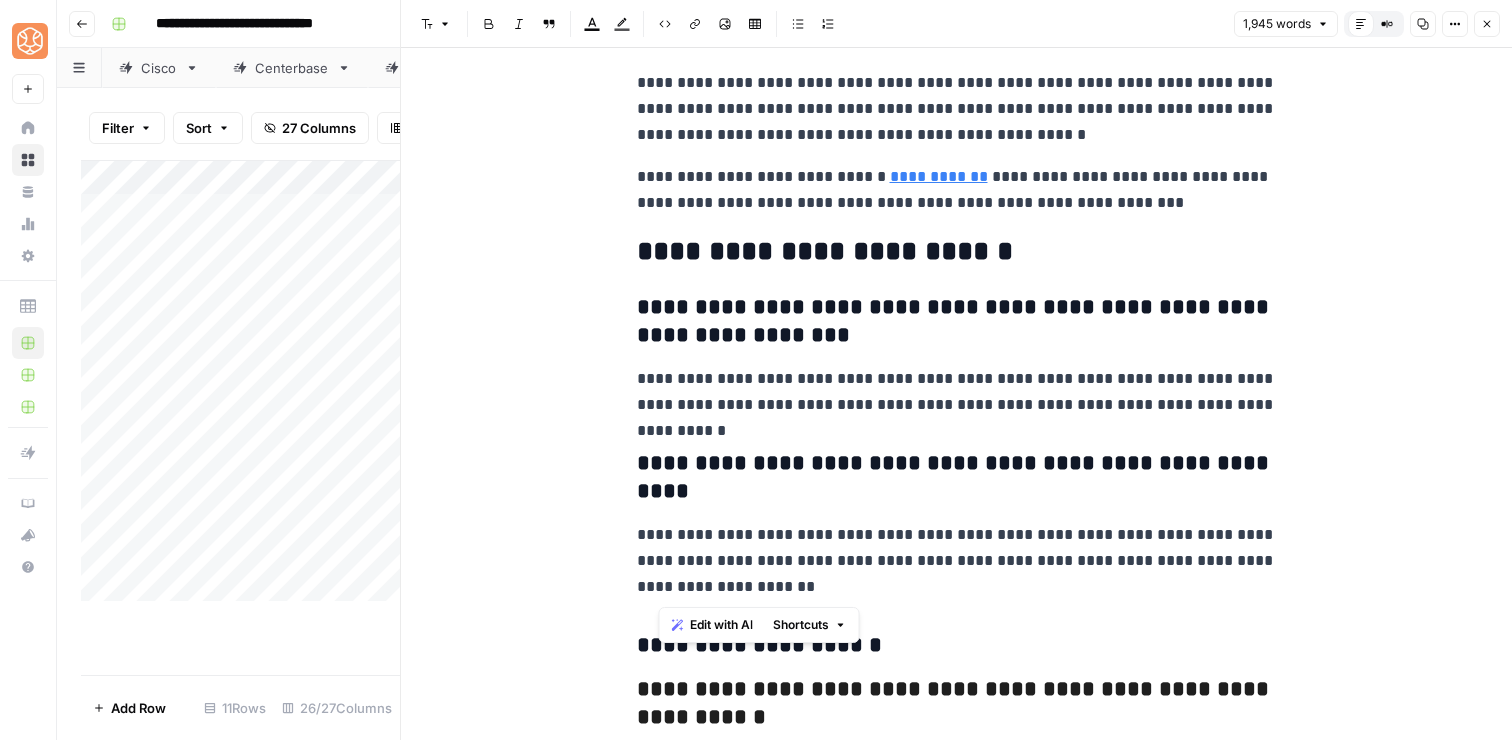 drag, startPoint x: 805, startPoint y: 600, endPoint x: 634, endPoint y: 467, distance: 216.63333 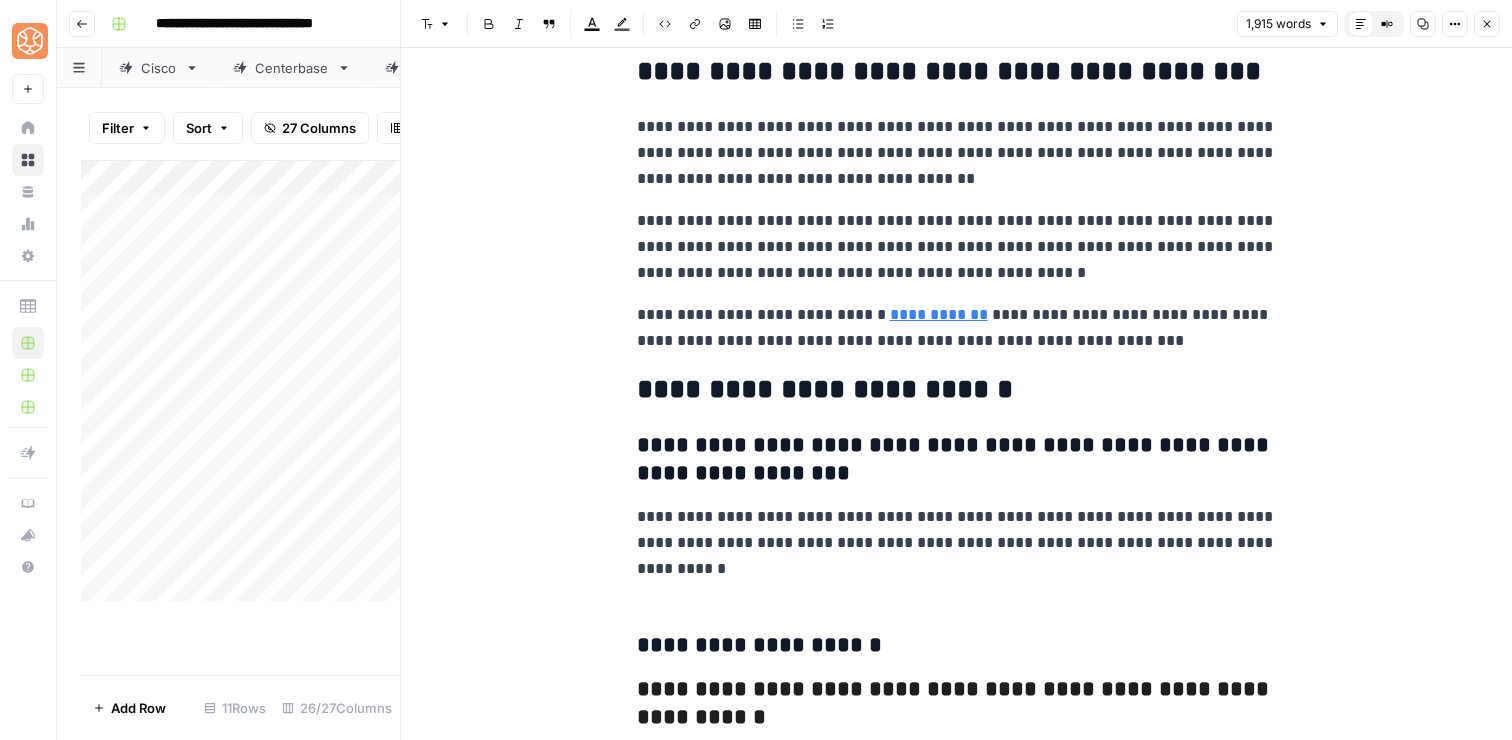 scroll, scrollTop: 8822, scrollLeft: 0, axis: vertical 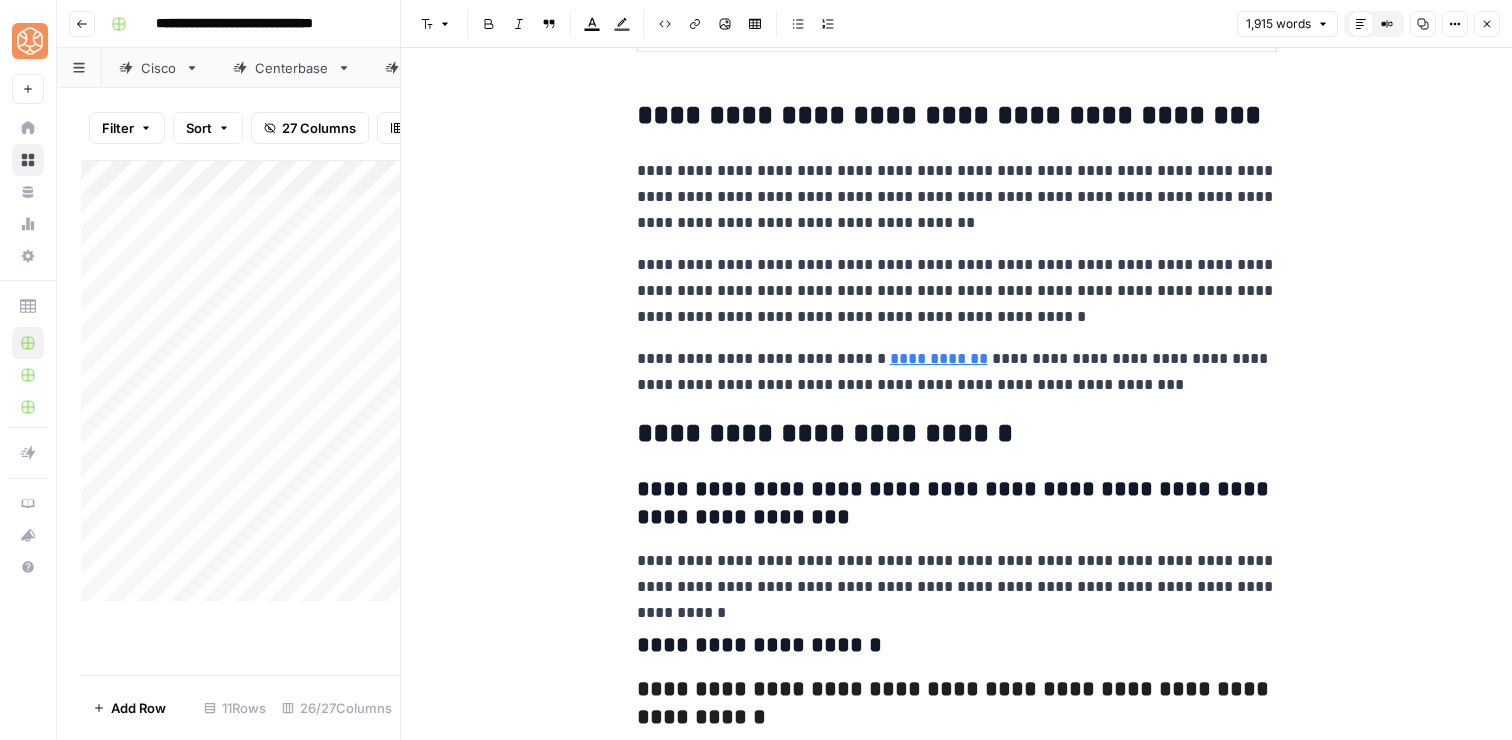 click on "**********" at bounding box center (957, -4001) 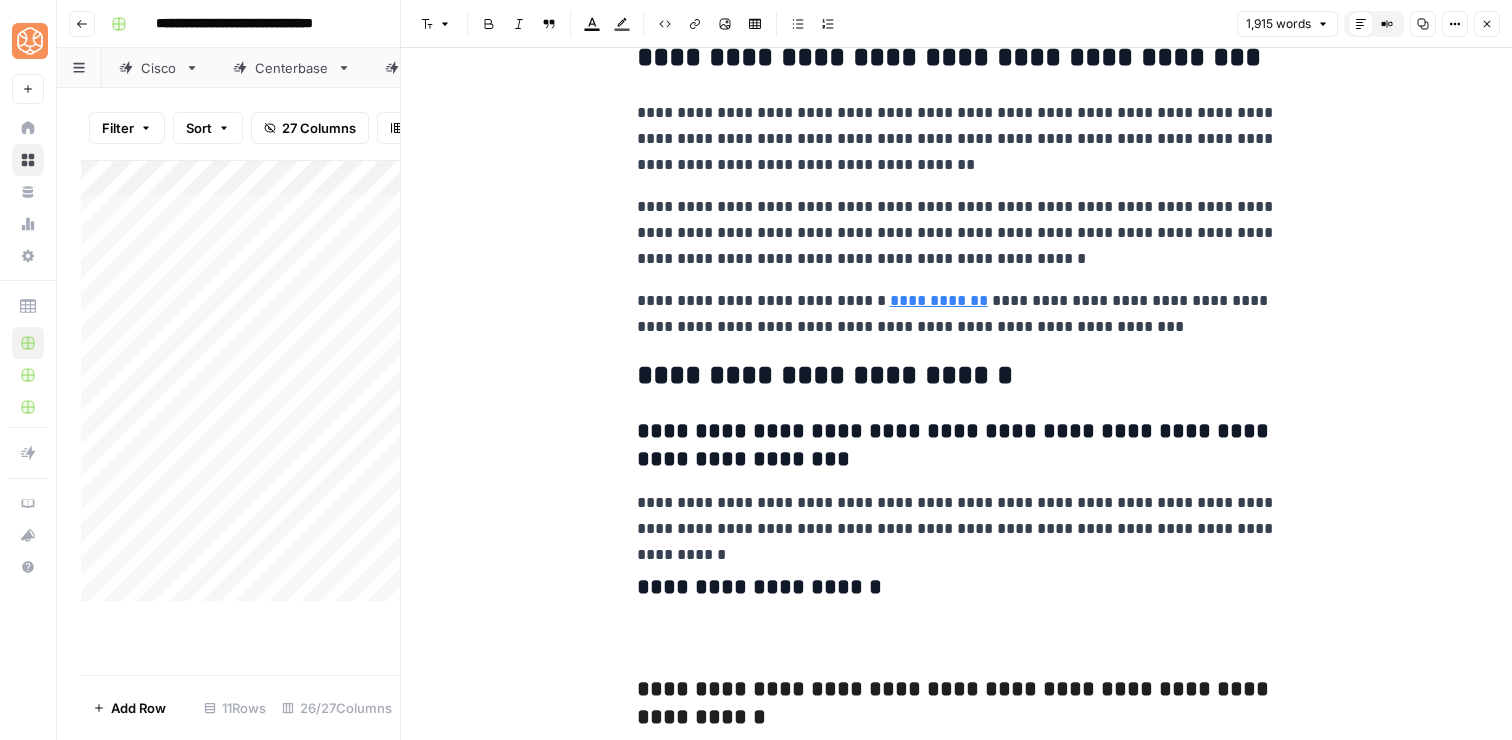 scroll, scrollTop: 8822, scrollLeft: 0, axis: vertical 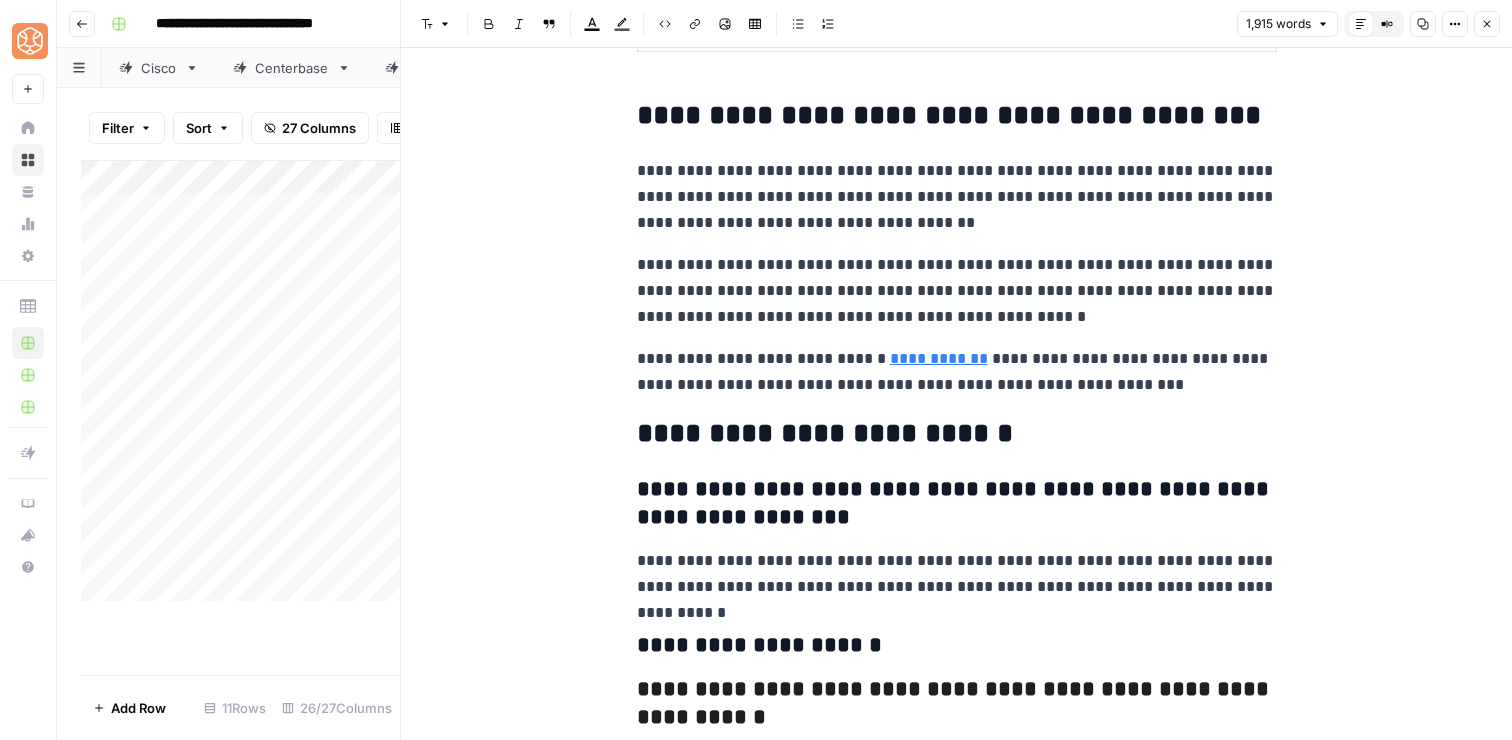 click on "**********" at bounding box center (957, 574) 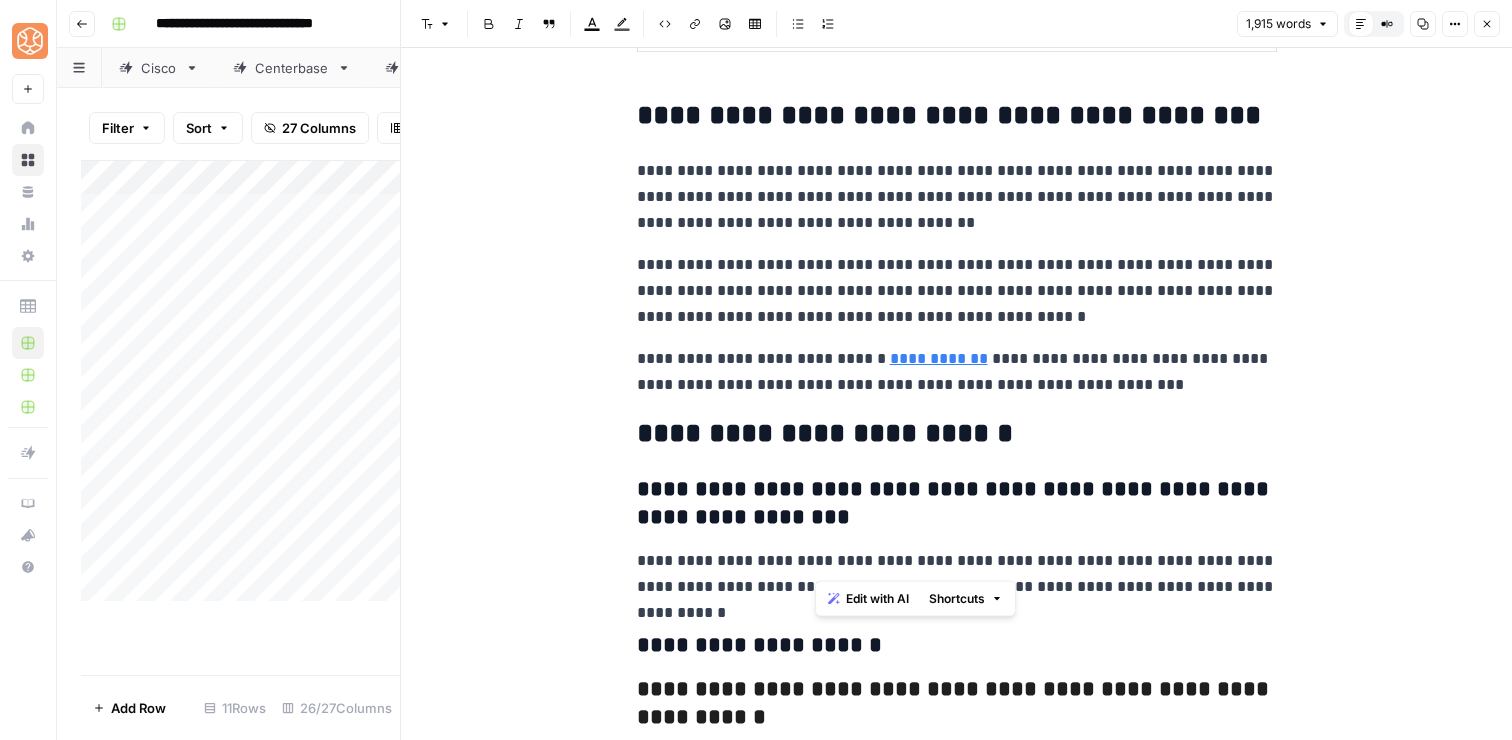 click on "**********" at bounding box center [957, 574] 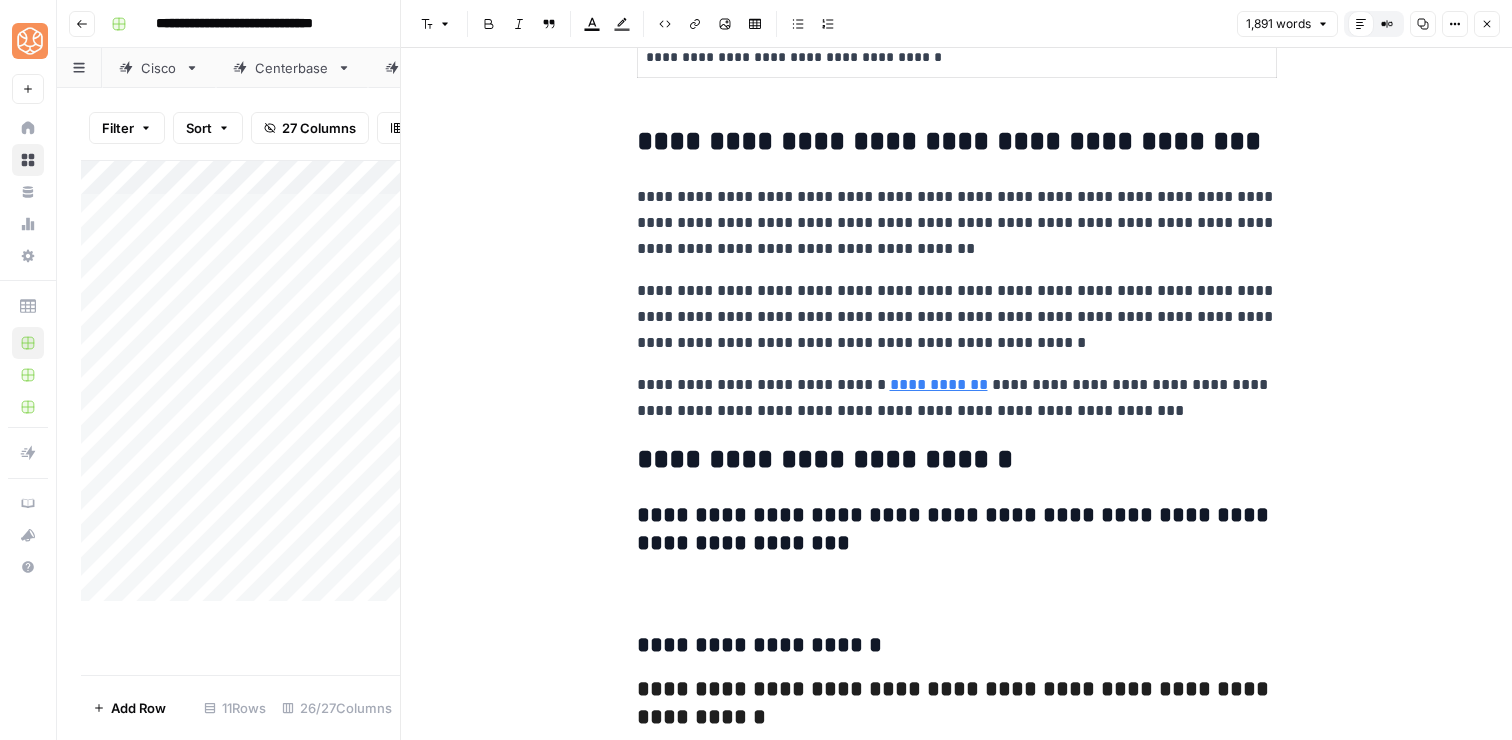 click on "**********" at bounding box center [957, 704] 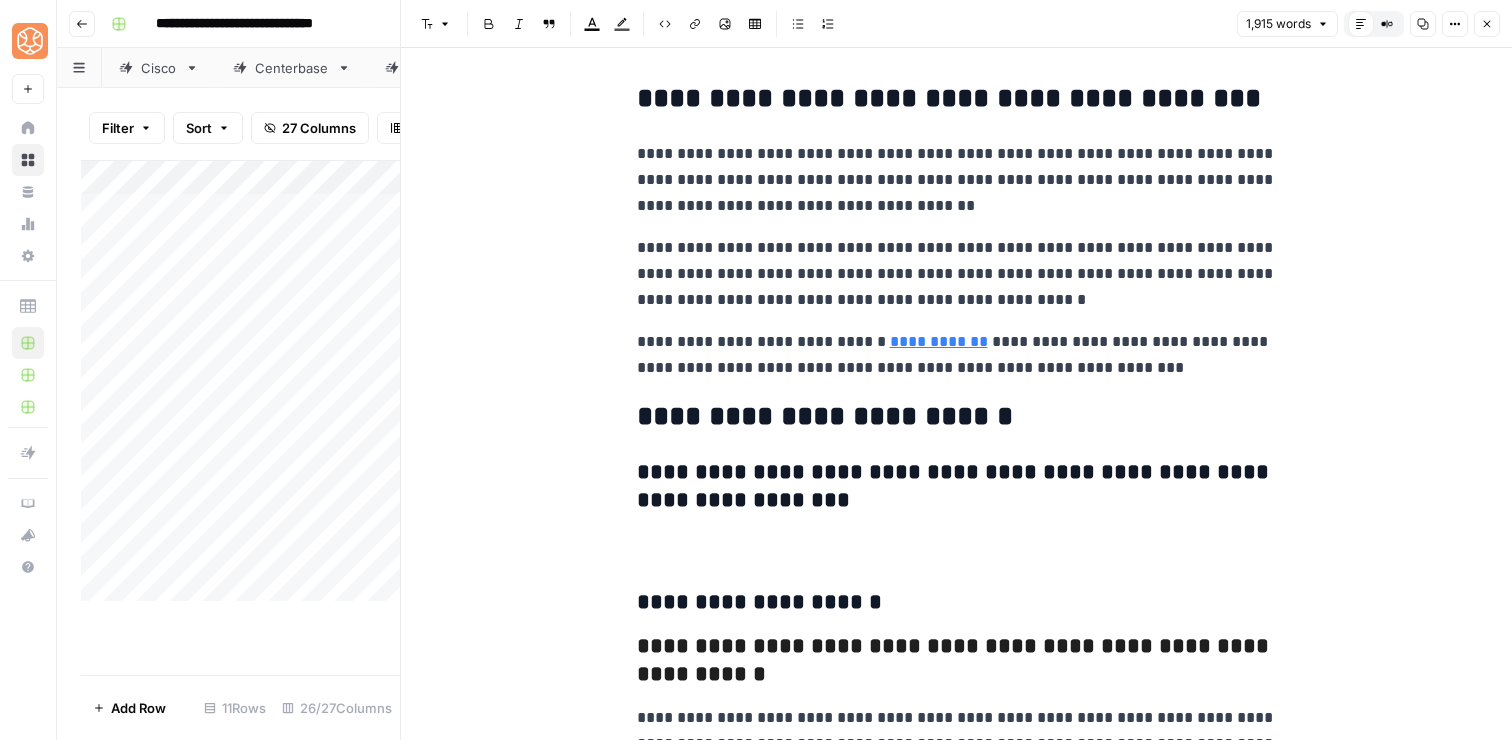 scroll, scrollTop: 8864, scrollLeft: 0, axis: vertical 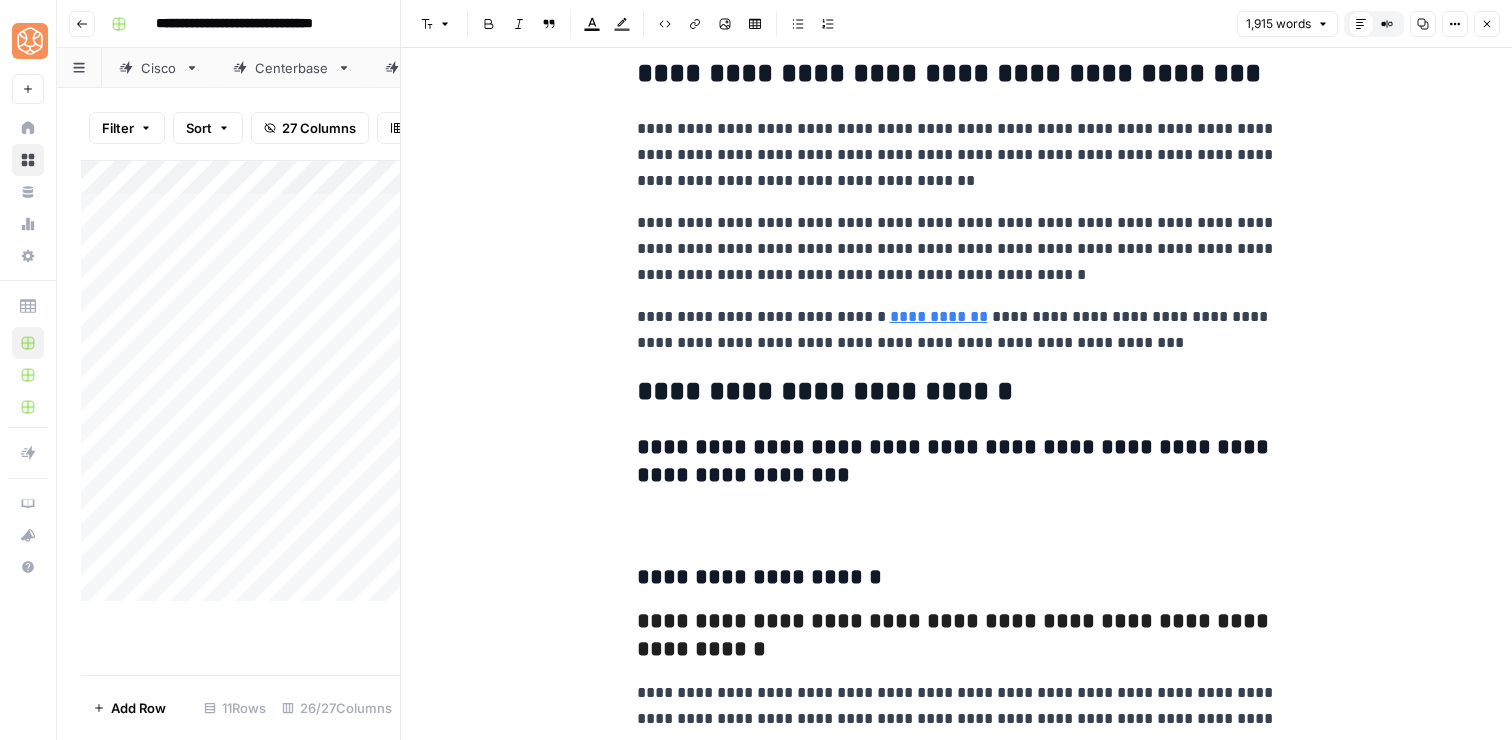 click on "**********" at bounding box center (957, 462) 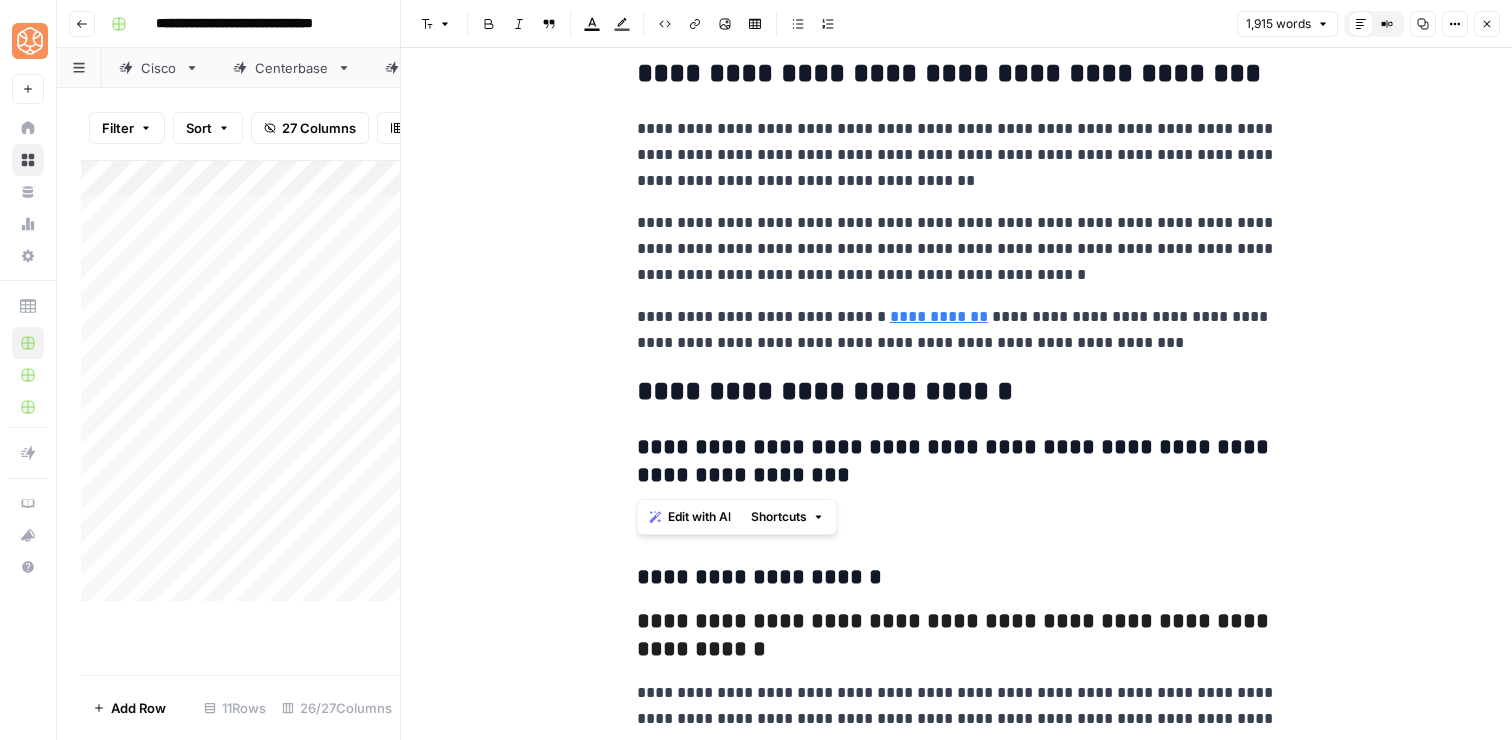 click on "**********" at bounding box center (957, 462) 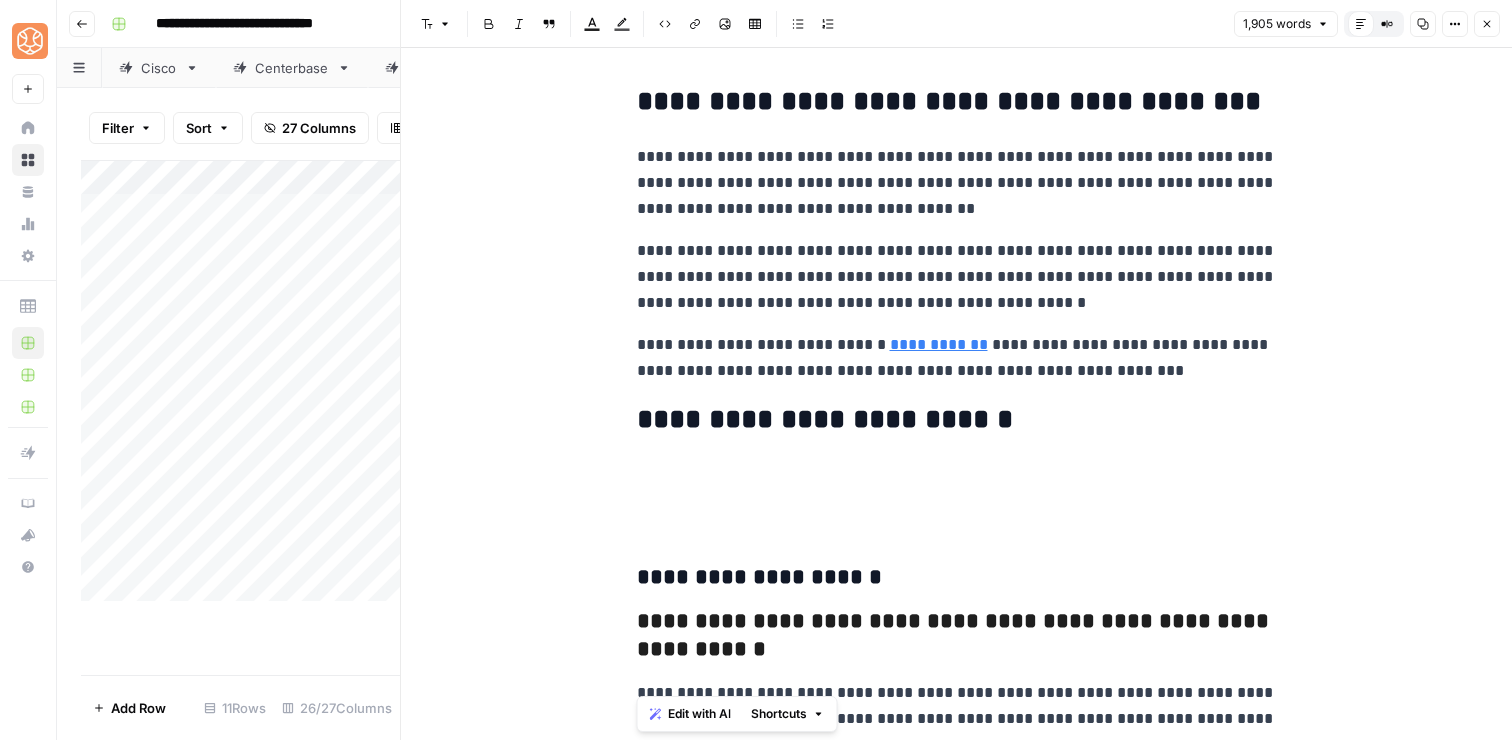 drag, startPoint x: 640, startPoint y: 626, endPoint x: 1203, endPoint y: 762, distance: 579.1934 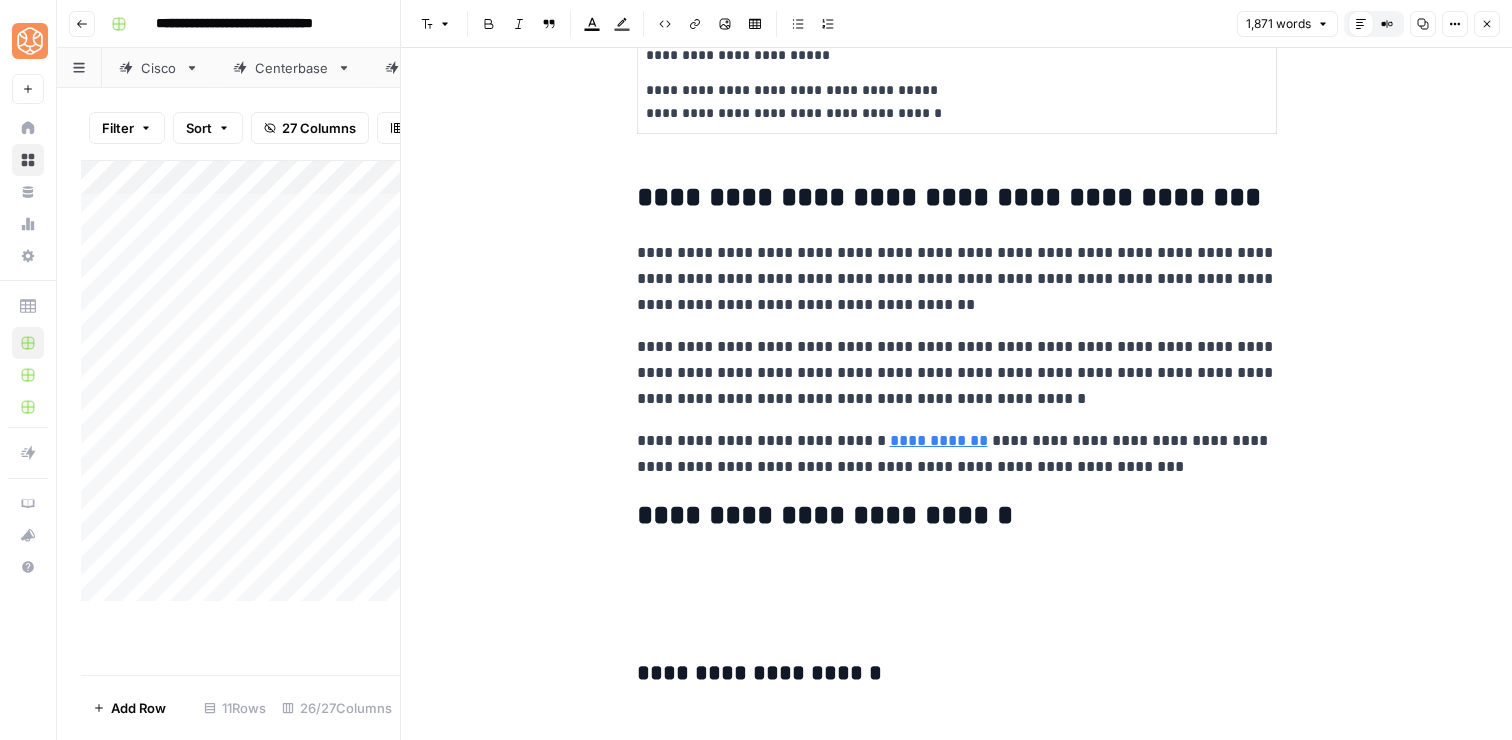 click at bounding box center [957, 572] 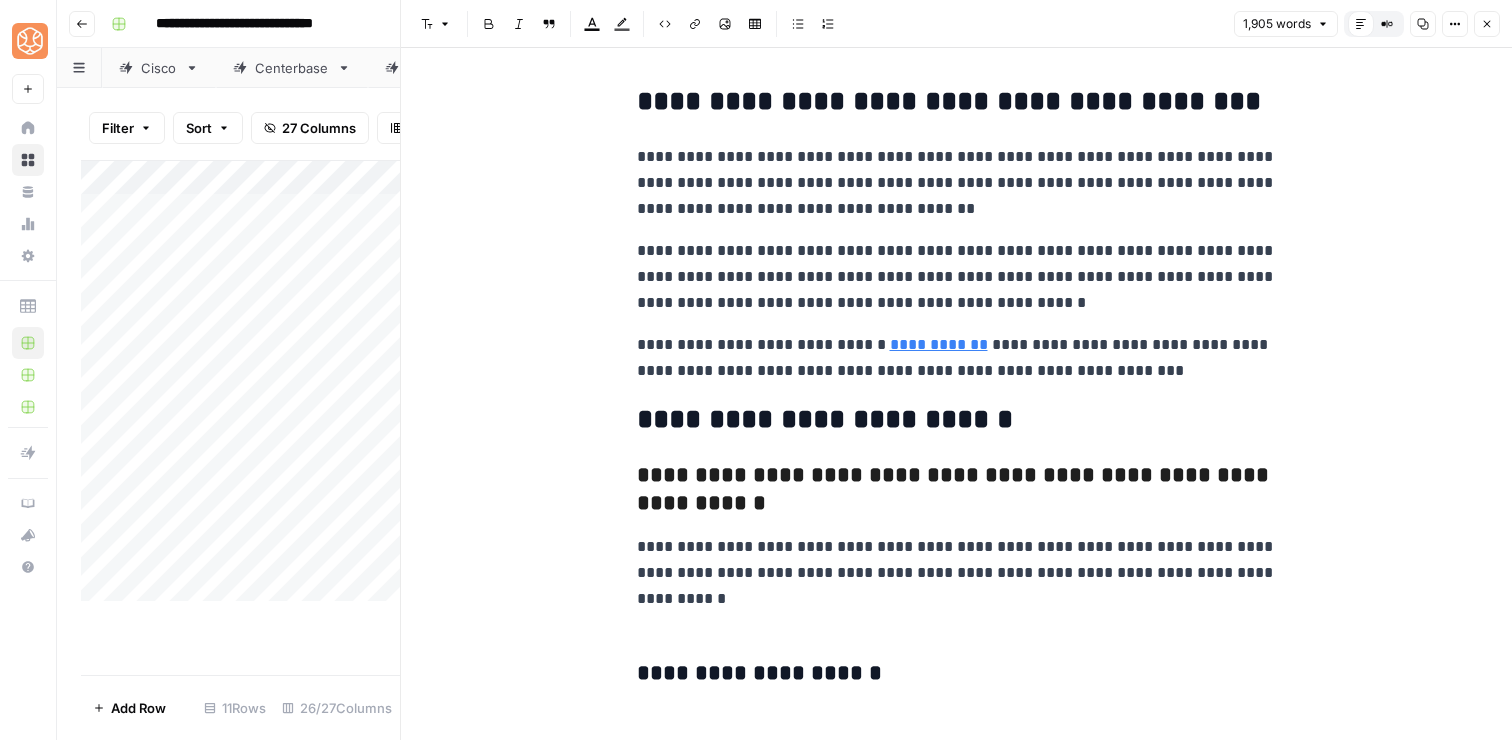 click at bounding box center (957, 615) 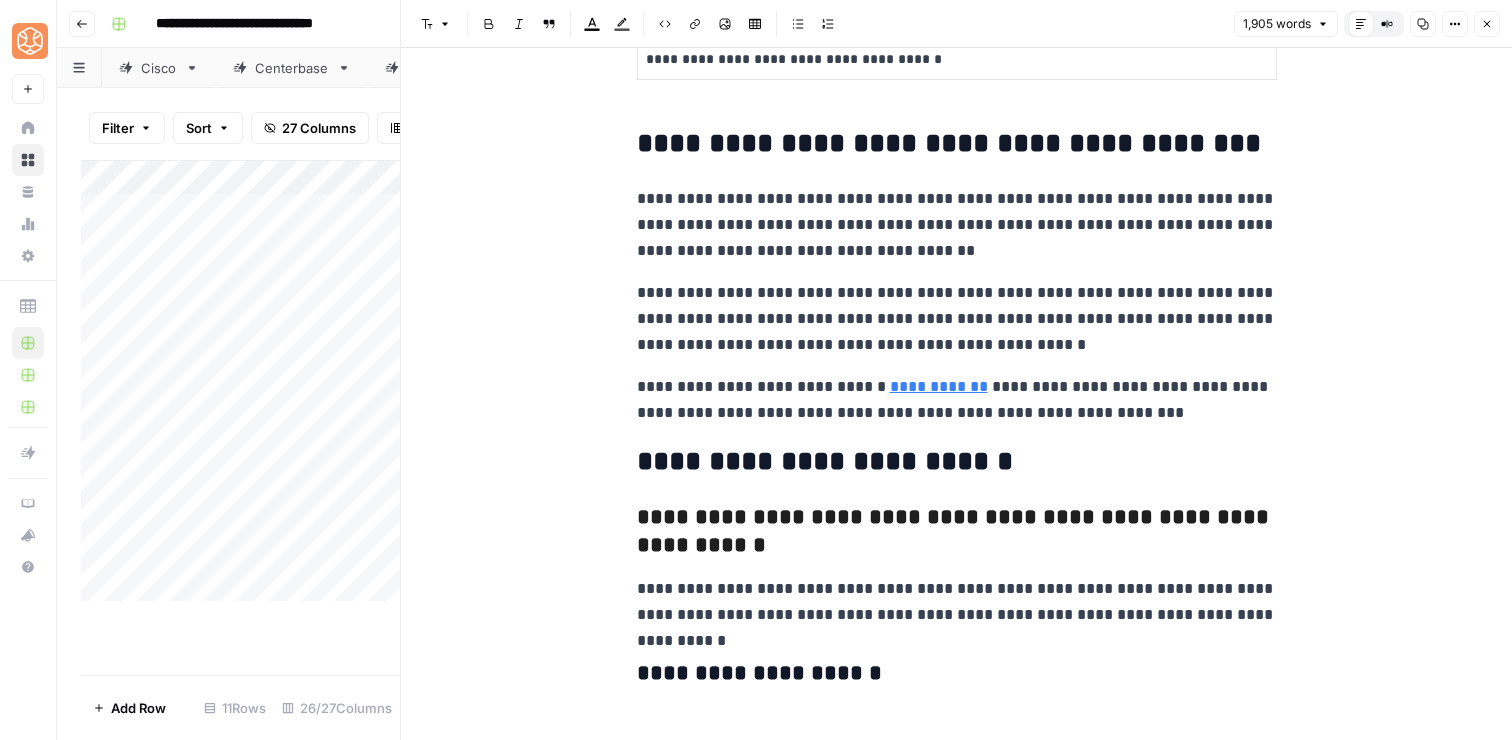 scroll, scrollTop: 8794, scrollLeft: 0, axis: vertical 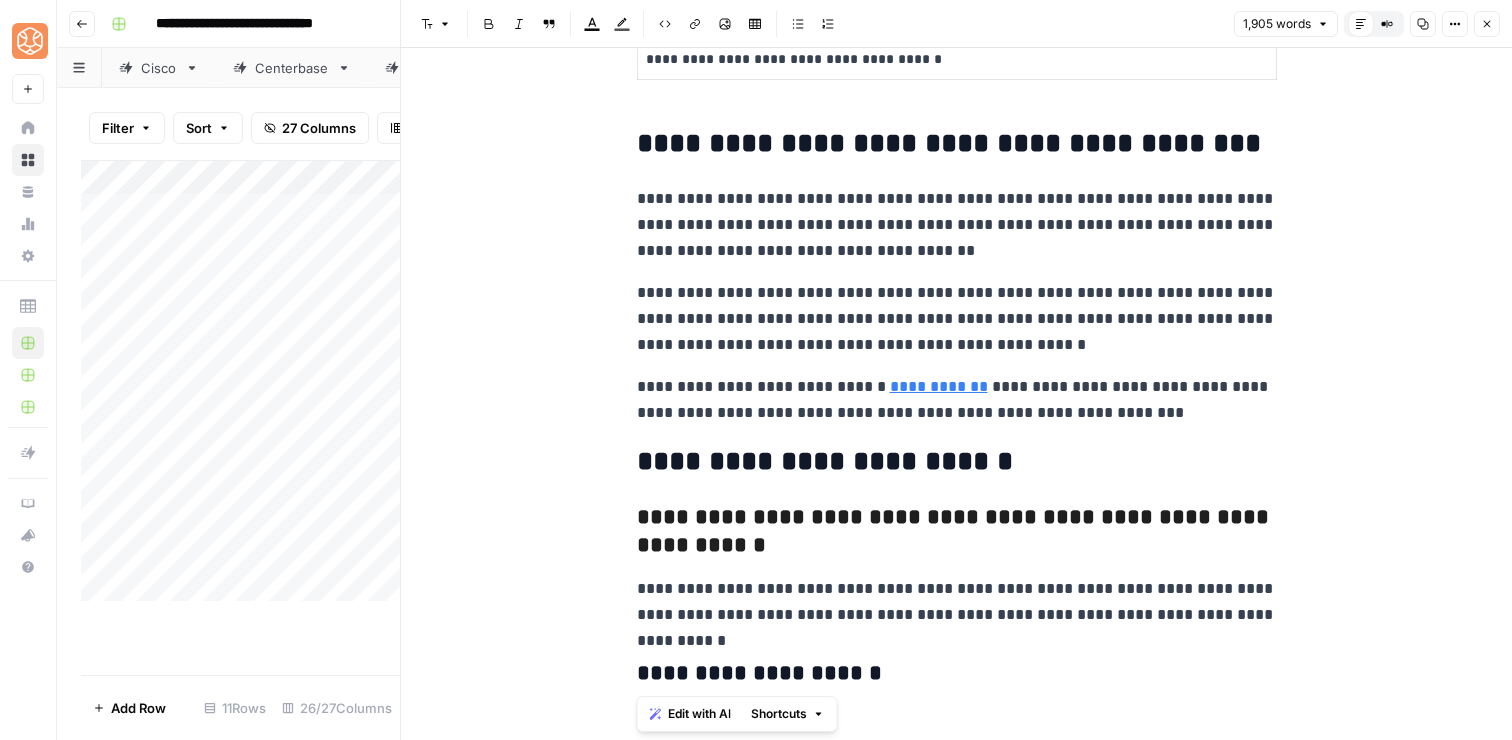 click on "**********" at bounding box center [957, -3987] 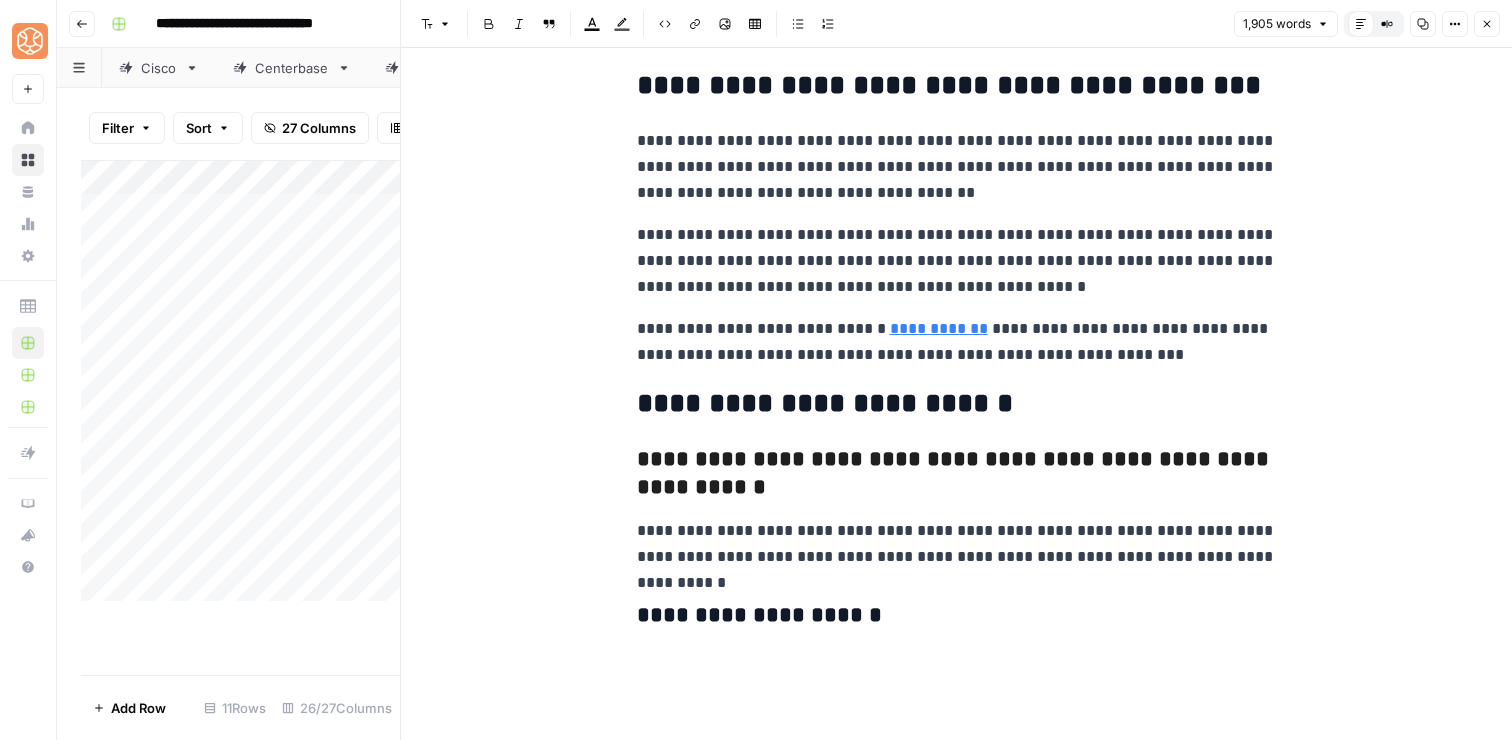 scroll, scrollTop: 8956, scrollLeft: 0, axis: vertical 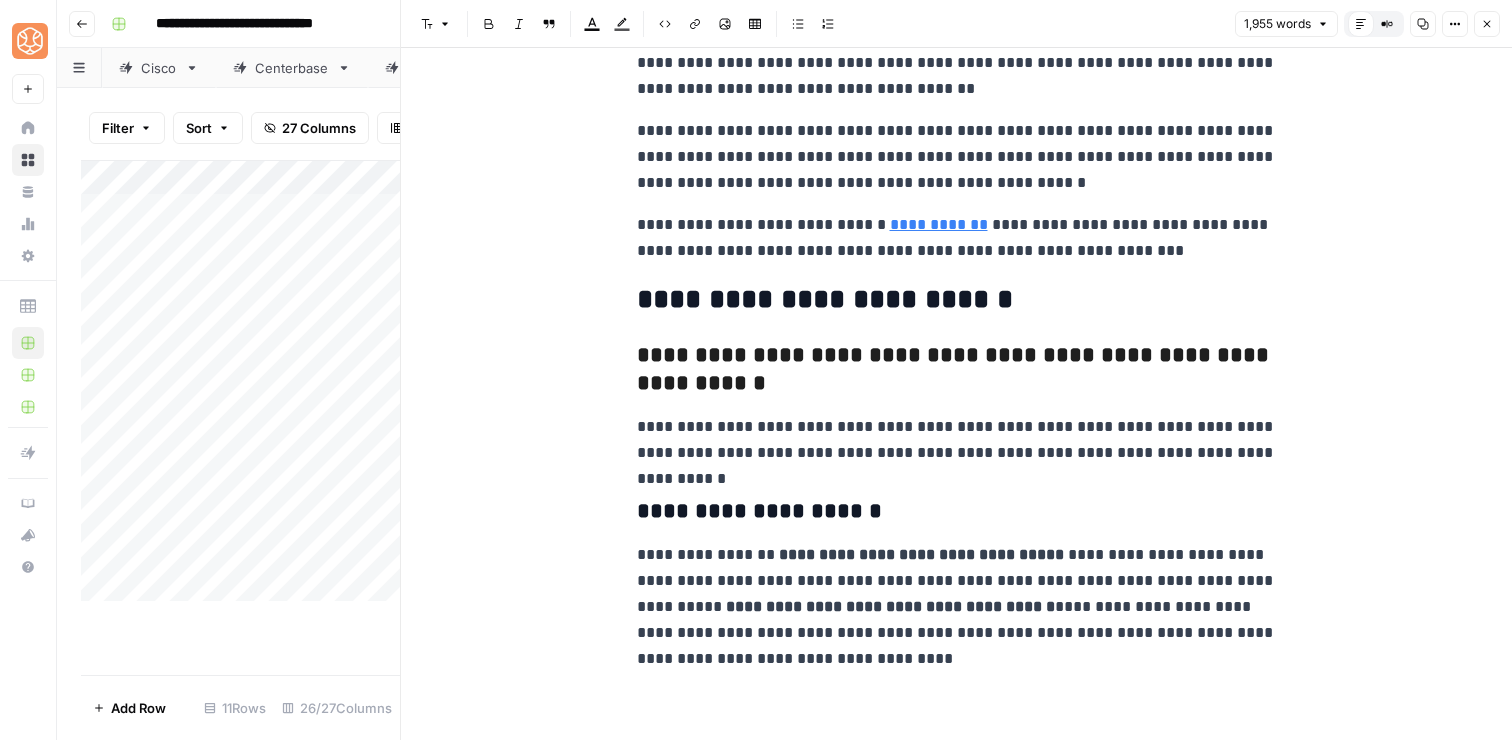 click on "**********" at bounding box center [957, 607] 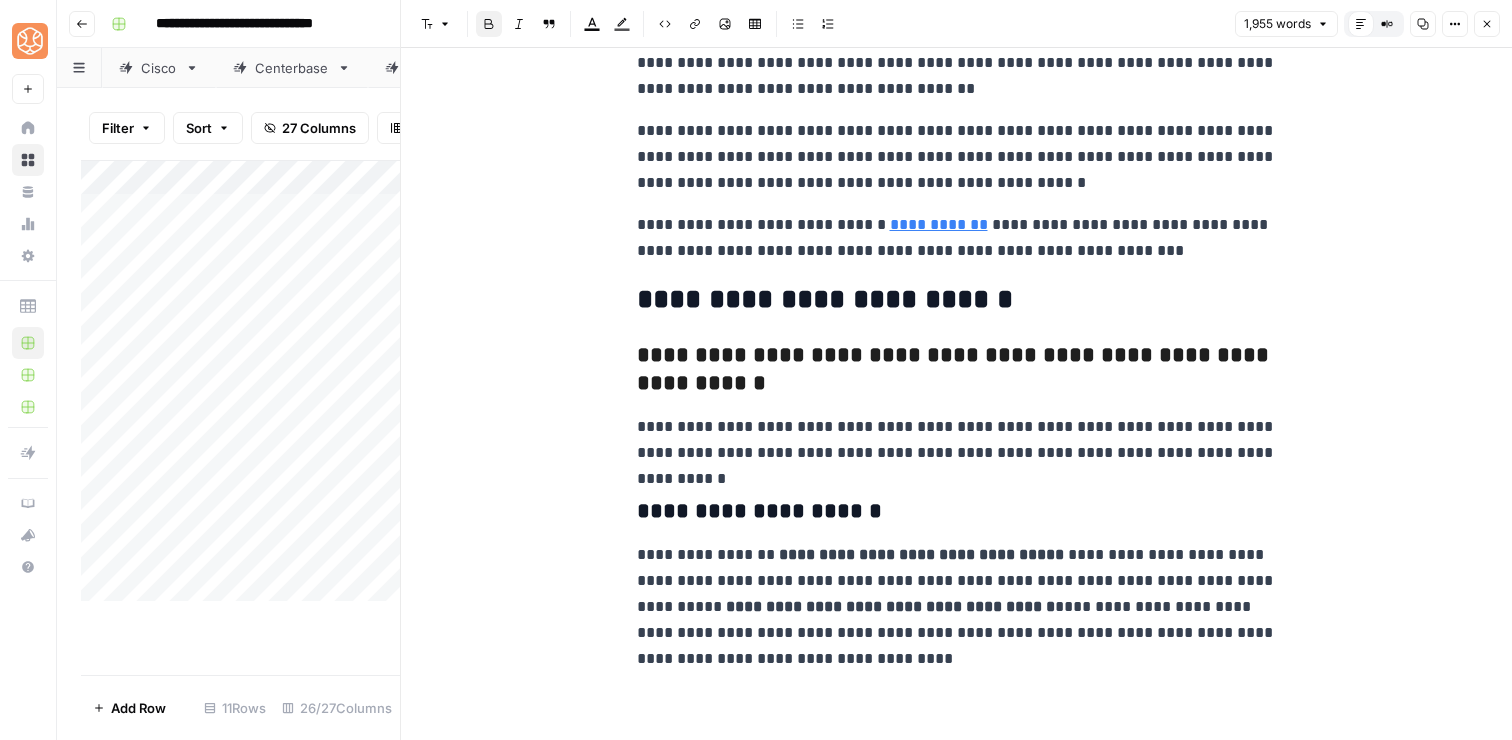 click on "**********" at bounding box center [957, 607] 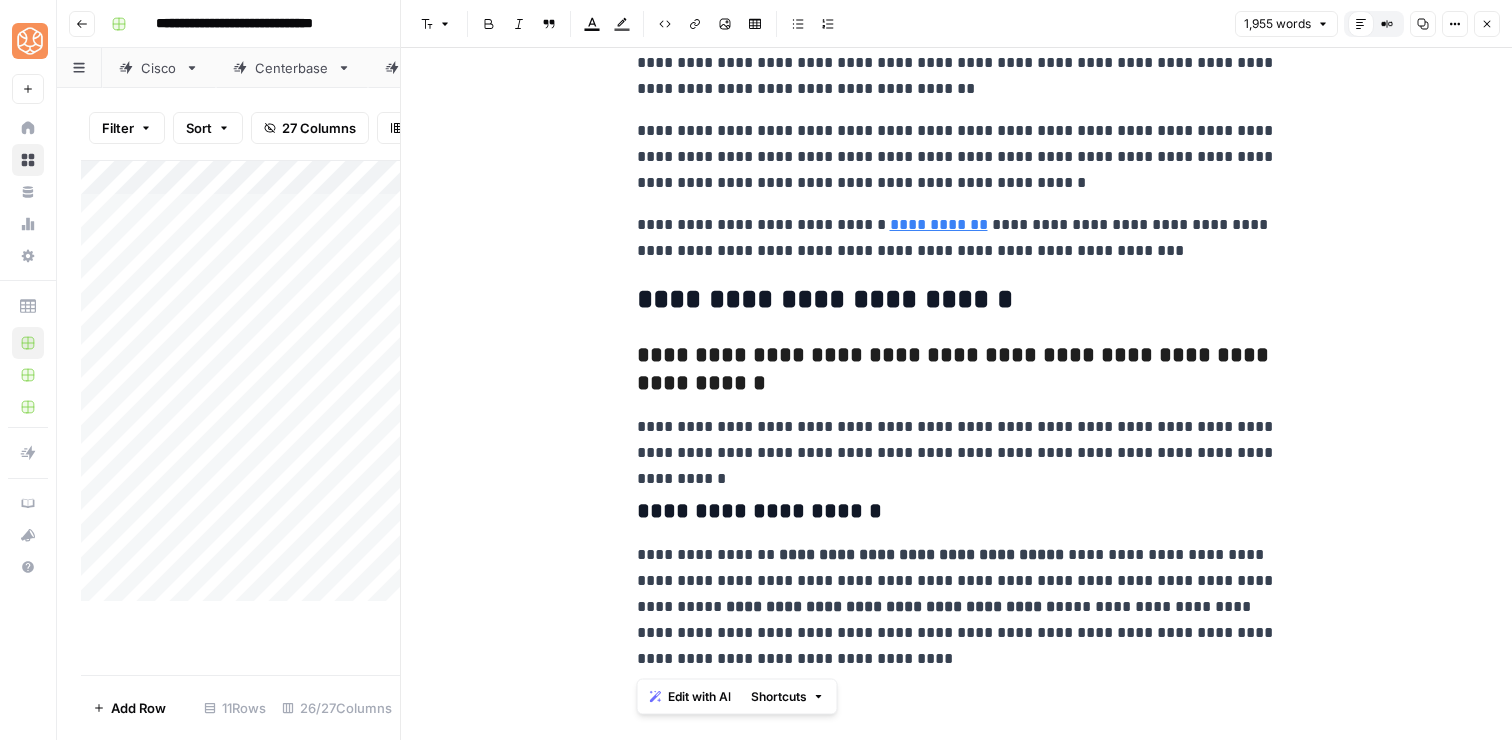 click on "**********" at bounding box center [957, 607] 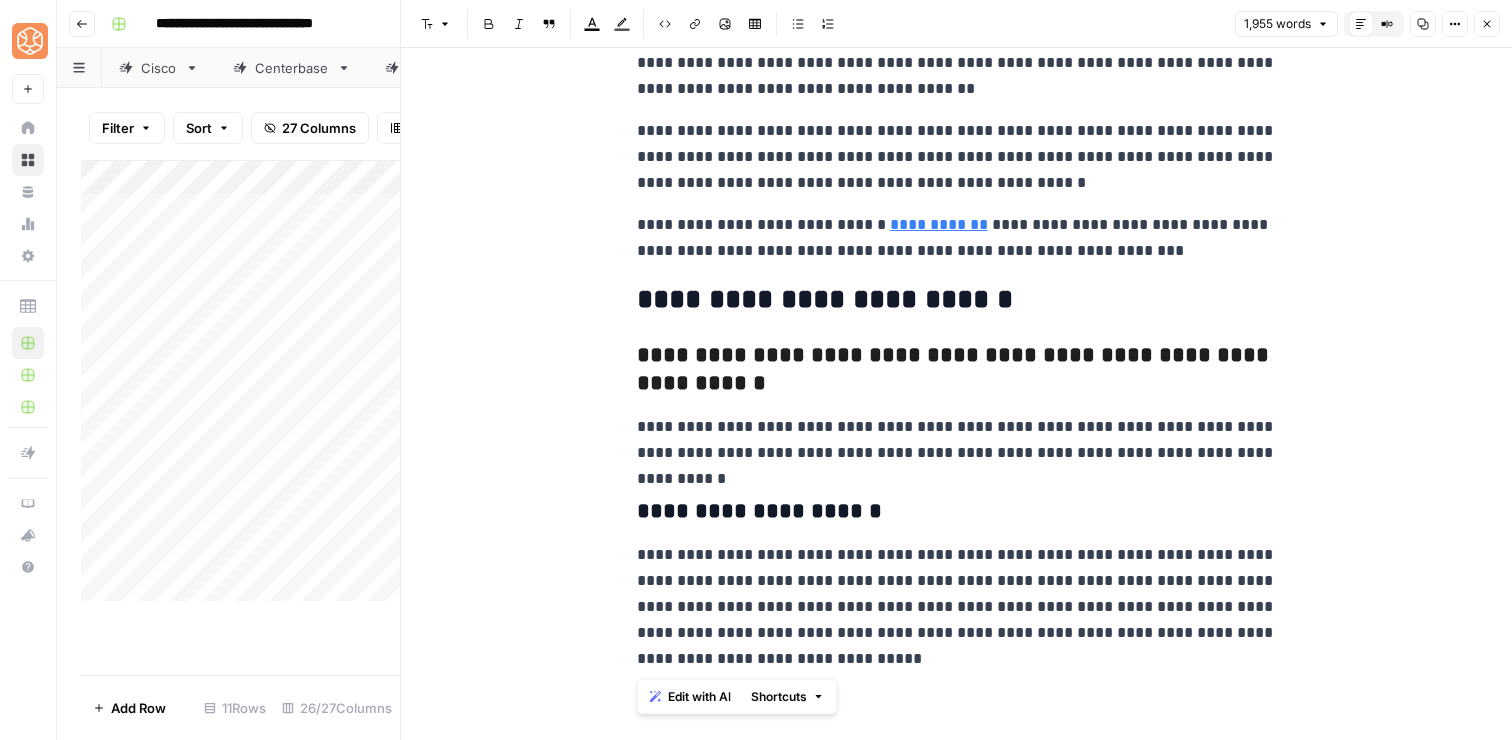 click on "**********" at bounding box center [957, -4068] 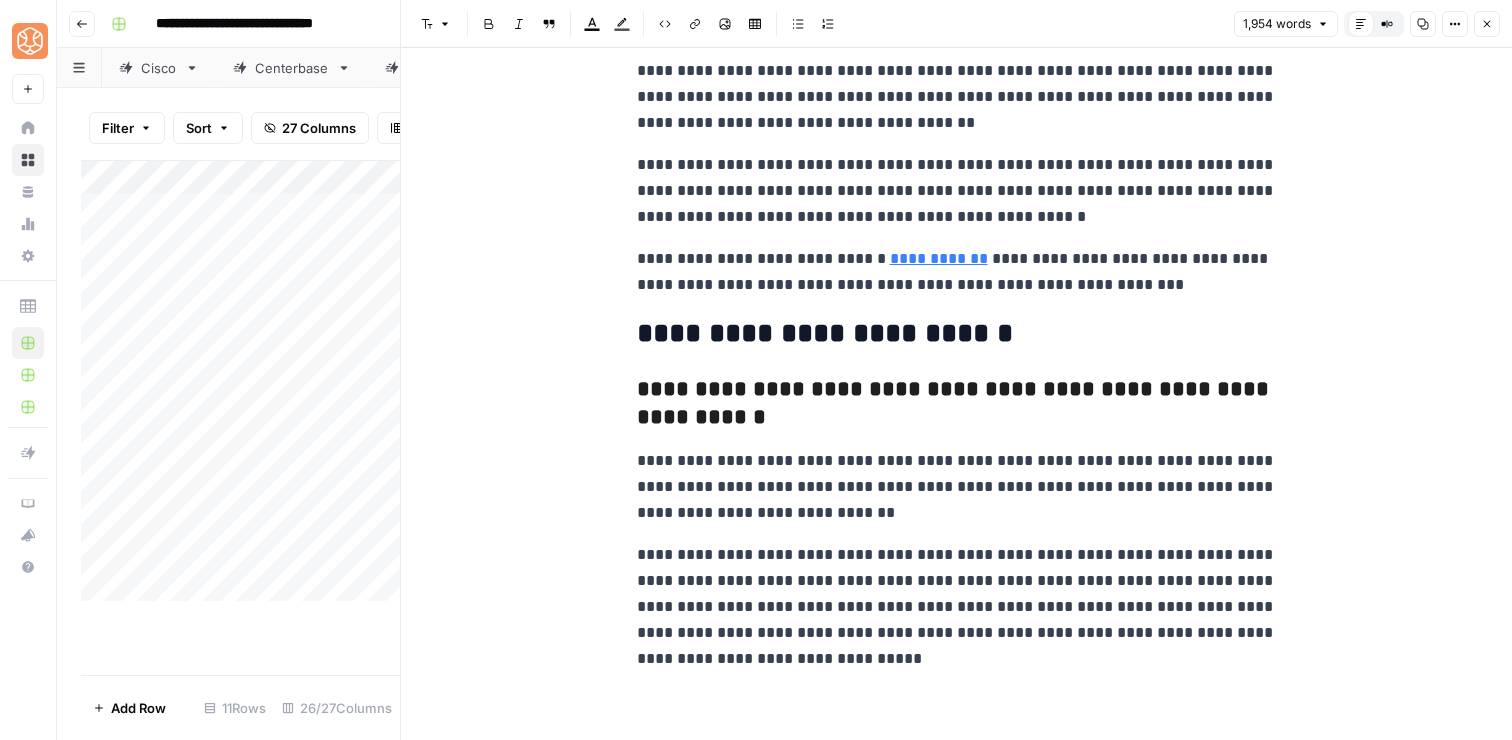 scroll, scrollTop: 8938, scrollLeft: 0, axis: vertical 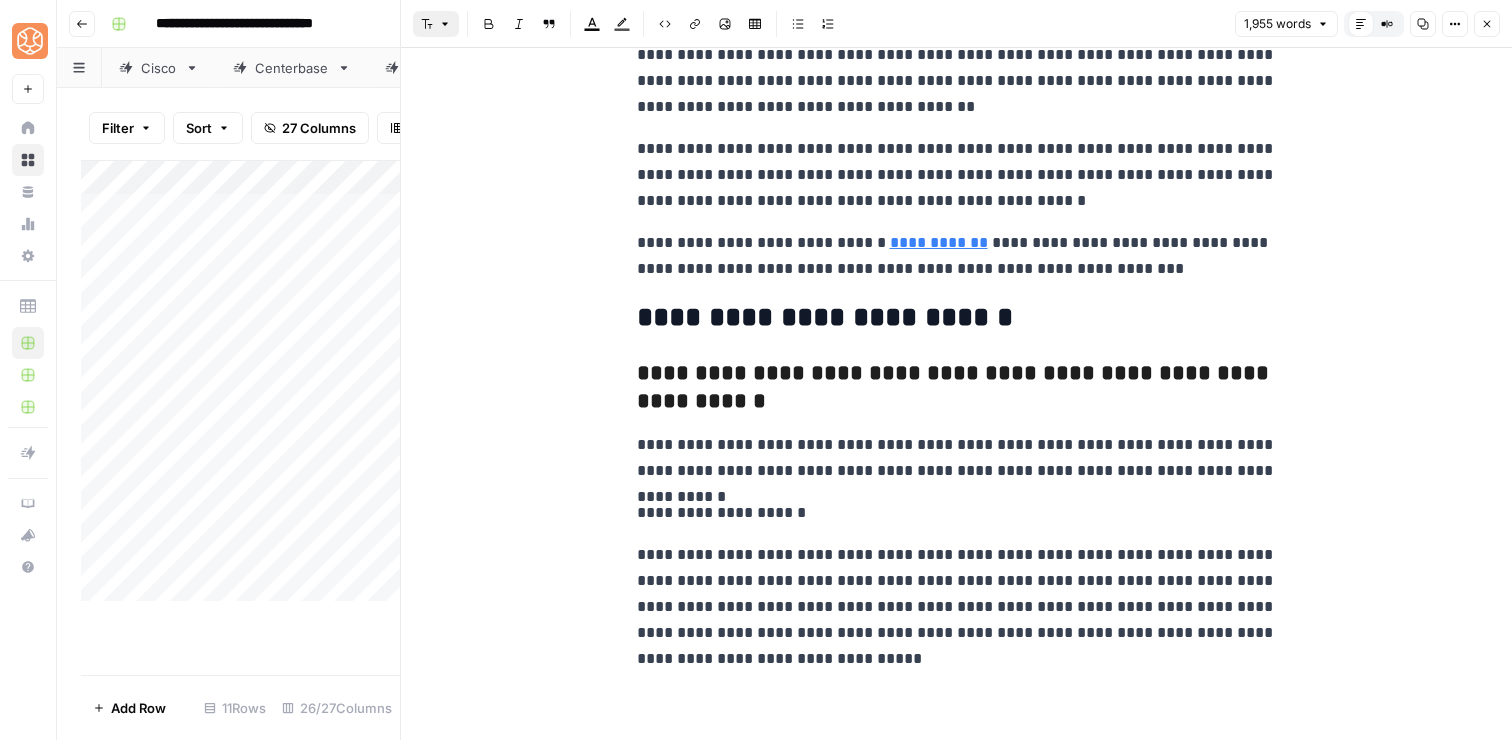click on "Font style" at bounding box center [436, 24] 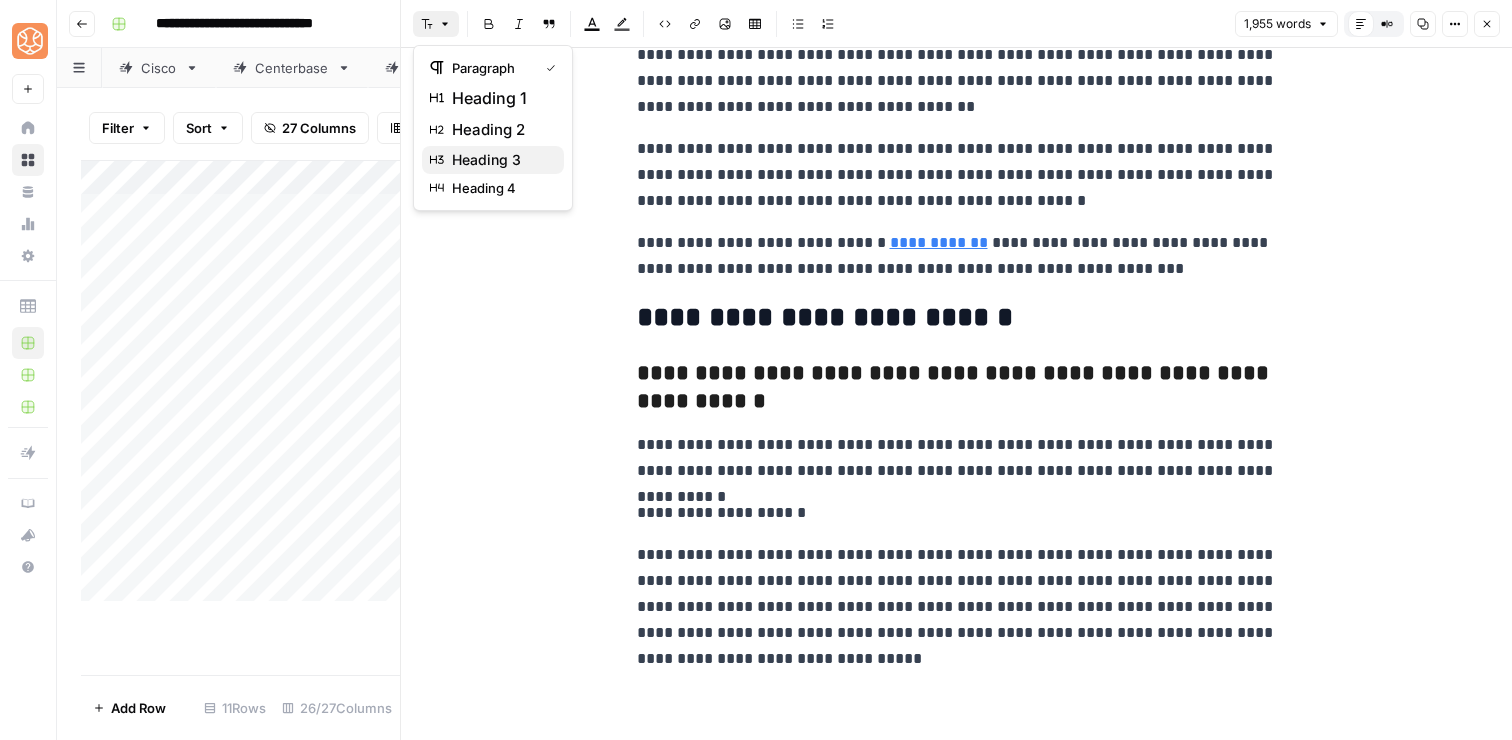 click on "heading 3" at bounding box center (486, 160) 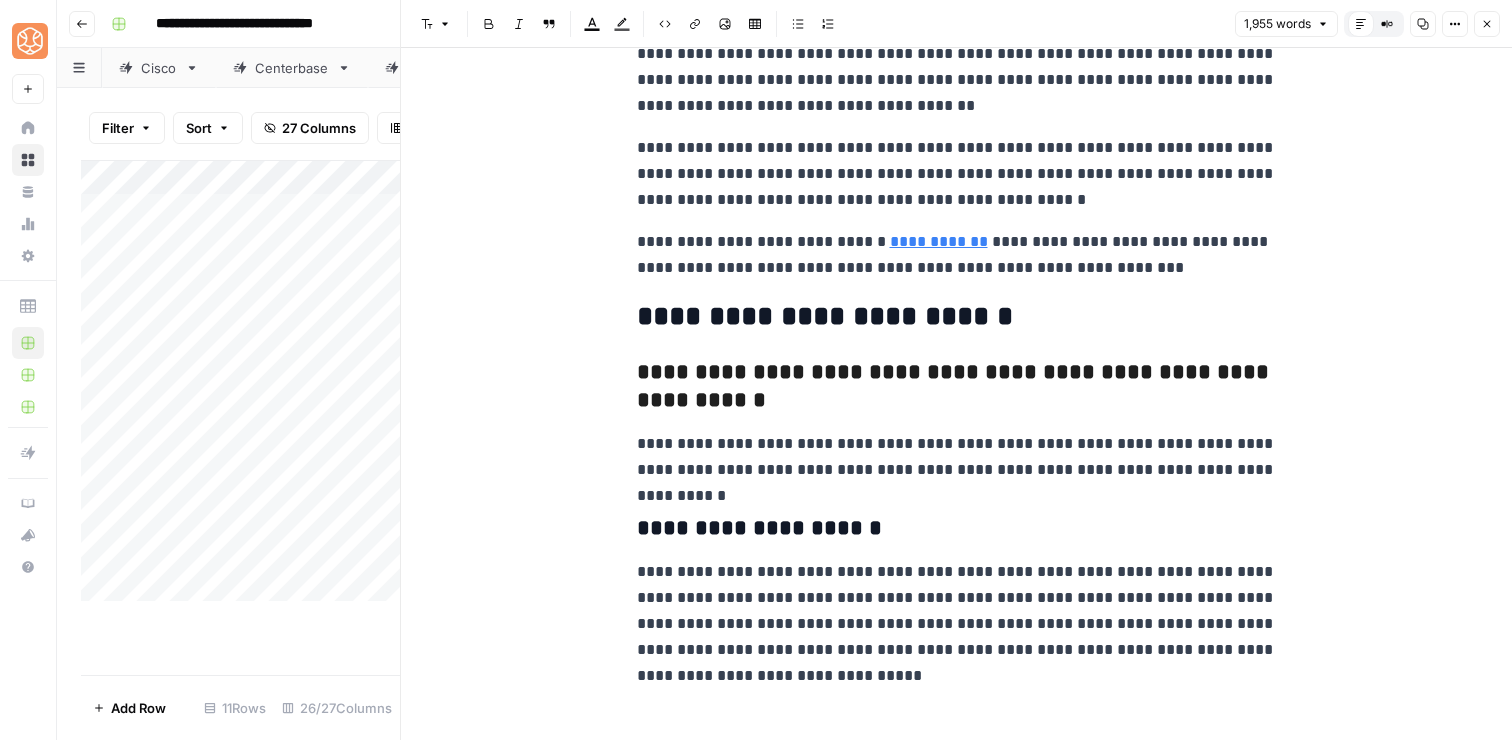 click on "**********" at bounding box center (957, 624) 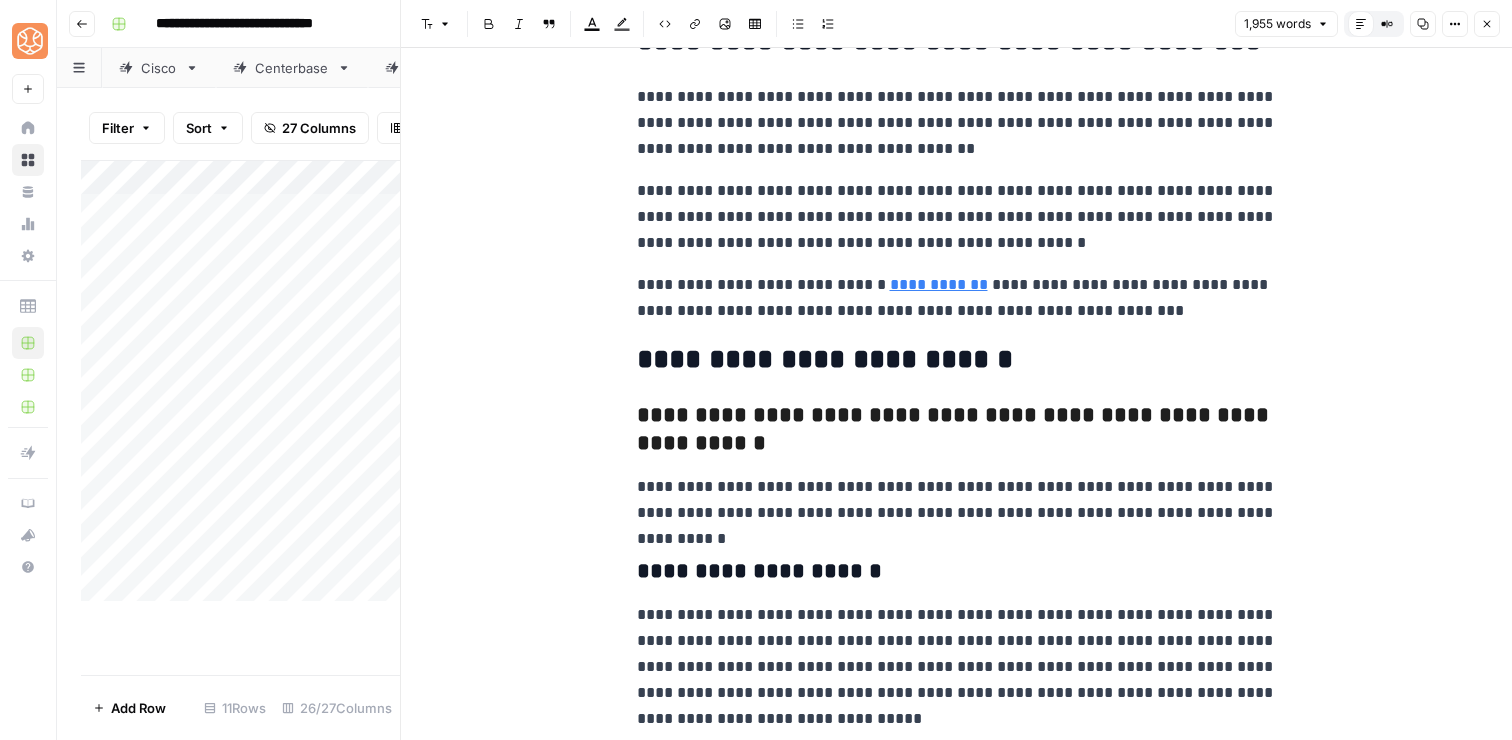 click on "**********" at bounding box center (957, 572) 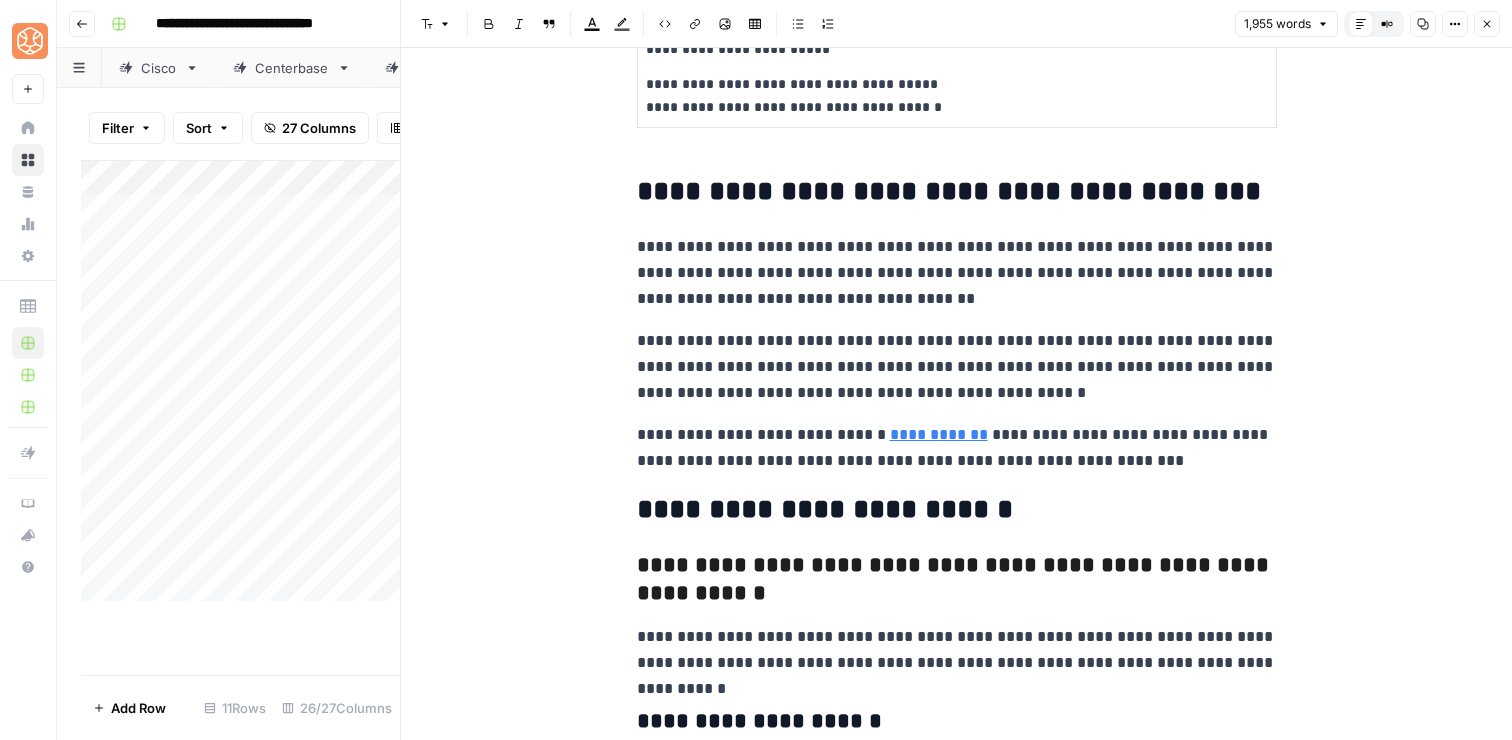 scroll, scrollTop: 8896, scrollLeft: 0, axis: vertical 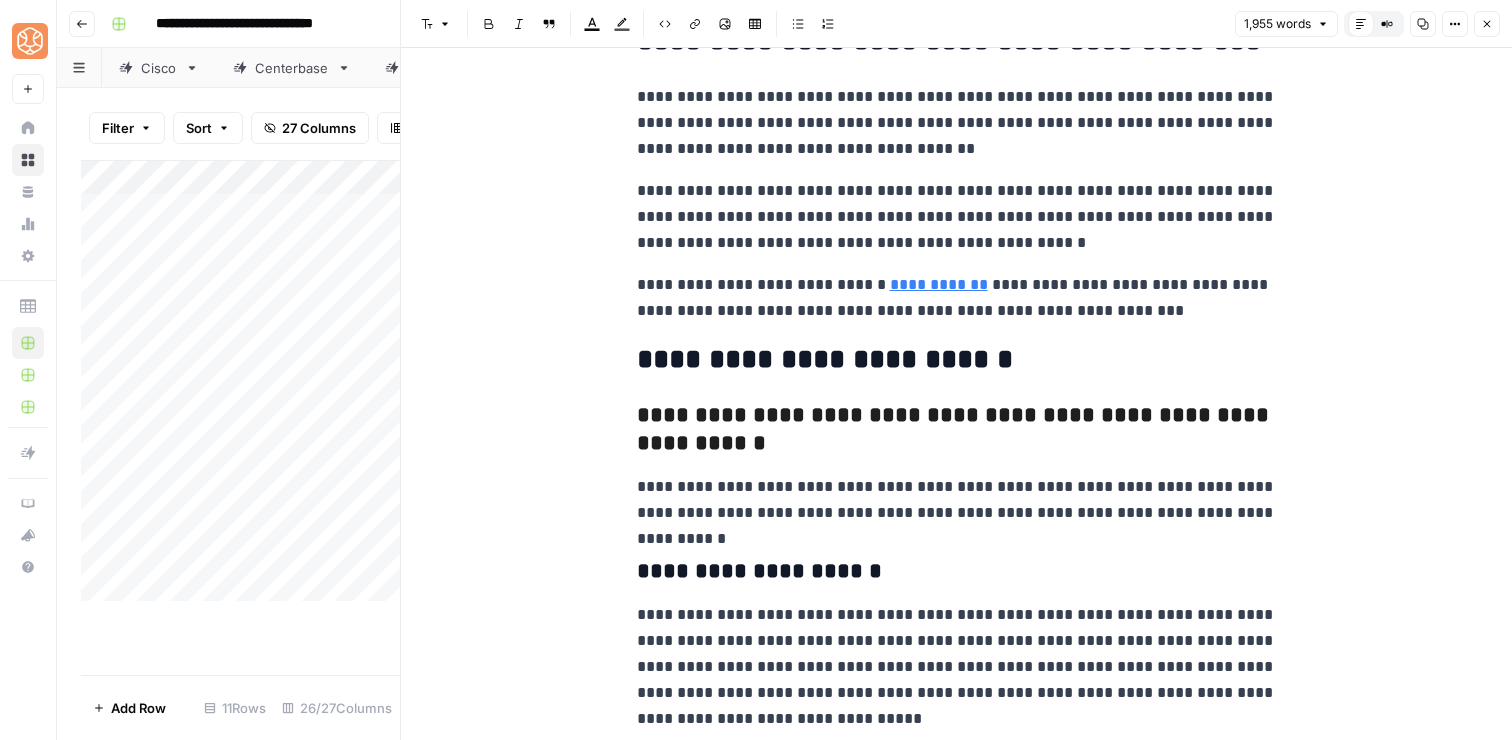 click on "**********" at bounding box center [957, 667] 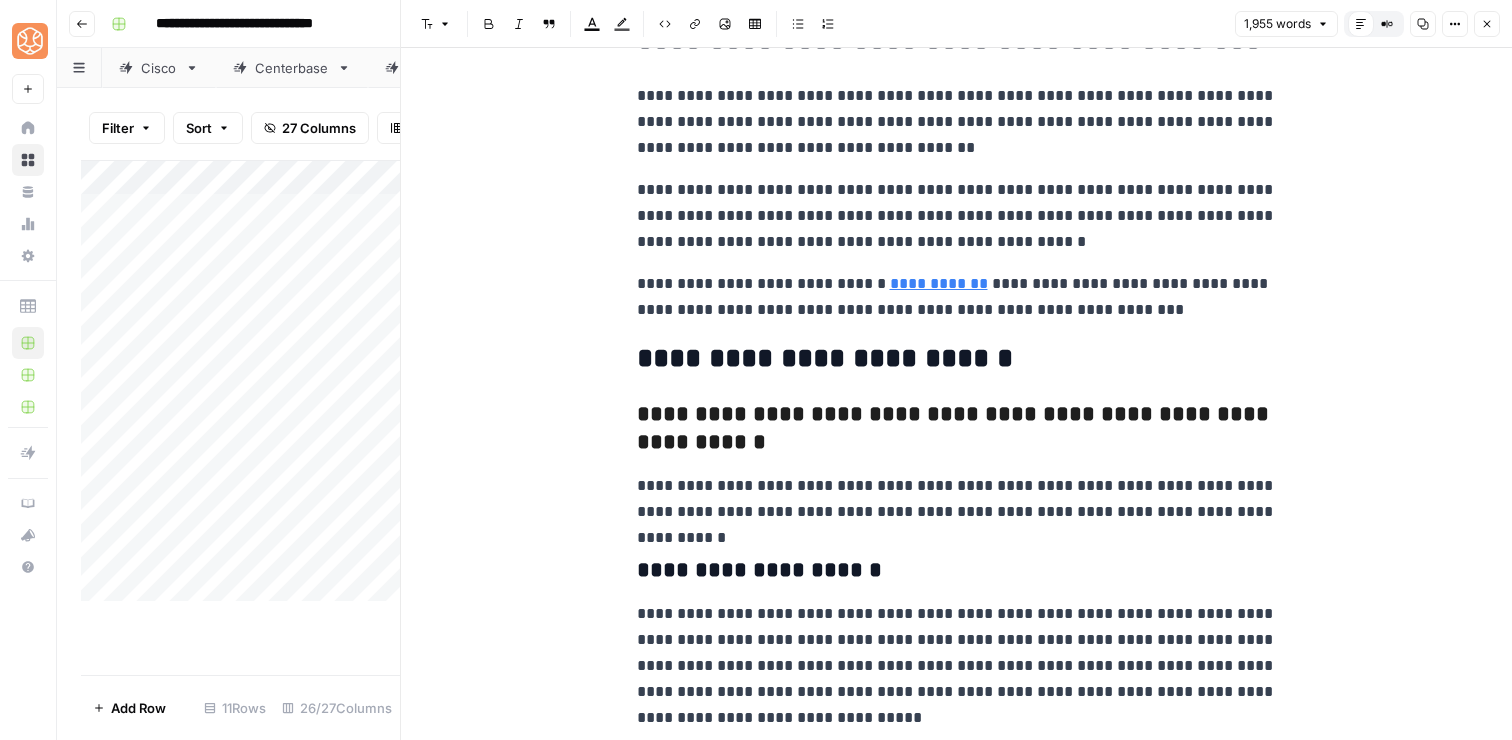 scroll, scrollTop: 8931, scrollLeft: 0, axis: vertical 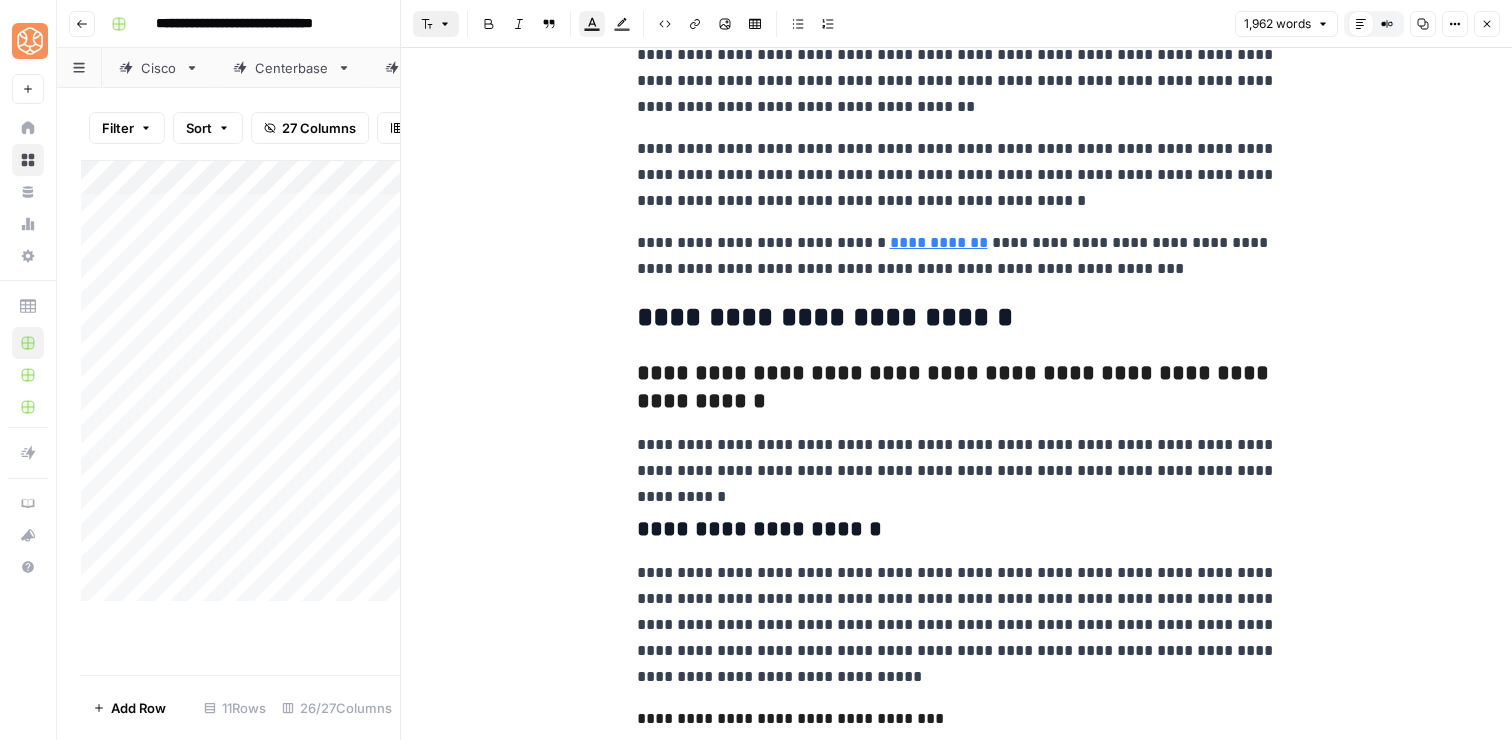 click on "Font style" at bounding box center (436, 24) 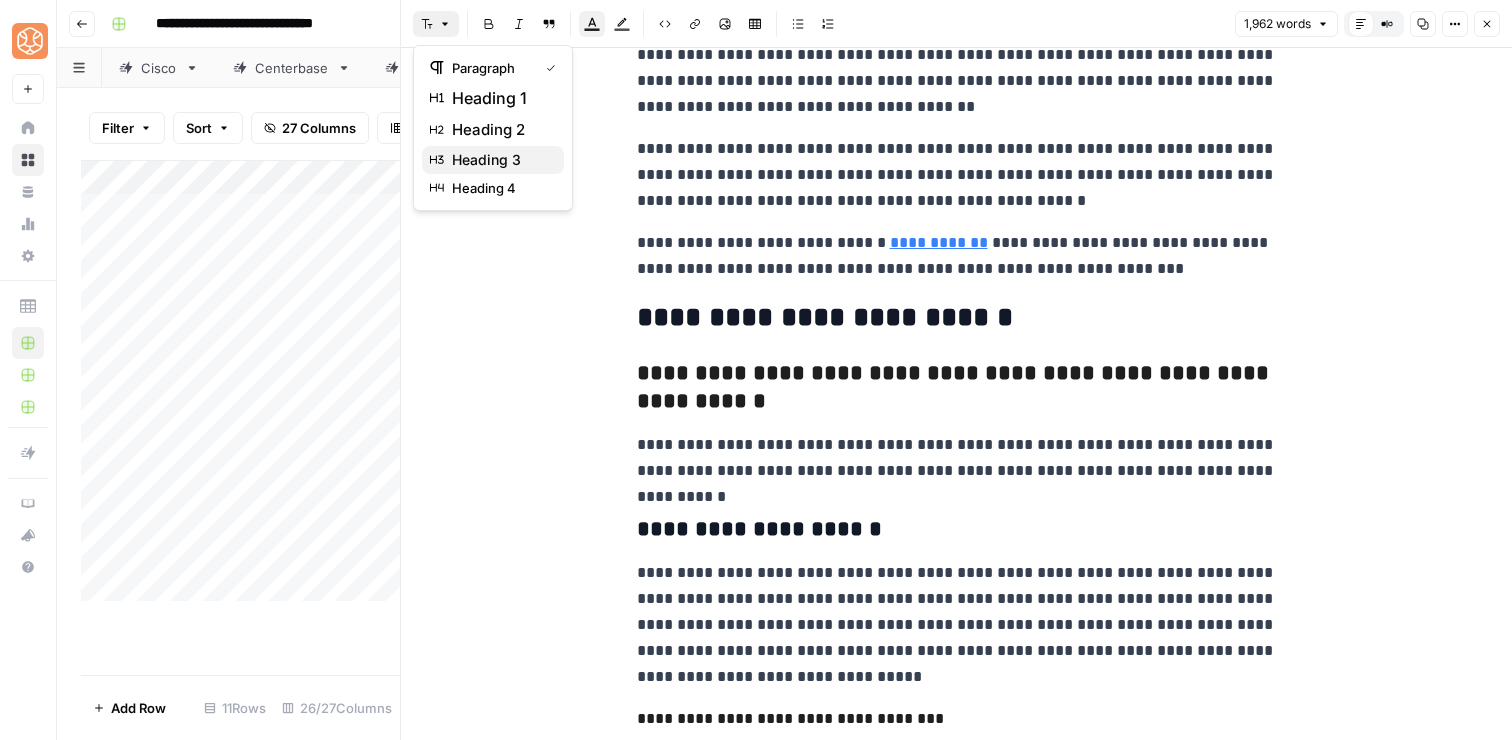 click on "heading 3" at bounding box center (486, 160) 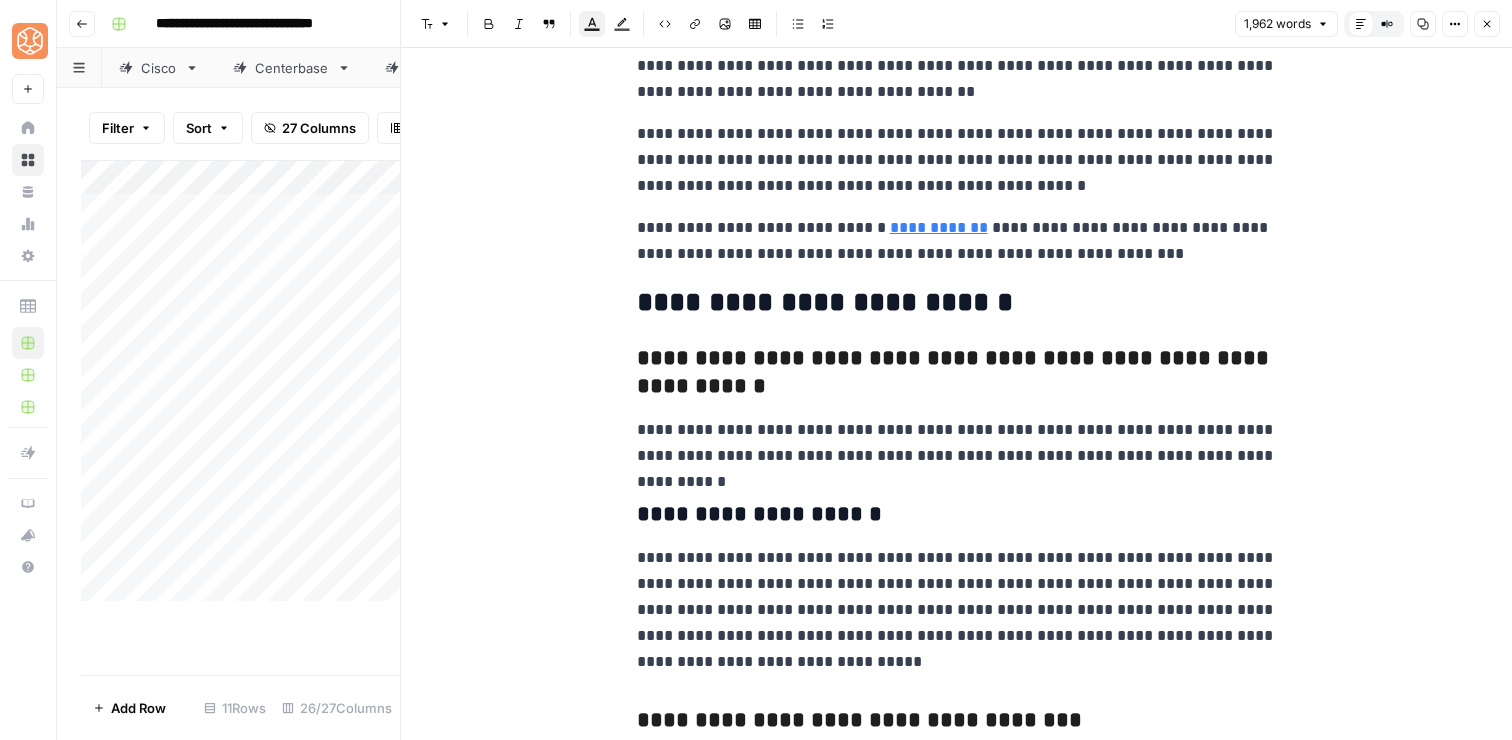 scroll, scrollTop: 8956, scrollLeft: 0, axis: vertical 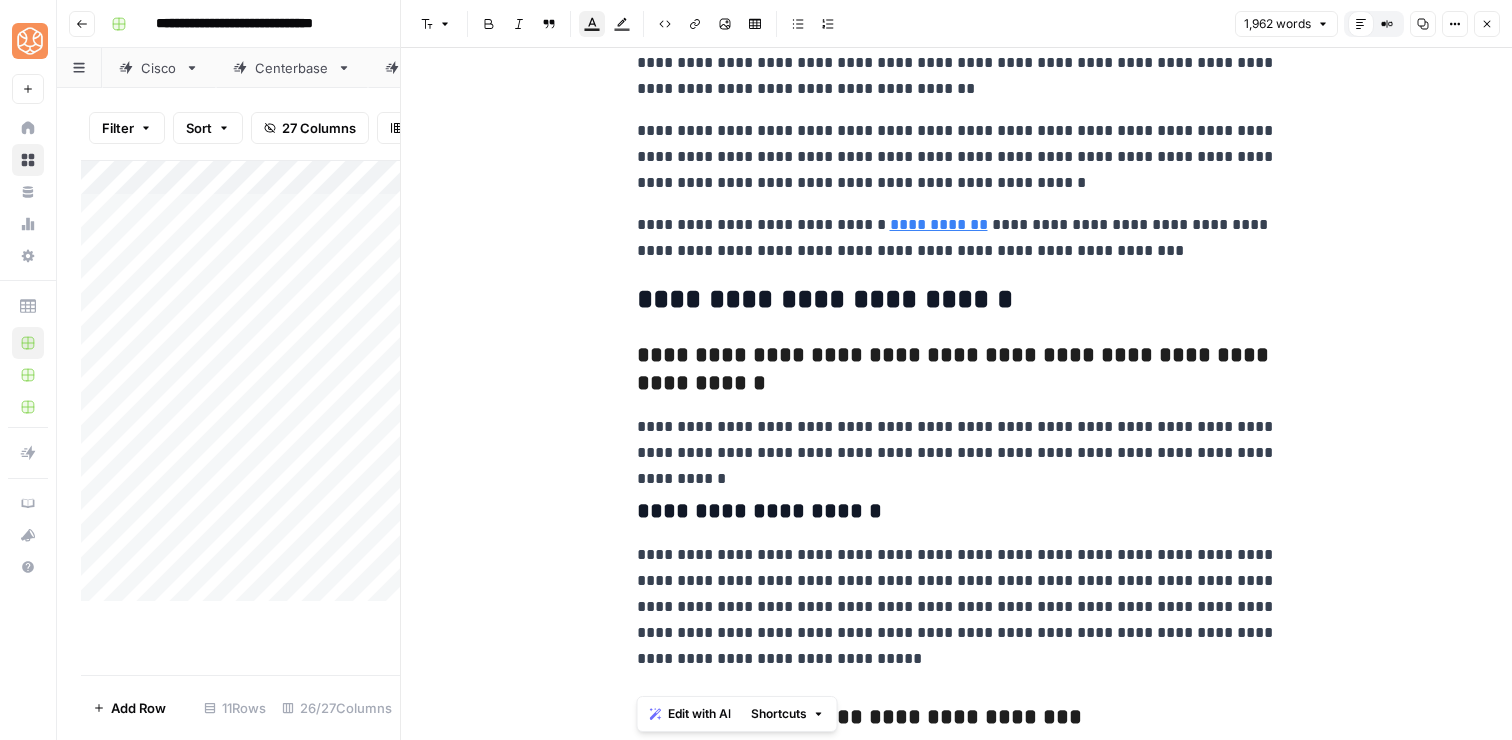 drag, startPoint x: 1079, startPoint y: 724, endPoint x: 1044, endPoint y: 666, distance: 67.74216 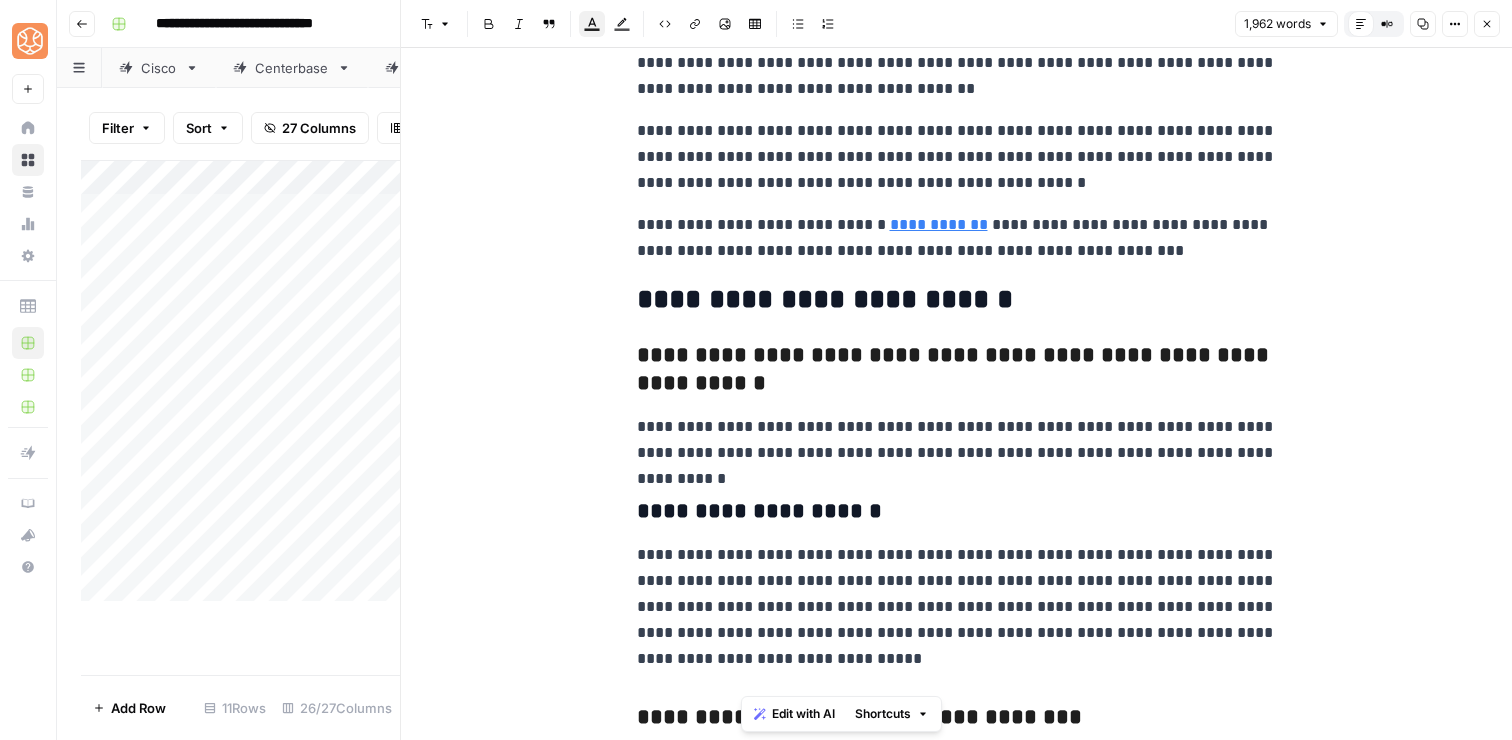 copy on "**********" 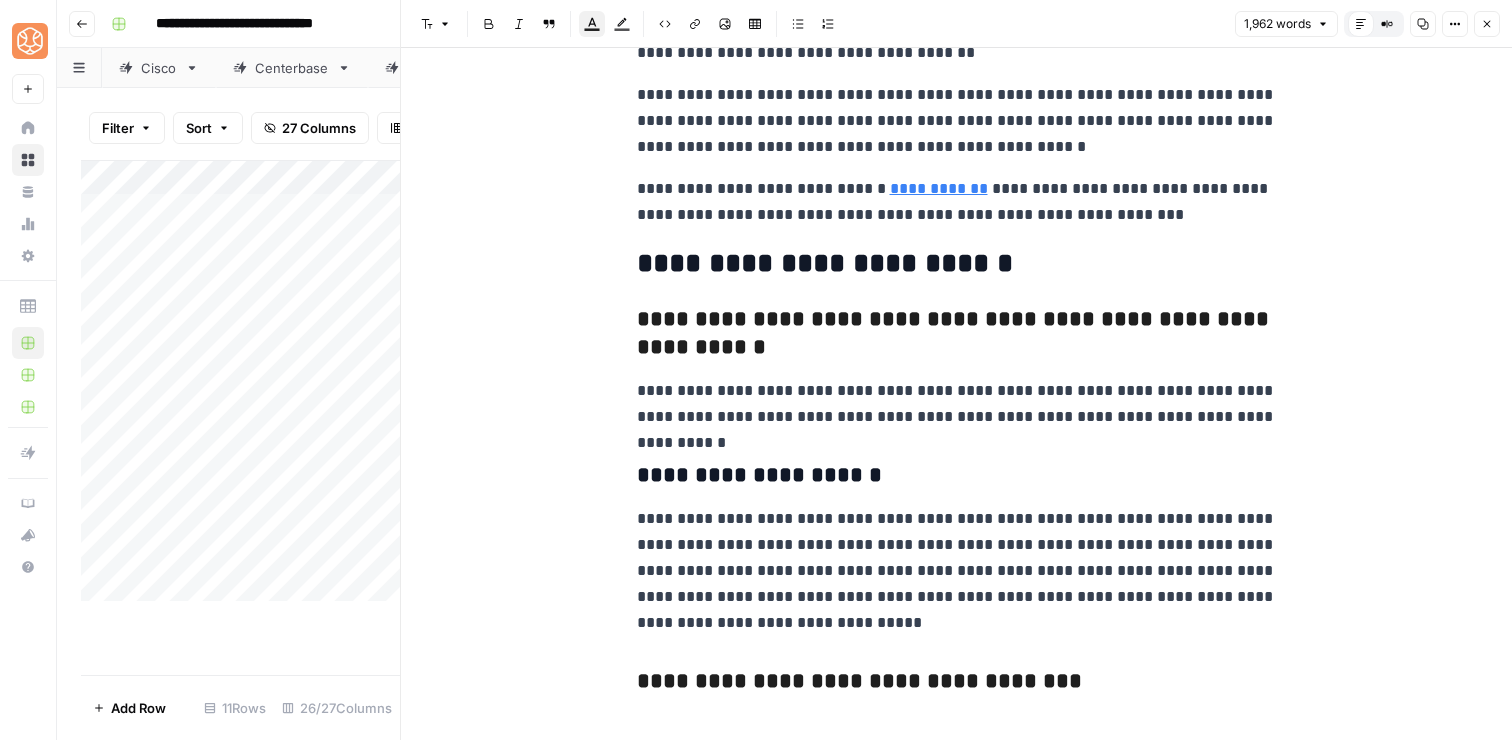scroll, scrollTop: 9095, scrollLeft: 0, axis: vertical 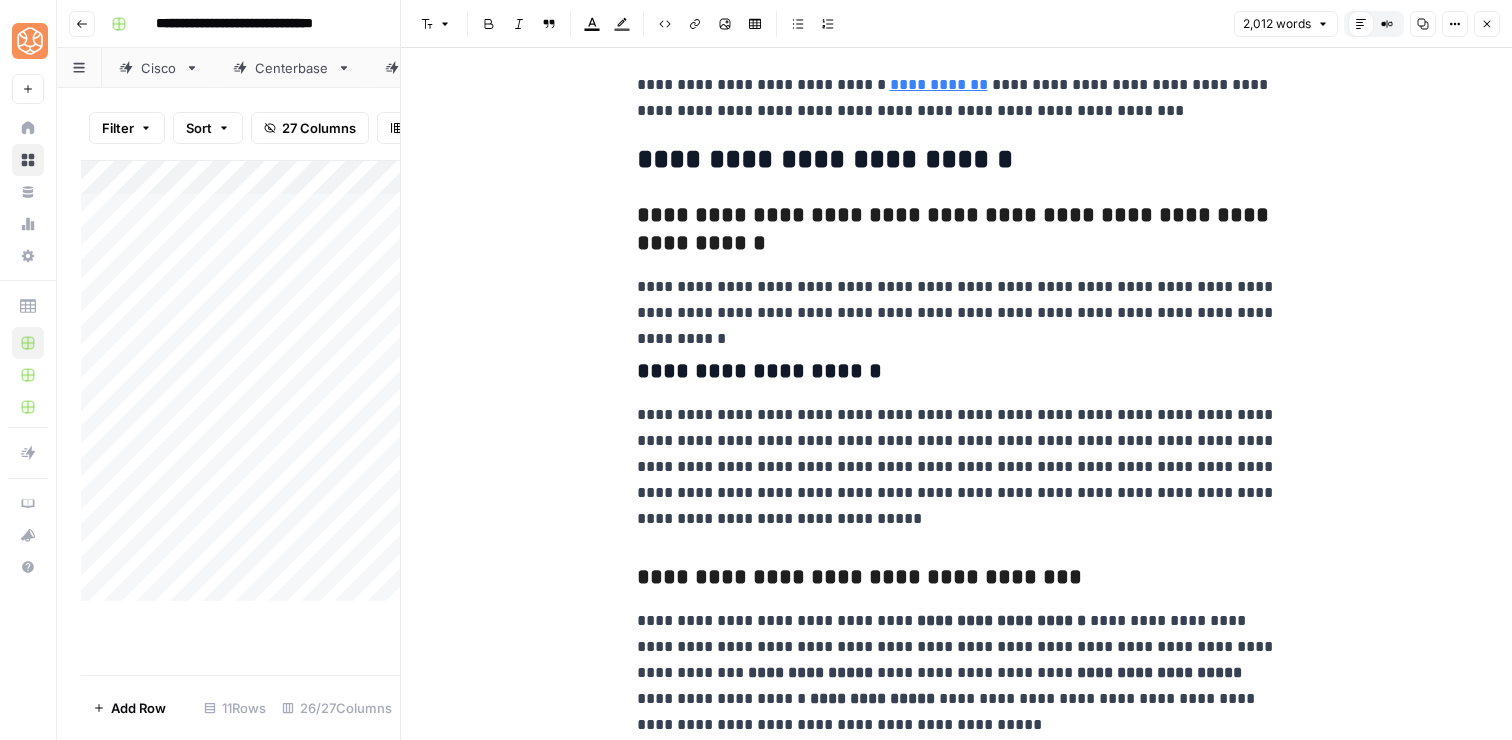 click on "**********" at bounding box center [957, 673] 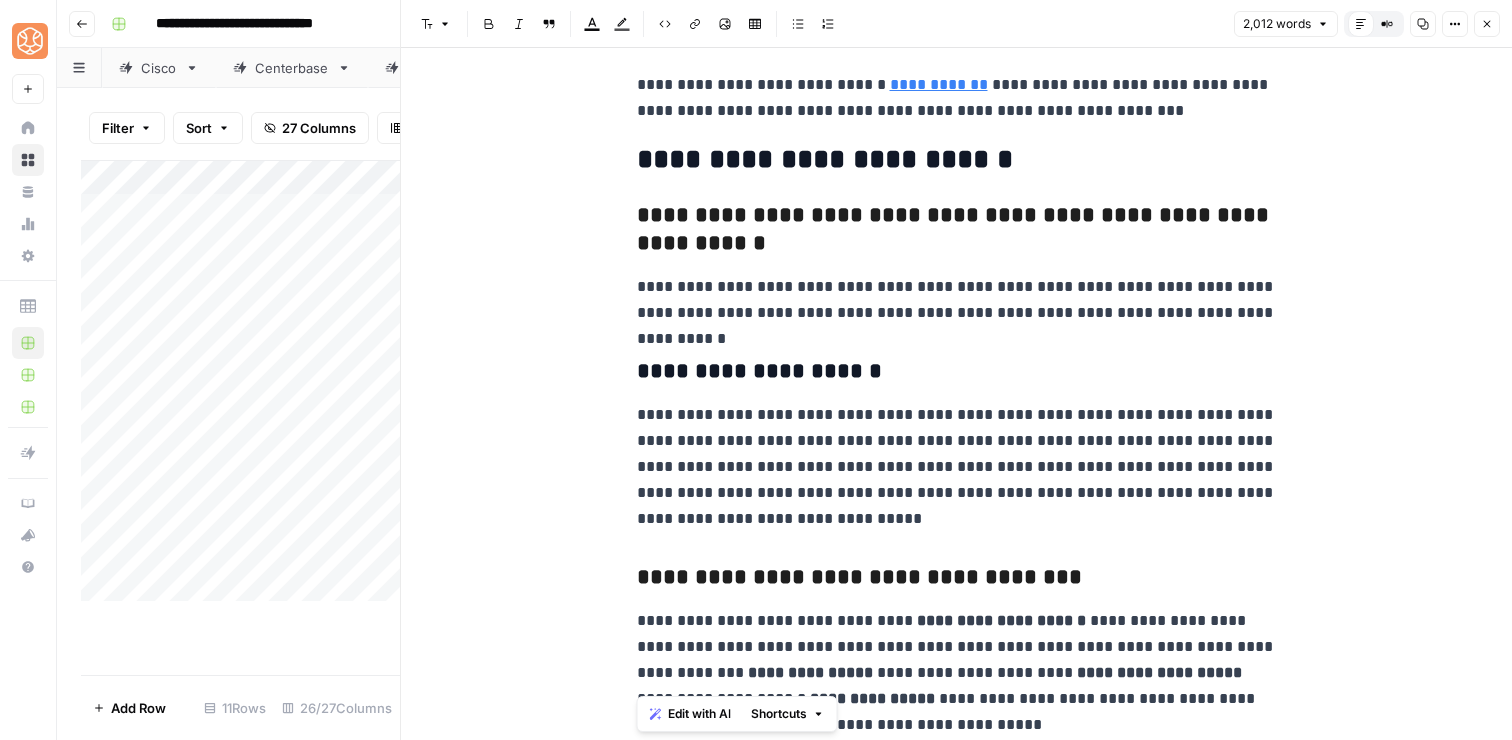 click on "**********" at bounding box center [957, 673] 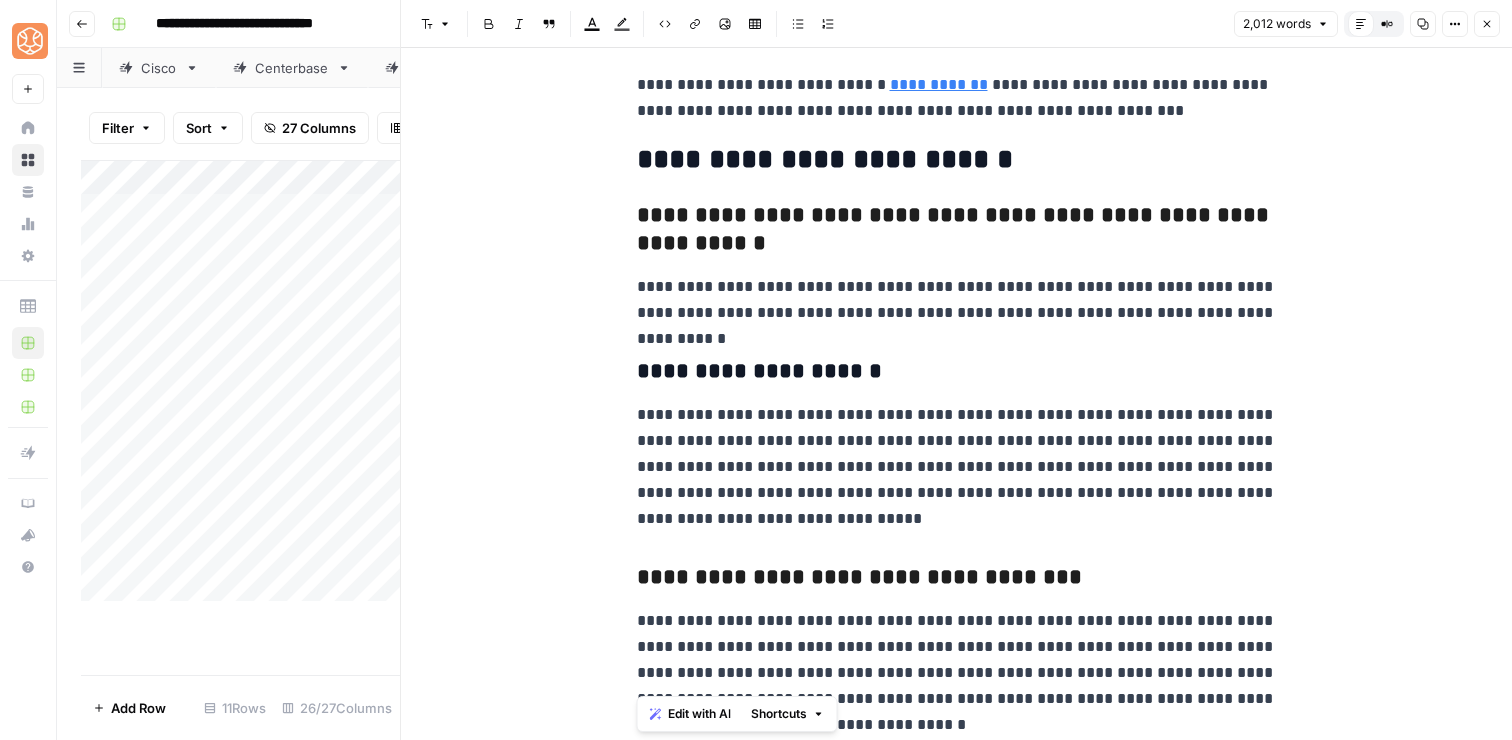 click on "**********" at bounding box center [957, 673] 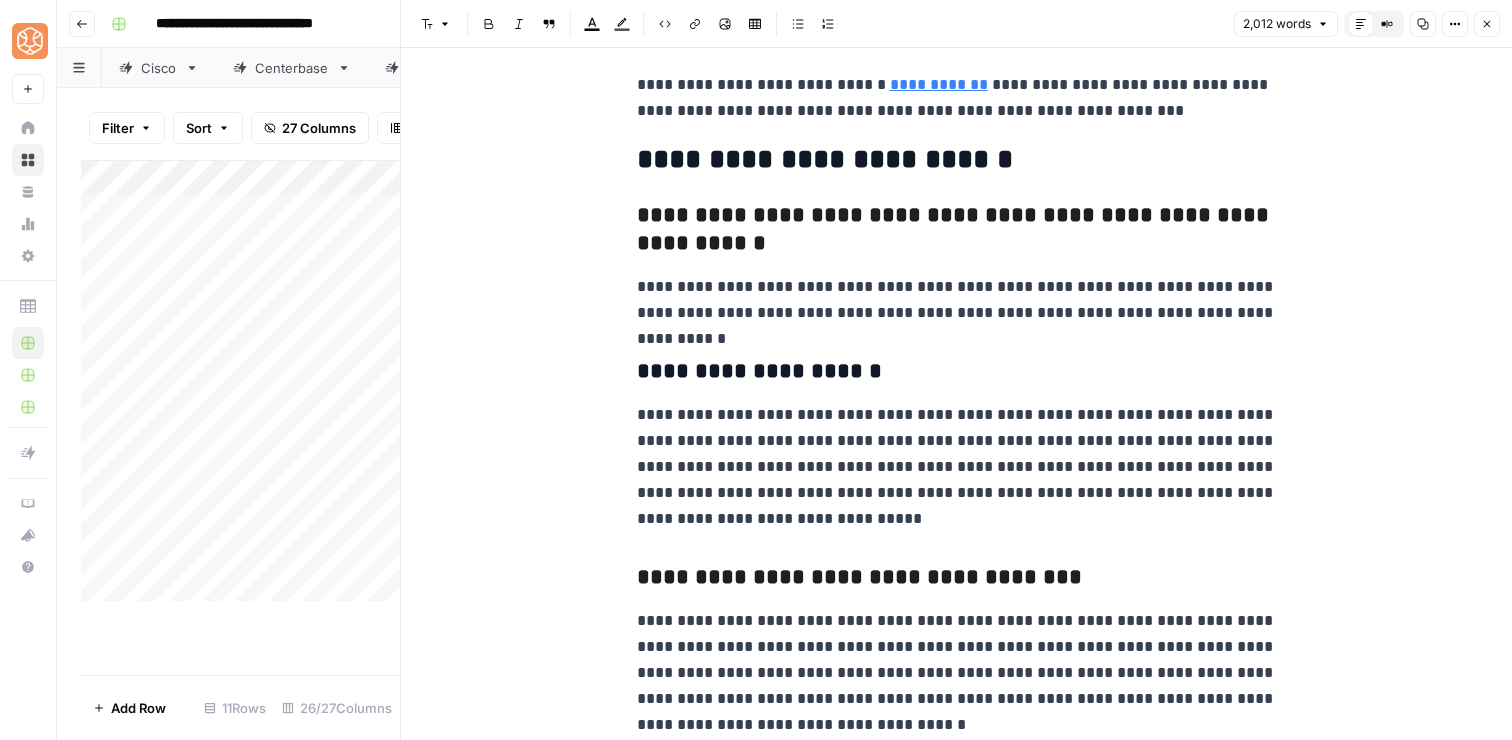 click on "**********" at bounding box center [957, 673] 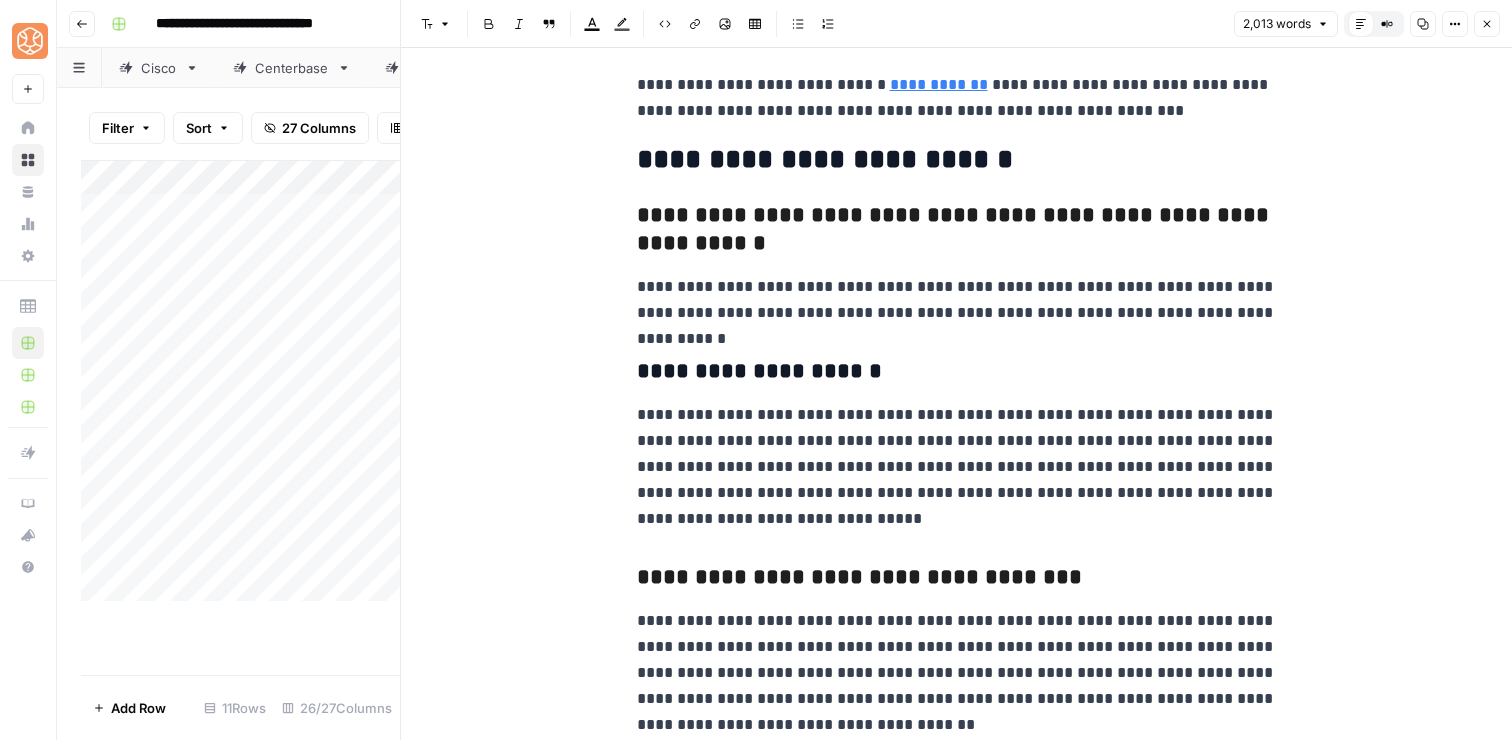 scroll, scrollTop: 9102, scrollLeft: 0, axis: vertical 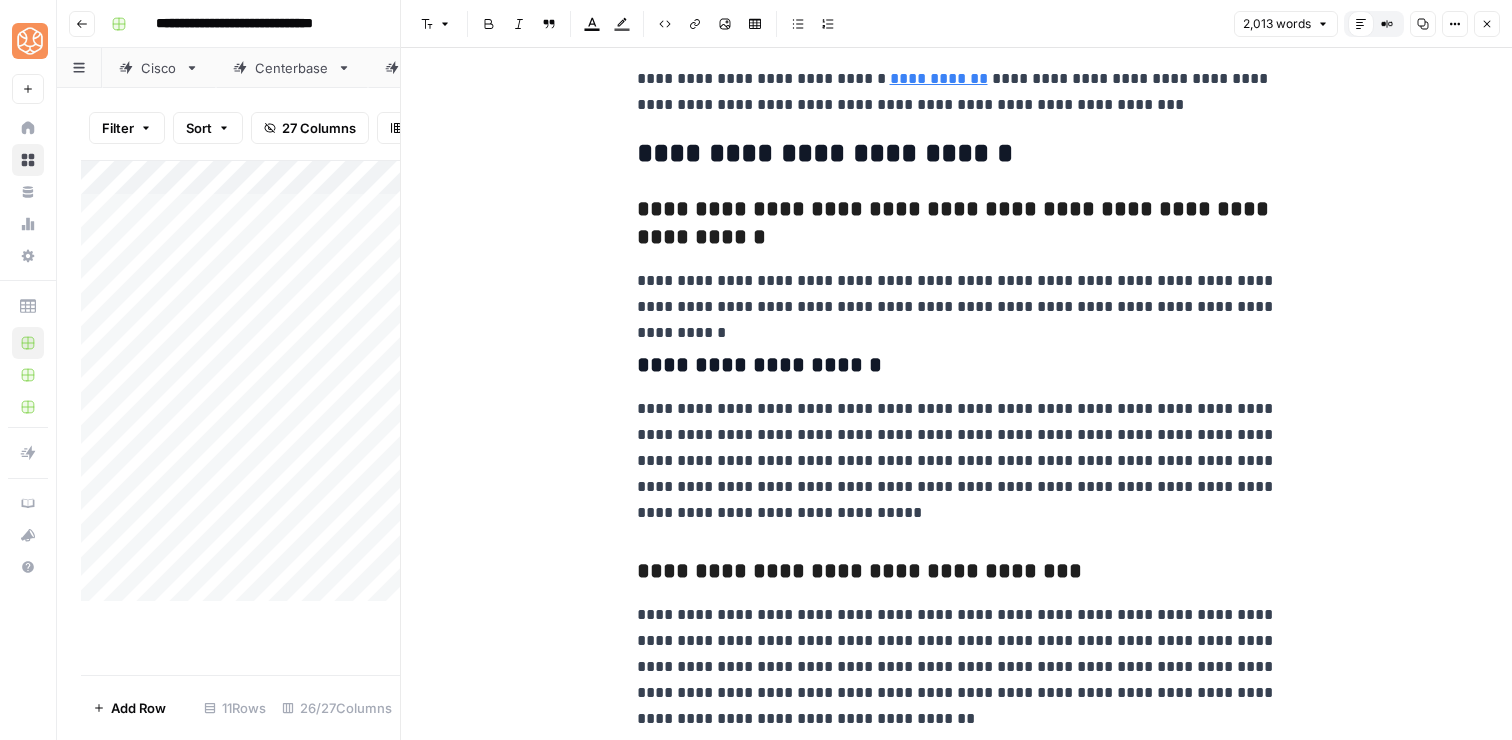 click on "**********" at bounding box center (957, 667) 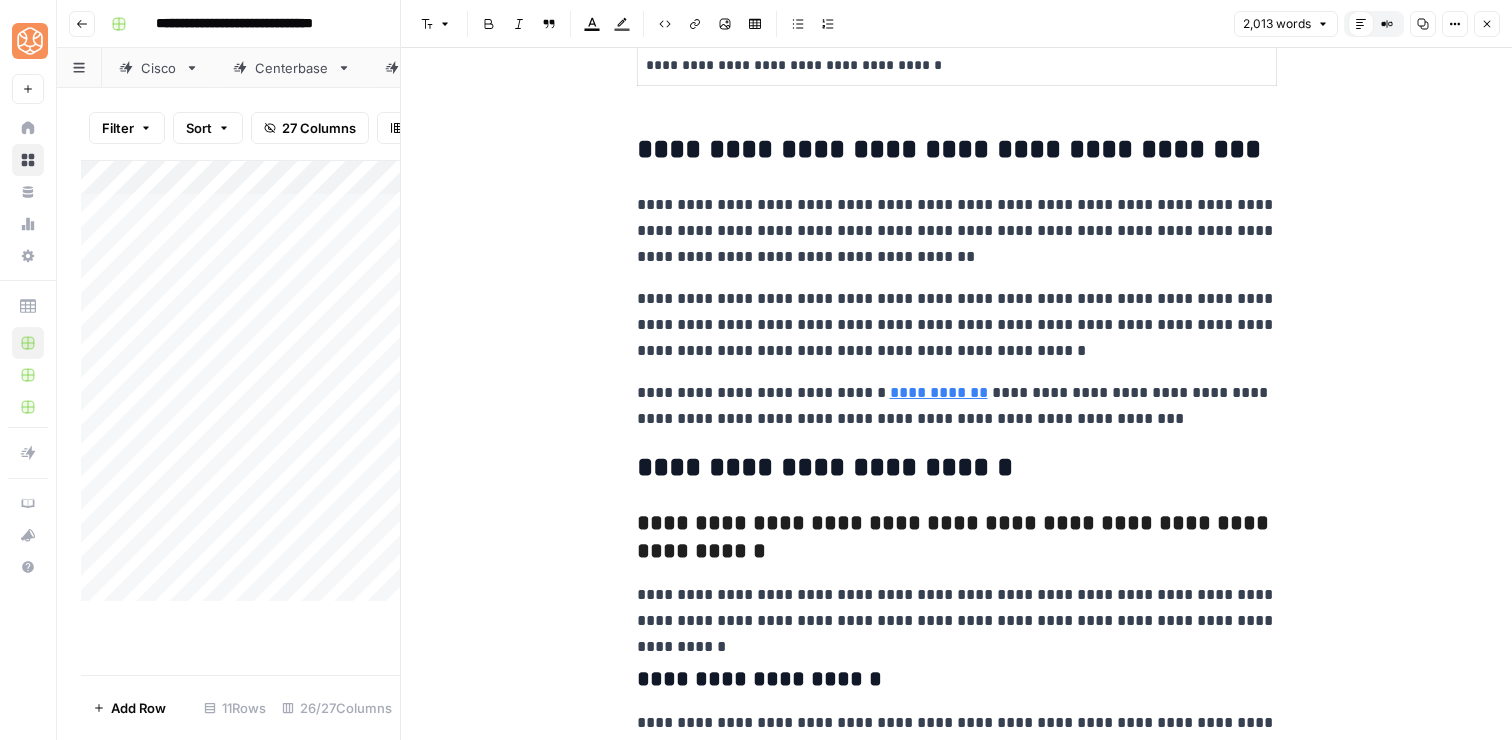 scroll, scrollTop: 8783, scrollLeft: 0, axis: vertical 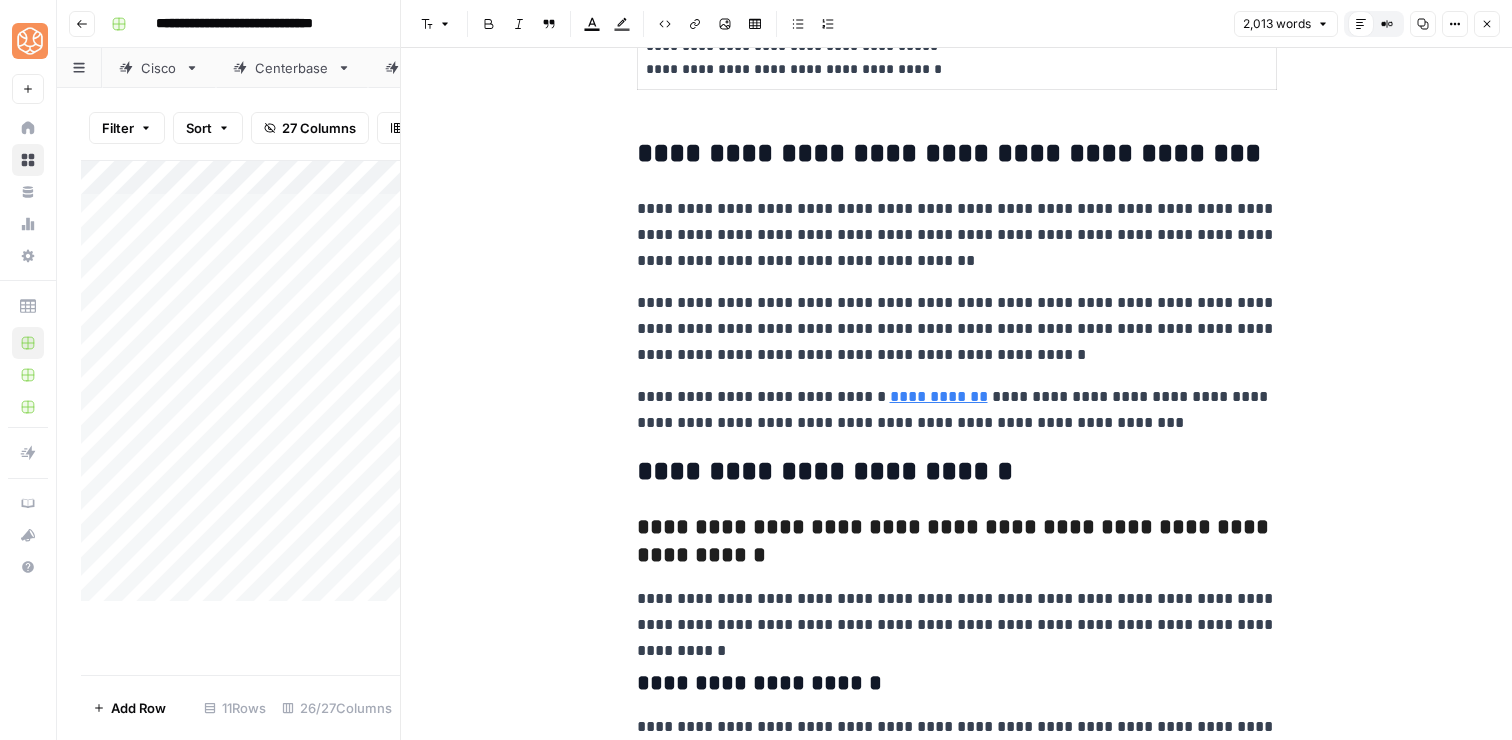 click on "**********" at bounding box center [957, 410] 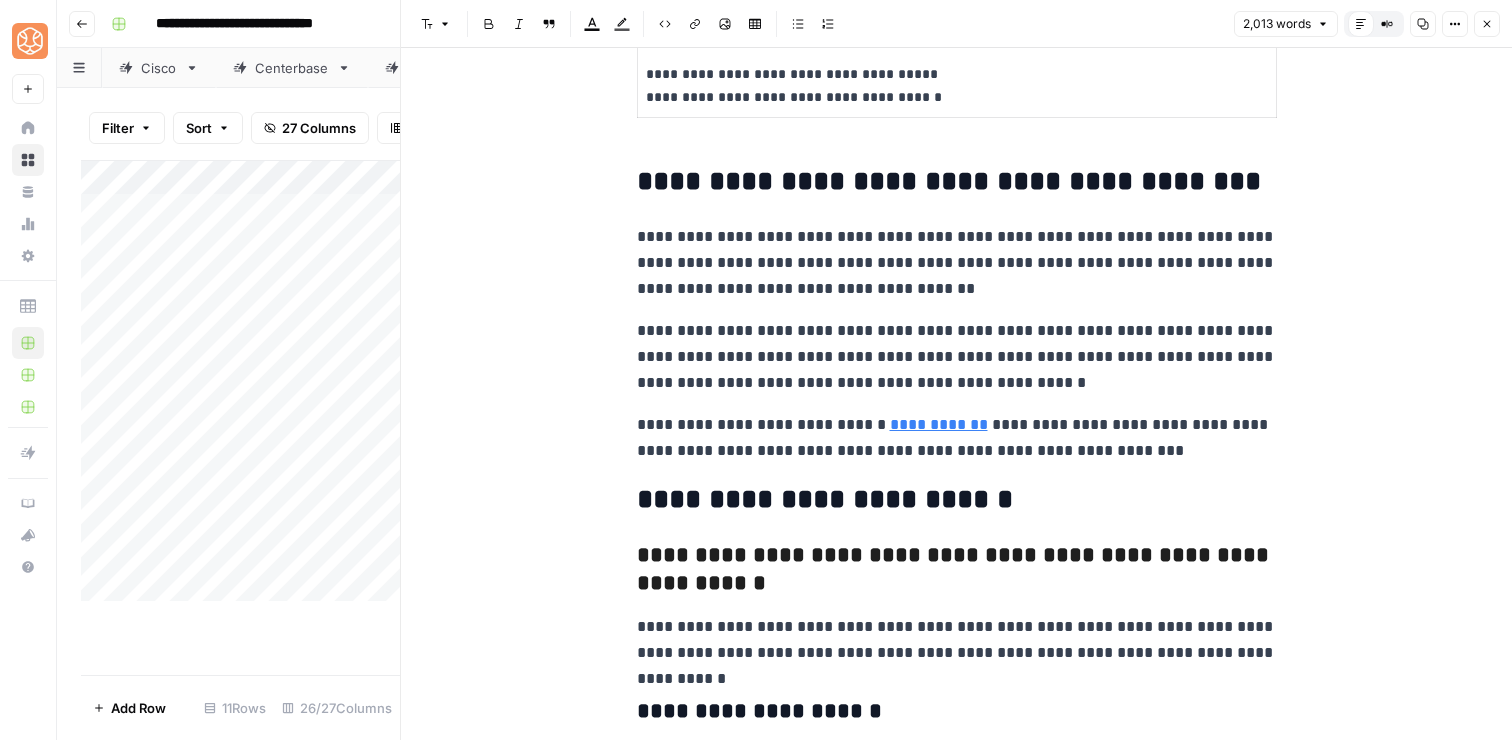 scroll, scrollTop: 8753, scrollLeft: 0, axis: vertical 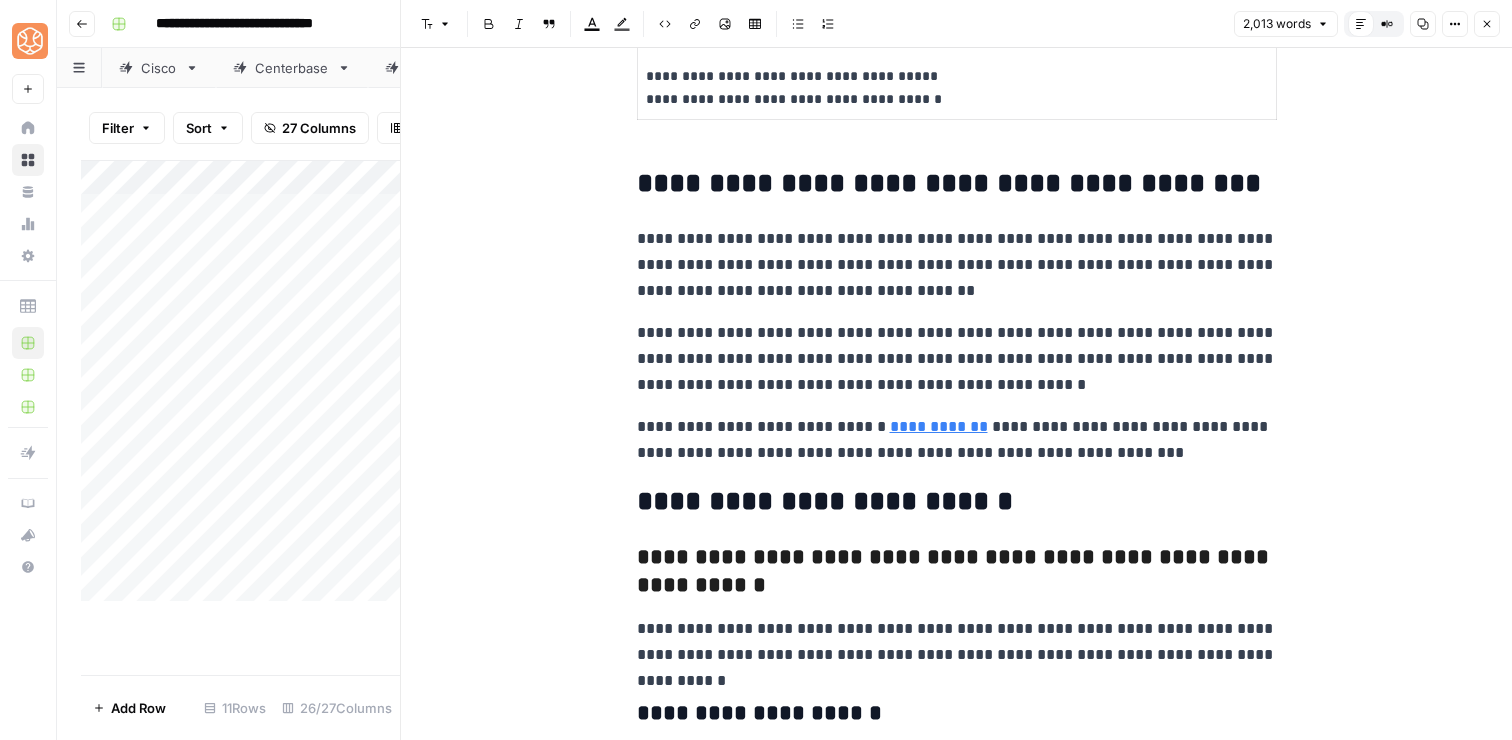 click on "**********" at bounding box center (957, 440) 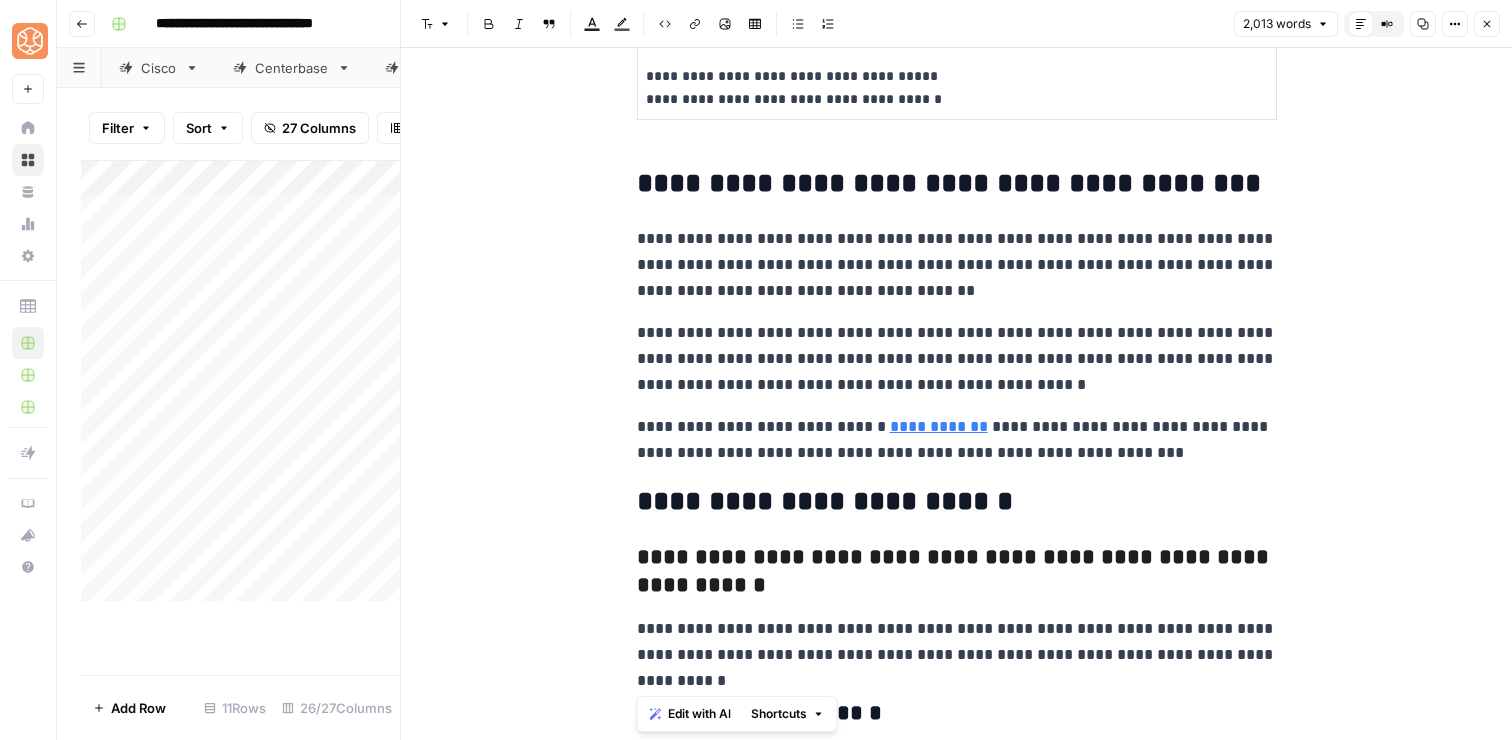 copy on "**********" 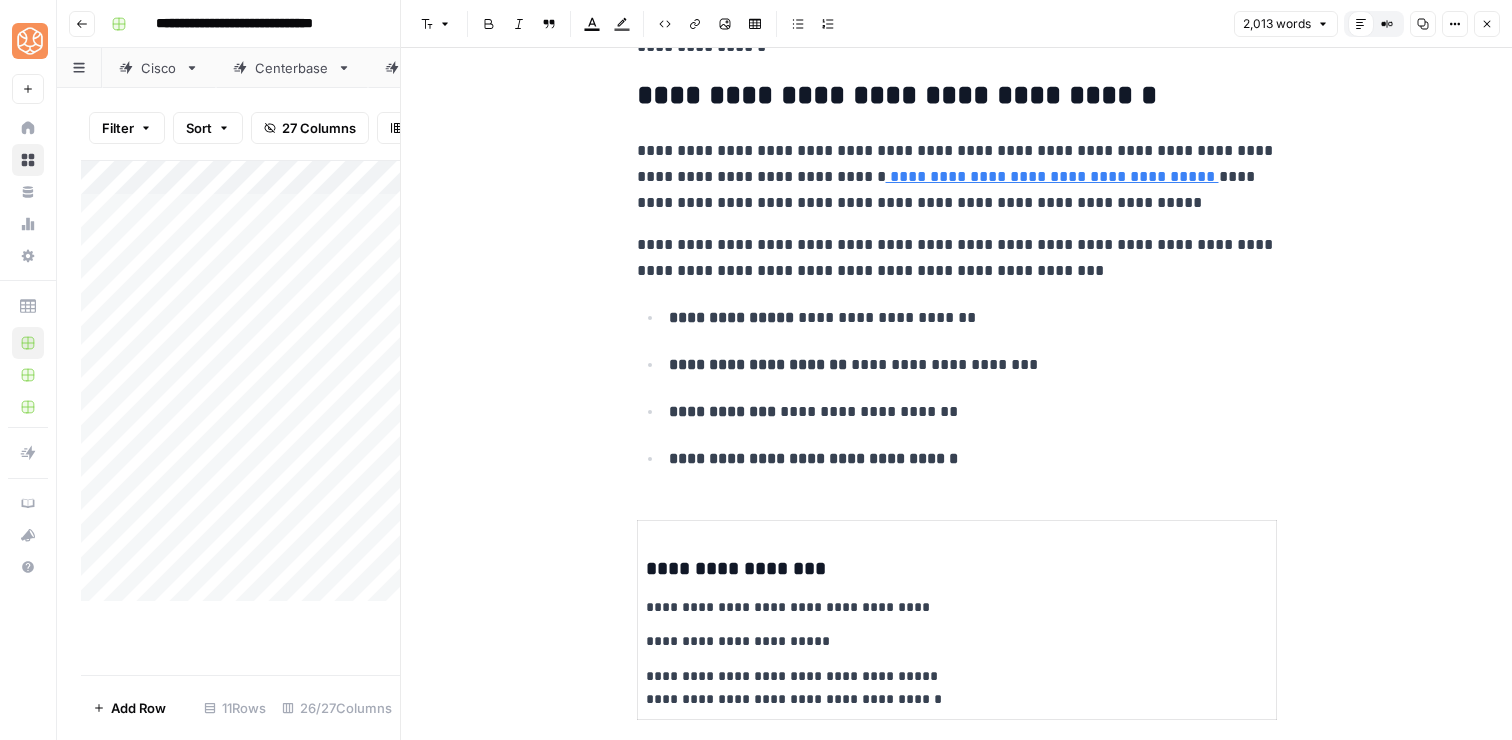 scroll, scrollTop: 8155, scrollLeft: 0, axis: vertical 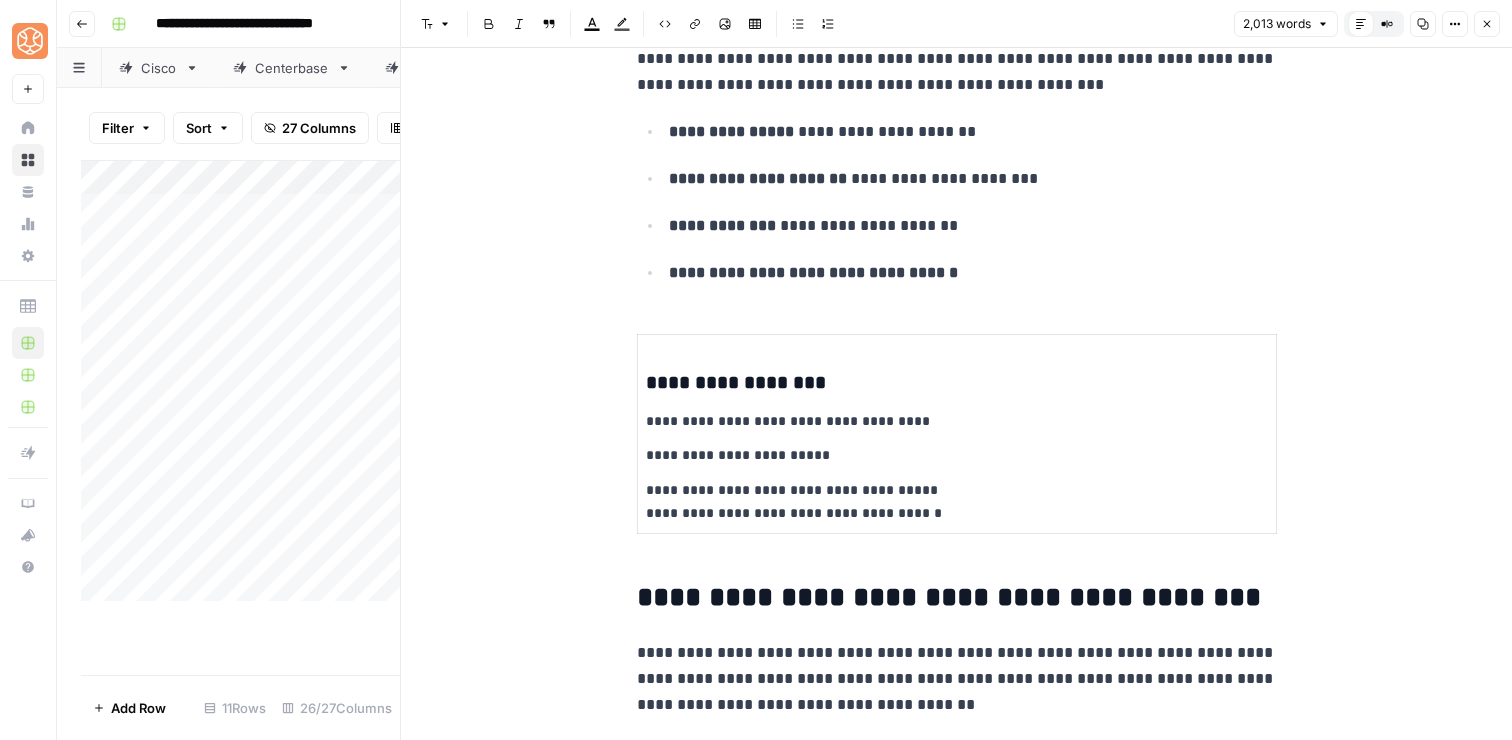 click on "**********" at bounding box center (957, 383) 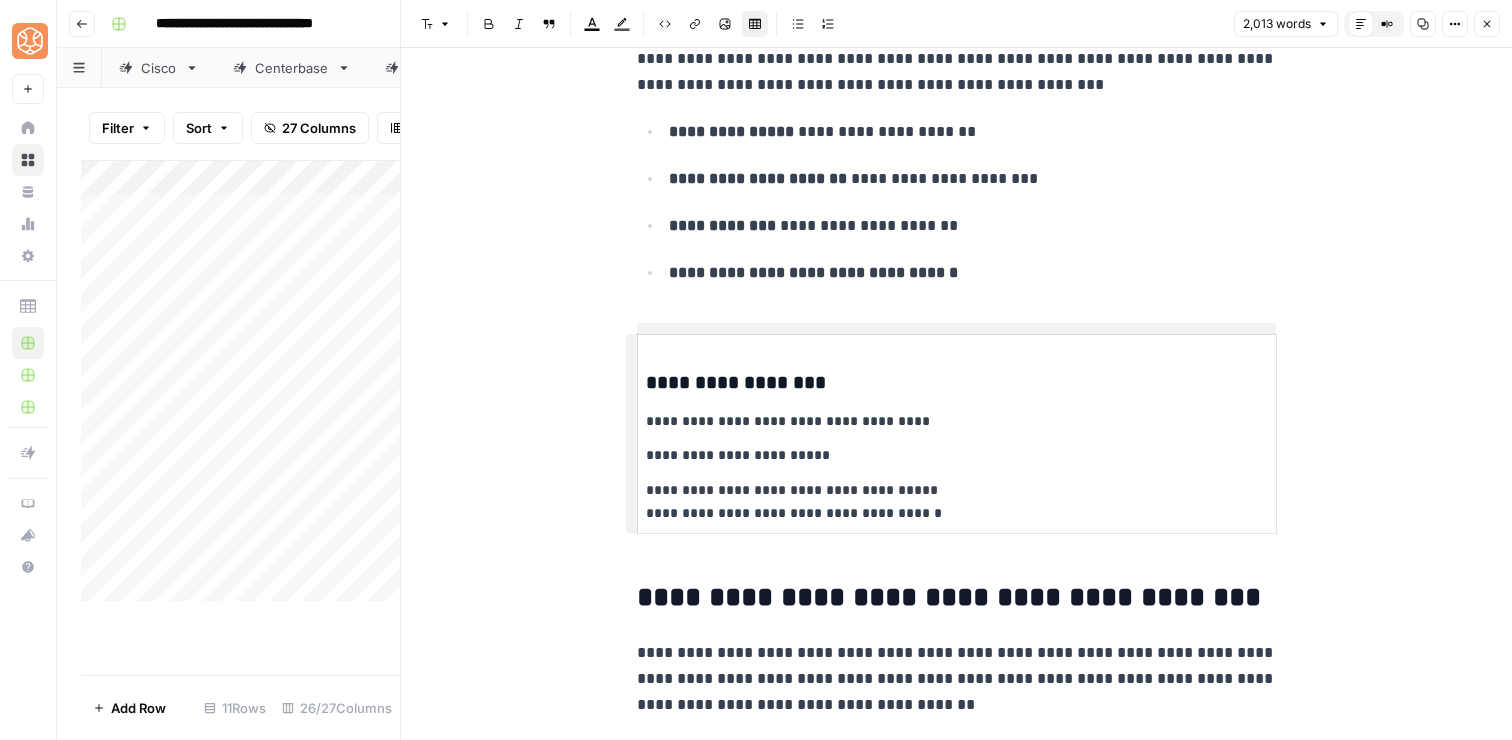 click on "**********" at bounding box center [957, 502] 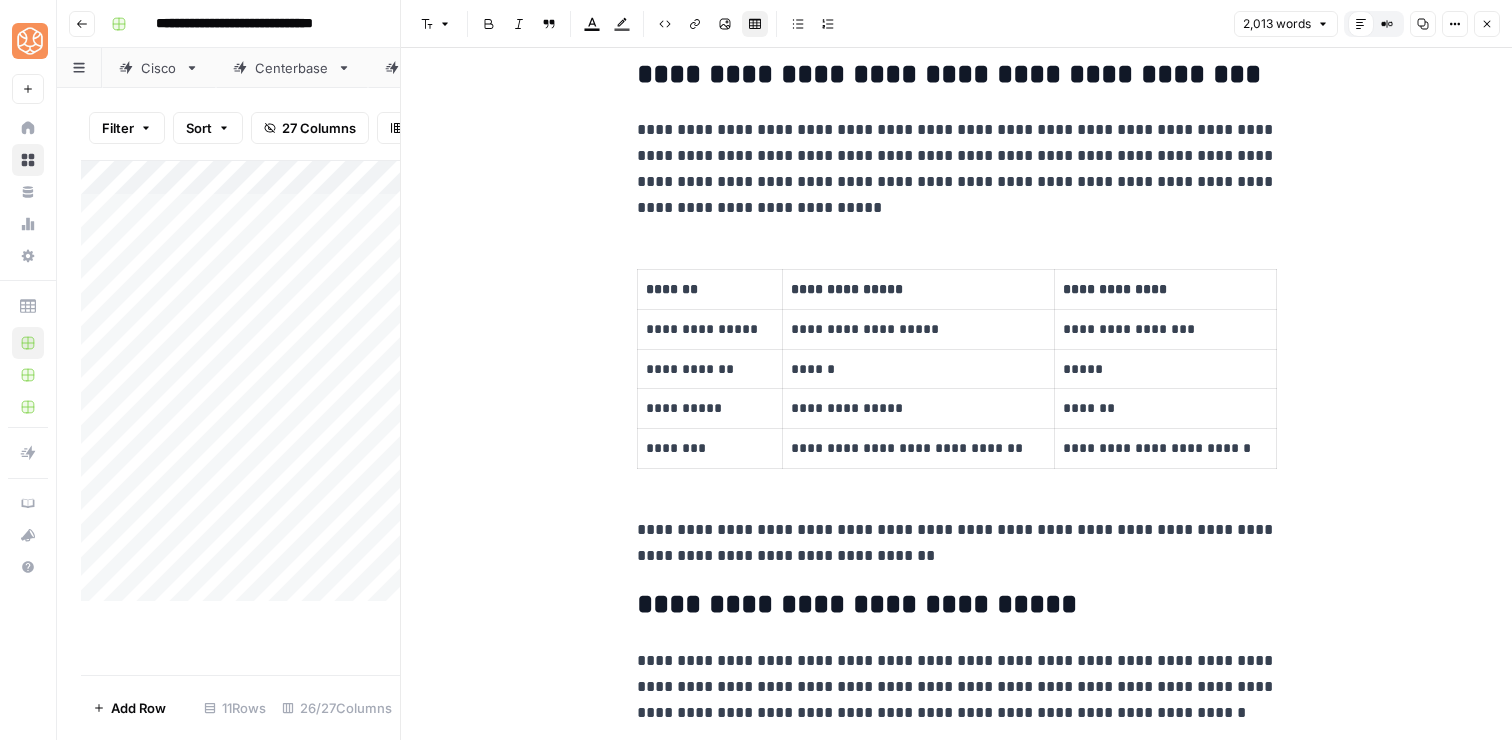 scroll, scrollTop: 1499, scrollLeft: 0, axis: vertical 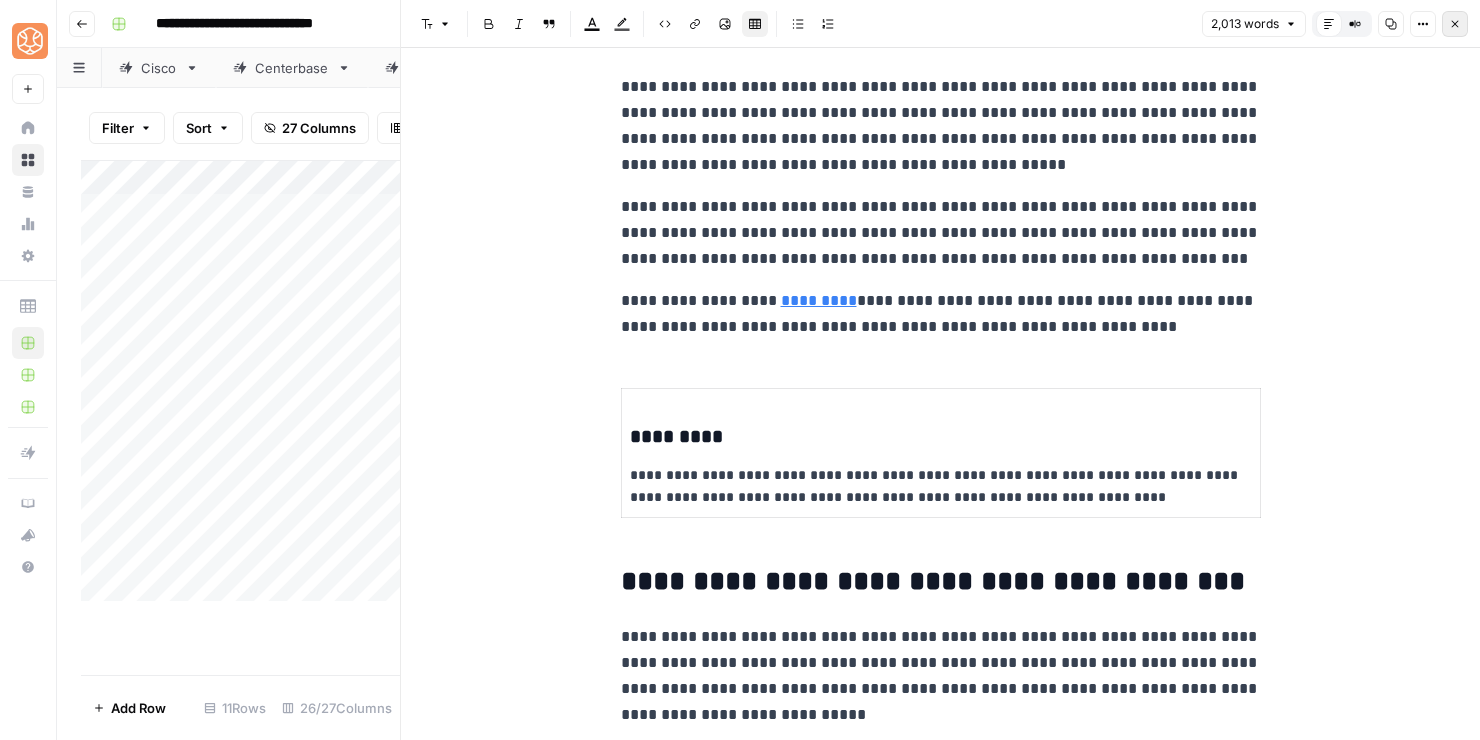 click on "Close" at bounding box center (1455, 24) 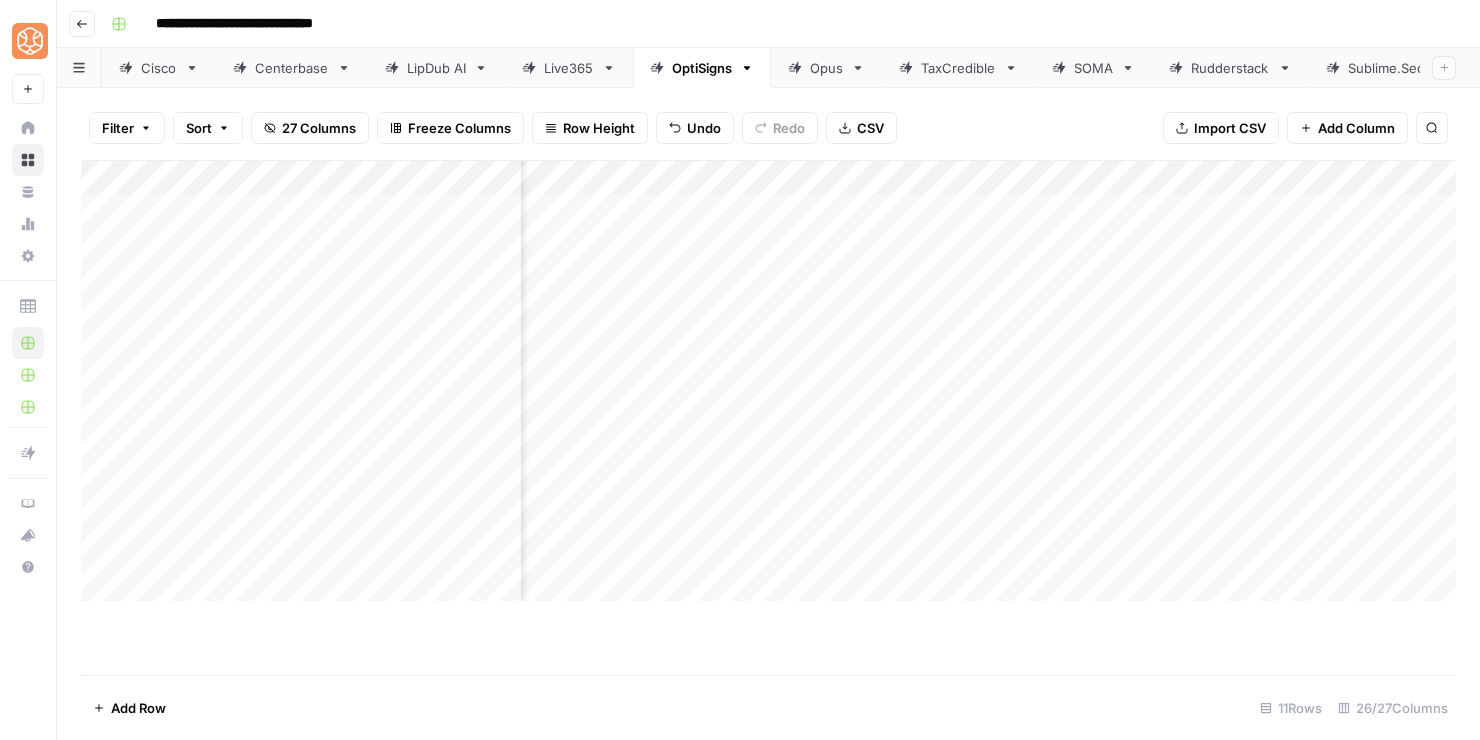 click on "Add Column" at bounding box center [768, 381] 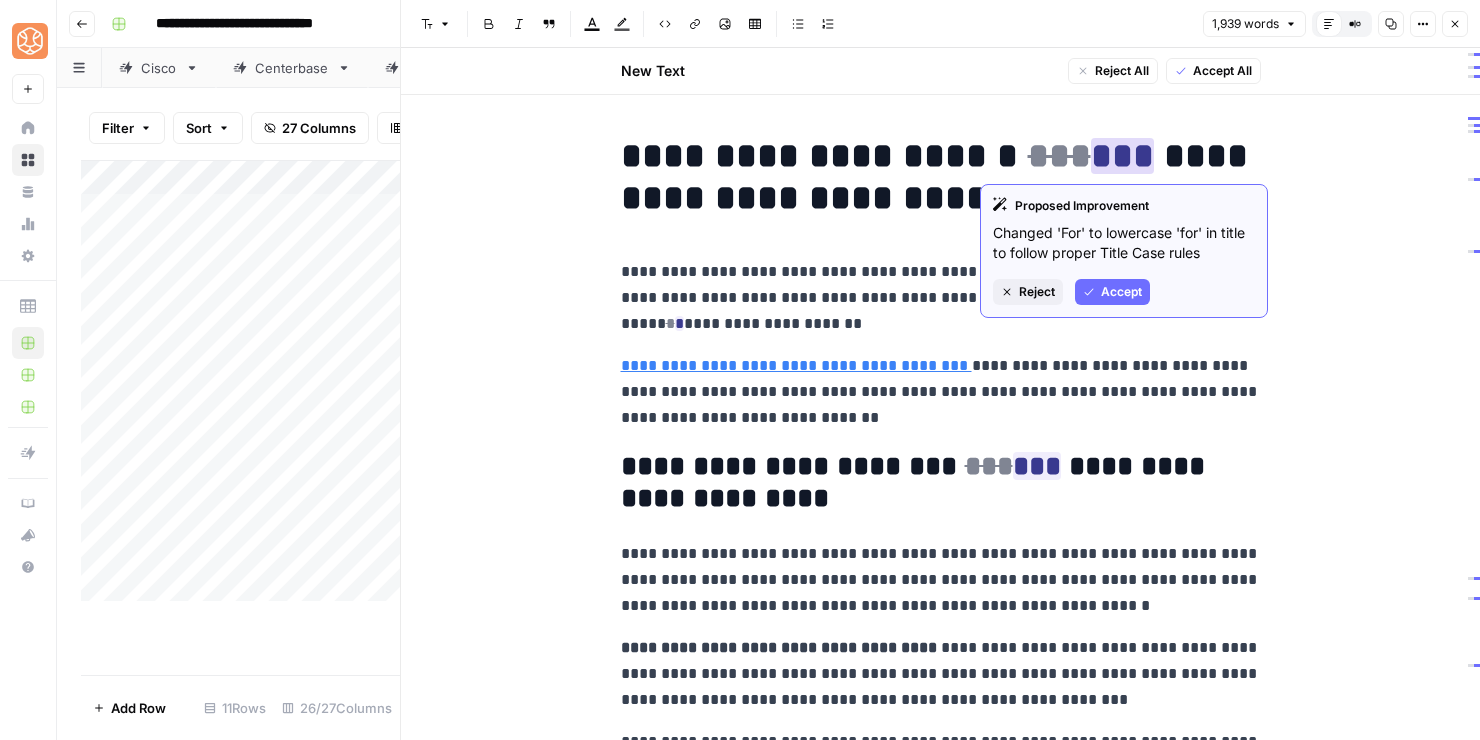 click on "Accept" at bounding box center (1112, 292) 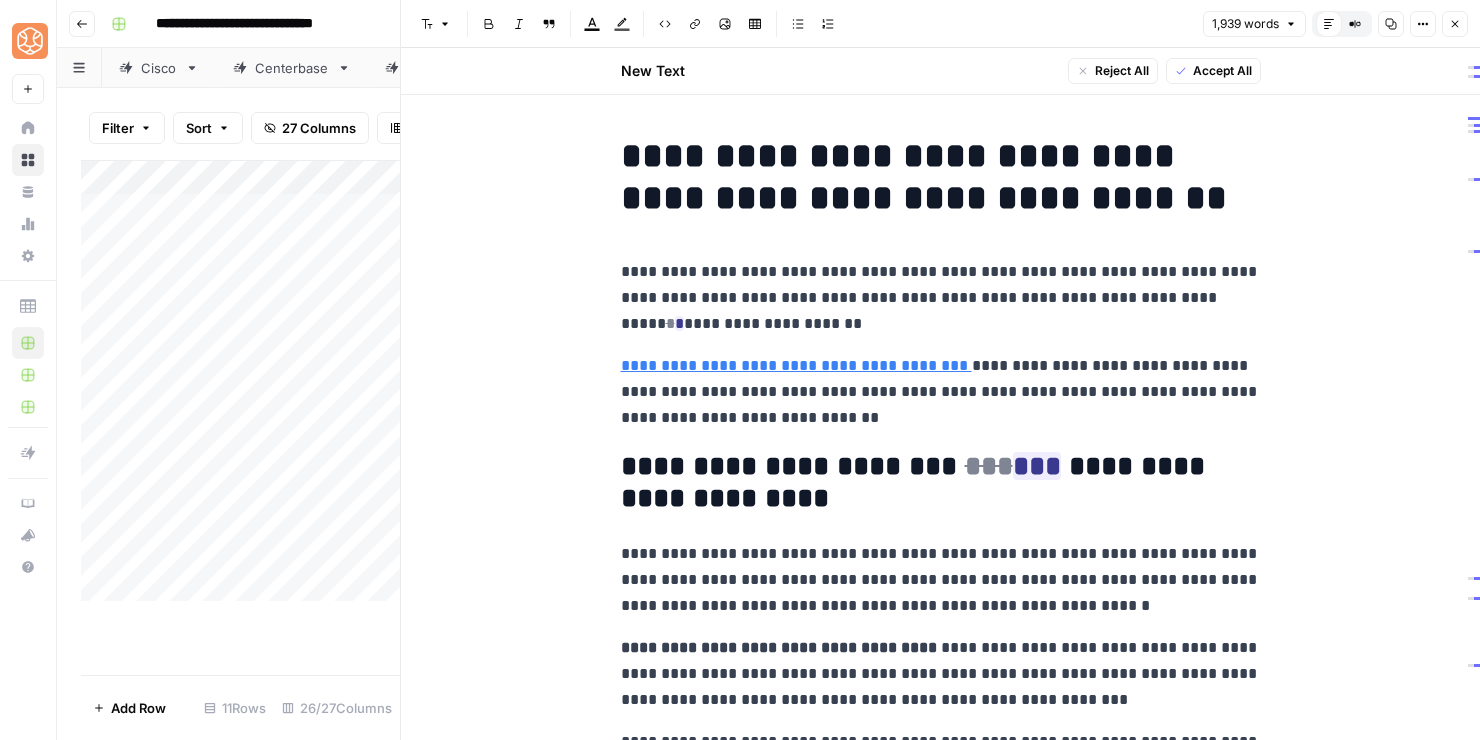 scroll, scrollTop: 0, scrollLeft: 0, axis: both 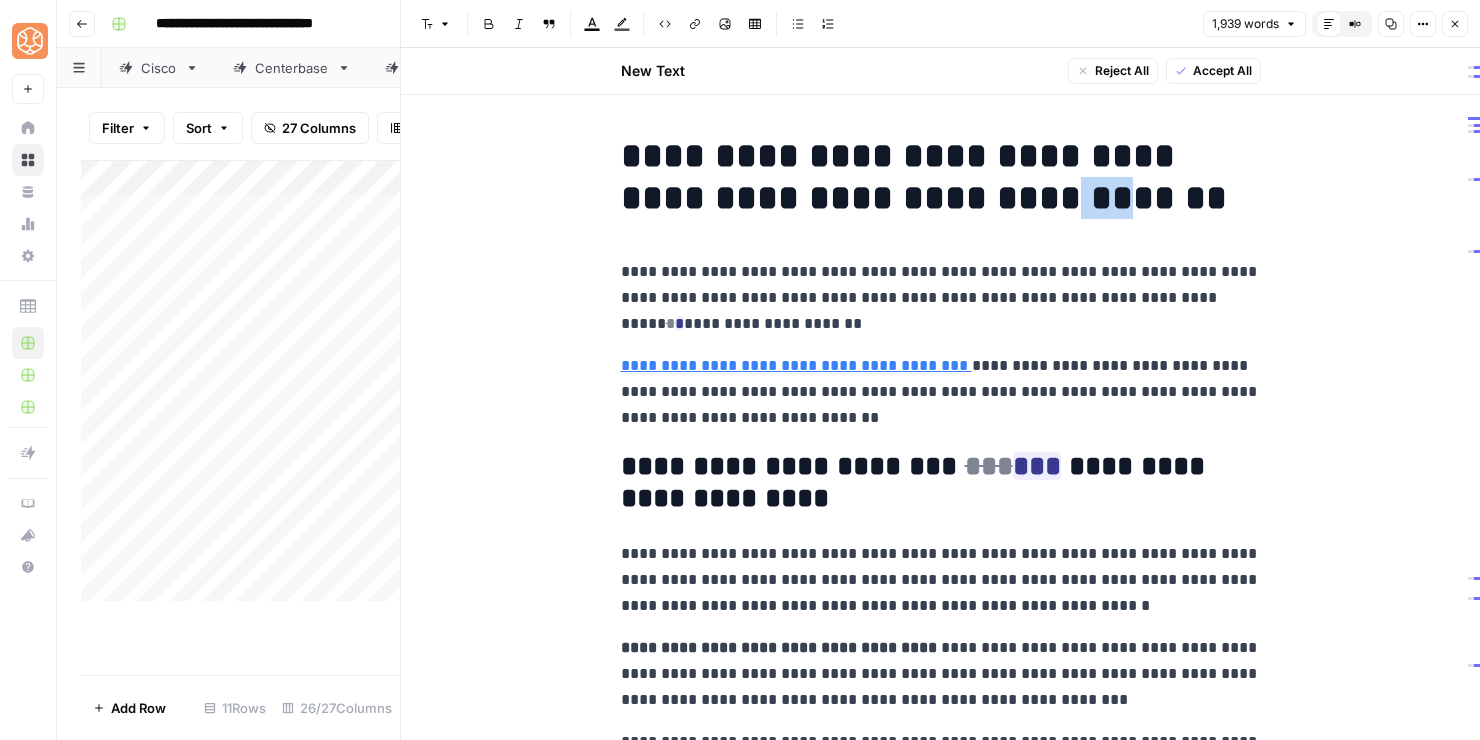 click on "**********" at bounding box center [941, 177] 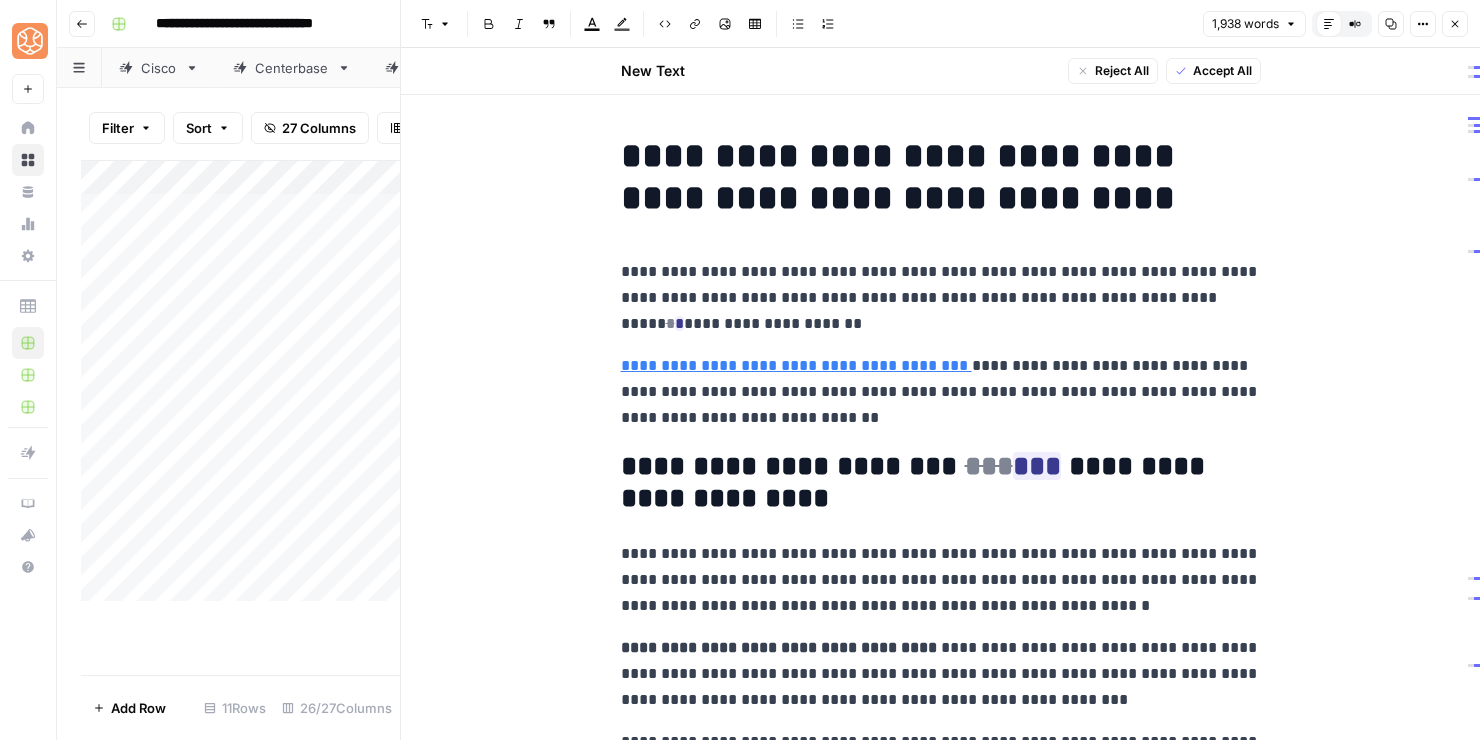 type 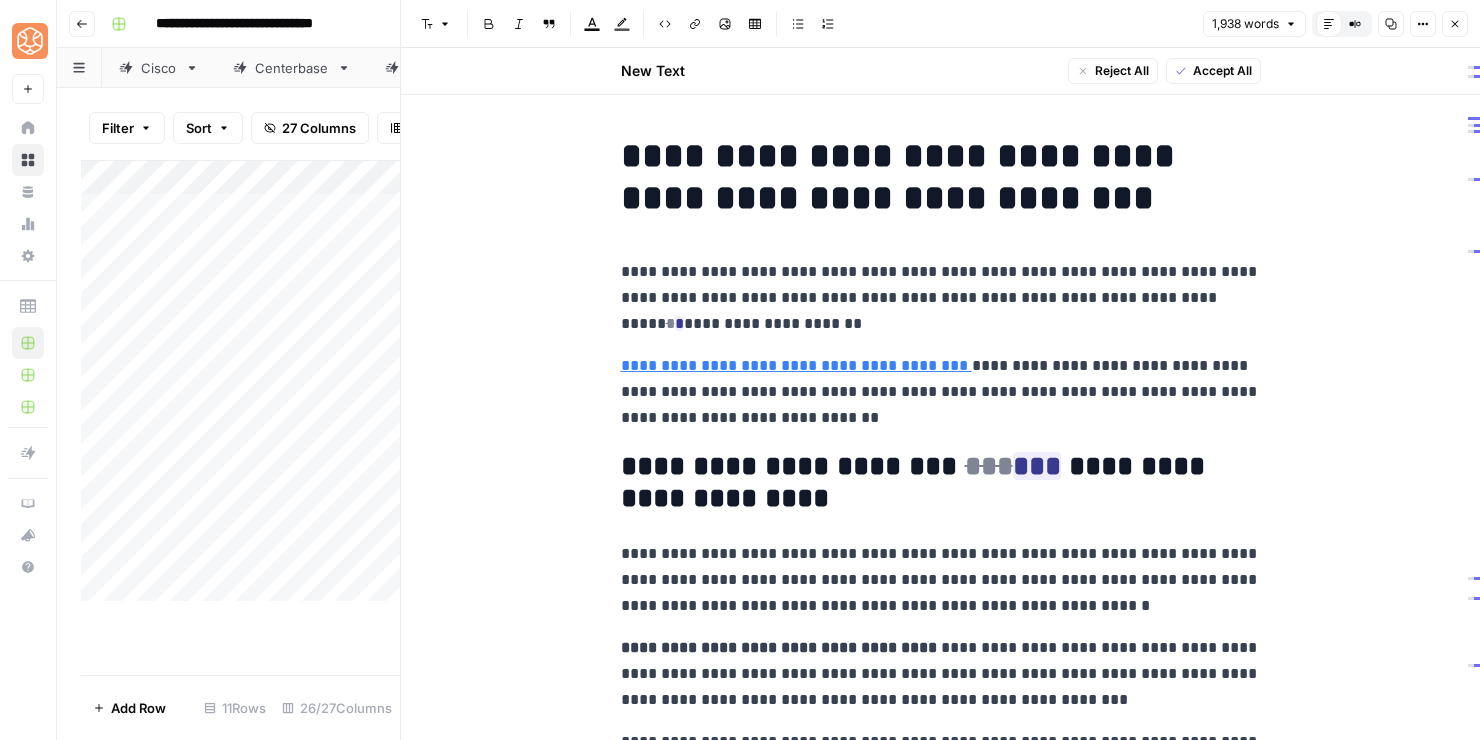 click on "**********" at bounding box center (941, 5201) 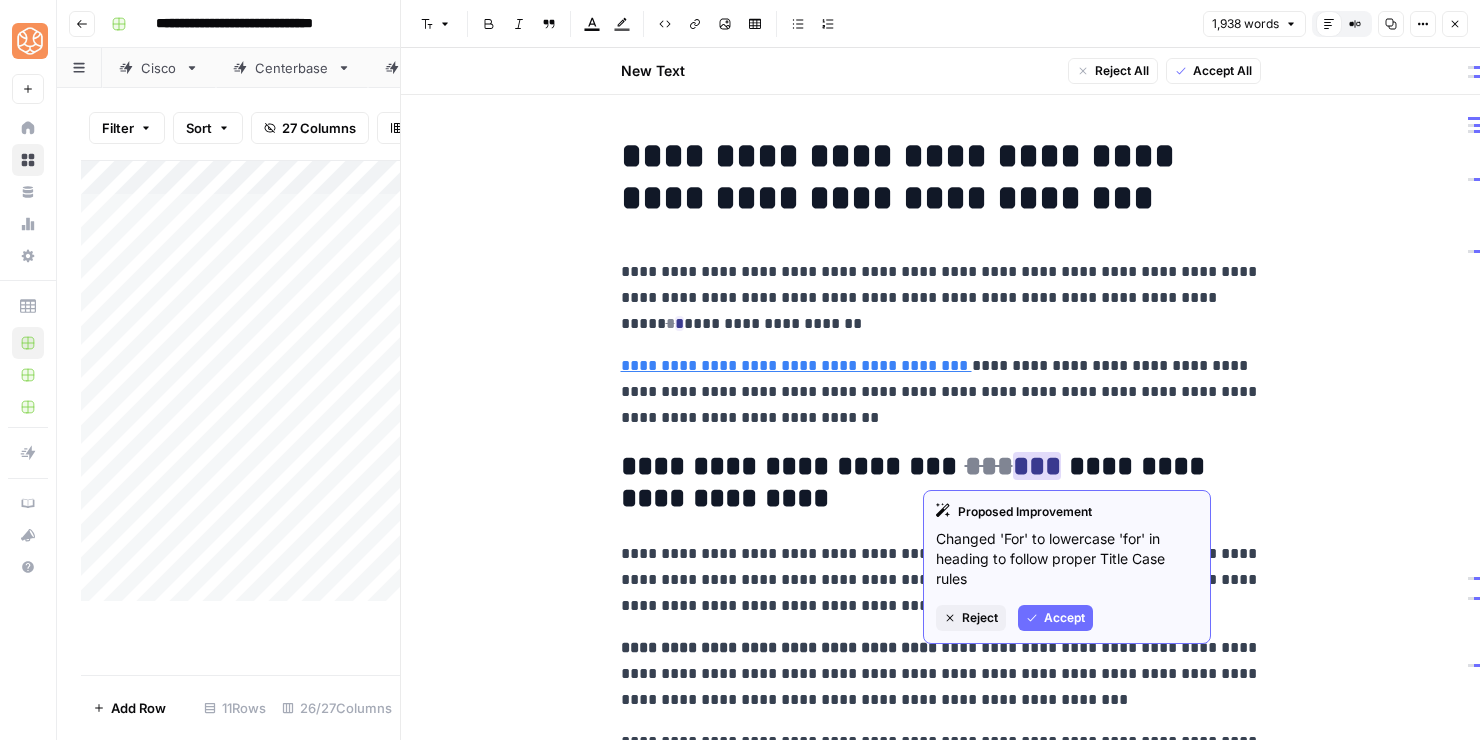 click on "Accept" at bounding box center (1064, 618) 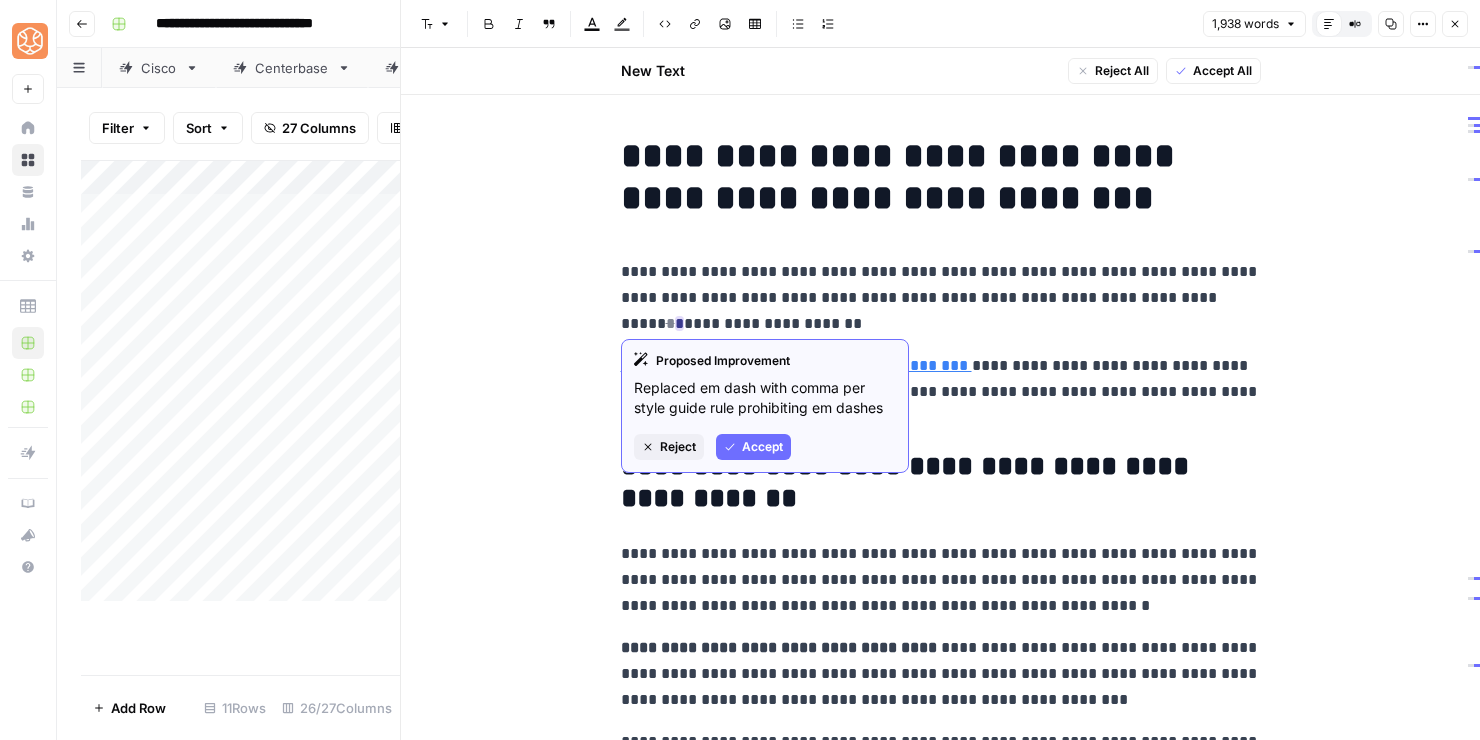 click 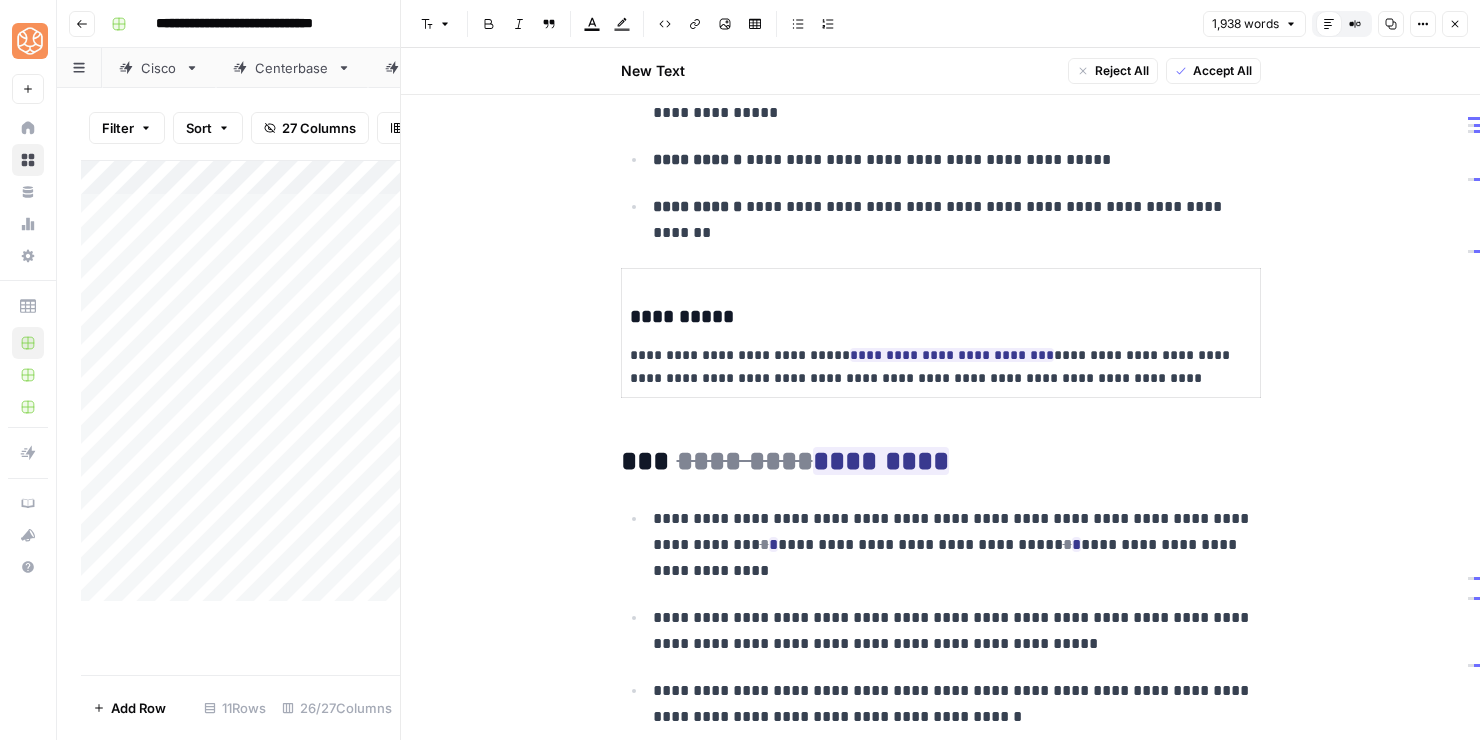 scroll, scrollTop: 743, scrollLeft: 0, axis: vertical 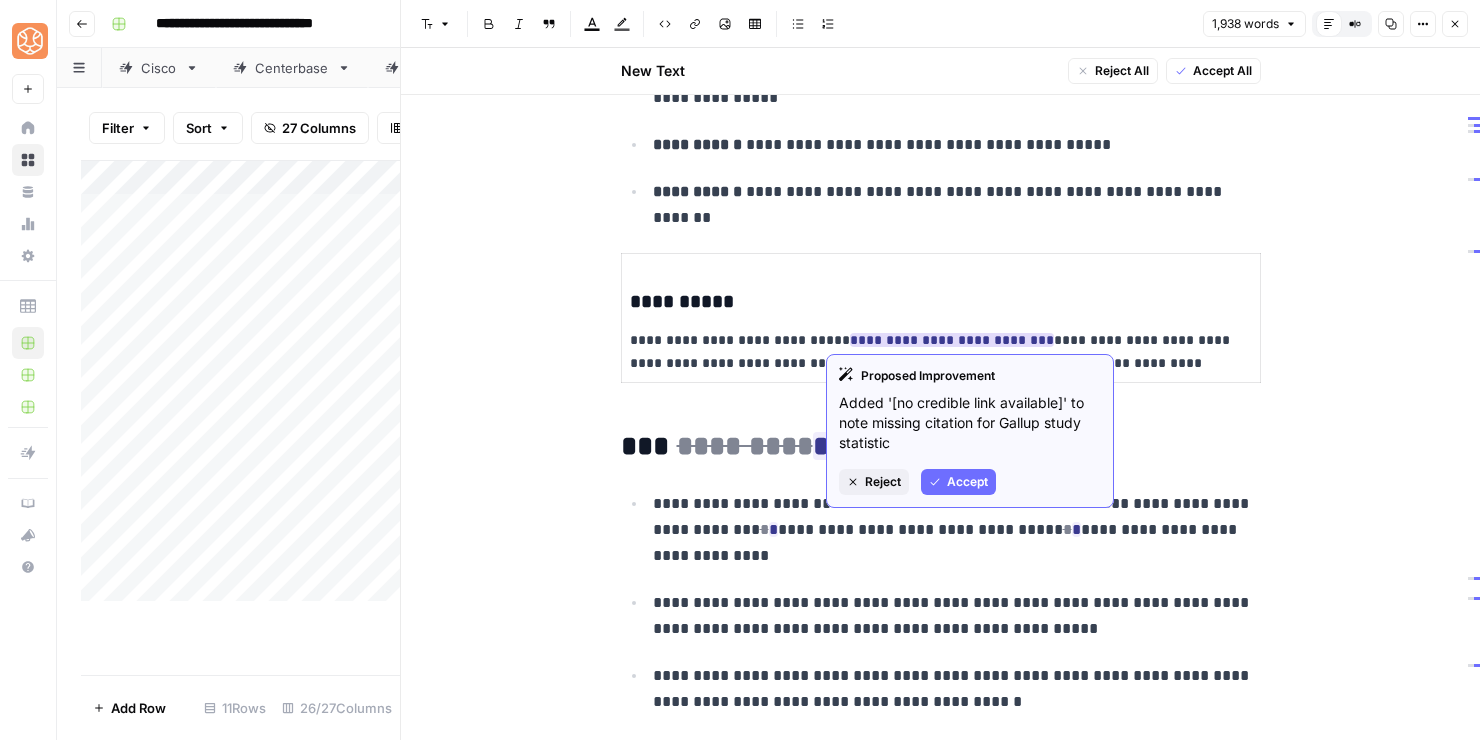 click on "Accept" at bounding box center [967, 482] 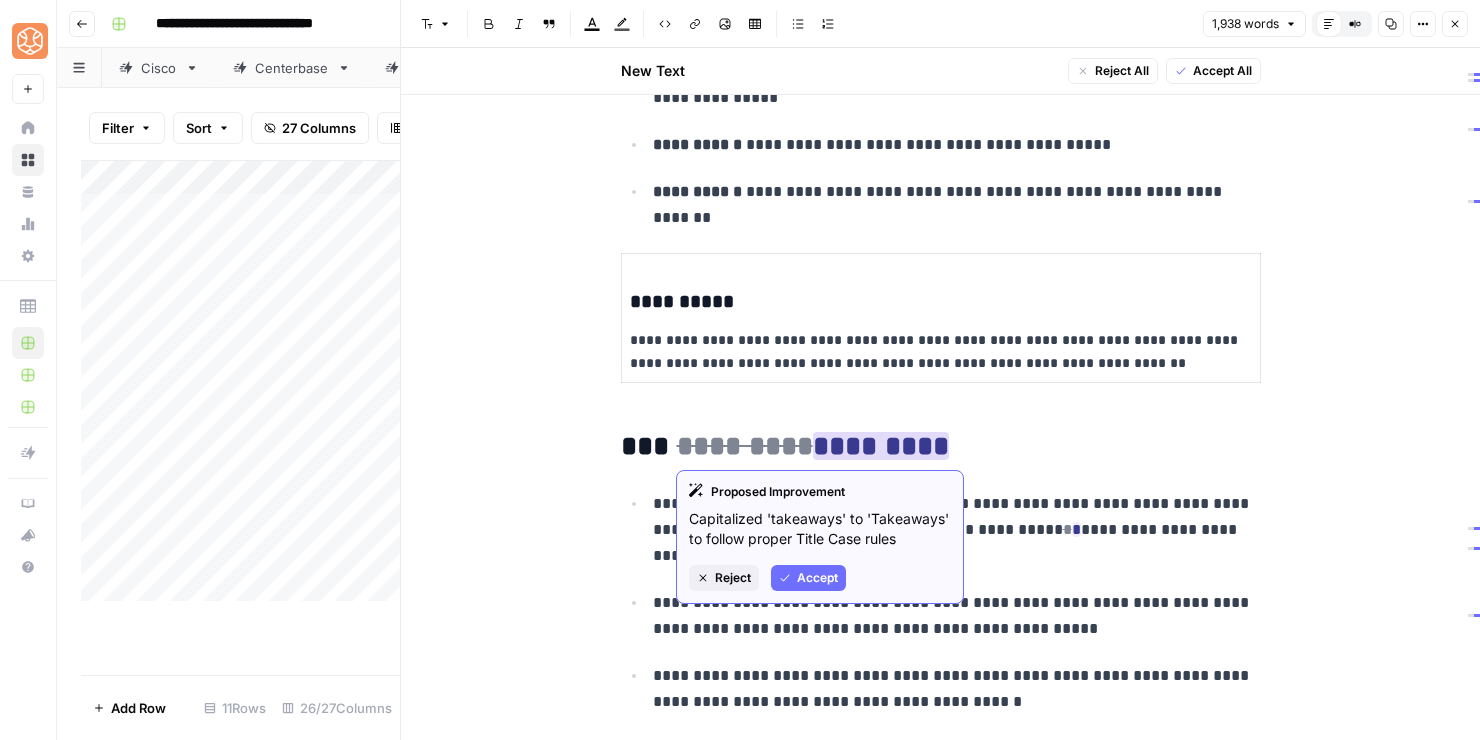 click on "Accept" at bounding box center (817, 578) 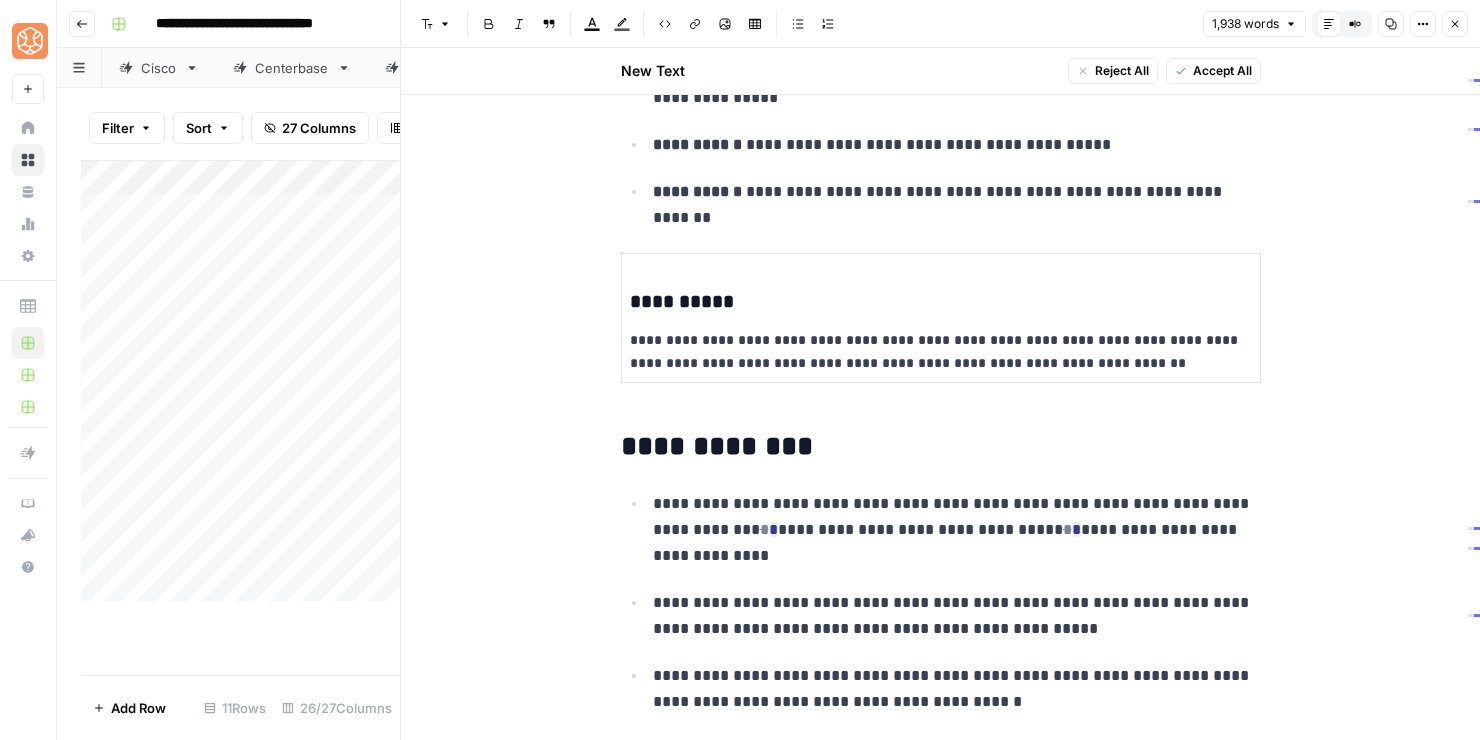 click on "**********" at bounding box center (941, 447) 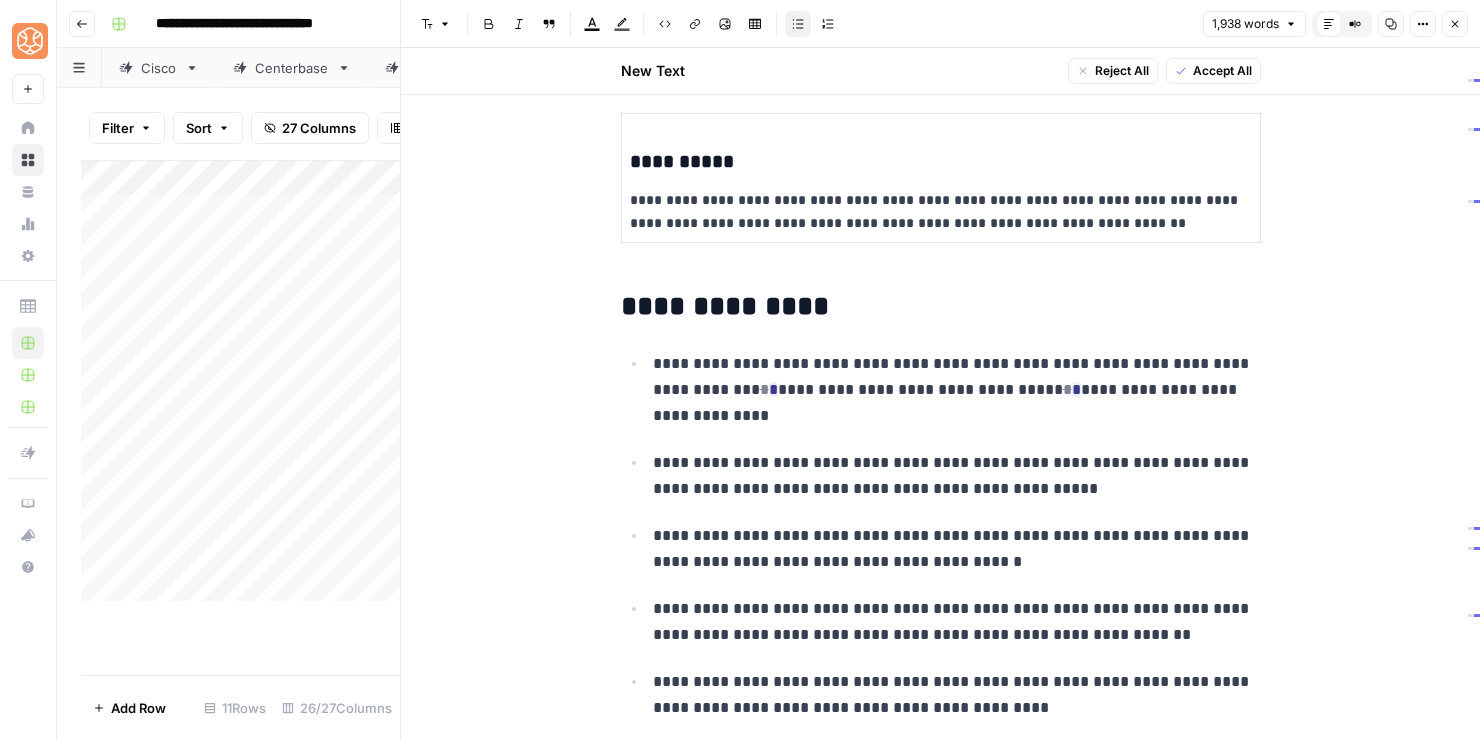click on "**********" at bounding box center (957, 476) 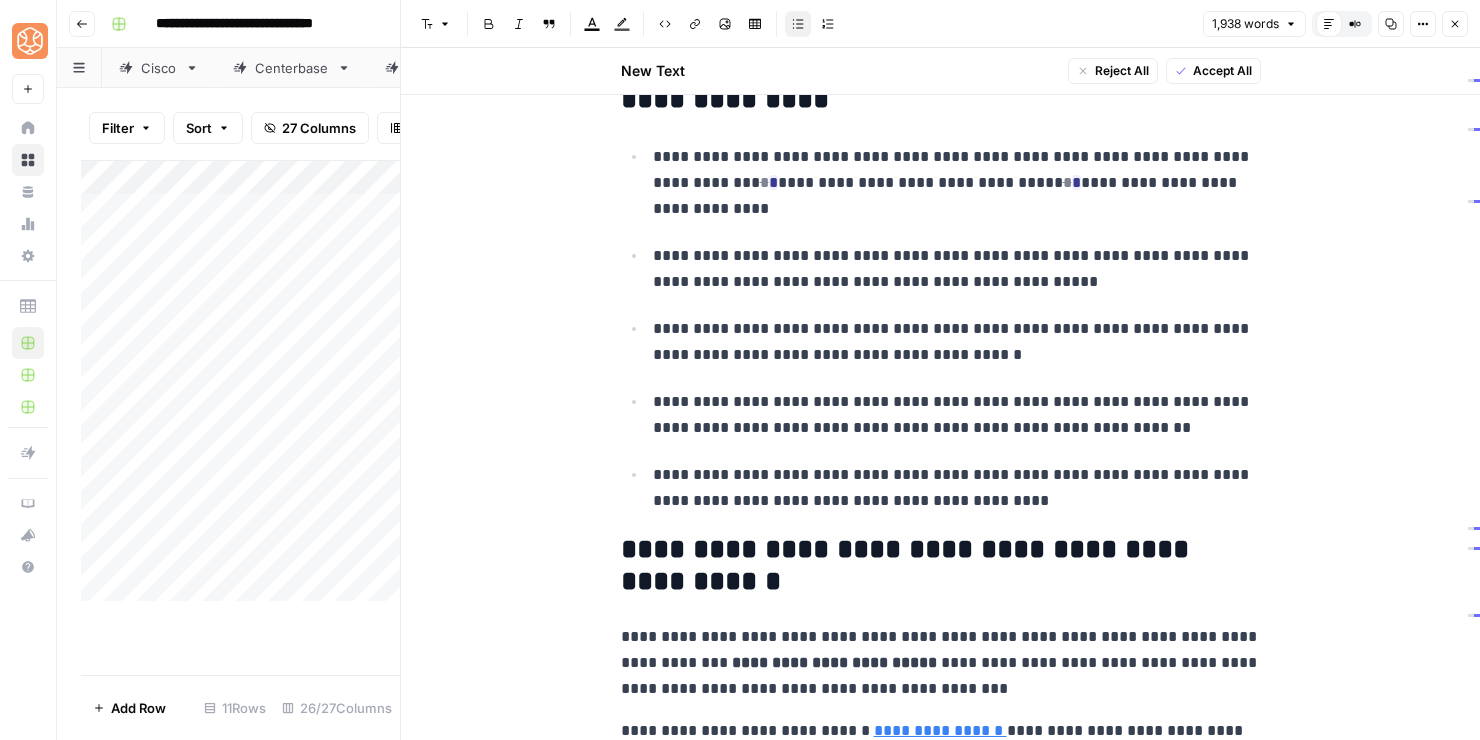 scroll, scrollTop: 1107, scrollLeft: 0, axis: vertical 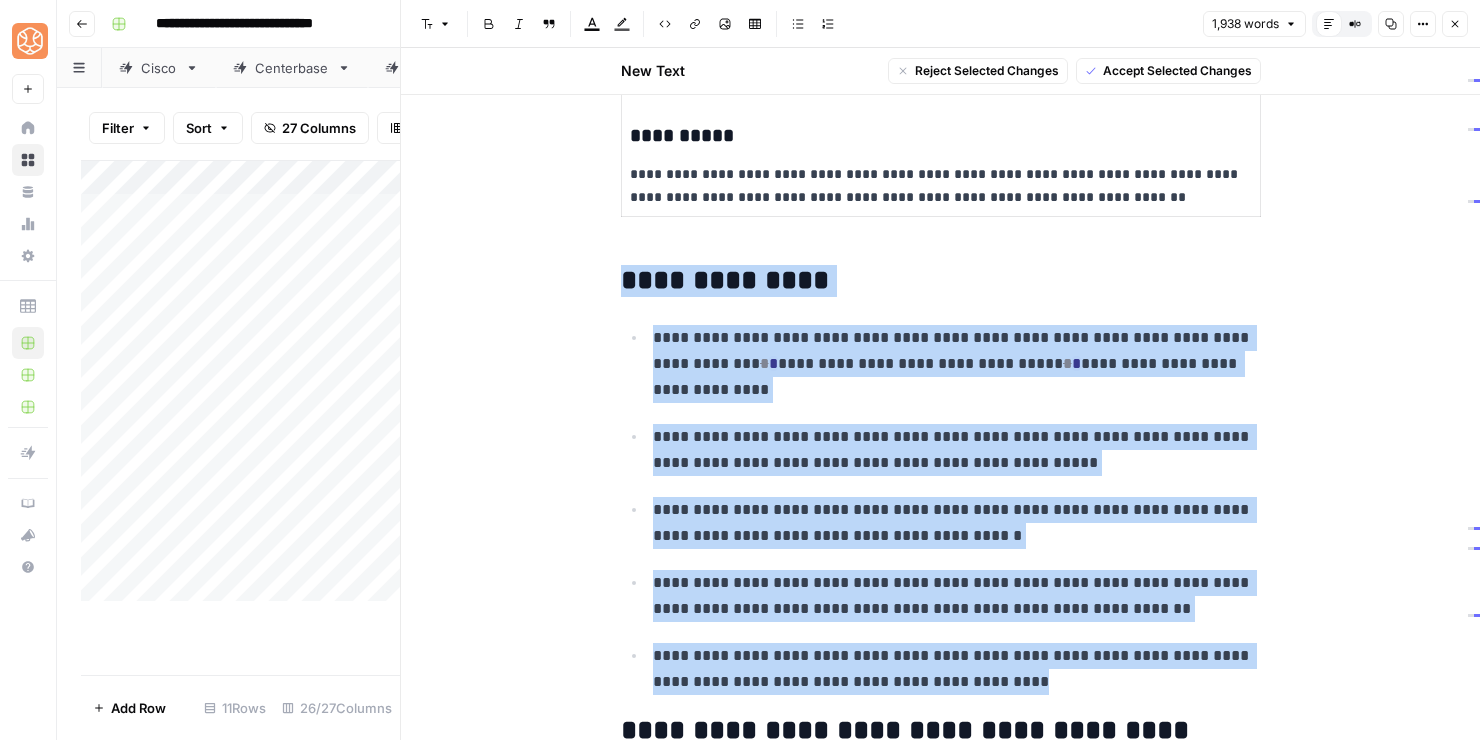 drag, startPoint x: 1049, startPoint y: 490, endPoint x: 615, endPoint y: 282, distance: 481.26917 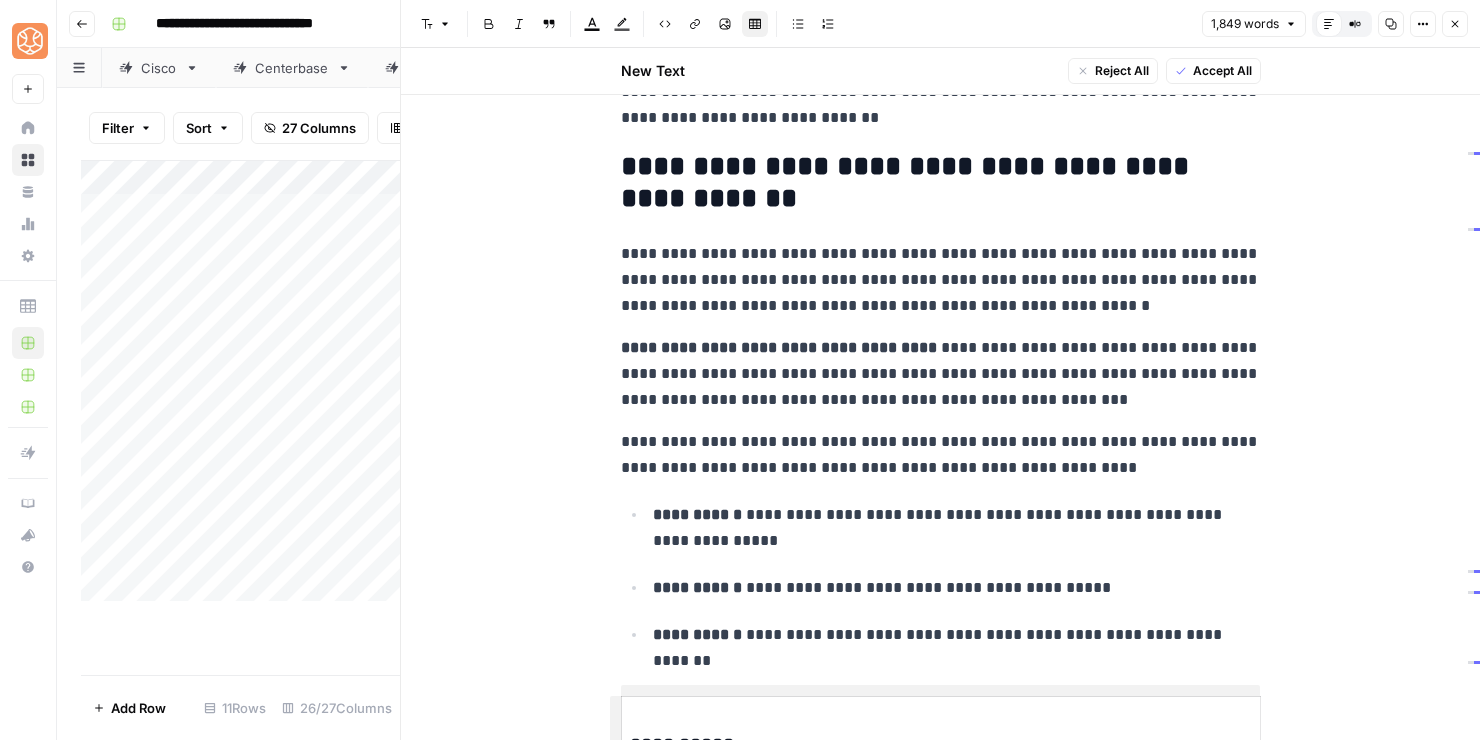 scroll, scrollTop: 0, scrollLeft: 0, axis: both 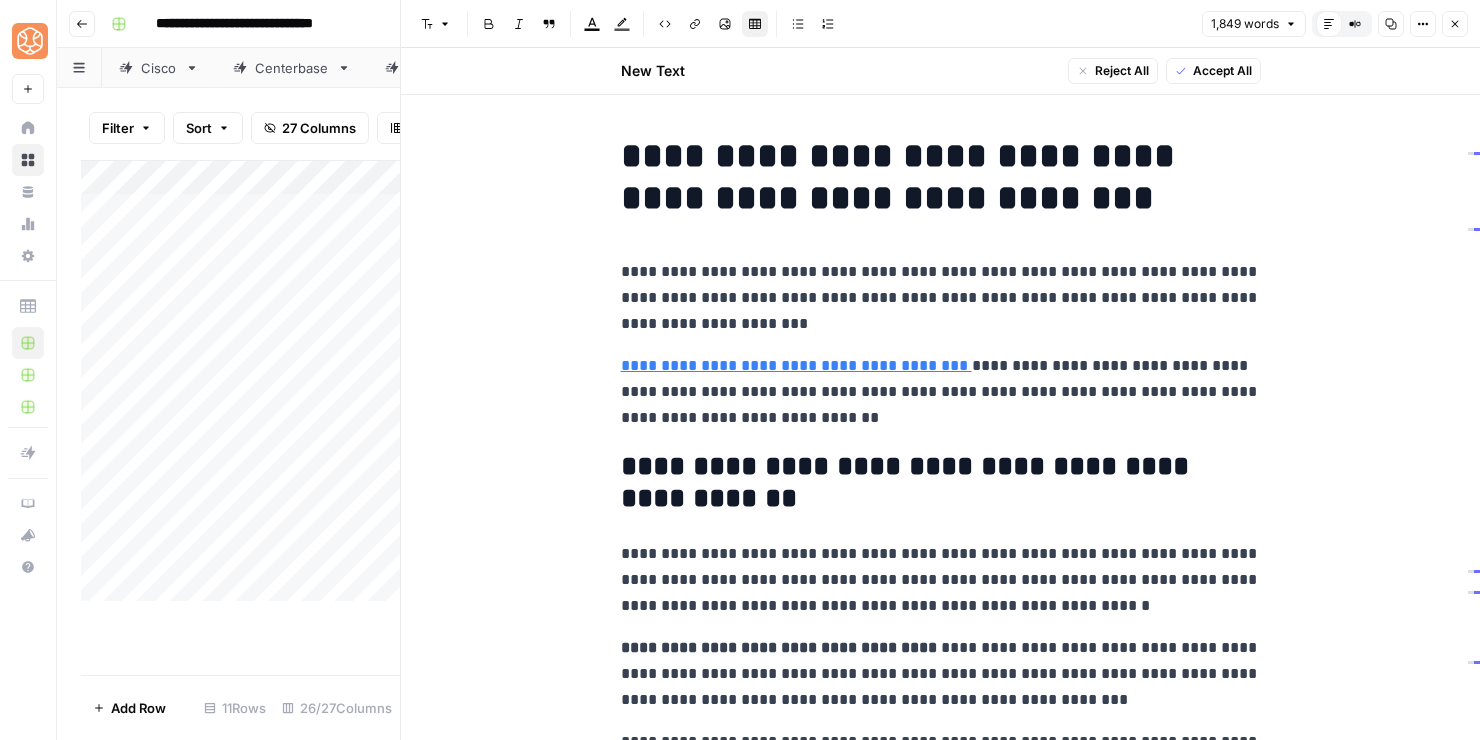 click on "**********" at bounding box center (941, 4976) 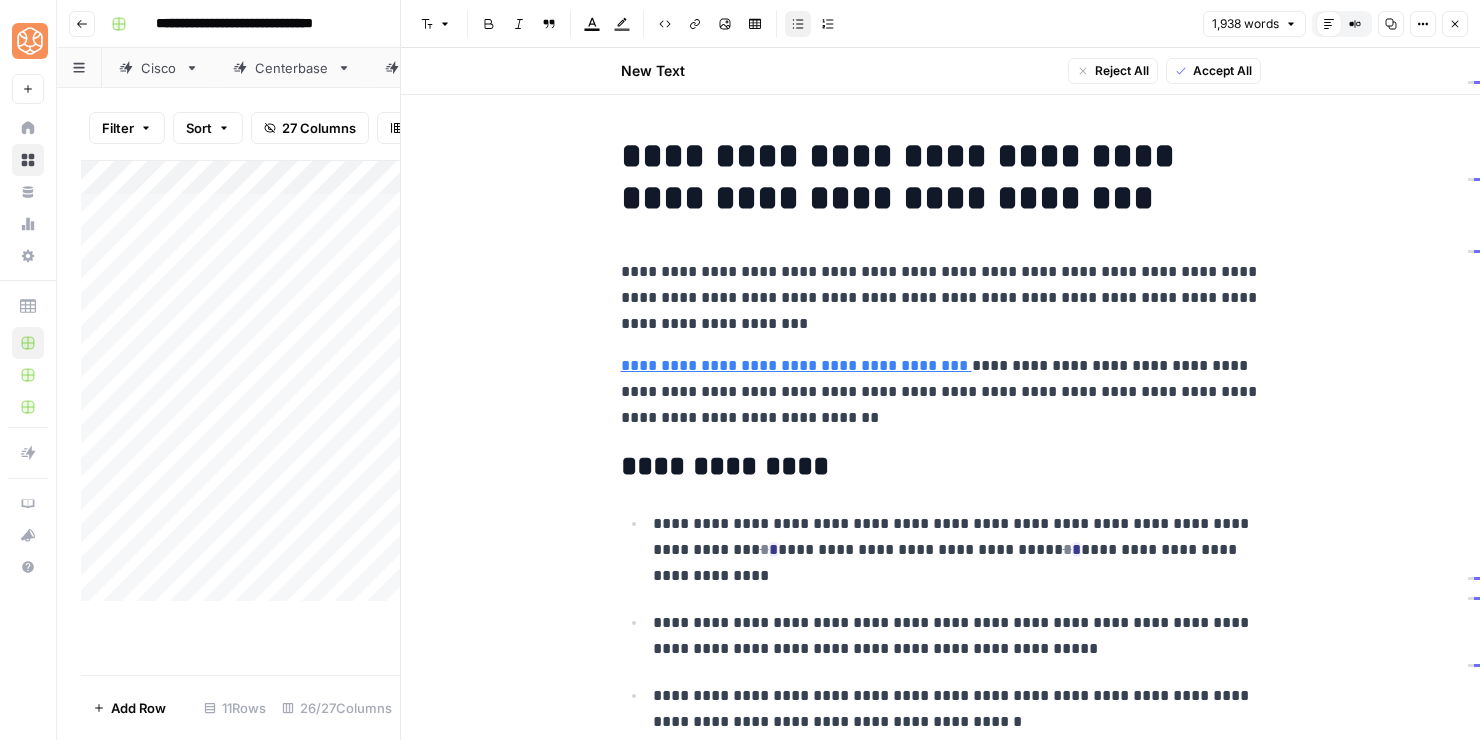 scroll, scrollTop: 142, scrollLeft: 0, axis: vertical 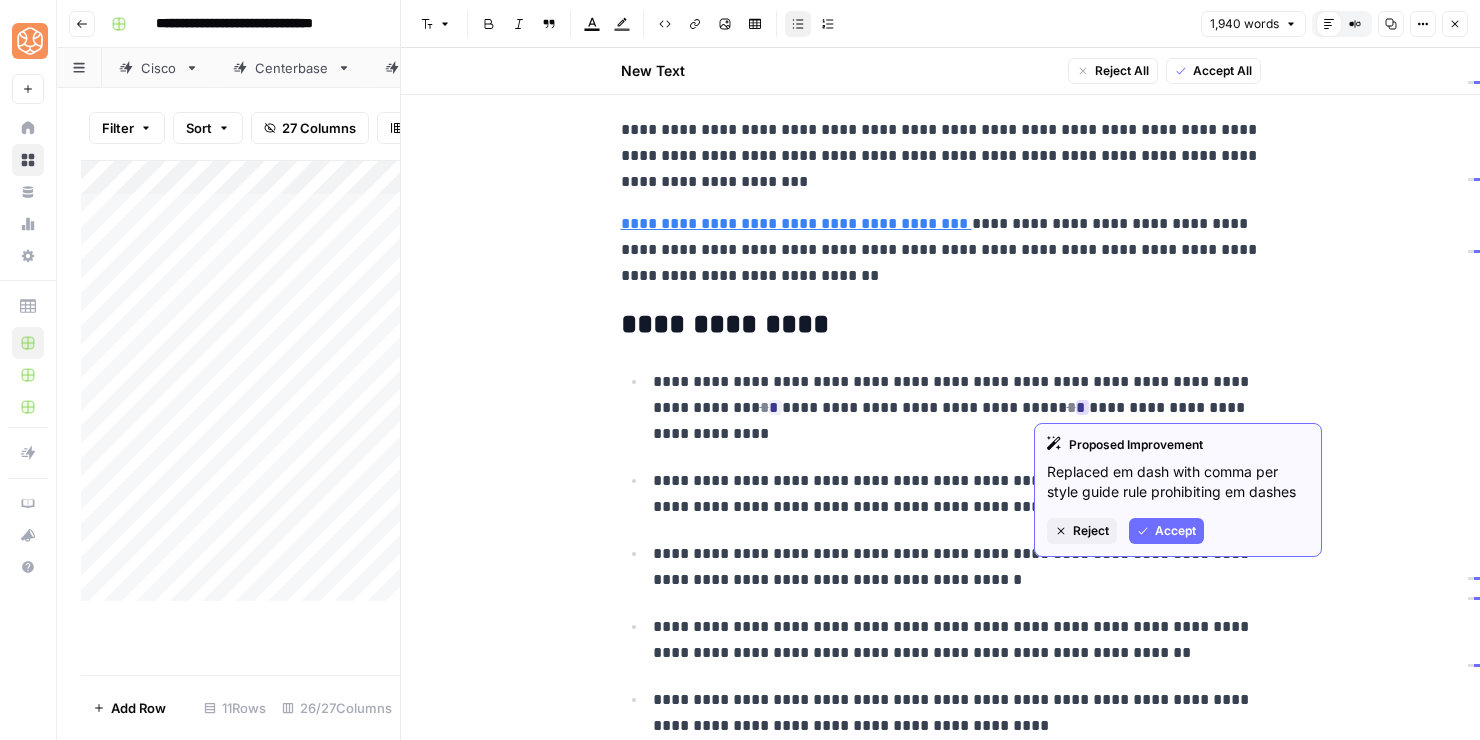 click on "Accept" at bounding box center (1166, 531) 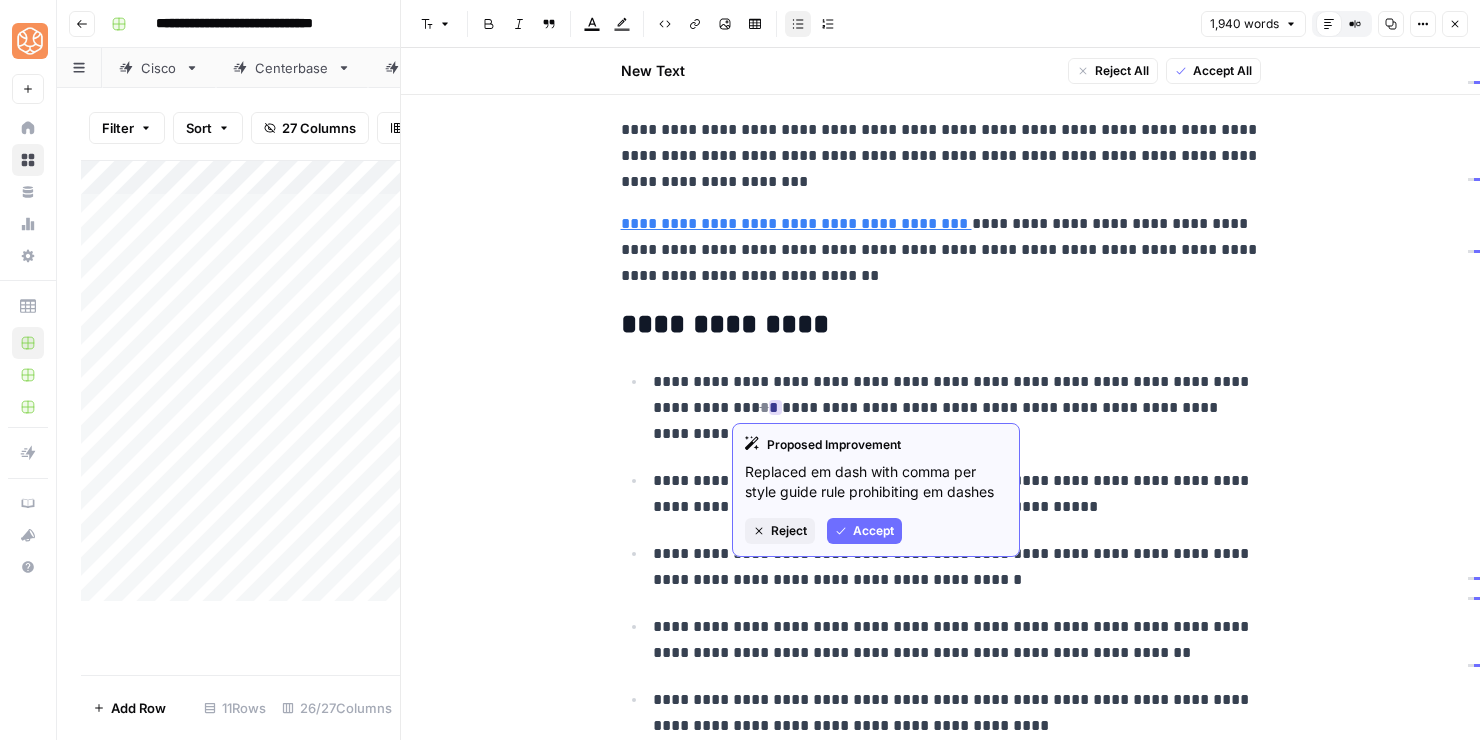 click on "Accept" at bounding box center (873, 531) 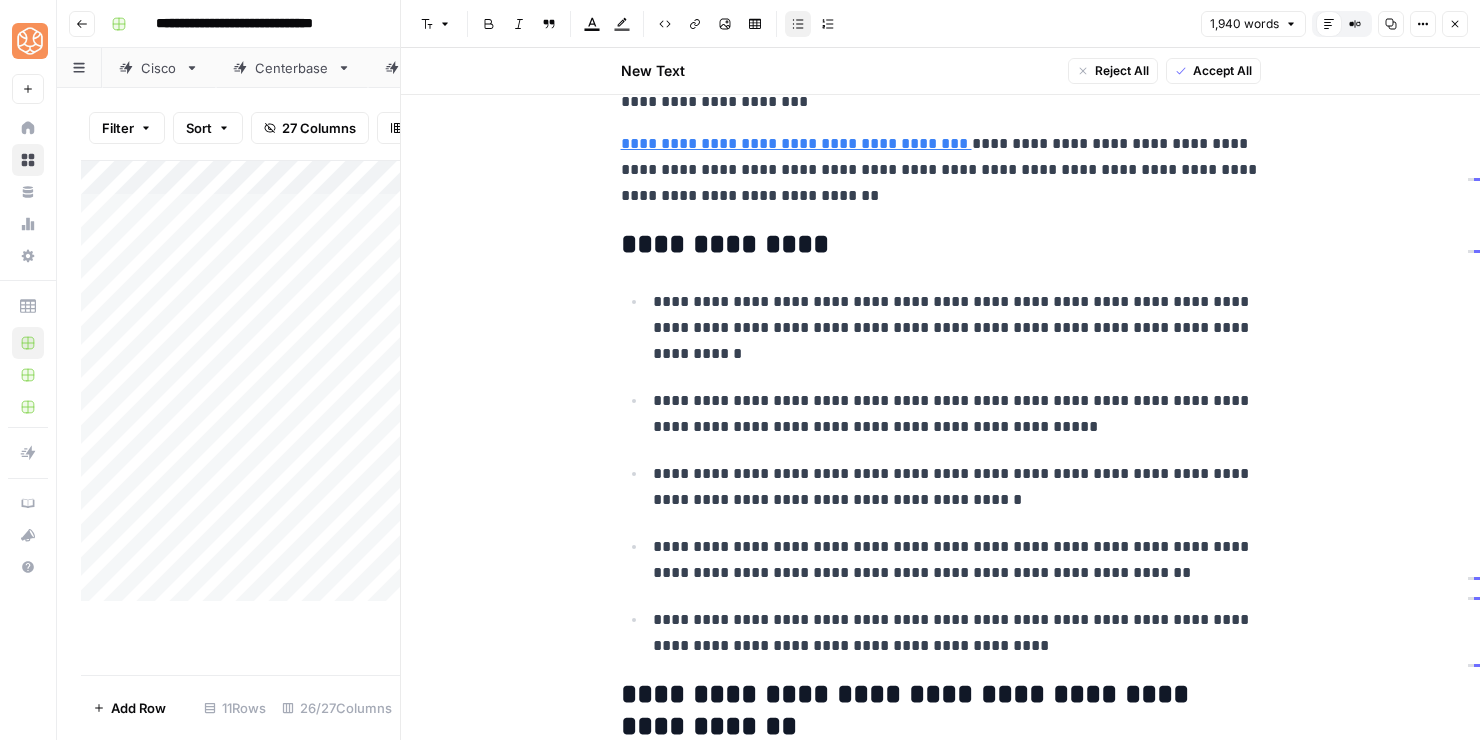 scroll, scrollTop: 226, scrollLeft: 0, axis: vertical 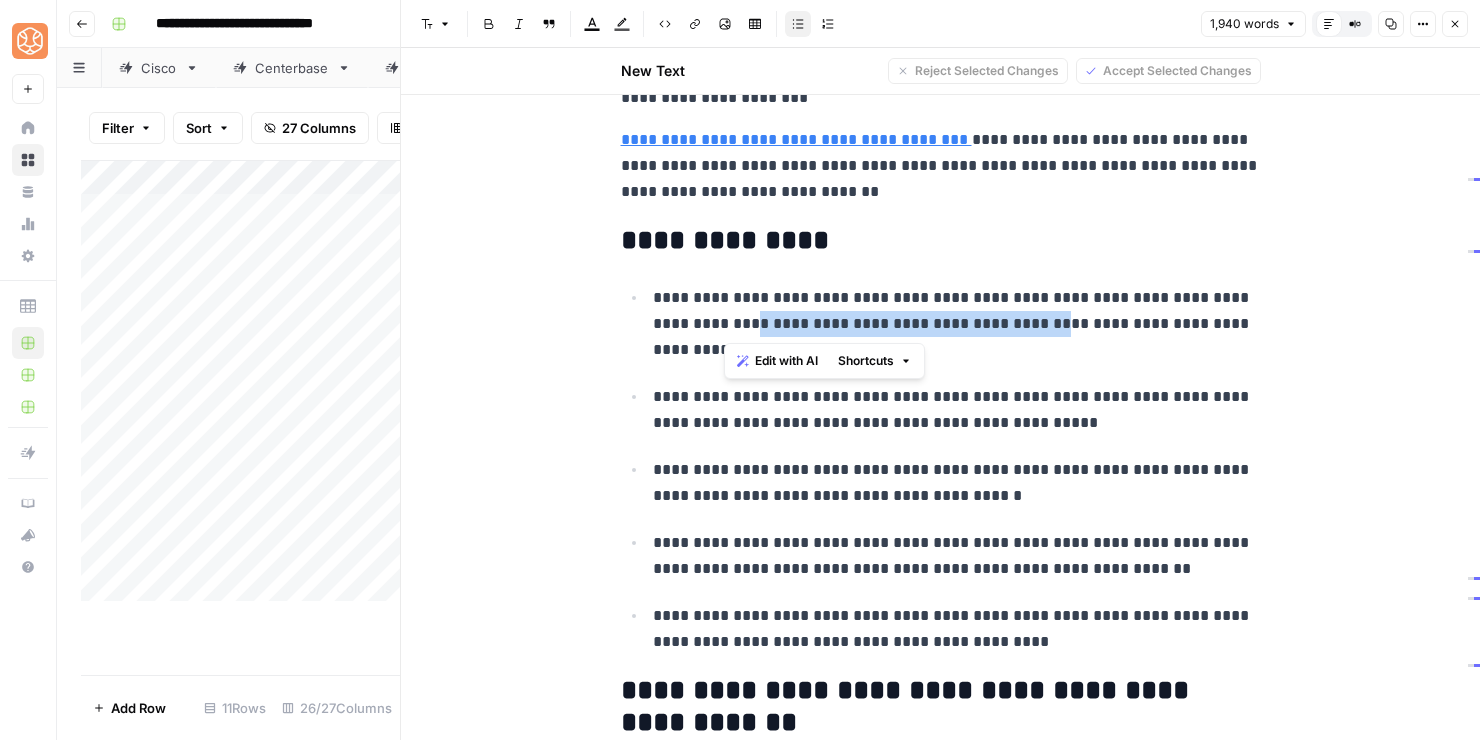 drag, startPoint x: 1026, startPoint y: 324, endPoint x: 732, endPoint y: 325, distance: 294.0017 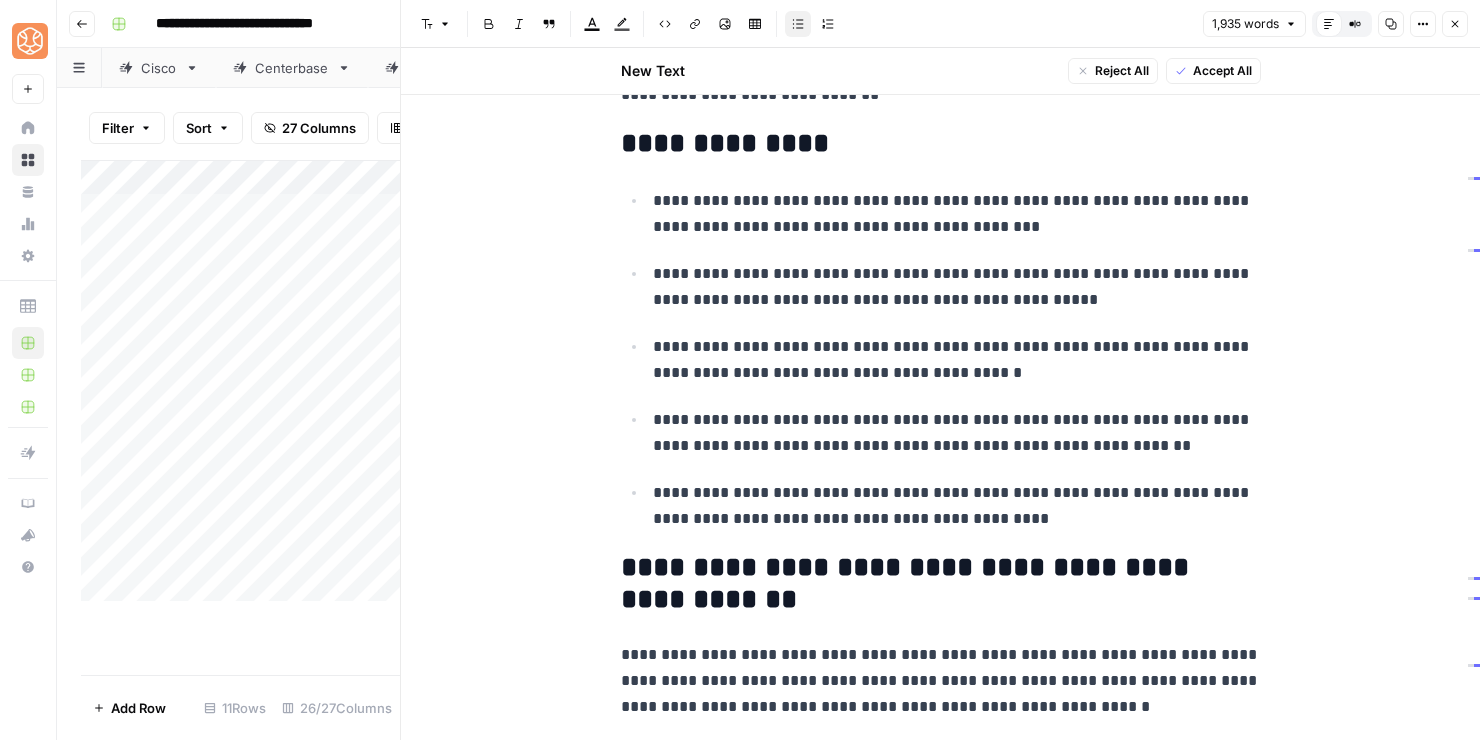 scroll, scrollTop: 340, scrollLeft: 0, axis: vertical 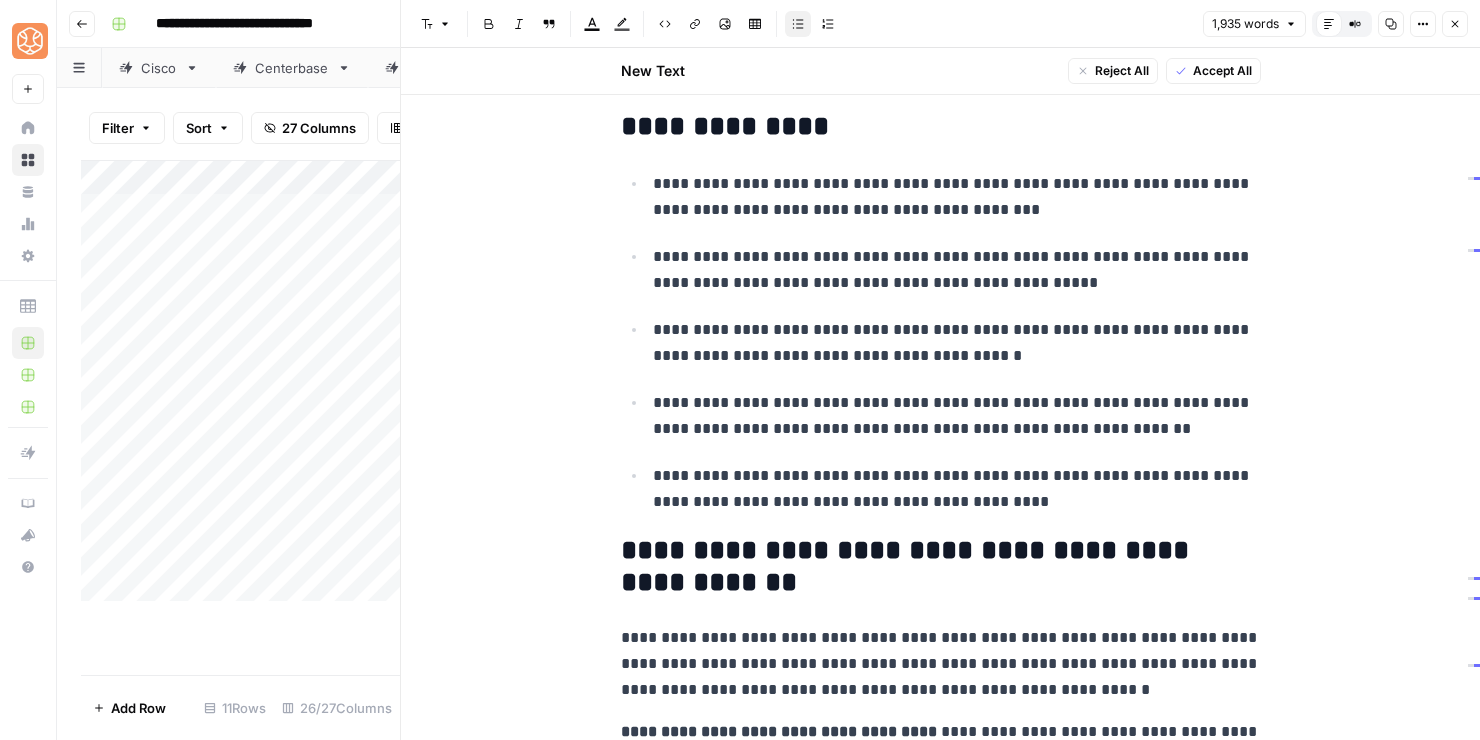 click on "**********" at bounding box center [957, 416] 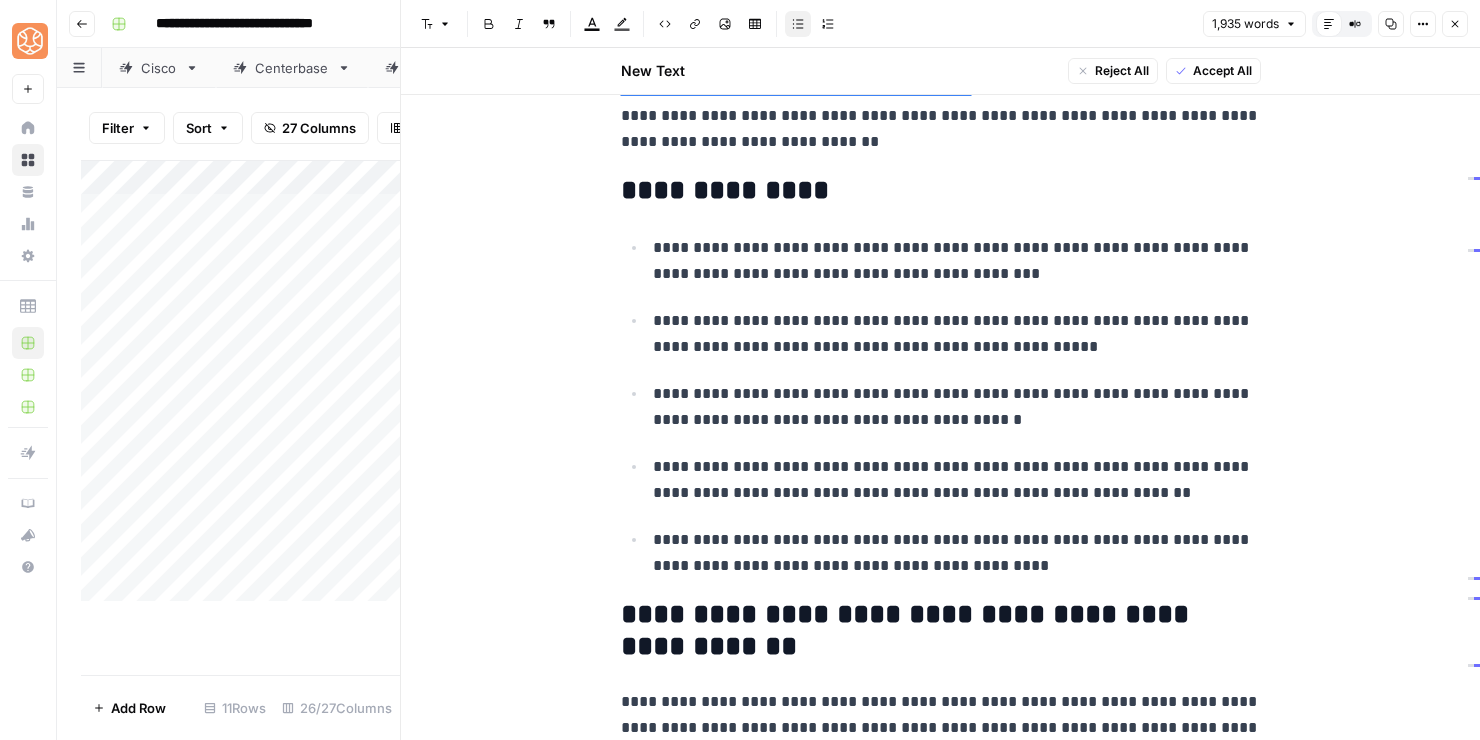 scroll, scrollTop: 0, scrollLeft: 0, axis: both 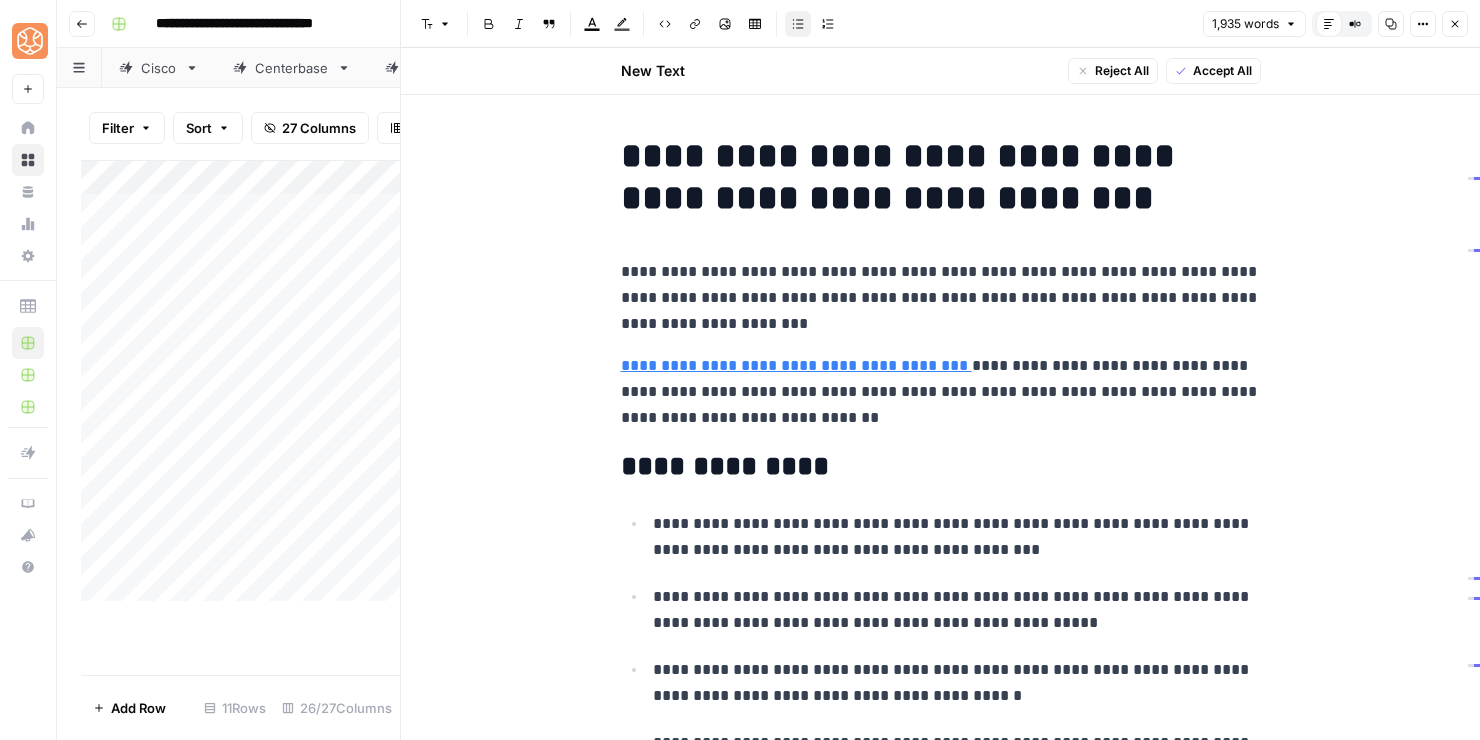 click on "**********" at bounding box center (941, 177) 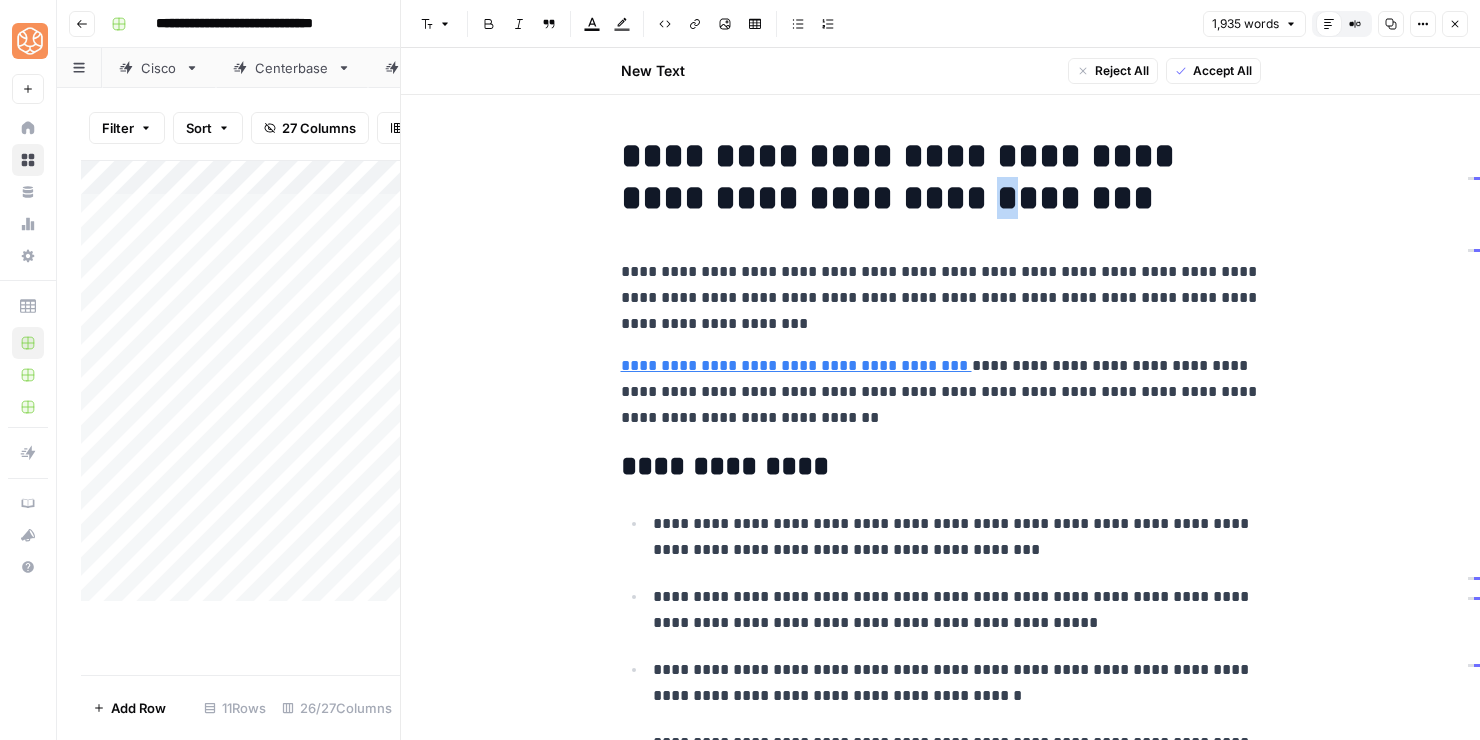 click on "**********" at bounding box center (941, 177) 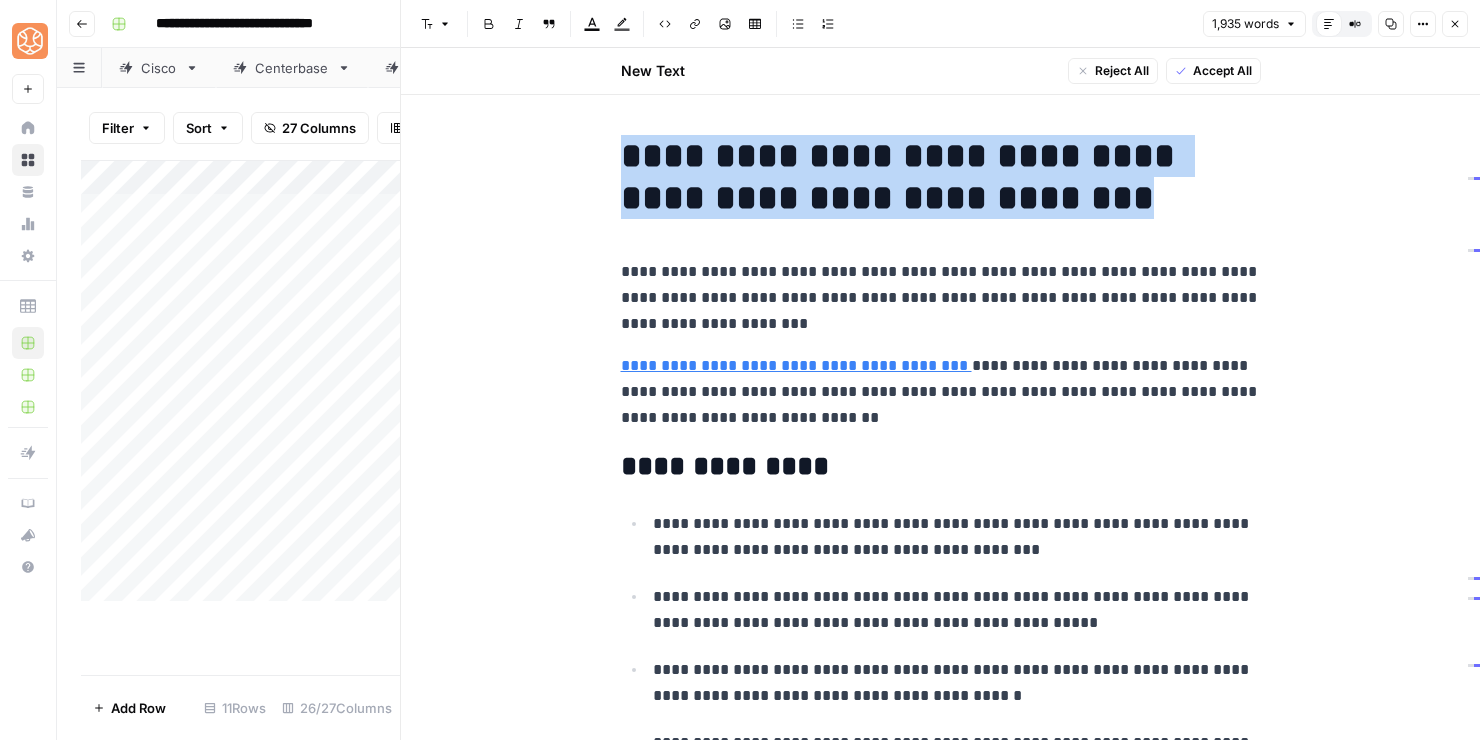 click on "**********" at bounding box center [941, 177] 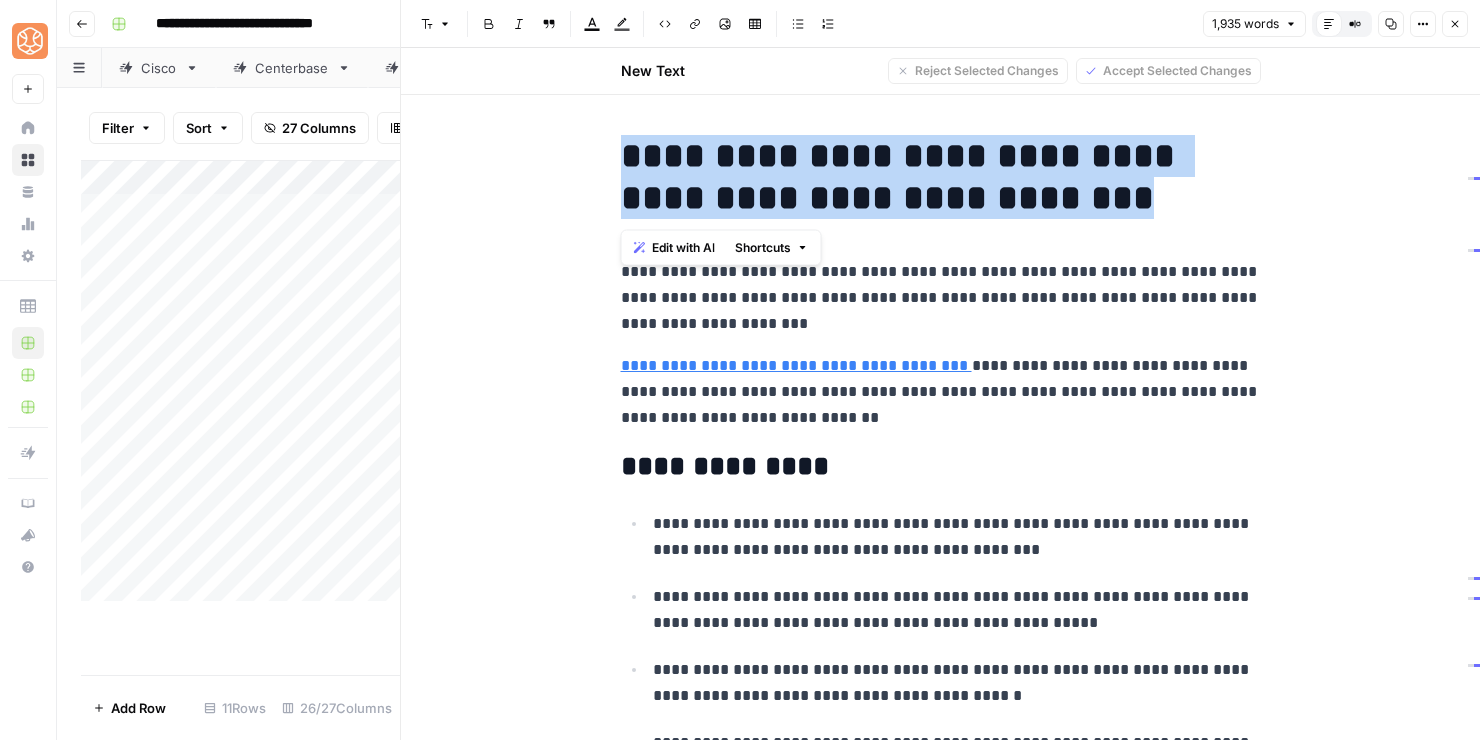 copy on "**********" 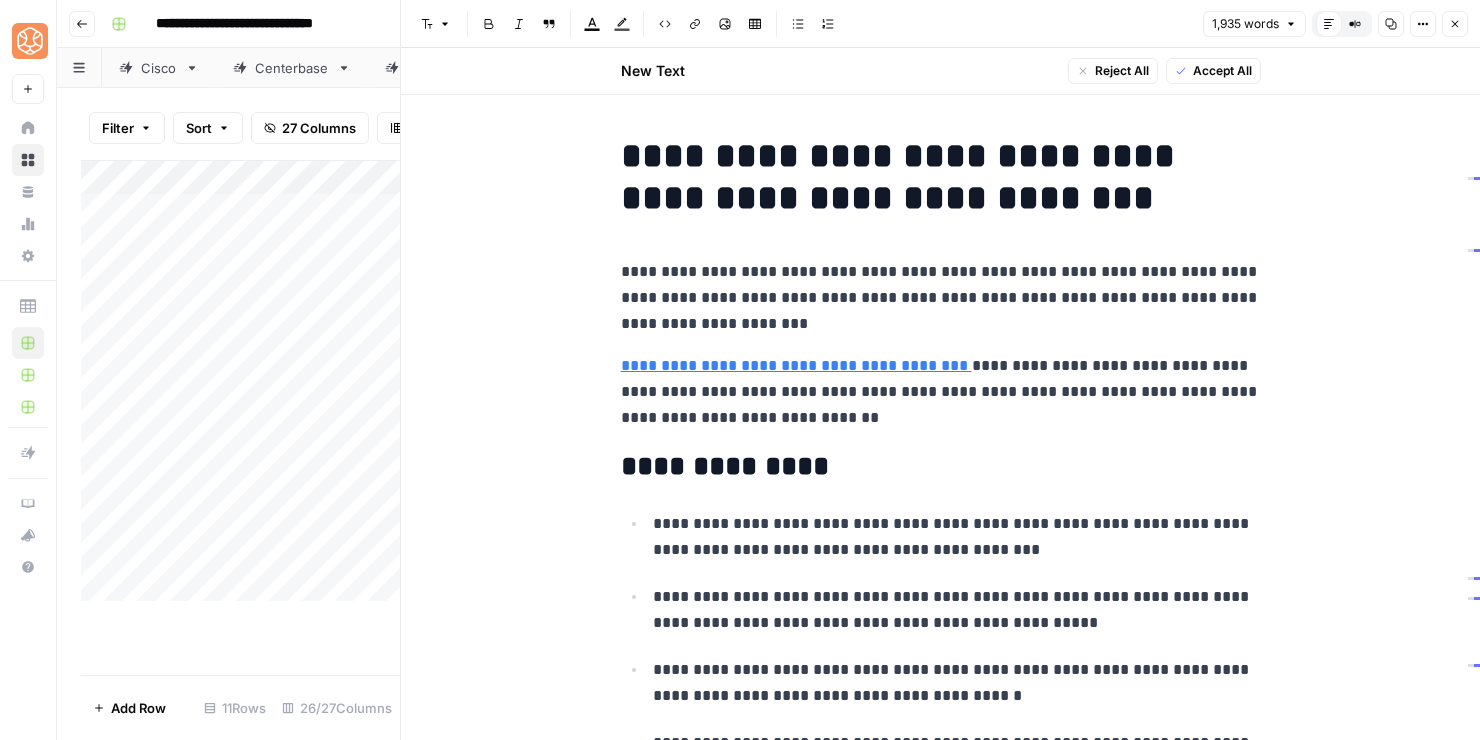 click on "**********" at bounding box center (941, 5188) 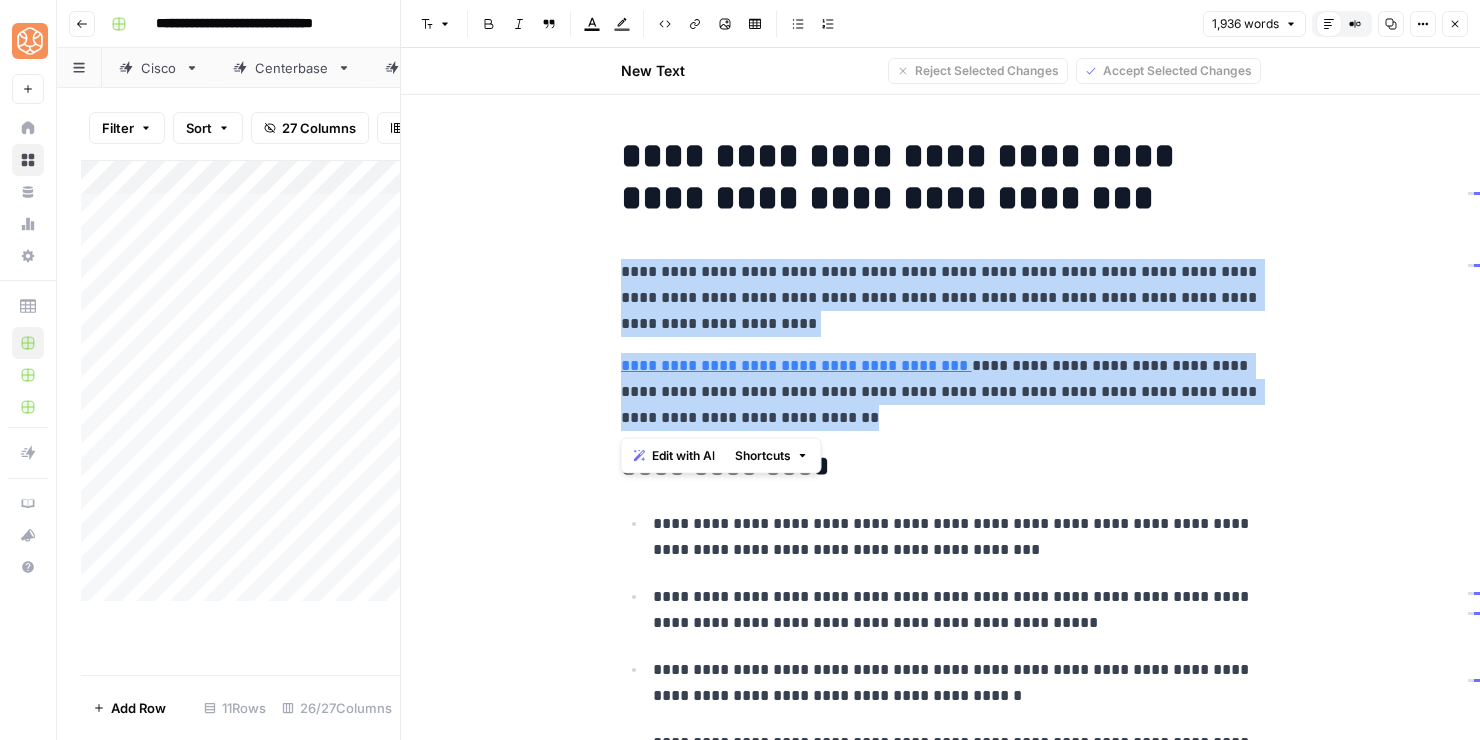 drag, startPoint x: 883, startPoint y: 425, endPoint x: 609, endPoint y: 263, distance: 318.308 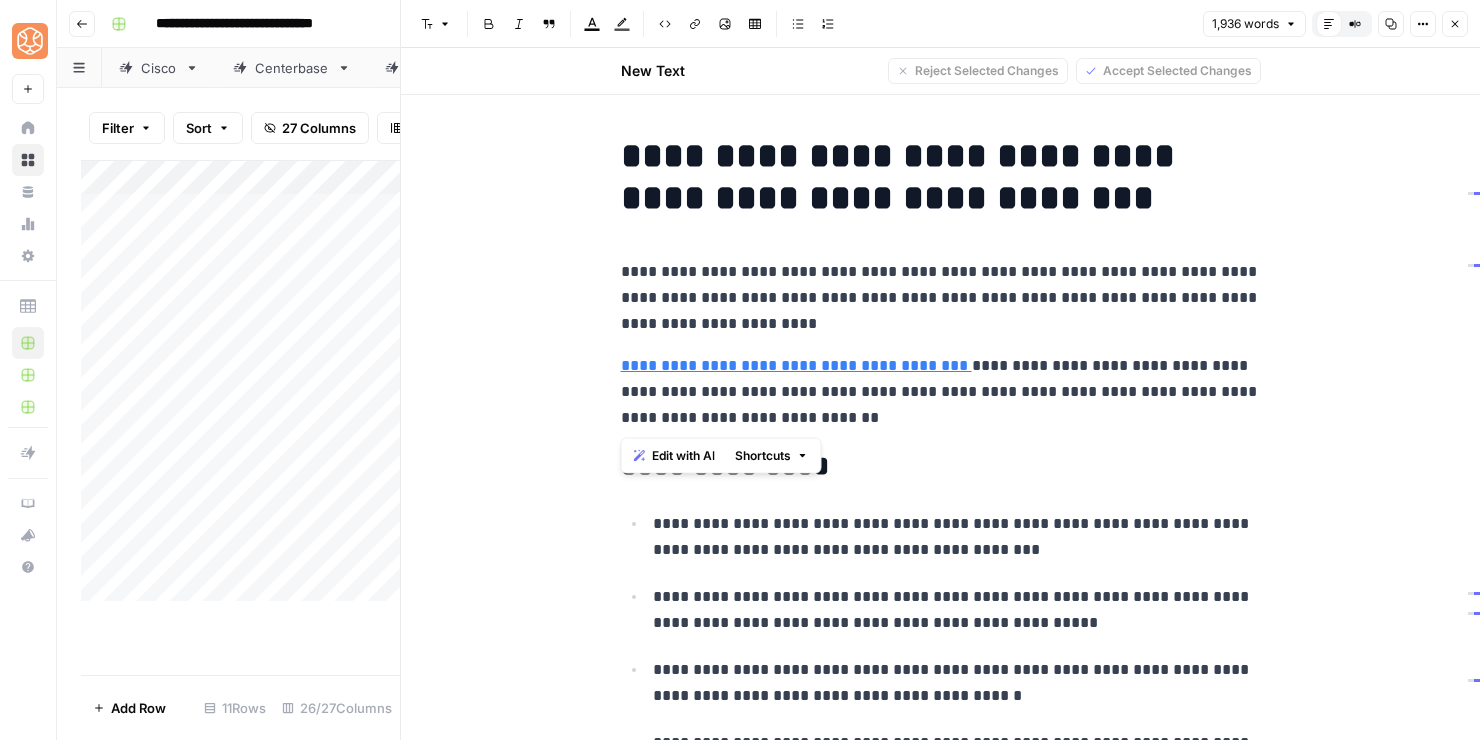 click on "Edit with AI Shortcuts" at bounding box center (721, 456) 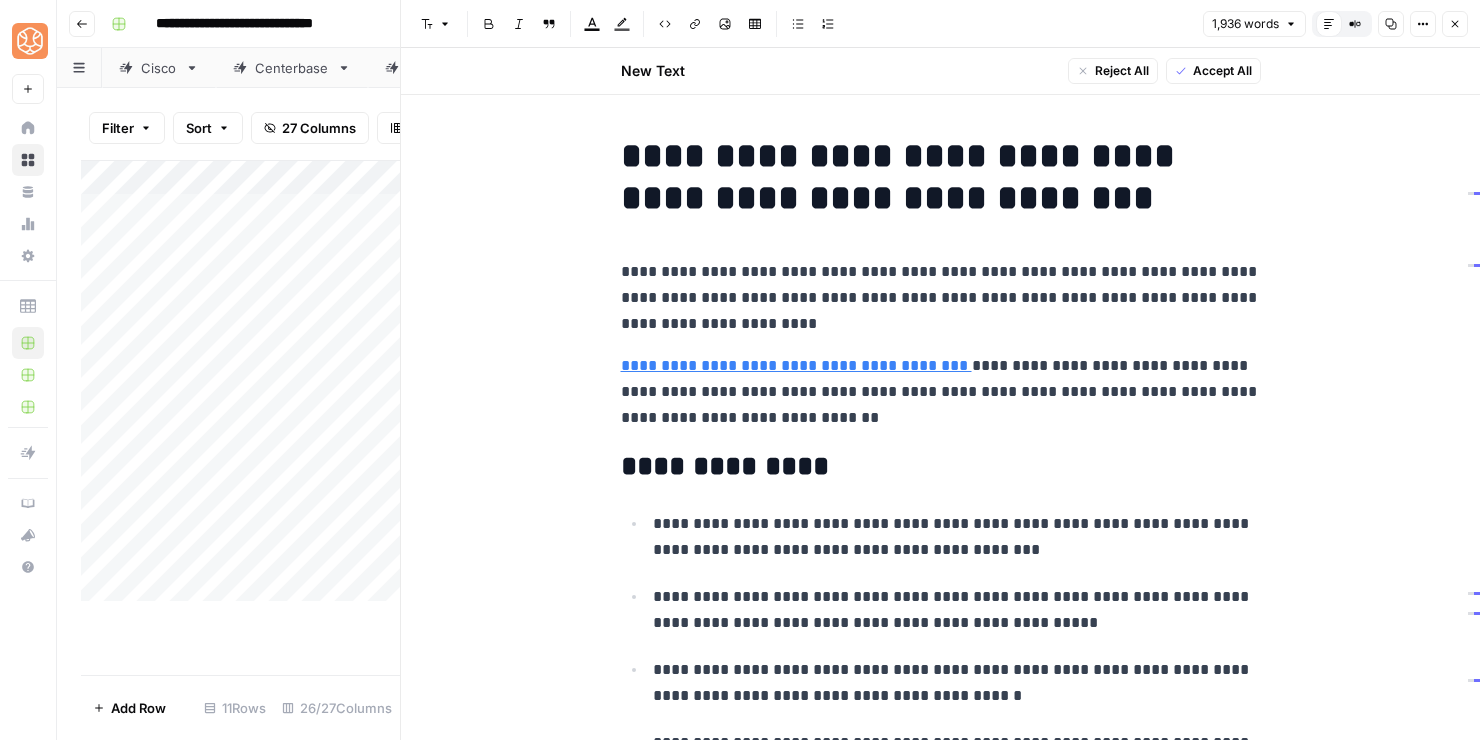 click on "**********" at bounding box center [941, 467] 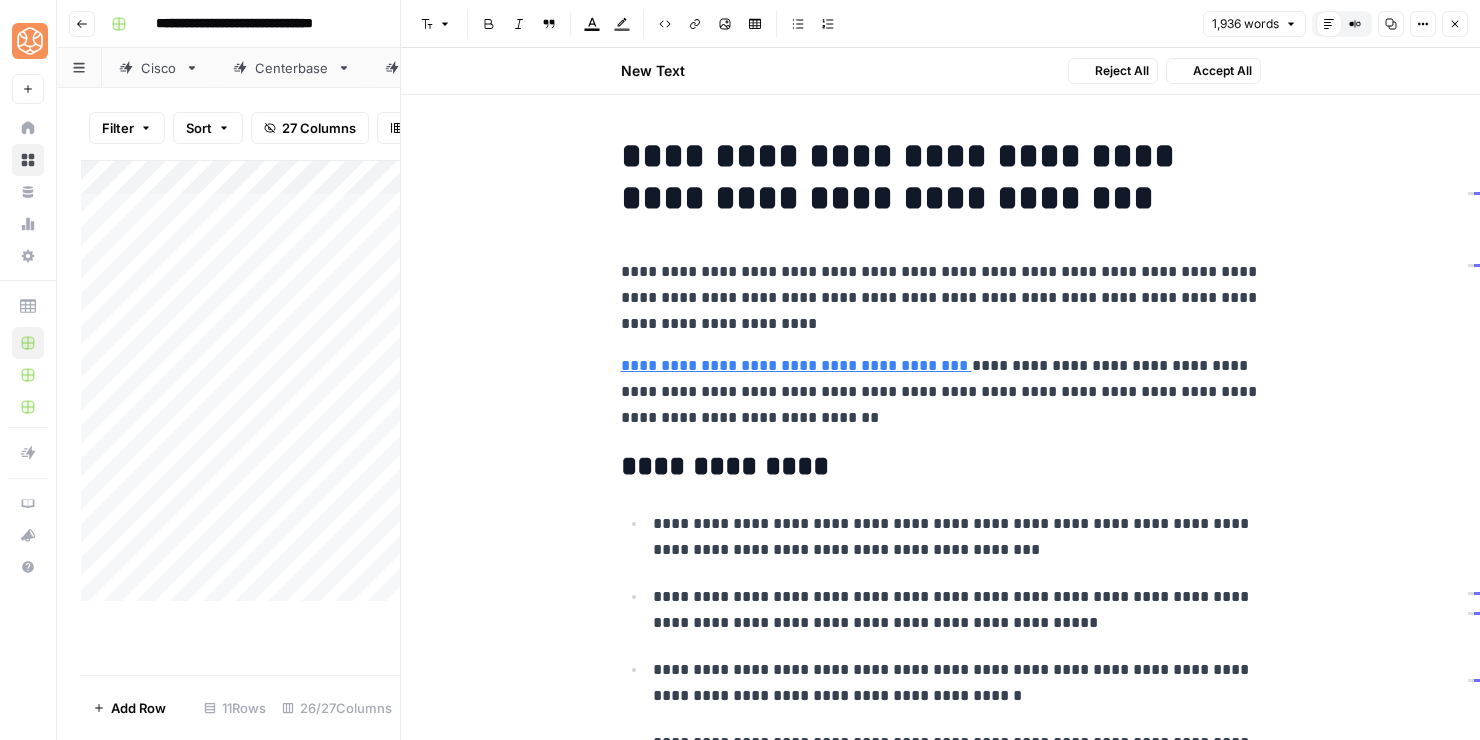 click on "**********" at bounding box center (941, 467) 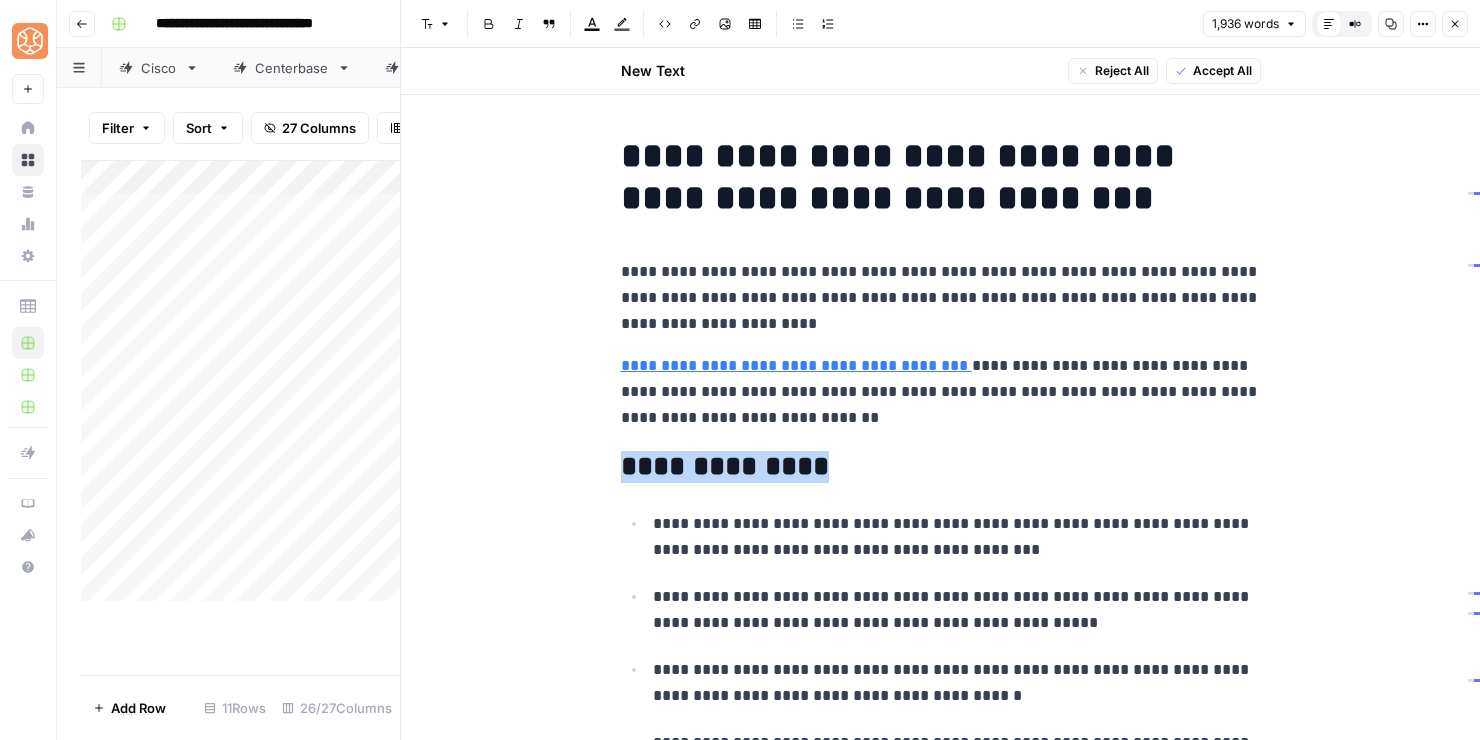 click on "**********" at bounding box center (941, 467) 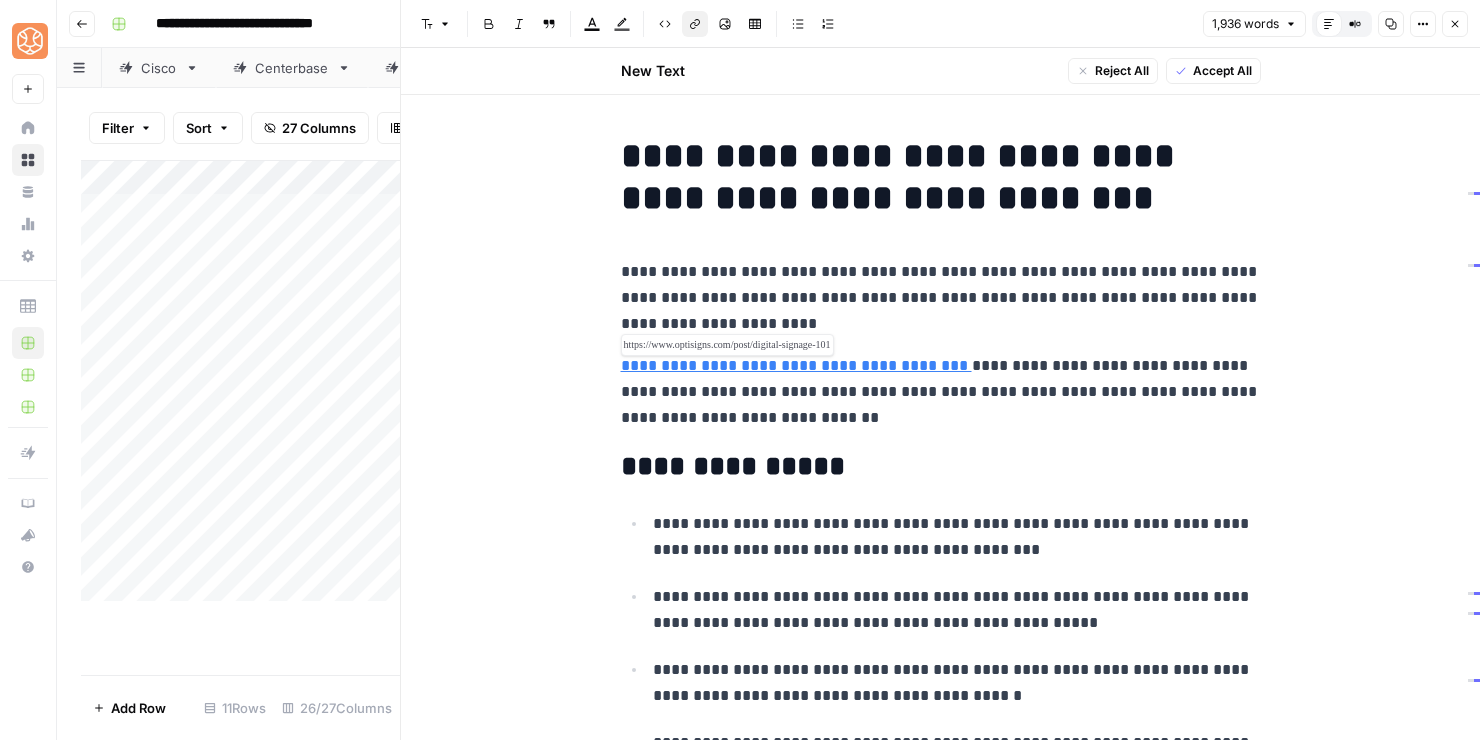 click on "**********" at bounding box center (796, 365) 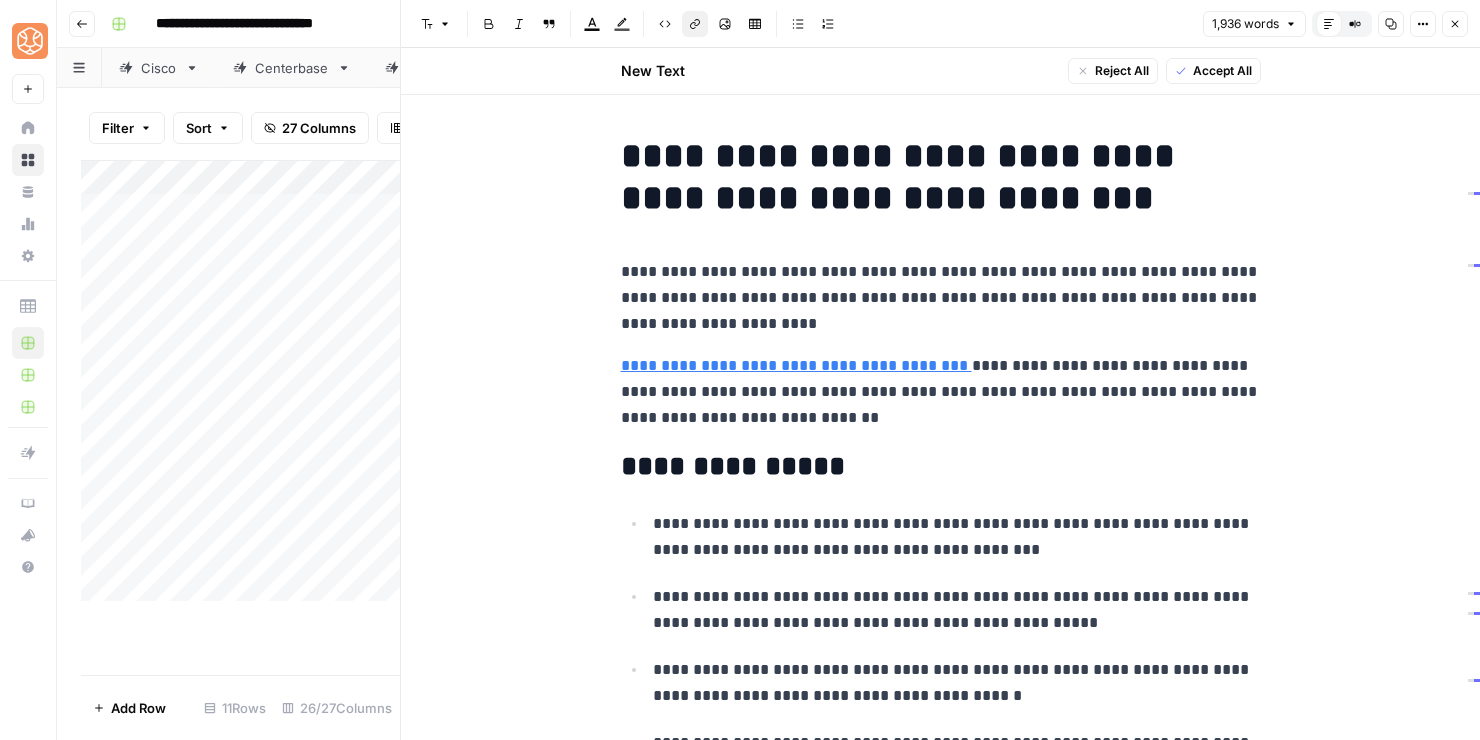 click 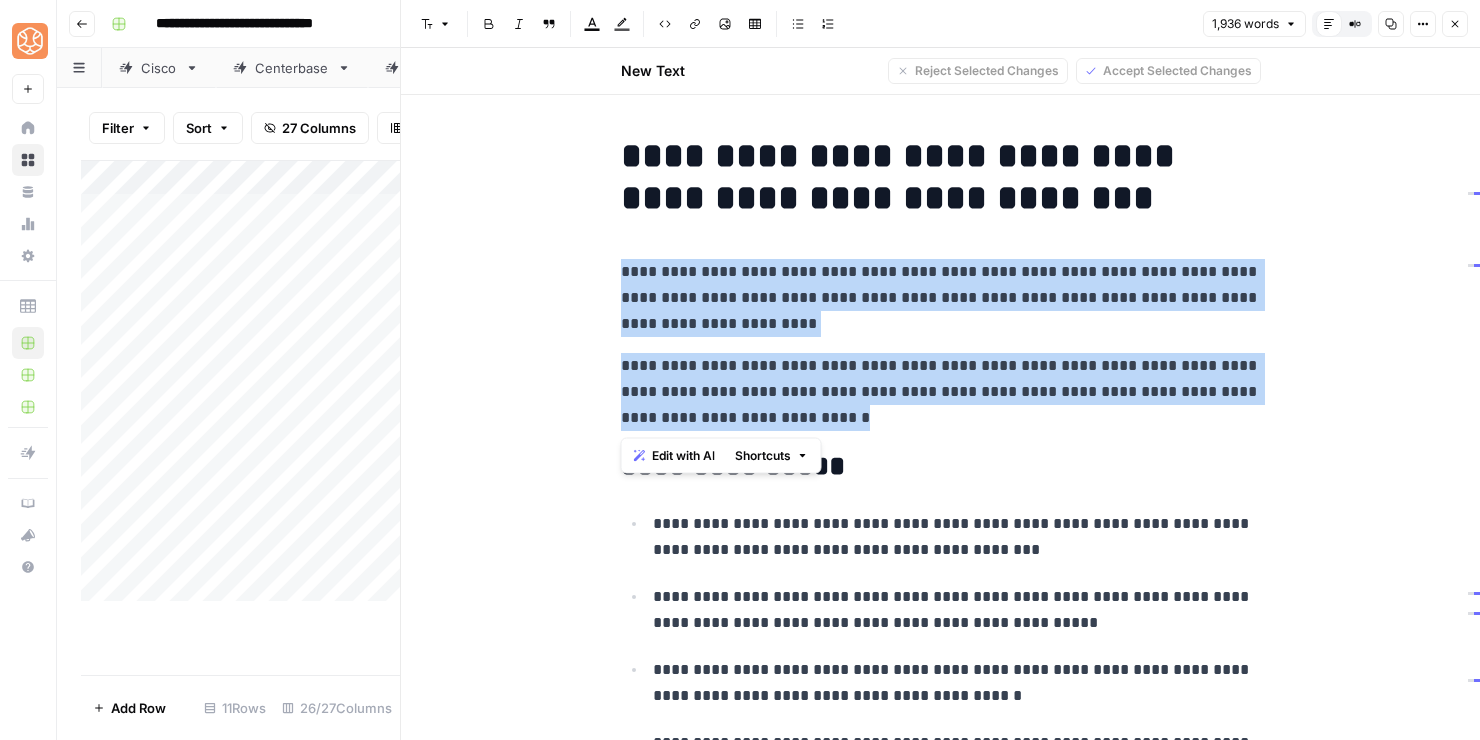 drag, startPoint x: 818, startPoint y: 419, endPoint x: 620, endPoint y: 275, distance: 244.82646 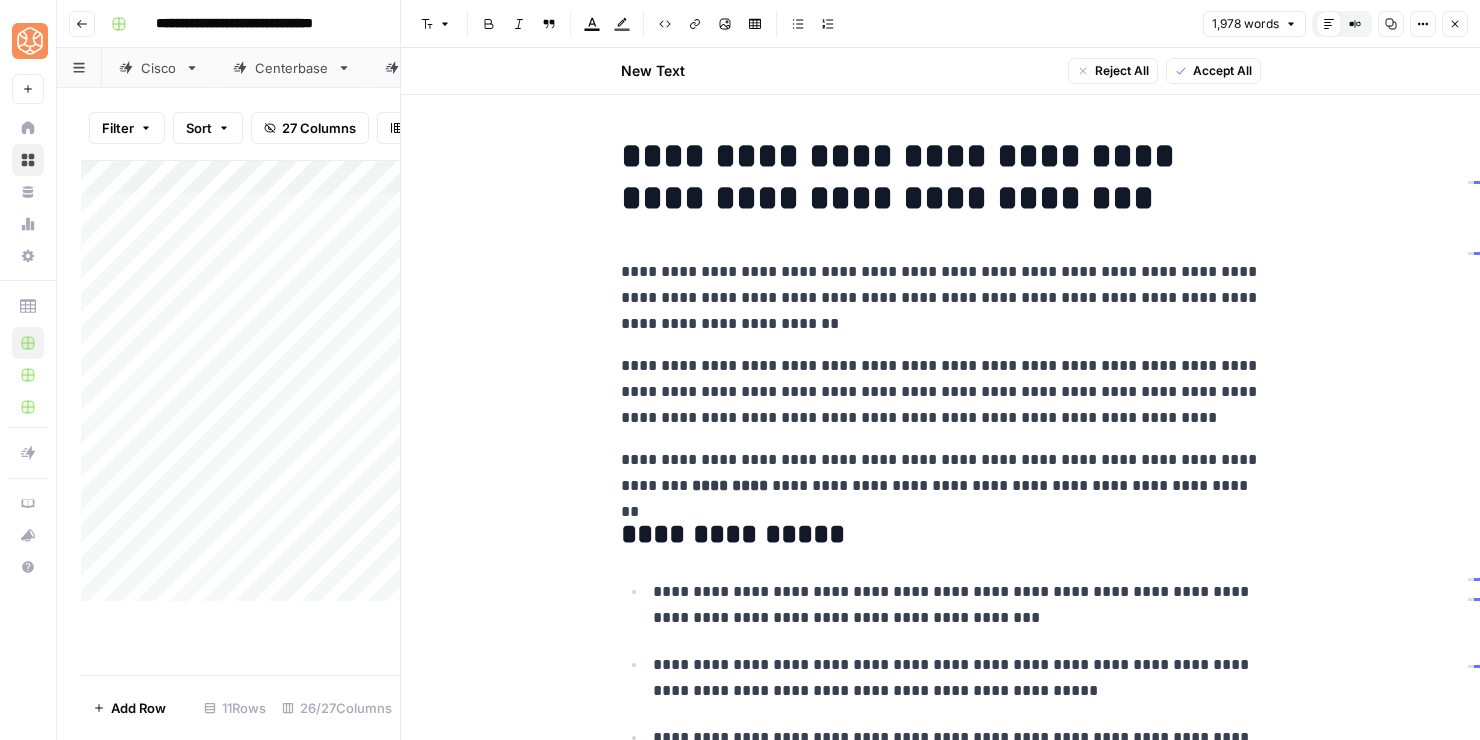 click on "**********" at bounding box center (941, 298) 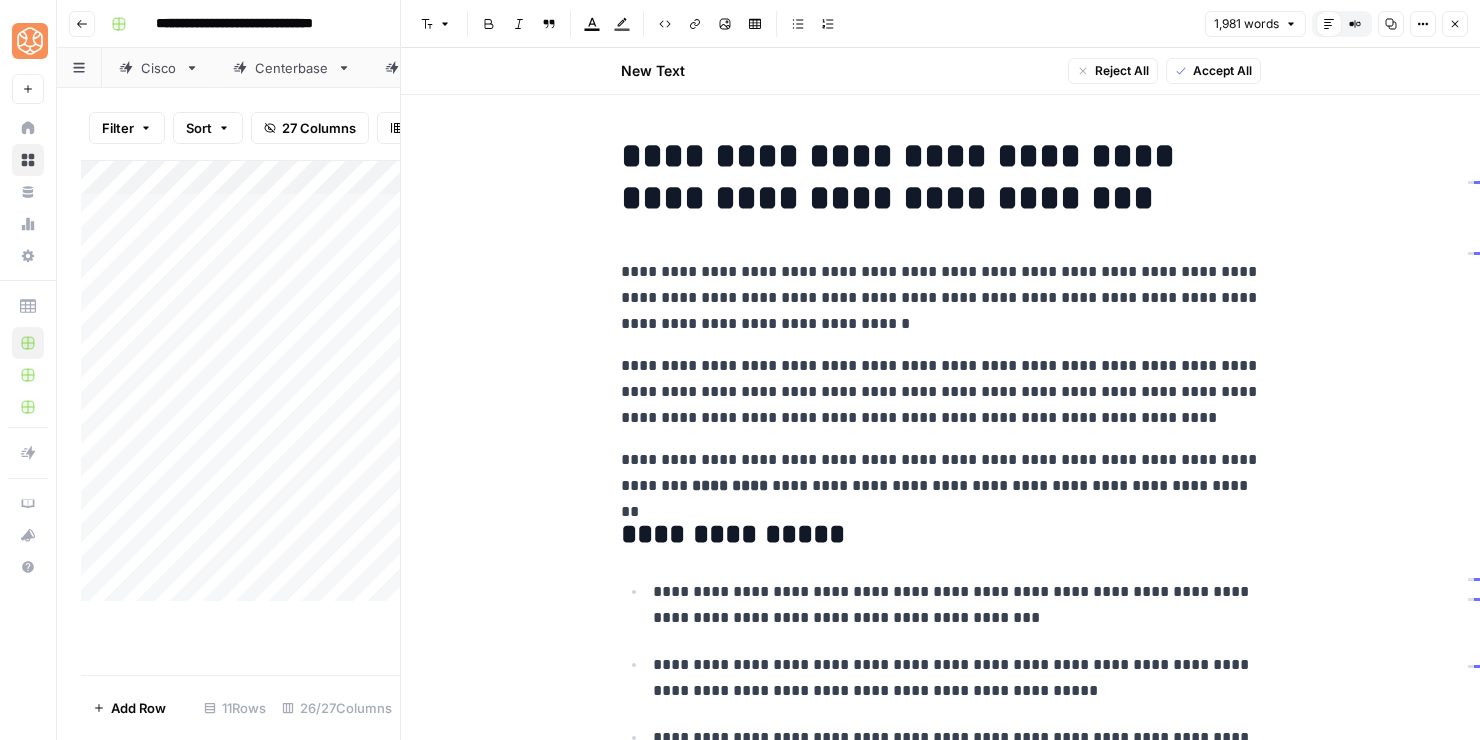 click on "**********" at bounding box center (941, 298) 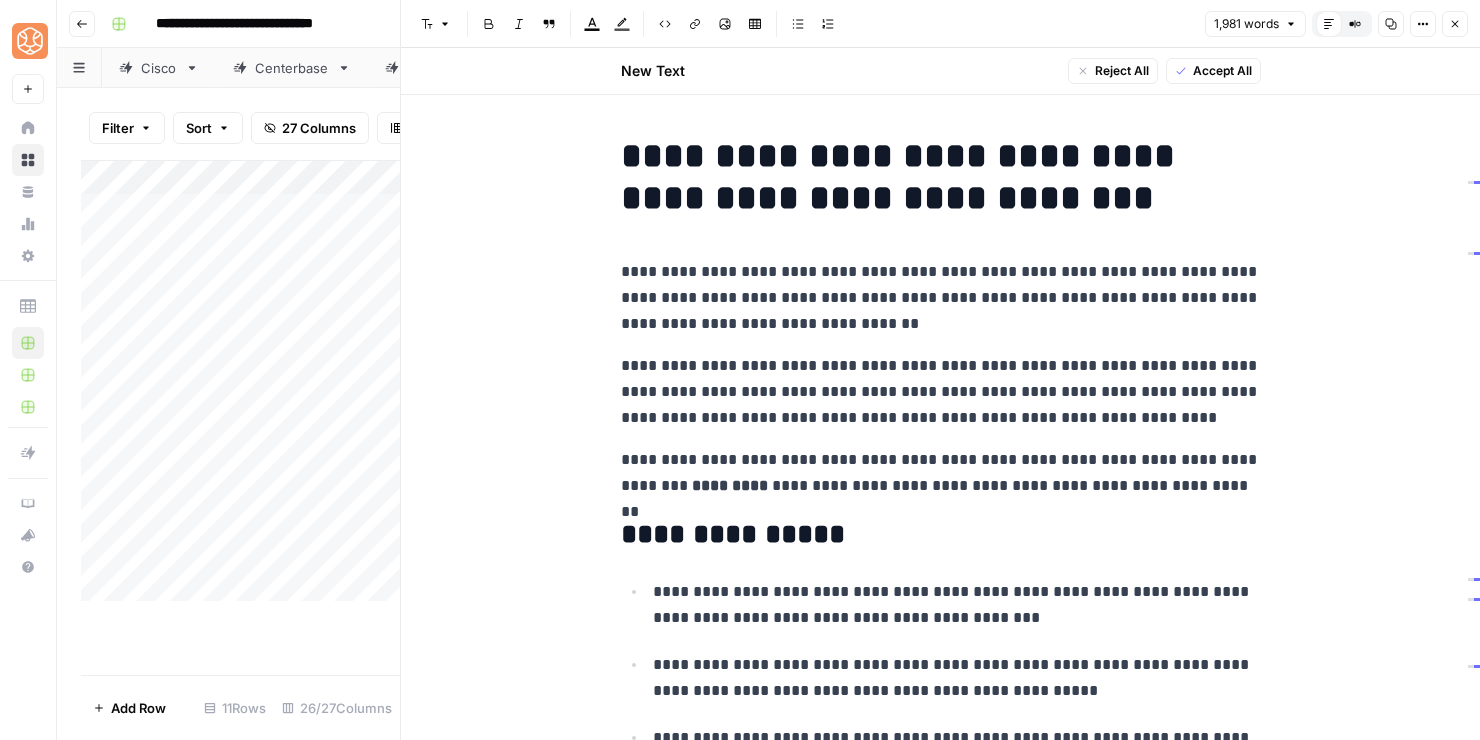 click on "**********" at bounding box center (941, 298) 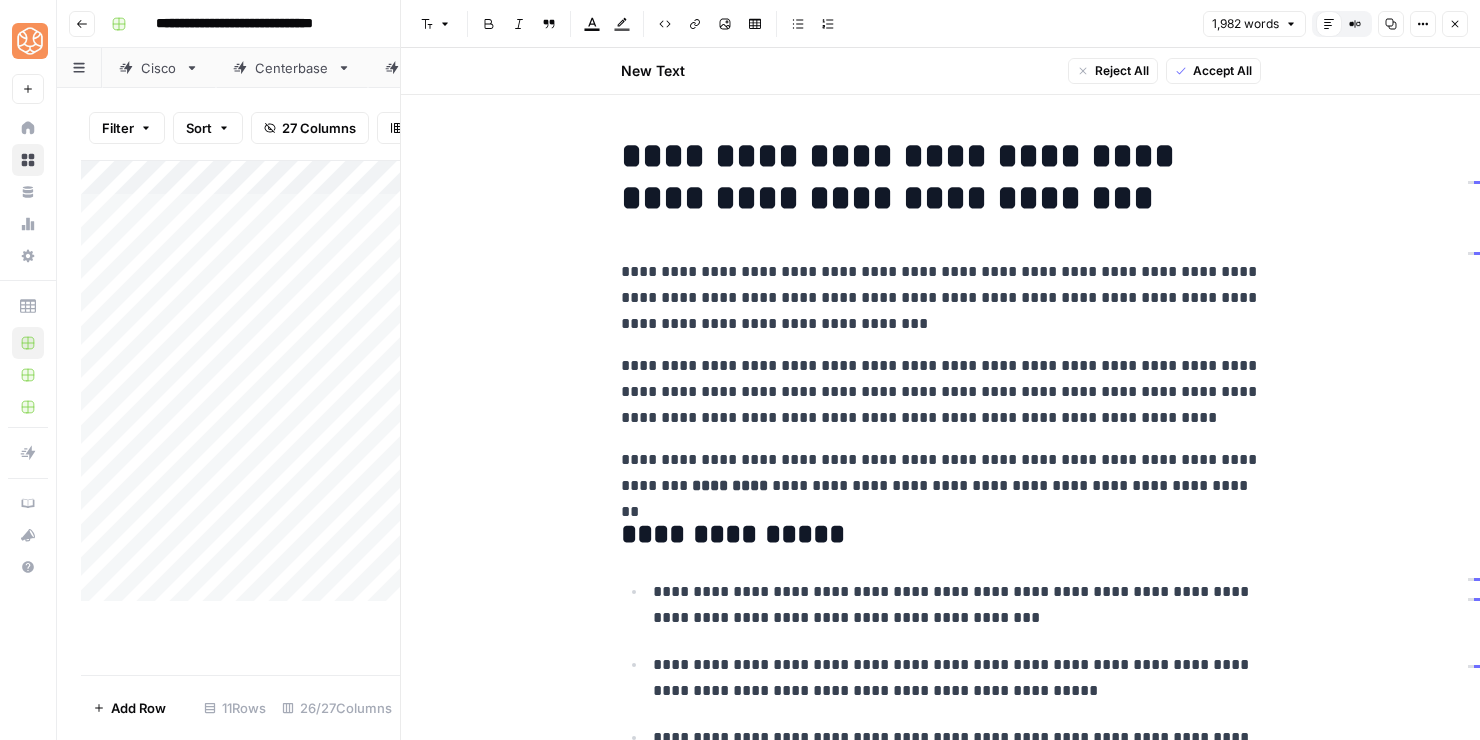 click on "**********" at bounding box center (941, 298) 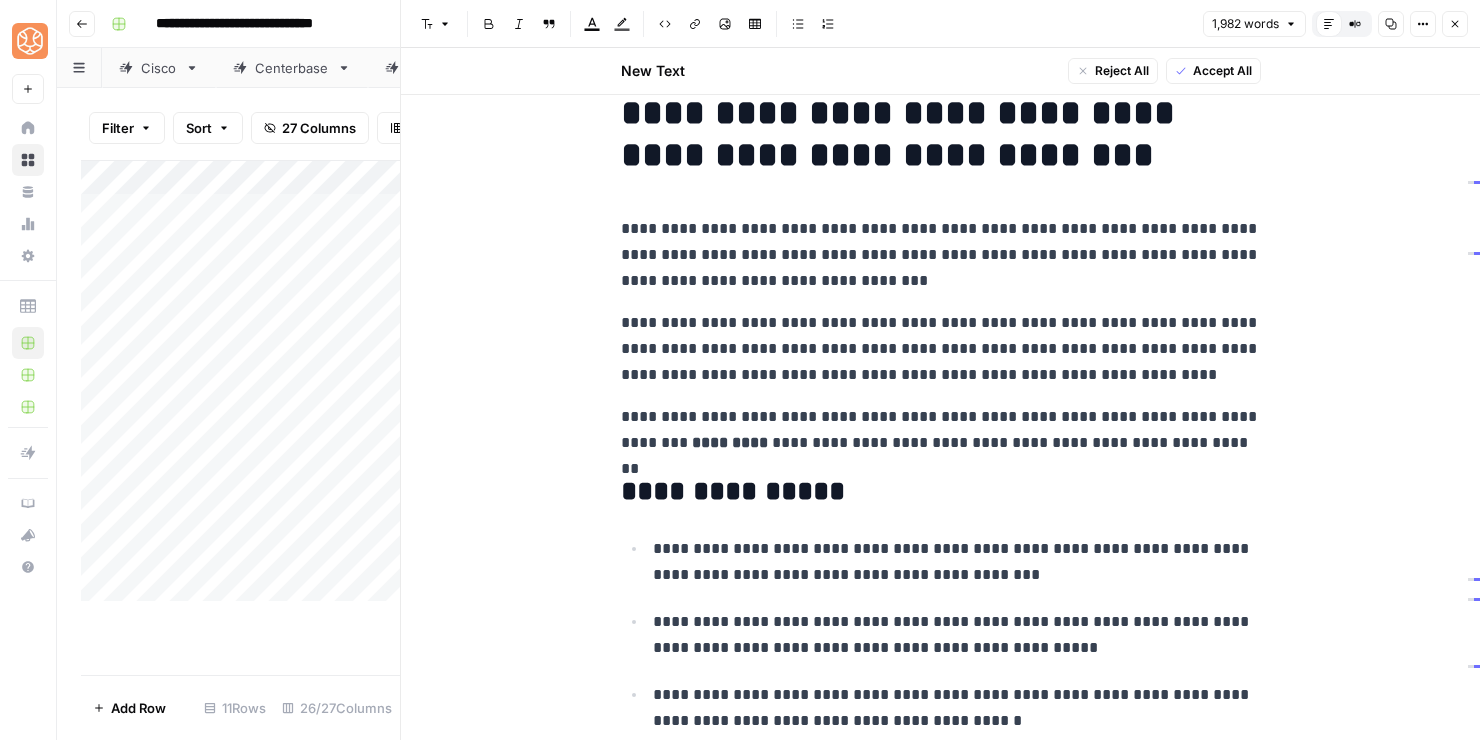 click on "**********" at bounding box center [941, 349] 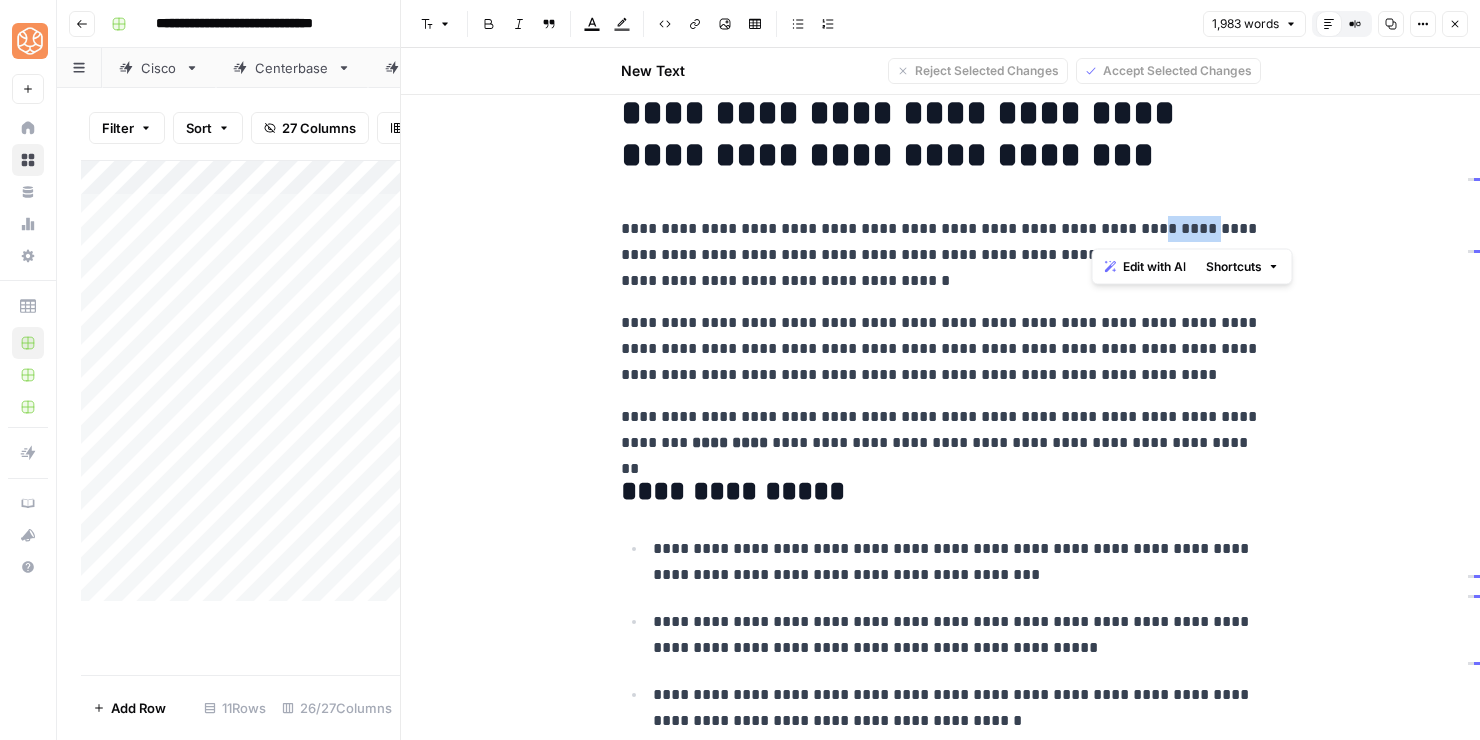 drag, startPoint x: 1144, startPoint y: 225, endPoint x: 1092, endPoint y: 230, distance: 52.23983 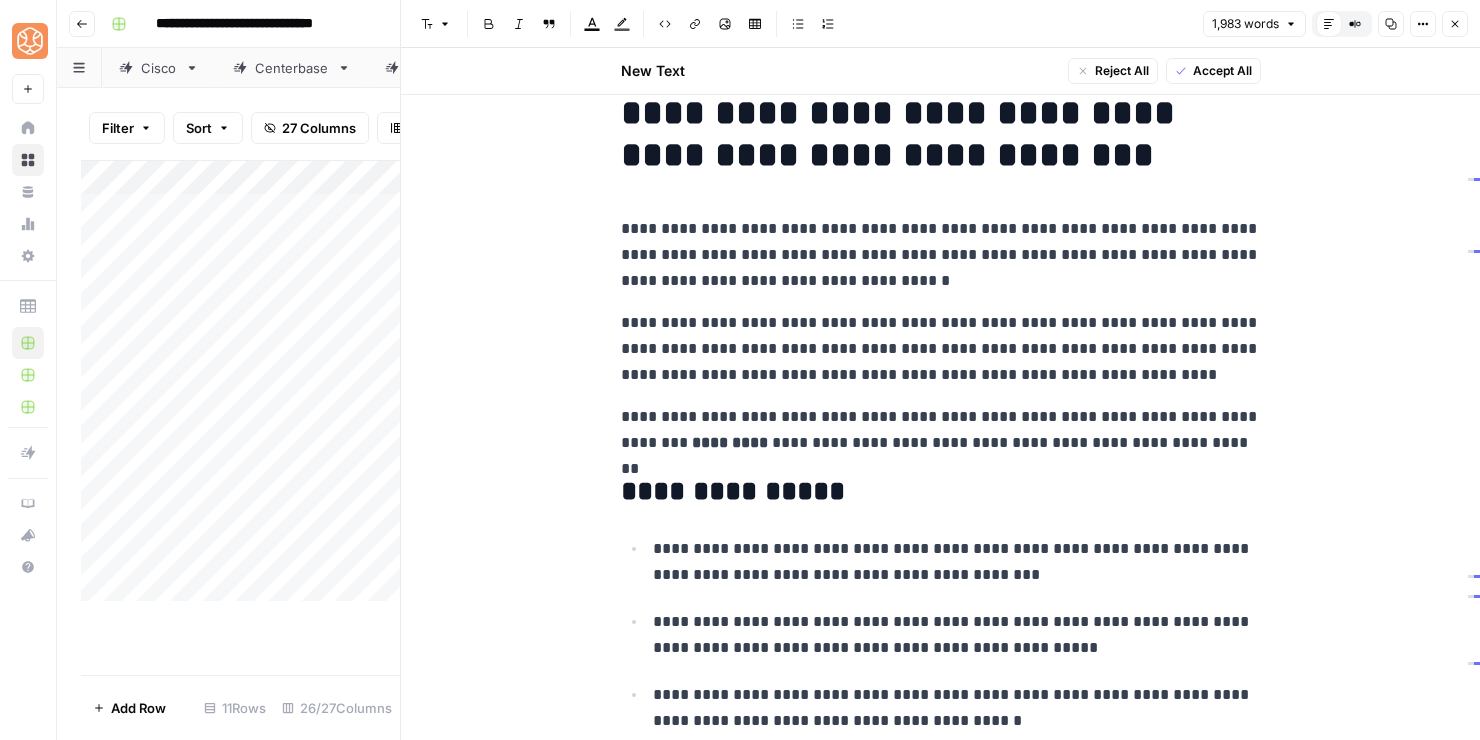 click on "**********" at bounding box center (941, 255) 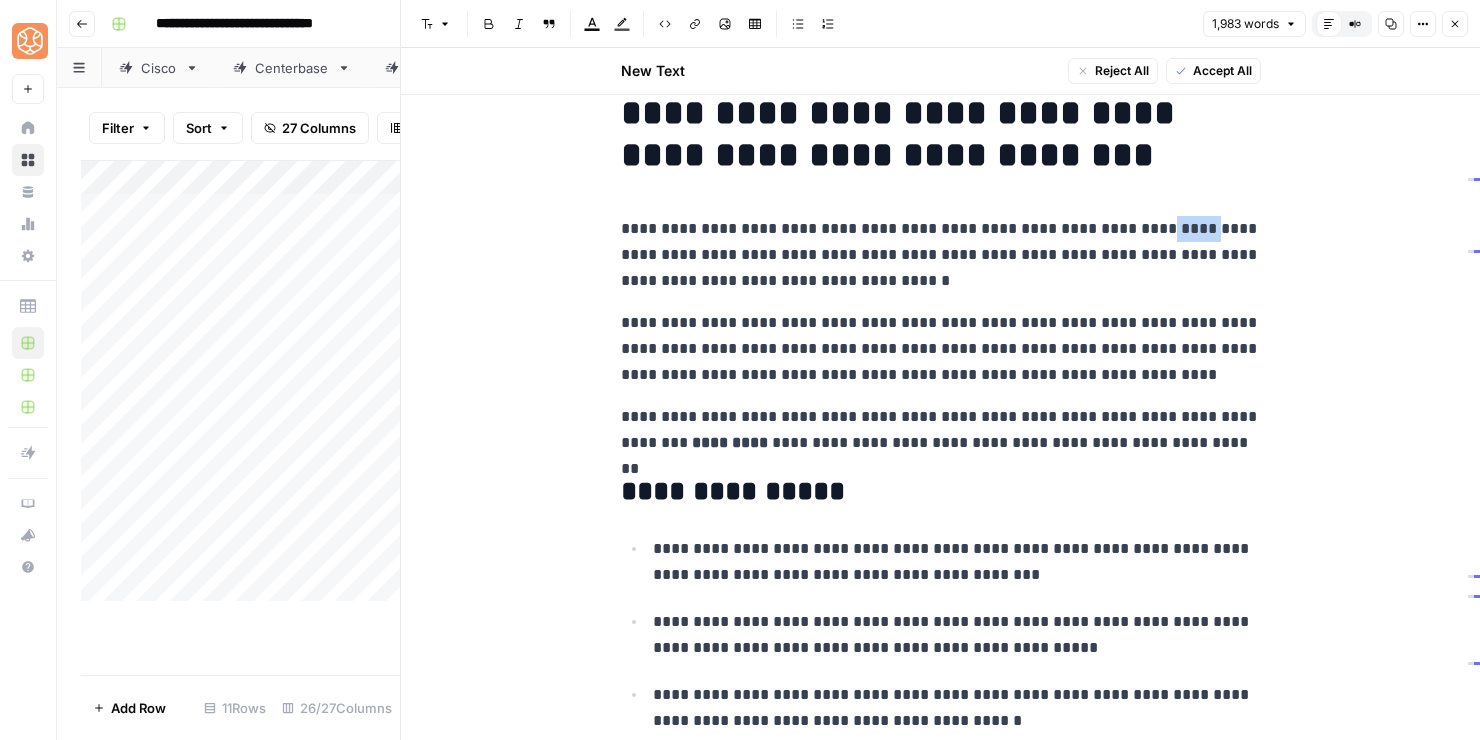 click on "**********" at bounding box center (941, 255) 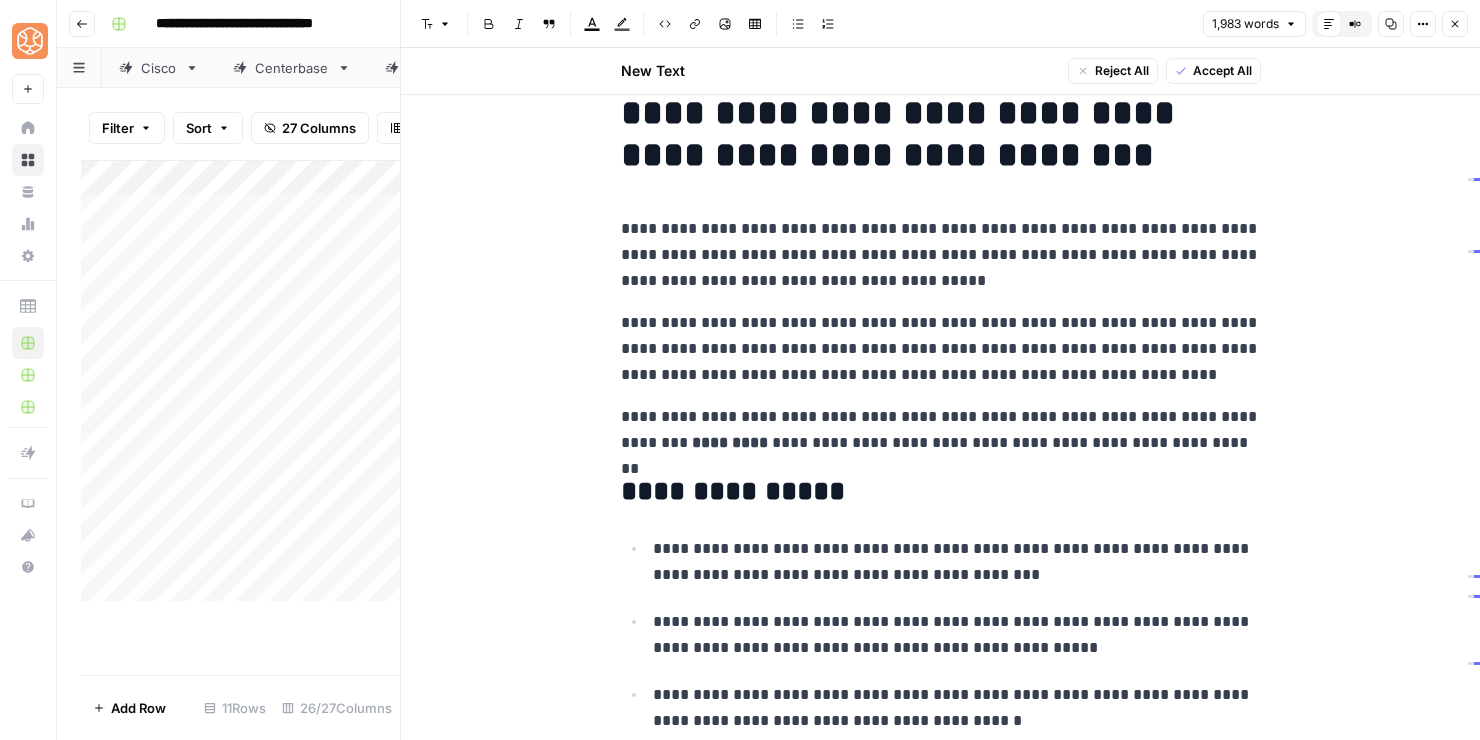 click on "**********" at bounding box center (941, 255) 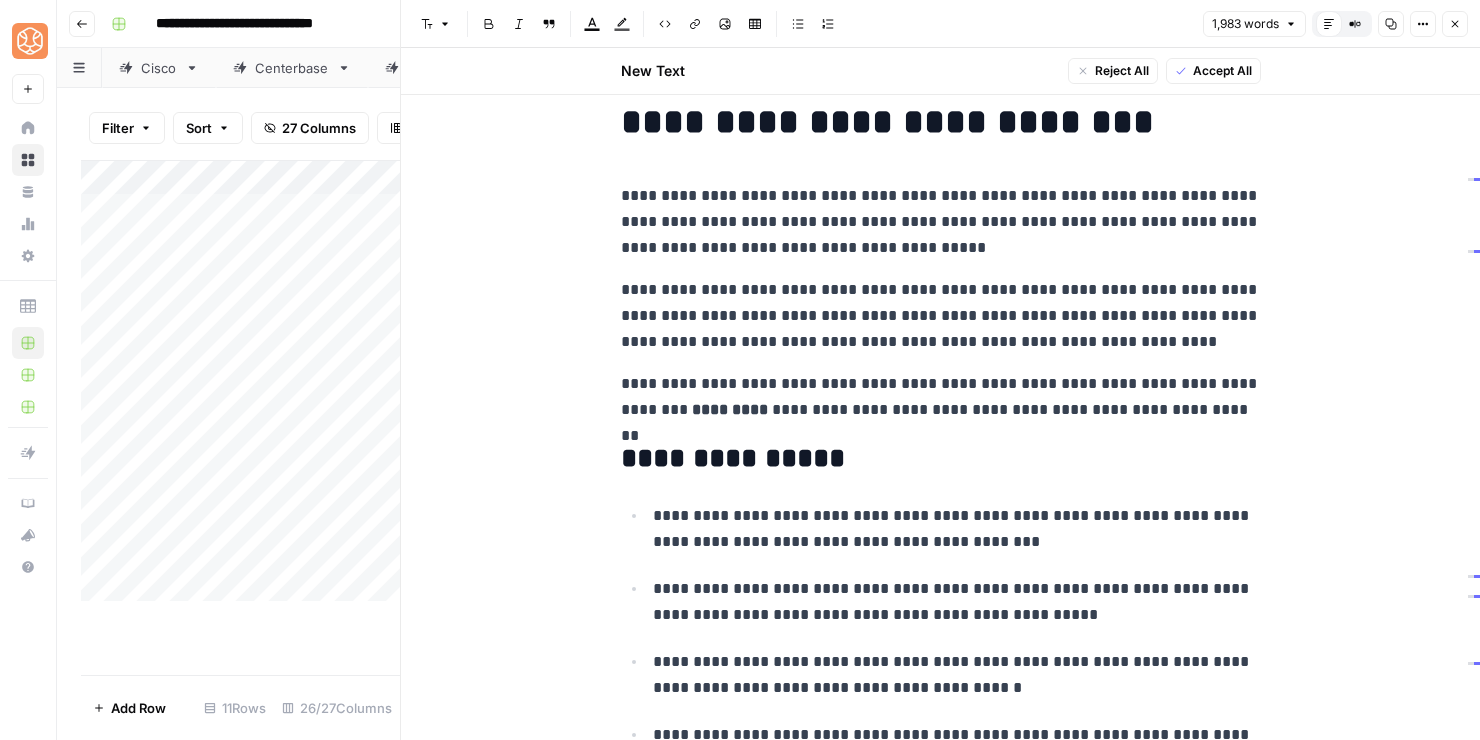 scroll, scrollTop: 86, scrollLeft: 0, axis: vertical 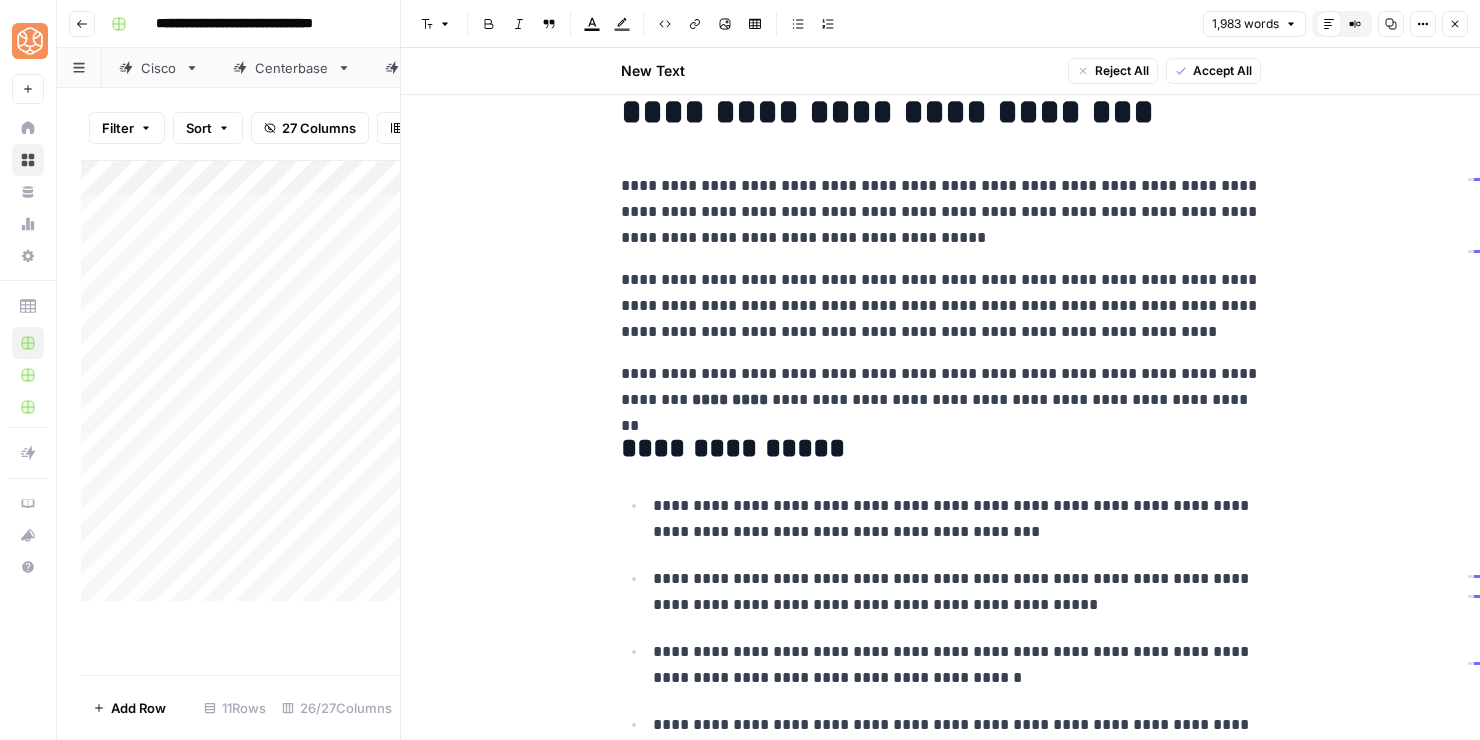 click on "**********" at bounding box center [941, 5136] 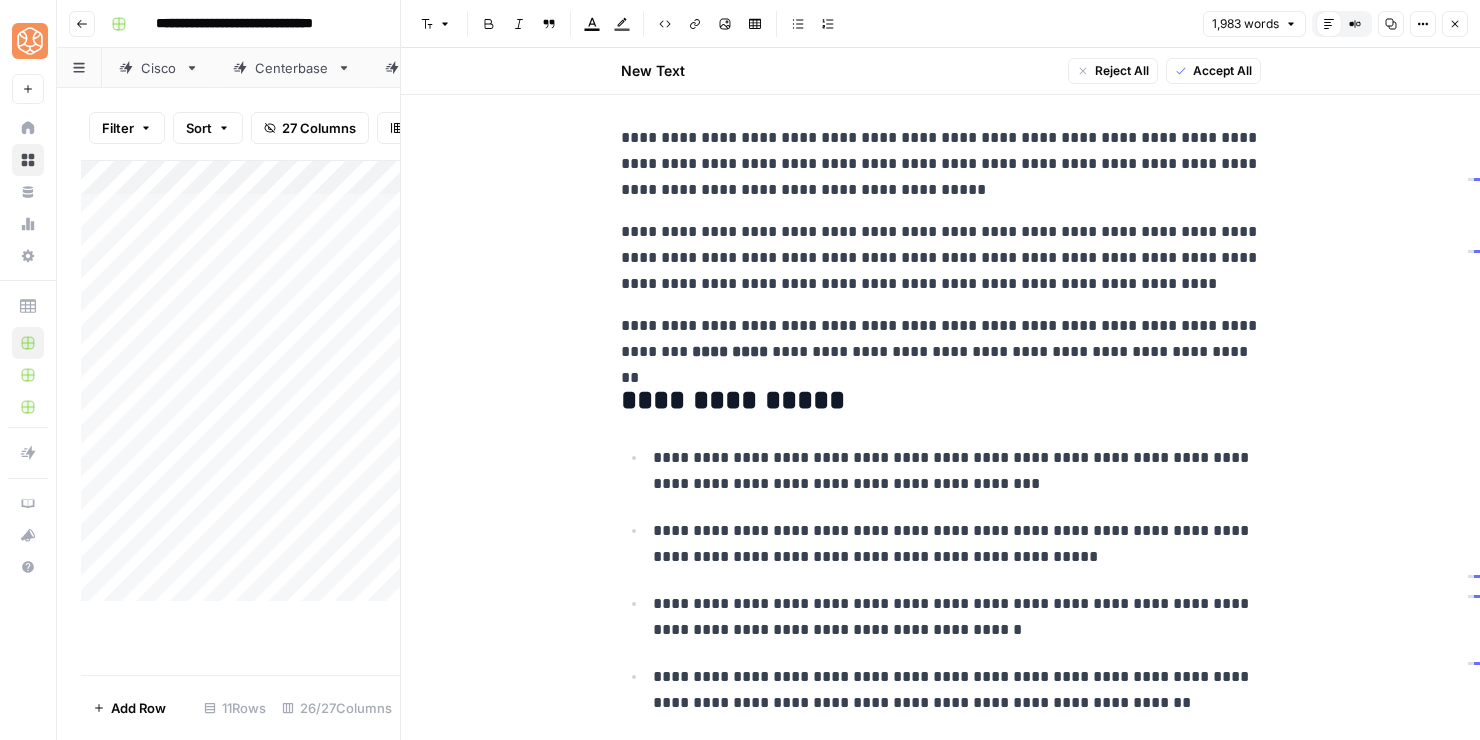 click on "**********" at bounding box center (941, 258) 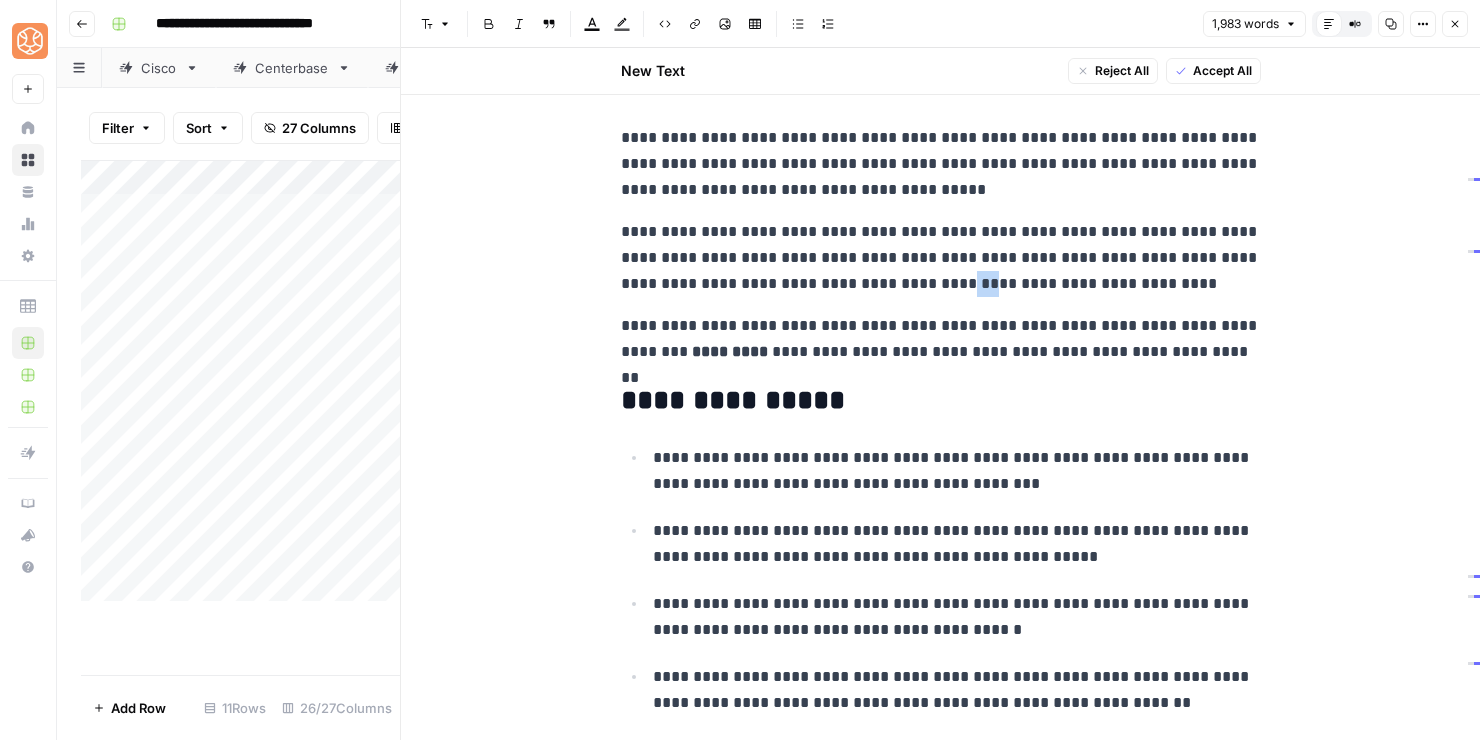 click on "**********" at bounding box center [941, 258] 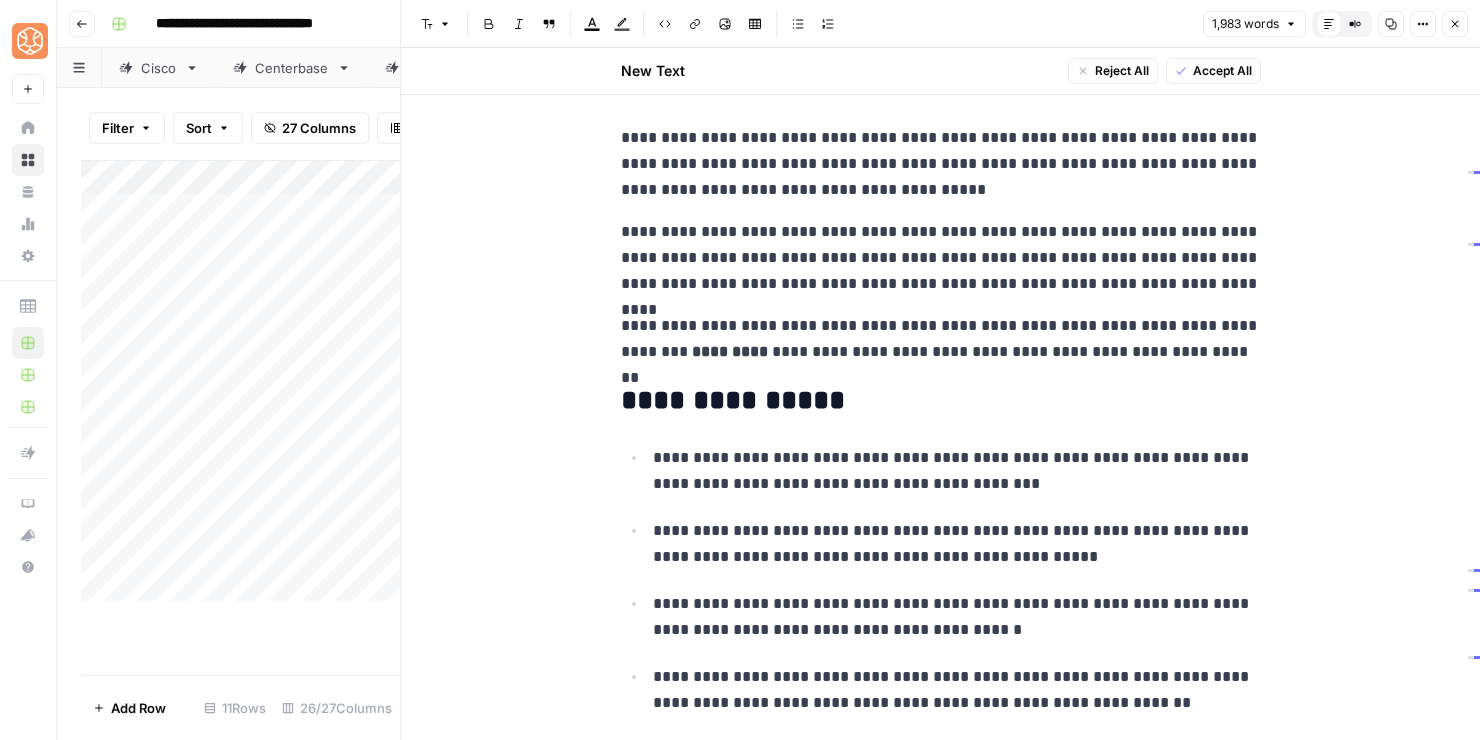 click on "**********" at bounding box center (941, 339) 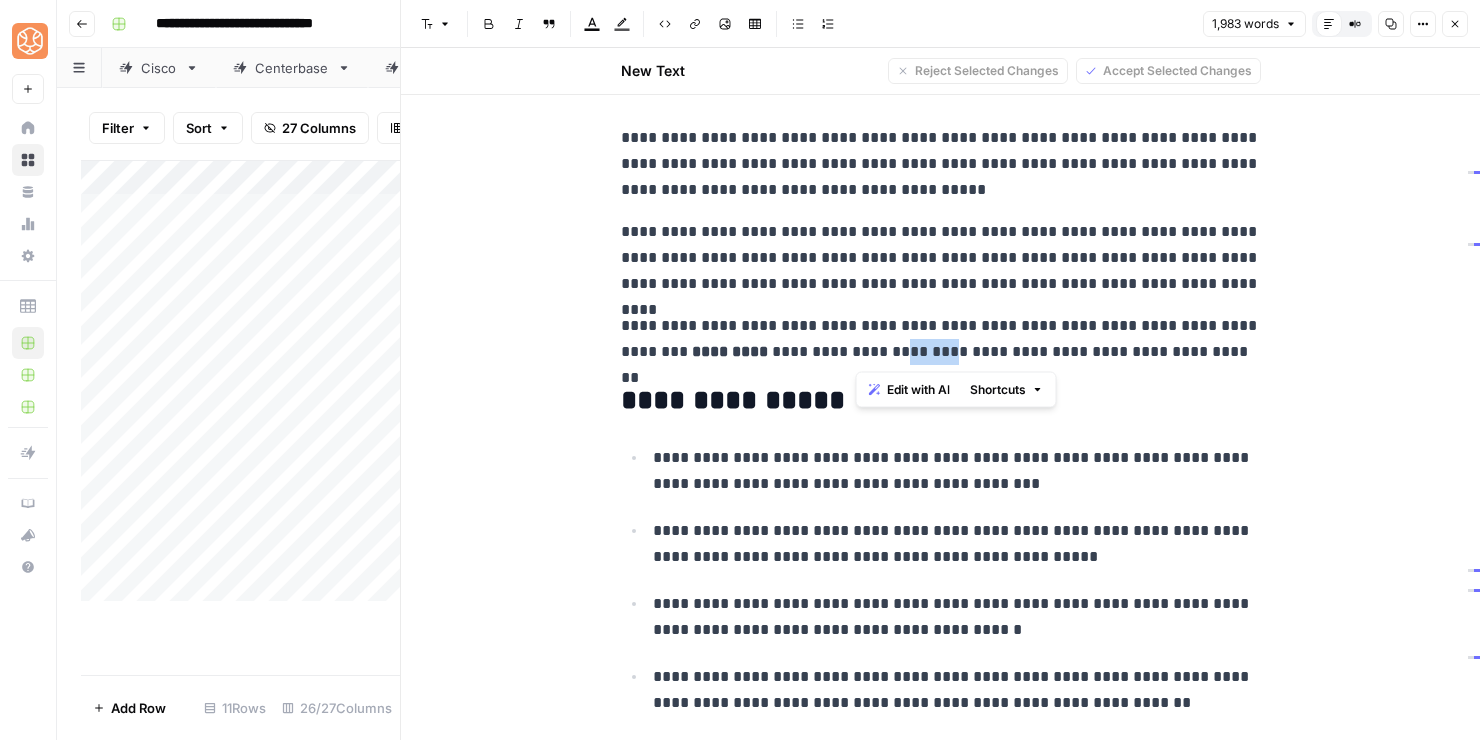 click on "**********" at bounding box center [941, 339] 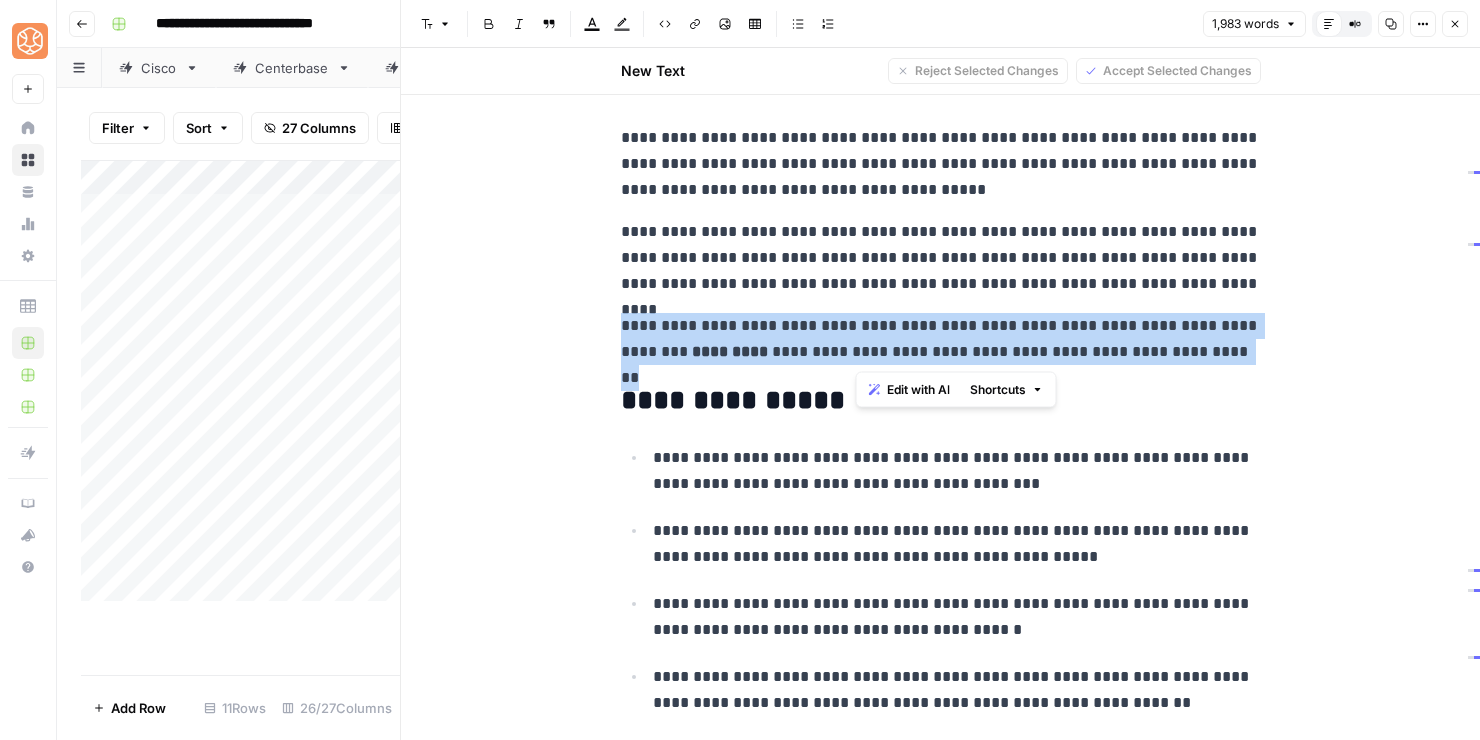 click on "**********" at bounding box center (941, 339) 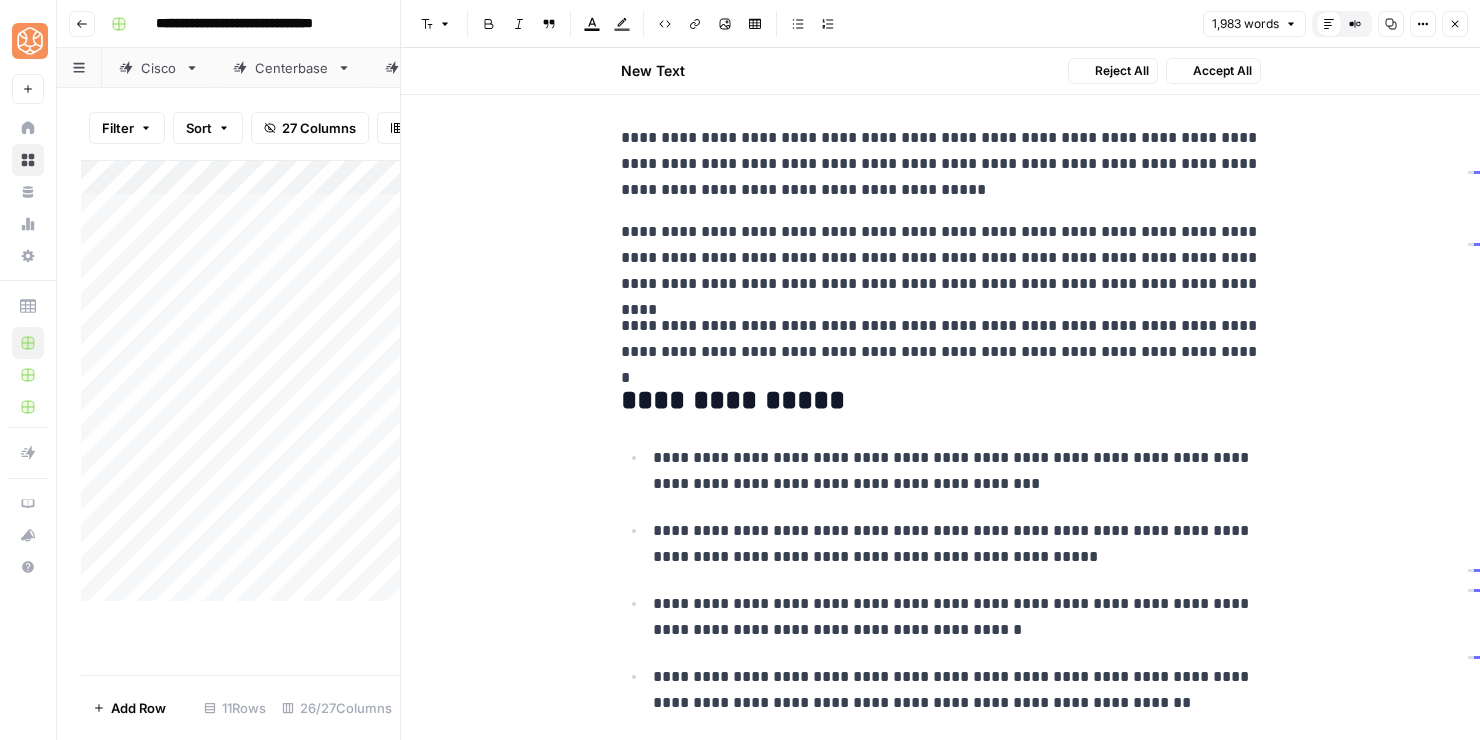 click on "**********" at bounding box center [941, 339] 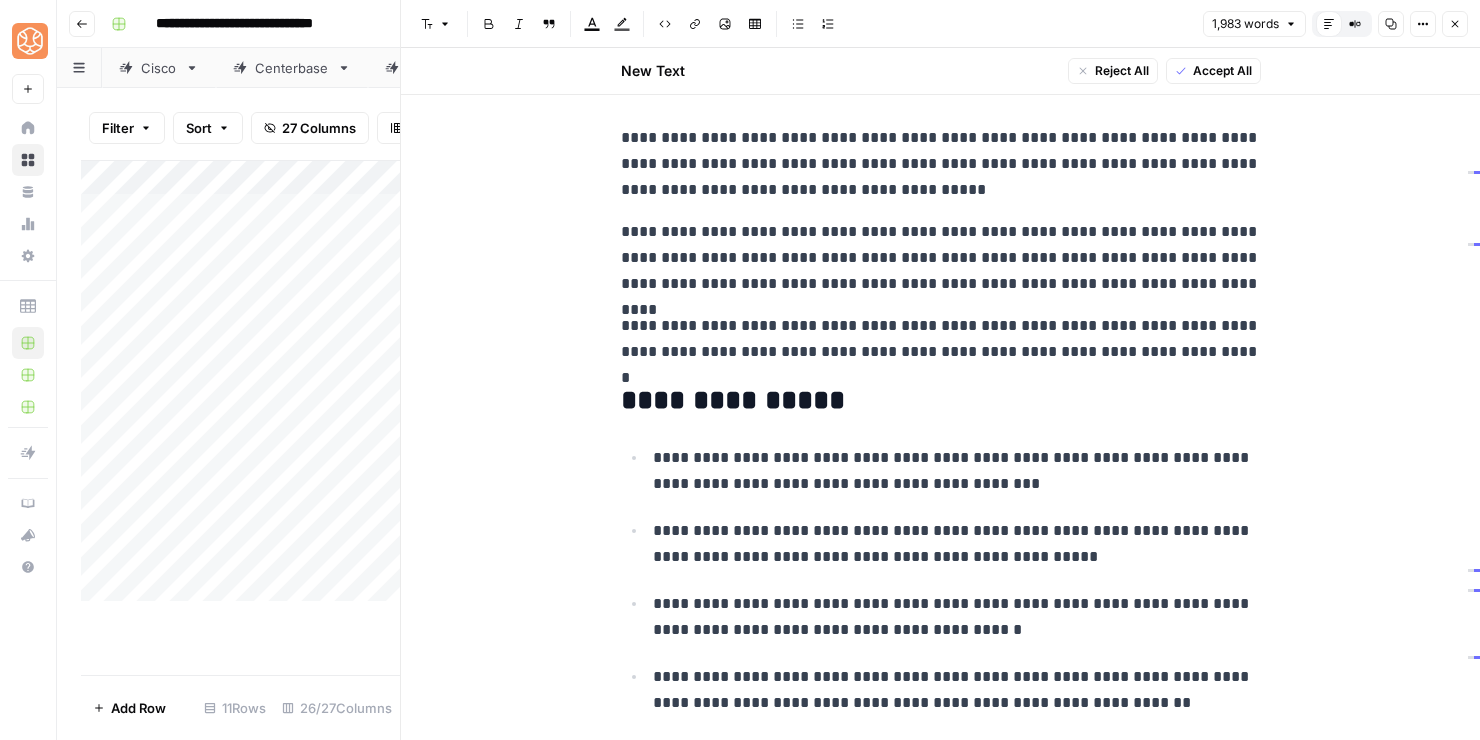 click on "**********" at bounding box center (941, 339) 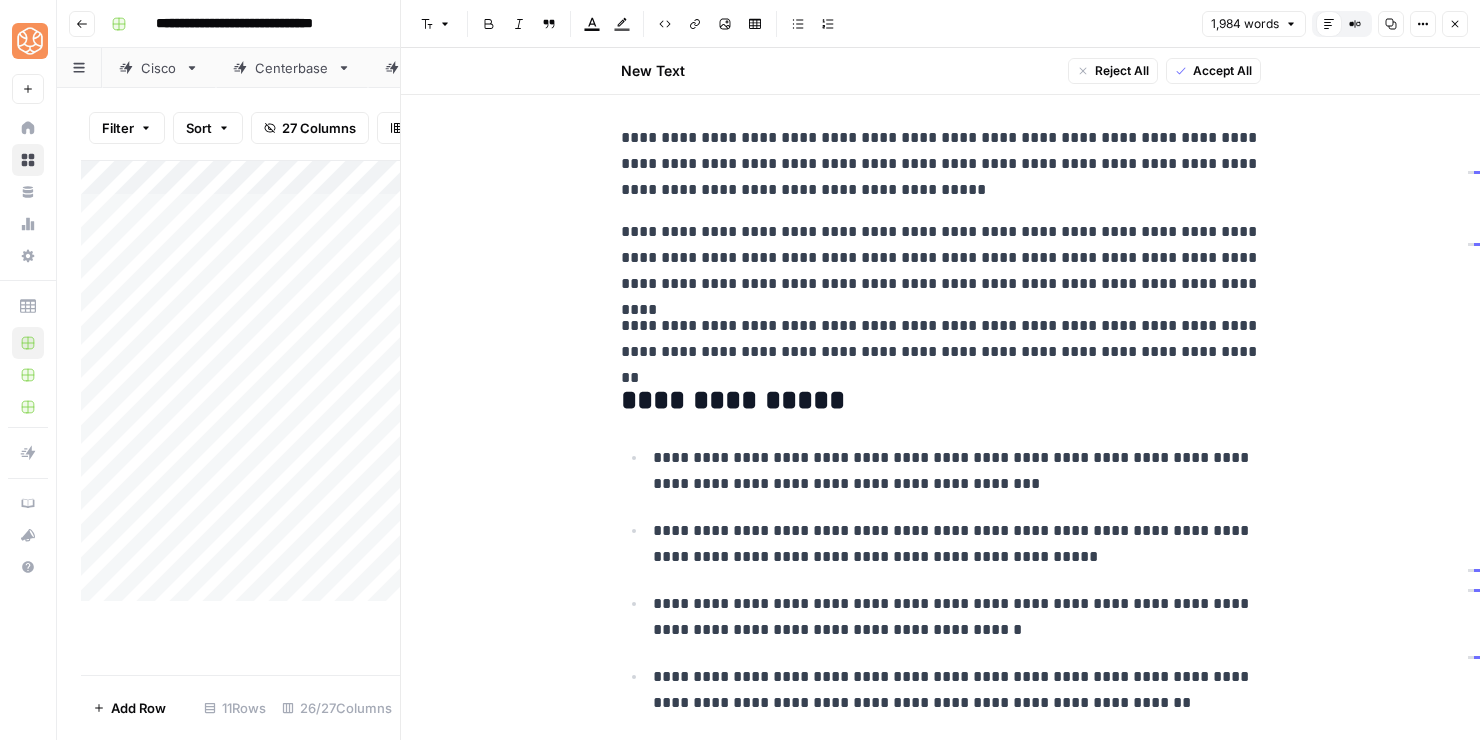 click on "**********" at bounding box center [941, 339] 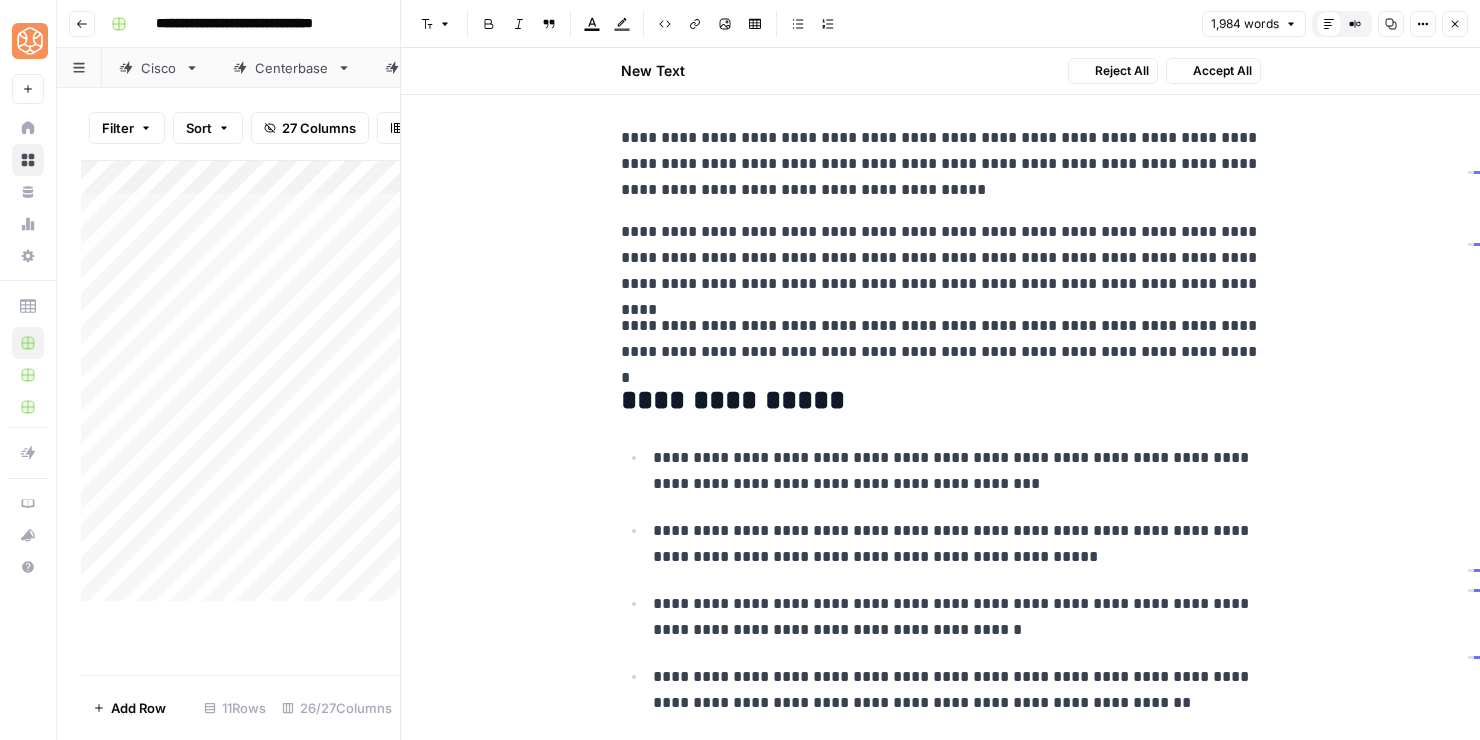 click on "**********" at bounding box center (941, 5088) 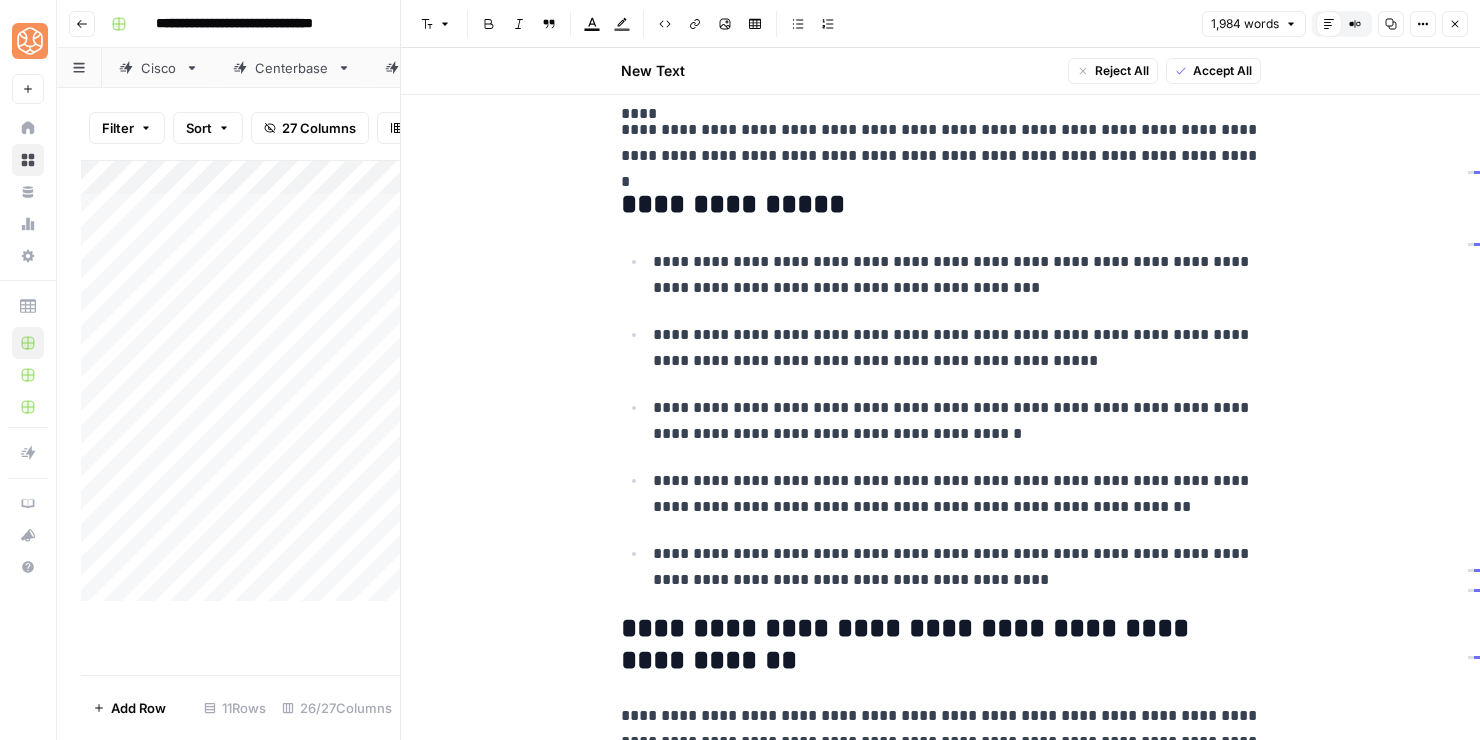 scroll, scrollTop: 372, scrollLeft: 0, axis: vertical 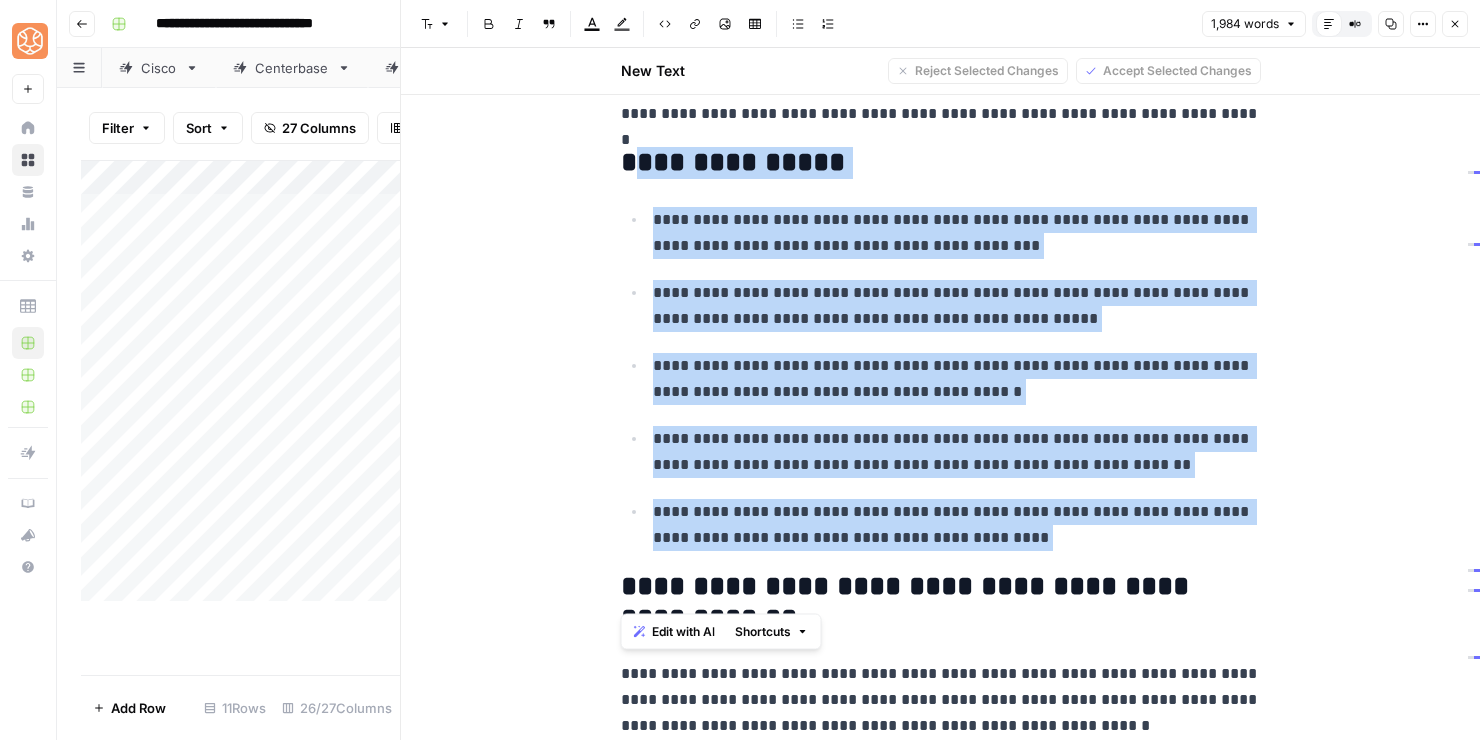 drag, startPoint x: 1065, startPoint y: 551, endPoint x: 643, endPoint y: 159, distance: 575.9757 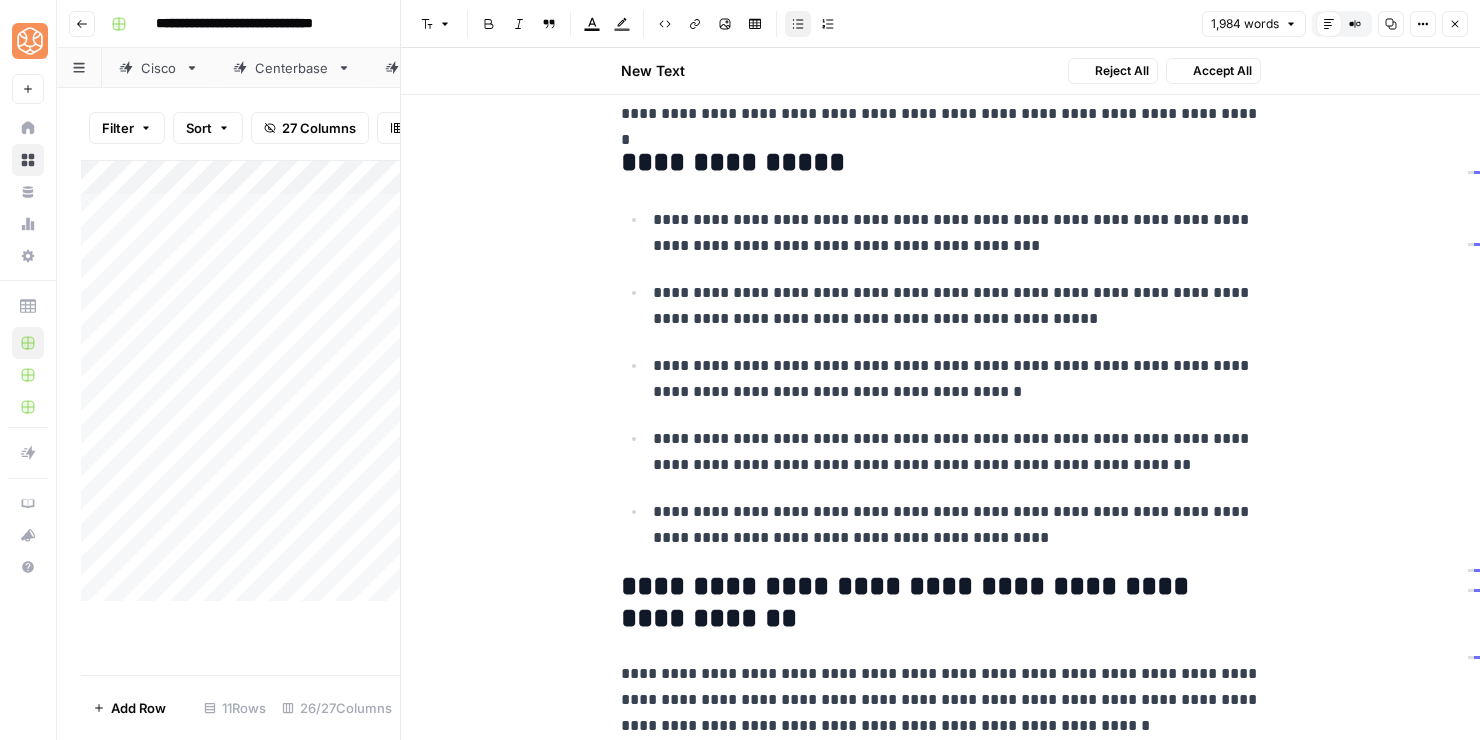 click on "**********" at bounding box center [957, 452] 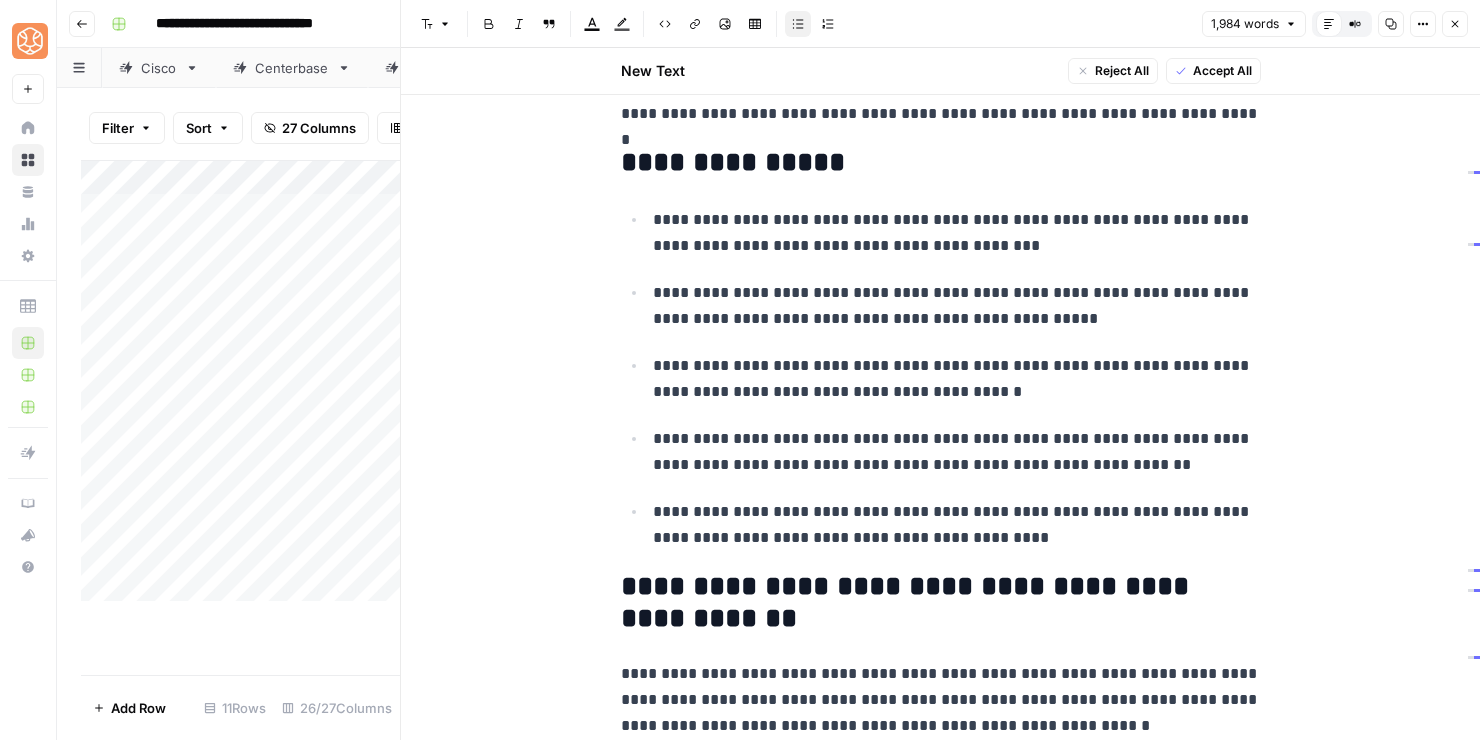 click on "**********" at bounding box center (957, 452) 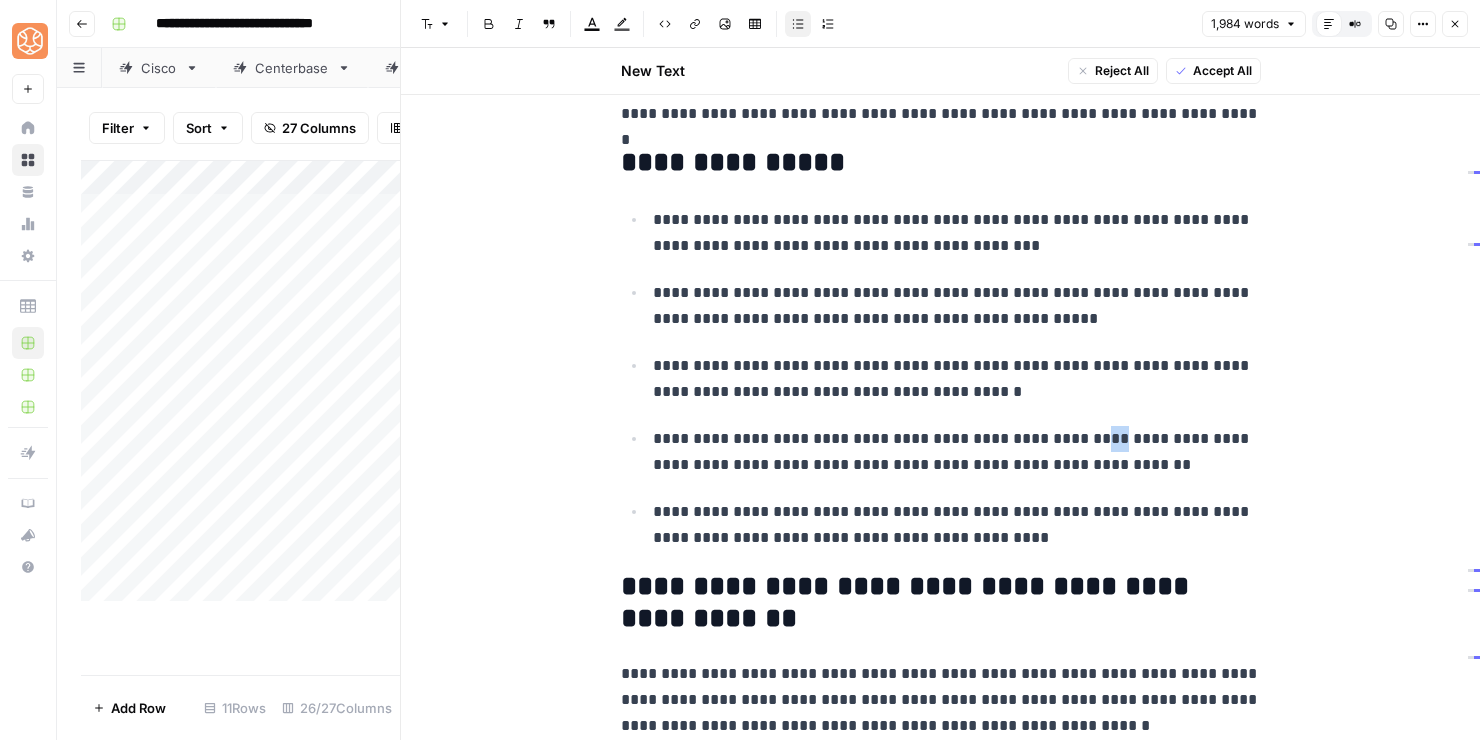 click on "**********" at bounding box center [957, 452] 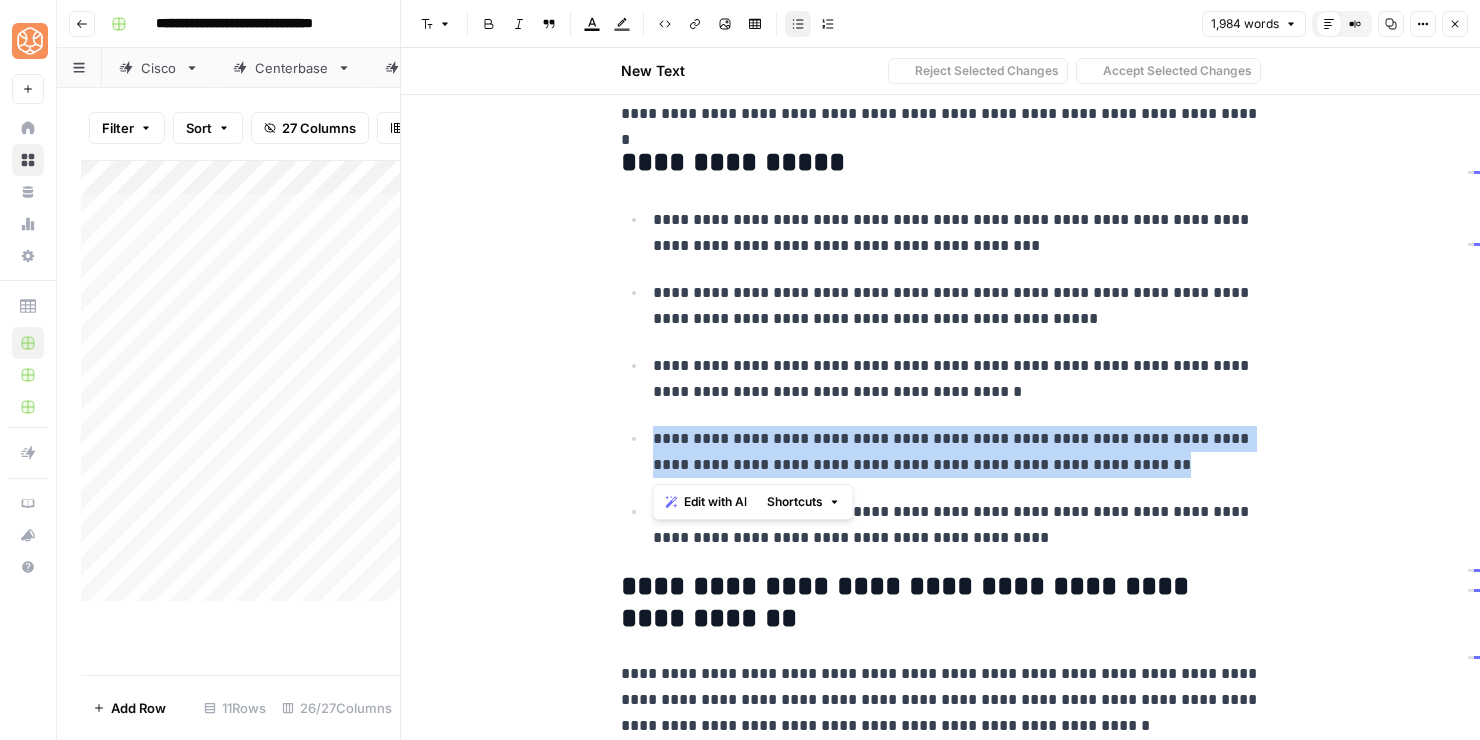 click on "**********" at bounding box center (957, 452) 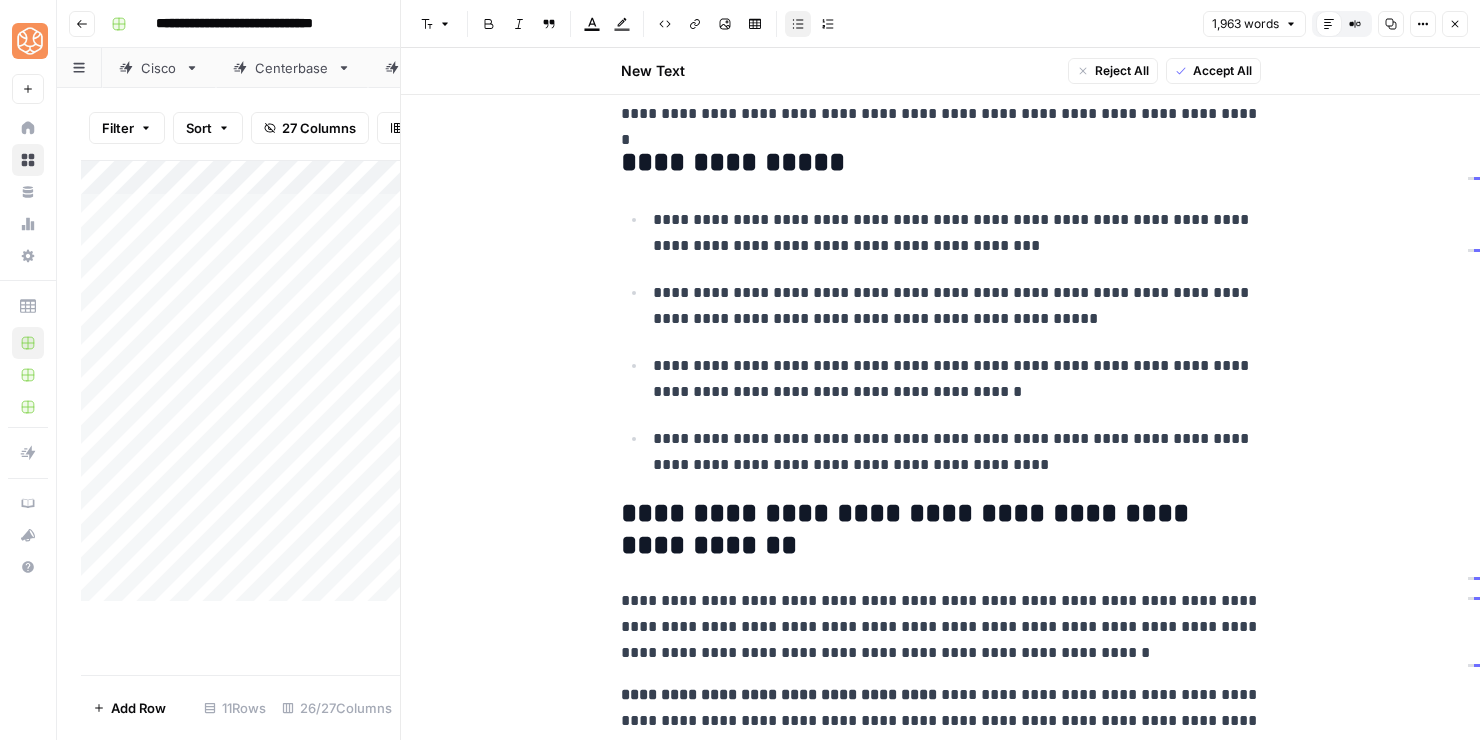 click on "**********" at bounding box center [957, 452] 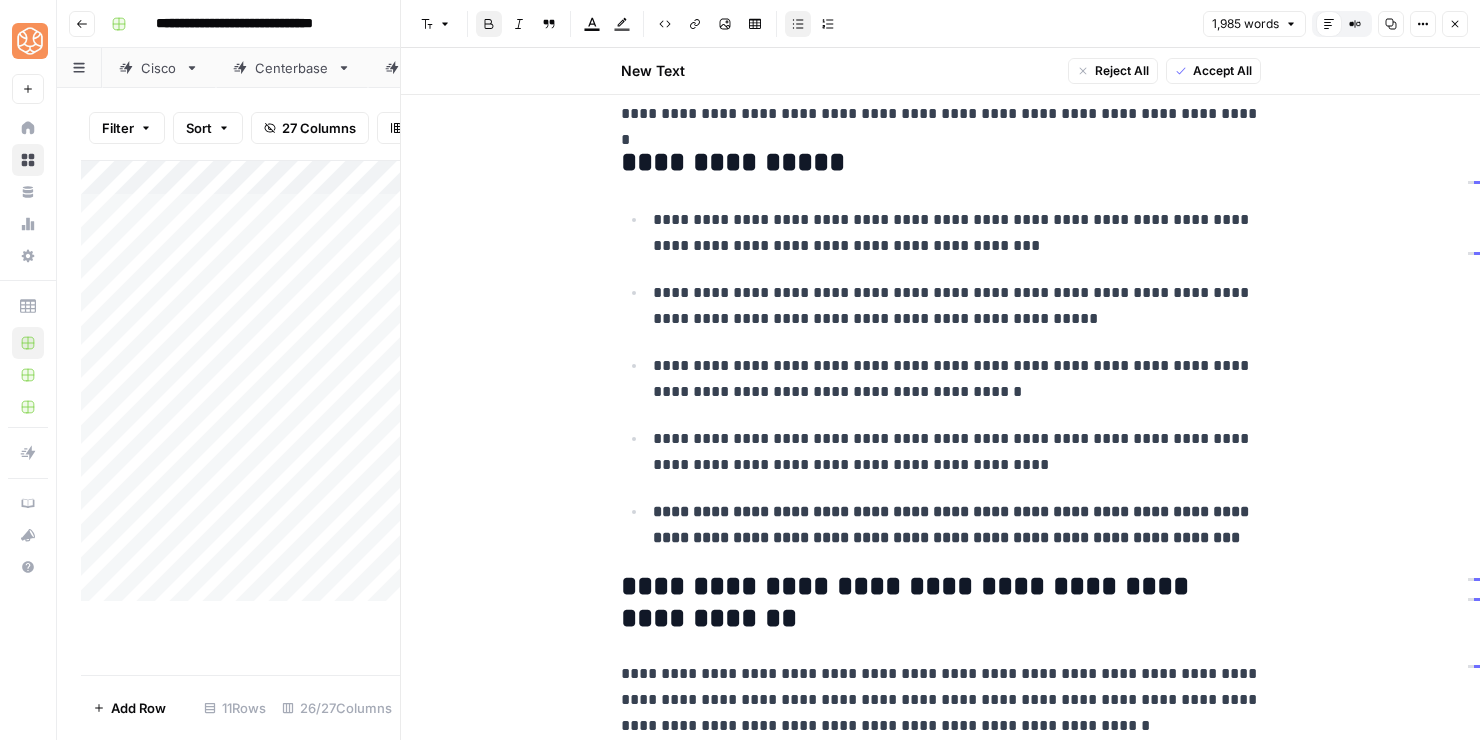 click on "**********" at bounding box center (957, 525) 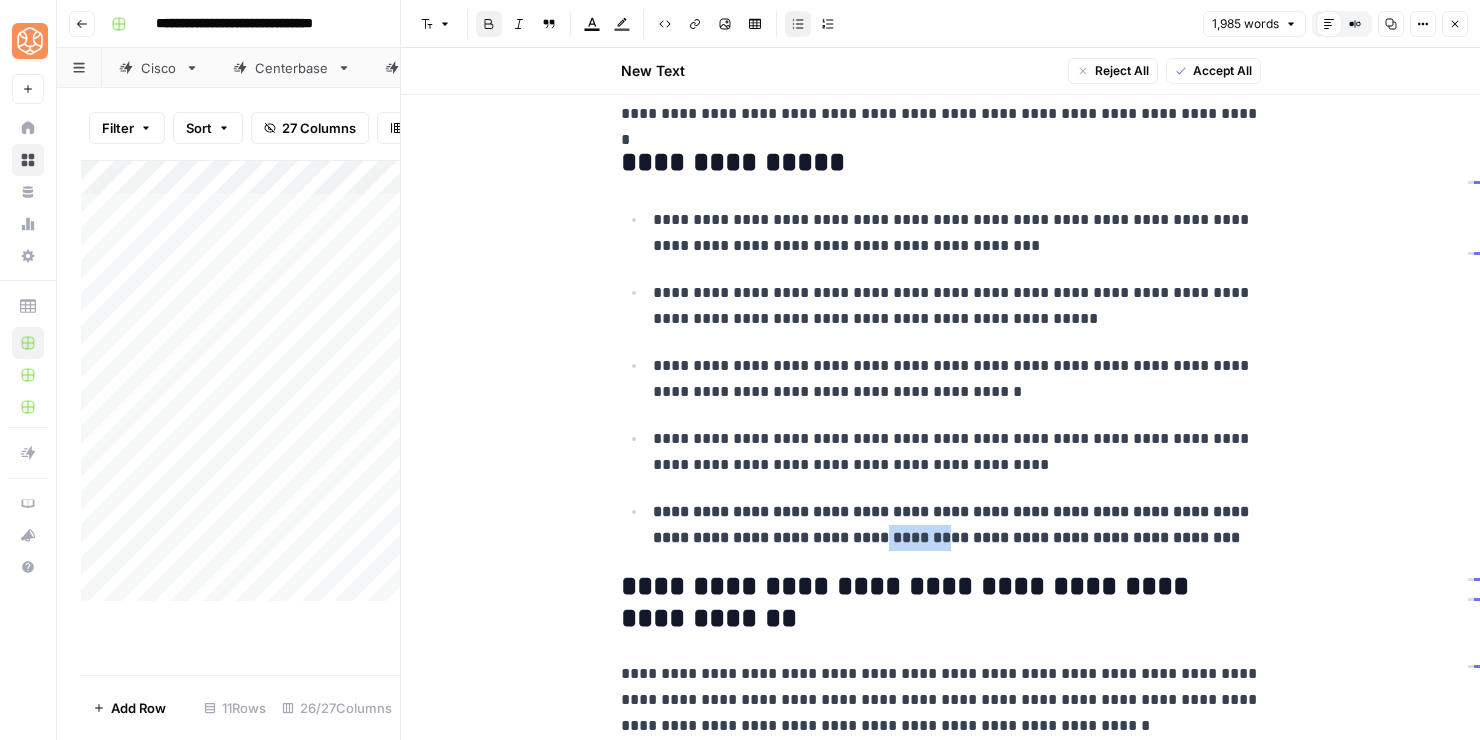 click on "**********" at bounding box center [957, 525] 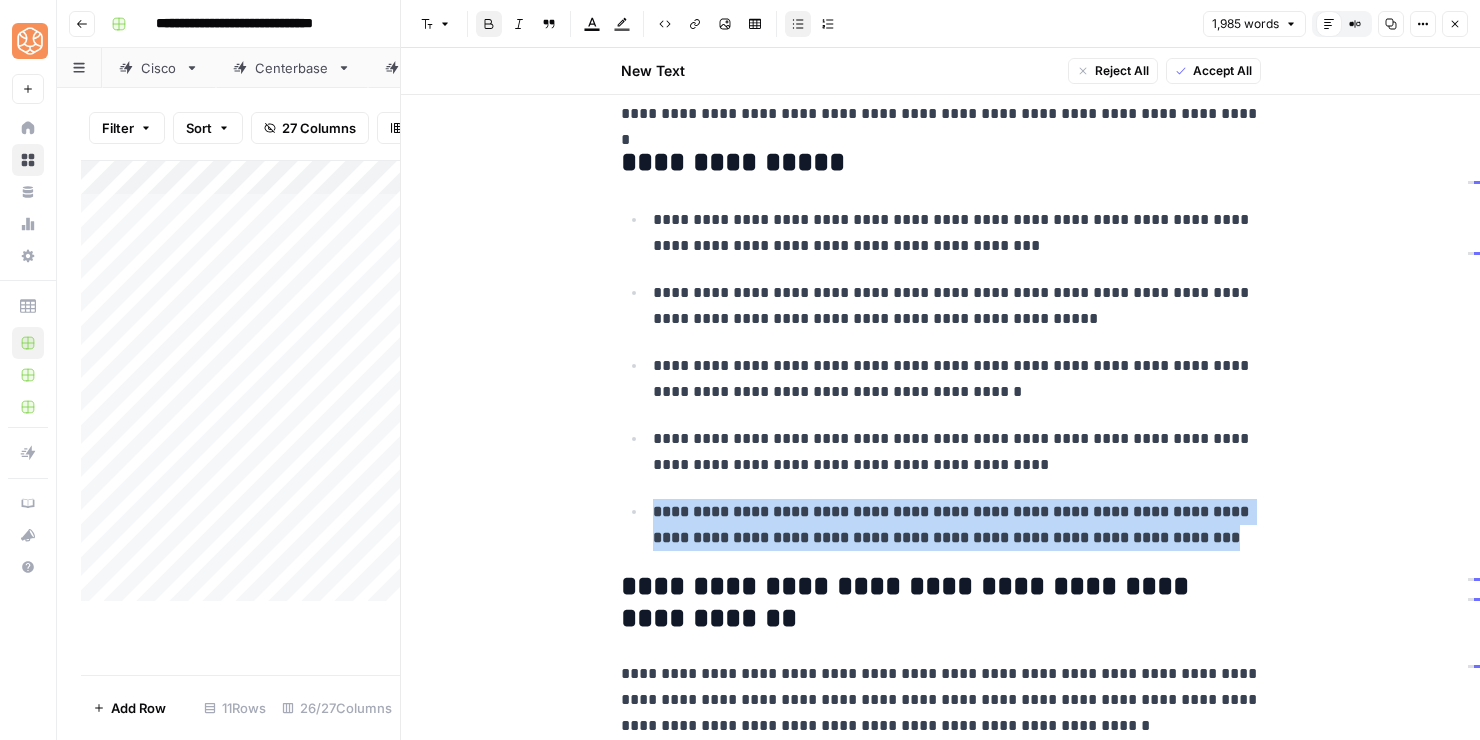click on "**********" at bounding box center [957, 525] 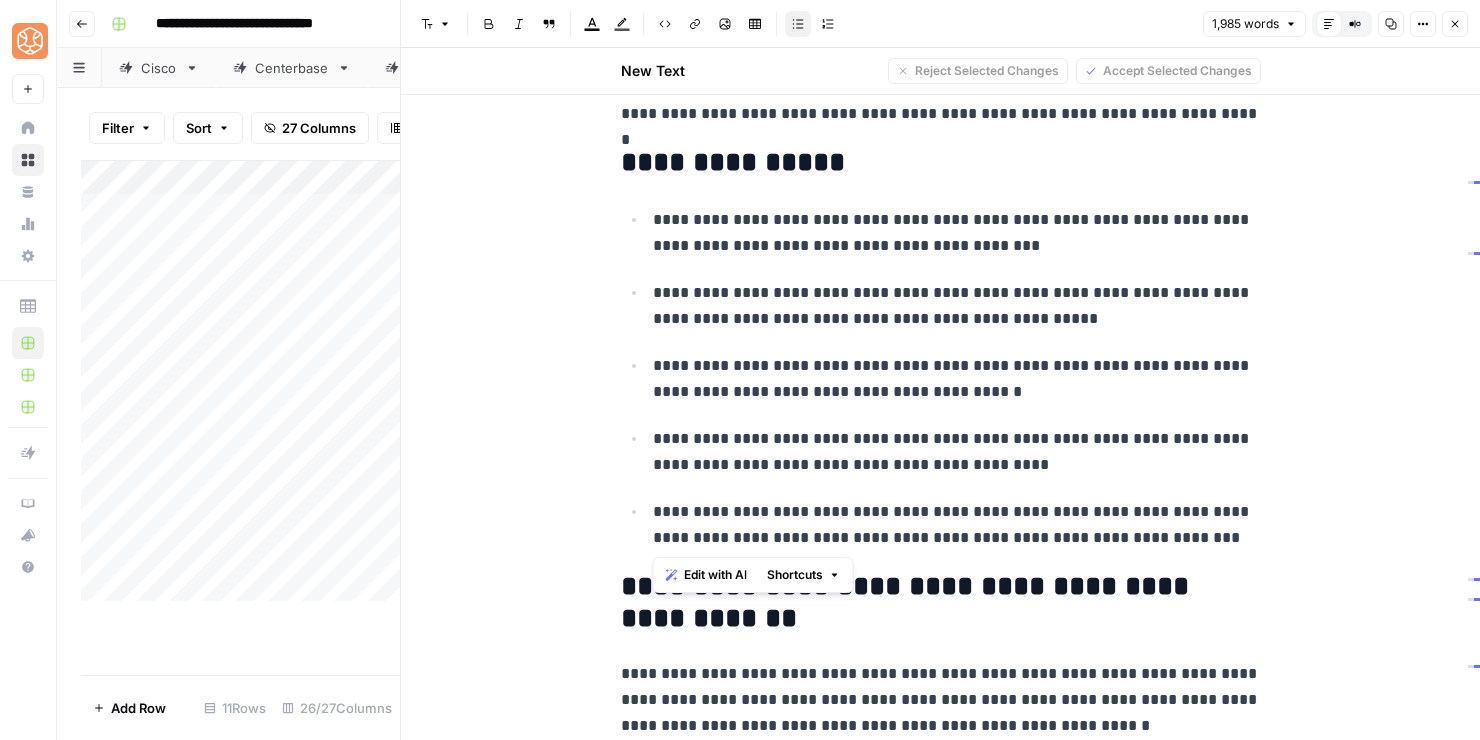 click on "**********" at bounding box center (957, 525) 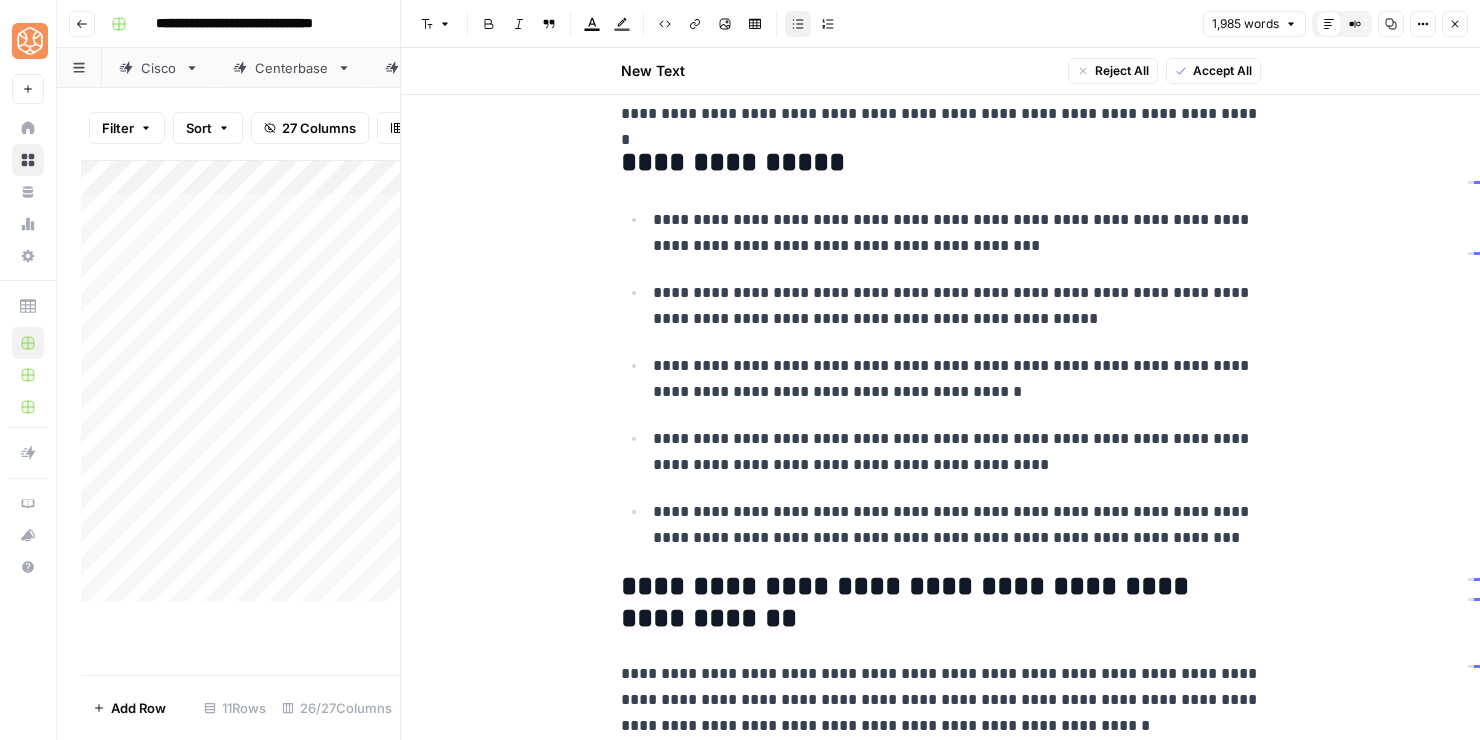 click on "**********" at bounding box center [957, 525] 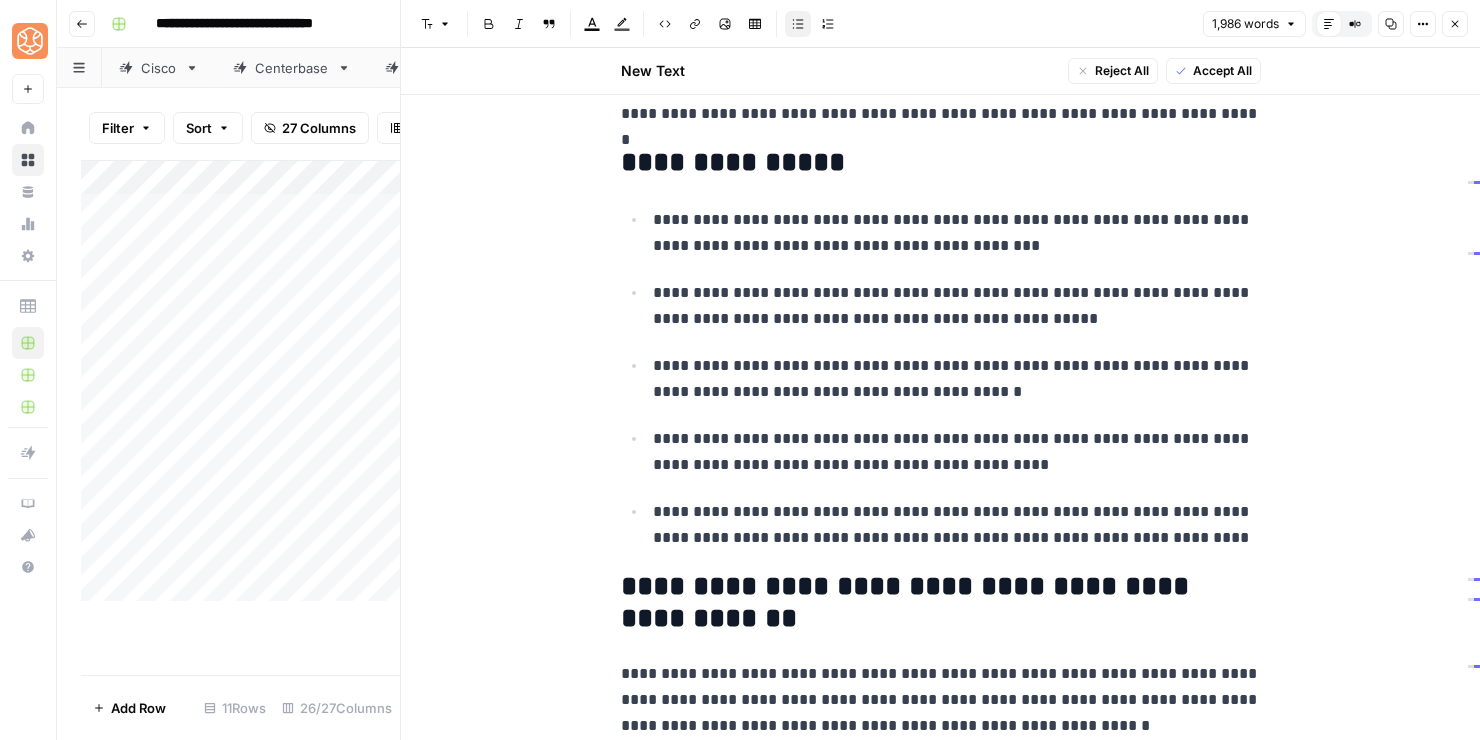 click on "**********" at bounding box center (957, 525) 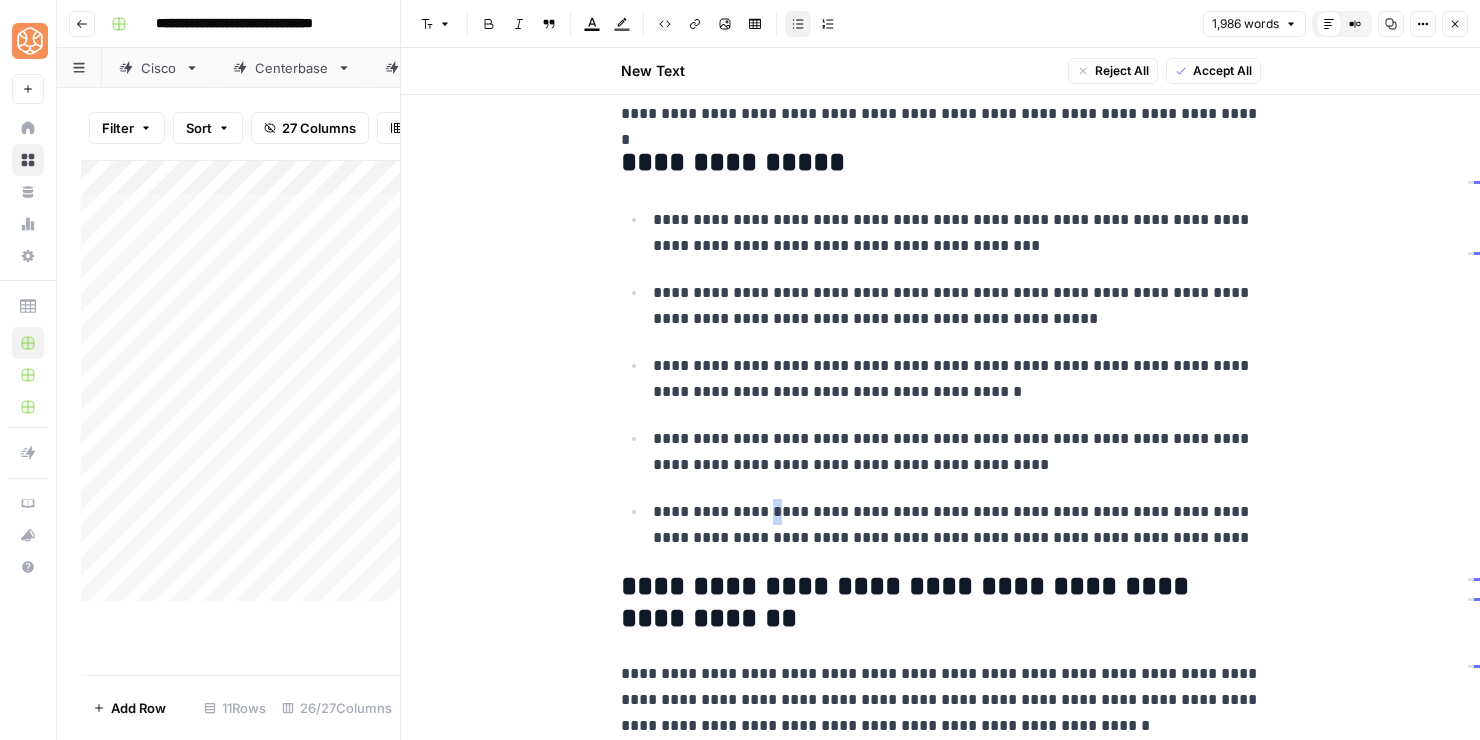 click on "**********" at bounding box center [957, 525] 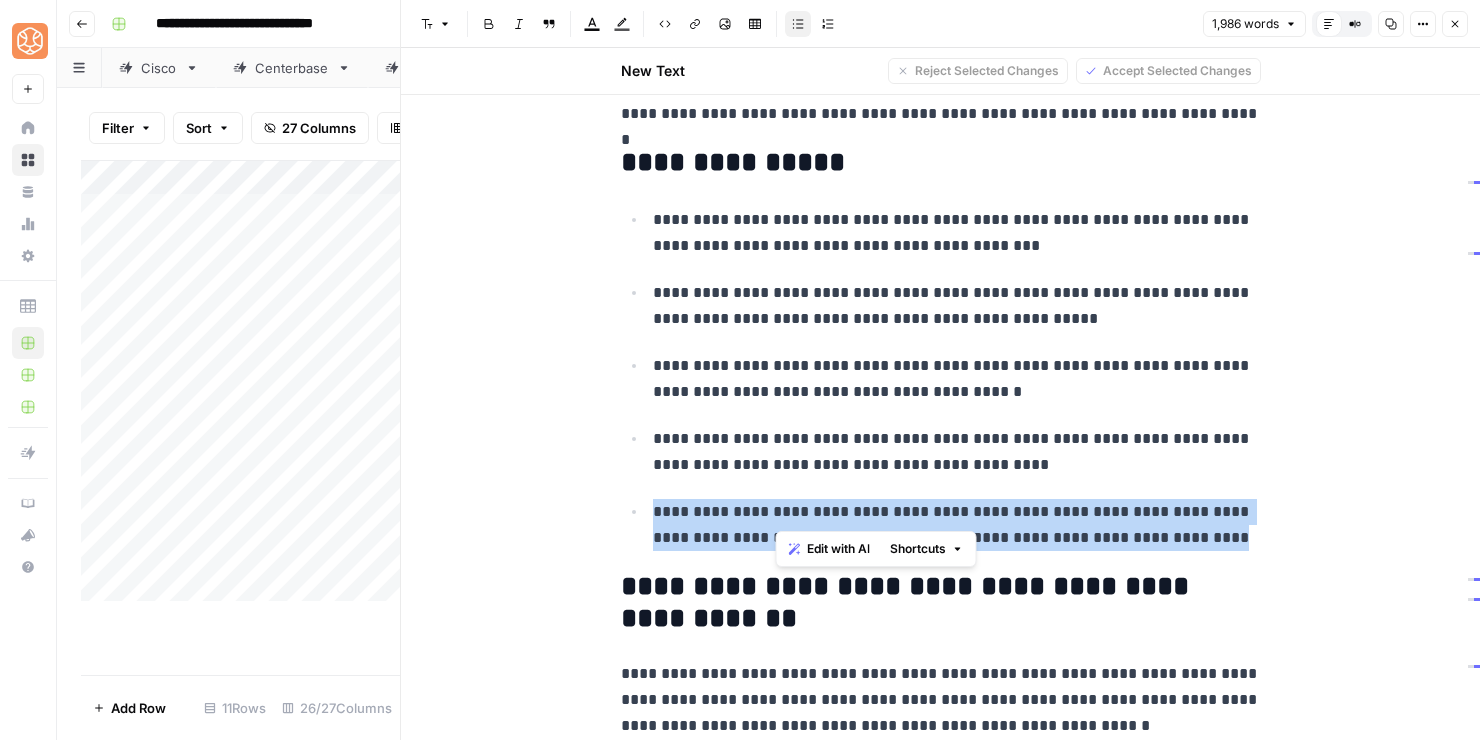 click on "**********" at bounding box center [957, 525] 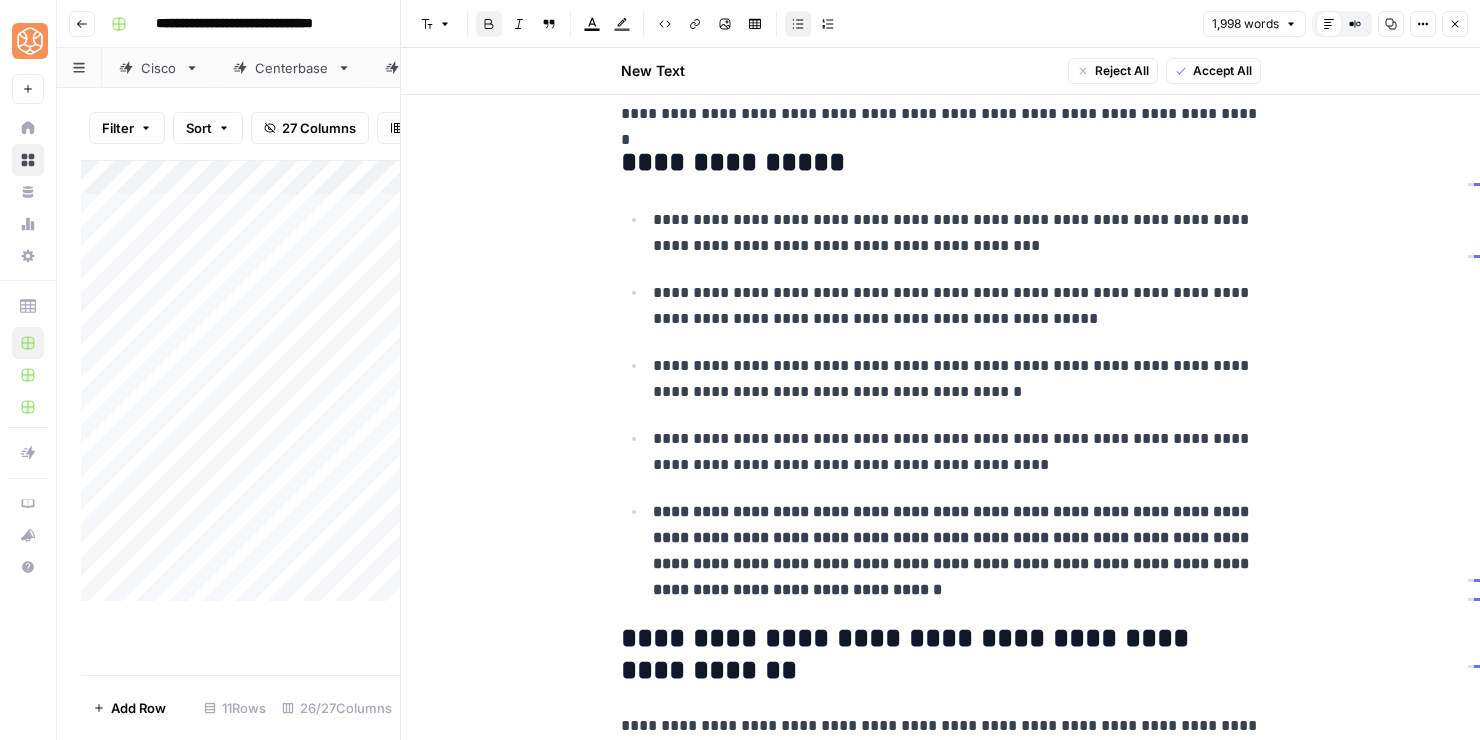 click on "**********" at bounding box center (953, 550) 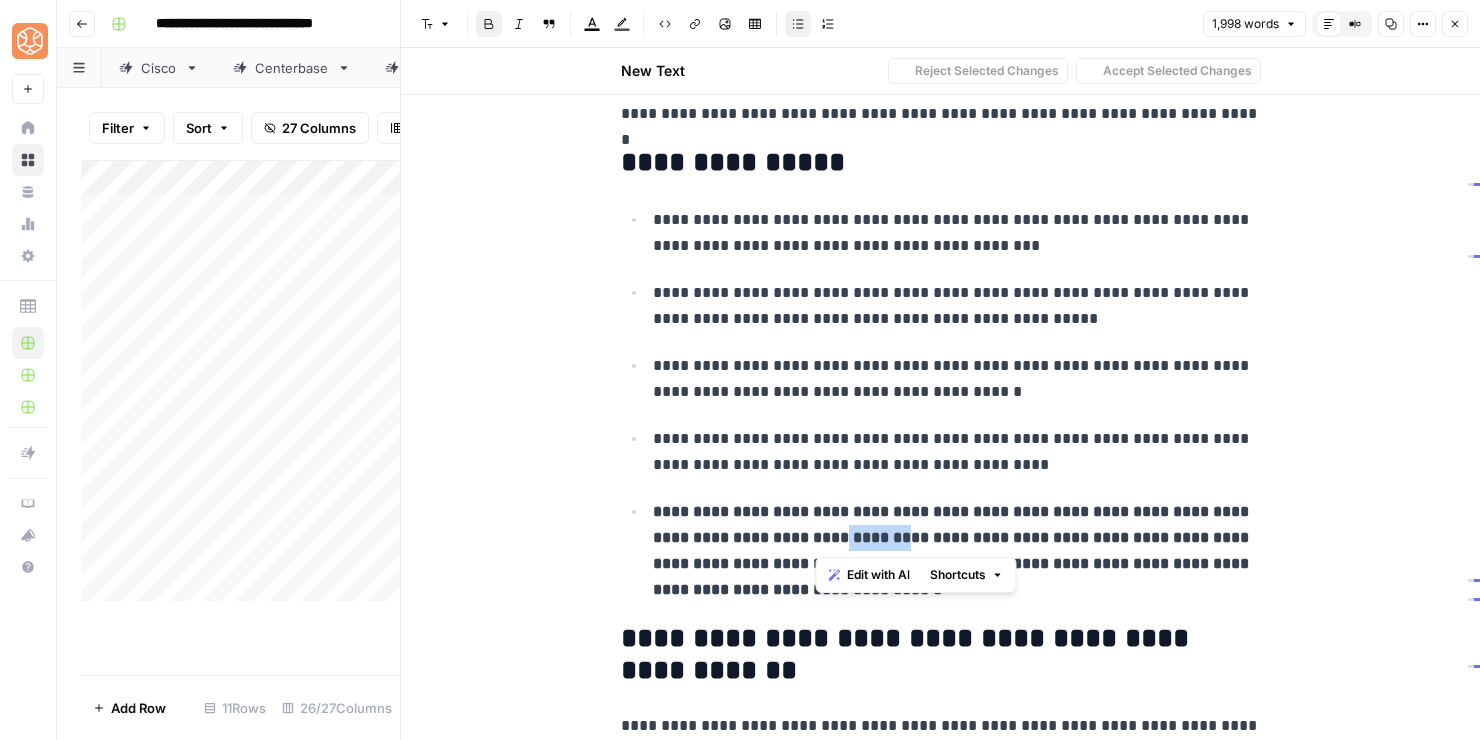click on "**********" at bounding box center [953, 550] 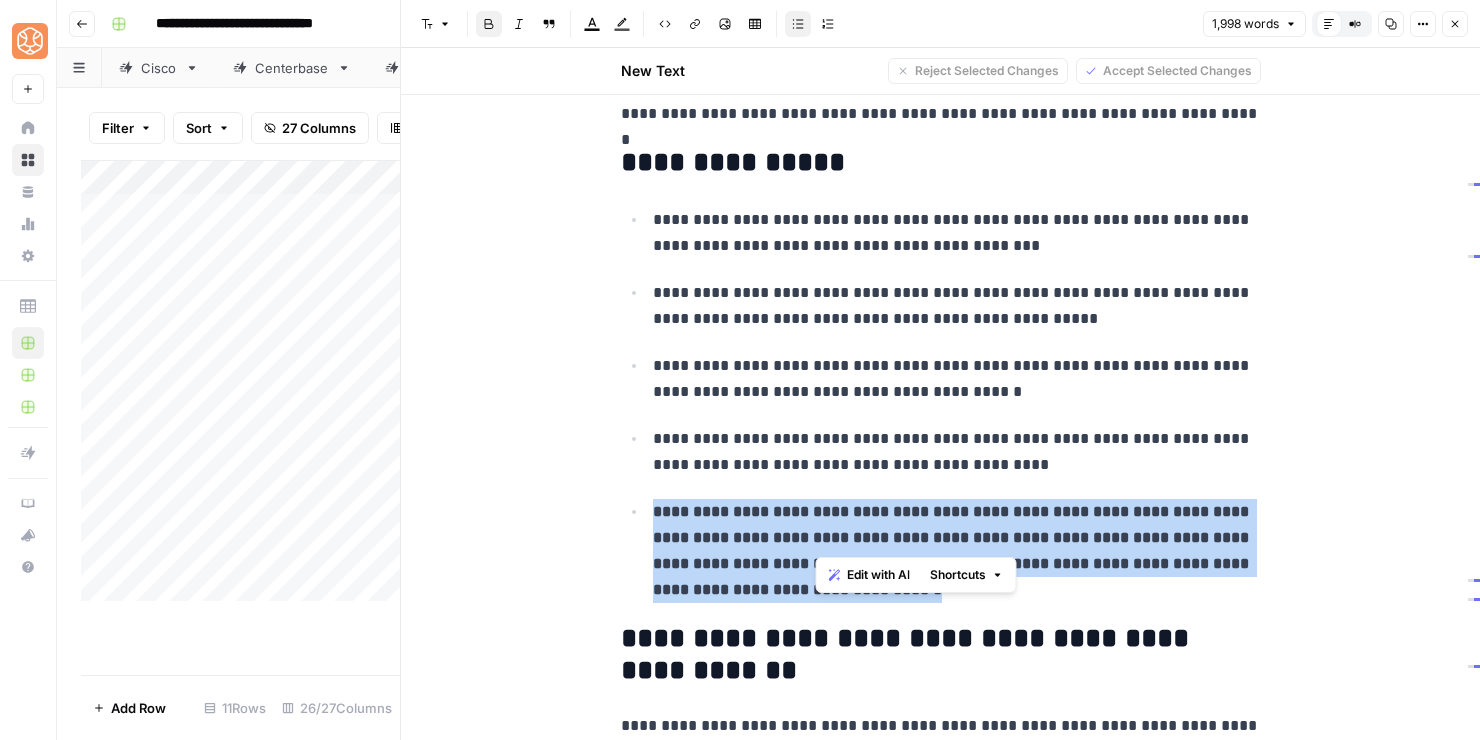 click on "**********" at bounding box center (953, 550) 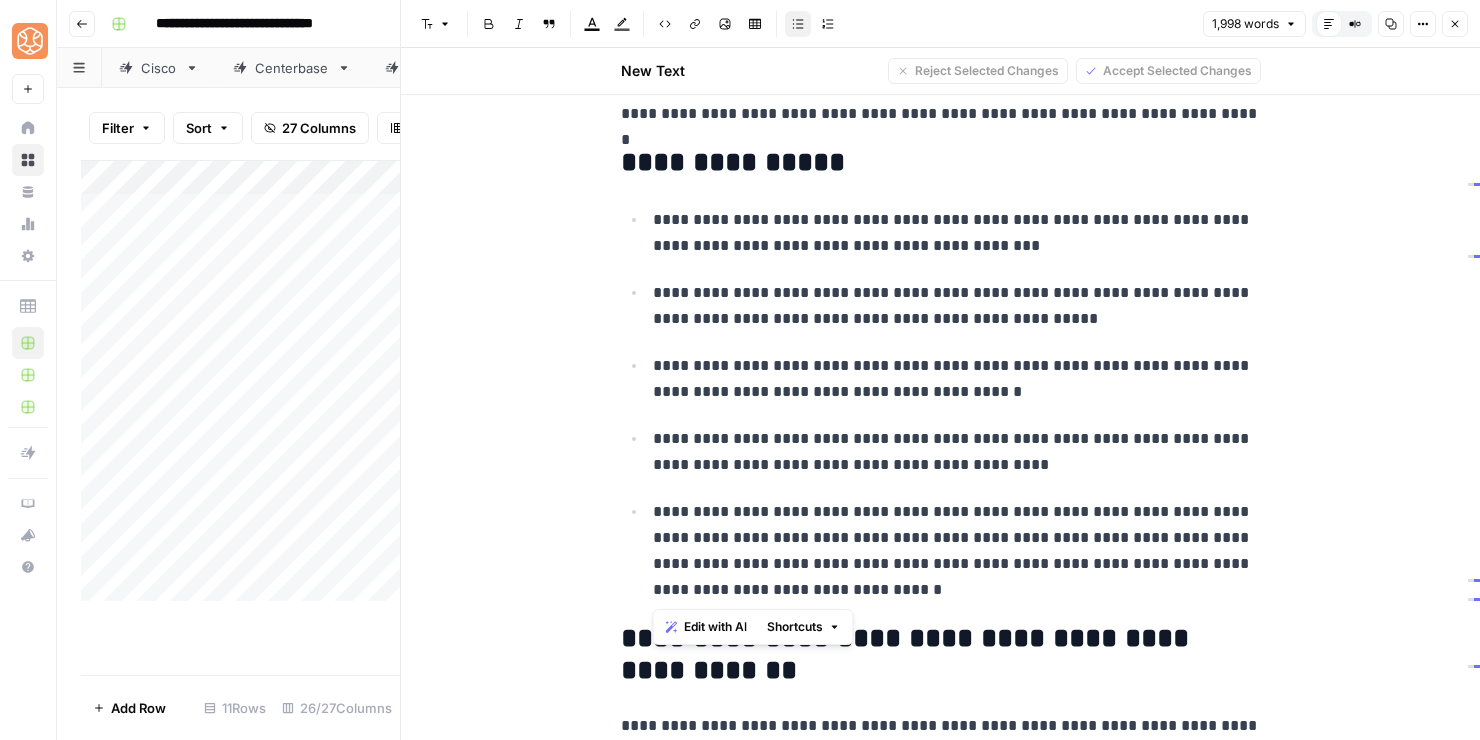 click on "**********" at bounding box center [957, 551] 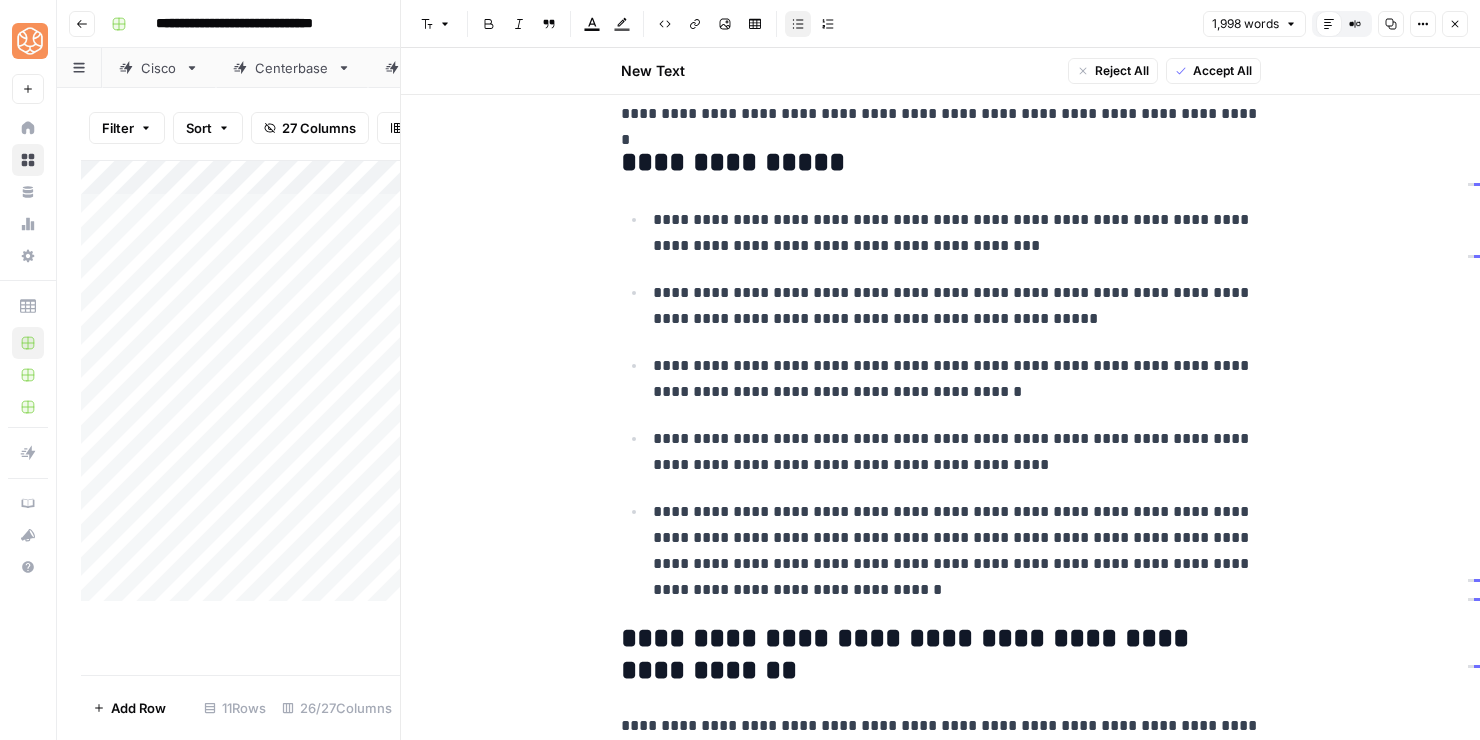 click on "**********" at bounding box center [957, 551] 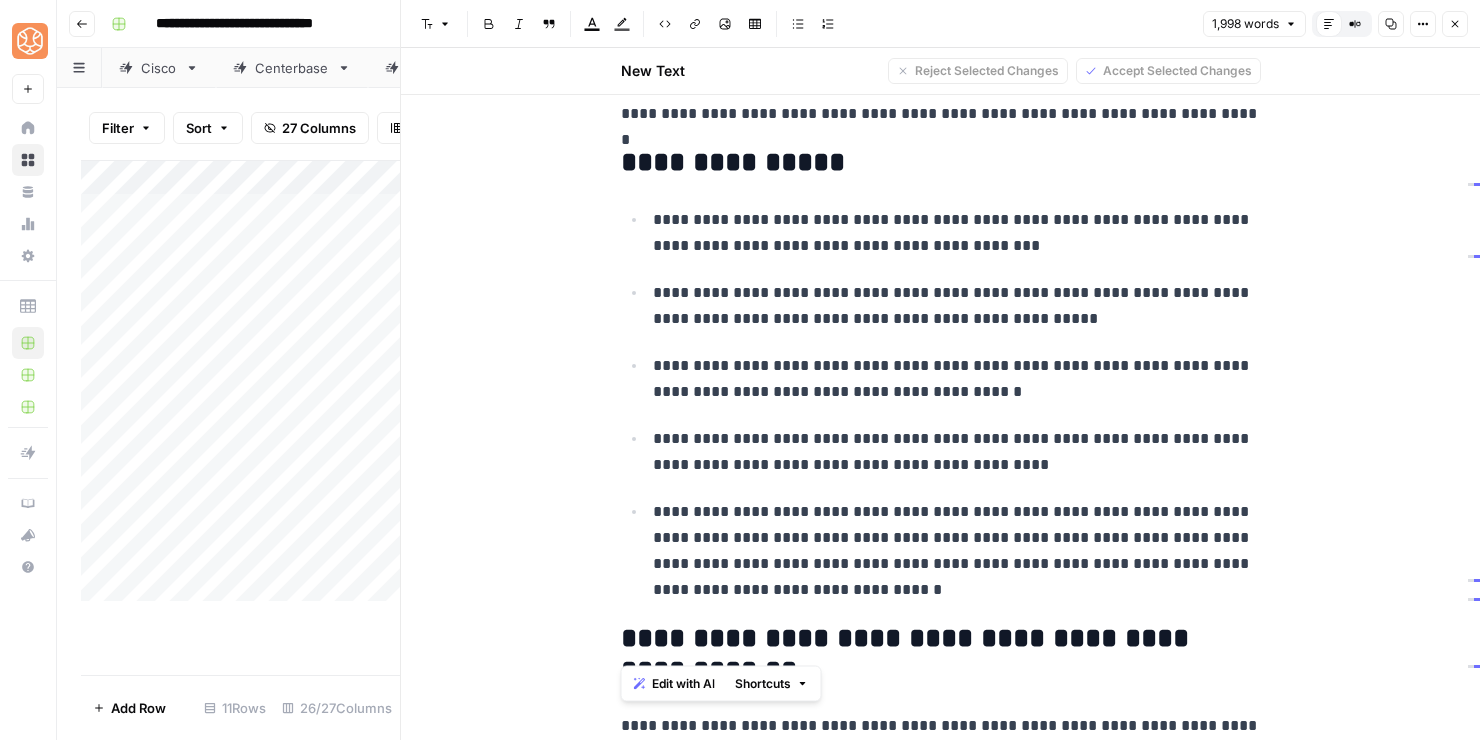 drag, startPoint x: 993, startPoint y: 582, endPoint x: 984, endPoint y: 570, distance: 15 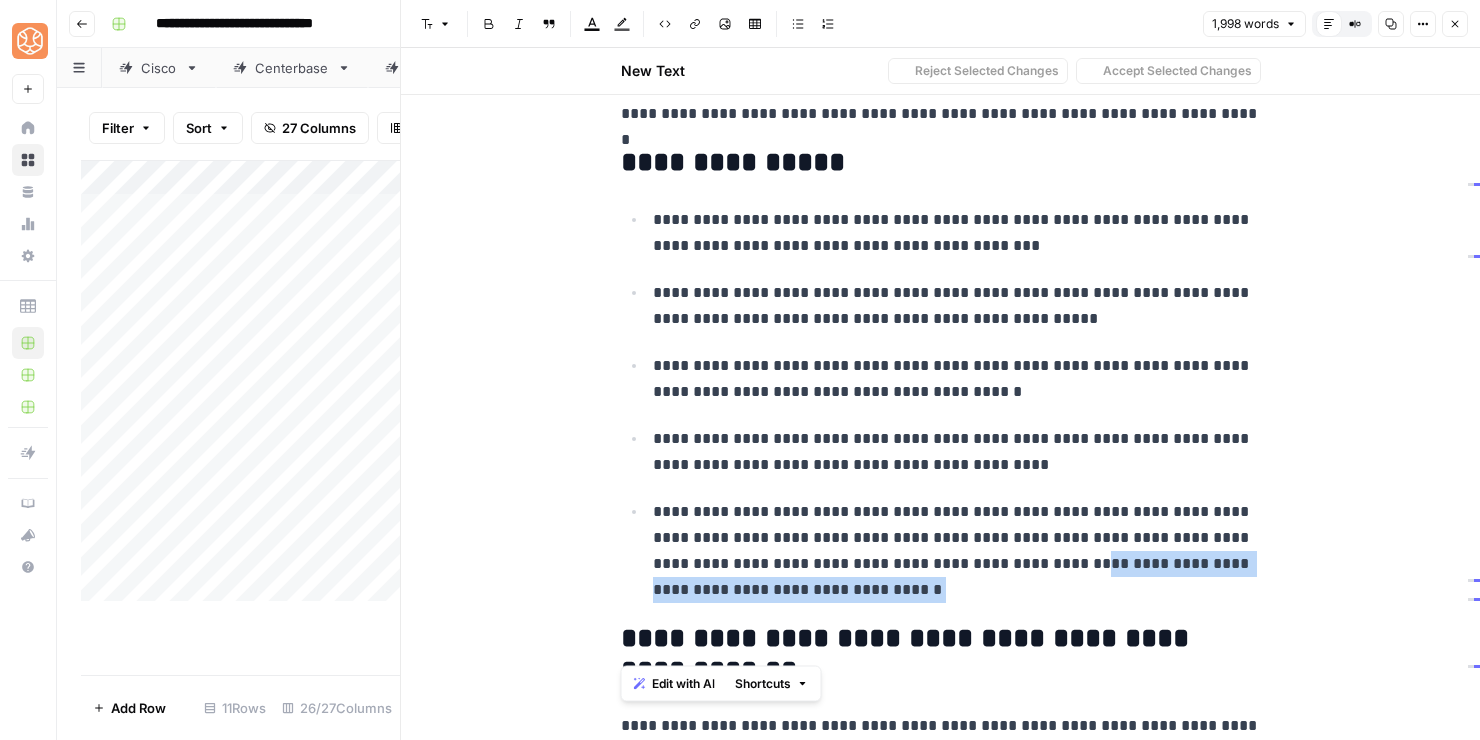drag, startPoint x: 1007, startPoint y: 587, endPoint x: 992, endPoint y: 562, distance: 29.15476 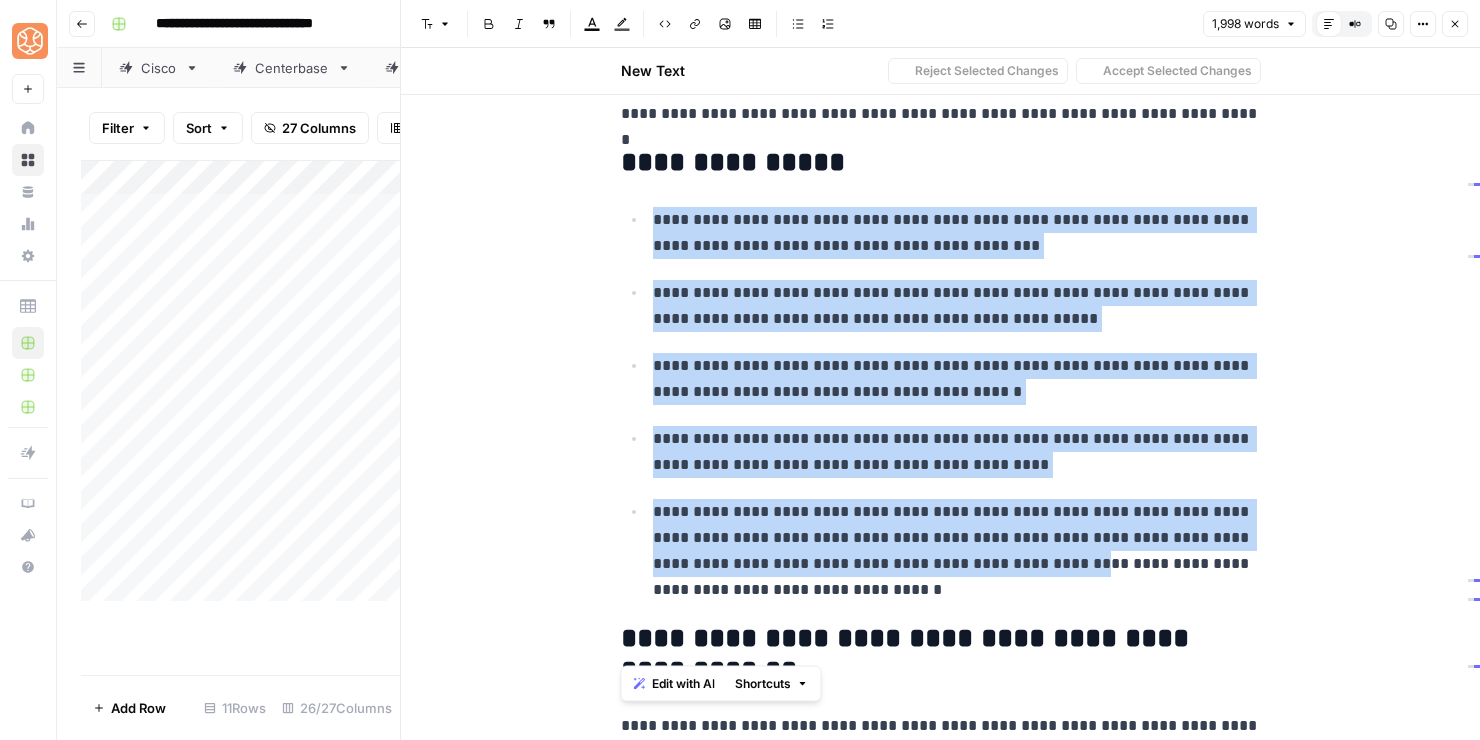 click on "**********" at bounding box center [957, 551] 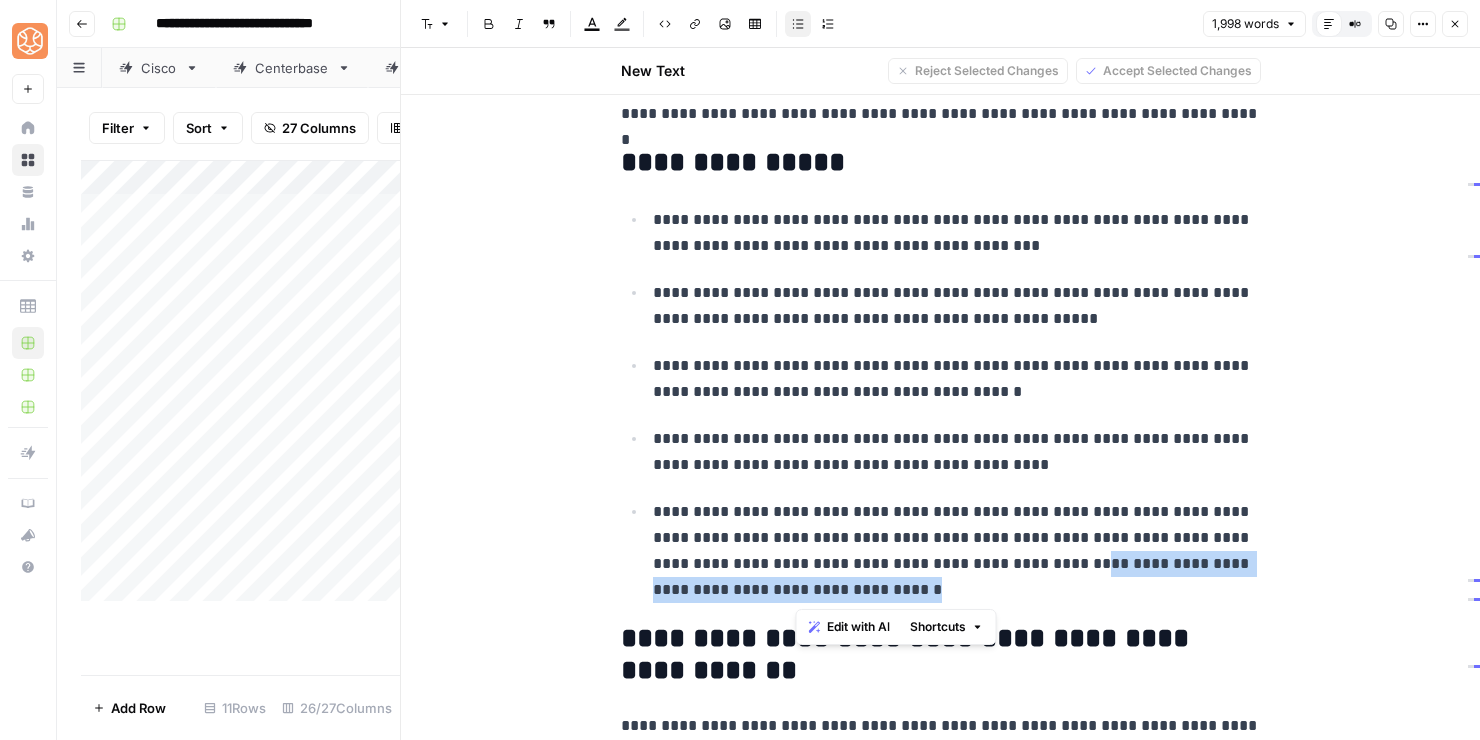 drag, startPoint x: 975, startPoint y: 581, endPoint x: 994, endPoint y: 560, distance: 28.319605 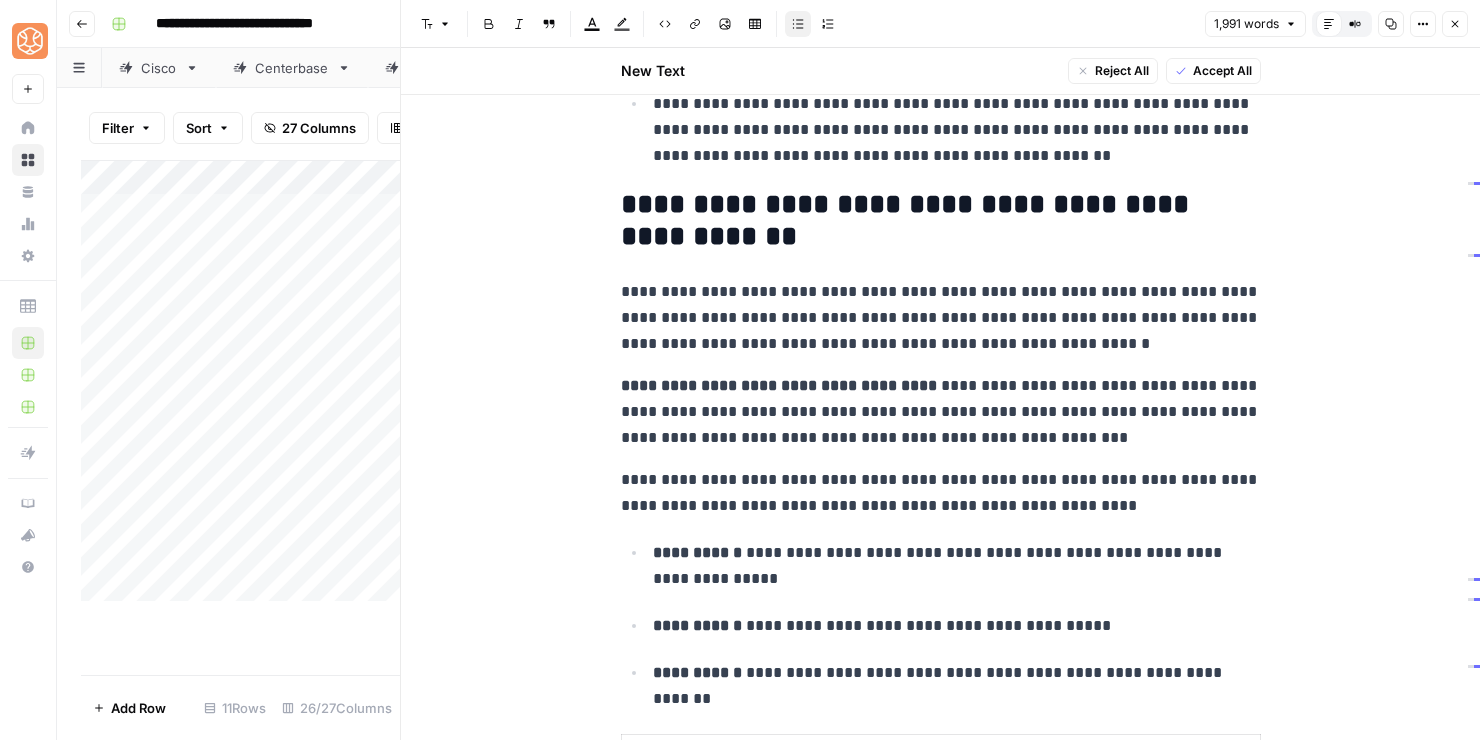 scroll, scrollTop: 813, scrollLeft: 0, axis: vertical 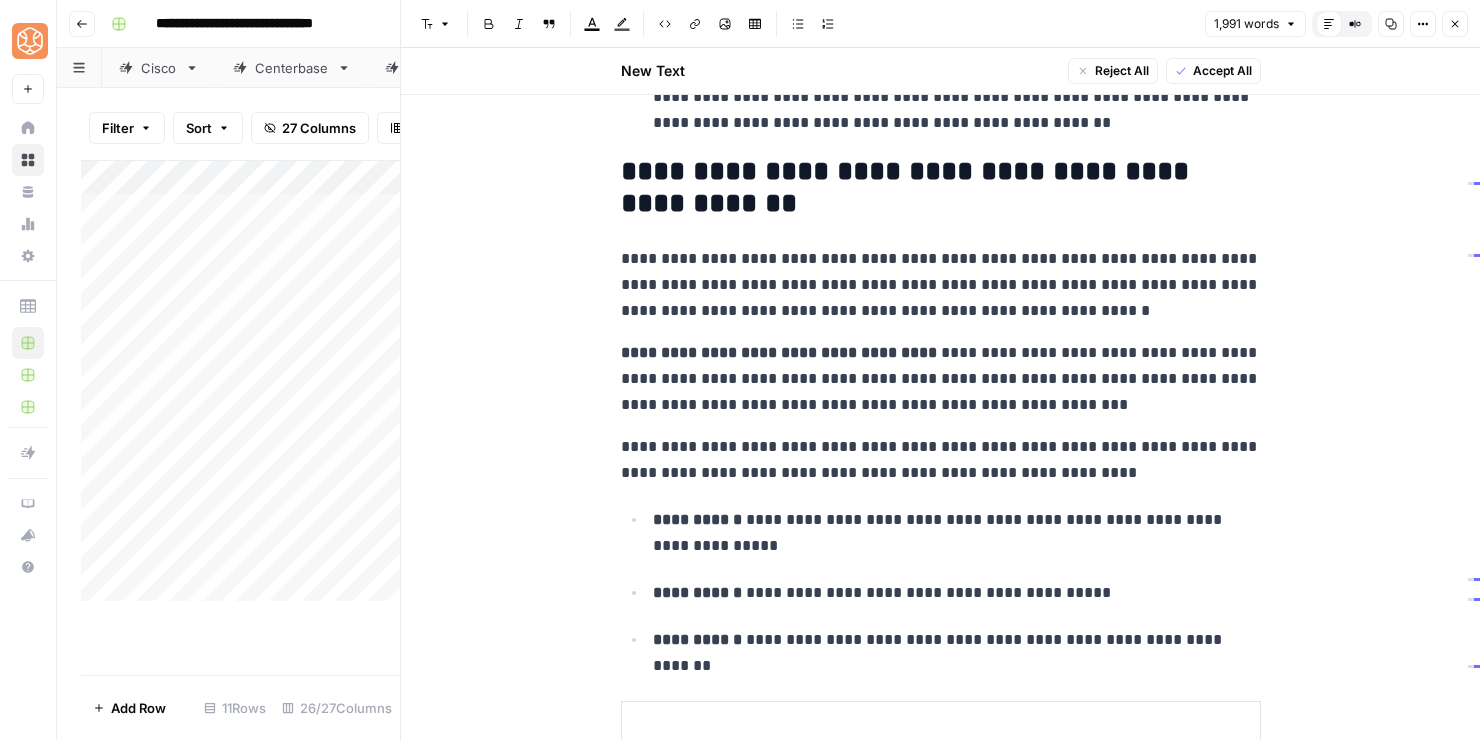 click on "**********" at bounding box center (941, 285) 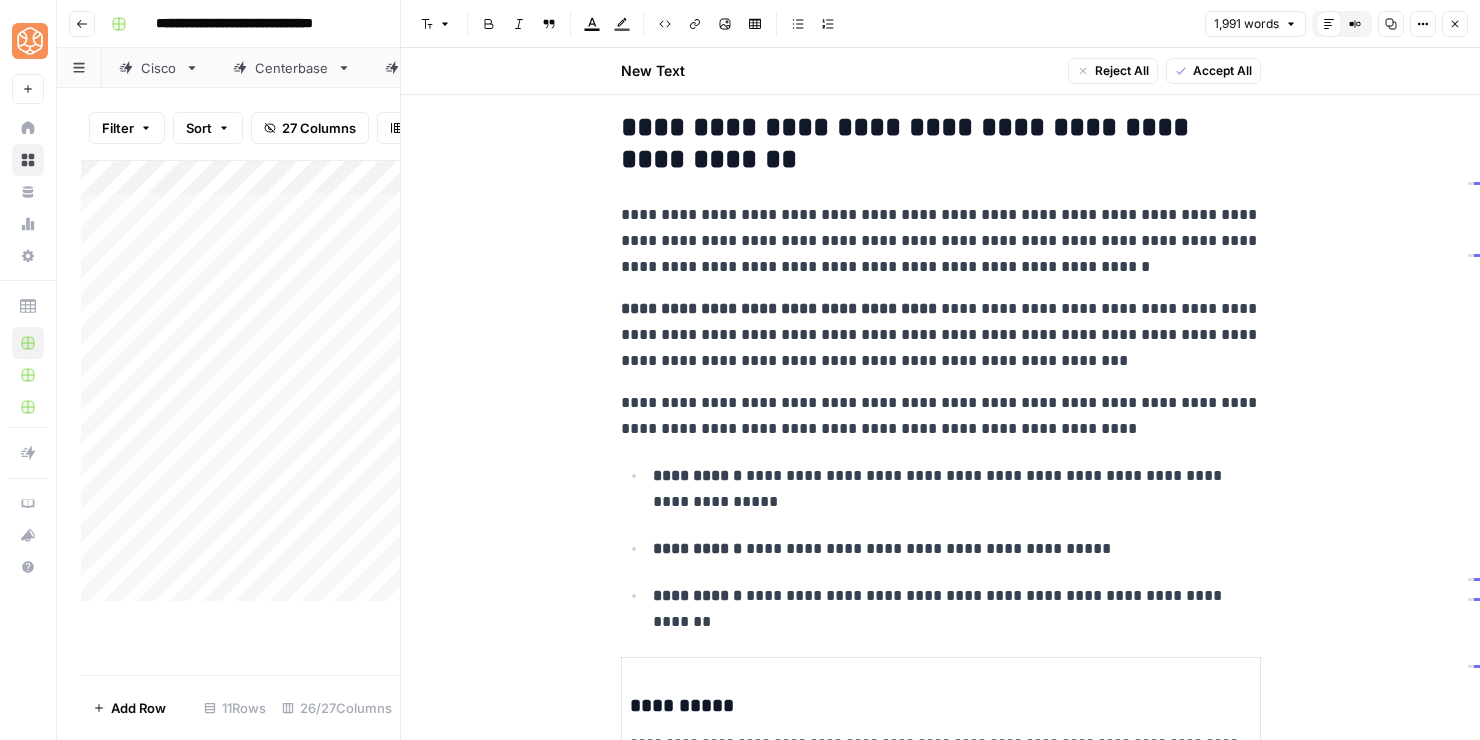 click on "**********" at bounding box center [941, 335] 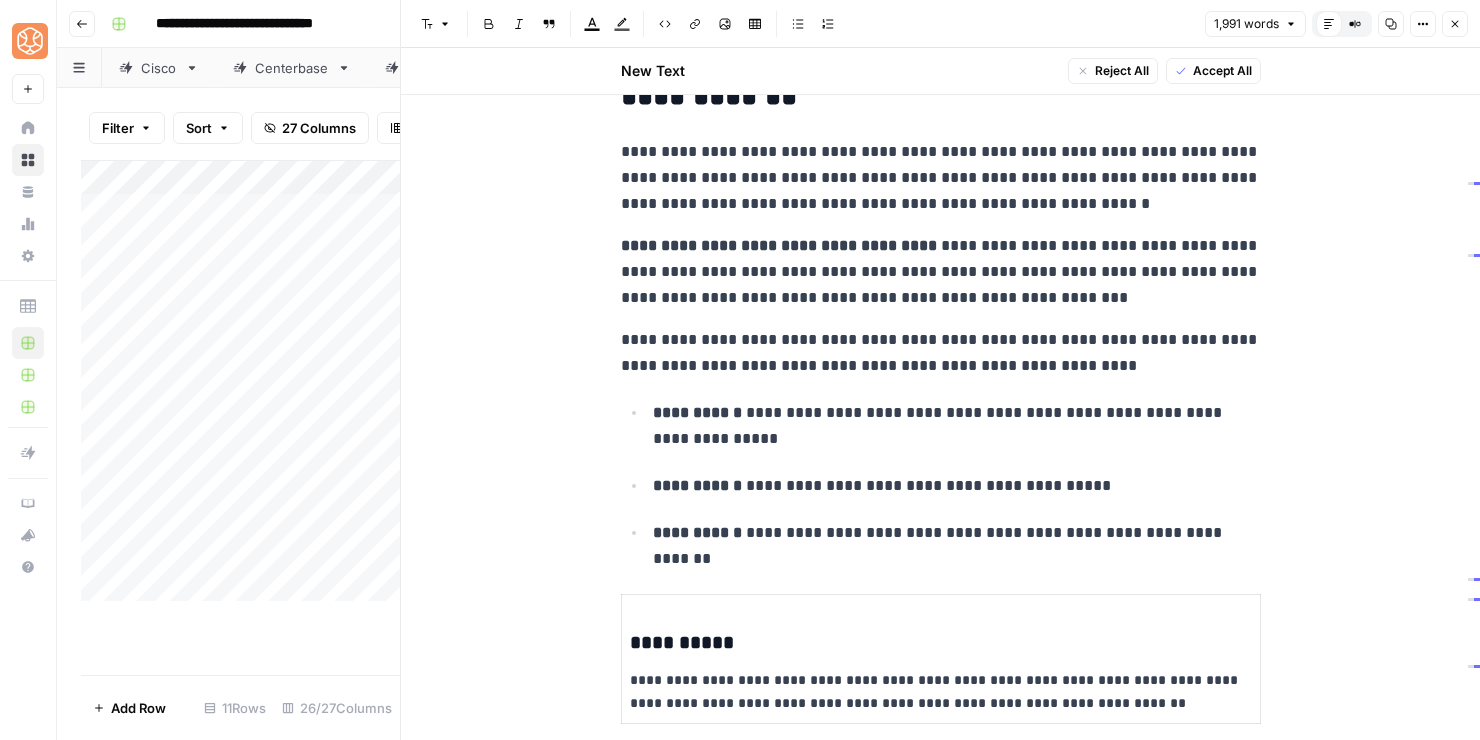 scroll, scrollTop: 925, scrollLeft: 0, axis: vertical 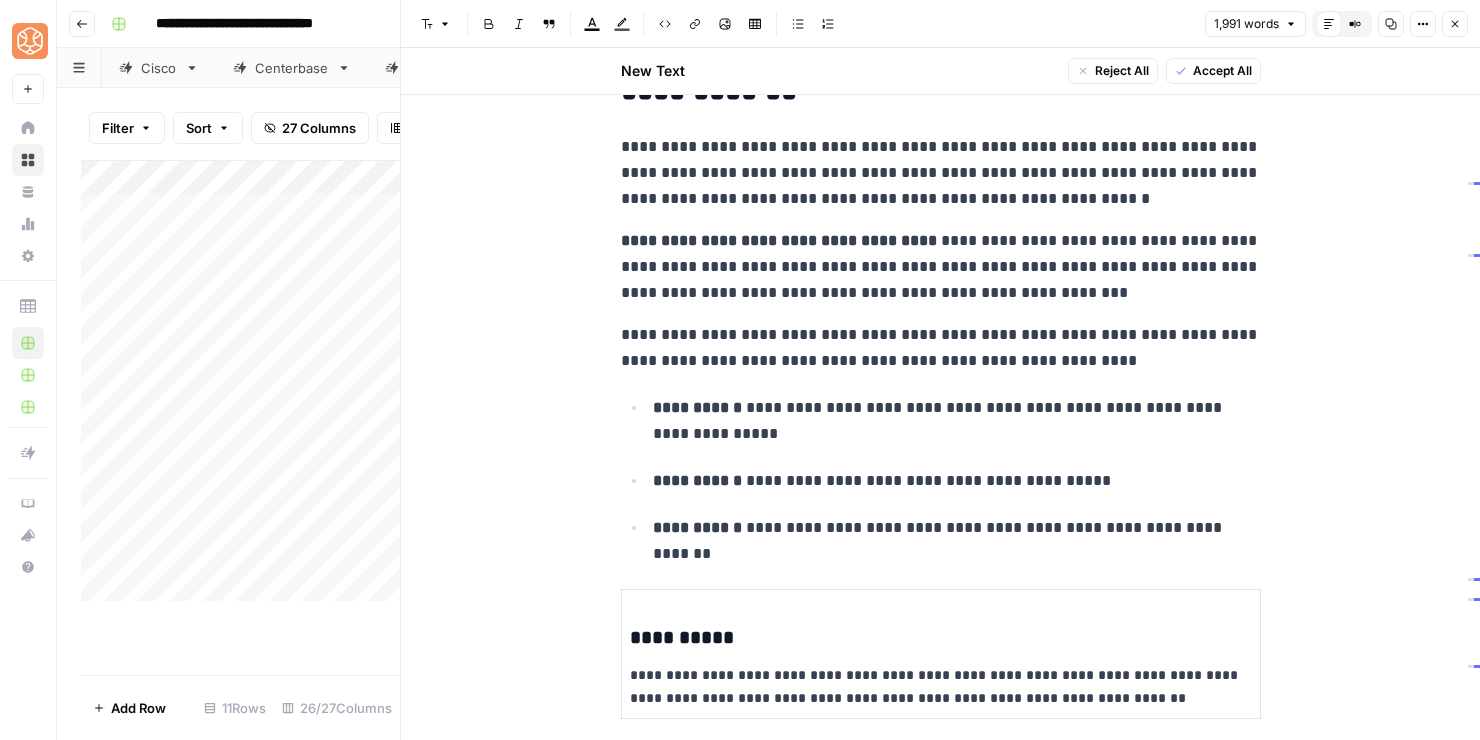 click on "**********" at bounding box center [941, 348] 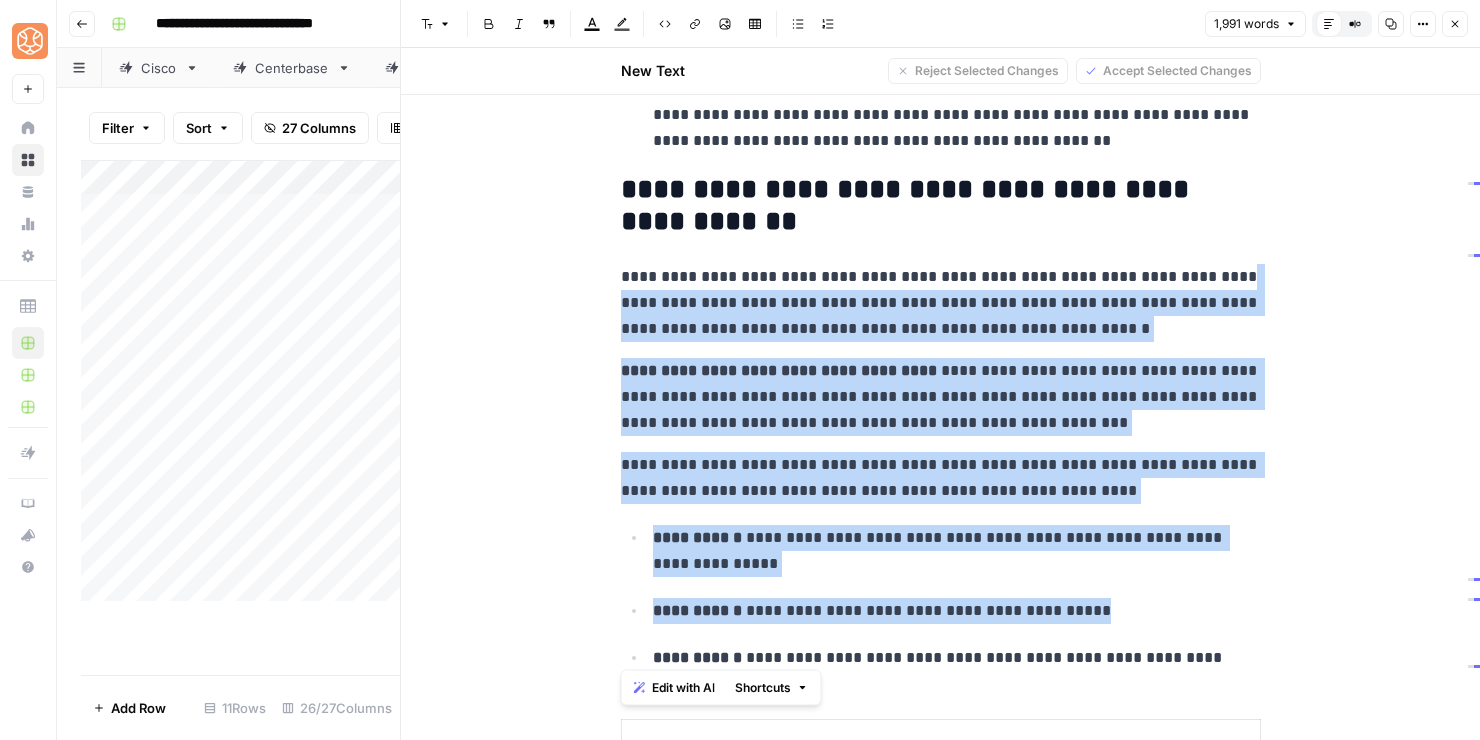 scroll, scrollTop: 776, scrollLeft: 0, axis: vertical 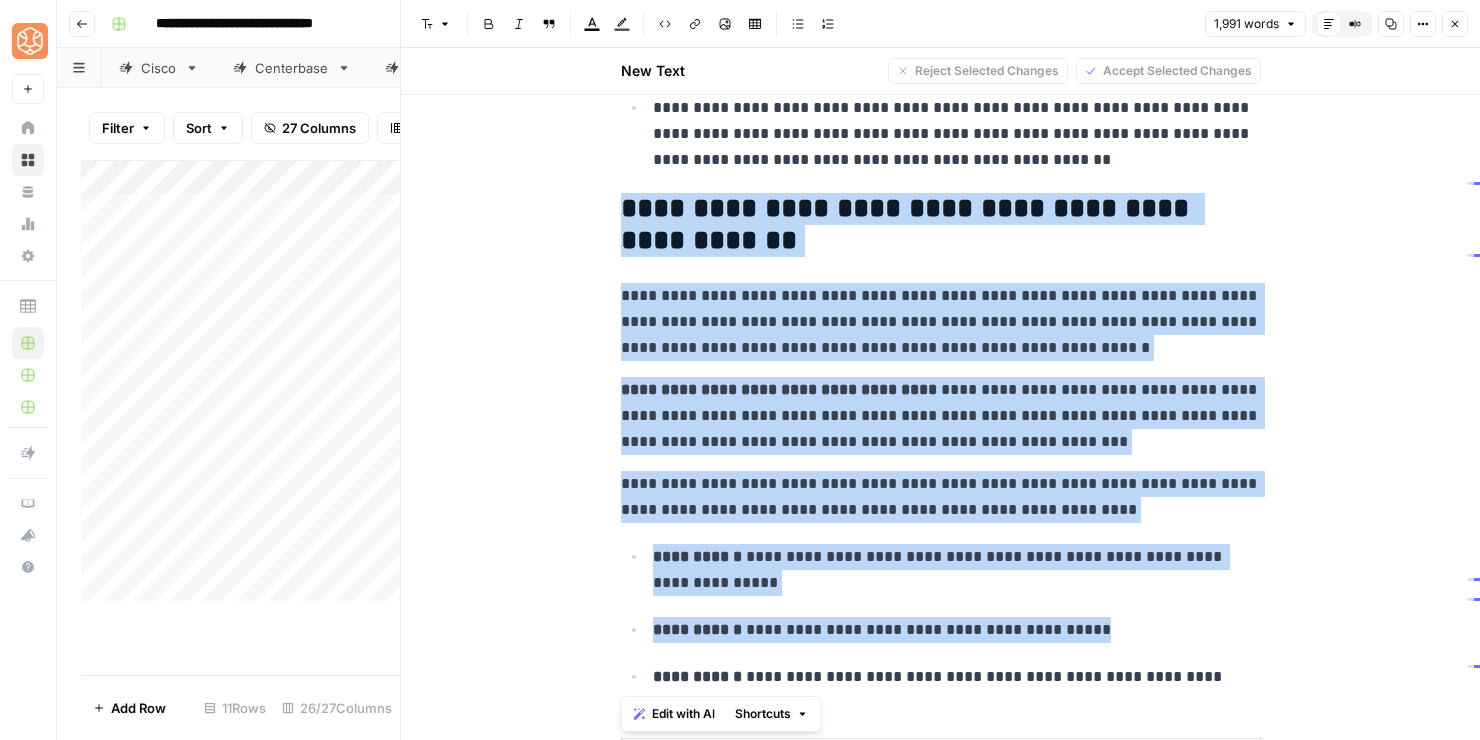 drag, startPoint x: 1263, startPoint y: 526, endPoint x: 1251, endPoint y: 186, distance: 340.2117 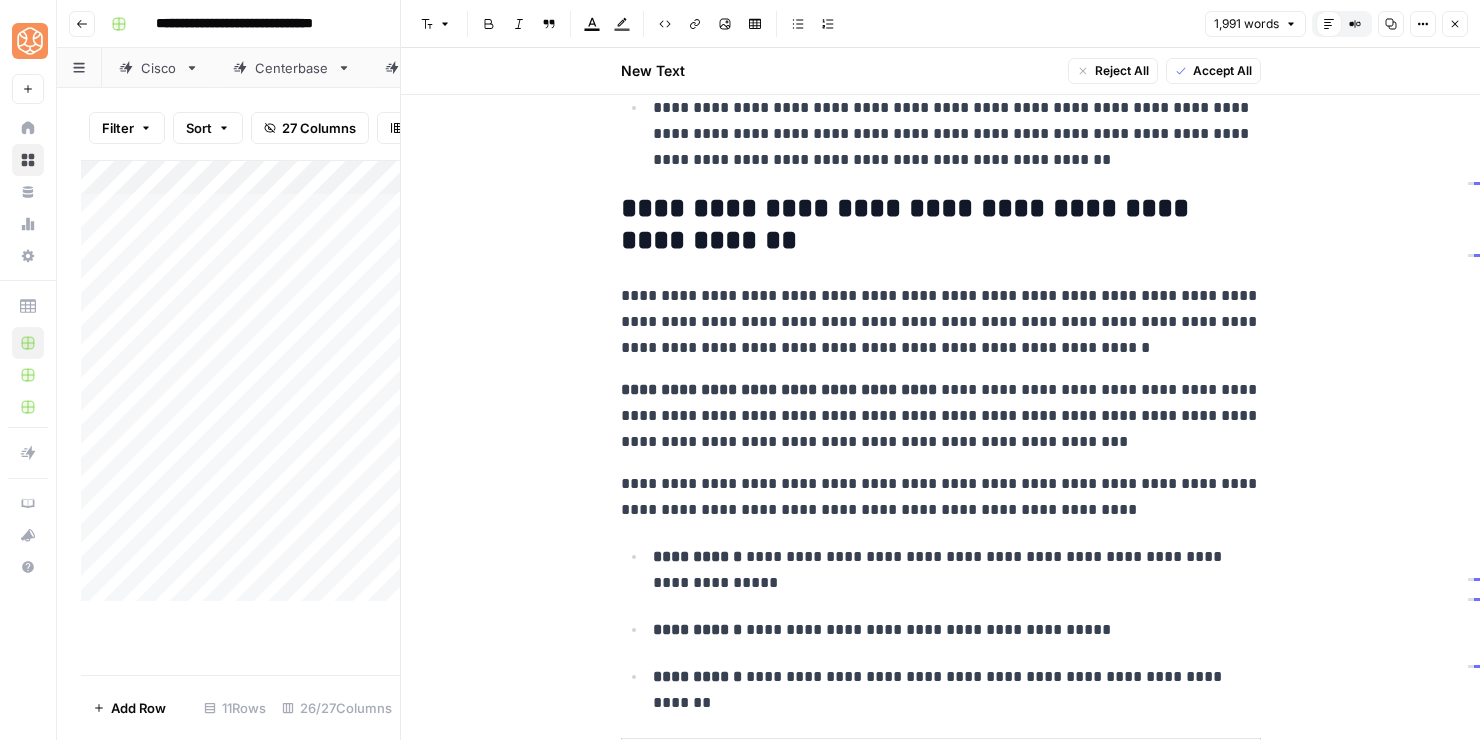 click on "**********" at bounding box center [941, 416] 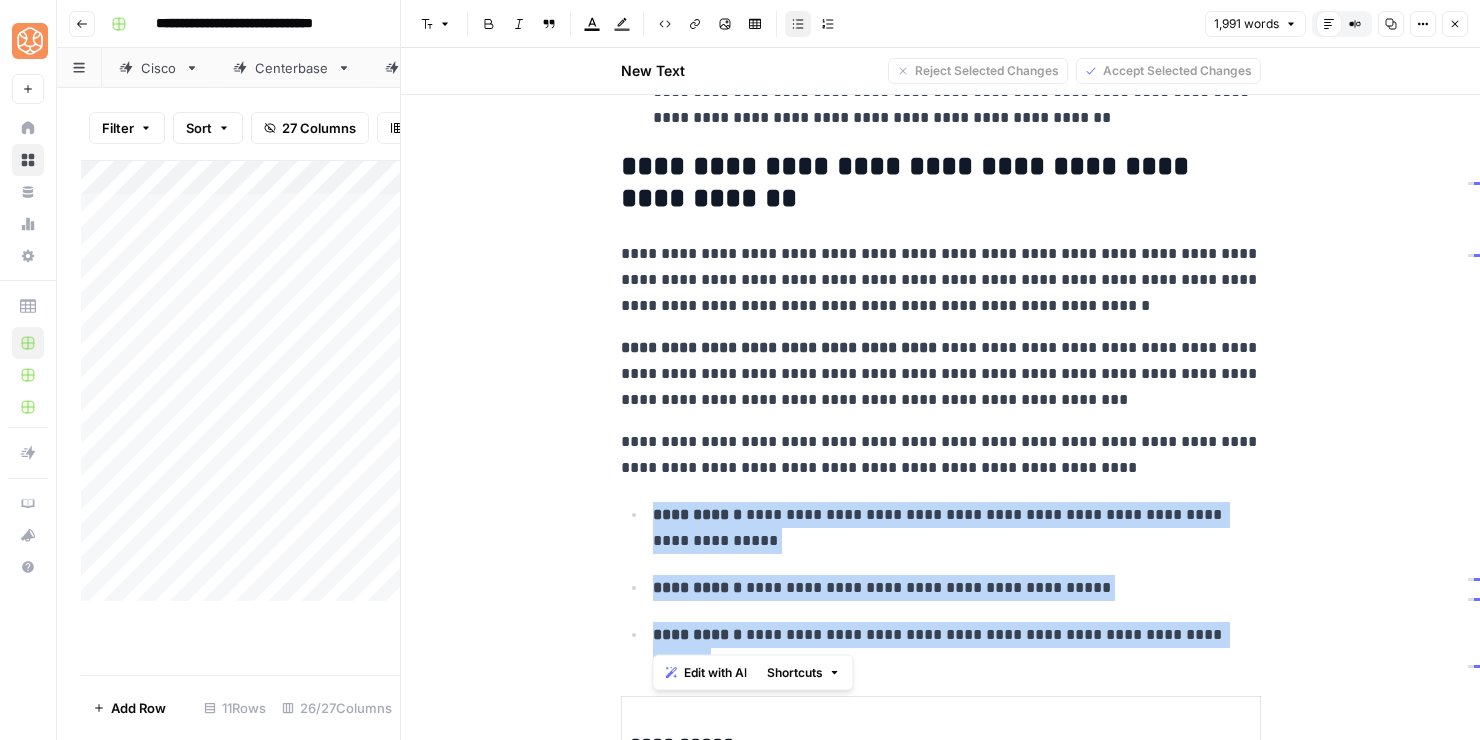 drag, startPoint x: 1236, startPoint y: 638, endPoint x: 1201, endPoint y: 481, distance: 160.85397 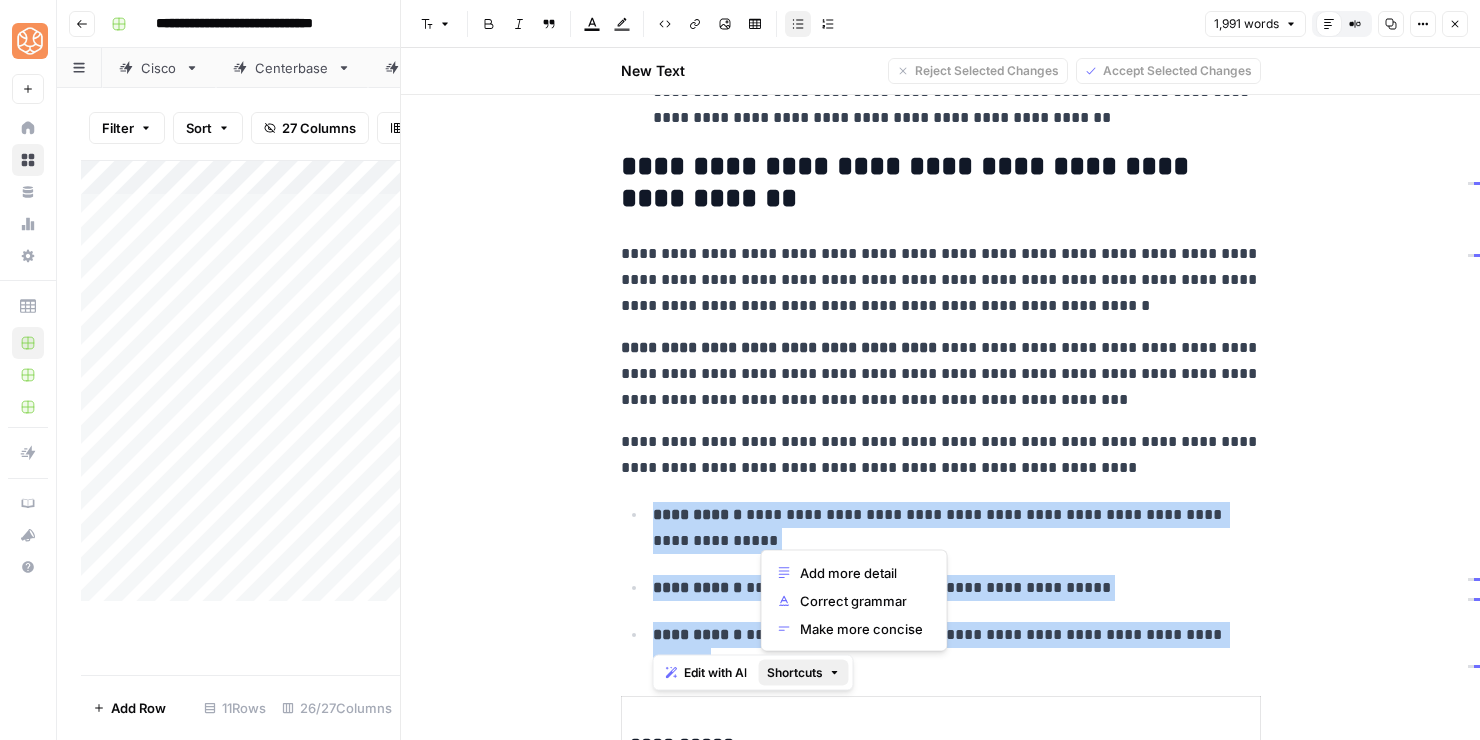 click on "Shortcuts" at bounding box center (795, 673) 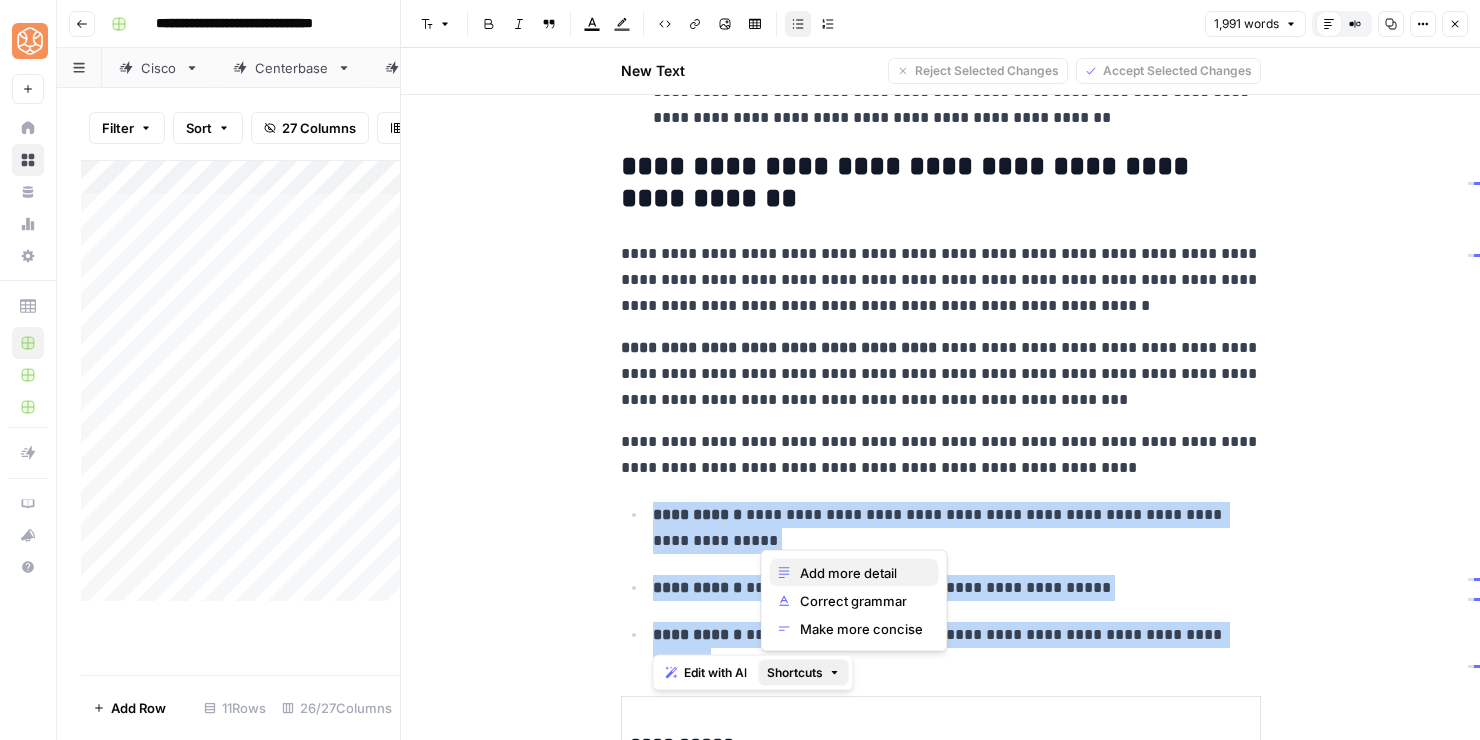 click on "Add more detail" at bounding box center (848, 573) 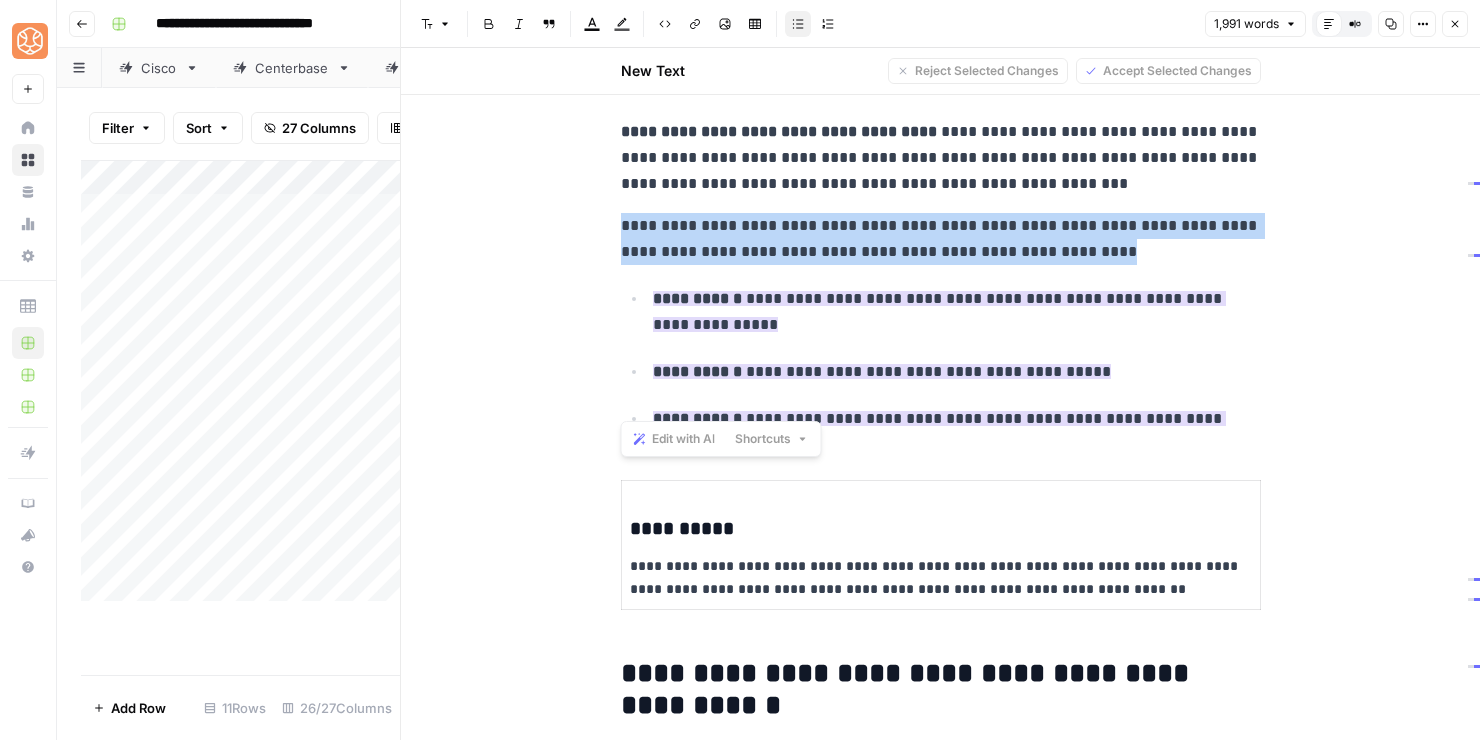 scroll, scrollTop: 1057, scrollLeft: 0, axis: vertical 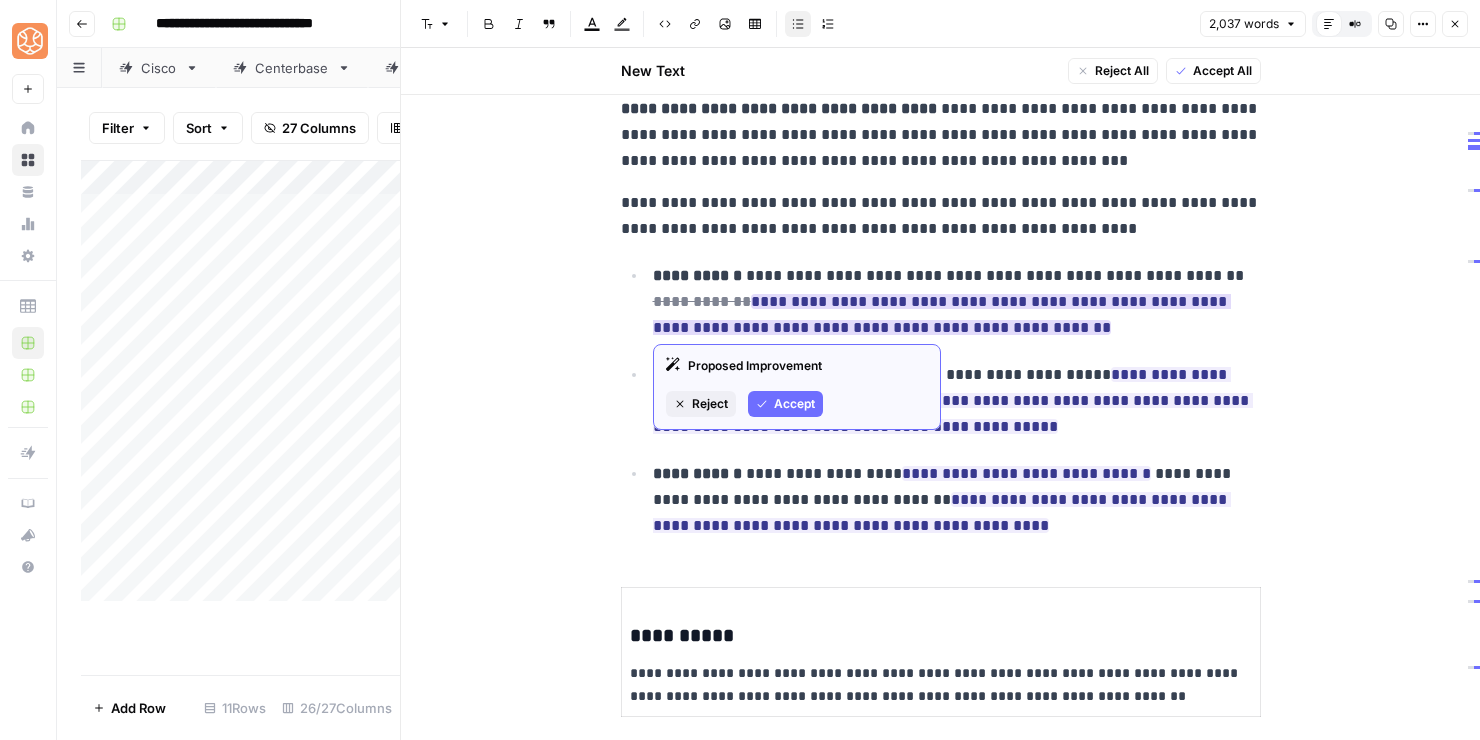 click on "Accept" at bounding box center [794, 404] 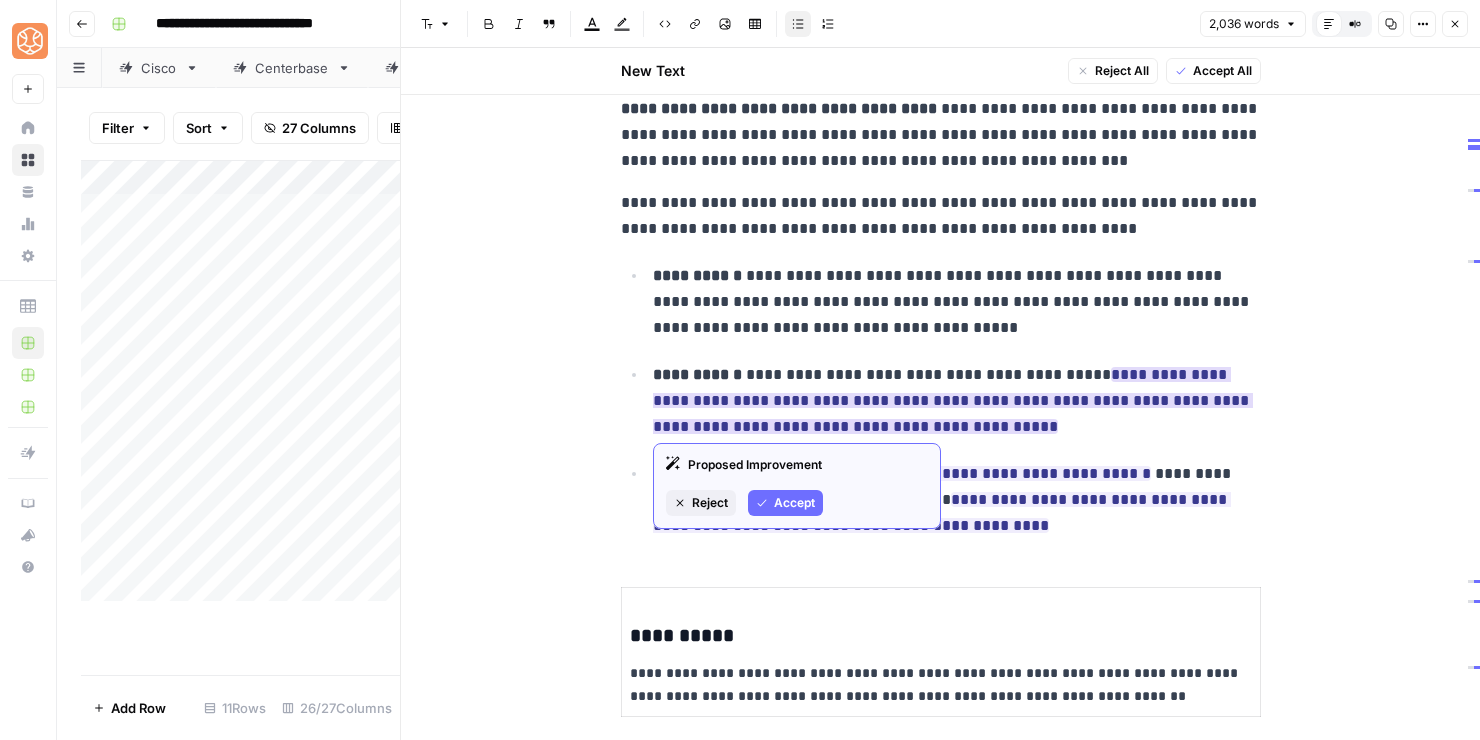 click on "Accept" at bounding box center (794, 503) 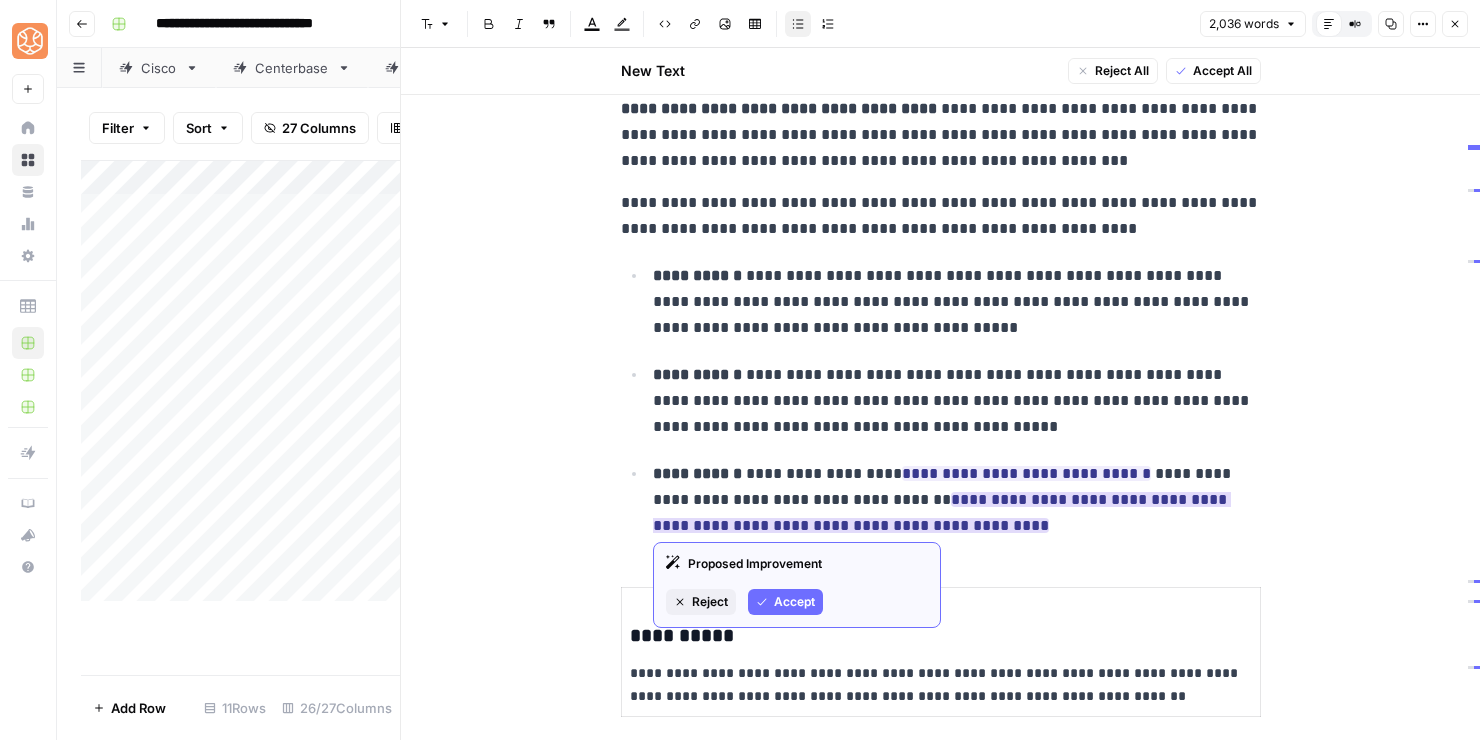 click on "Accept" at bounding box center [785, 602] 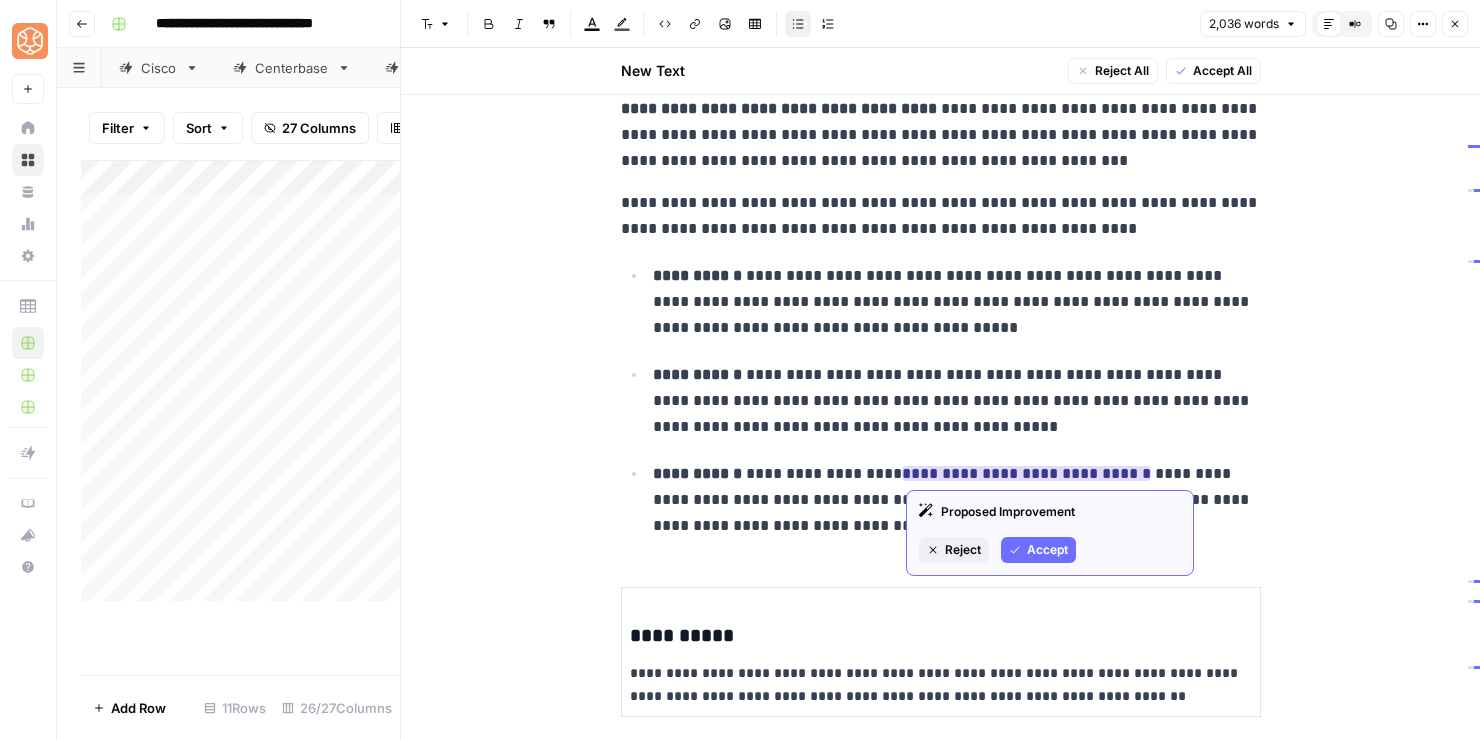 click on "Accept" at bounding box center [1047, 550] 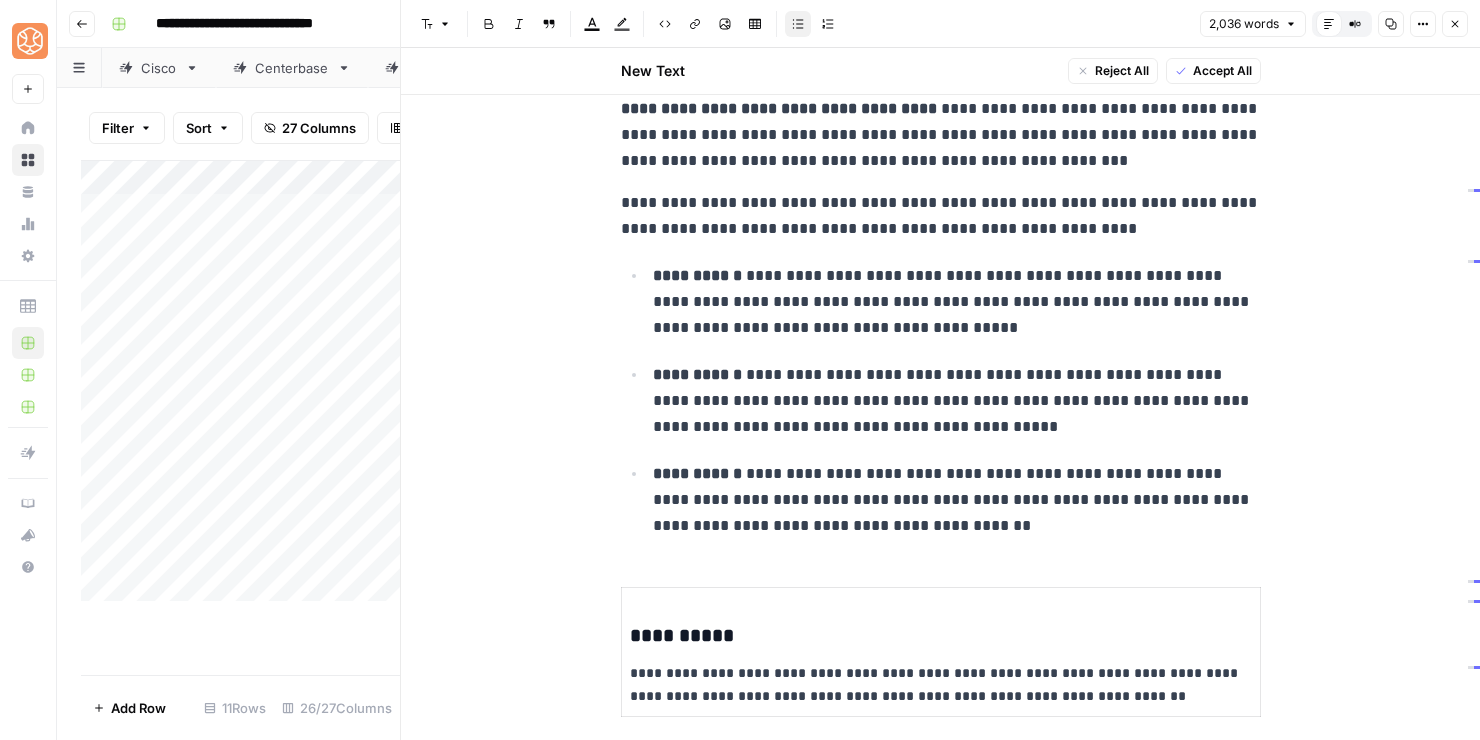 click on "**********" at bounding box center (957, 500) 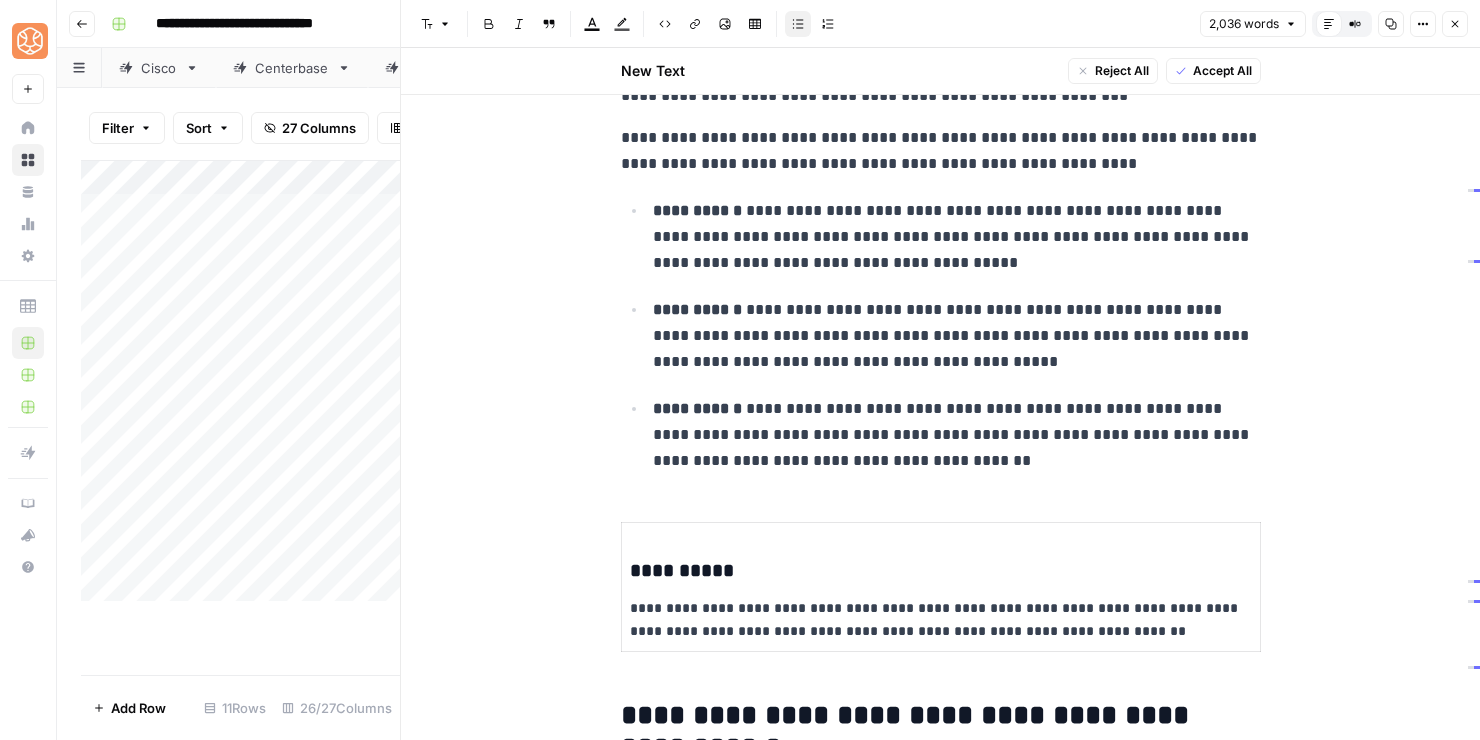 scroll, scrollTop: 1129, scrollLeft: 0, axis: vertical 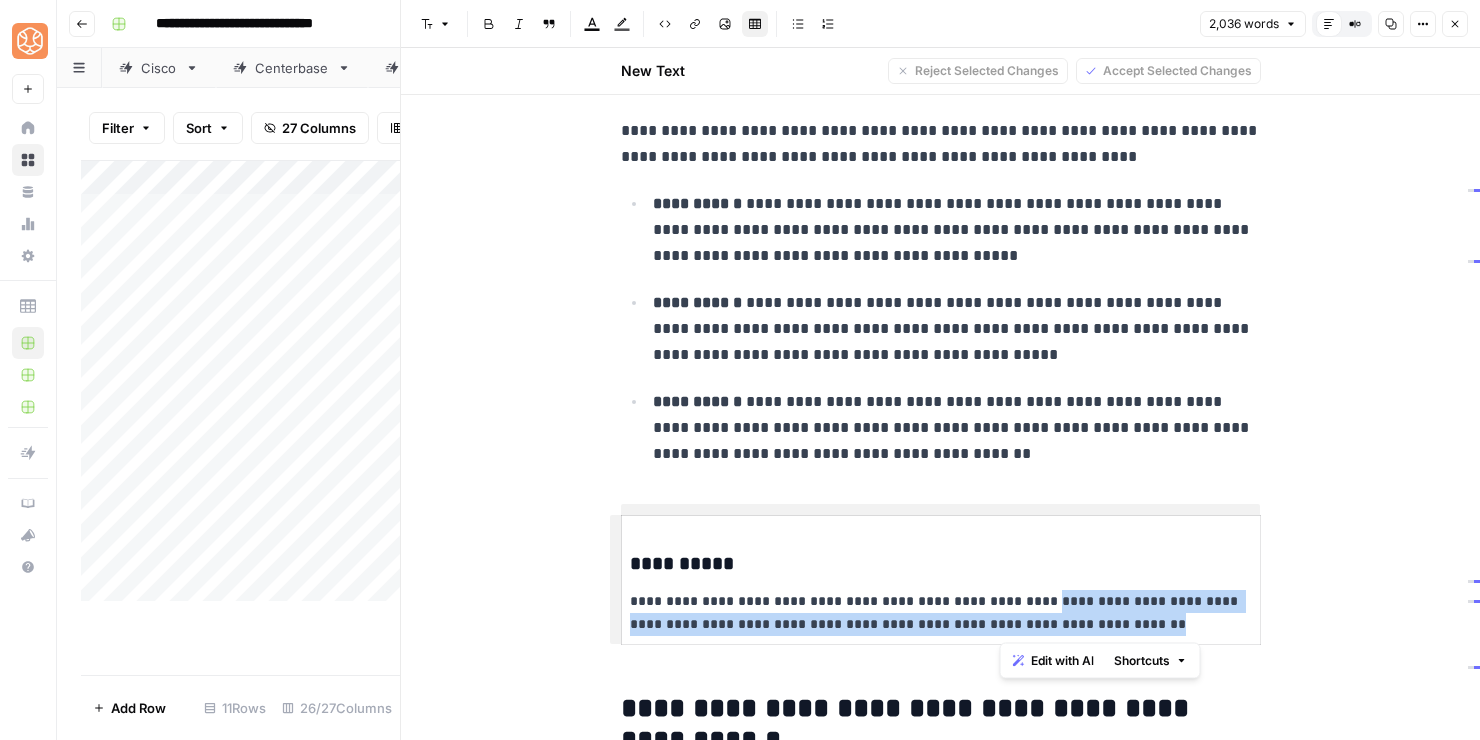 drag, startPoint x: 1159, startPoint y: 614, endPoint x: 1002, endPoint y: 604, distance: 157.31815 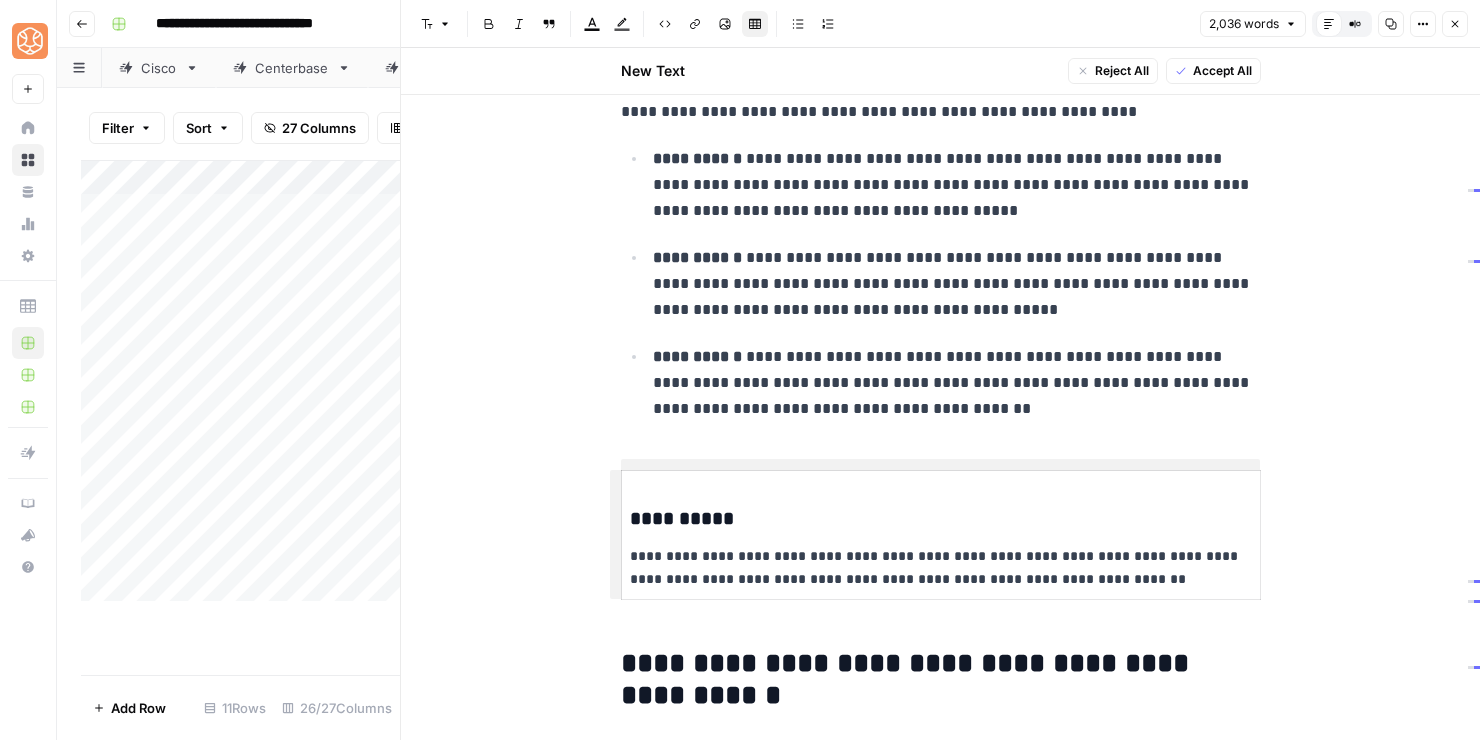 click on "**********" at bounding box center (941, 568) 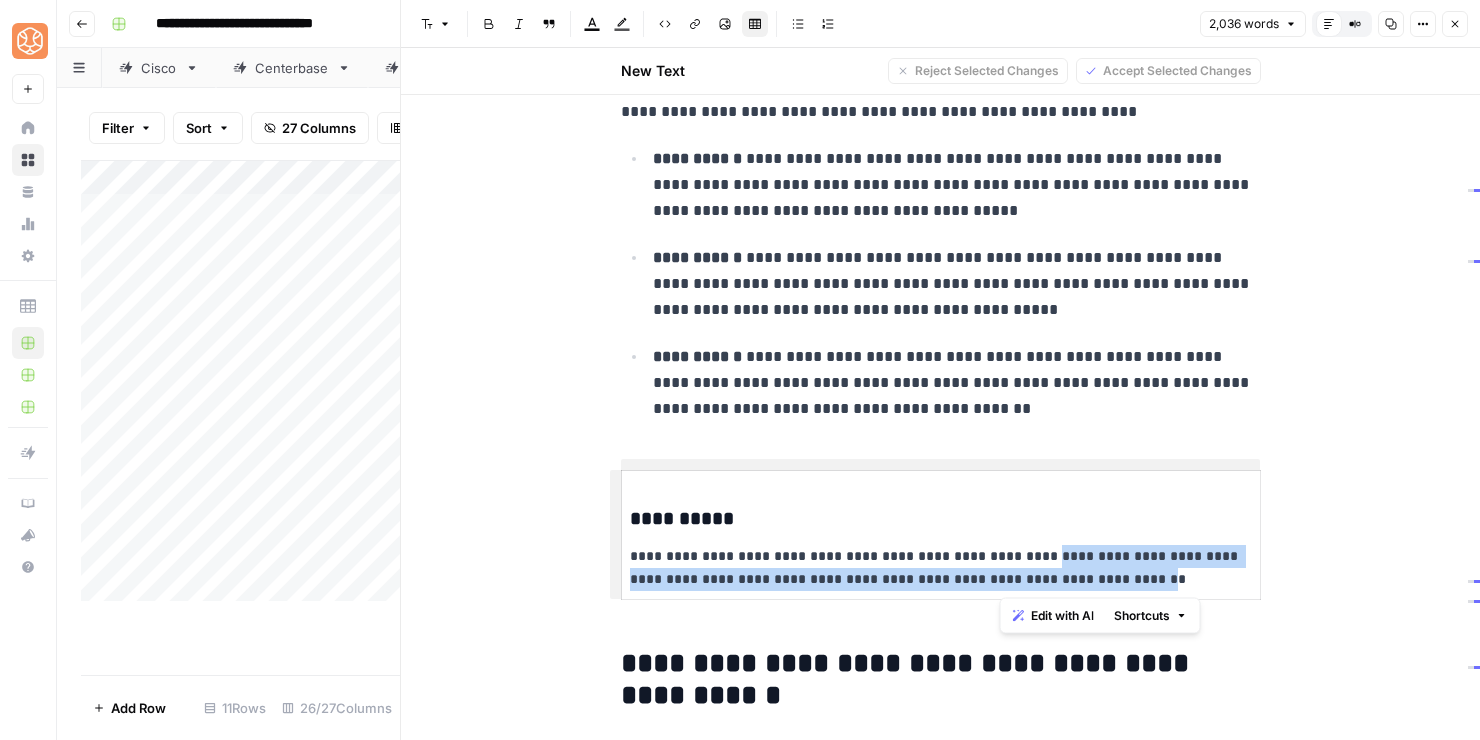 drag, startPoint x: 1002, startPoint y: 556, endPoint x: 1138, endPoint y: 590, distance: 140.1856 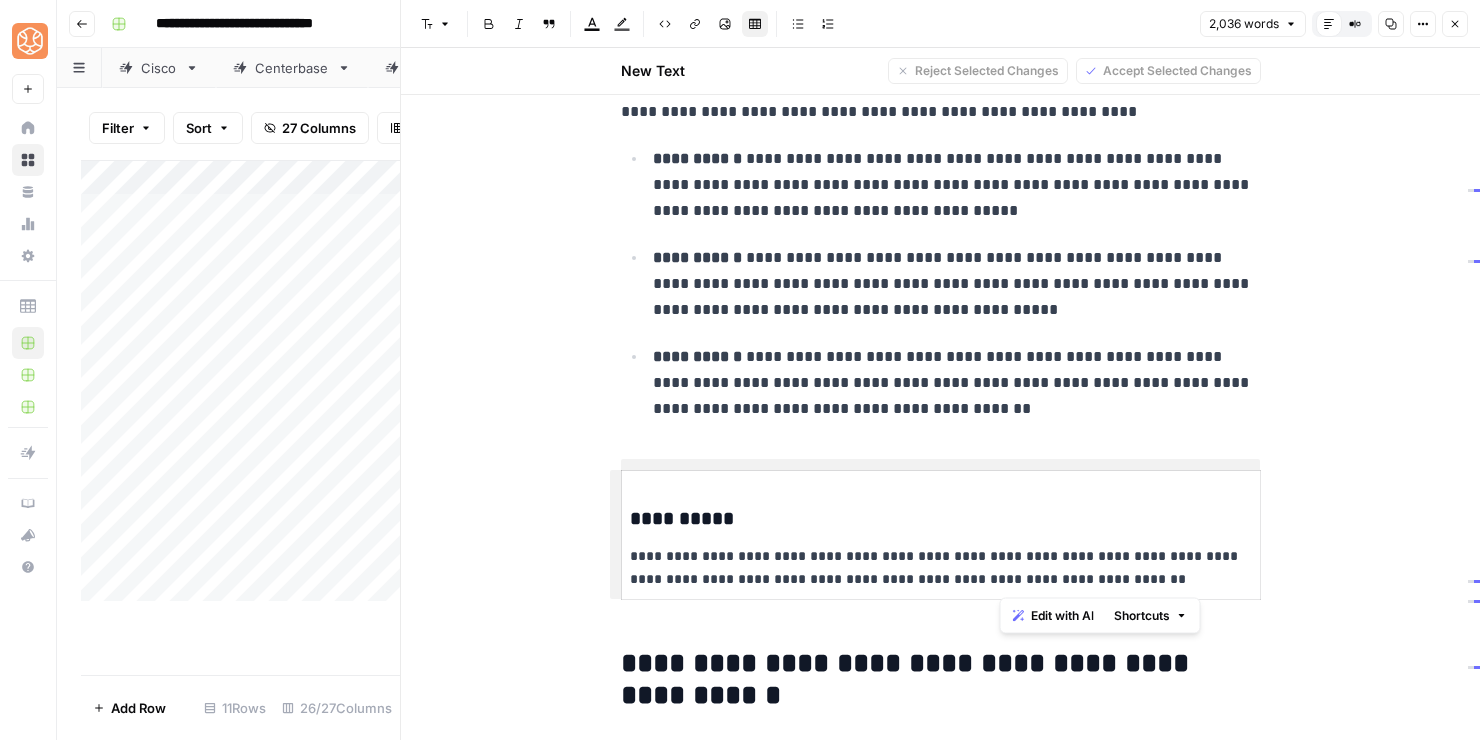 click on "**********" at bounding box center [940, 535] 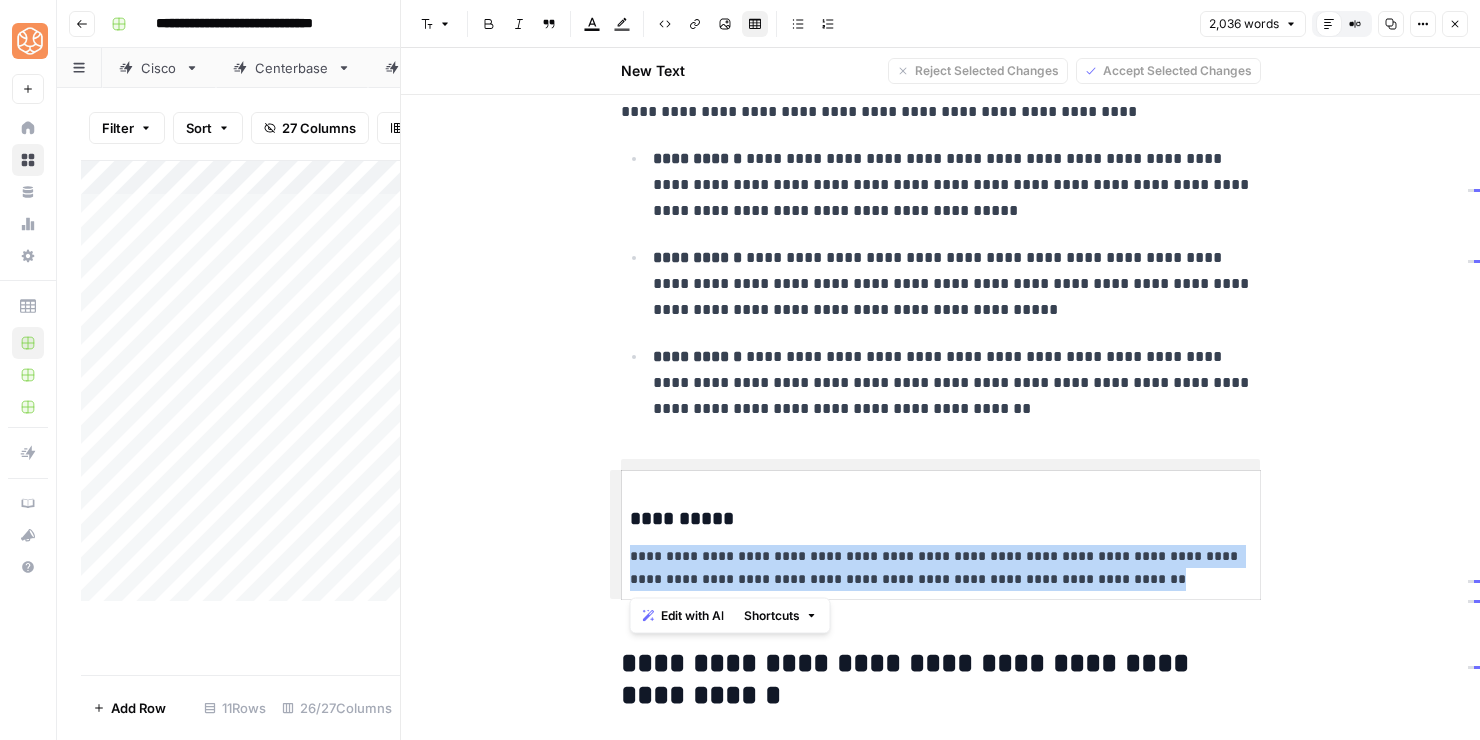 drag, startPoint x: 1159, startPoint y: 574, endPoint x: 1131, endPoint y: 541, distance: 43.27817 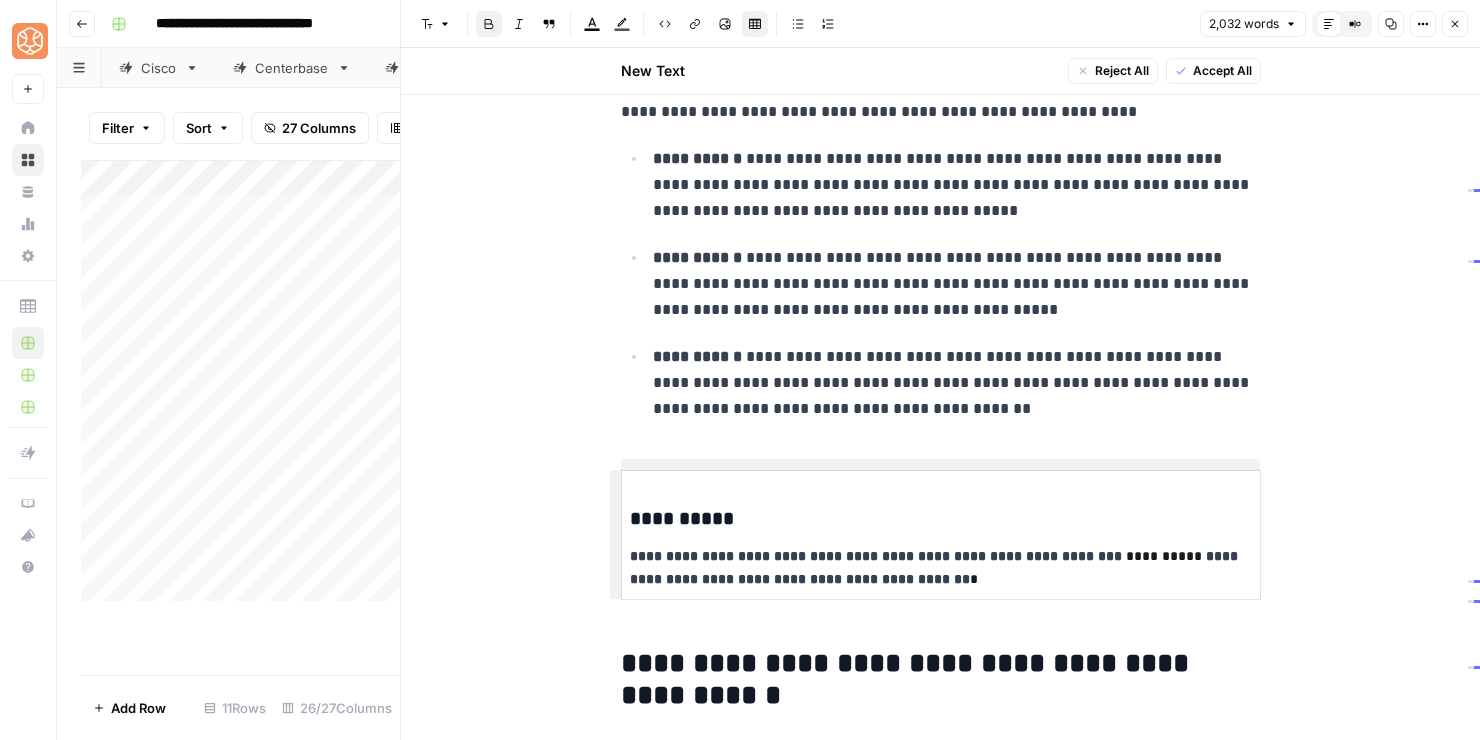 click on "**********" at bounding box center [878, 556] 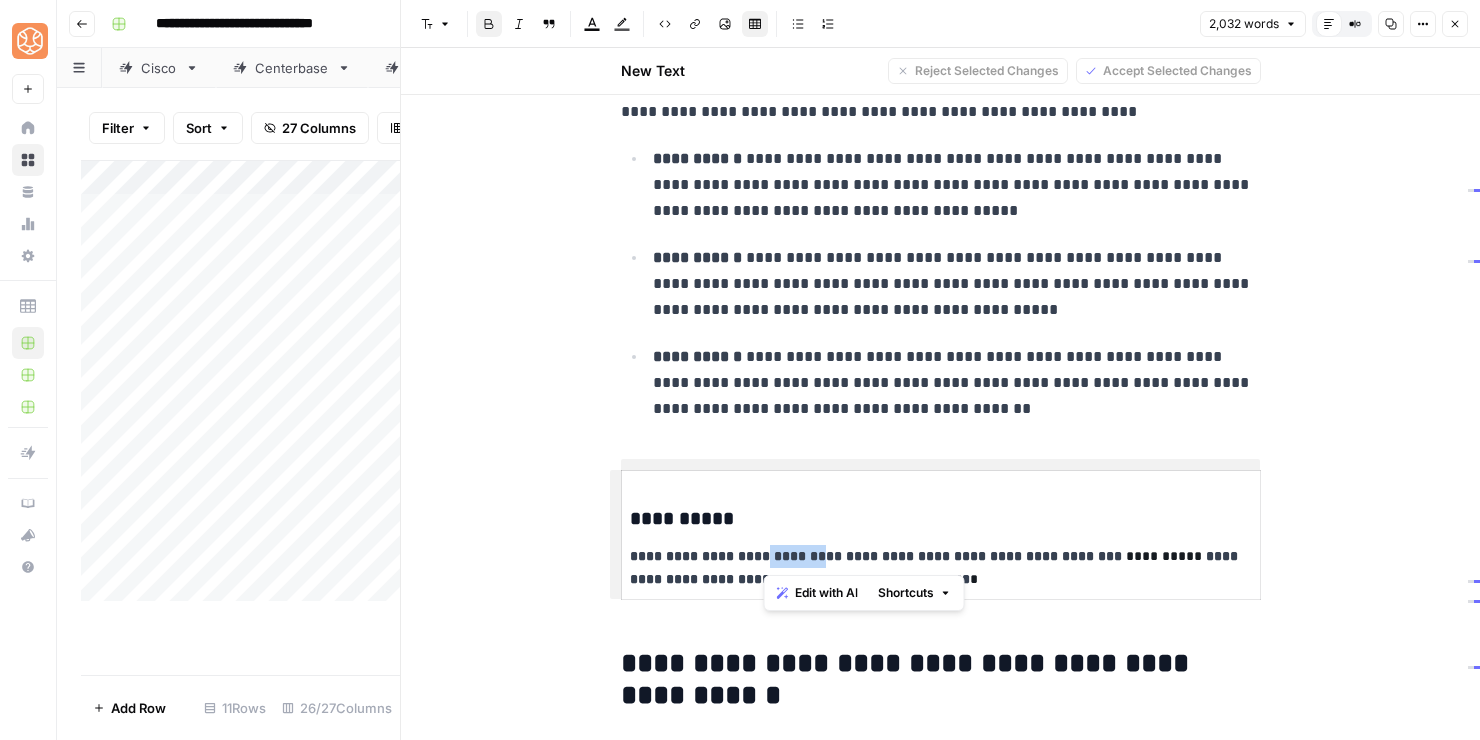 click on "**********" at bounding box center (878, 556) 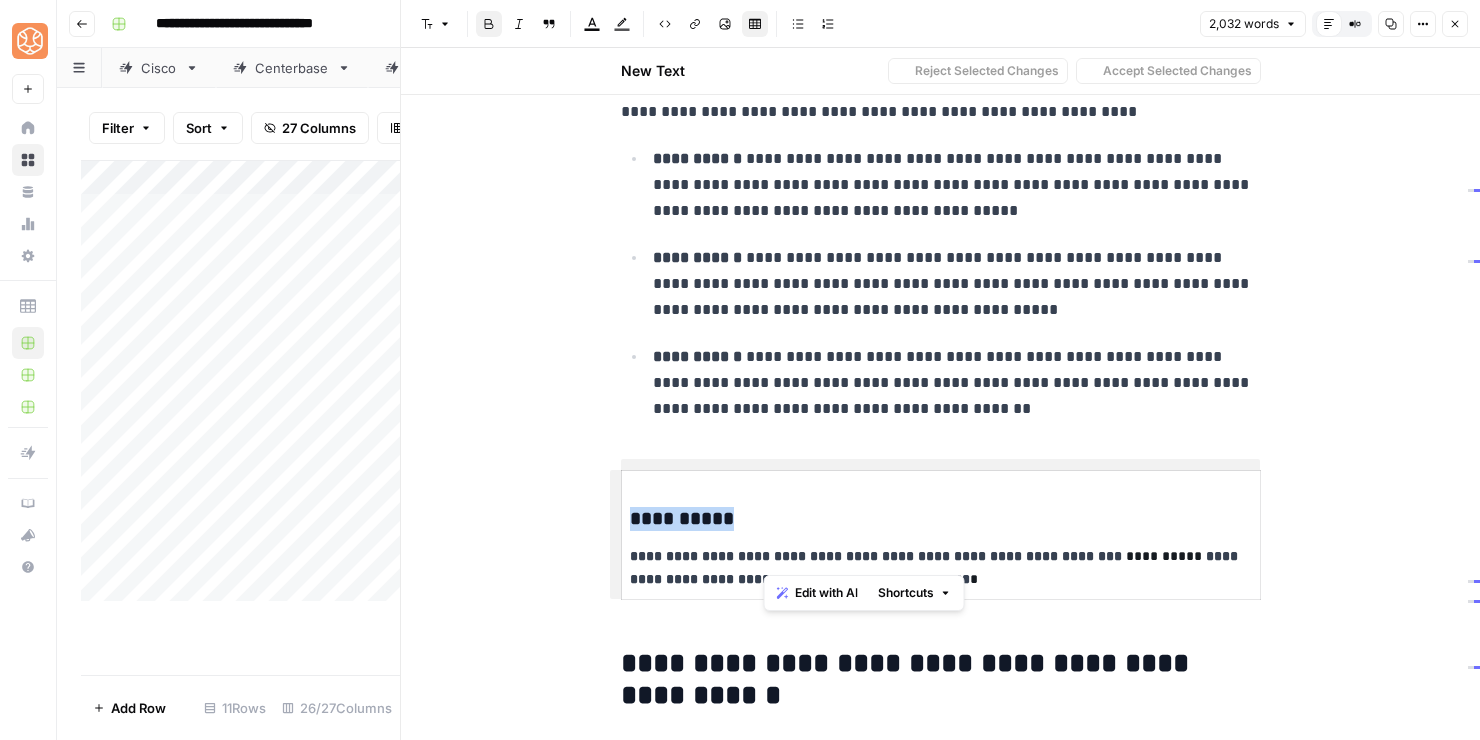 click on "**********" at bounding box center (878, 556) 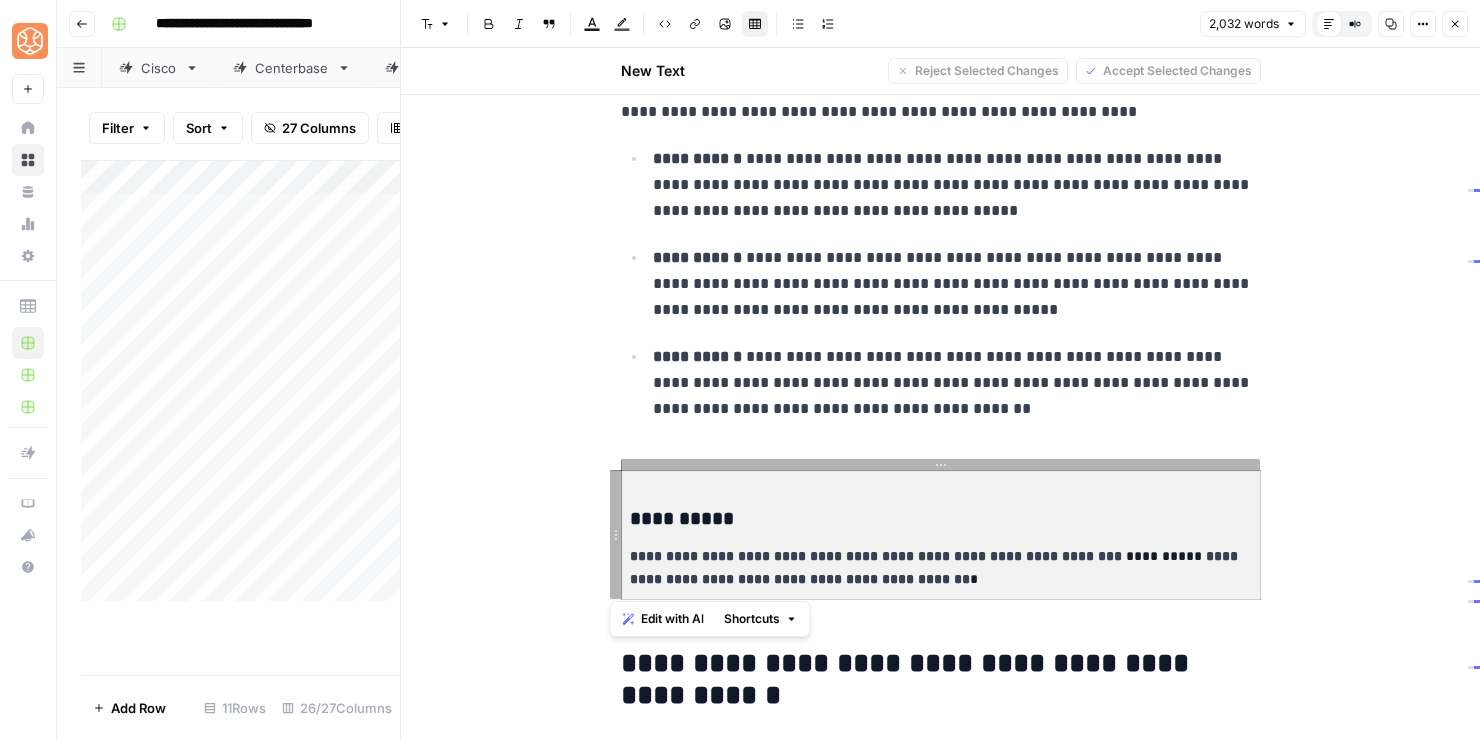 click on "**********" at bounding box center [941, 568] 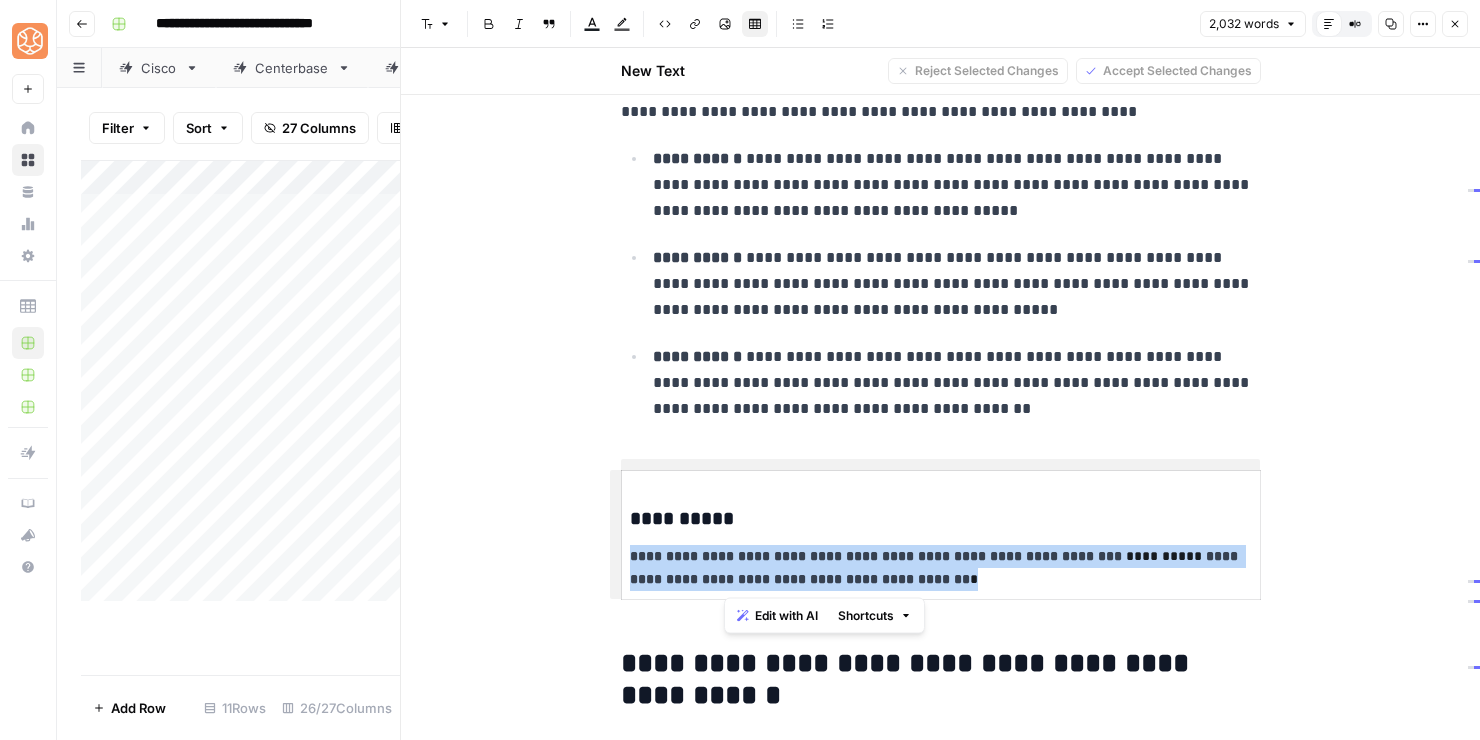 drag, startPoint x: 922, startPoint y: 576, endPoint x: 903, endPoint y: 531, distance: 48.8467 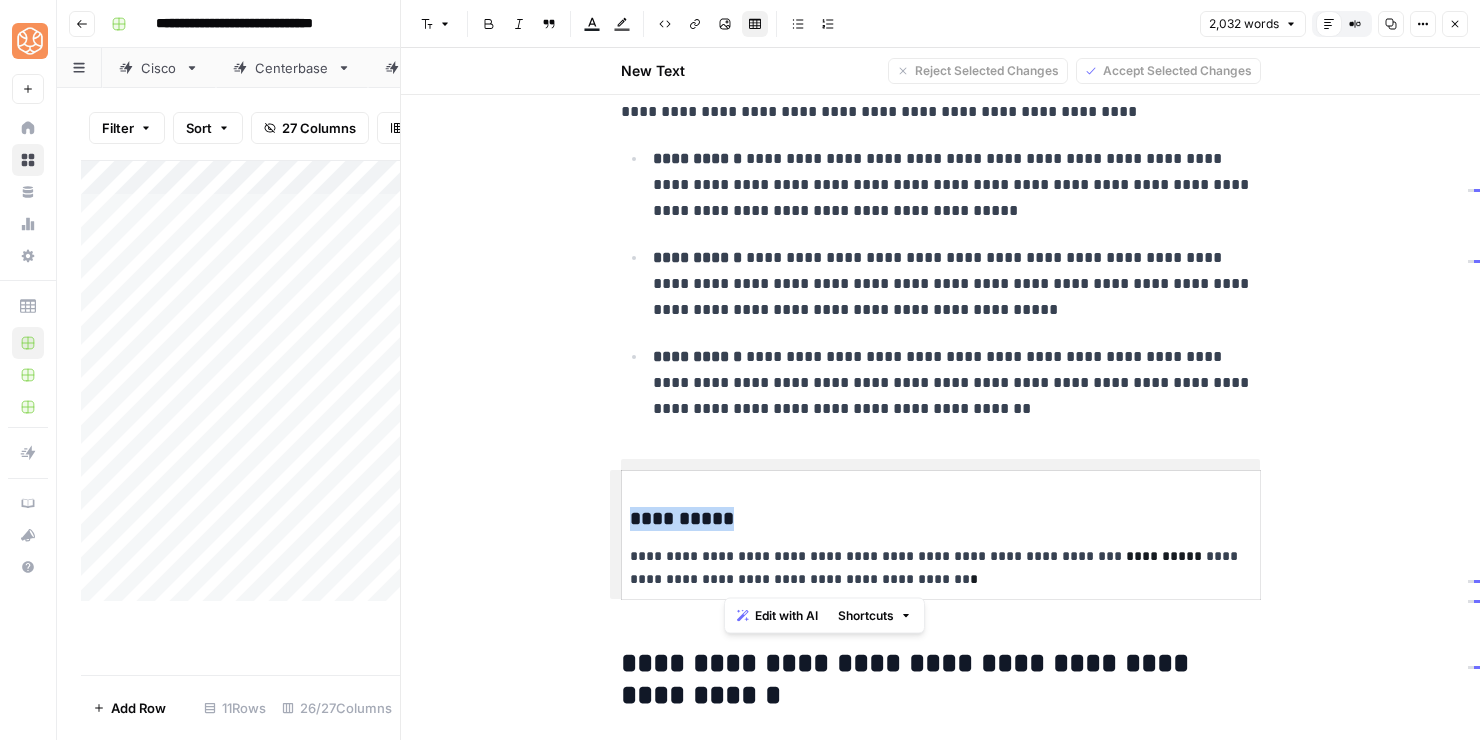 click on "**********" at bounding box center (941, 568) 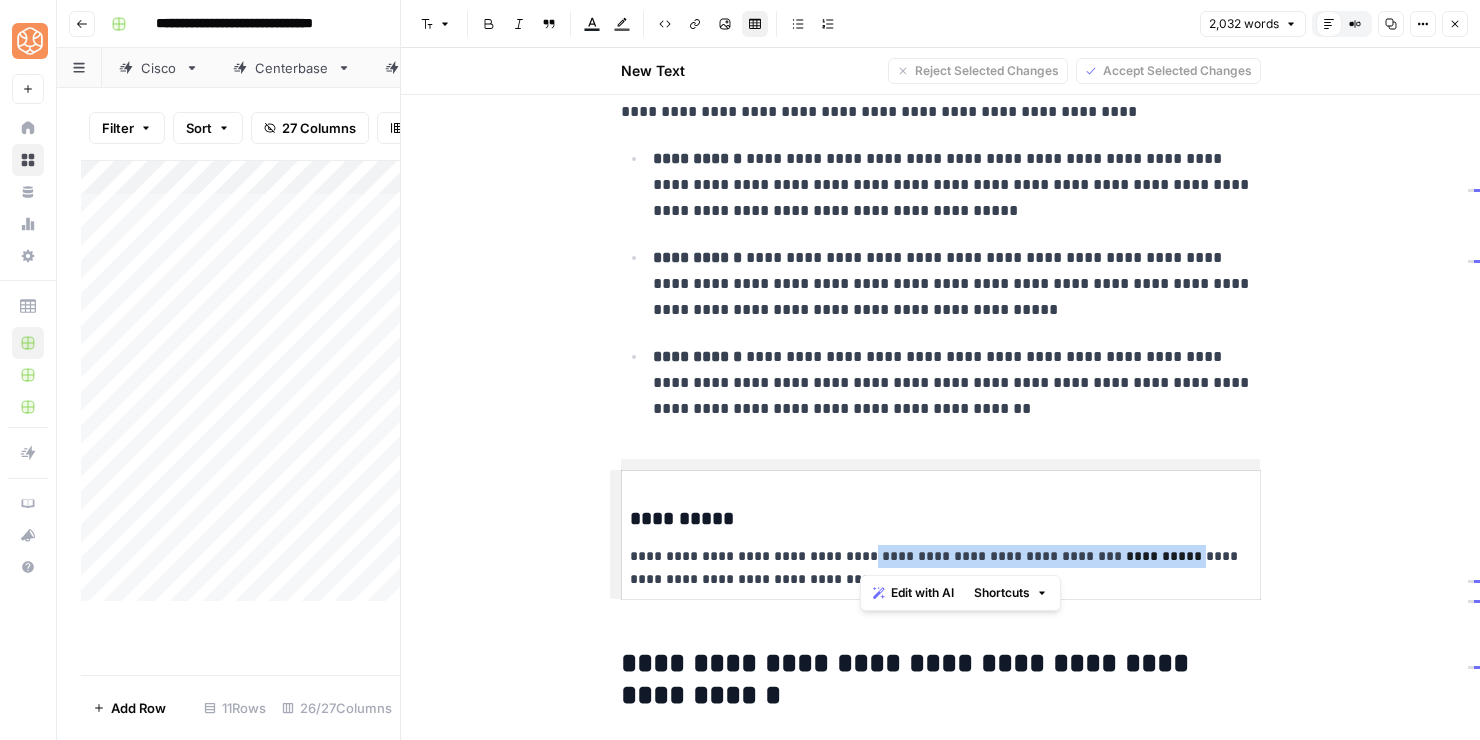 drag, startPoint x: 1170, startPoint y: 555, endPoint x: 862, endPoint y: 559, distance: 308.02597 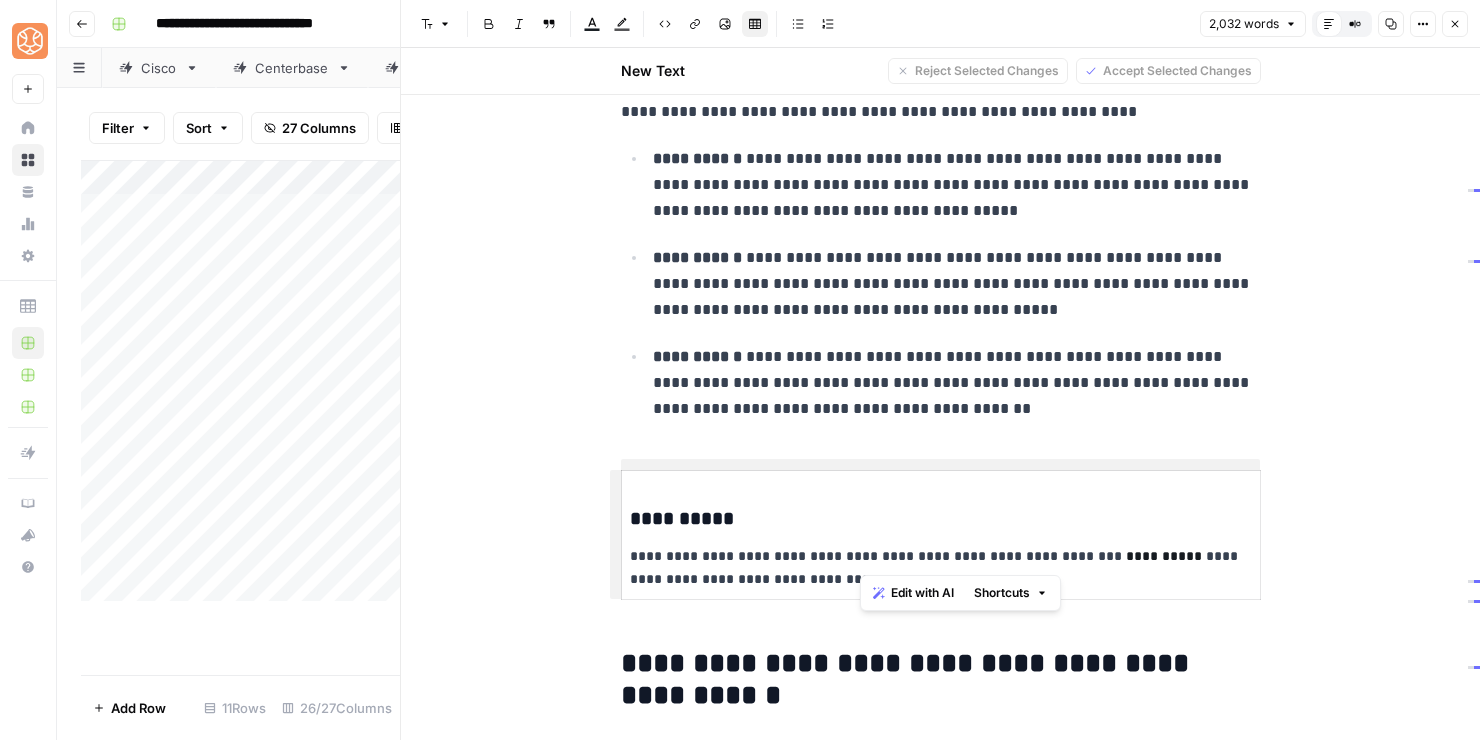 click on "**********" at bounding box center (941, 568) 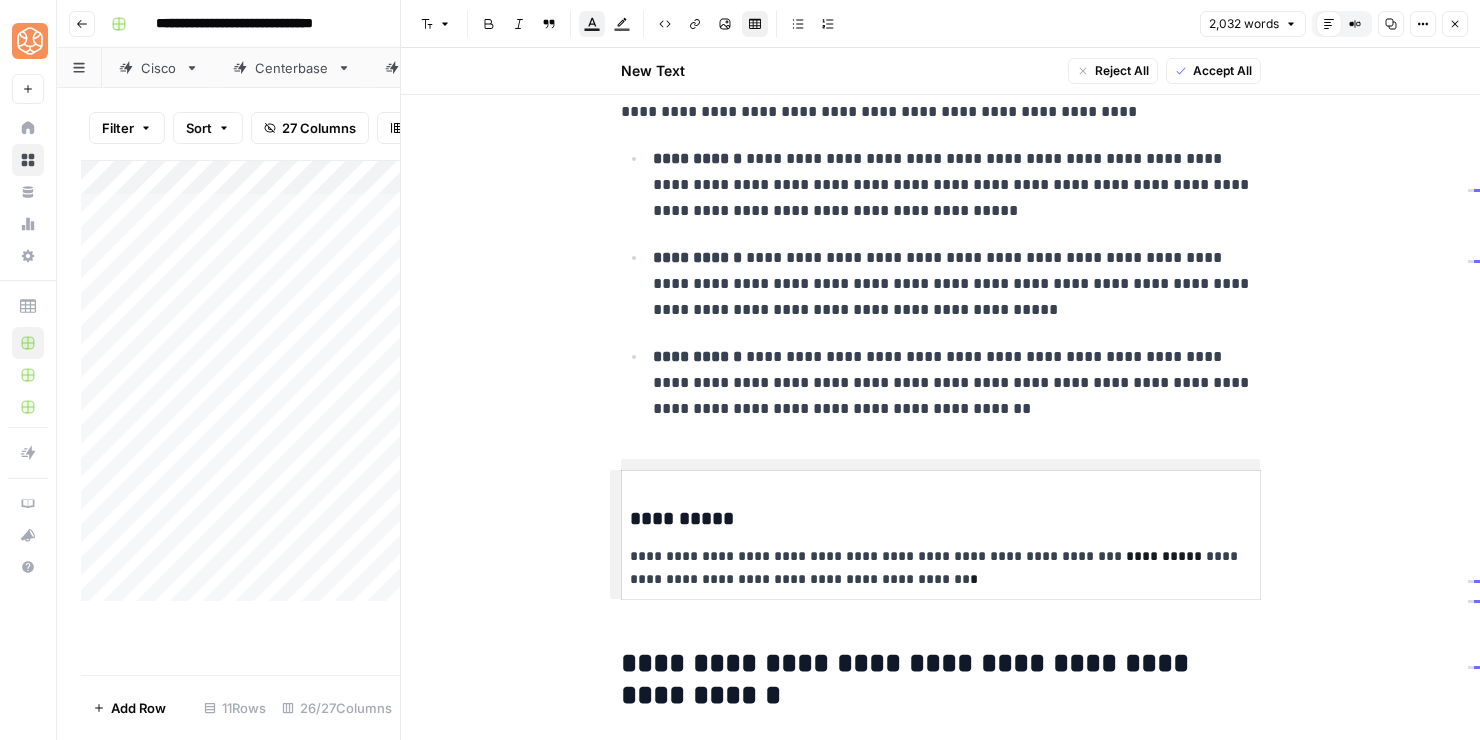 click on "**********" at bounding box center (941, 568) 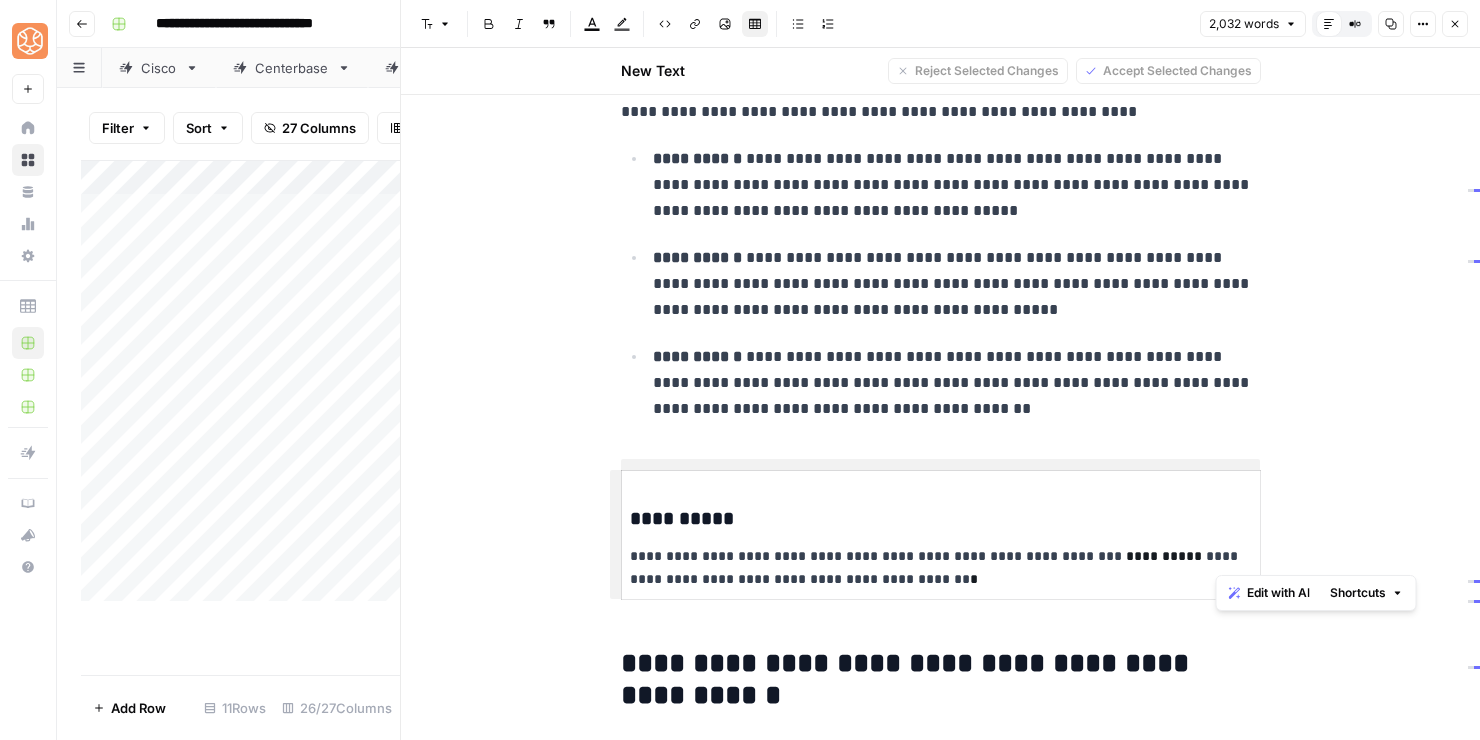 click on "**********" at bounding box center [941, 568] 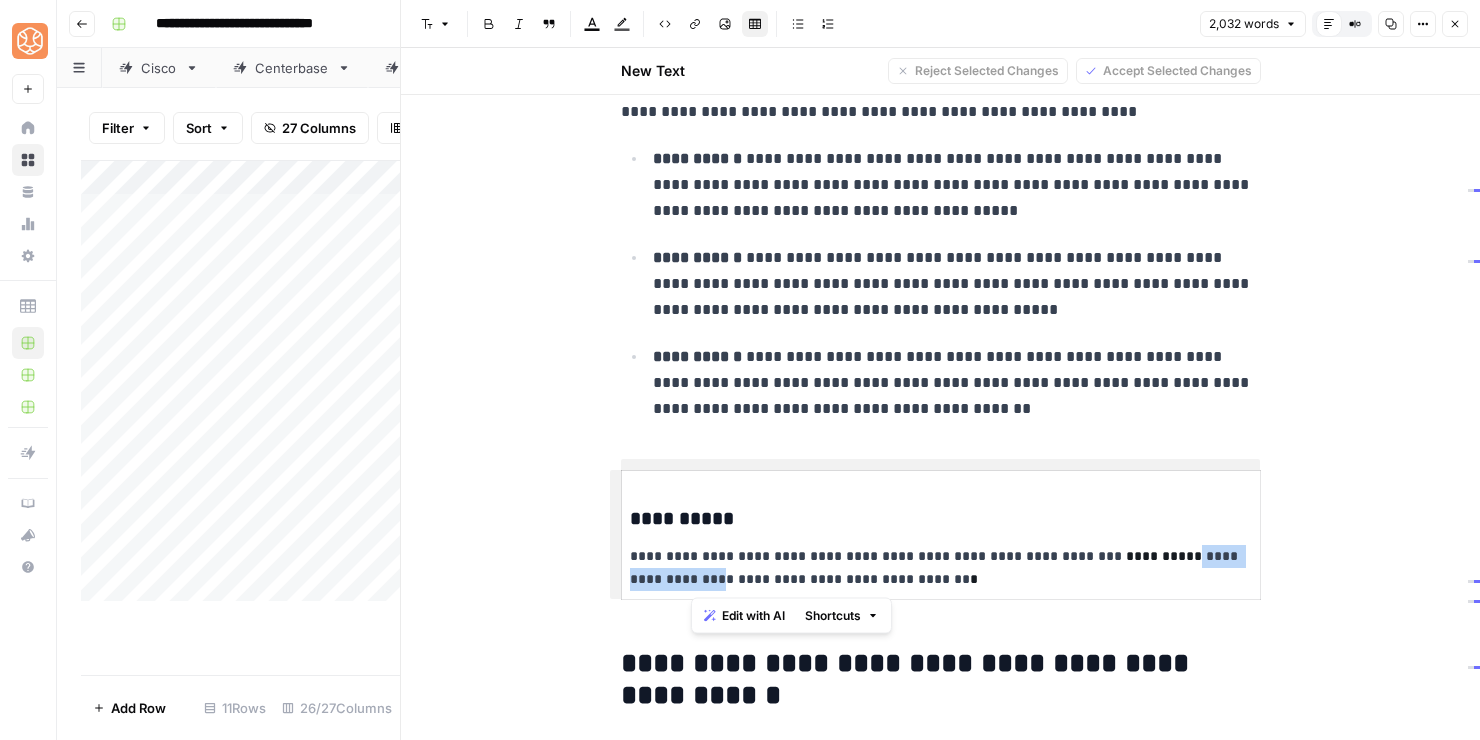drag, startPoint x: 694, startPoint y: 580, endPoint x: 1165, endPoint y: 560, distance: 471.42444 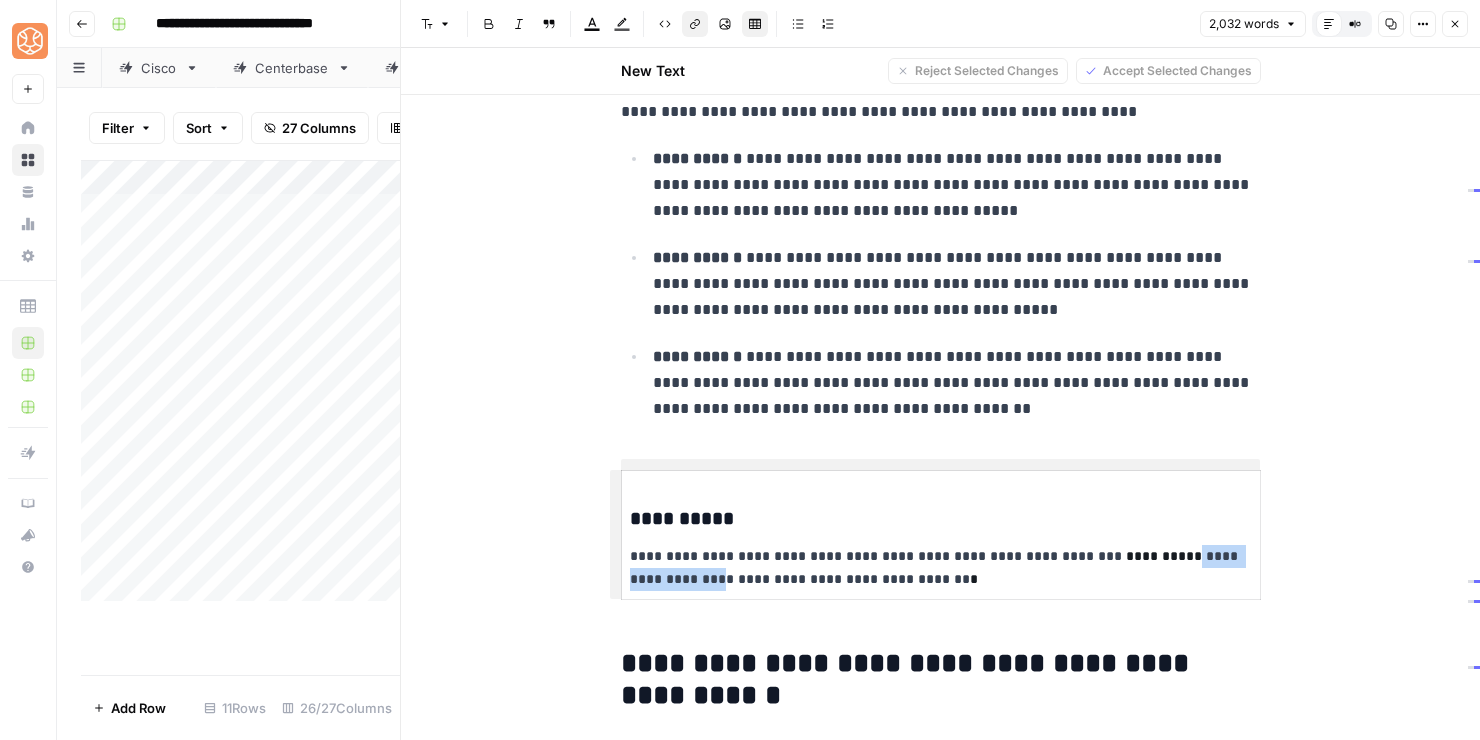 click 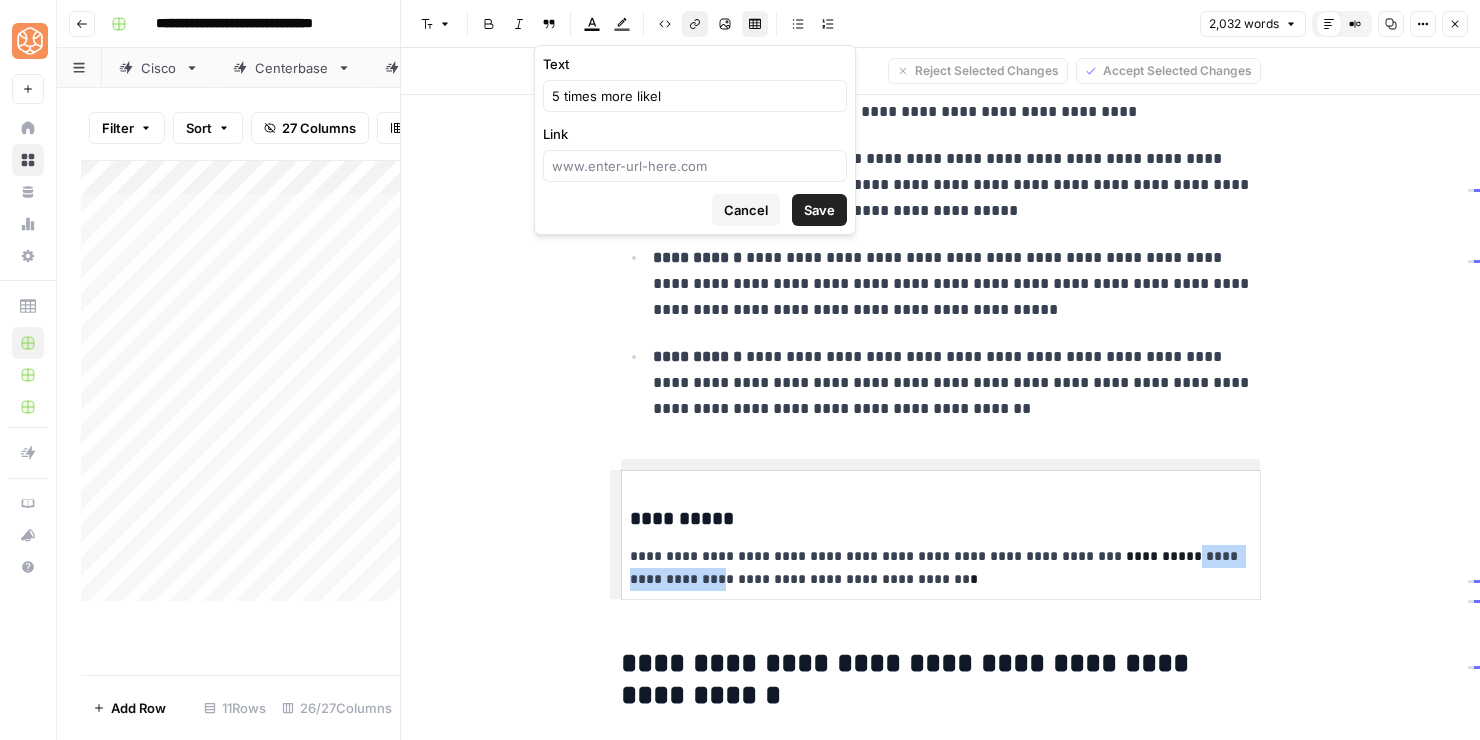 type 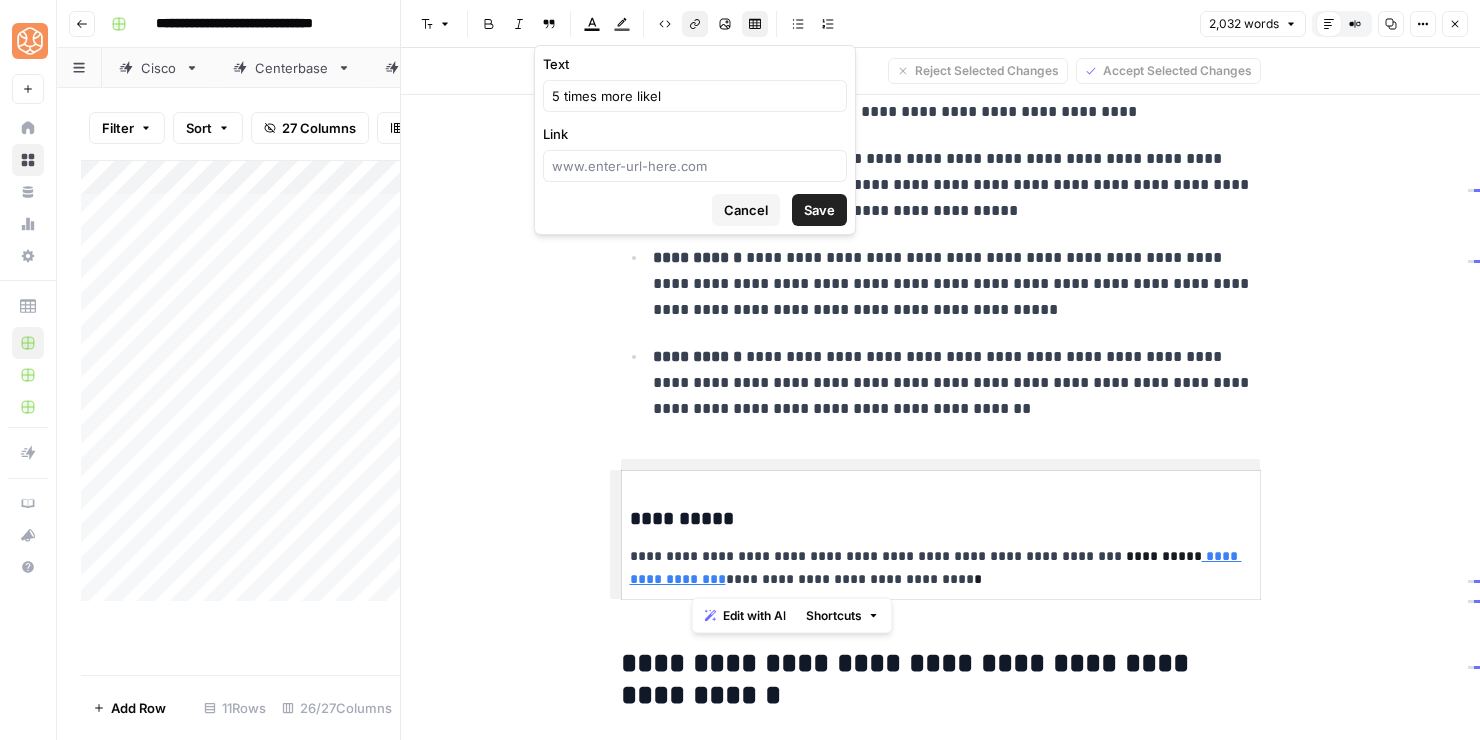 scroll, scrollTop: 0, scrollLeft: 2919, axis: horizontal 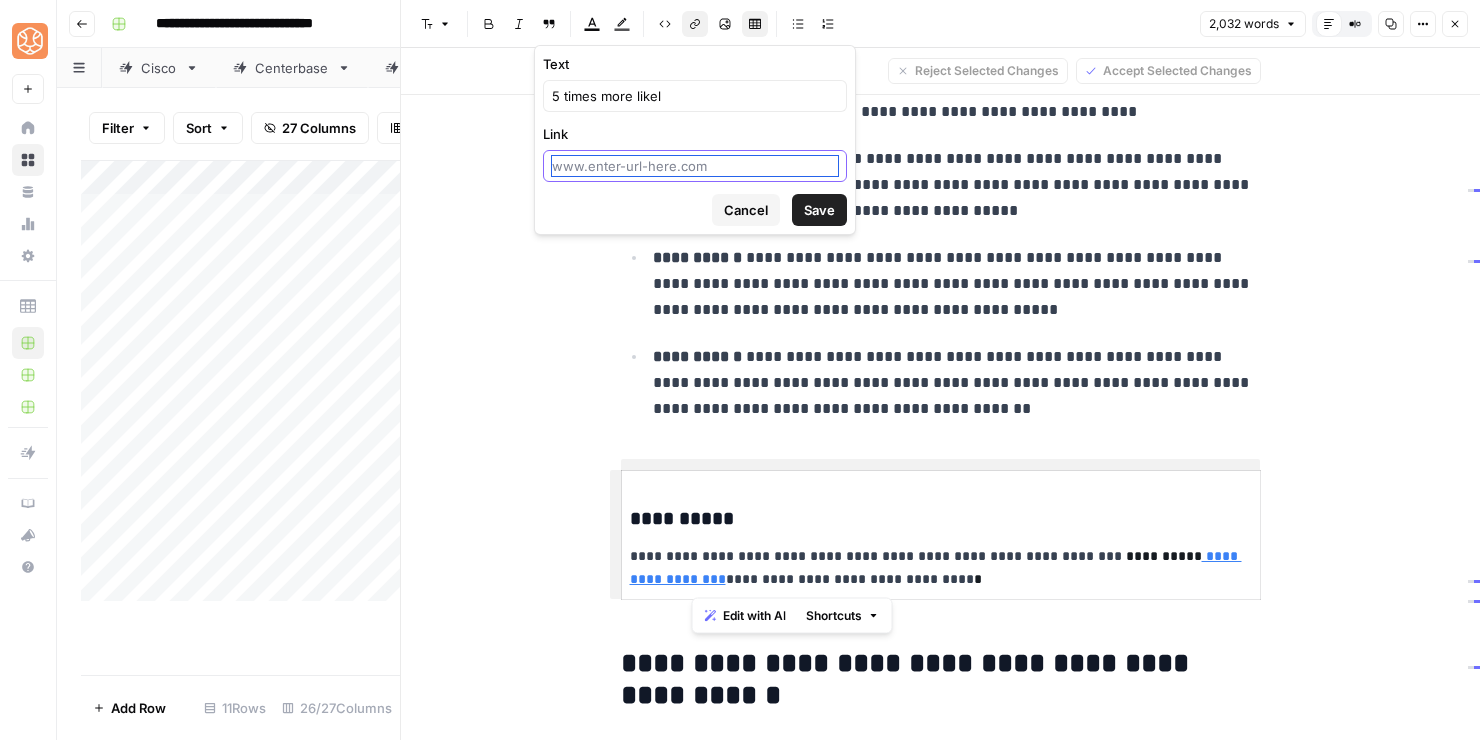 click on "Link" at bounding box center [695, 166] 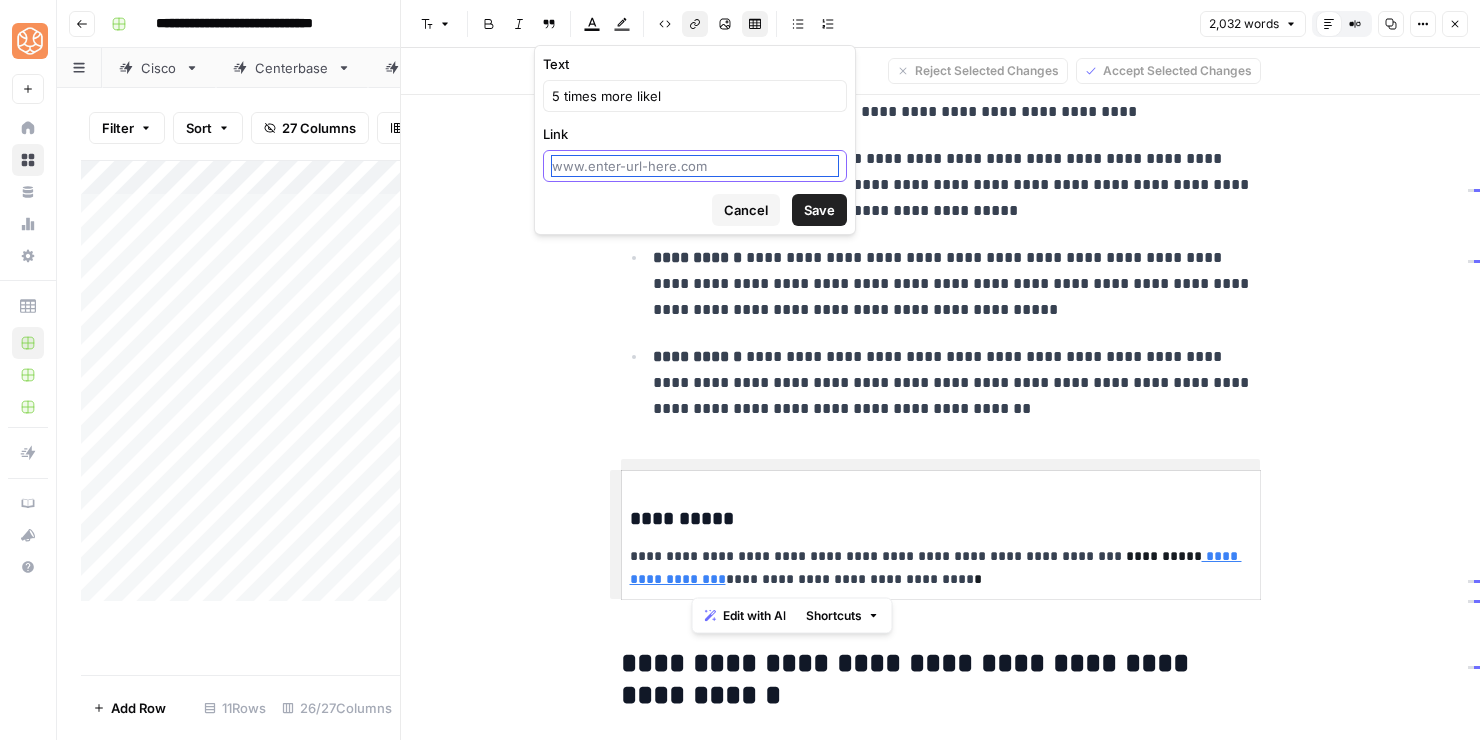 paste on "https://www.mckinsey.com/capabilities/people-and-organizational-performance/our-insights/what-employees-are-saying-about-the-future-of-remote-work" 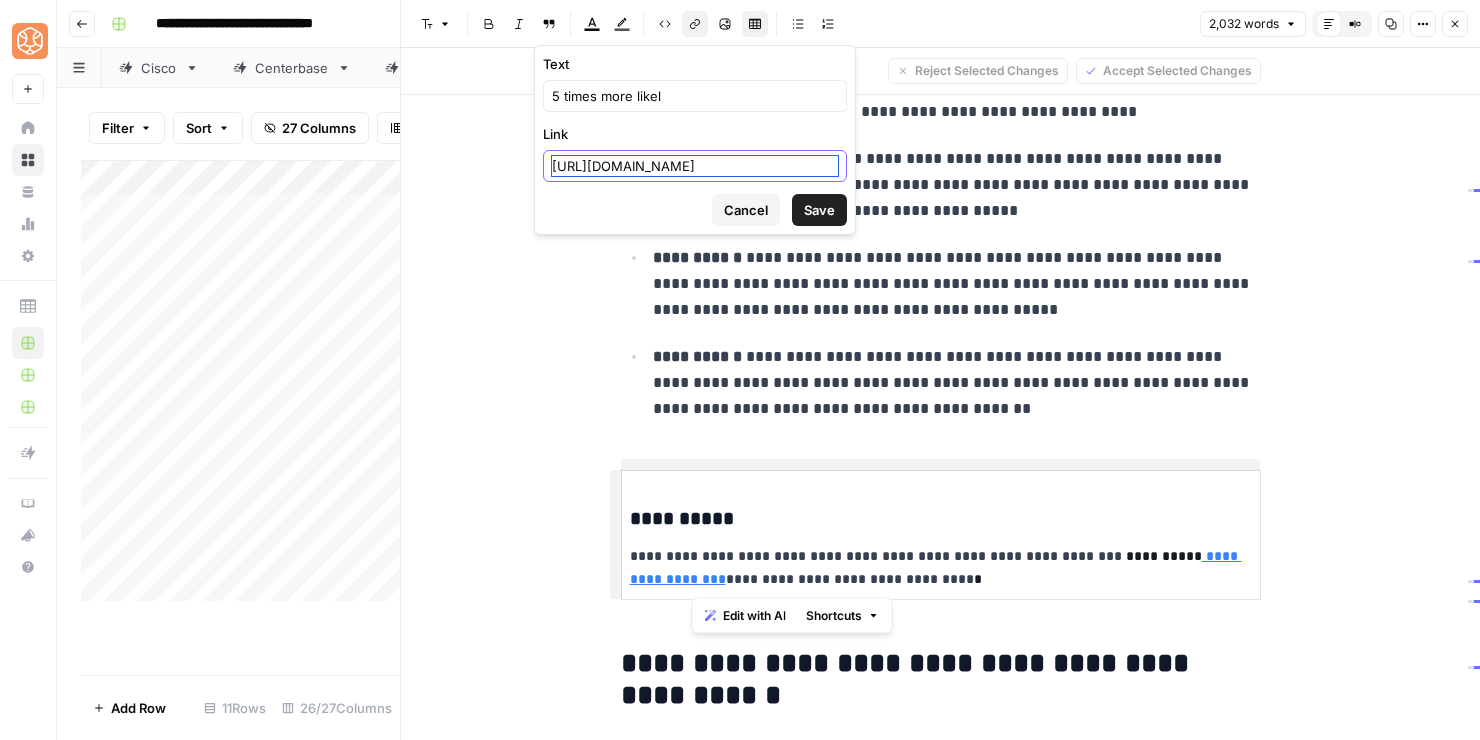 scroll, scrollTop: 0, scrollLeft: 677, axis: horizontal 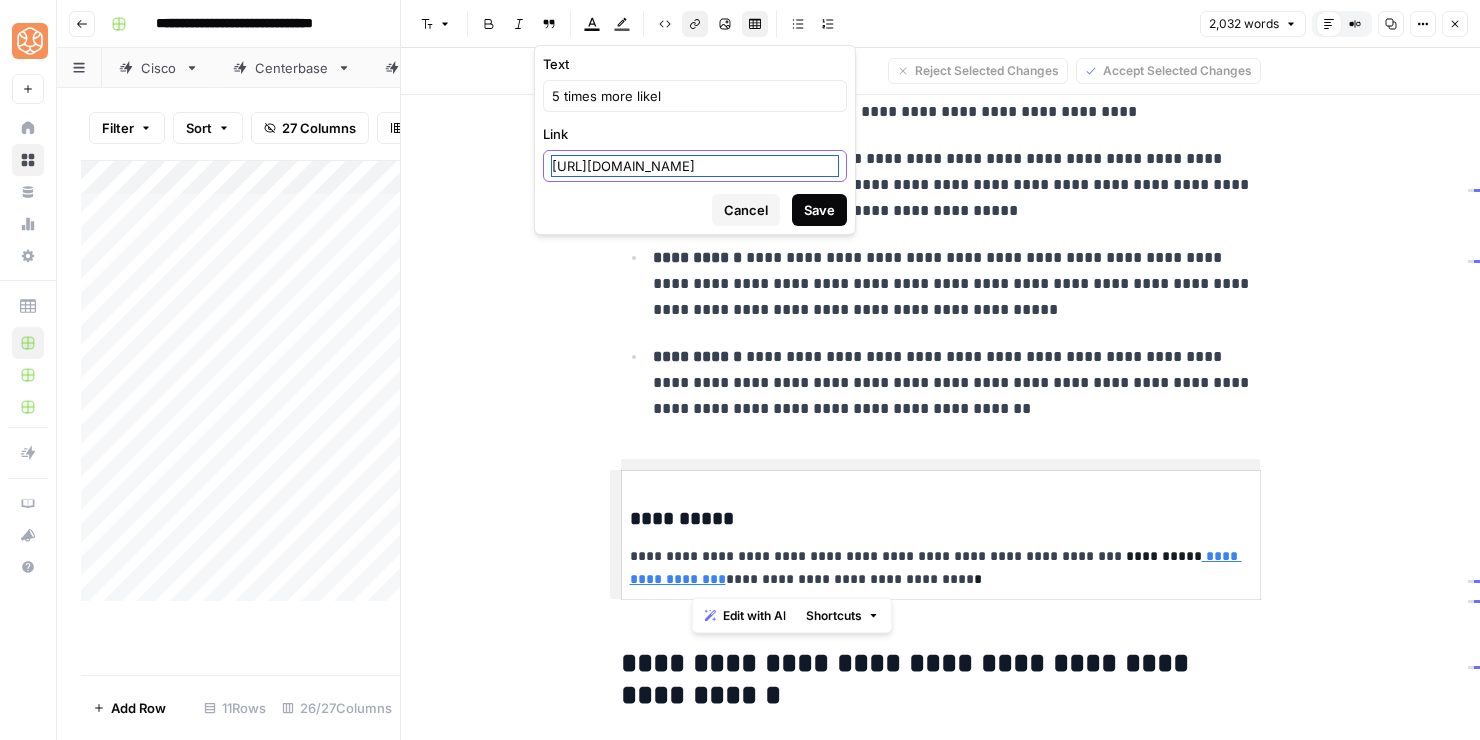 type on "https://www.mckinsey.com/capabilities/people-and-organizational-performance/our-insights/what-employees-are-saying-about-the-future-of-remote-work" 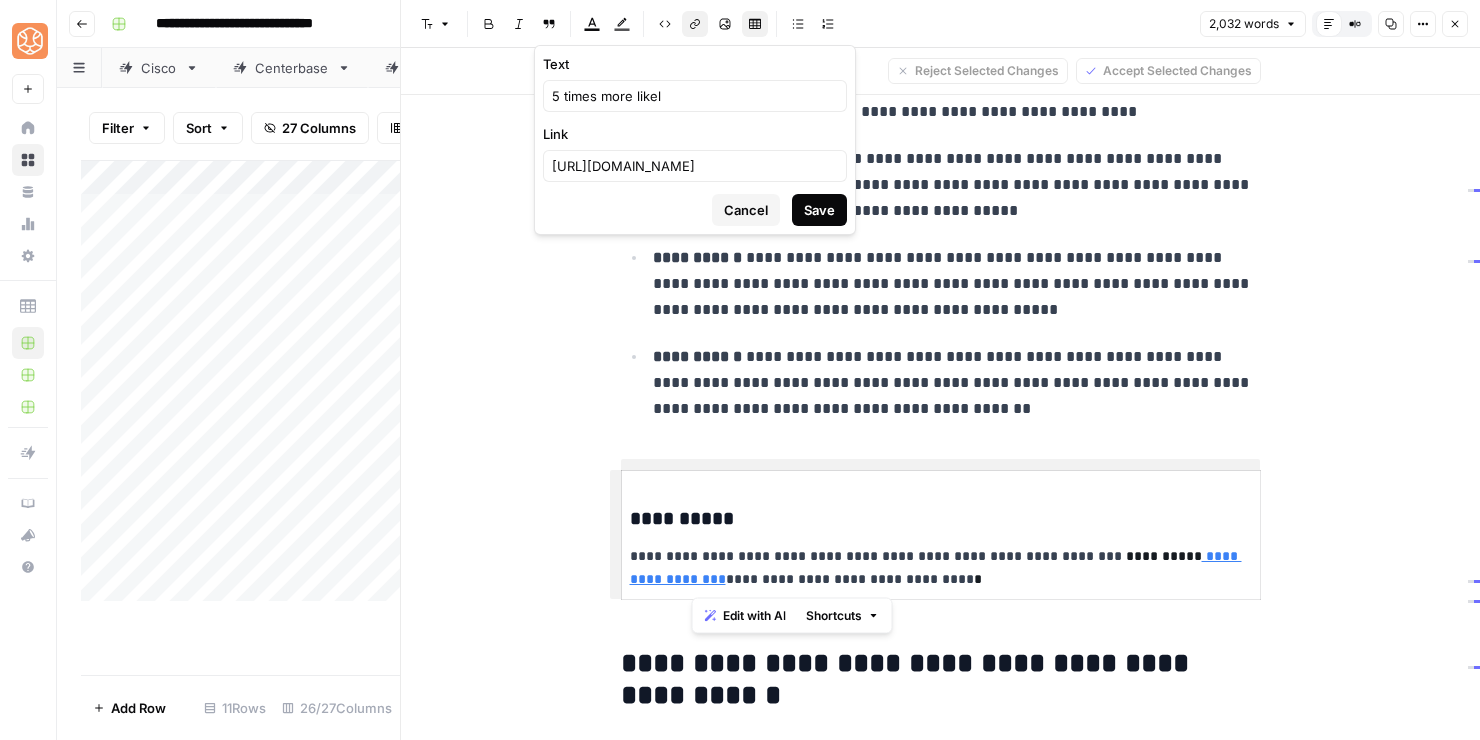 scroll, scrollTop: 0, scrollLeft: 0, axis: both 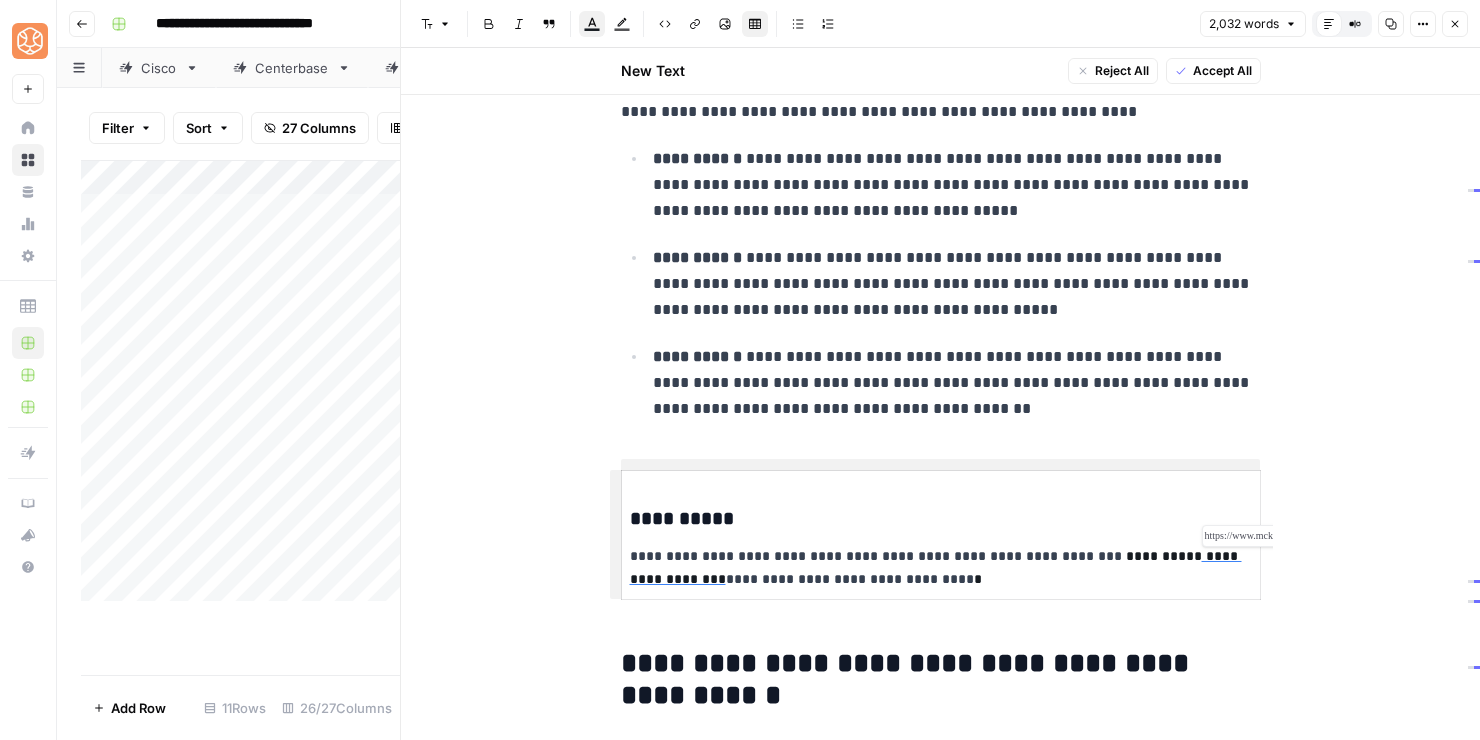 click on "**********" at bounding box center [936, 567] 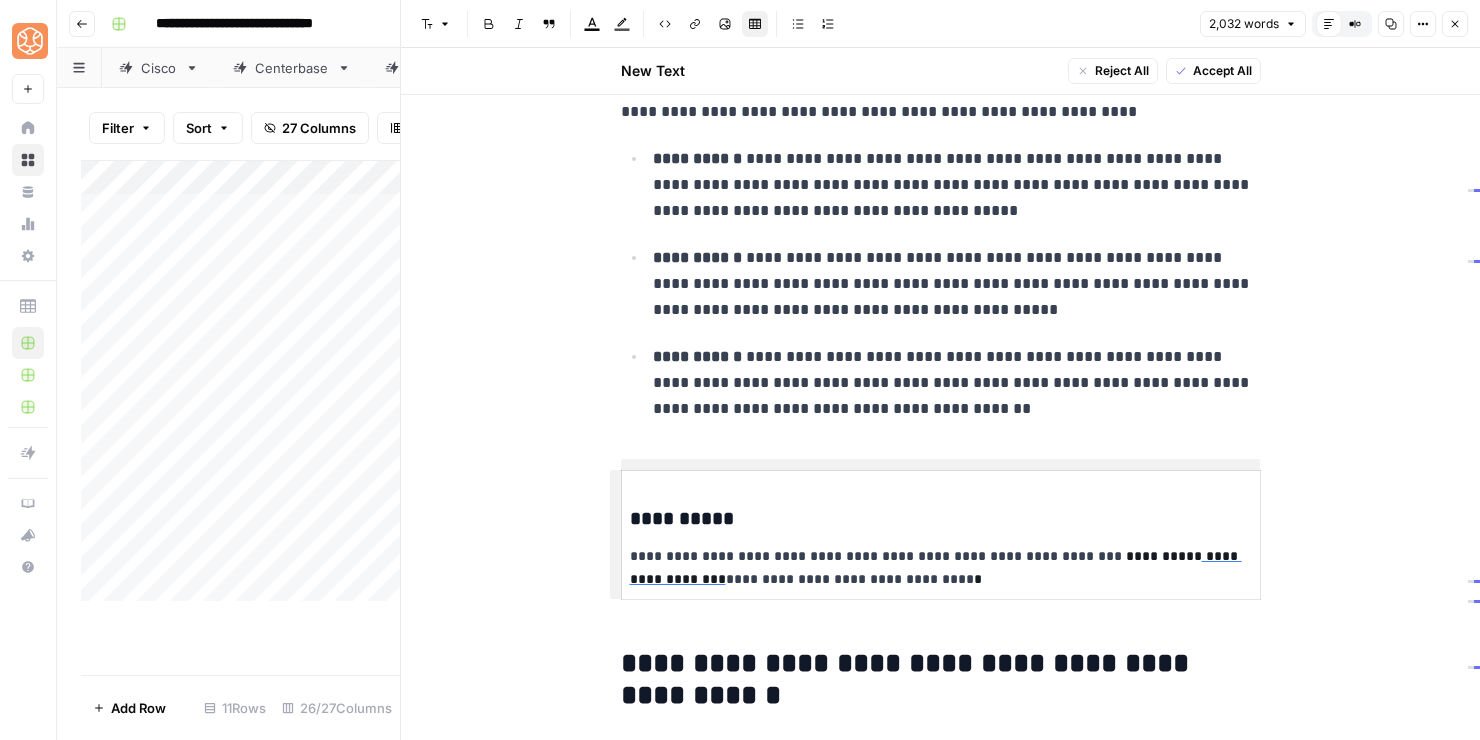 click on "**********" at bounding box center (941, 568) 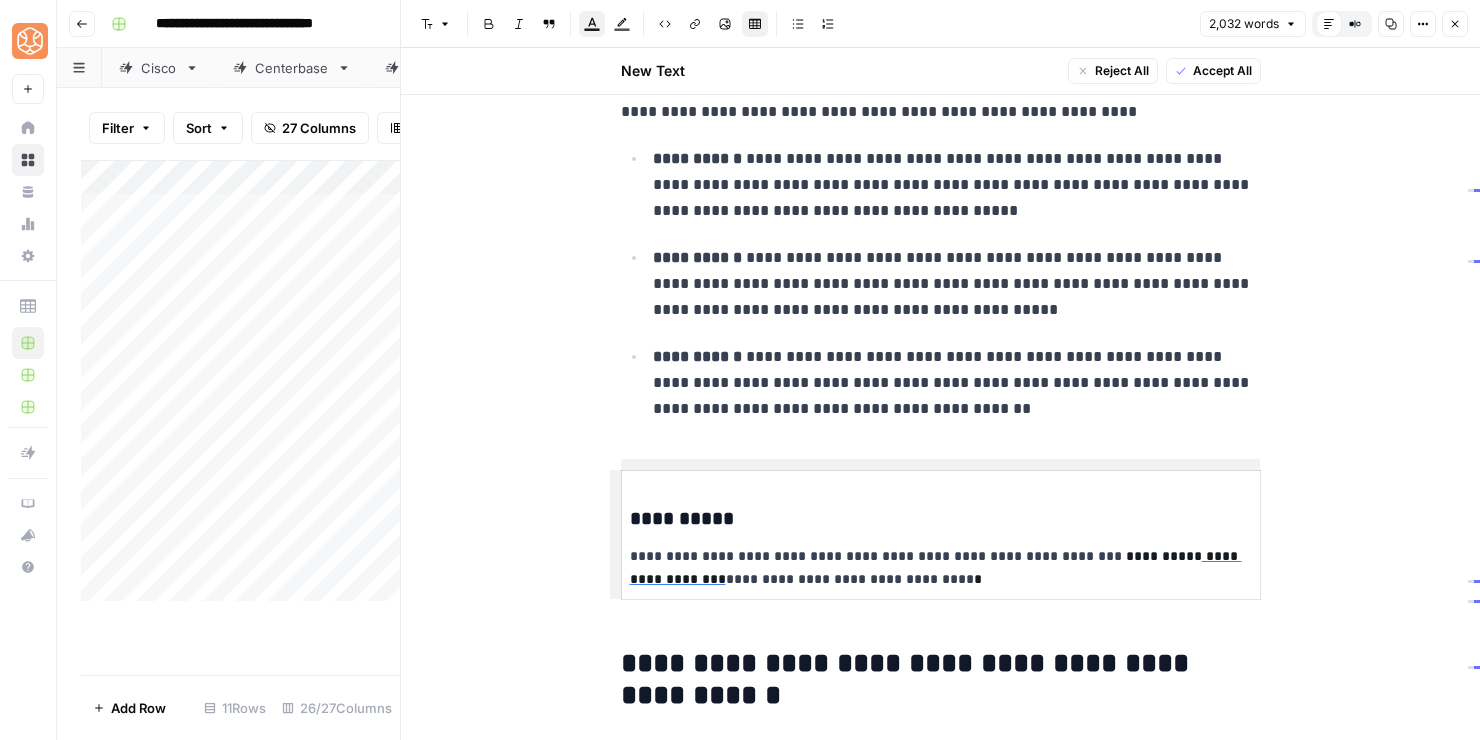 click on "**********" at bounding box center [941, 568] 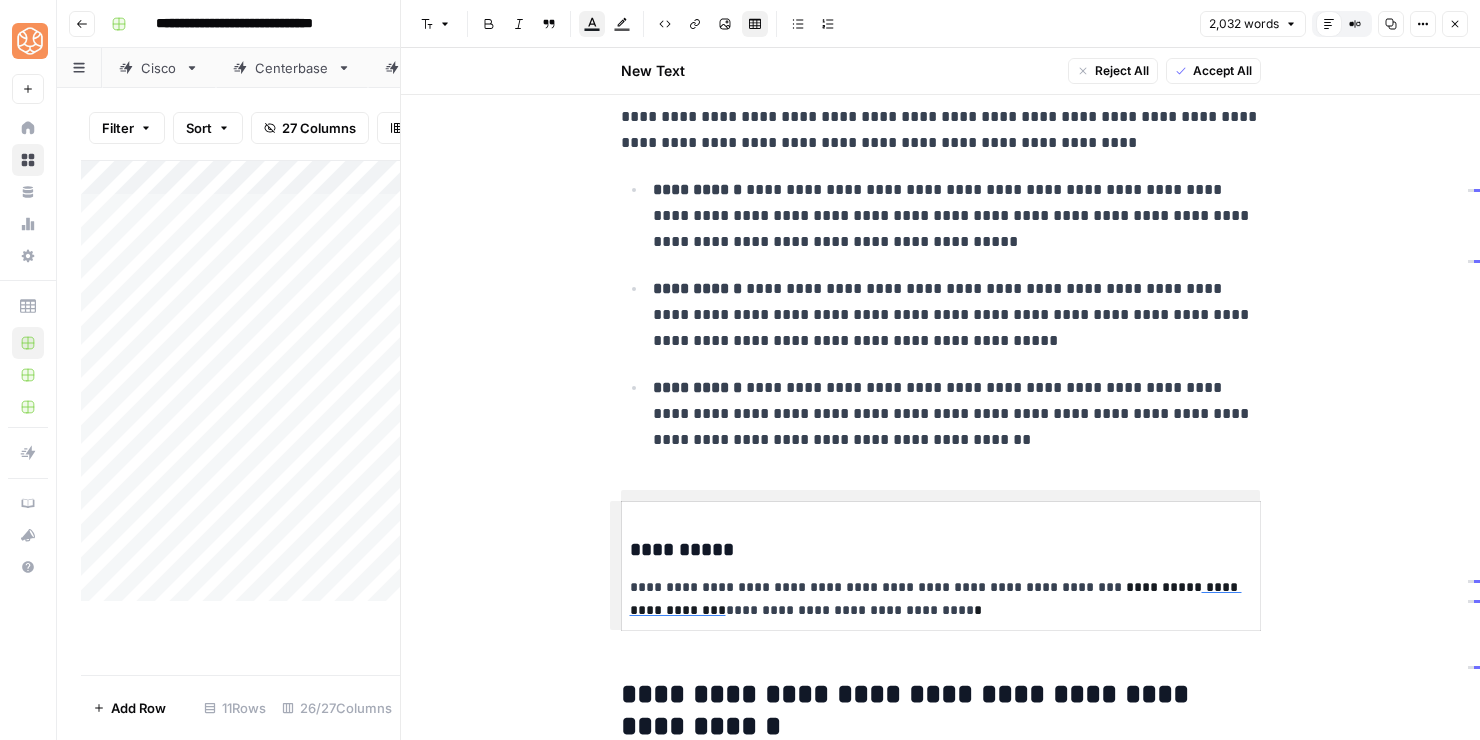 scroll, scrollTop: 1130, scrollLeft: 0, axis: vertical 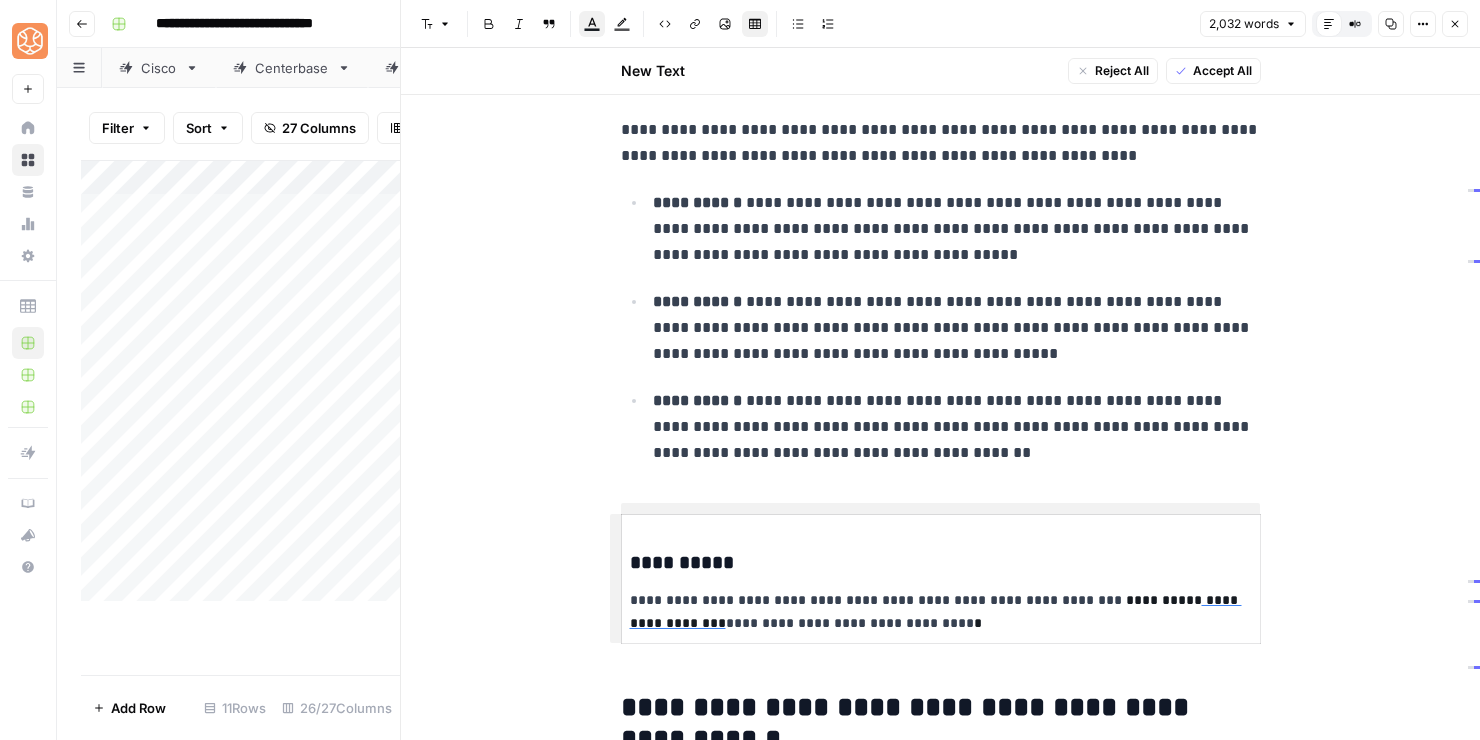 click on "**********" at bounding box center (957, 328) 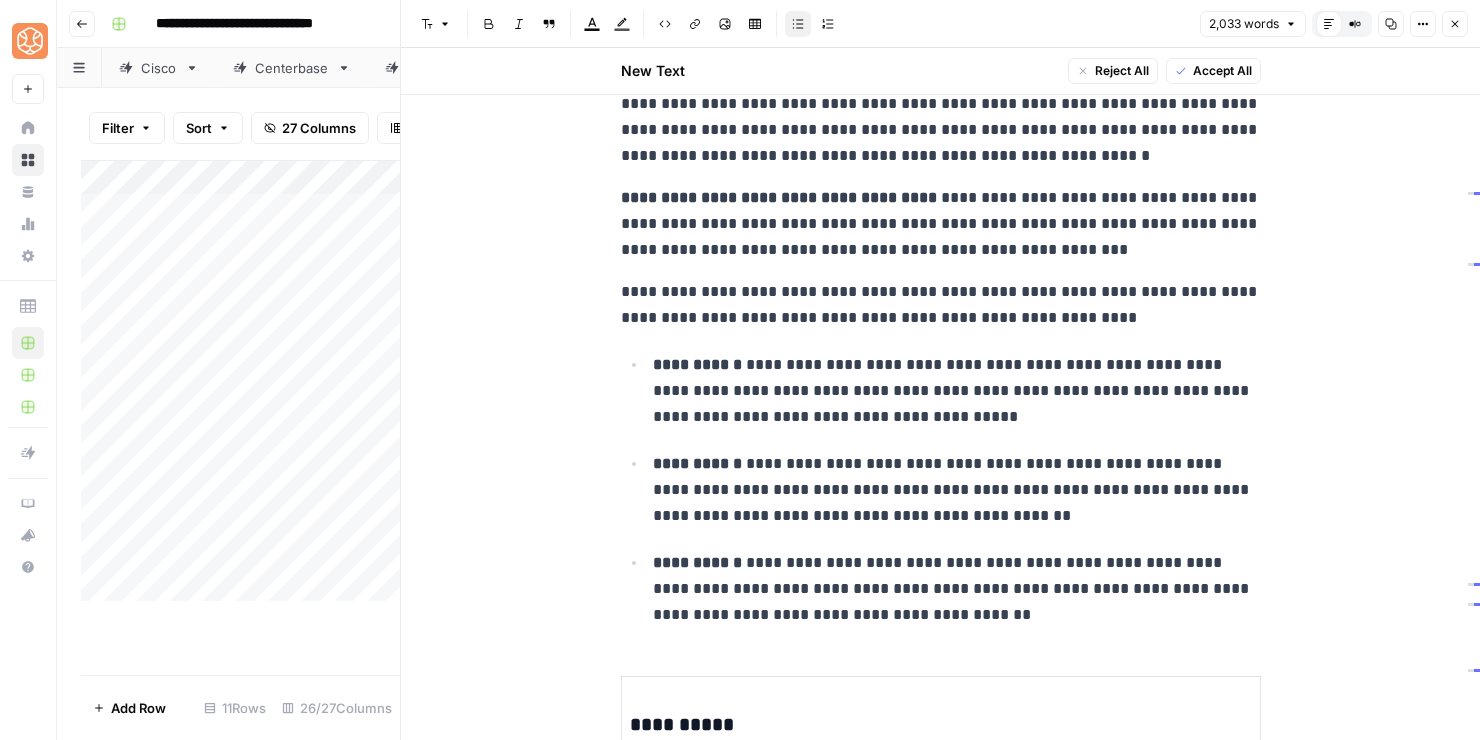 scroll, scrollTop: 974, scrollLeft: 0, axis: vertical 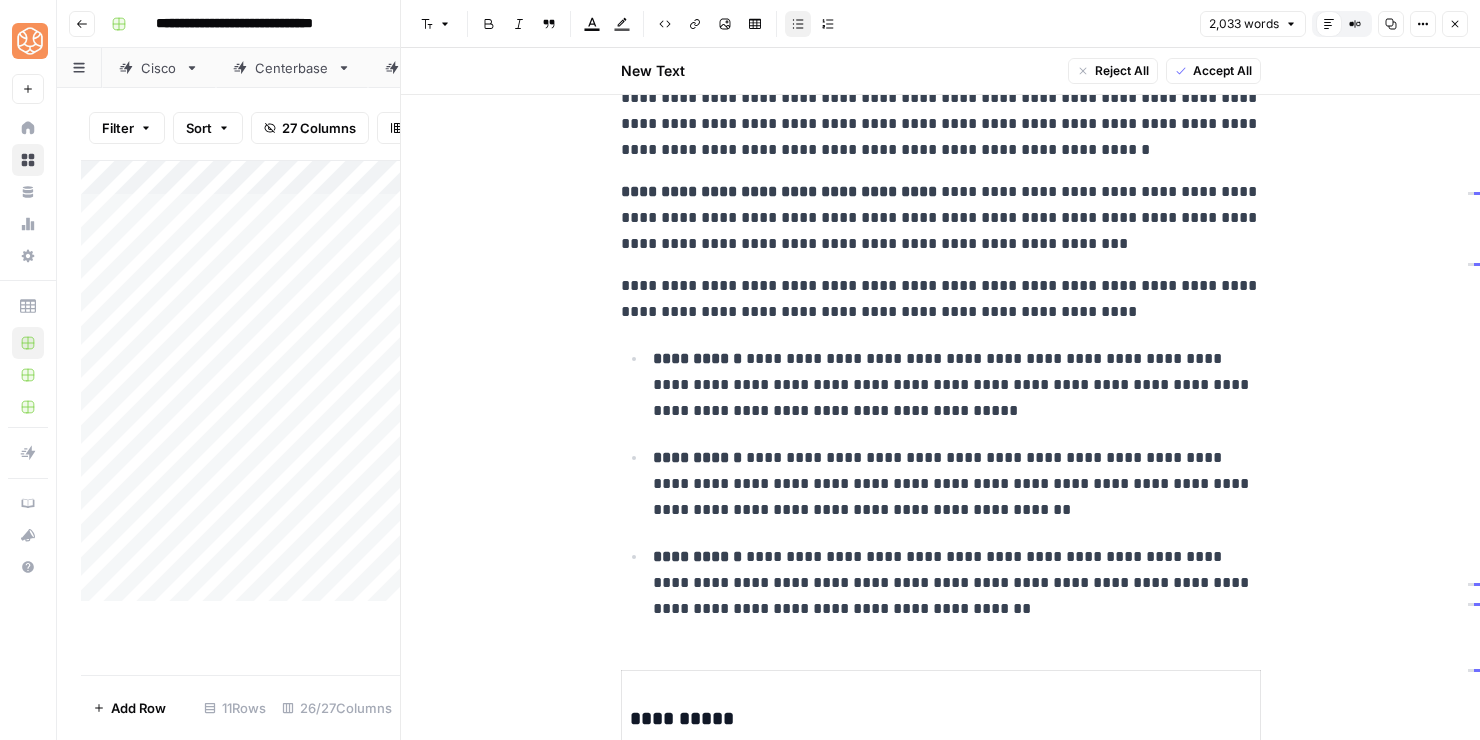 click on "**********" at bounding box center (957, 583) 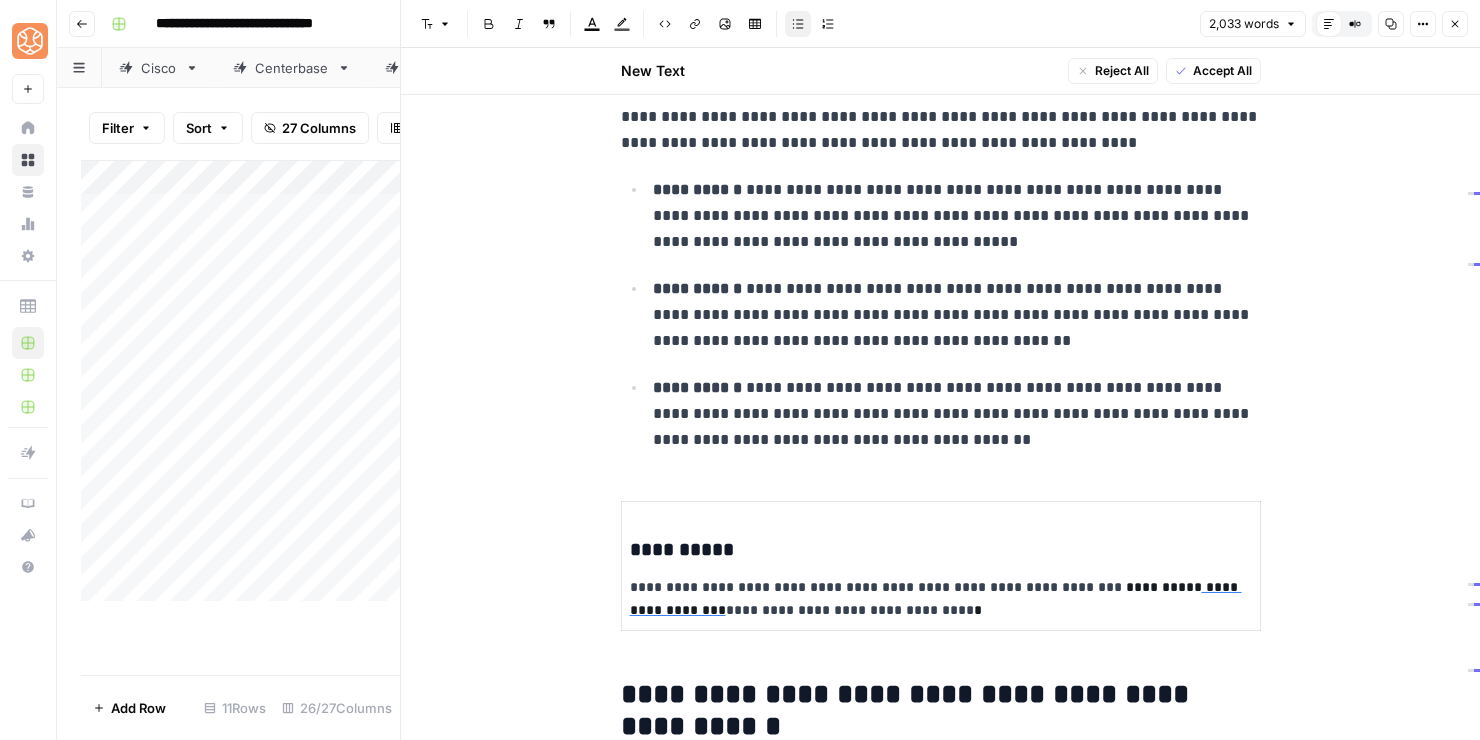scroll, scrollTop: 1147, scrollLeft: 0, axis: vertical 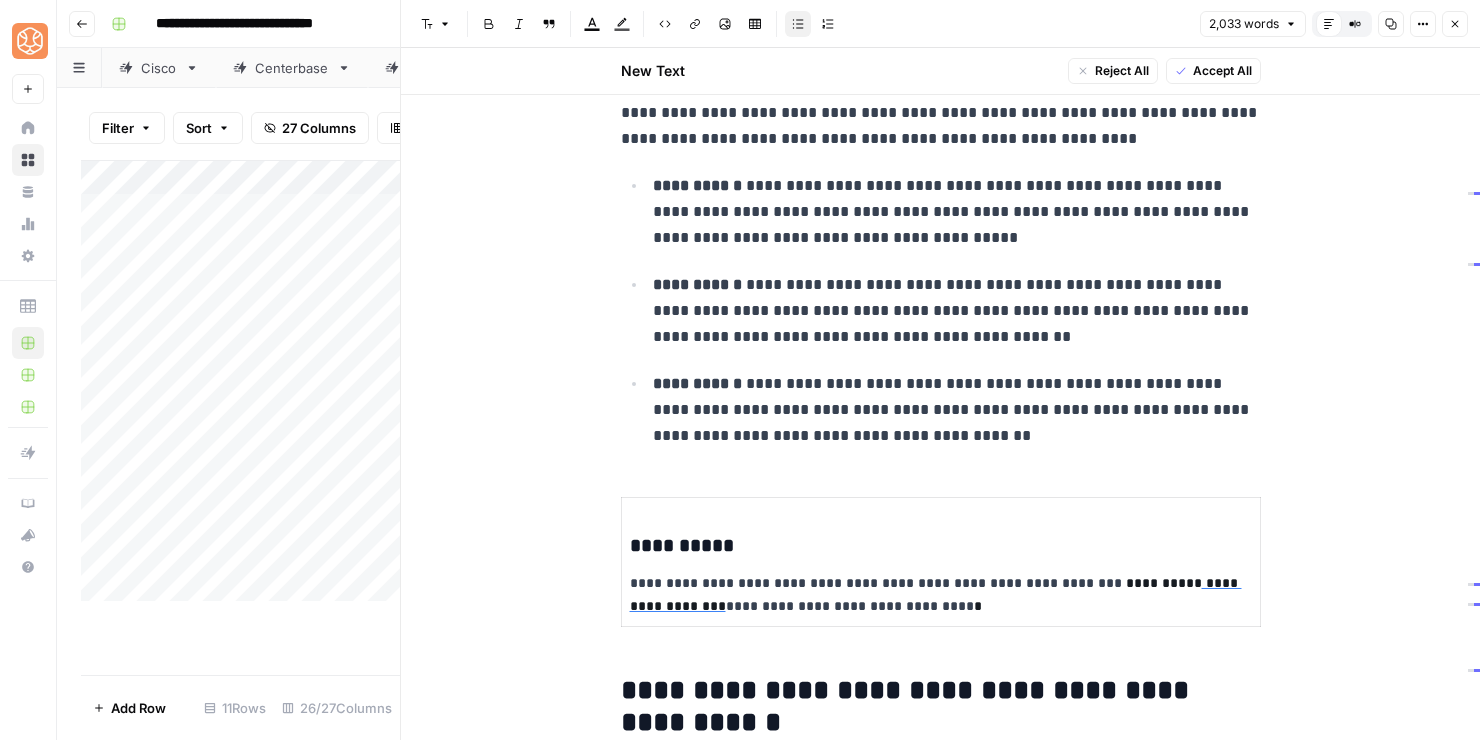 click on "**********" at bounding box center [940, 562] 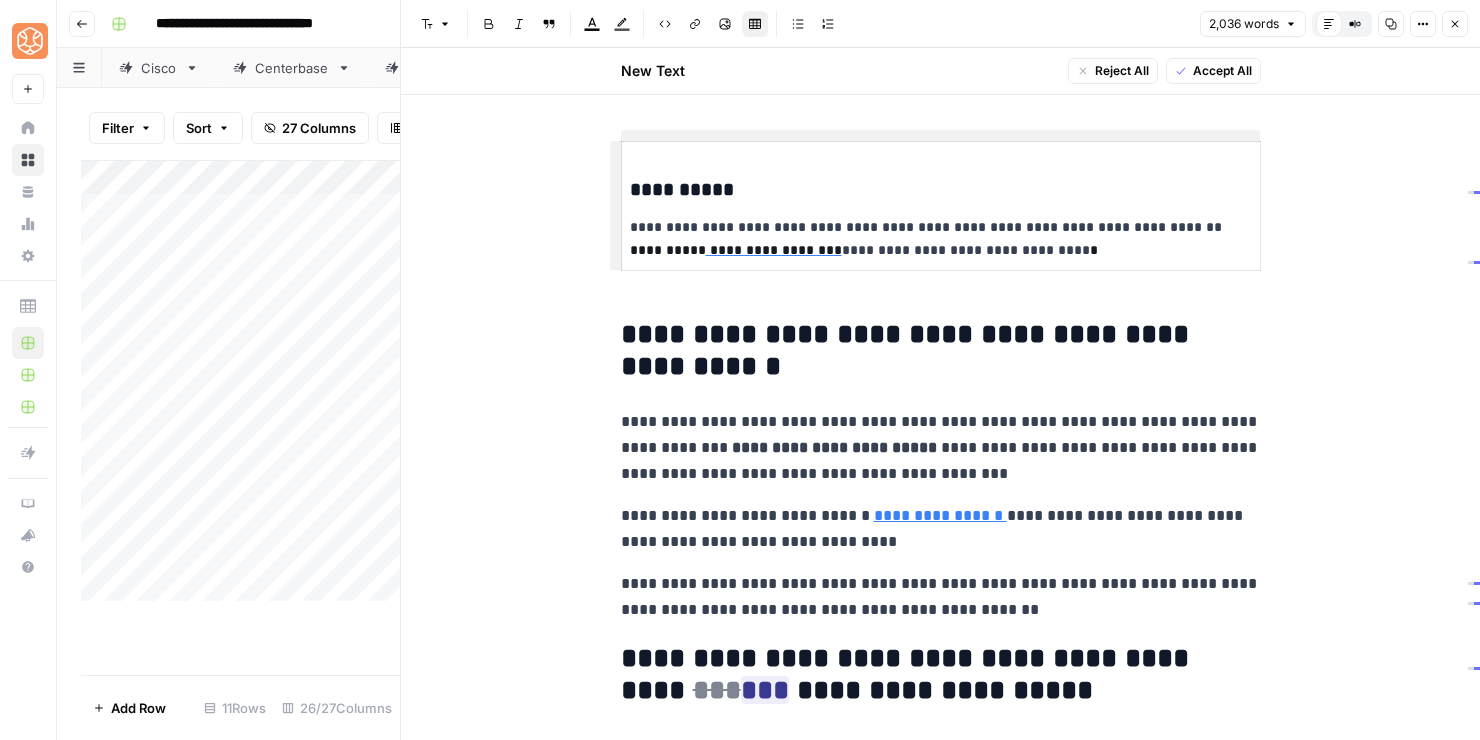 scroll, scrollTop: 1546, scrollLeft: 0, axis: vertical 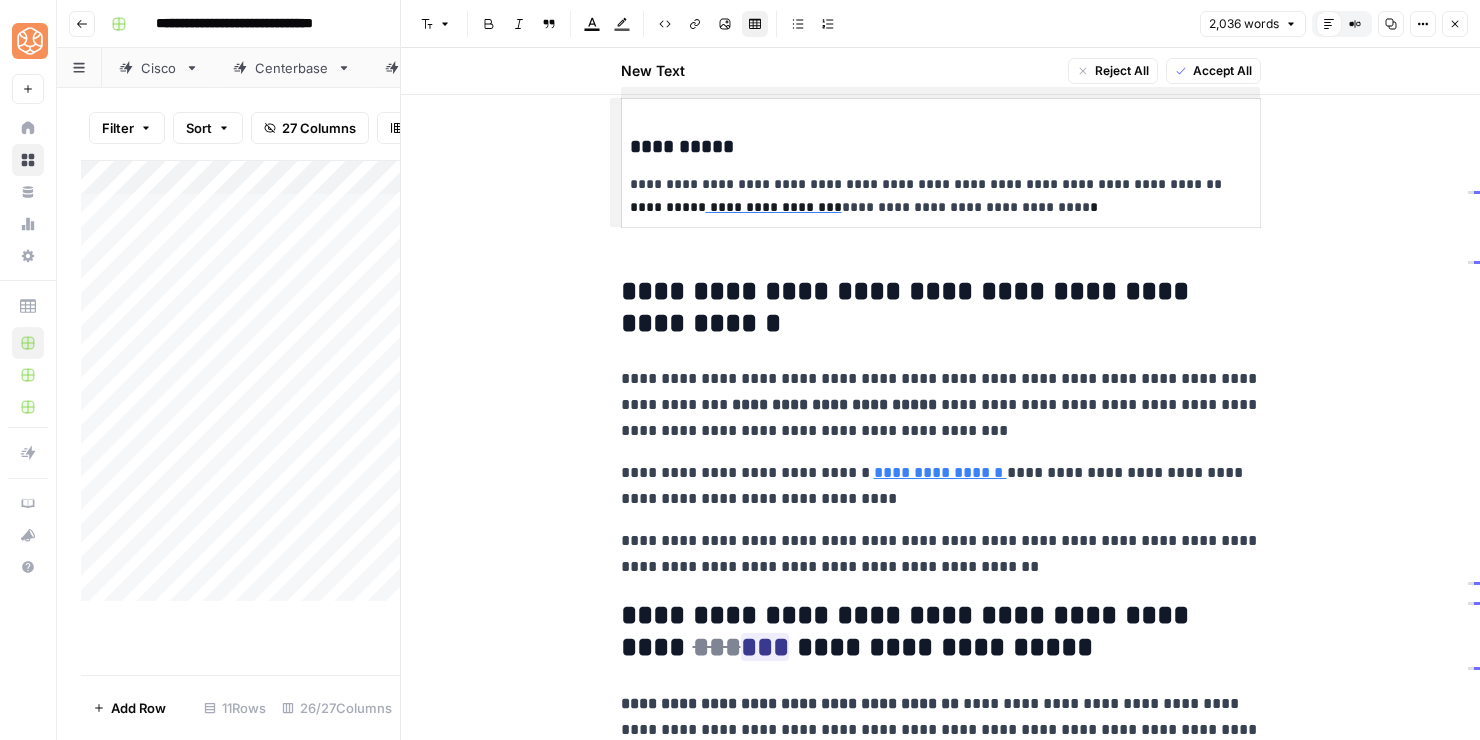 click on "**********" at bounding box center [941, 486] 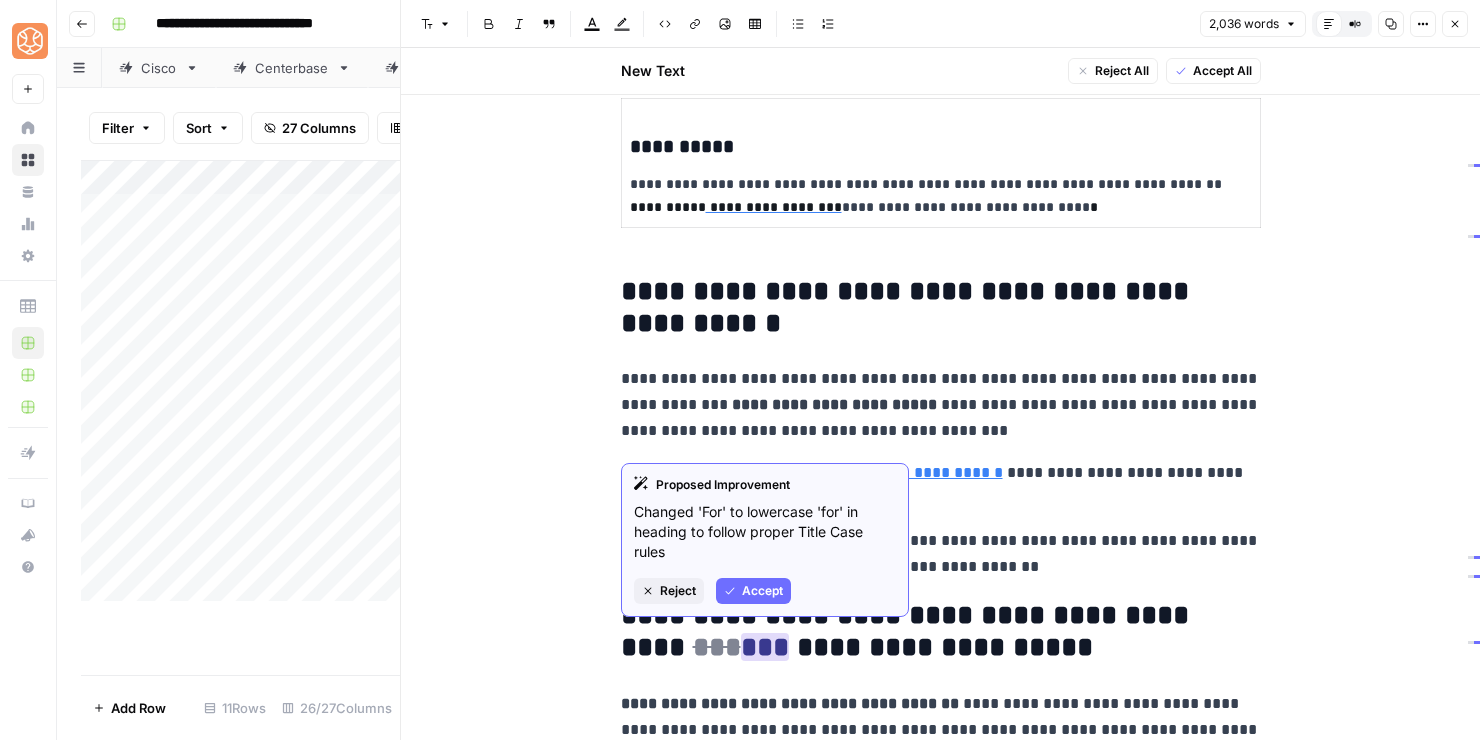 click on "Accept" at bounding box center [753, 591] 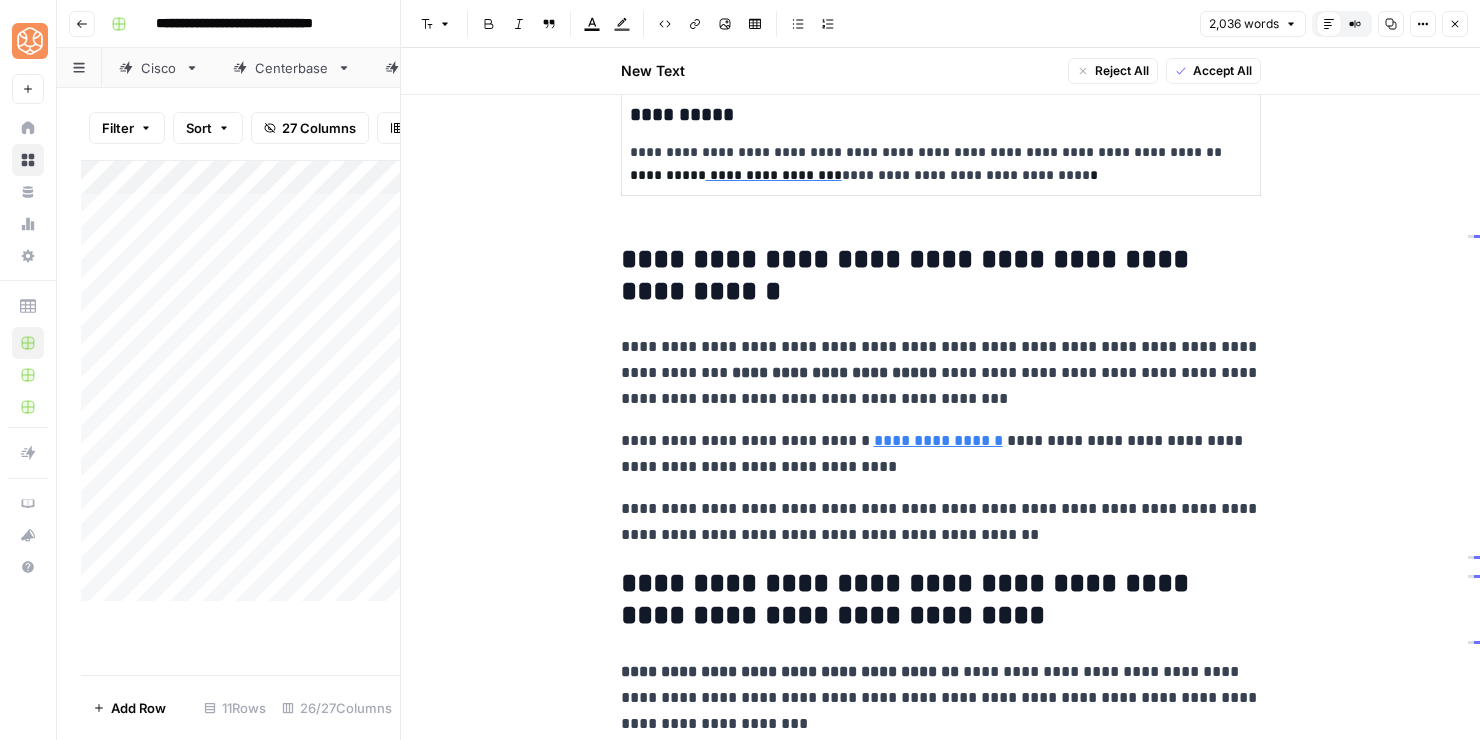 scroll, scrollTop: 1565, scrollLeft: 0, axis: vertical 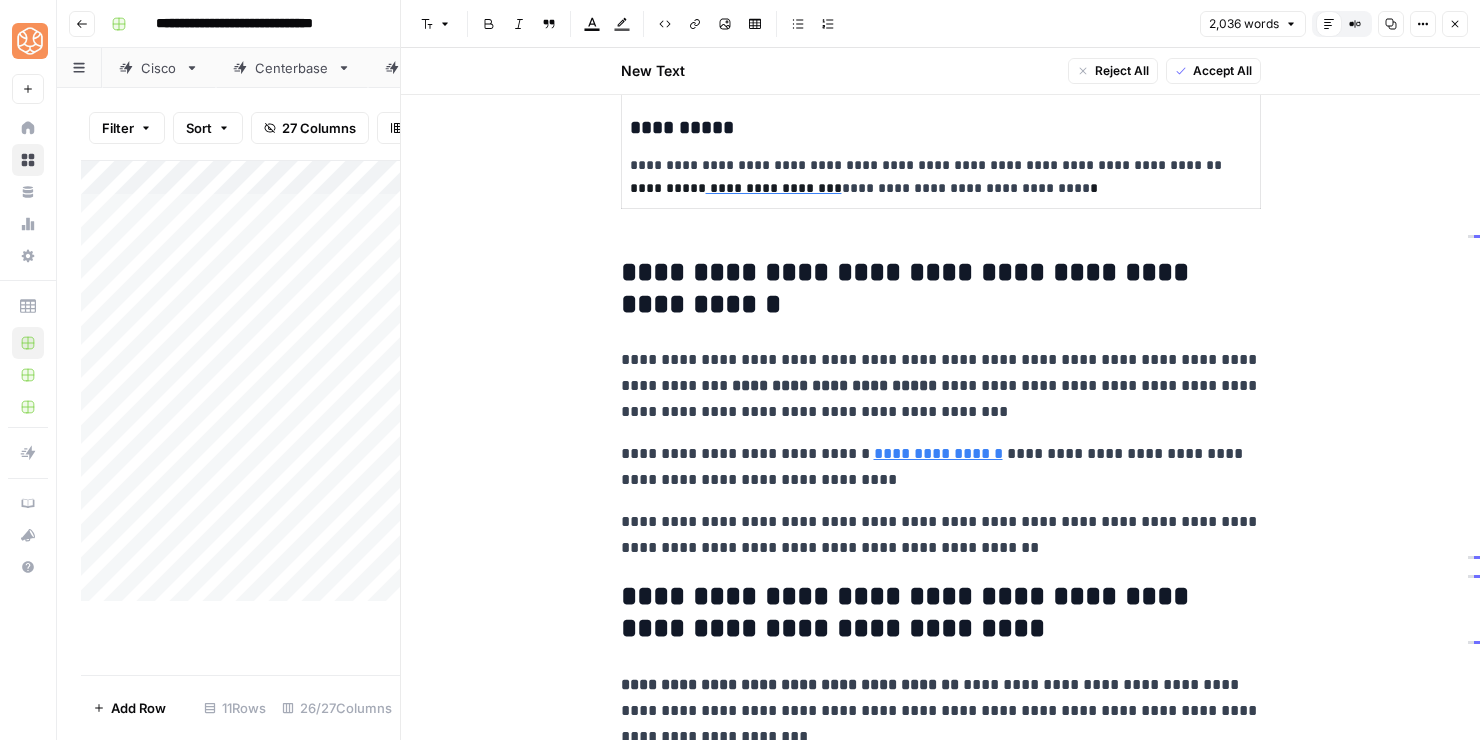 click on "**********" at bounding box center (941, 386) 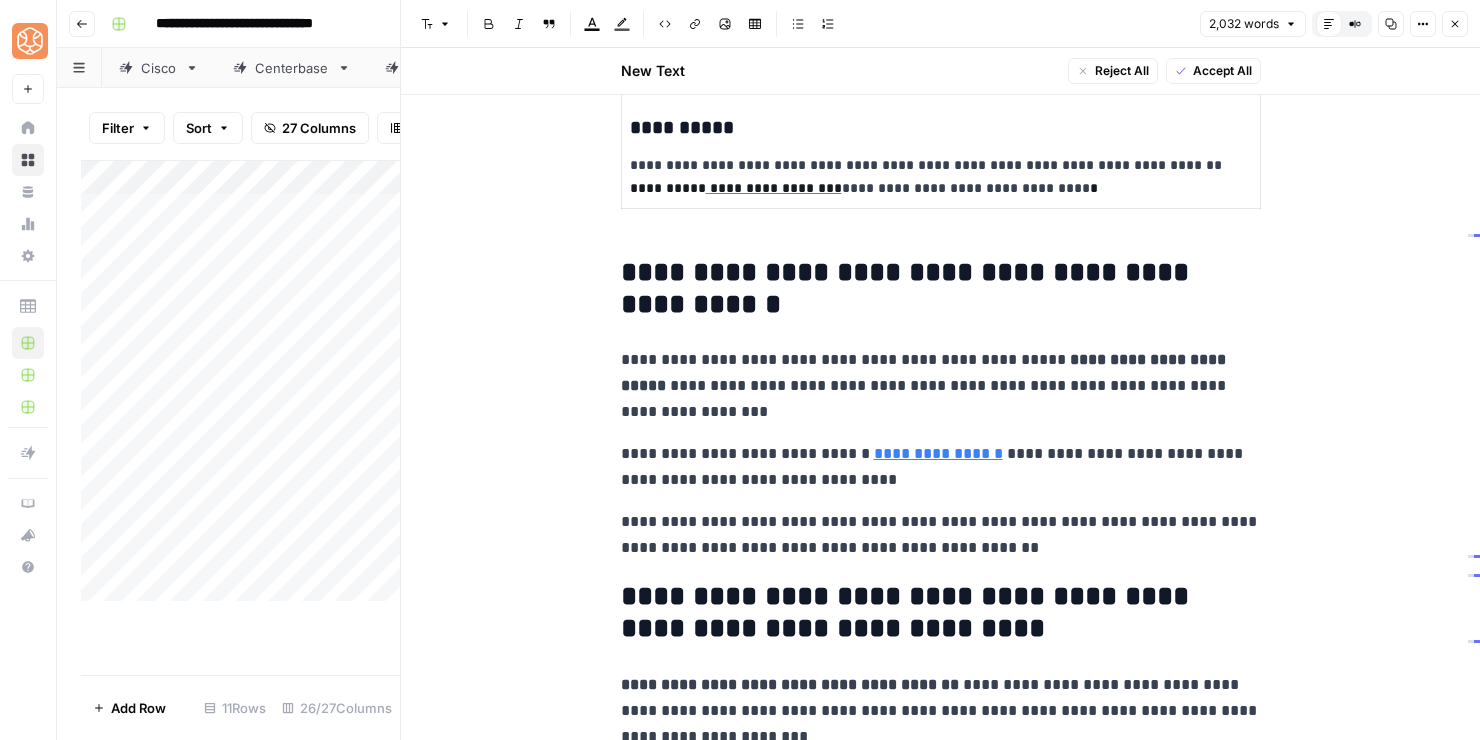 click on "**********" at bounding box center [941, 386] 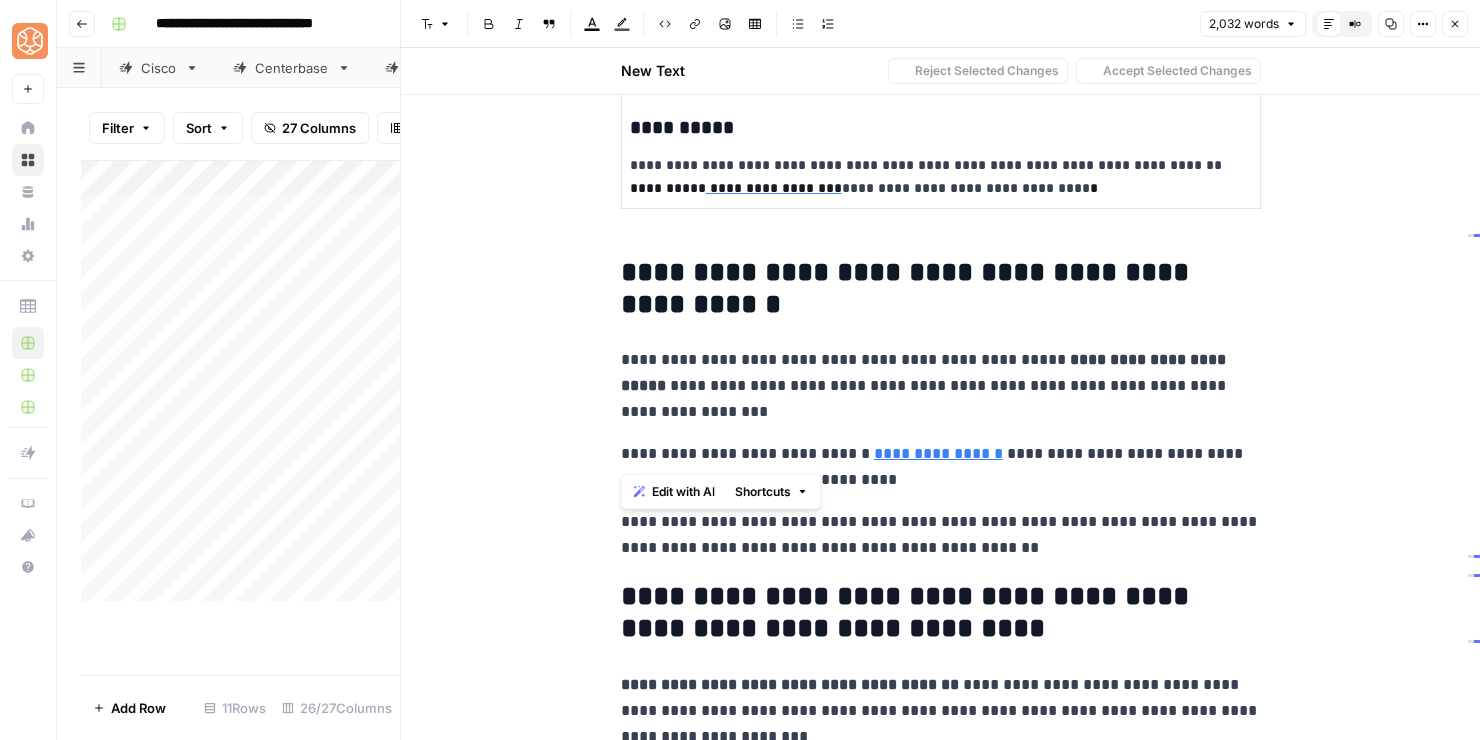 click on "**********" at bounding box center [941, 386] 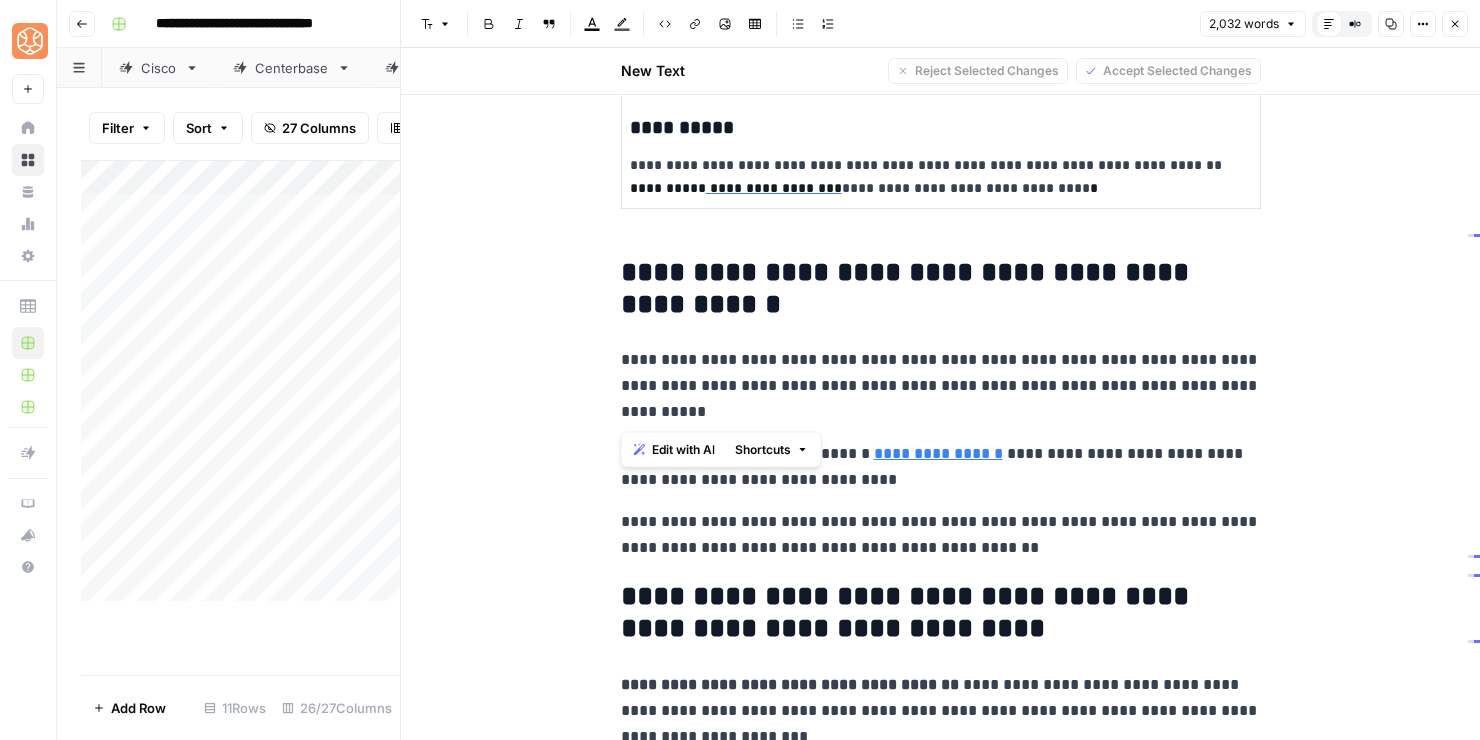 click on "**********" at bounding box center [941, 386] 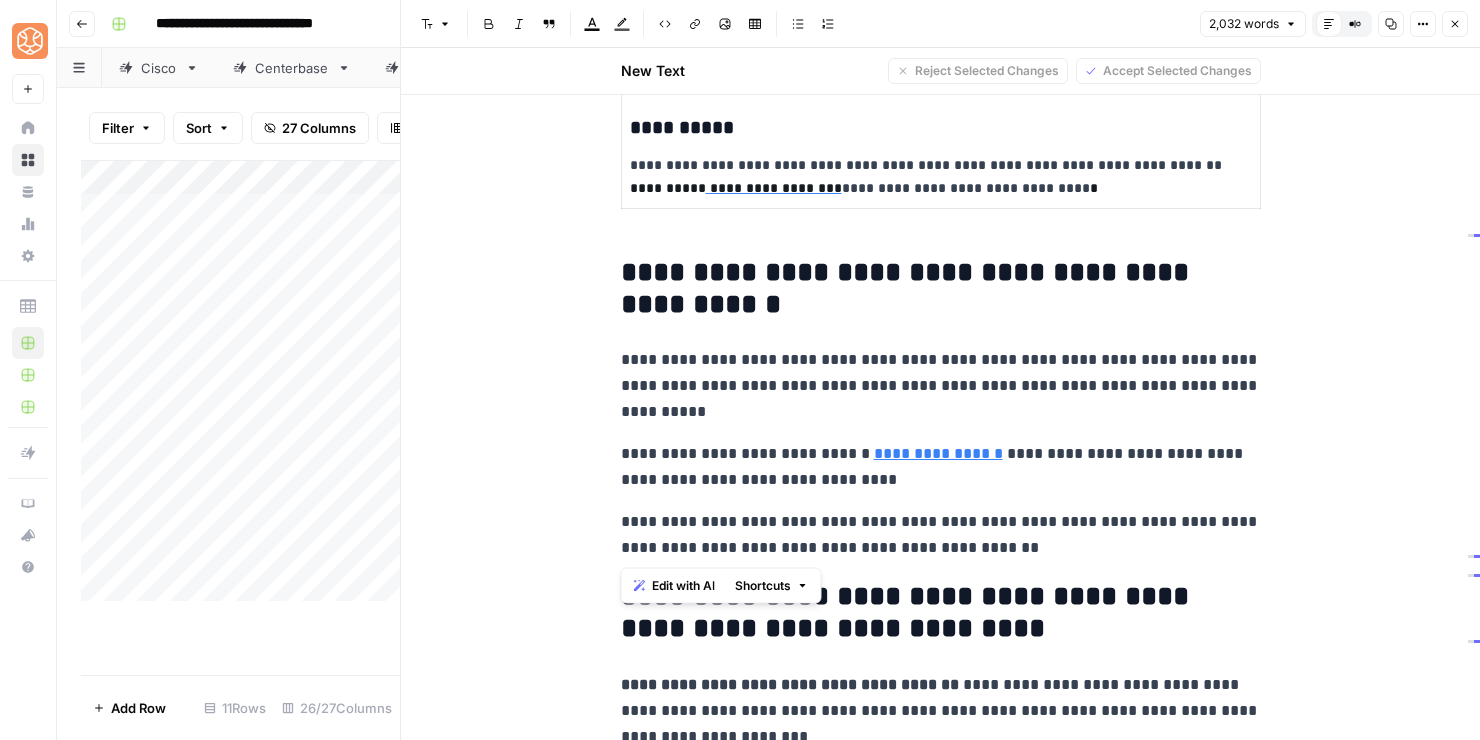 drag, startPoint x: 1044, startPoint y: 550, endPoint x: 989, endPoint y: 338, distance: 219.01826 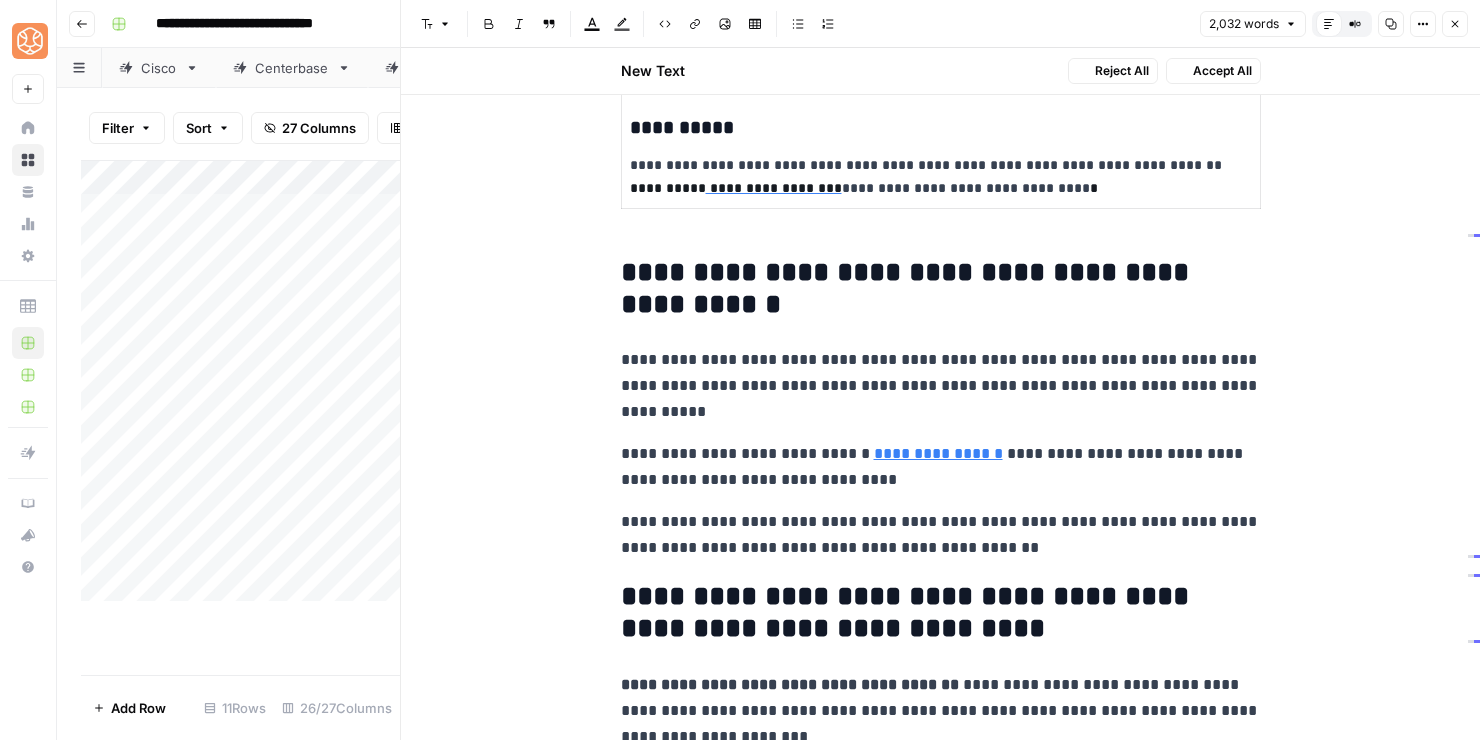 click on "**********" at bounding box center (941, 467) 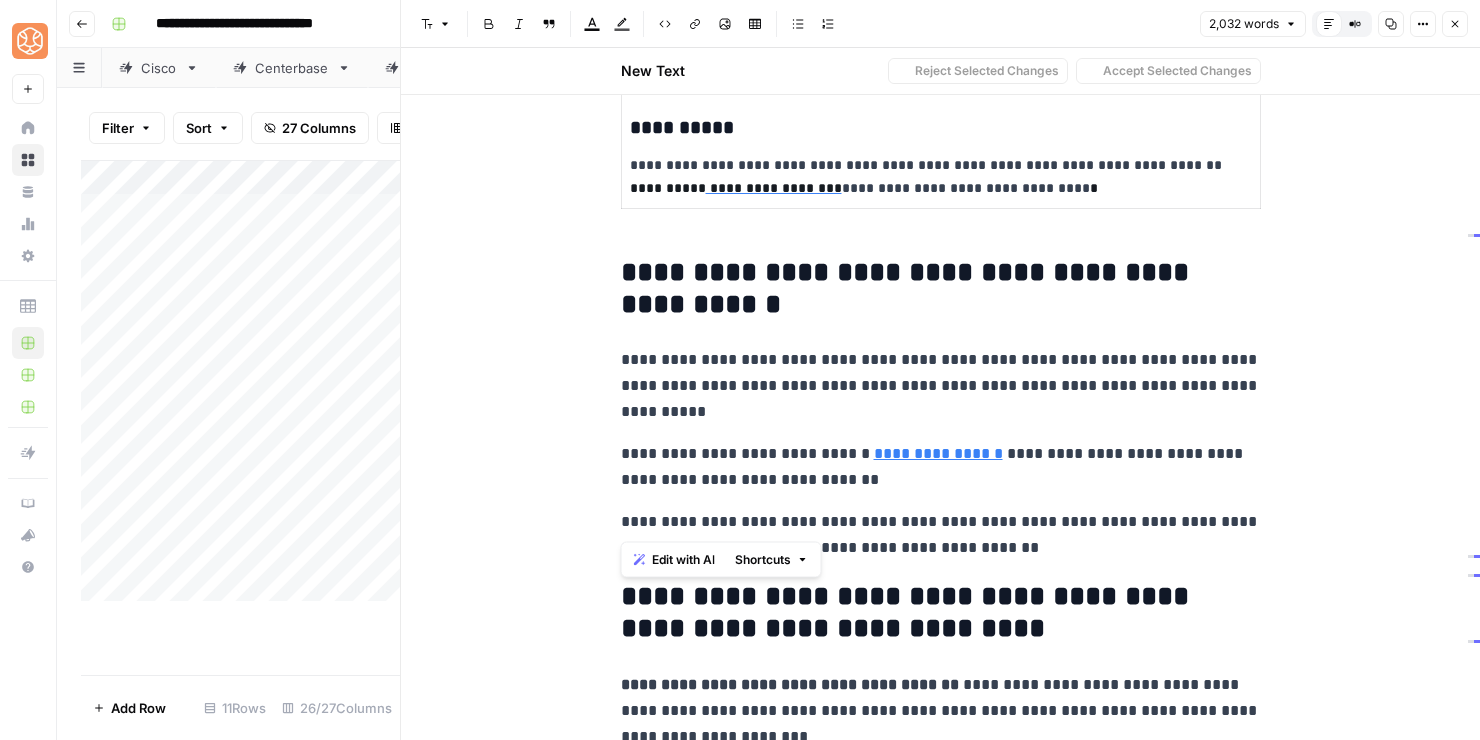 drag, startPoint x: 1063, startPoint y: 534, endPoint x: 1049, endPoint y: 330, distance: 204.47983 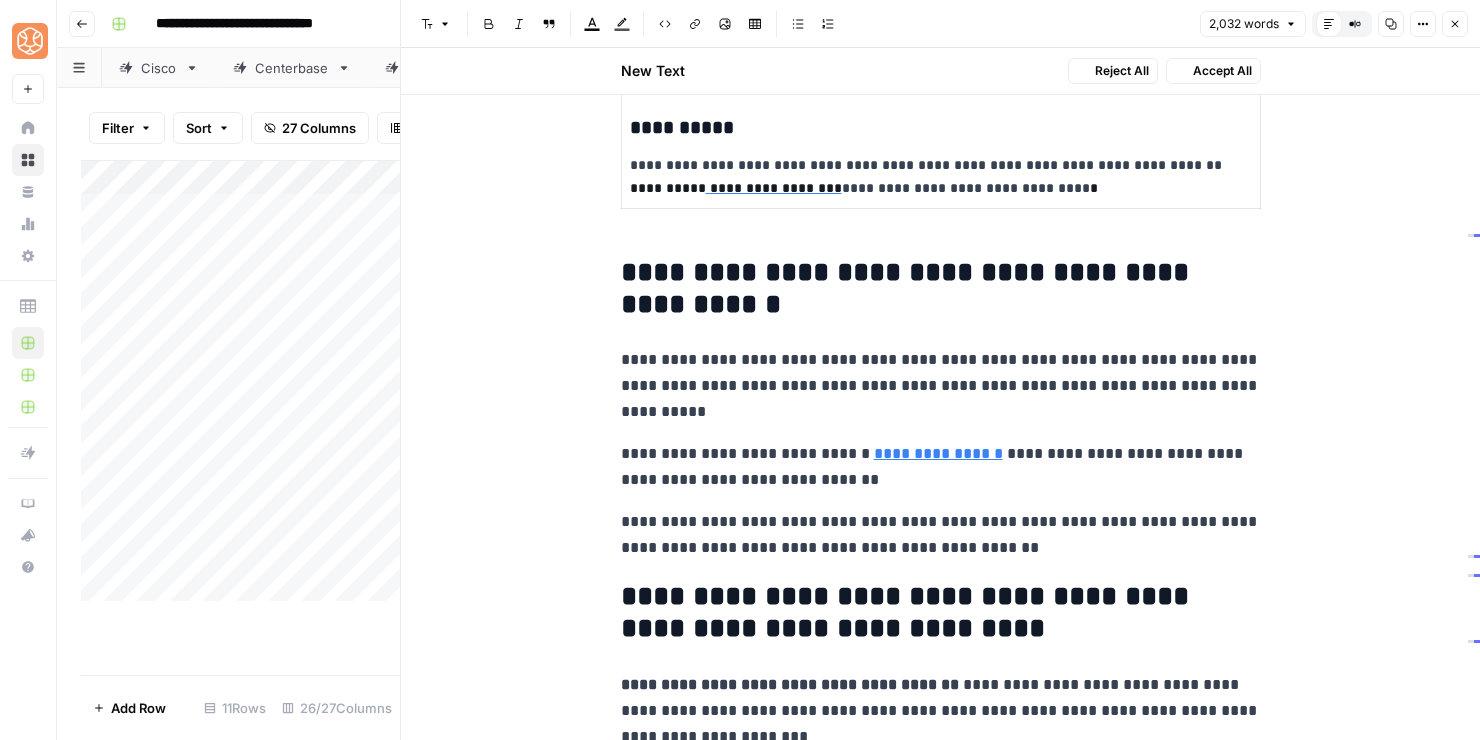 click on "**********" at bounding box center (941, 386) 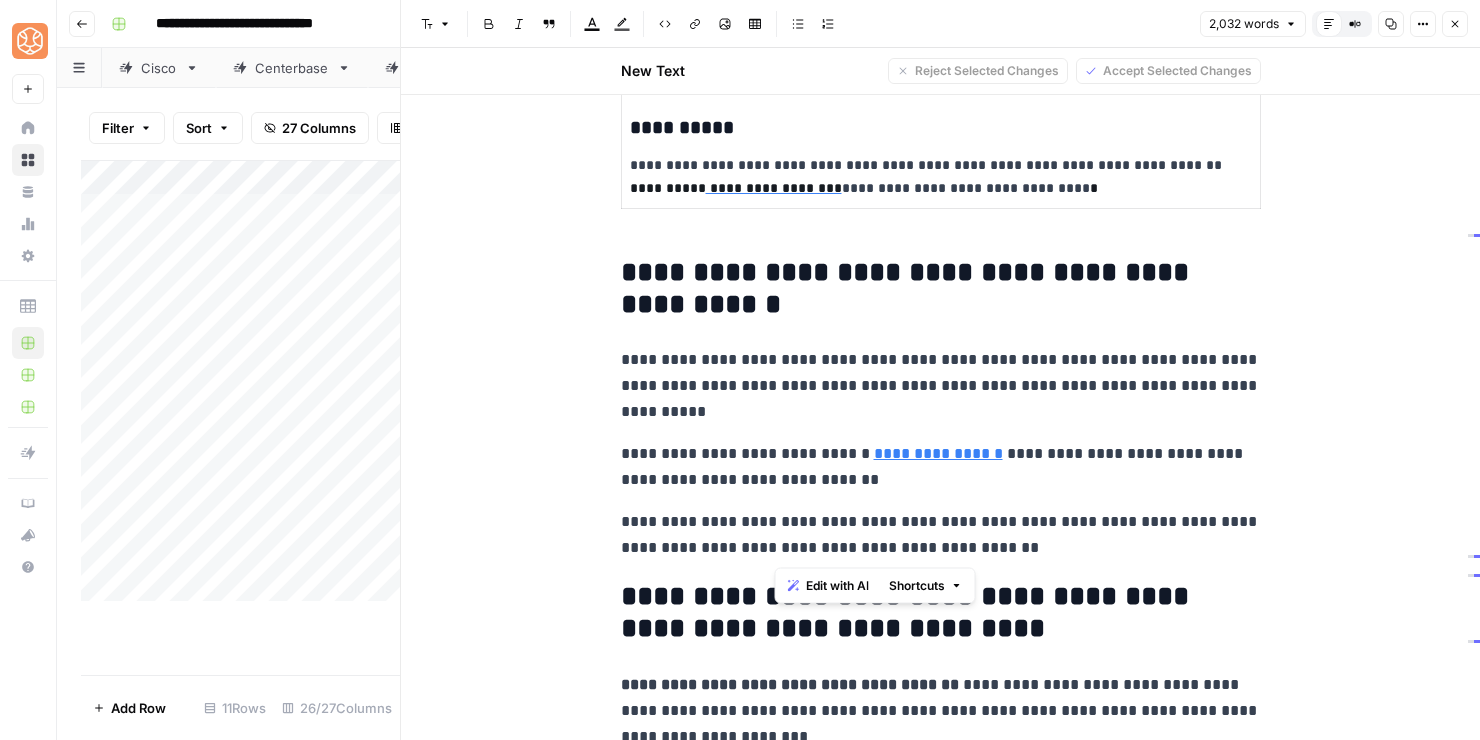drag, startPoint x: 1071, startPoint y: 552, endPoint x: 1054, endPoint y: 300, distance: 252.57277 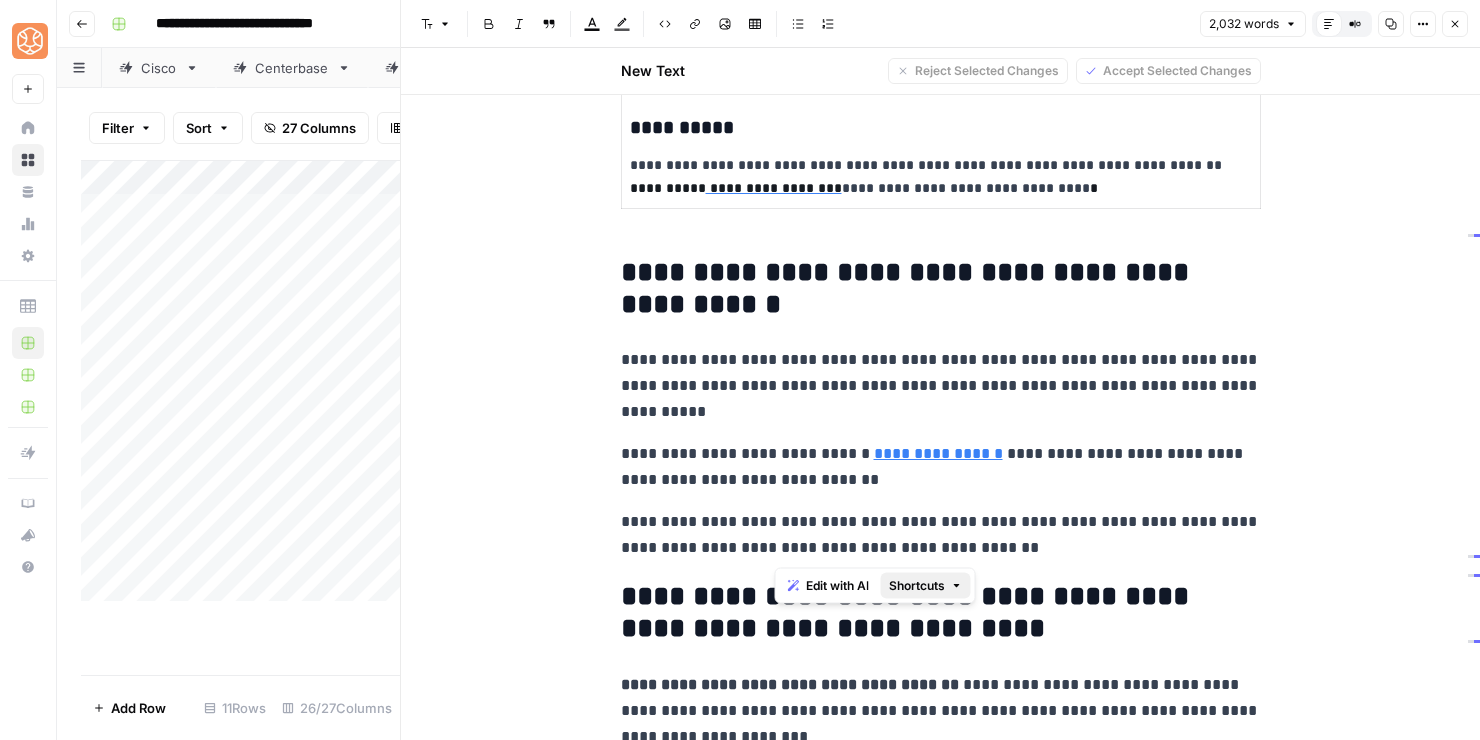 click on "Shortcuts" at bounding box center [917, 586] 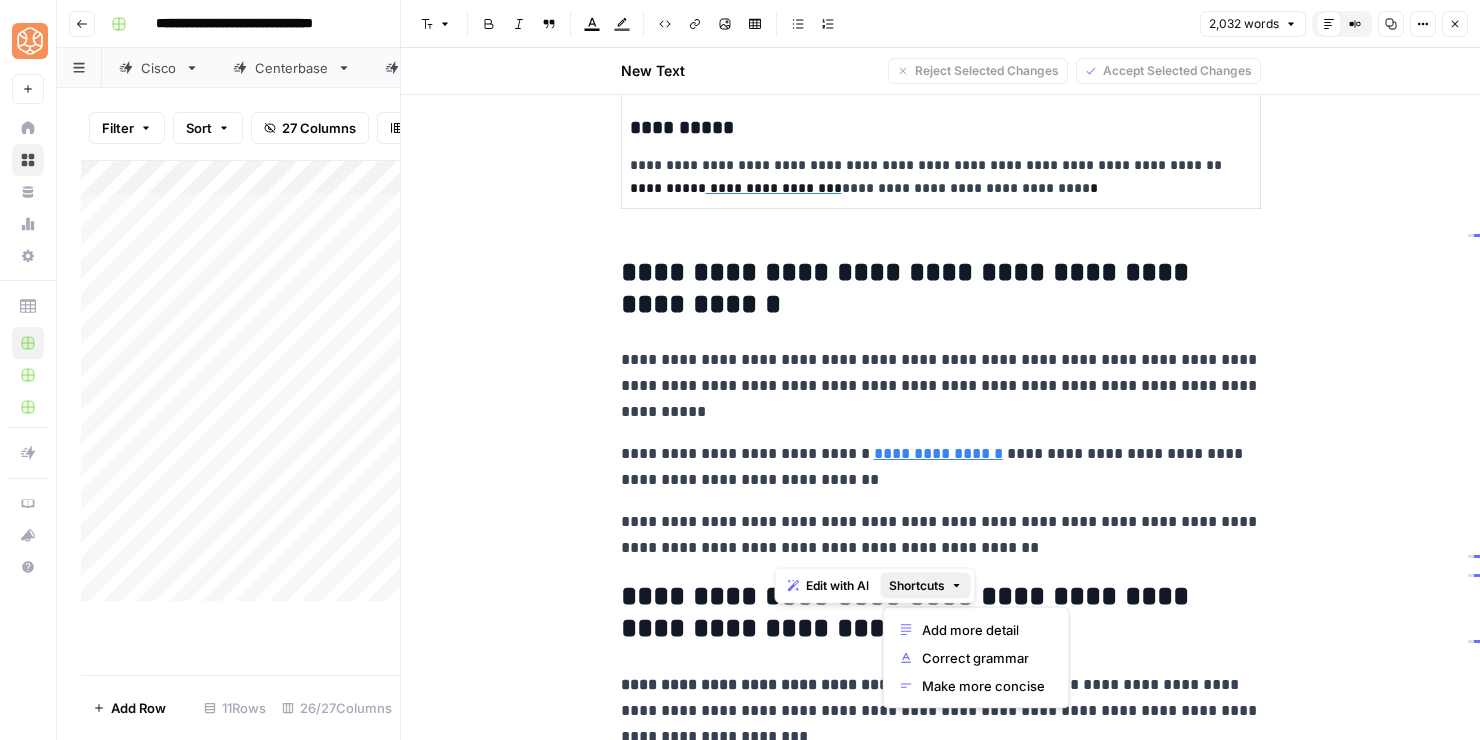 click on "**********" at bounding box center (941, 535) 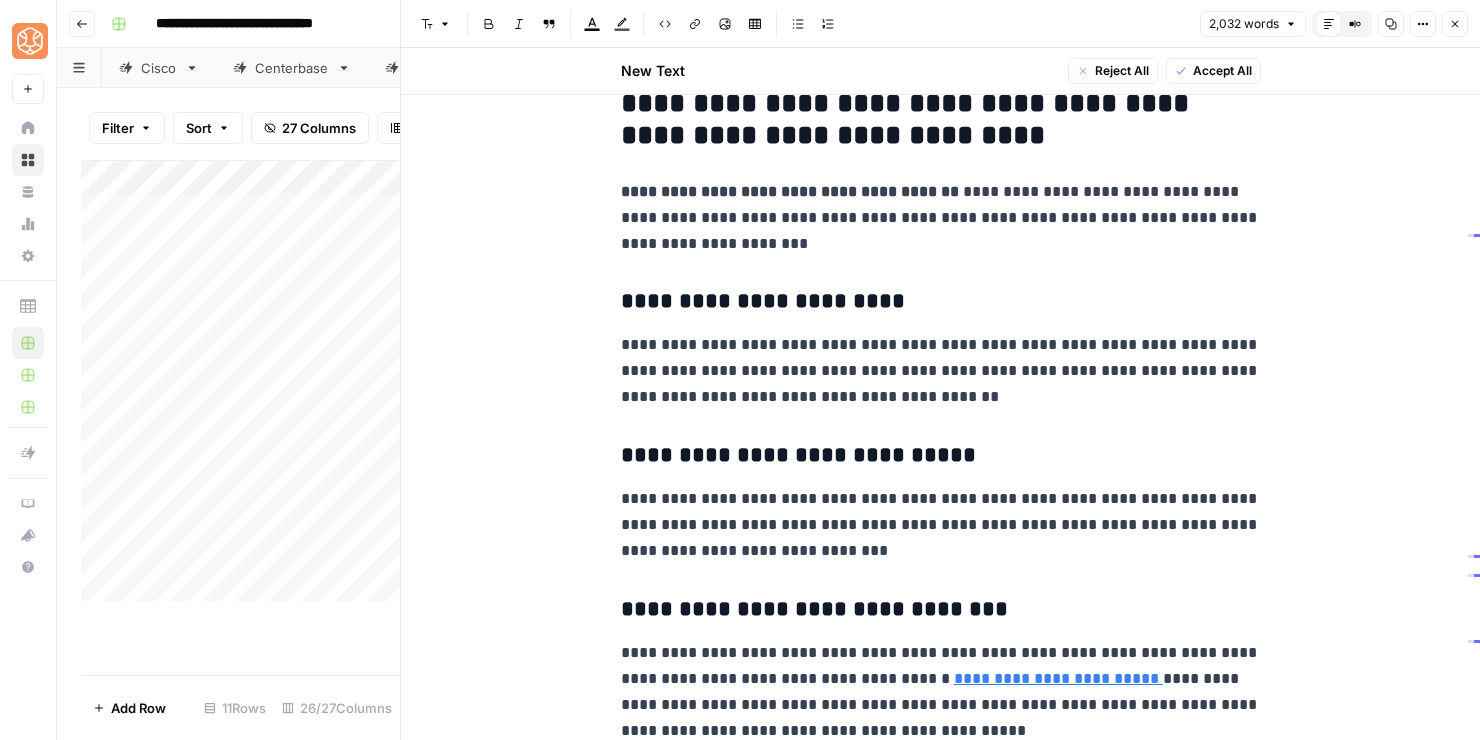 scroll, scrollTop: 2076, scrollLeft: 0, axis: vertical 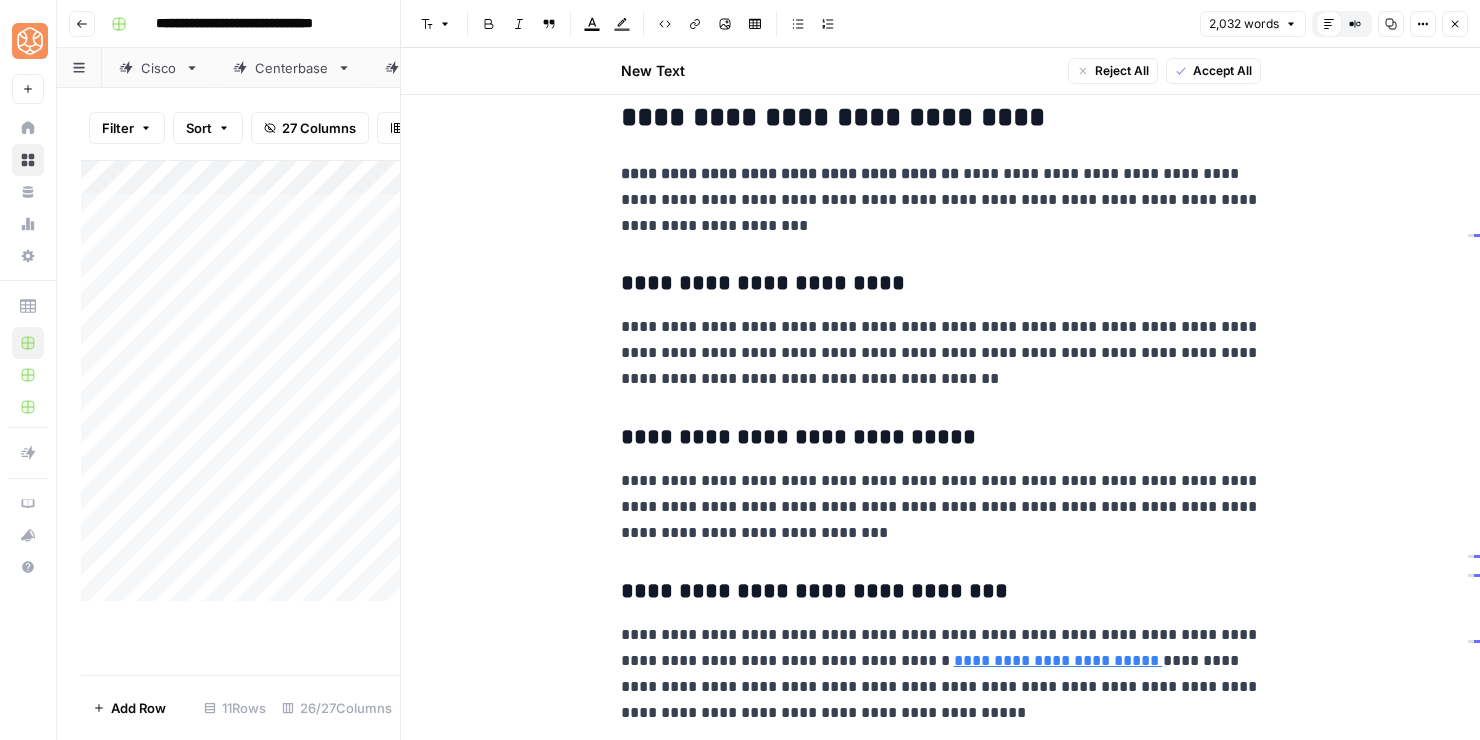 click on "**********" at bounding box center [941, 200] 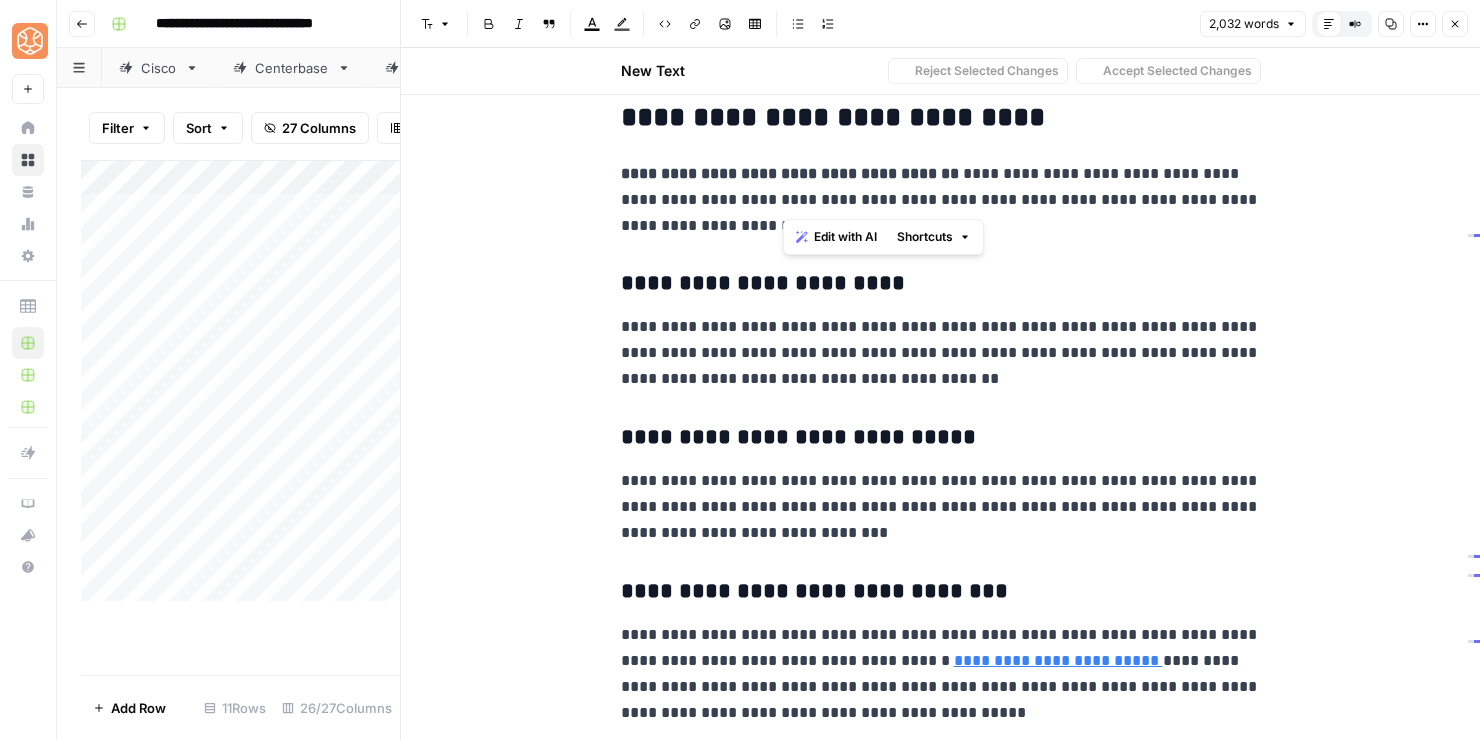 click on "**********" at bounding box center (941, 200) 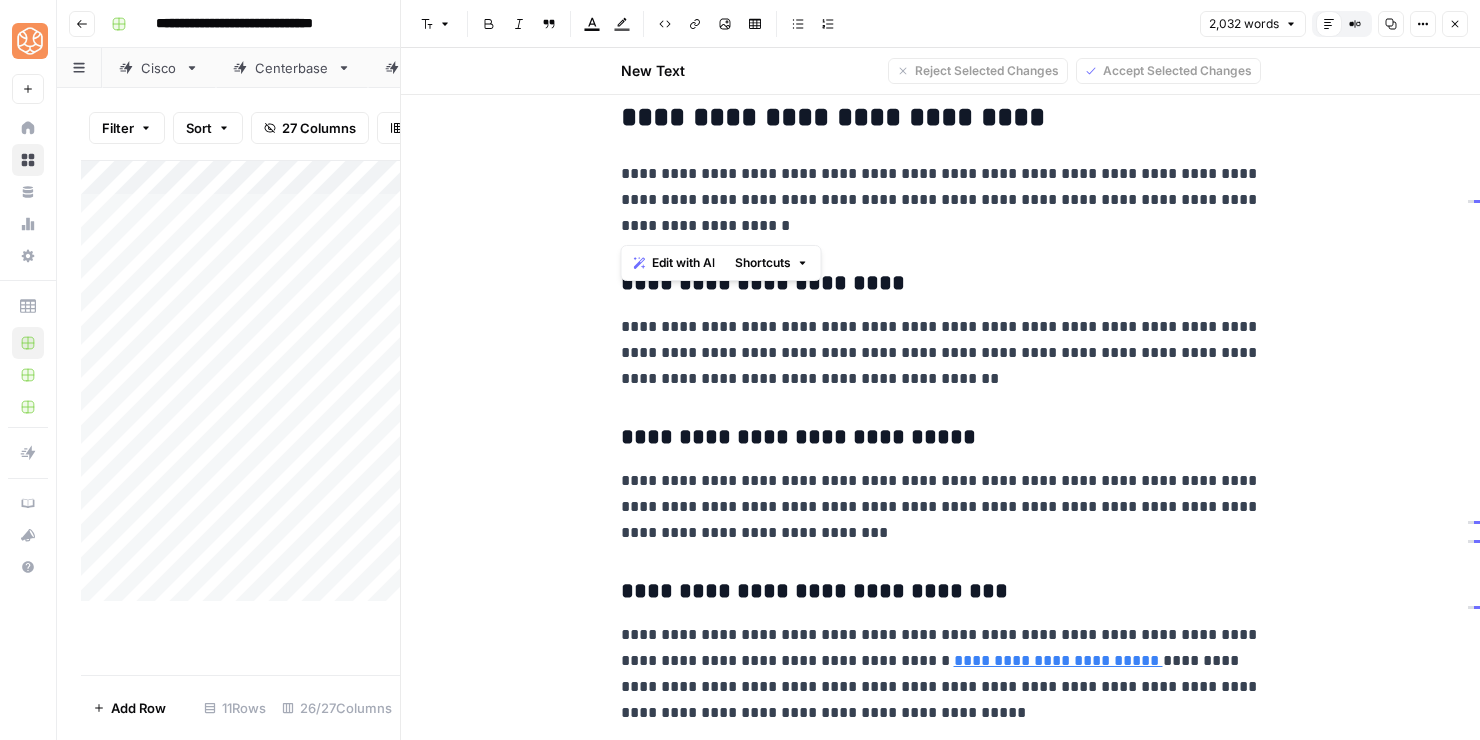 click on "**********" at bounding box center (941, 200) 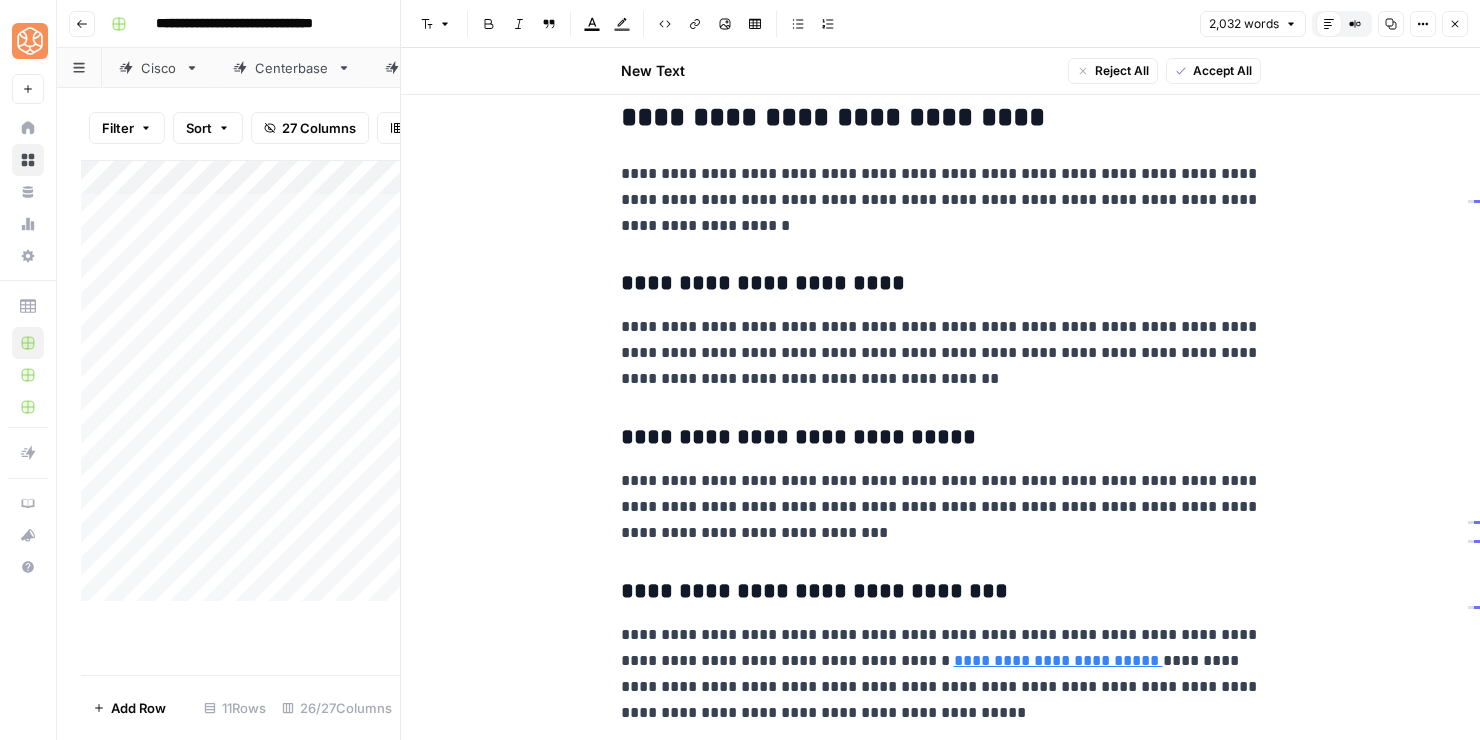 click on "**********" at bounding box center (941, 200) 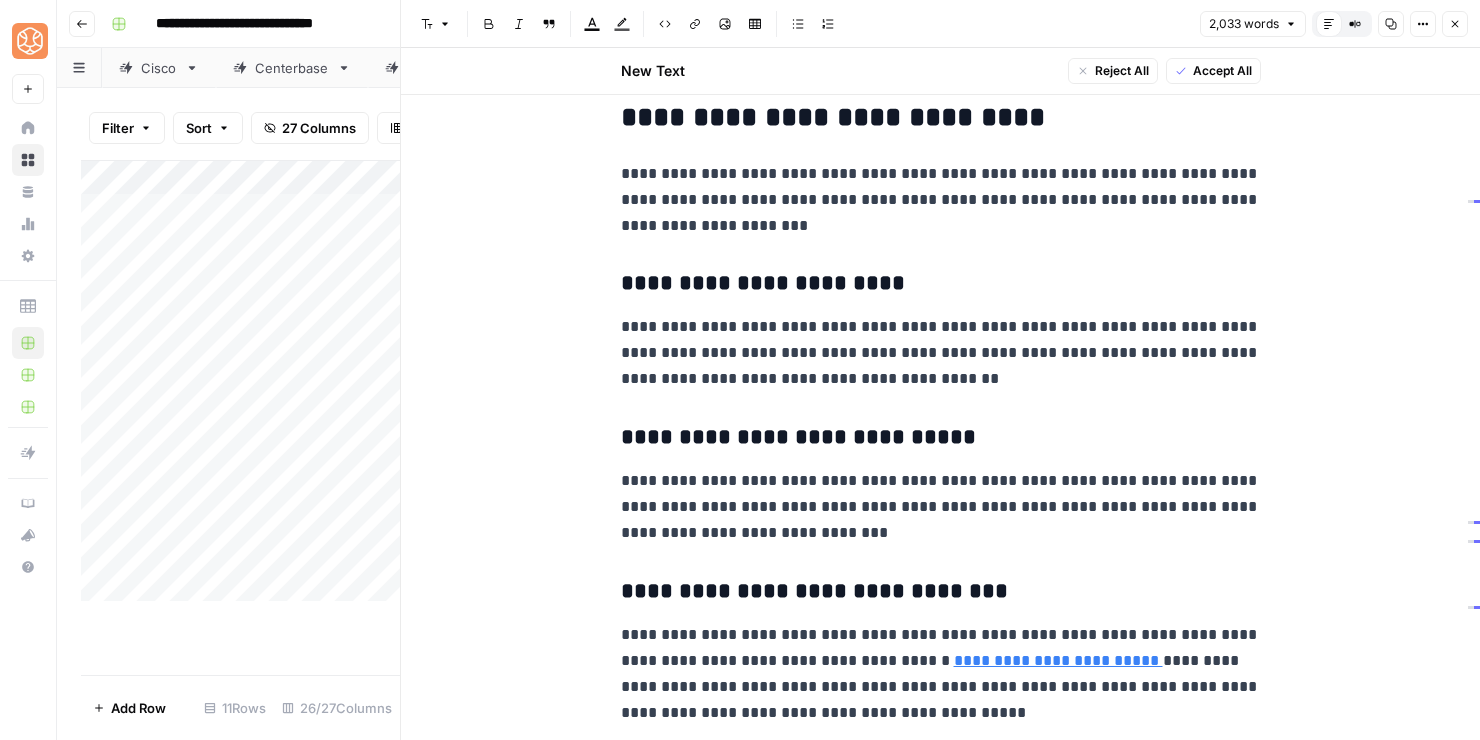 click on "**********" at bounding box center (941, 3224) 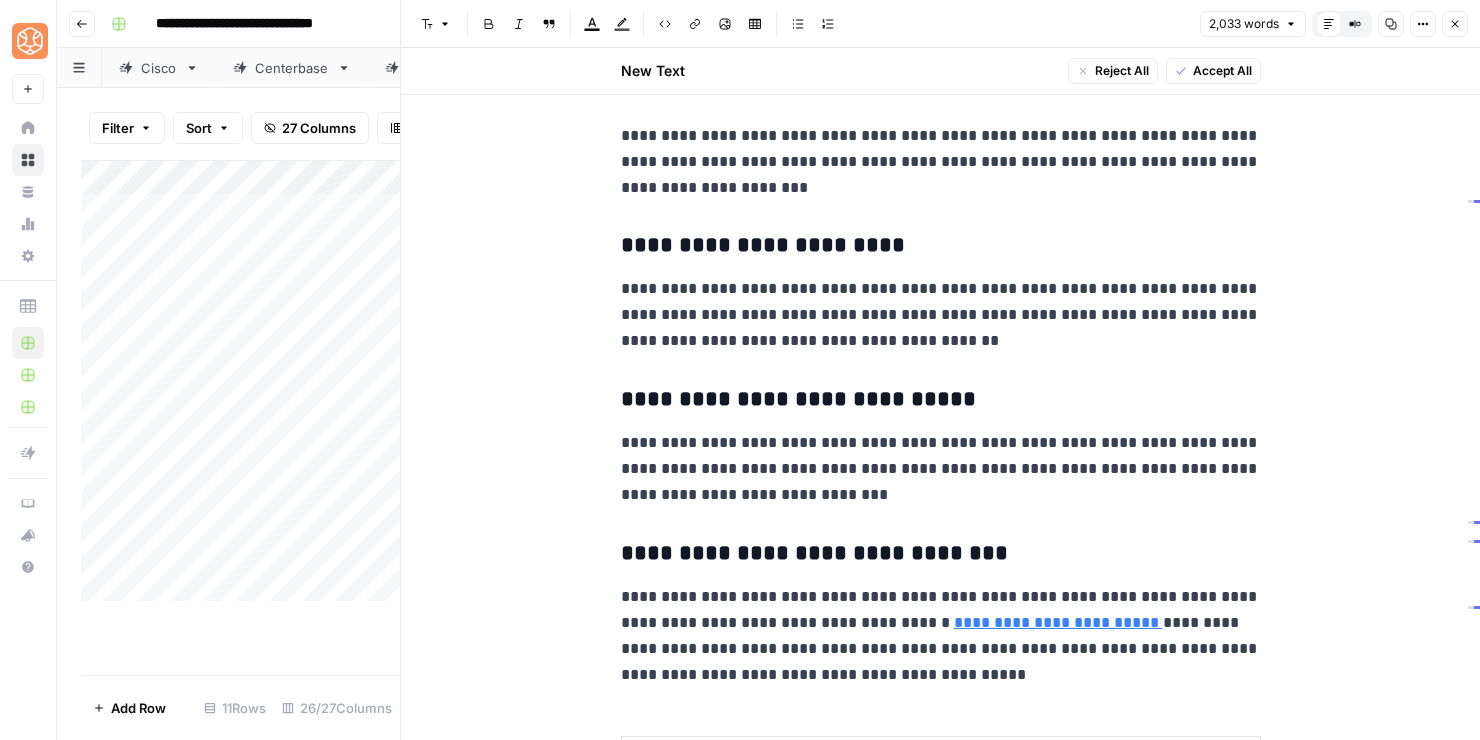 scroll, scrollTop: 2106, scrollLeft: 0, axis: vertical 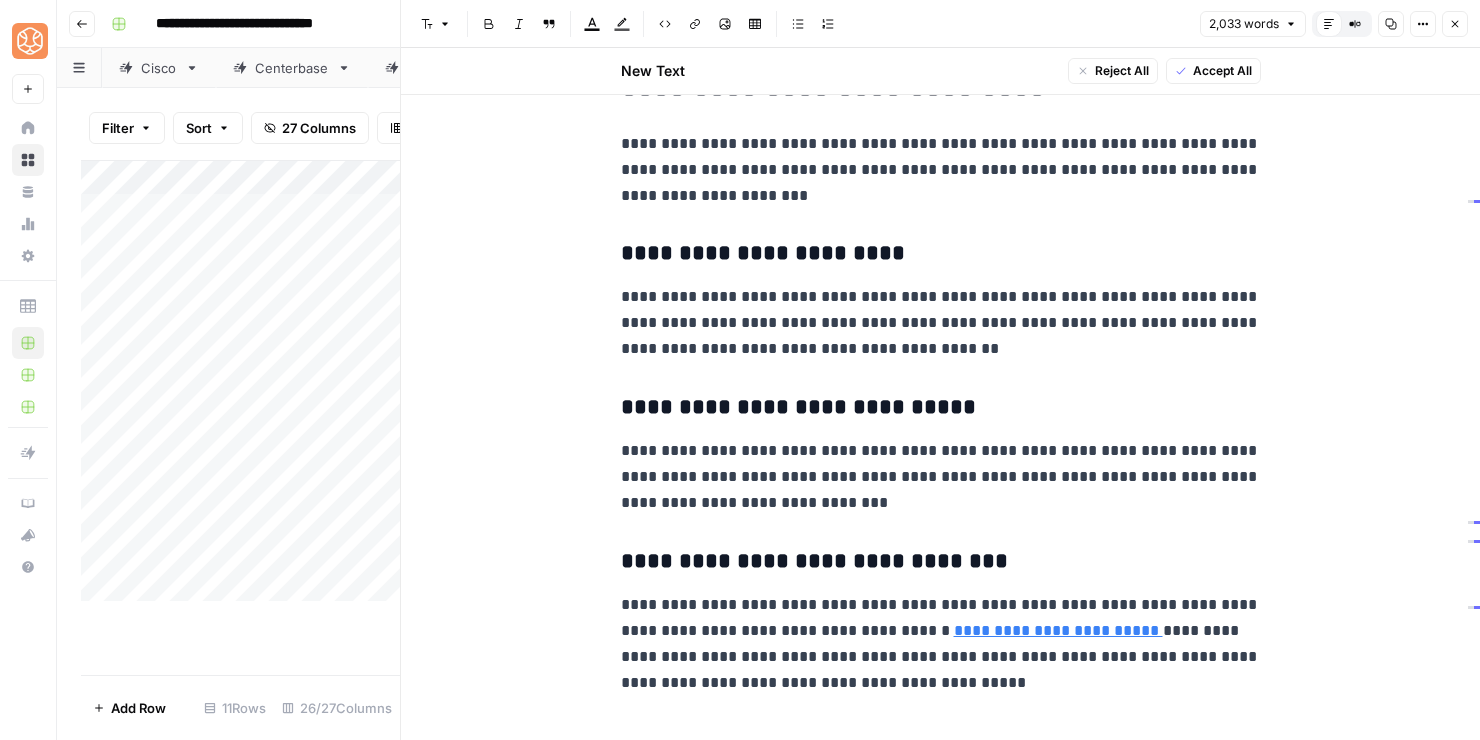 click on "**********" at bounding box center (941, 170) 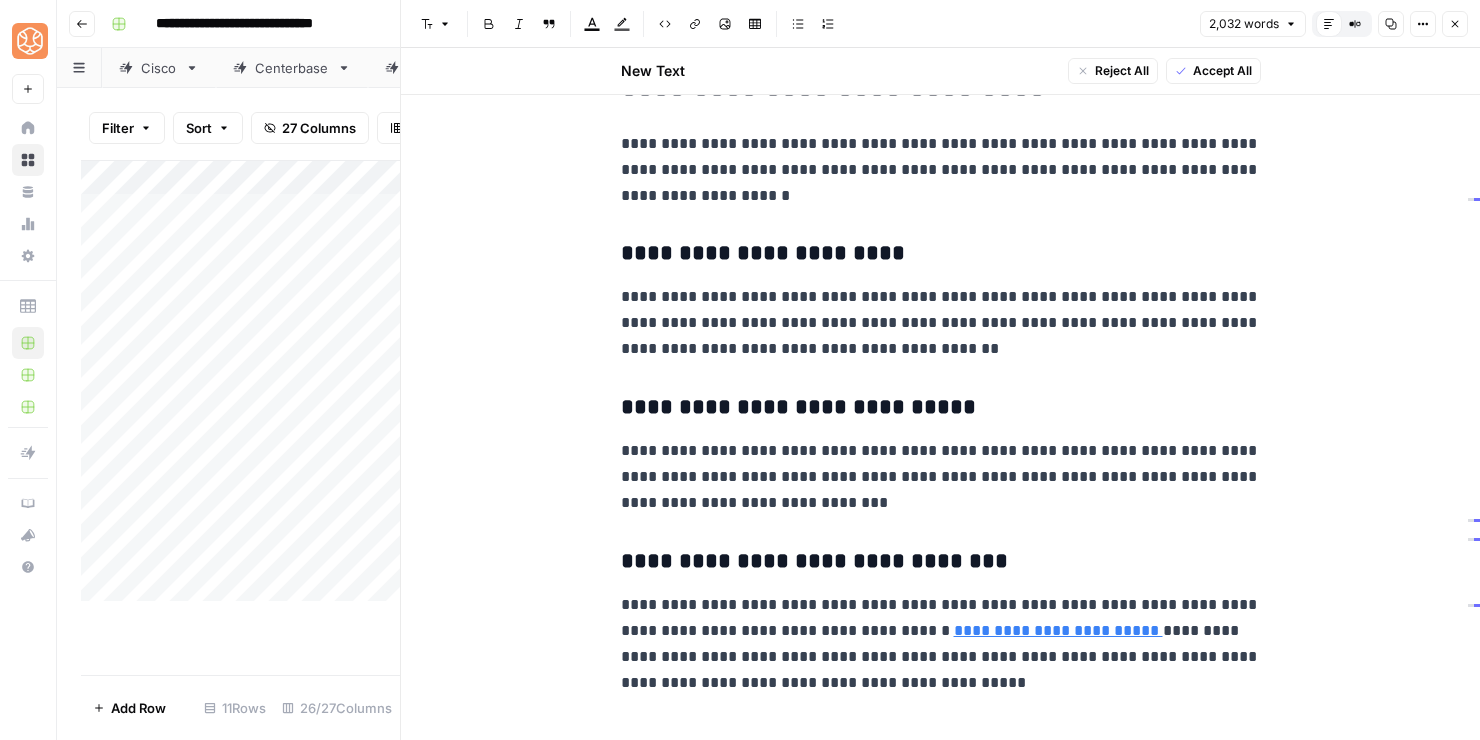click on "**********" at bounding box center [941, 170] 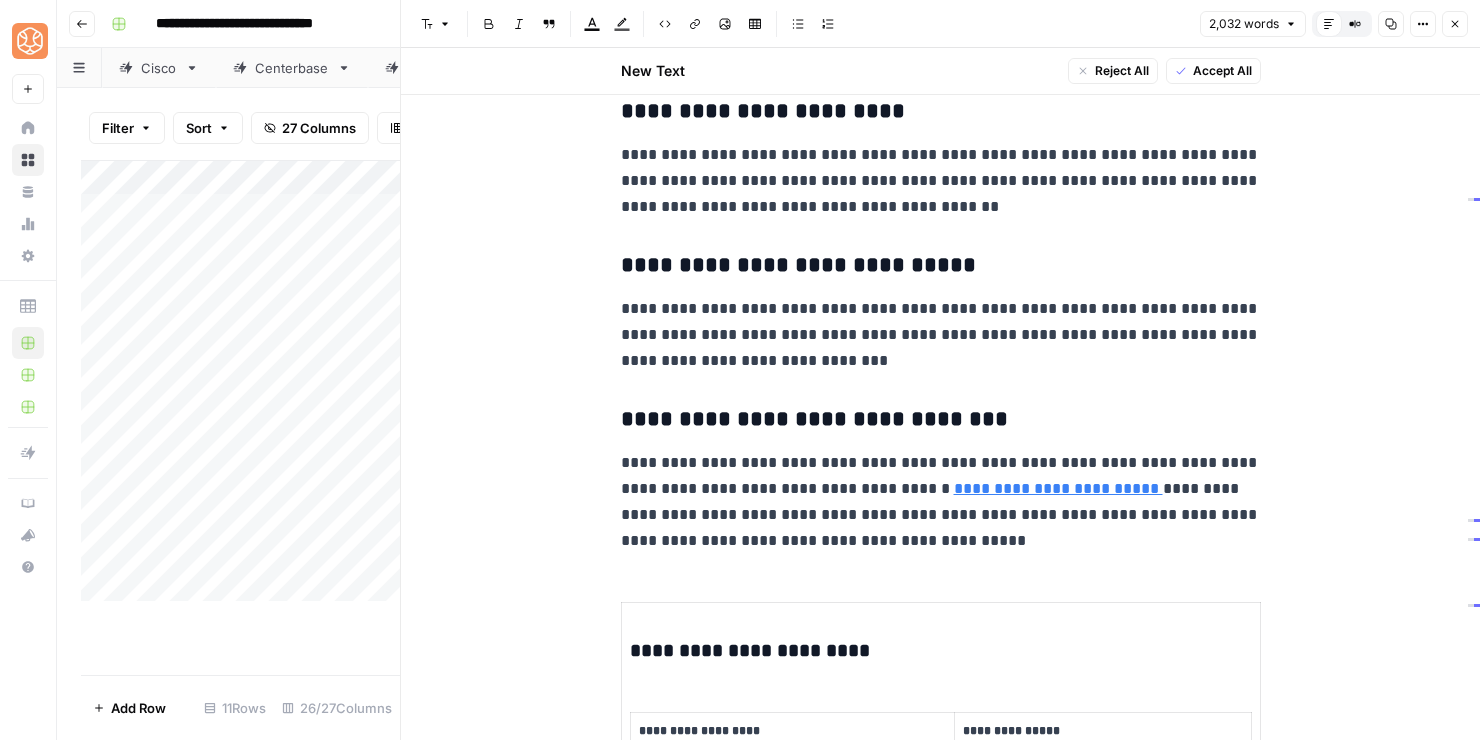 scroll, scrollTop: 2254, scrollLeft: 0, axis: vertical 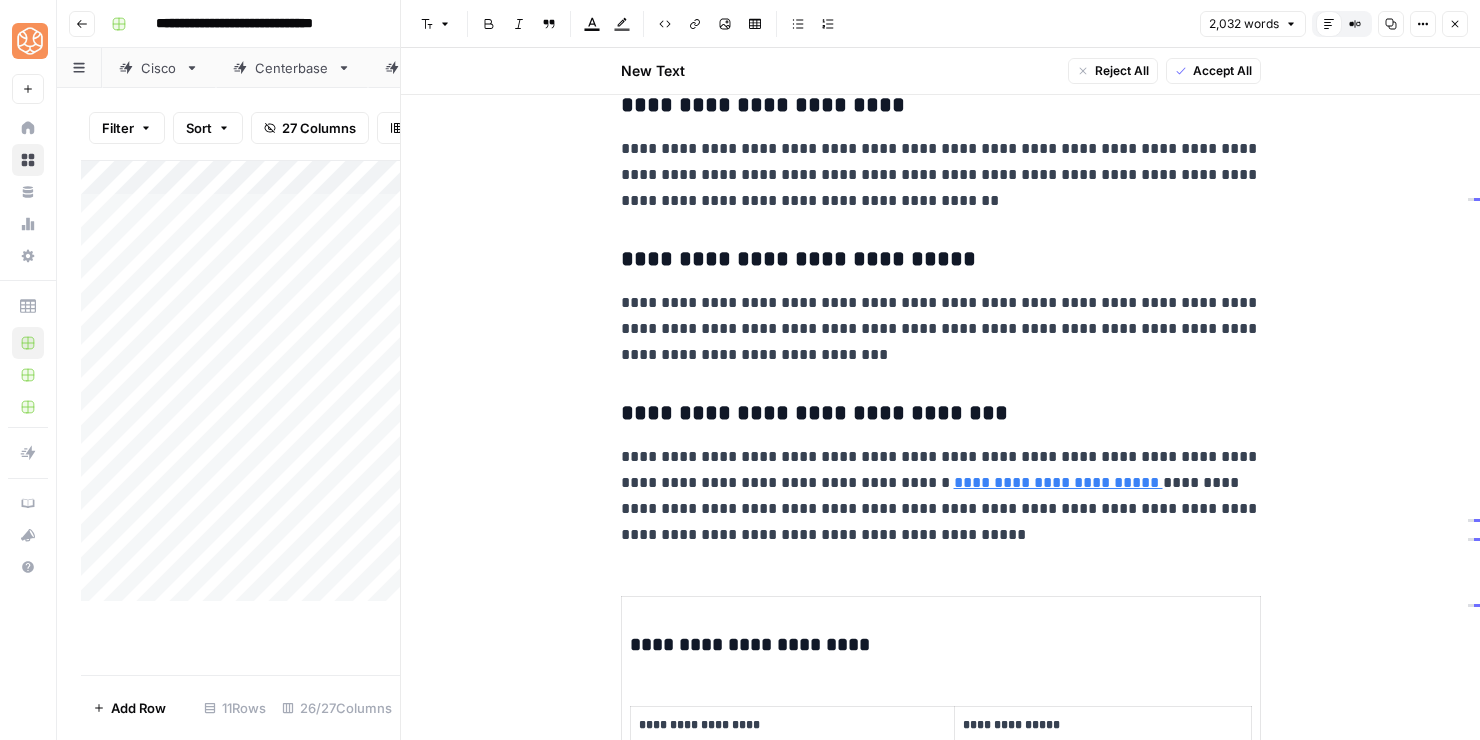 click on "**********" at bounding box center (941, 175) 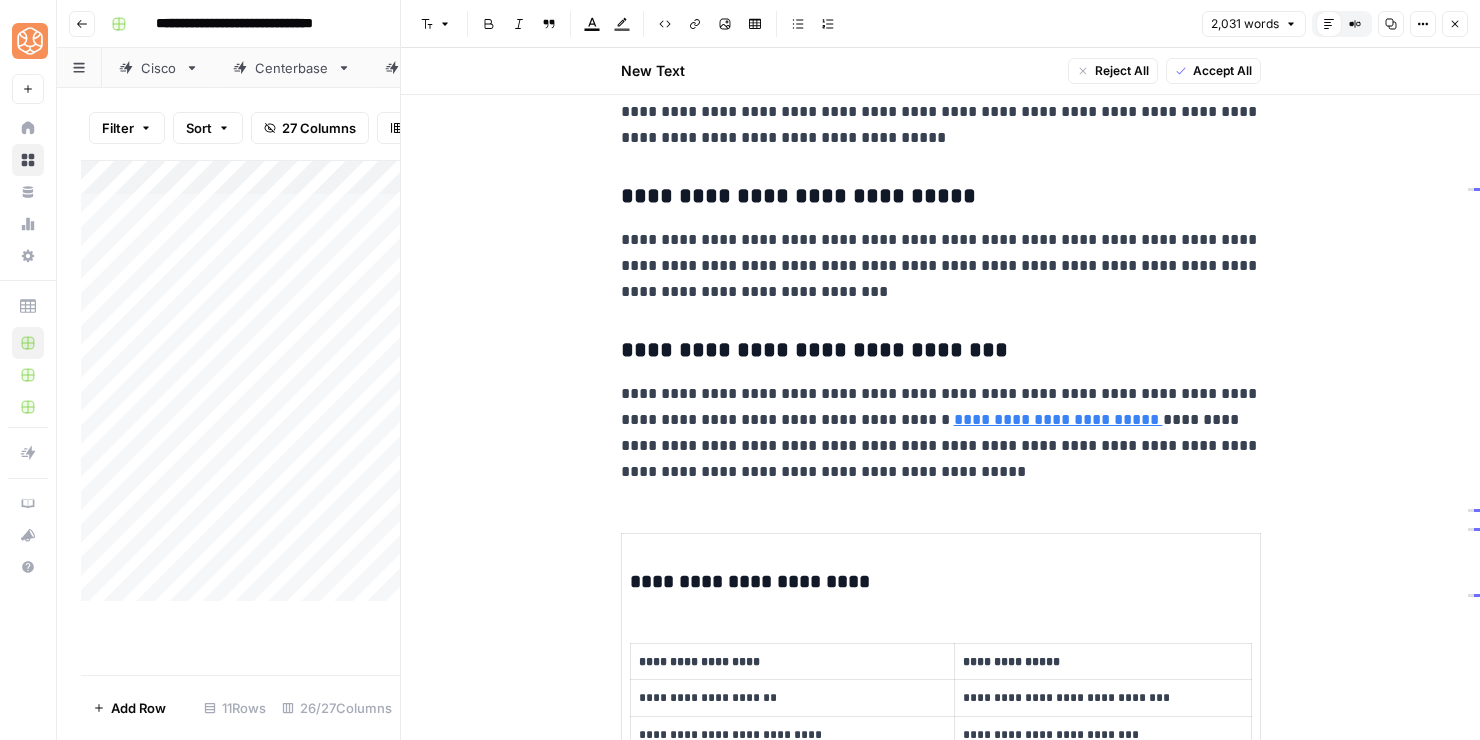 scroll, scrollTop: 2319, scrollLeft: 0, axis: vertical 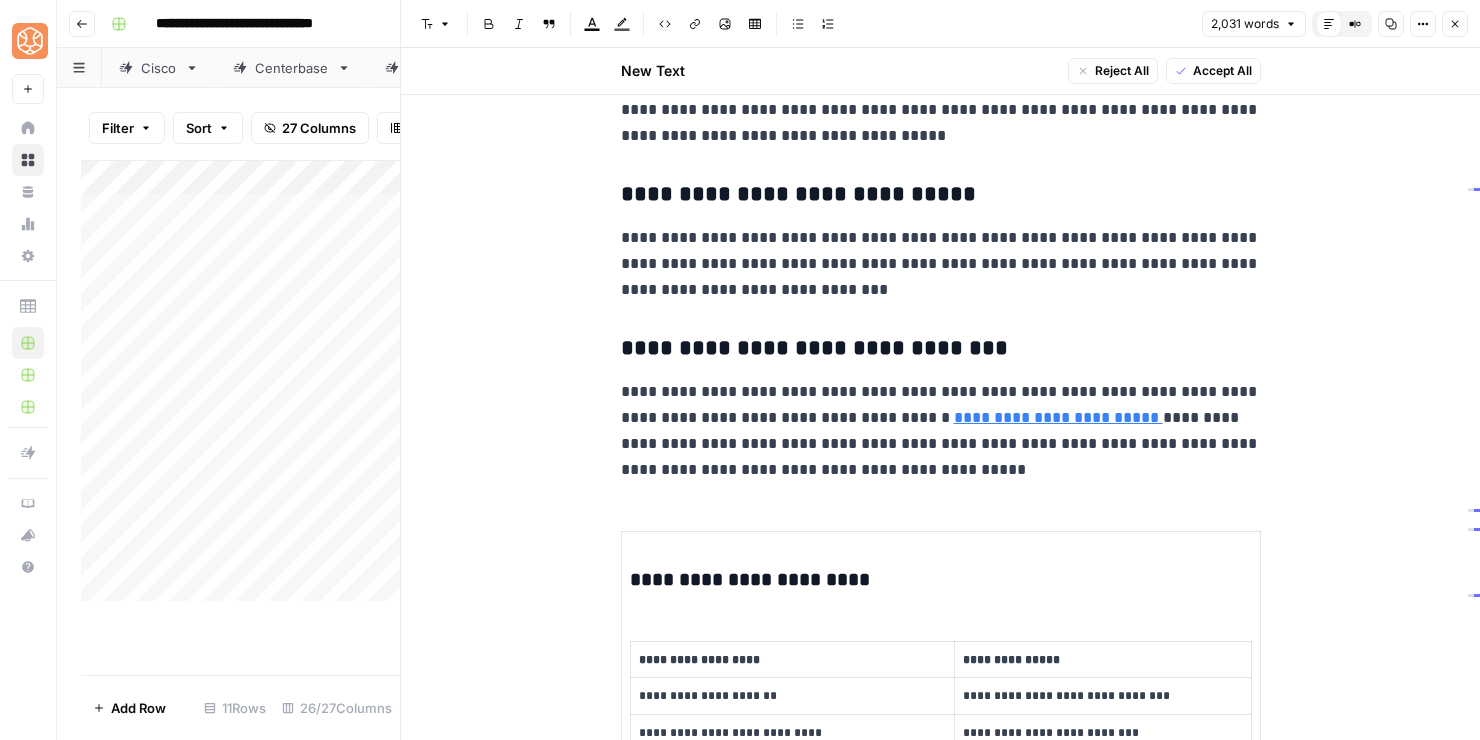 click on "**********" at bounding box center (941, 264) 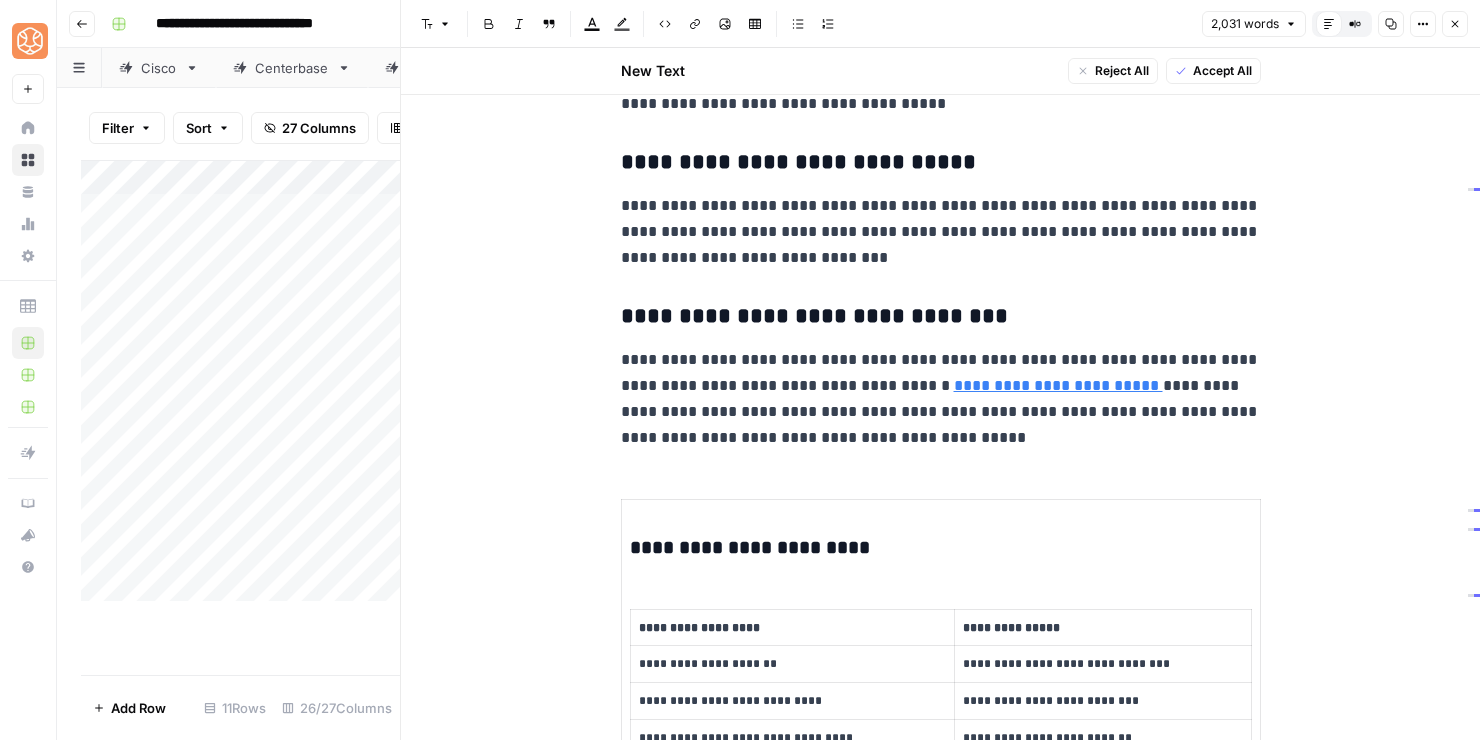 scroll, scrollTop: 2352, scrollLeft: 0, axis: vertical 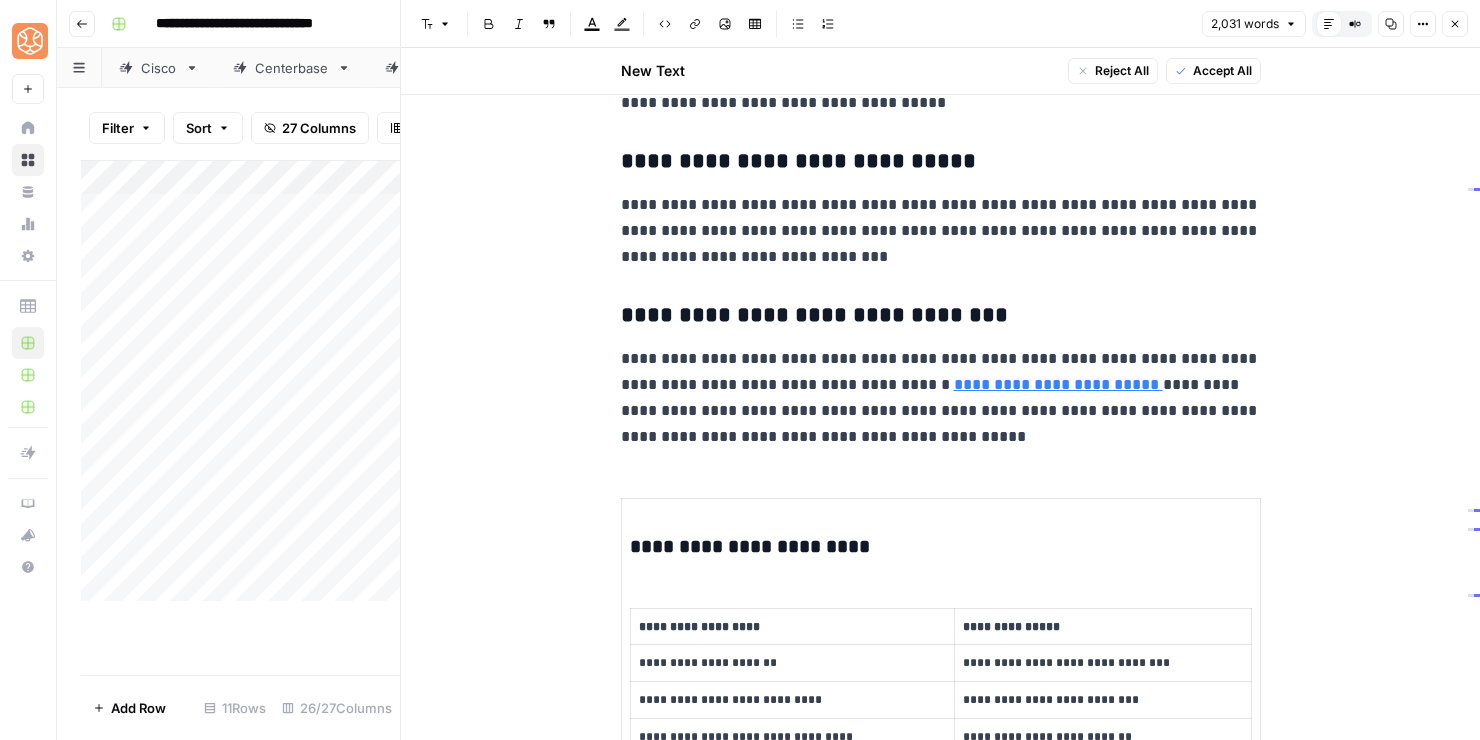 click on "**********" at bounding box center [941, 398] 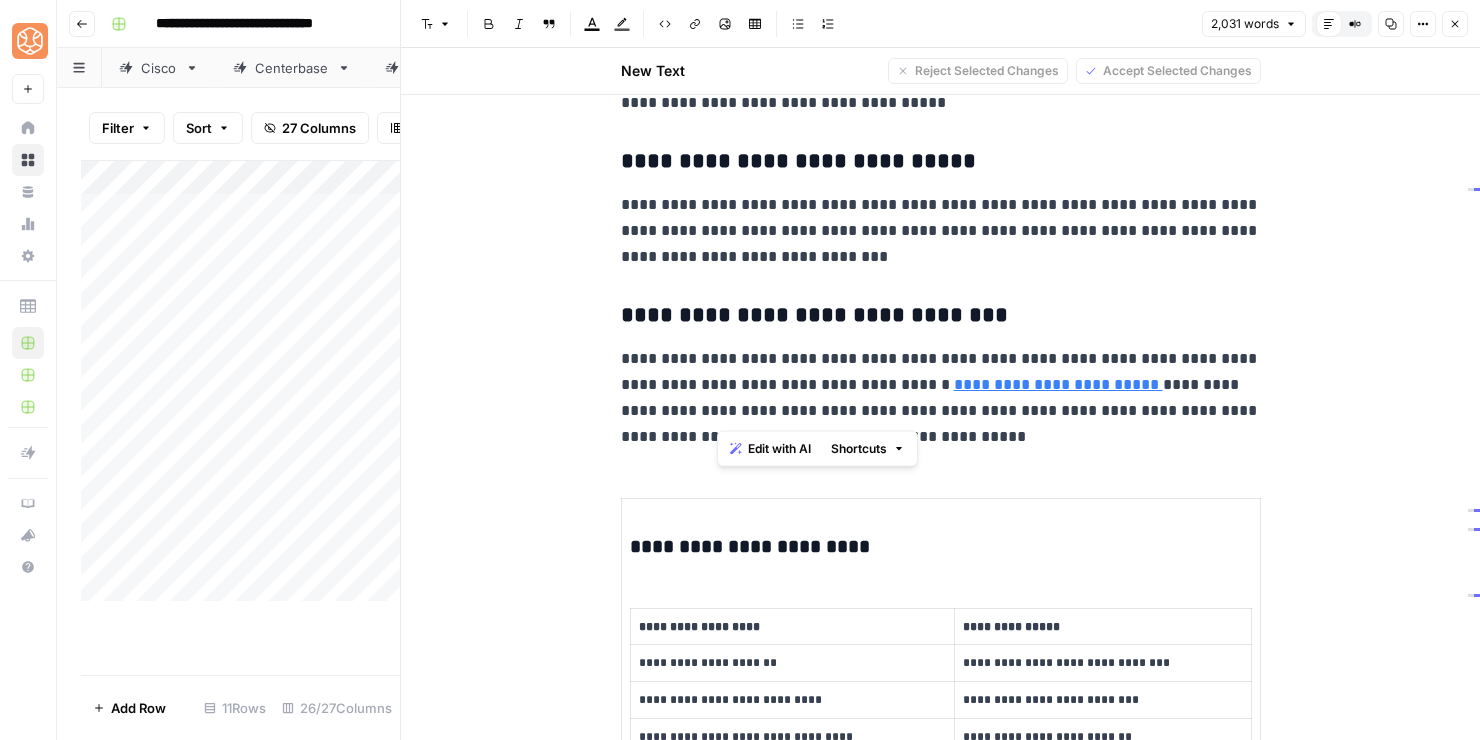 drag, startPoint x: 830, startPoint y: 410, endPoint x: 717, endPoint y: 381, distance: 116.6619 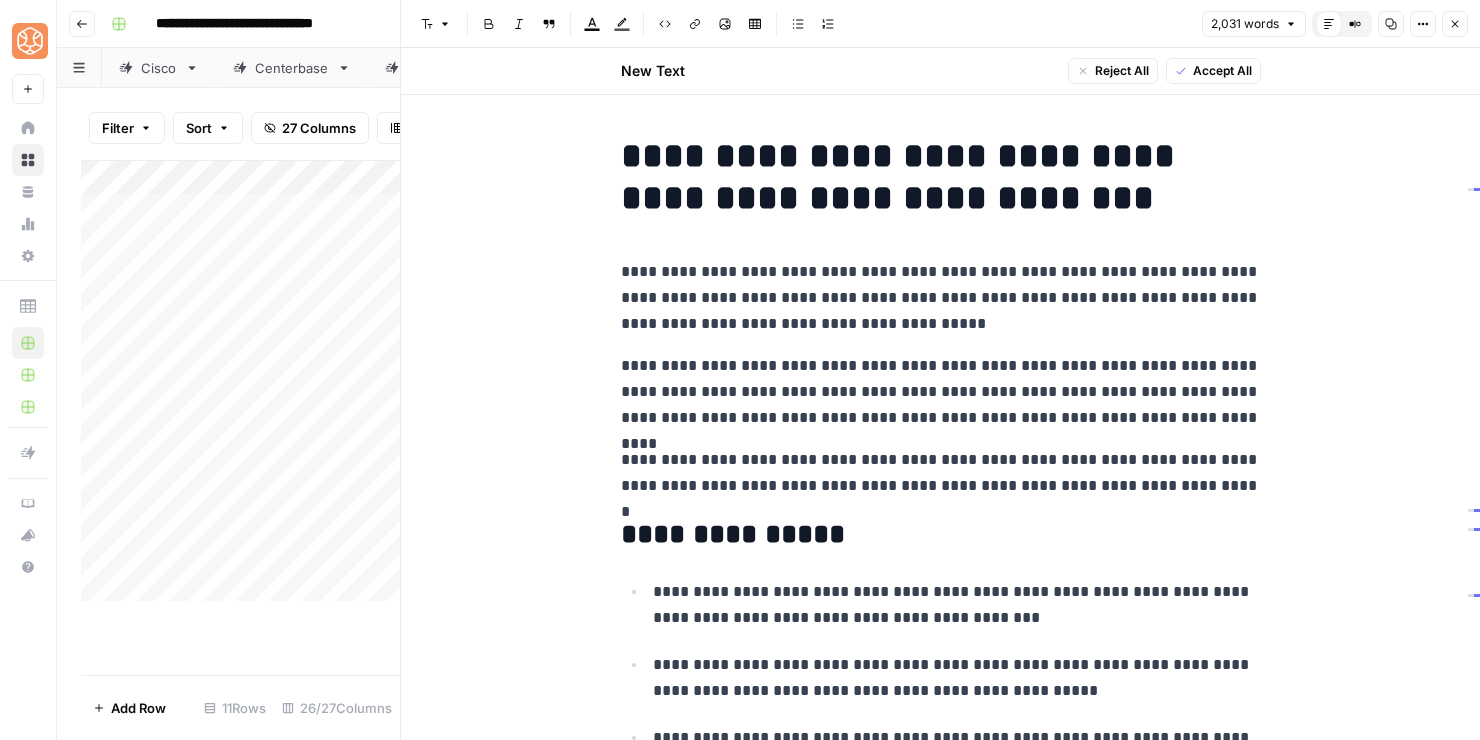 scroll, scrollTop: 0, scrollLeft: 0, axis: both 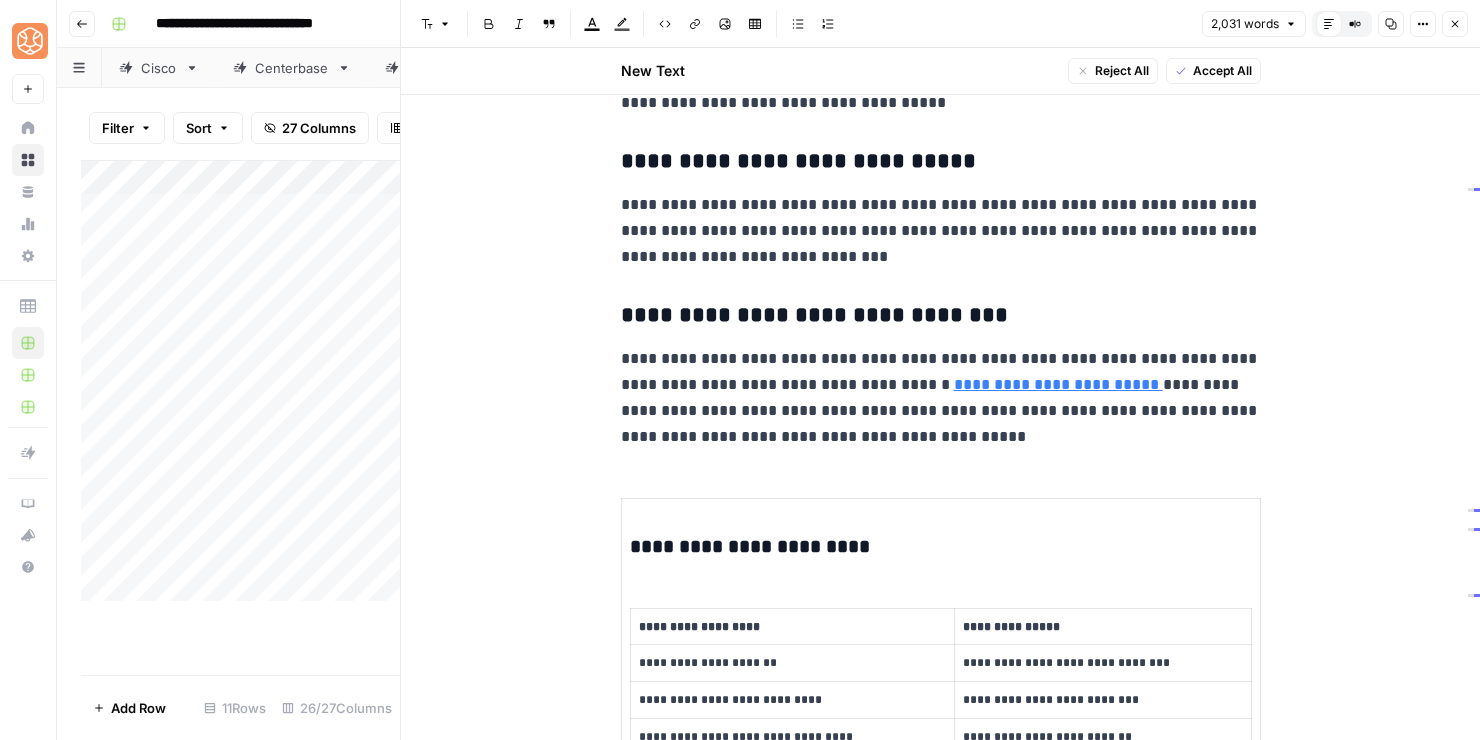 click on "**********" at bounding box center [941, 398] 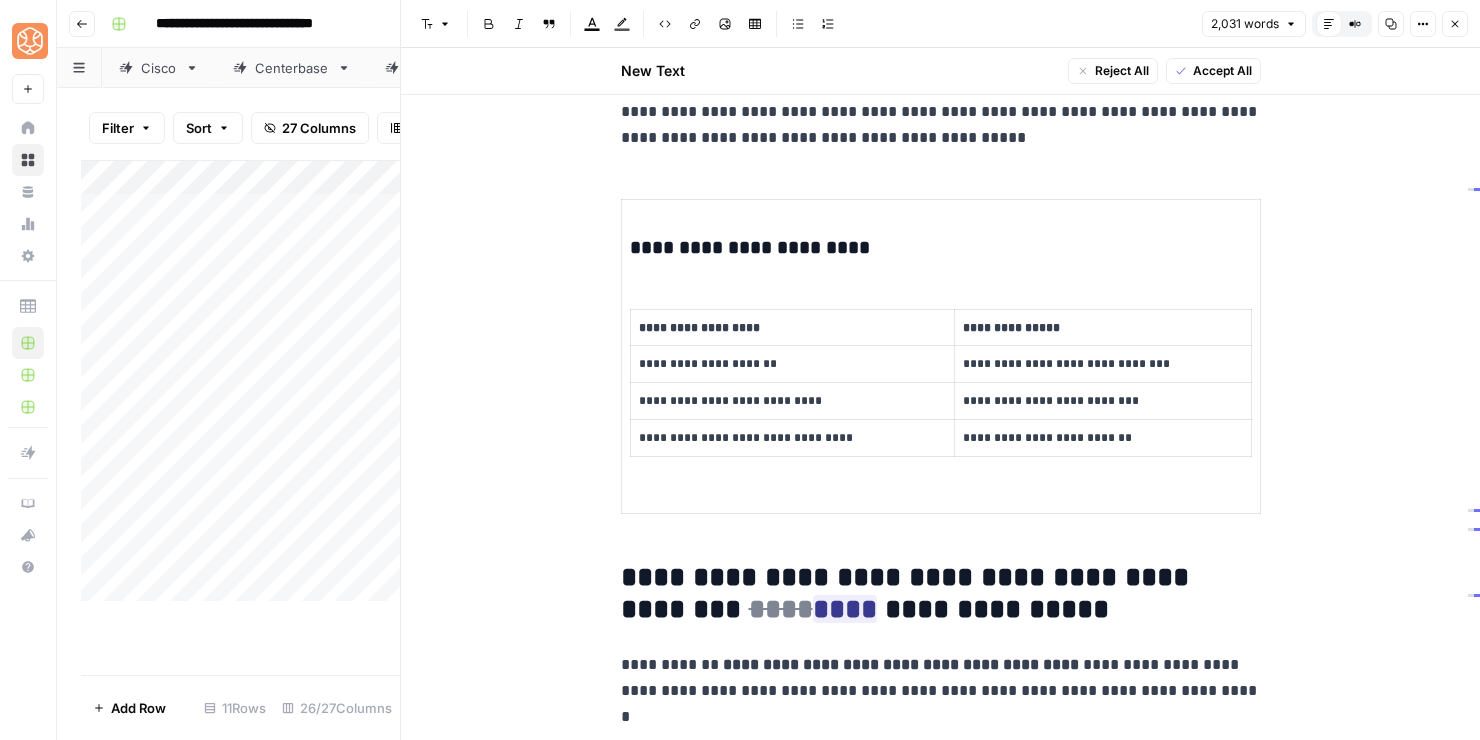 scroll, scrollTop: 2620, scrollLeft: 0, axis: vertical 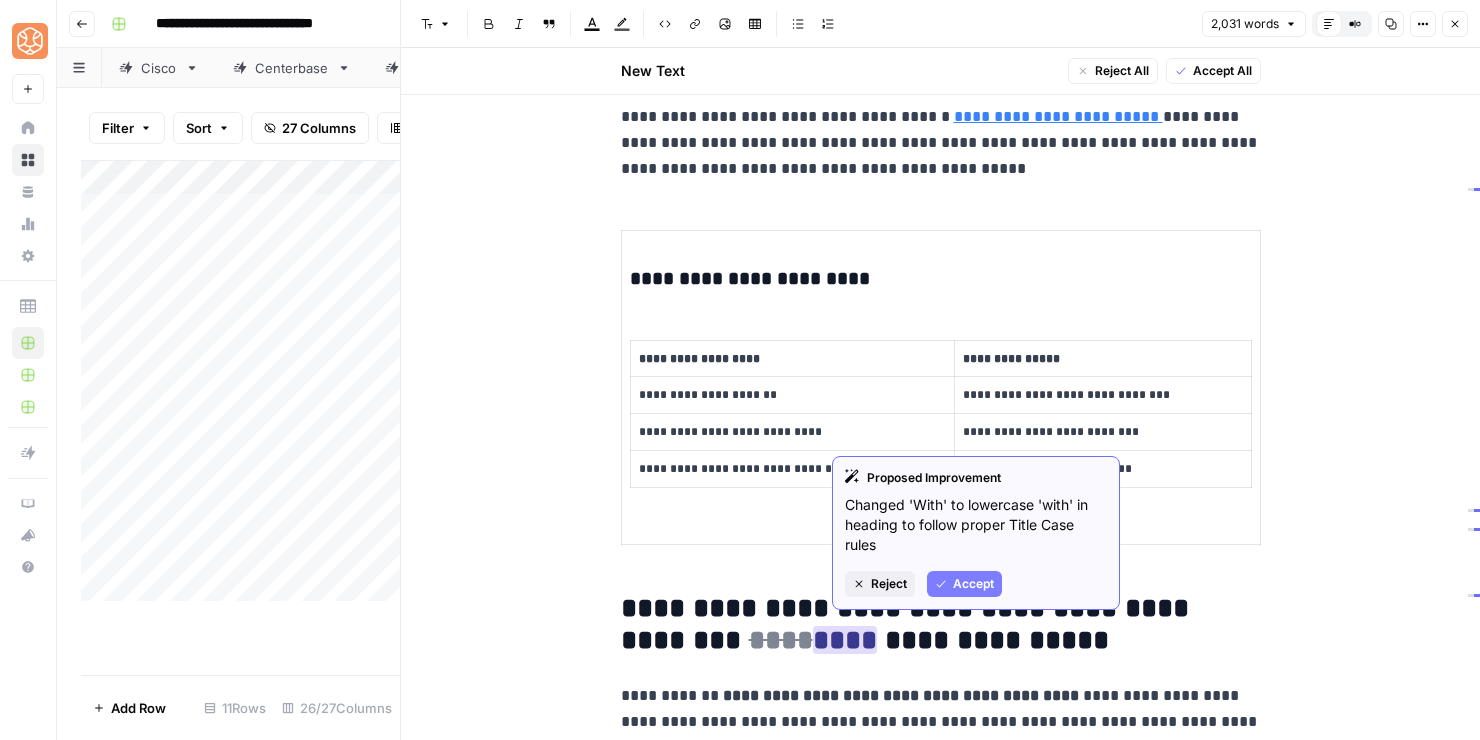 click on "Proposed Improvement Changed 'With' to lowercase 'with' in heading to follow proper Title Case rules Reject Accept" at bounding box center [976, 533] 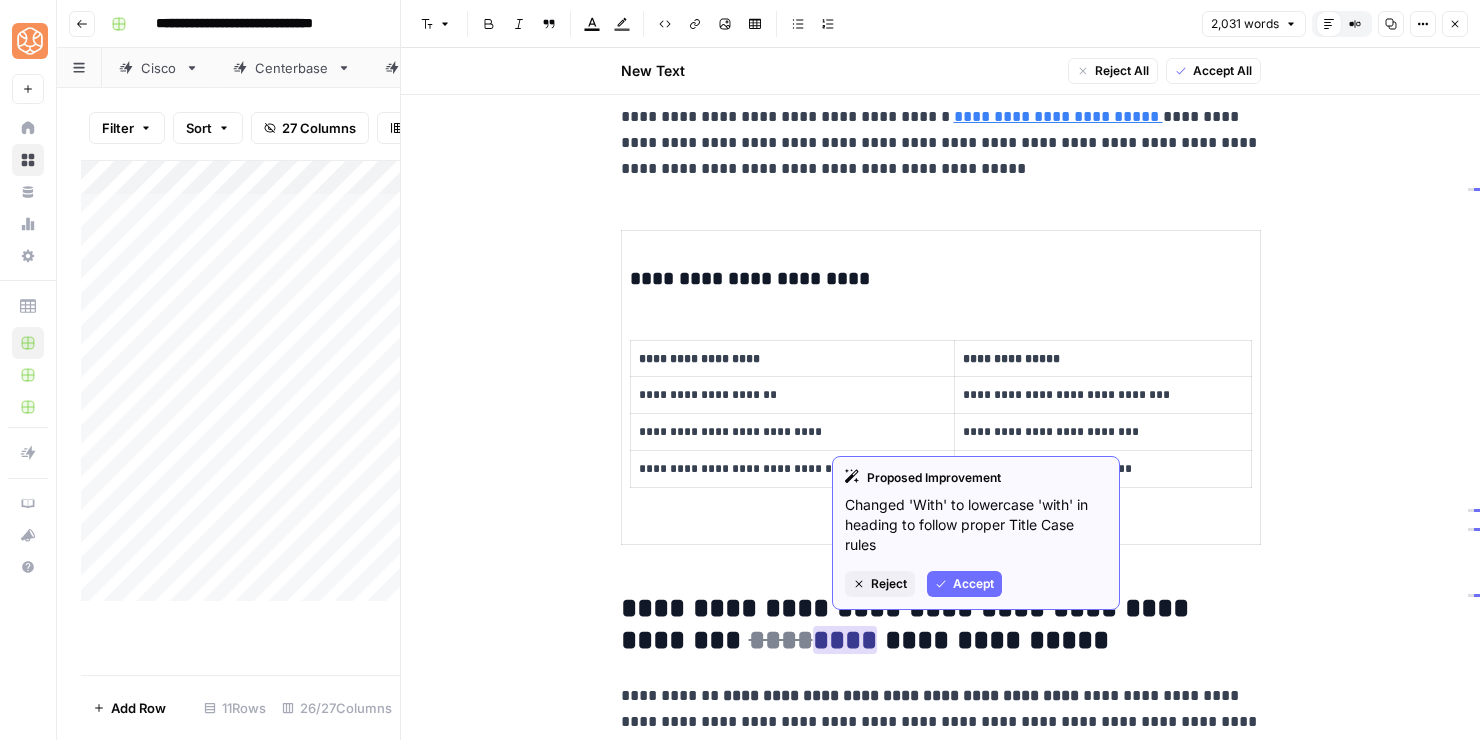 click on "Accept" at bounding box center (973, 584) 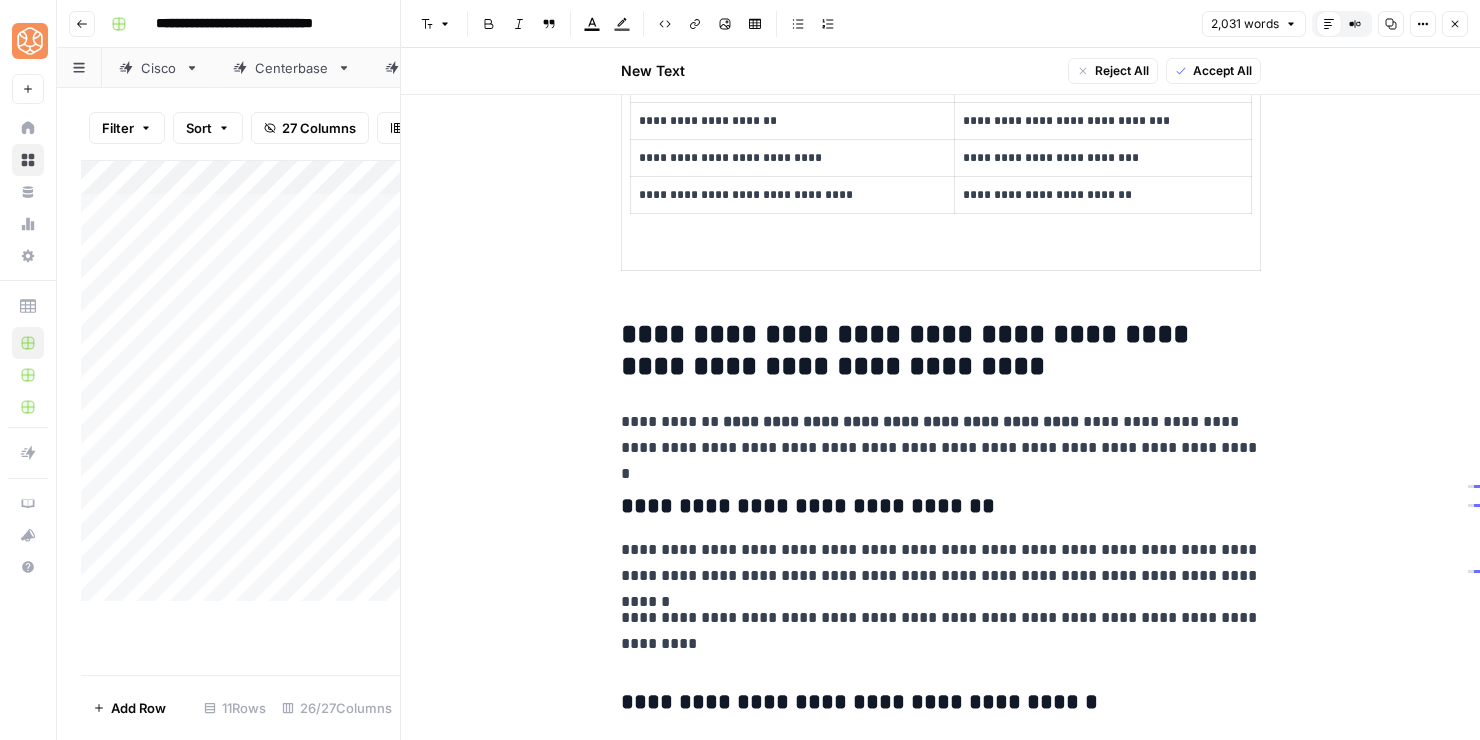 scroll, scrollTop: 2904, scrollLeft: 0, axis: vertical 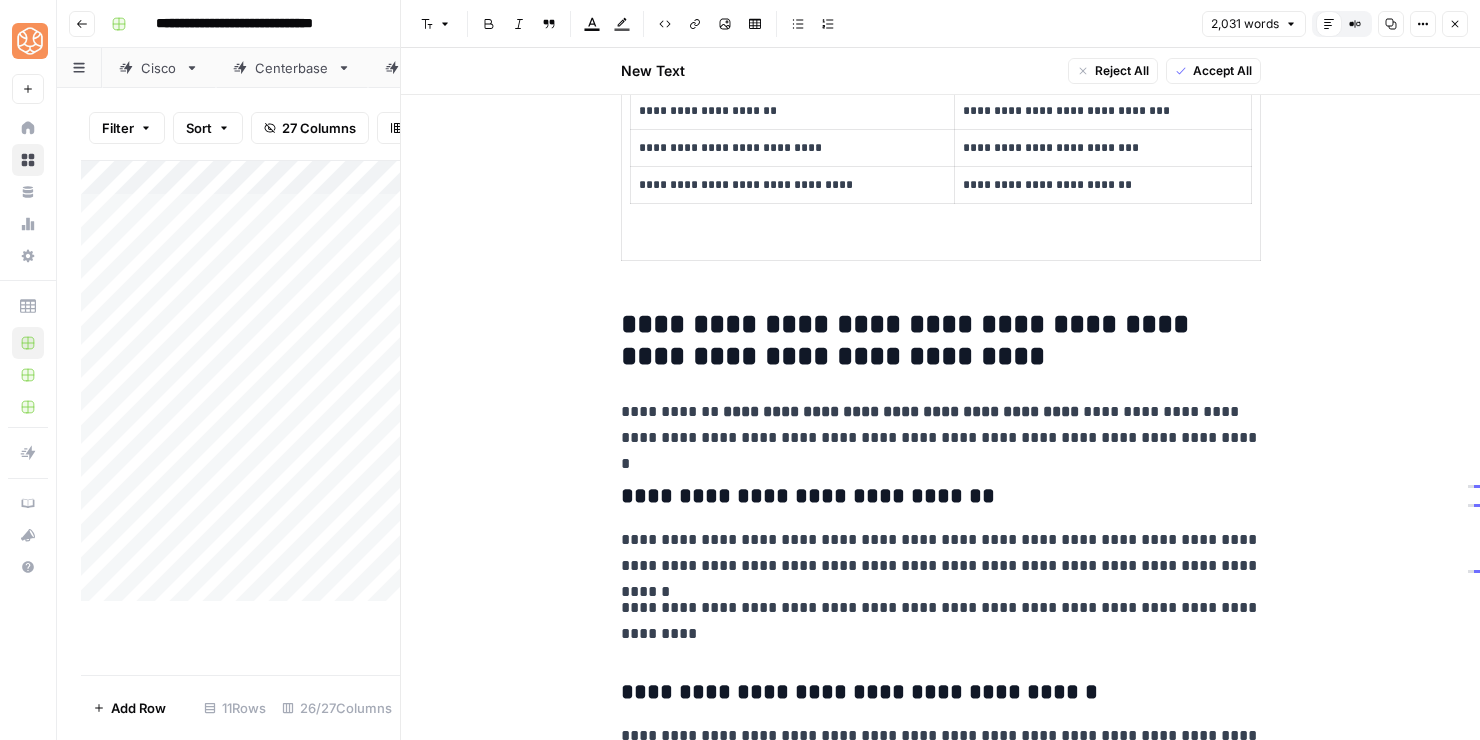 click on "**********" at bounding box center [903, 411] 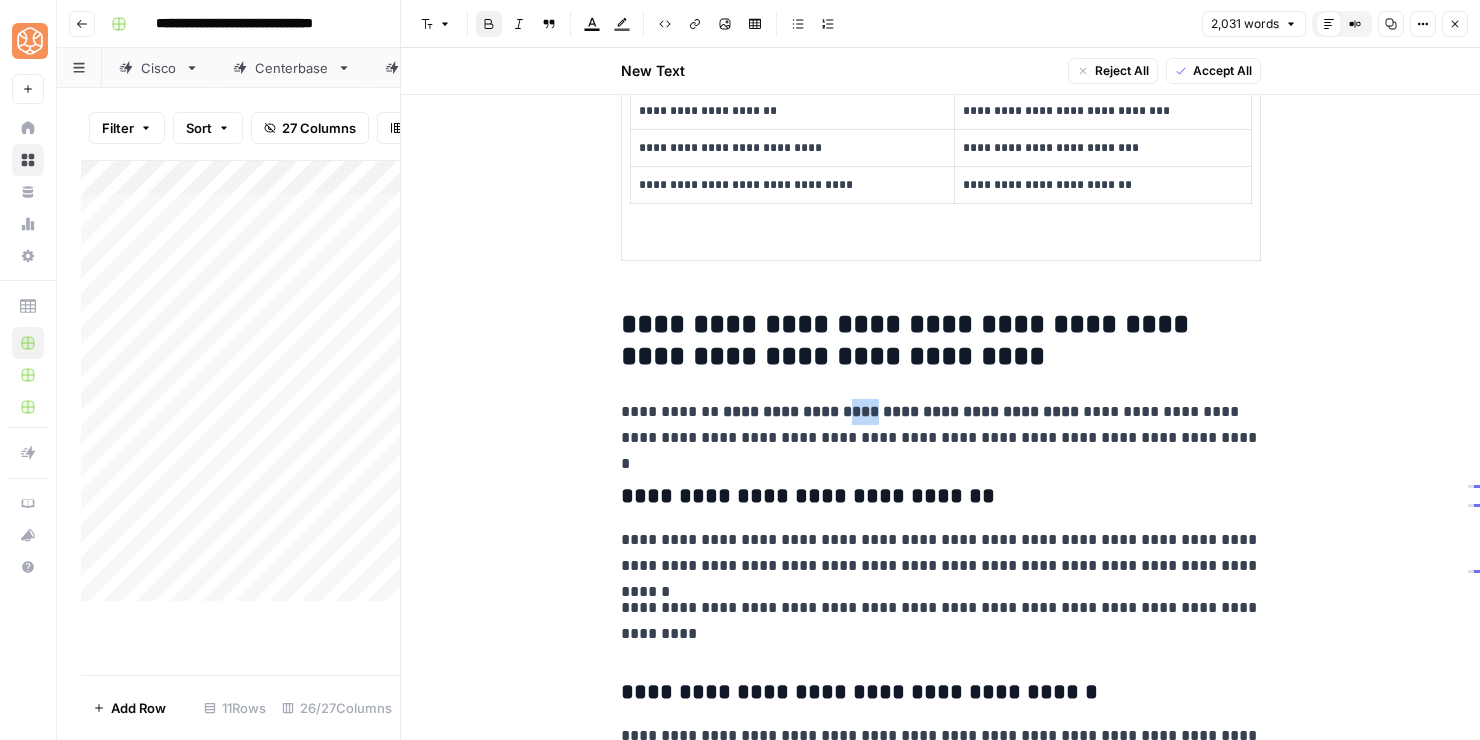 click on "**********" at bounding box center [903, 411] 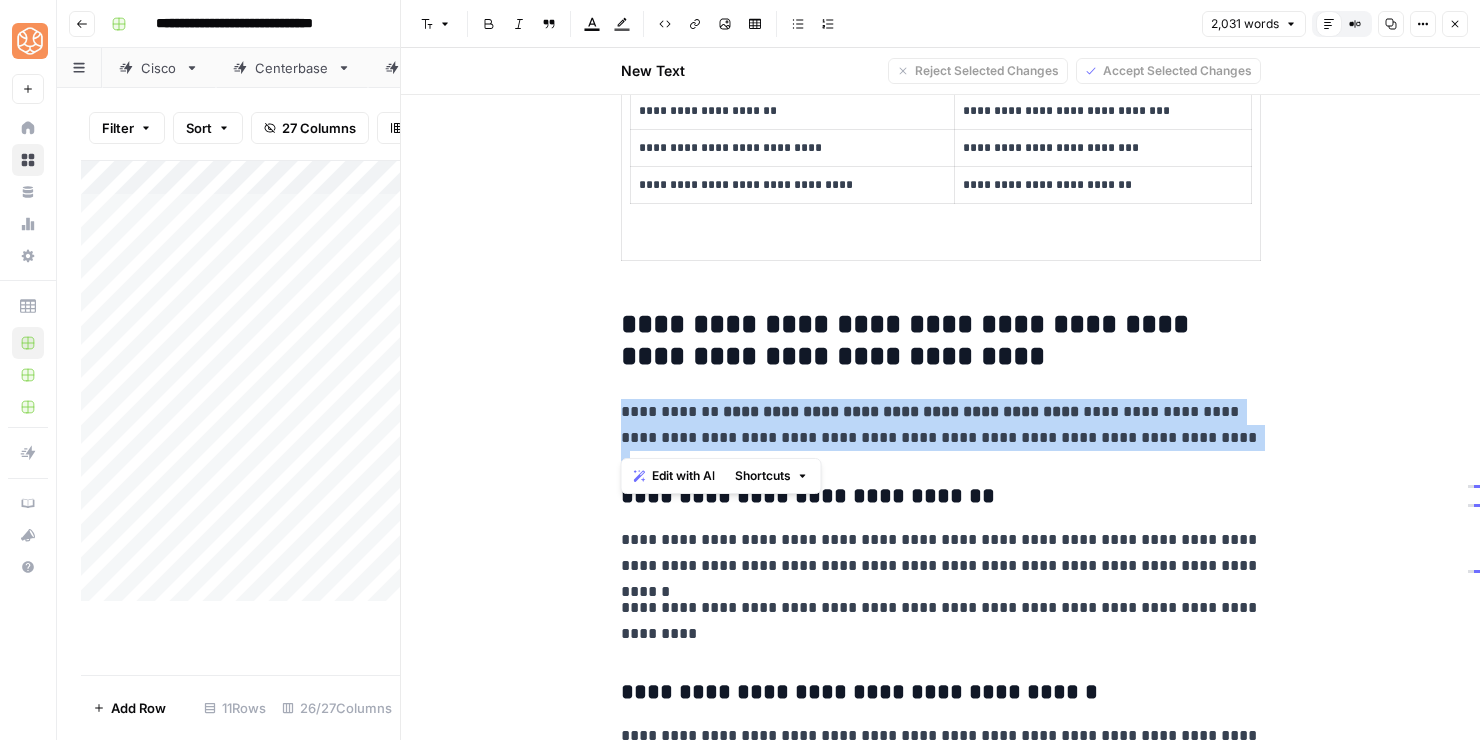click on "**********" at bounding box center [903, 411] 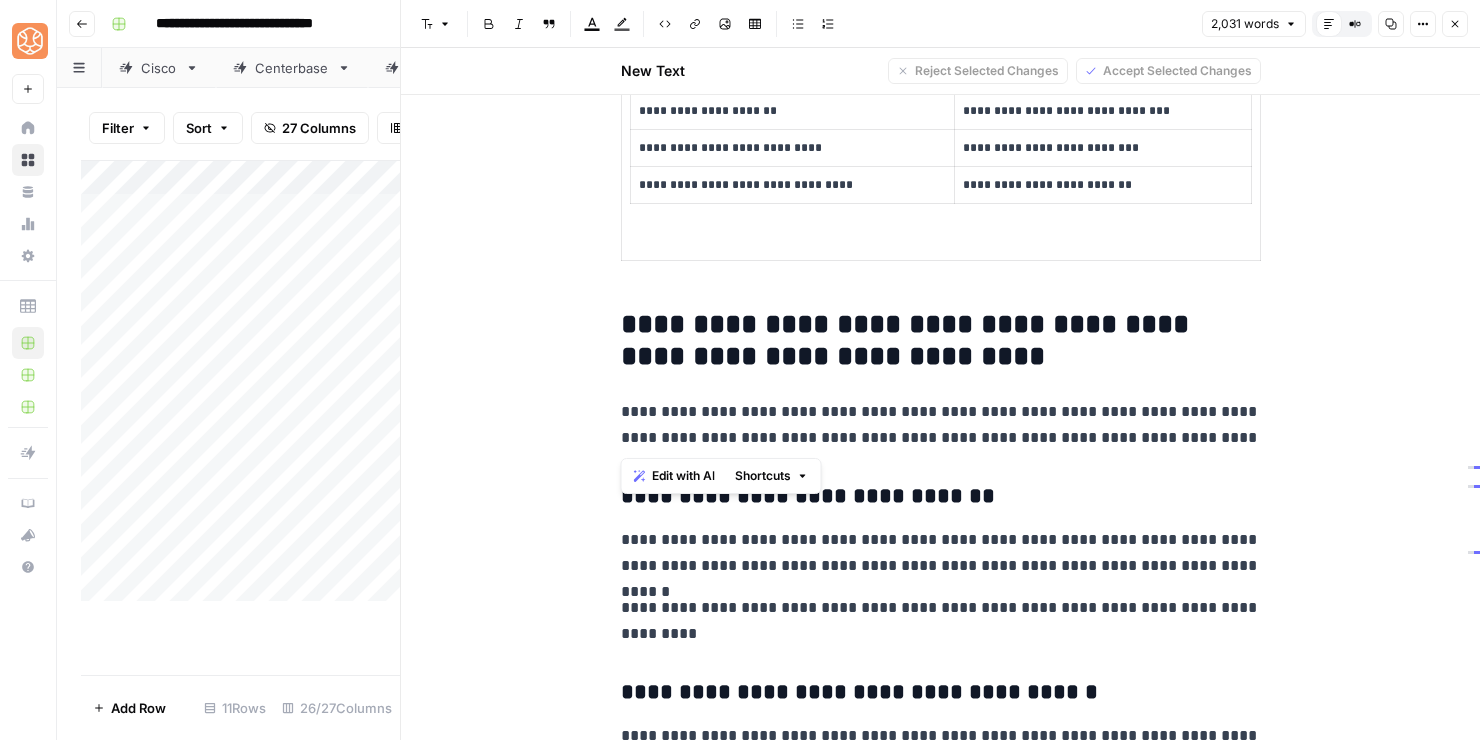 click on "**********" at bounding box center (941, 425) 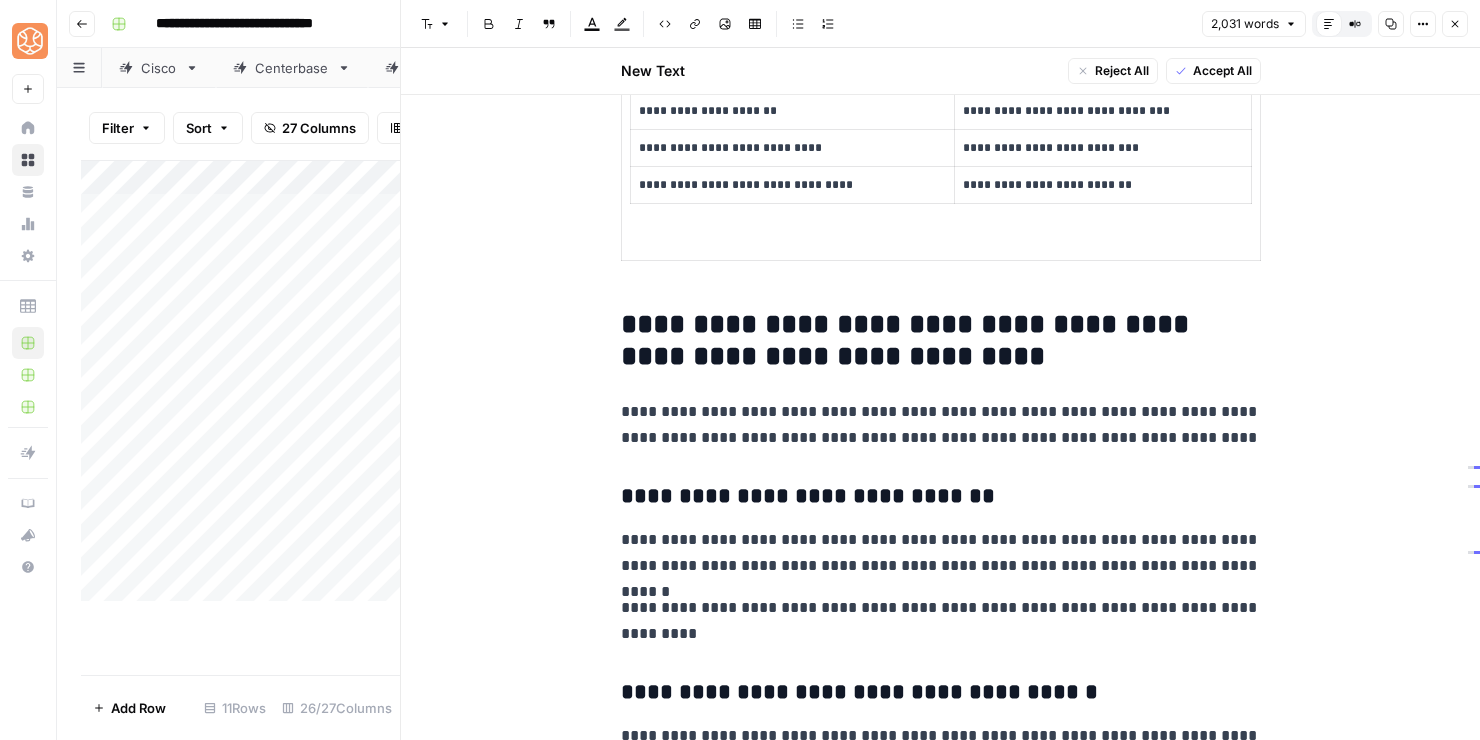 click on "**********" at bounding box center [941, 425] 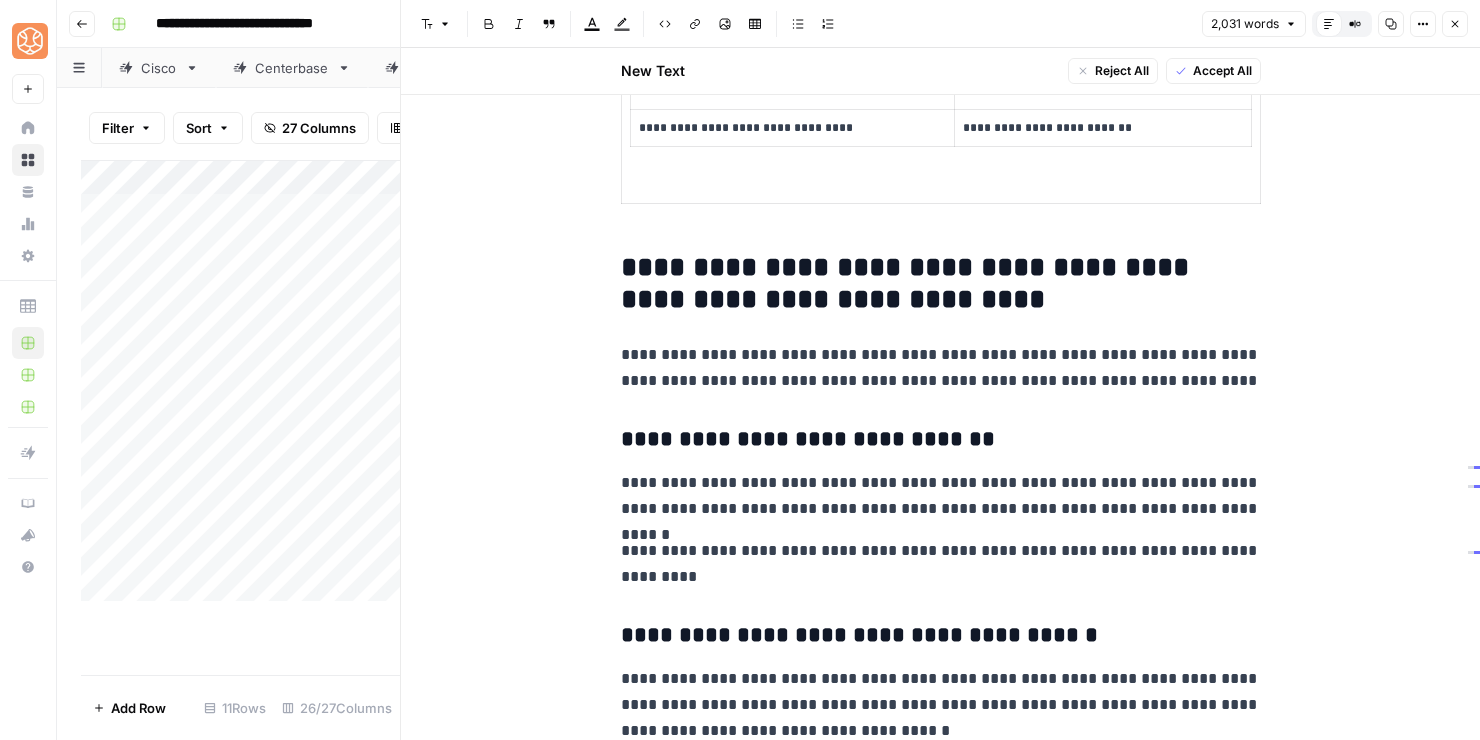 scroll, scrollTop: 2963, scrollLeft: 0, axis: vertical 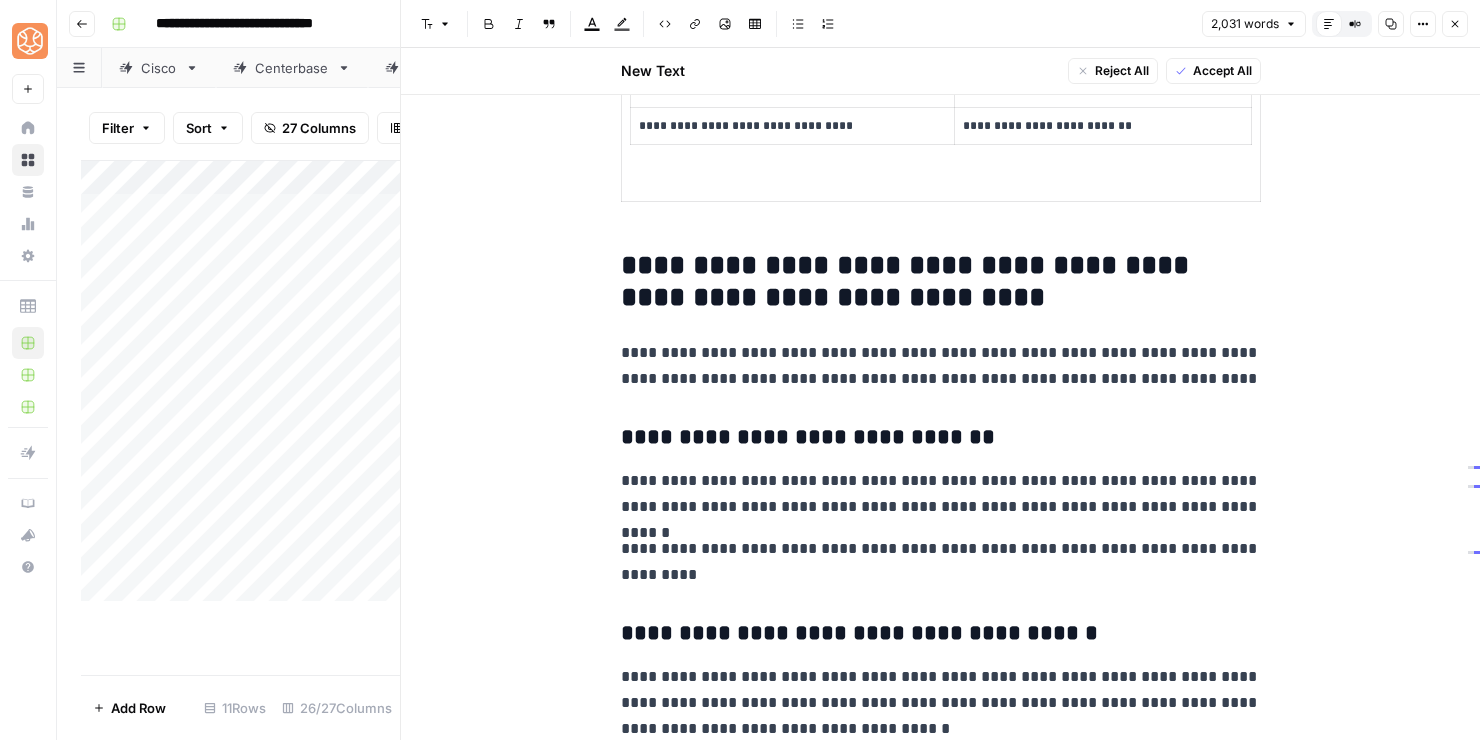 click on "**********" at bounding box center (941, 366) 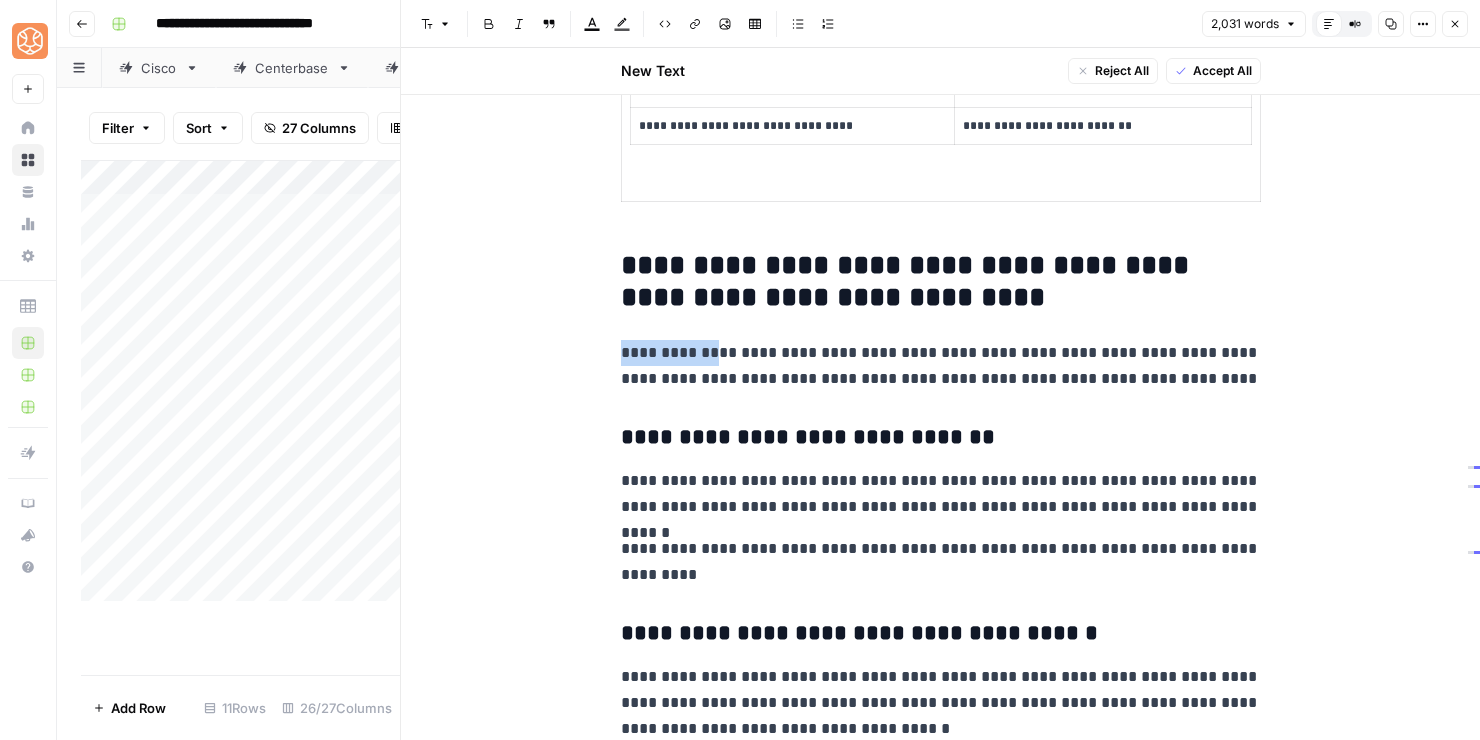 click on "**********" at bounding box center [941, 366] 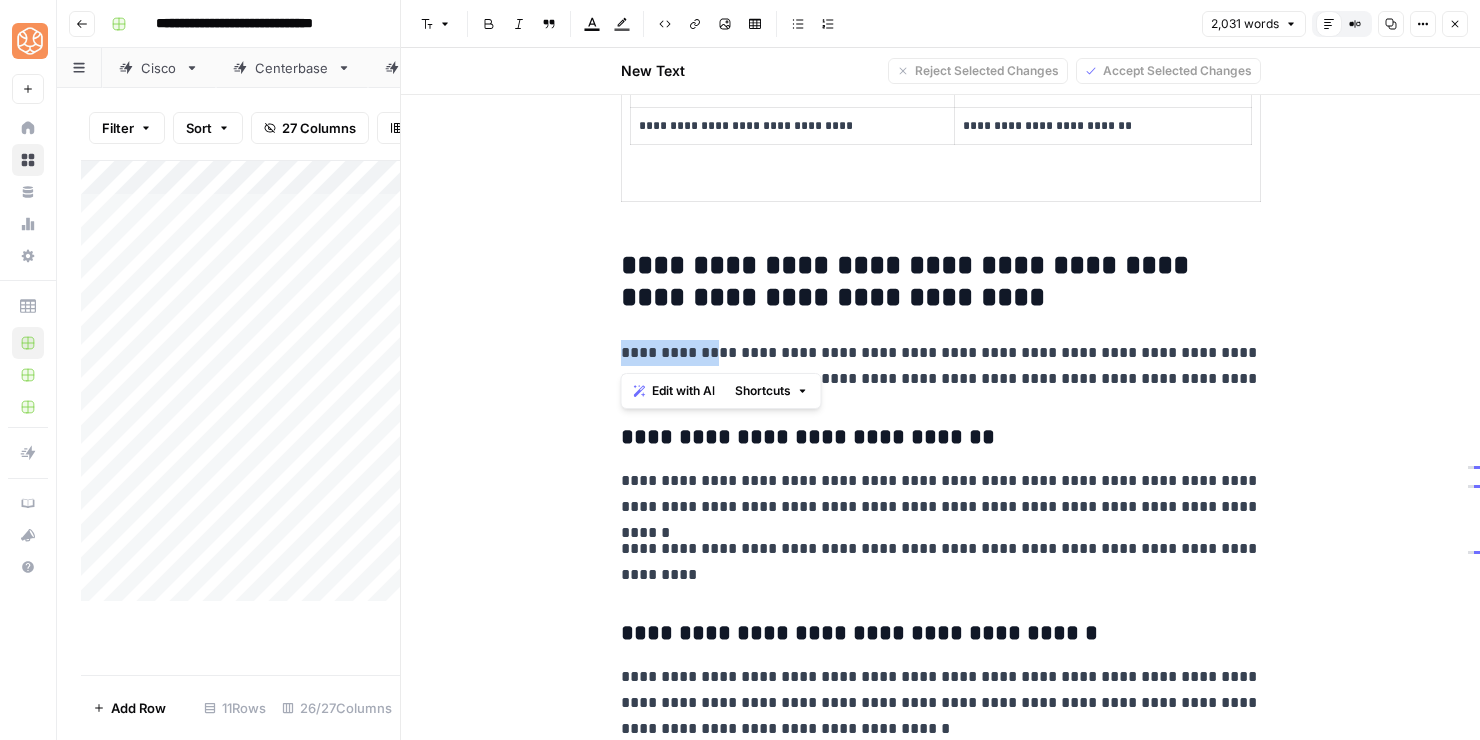 type 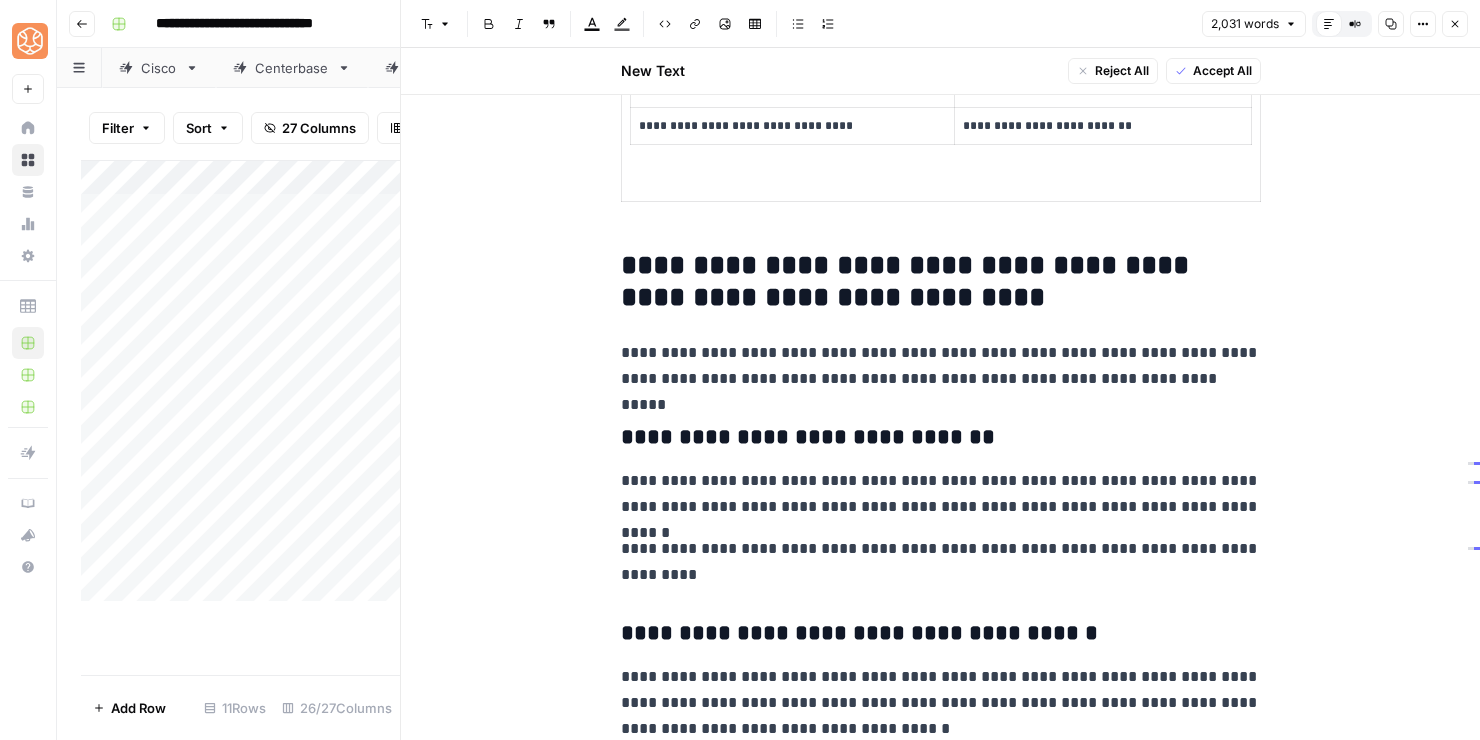 click on "**********" at bounding box center [941, 366] 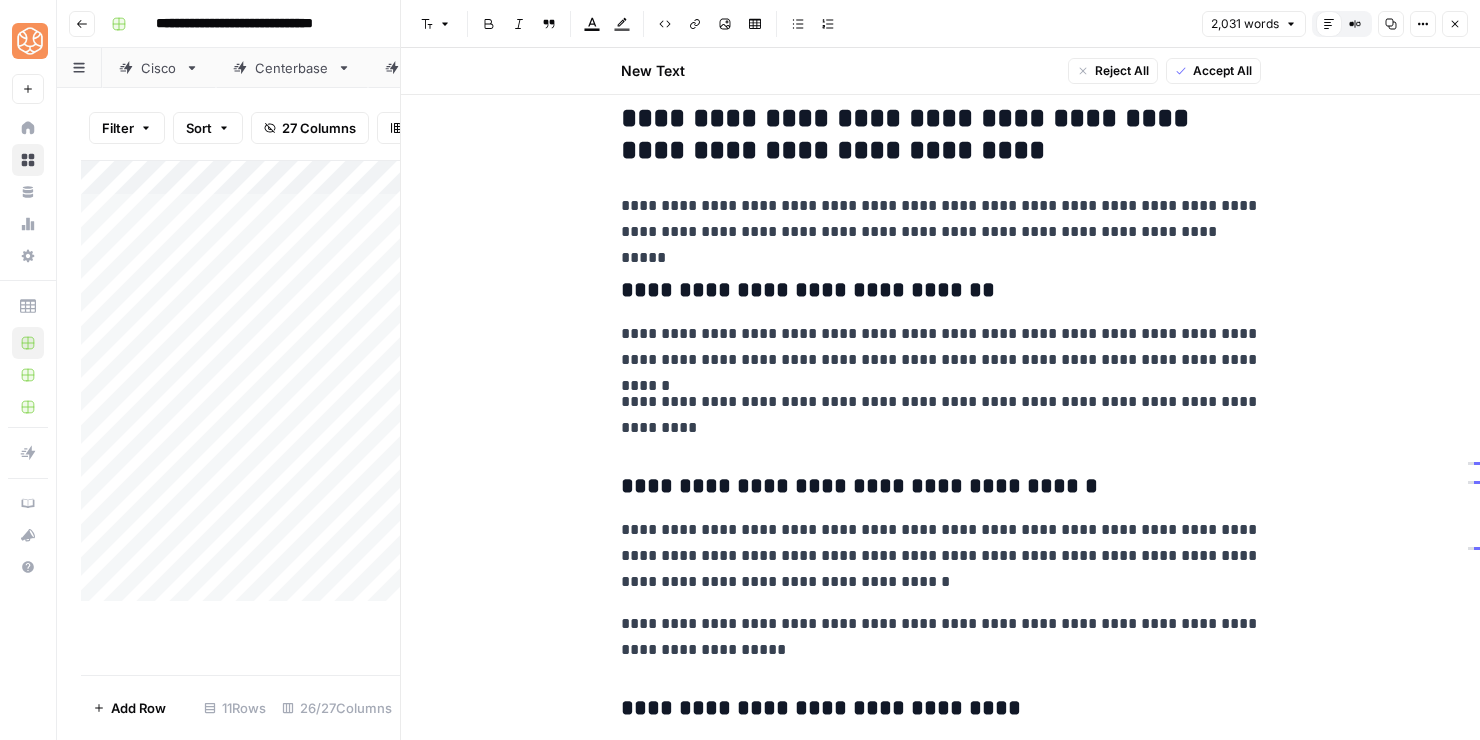 scroll, scrollTop: 3158, scrollLeft: 0, axis: vertical 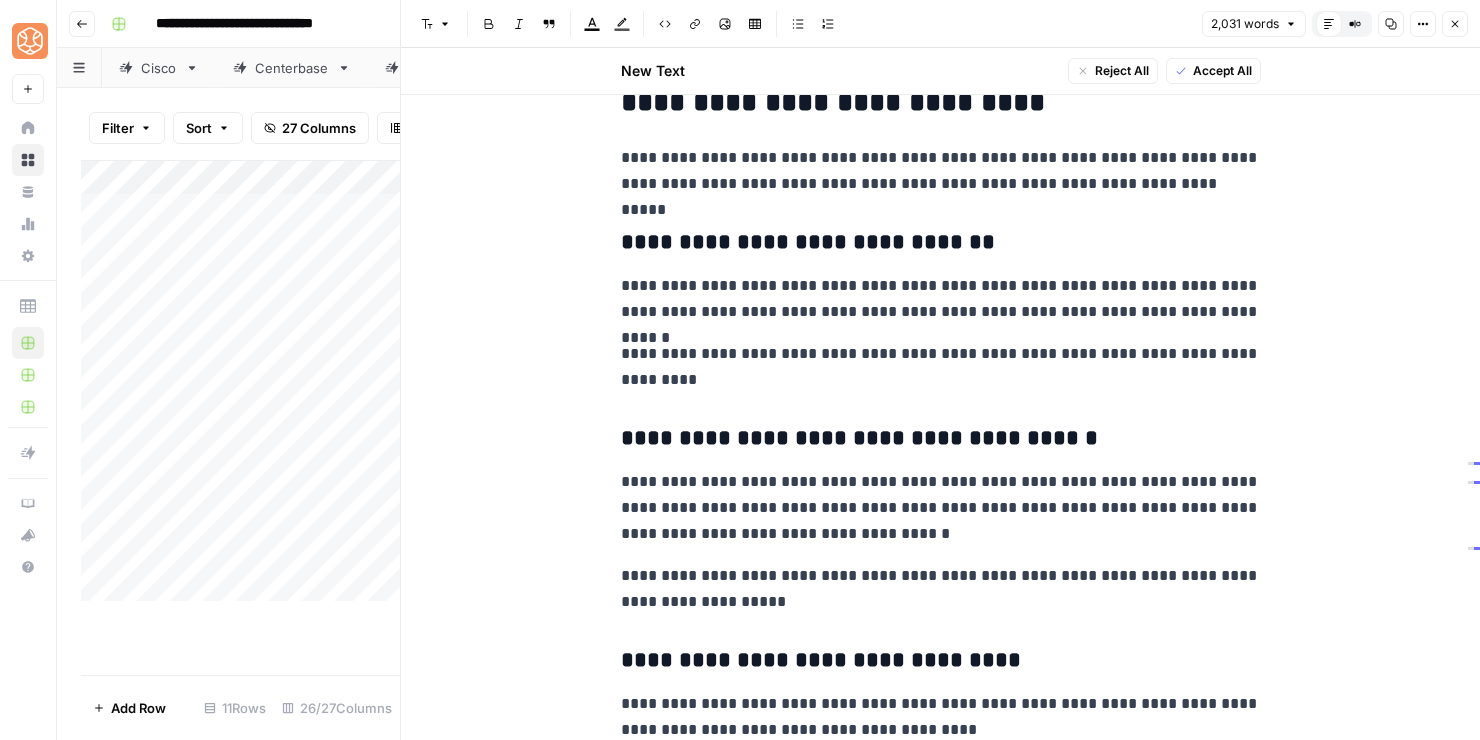 click on "**********" at bounding box center [941, 171] 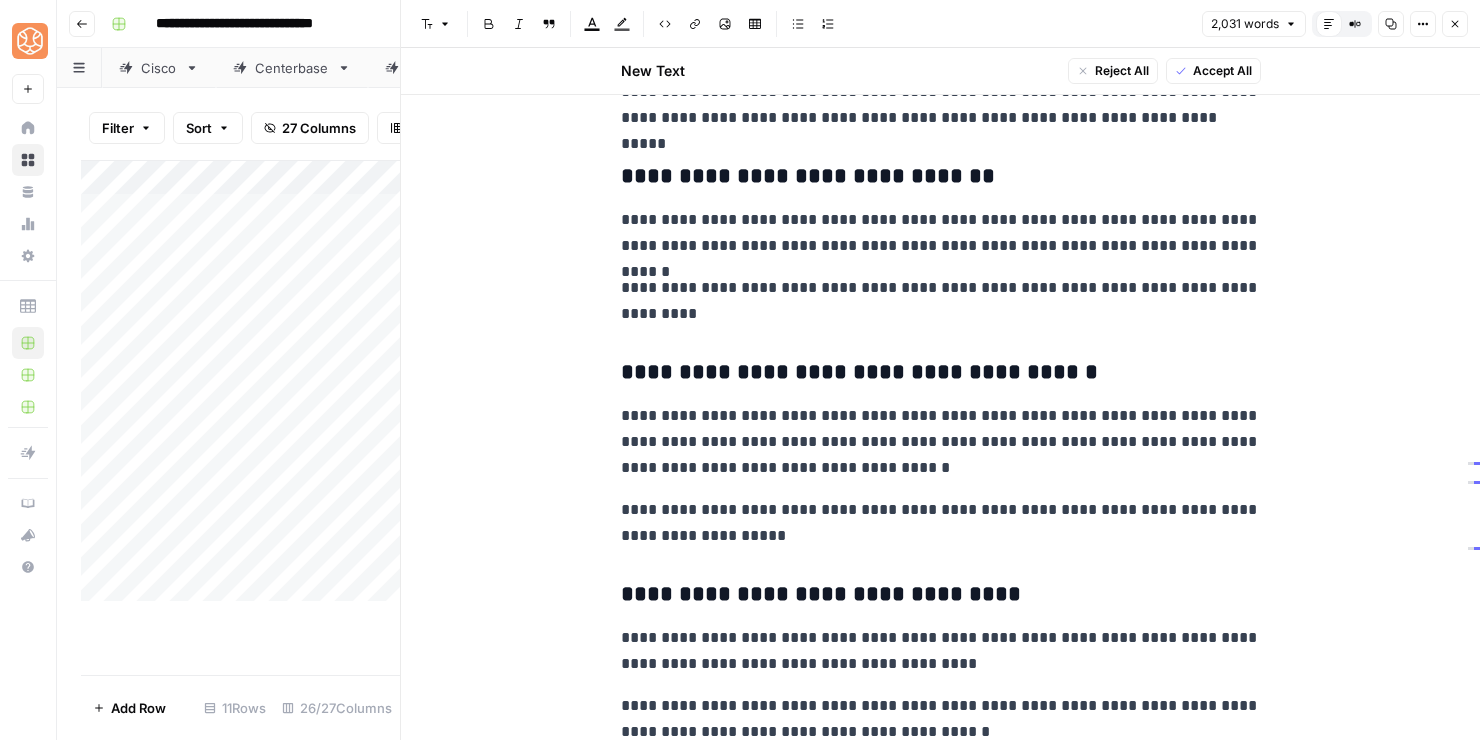 scroll, scrollTop: 3241, scrollLeft: 0, axis: vertical 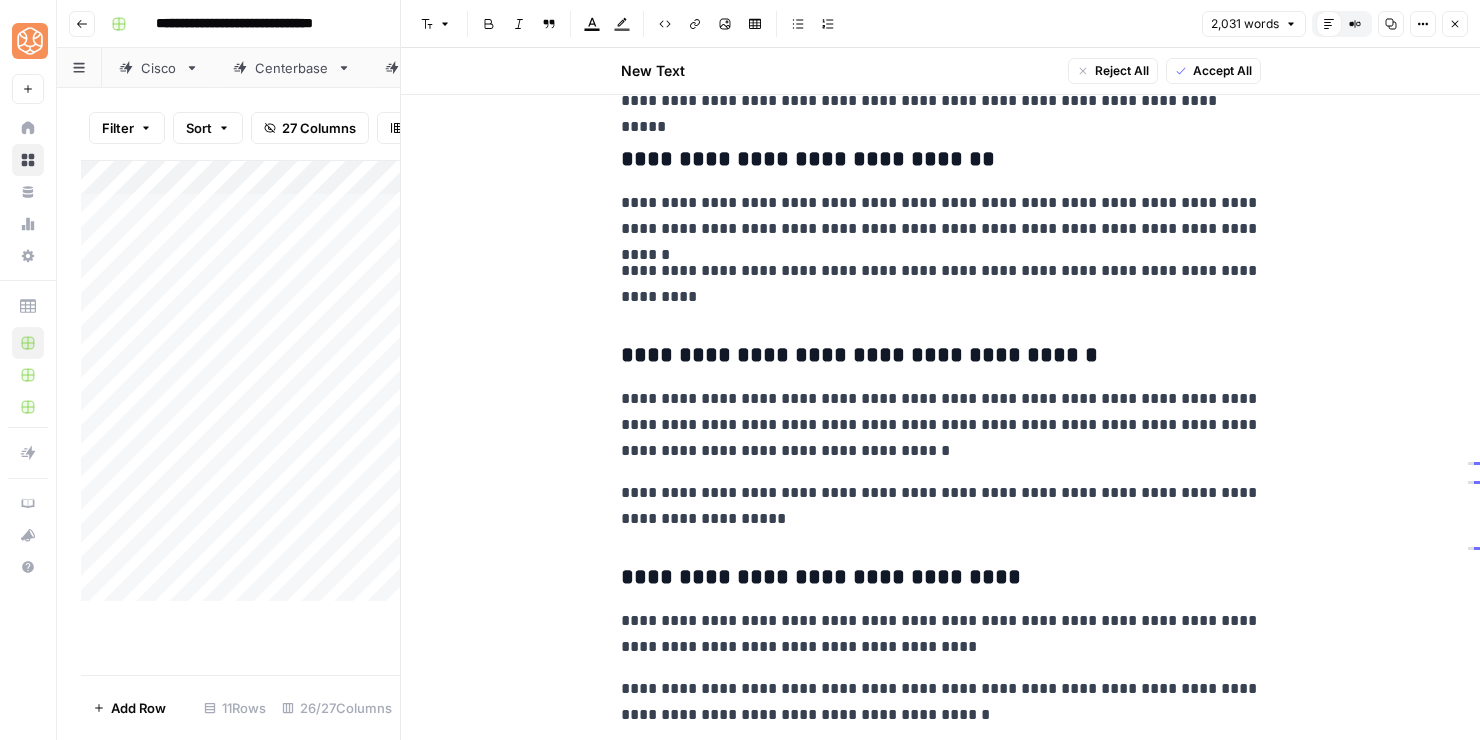 click on "**********" at bounding box center (941, 216) 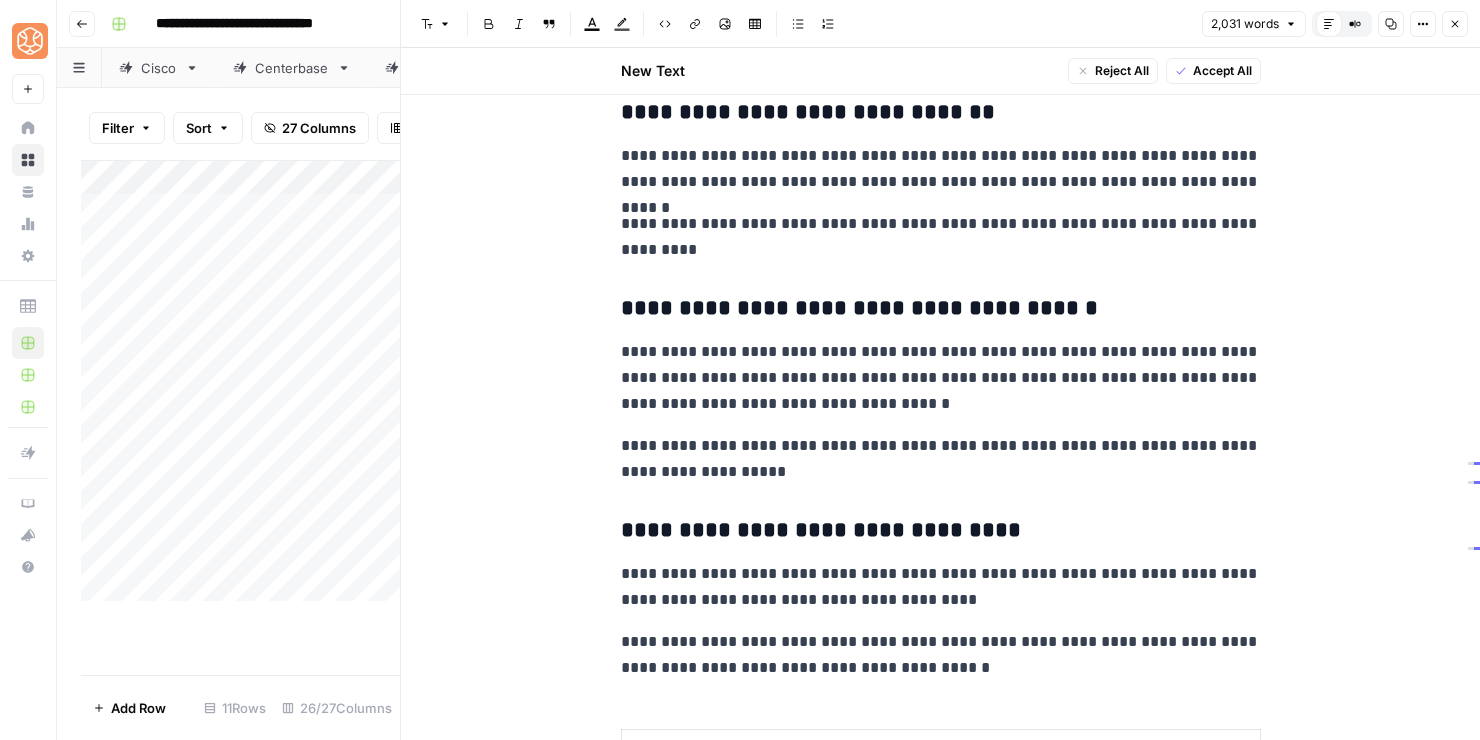 scroll, scrollTop: 3292, scrollLeft: 0, axis: vertical 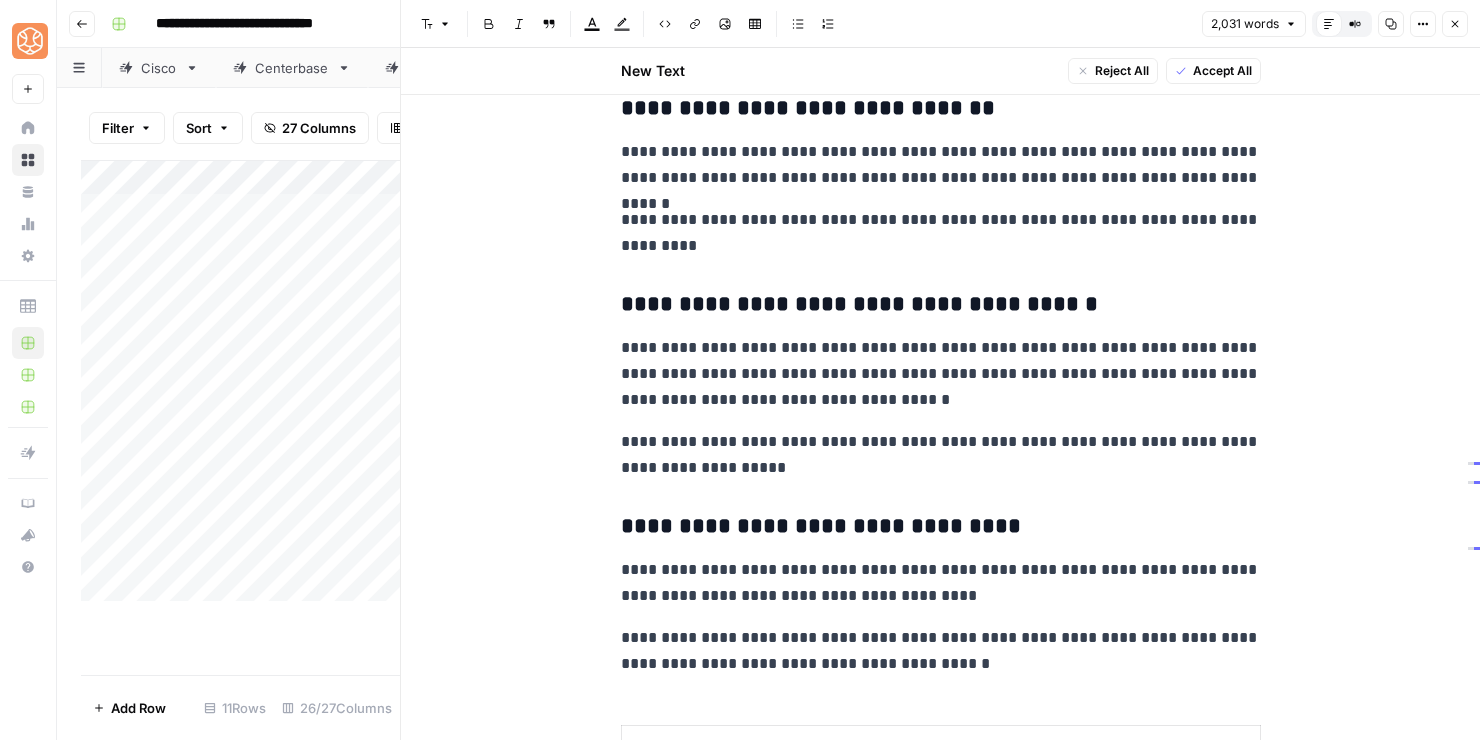 click on "**********" at bounding box center (941, 233) 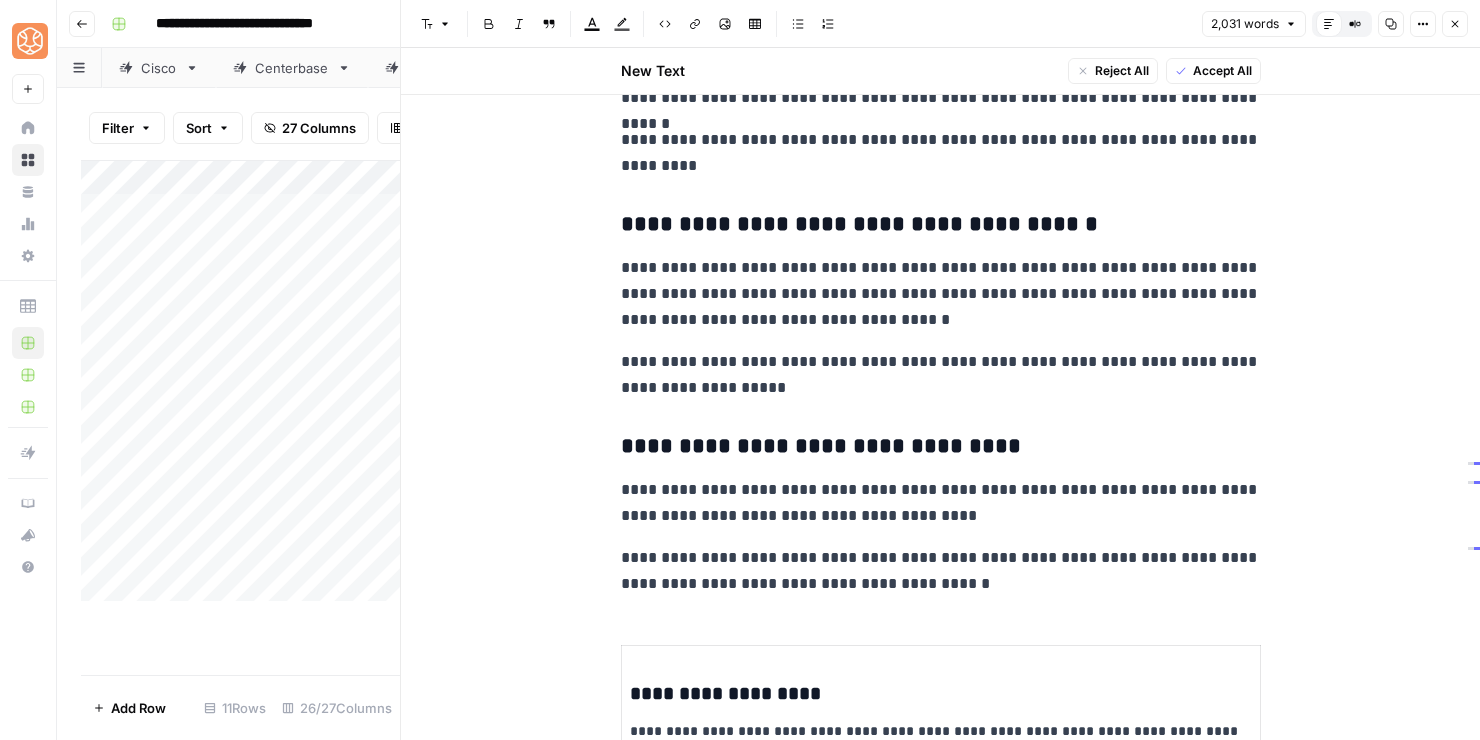 scroll, scrollTop: 3389, scrollLeft: 0, axis: vertical 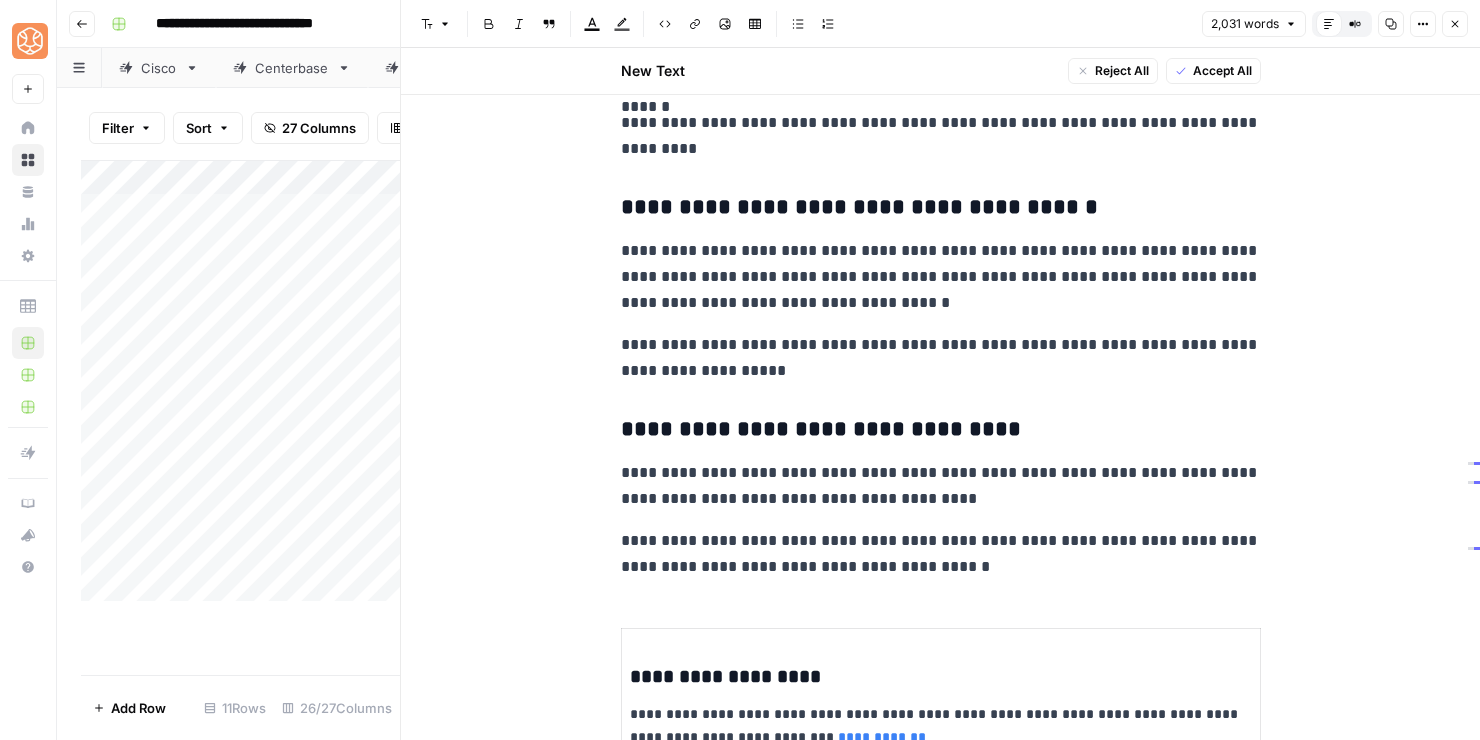click on "**********" at bounding box center (941, 1911) 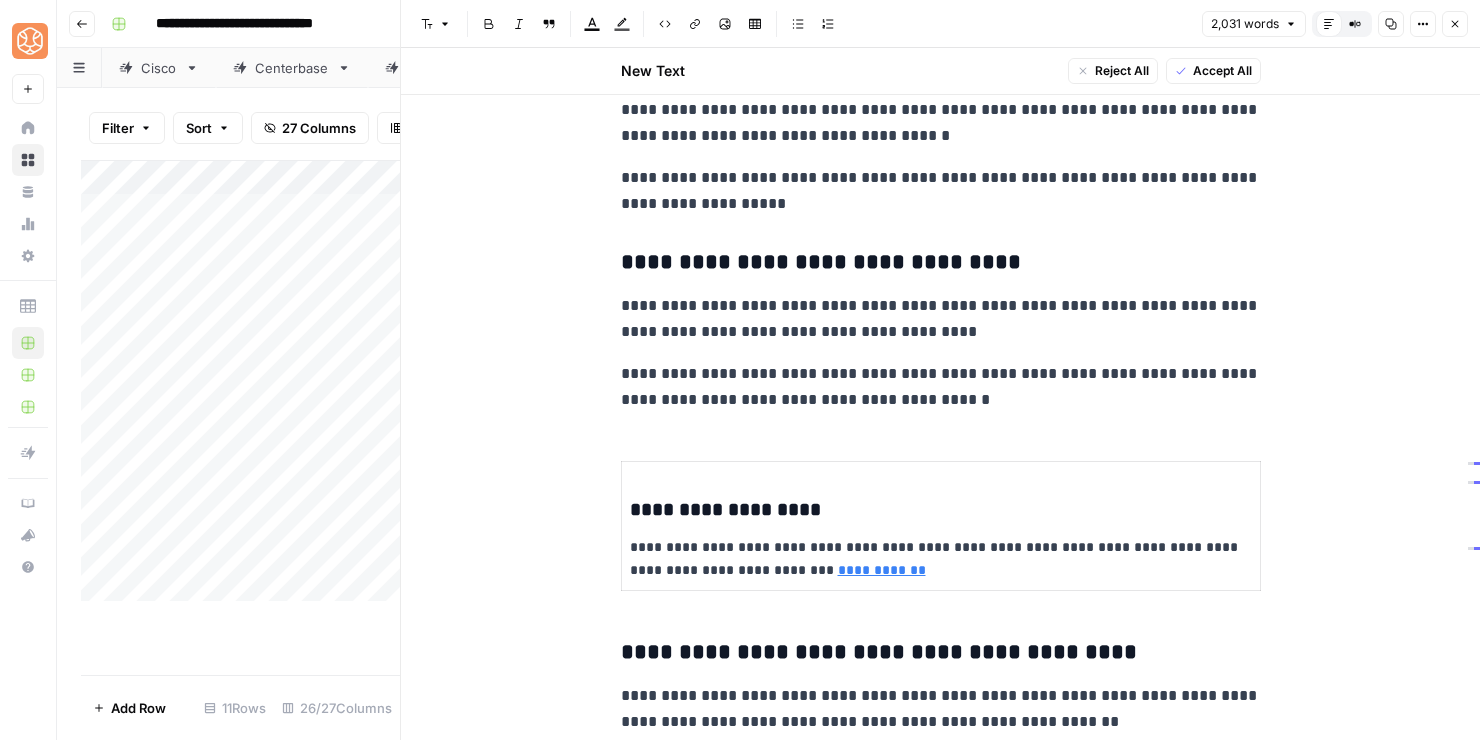 scroll, scrollTop: 3560, scrollLeft: 0, axis: vertical 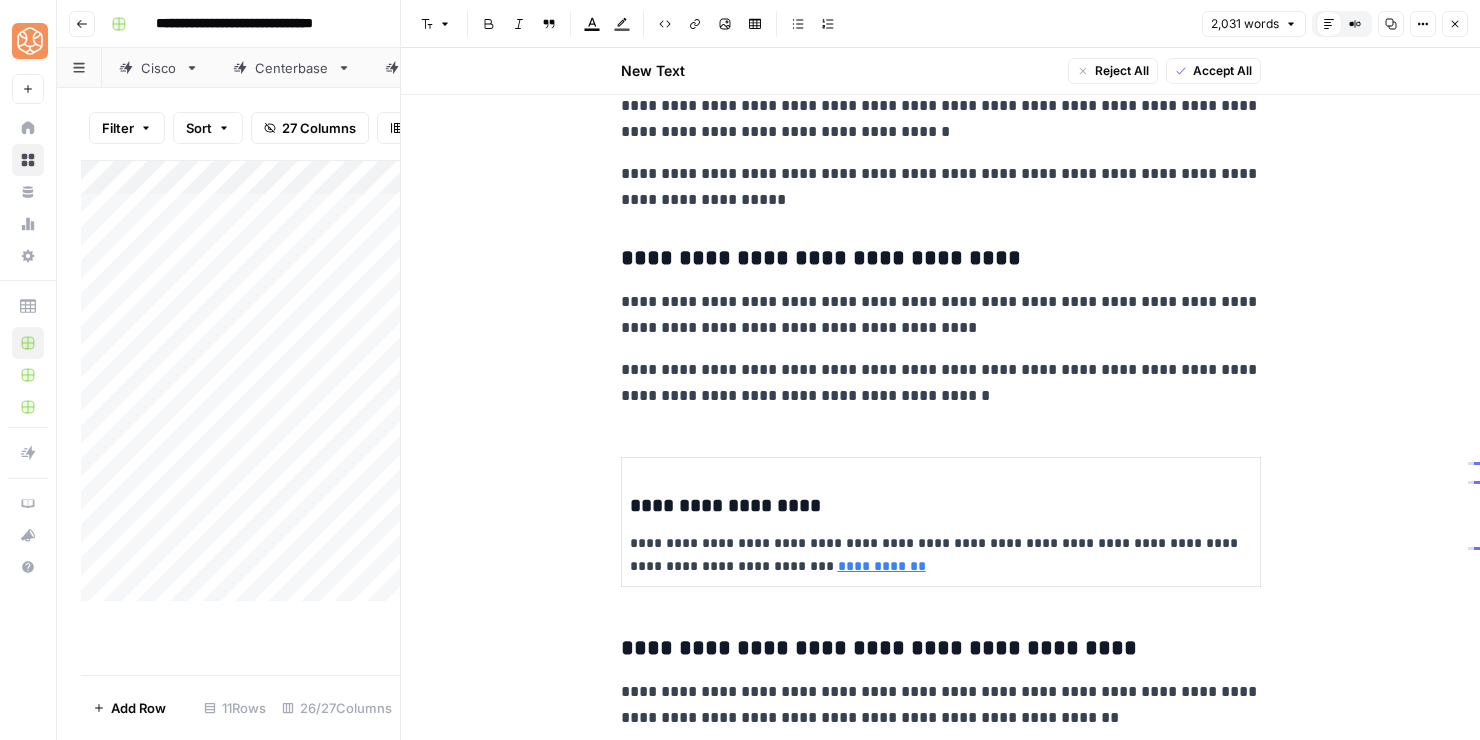 click on "**********" at bounding box center (941, 555) 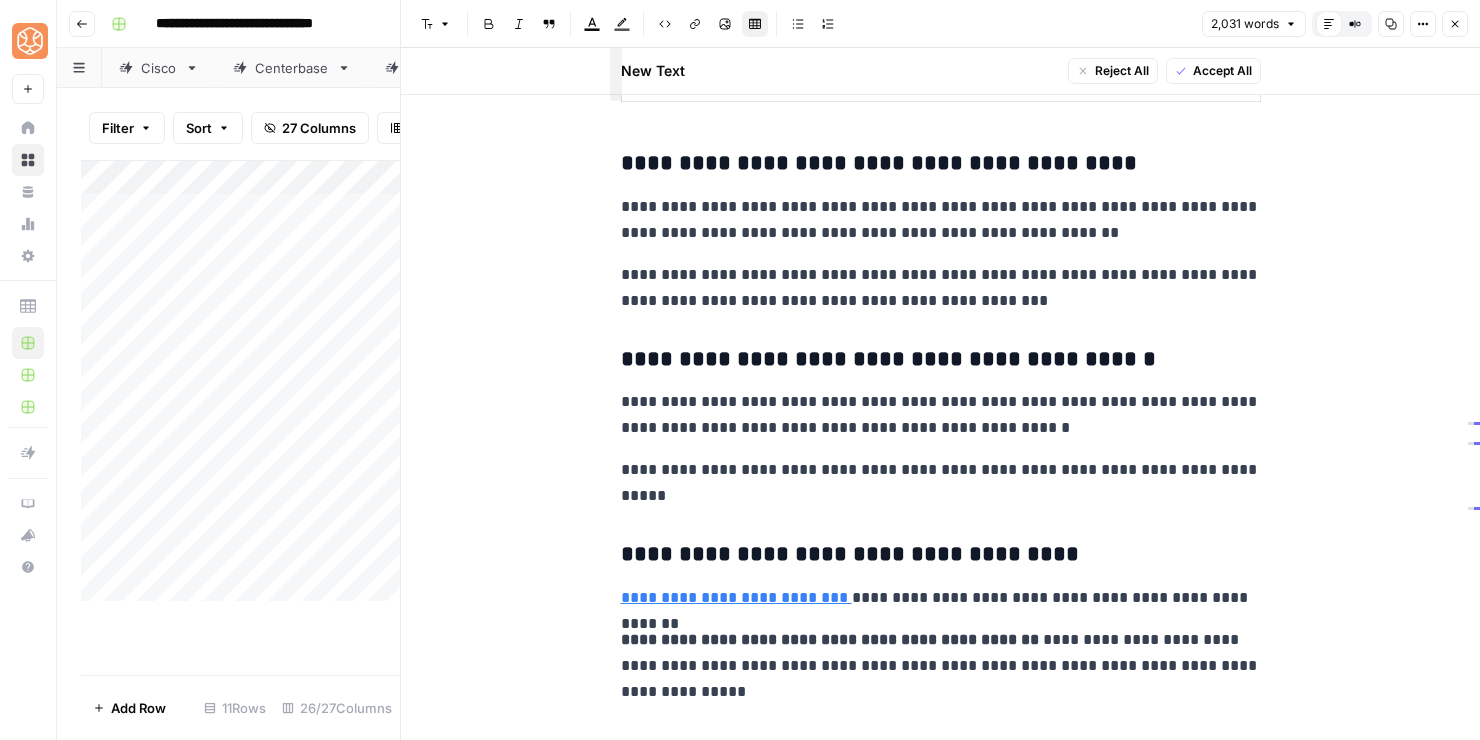 scroll, scrollTop: 4085, scrollLeft: 0, axis: vertical 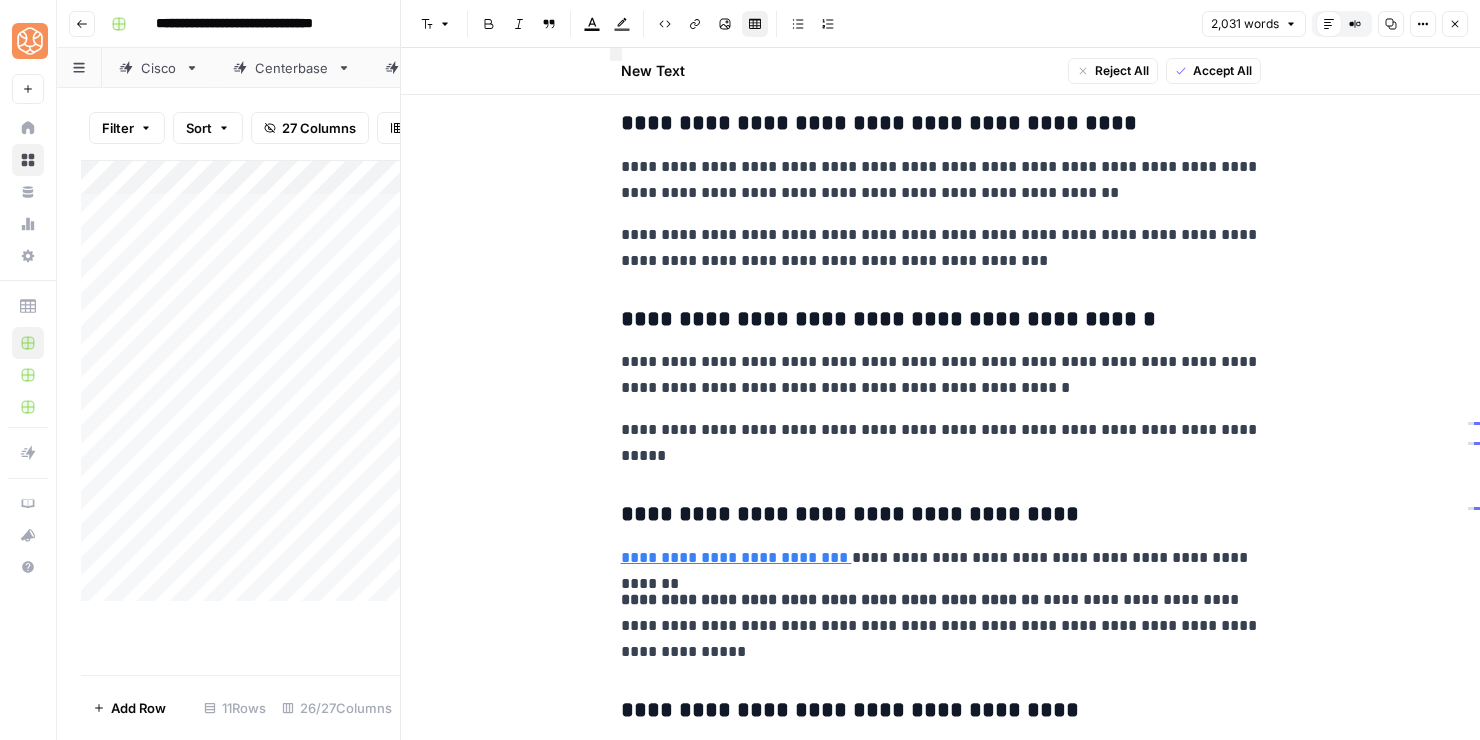 click on "**********" at bounding box center (941, 626) 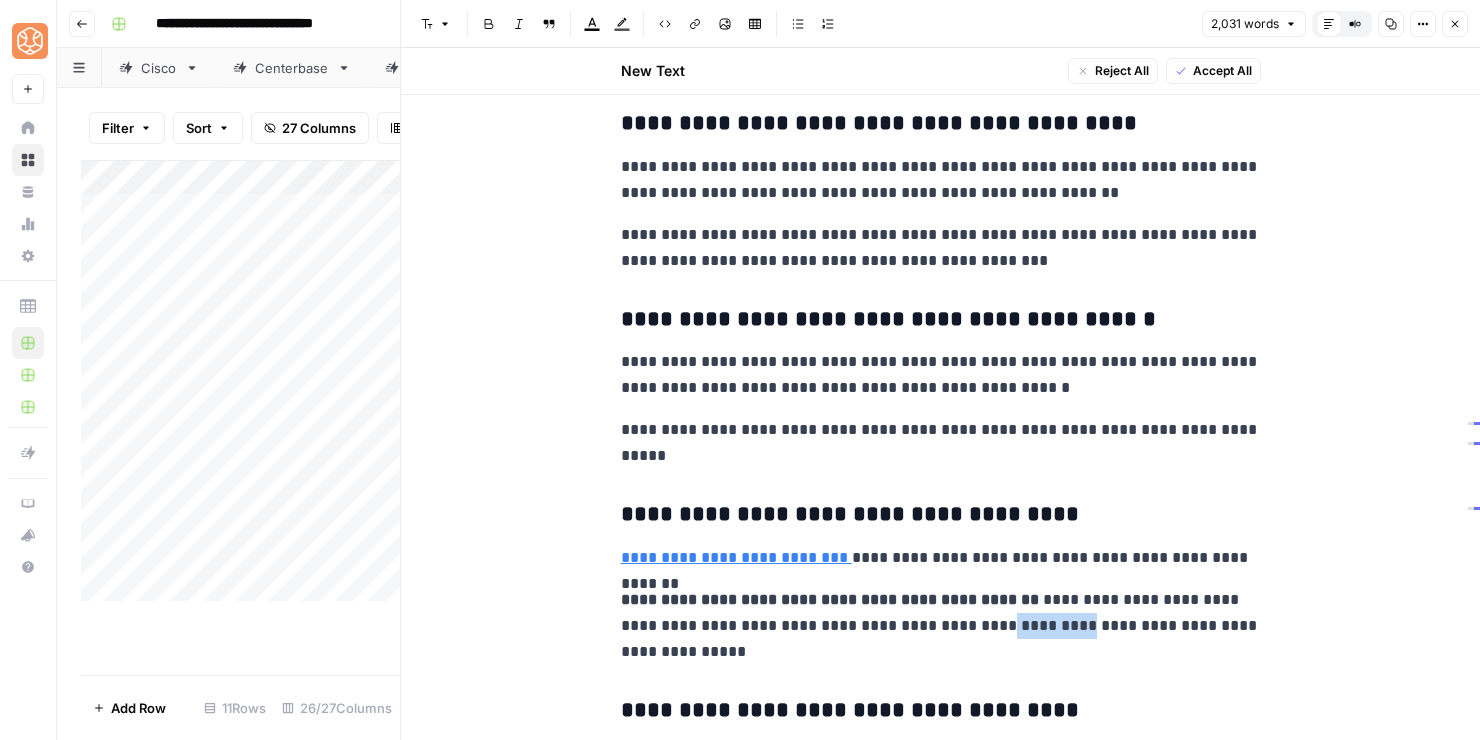click on "**********" at bounding box center (941, 626) 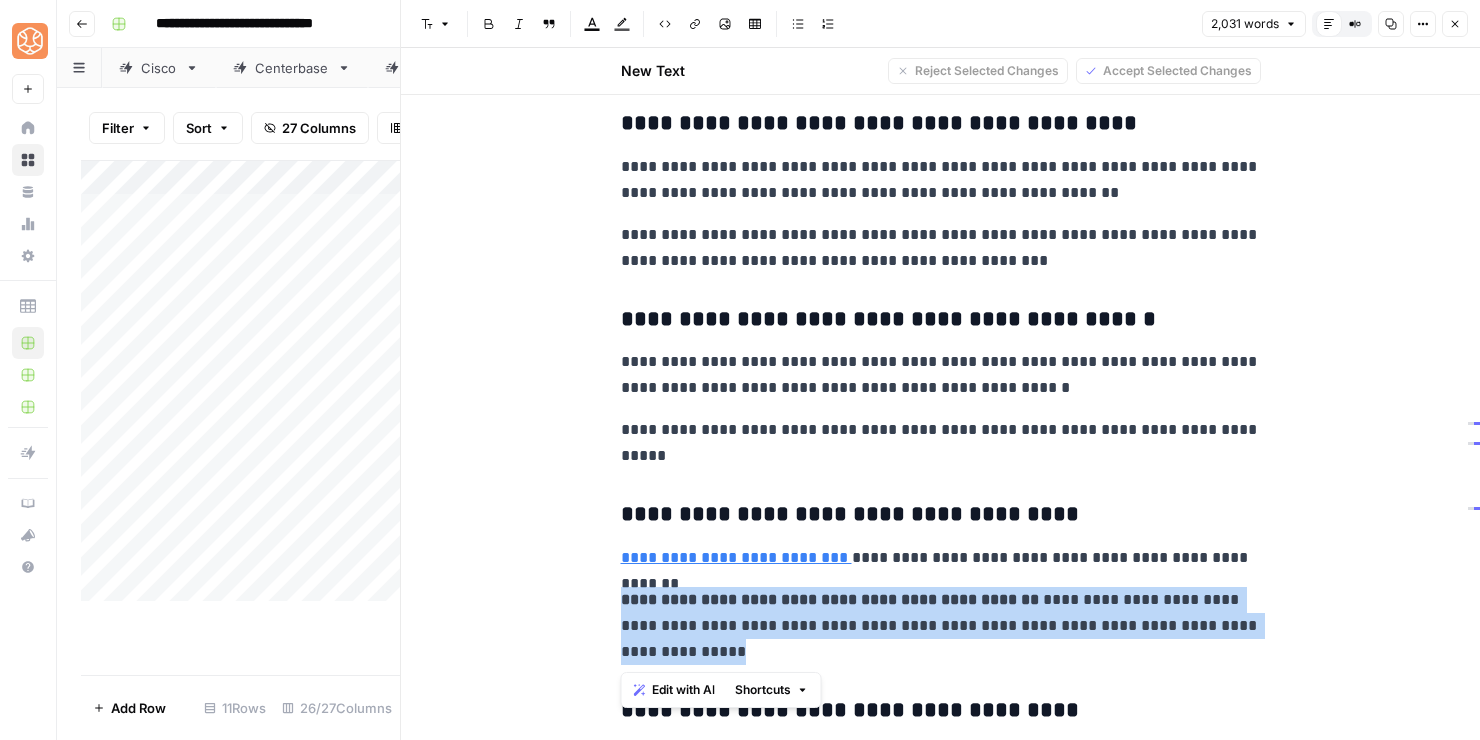 click on "**********" at bounding box center [941, 626] 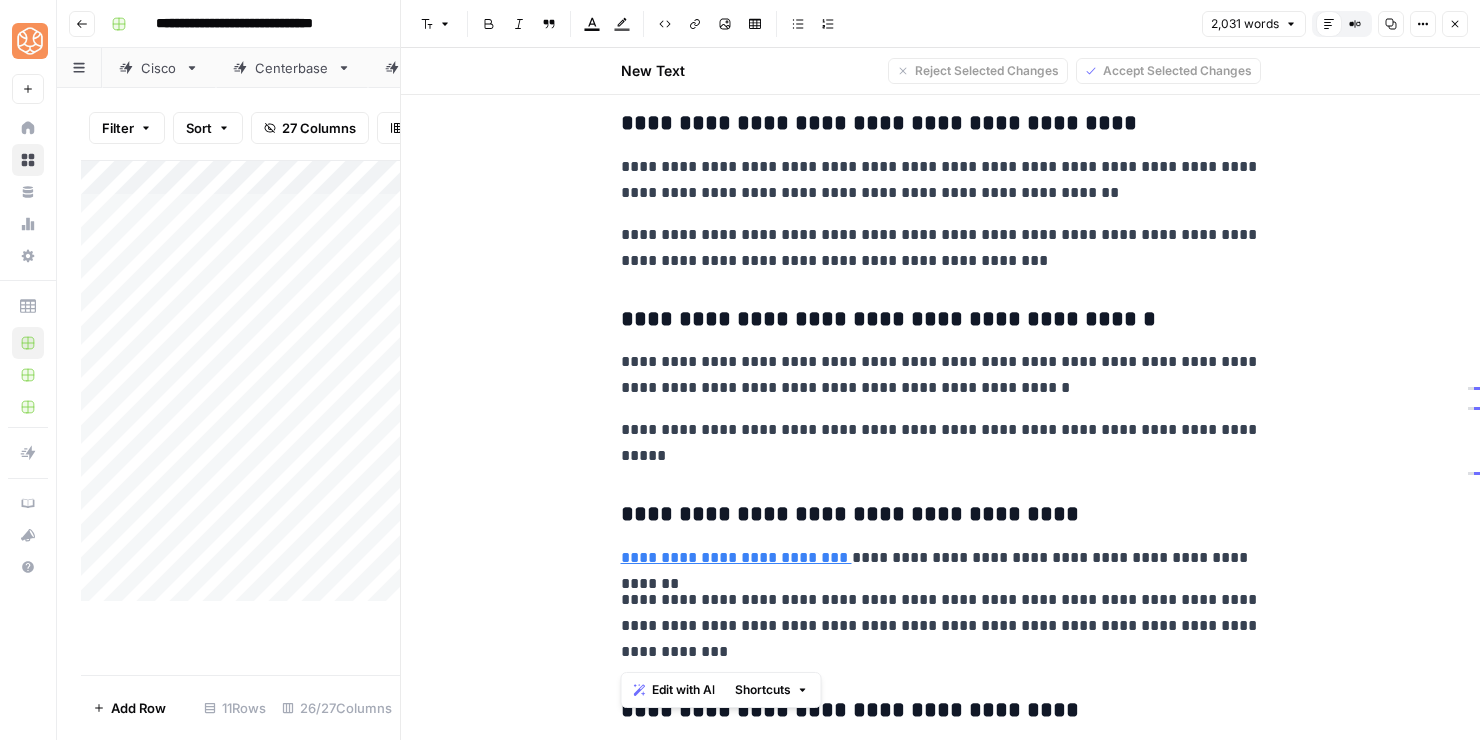 click on "**********" at bounding box center [941, 626] 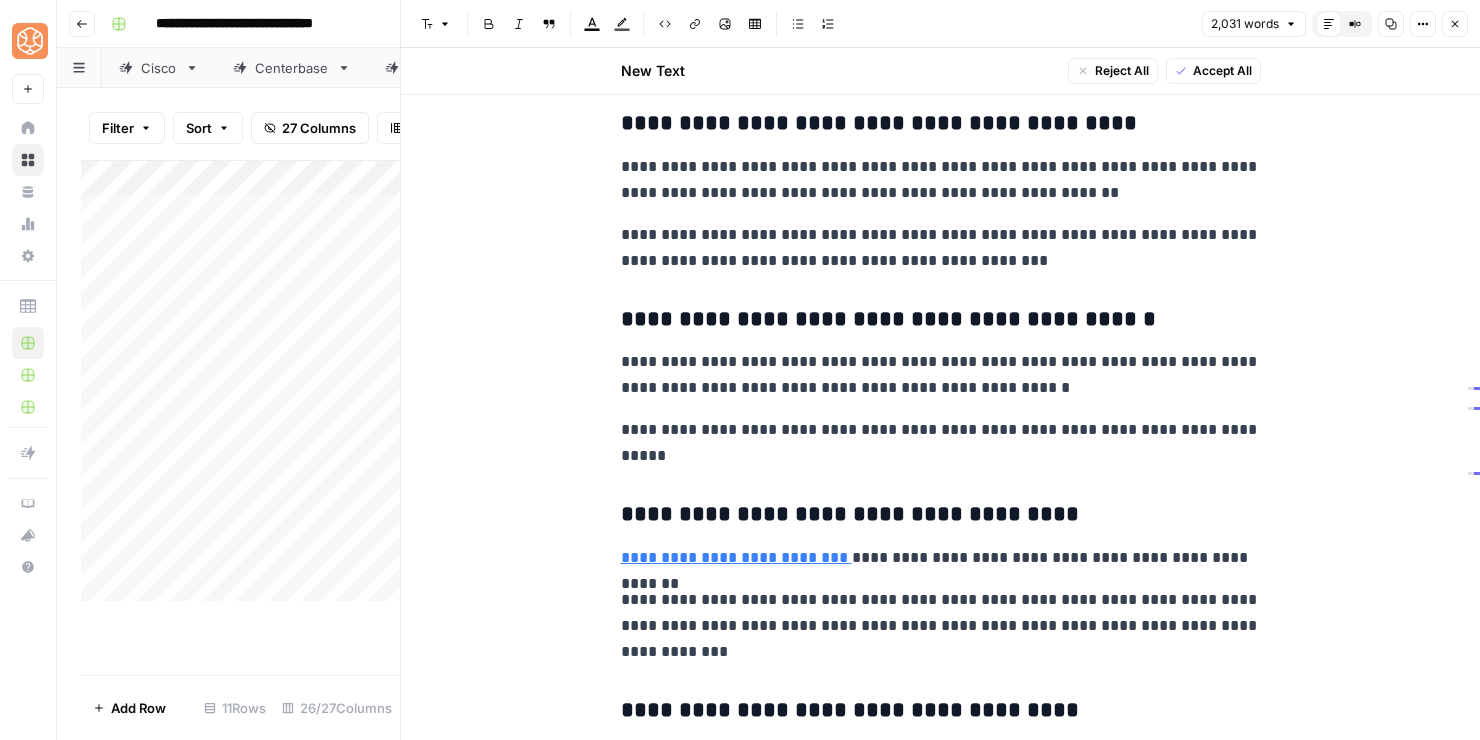 click on "**********" at bounding box center [941, 626] 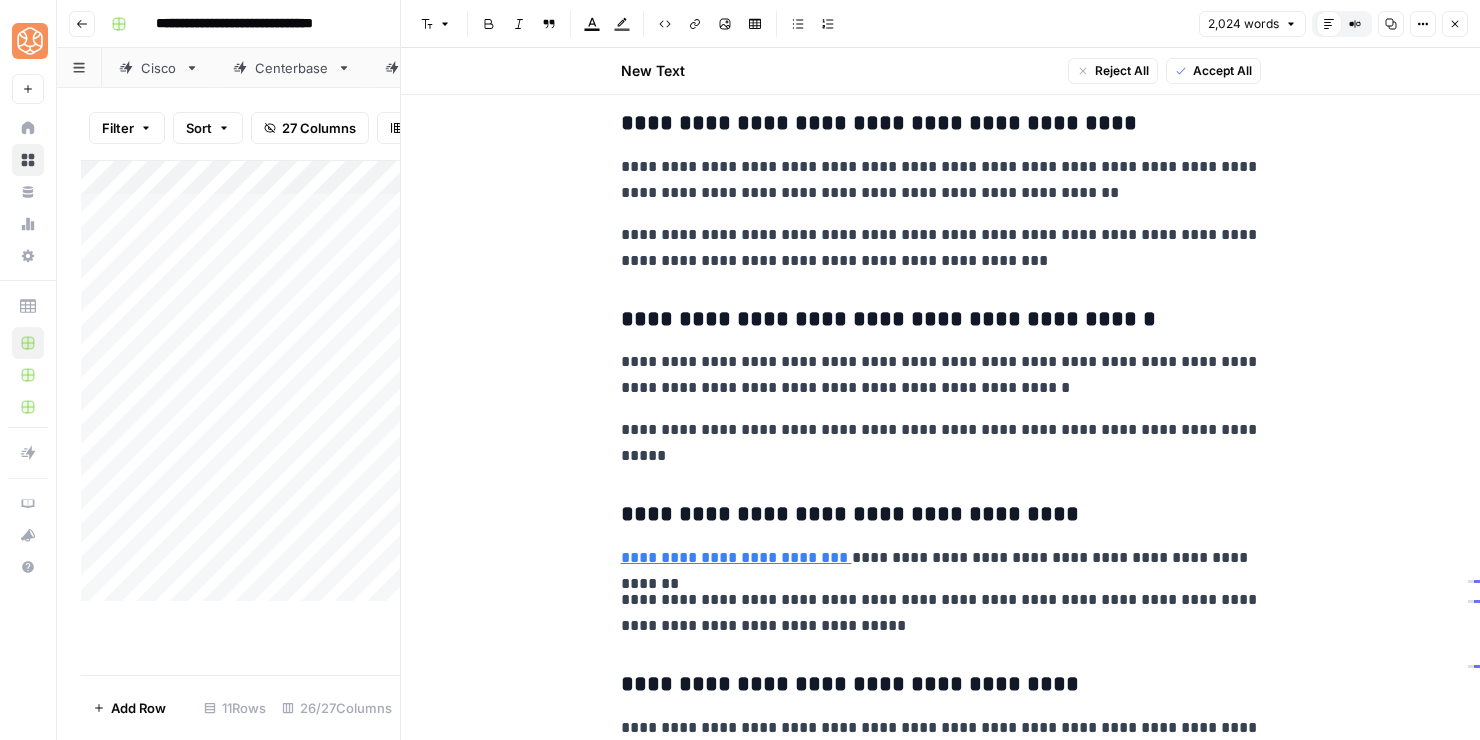 click on "**********" at bounding box center [941, 613] 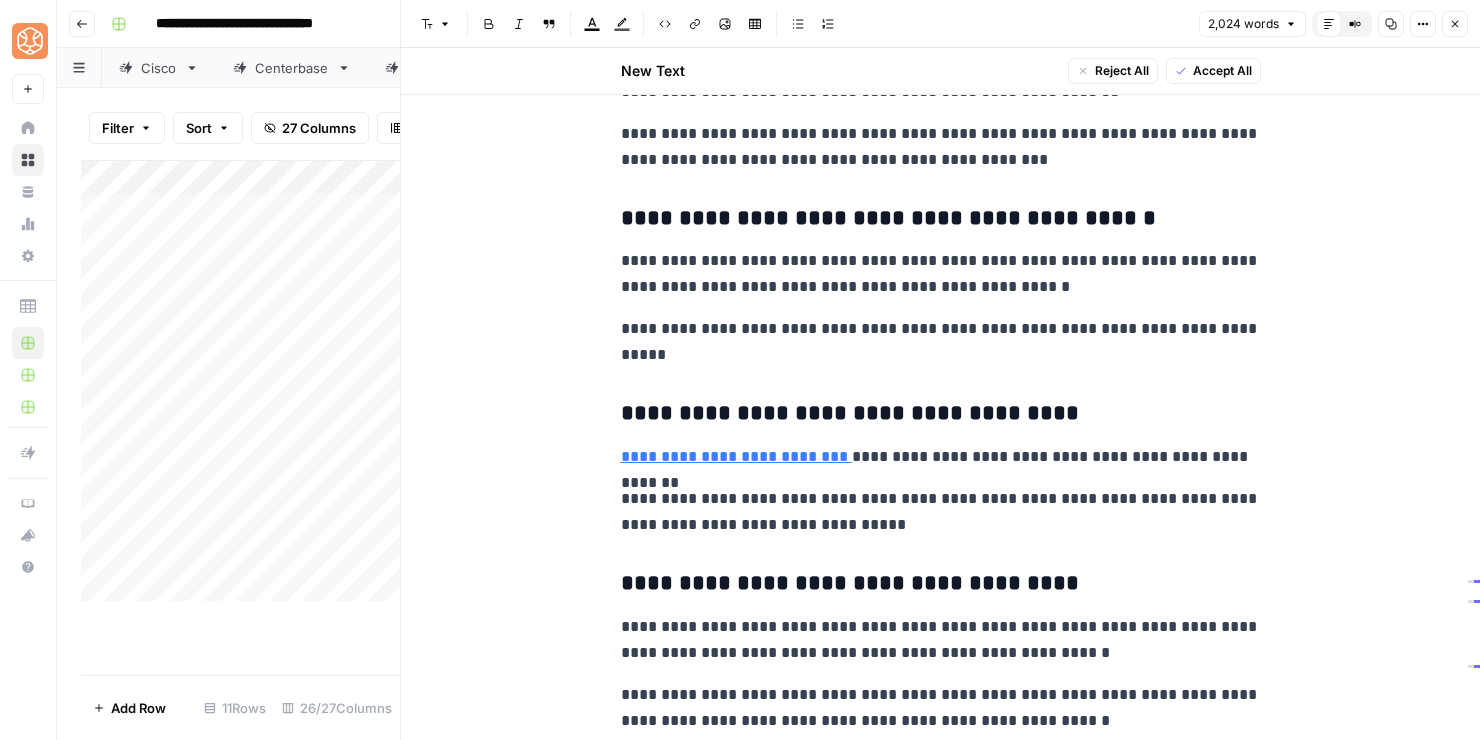 scroll, scrollTop: 4190, scrollLeft: 0, axis: vertical 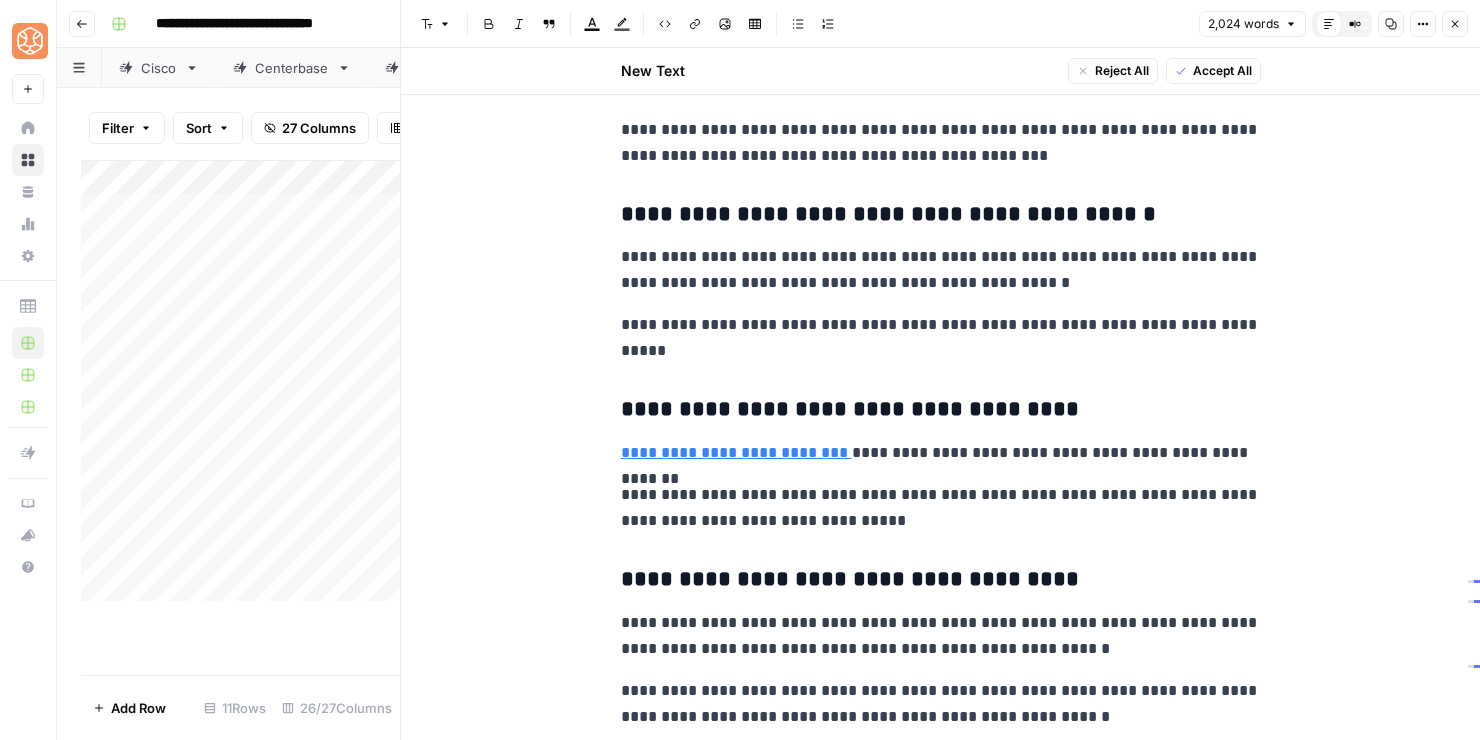click on "**********" at bounding box center (941, 453) 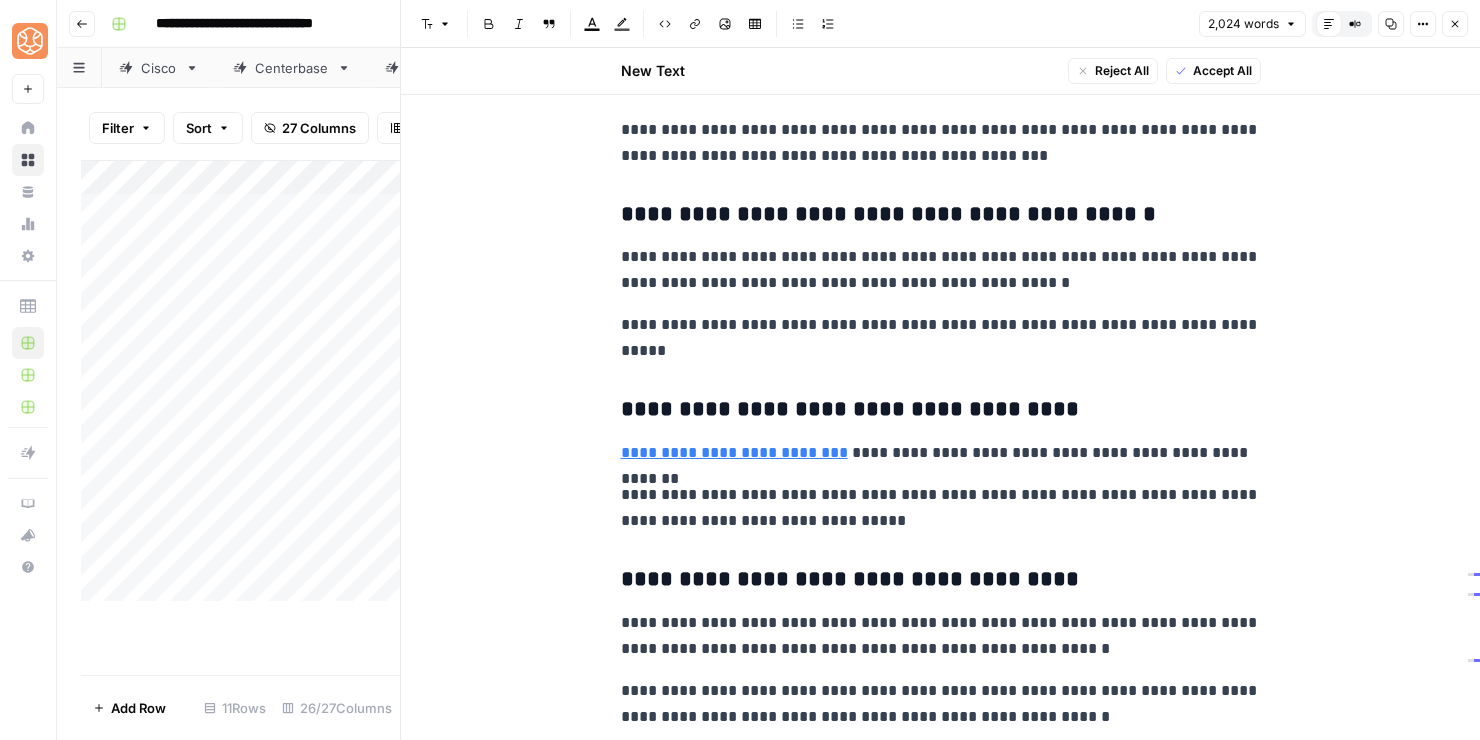 click on "**********" at bounding box center (941, 508) 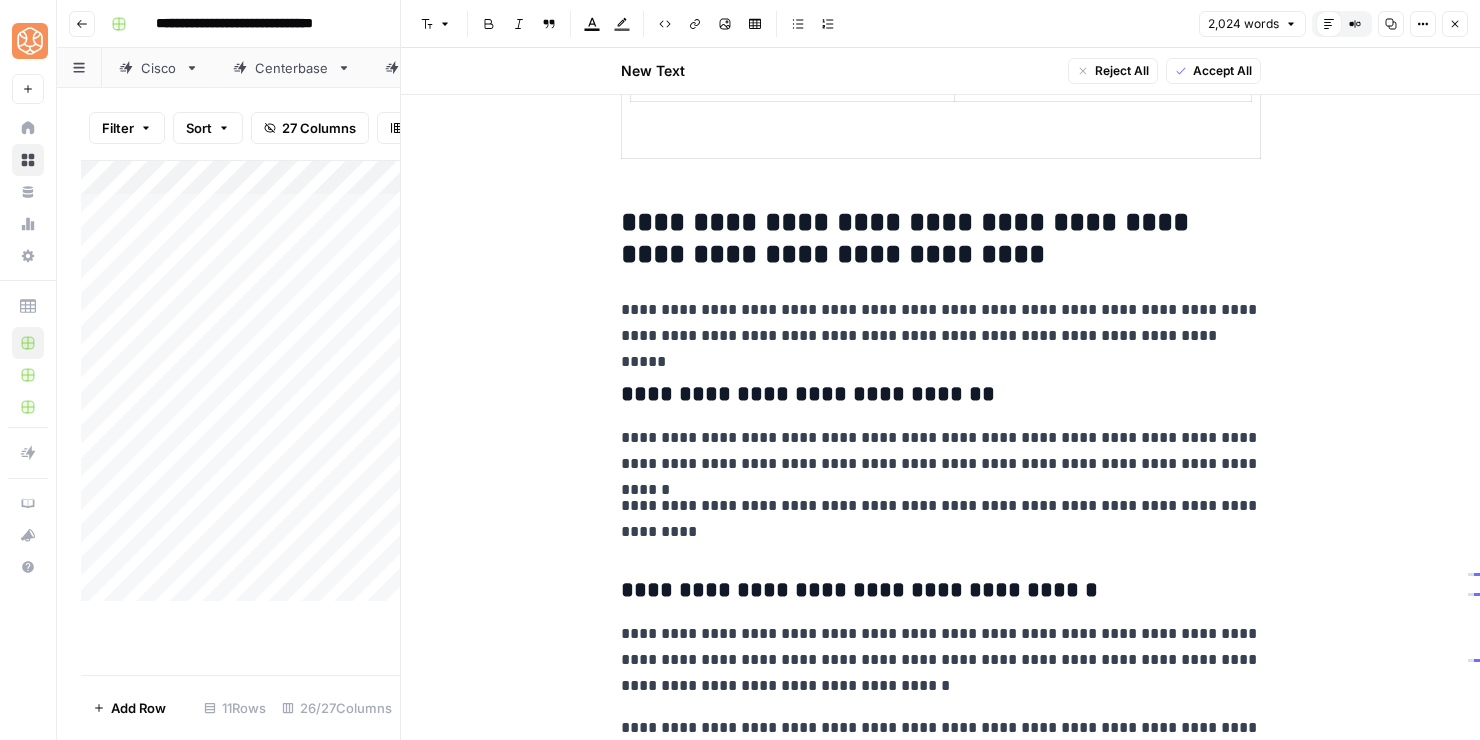 scroll, scrollTop: 2994, scrollLeft: 0, axis: vertical 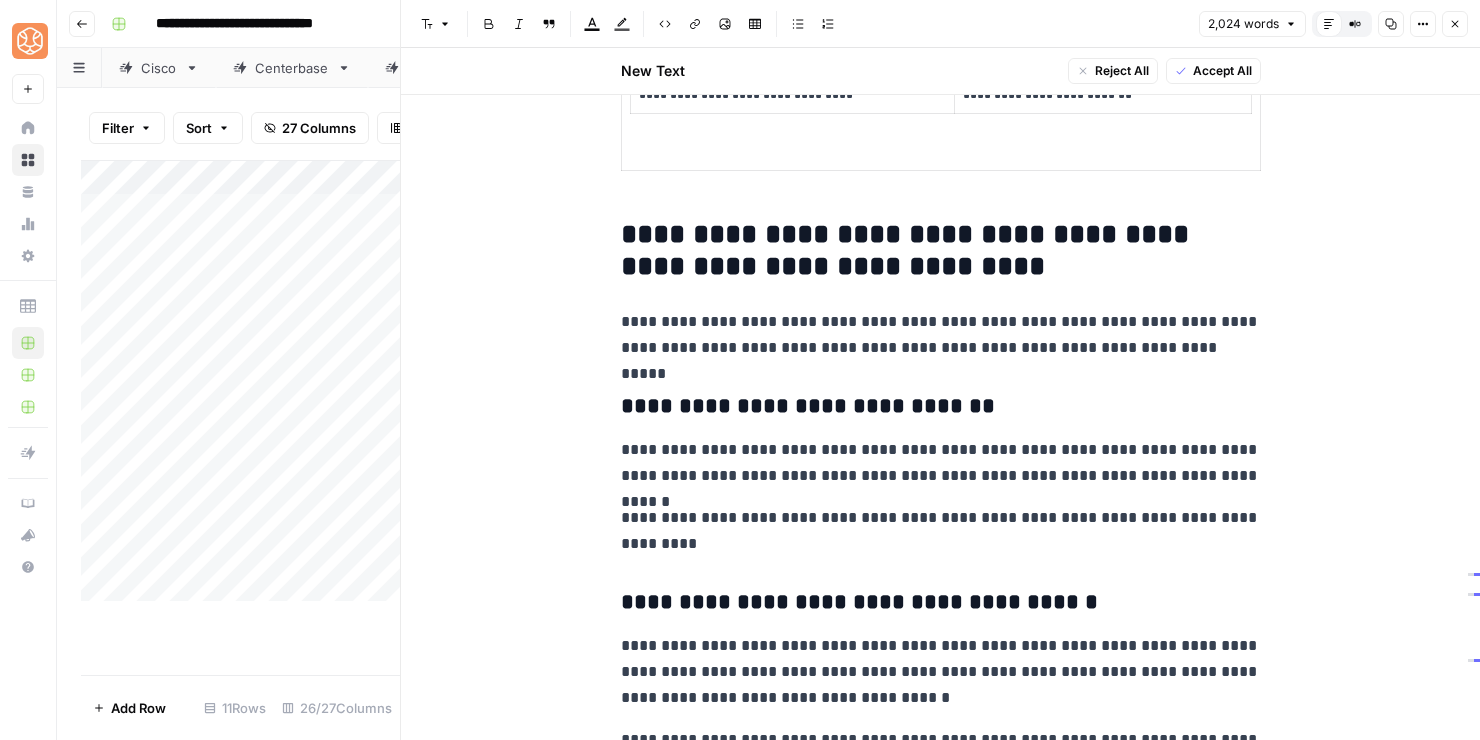 click on "**********" at bounding box center [941, 251] 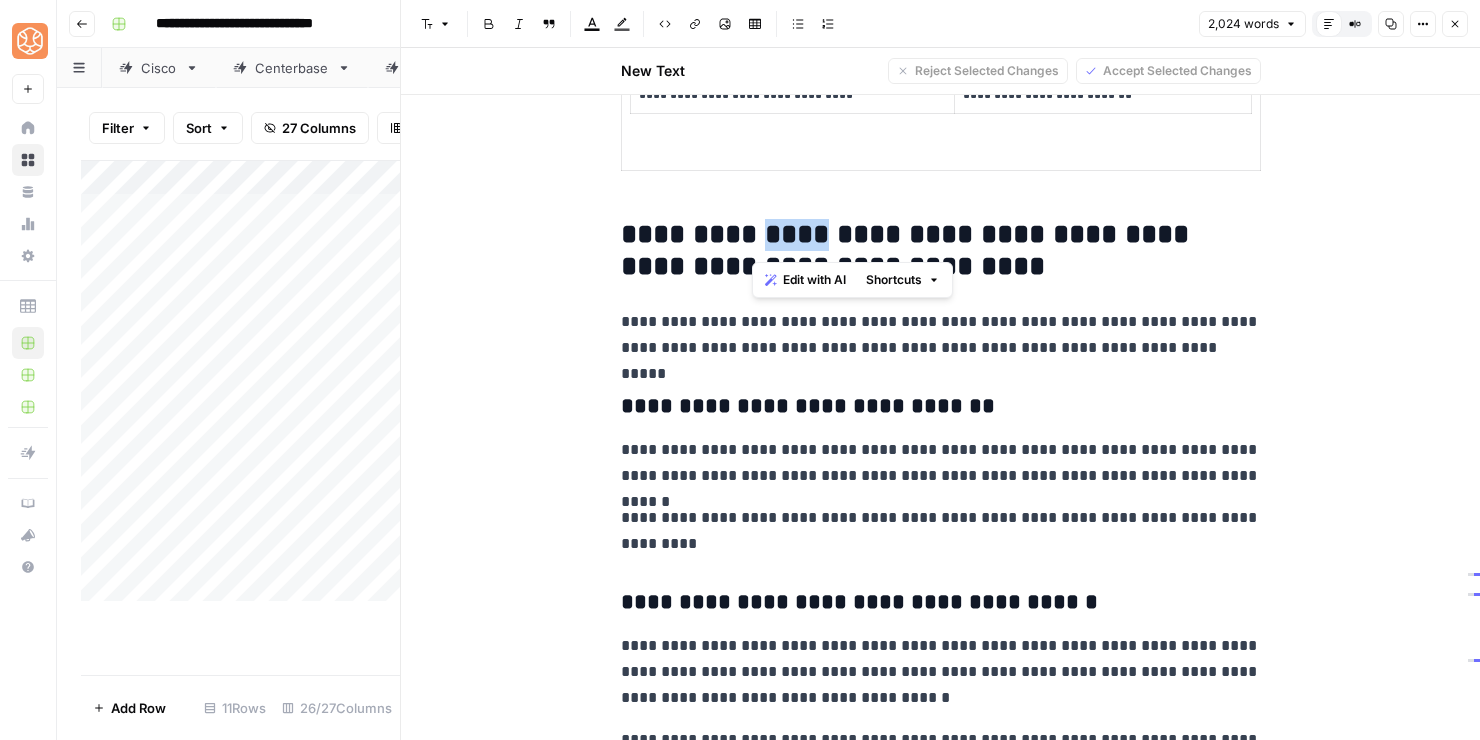click on "**********" at bounding box center [941, 251] 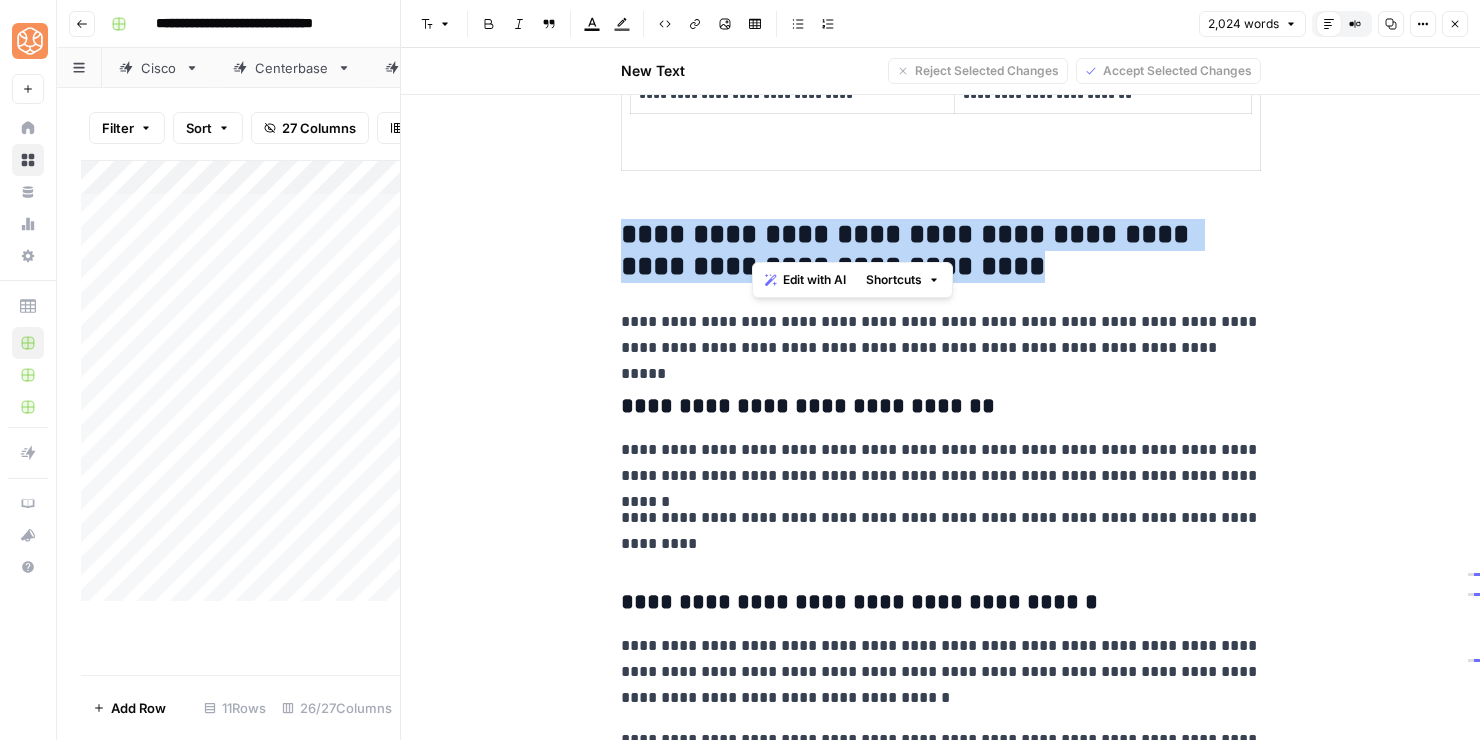 click on "**********" at bounding box center [941, 251] 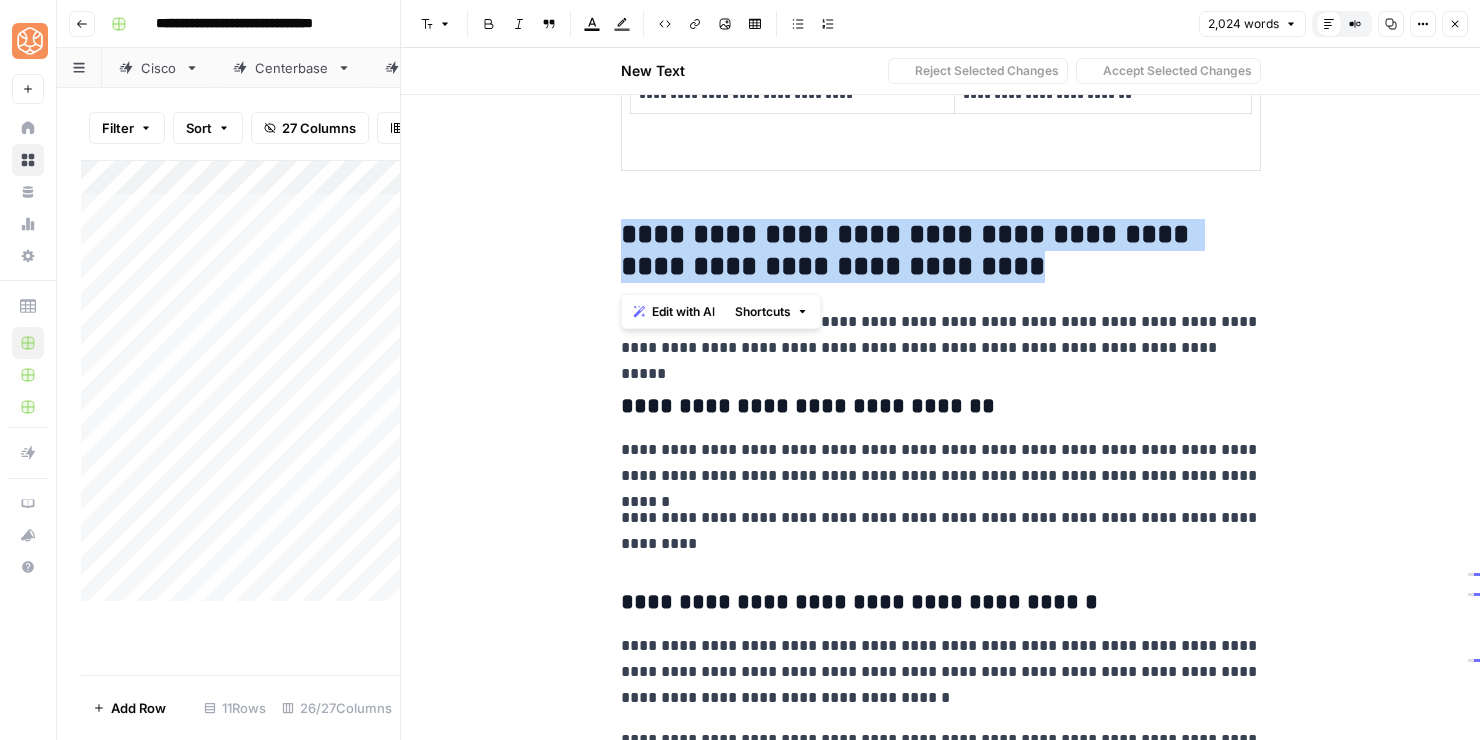 copy on "**********" 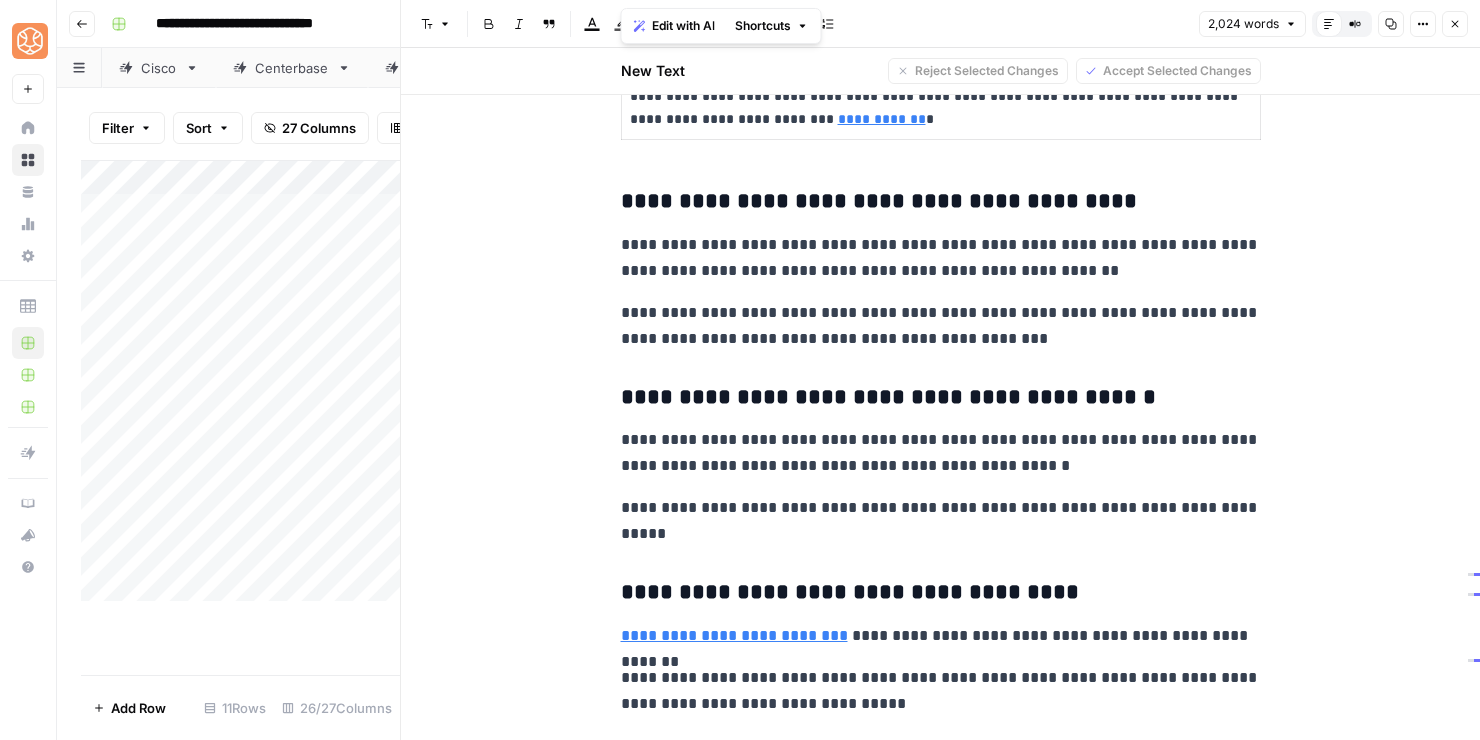 scroll, scrollTop: 4025, scrollLeft: 0, axis: vertical 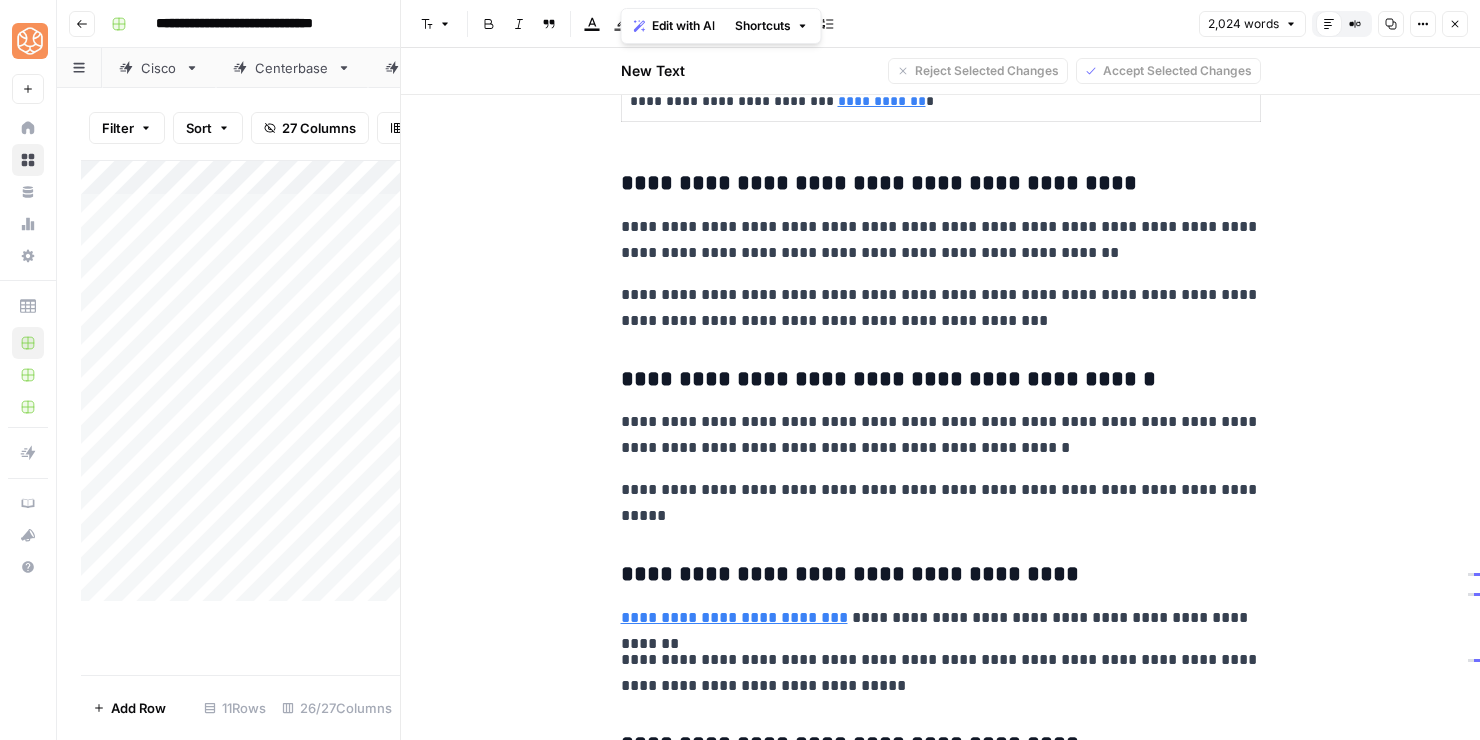 click on "**********" at bounding box center (941, 503) 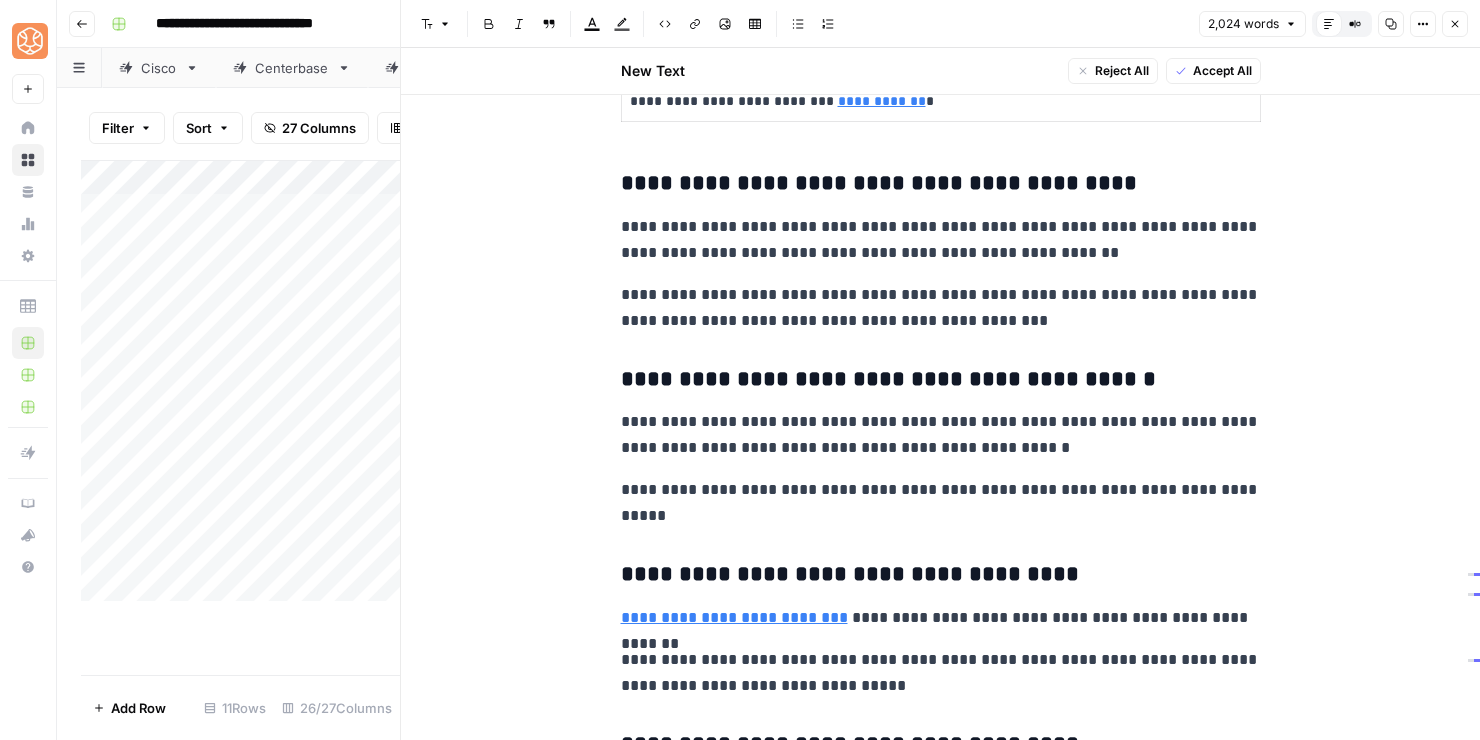 click on "**********" at bounding box center [941, 503] 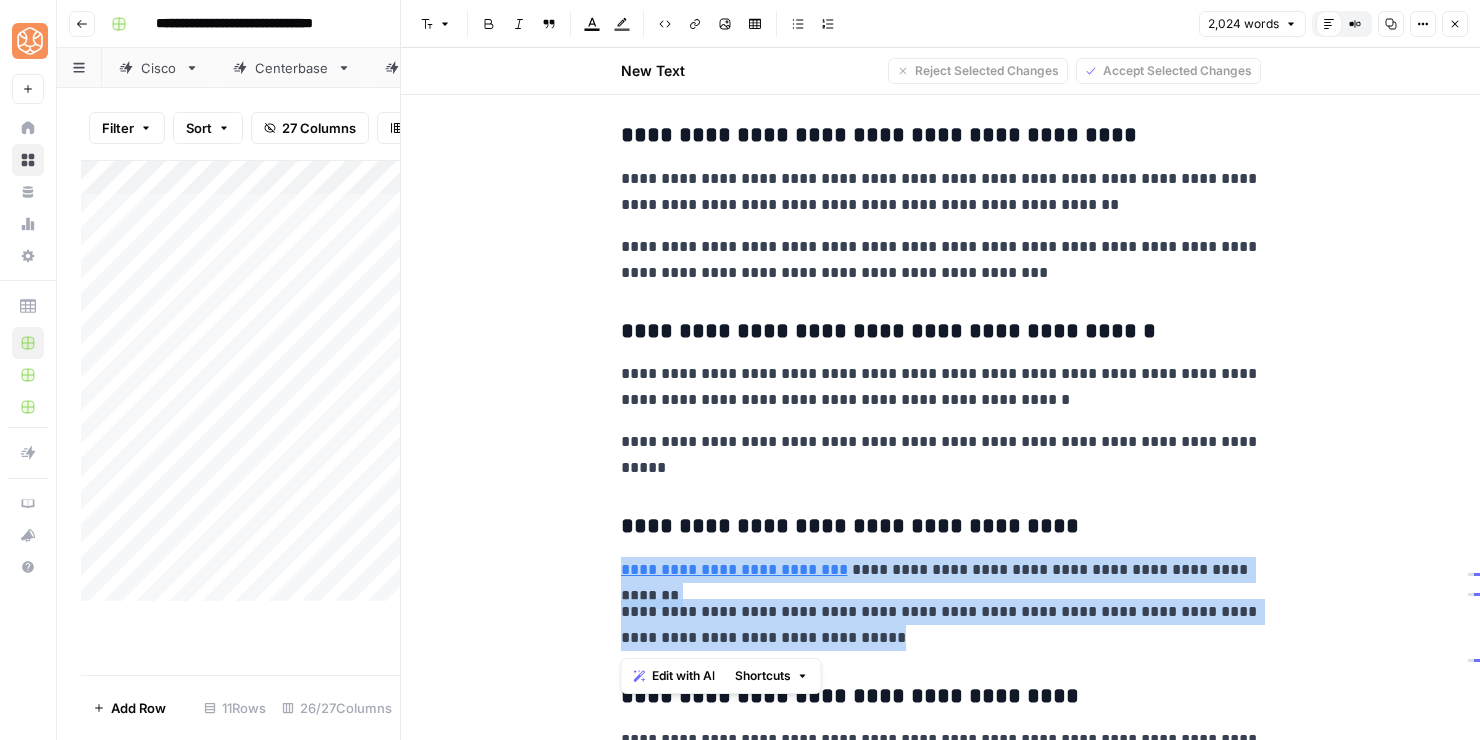 drag, startPoint x: 864, startPoint y: 631, endPoint x: 686, endPoint y: 553, distance: 194.3399 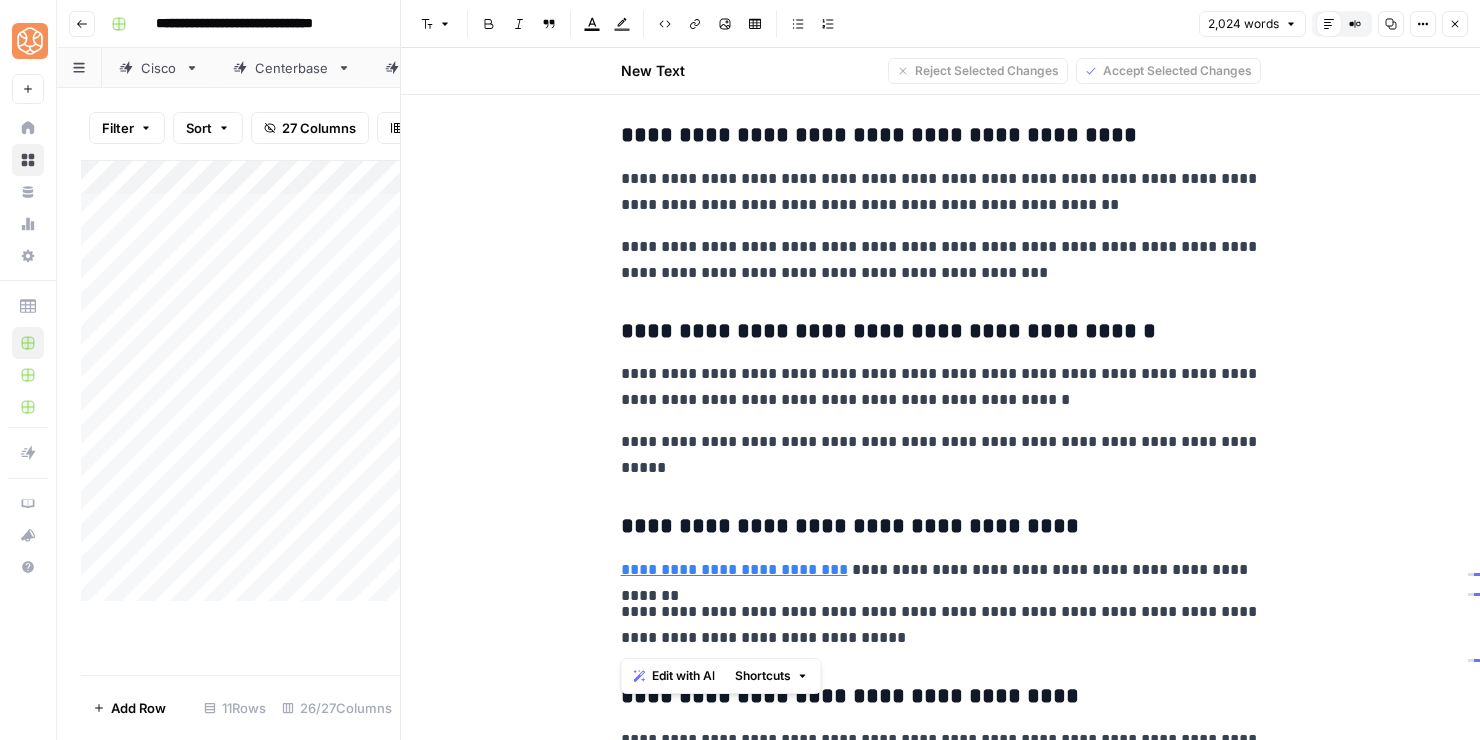 click on "**********" at bounding box center (940, 1174) 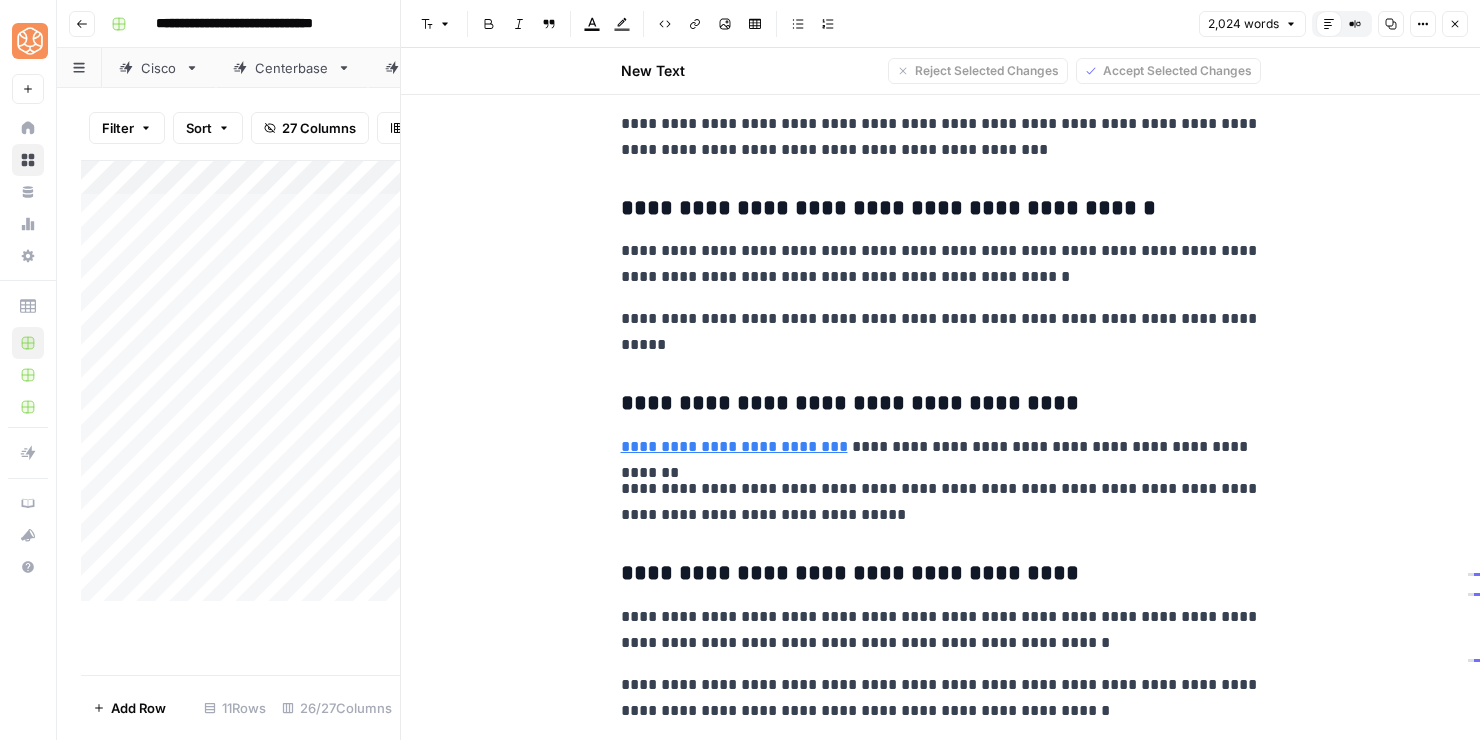 scroll, scrollTop: 4225, scrollLeft: 0, axis: vertical 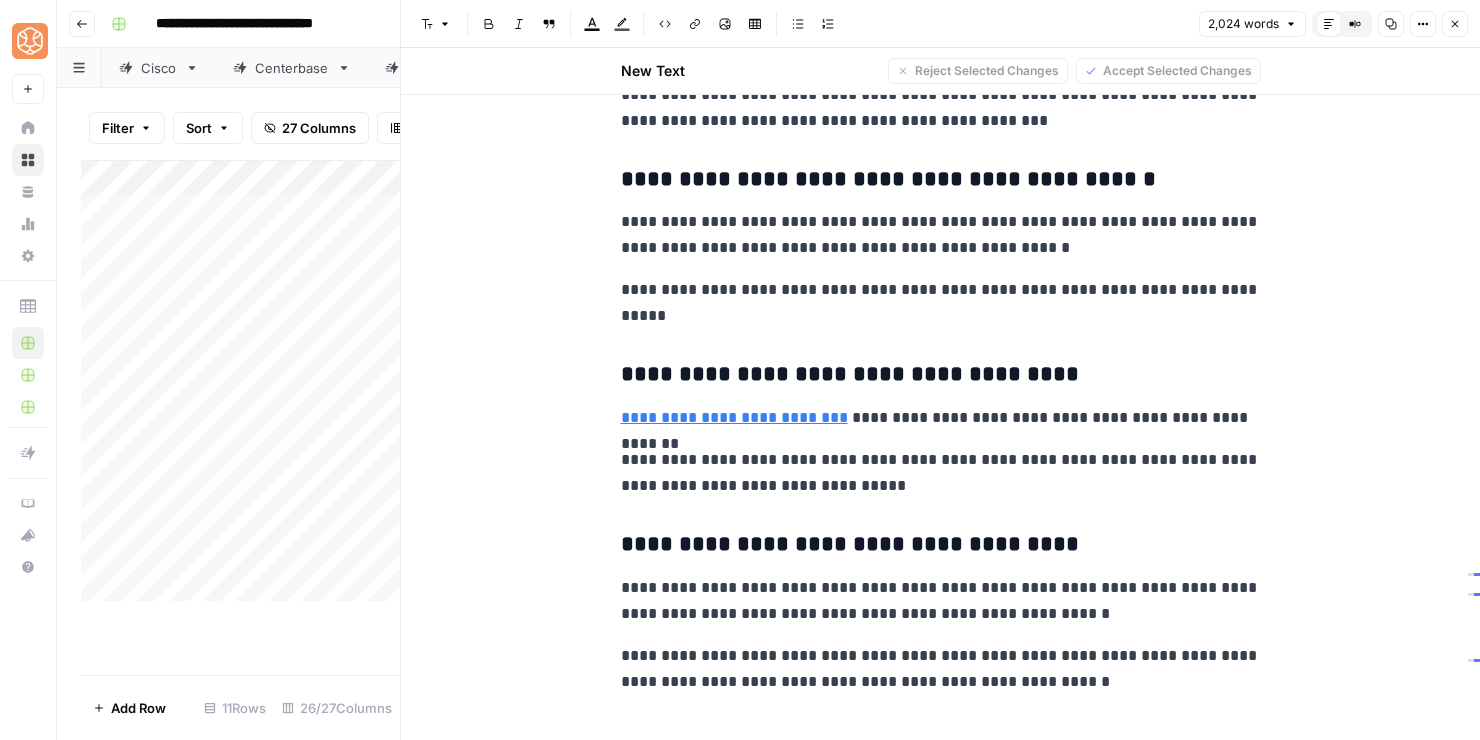 click on "**********" at bounding box center [941, 1062] 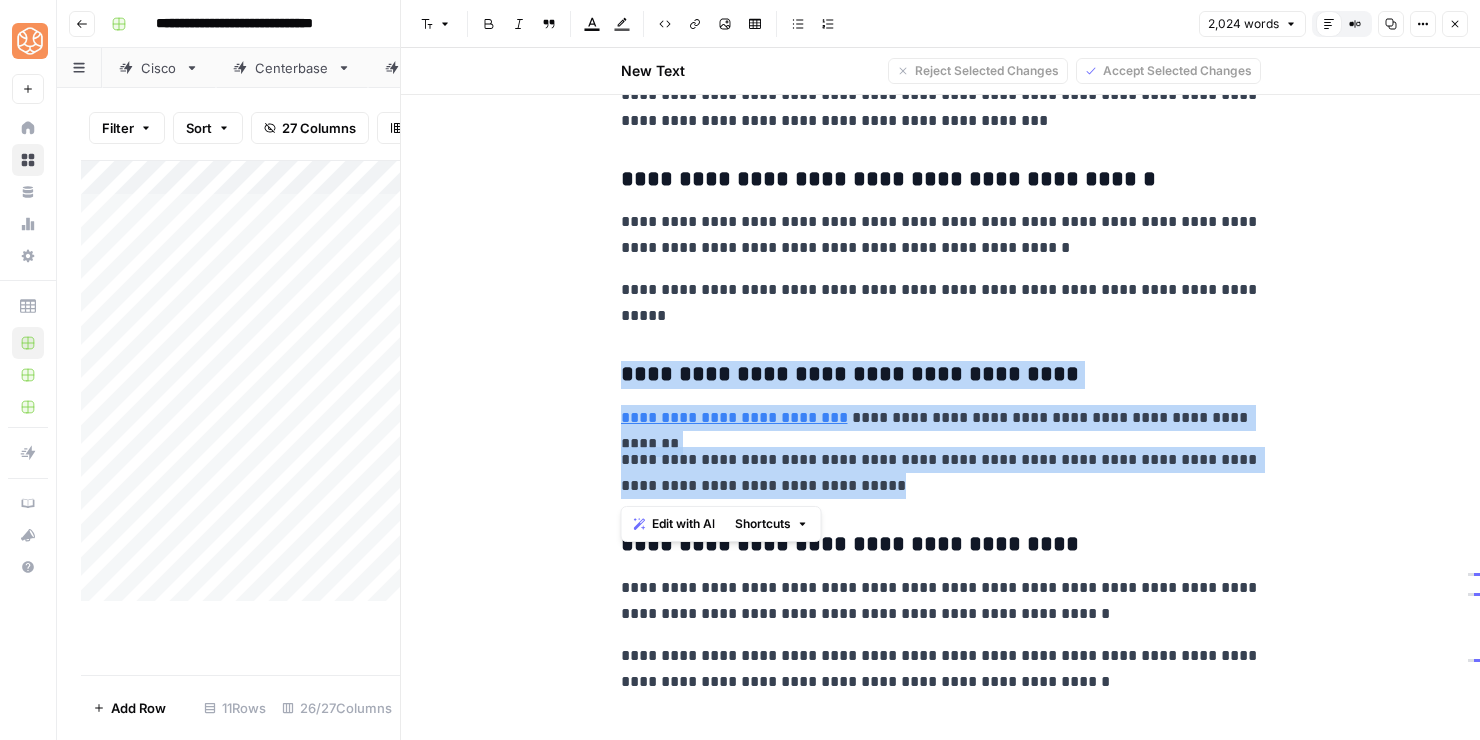 drag, startPoint x: 626, startPoint y: 377, endPoint x: 904, endPoint y: 487, distance: 298.97156 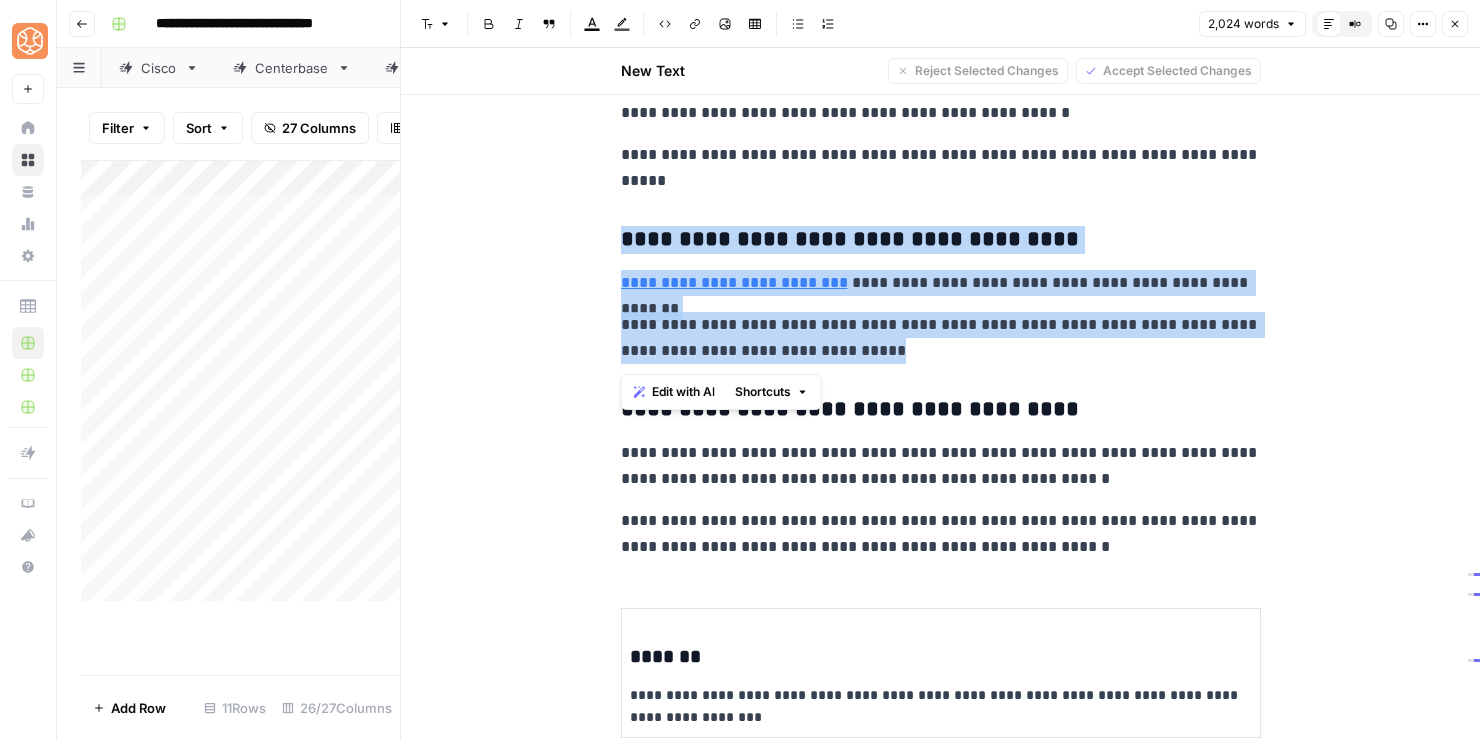scroll, scrollTop: 4361, scrollLeft: 0, axis: vertical 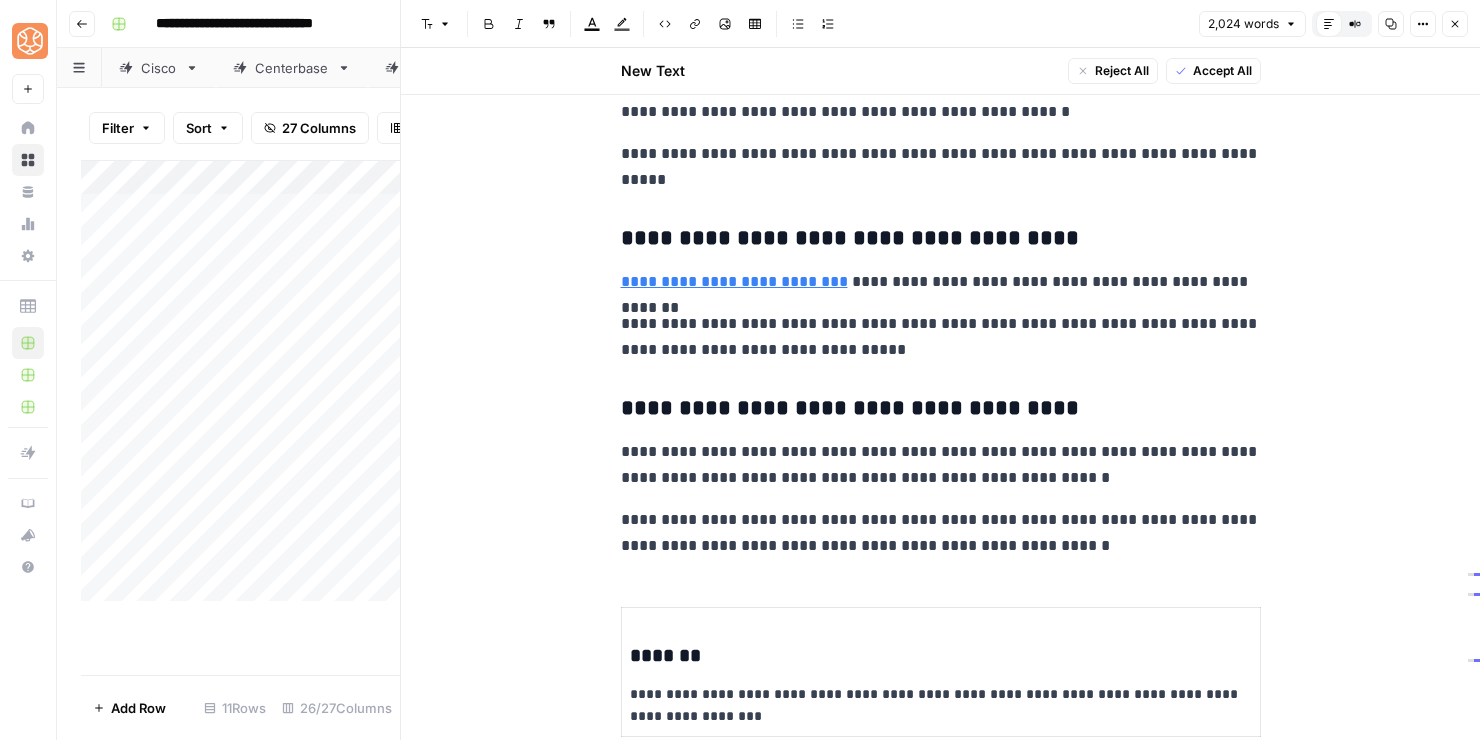 click on "**********" at bounding box center (941, 926) 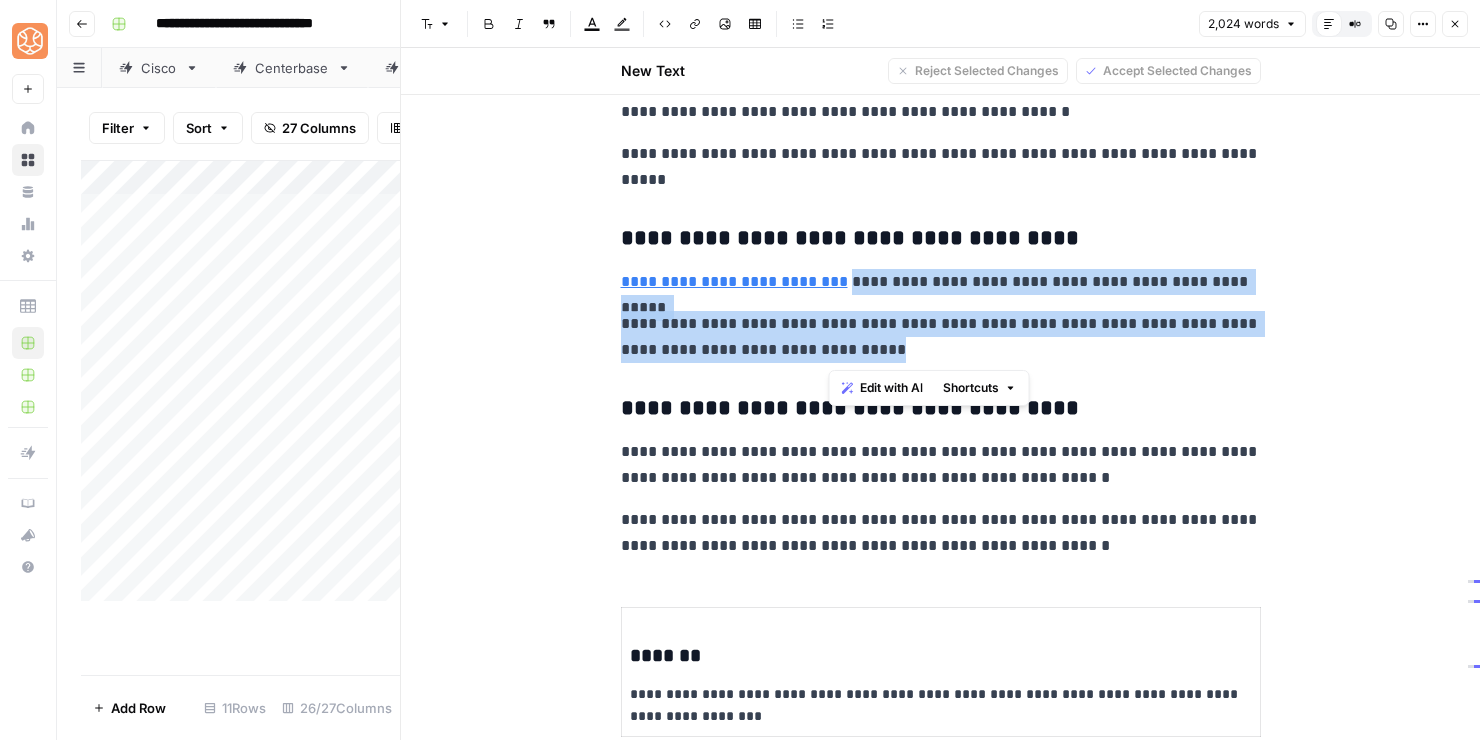 drag, startPoint x: 865, startPoint y: 353, endPoint x: 830, endPoint y: 276, distance: 84.58132 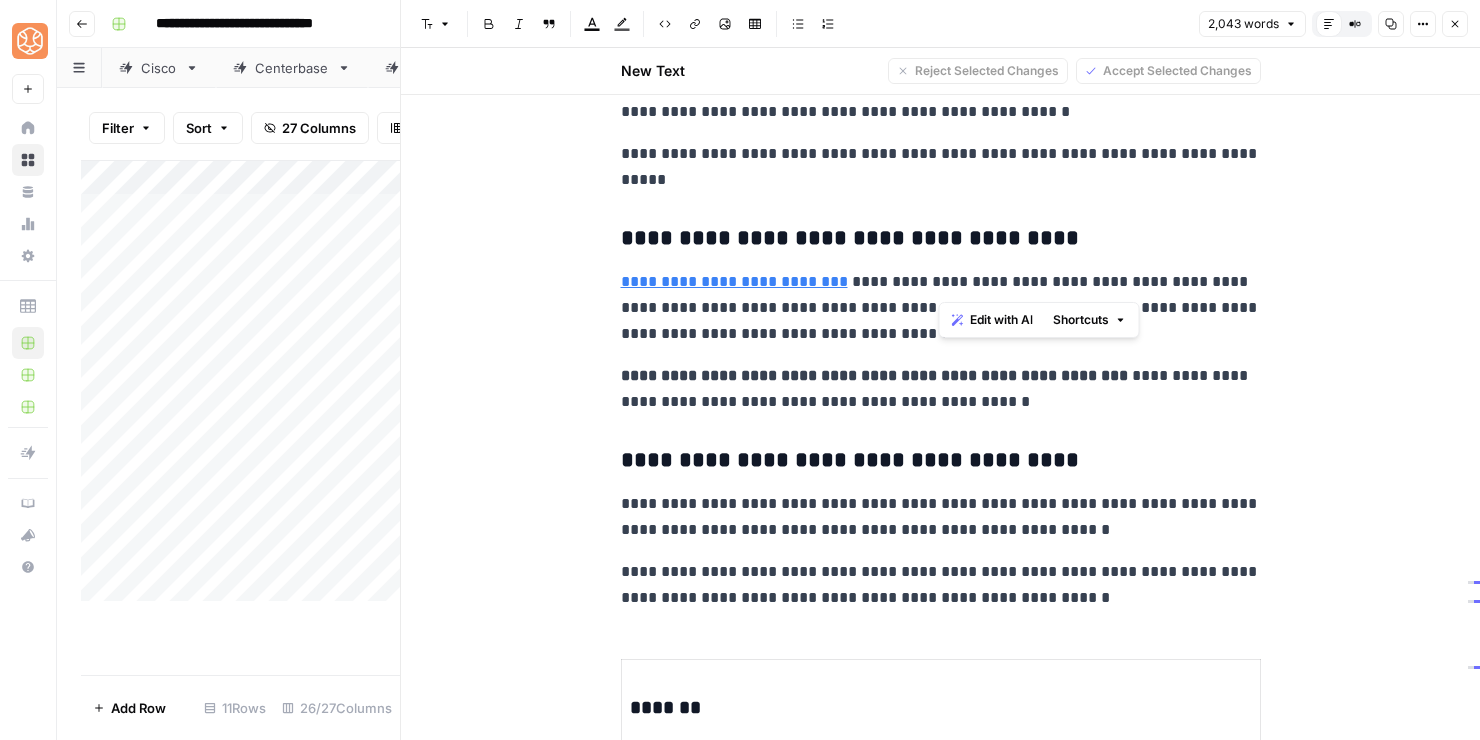 click on "**********" at bounding box center (941, 308) 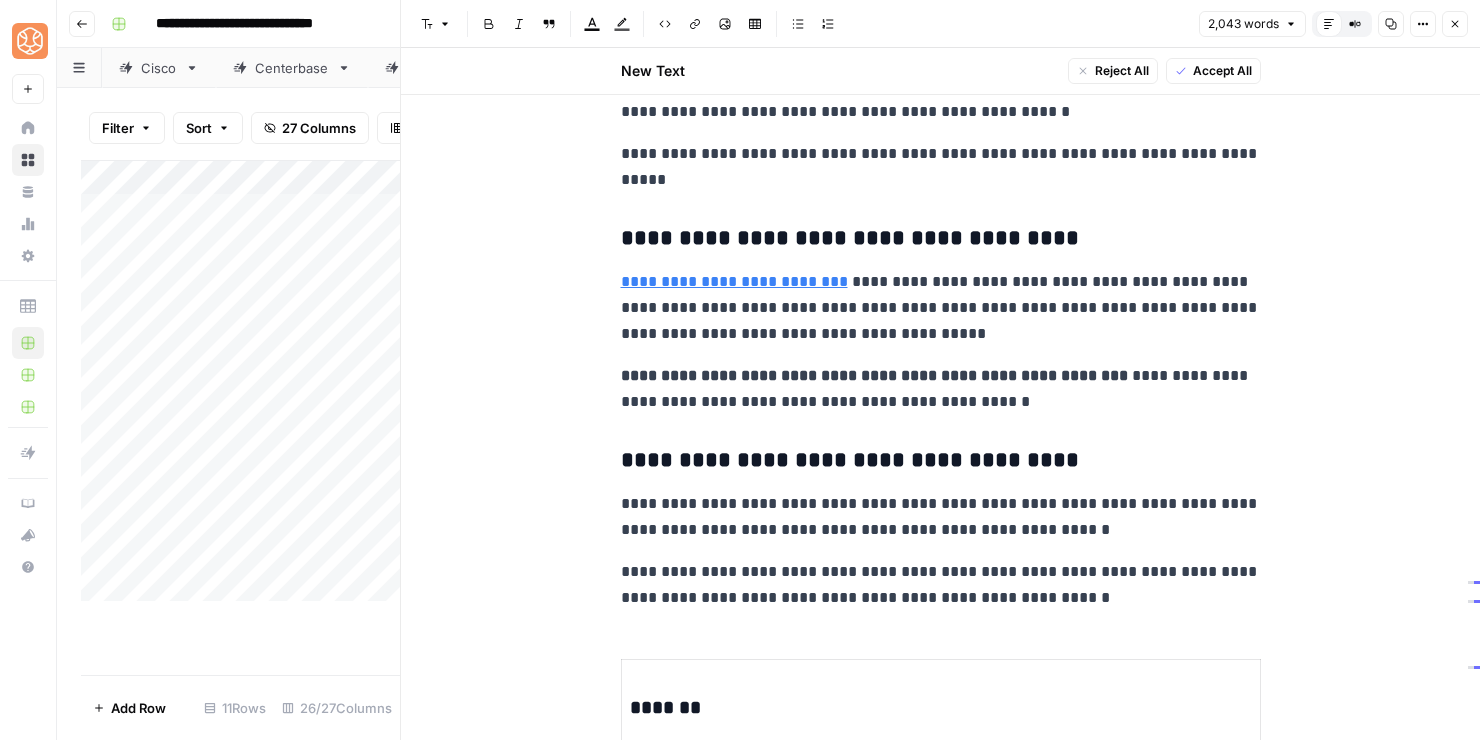click on "**********" at bounding box center (941, 308) 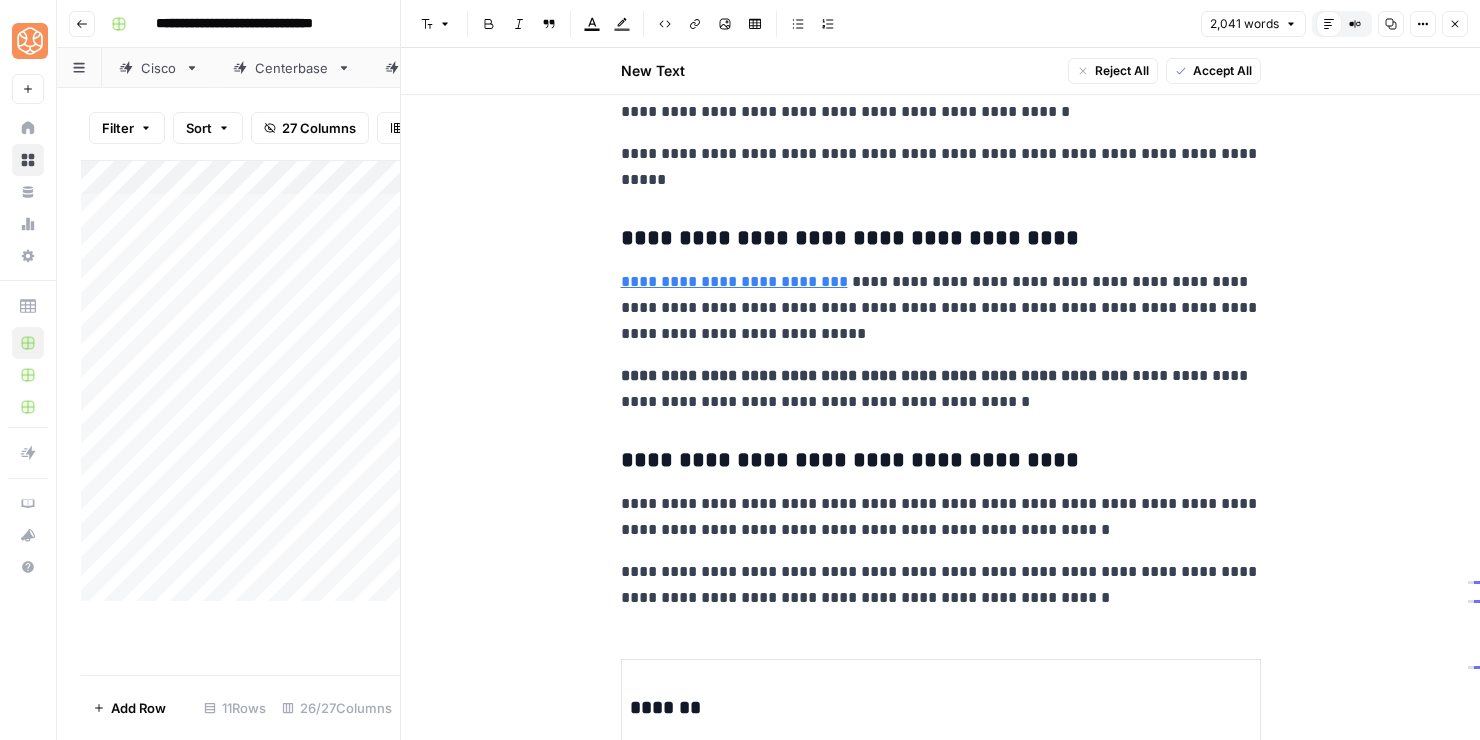 click on "**********" at bounding box center (941, 389) 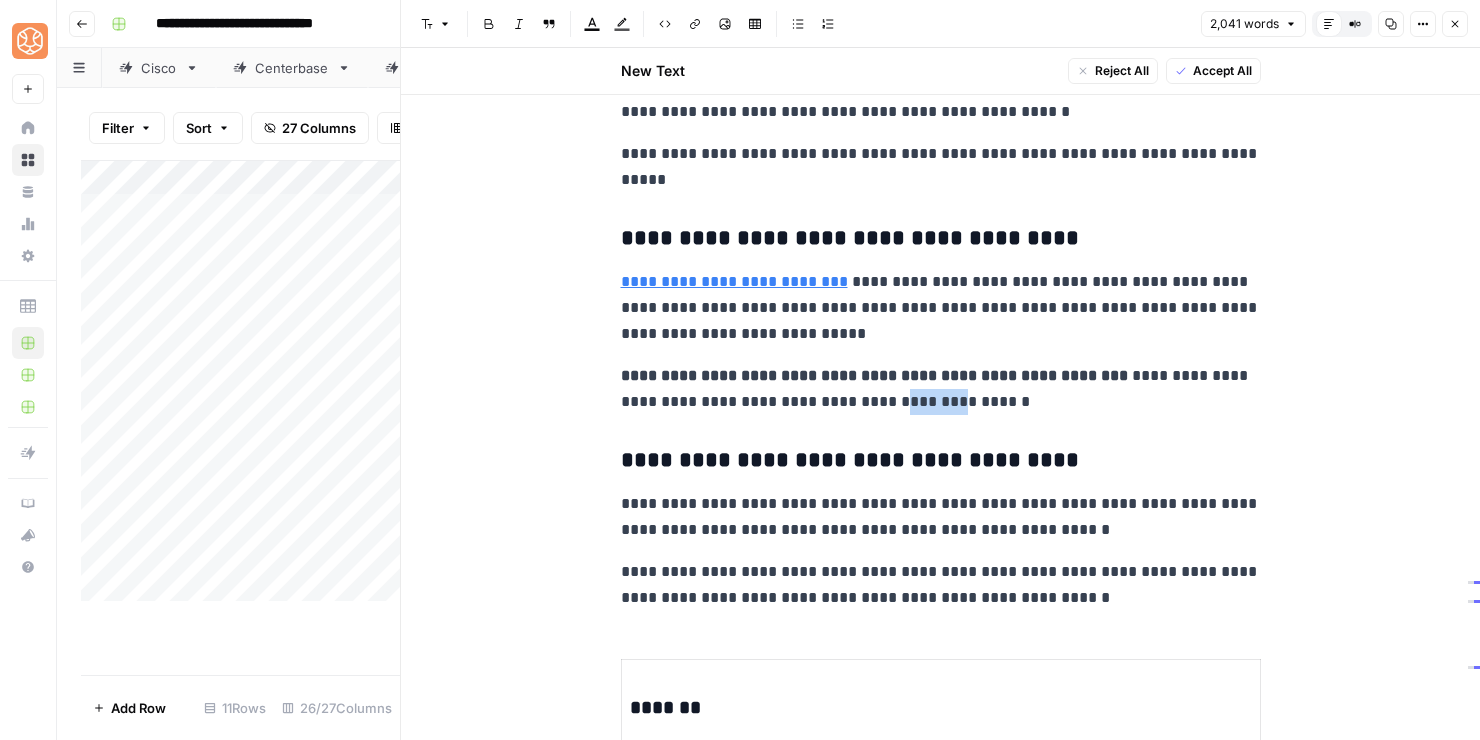 click on "**********" at bounding box center (941, 389) 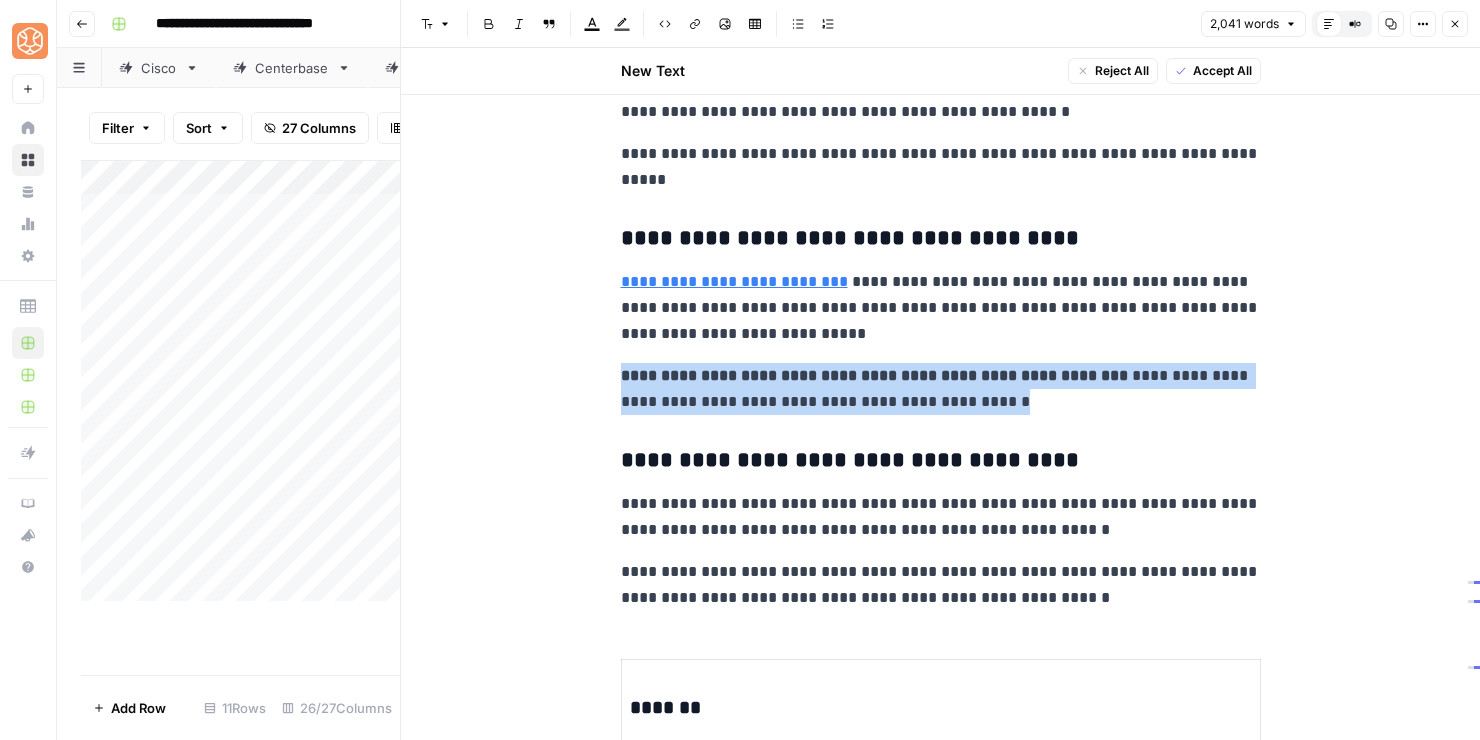 click on "**********" at bounding box center (941, 389) 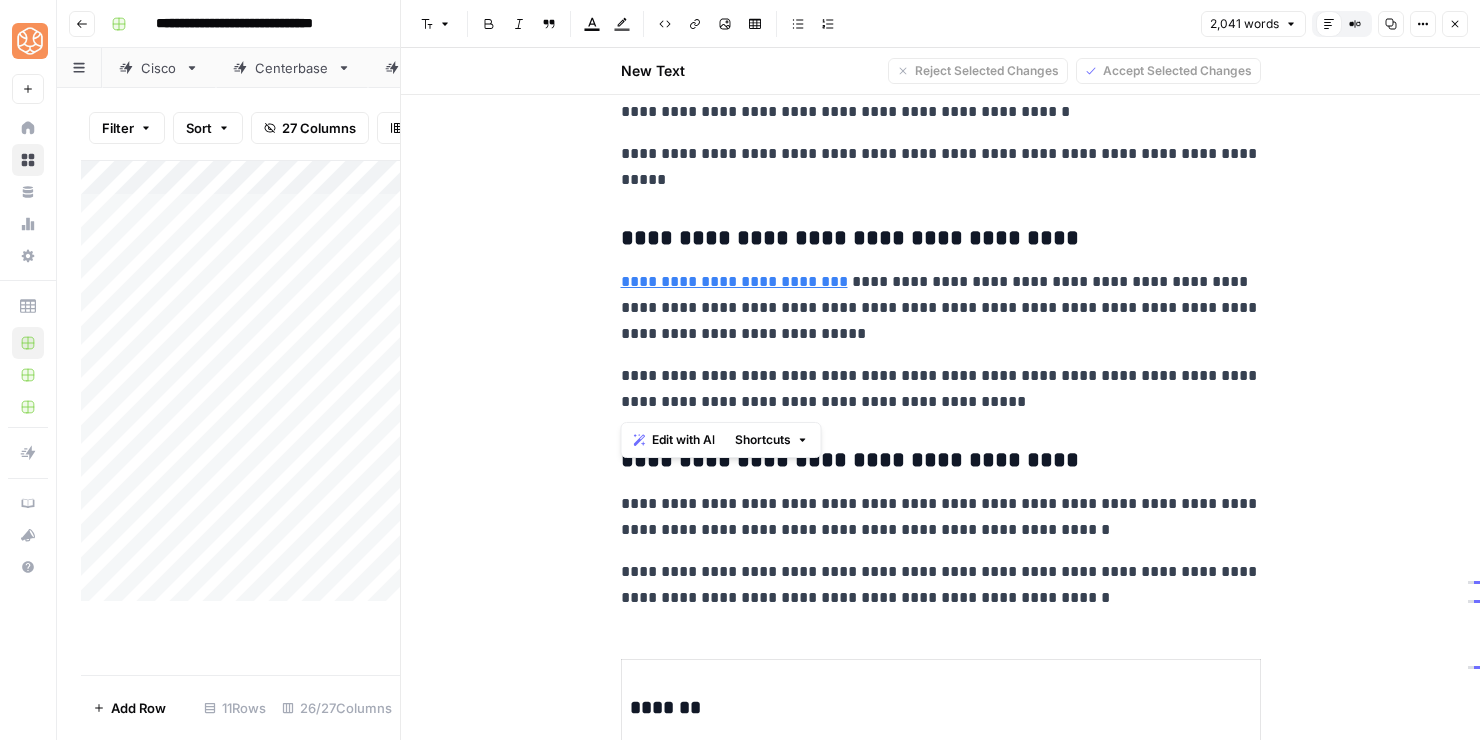 click on "**********" at bounding box center [941, 389] 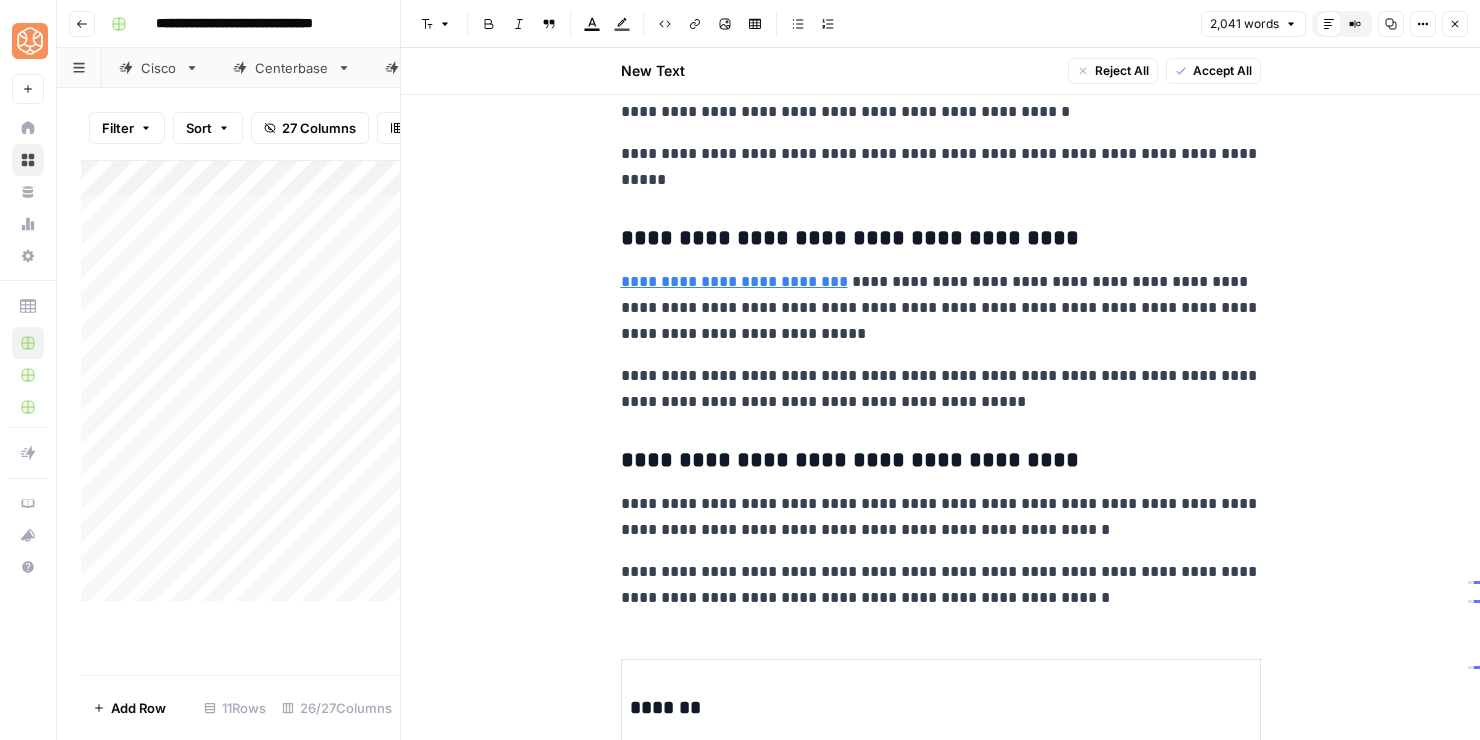 click on "**********" at bounding box center [941, 389] 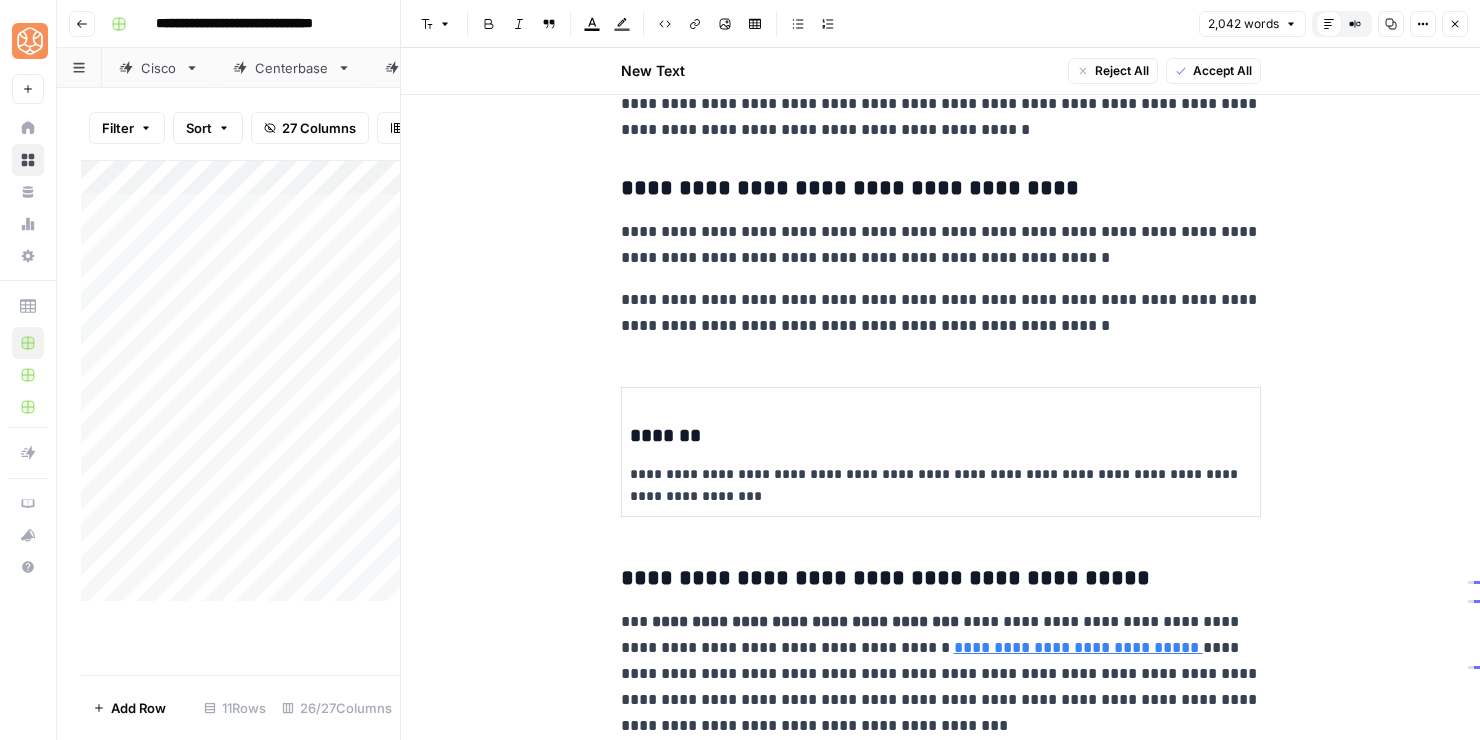 scroll, scrollTop: 4641, scrollLeft: 0, axis: vertical 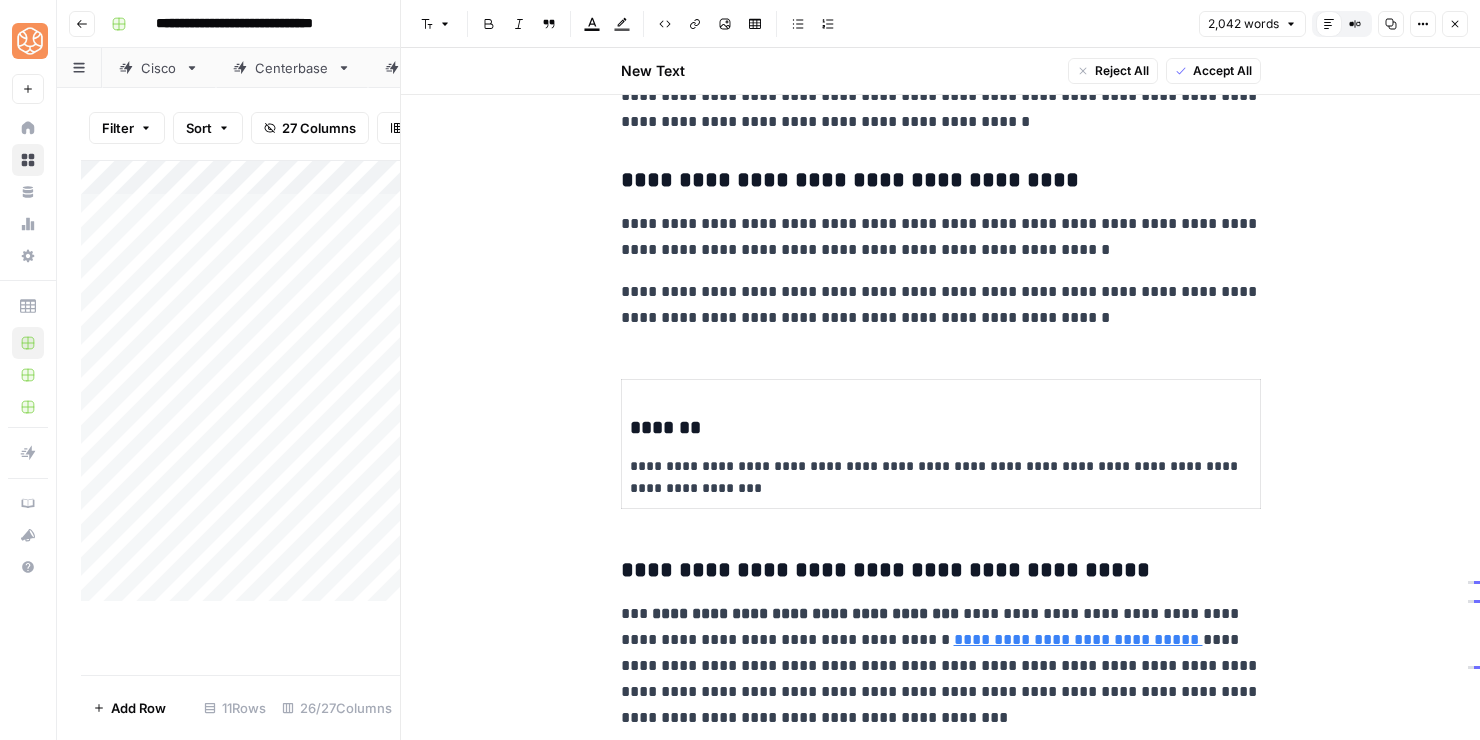 click on "**********" at bounding box center (941, 478) 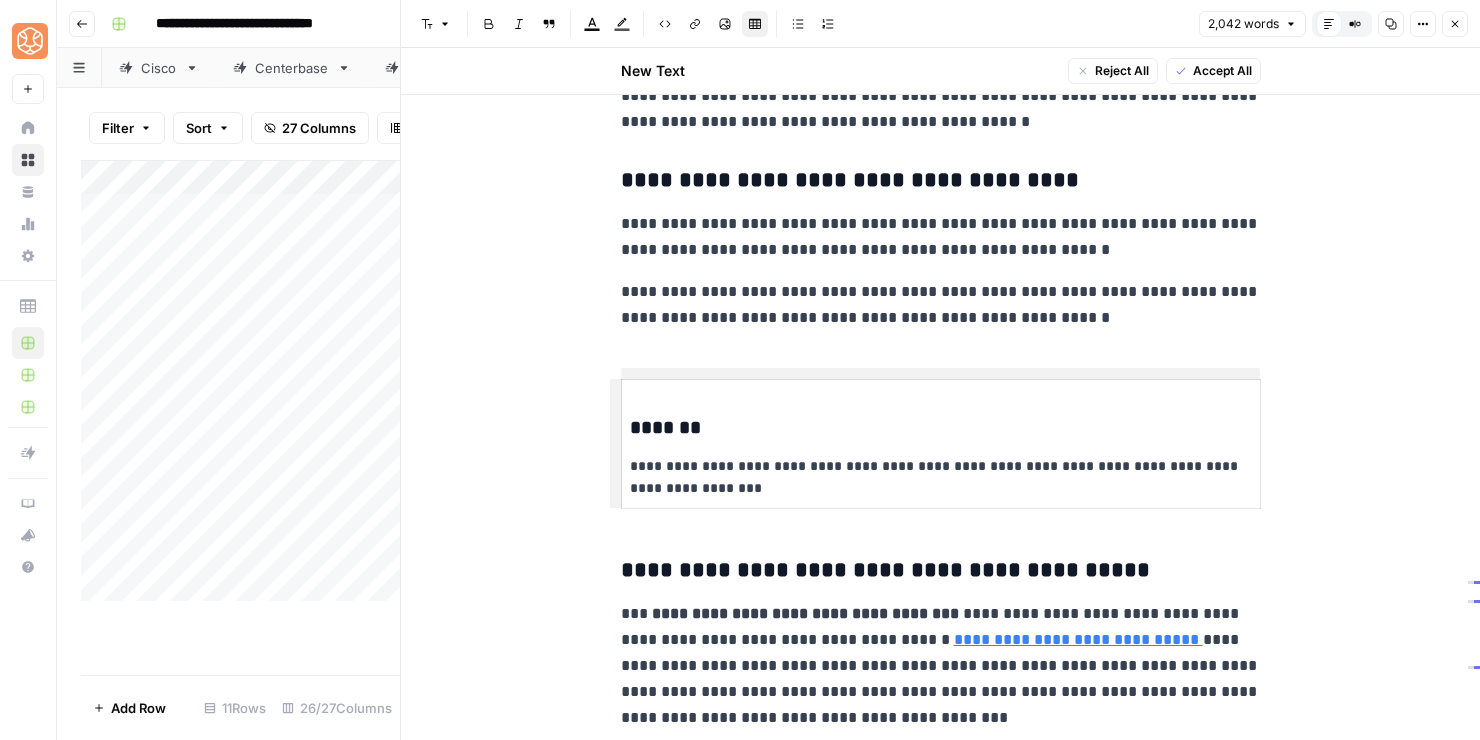 click on "**********" at bounding box center [941, 672] 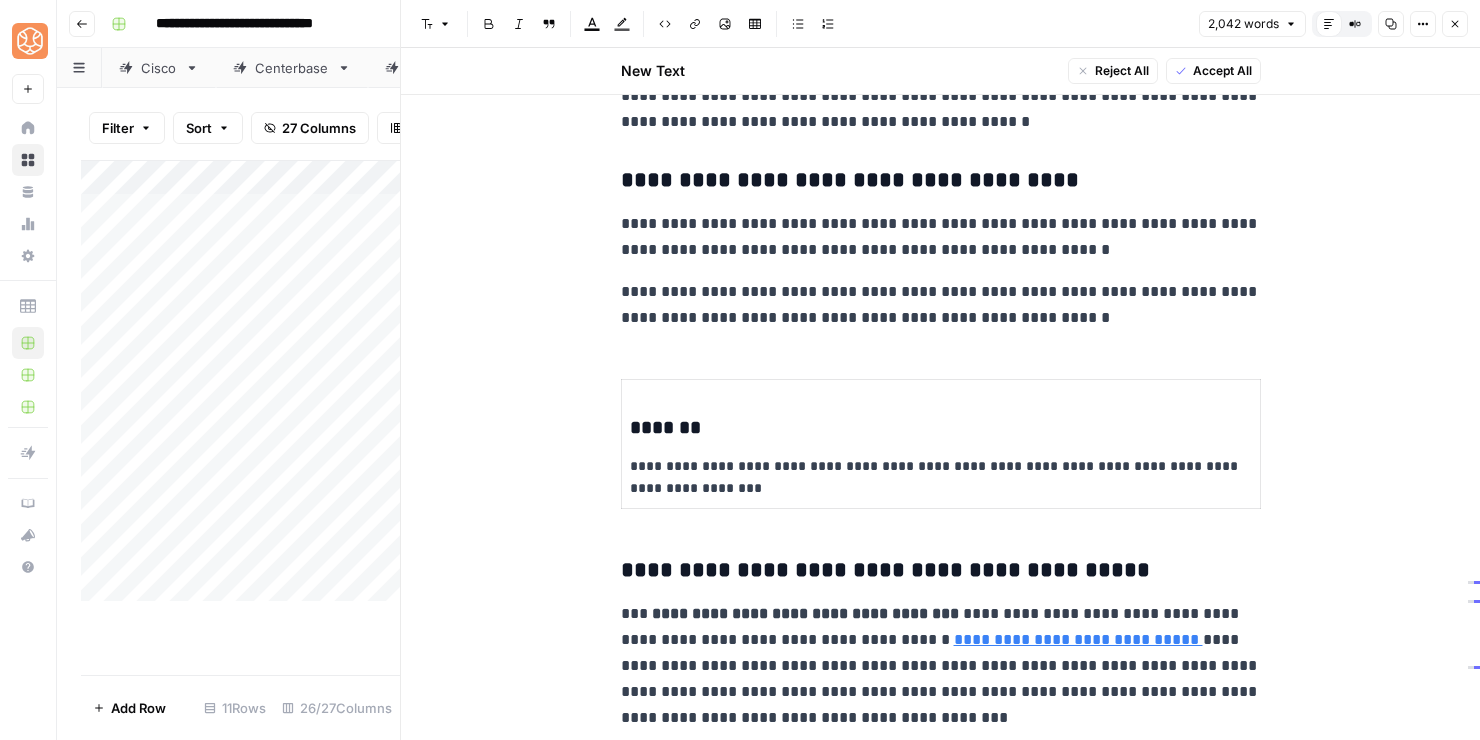 click on "**********" at bounding box center [941, 478] 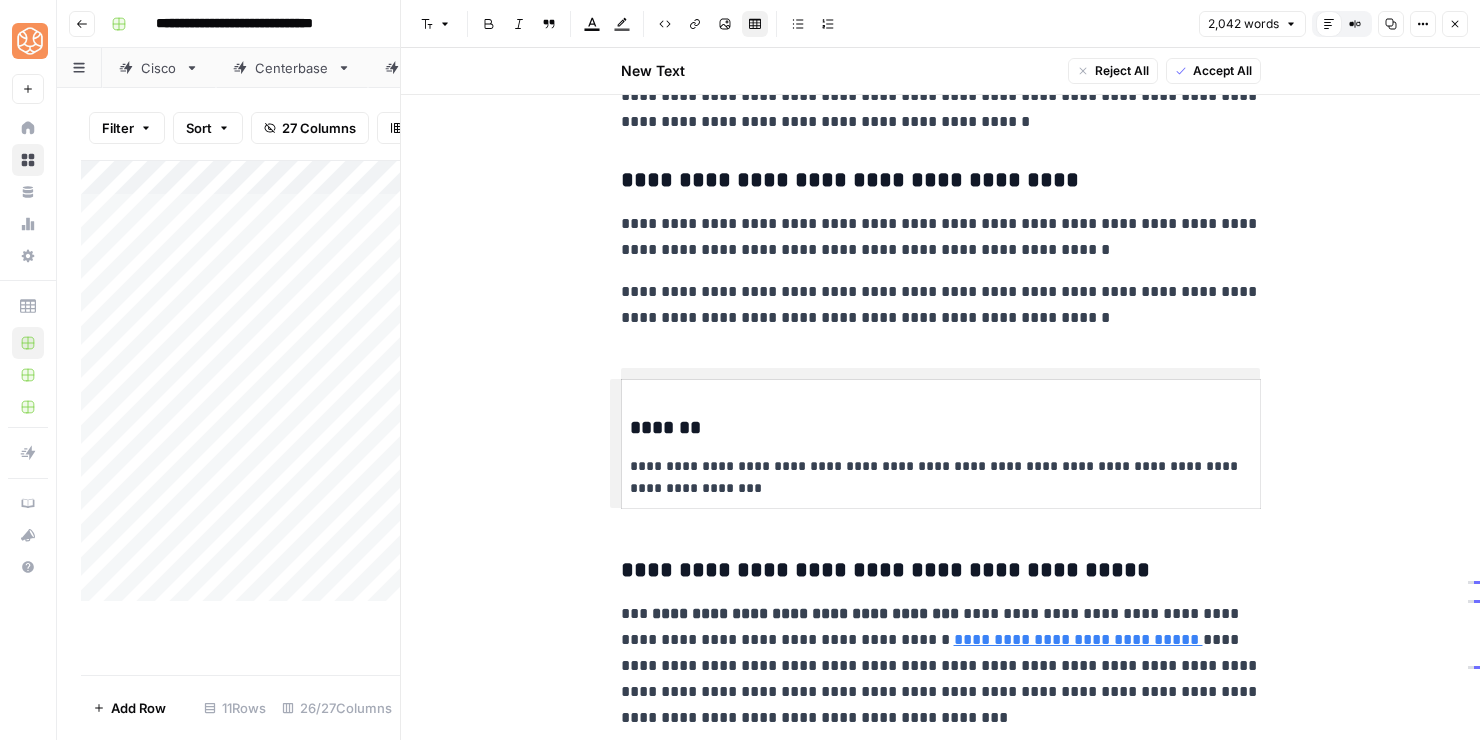 scroll, scrollTop: 4722, scrollLeft: 0, axis: vertical 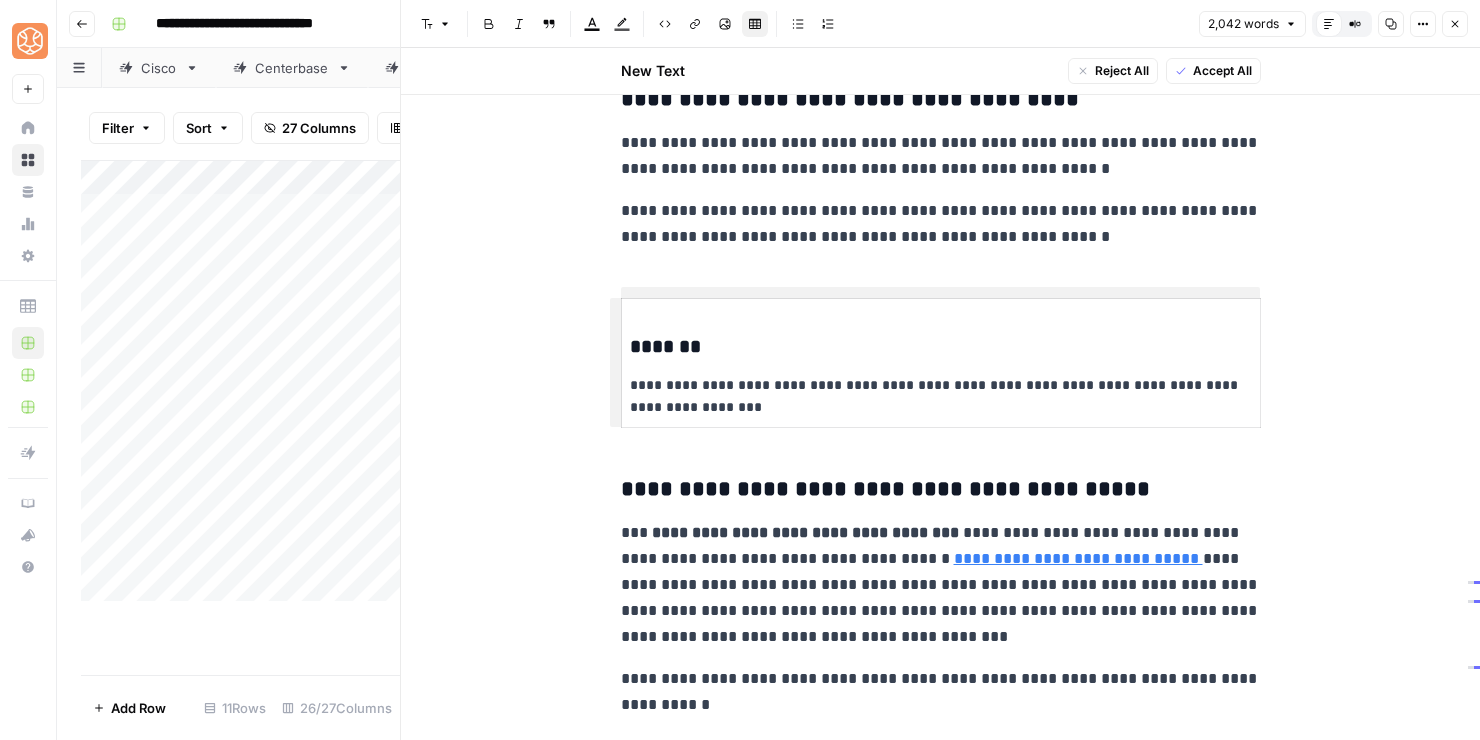 click on "*******" at bounding box center [941, 347] 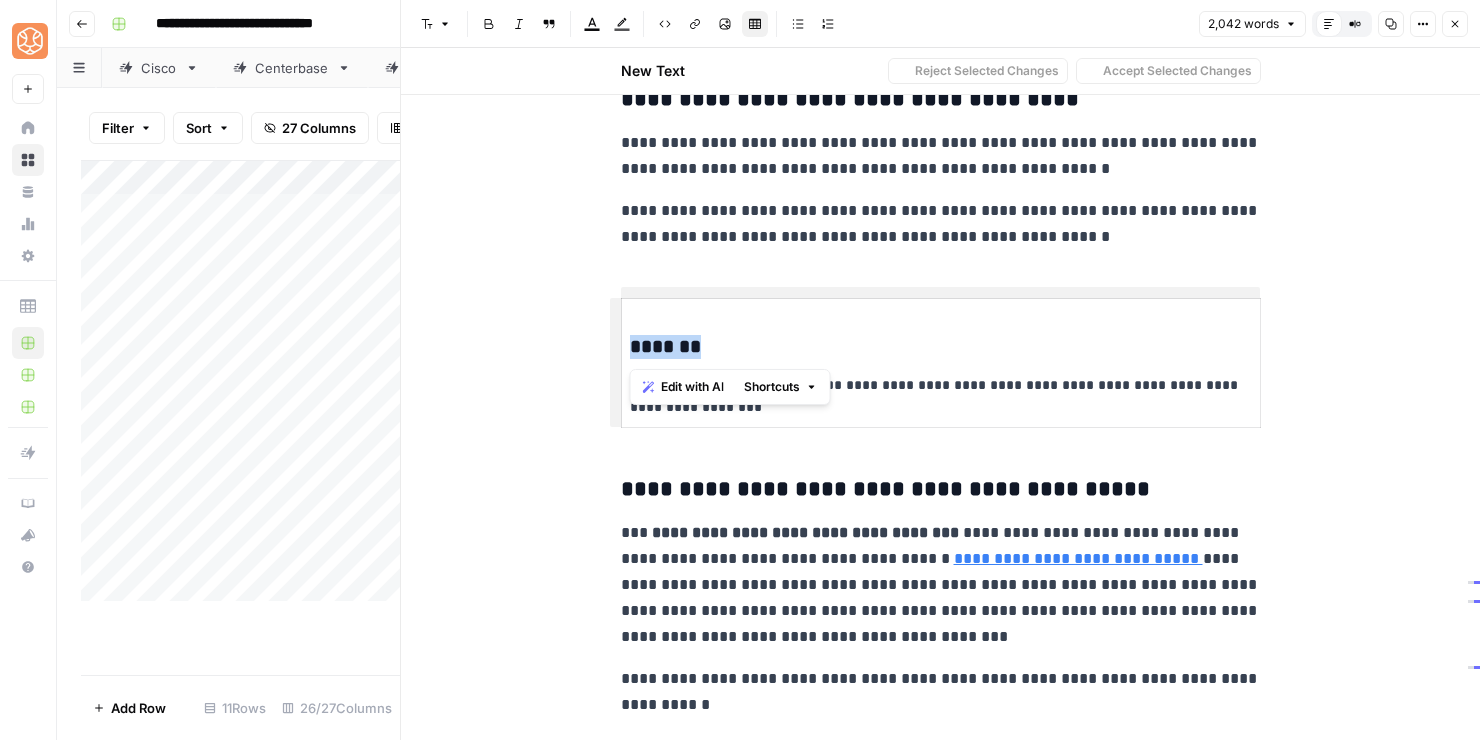 drag, startPoint x: 688, startPoint y: 351, endPoint x: 629, endPoint y: 349, distance: 59.03389 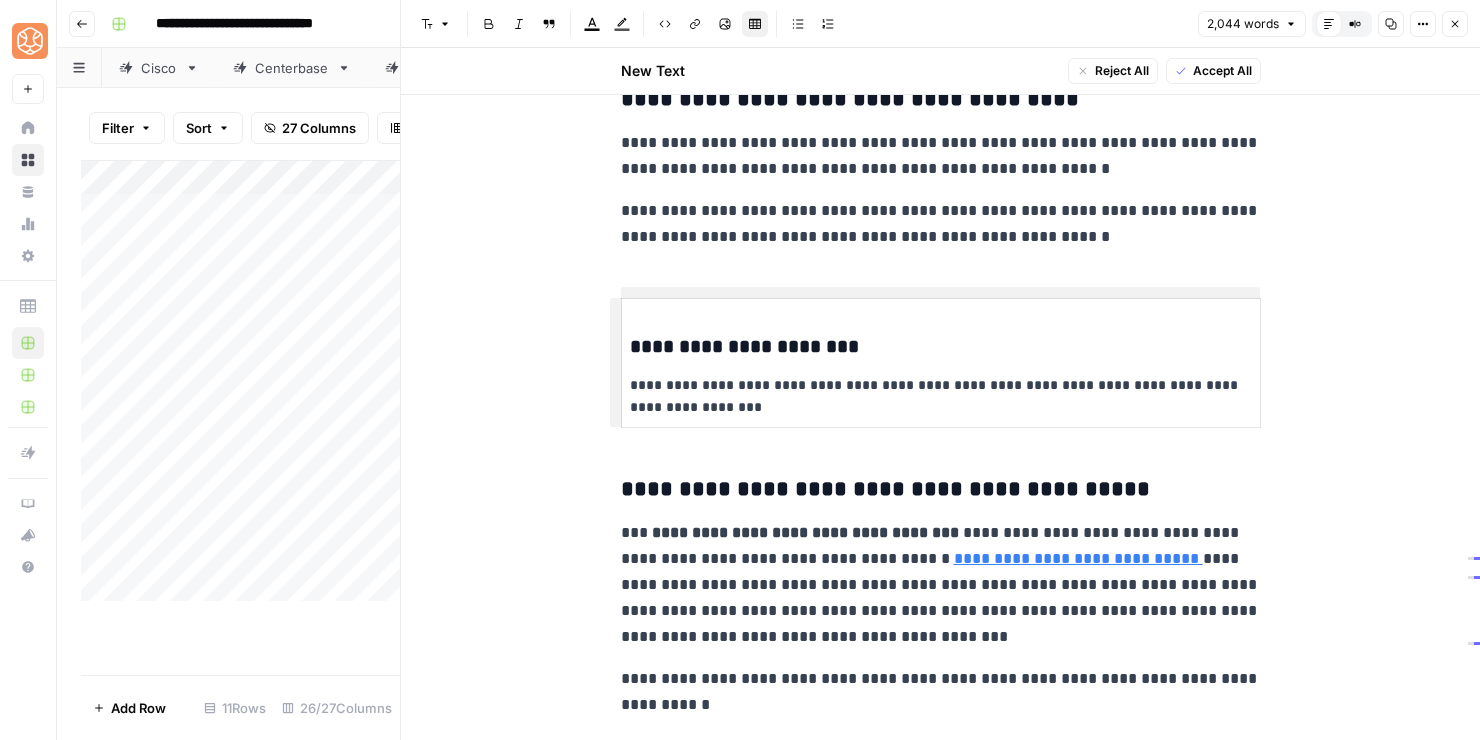 click on "**********" at bounding box center (941, 397) 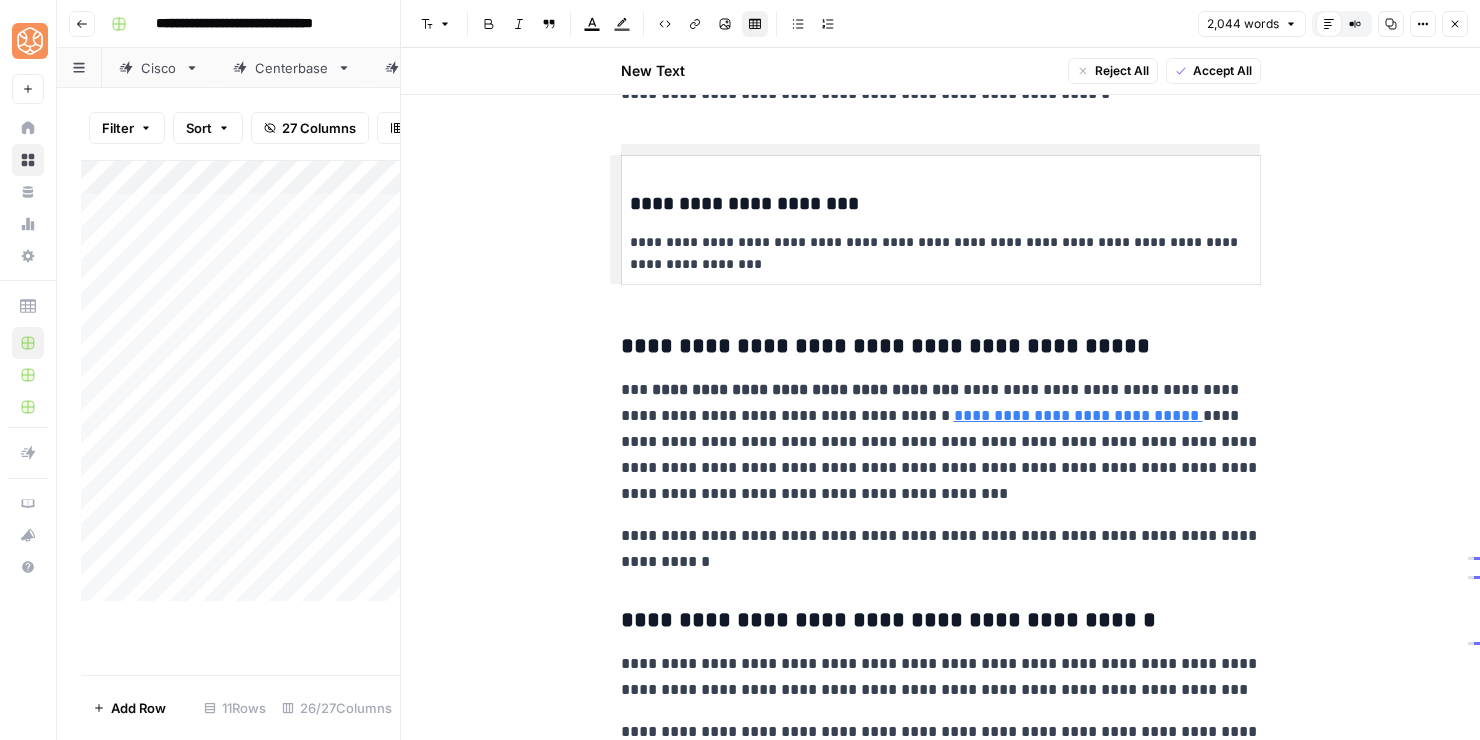 scroll, scrollTop: 4887, scrollLeft: 0, axis: vertical 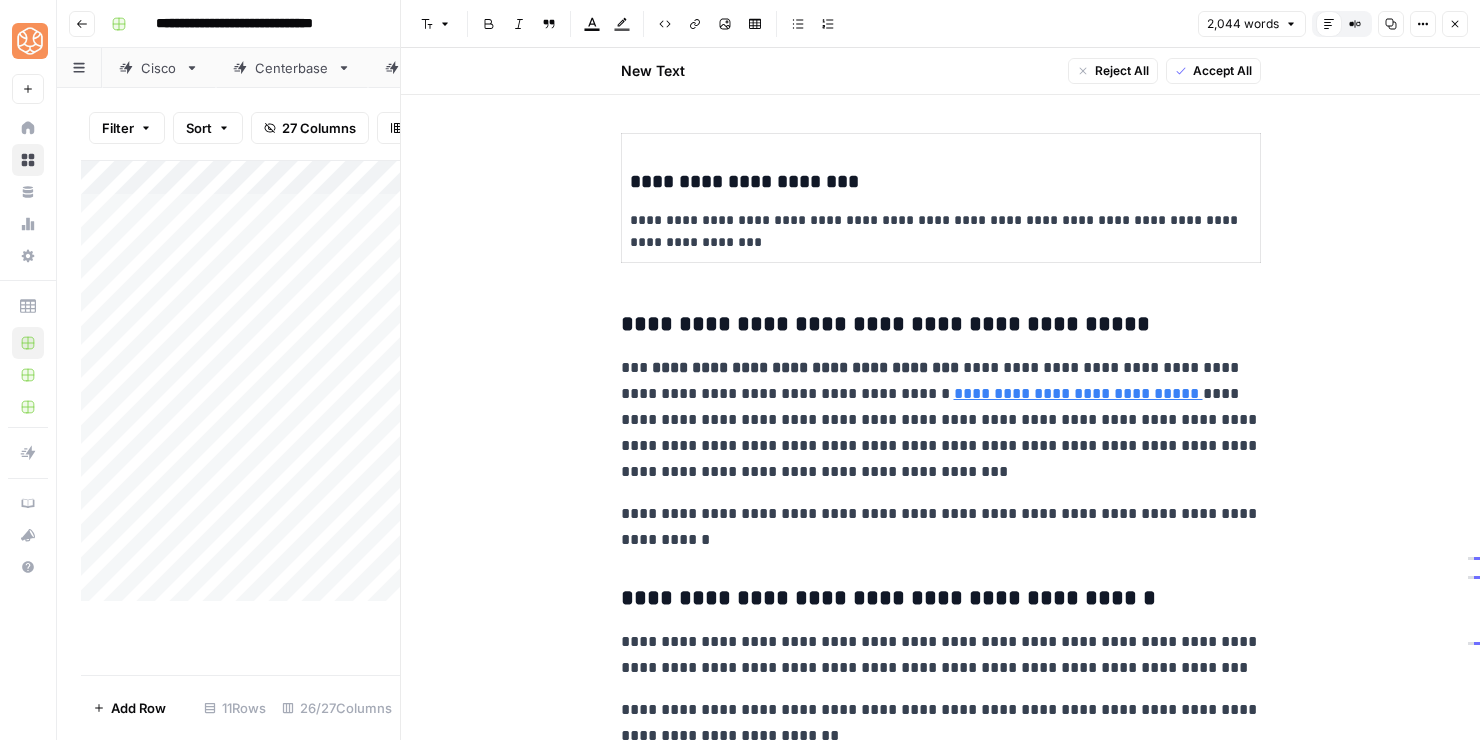 click on "**********" at bounding box center [941, 420] 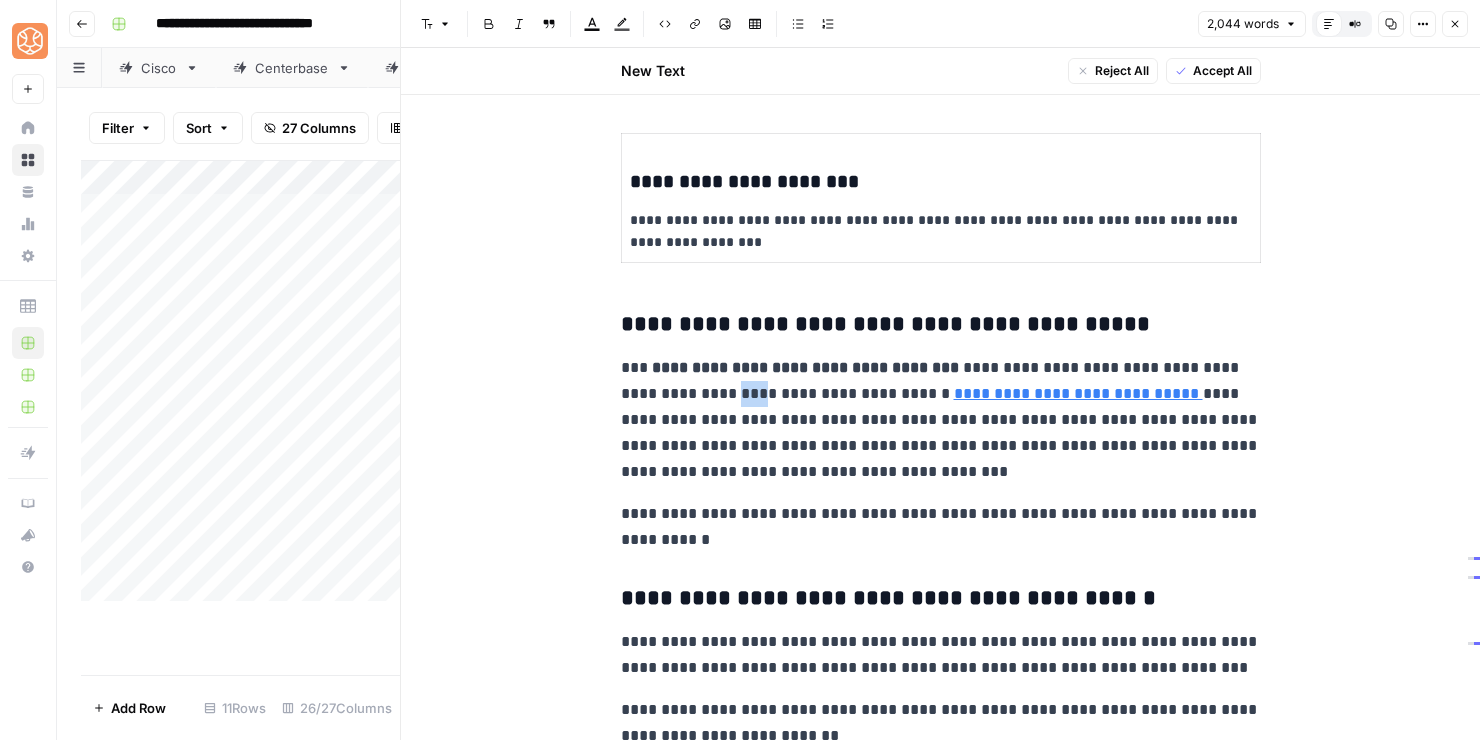 click on "**********" at bounding box center (941, 420) 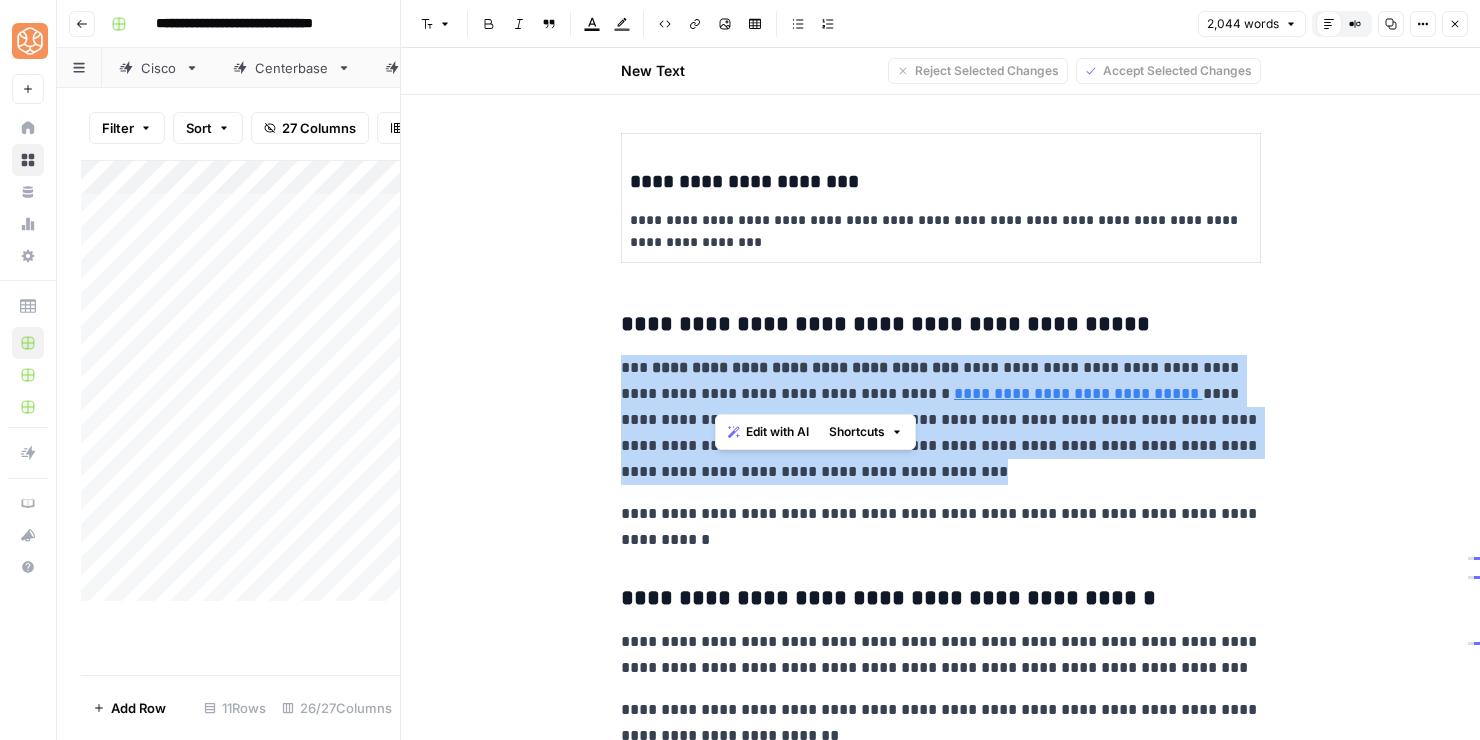 click on "**********" at bounding box center (941, 420) 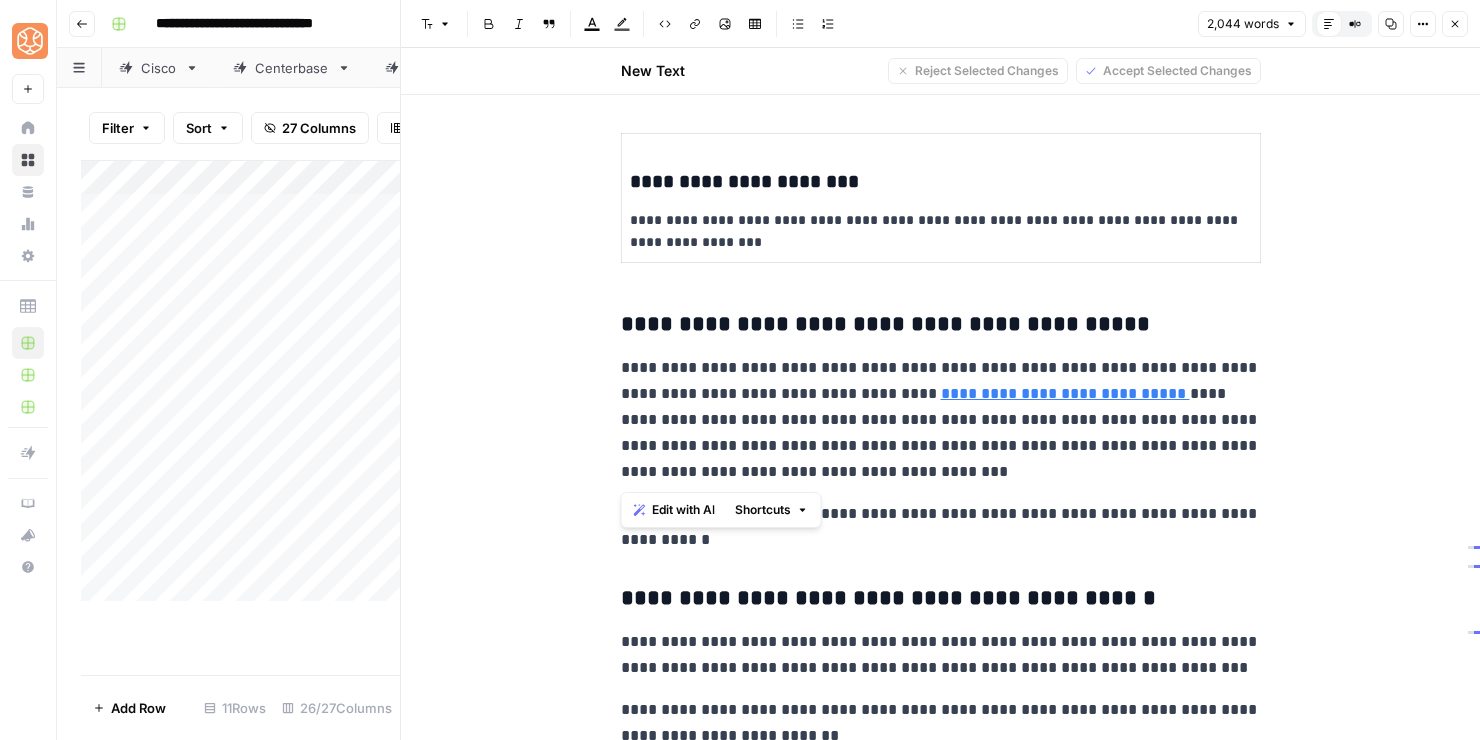 click on "**********" at bounding box center (941, 420) 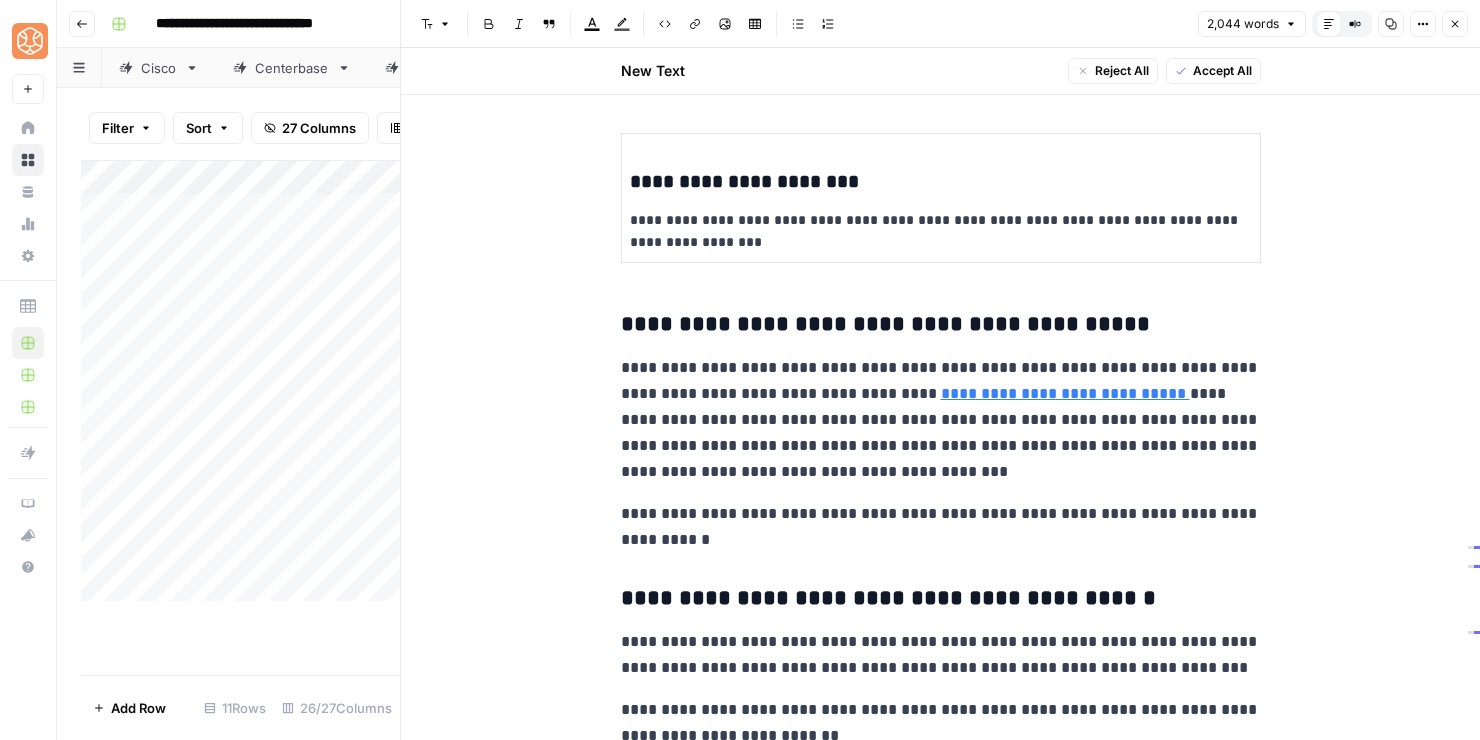 click on "**********" at bounding box center (941, 420) 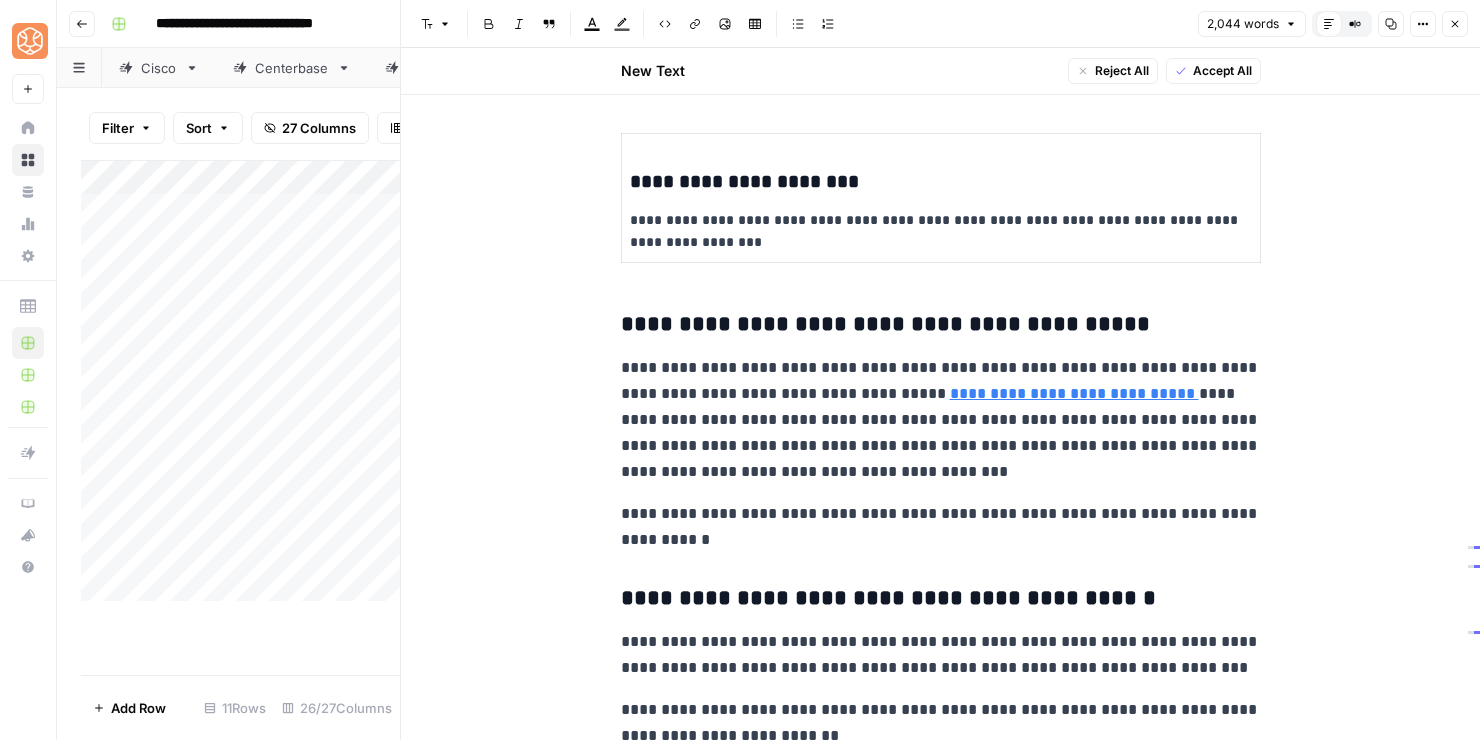 click on "**********" at bounding box center (941, 420) 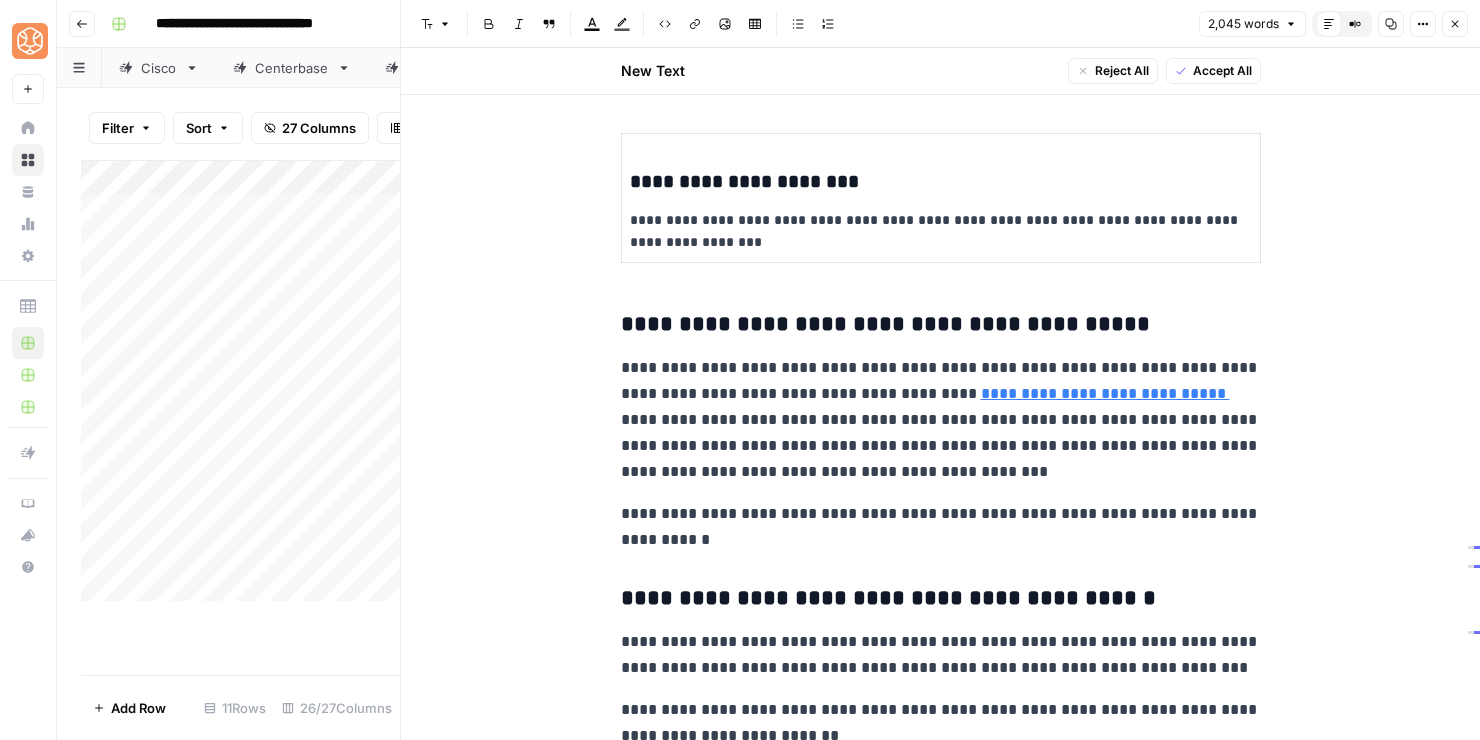 click on "**********" at bounding box center [941, 420] 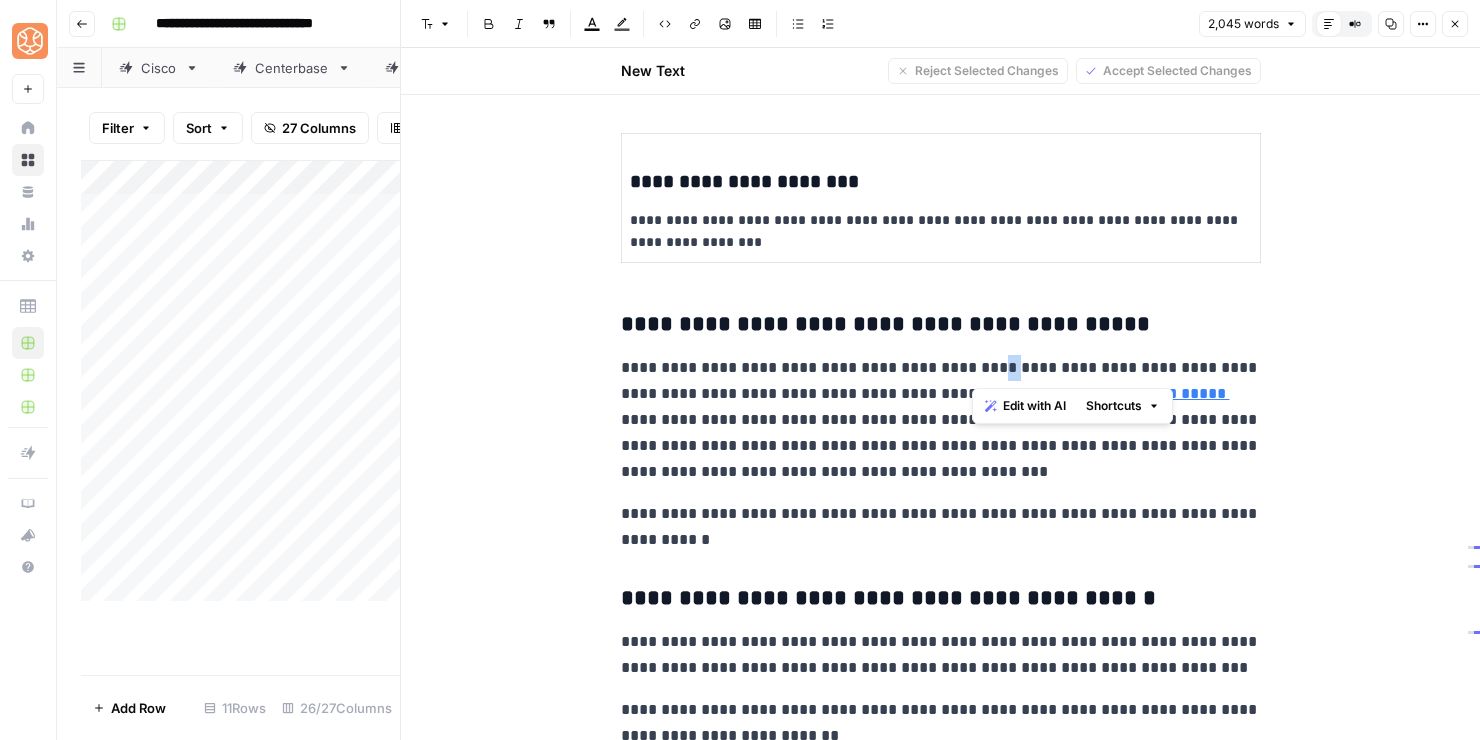 click on "**********" at bounding box center (941, 420) 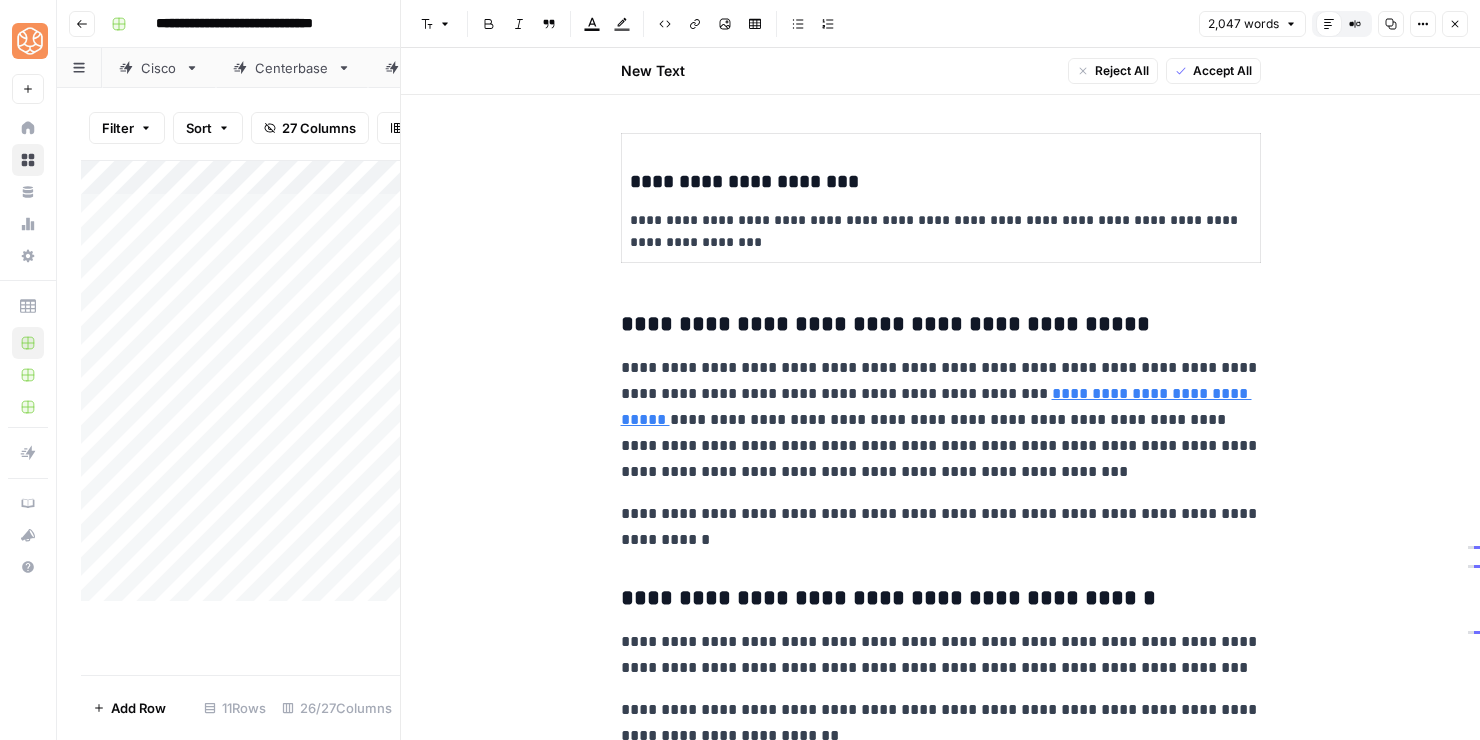 click on "**********" at bounding box center (941, 420) 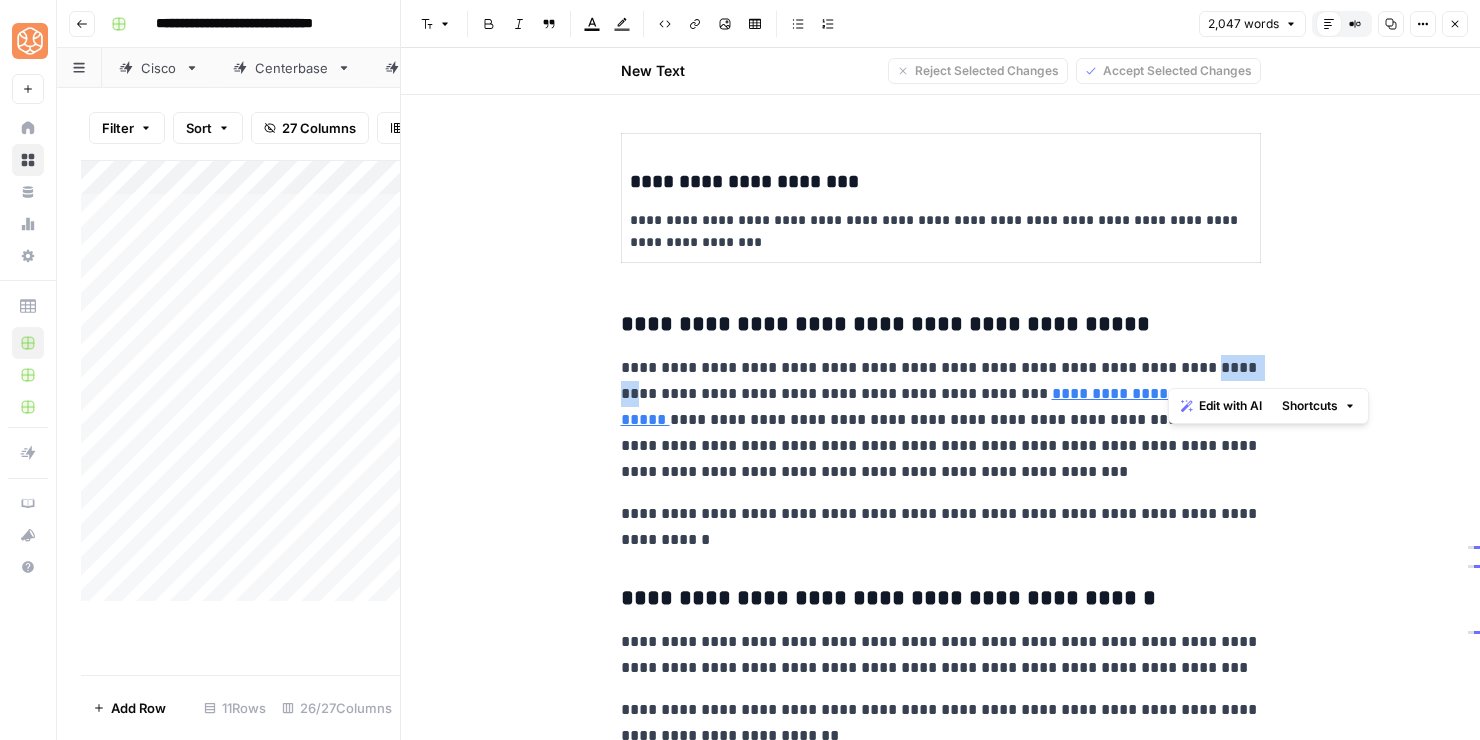 click on "**********" at bounding box center (941, 420) 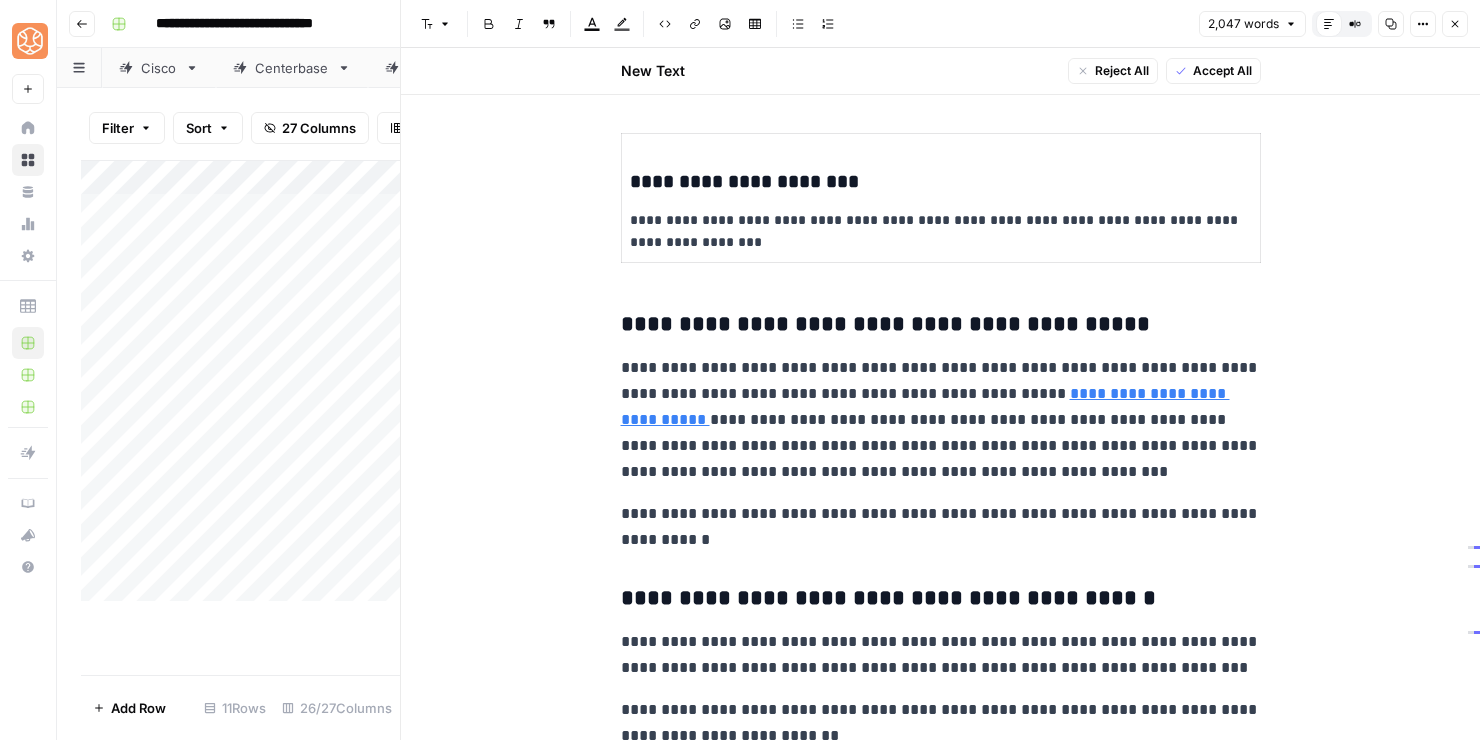 click on "**********" at bounding box center [941, 420] 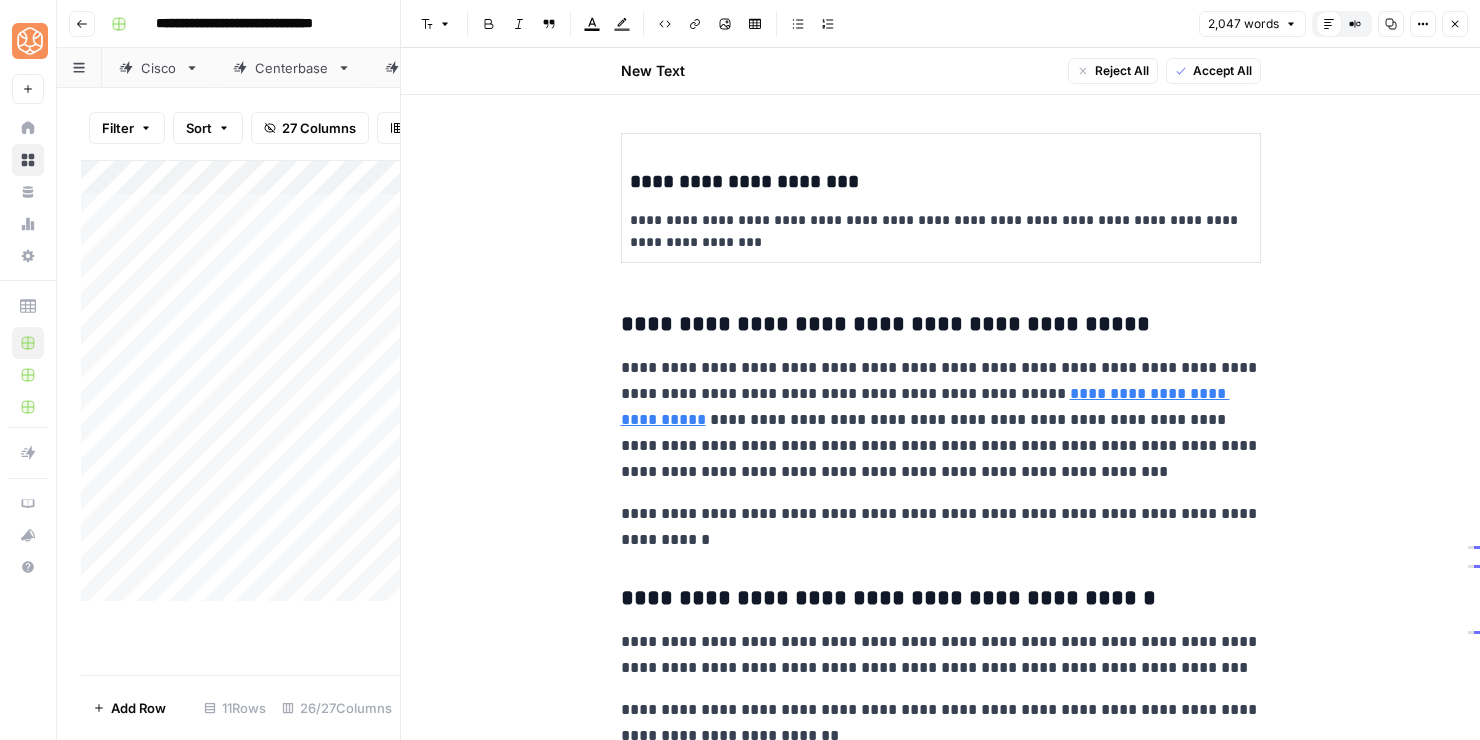 click on "**********" at bounding box center (941, 420) 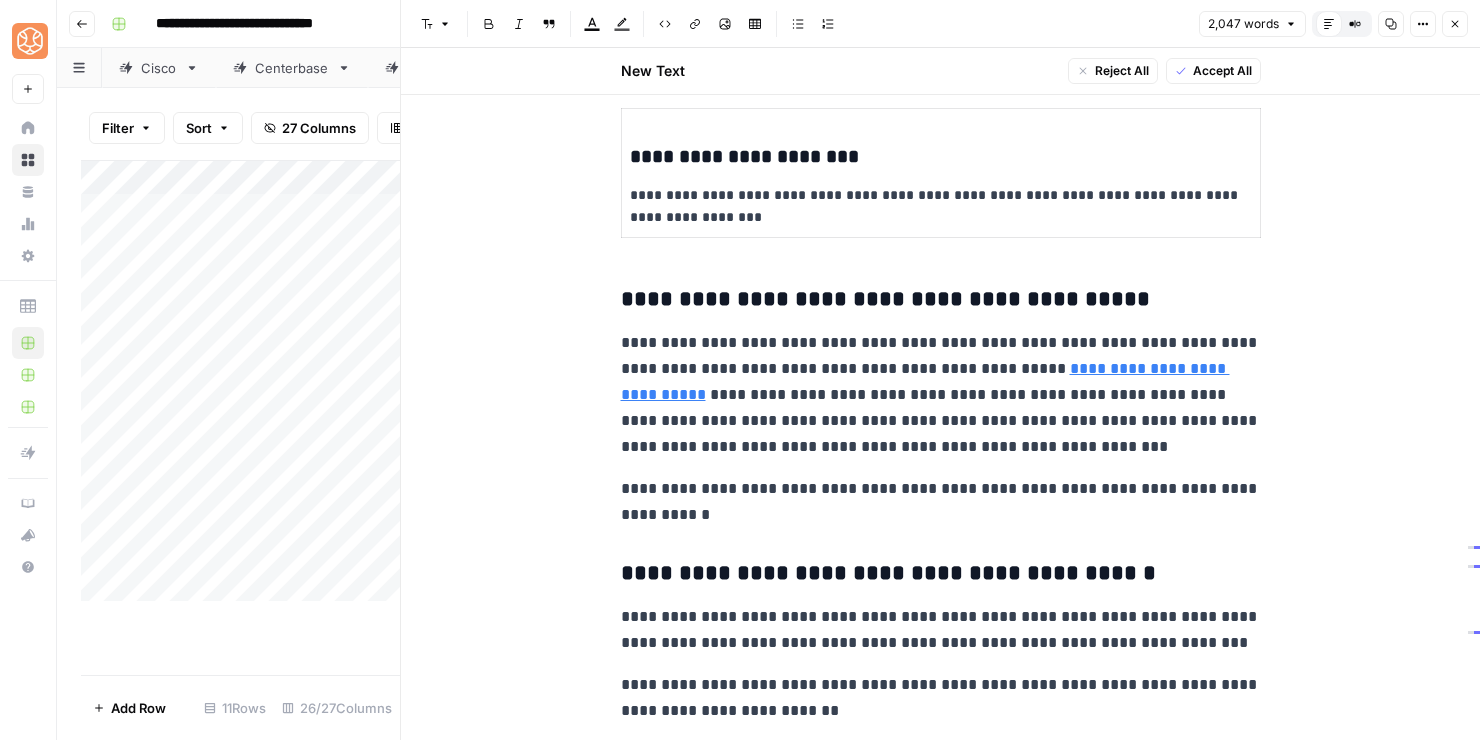 scroll, scrollTop: 4936, scrollLeft: 0, axis: vertical 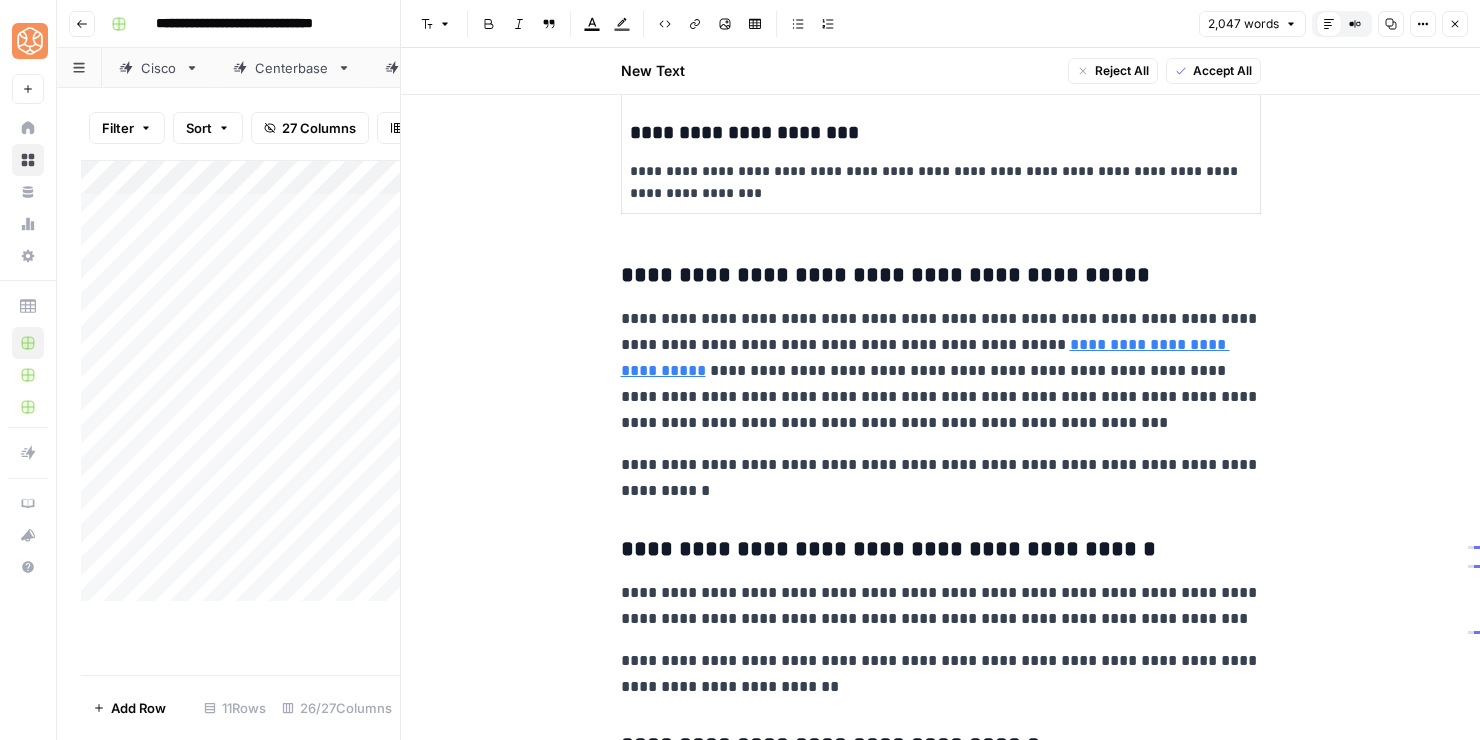 click on "**********" at bounding box center (941, 478) 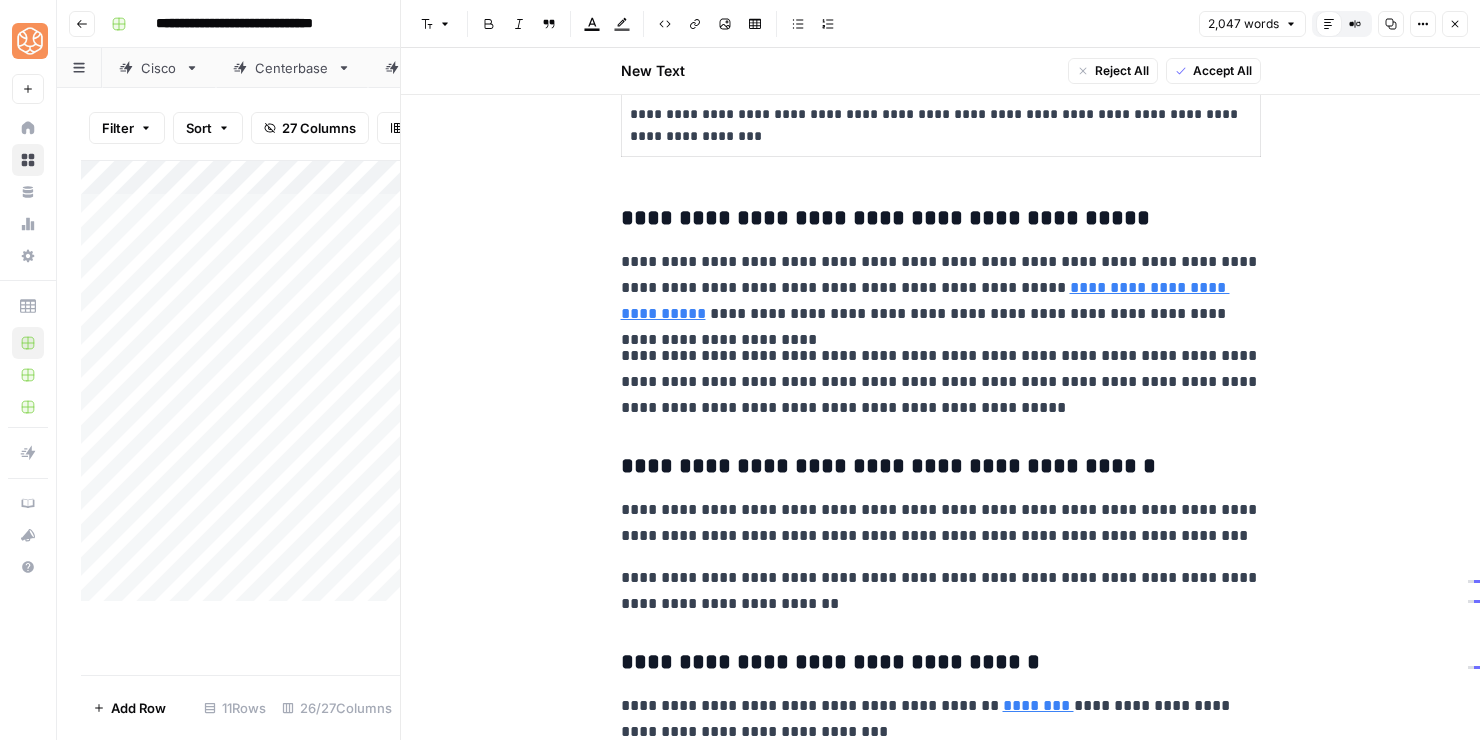 scroll, scrollTop: 5016, scrollLeft: 0, axis: vertical 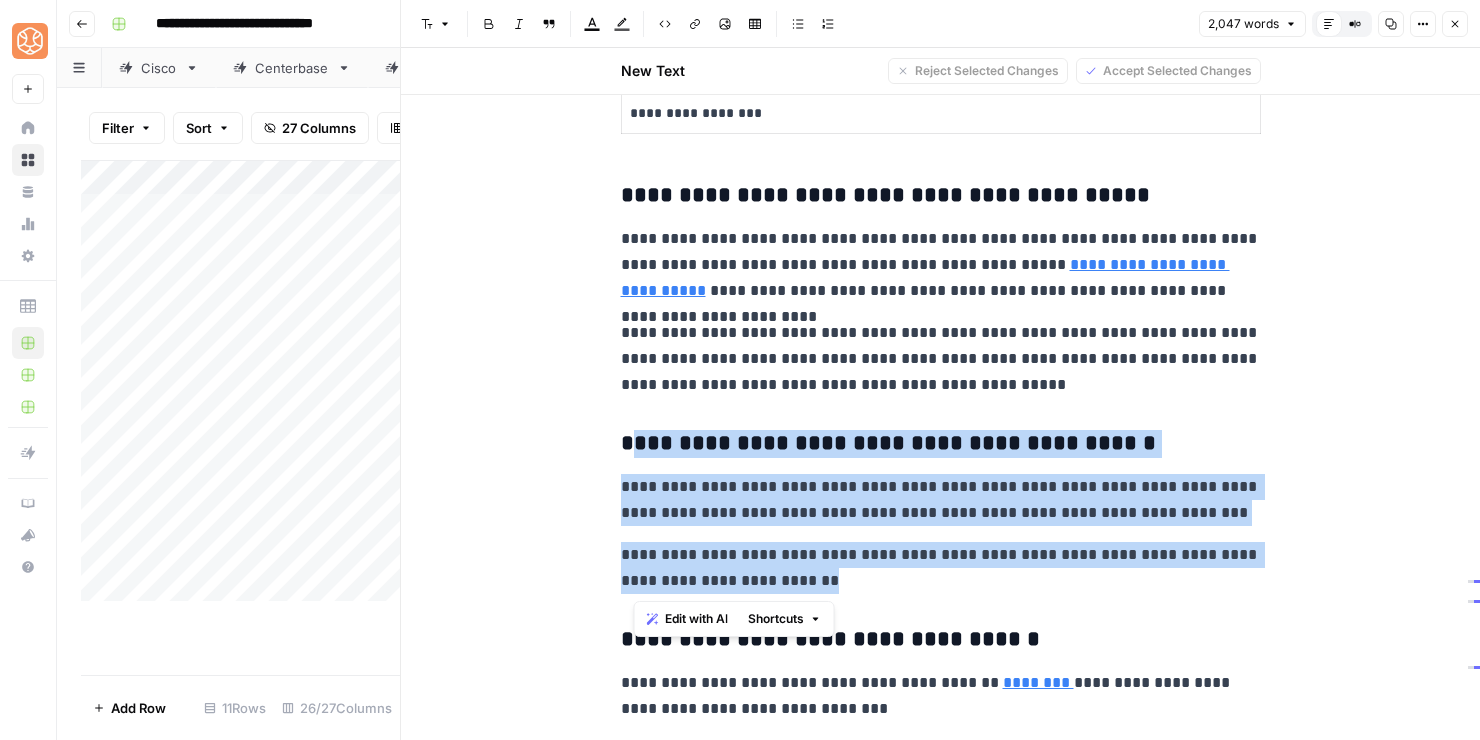drag, startPoint x: 837, startPoint y: 574, endPoint x: 635, endPoint y: 437, distance: 244.0758 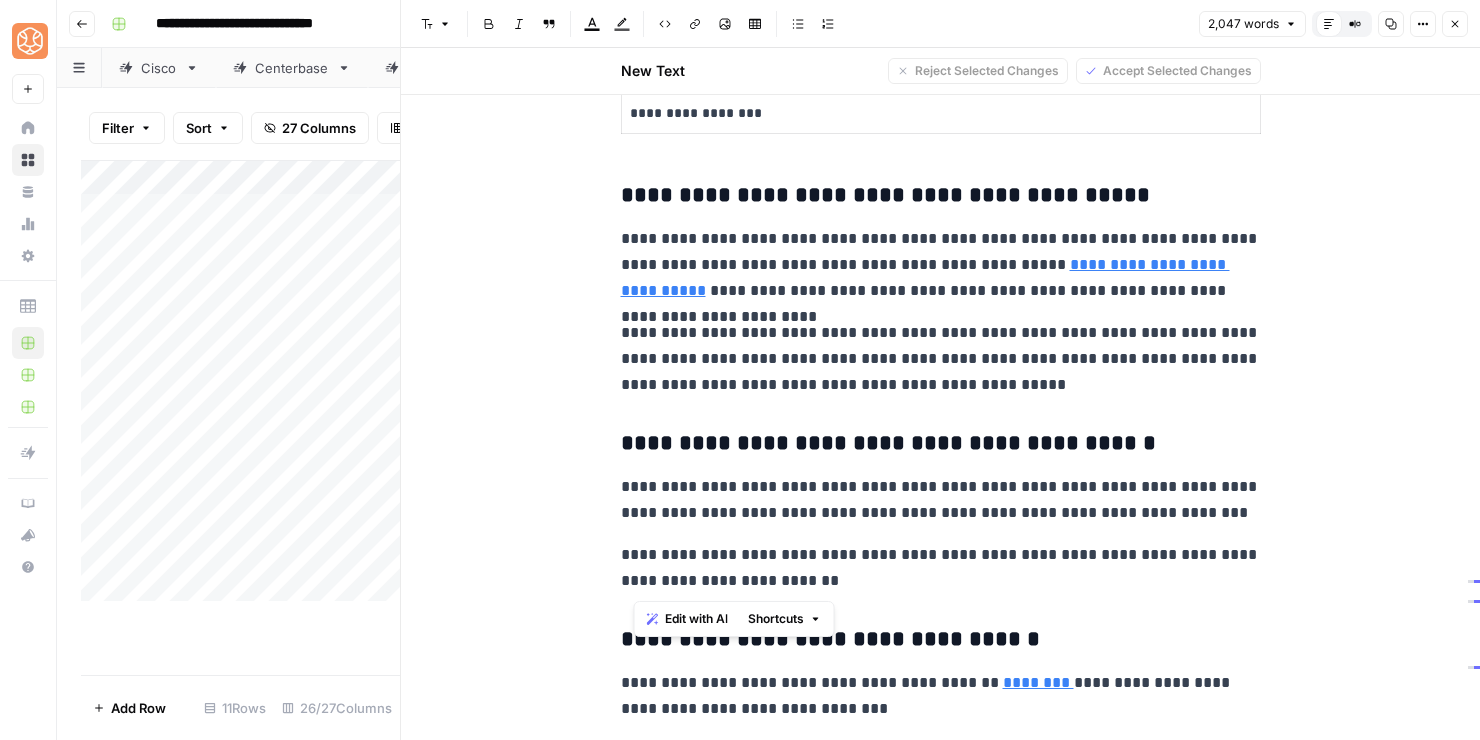 click on "**********" at bounding box center [941, 444] 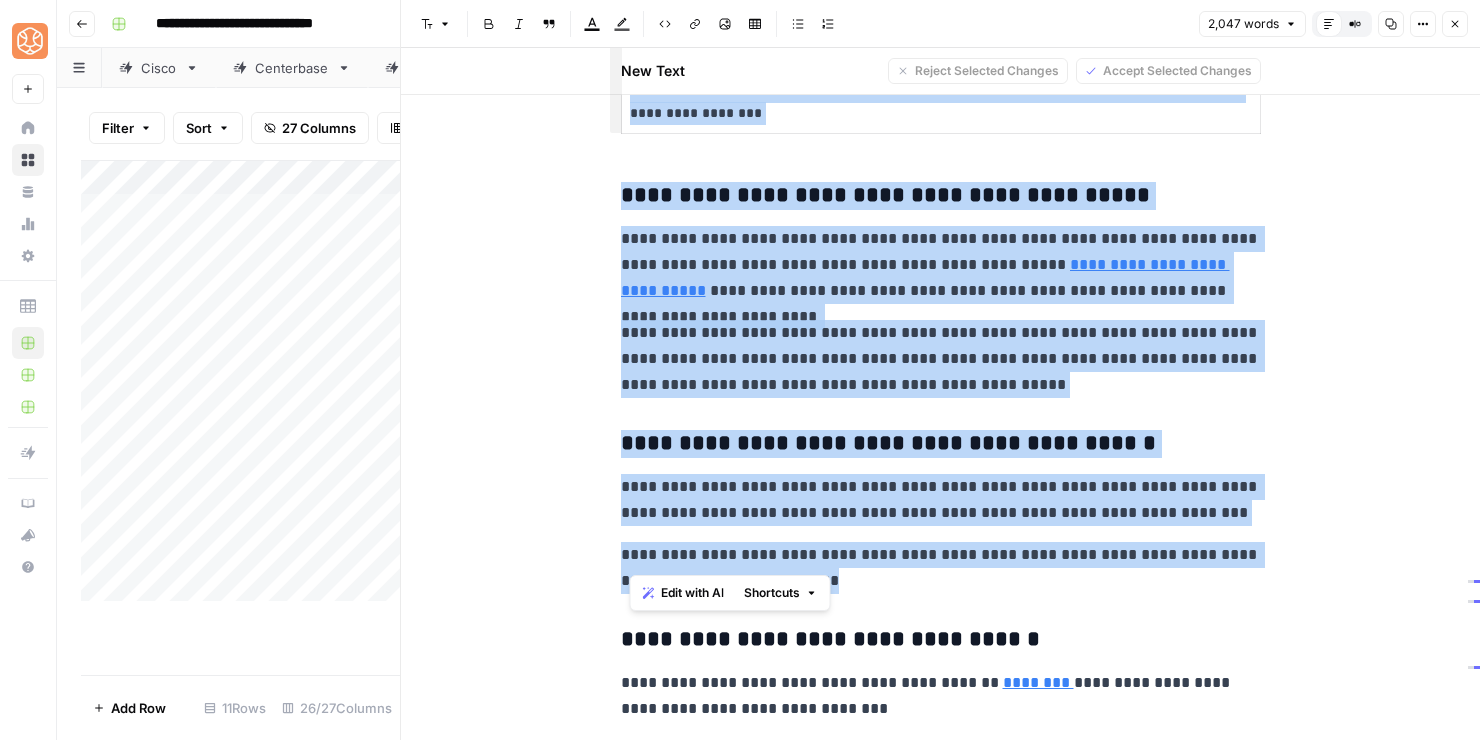 drag, startPoint x: 623, startPoint y: 438, endPoint x: 856, endPoint y: 571, distance: 268.28717 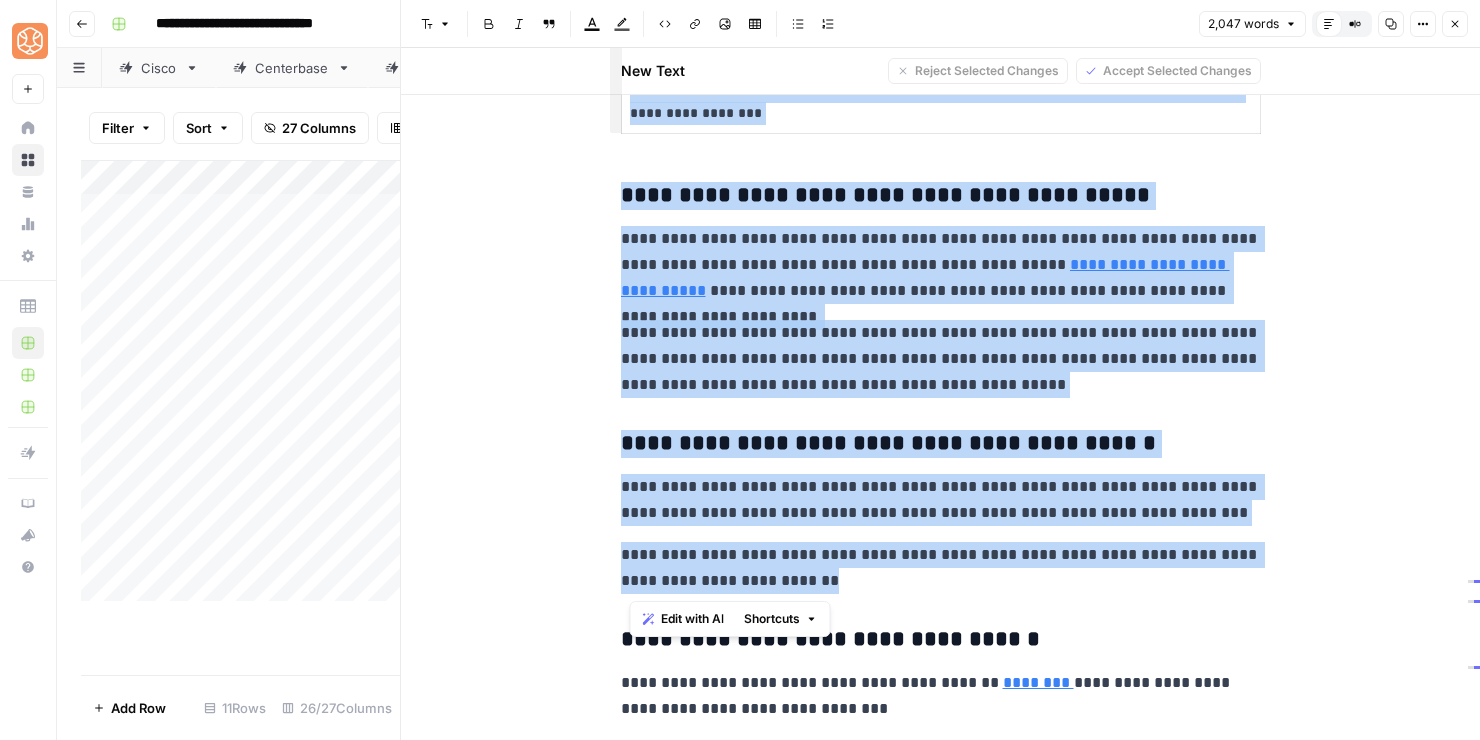 click on "**********" at bounding box center [941, 568] 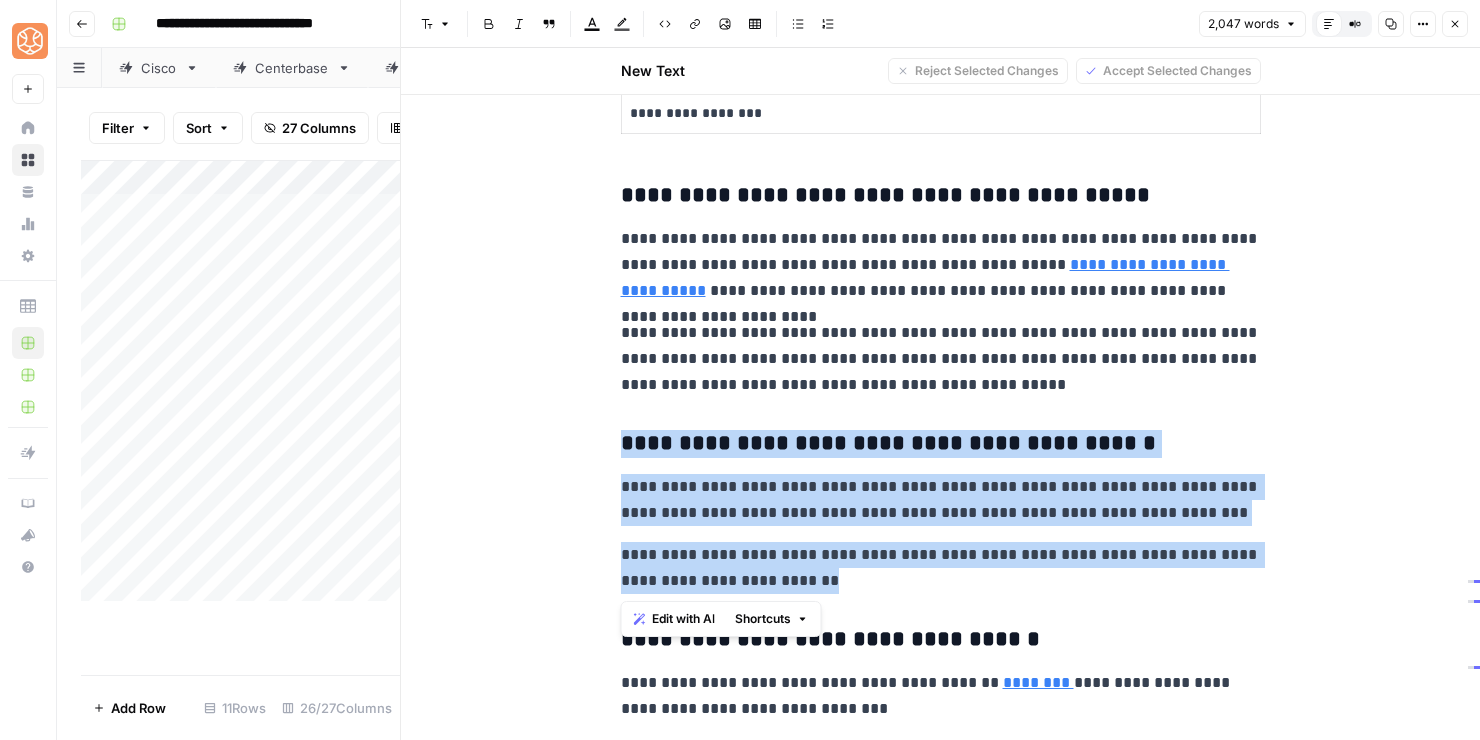 drag, startPoint x: 835, startPoint y: 584, endPoint x: 606, endPoint y: 443, distance: 268.9275 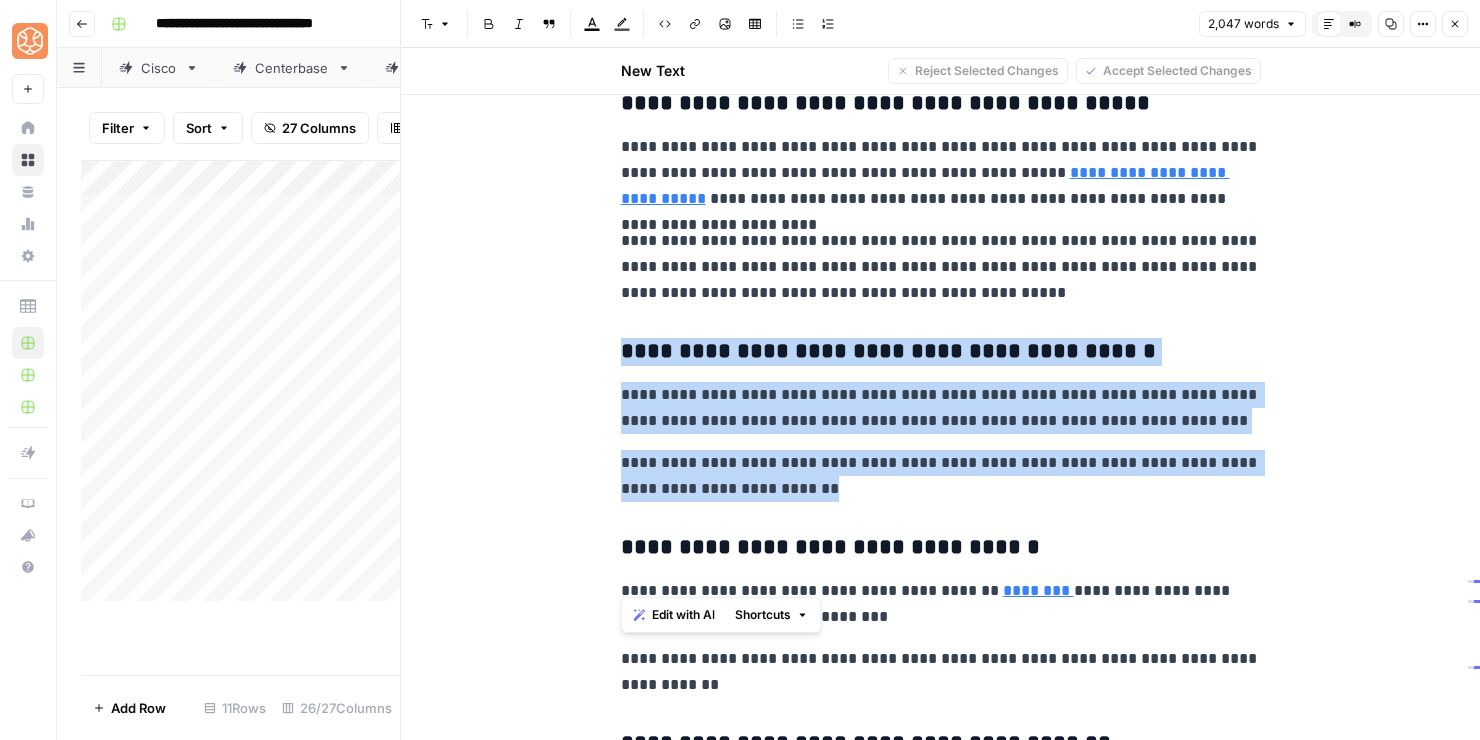 scroll, scrollTop: 5120, scrollLeft: 0, axis: vertical 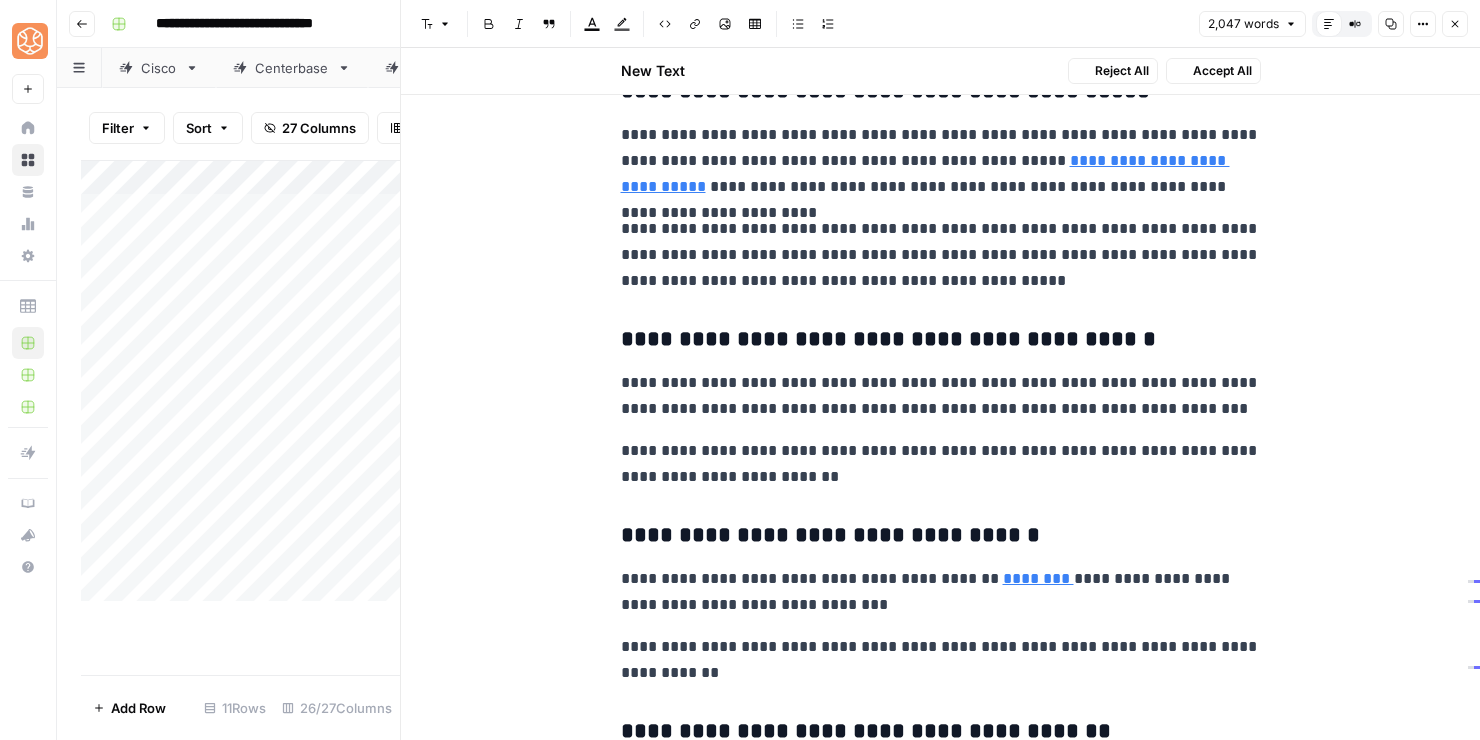 click on "**********" at bounding box center (941, 180) 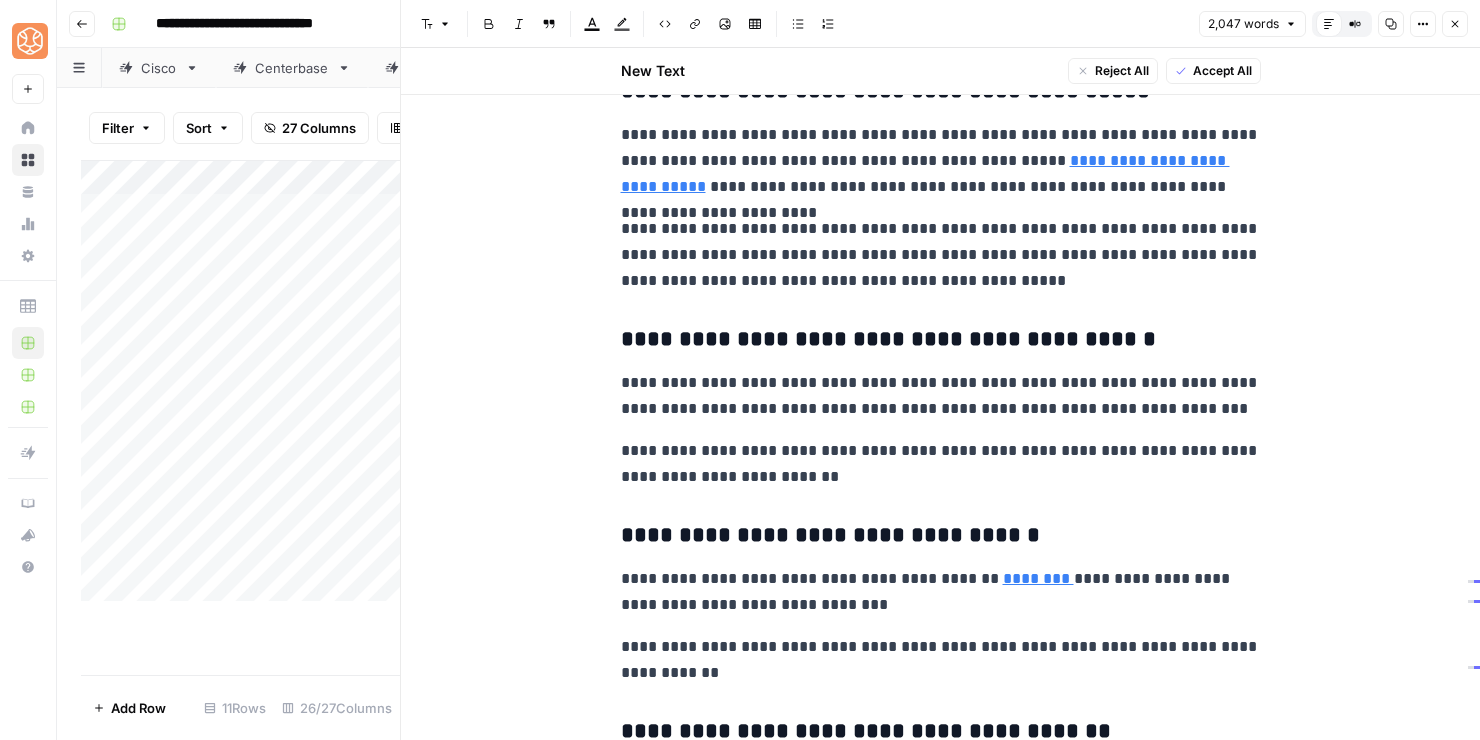 click on "**********" at bounding box center [941, 592] 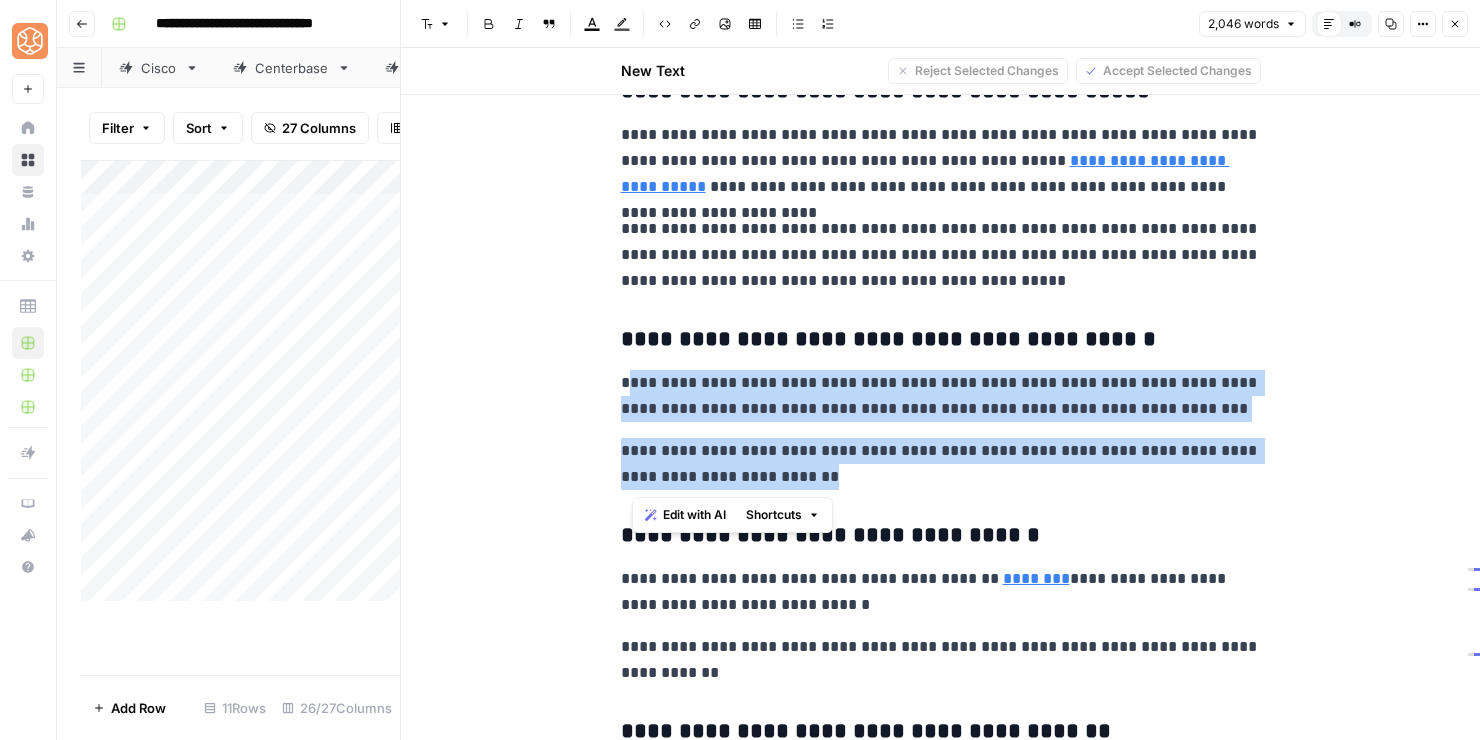 drag, startPoint x: 841, startPoint y: 475, endPoint x: 628, endPoint y: 376, distance: 234.88295 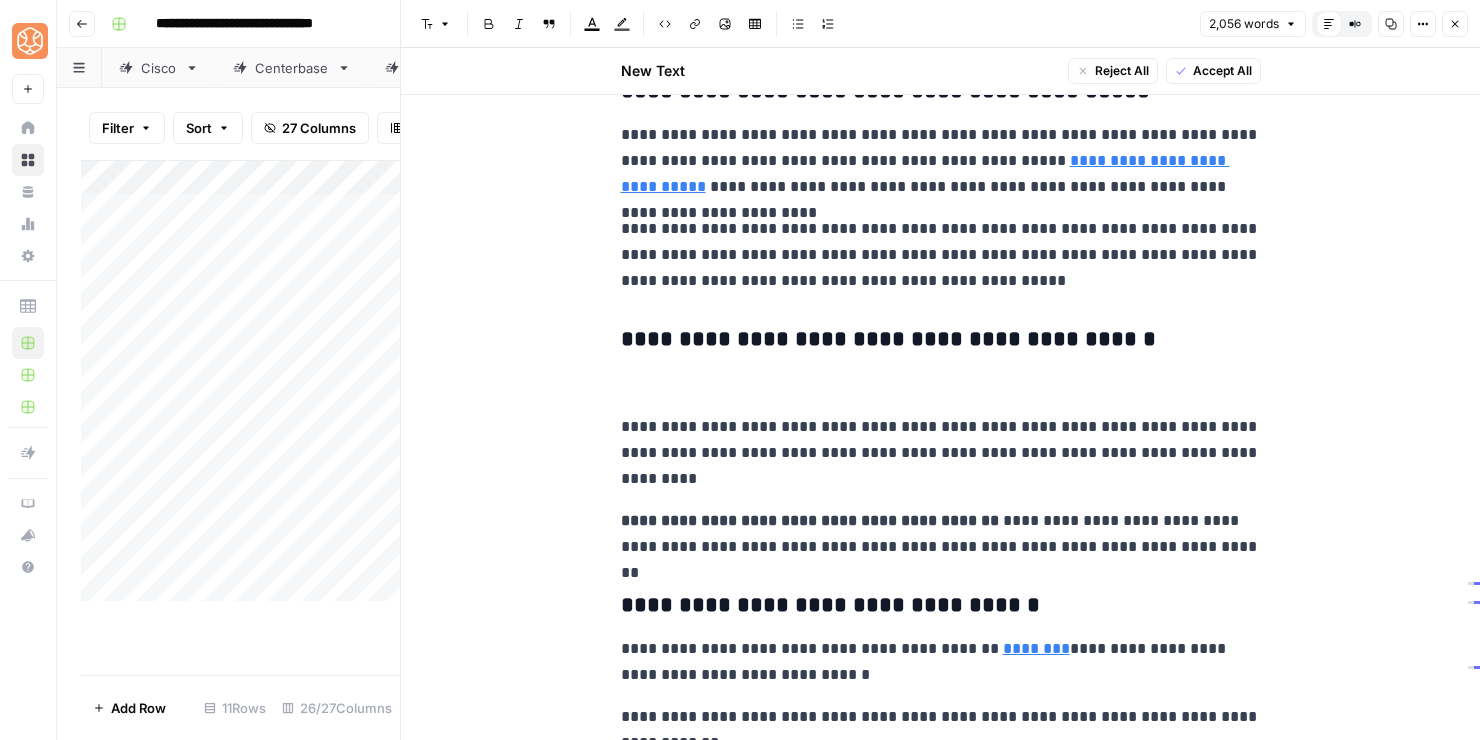 click at bounding box center [941, 384] 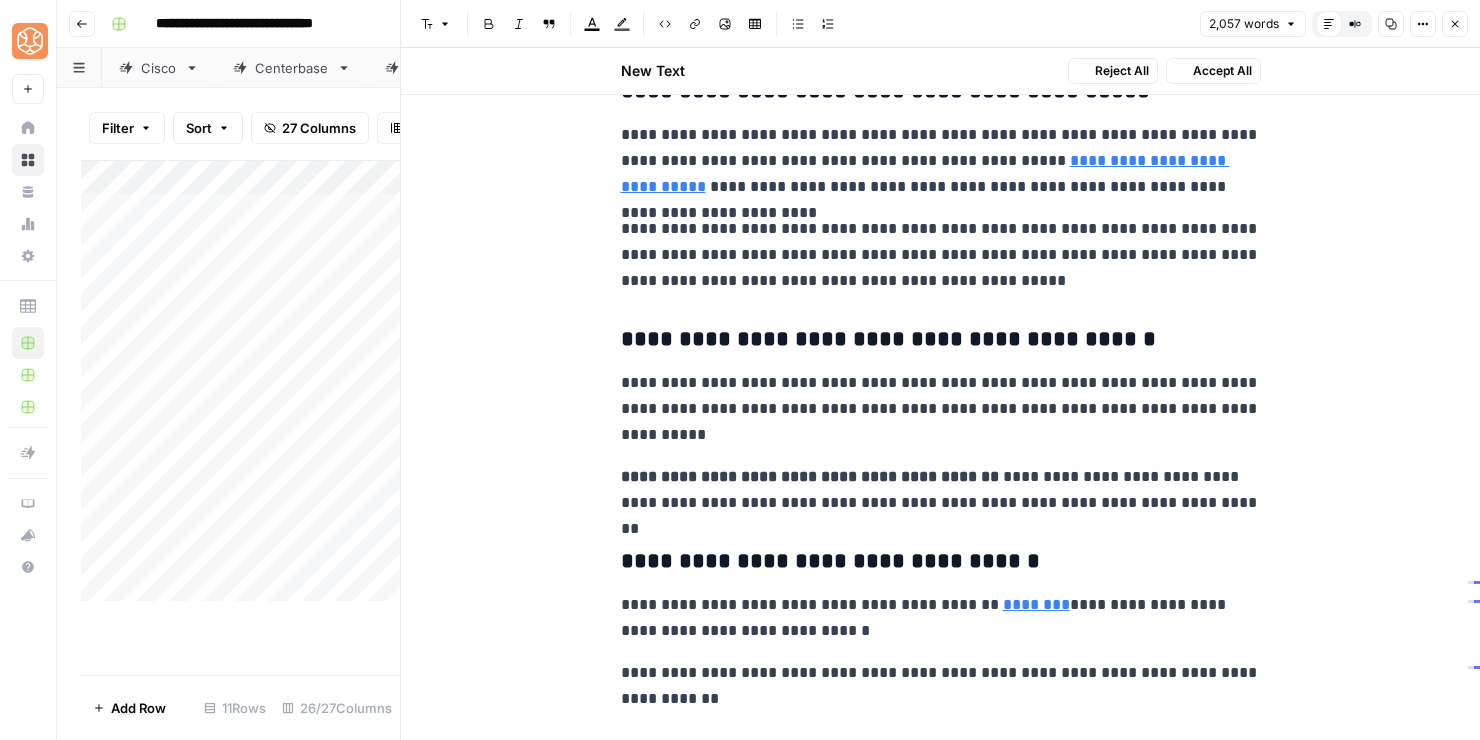 click on "**********" at bounding box center [810, 476] 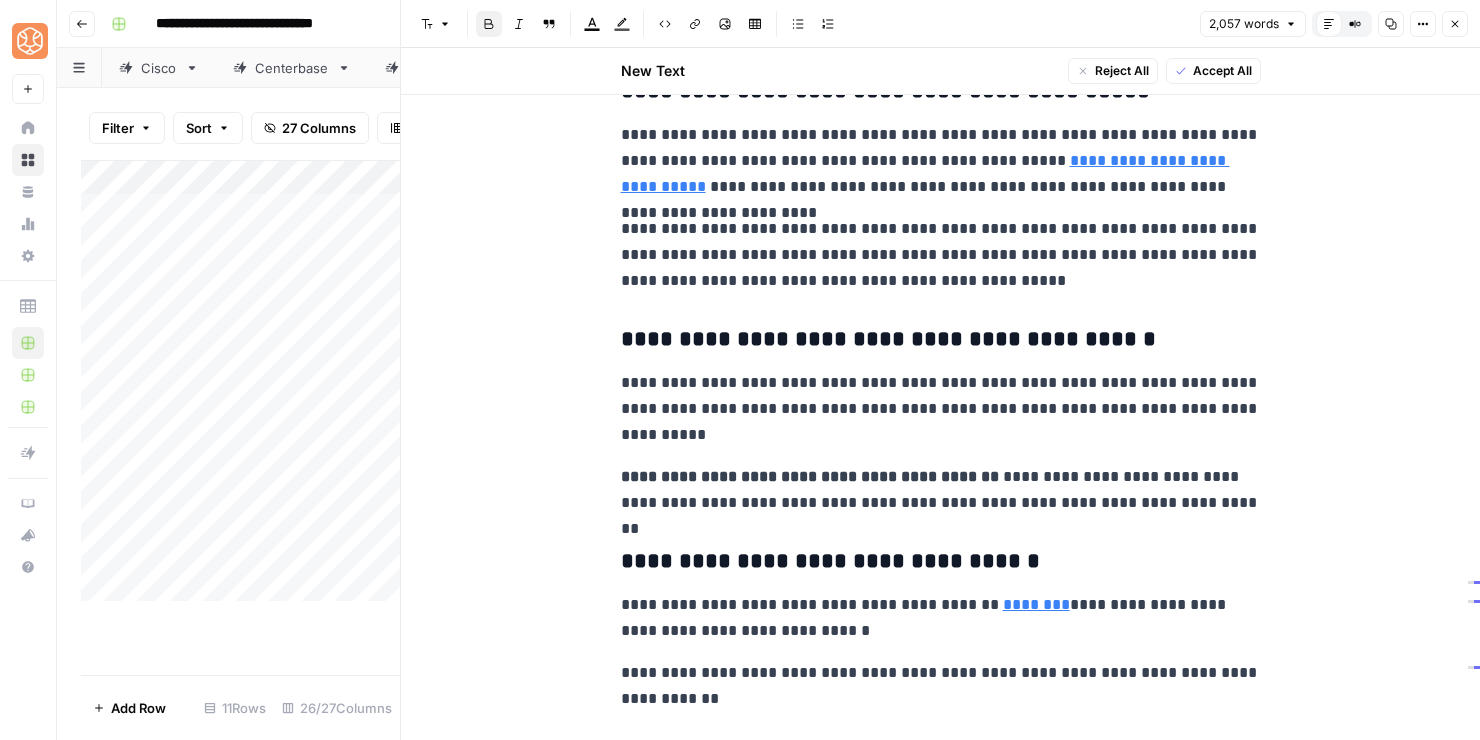 click on "**********" at bounding box center [941, 490] 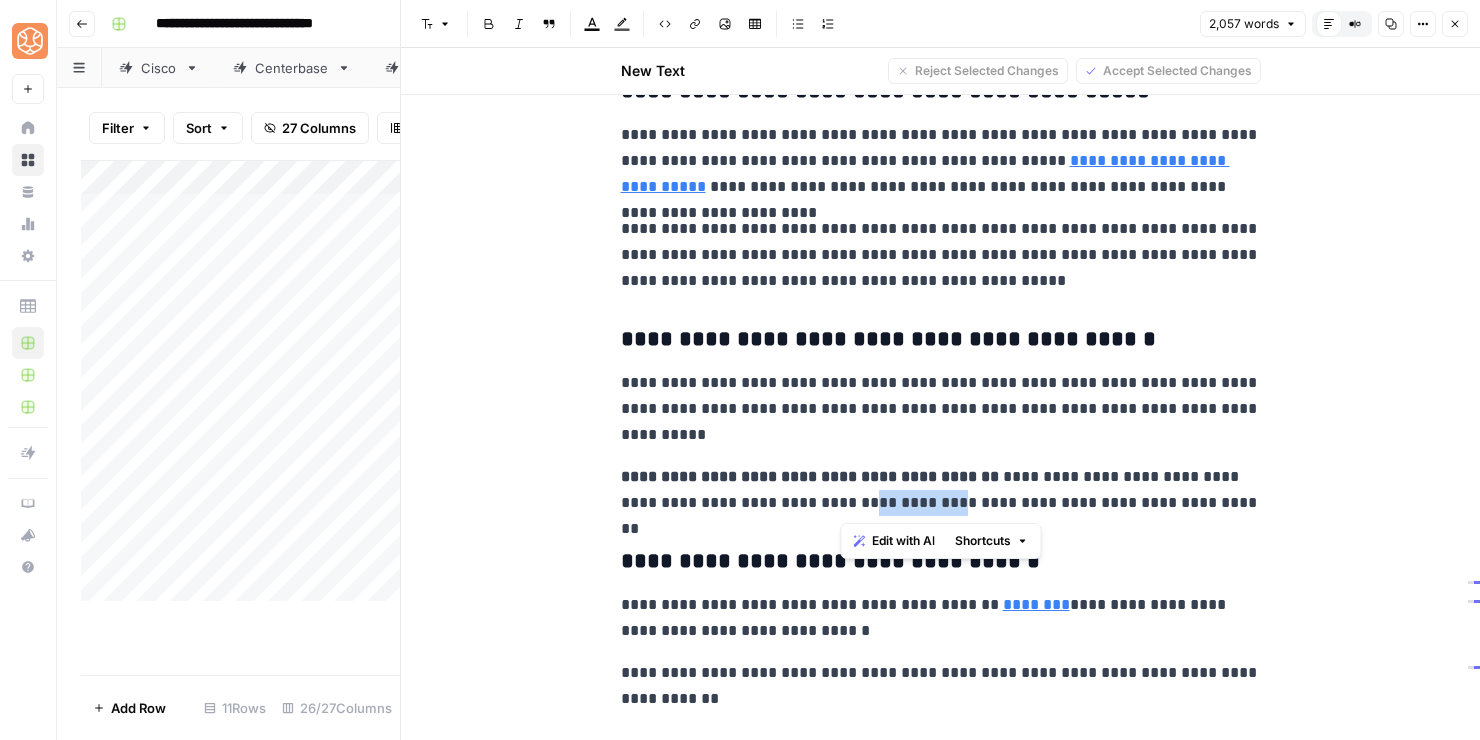 click on "**********" at bounding box center (941, 490) 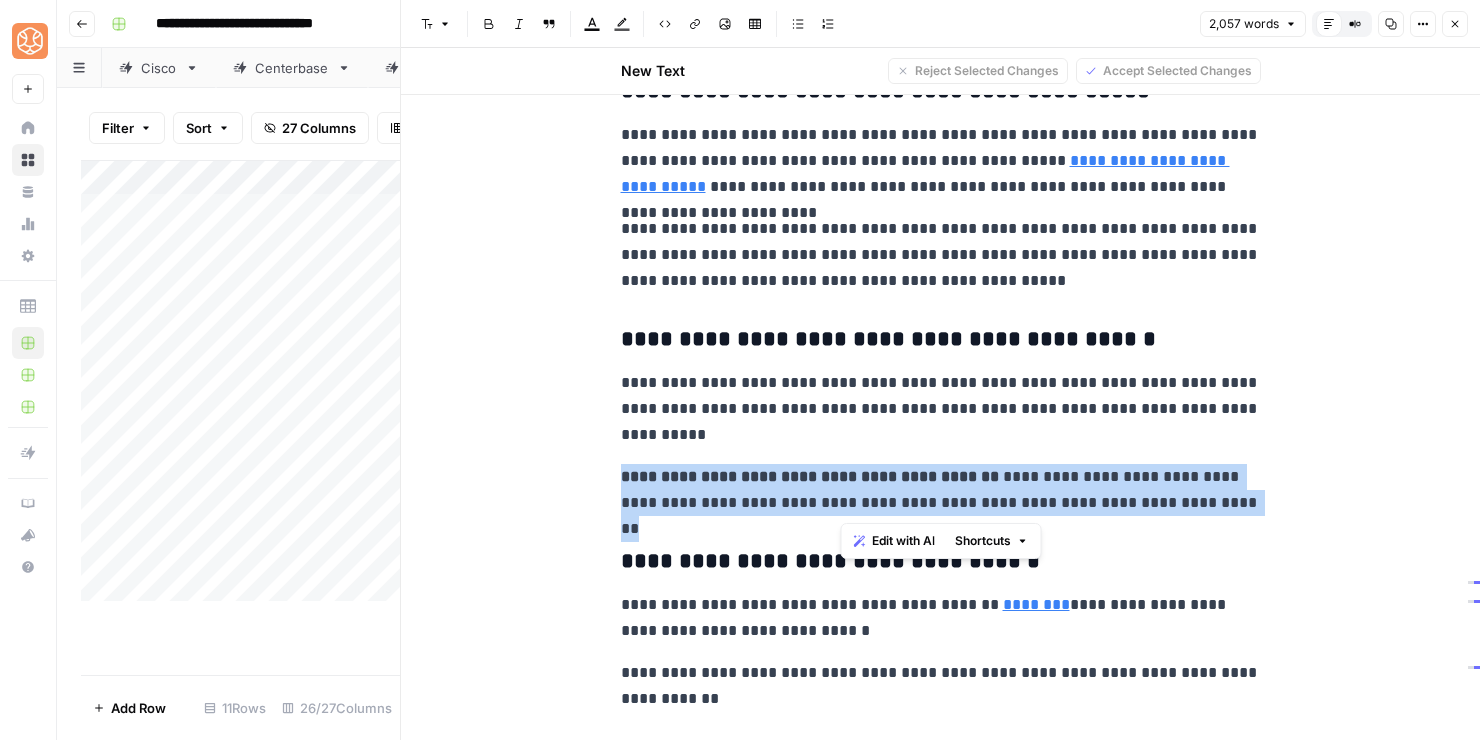 click on "**********" at bounding box center (941, 490) 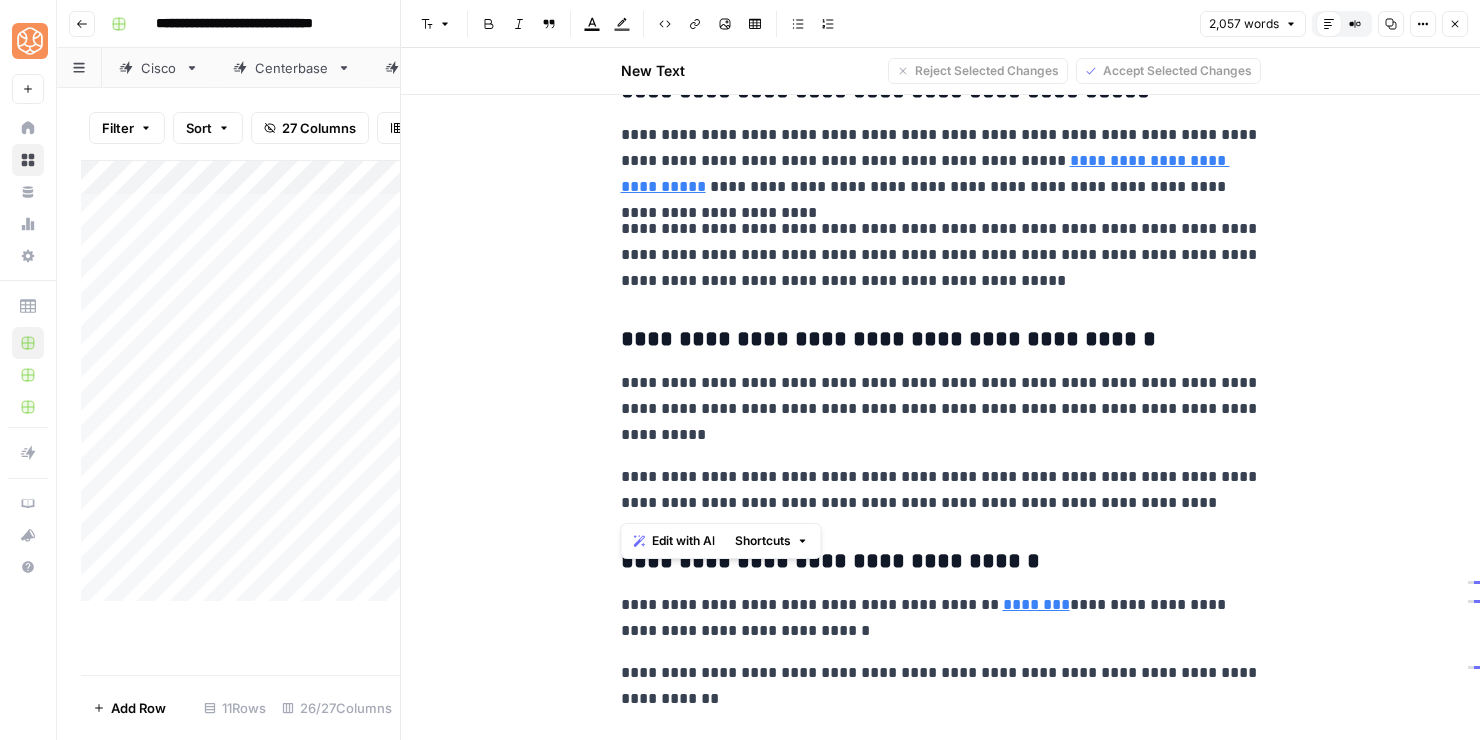 click on "**********" at bounding box center (941, 490) 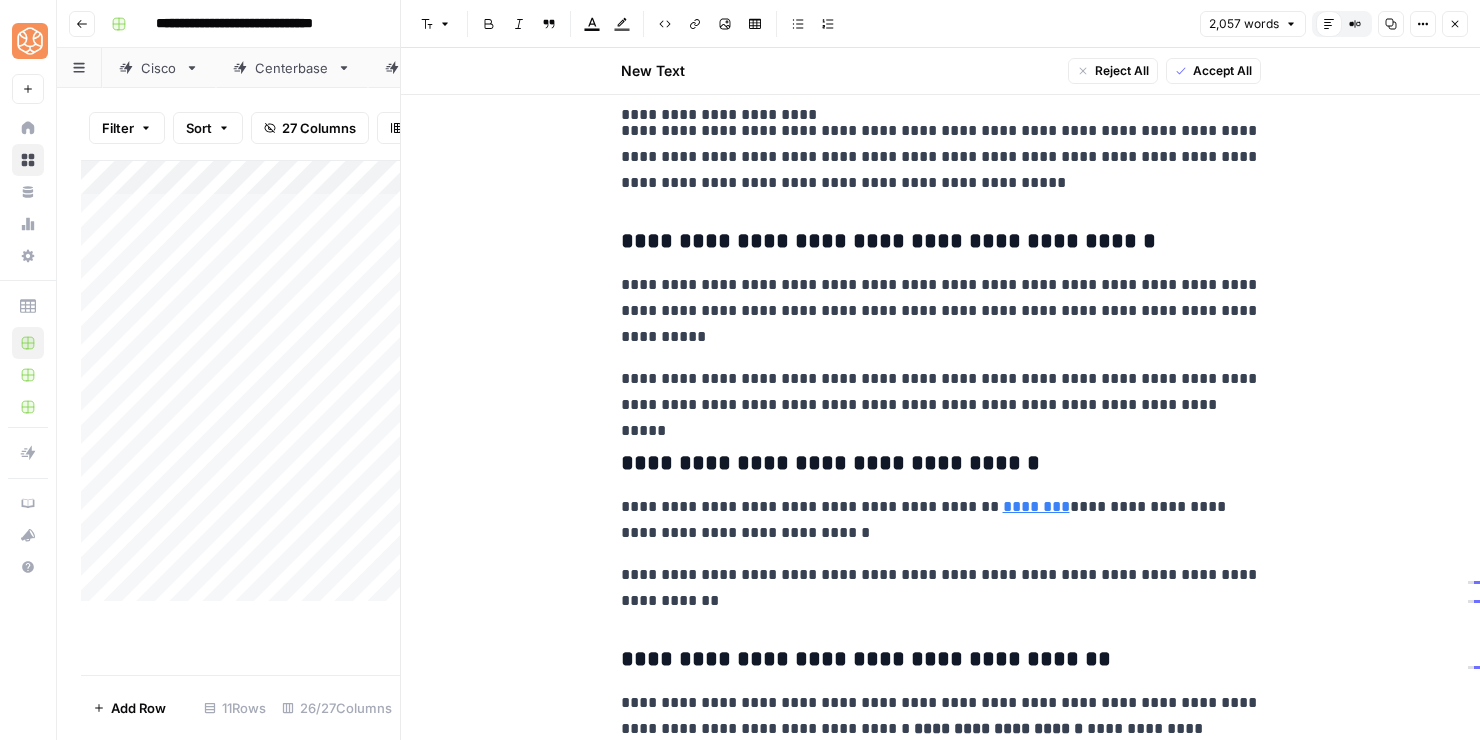 scroll, scrollTop: 5220, scrollLeft: 0, axis: vertical 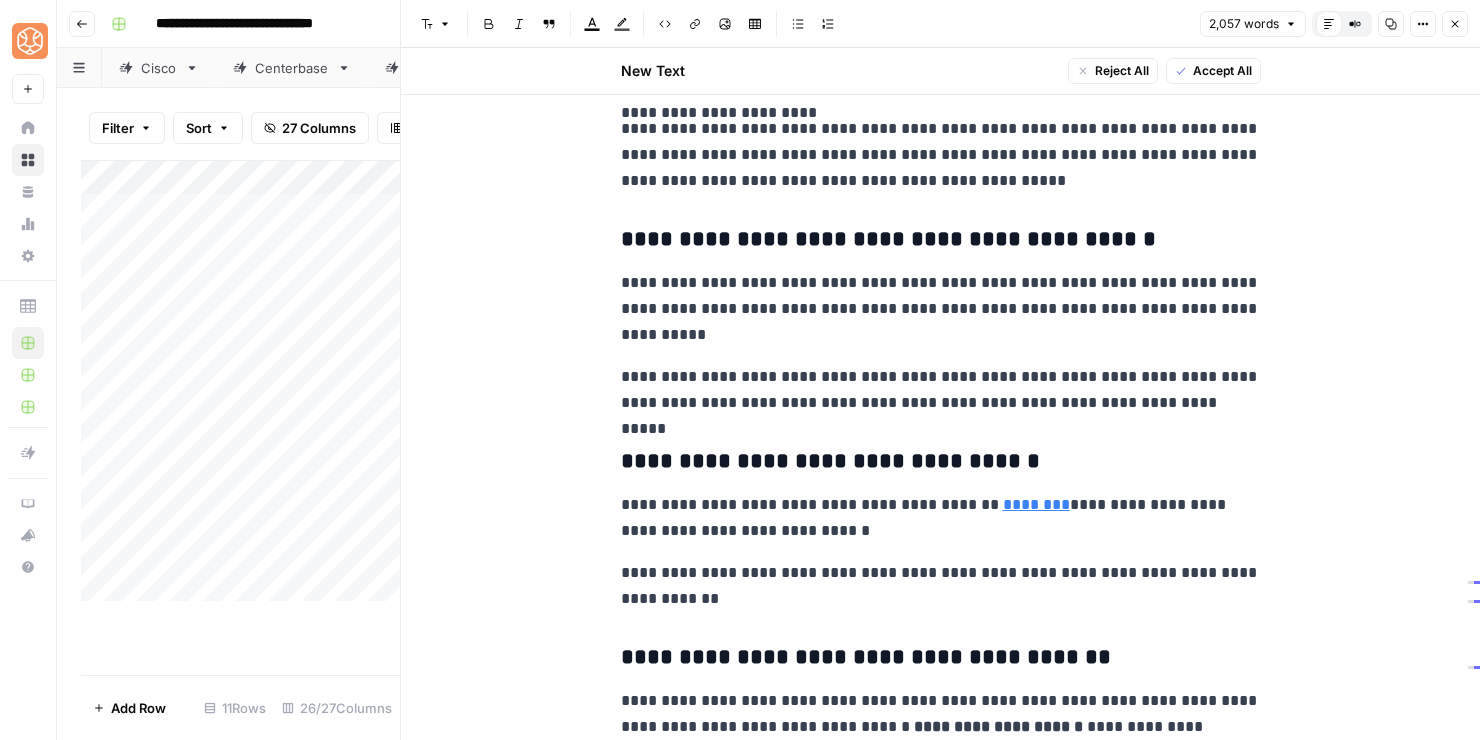 click on "**********" at bounding box center [941, 586] 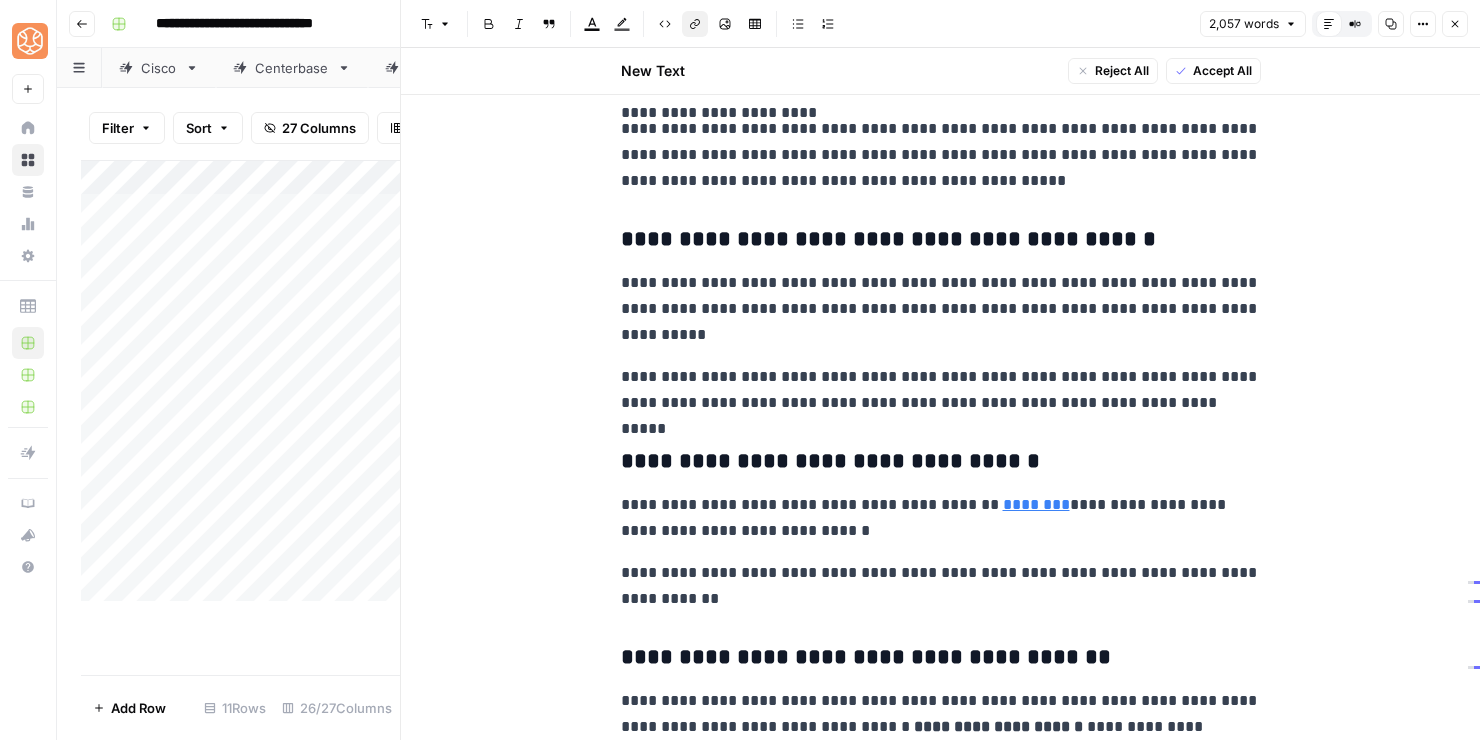 click 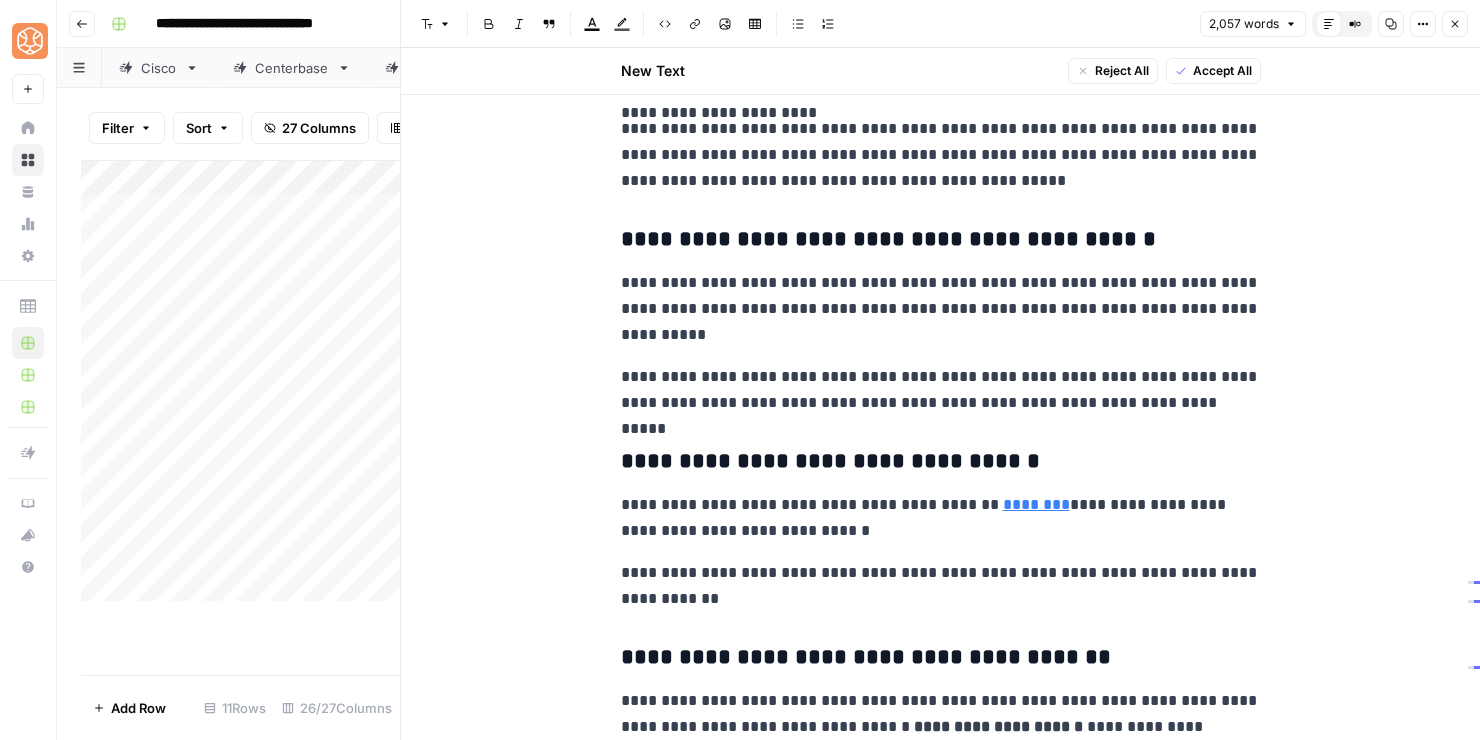 click on "**********" at bounding box center (941, 518) 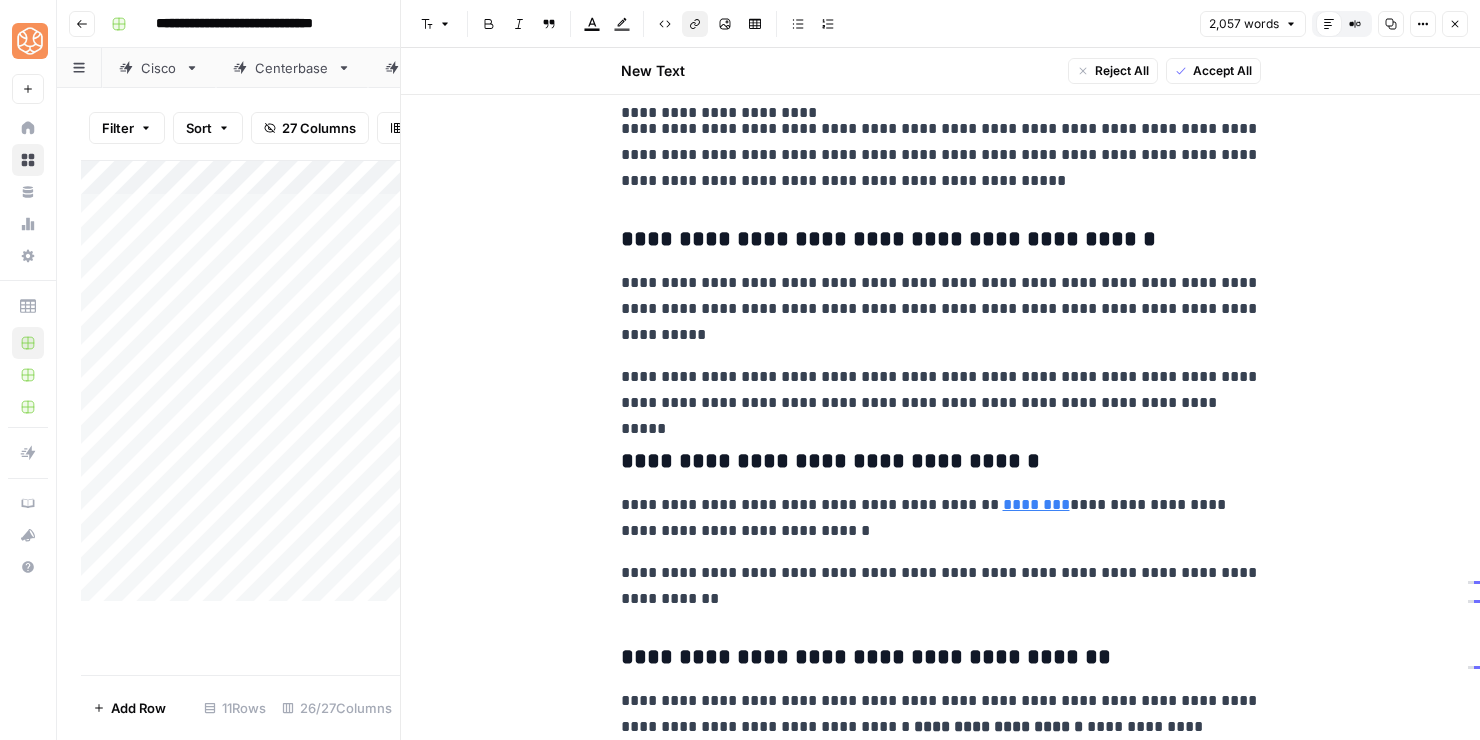 click on "**********" at bounding box center [941, 93] 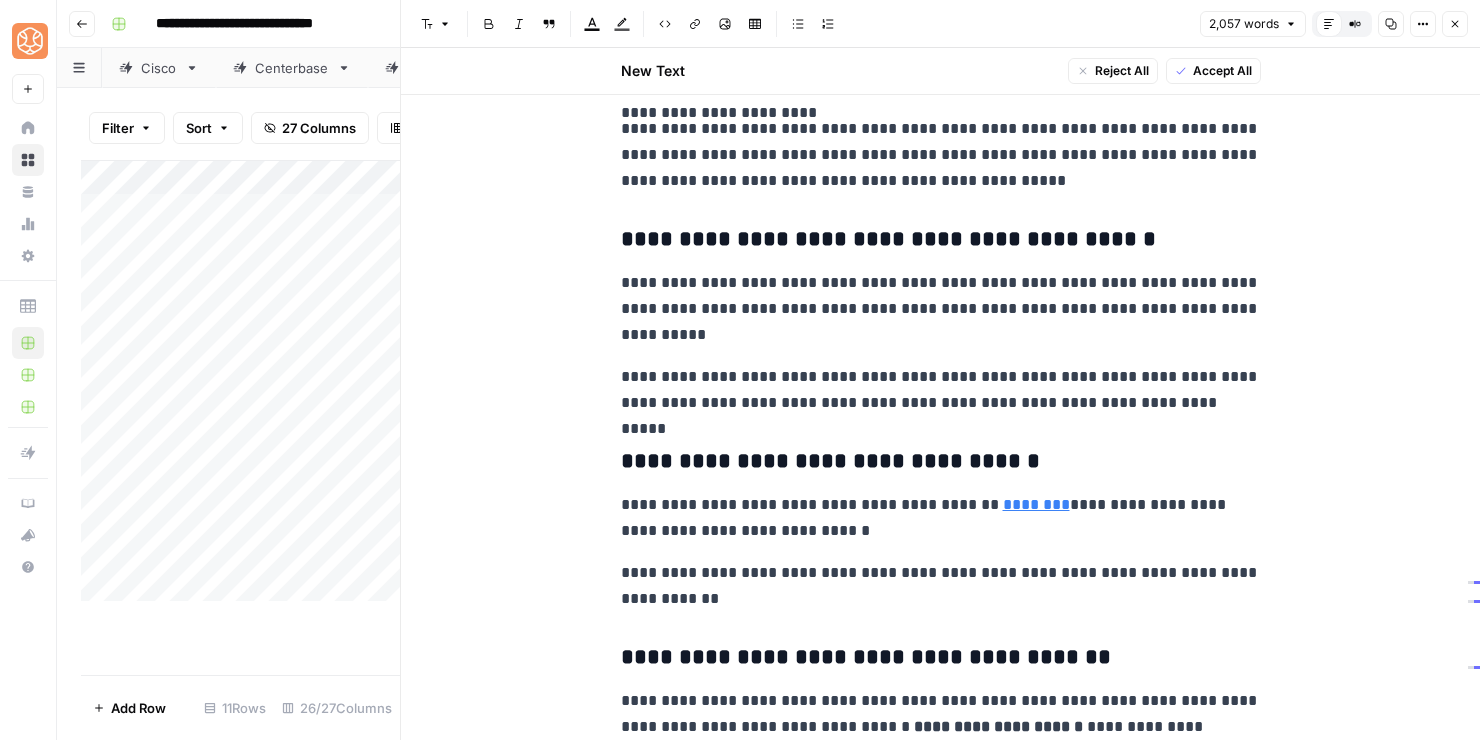click on "**********" at bounding box center [941, 586] 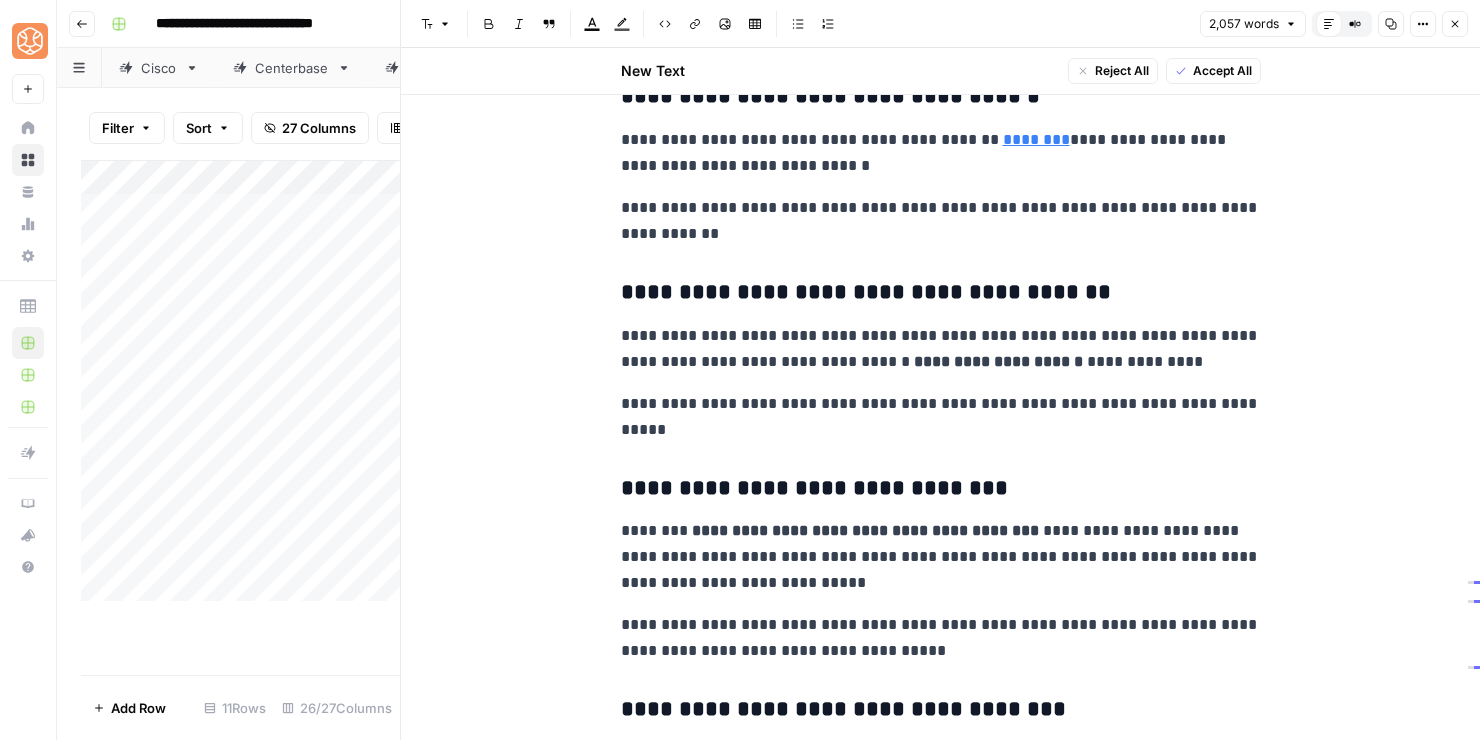 scroll, scrollTop: 5596, scrollLeft: 0, axis: vertical 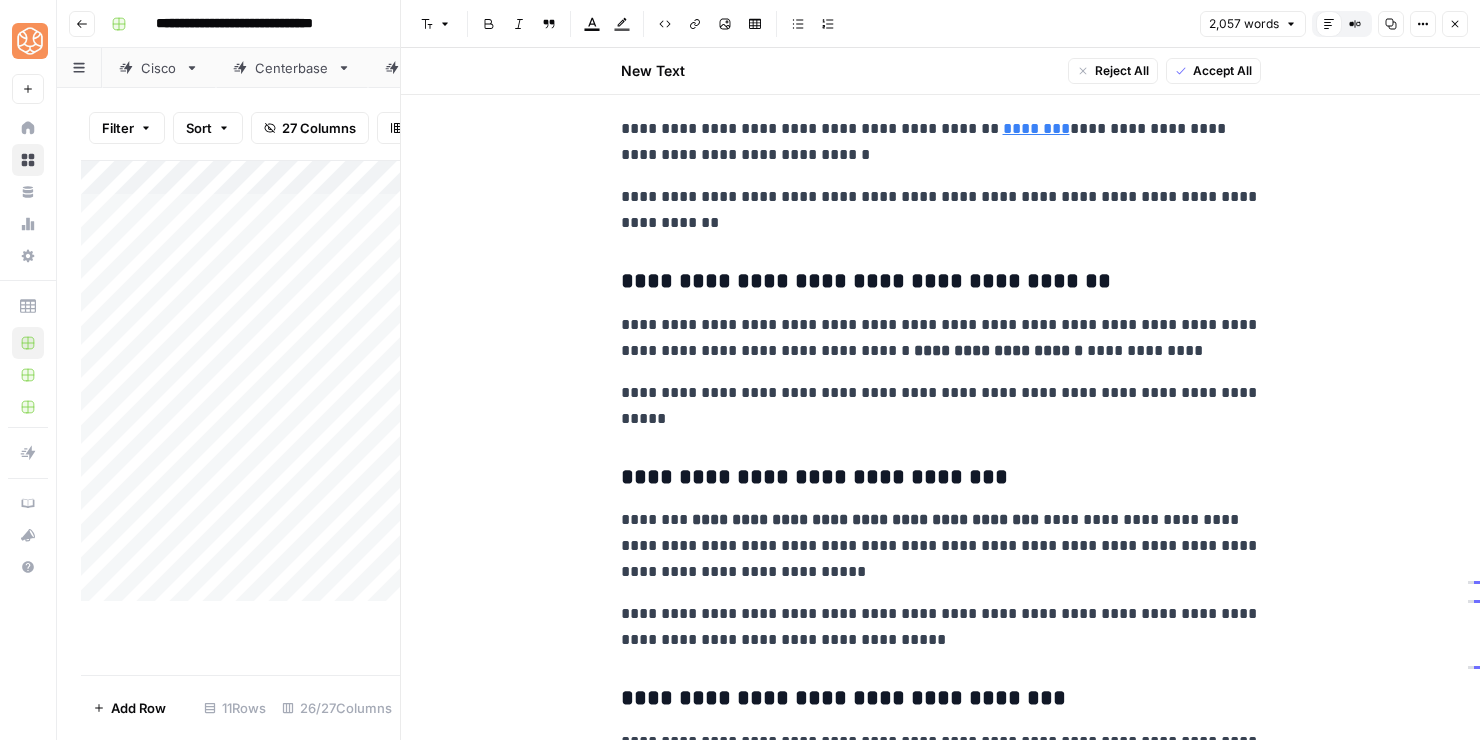 click on "**********" at bounding box center [941, 546] 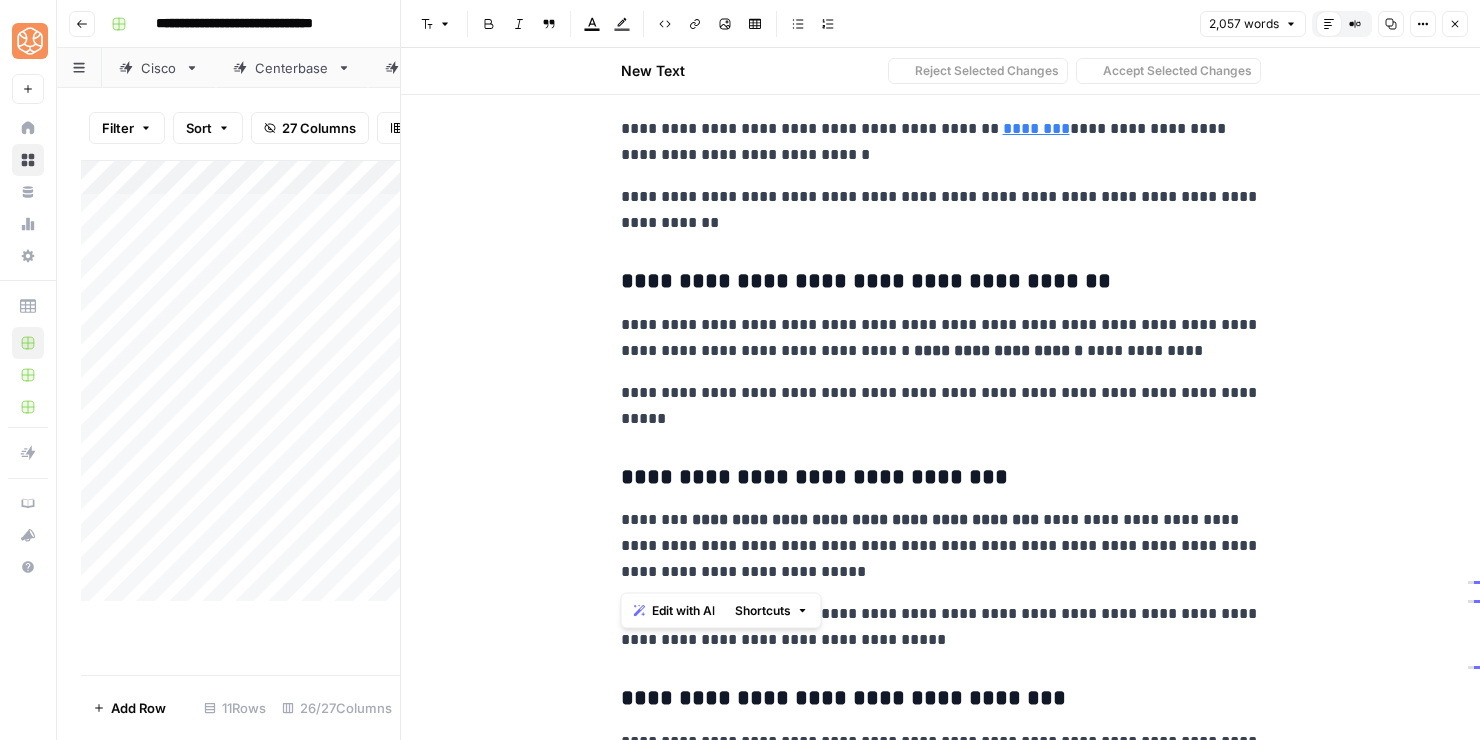 click on "**********" at bounding box center [941, 546] 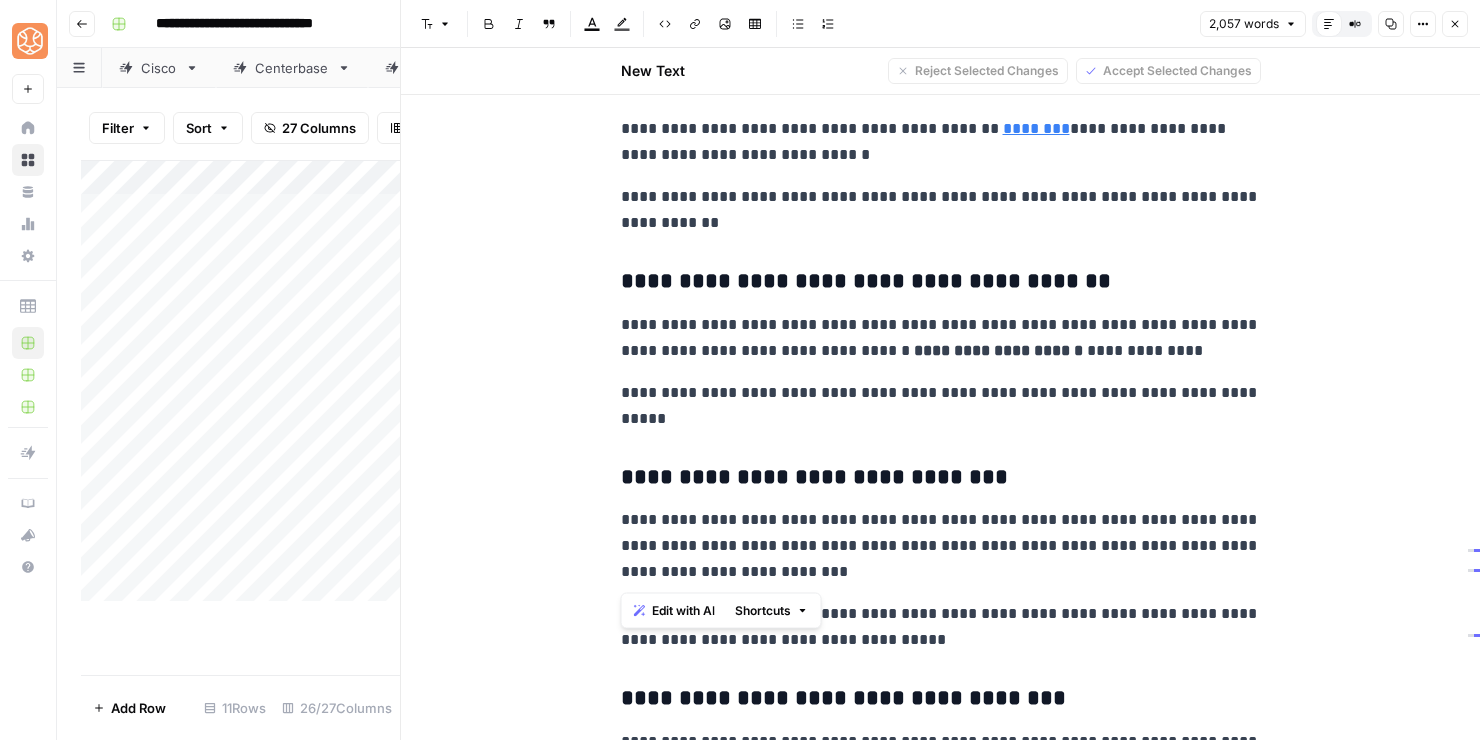 click on "**********" at bounding box center (941, 546) 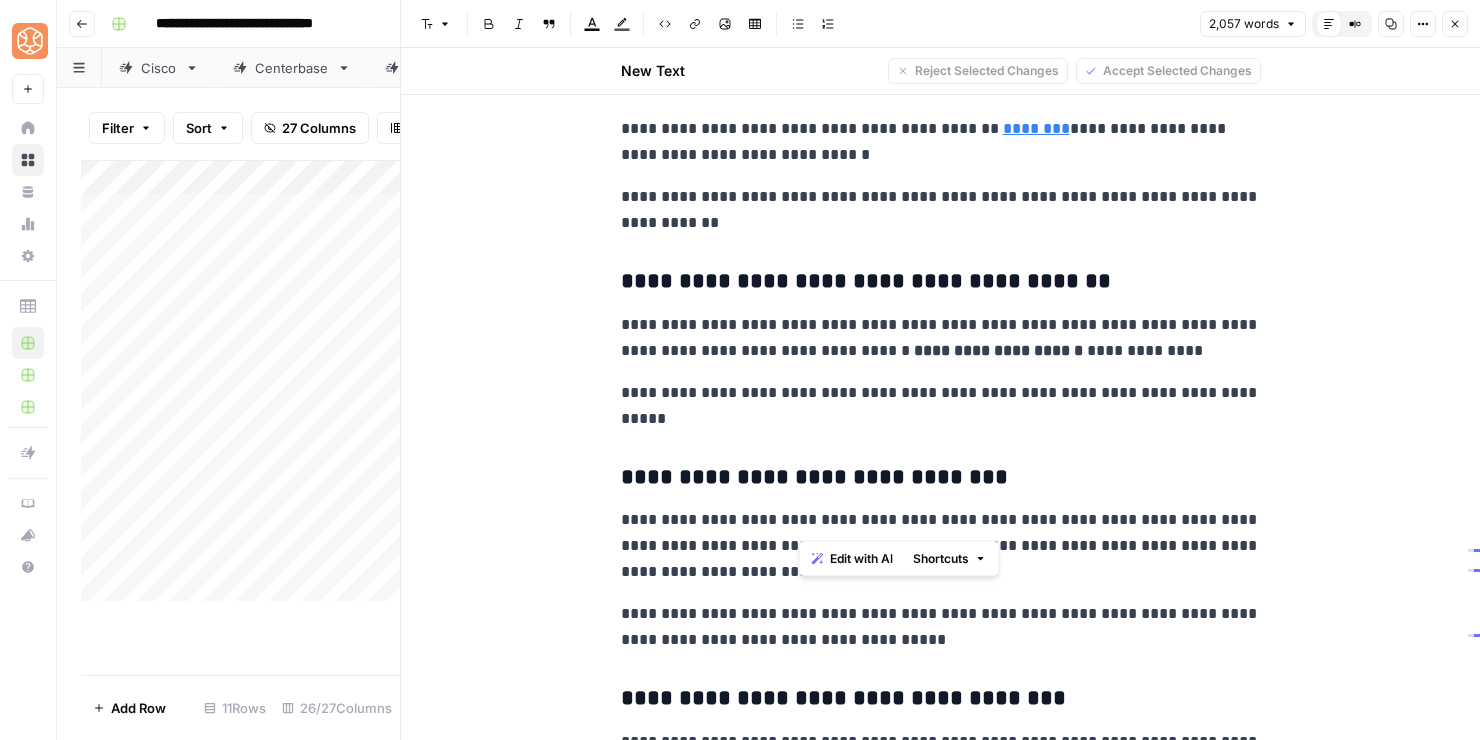 drag, startPoint x: 798, startPoint y: 518, endPoint x: 1015, endPoint y: 519, distance: 217.0023 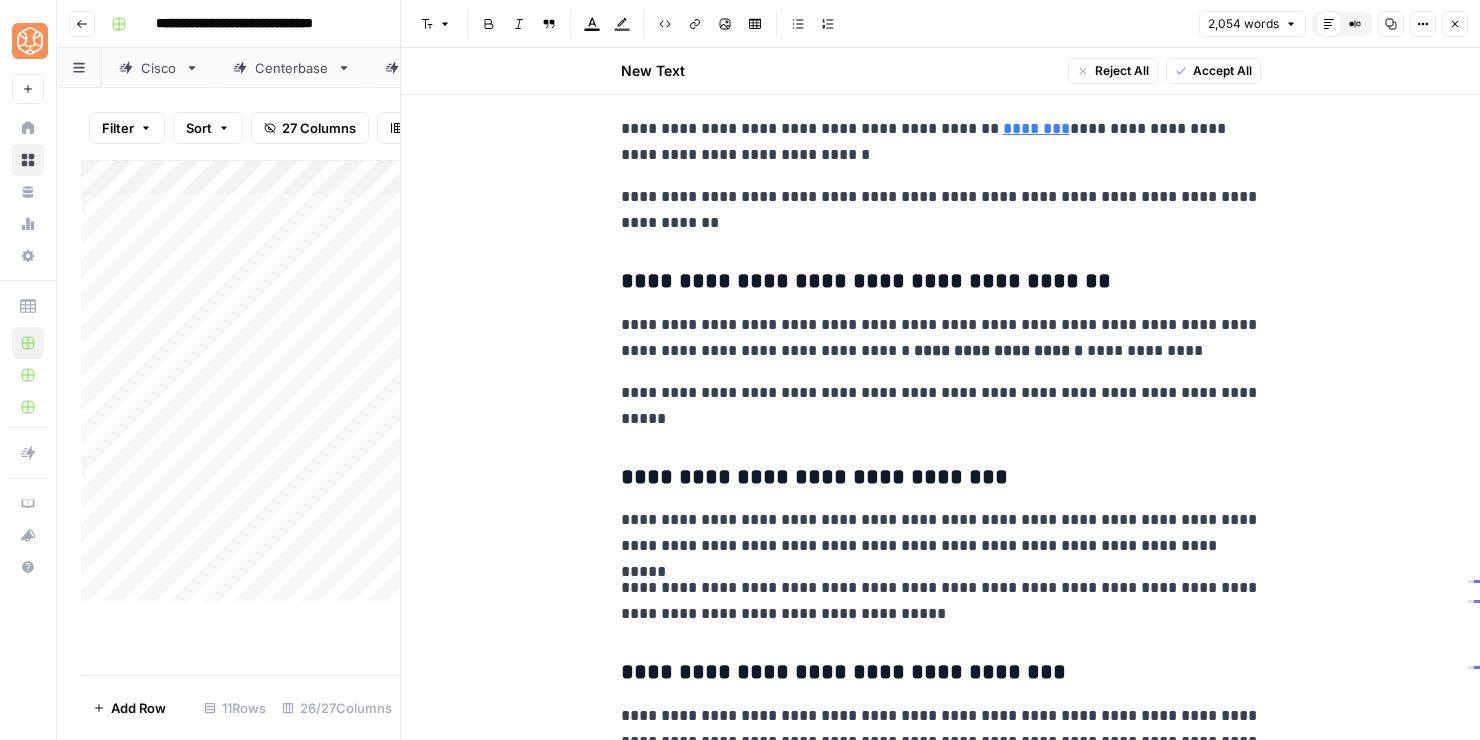 click on "**********" at bounding box center [941, 601] 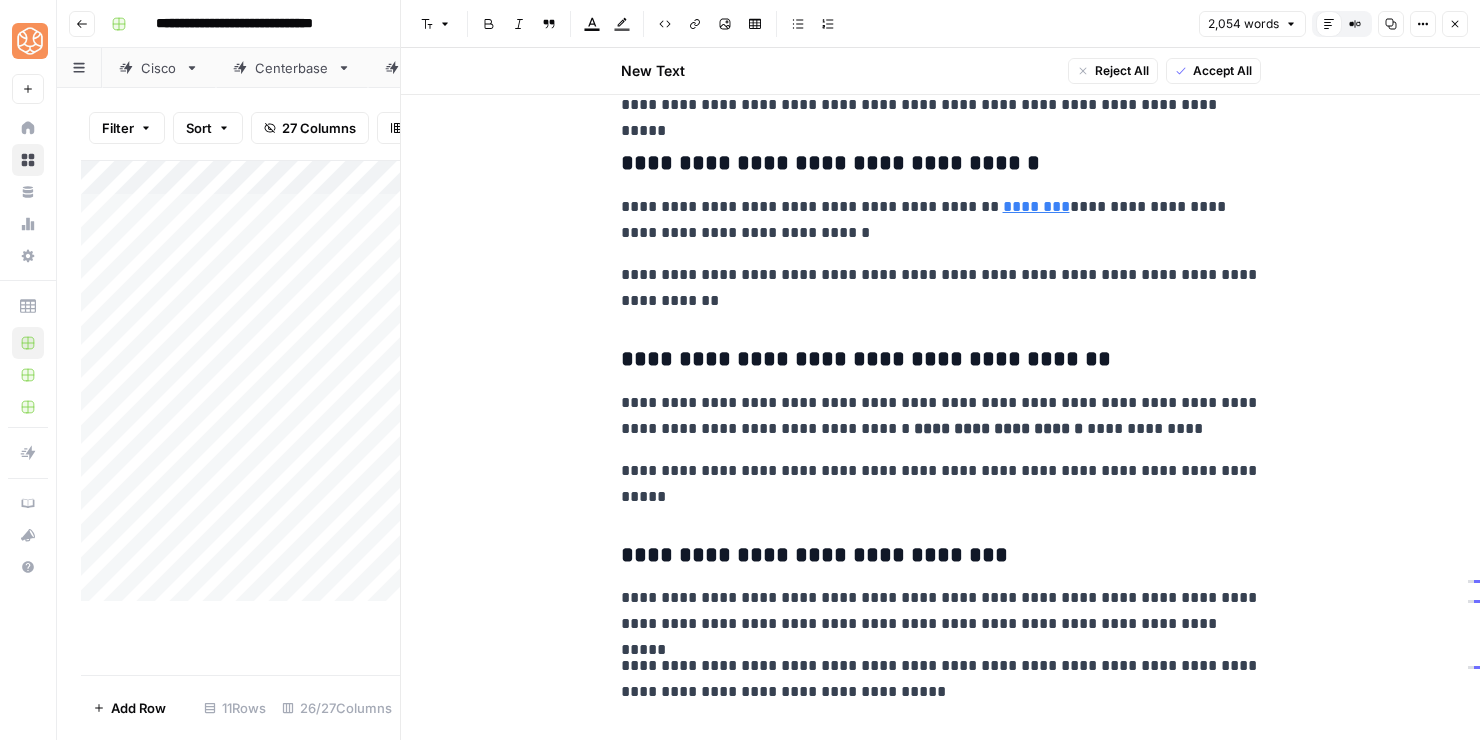 scroll, scrollTop: 5503, scrollLeft: 0, axis: vertical 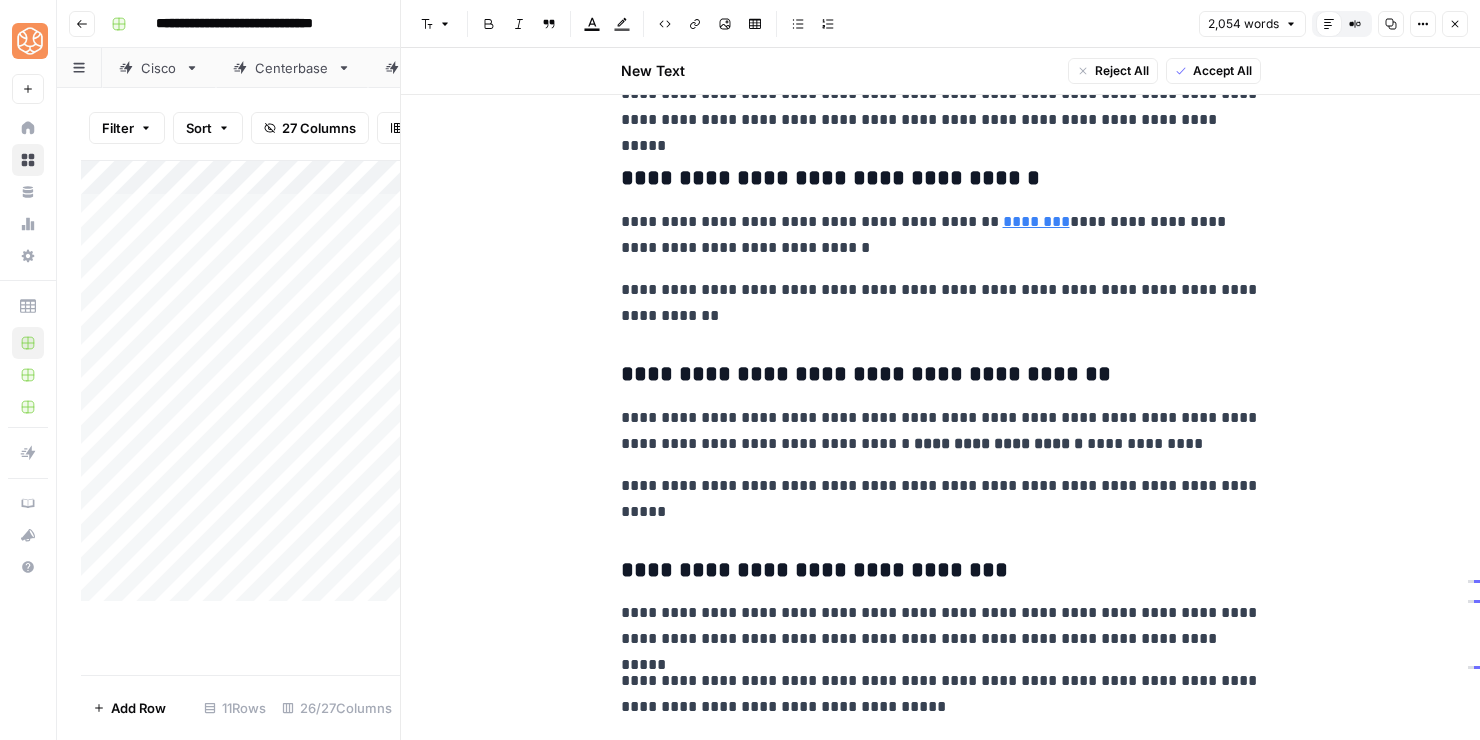 click on "**********" at bounding box center [941, 431] 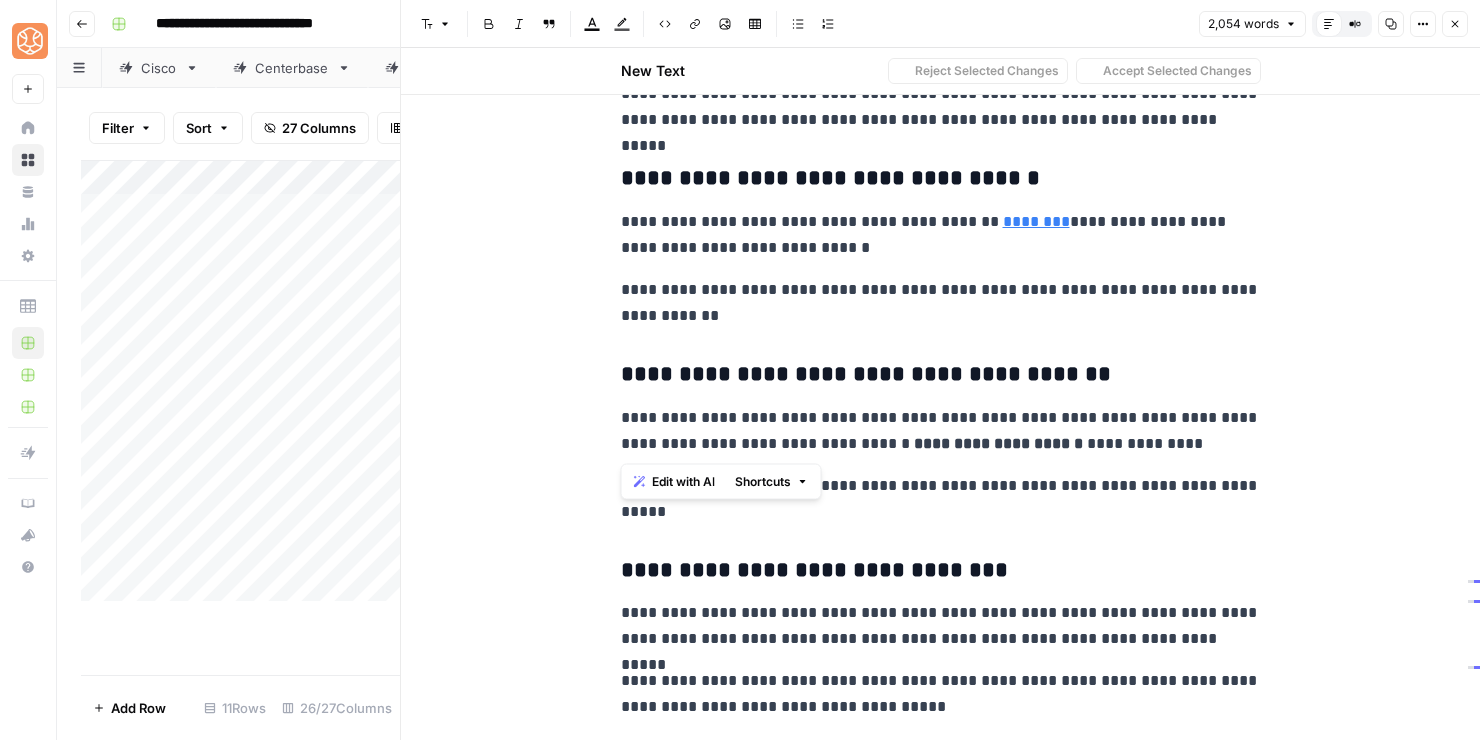 click on "**********" at bounding box center (941, 431) 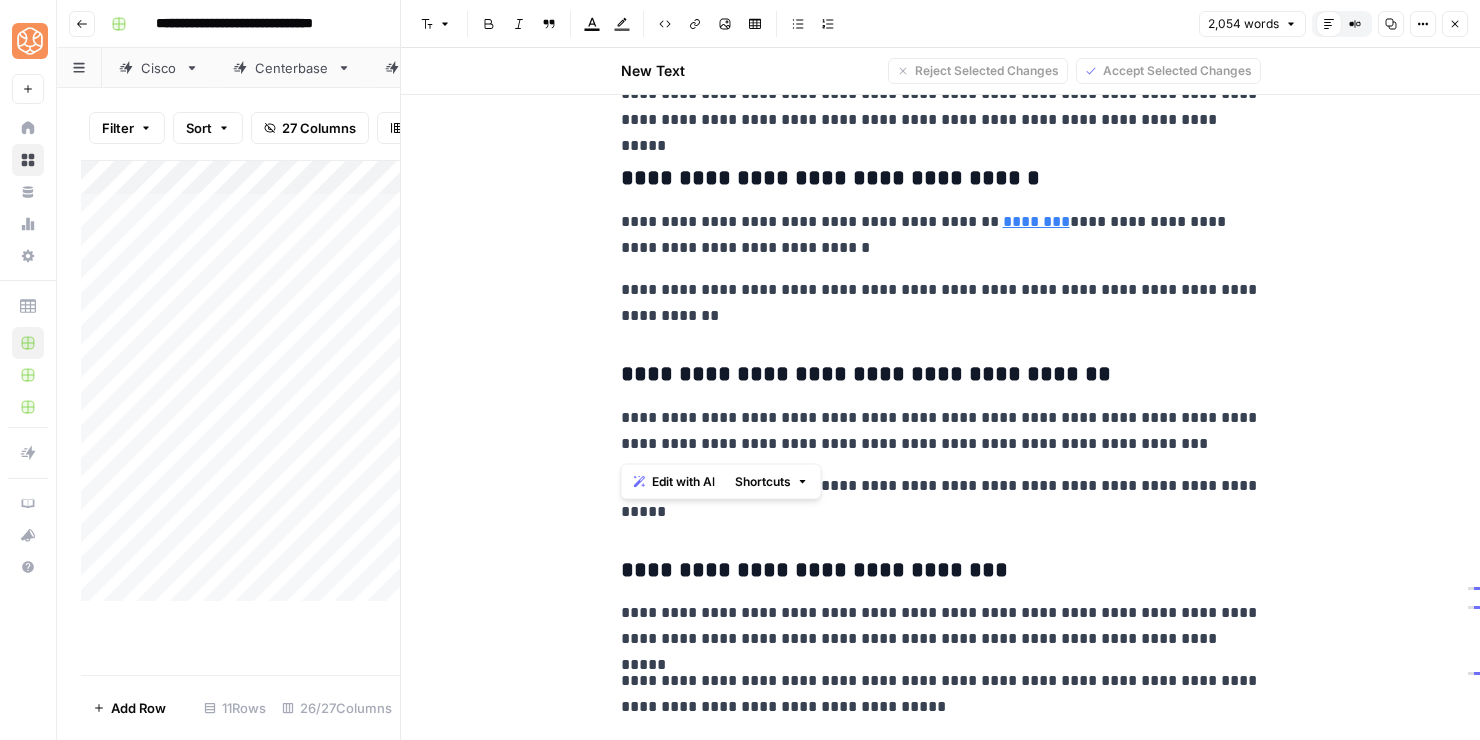 click on "**********" at bounding box center [941, 431] 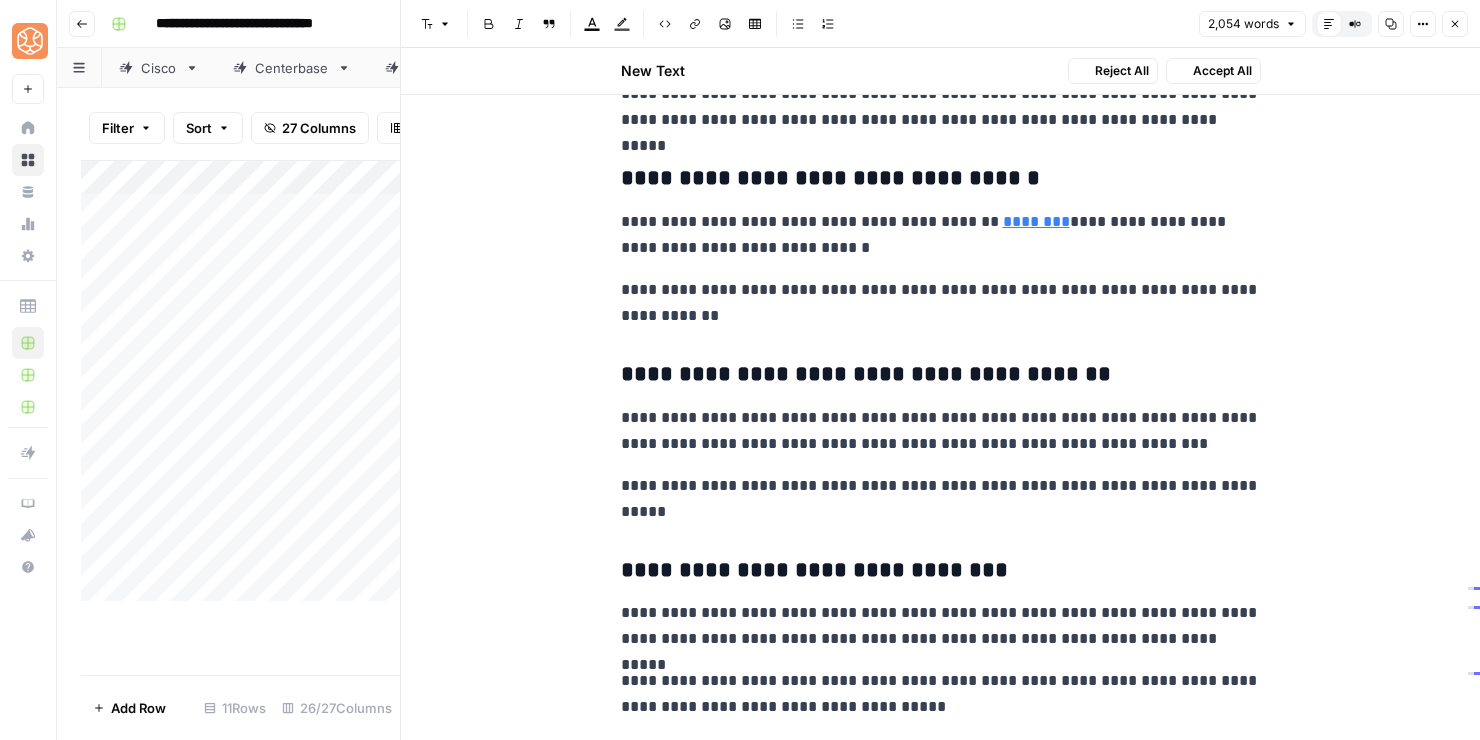click on "**********" at bounding box center [941, 499] 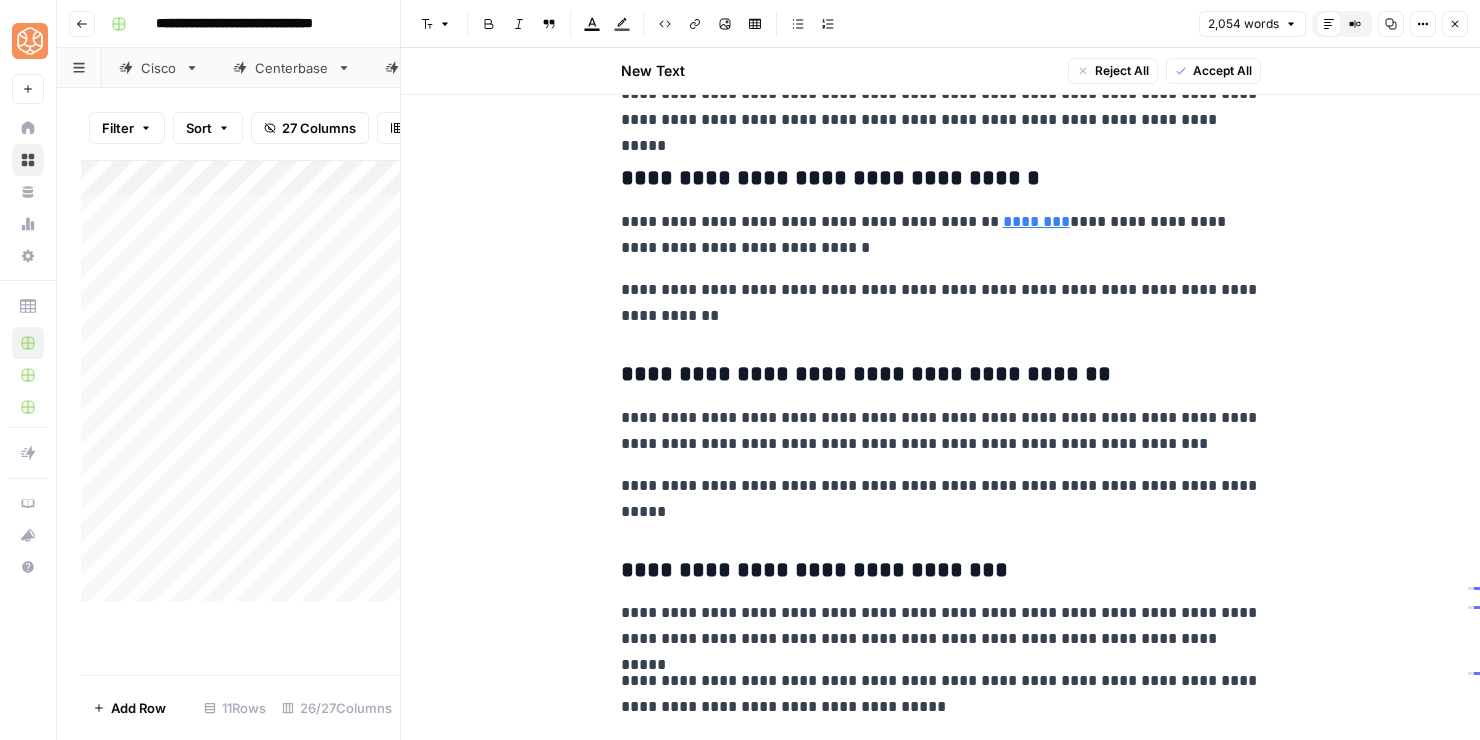 click on "**********" at bounding box center (941, 499) 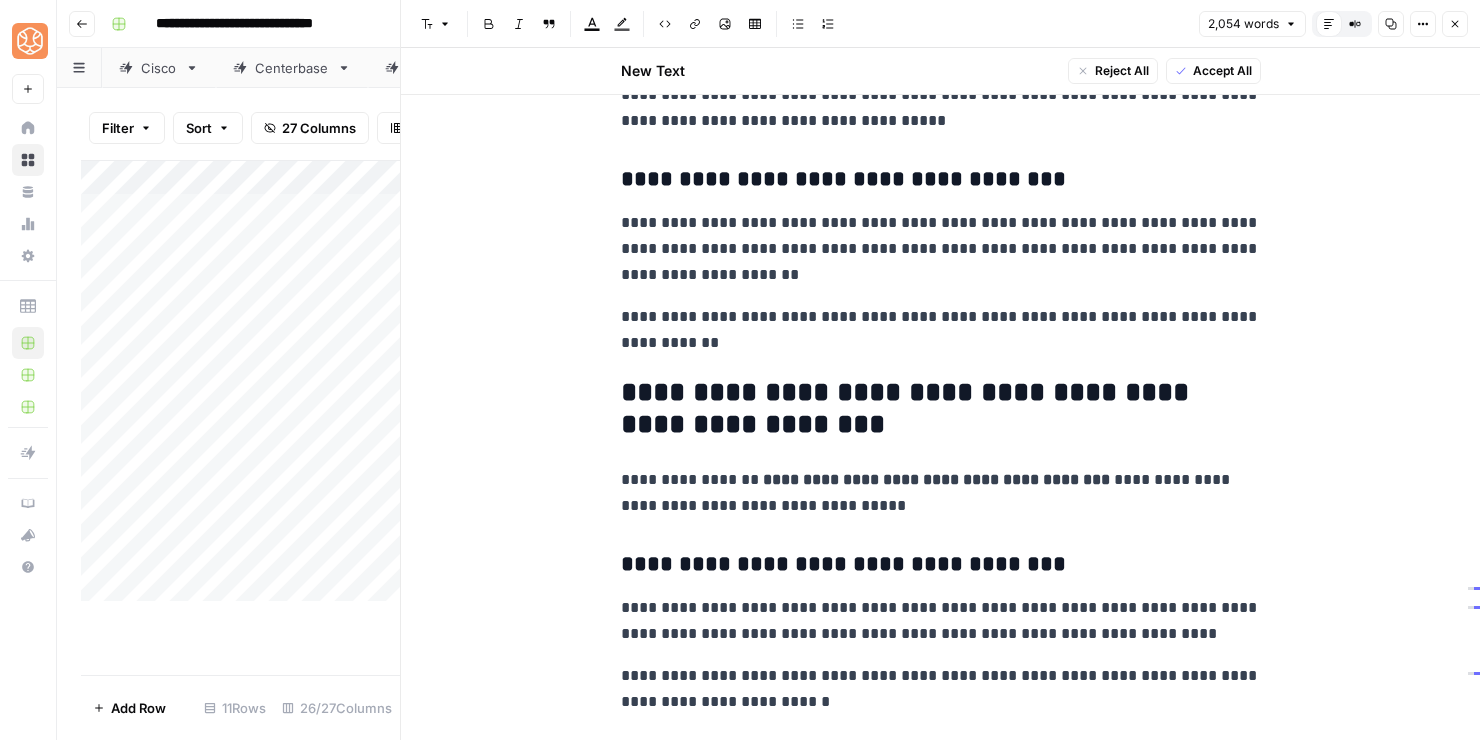 scroll, scrollTop: 6104, scrollLeft: 0, axis: vertical 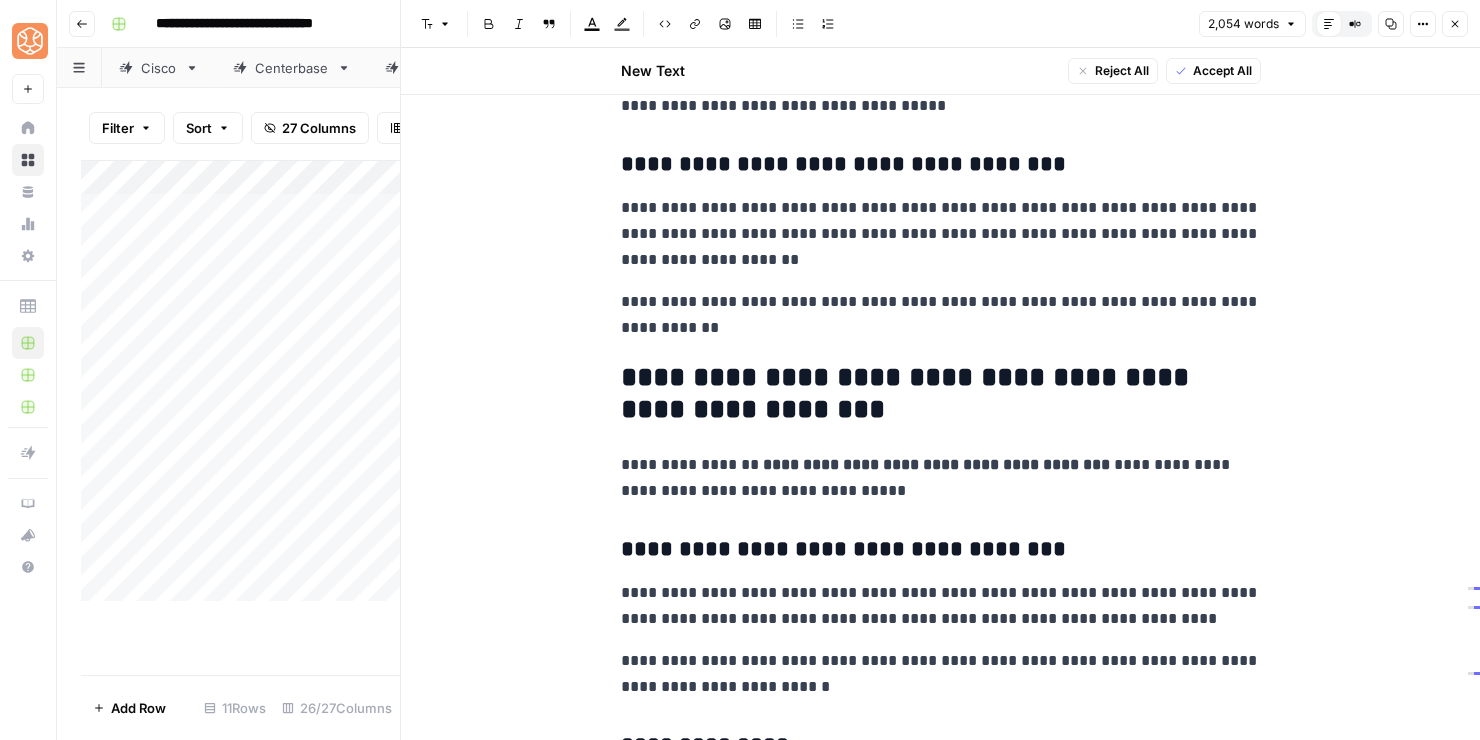 click on "**********" at bounding box center (941, 478) 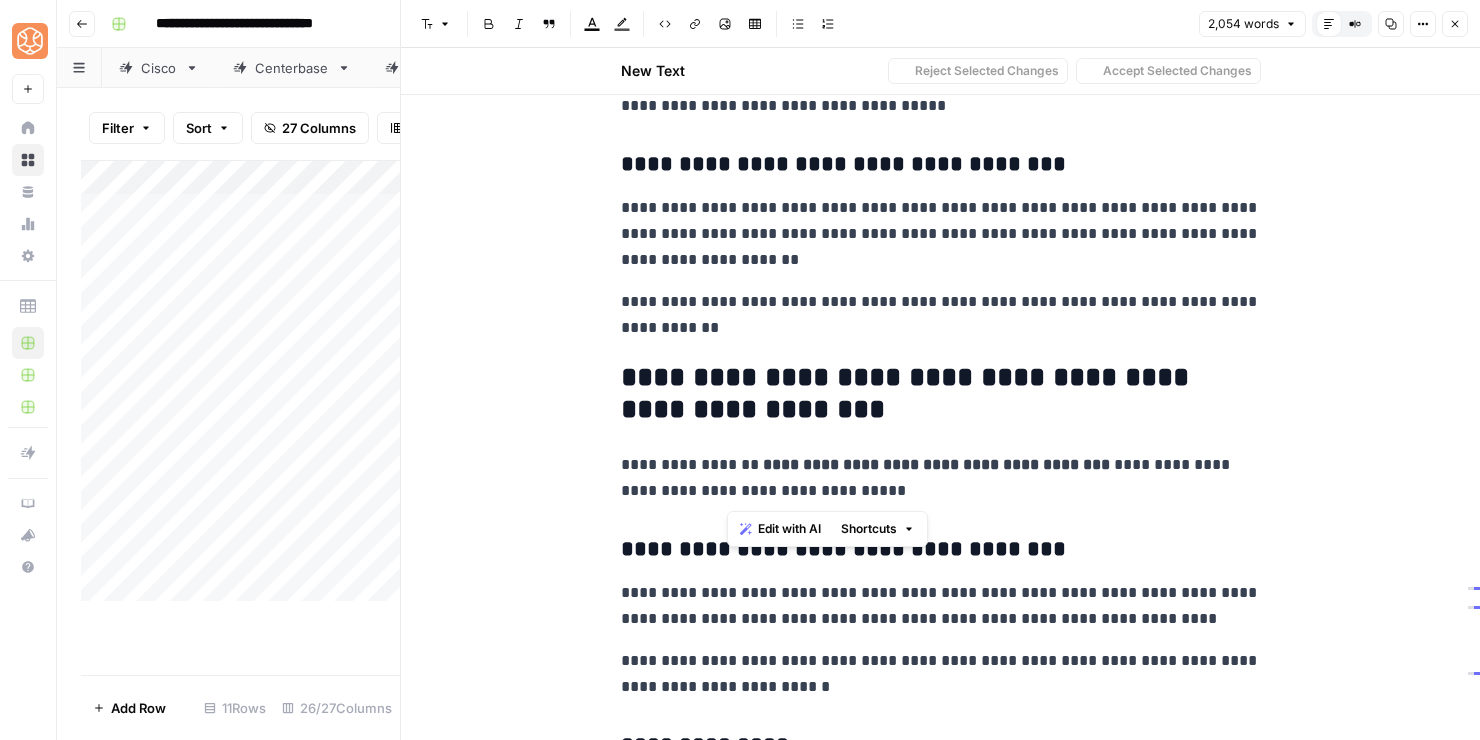 click on "**********" at bounding box center (941, 478) 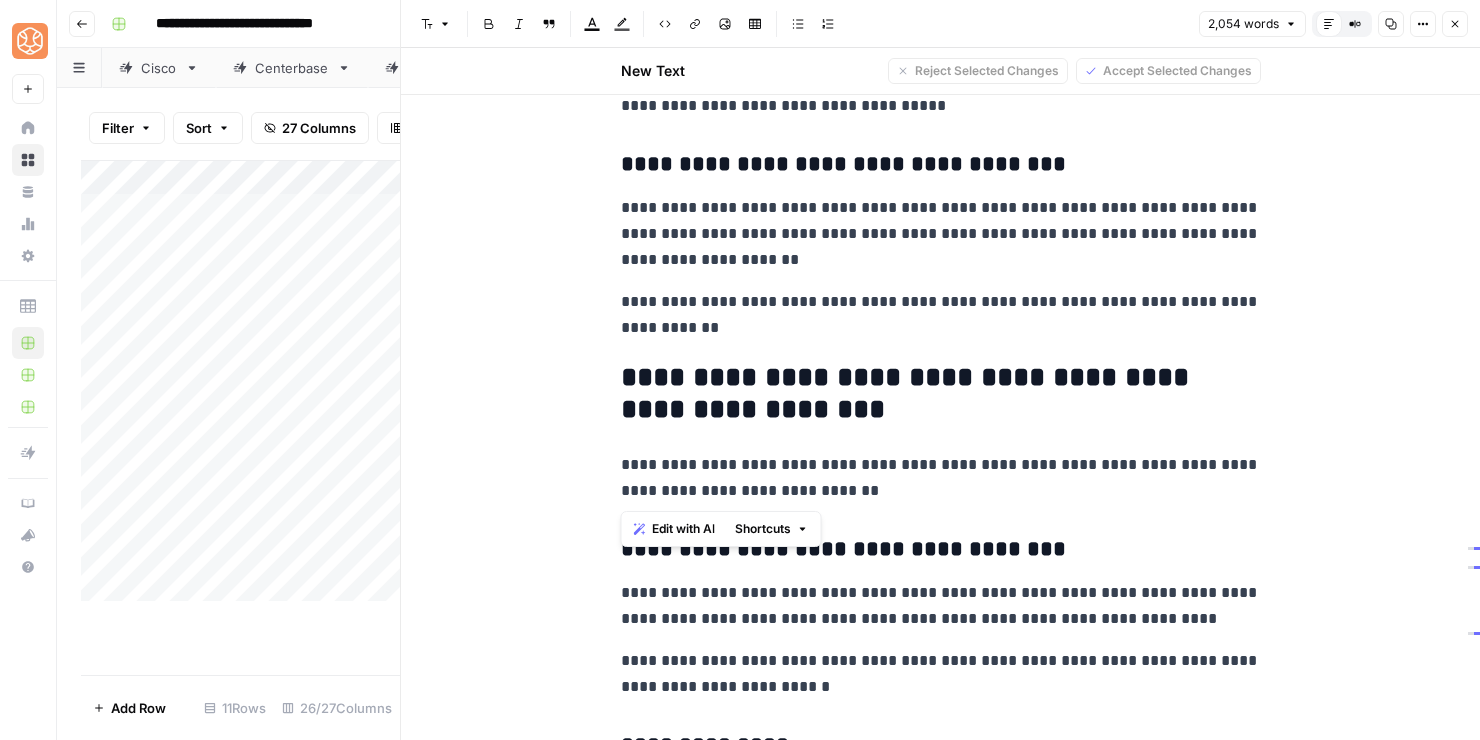 click on "**********" at bounding box center [941, 478] 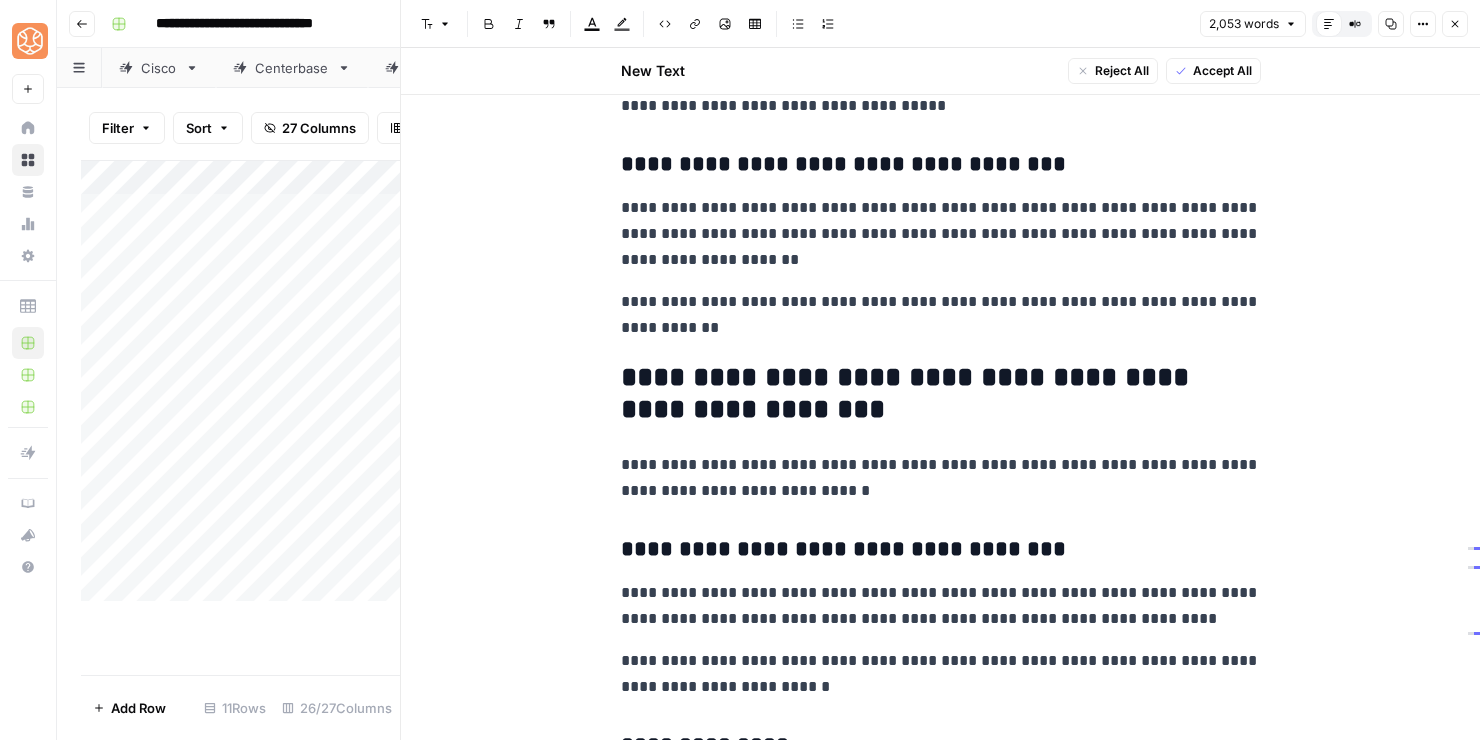 click on "**********" at bounding box center [941, 478] 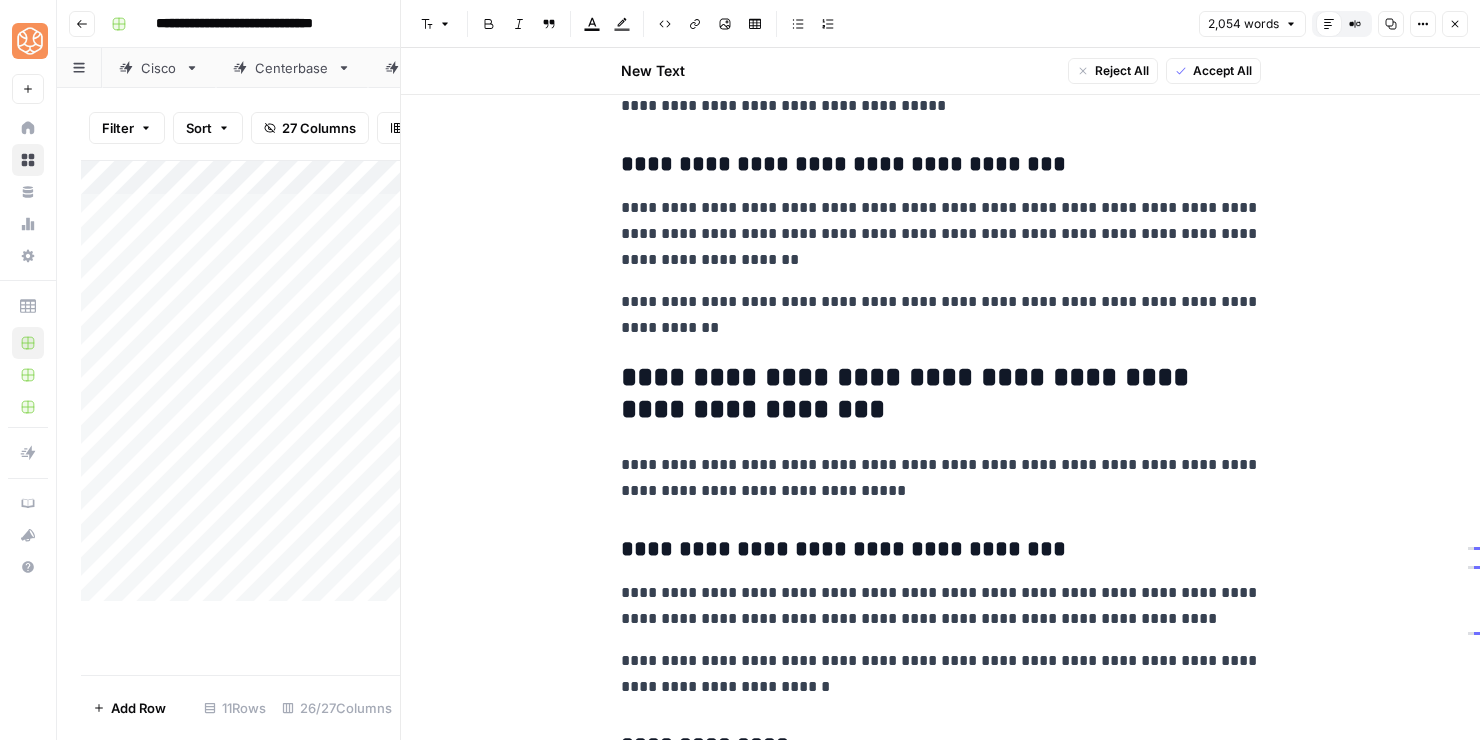 click on "**********" at bounding box center (941, -804) 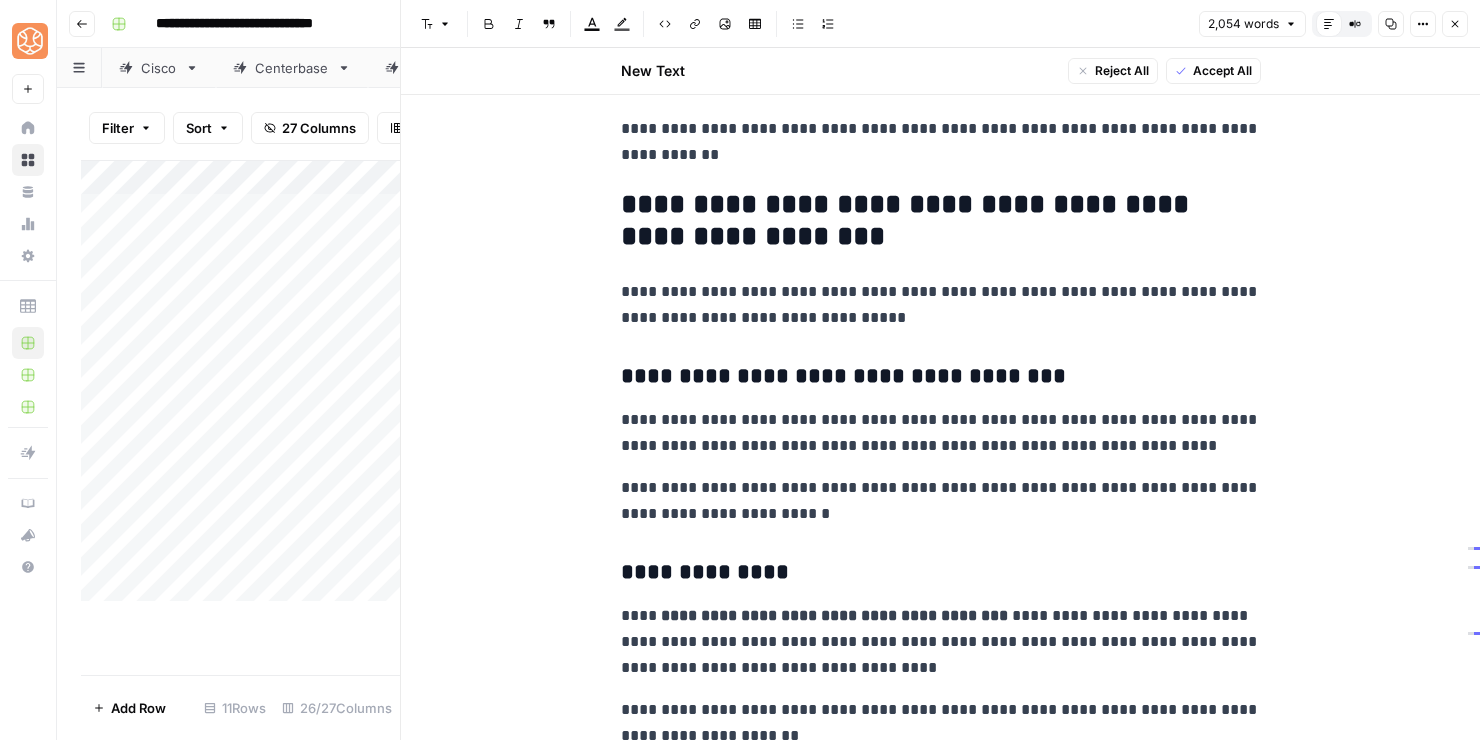 scroll, scrollTop: 6333, scrollLeft: 0, axis: vertical 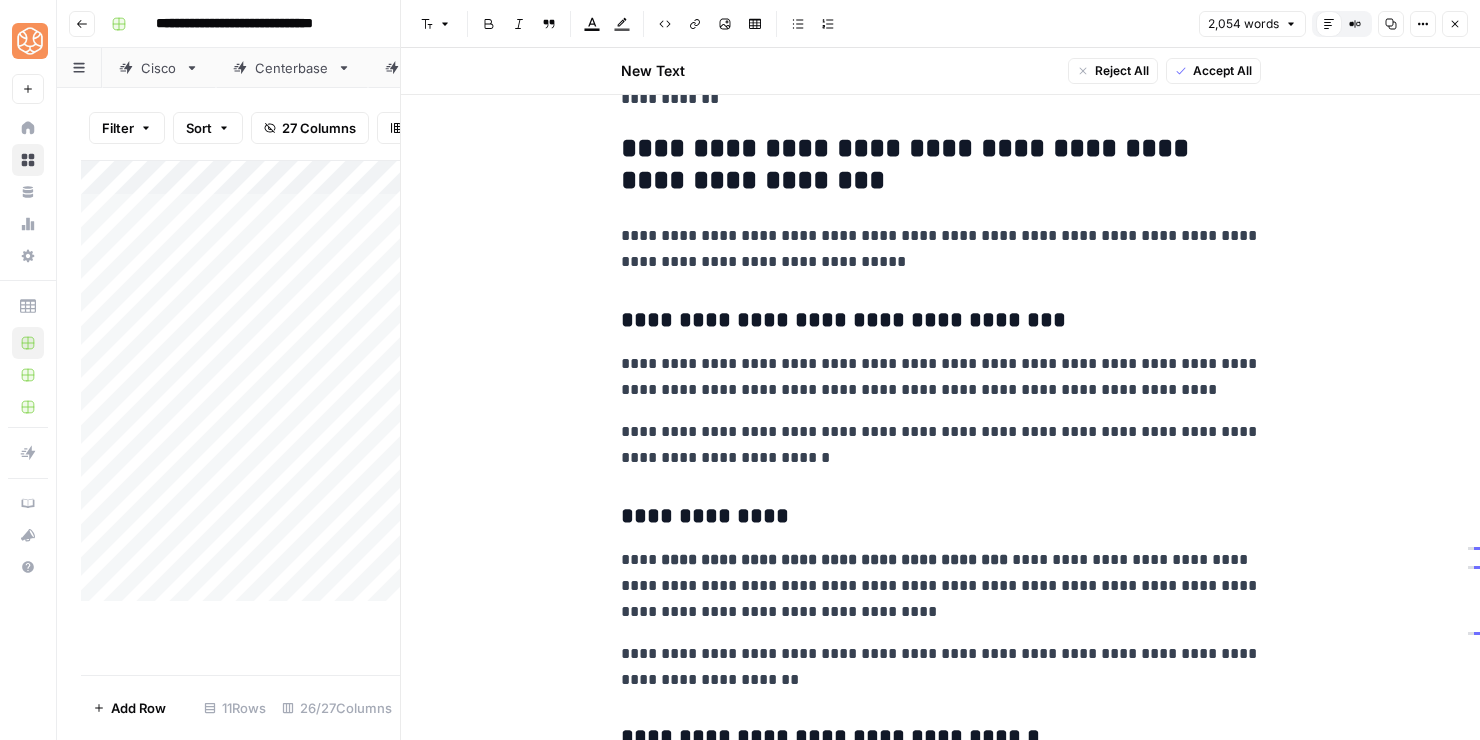 click on "**********" at bounding box center [941, 249] 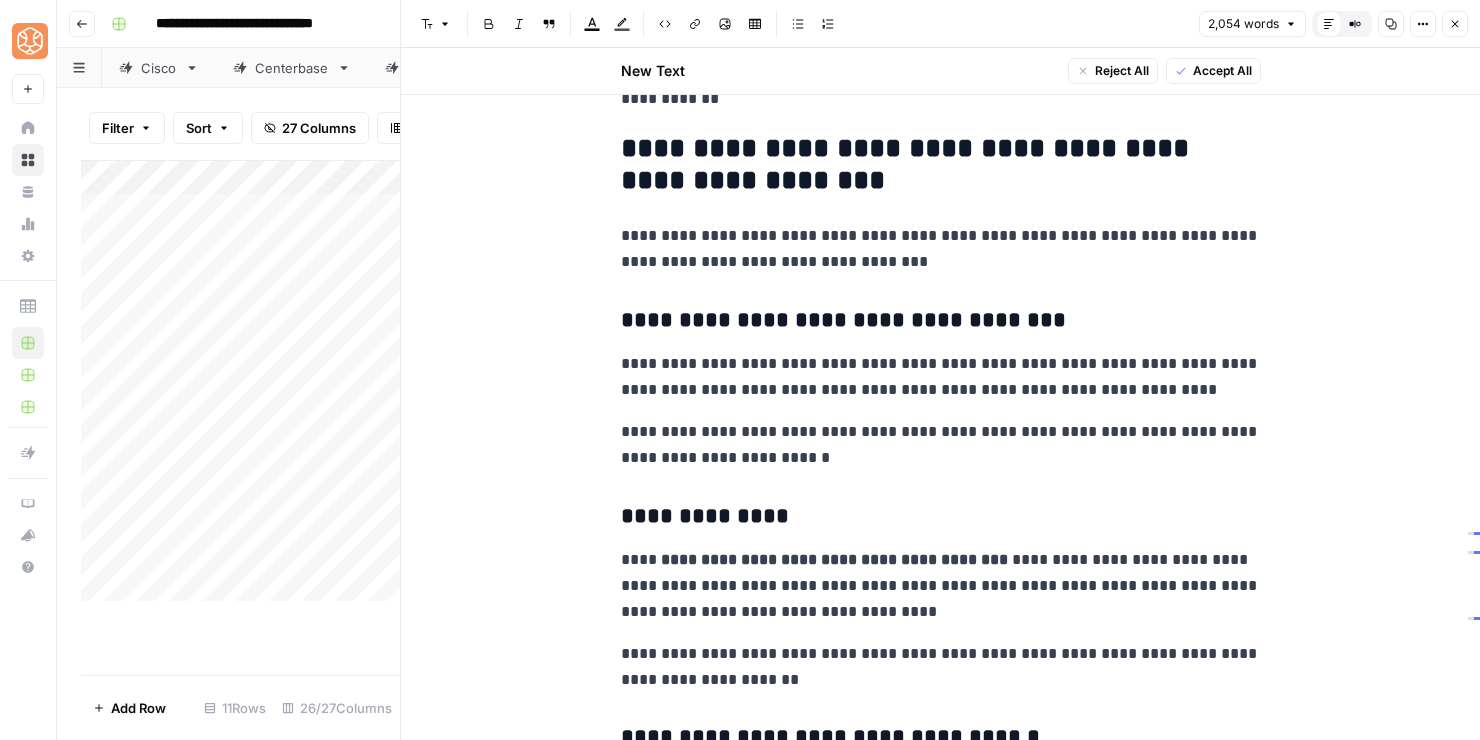 click on "**********" at bounding box center [941, 249] 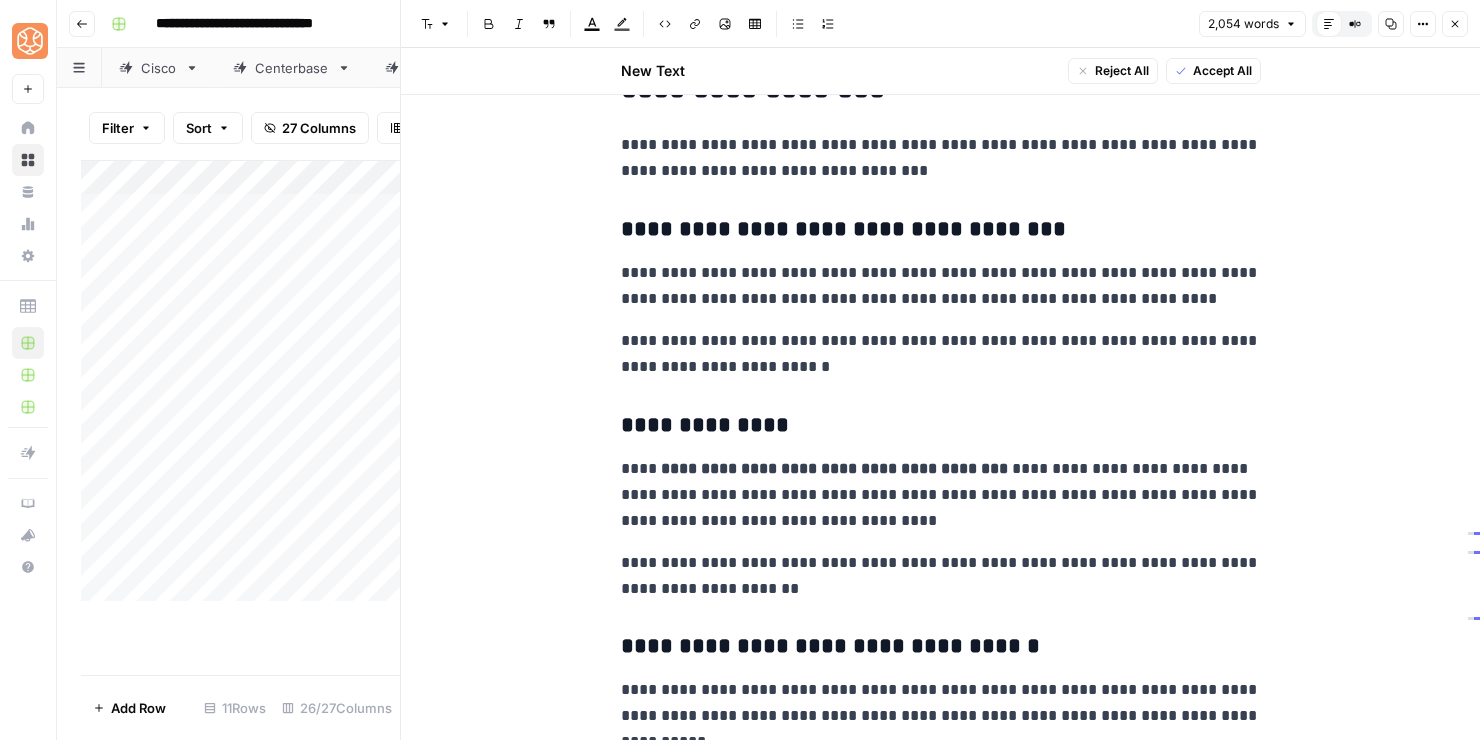 scroll, scrollTop: 6436, scrollLeft: 0, axis: vertical 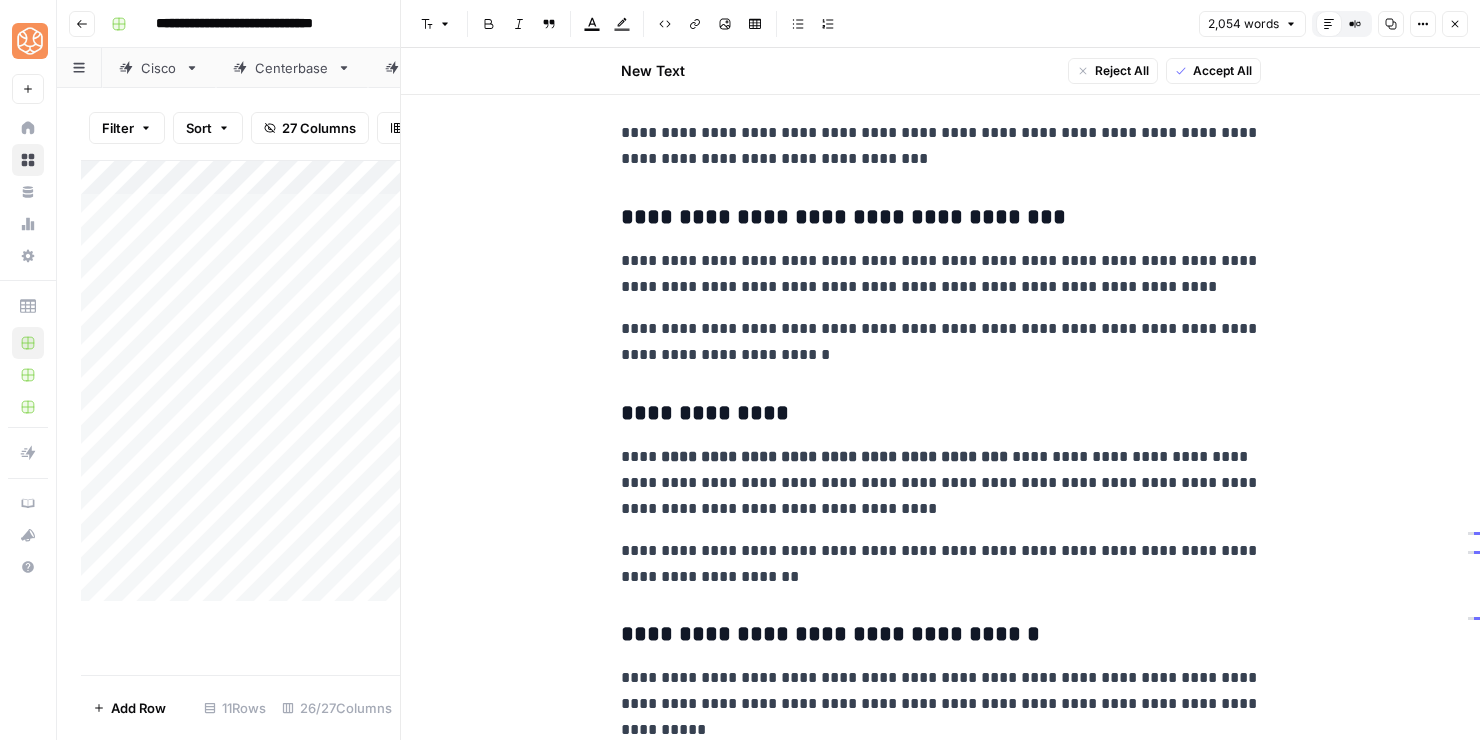 click on "**********" at bounding box center (941, 342) 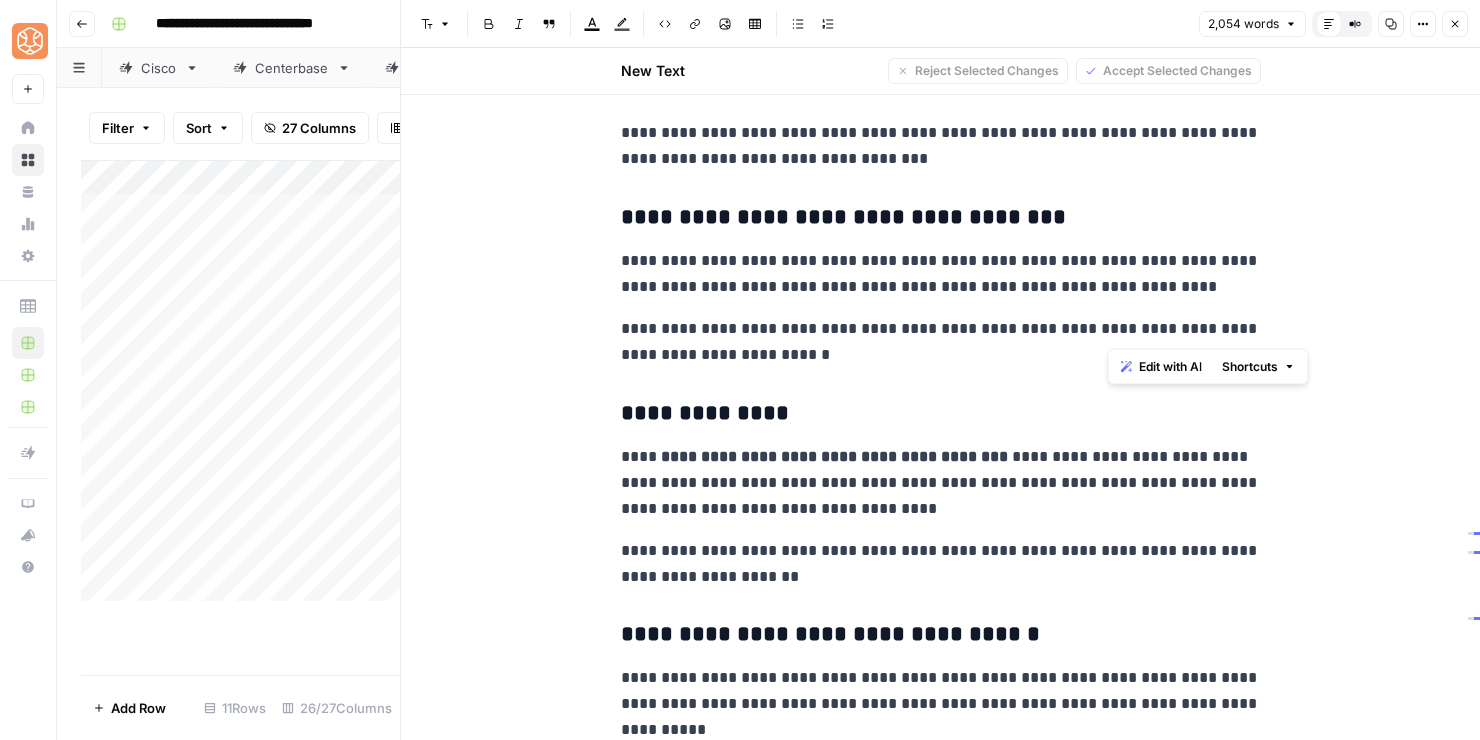 drag, startPoint x: 1206, startPoint y: 332, endPoint x: 1106, endPoint y: 332, distance: 100 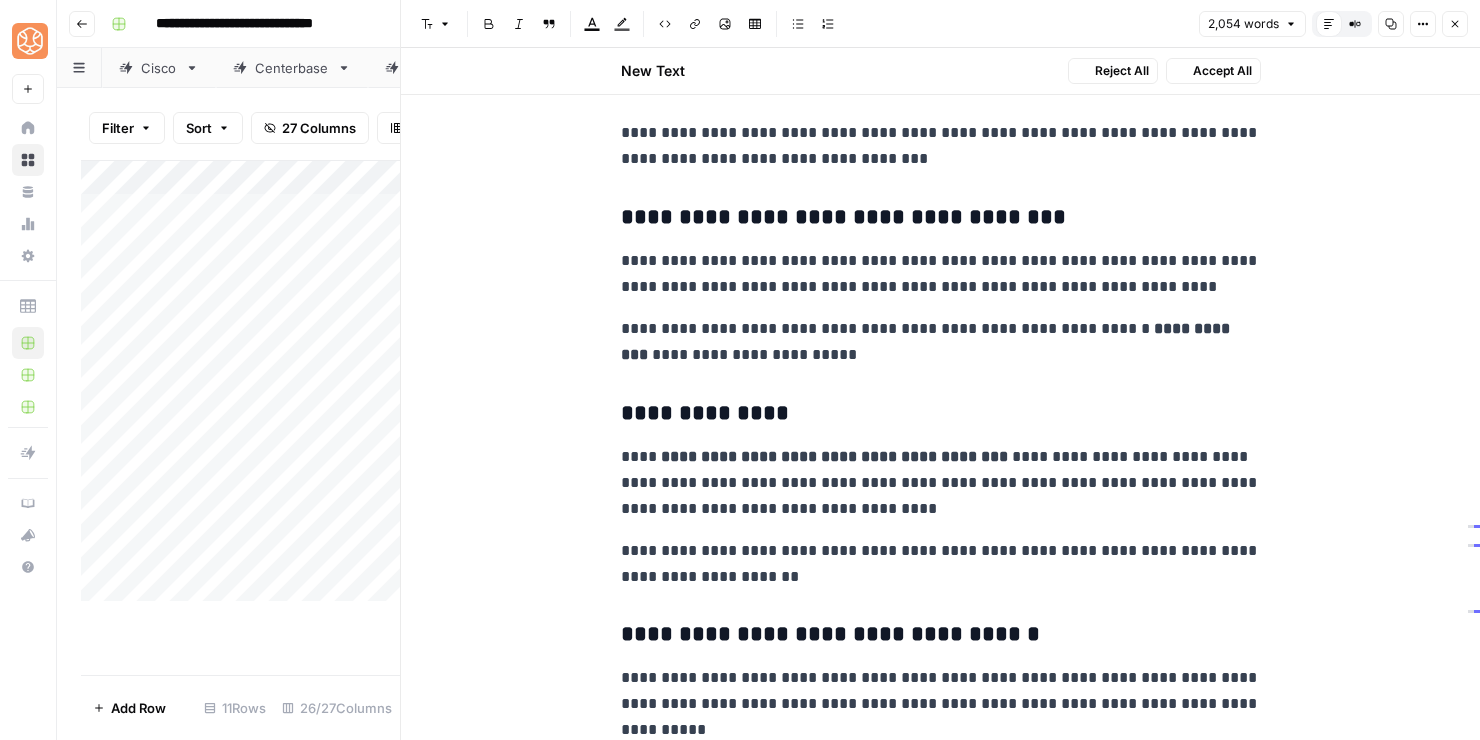 click on "**********" at bounding box center [941, -1136] 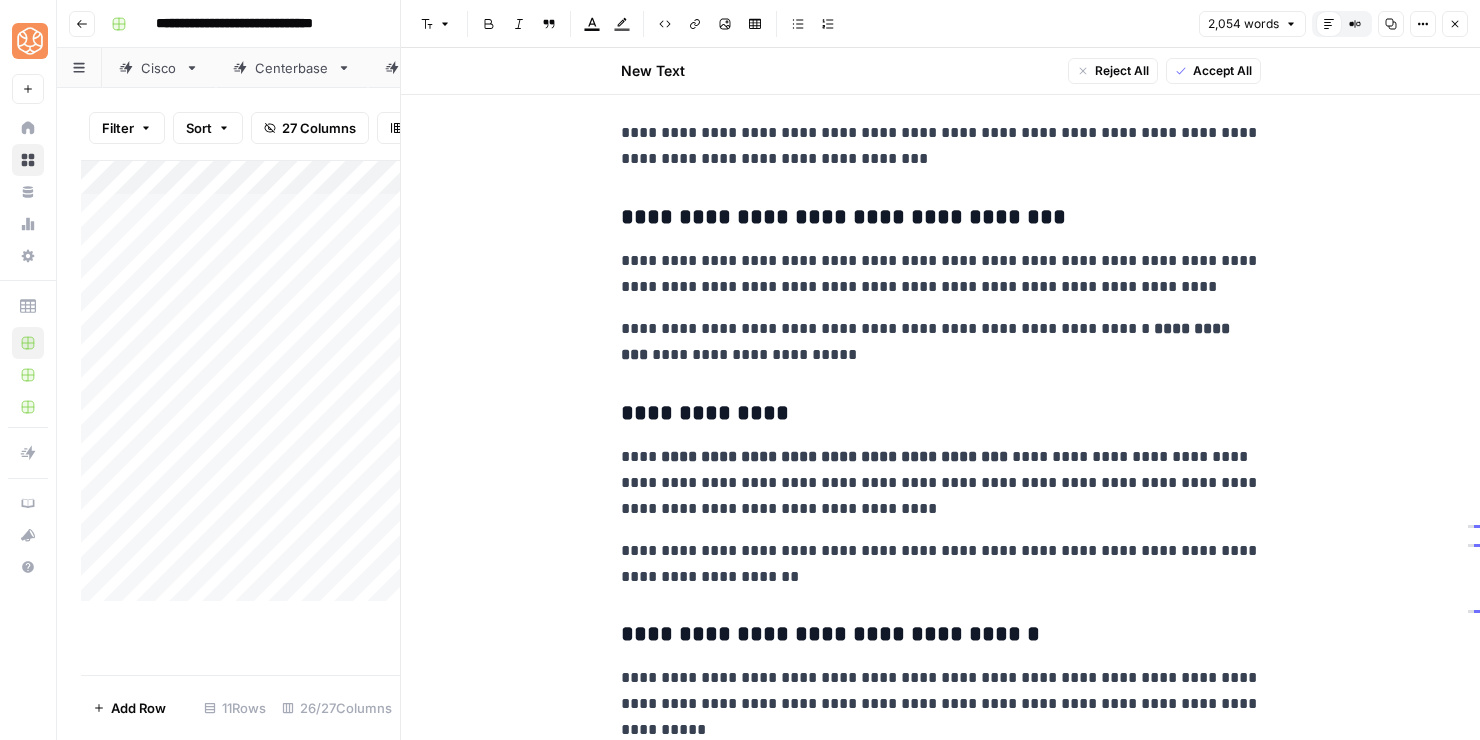 click on "**********" at bounding box center (941, 274) 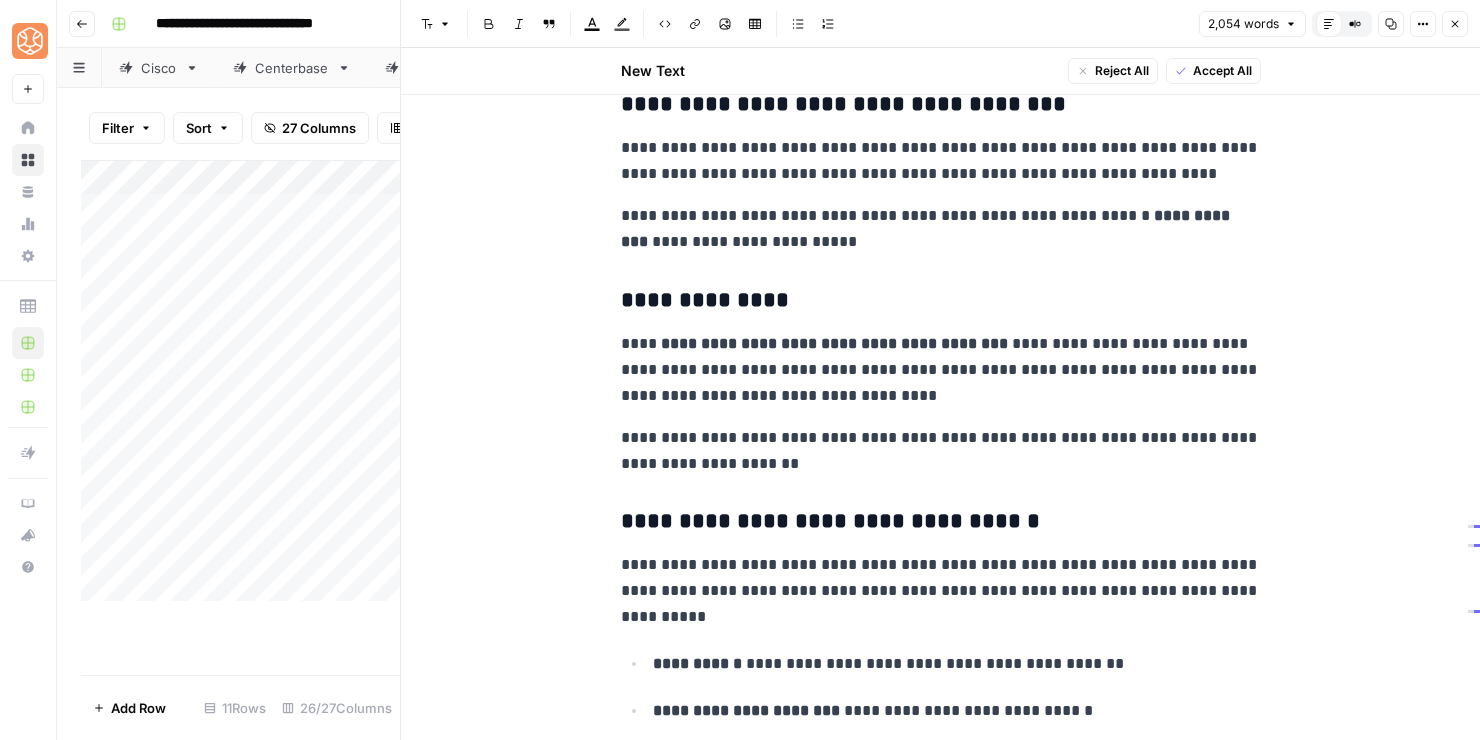 scroll, scrollTop: 6568, scrollLeft: 0, axis: vertical 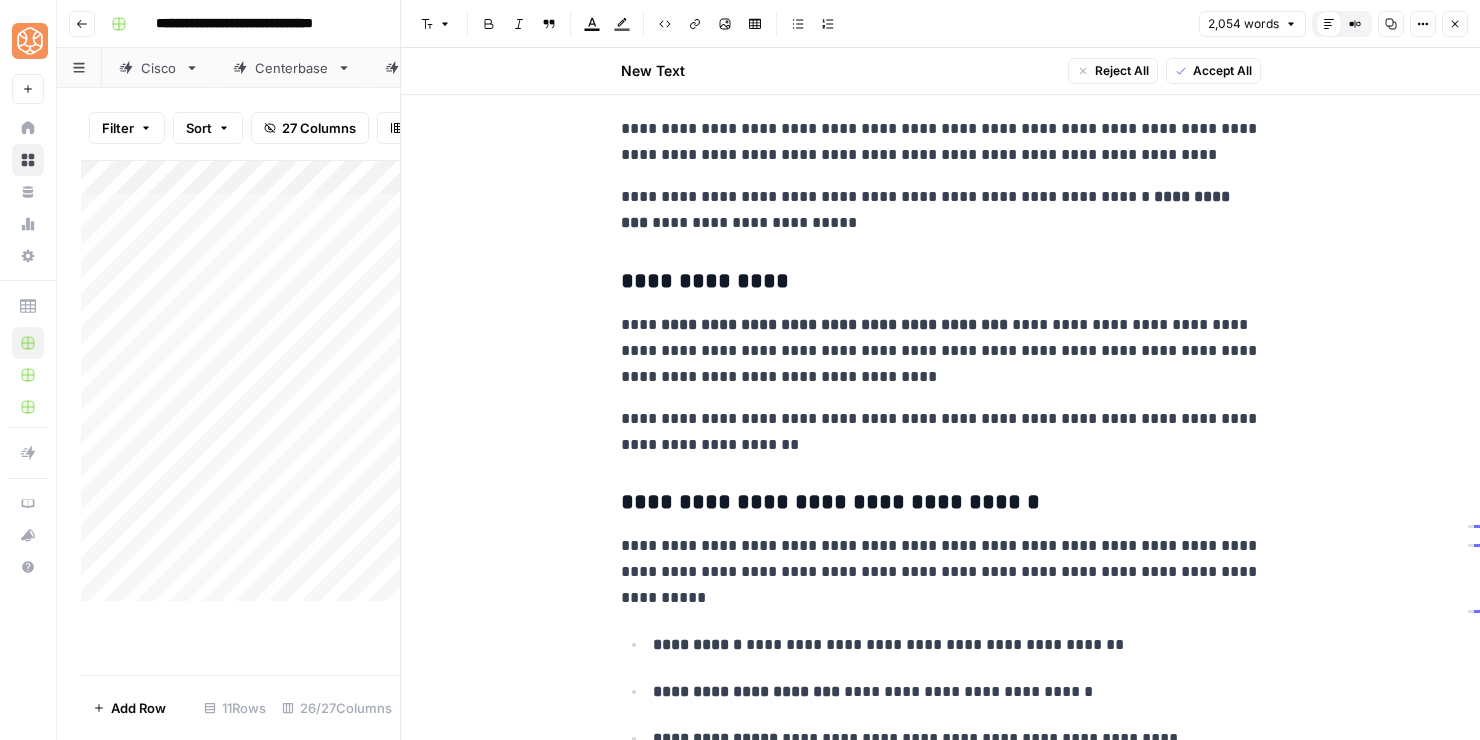 click on "**********" at bounding box center (836, 324) 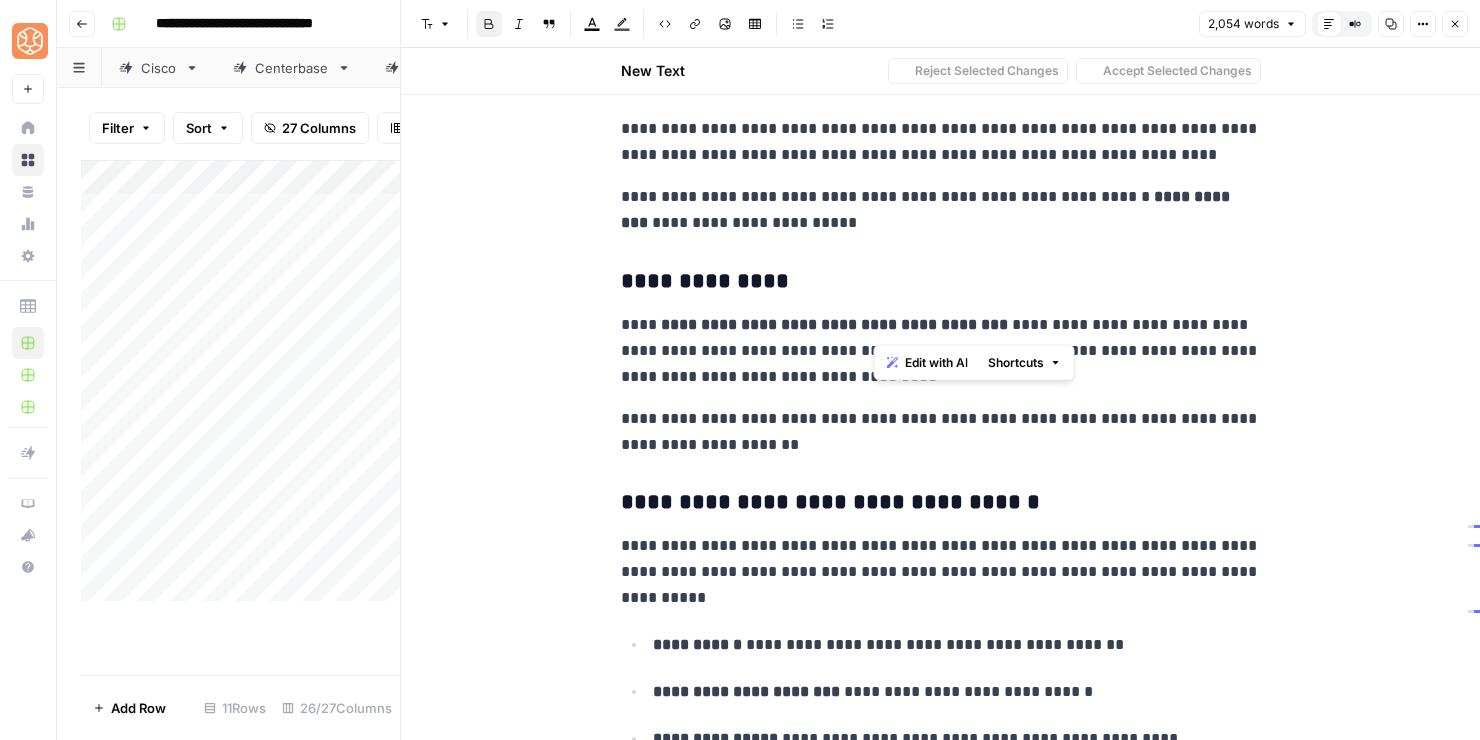 click on "**********" at bounding box center (836, 324) 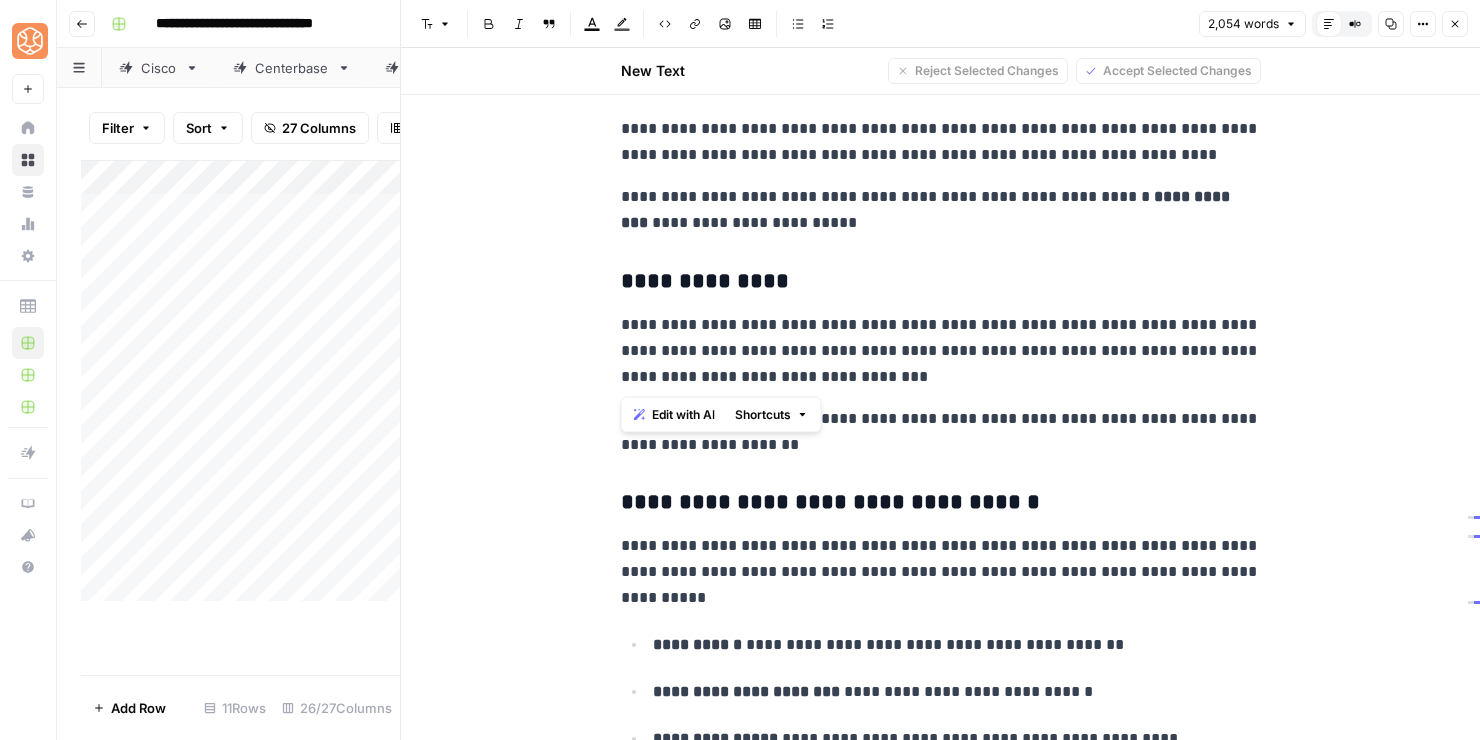 click on "**********" at bounding box center [941, 351] 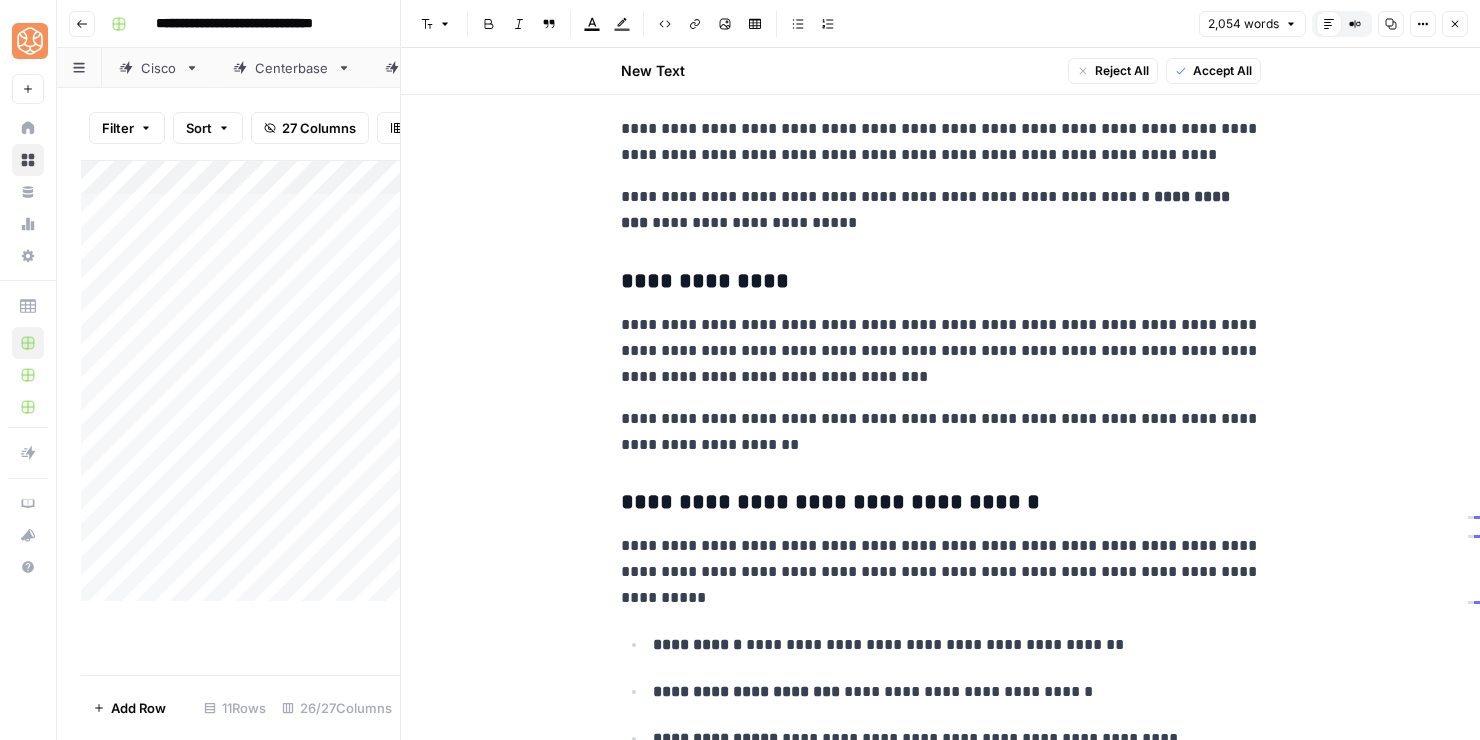 click on "**********" at bounding box center [941, 351] 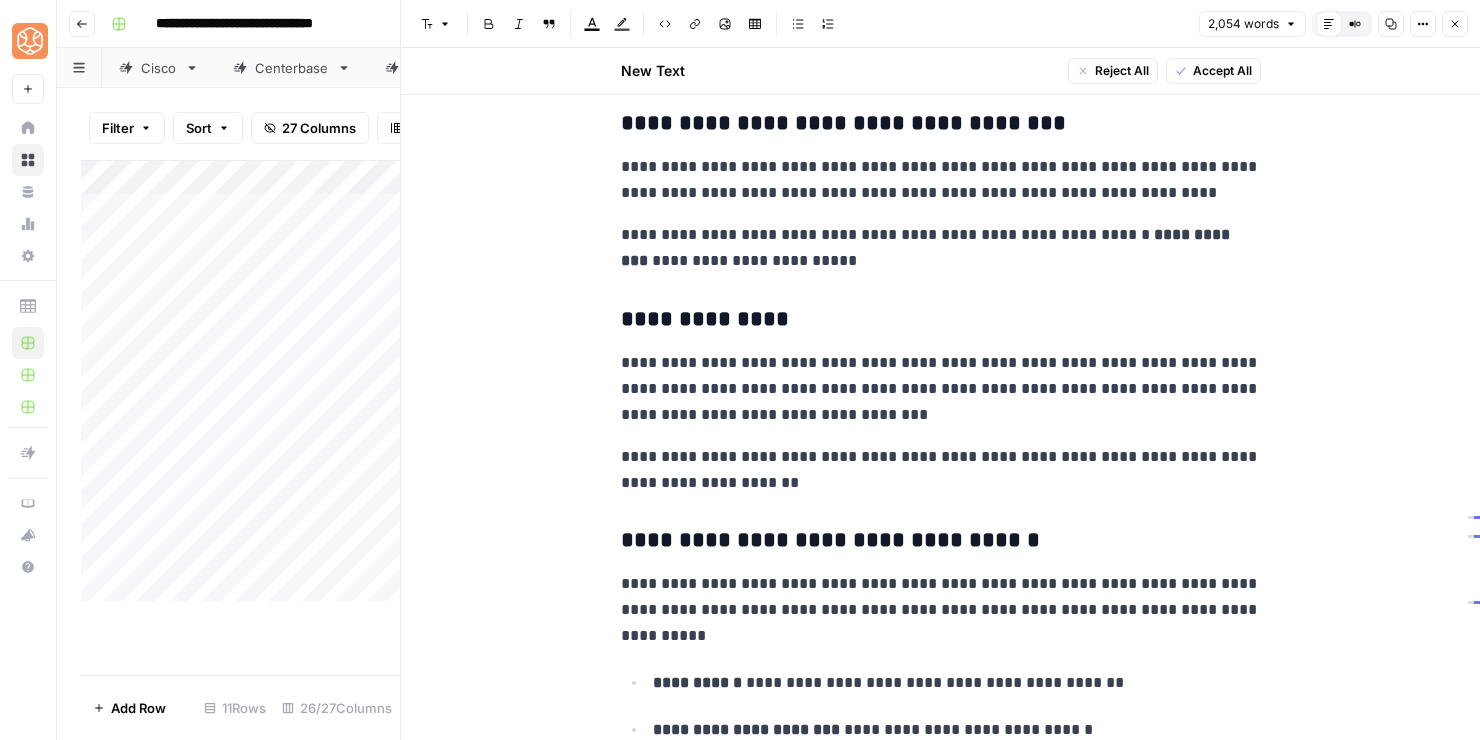 scroll, scrollTop: 6528, scrollLeft: 0, axis: vertical 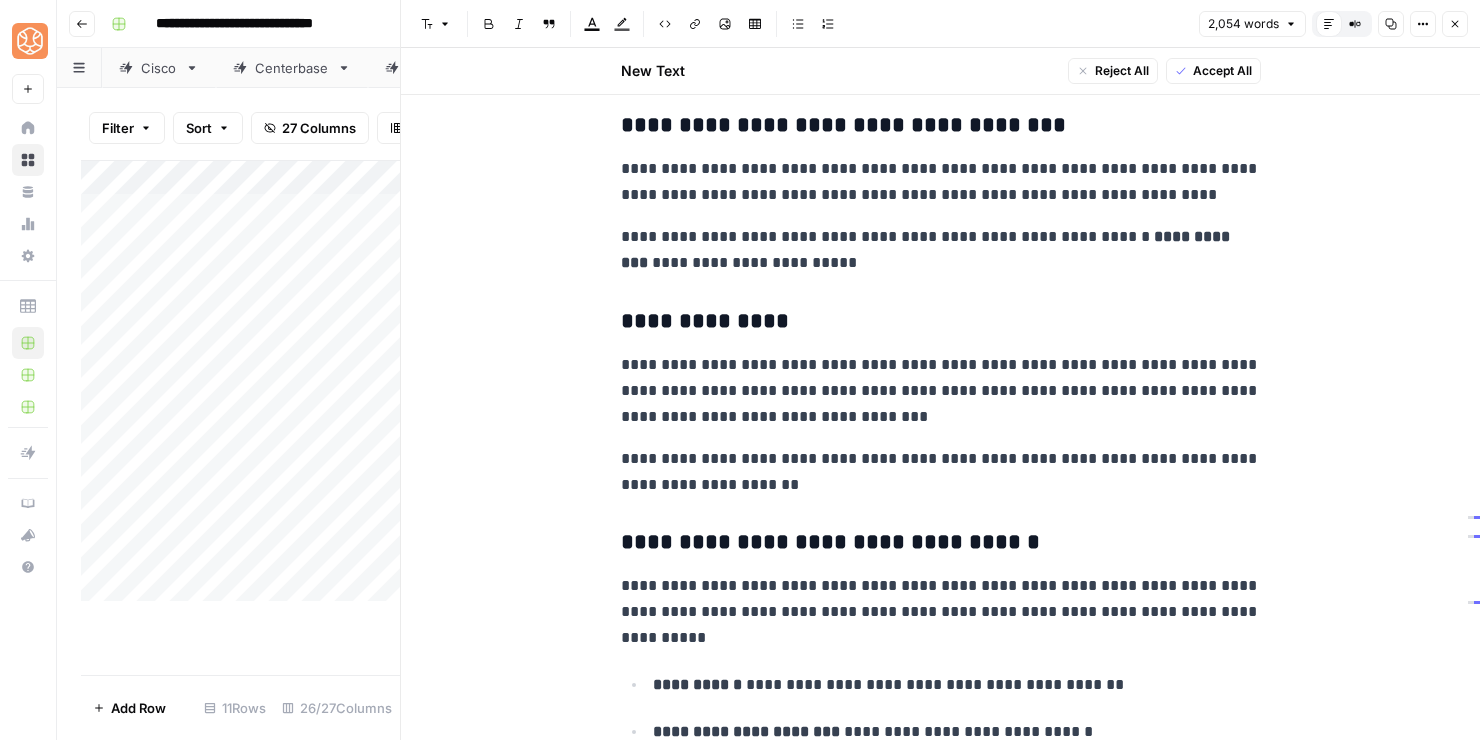 click on "**********" at bounding box center [941, 391] 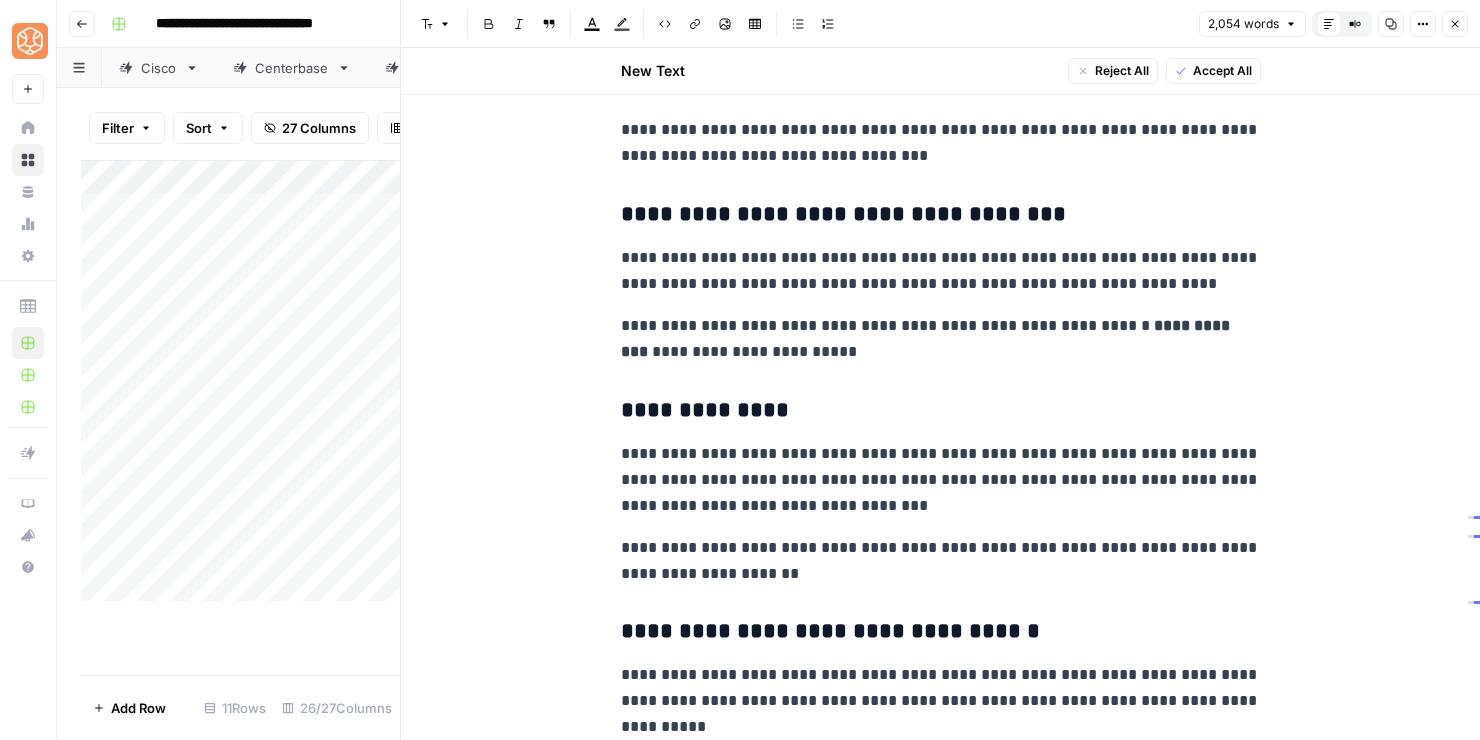 scroll, scrollTop: 6444, scrollLeft: 0, axis: vertical 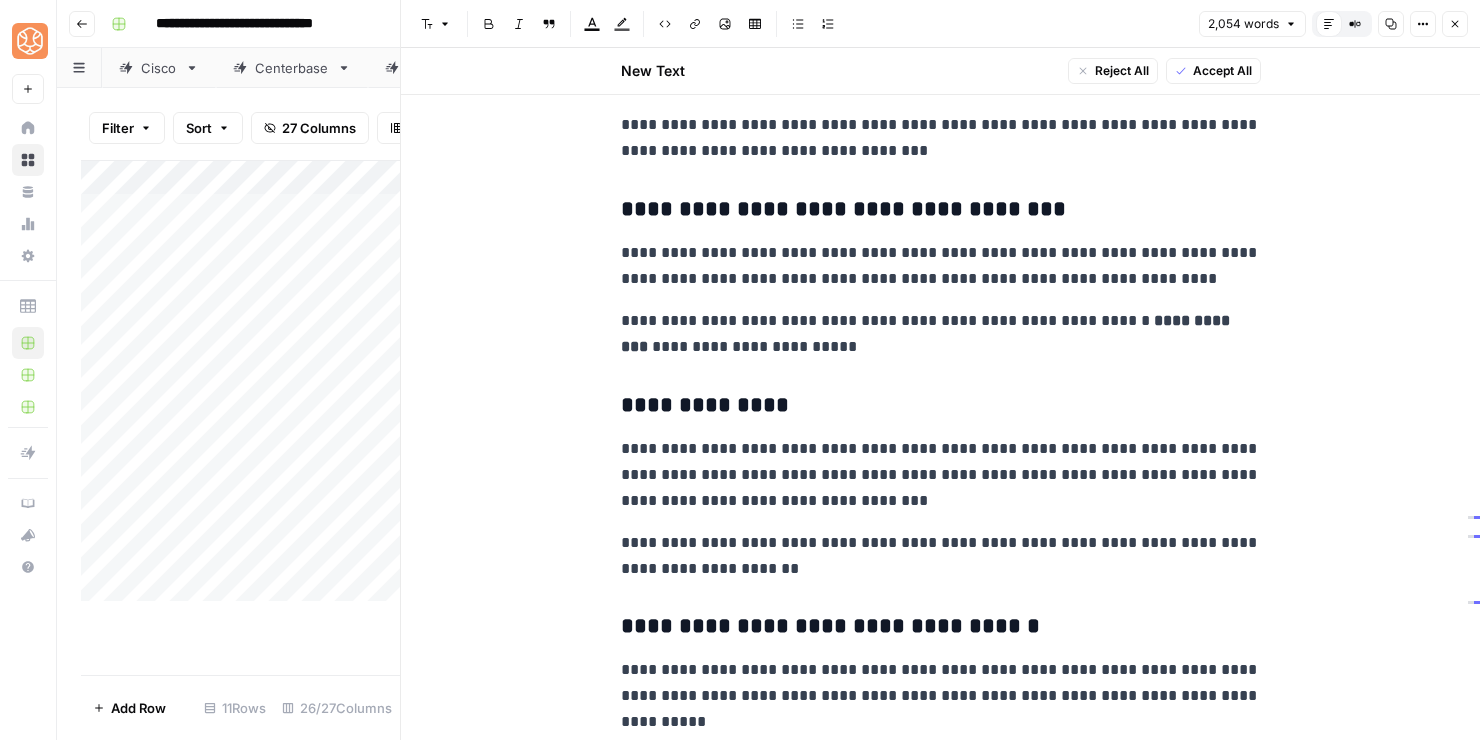 click on "**********" at bounding box center (941, 475) 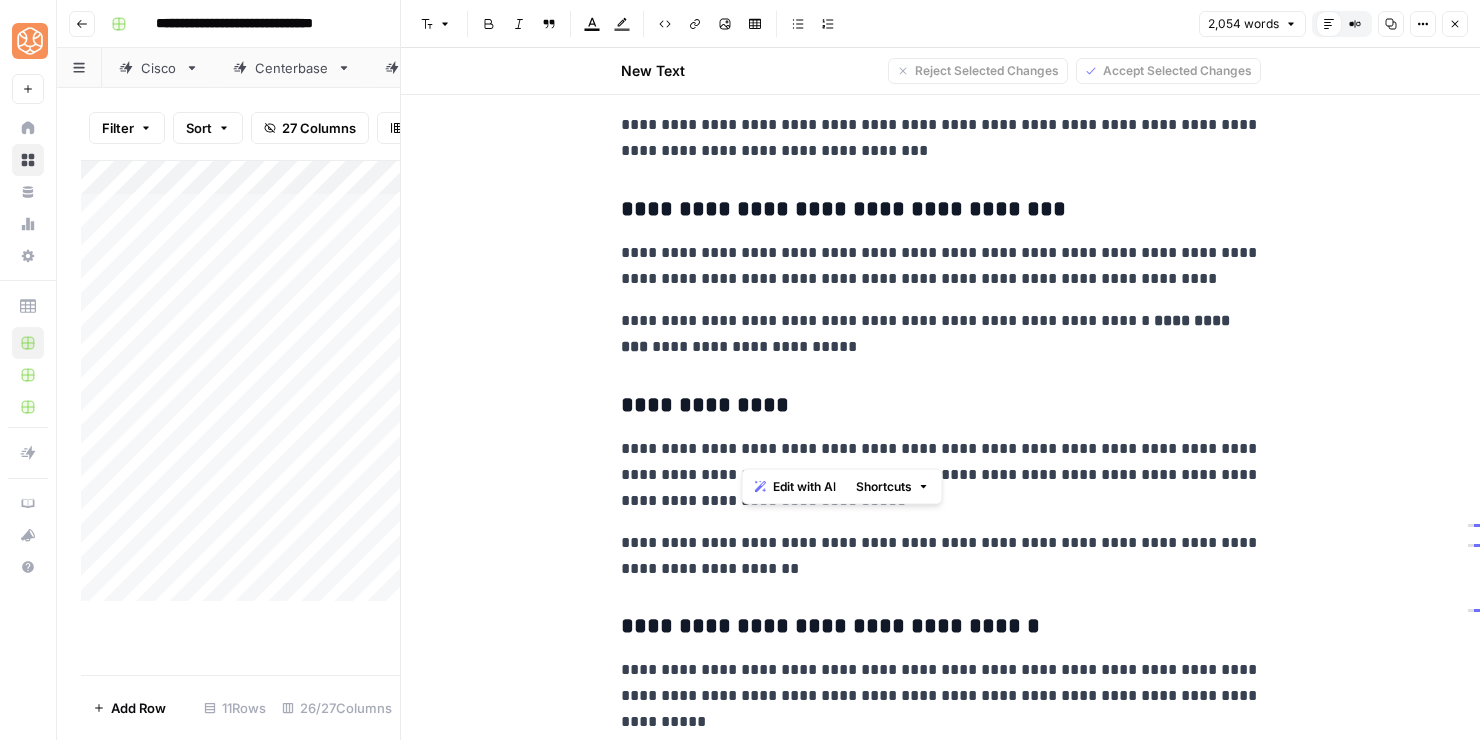 drag, startPoint x: 739, startPoint y: 447, endPoint x: 976, endPoint y: 438, distance: 237.17082 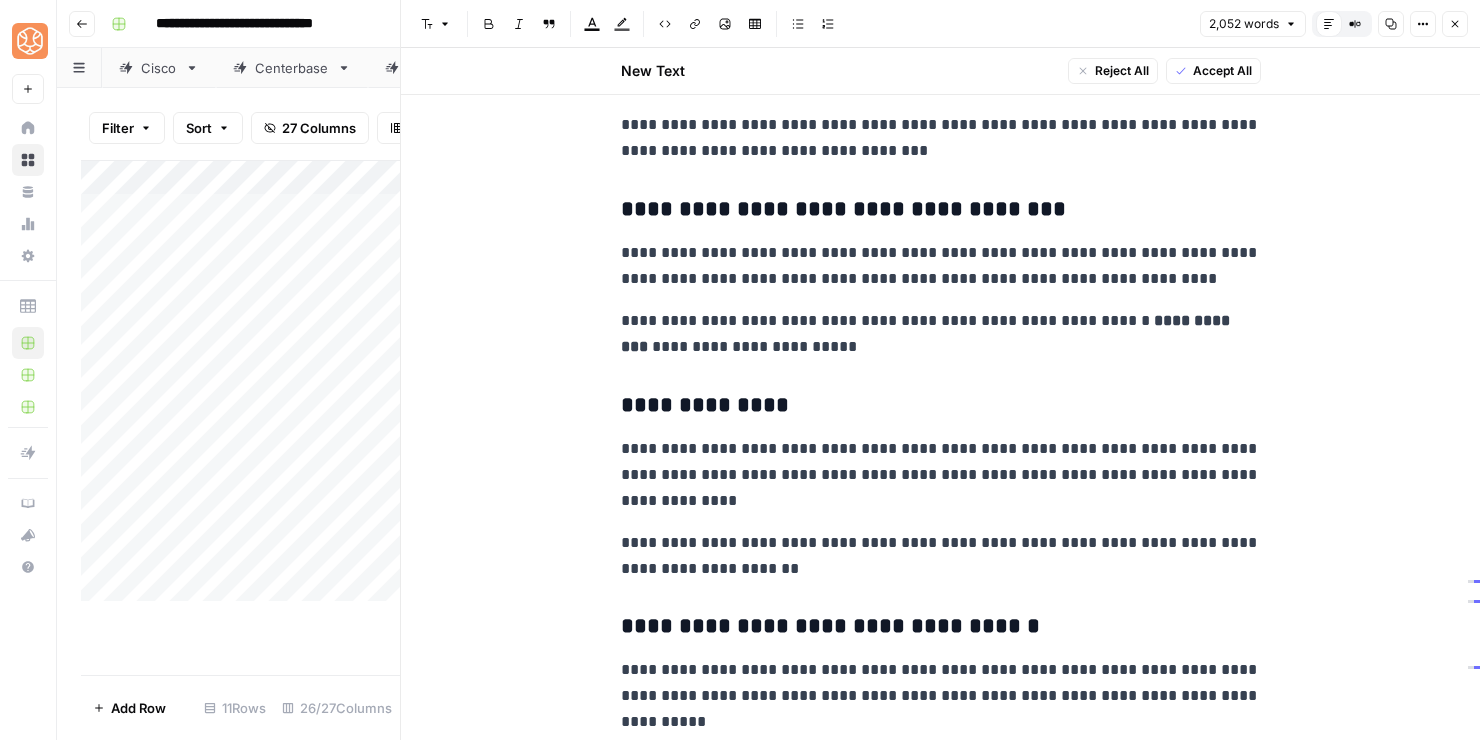 click on "**********" at bounding box center [941, 475] 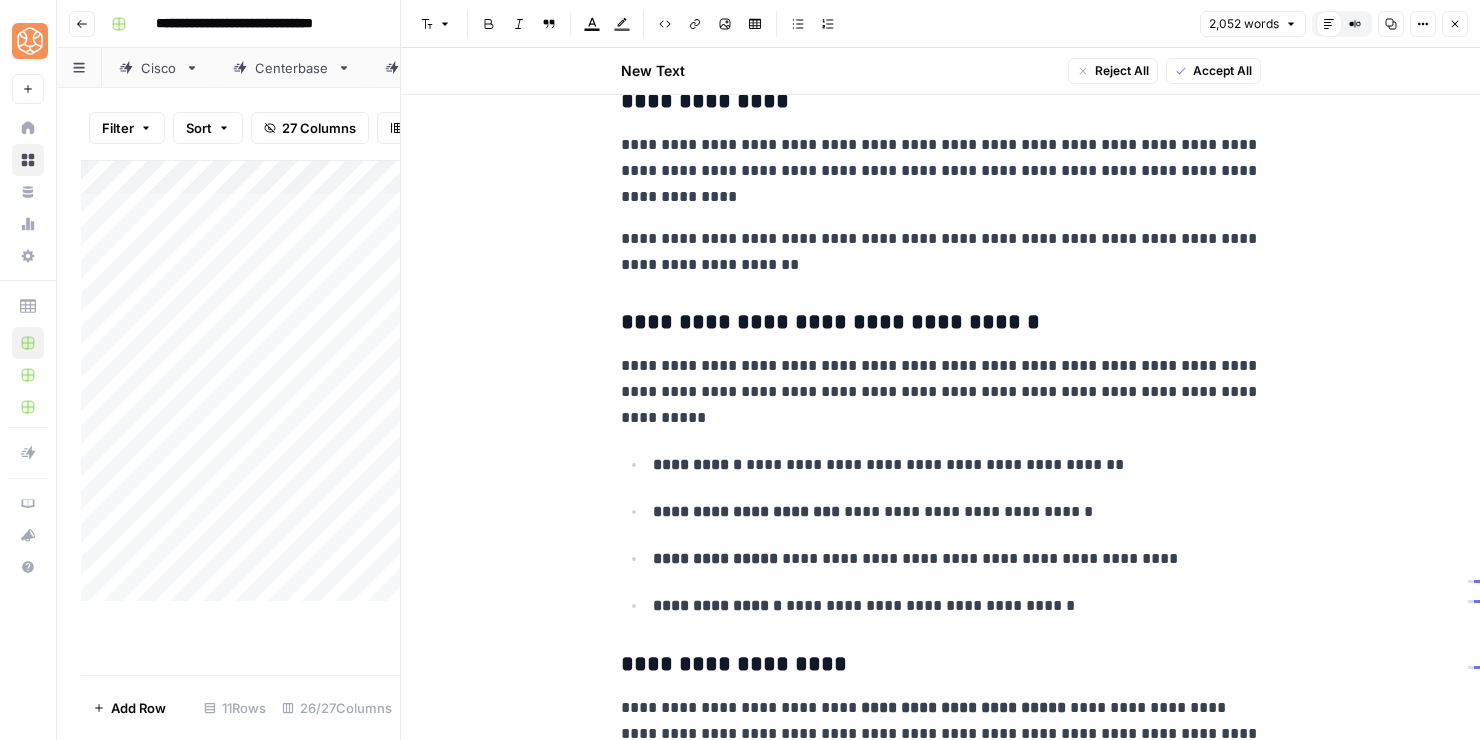 scroll, scrollTop: 6753, scrollLeft: 0, axis: vertical 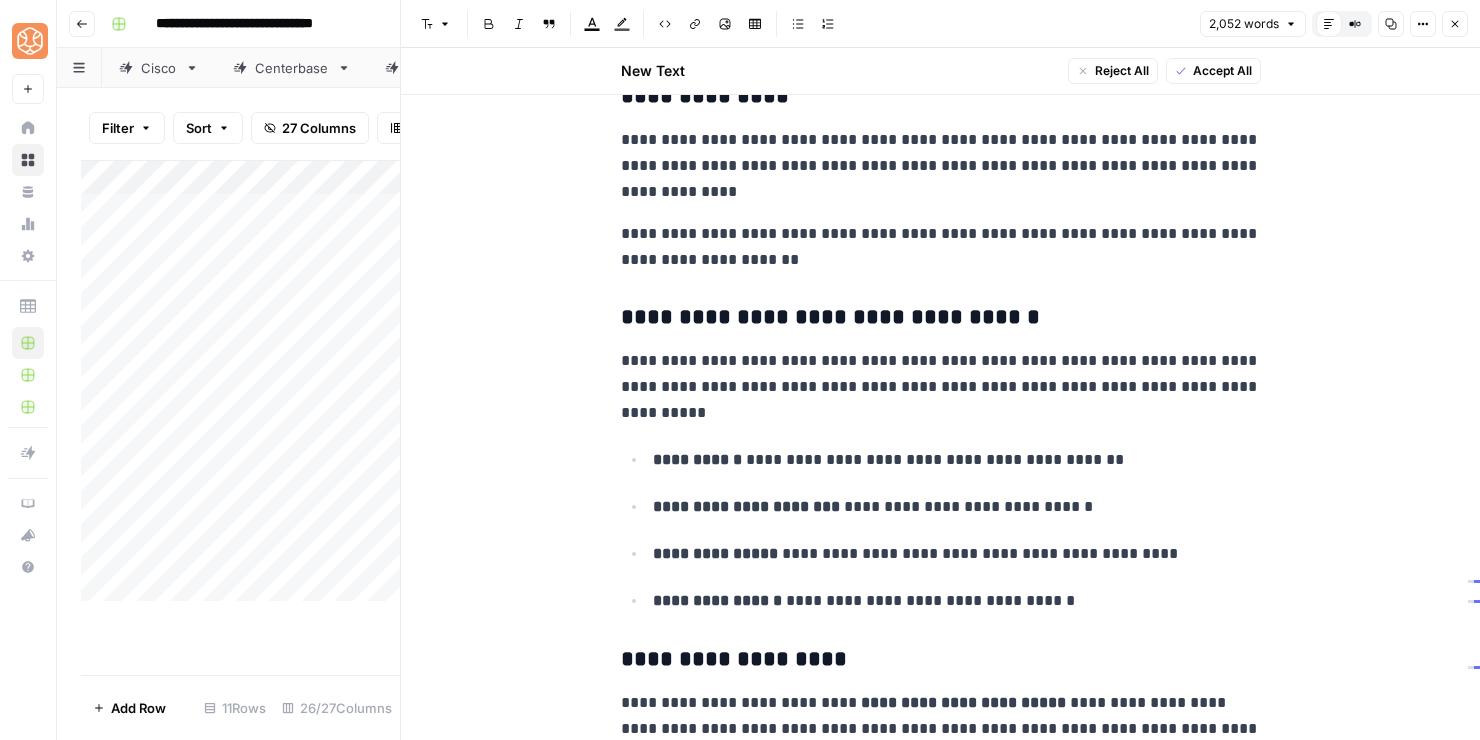 click on "**********" at bounding box center (941, 387) 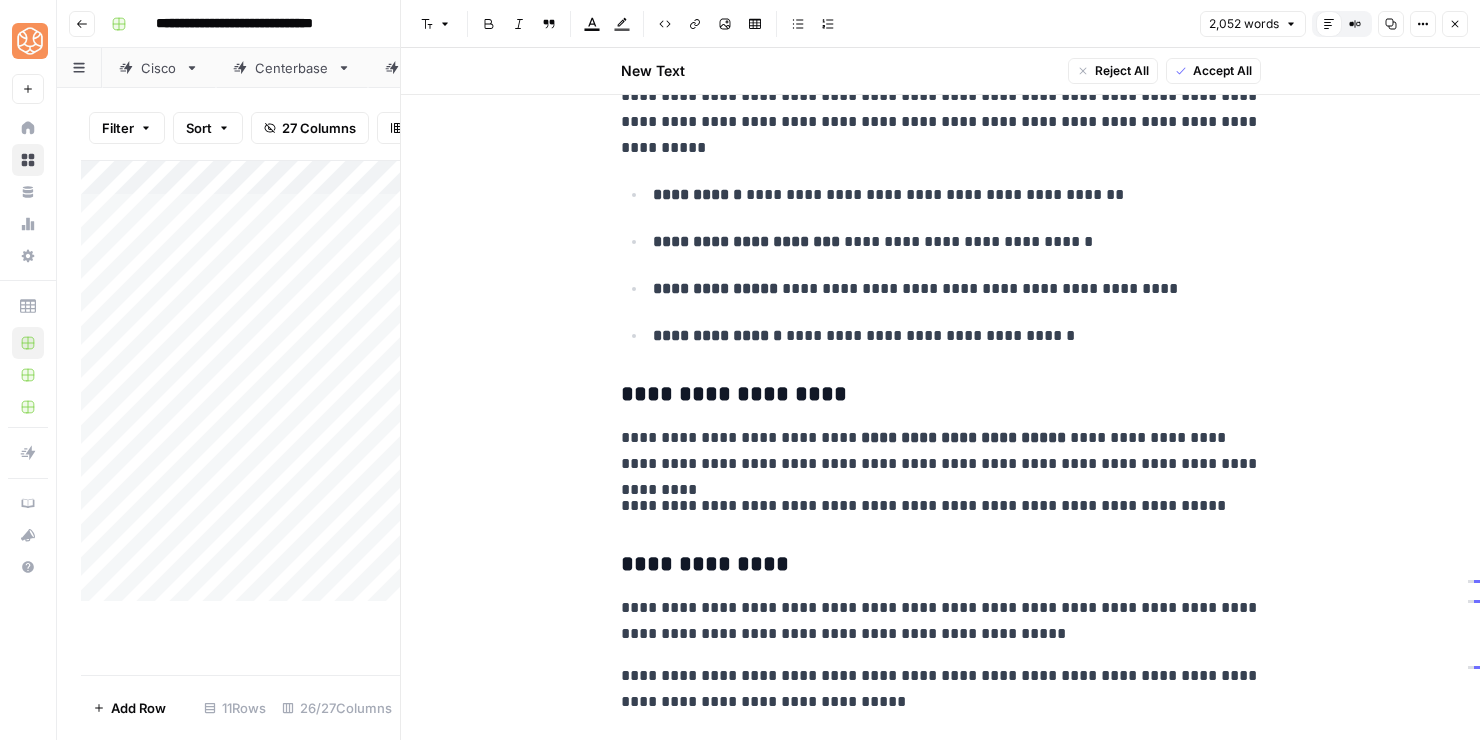 scroll, scrollTop: 7020, scrollLeft: 0, axis: vertical 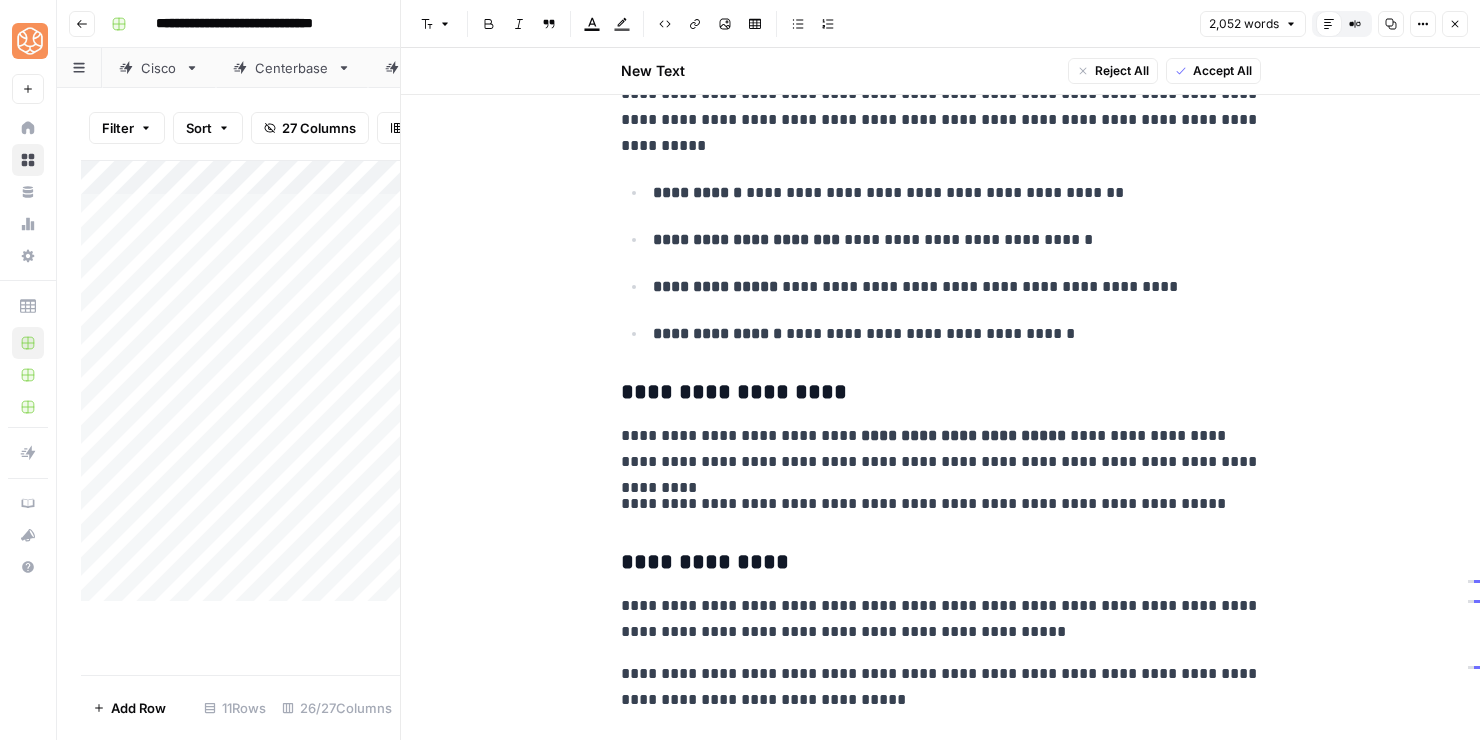 click on "**********" at bounding box center [941, 449] 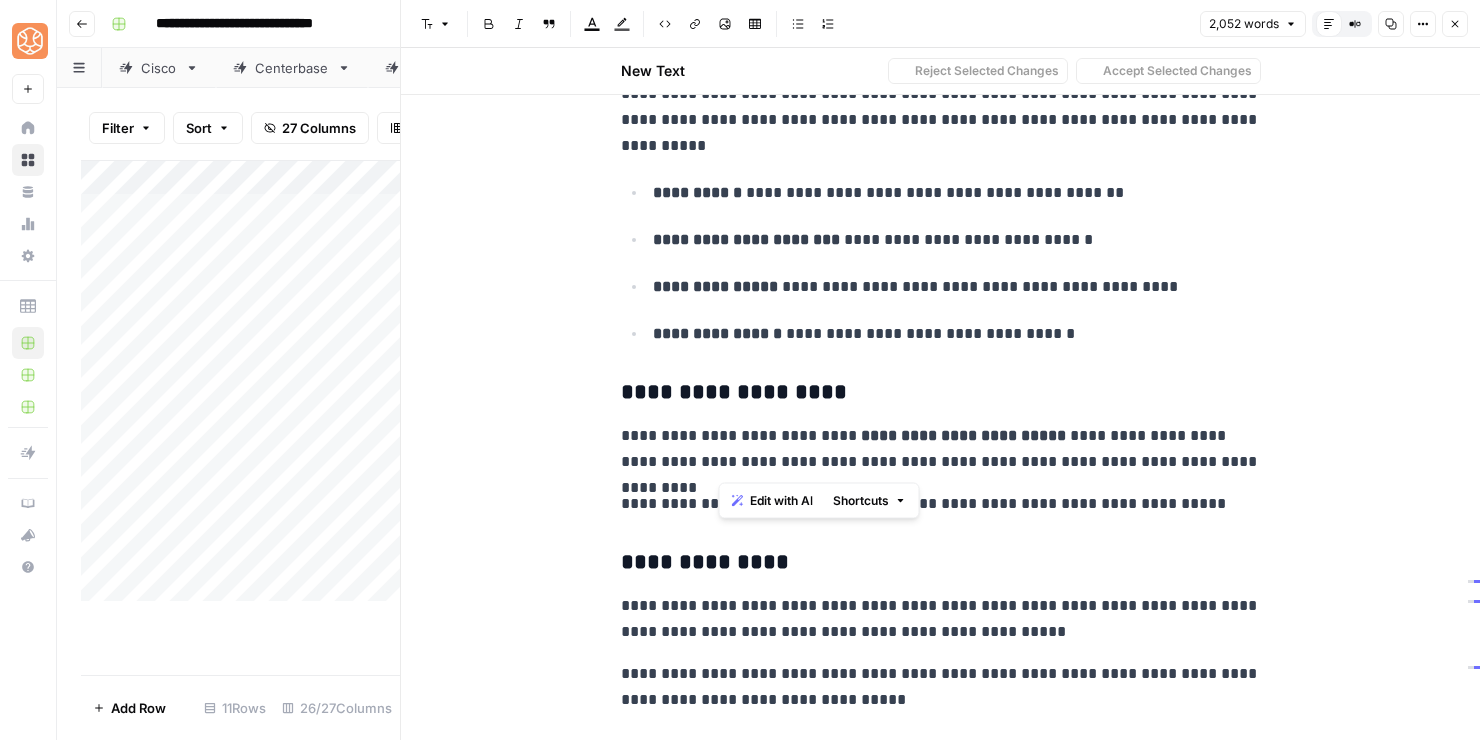 click on "**********" at bounding box center [941, 449] 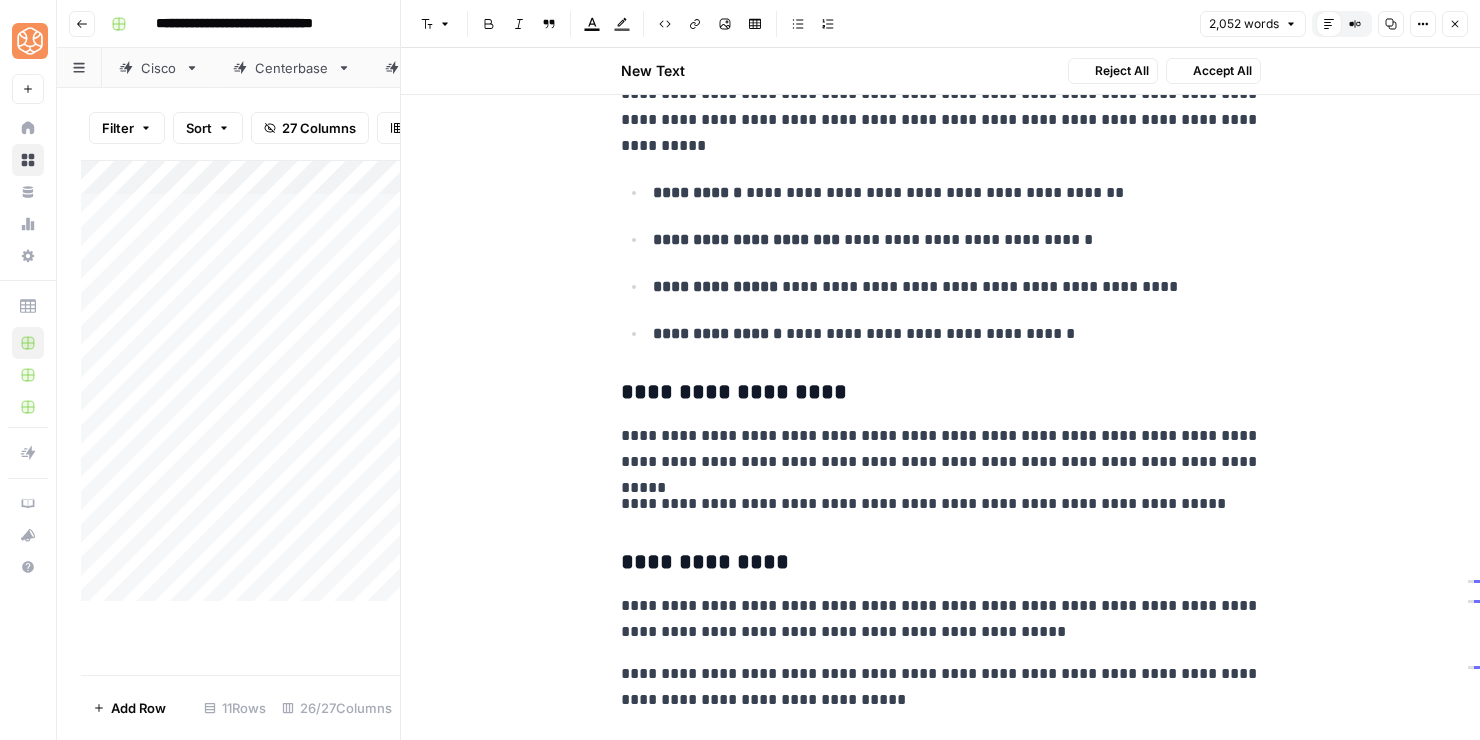 click on "**********" at bounding box center (941, 449) 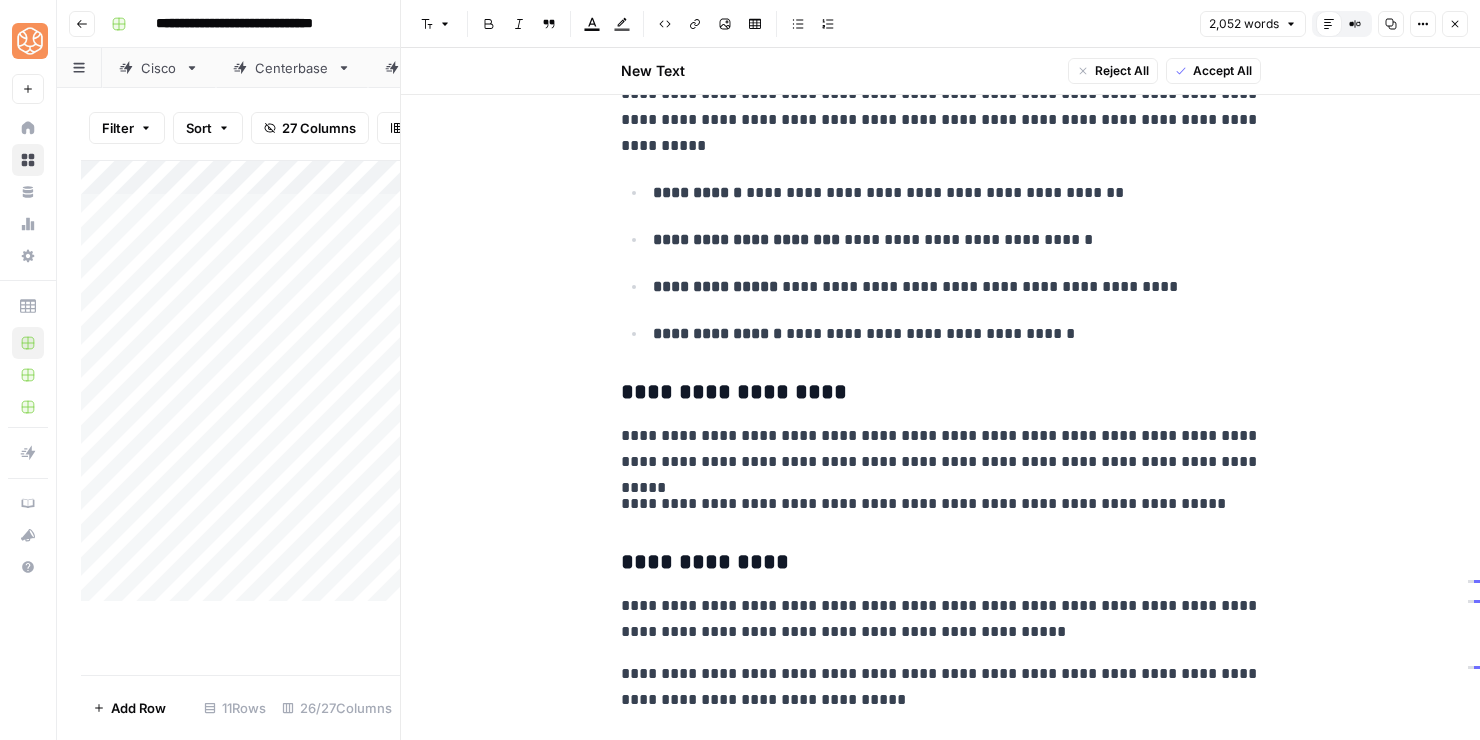 click on "**********" at bounding box center (941, 504) 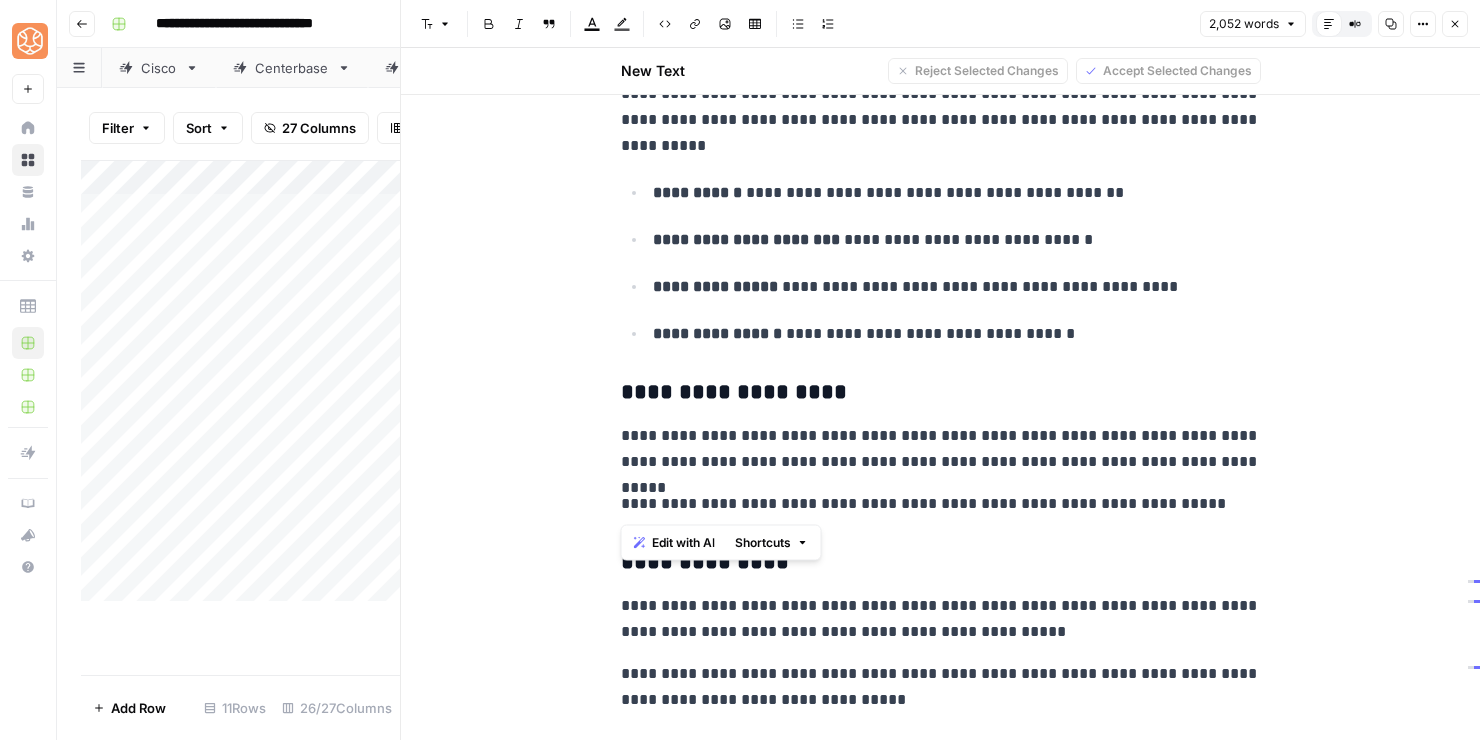 drag, startPoint x: 1191, startPoint y: 515, endPoint x: 1182, endPoint y: 422, distance: 93.43447 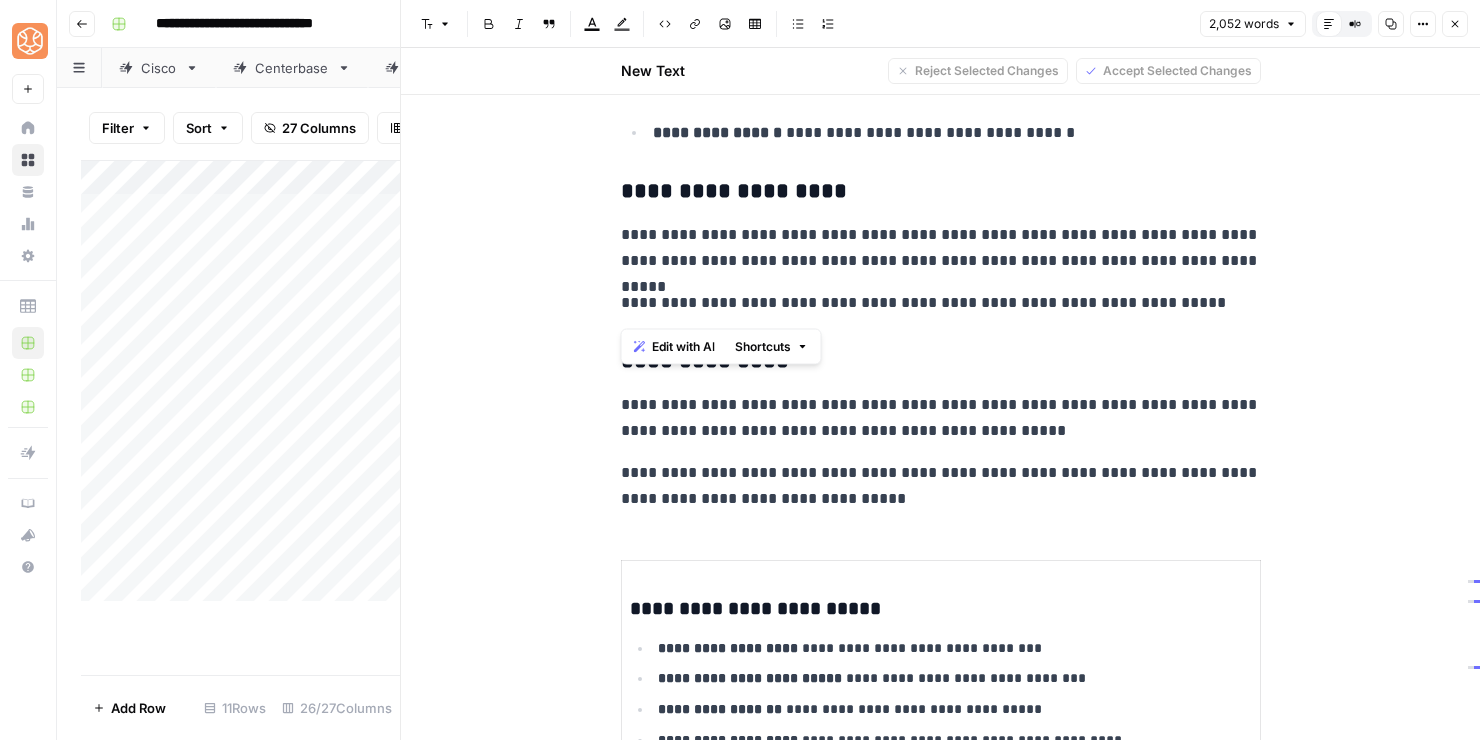 scroll, scrollTop: 7216, scrollLeft: 0, axis: vertical 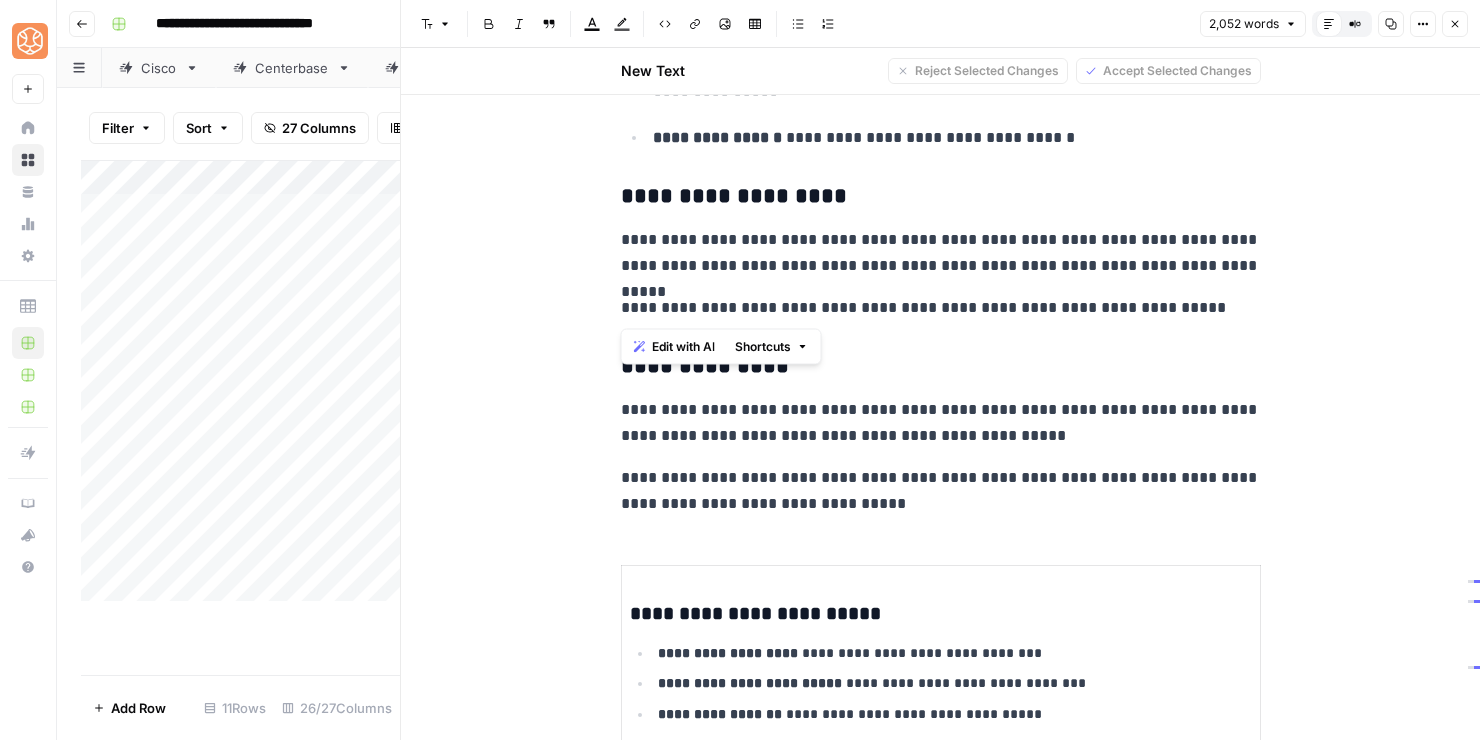 click on "**********" at bounding box center [941, -1916] 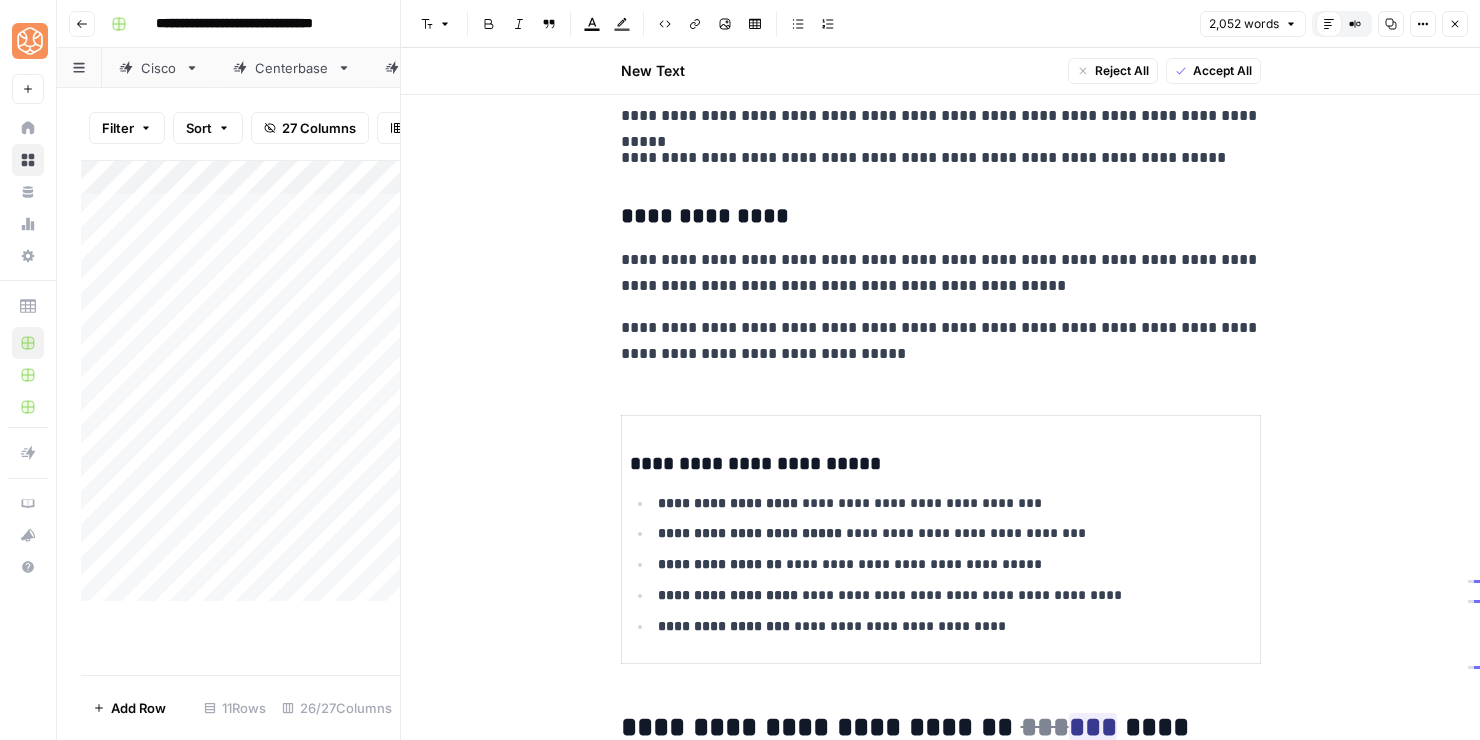 scroll, scrollTop: 7373, scrollLeft: 0, axis: vertical 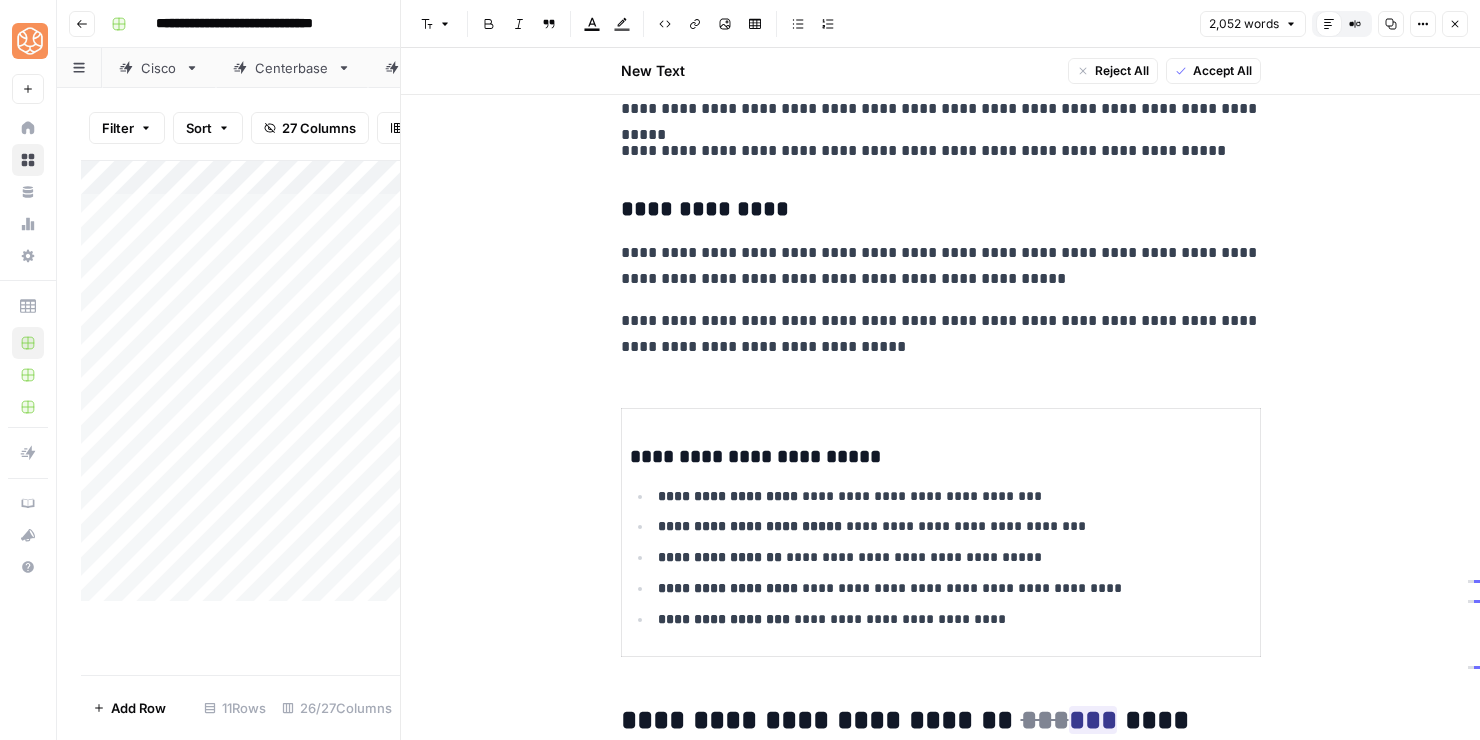 click on "**********" at bounding box center (941, 457) 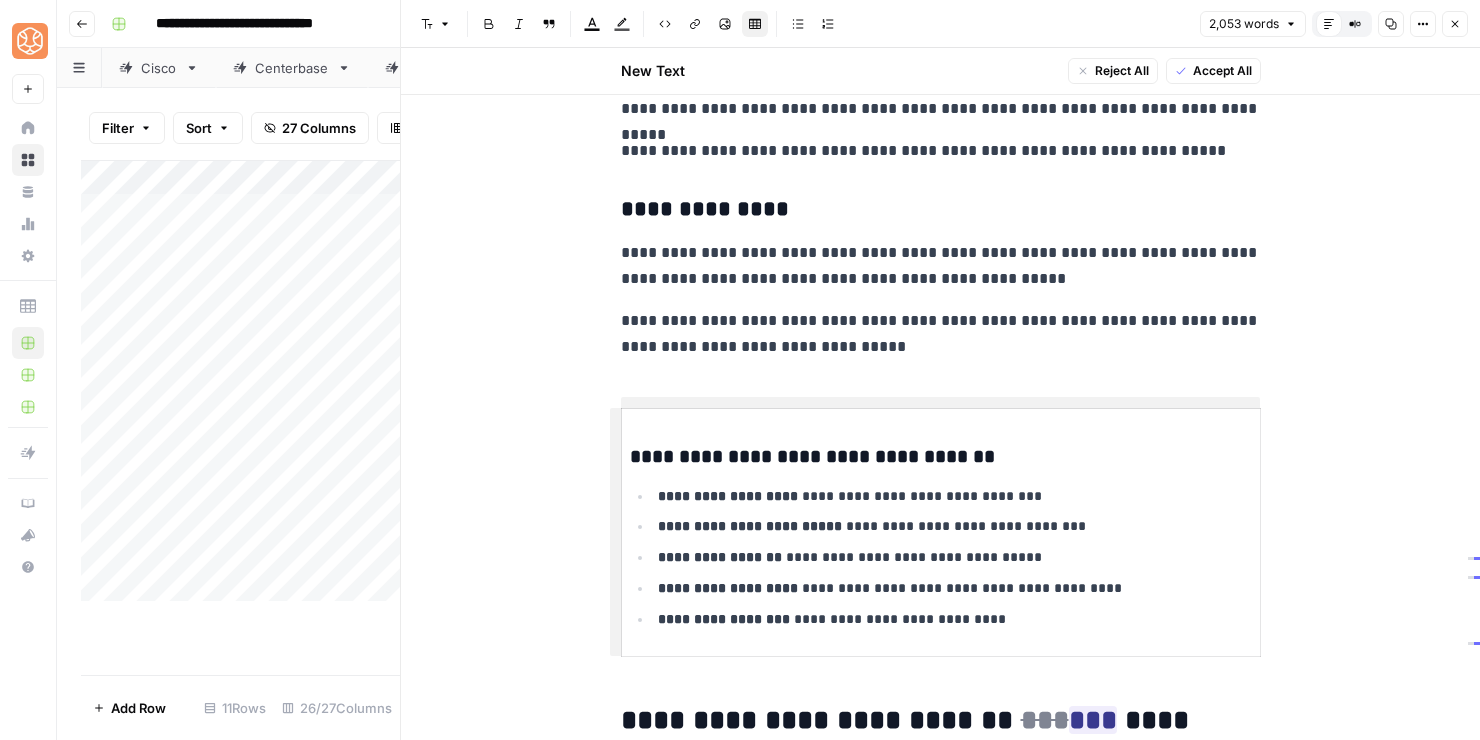 click on "**********" at bounding box center [941, 266] 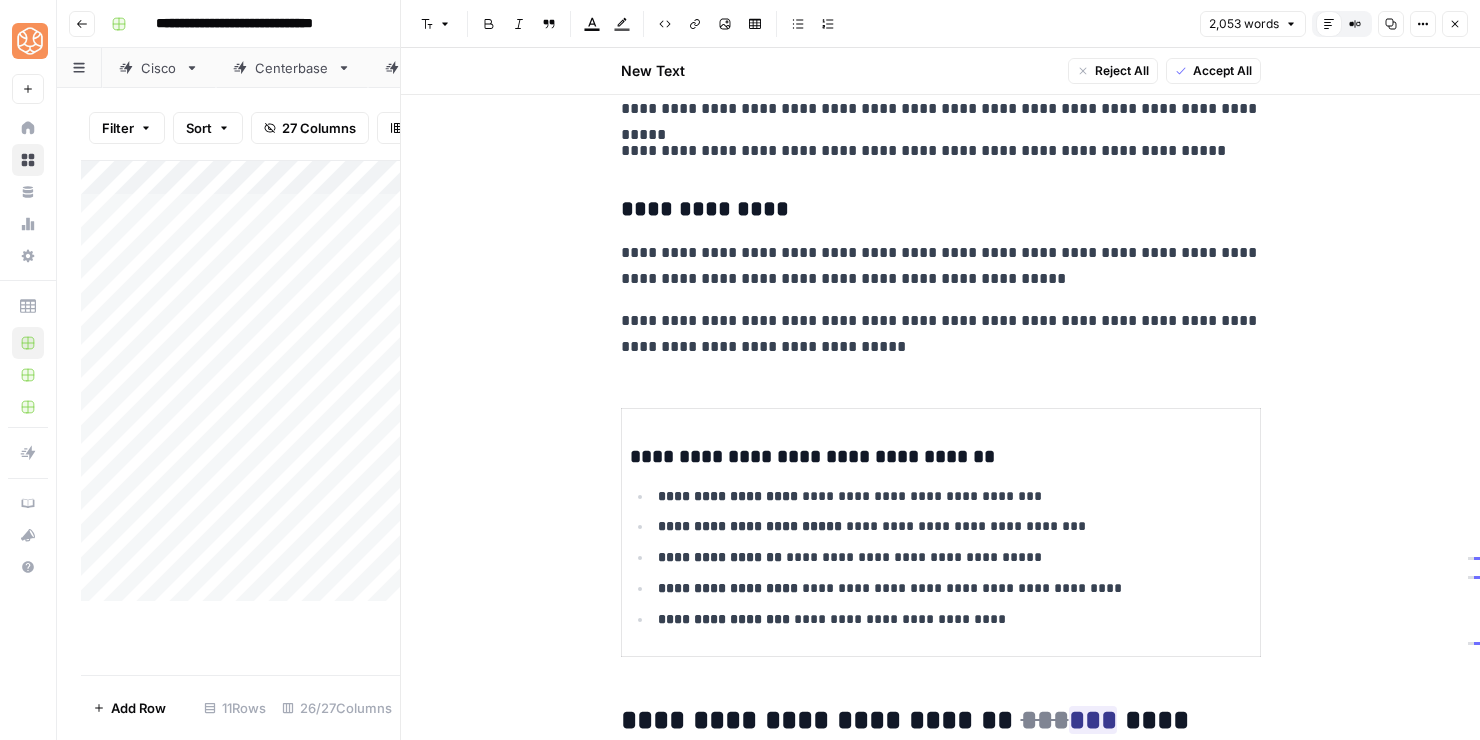 click on "**********" at bounding box center (941, 266) 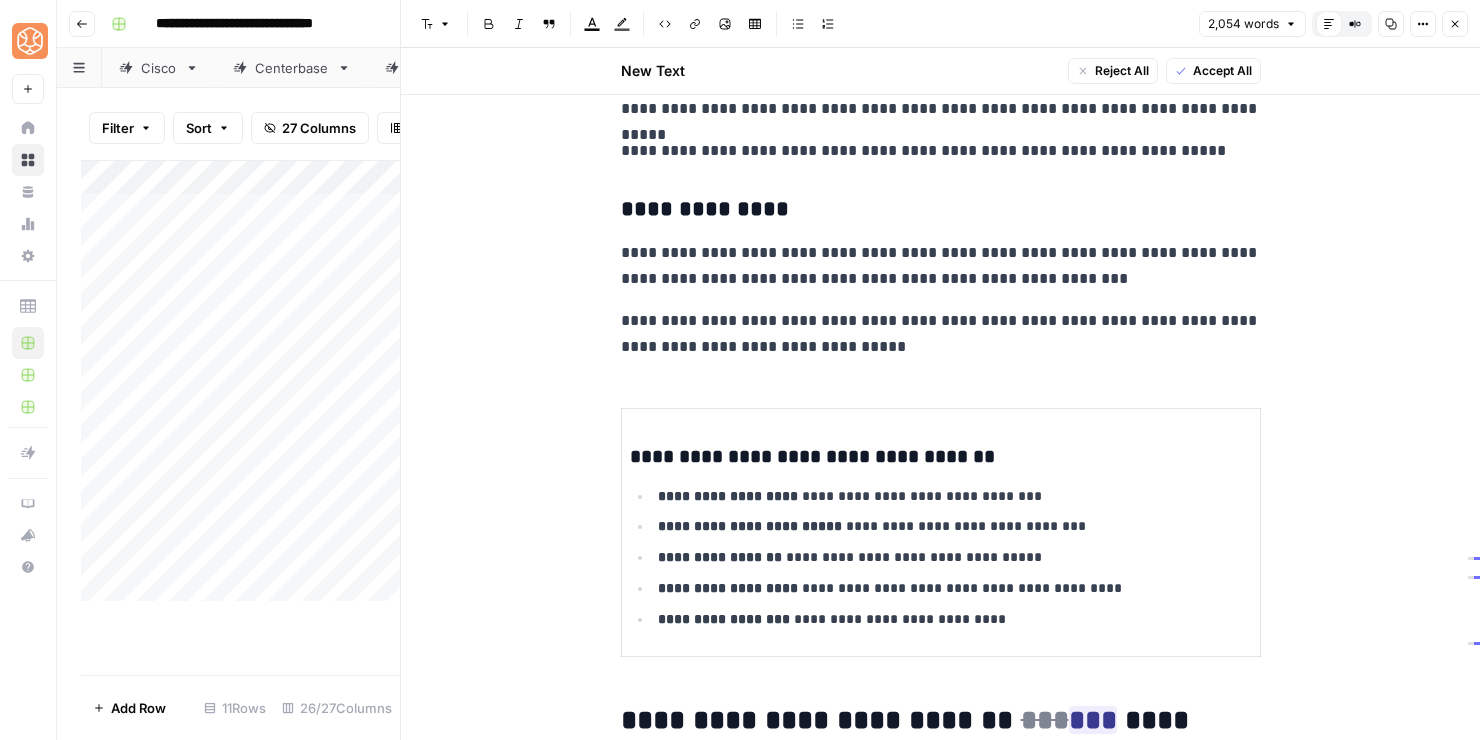 click on "**********" at bounding box center (941, 334) 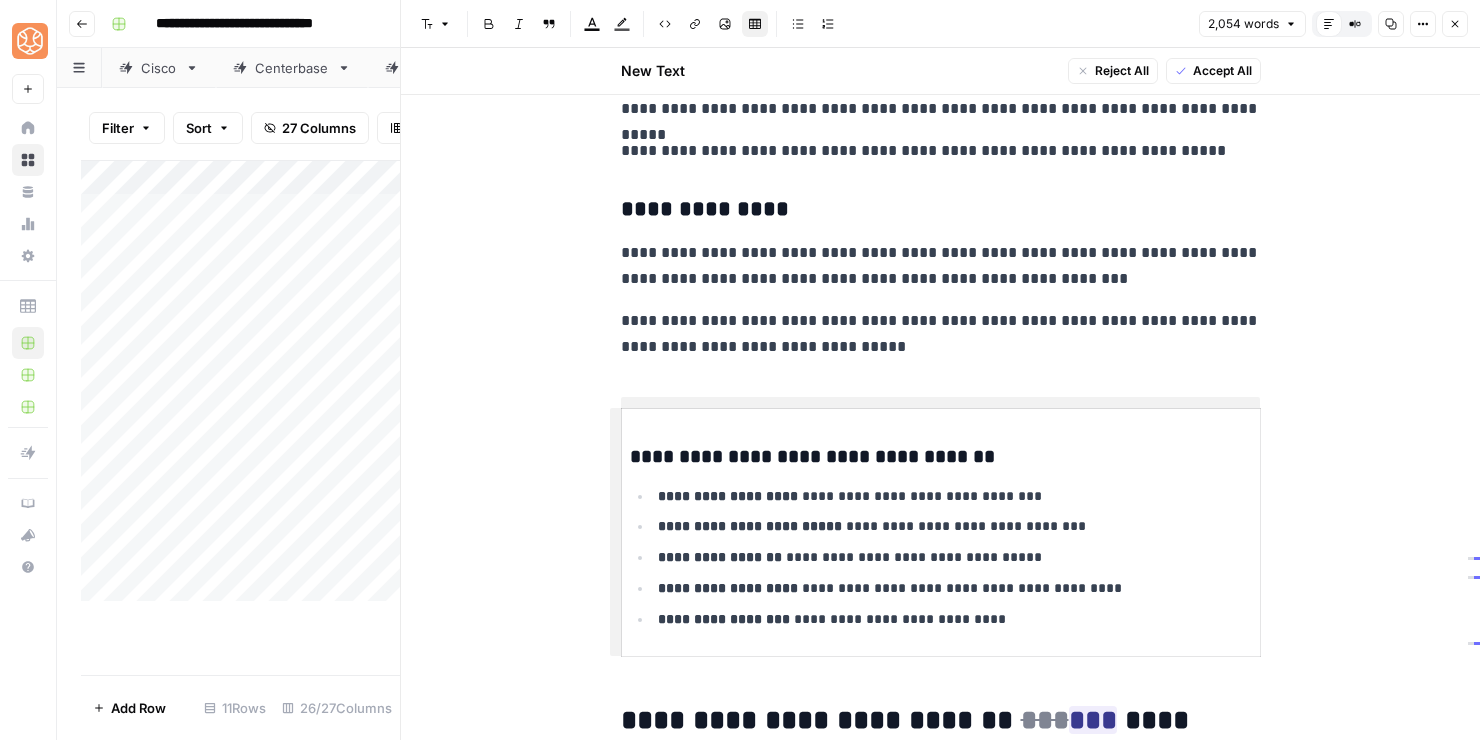 click on "**********" at bounding box center (941, -2073) 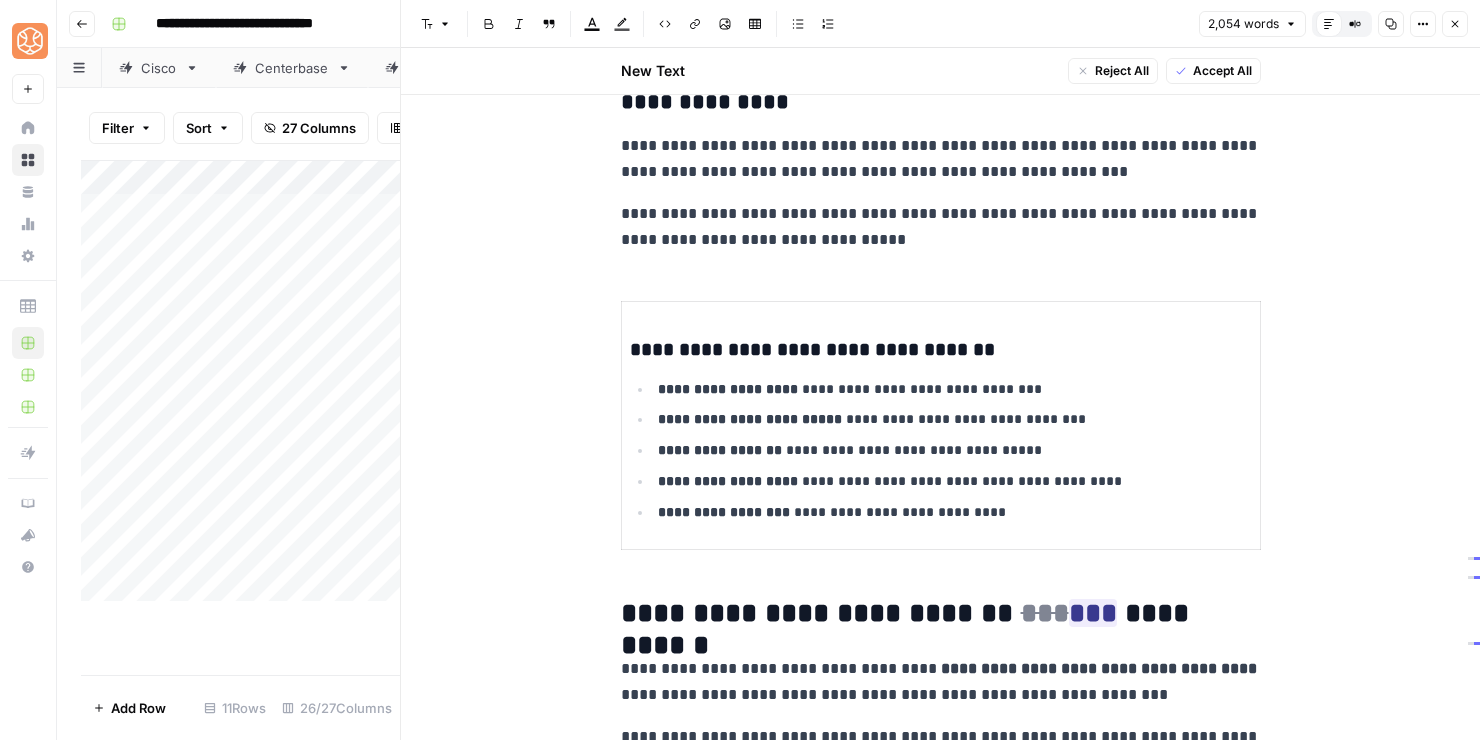scroll, scrollTop: 7482, scrollLeft: 0, axis: vertical 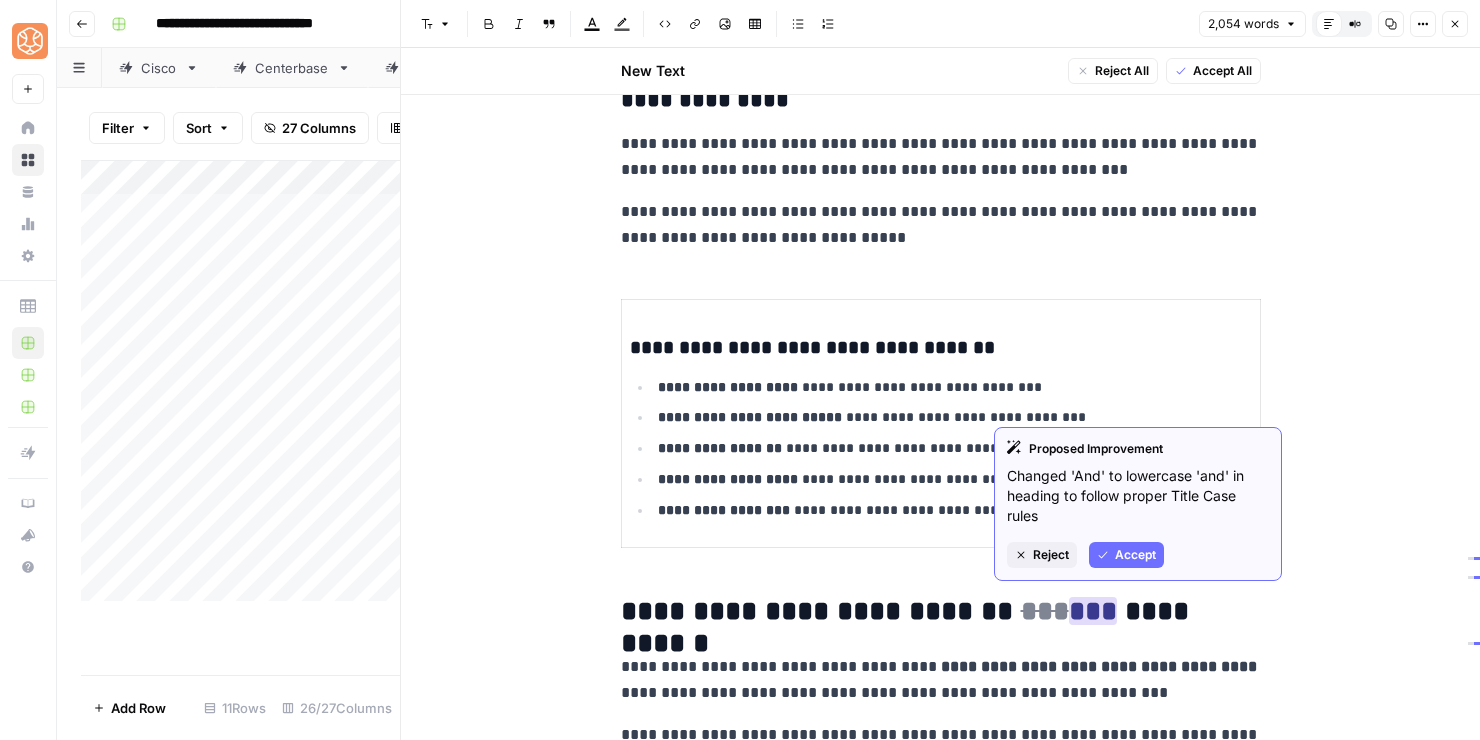 click on "Accept" at bounding box center [1135, 555] 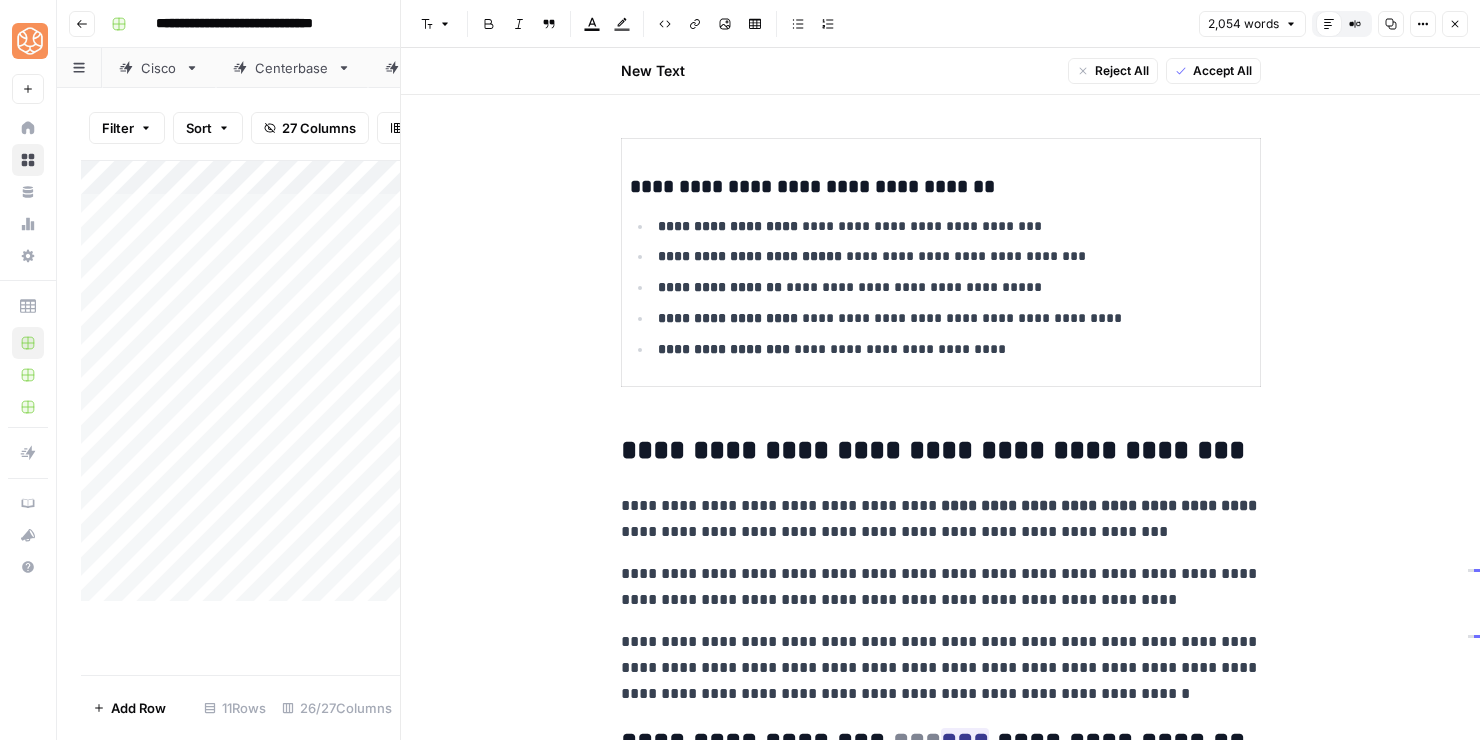scroll, scrollTop: 7656, scrollLeft: 0, axis: vertical 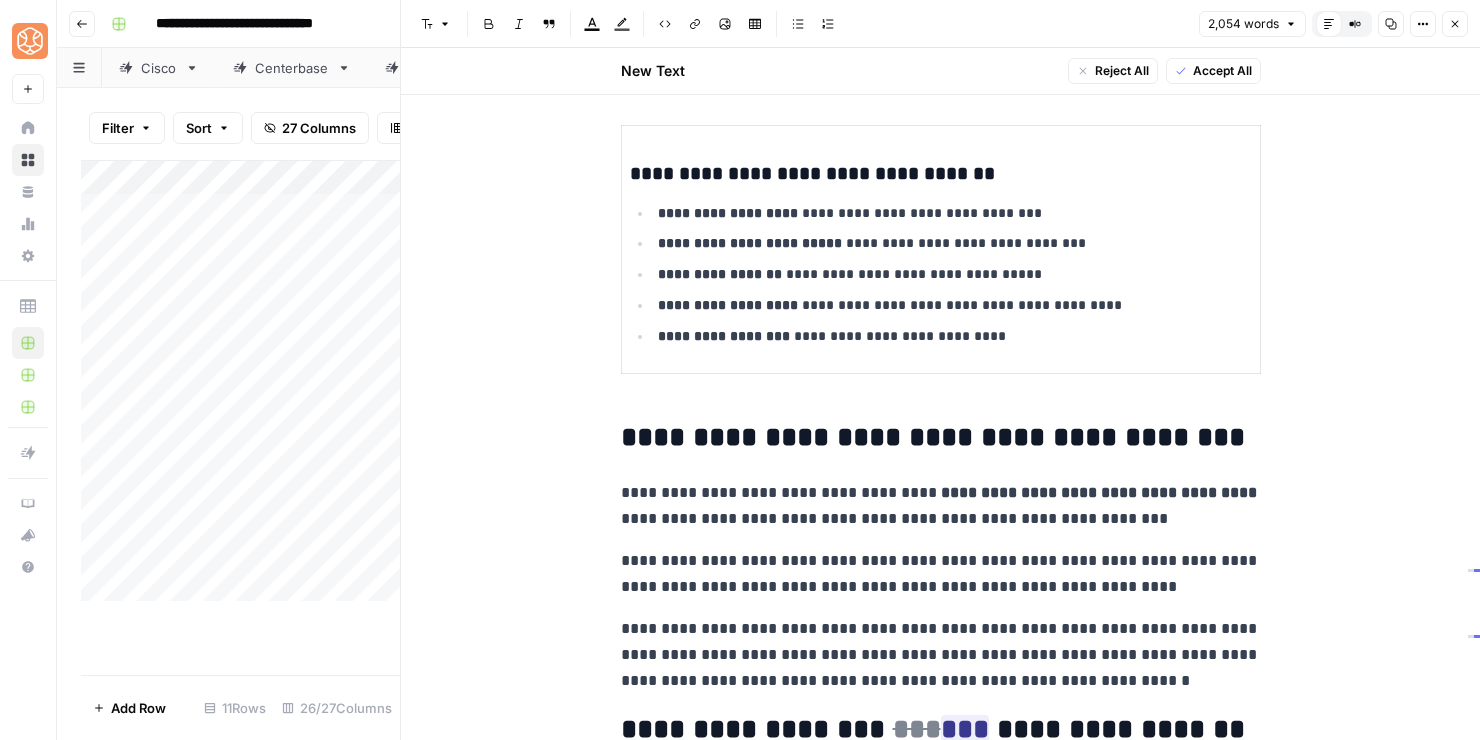 click on "**********" at bounding box center [941, 506] 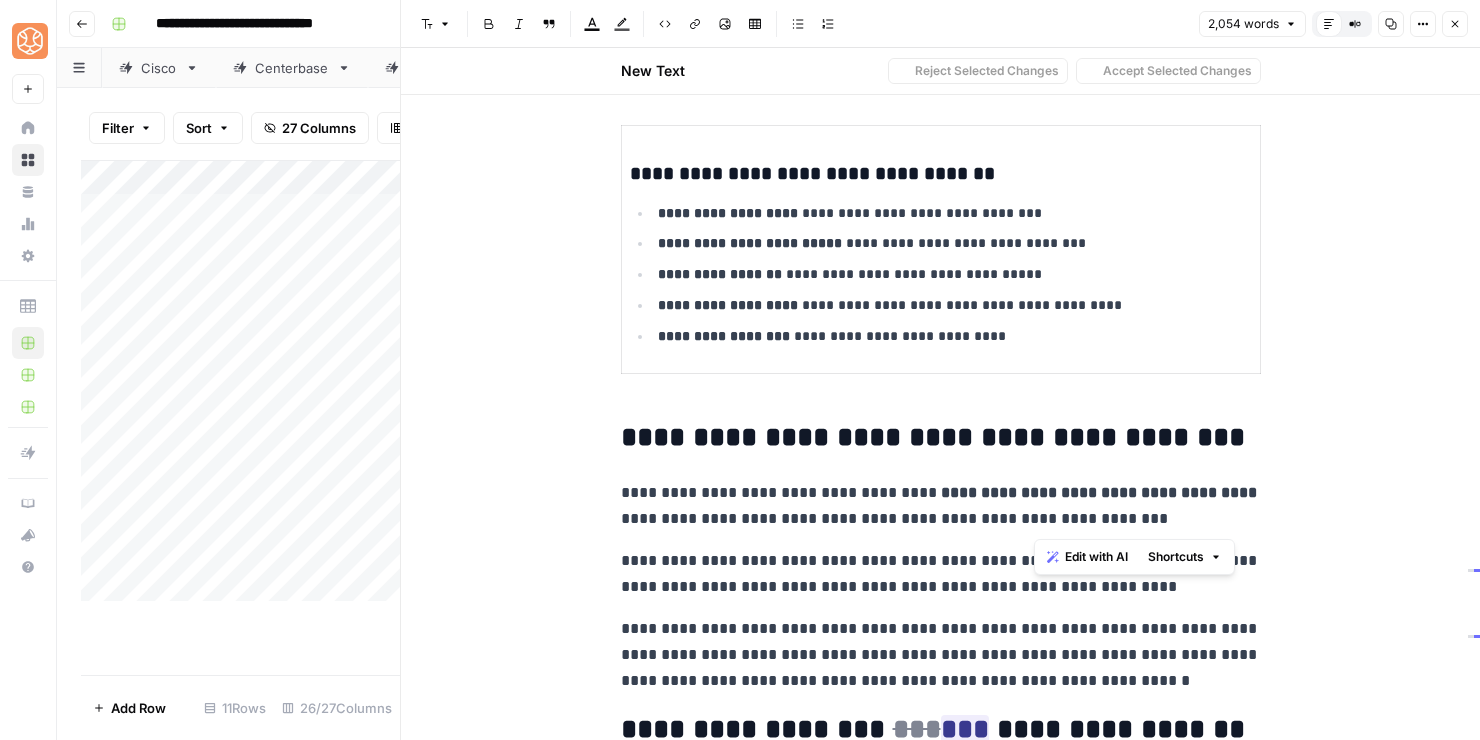 click on "**********" at bounding box center [941, 506] 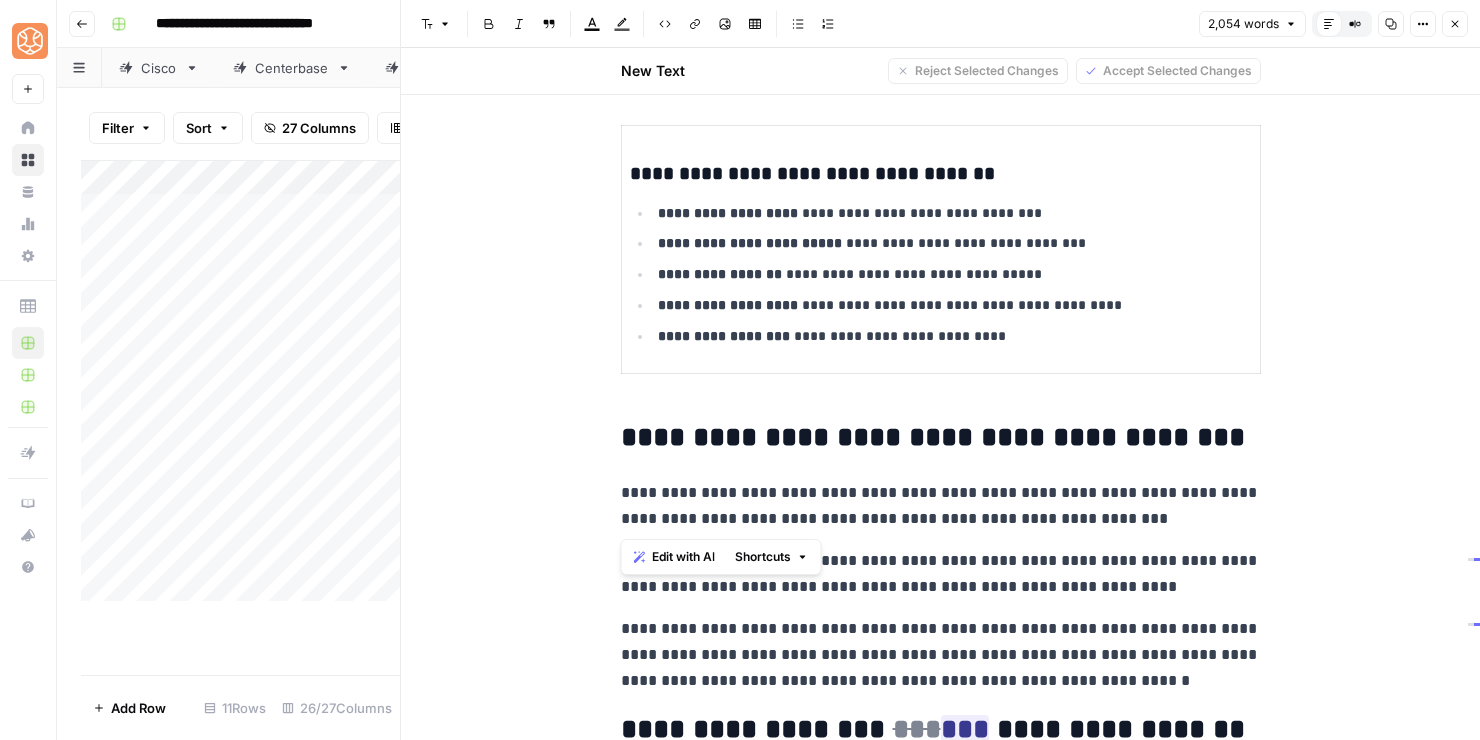 click on "**********" at bounding box center (941, 506) 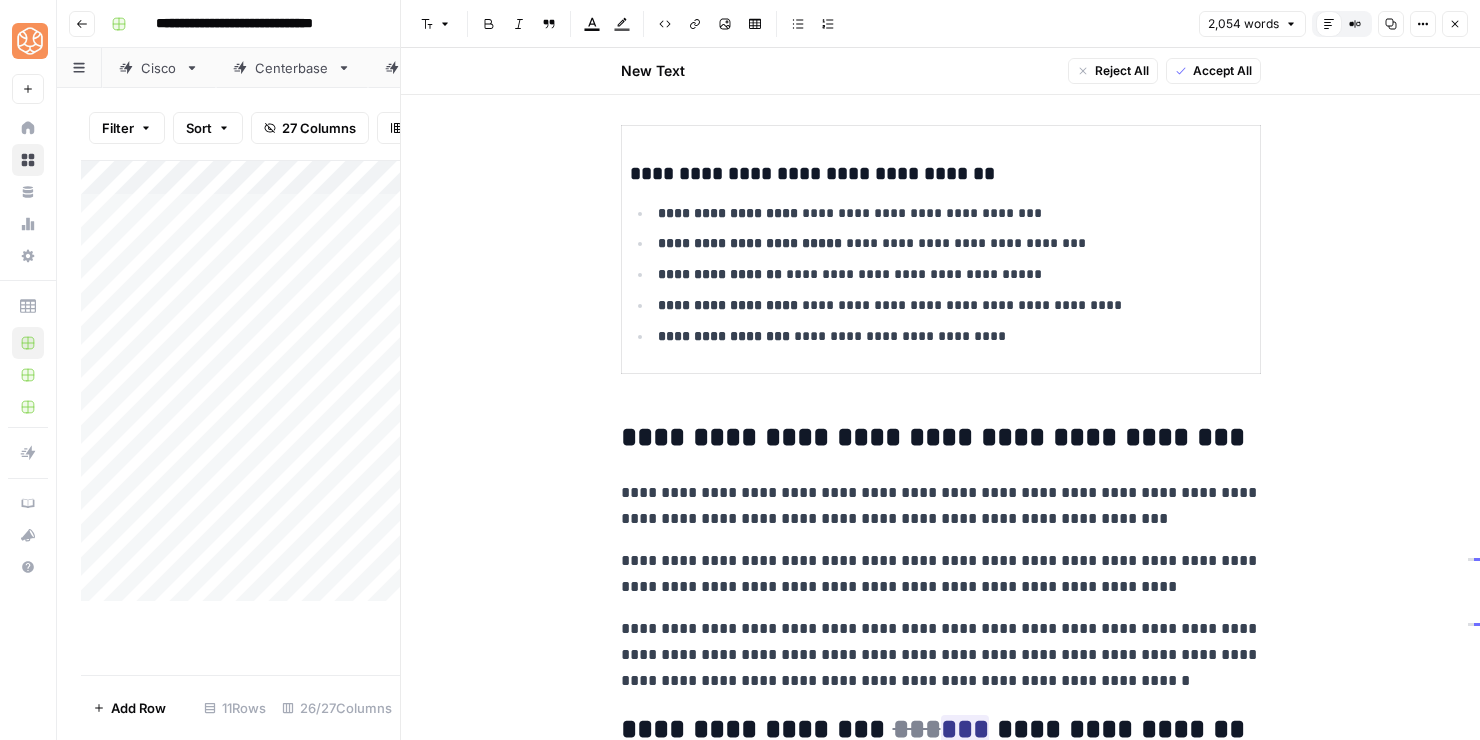 click on "**********" at bounding box center [941, 506] 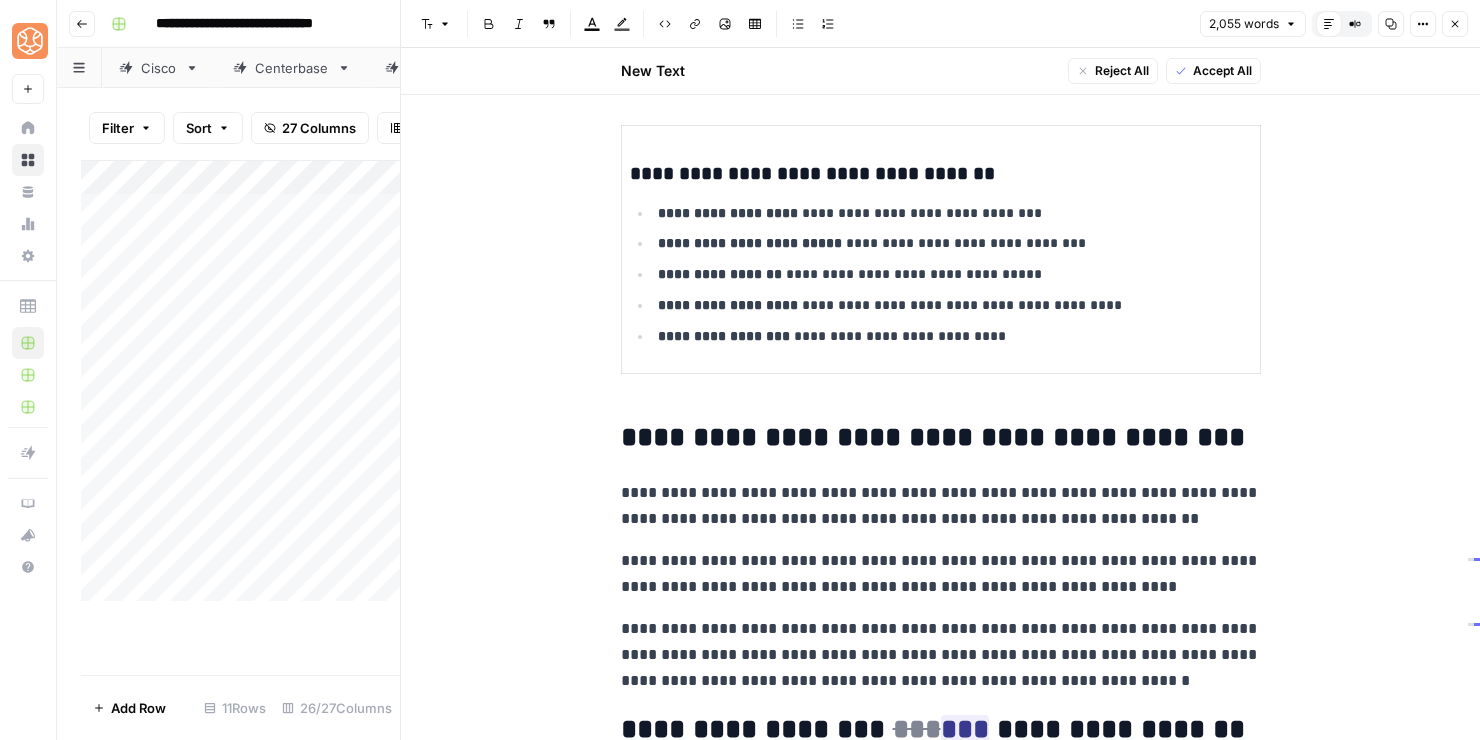 click on "**********" at bounding box center (941, 506) 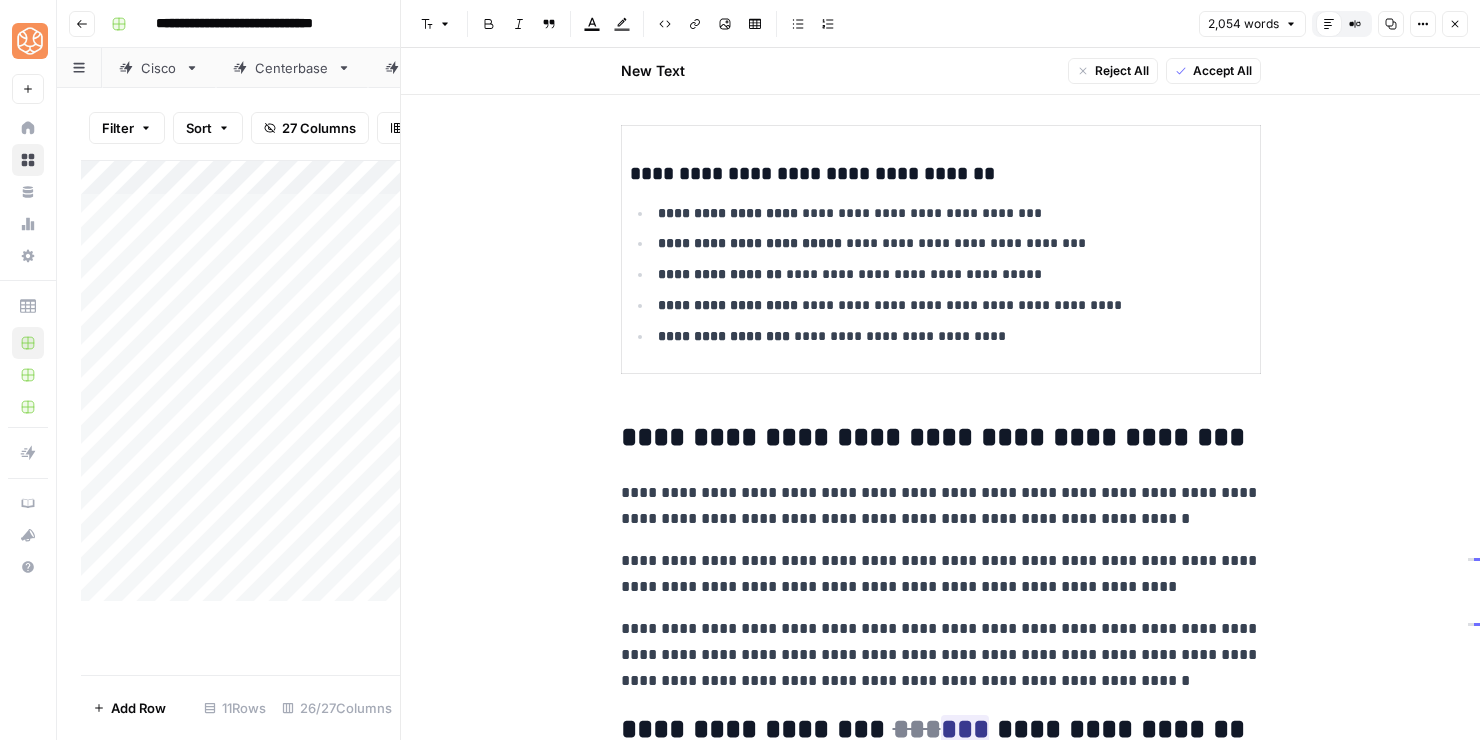 click on "**********" at bounding box center [941, 506] 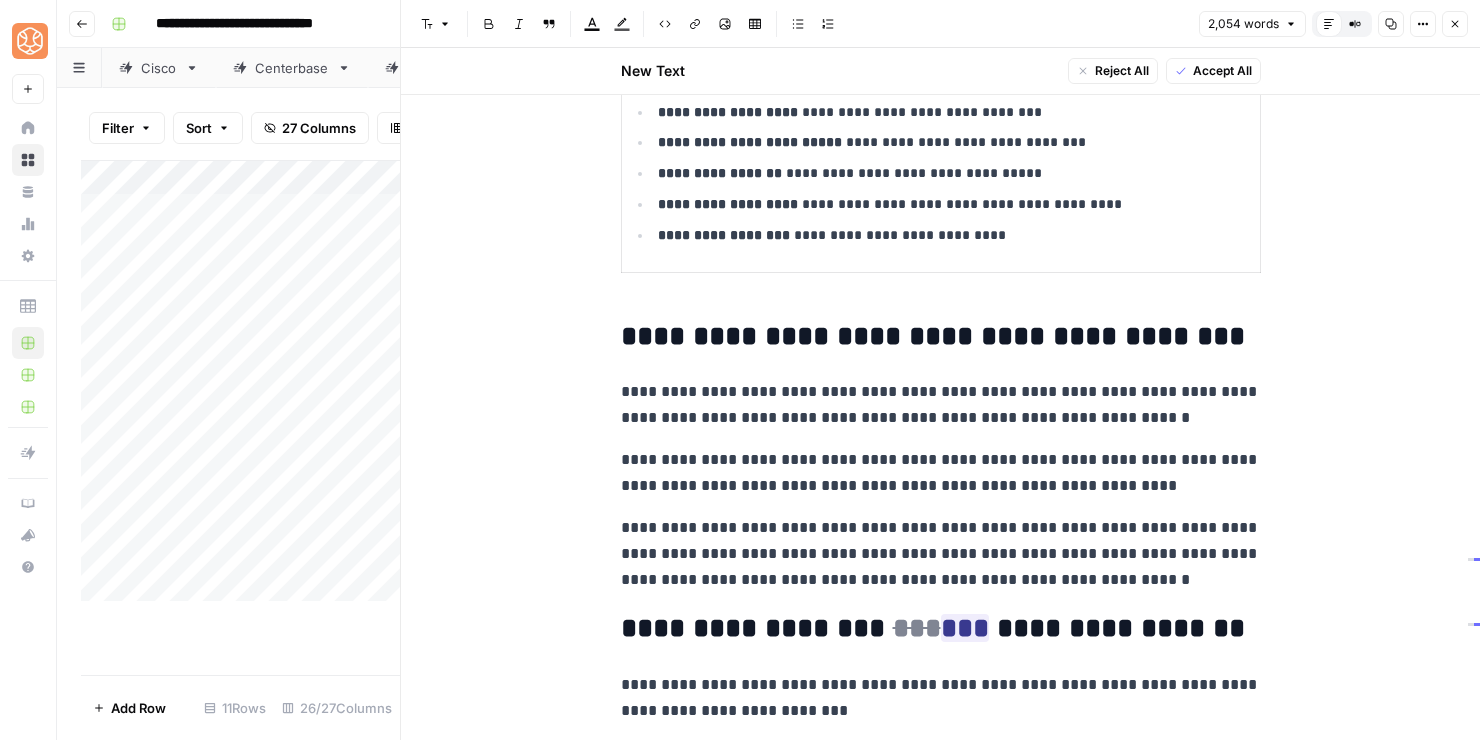 scroll, scrollTop: 7763, scrollLeft: 0, axis: vertical 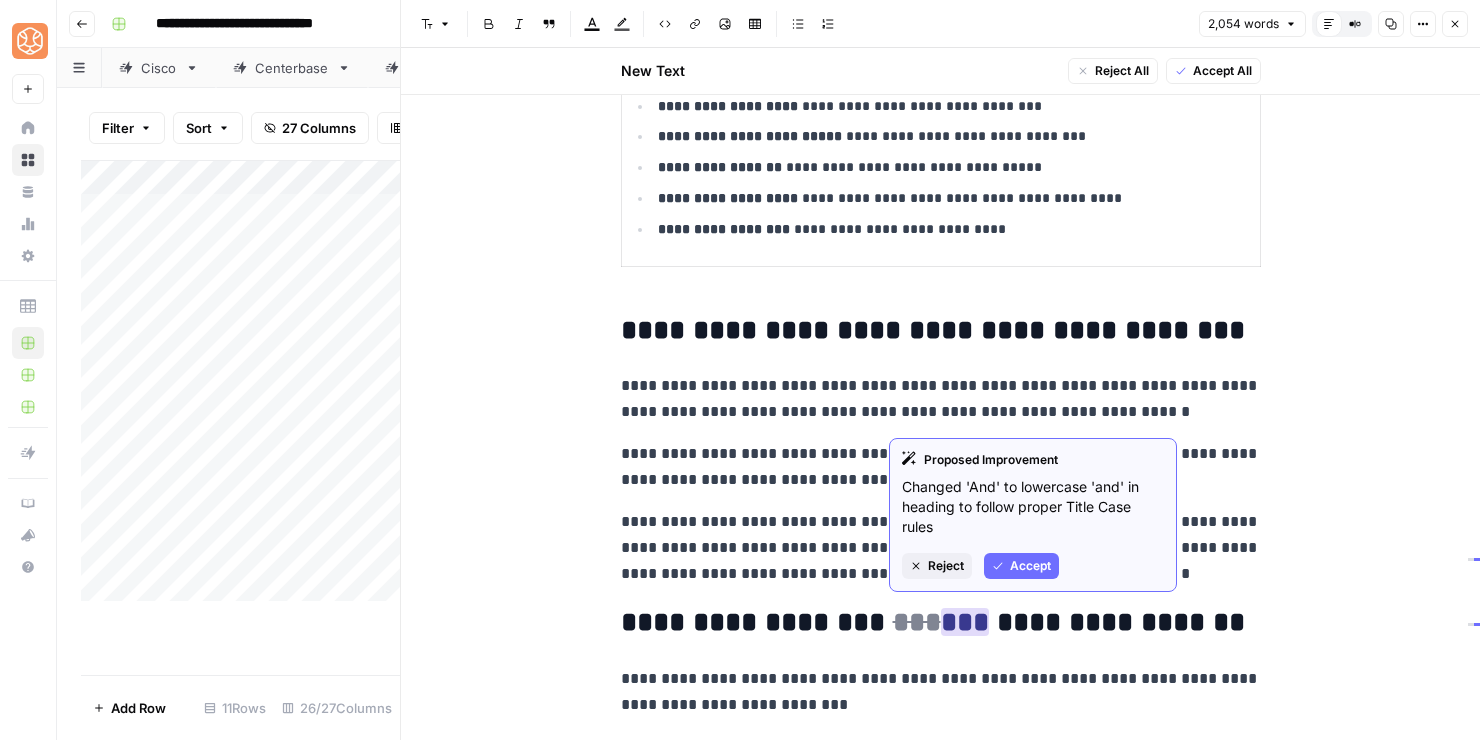 click on "Accept" at bounding box center (1030, 566) 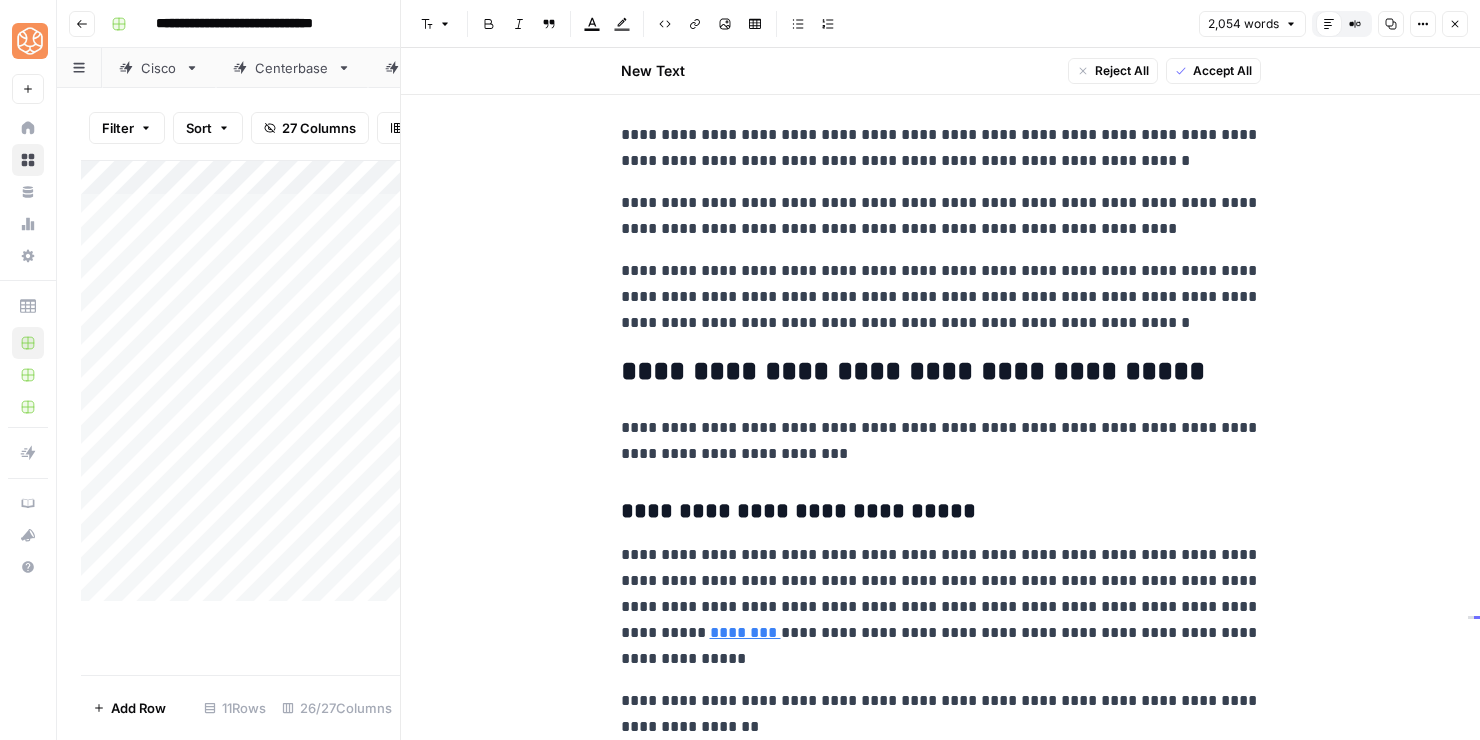 scroll, scrollTop: 8068, scrollLeft: 0, axis: vertical 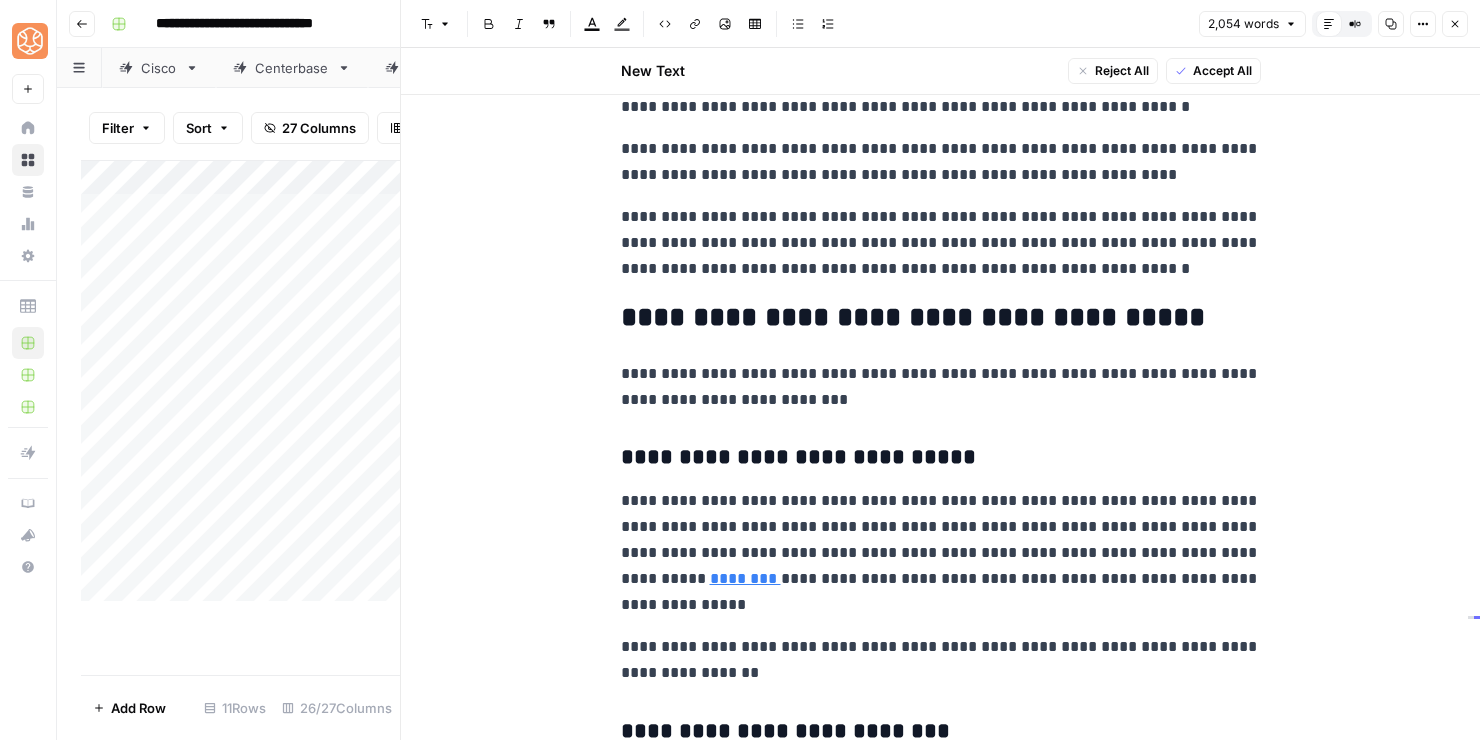 click on "**********" at bounding box center [941, 553] 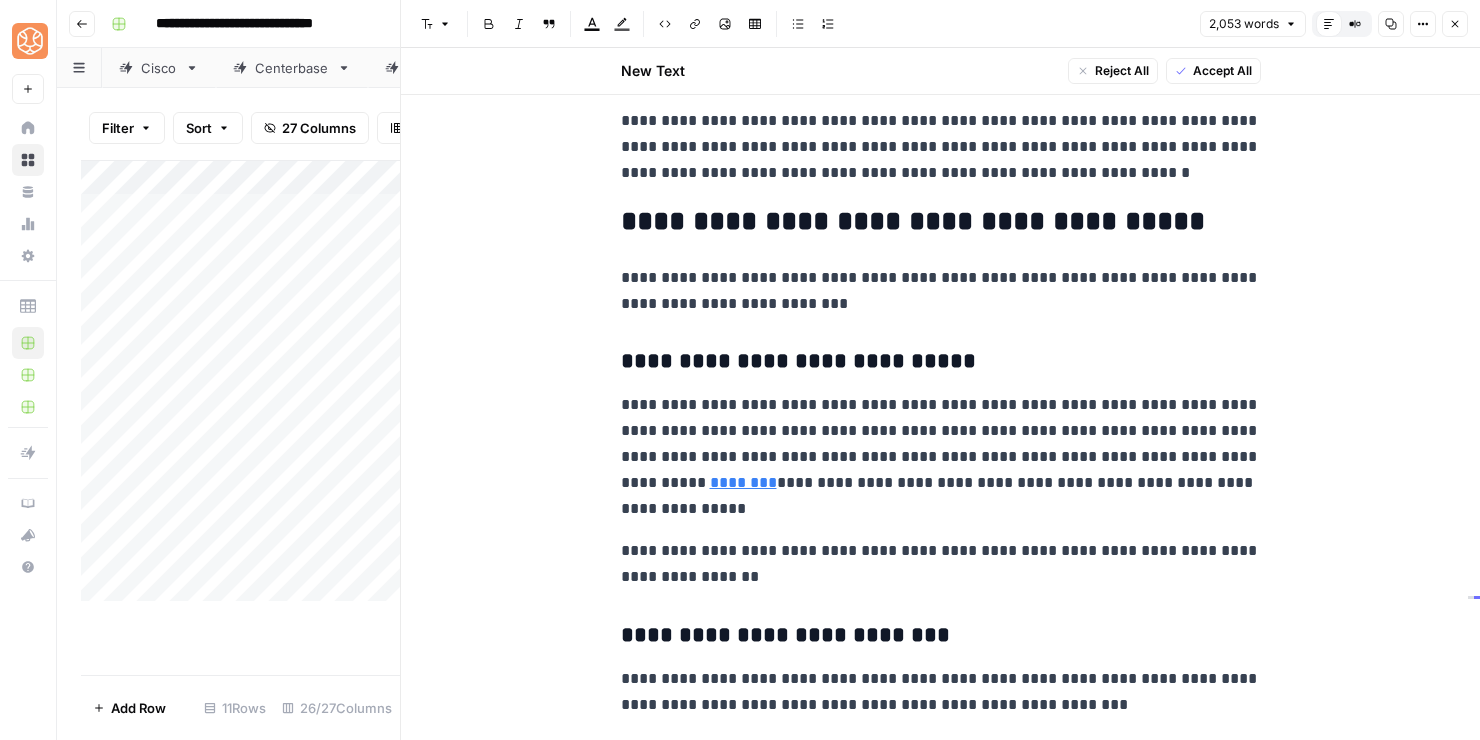 scroll, scrollTop: 8186, scrollLeft: 0, axis: vertical 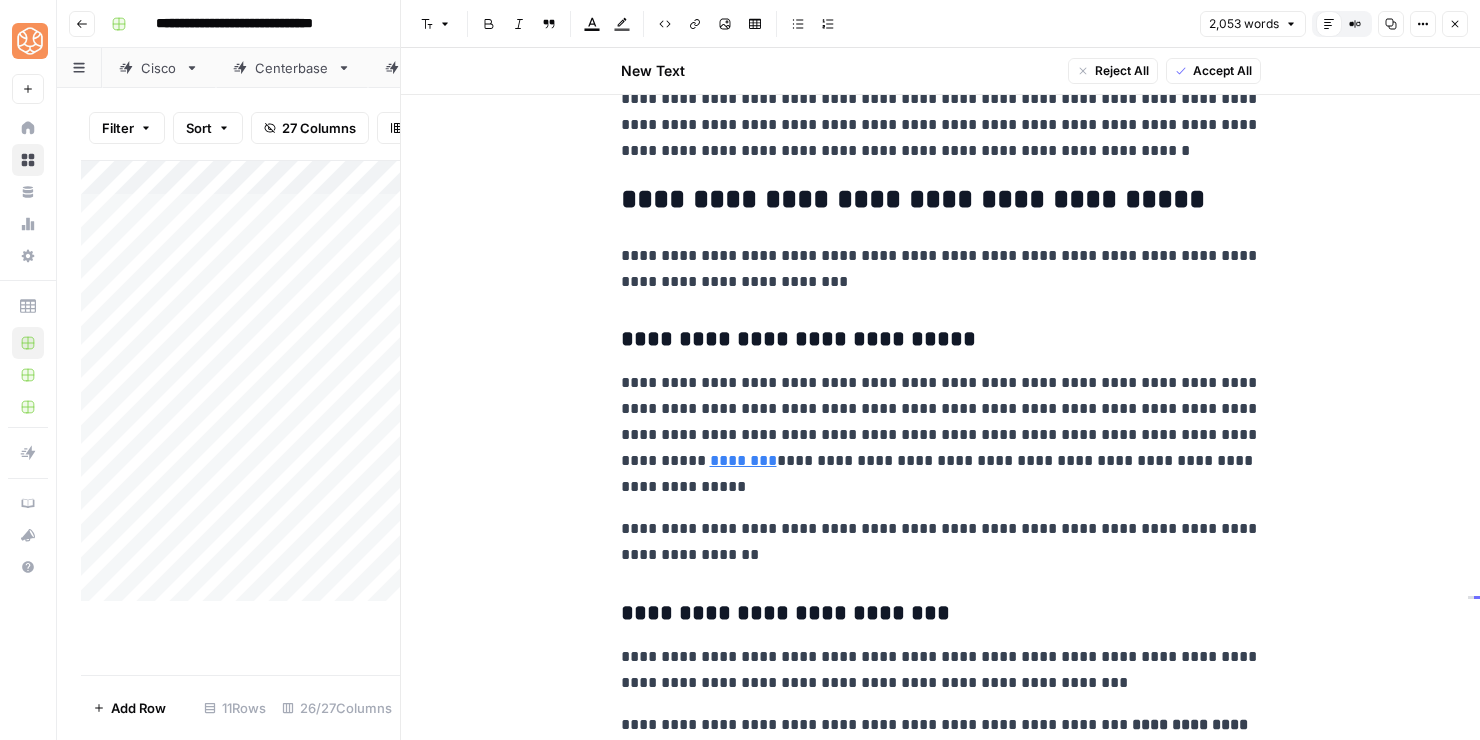click on "**********" at bounding box center [941, 435] 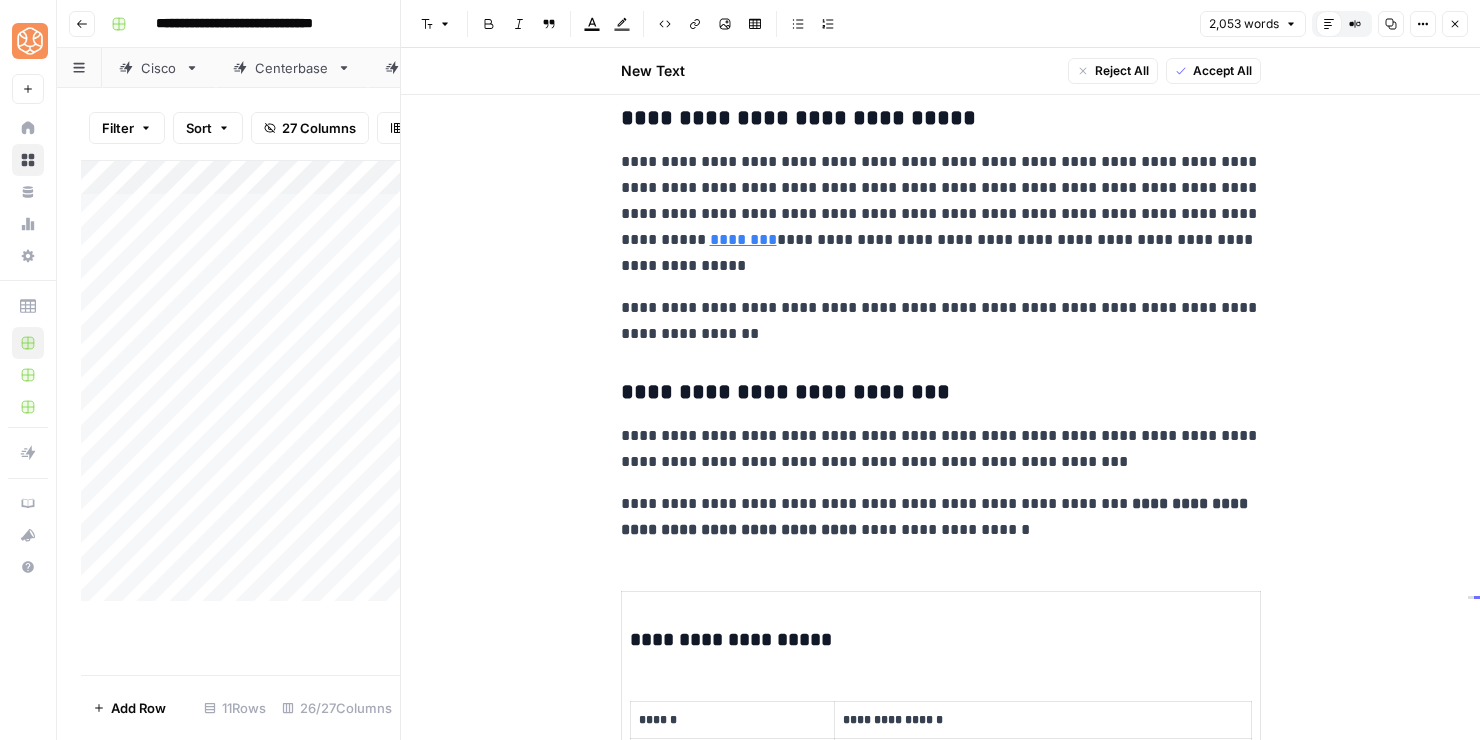 scroll, scrollTop: 8422, scrollLeft: 0, axis: vertical 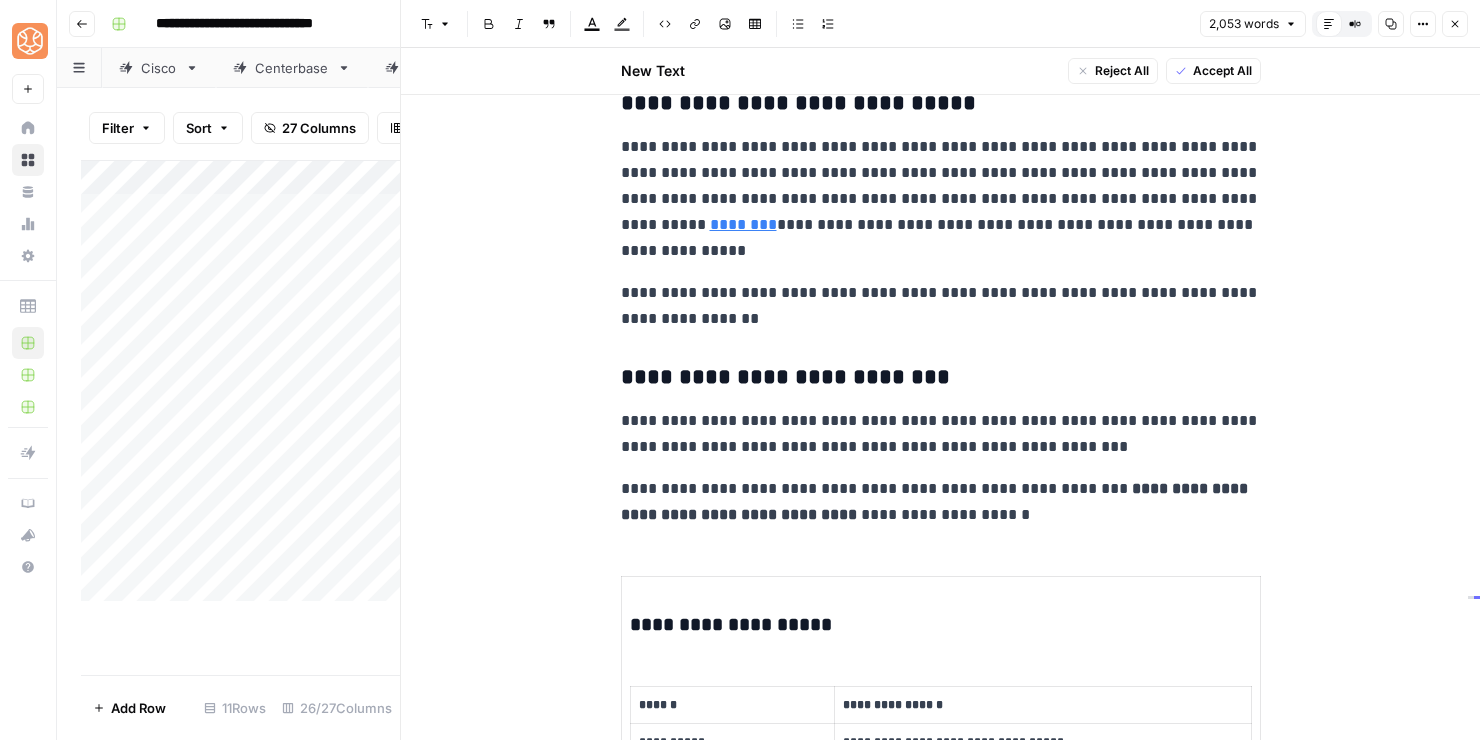 click on "**********" at bounding box center [941, -3122] 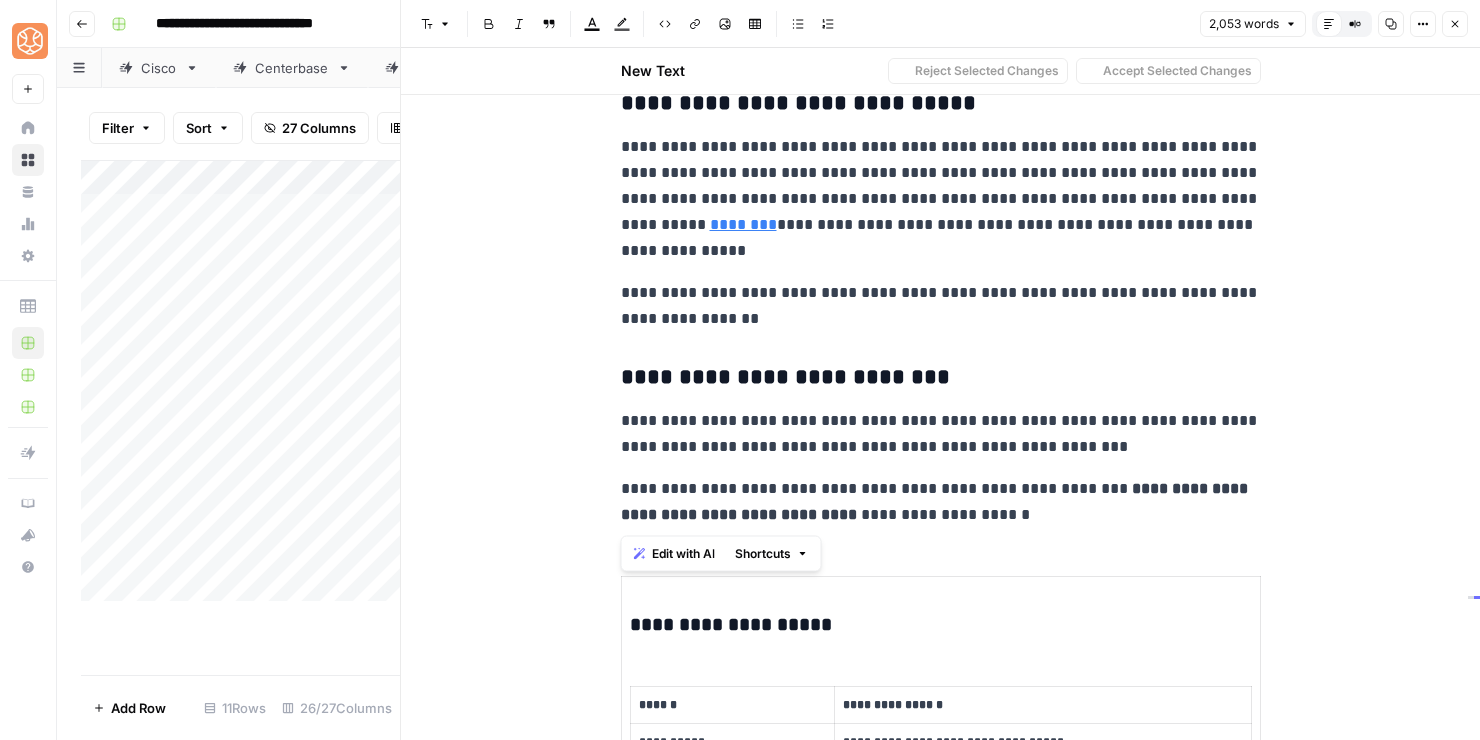 click on "**********" at bounding box center (941, 502) 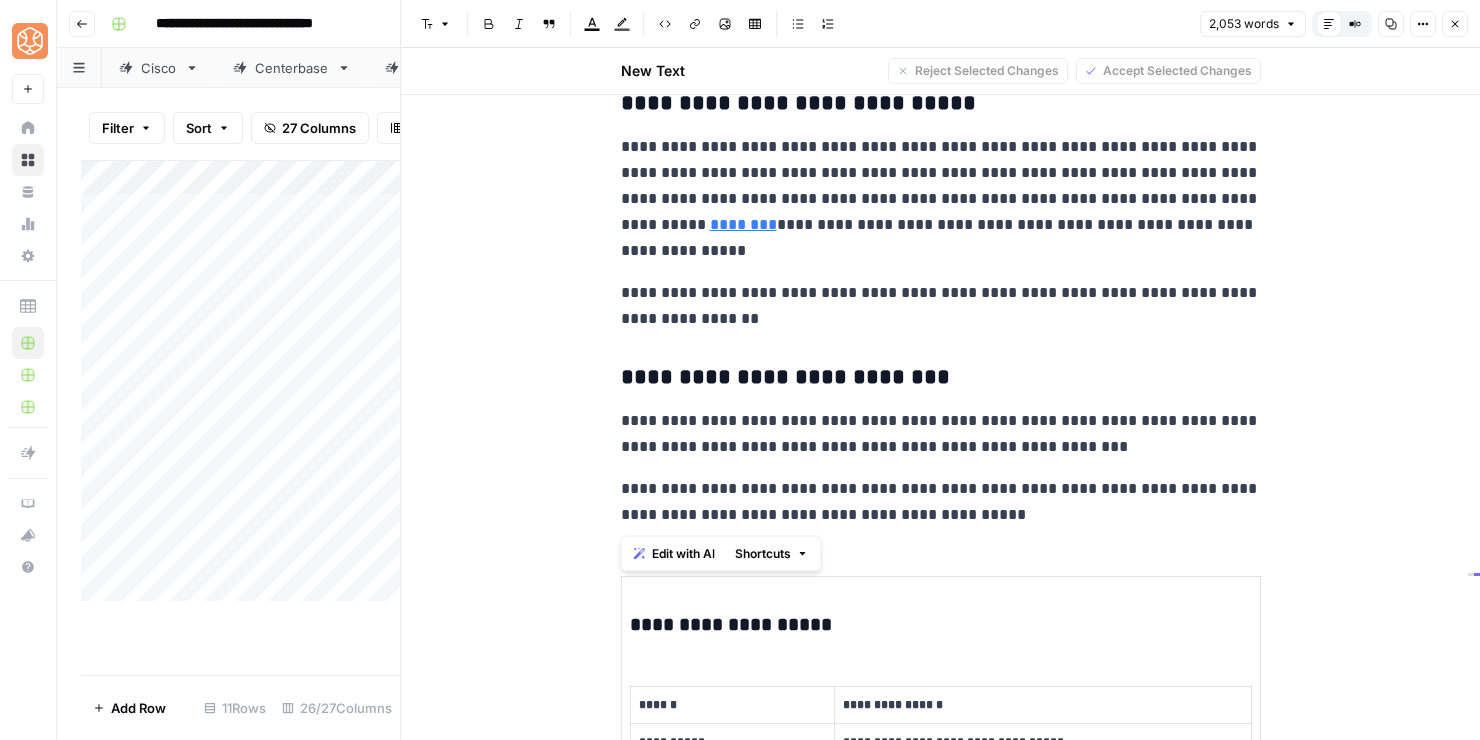 click on "**********" at bounding box center (941, 502) 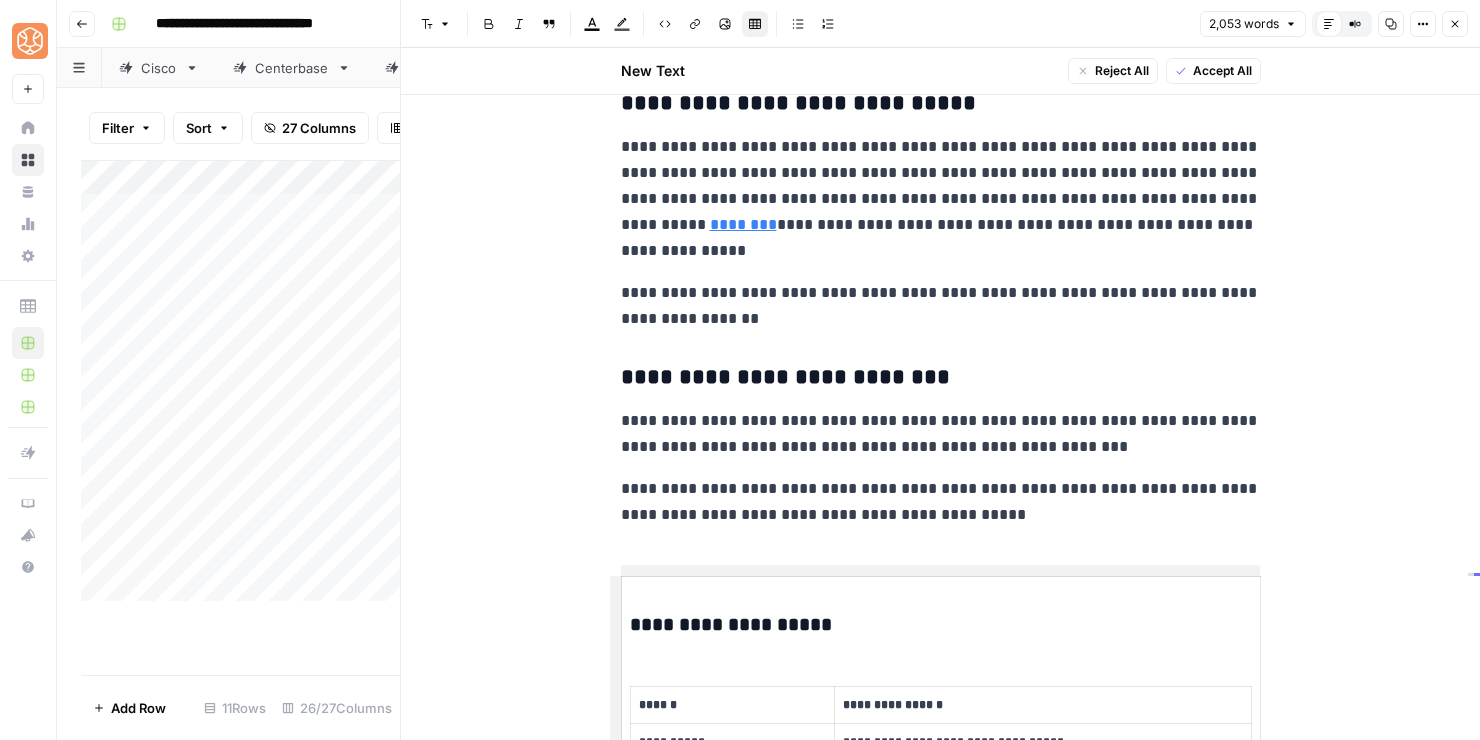 click on "**********" at bounding box center (941, -3122) 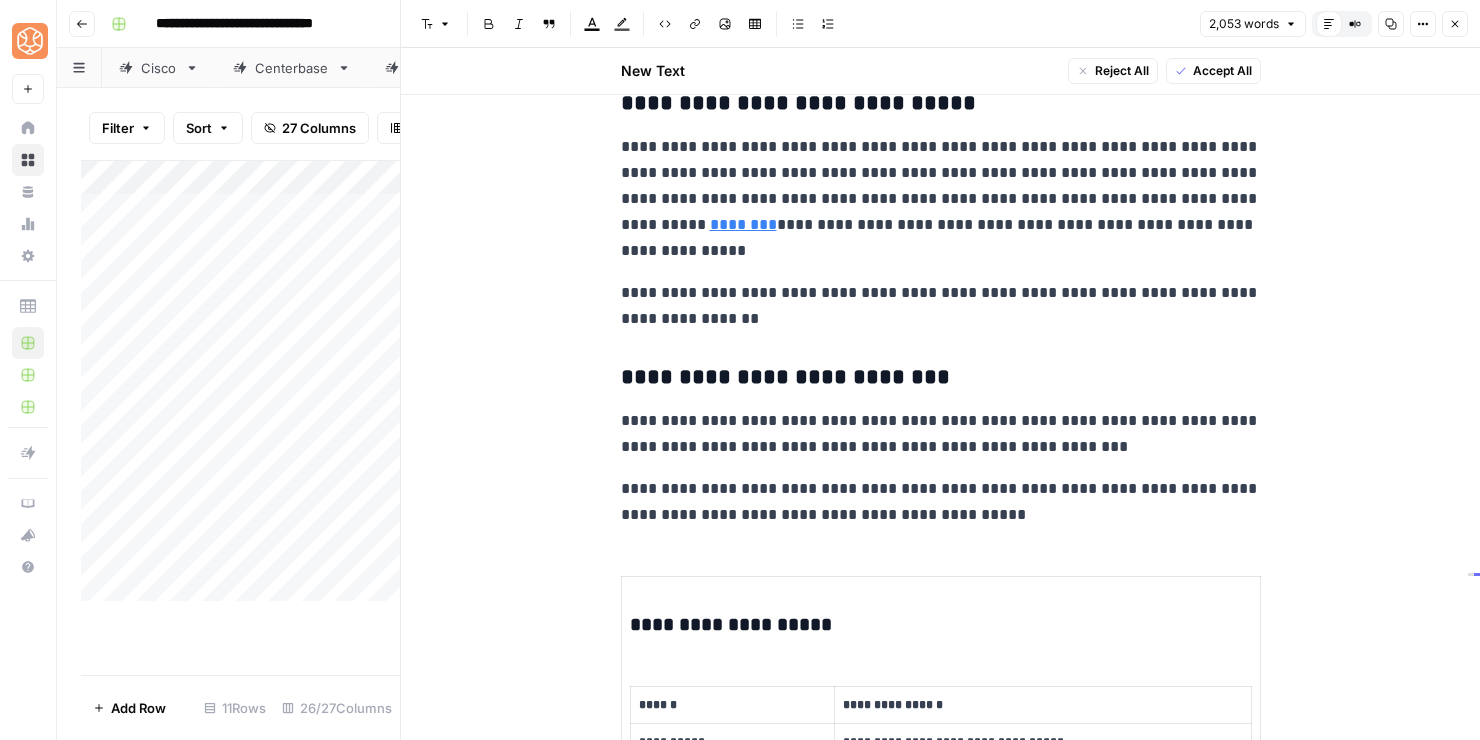 click on "**********" at bounding box center (941, 502) 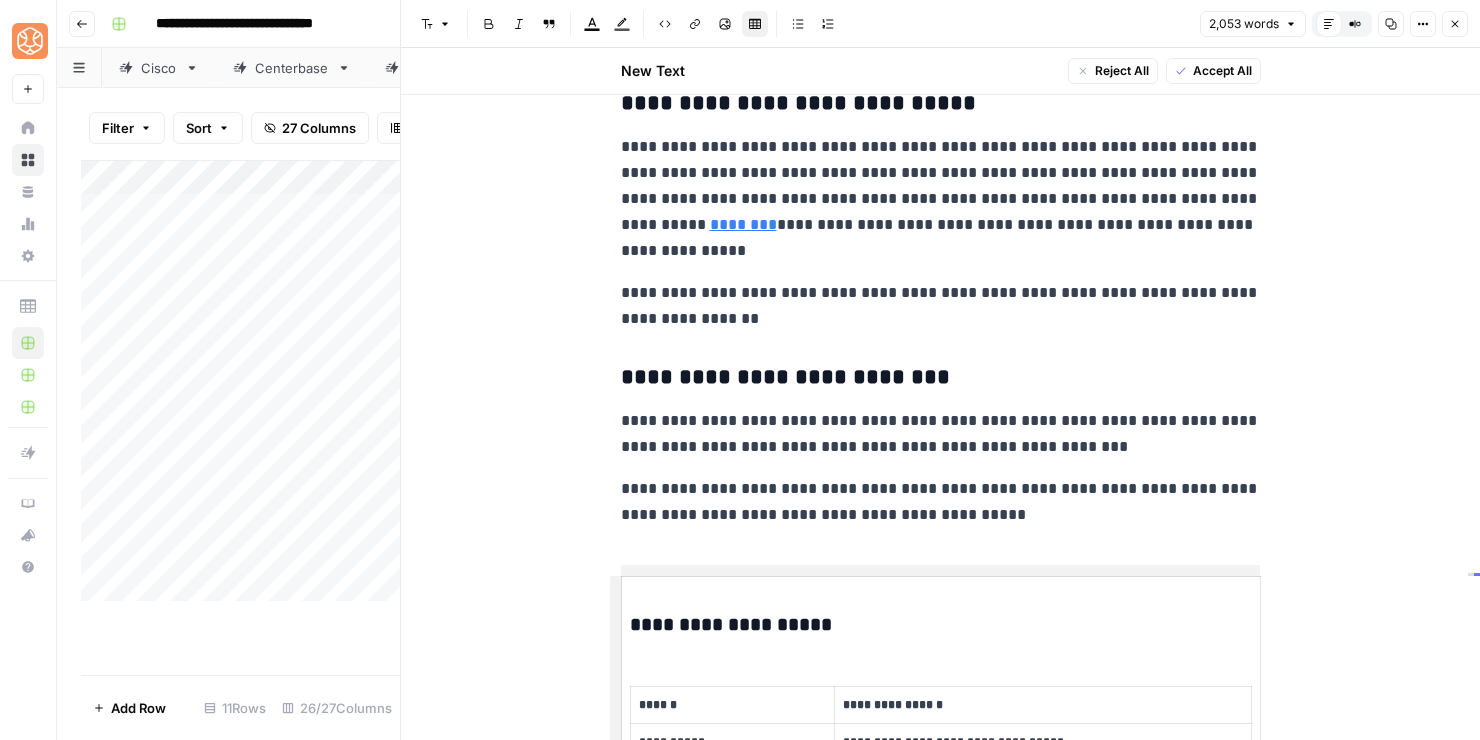 click on "**********" at bounding box center (941, -3122) 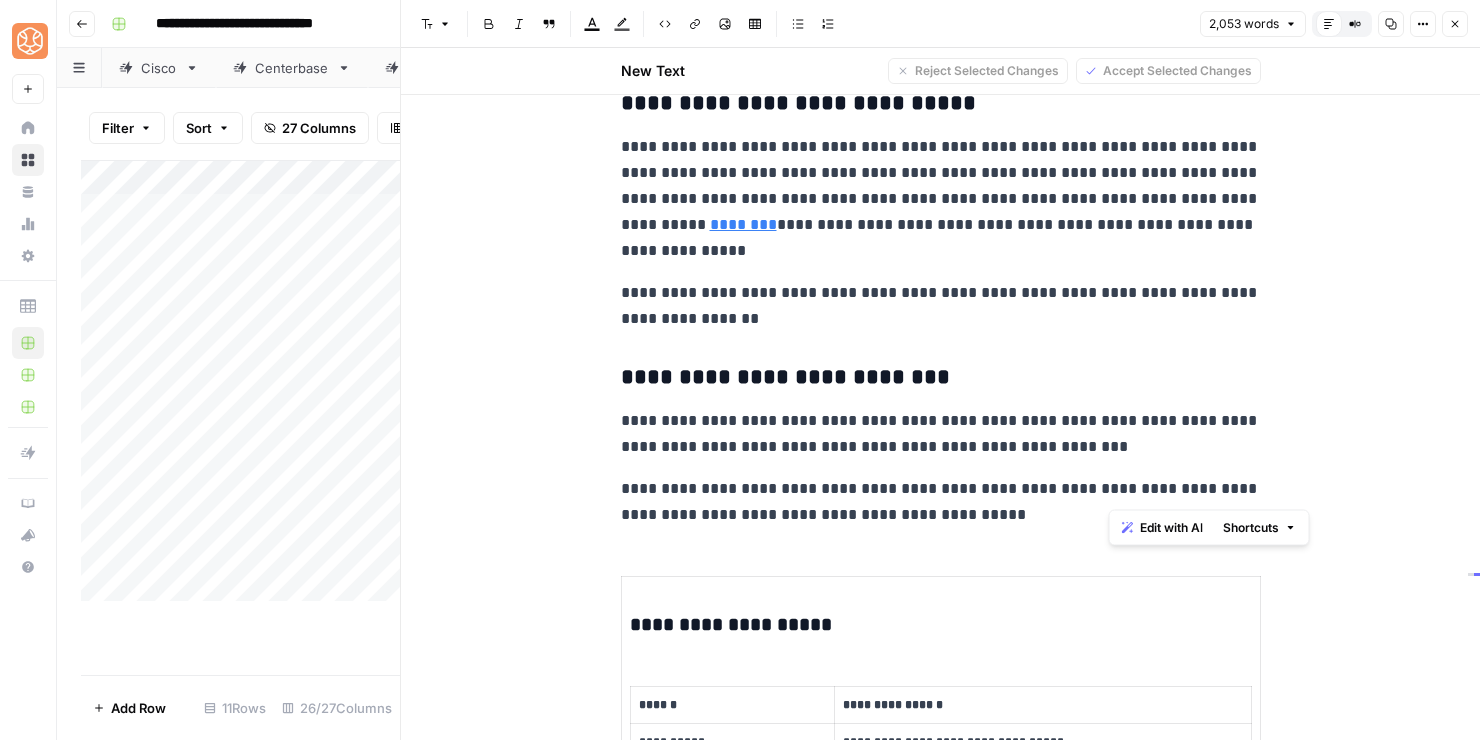 drag, startPoint x: 1241, startPoint y: 488, endPoint x: 1113, endPoint y: 490, distance: 128.01562 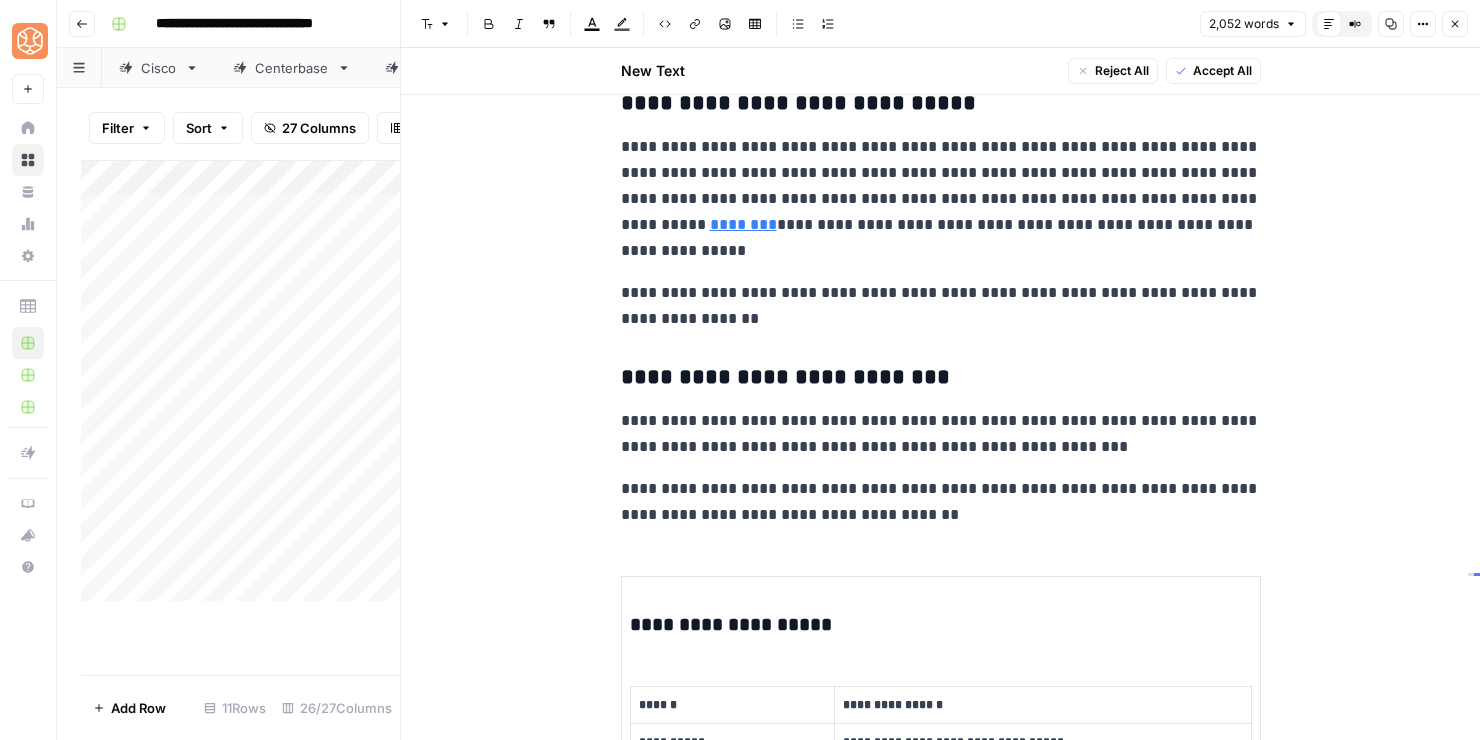 click on "**********" at bounding box center [941, 502] 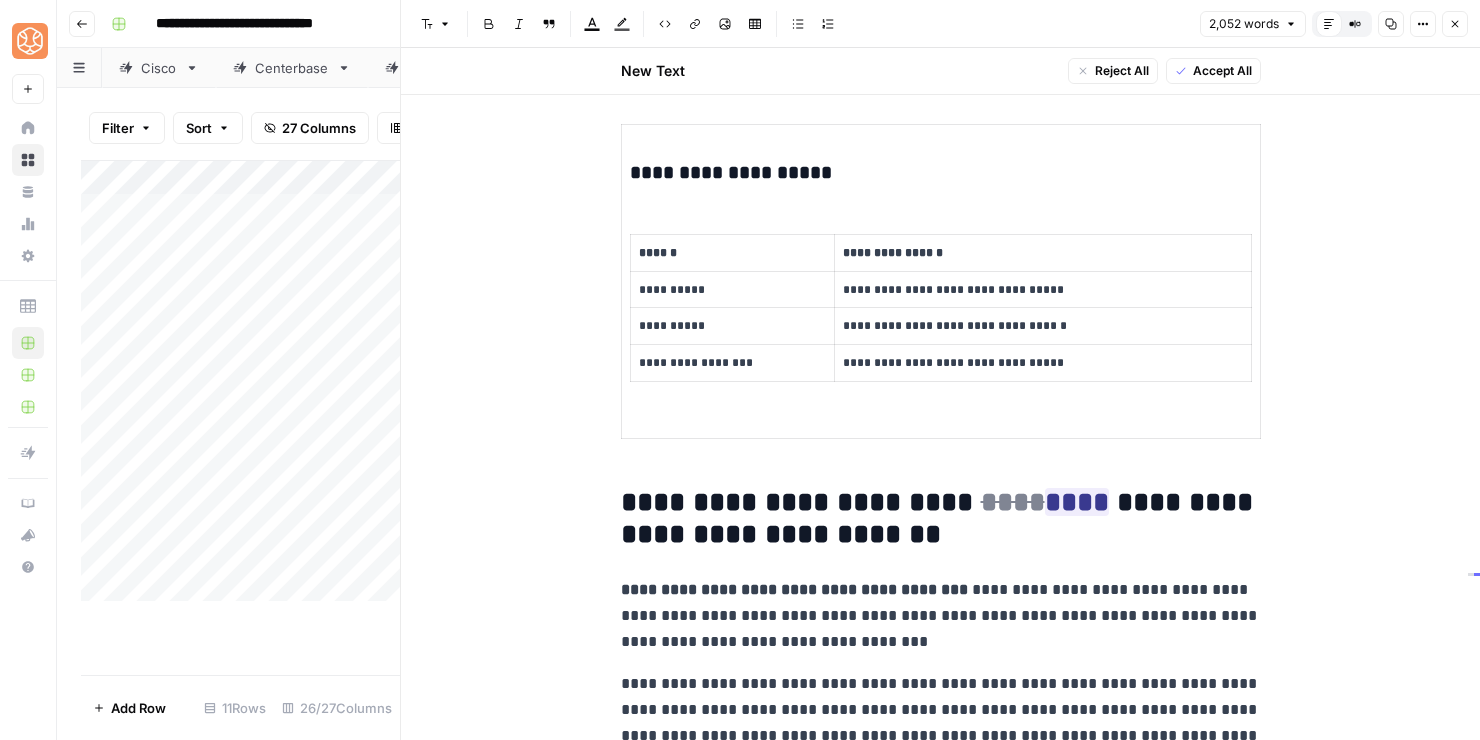 scroll, scrollTop: 8885, scrollLeft: 0, axis: vertical 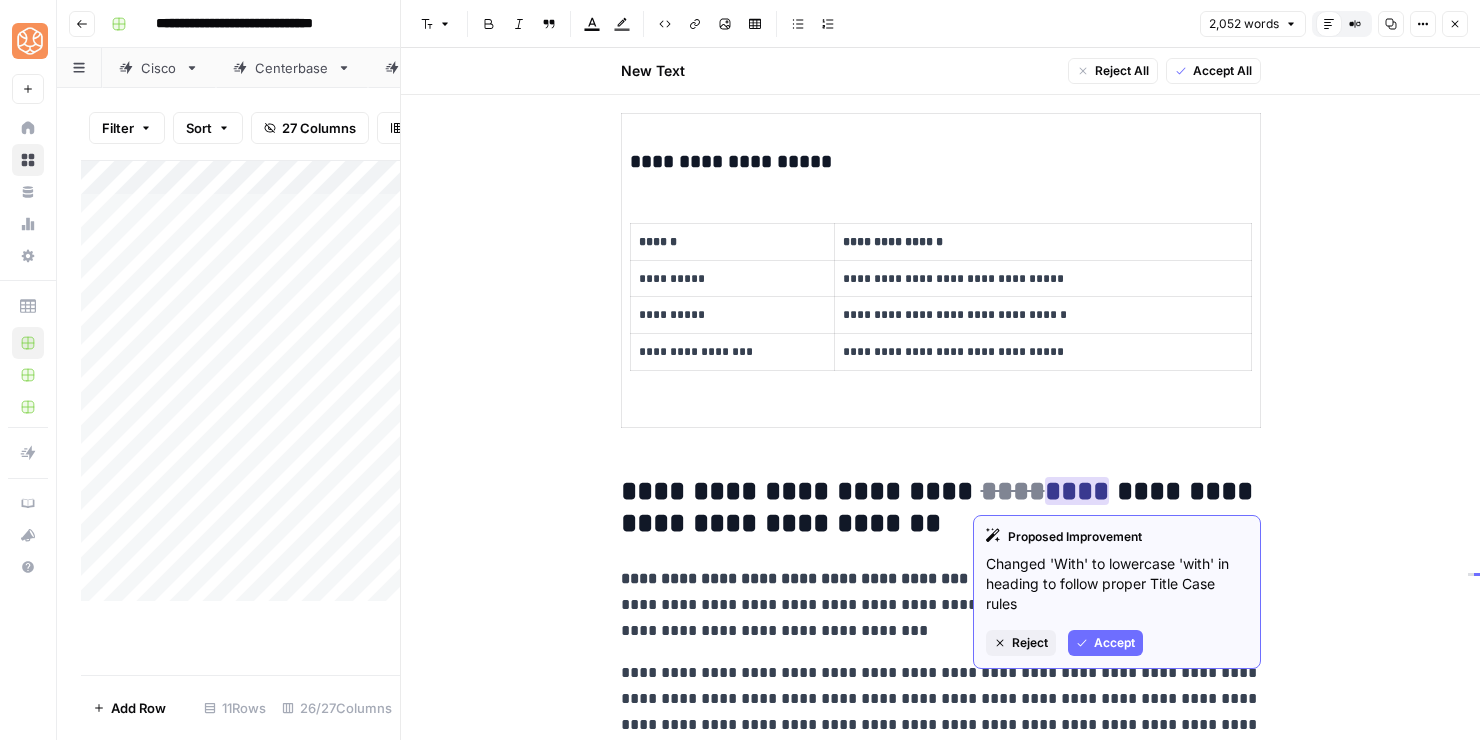 click on "Accept" at bounding box center (1114, 643) 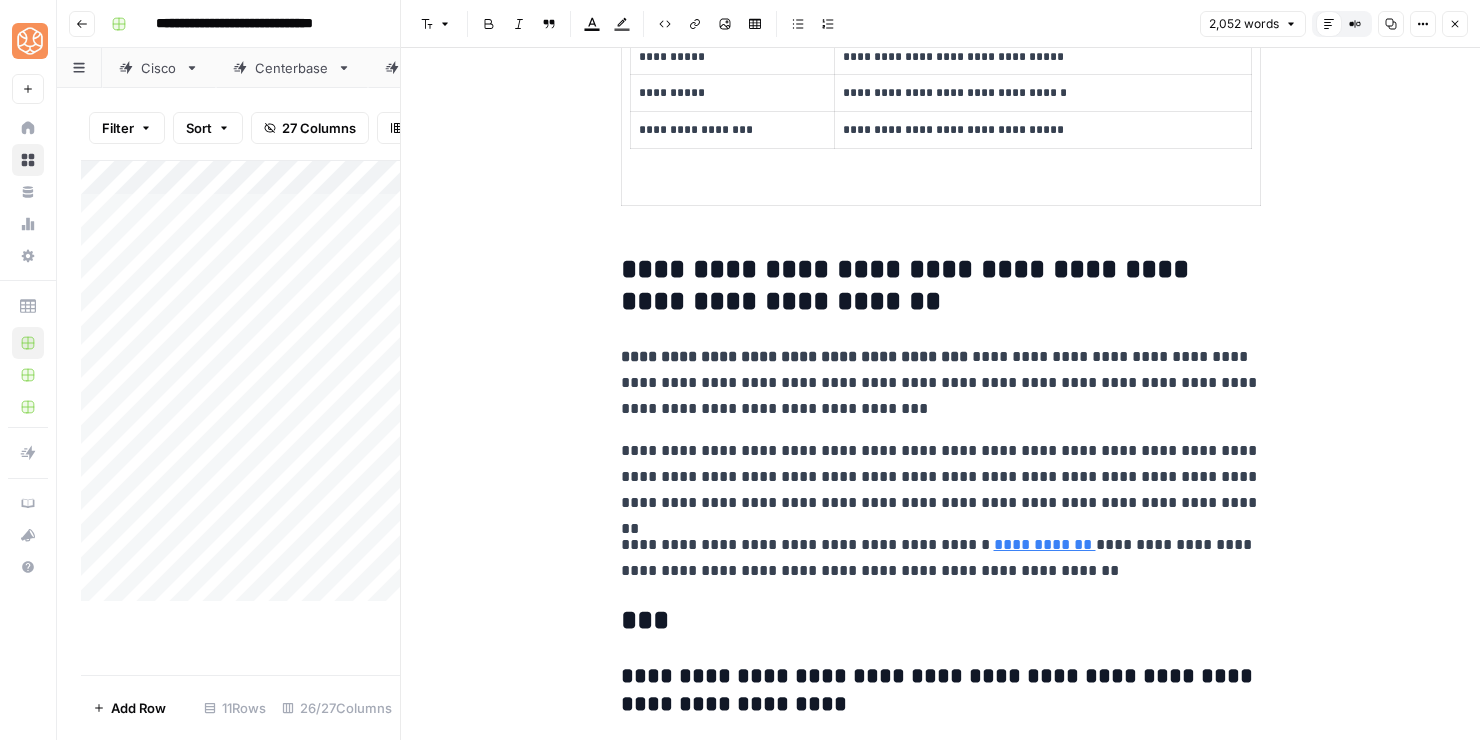 scroll, scrollTop: 9063, scrollLeft: 0, axis: vertical 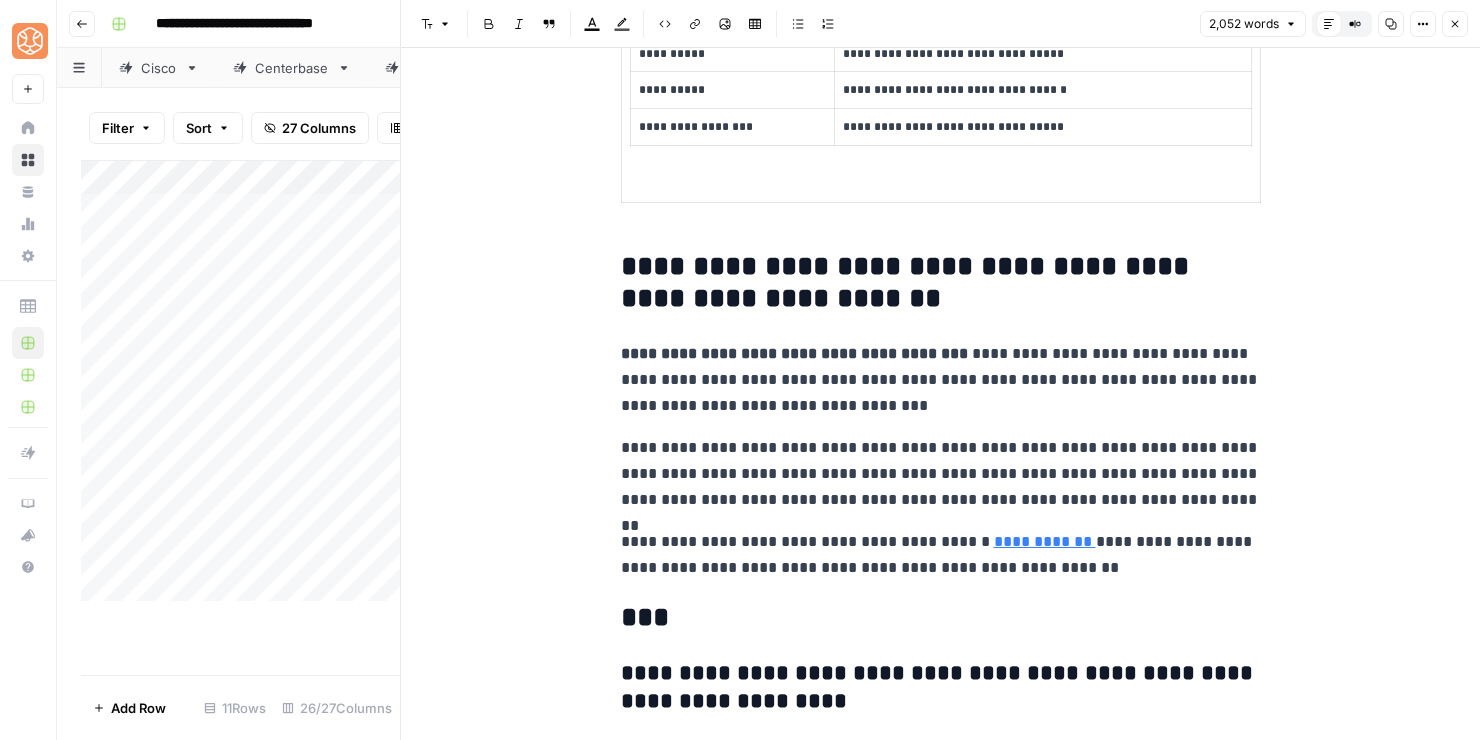 click on "**********" at bounding box center (941, 283) 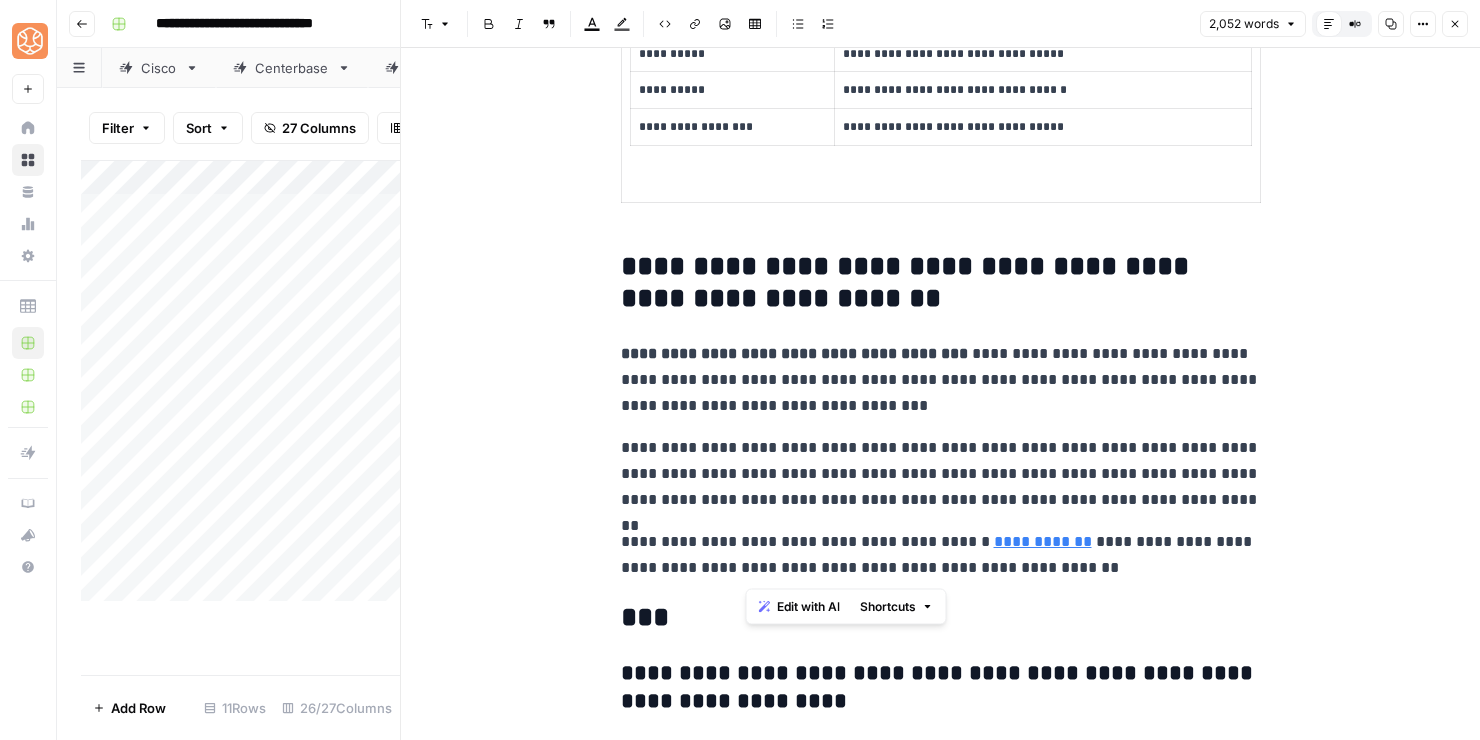 drag, startPoint x: 1127, startPoint y: 563, endPoint x: 741, endPoint y: 391, distance: 422.58728 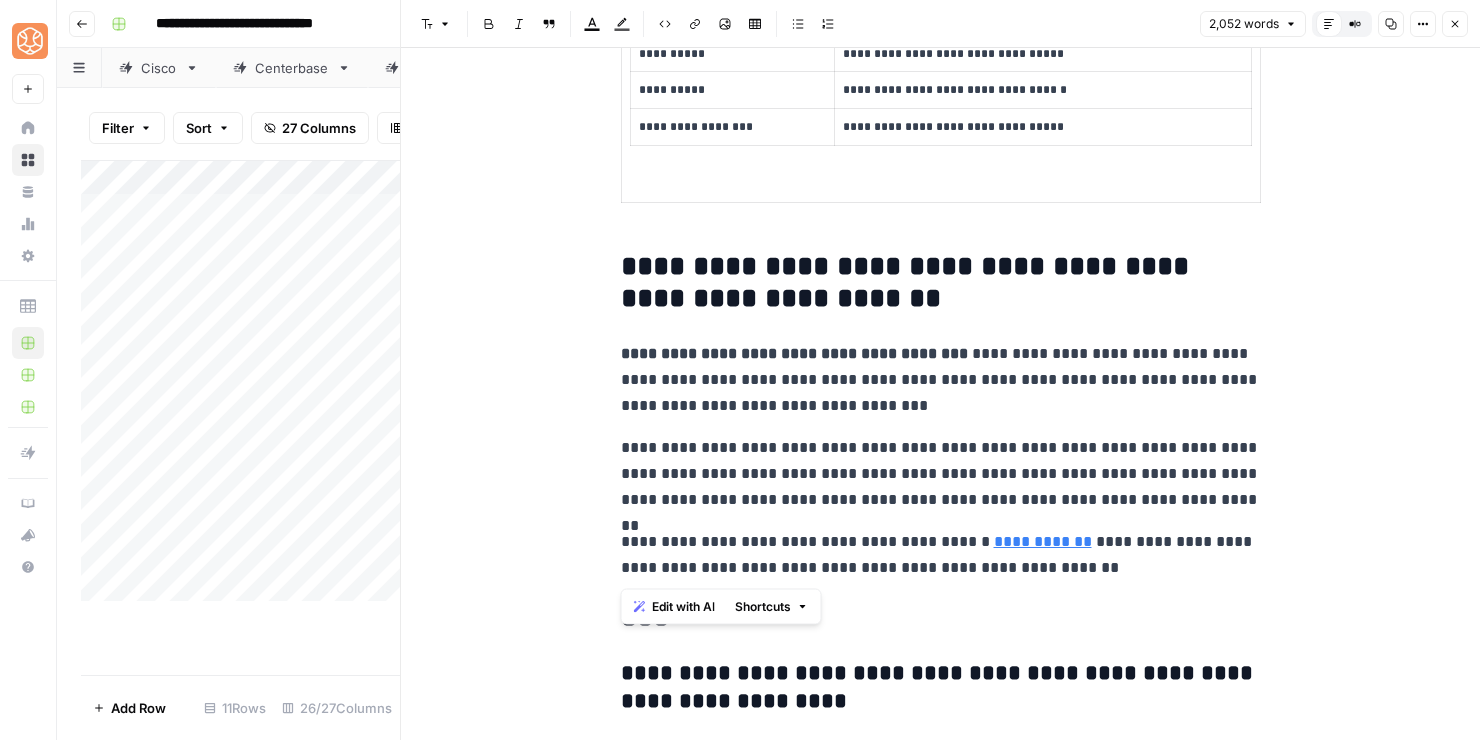 drag, startPoint x: 624, startPoint y: 354, endPoint x: 1177, endPoint y: 563, distance: 591.1768 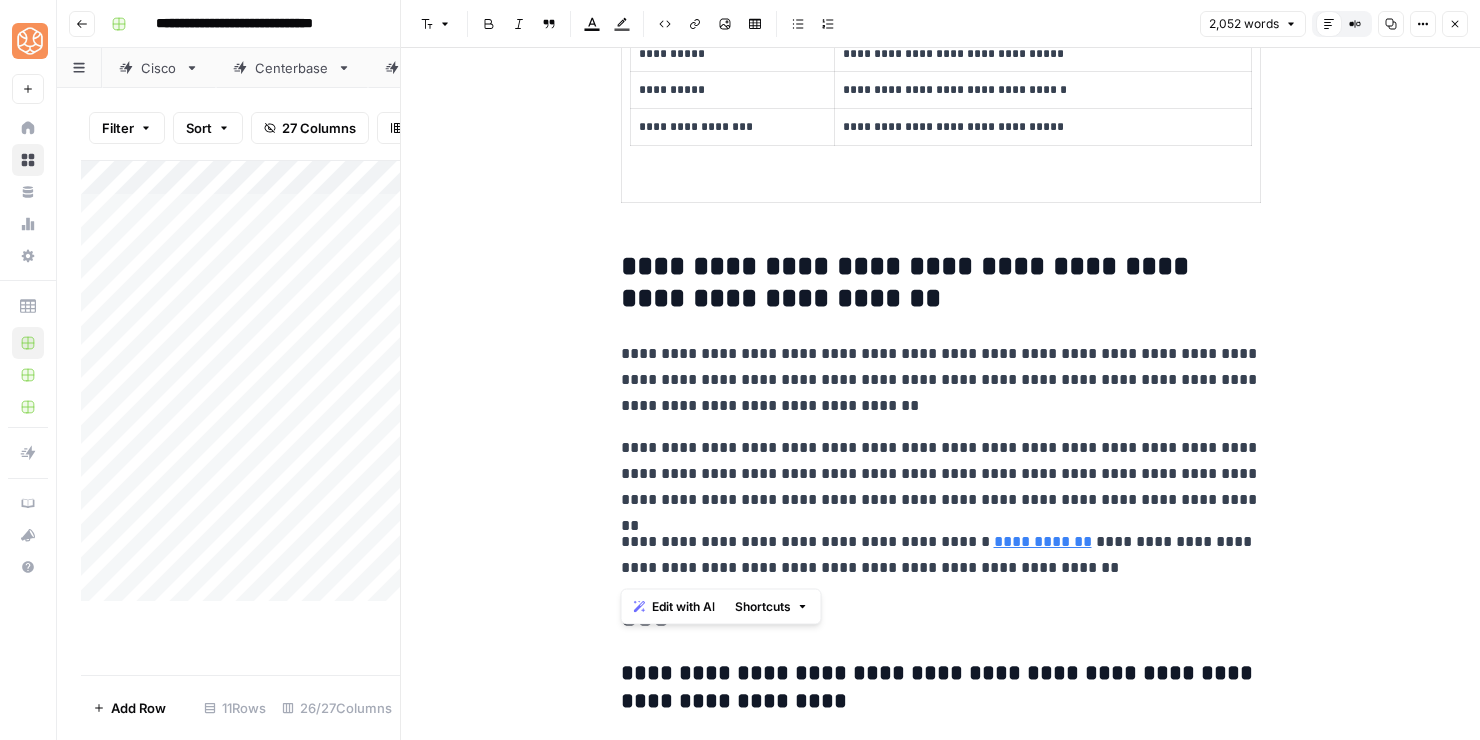 click on "**********" at bounding box center [941, 555] 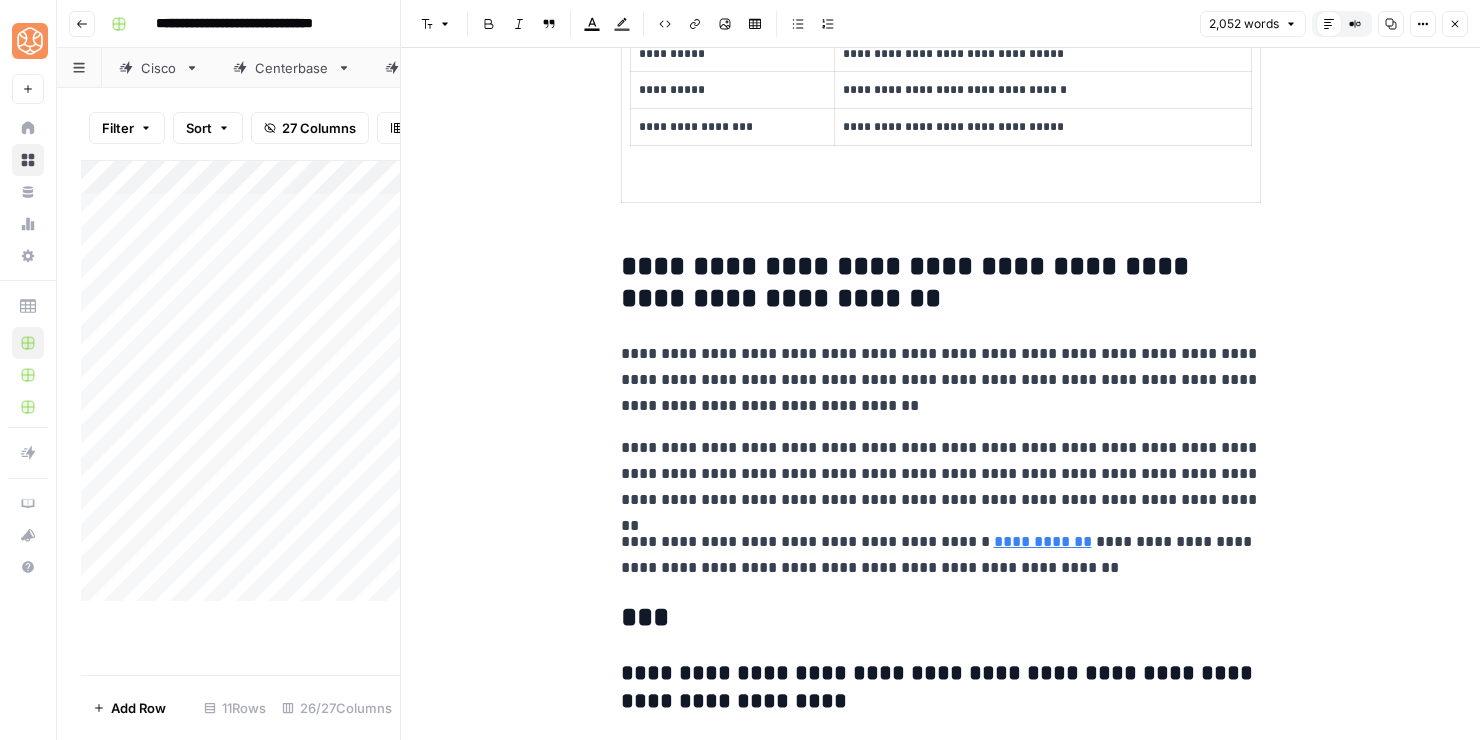 click on "**********" at bounding box center [941, 380] 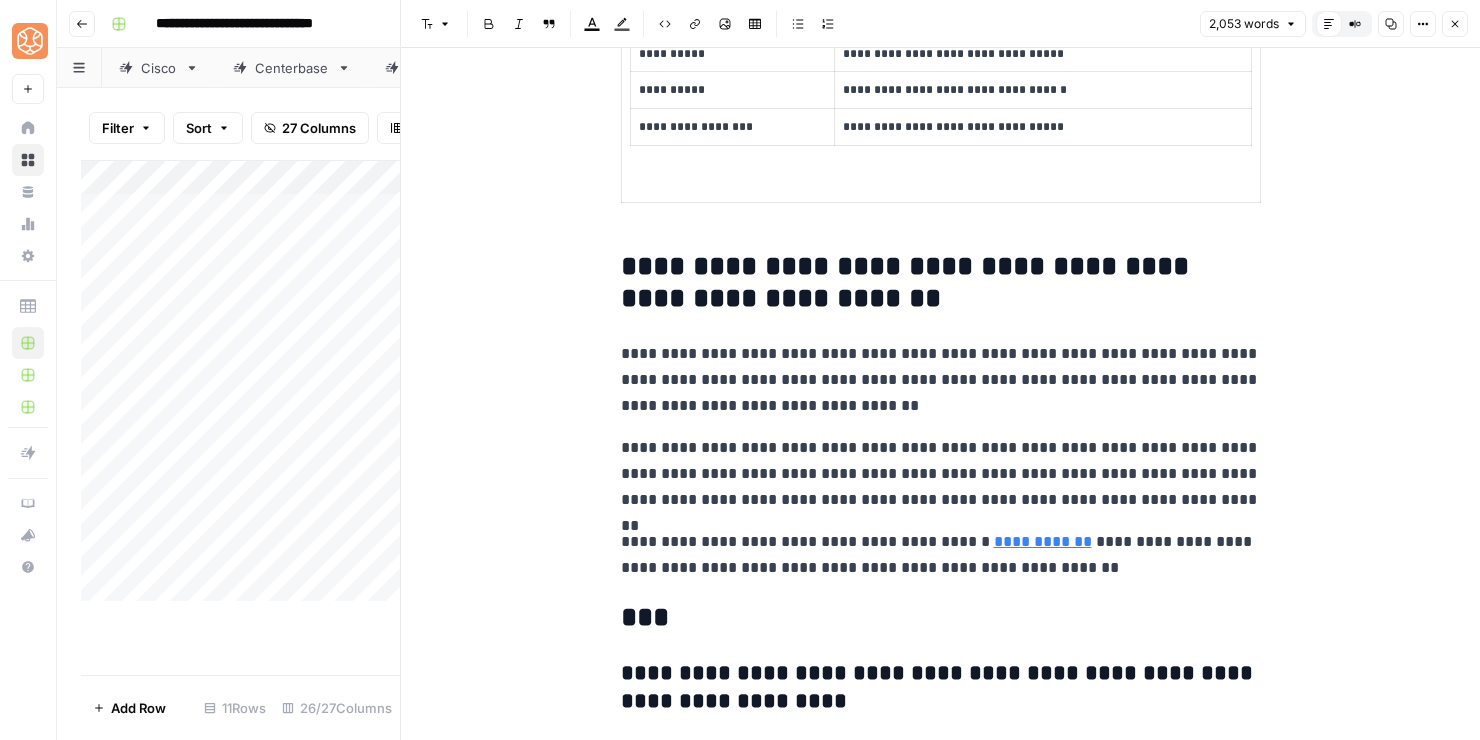 click on "**********" at bounding box center [941, 380] 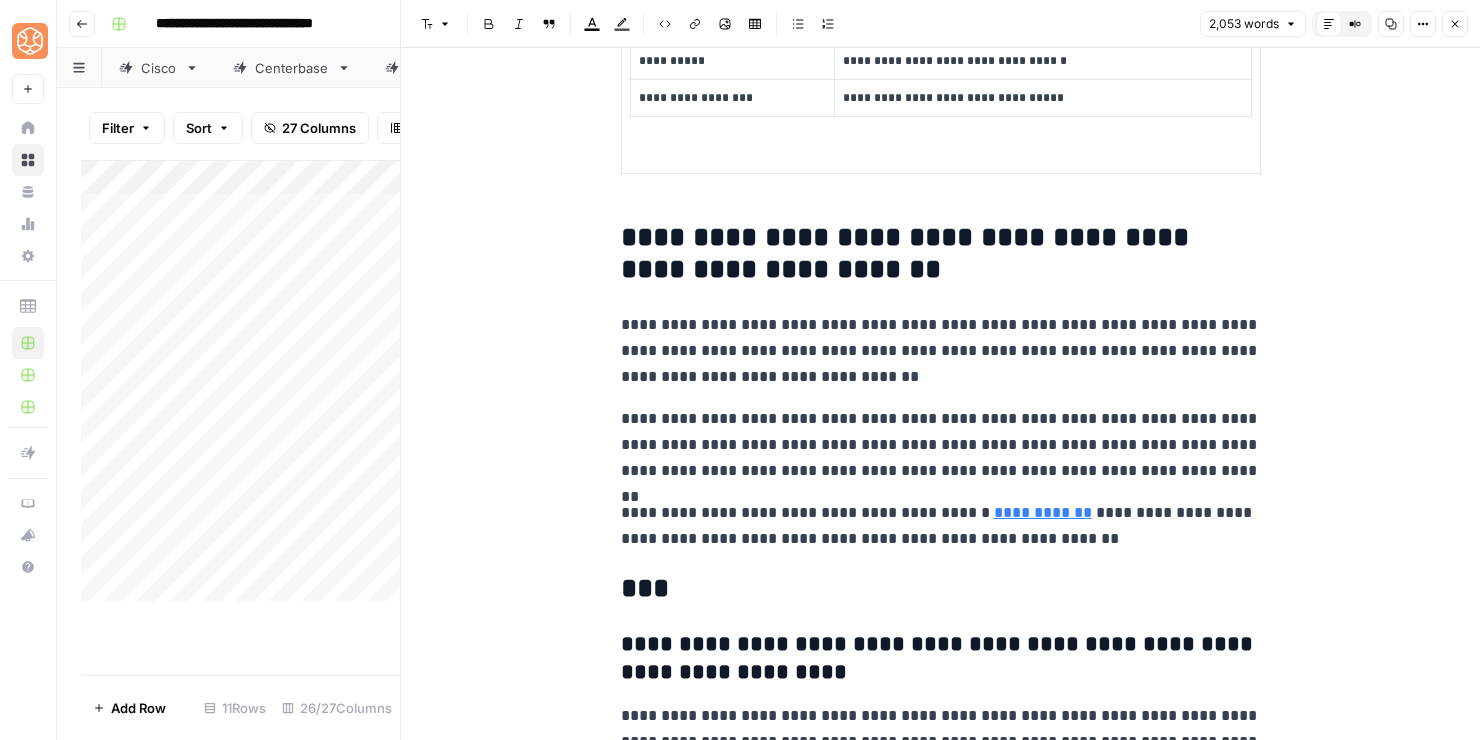 scroll, scrollTop: 9099, scrollLeft: 0, axis: vertical 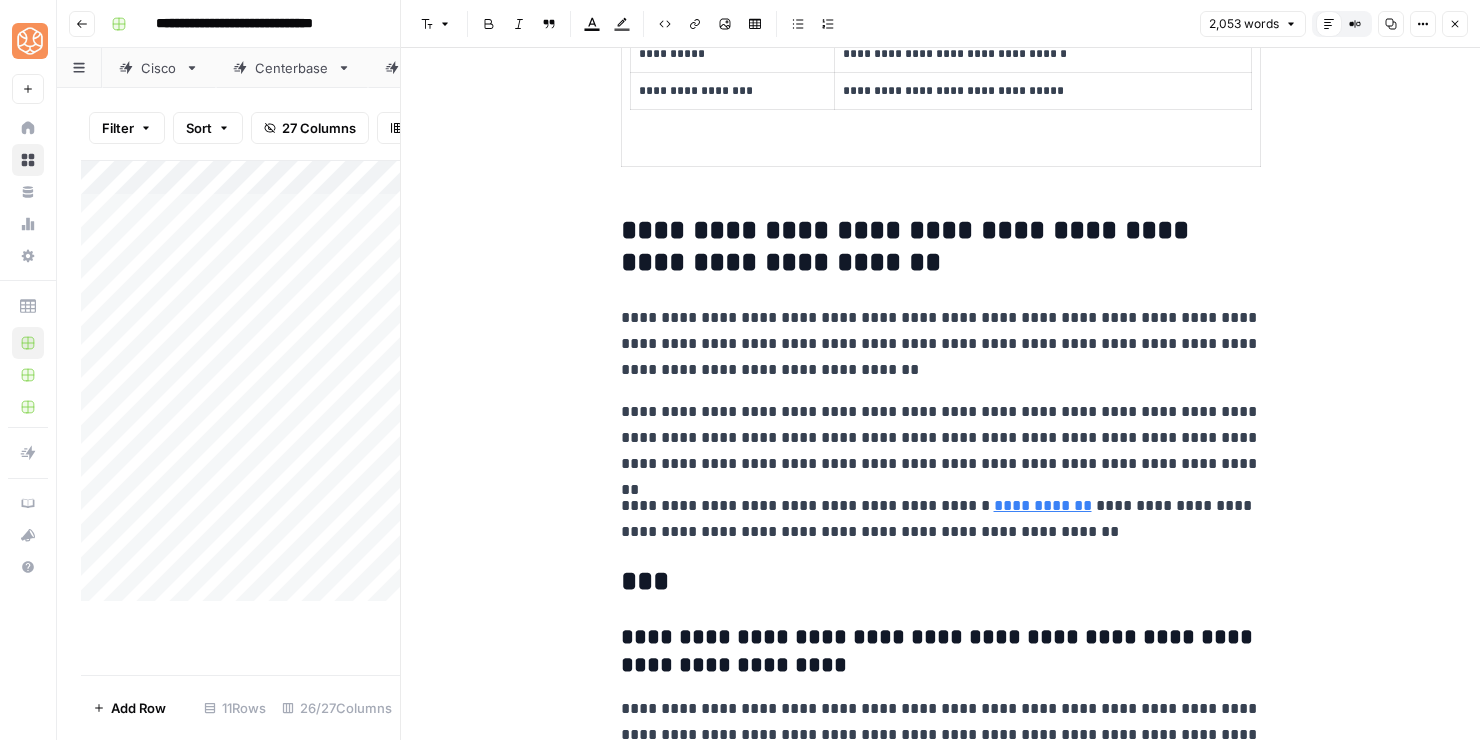 click on "**********" at bounding box center [941, 438] 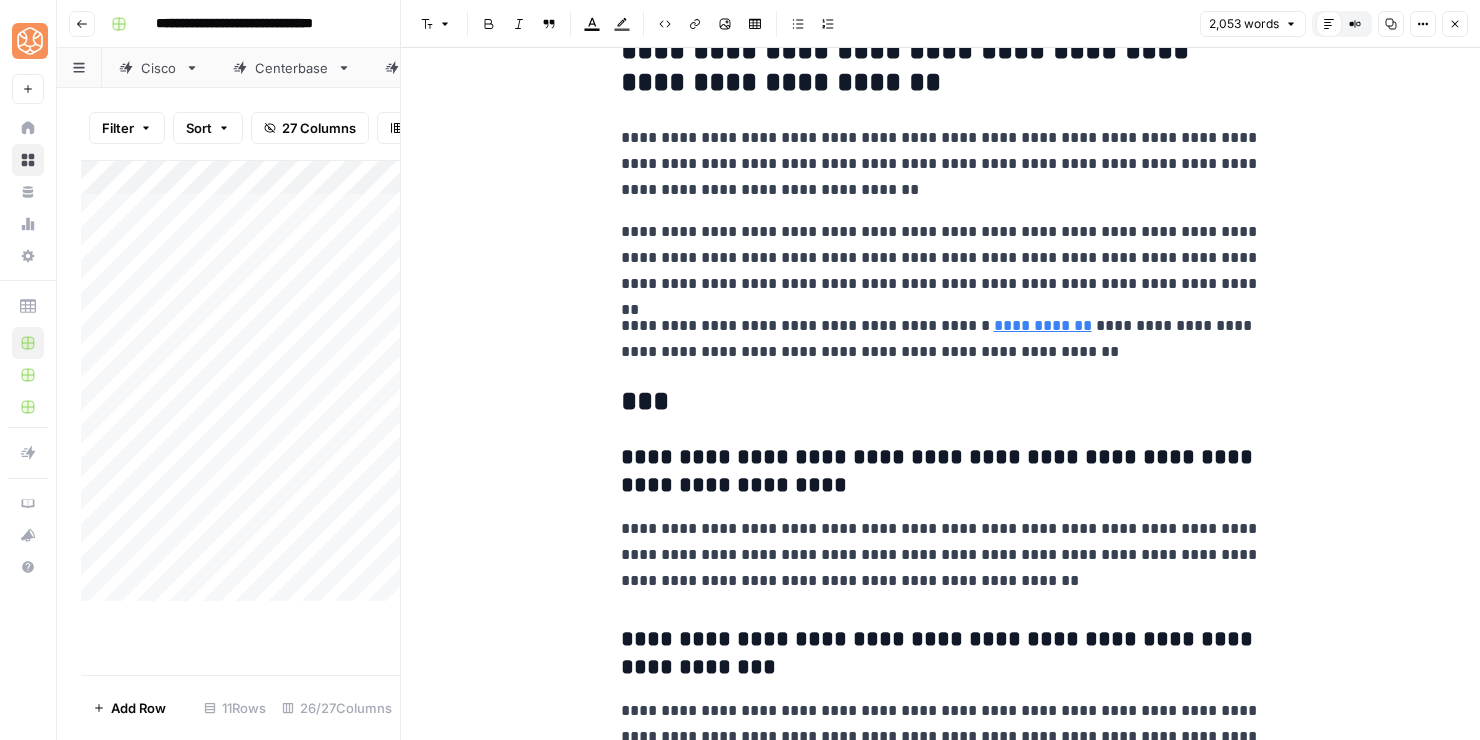 scroll, scrollTop: 9106, scrollLeft: 0, axis: vertical 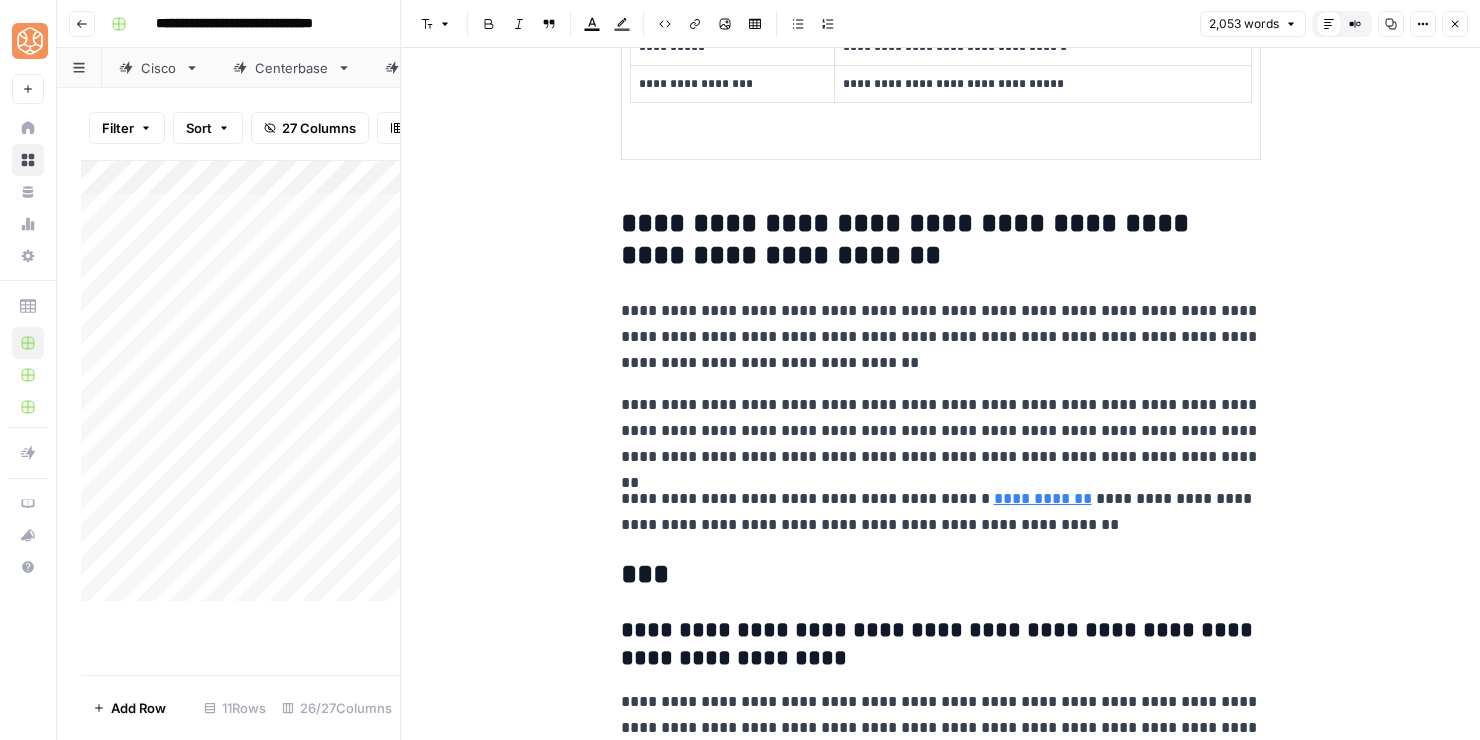 click on "**********" at bounding box center (941, 512) 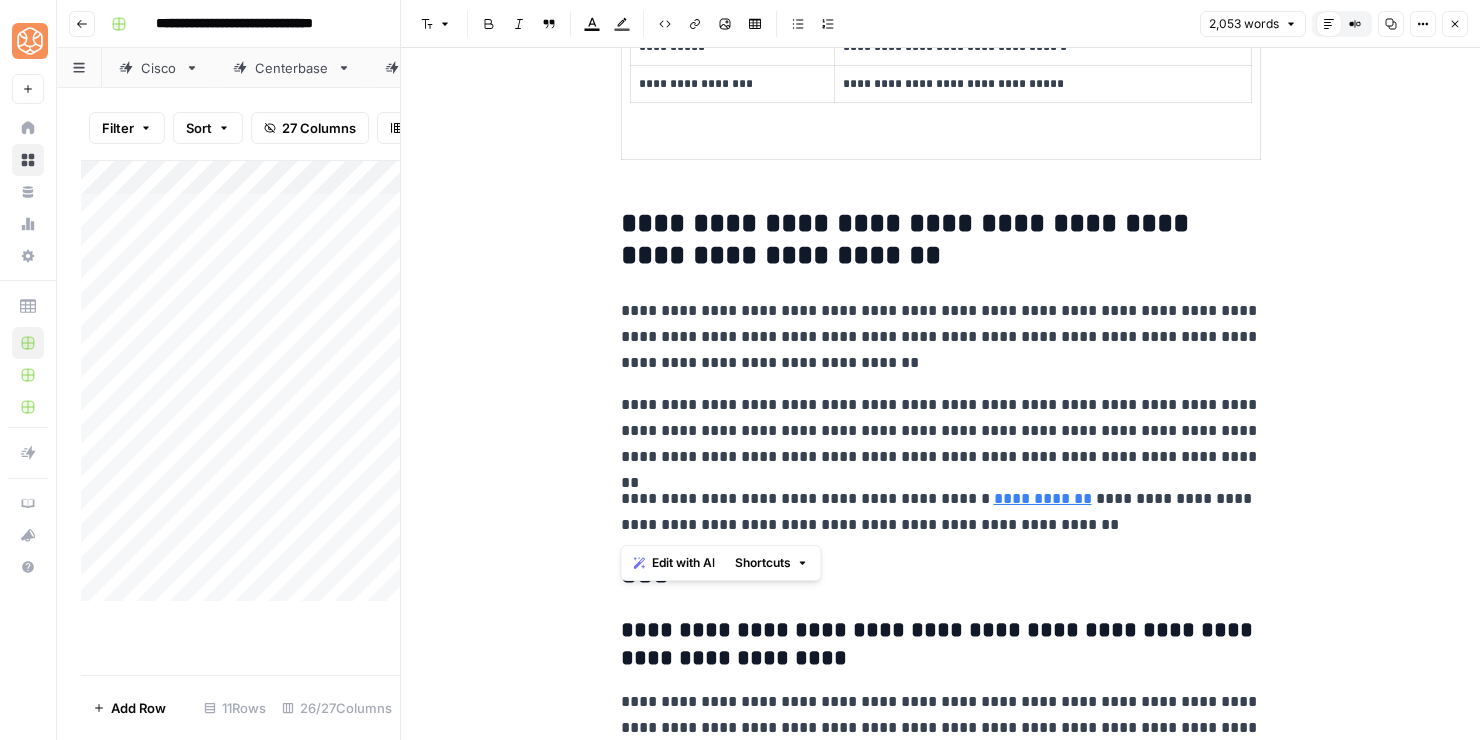 drag, startPoint x: 1098, startPoint y: 522, endPoint x: 1031, endPoint y: 203, distance: 325.9601 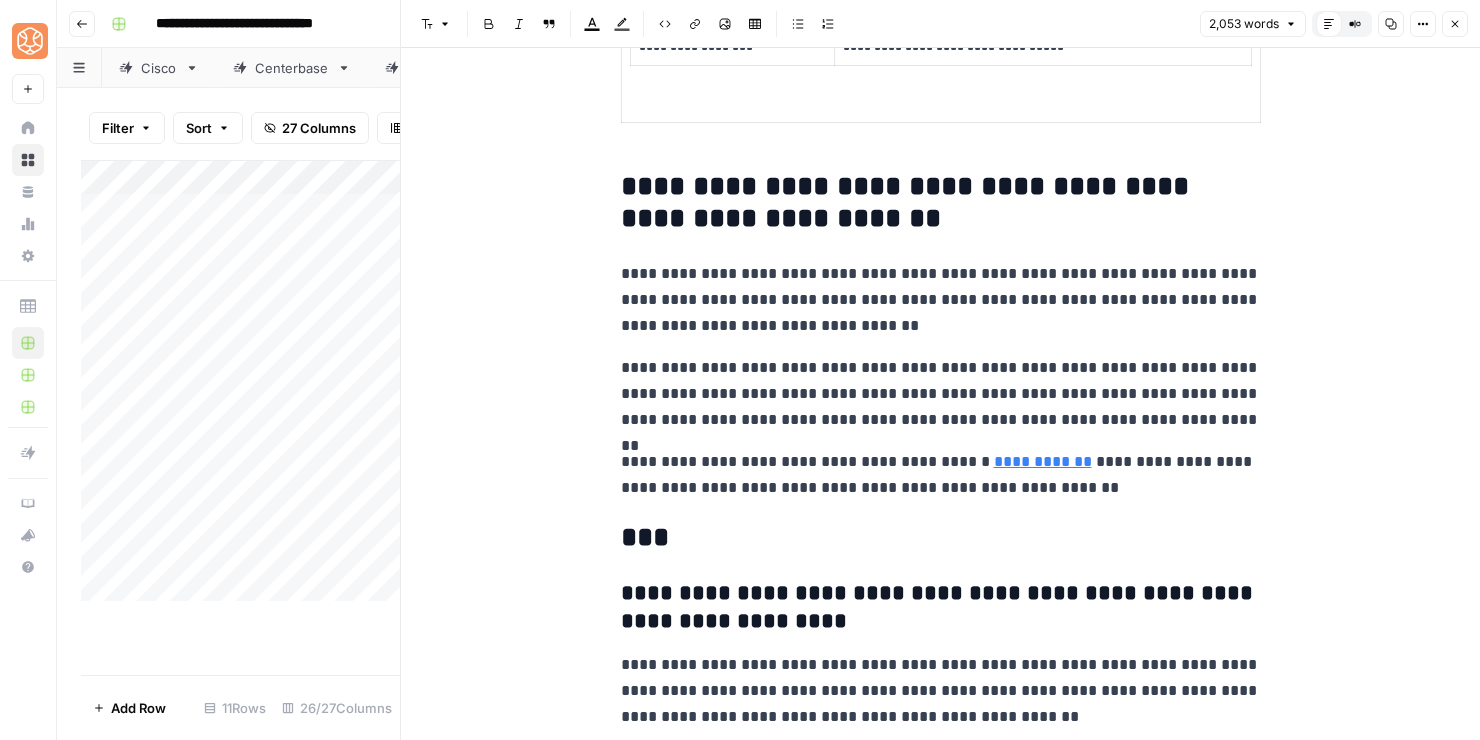 scroll, scrollTop: 9147, scrollLeft: 0, axis: vertical 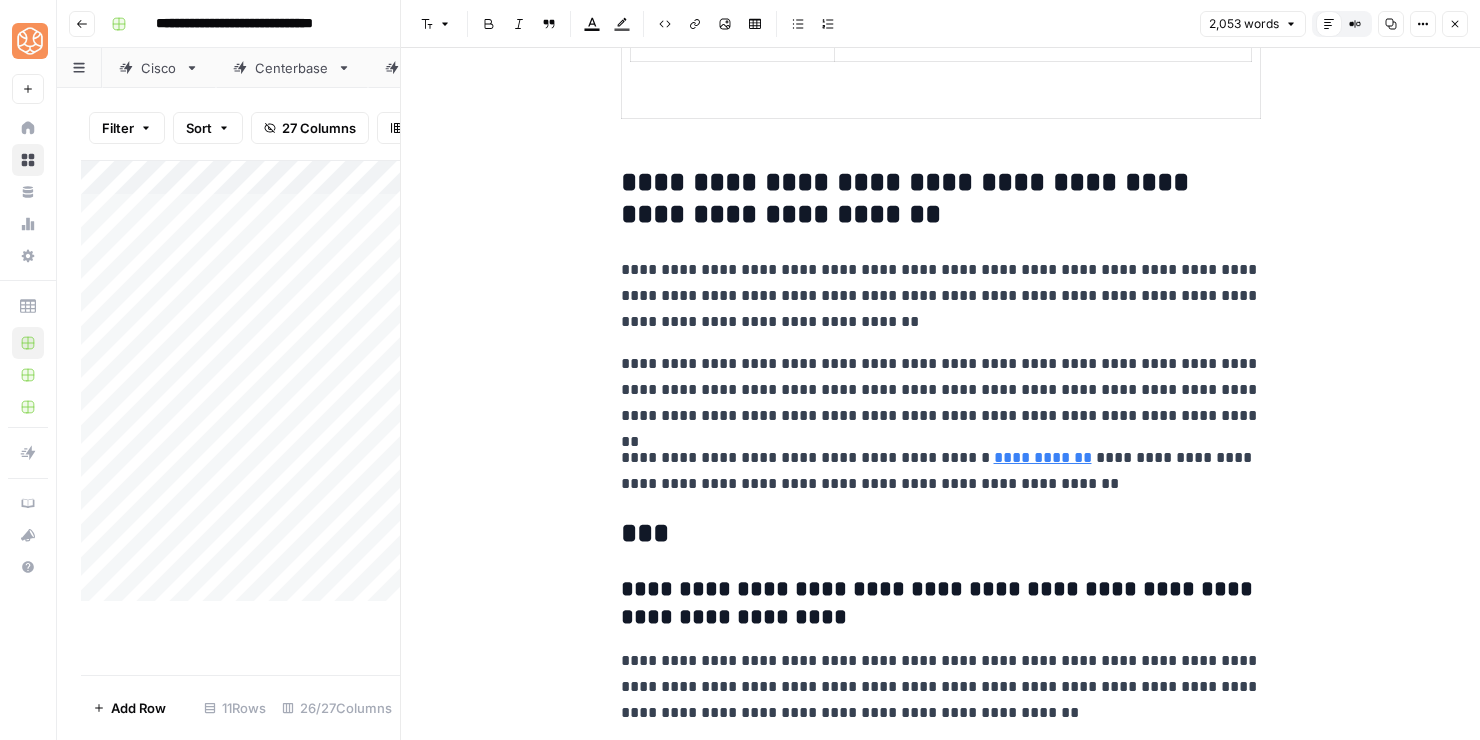 click on "**********" at bounding box center (940, -3910) 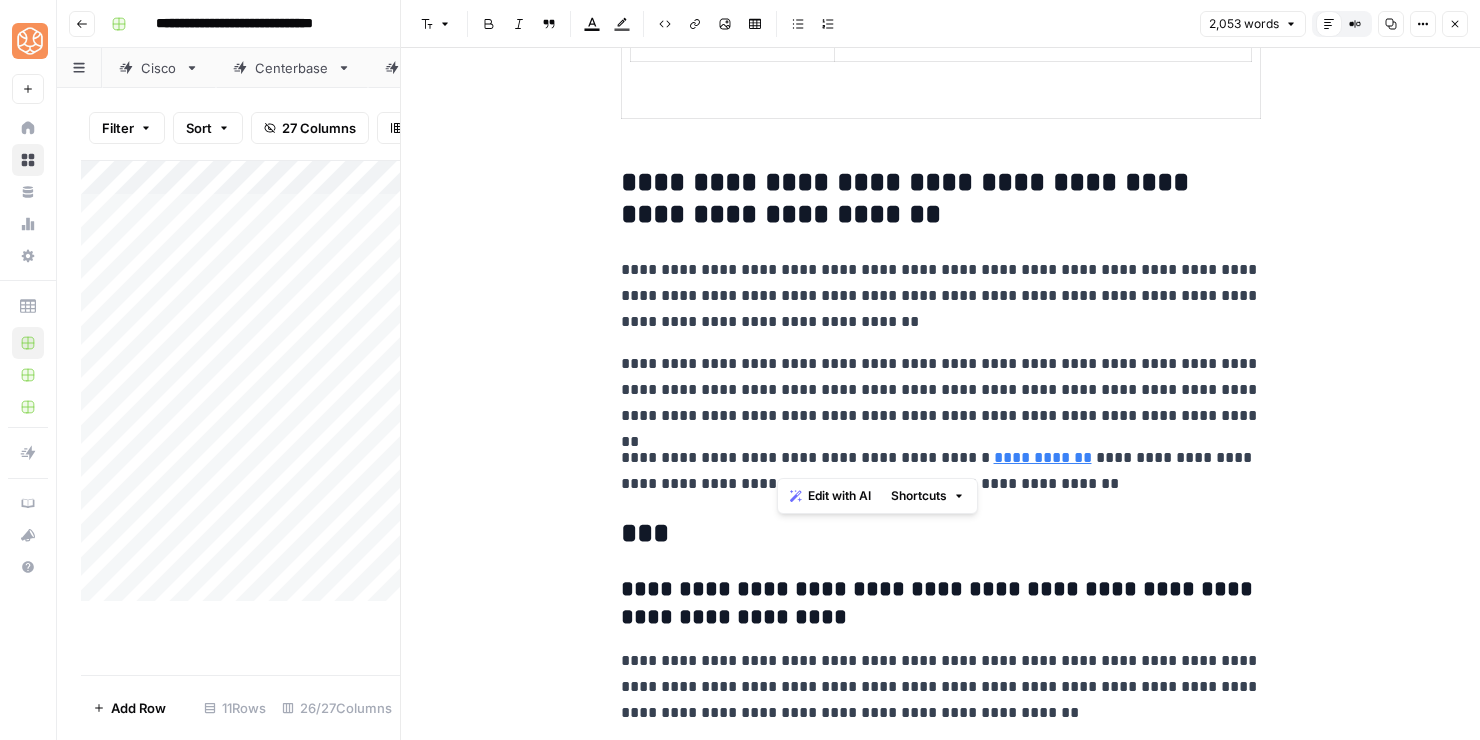 drag, startPoint x: 986, startPoint y: 455, endPoint x: 778, endPoint y: 307, distance: 255.28024 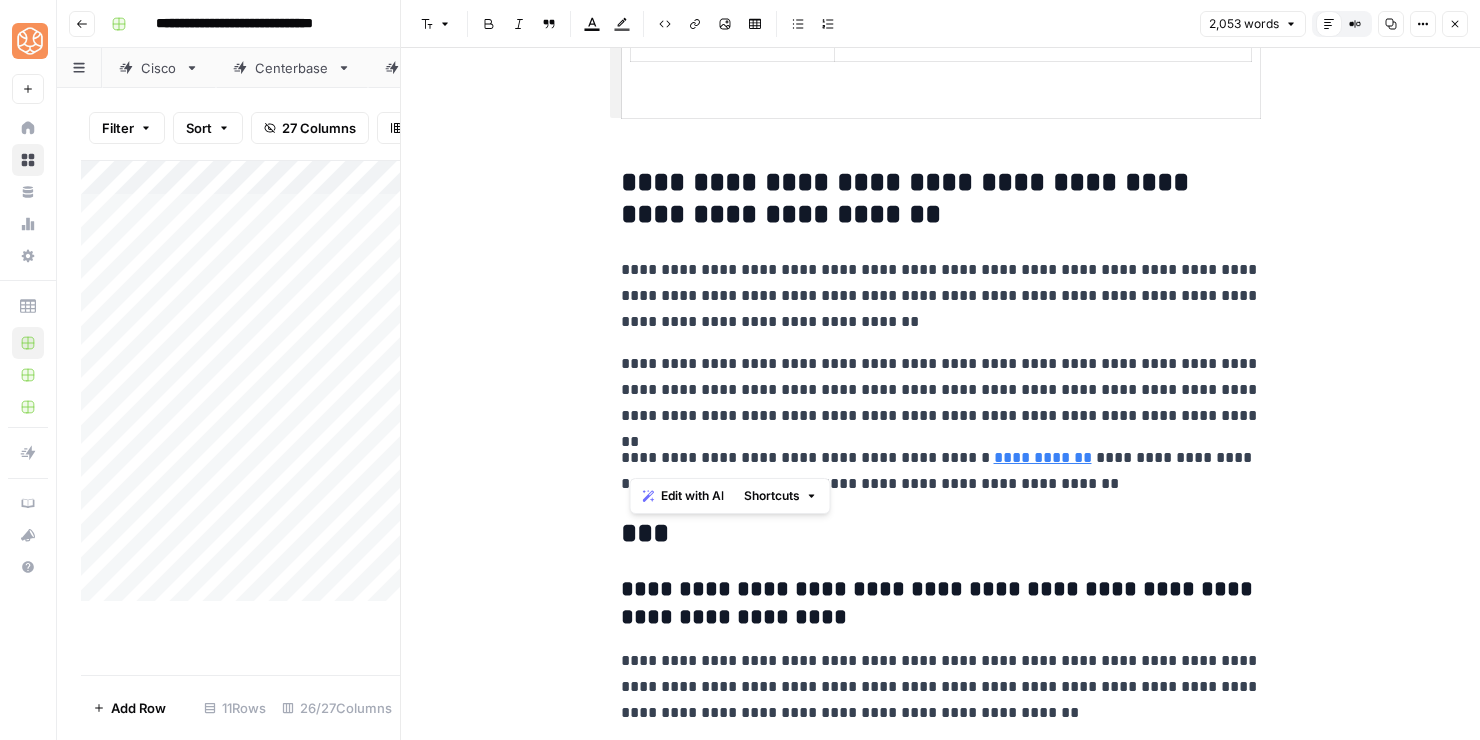 drag, startPoint x: 624, startPoint y: 266, endPoint x: 986, endPoint y: 466, distance: 413.57465 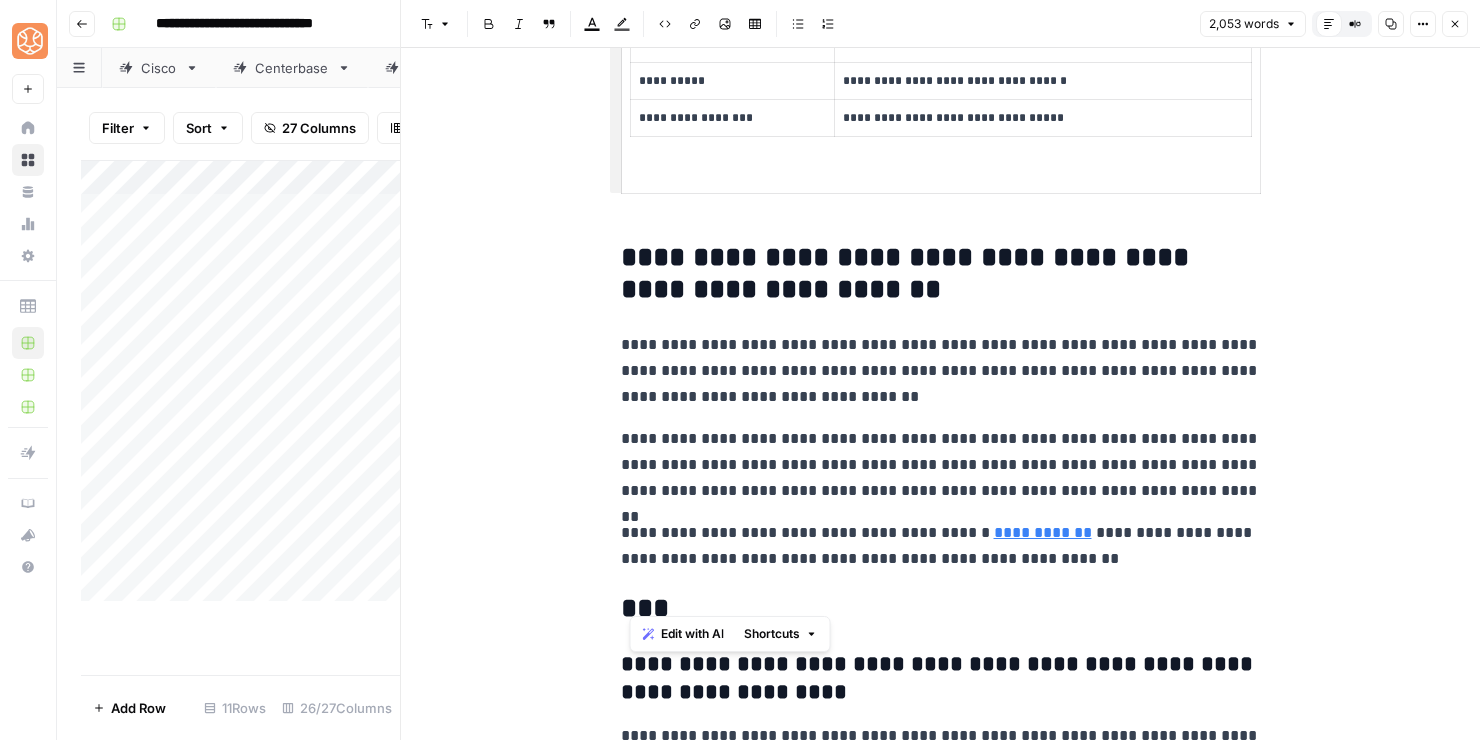 scroll, scrollTop: 9092, scrollLeft: 0, axis: vertical 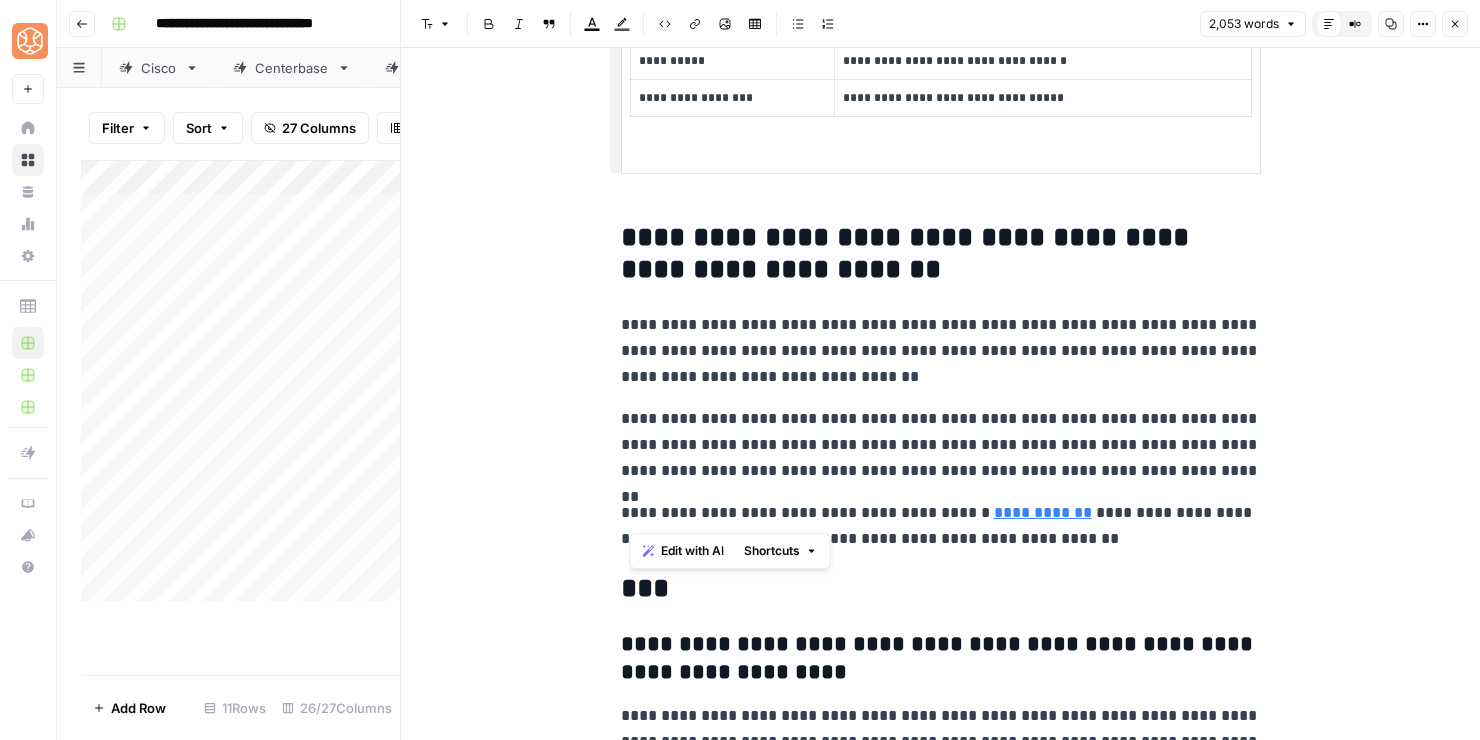 click on "**********" at bounding box center (941, -3839) 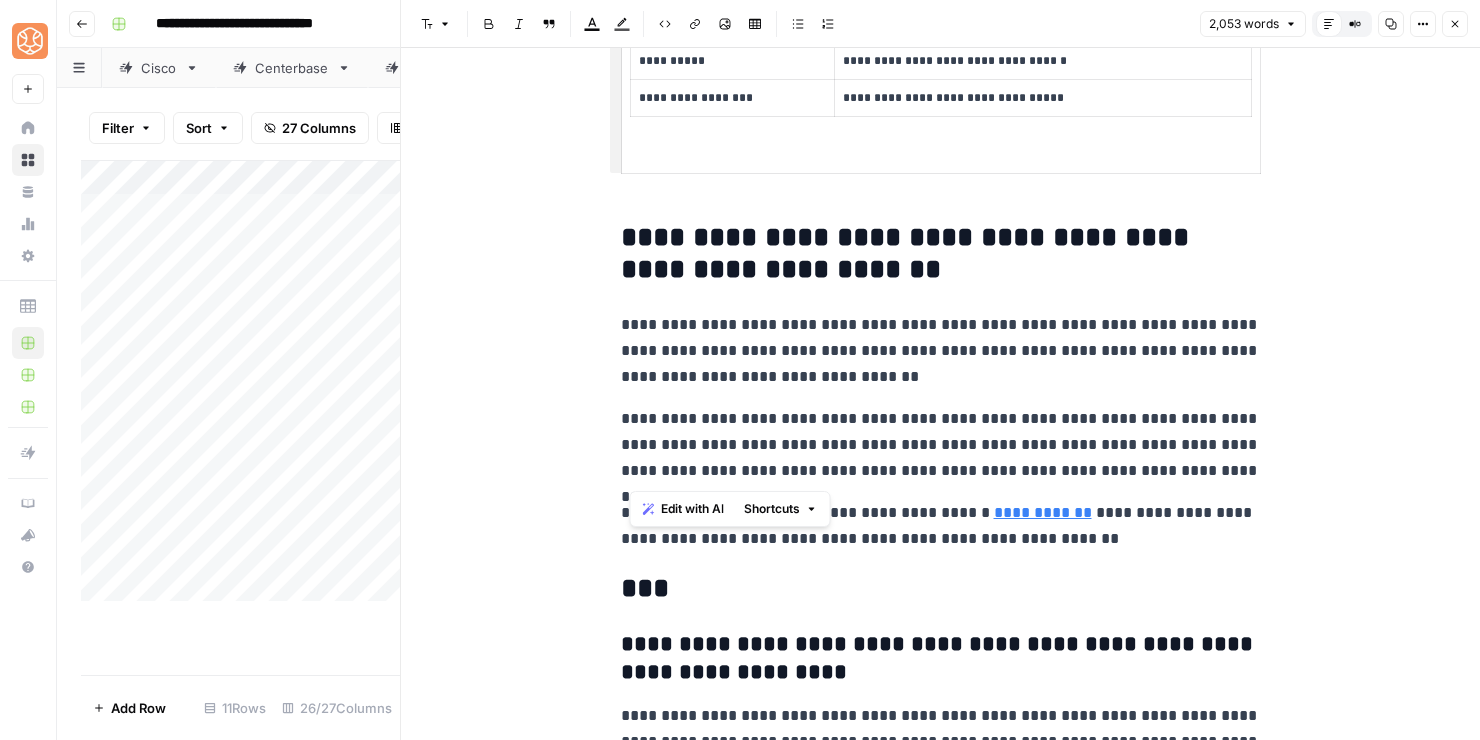 drag, startPoint x: 620, startPoint y: 327, endPoint x: 1231, endPoint y: 466, distance: 626.6115 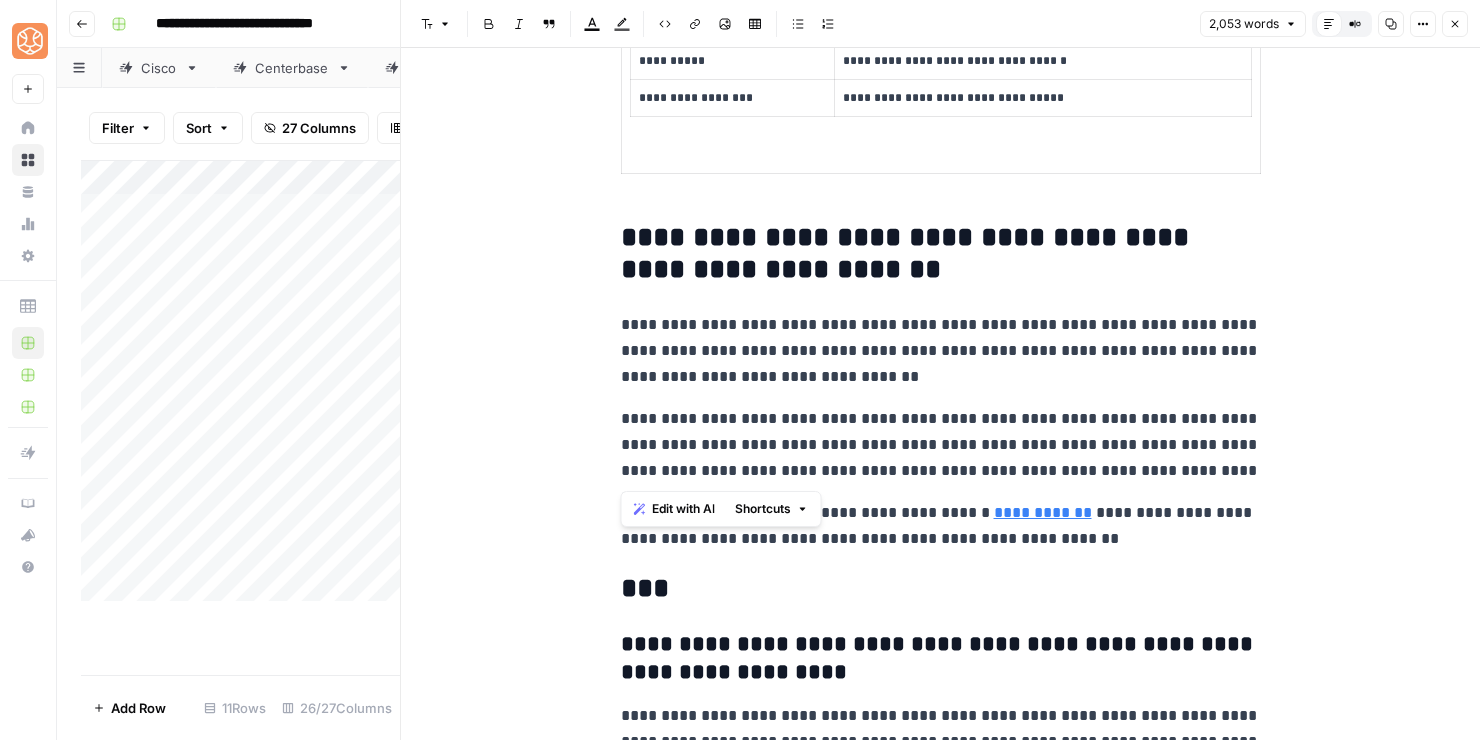 drag, startPoint x: 1213, startPoint y: 479, endPoint x: 1203, endPoint y: 302, distance: 177.28226 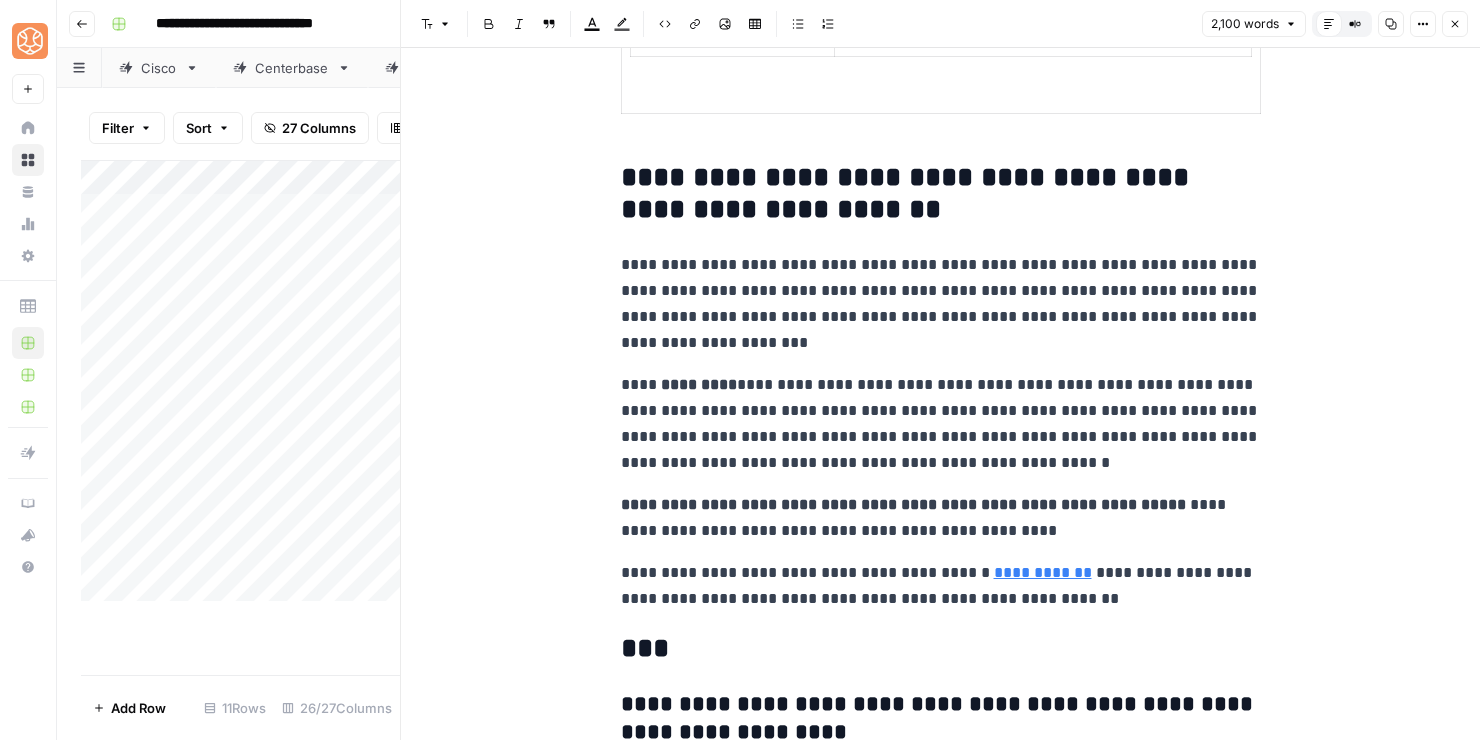 scroll, scrollTop: 9159, scrollLeft: 0, axis: vertical 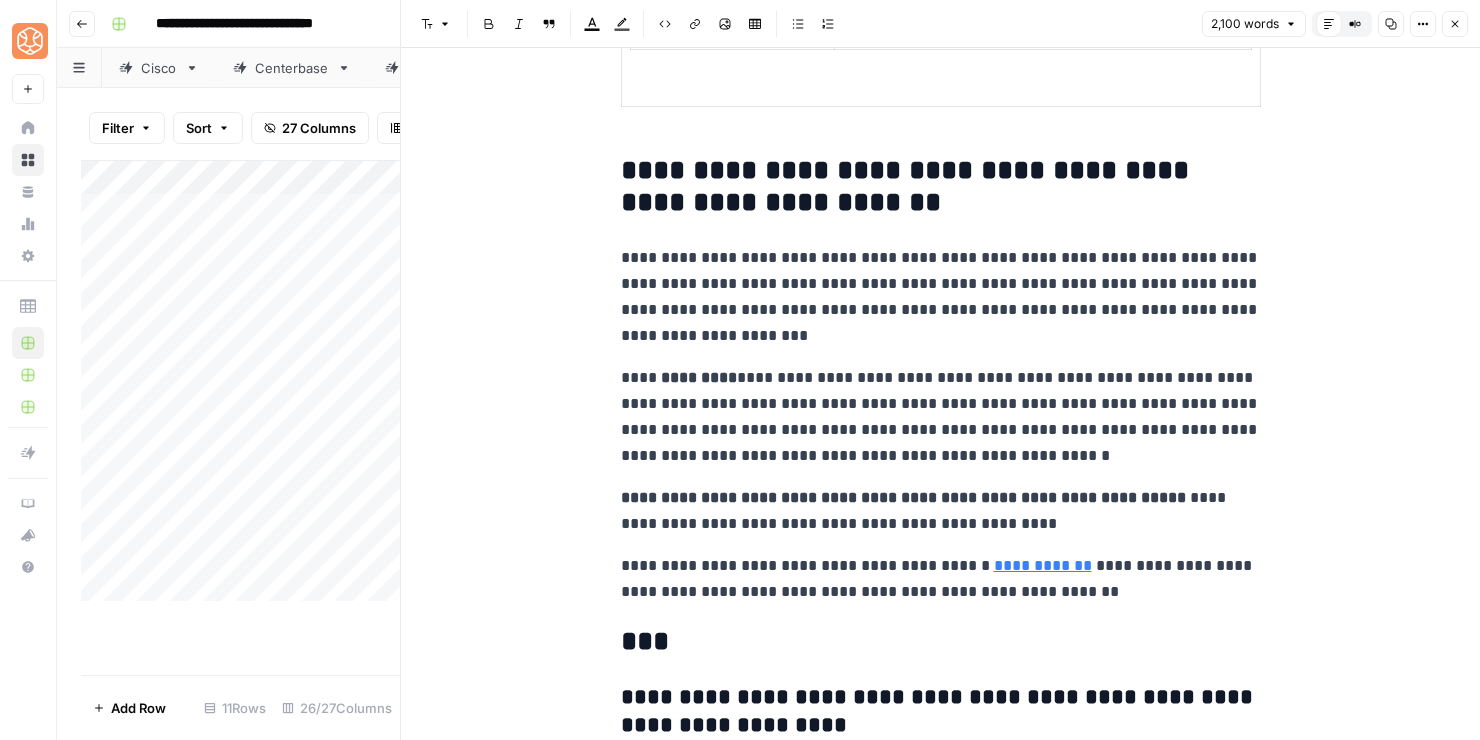 click on "**********" at bounding box center (941, 297) 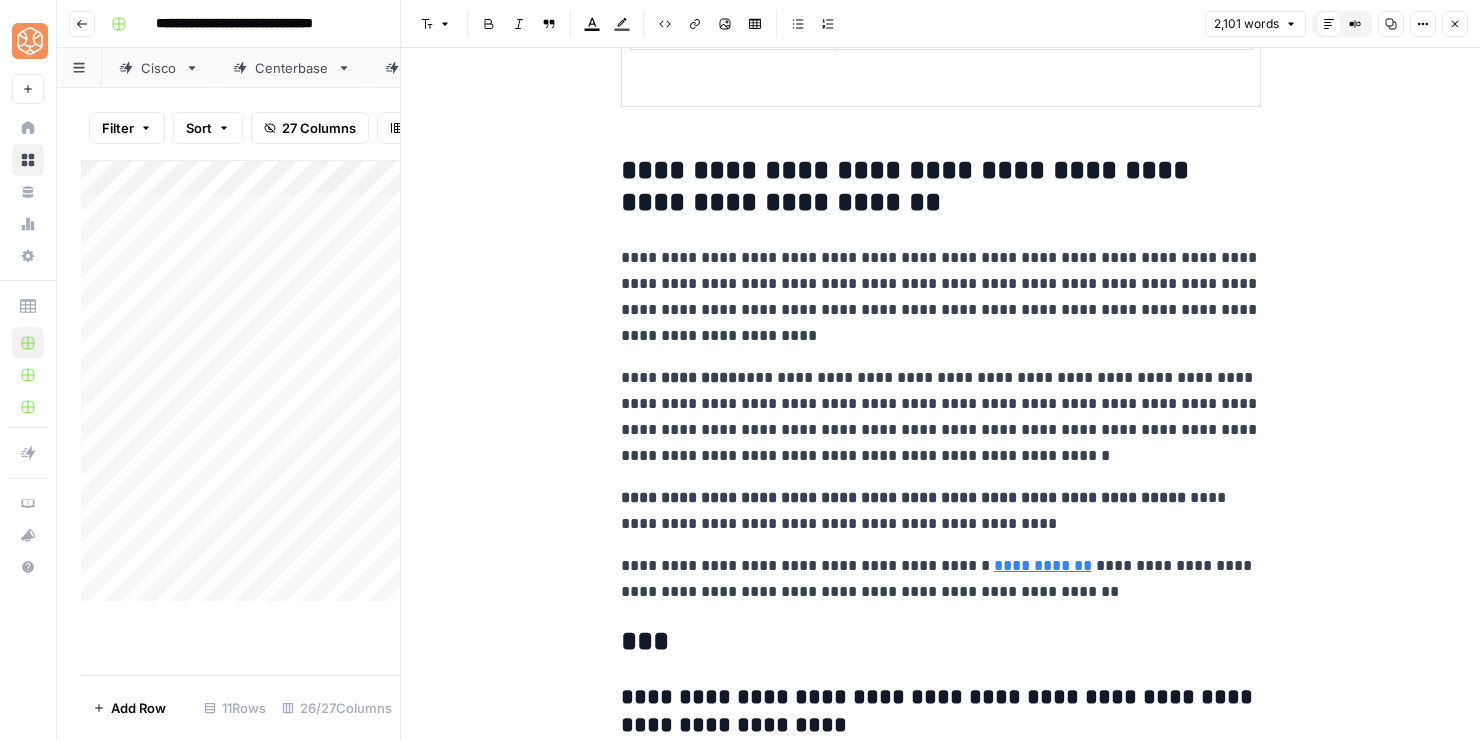 click on "**********" at bounding box center [941, 297] 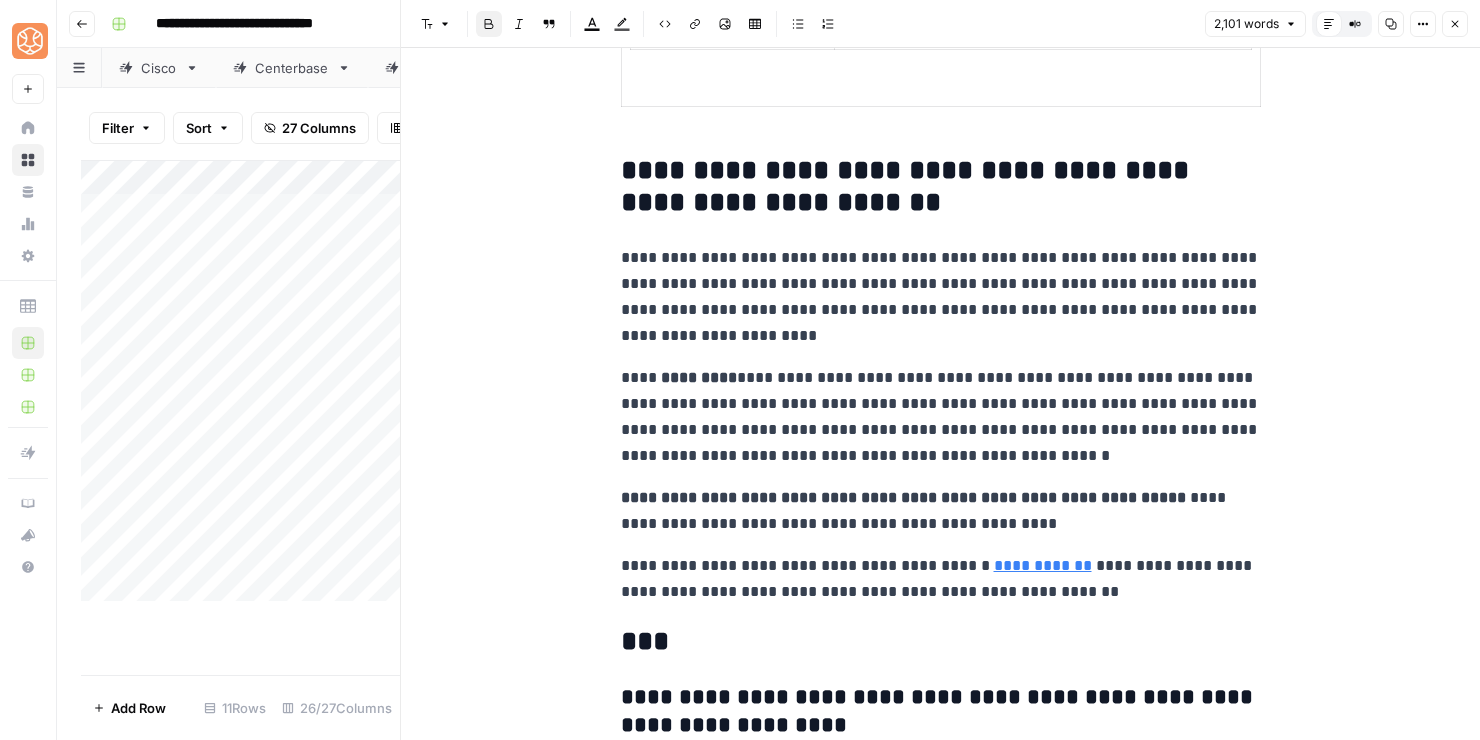 click on "*********" at bounding box center [699, 377] 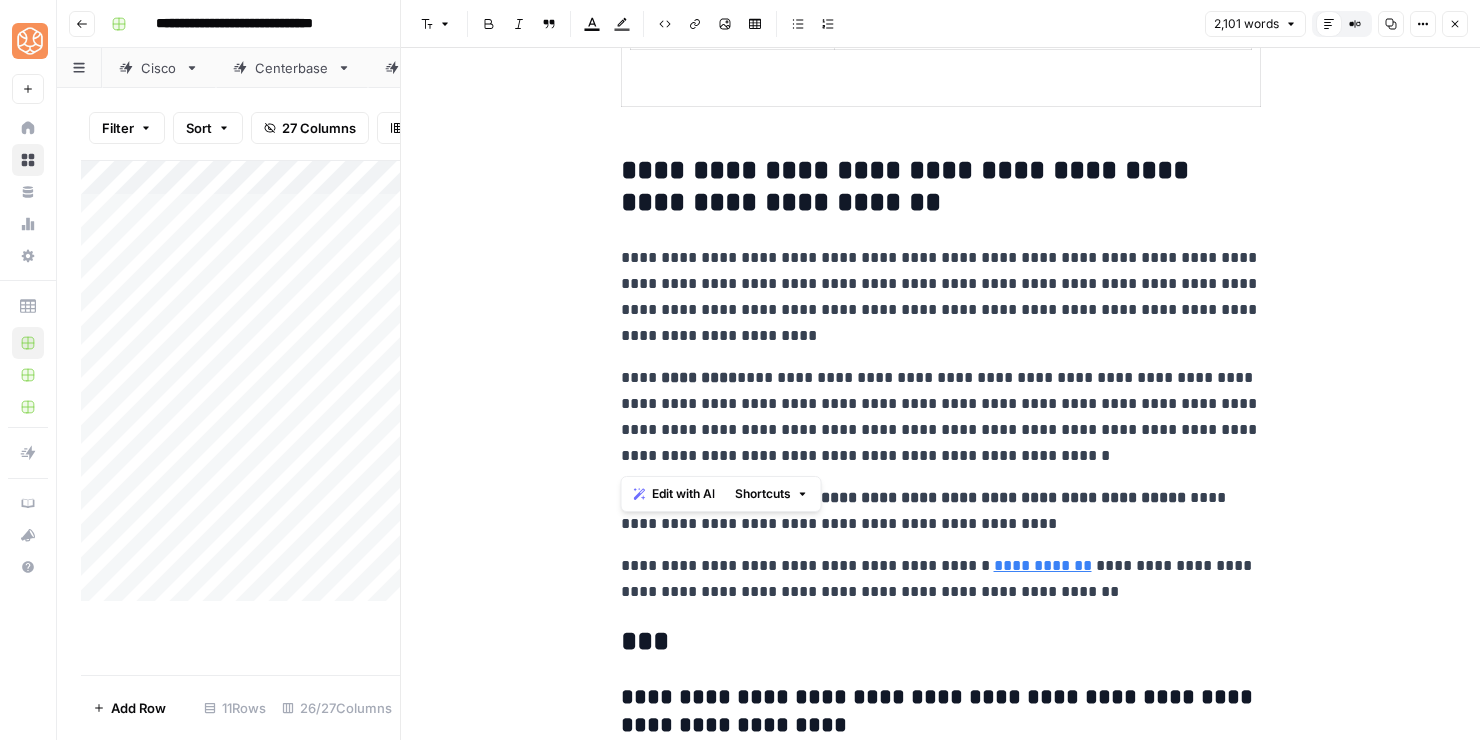 click on "*********" at bounding box center [699, 377] 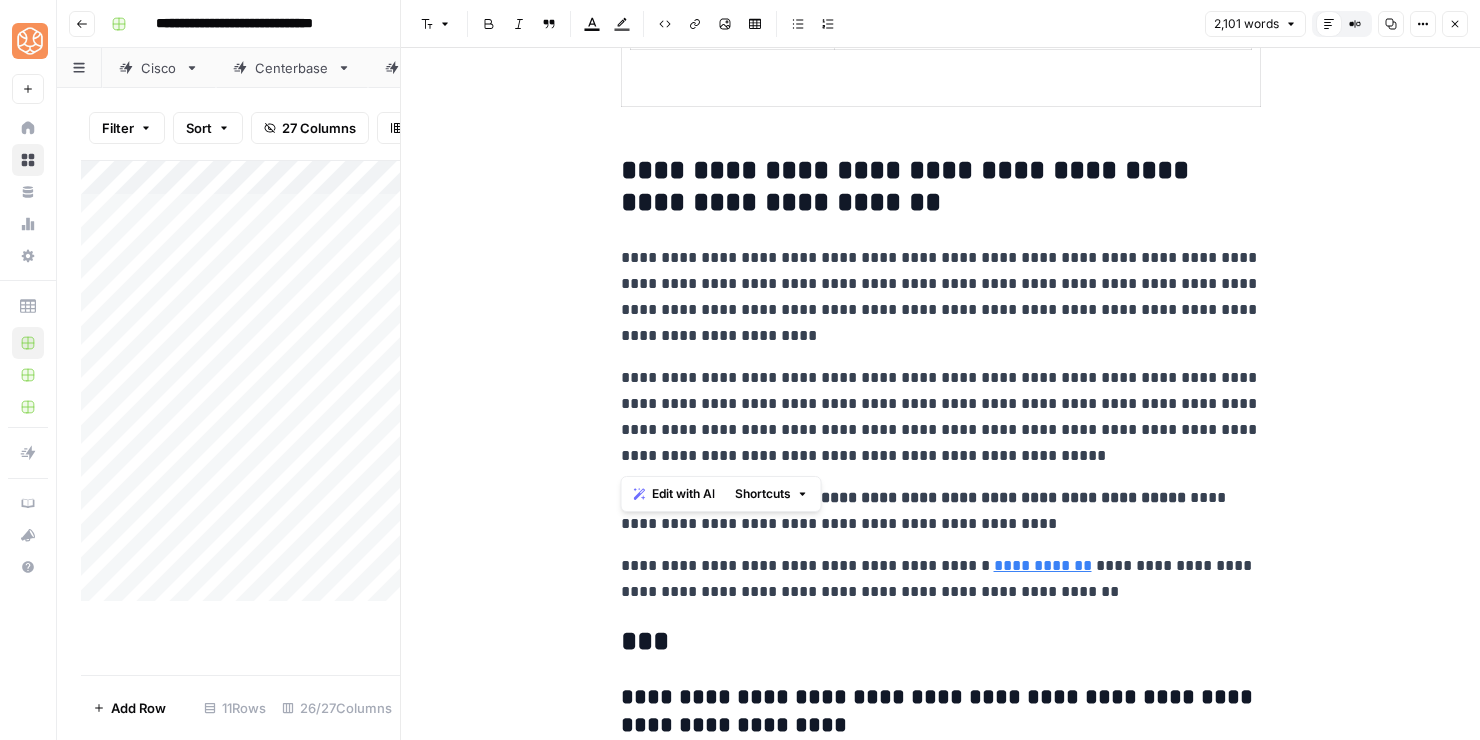 click on "**********" at bounding box center [941, 417] 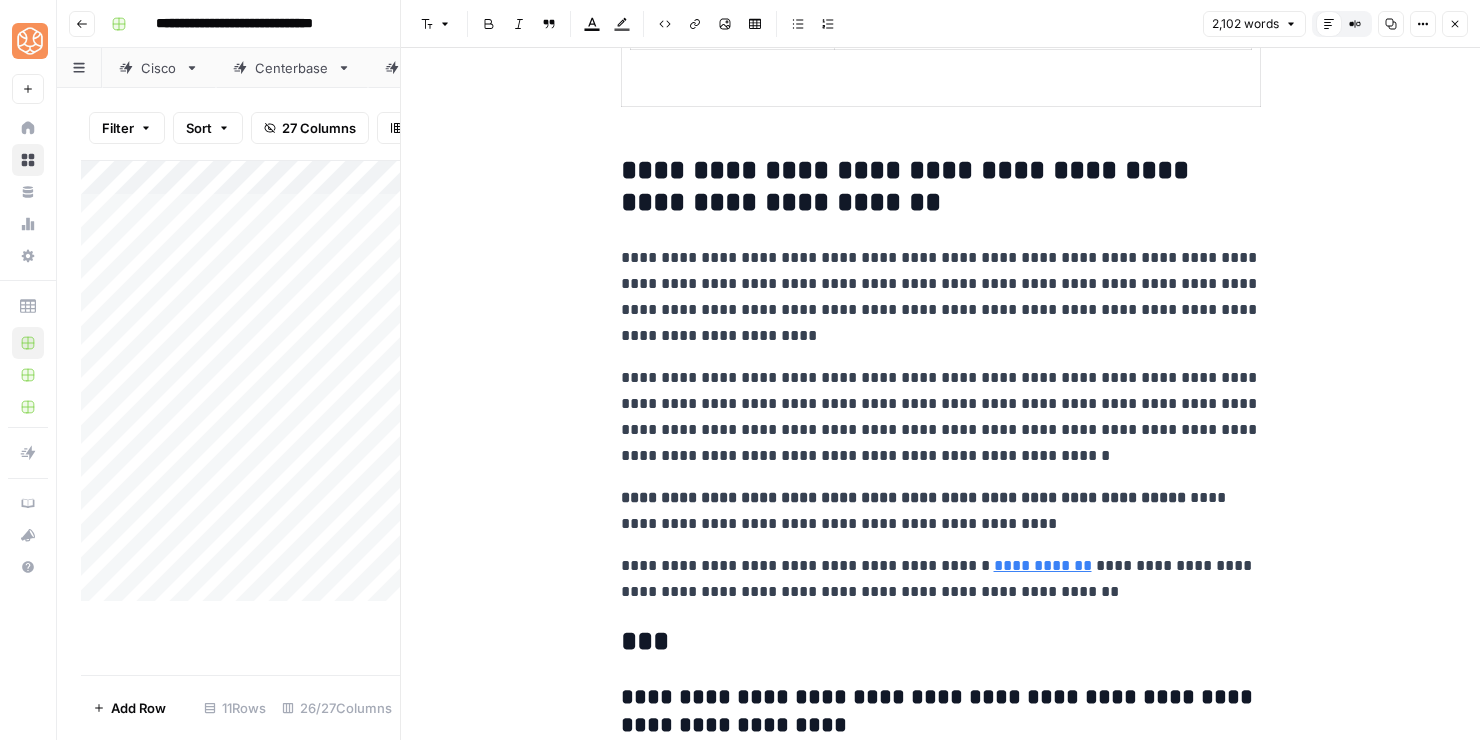 click on "**********" at bounding box center (941, 417) 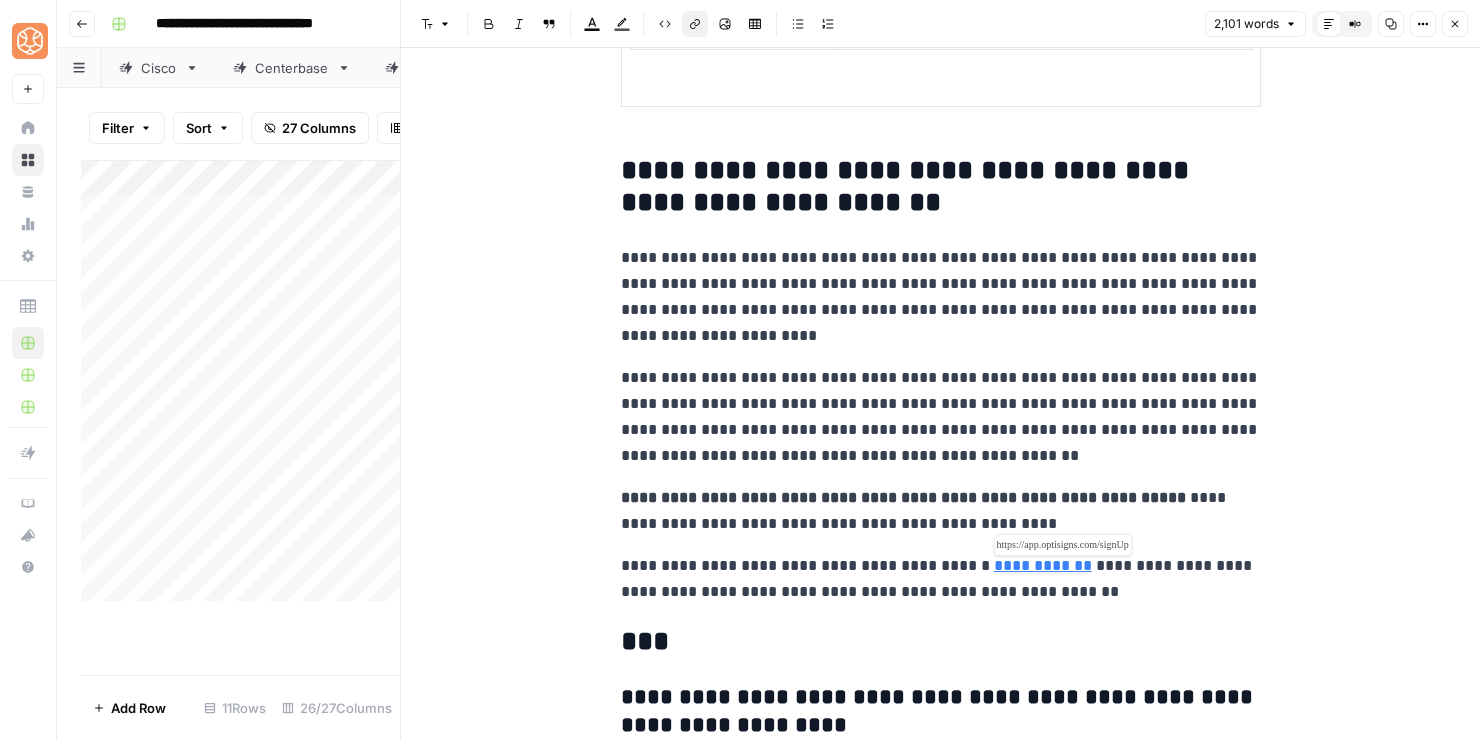 click on "**********" at bounding box center (1043, 565) 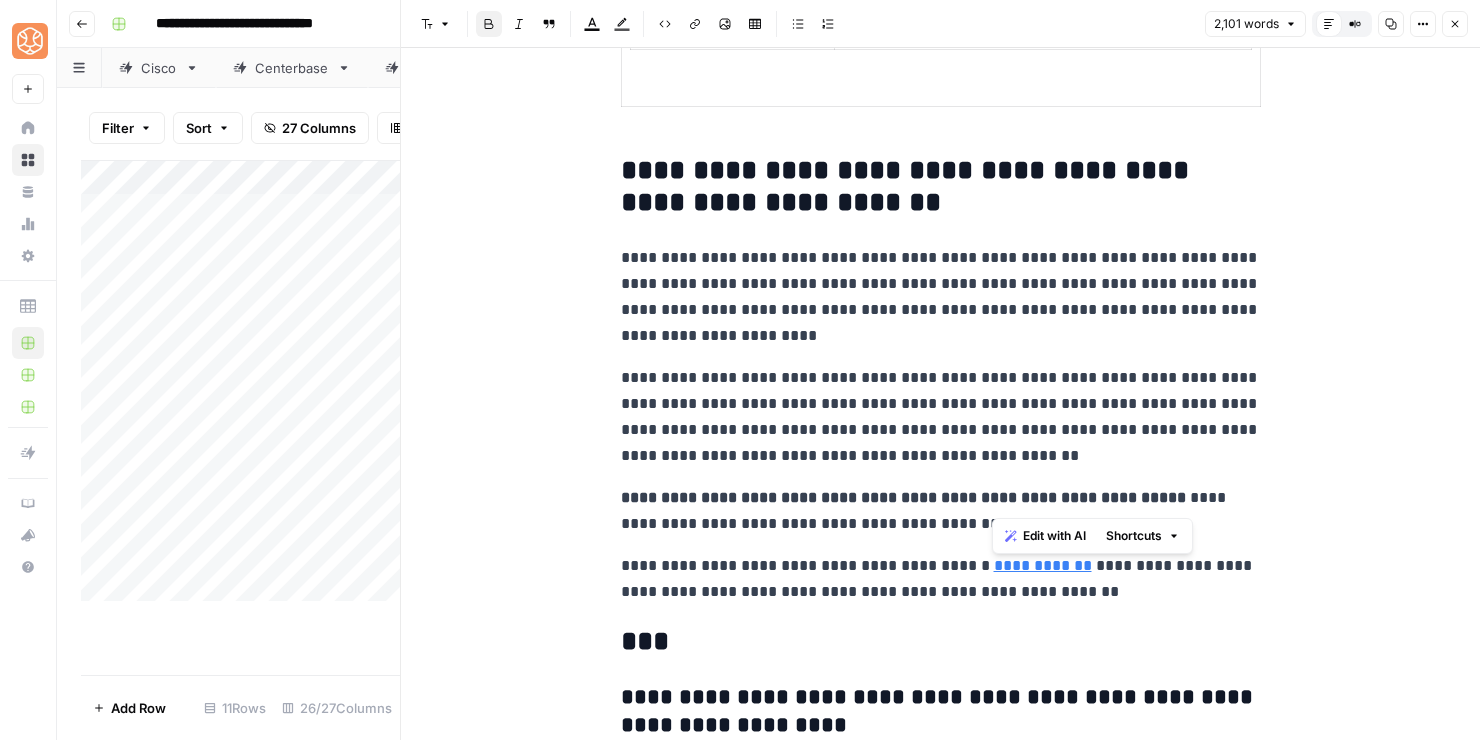 drag, startPoint x: 1148, startPoint y: 496, endPoint x: 994, endPoint y: 492, distance: 154.05194 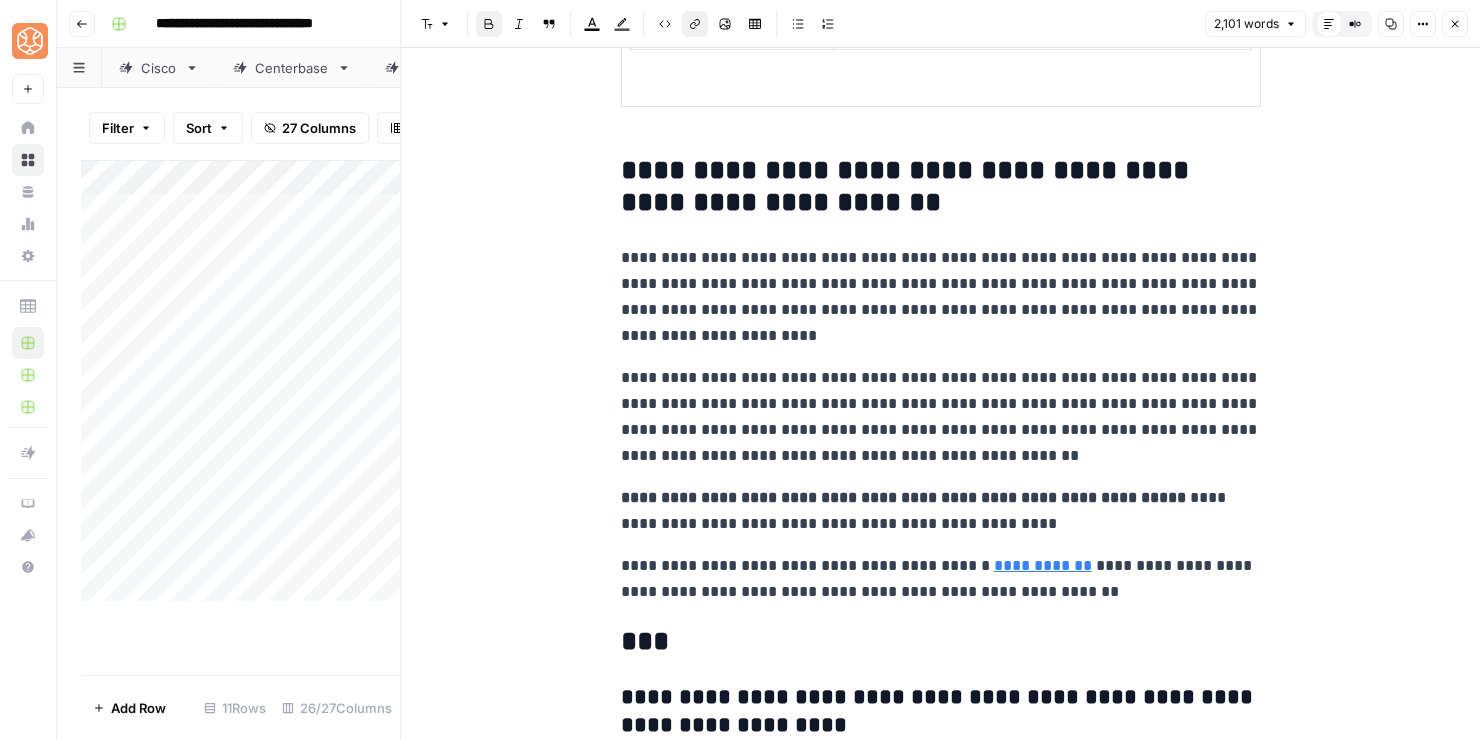click 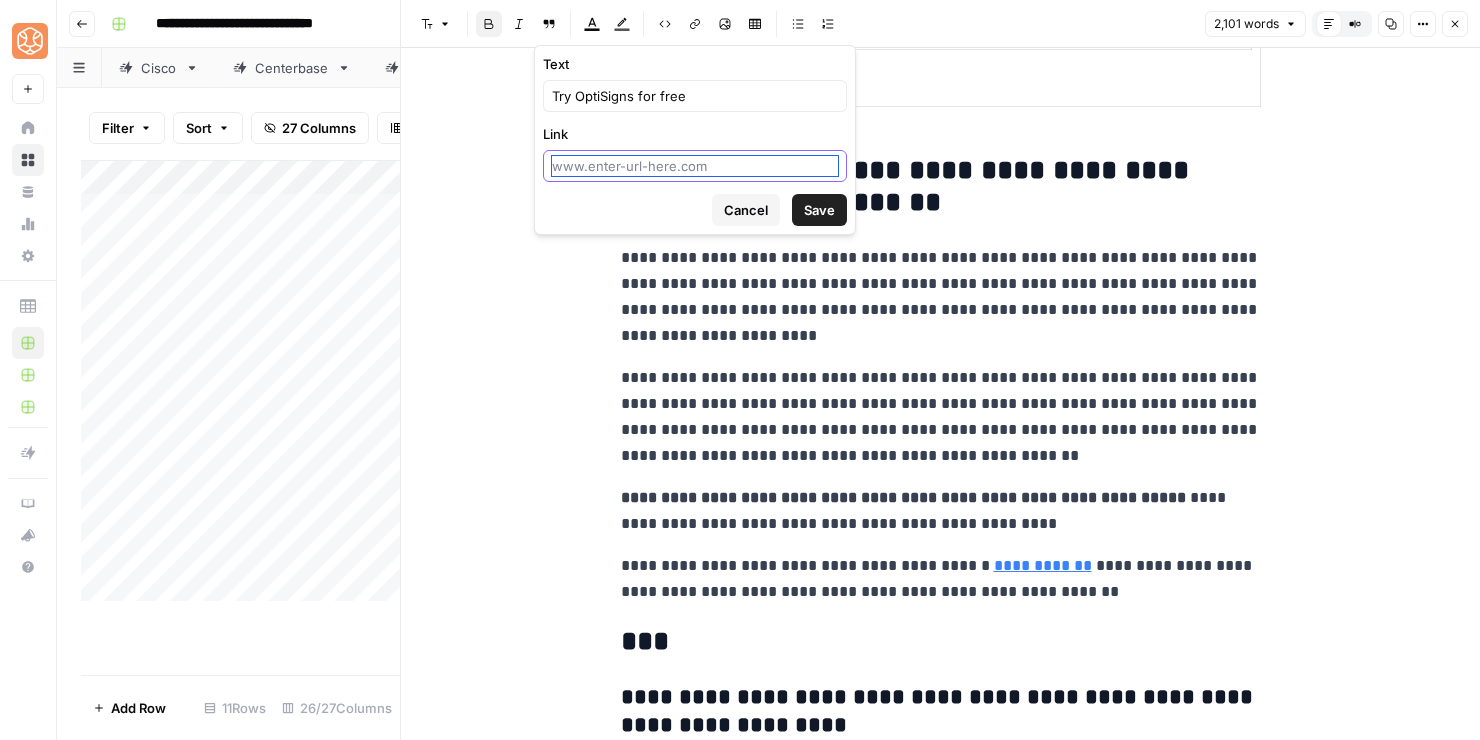 click on "Link" at bounding box center (695, 166) 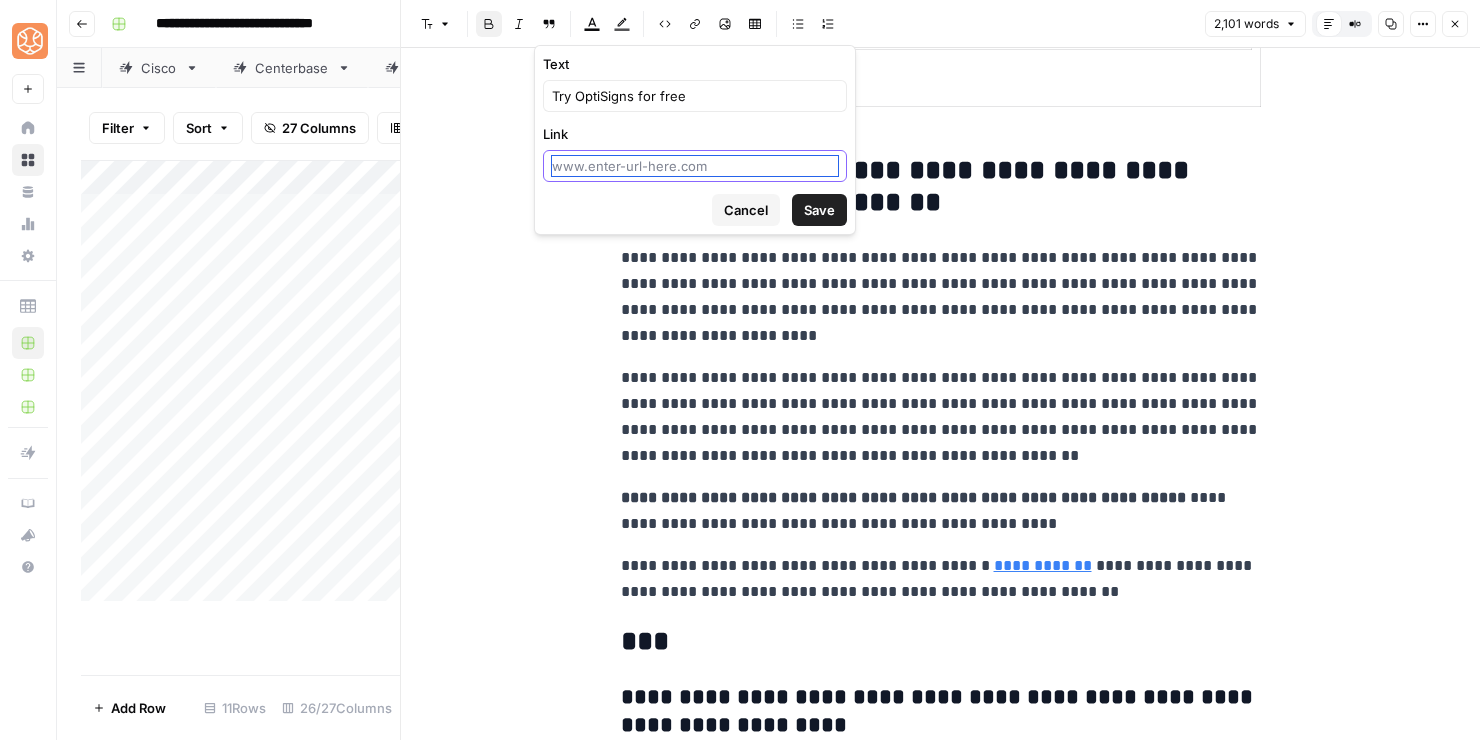 paste on "https://app.optisigns.com/signUp" 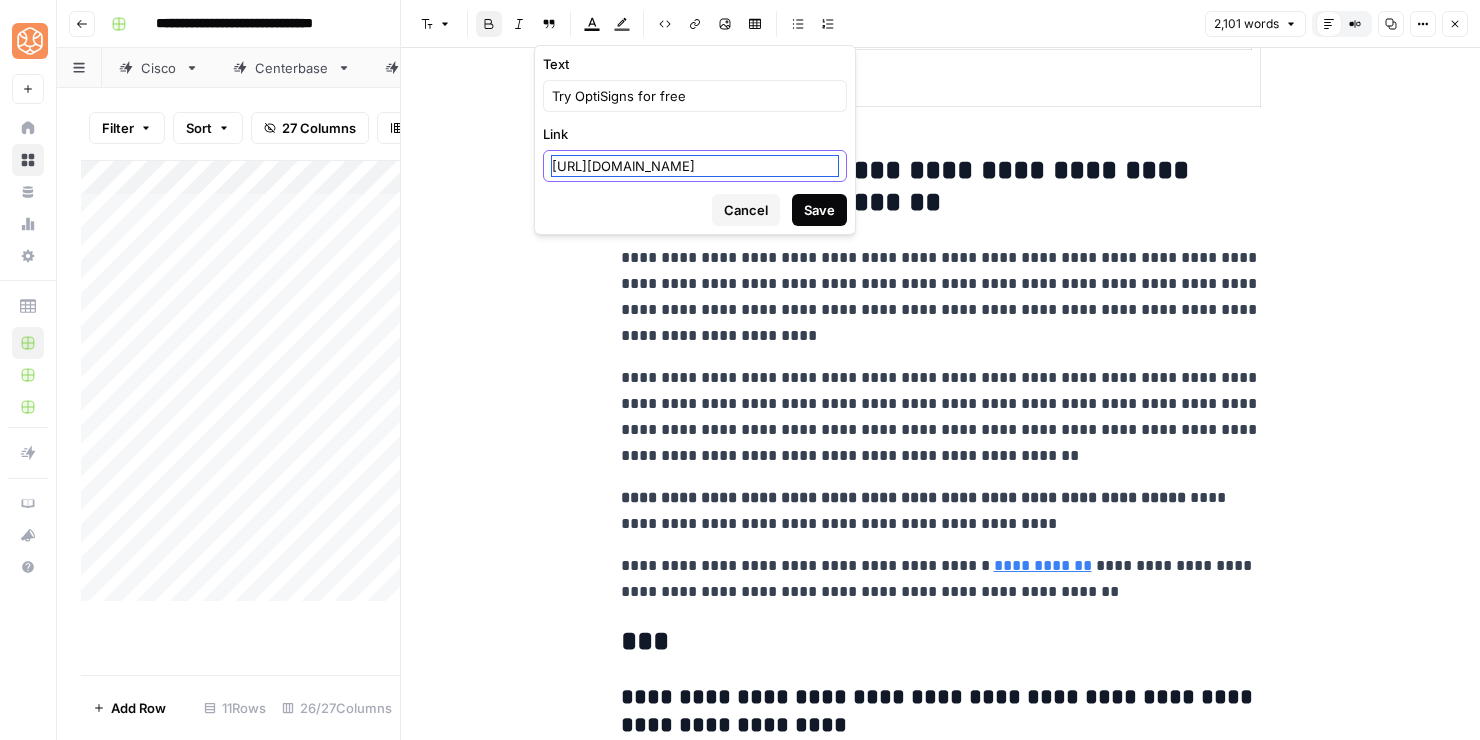 type on "https://app.optisigns.com/signUp" 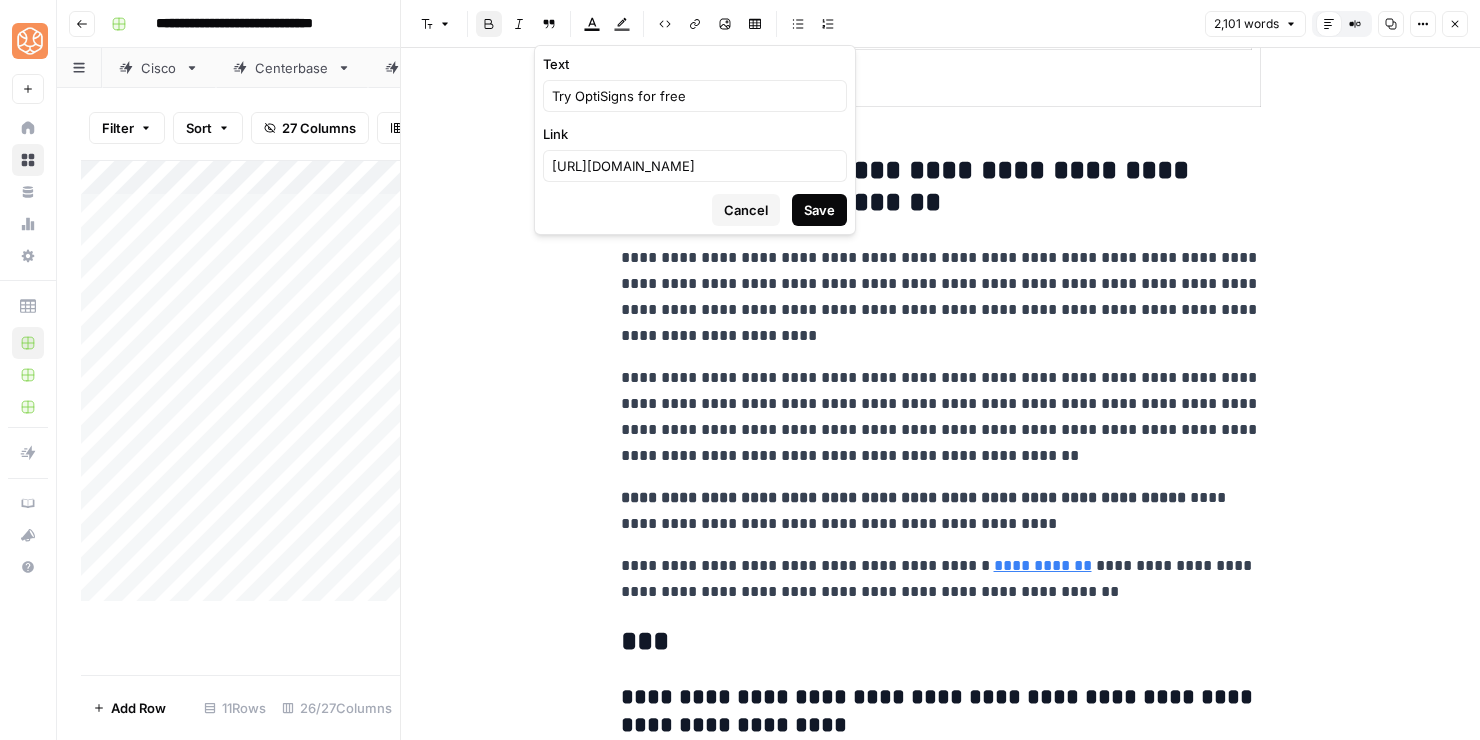 click on "Save" at bounding box center [819, 210] 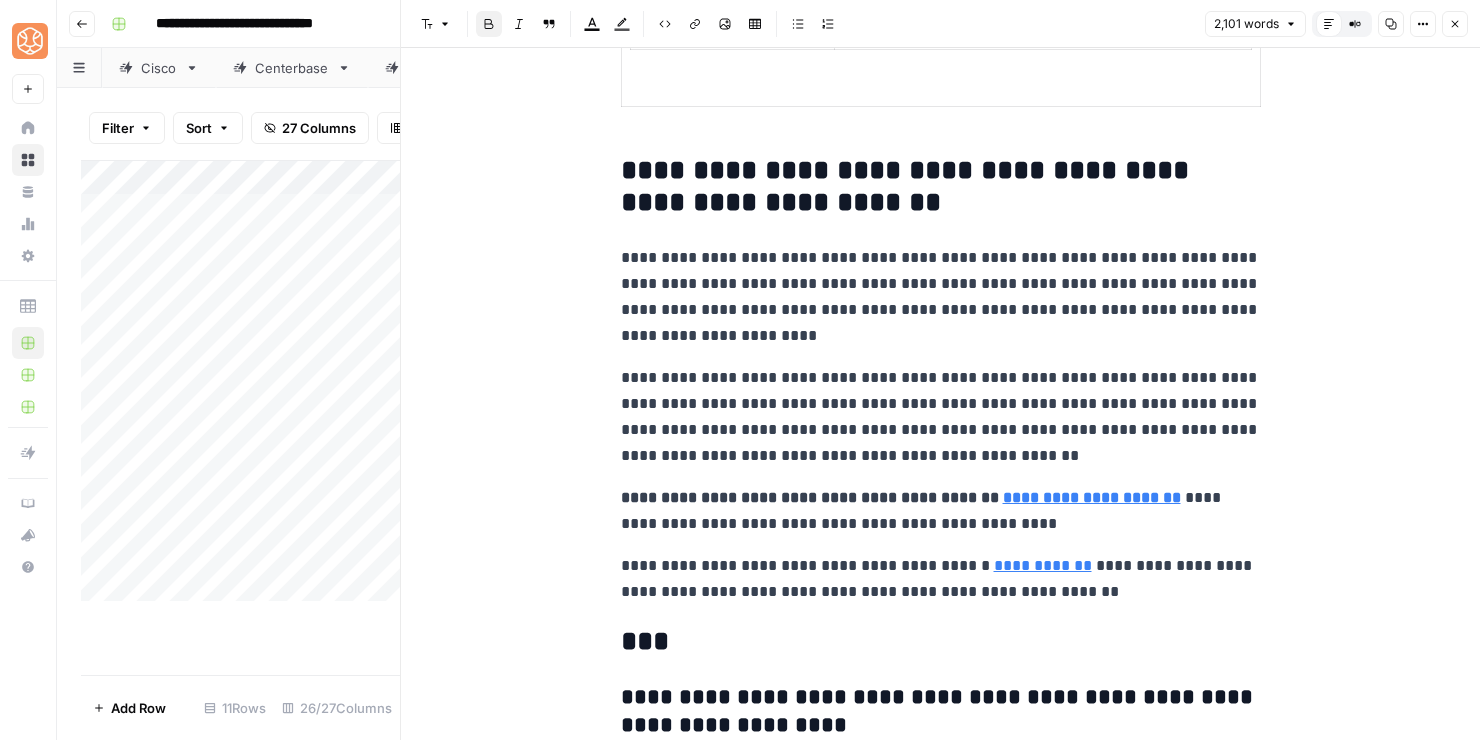click on "**********" at bounding box center [941, 579] 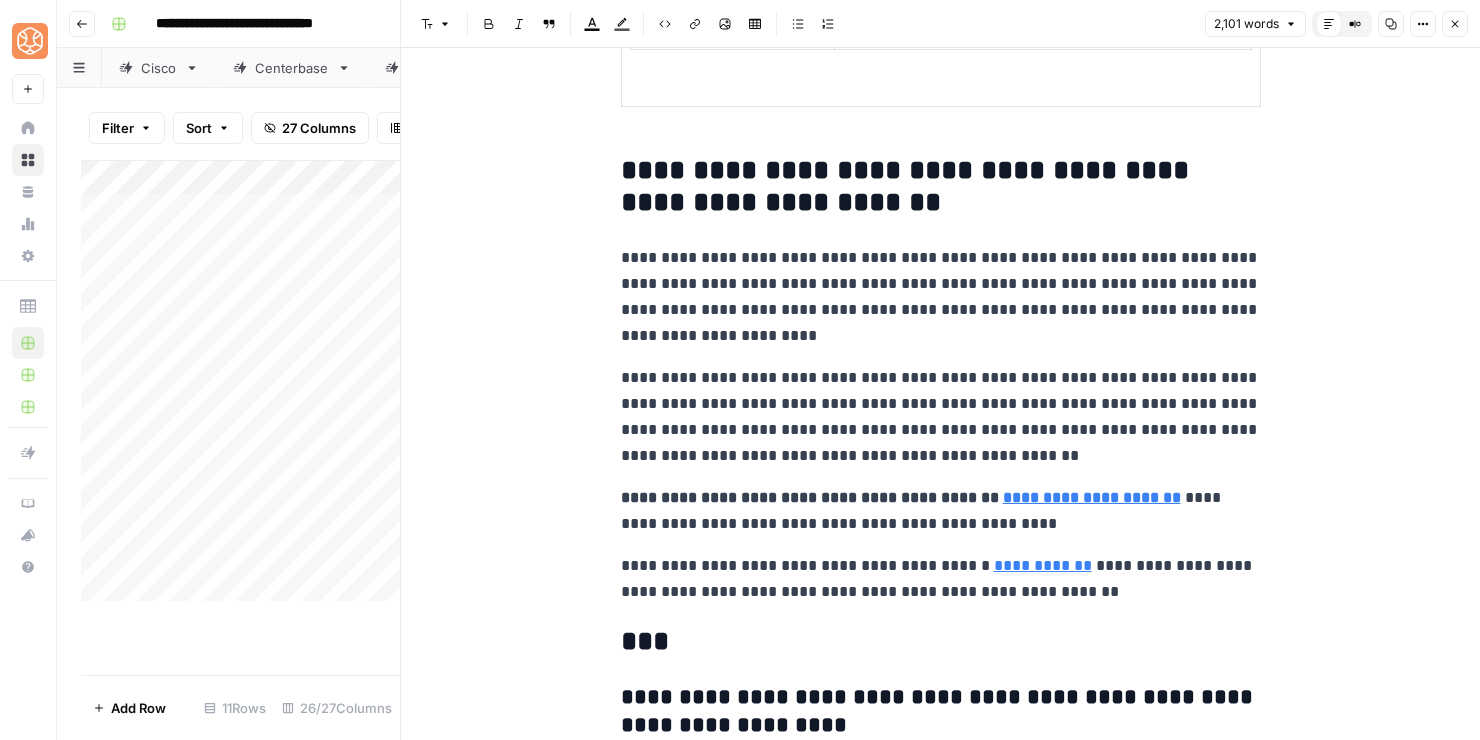 click on "**********" at bounding box center (941, 579) 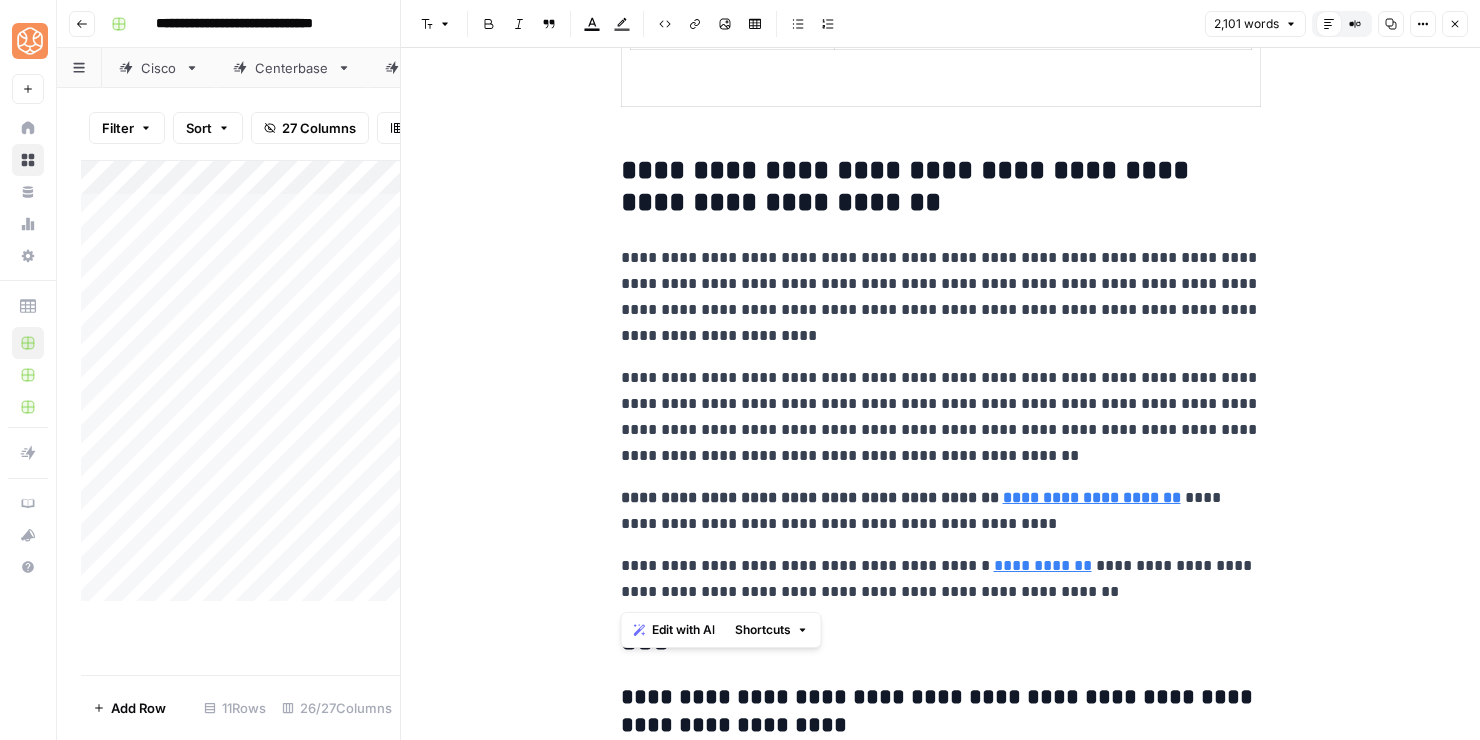 click on "**********" at bounding box center (941, 579) 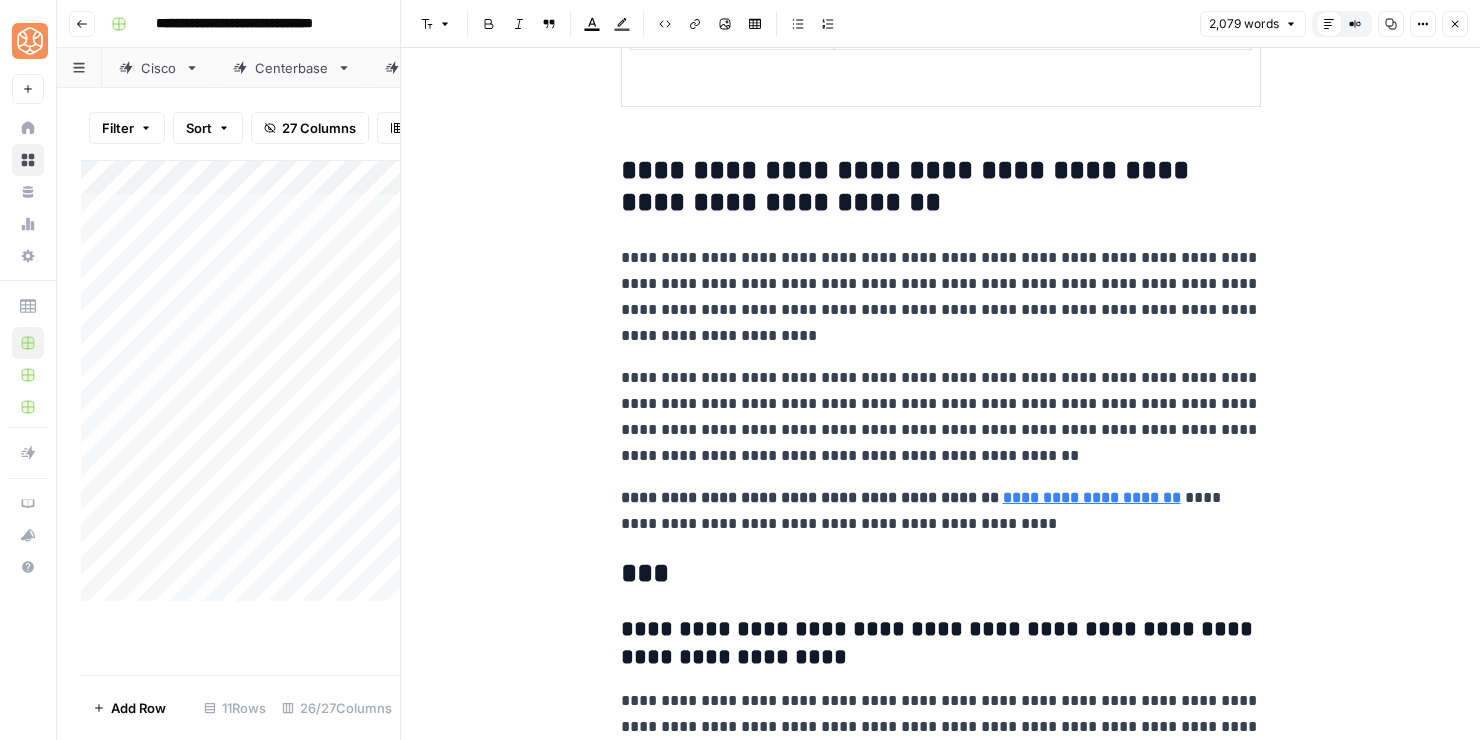 click on "**********" at bounding box center (941, -3880) 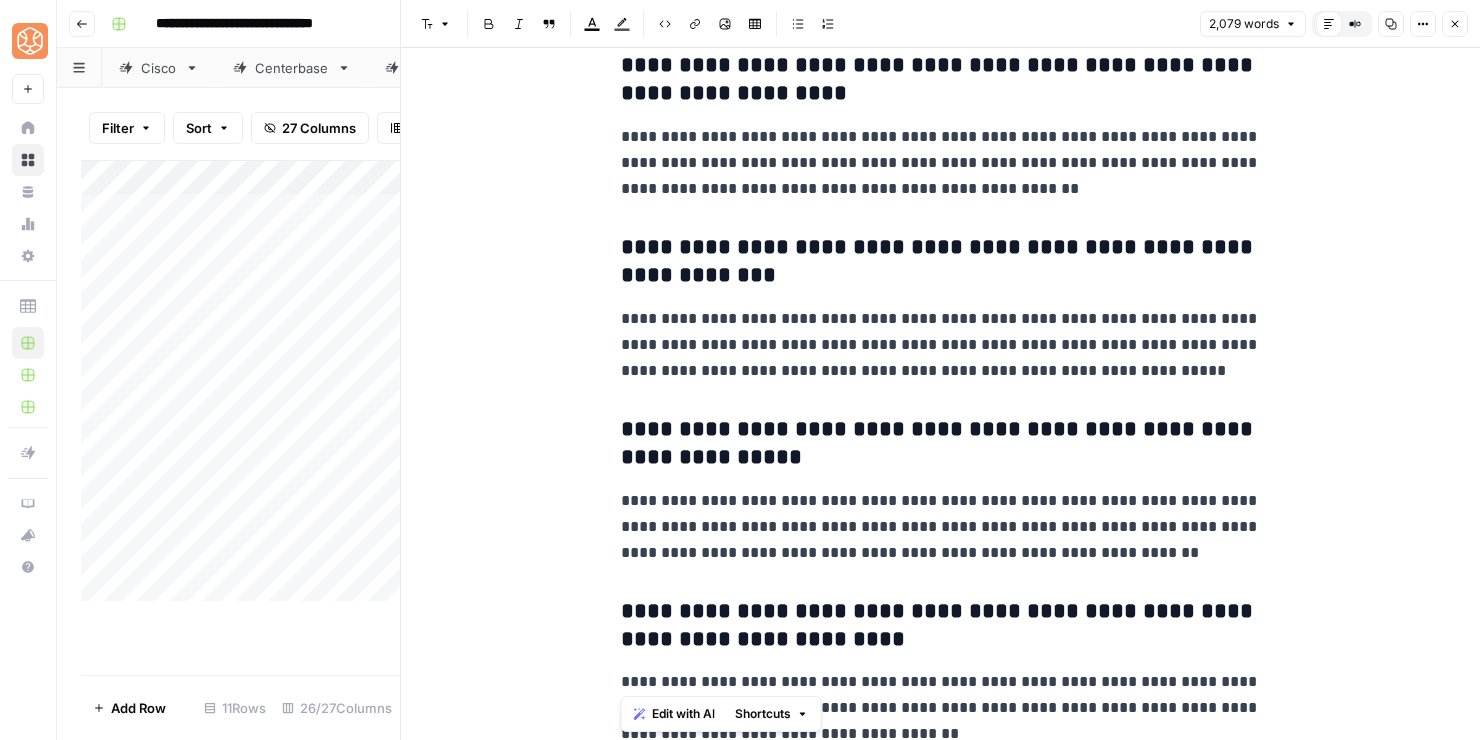 scroll, scrollTop: 9739, scrollLeft: 0, axis: vertical 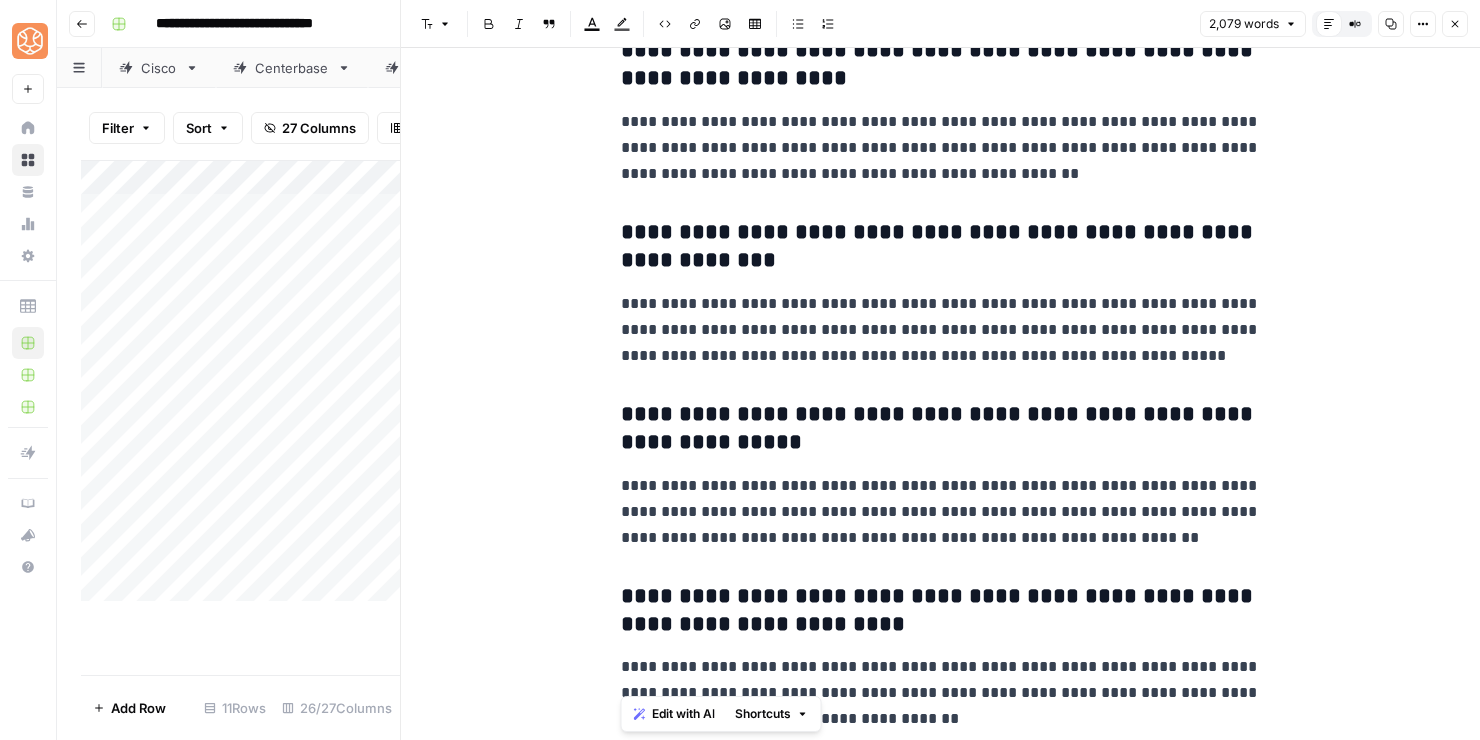 drag, startPoint x: 625, startPoint y: 139, endPoint x: 1115, endPoint y: 822, distance: 840.5885 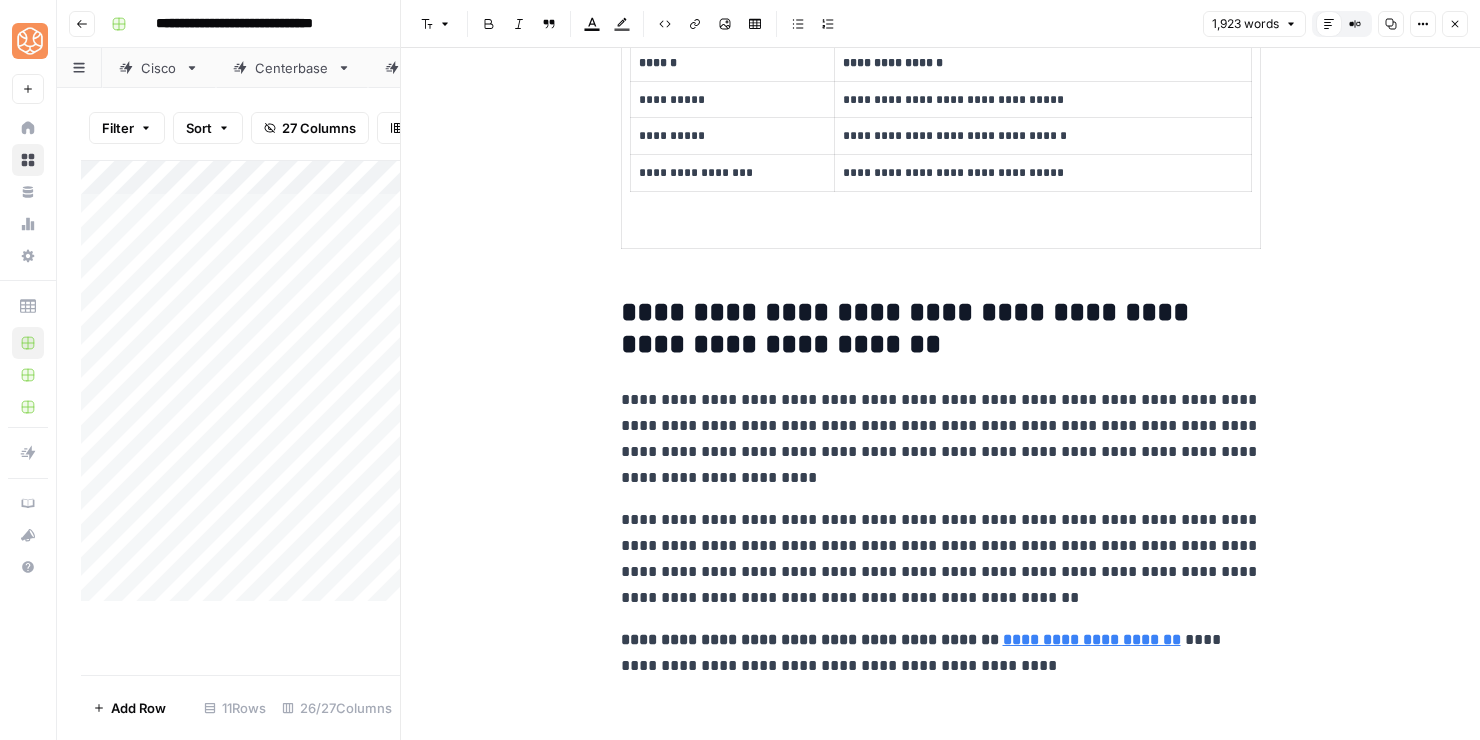 scroll, scrollTop: 9739, scrollLeft: 0, axis: vertical 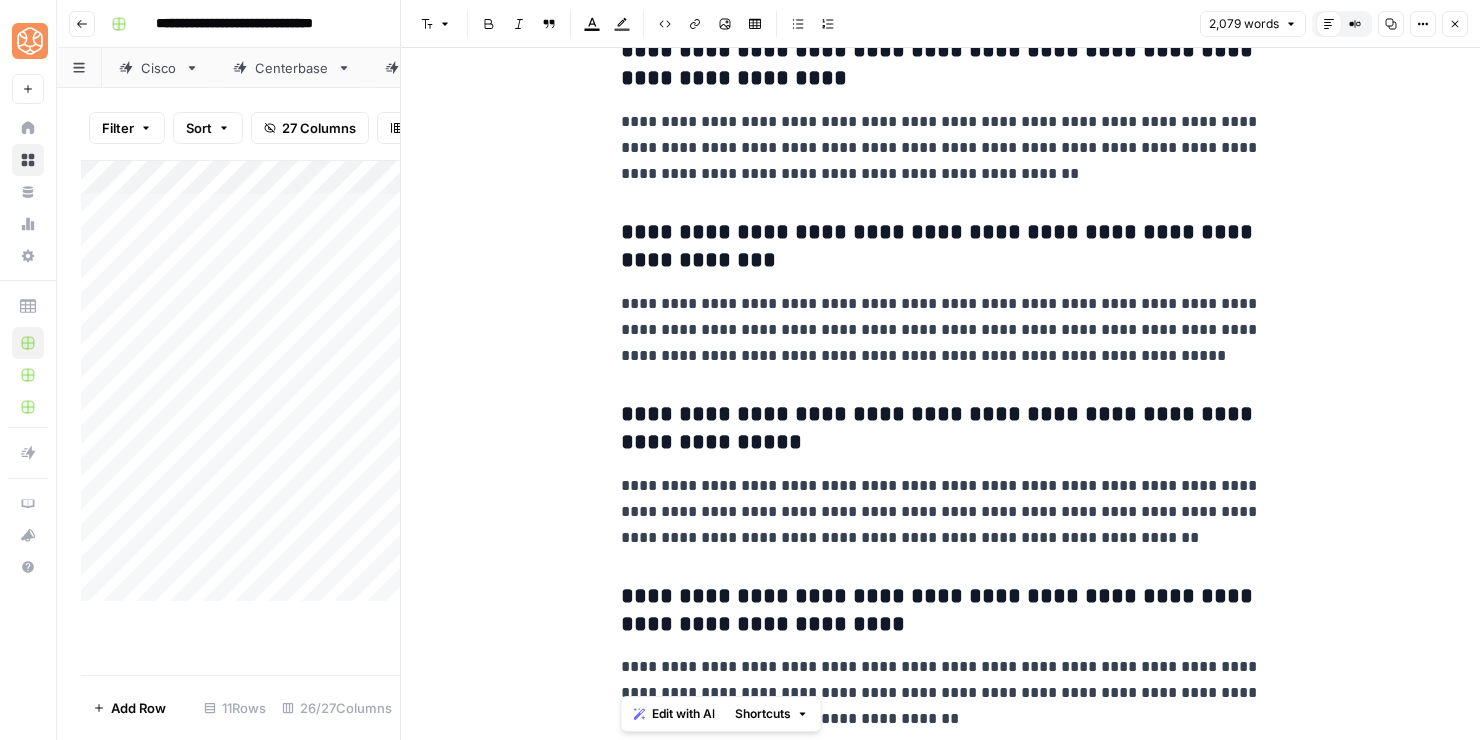 click on "**********" at bounding box center [941, 330] 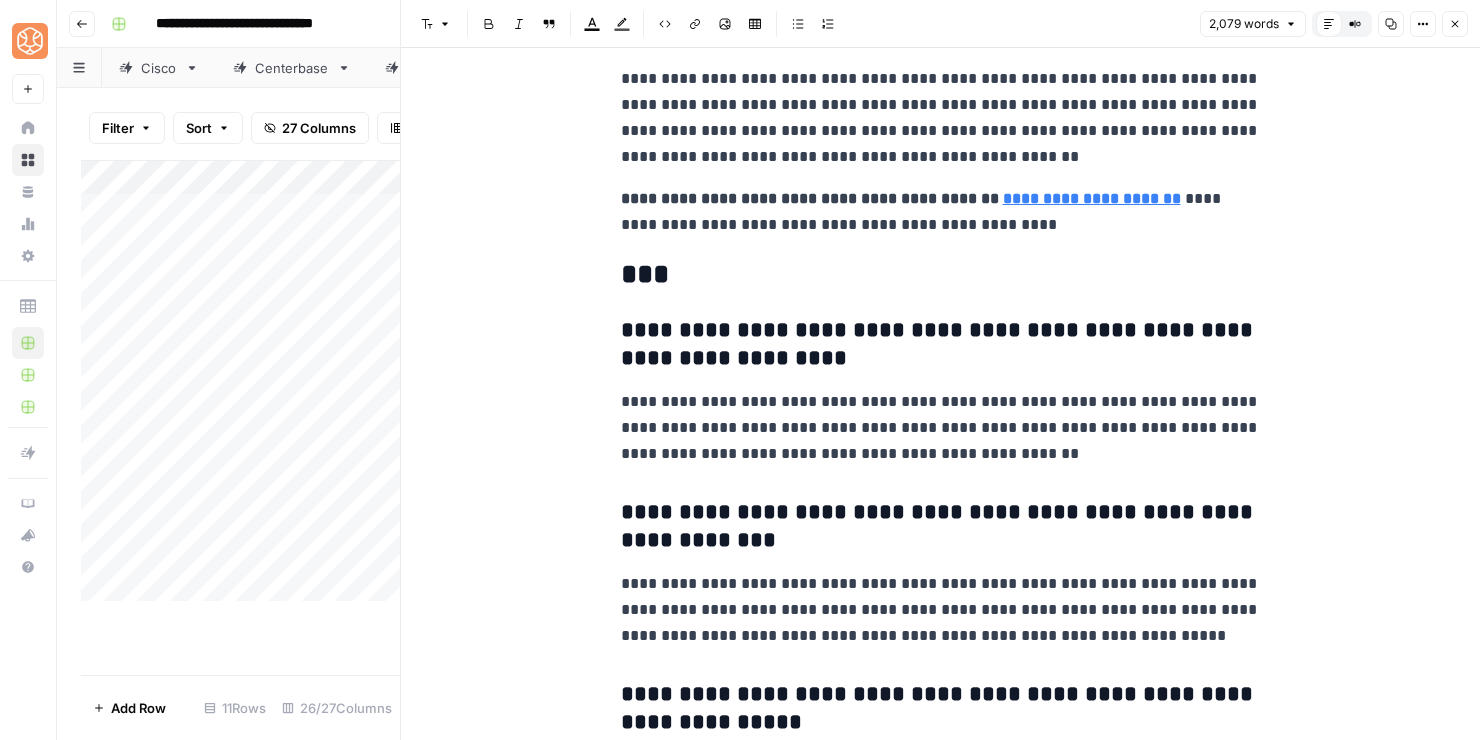 scroll, scrollTop: 9456, scrollLeft: 0, axis: vertical 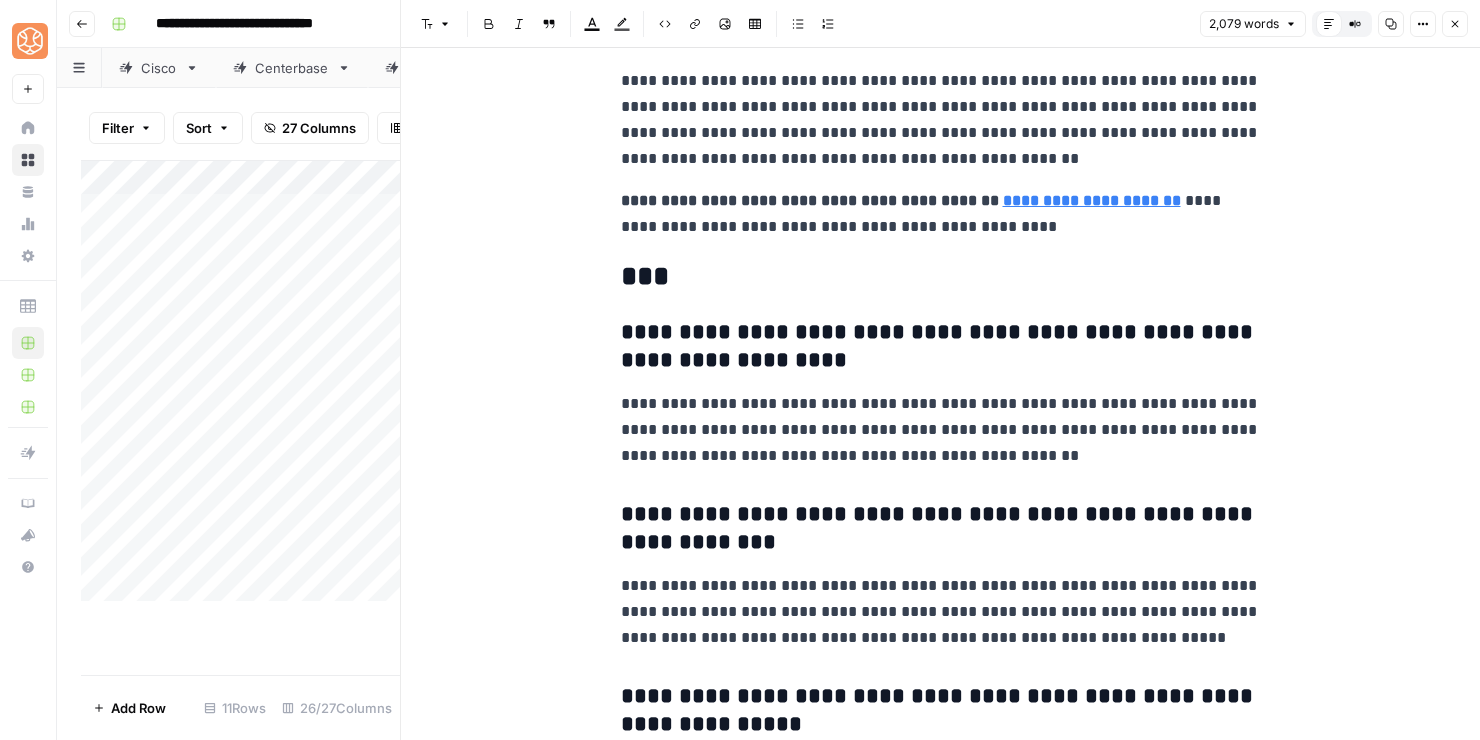click on "***" at bounding box center [941, 277] 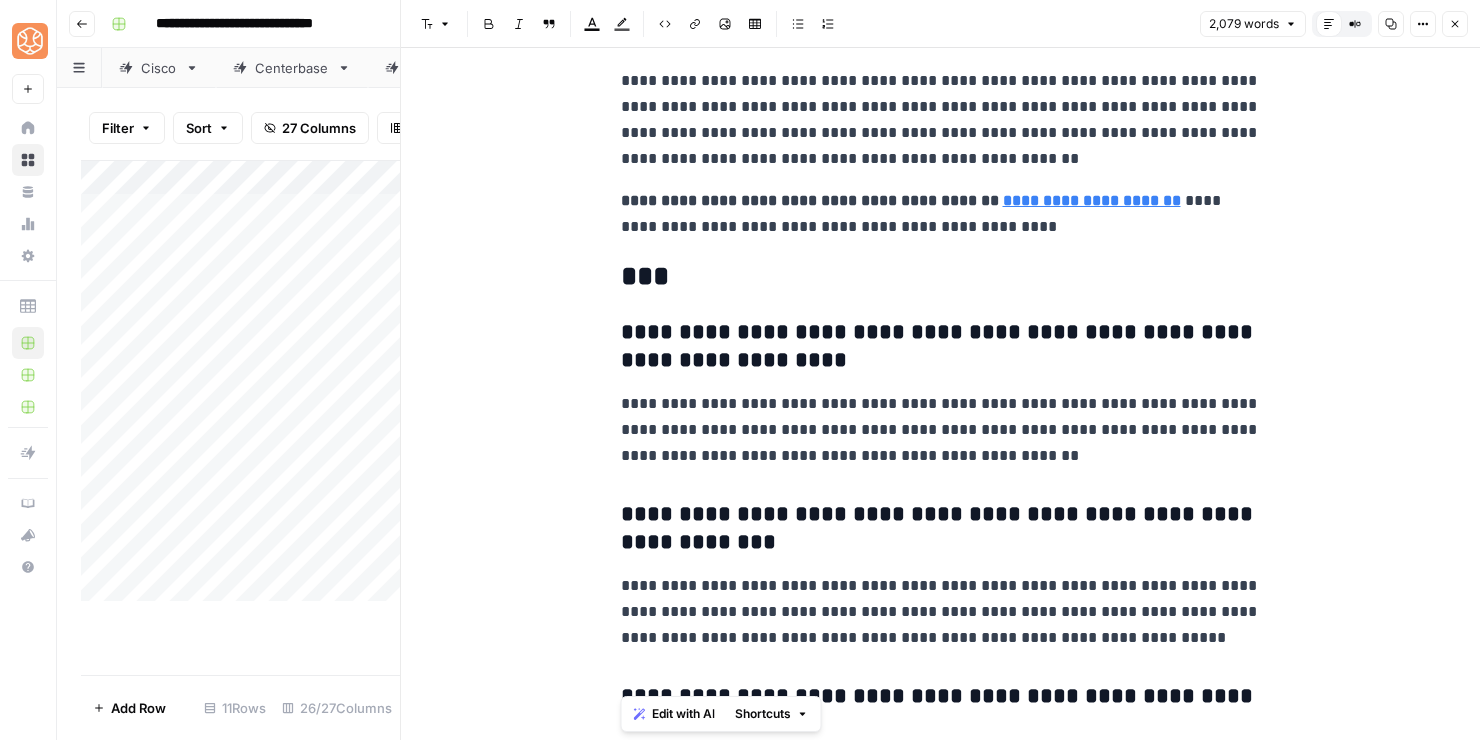 scroll, scrollTop: 9739, scrollLeft: 0, axis: vertical 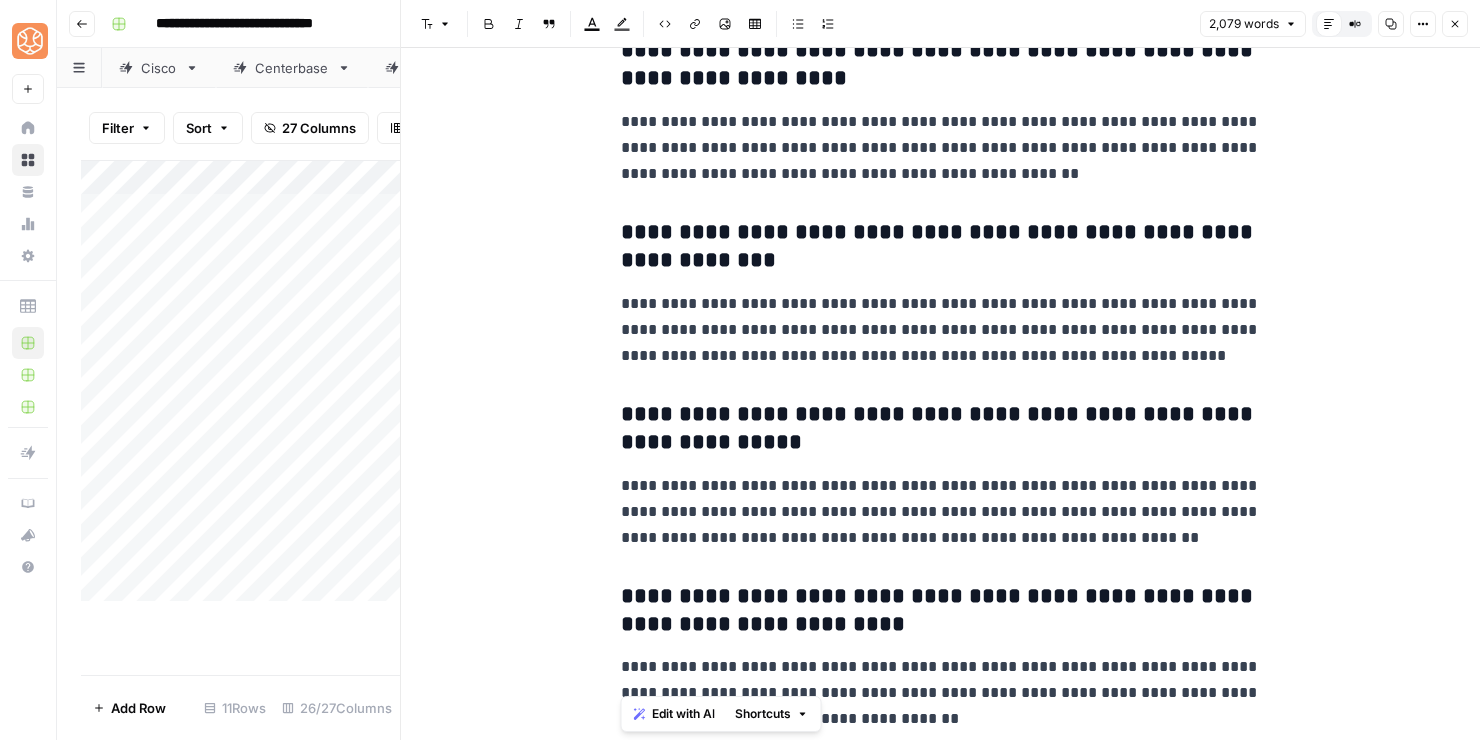 drag, startPoint x: 621, startPoint y: 277, endPoint x: 1033, endPoint y: 801, distance: 666.5733 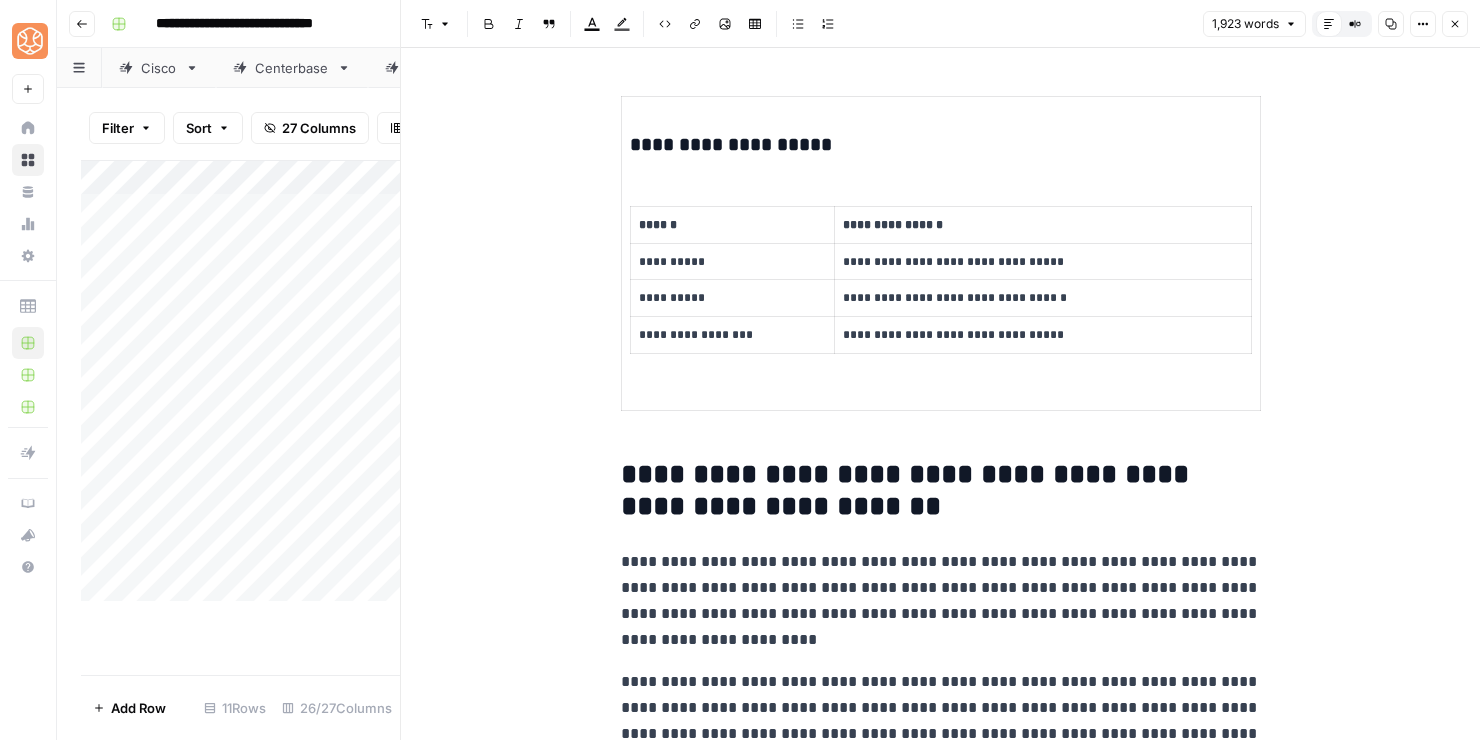 scroll, scrollTop: 8845, scrollLeft: 0, axis: vertical 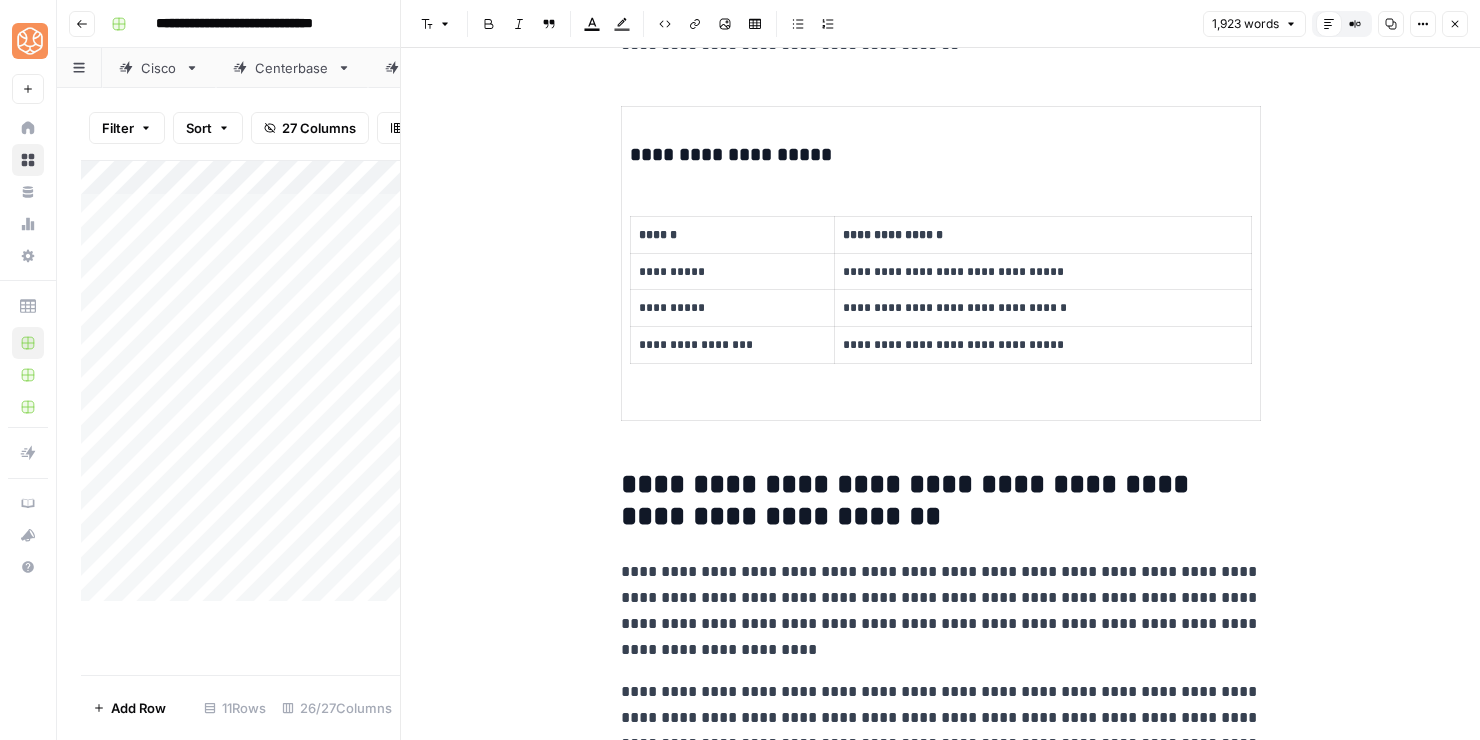 click on "**********" at bounding box center (941, -3953) 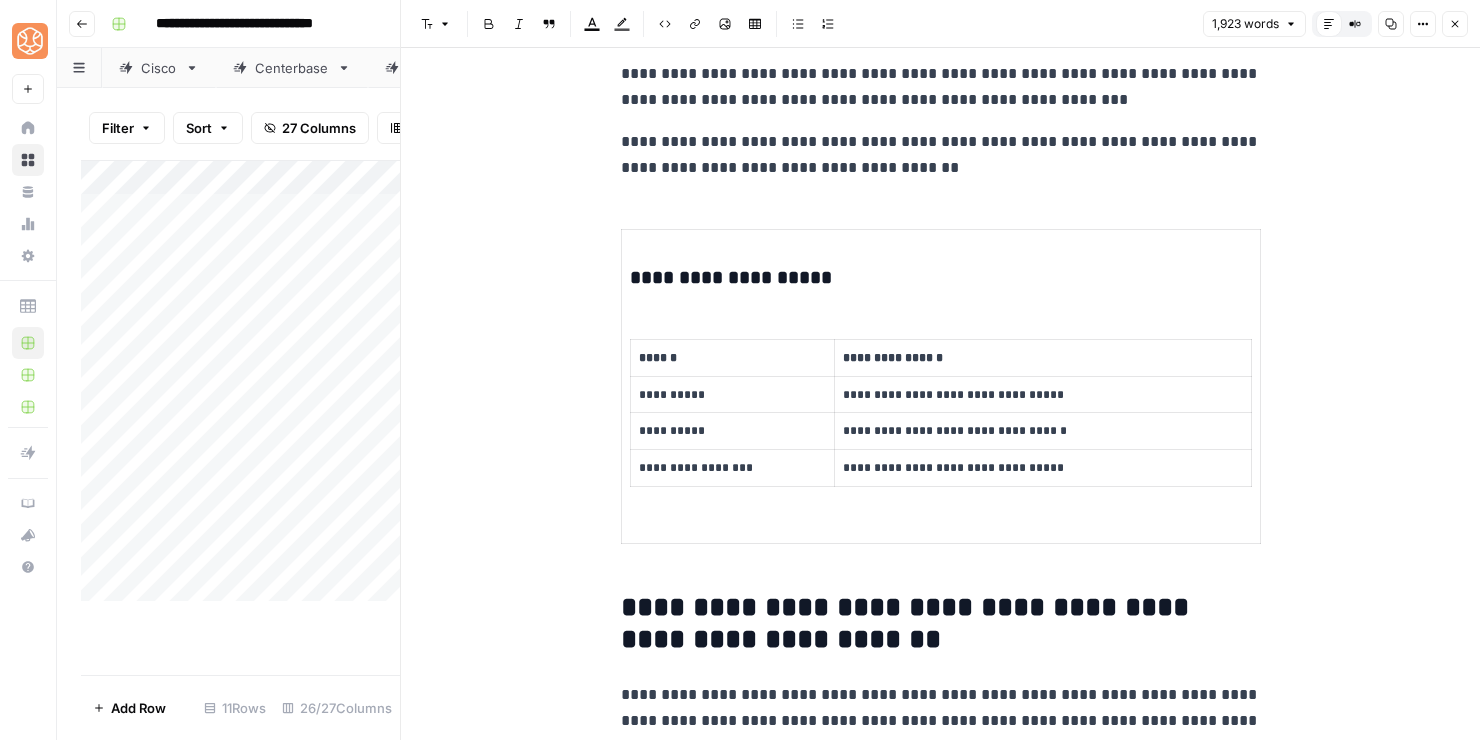 scroll, scrollTop: 8716, scrollLeft: 0, axis: vertical 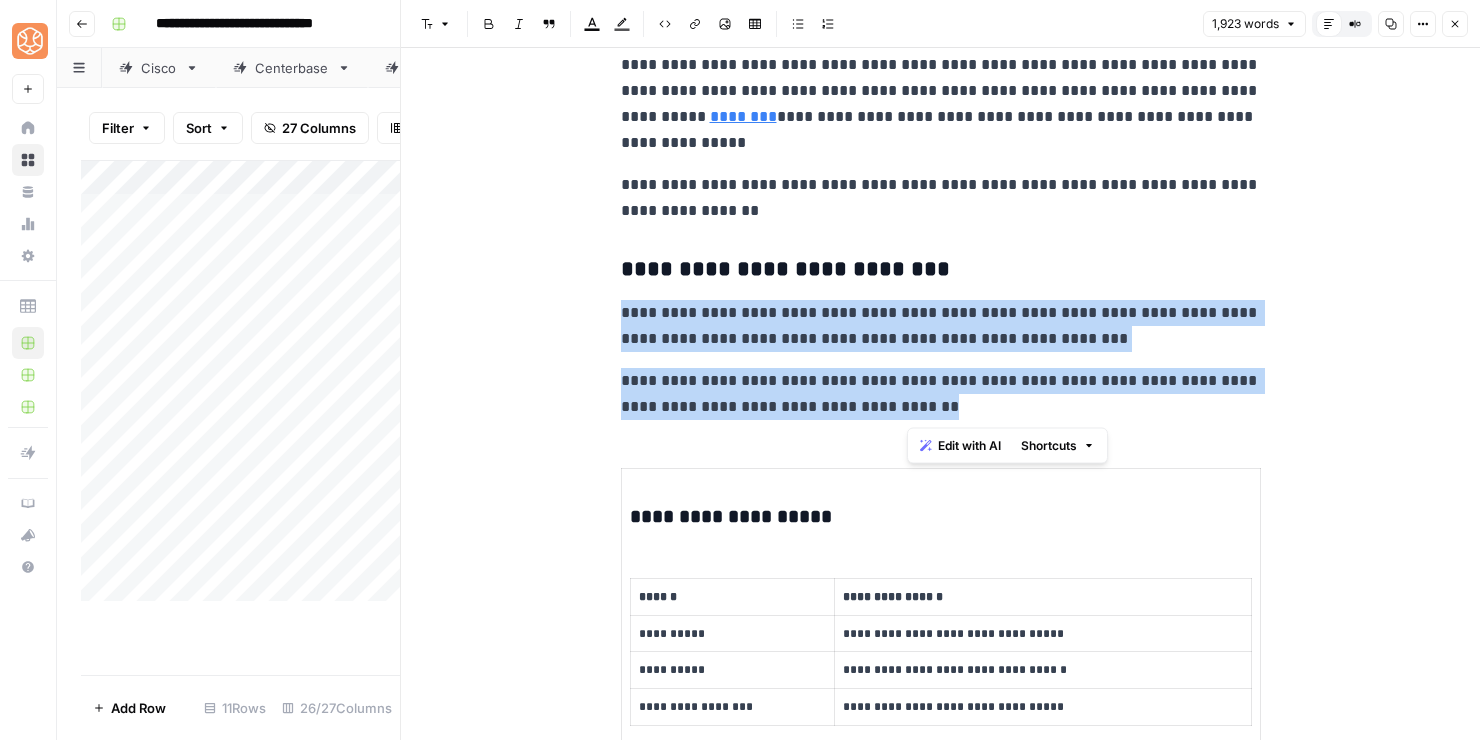drag, startPoint x: 1014, startPoint y: 405, endPoint x: 1017, endPoint y: 281, distance: 124.036285 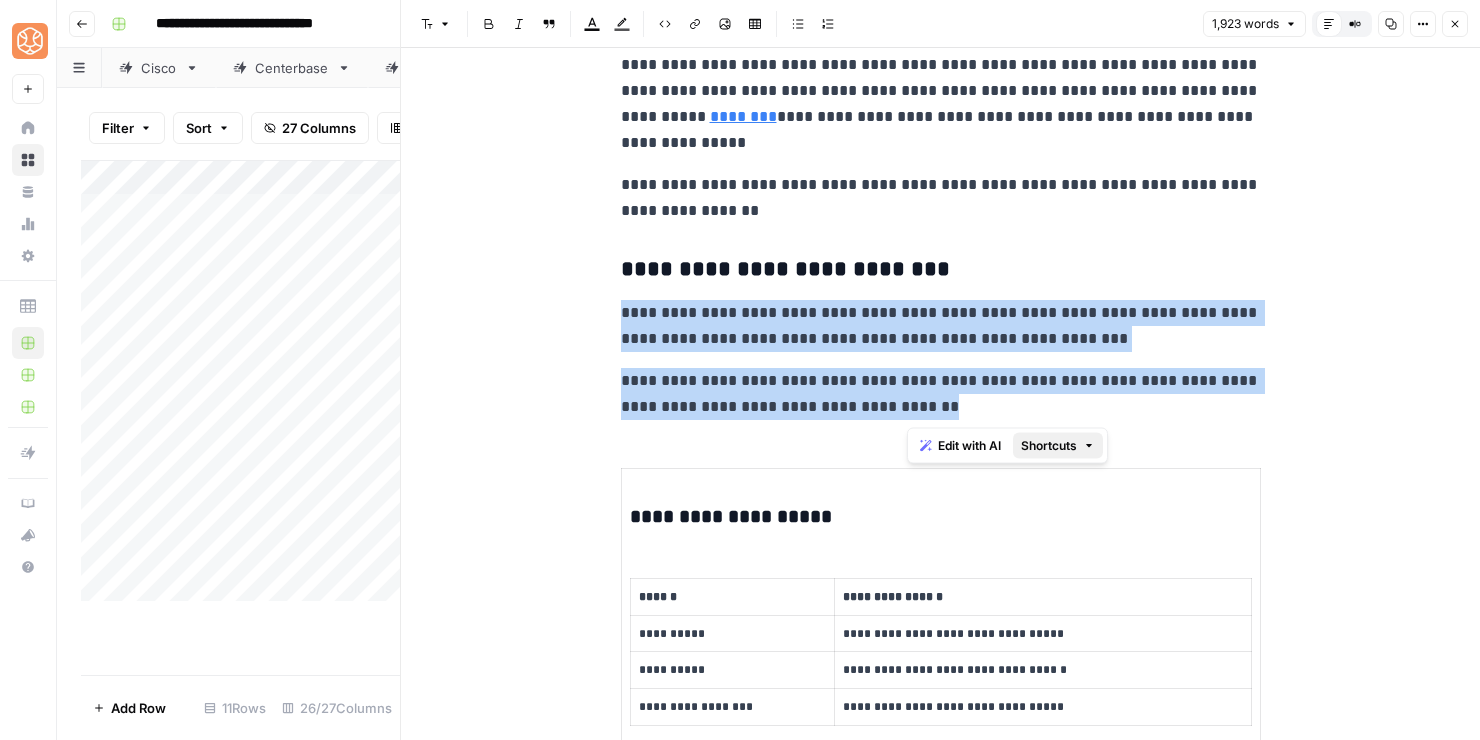 click on "Shortcuts" at bounding box center (1049, 446) 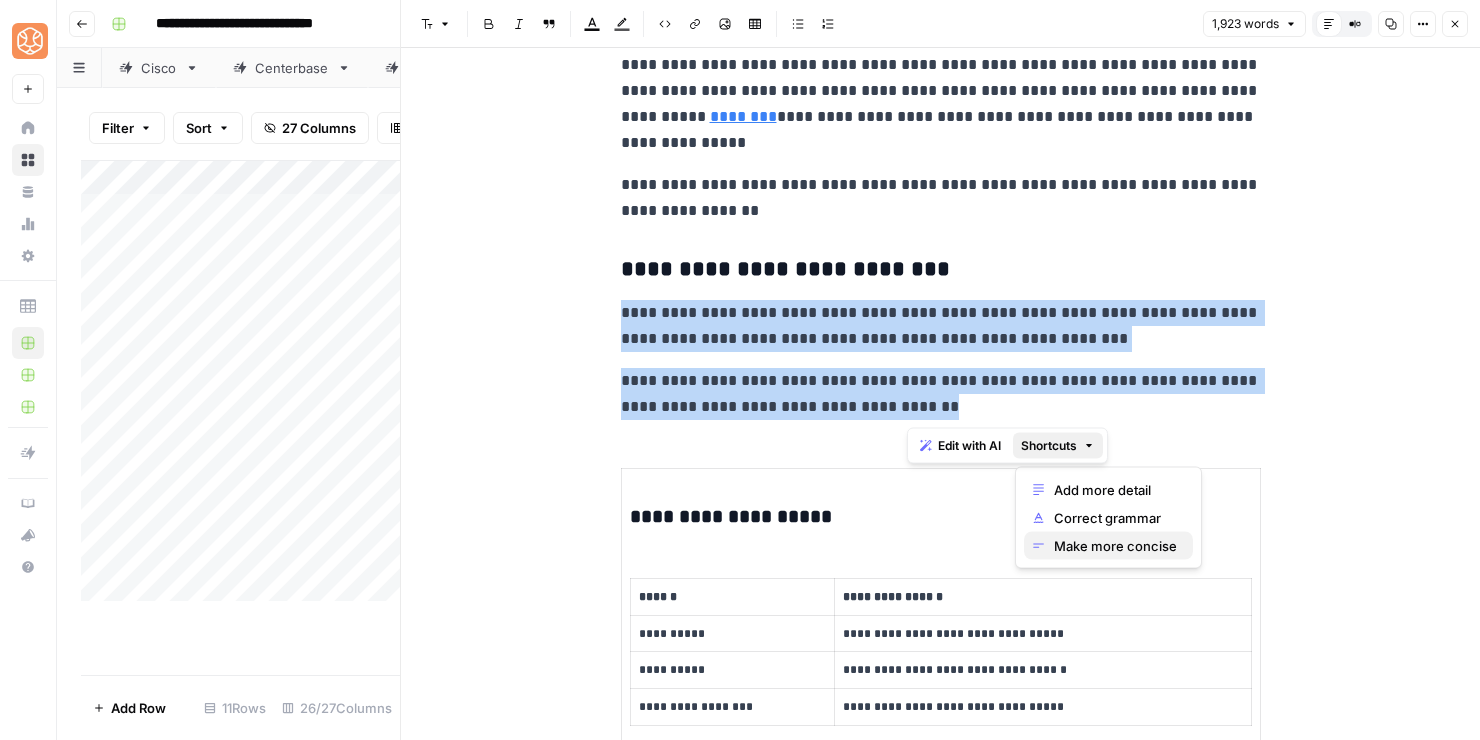 click on "Make more concise" at bounding box center [1115, 546] 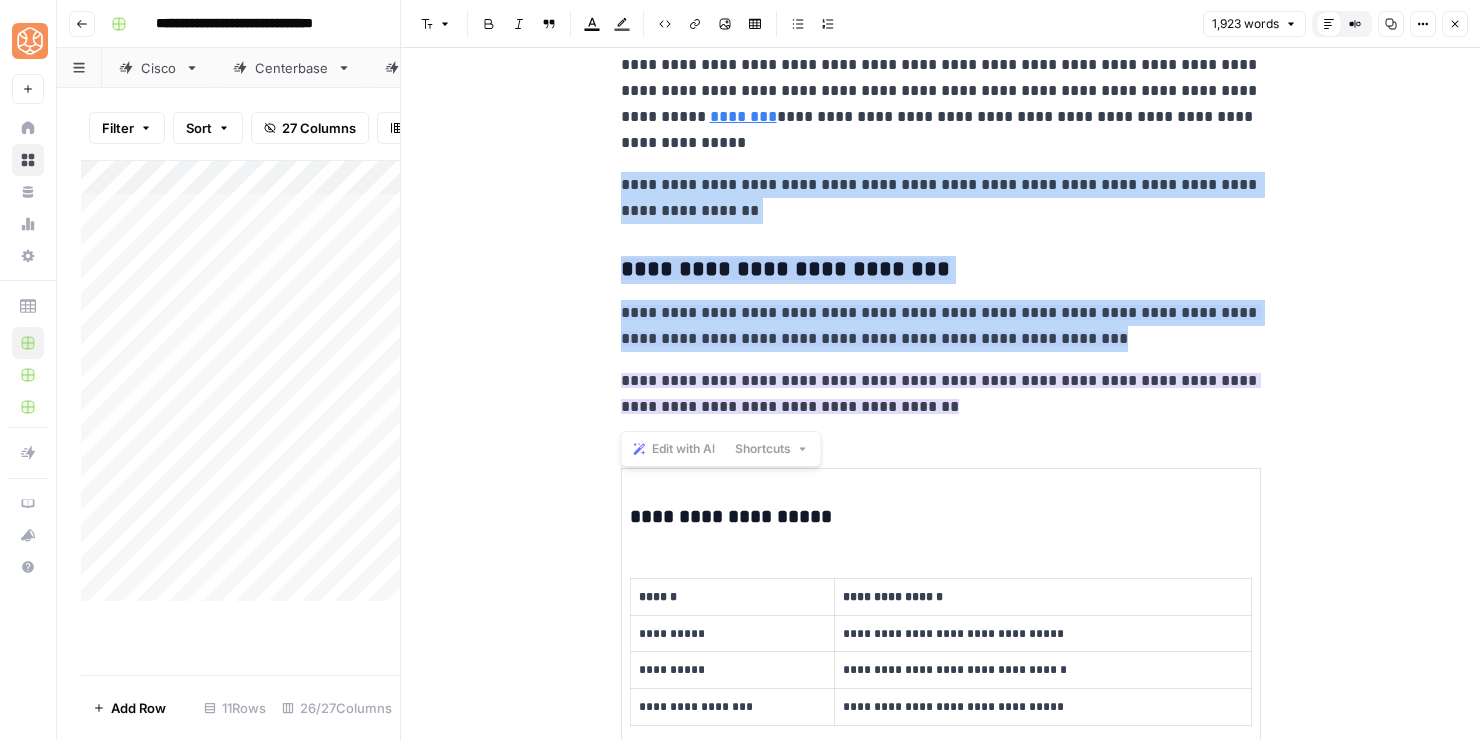 click on "**********" at bounding box center (941, 393) 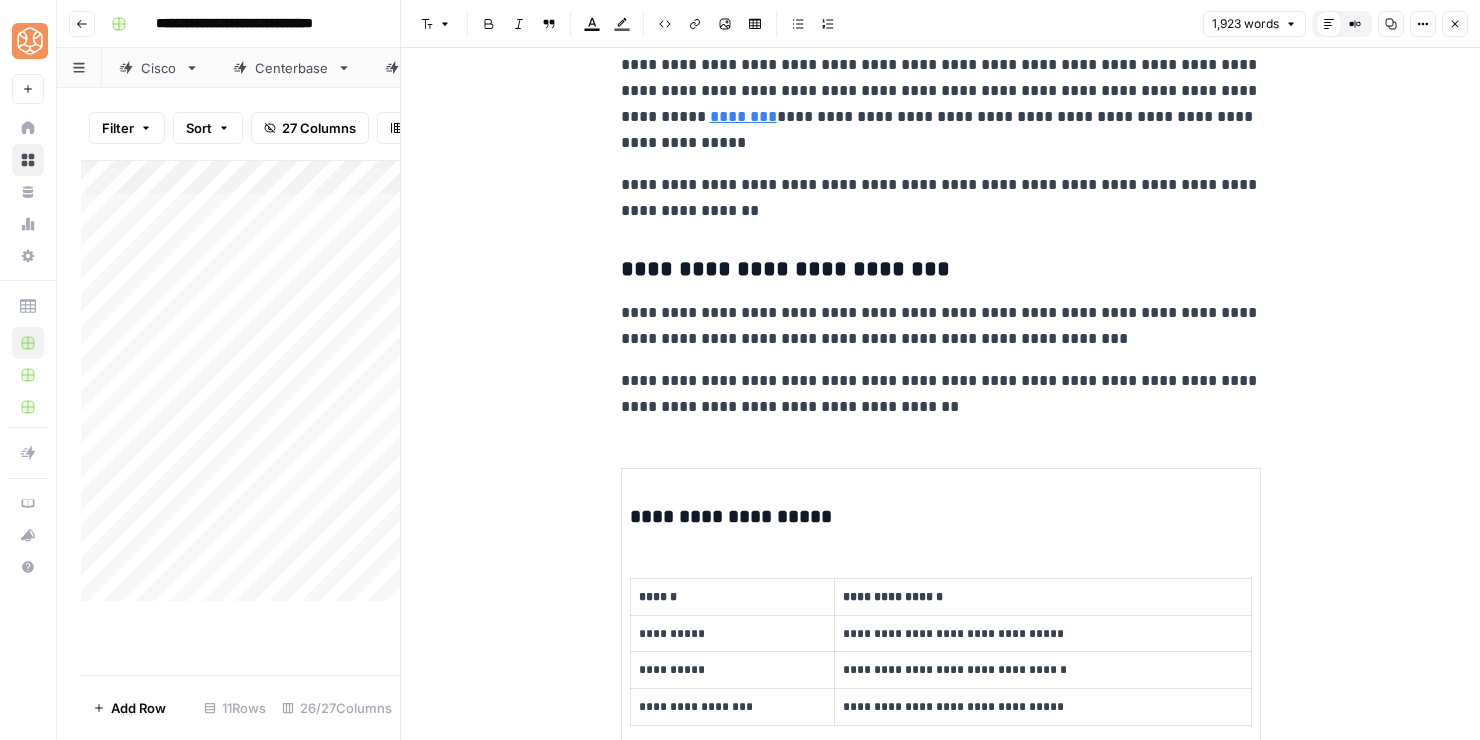 drag, startPoint x: 1008, startPoint y: 421, endPoint x: 1005, endPoint y: 302, distance: 119.03781 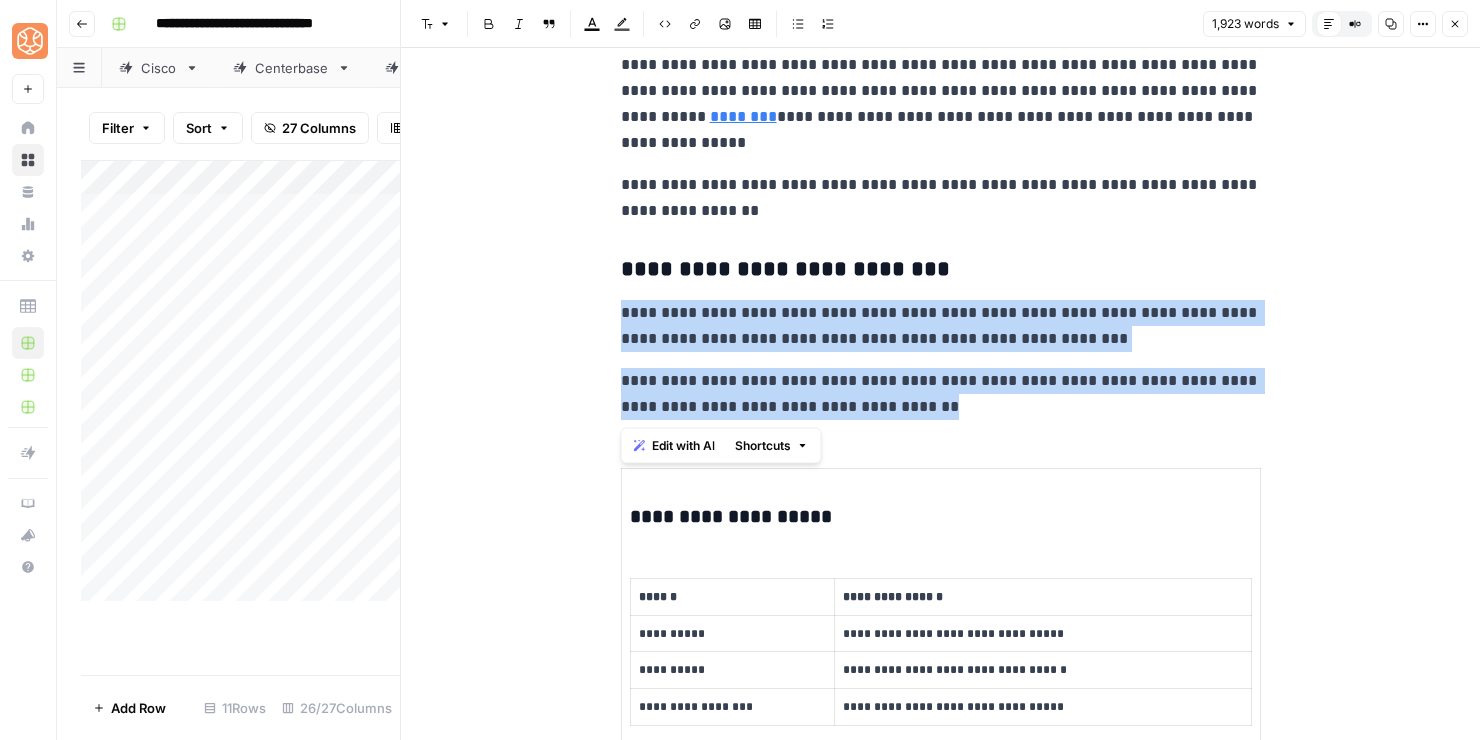 drag, startPoint x: 1011, startPoint y: 409, endPoint x: 1005, endPoint y: 289, distance: 120.14991 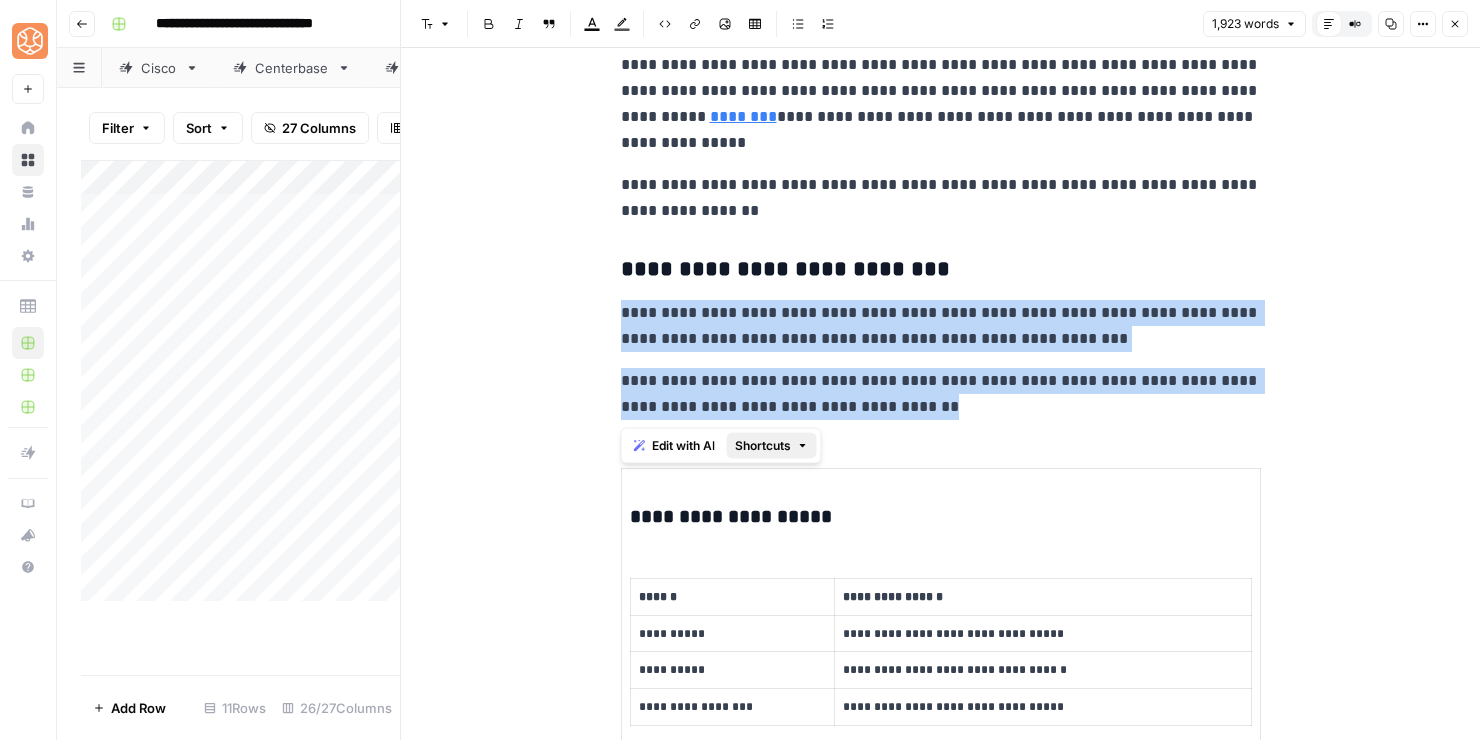 click 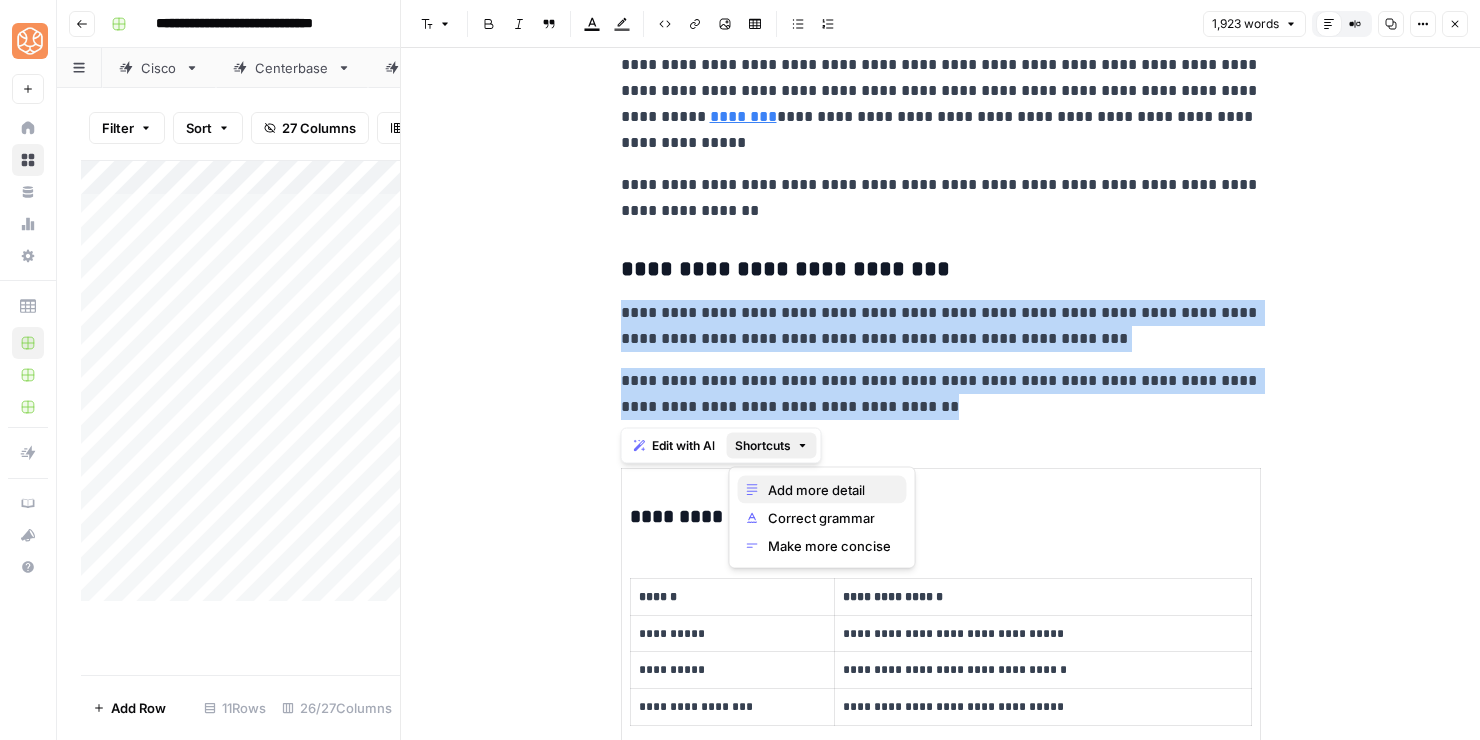 click on "Add more detail" at bounding box center (816, 490) 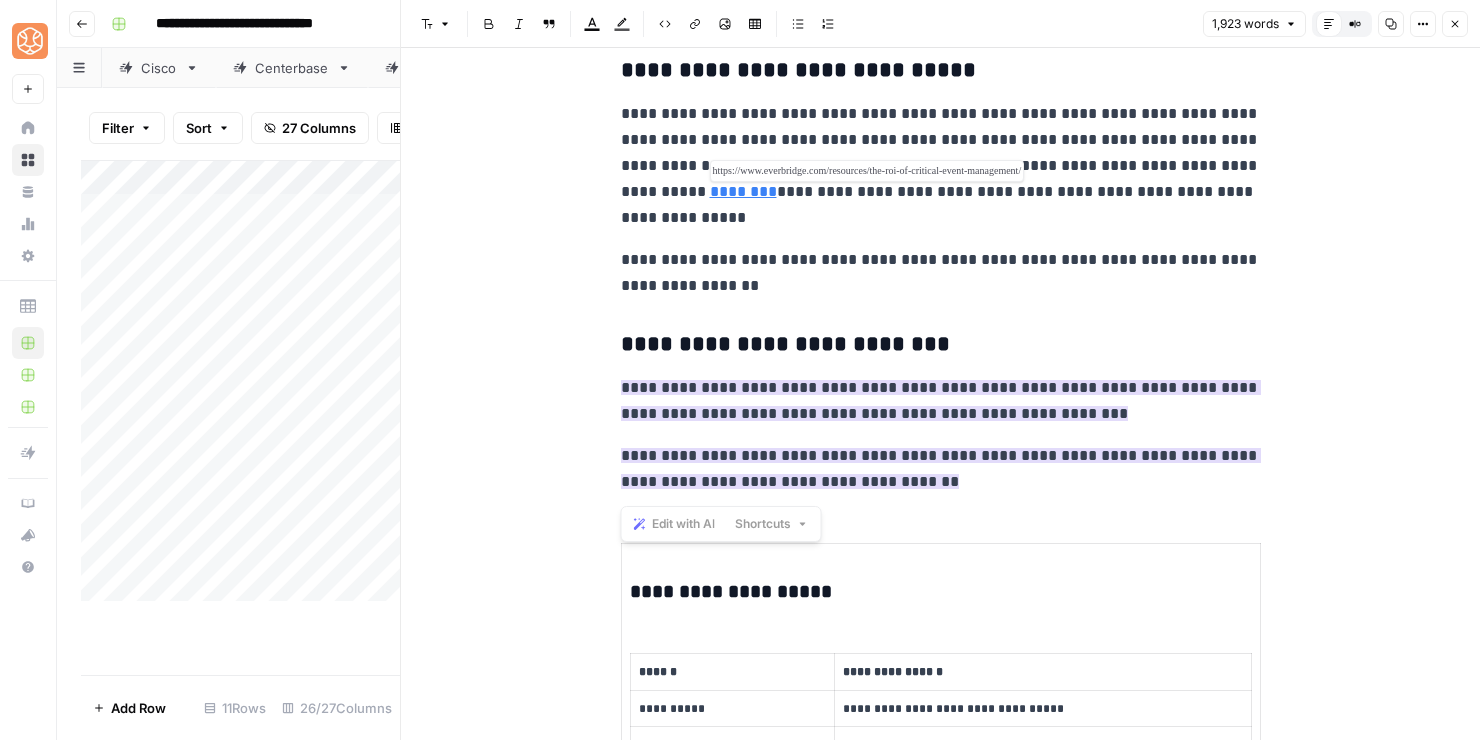 scroll, scrollTop: 8455, scrollLeft: 0, axis: vertical 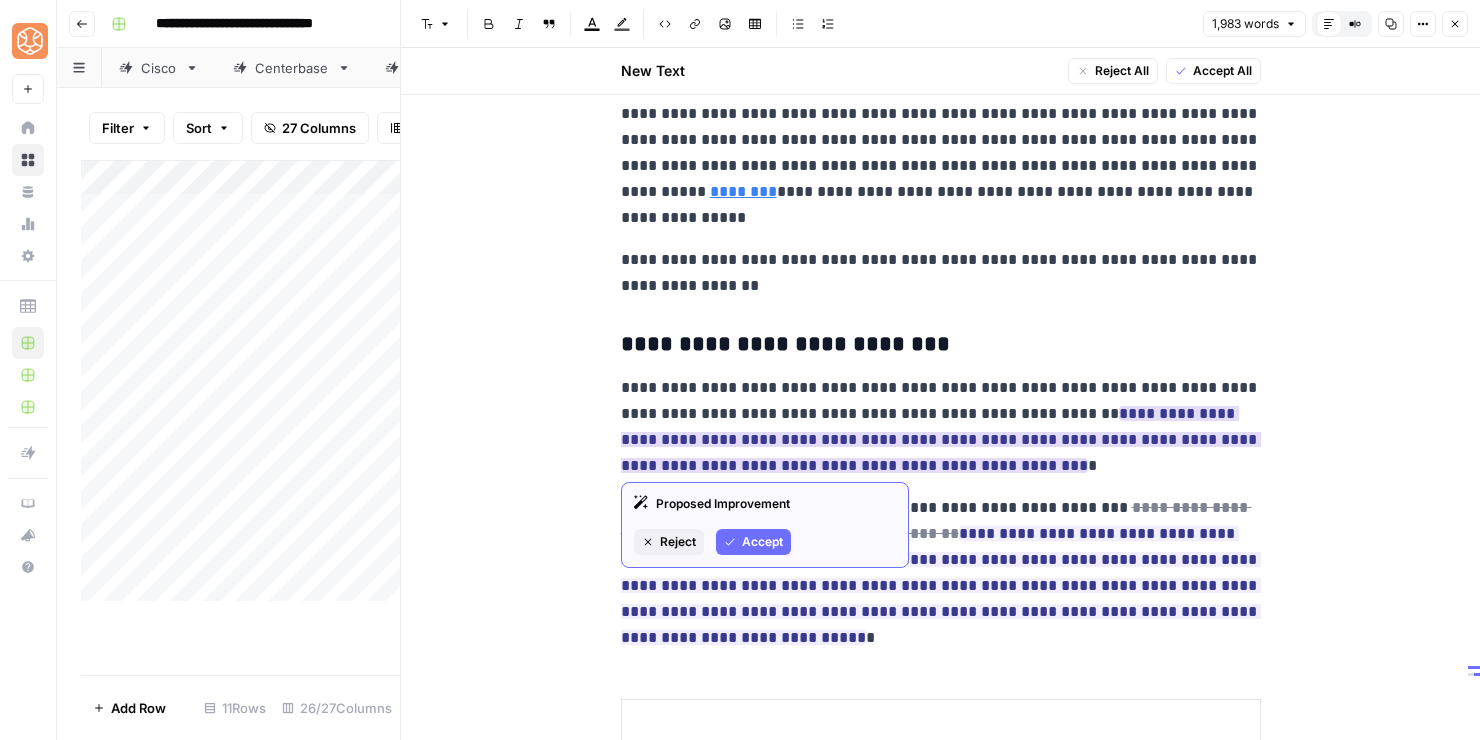 click on "Accept" at bounding box center (762, 542) 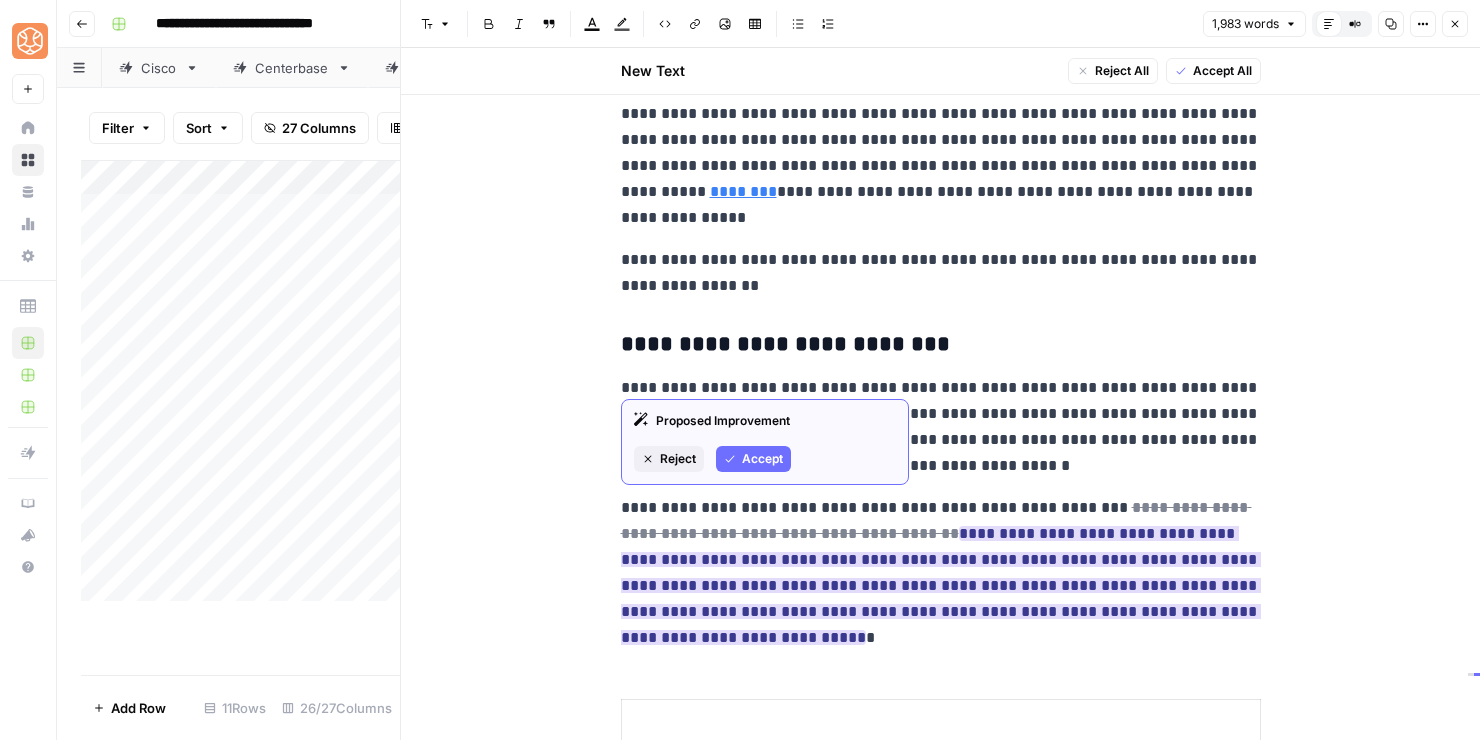 click on "Accept" at bounding box center (762, 459) 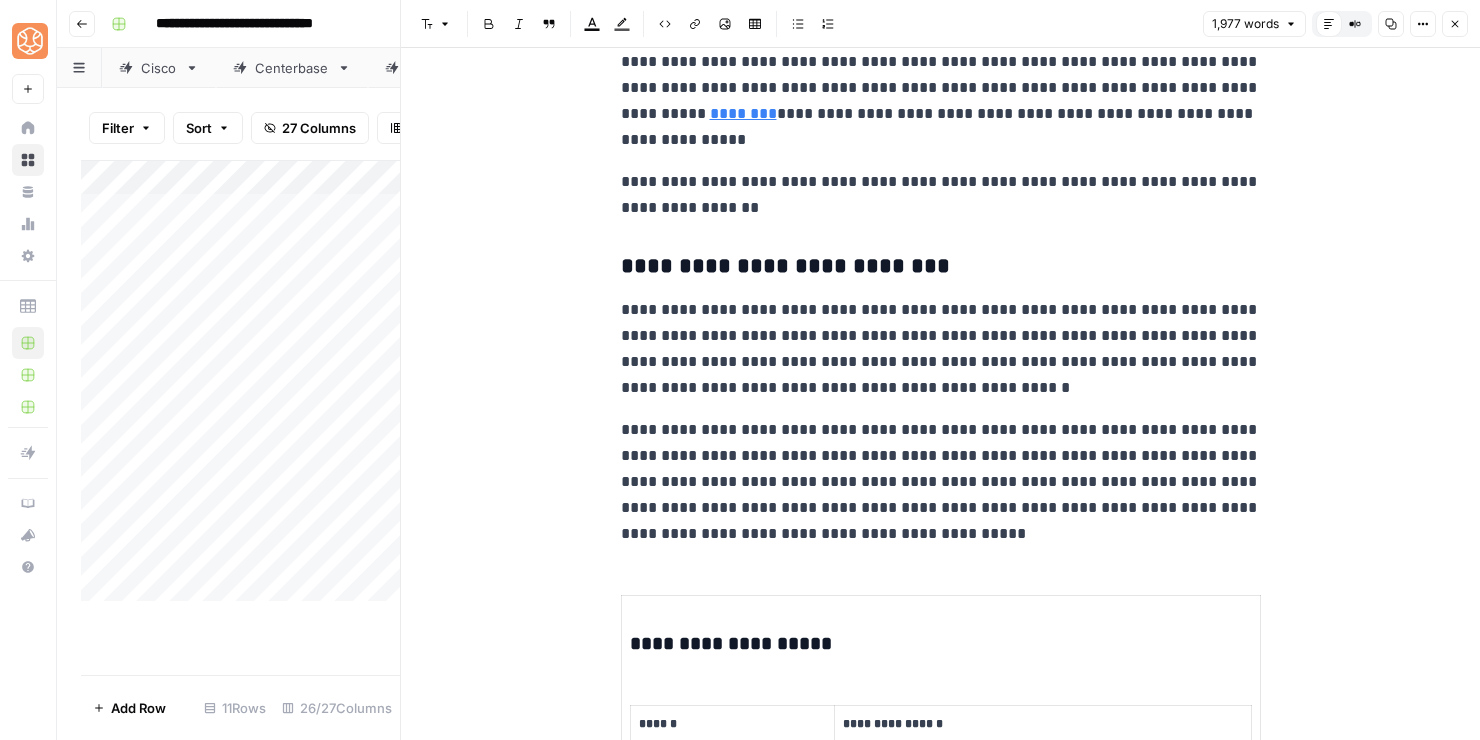 scroll, scrollTop: 8487, scrollLeft: 0, axis: vertical 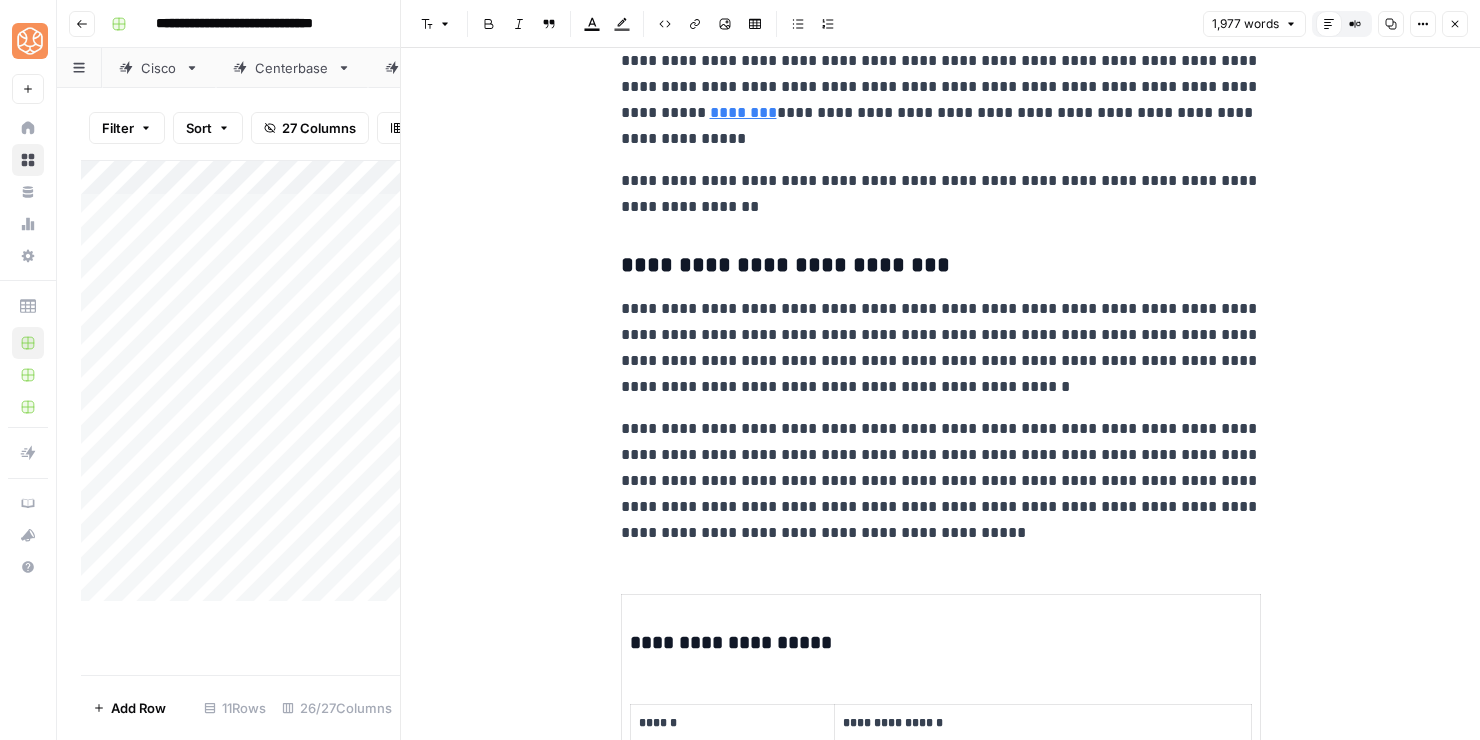 click on "**********" at bounding box center (941, 266) 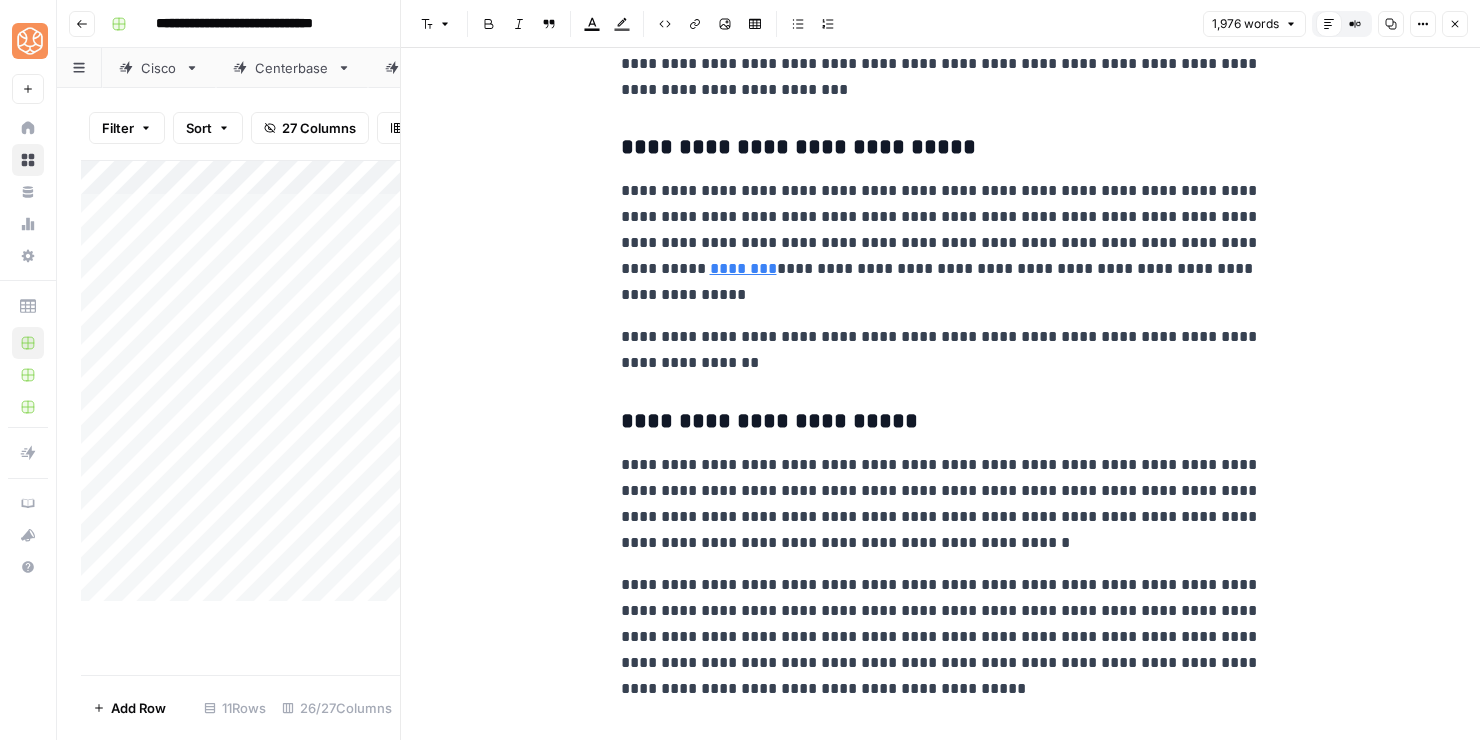 scroll, scrollTop: 8290, scrollLeft: 0, axis: vertical 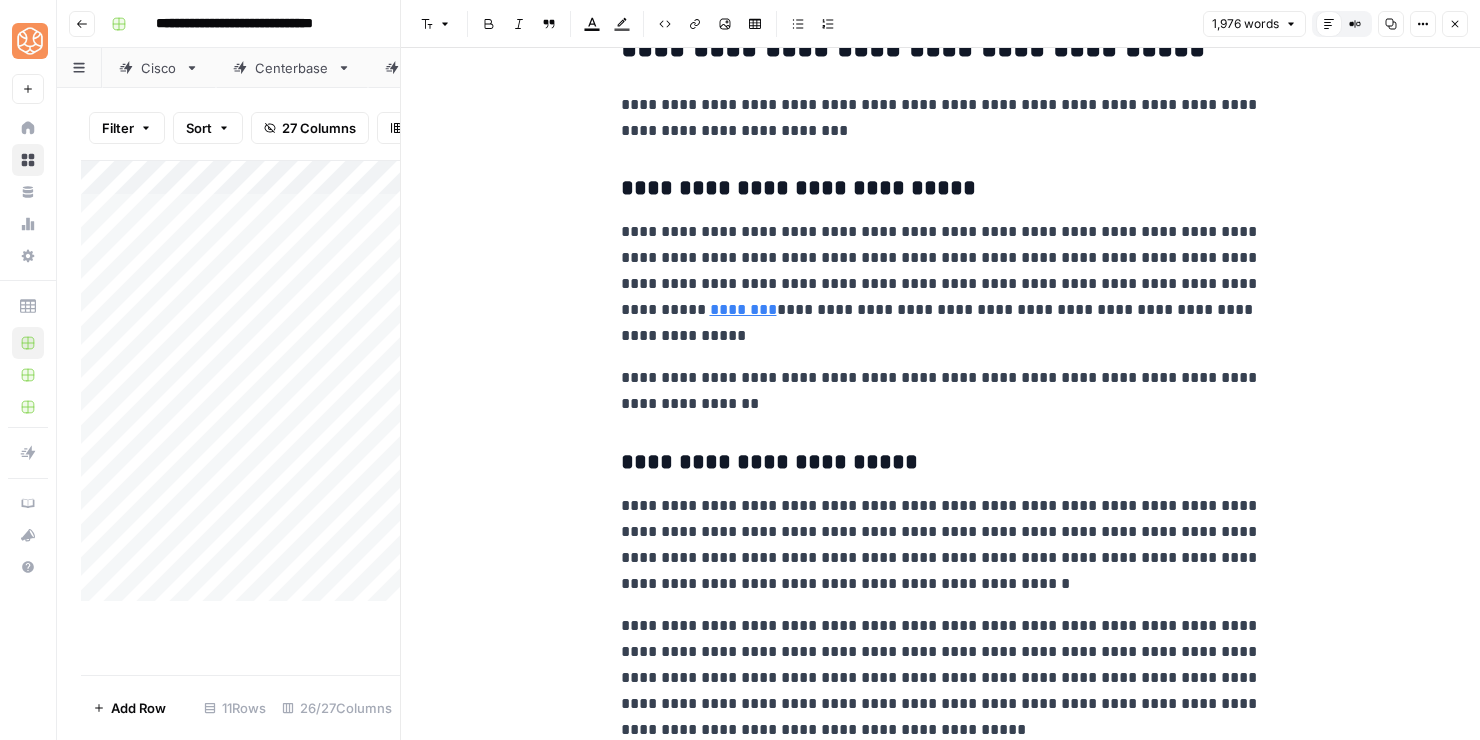 click on "**********" at bounding box center (941, 189) 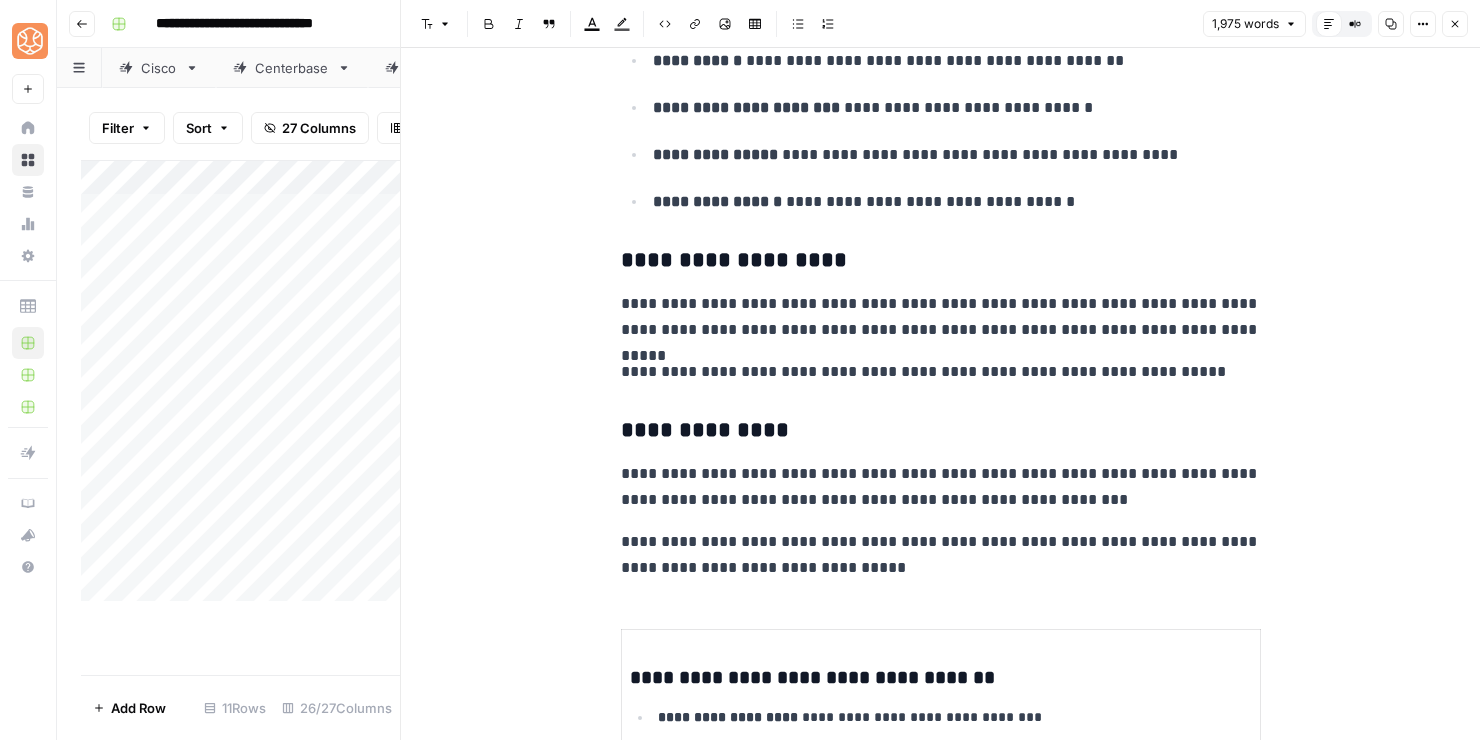 scroll, scrollTop: 7092, scrollLeft: 0, axis: vertical 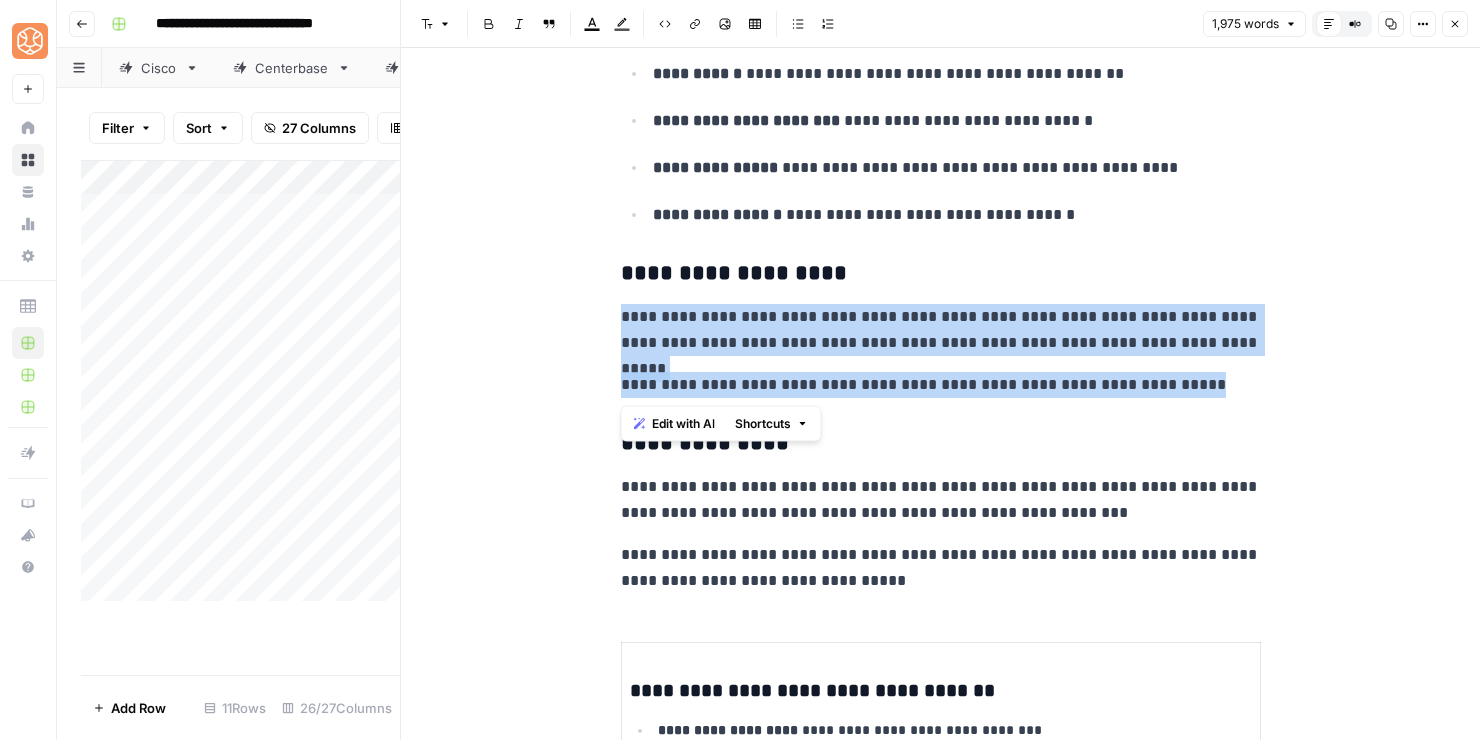 drag, startPoint x: 1182, startPoint y: 387, endPoint x: 1176, endPoint y: 303, distance: 84.21401 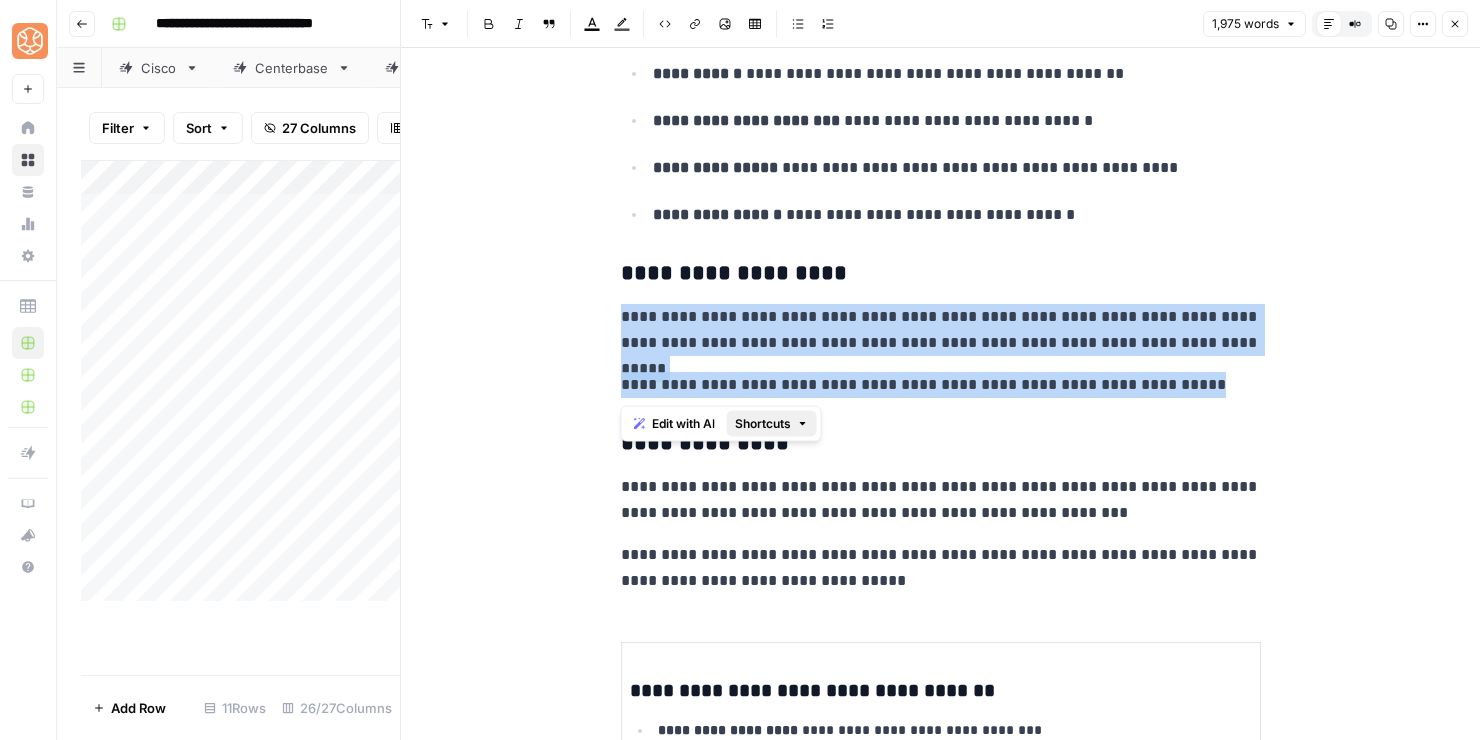 click on "Shortcuts" at bounding box center (763, 424) 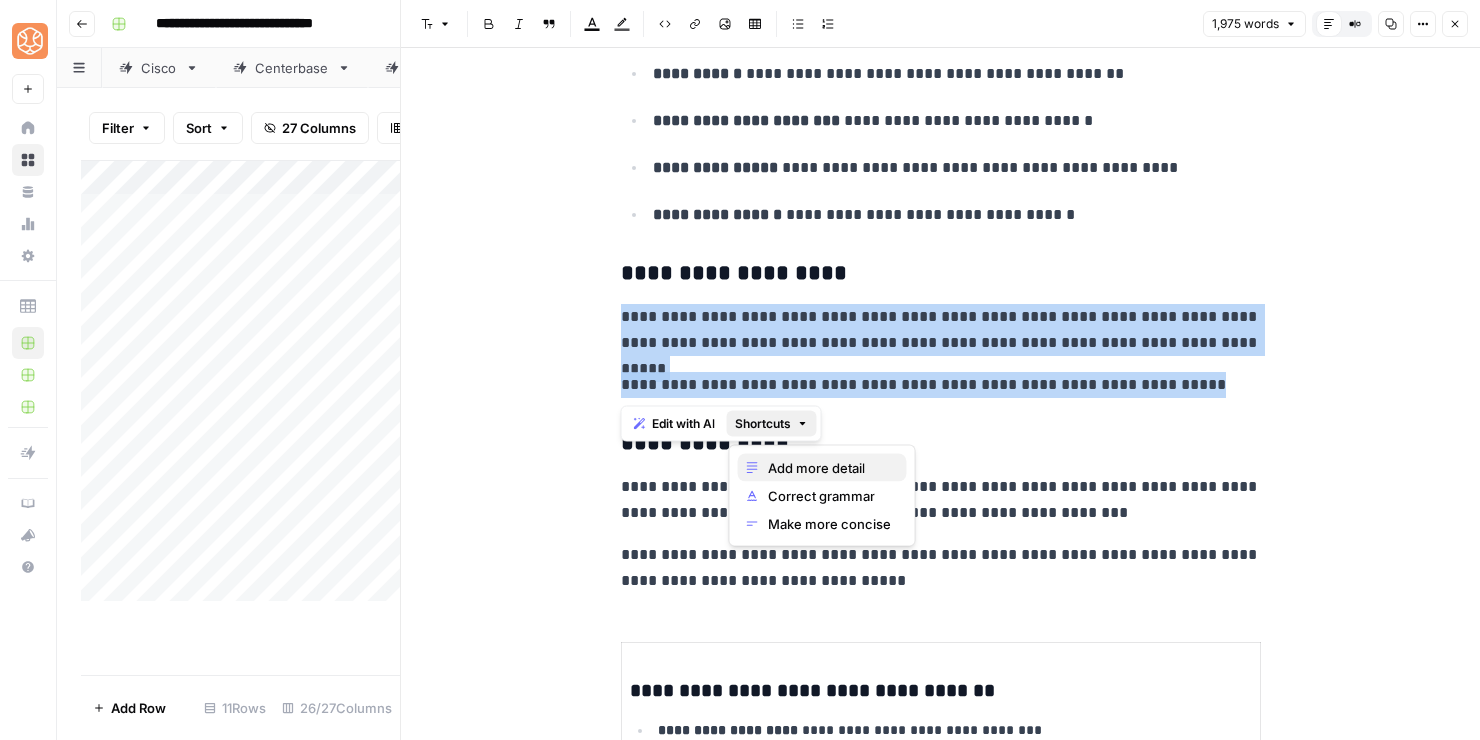 click on "Add more detail" at bounding box center (816, 468) 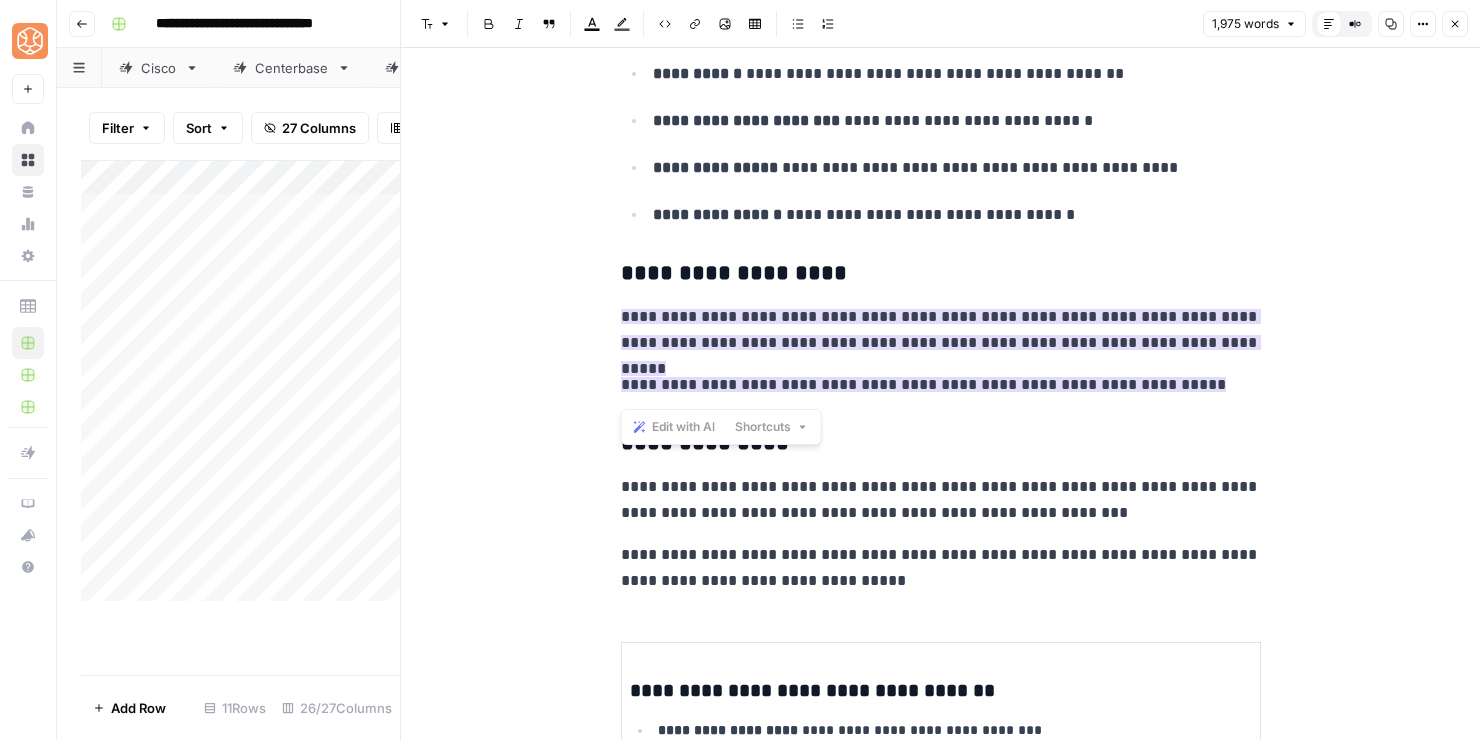 scroll, scrollTop: 7139, scrollLeft: 0, axis: vertical 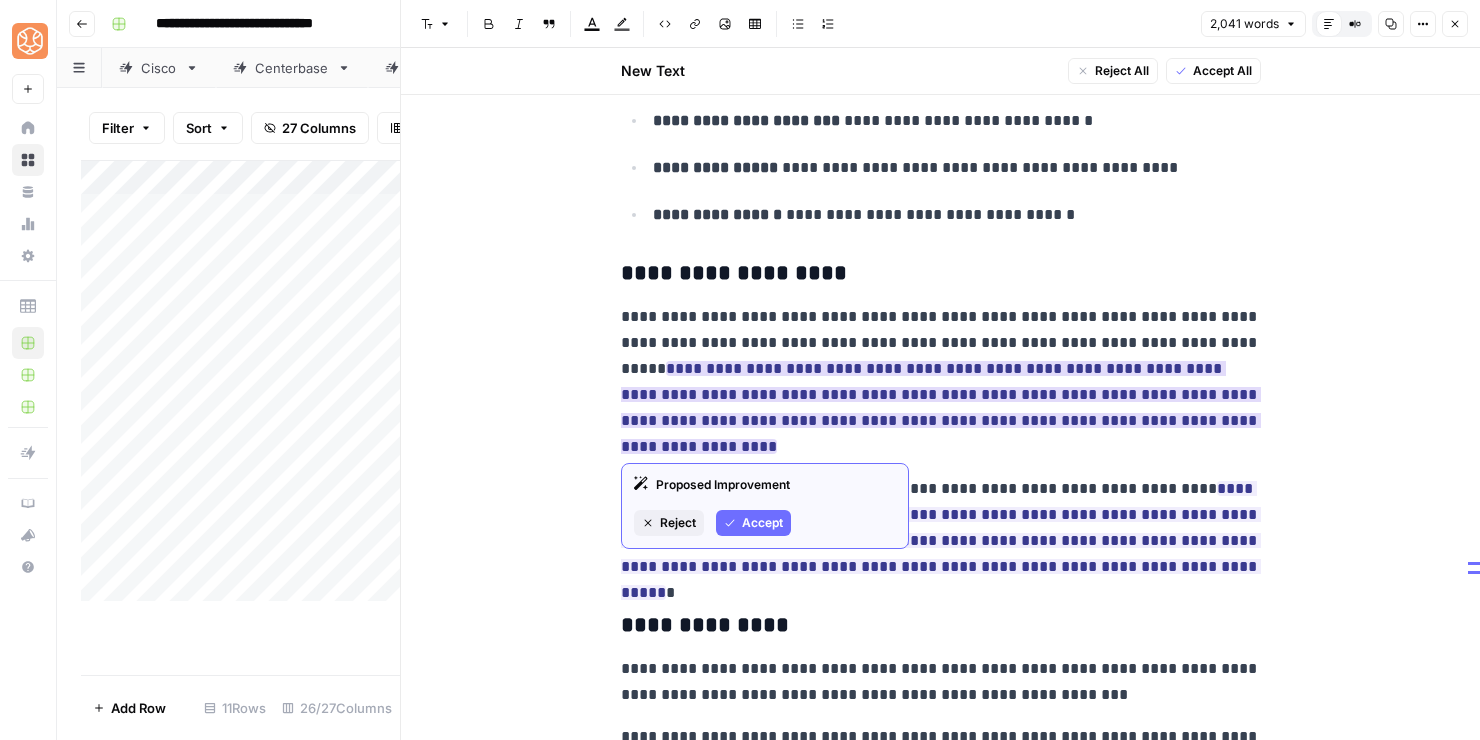 click on "Accept" at bounding box center [762, 523] 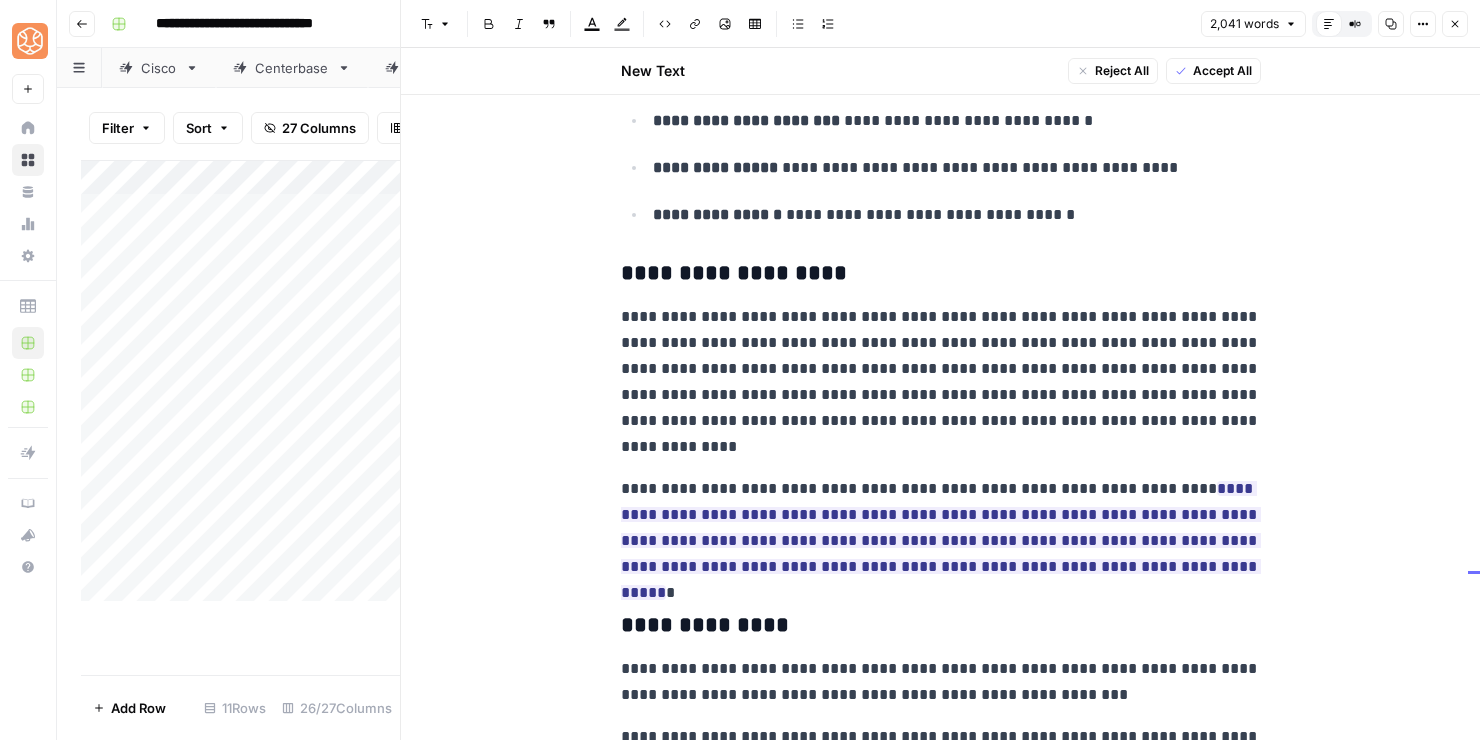 click on "**********" at bounding box center (941, 382) 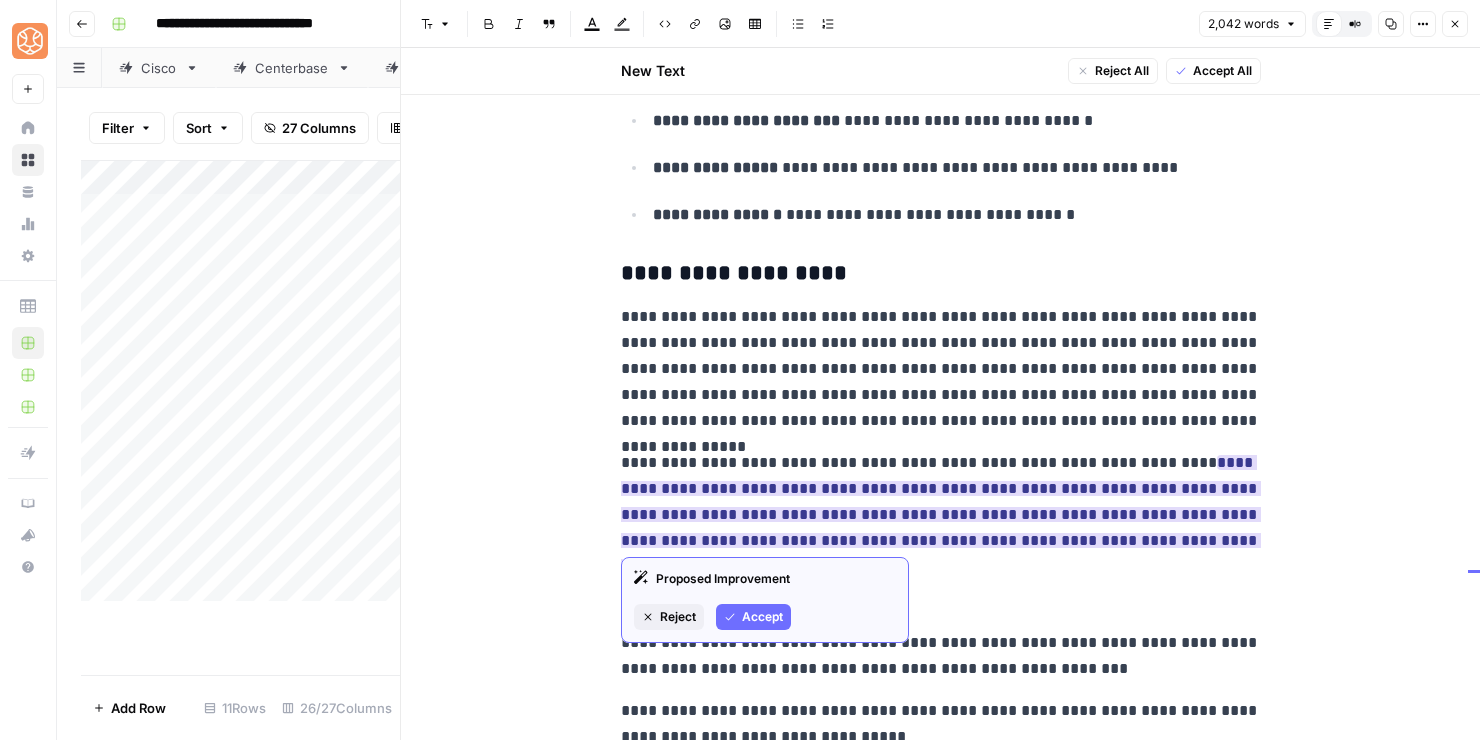 click on "Accept" at bounding box center (753, 617) 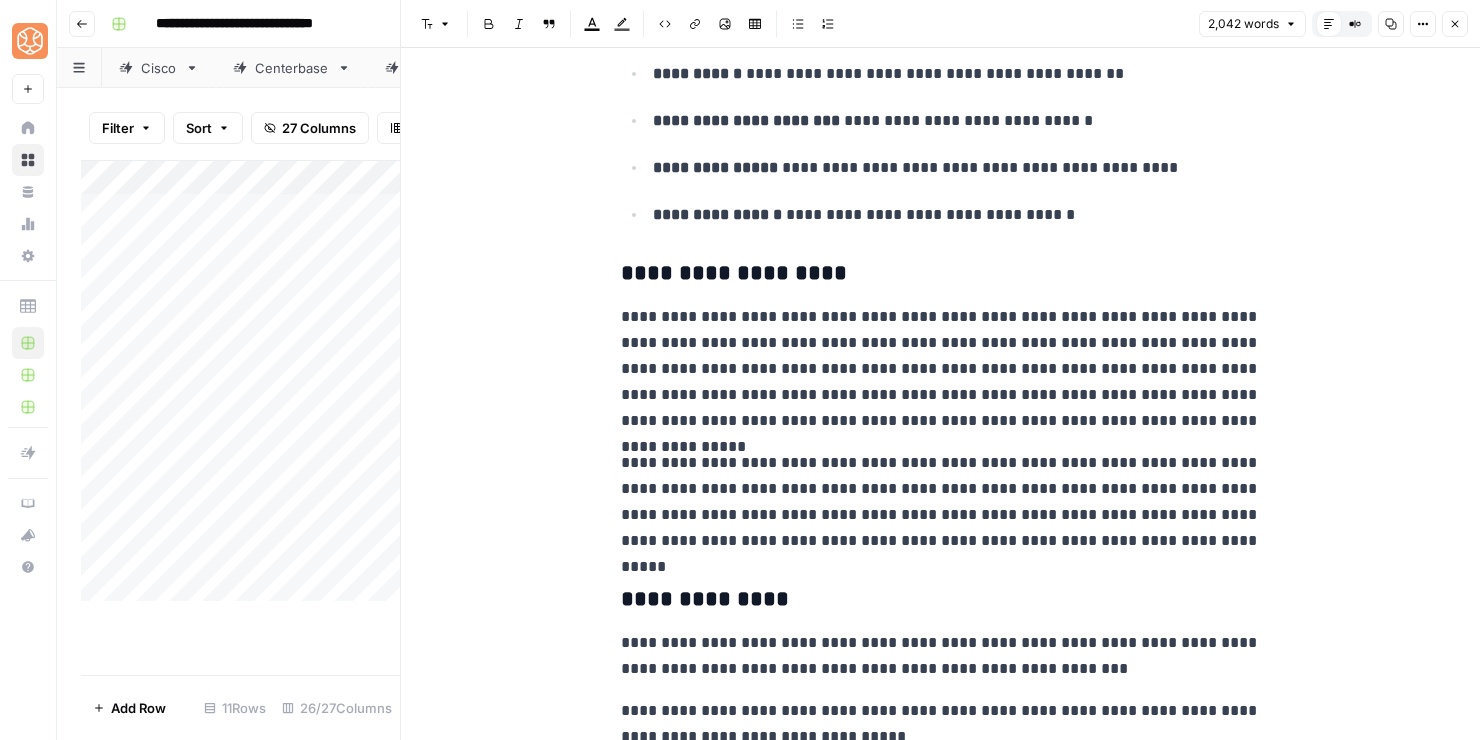 scroll, scrollTop: 7103, scrollLeft: 0, axis: vertical 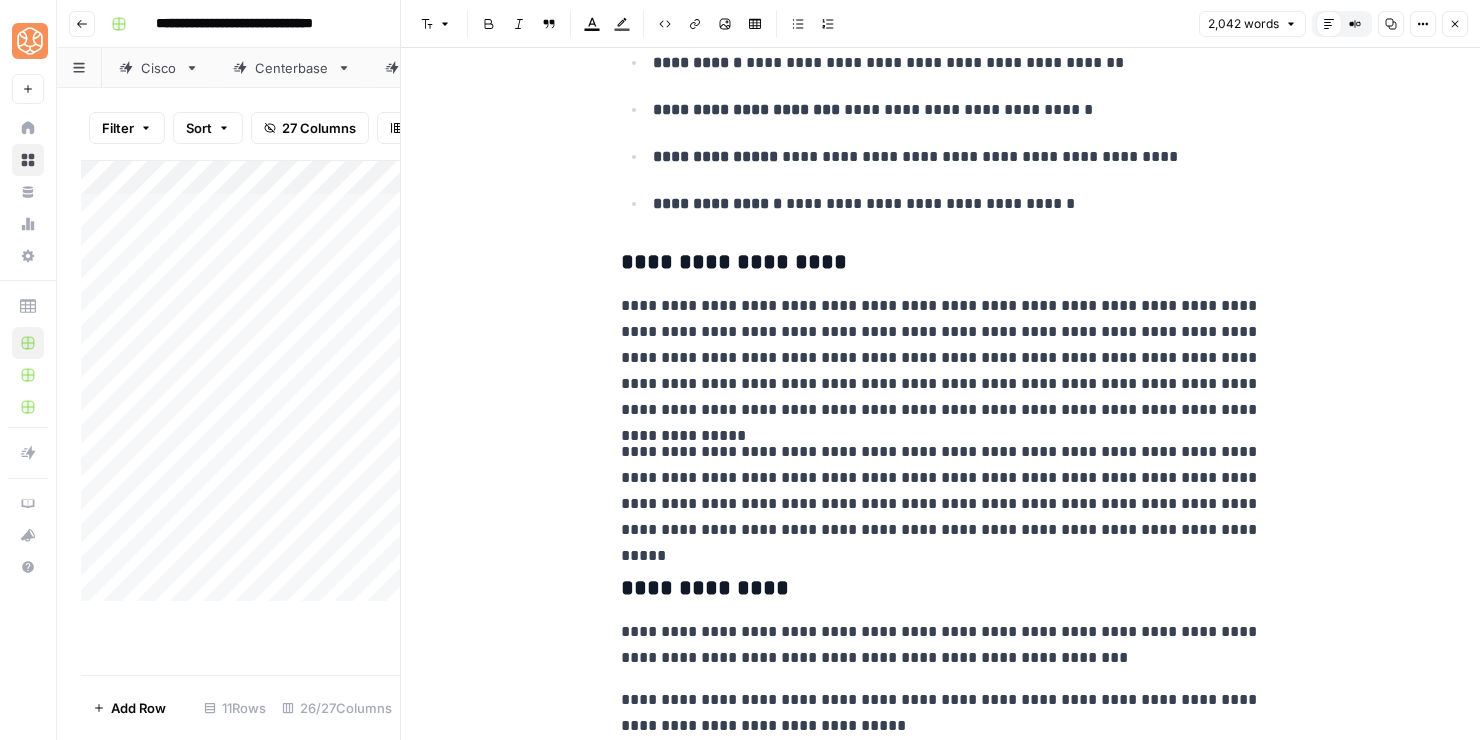 click on "**********" at bounding box center [941, 491] 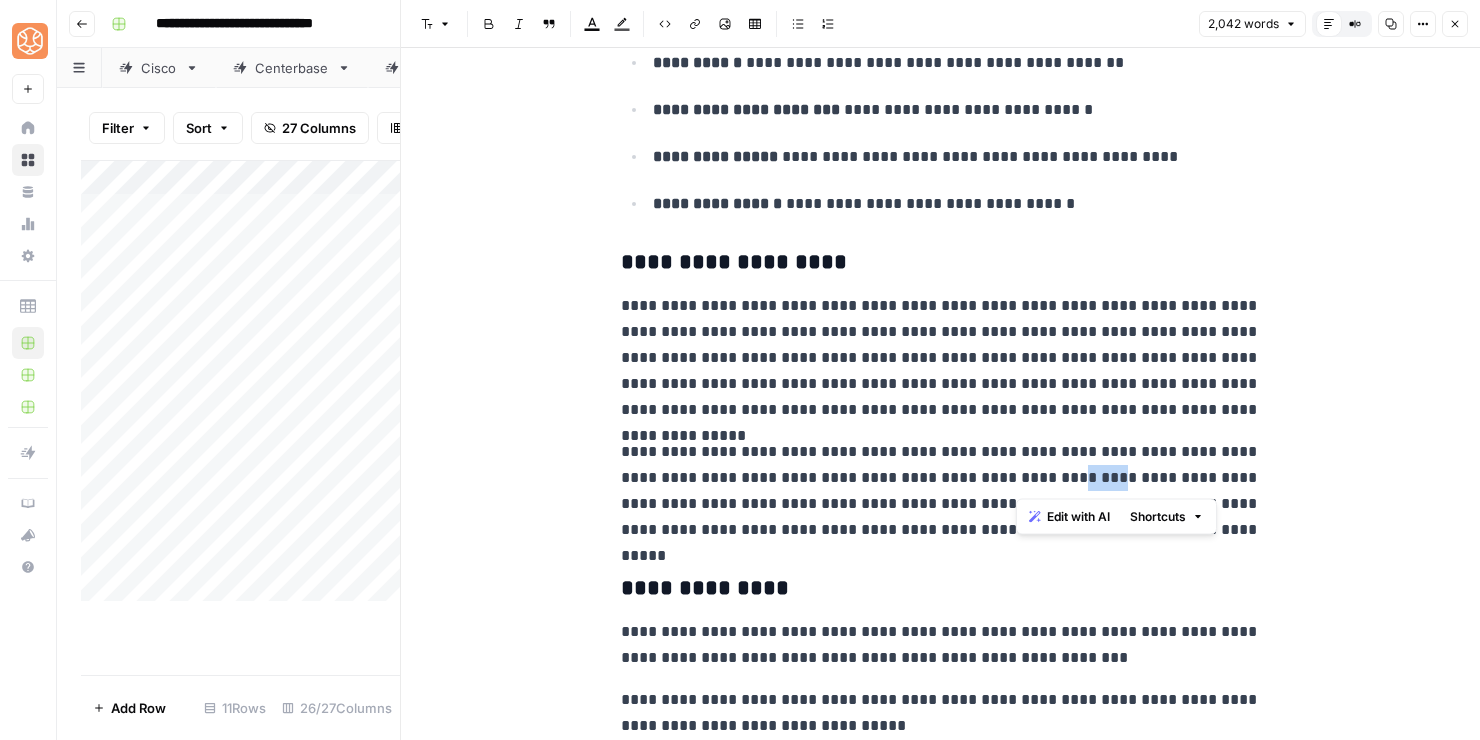 click on "**********" at bounding box center (941, 491) 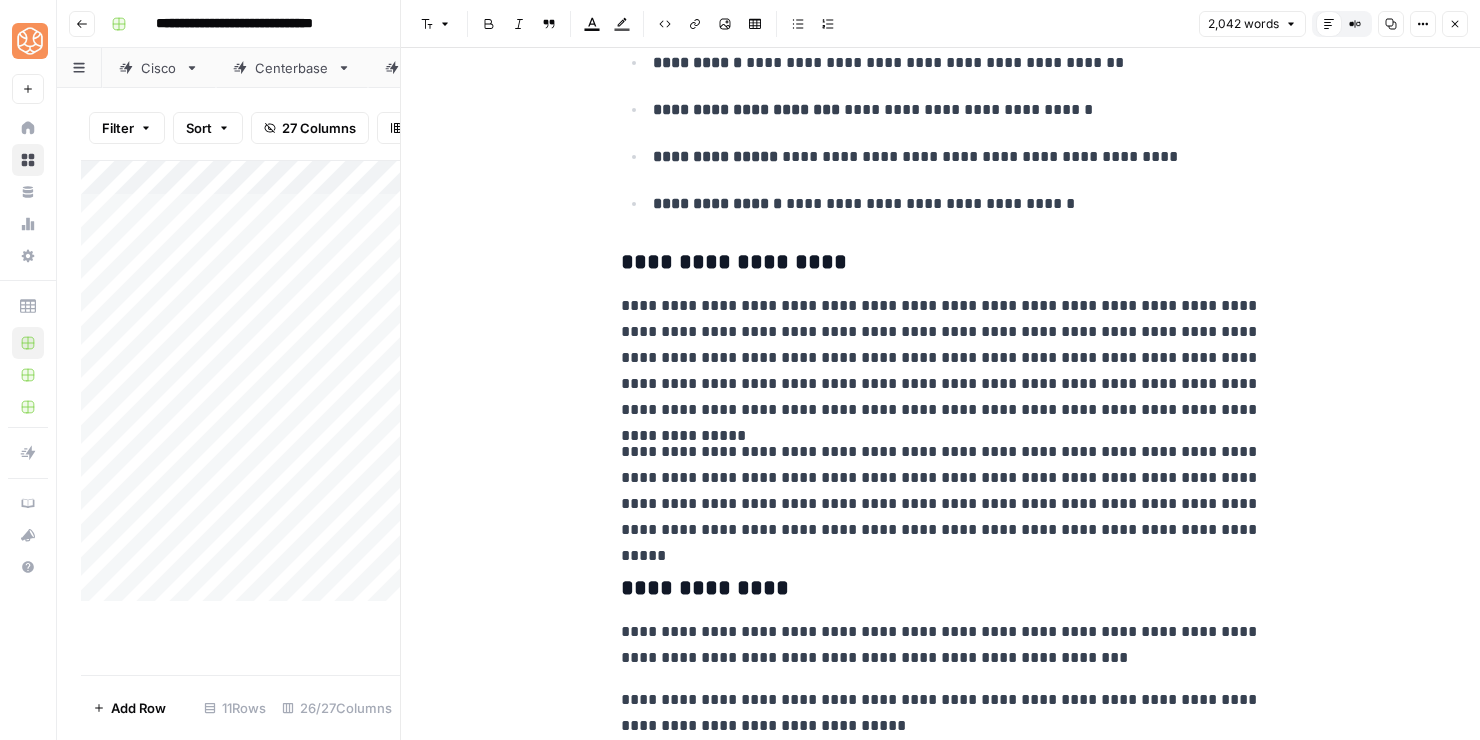 click on "**********" at bounding box center (941, 491) 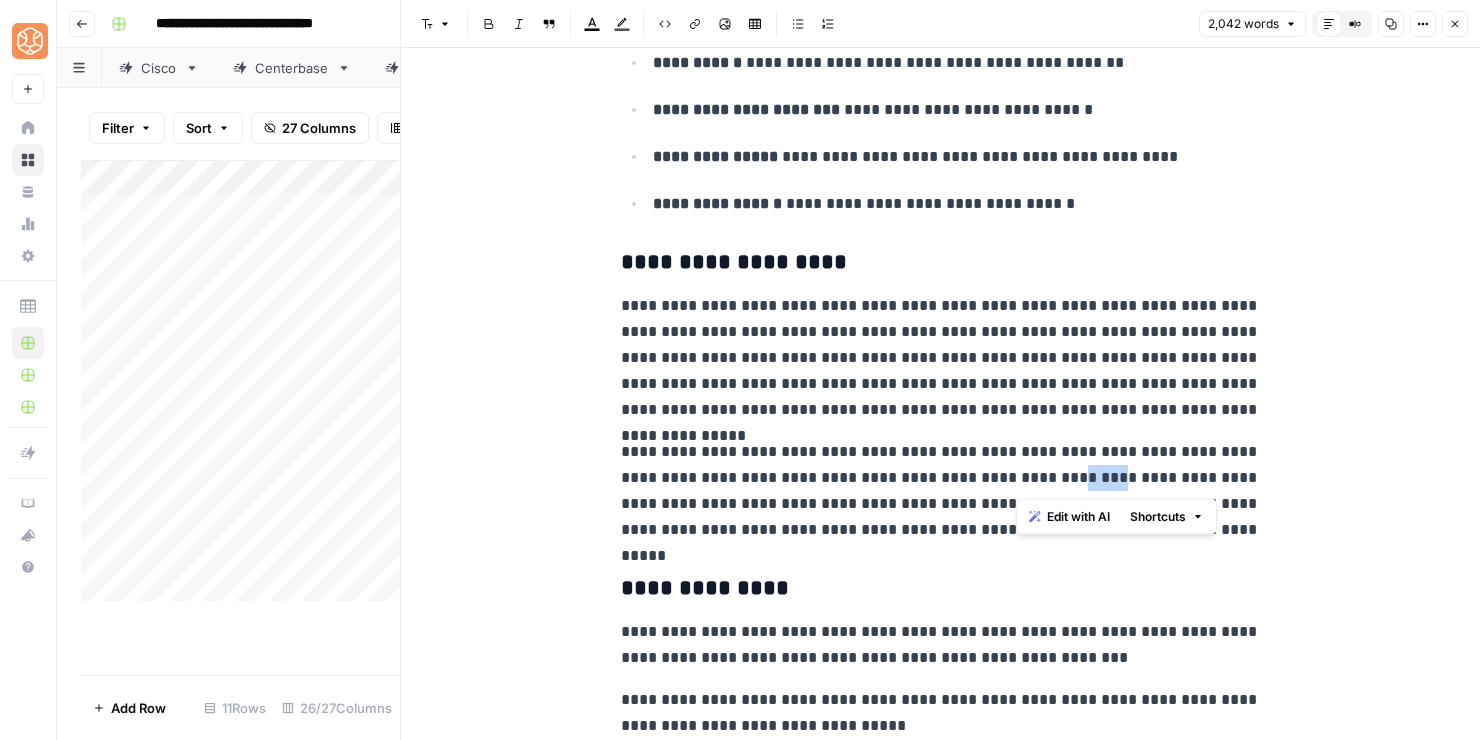 click on "**********" at bounding box center (941, 491) 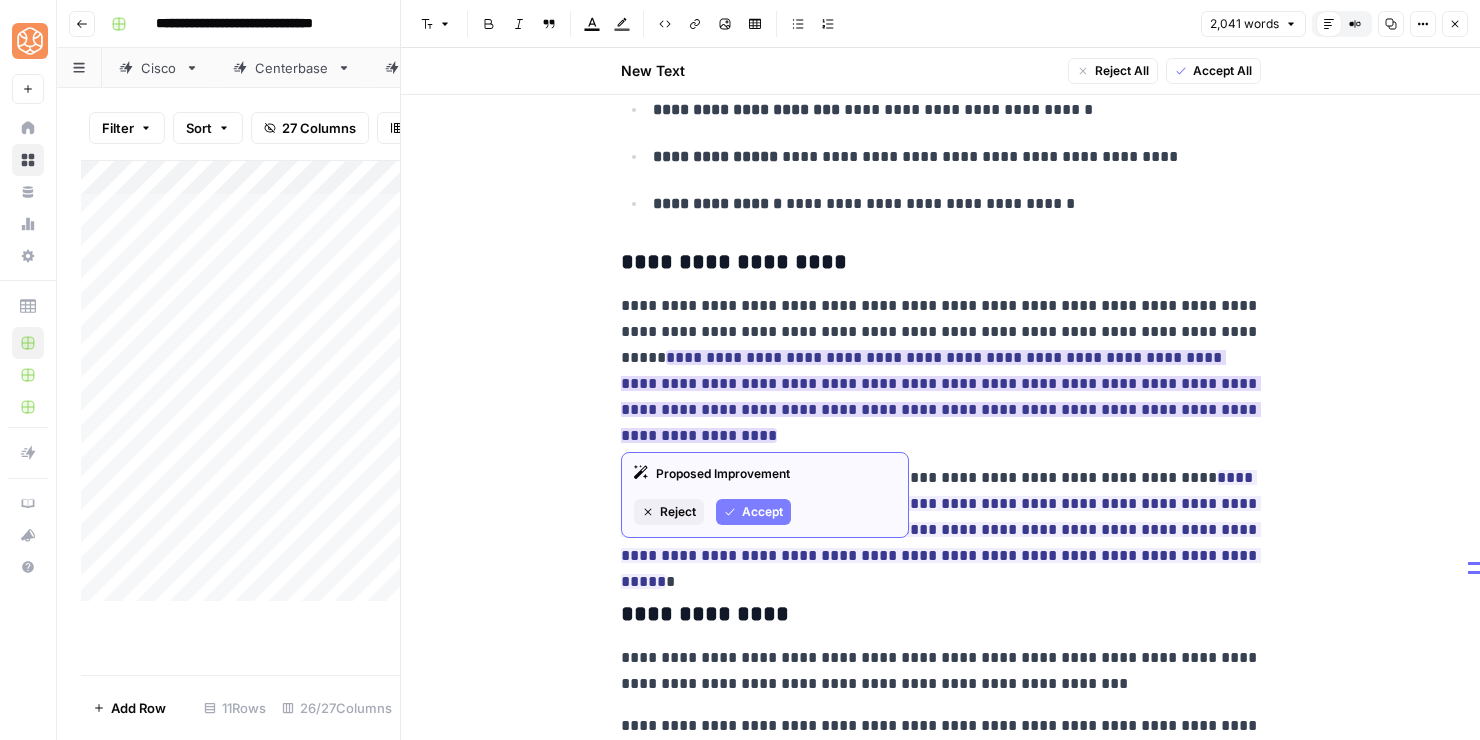 scroll, scrollTop: 7103, scrollLeft: 0, axis: vertical 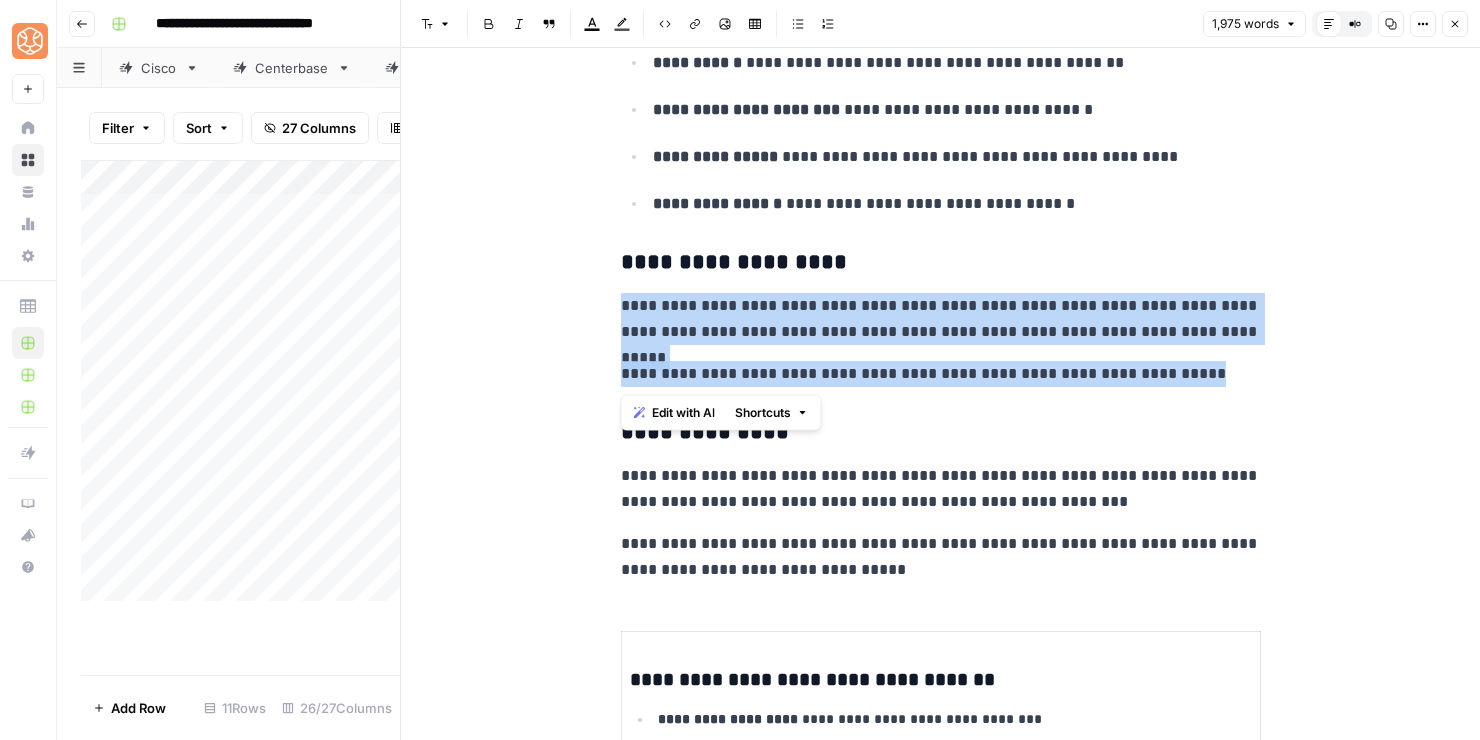 click on "**********" at bounding box center (941, 374) 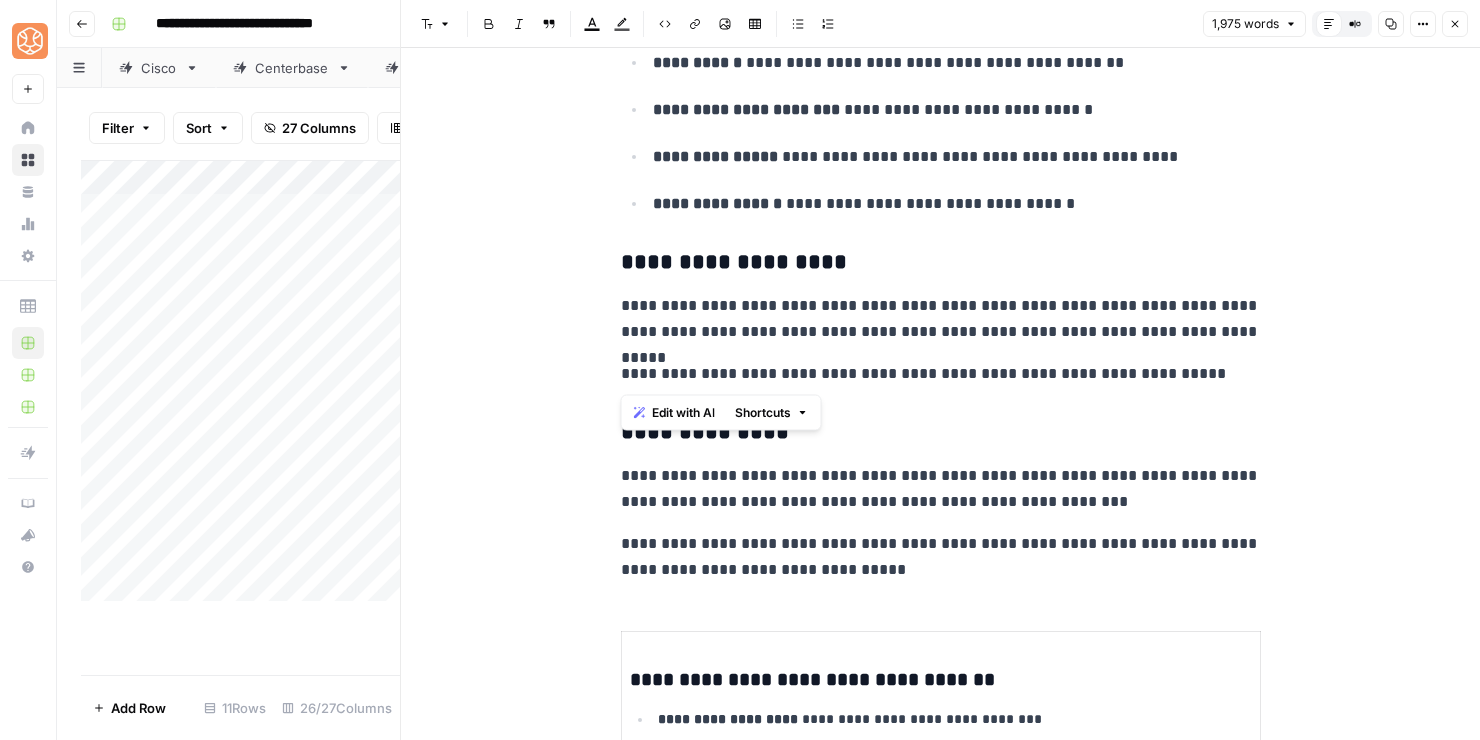 click on "**********" at bounding box center (941, 319) 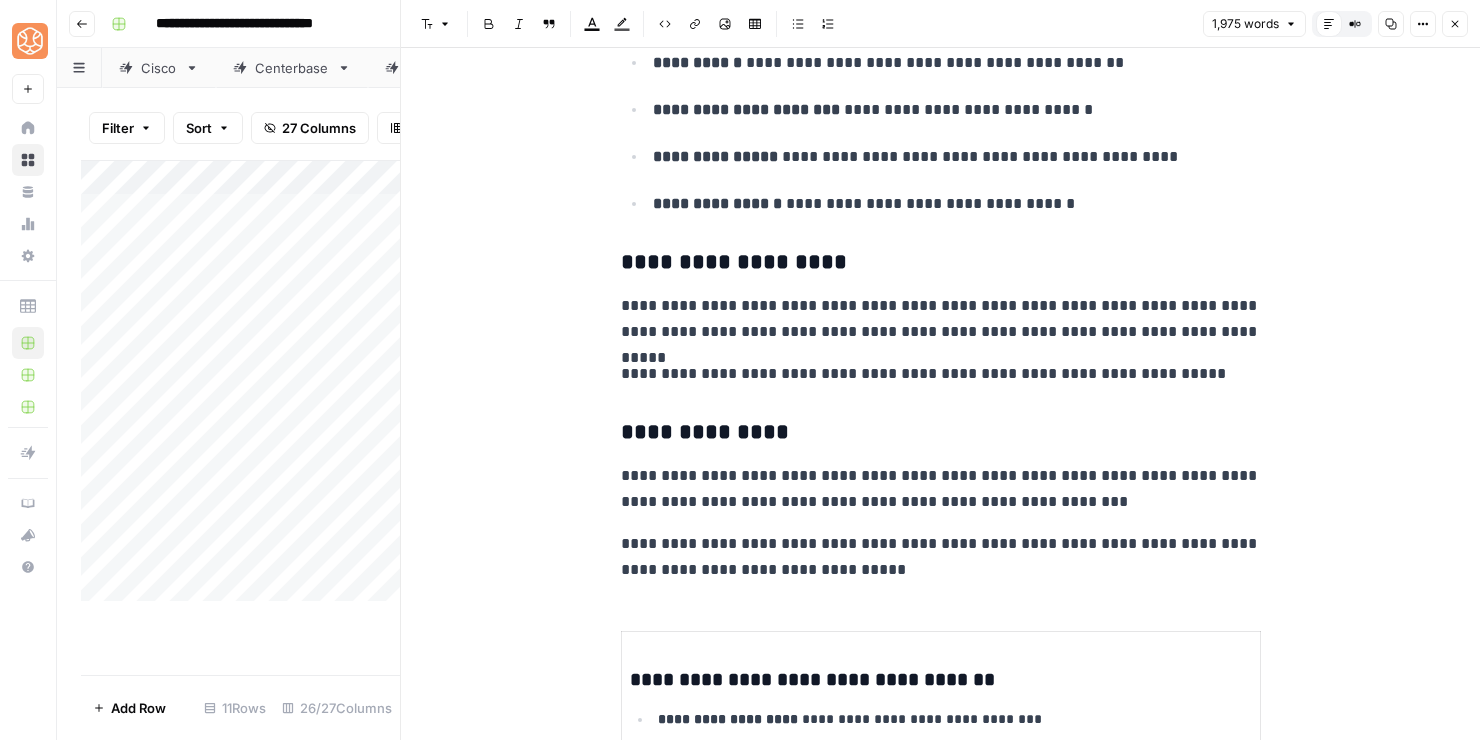 click on "**********" at bounding box center (941, 319) 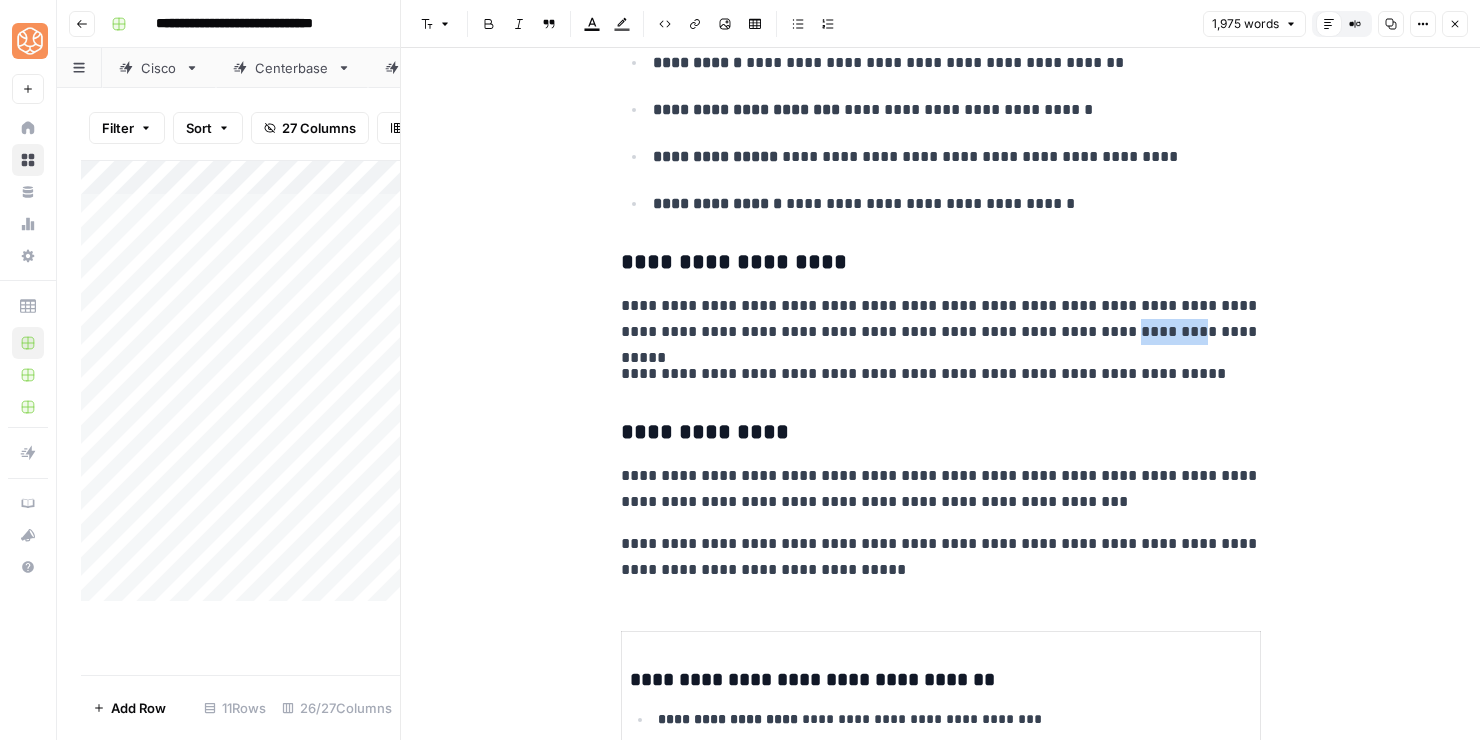 click on "**********" at bounding box center (941, 319) 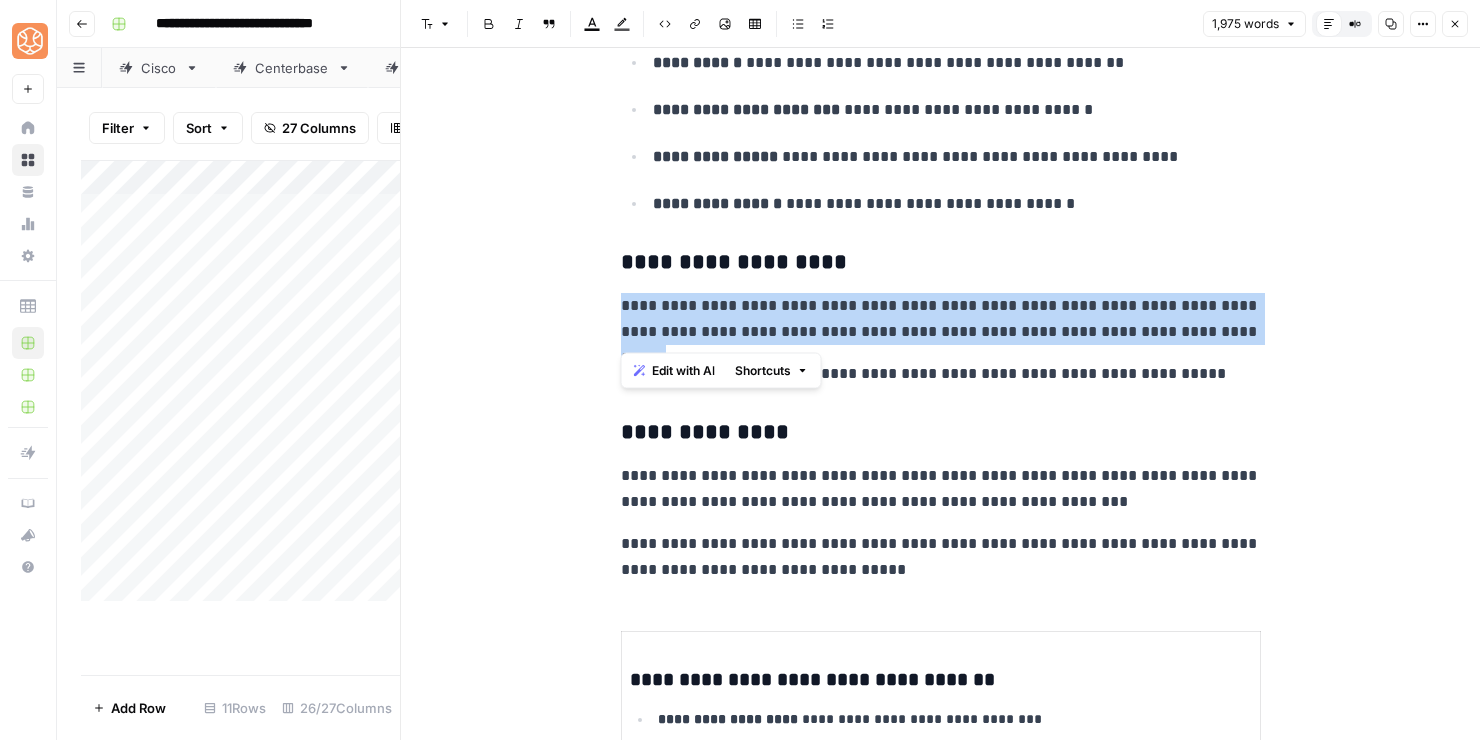 click on "**********" at bounding box center [941, 319] 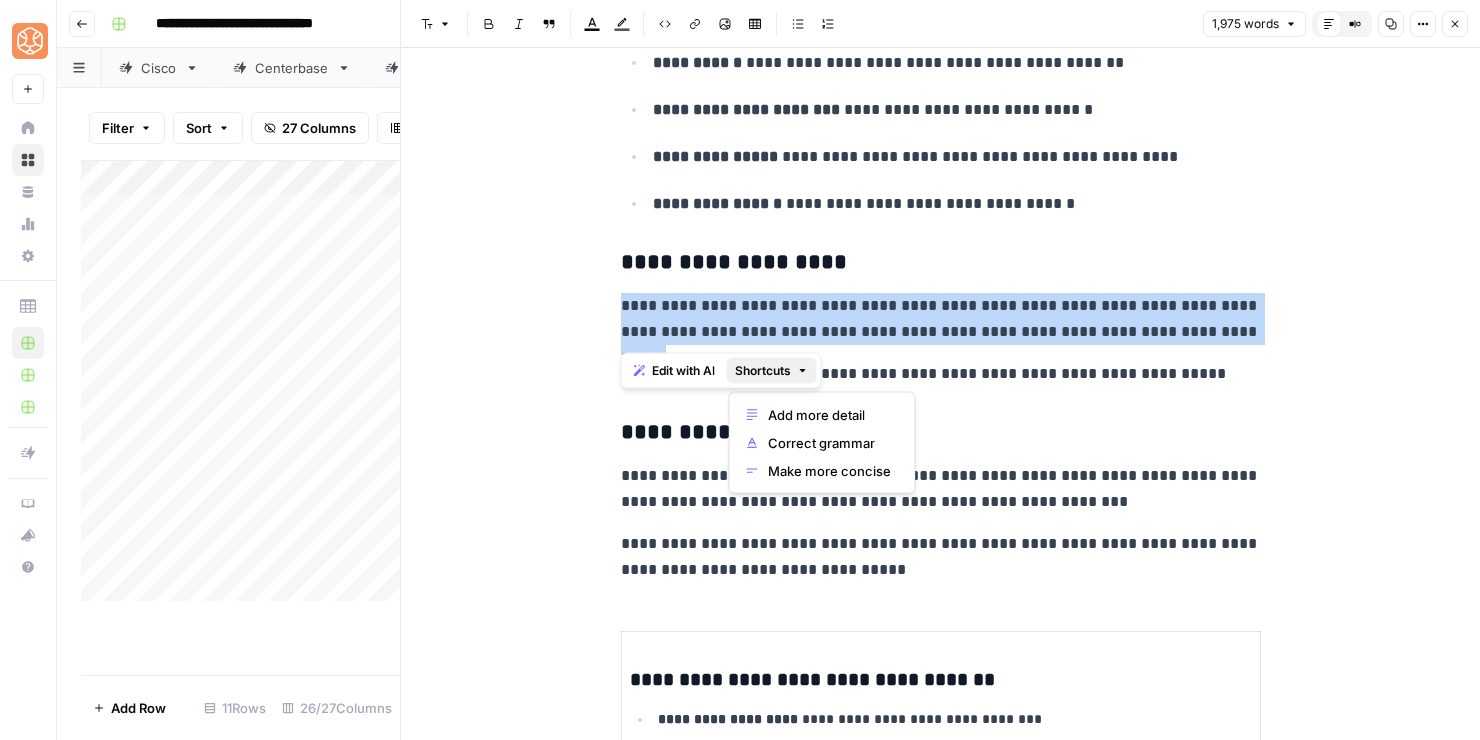 click on "Shortcuts" at bounding box center (772, 371) 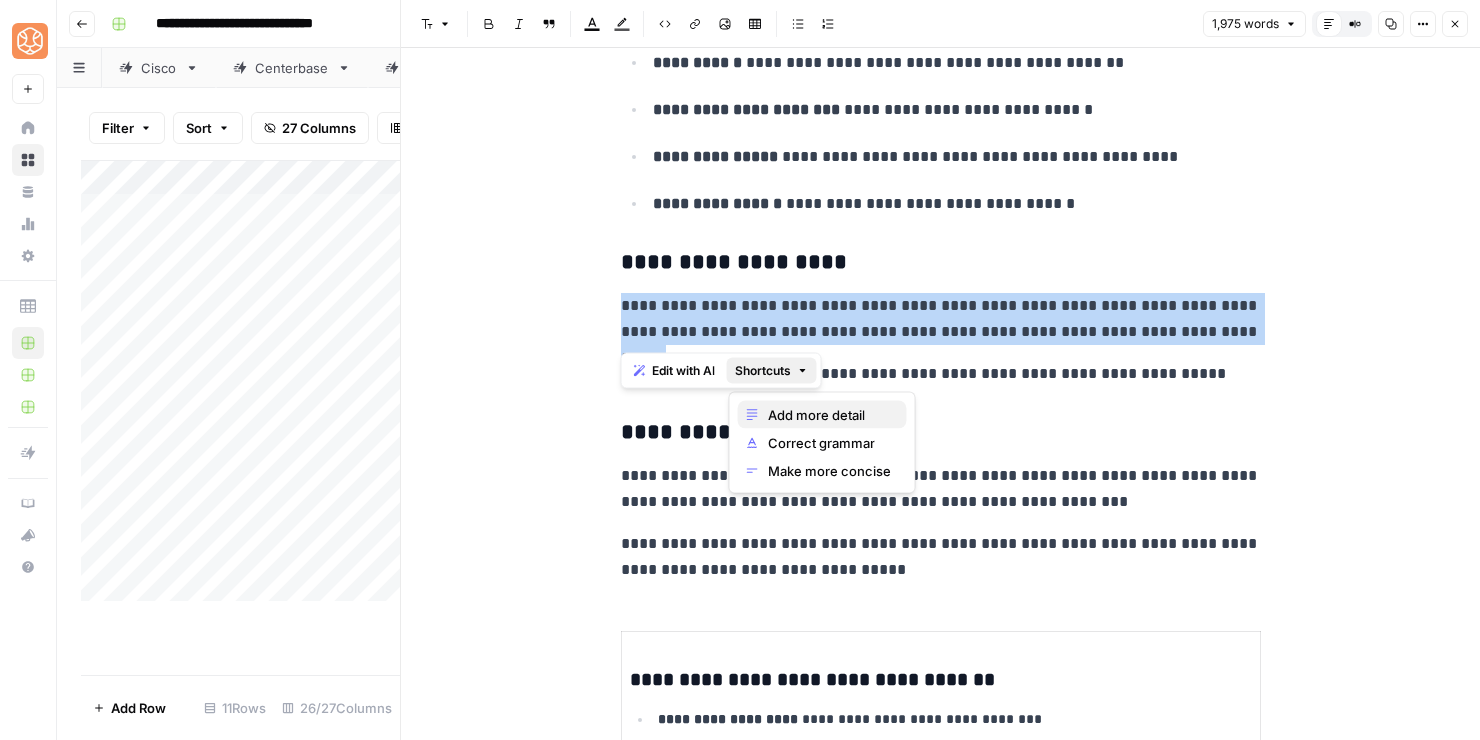 click on "Add more detail" at bounding box center [816, 415] 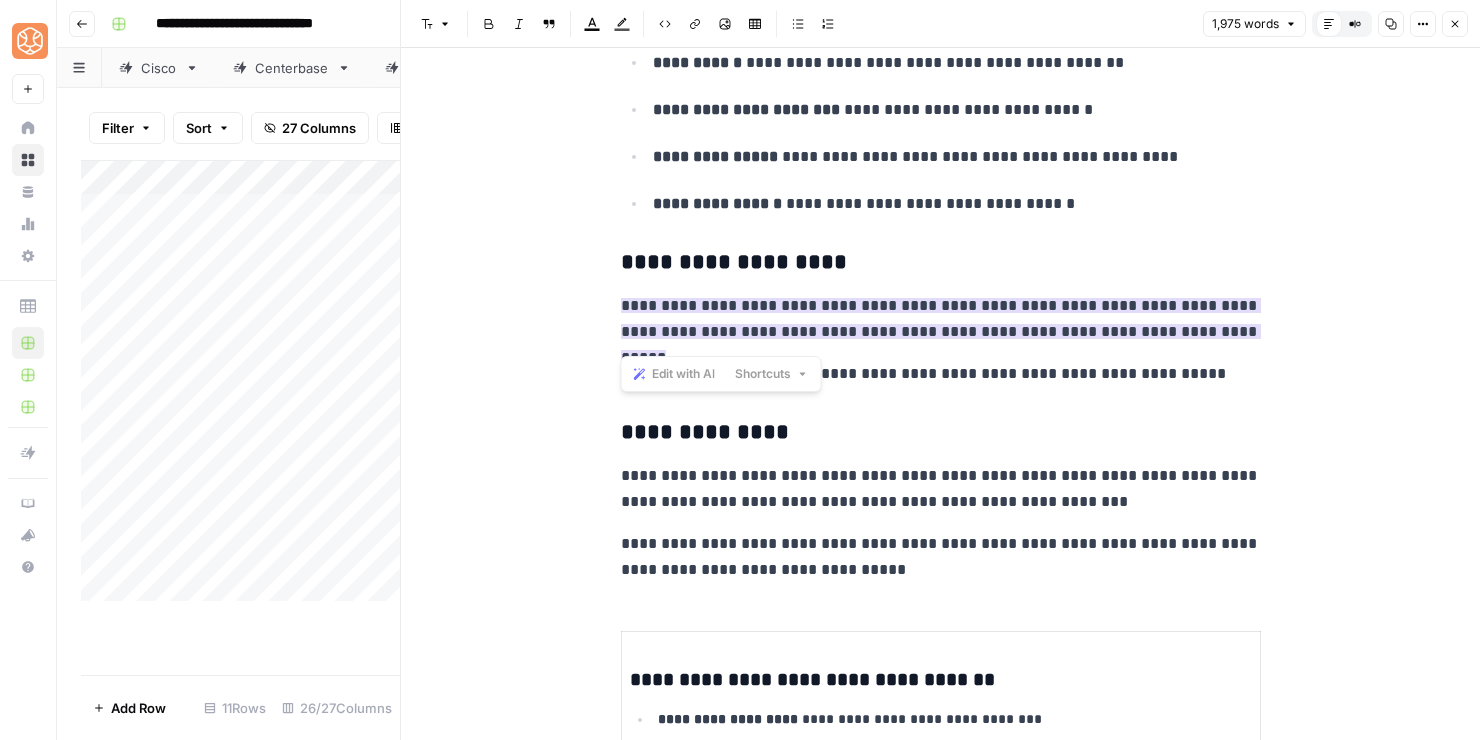 scroll, scrollTop: 7150, scrollLeft: 0, axis: vertical 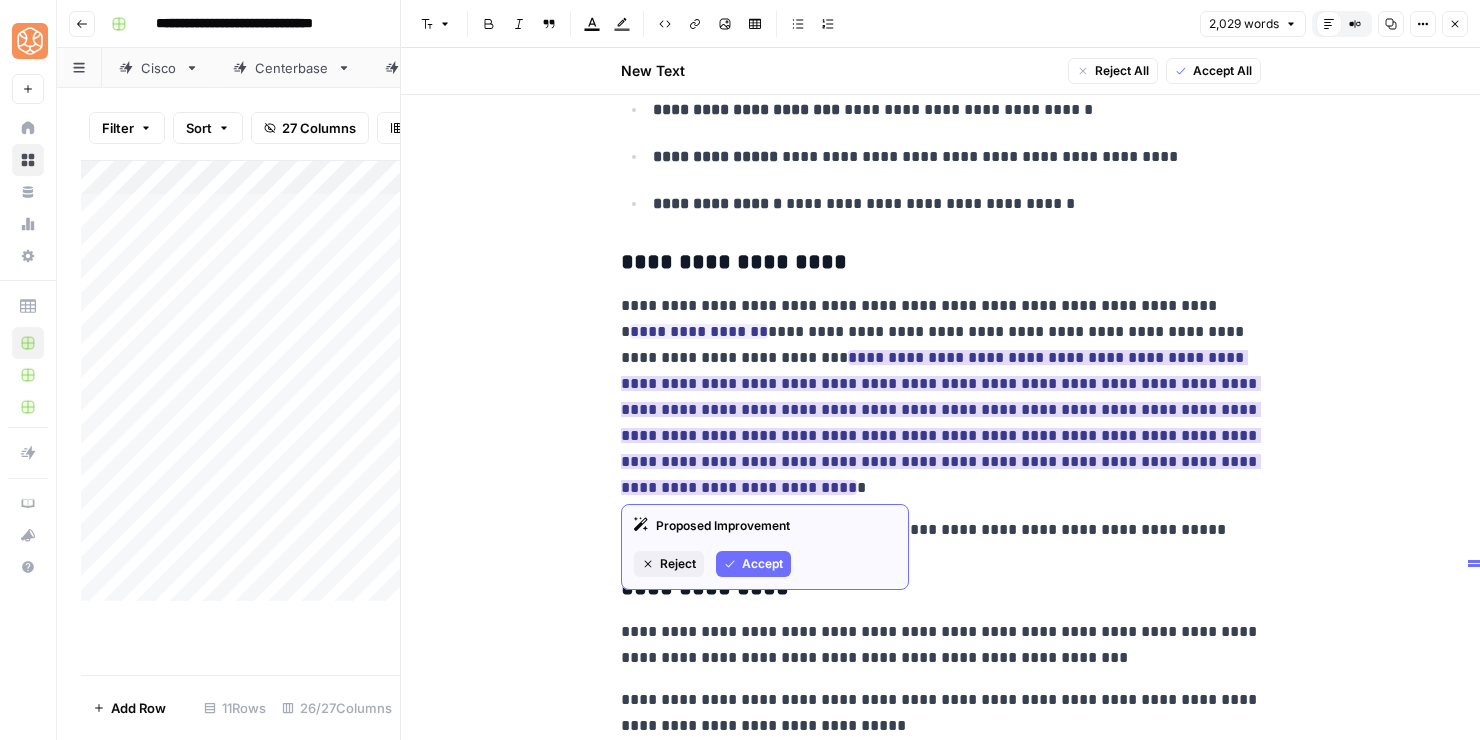 click on "Accept" at bounding box center (762, 564) 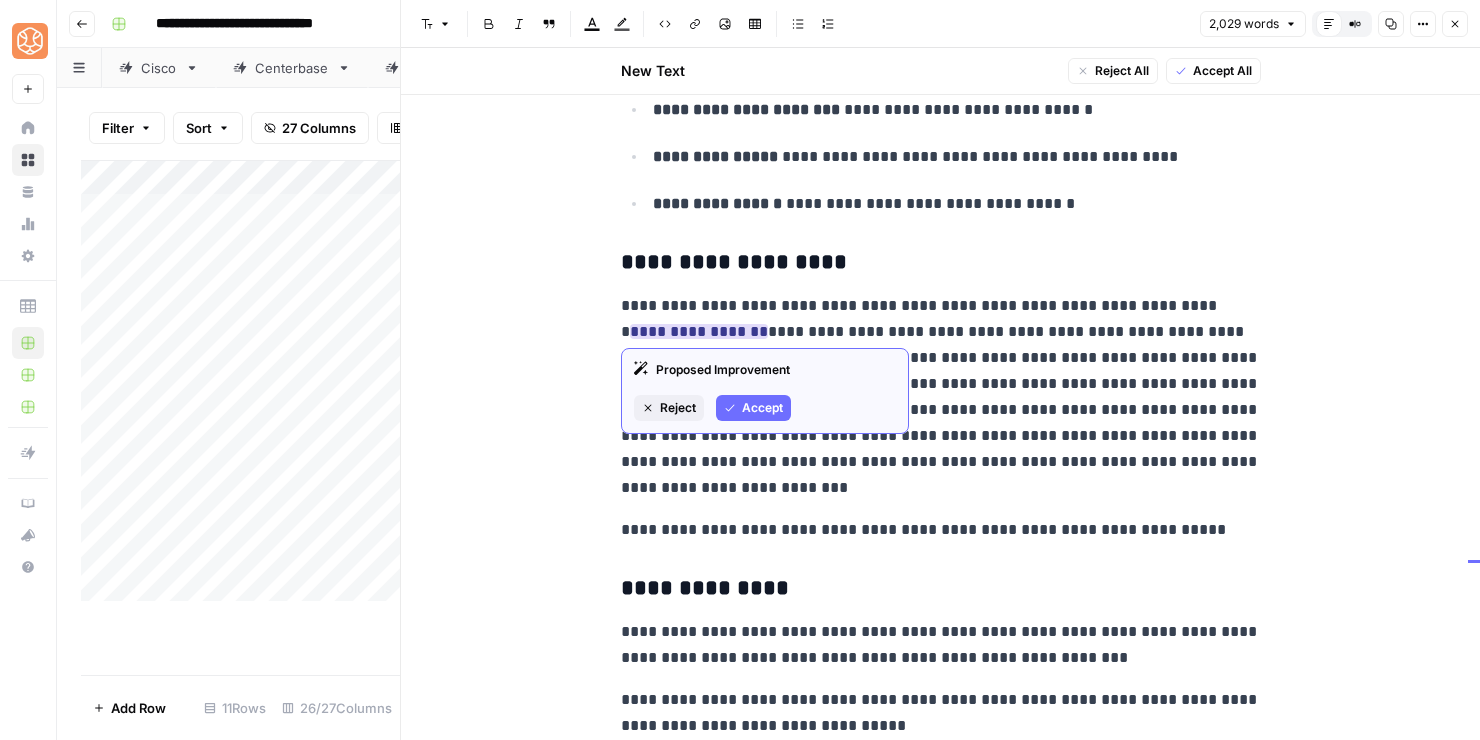 click on "Accept" at bounding box center [753, 408] 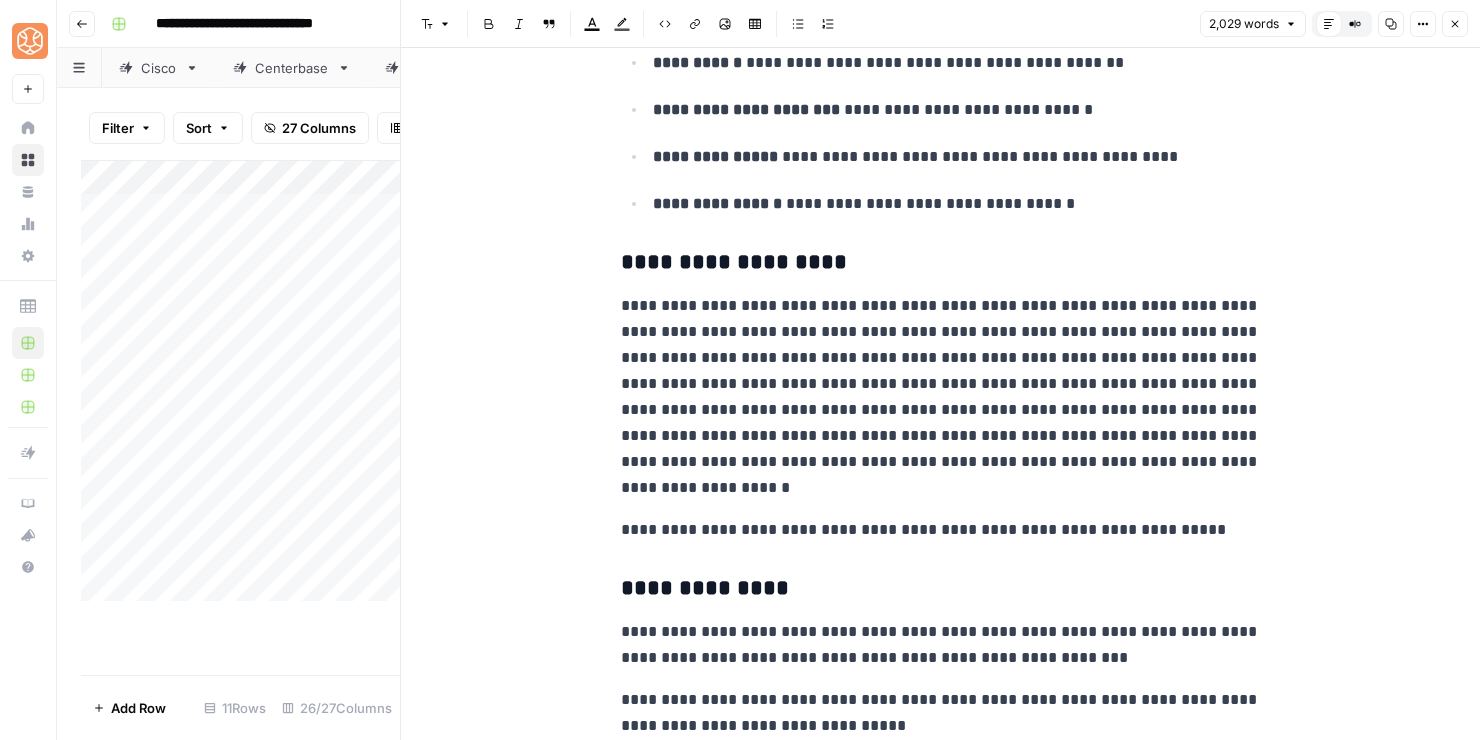 click on "**********" at bounding box center (941, 397) 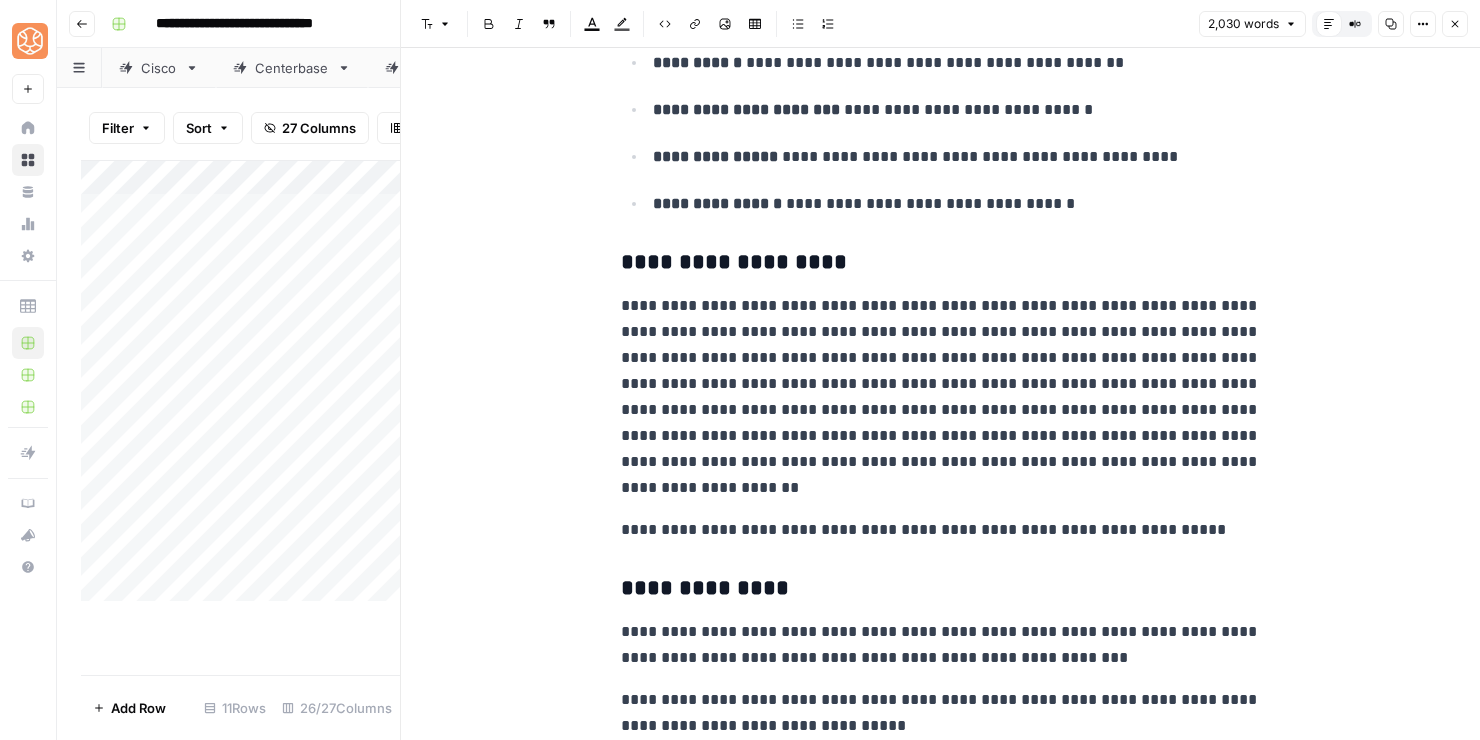 click on "**********" at bounding box center [941, 397] 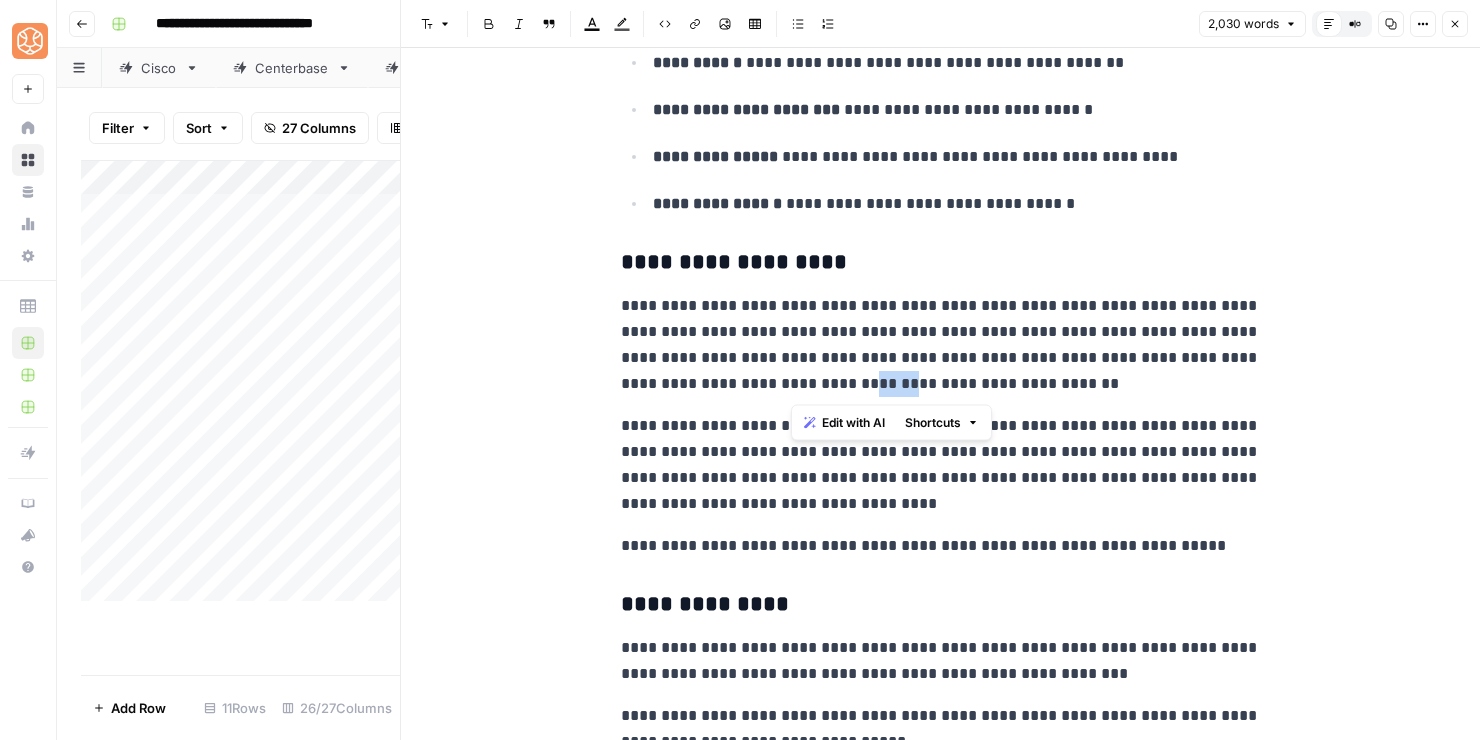 drag, startPoint x: 832, startPoint y: 387, endPoint x: 790, endPoint y: 389, distance: 42.047592 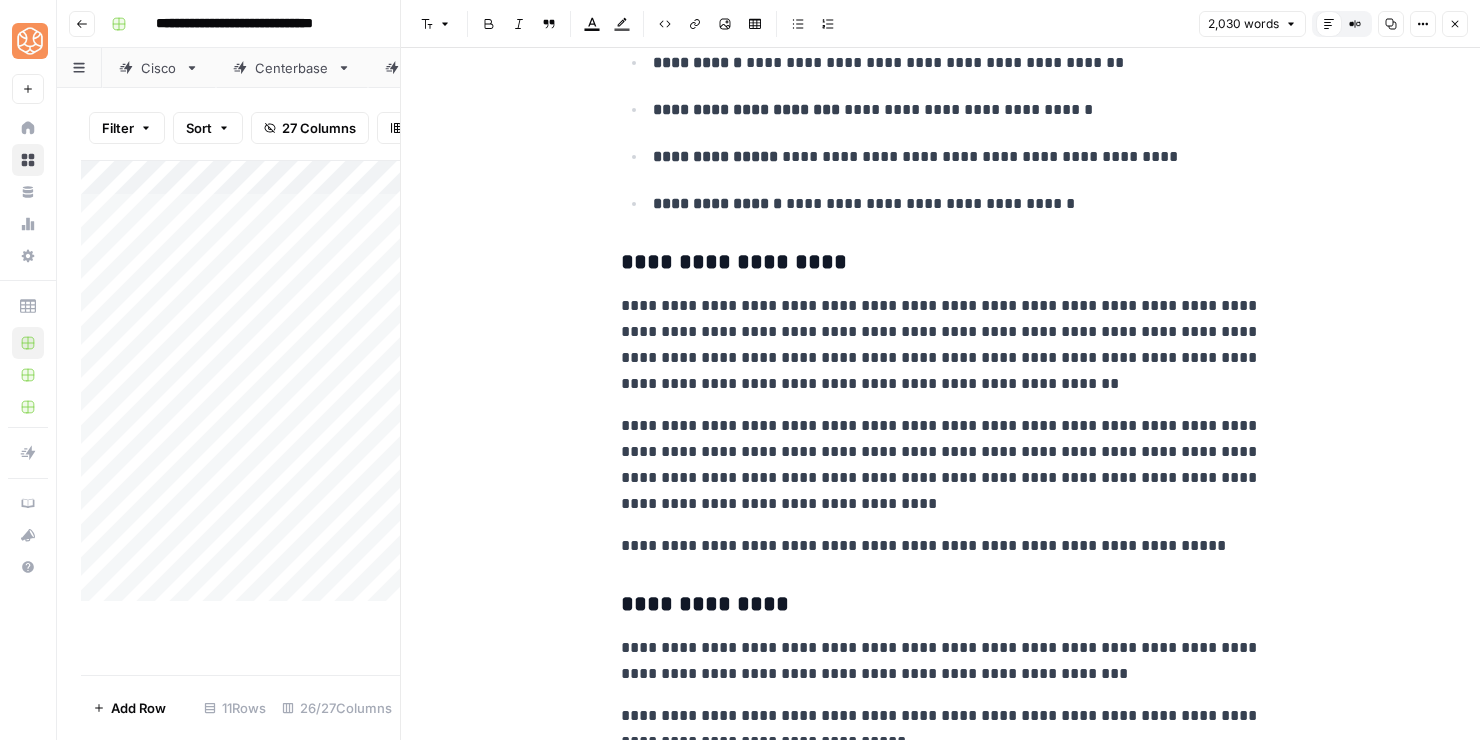 click on "**********" at bounding box center [941, 345] 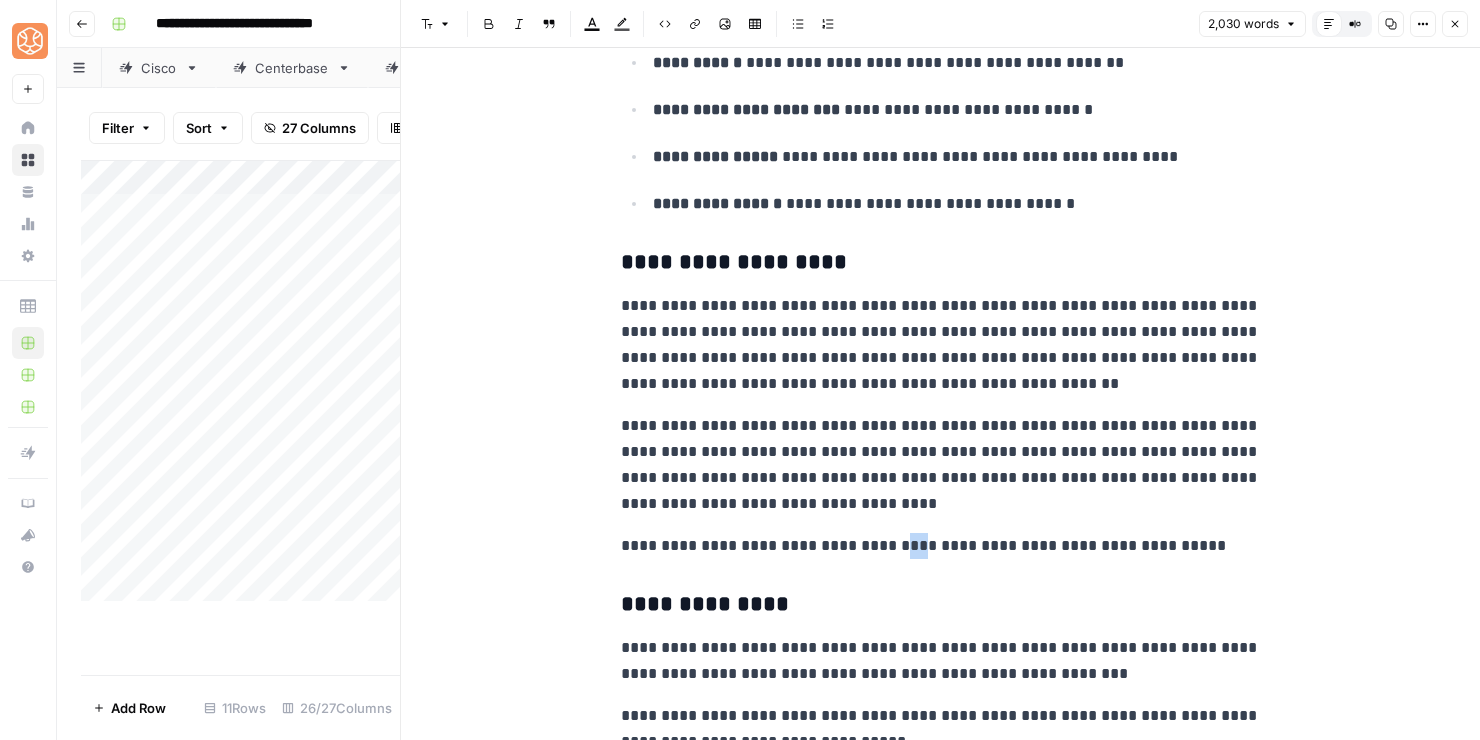 click on "**********" at bounding box center (941, 546) 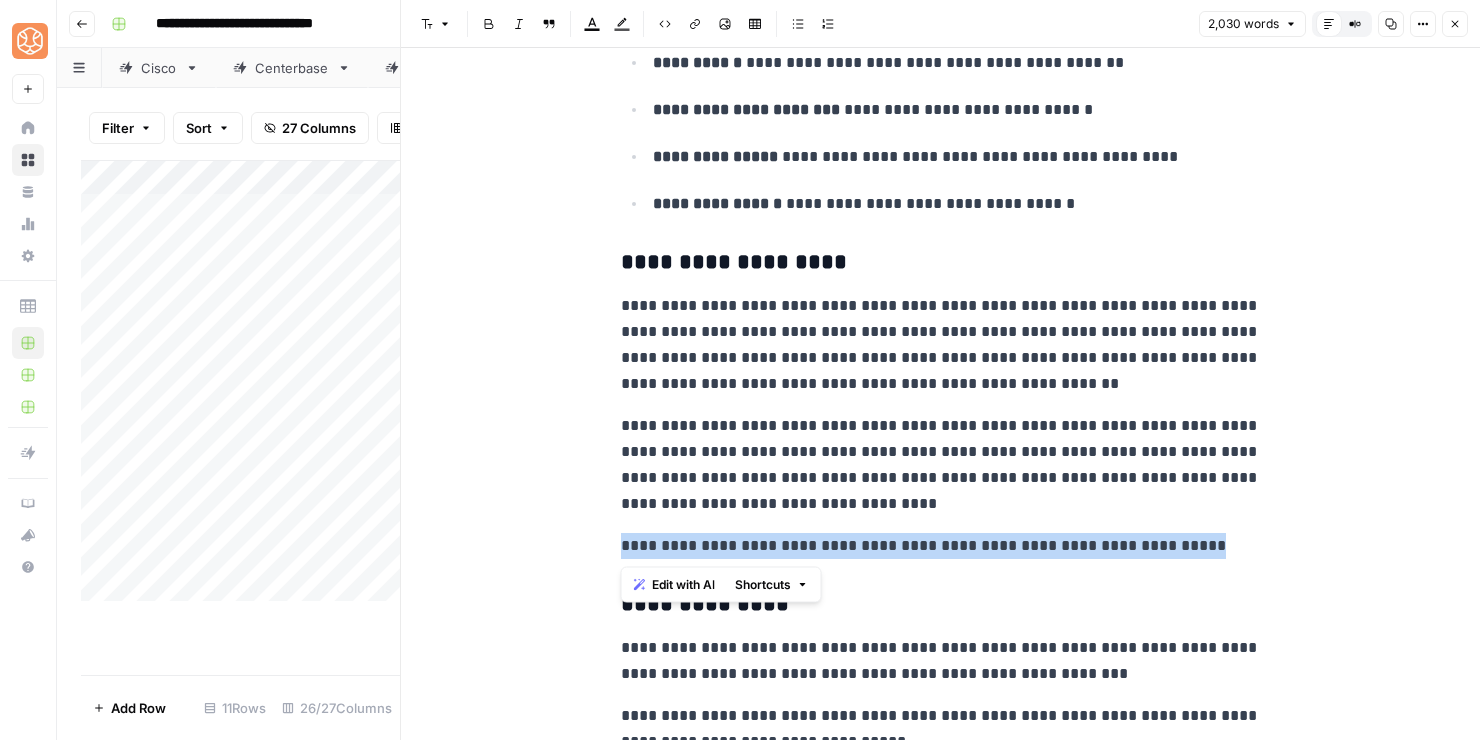 click on "**********" at bounding box center [941, 546] 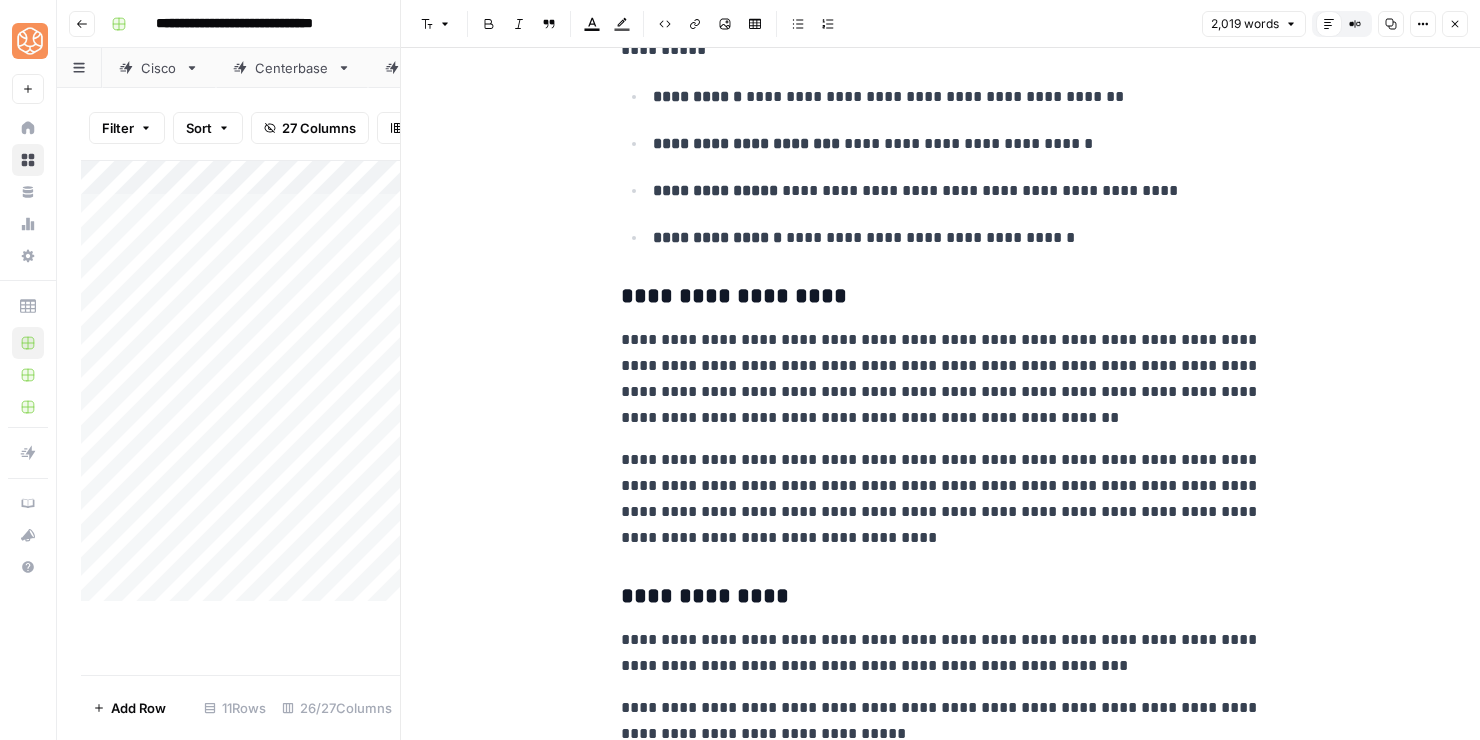scroll, scrollTop: 7067, scrollLeft: 0, axis: vertical 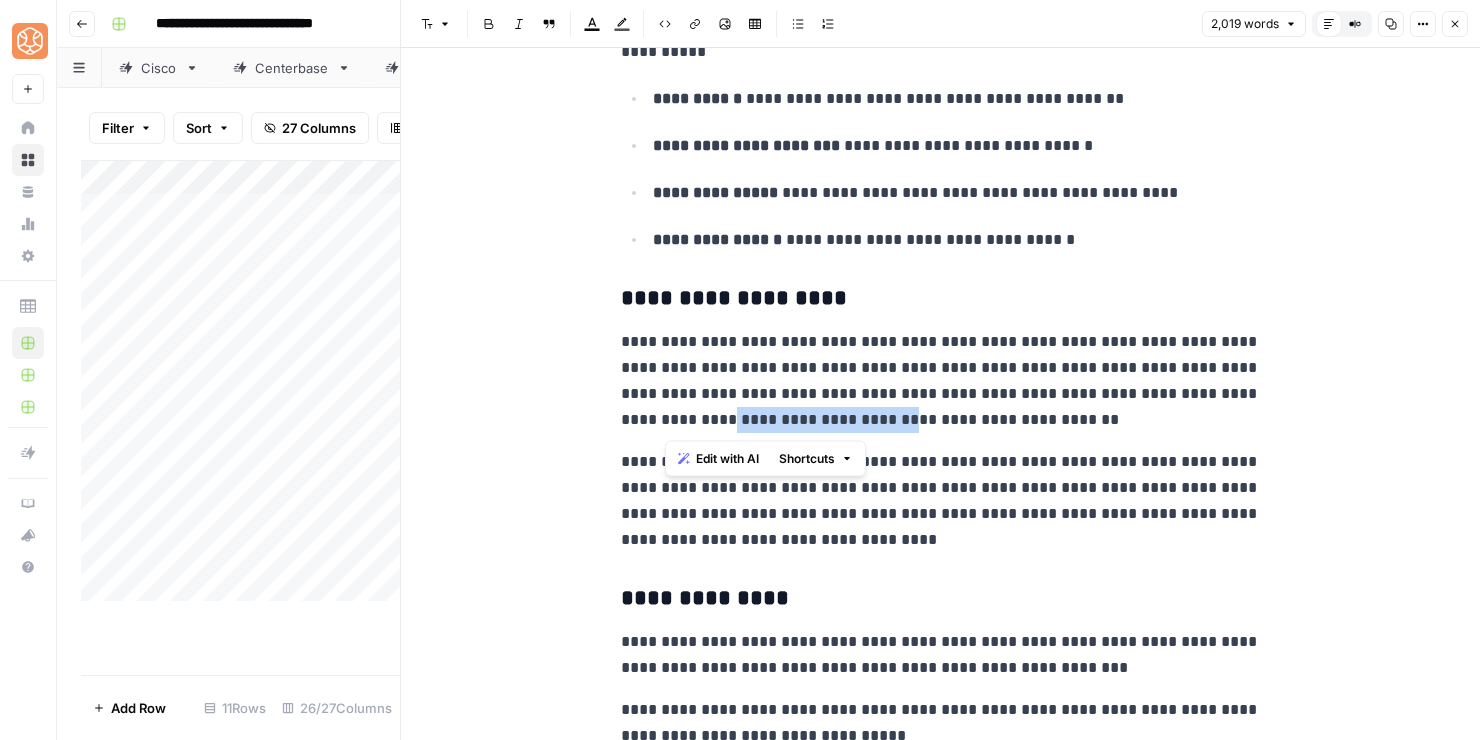 drag, startPoint x: 827, startPoint y: 420, endPoint x: 667, endPoint y: 416, distance: 160.04999 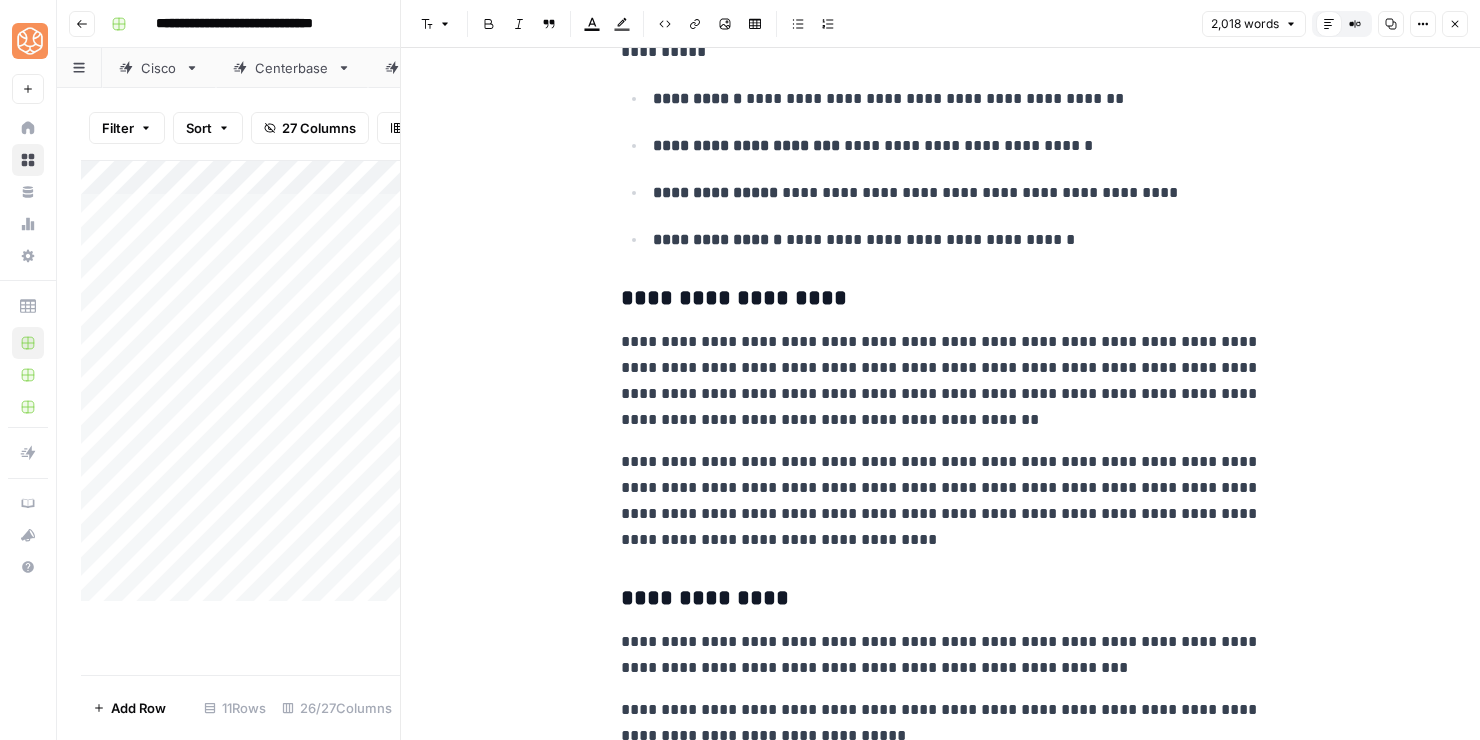 click on "**********" at bounding box center [941, 381] 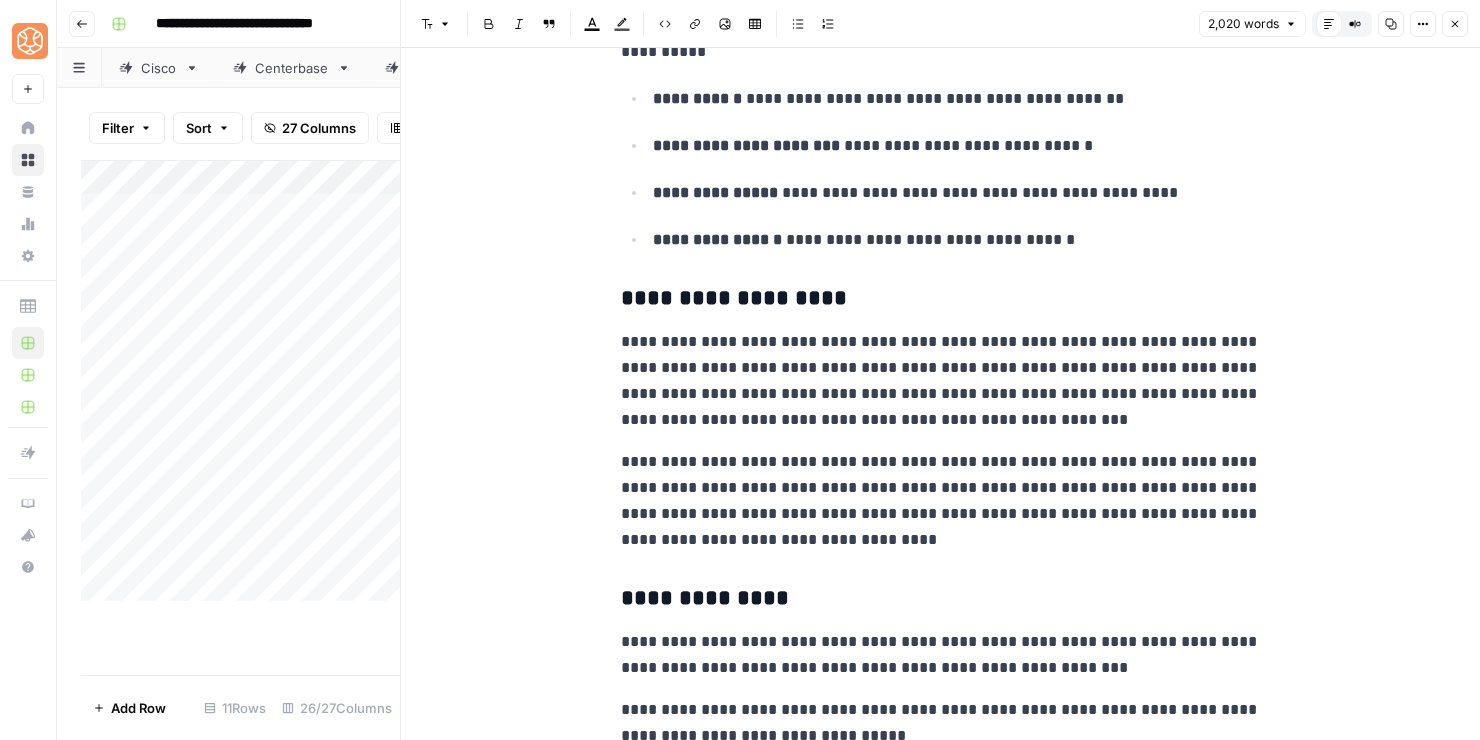 click on "**********" at bounding box center (941, 381) 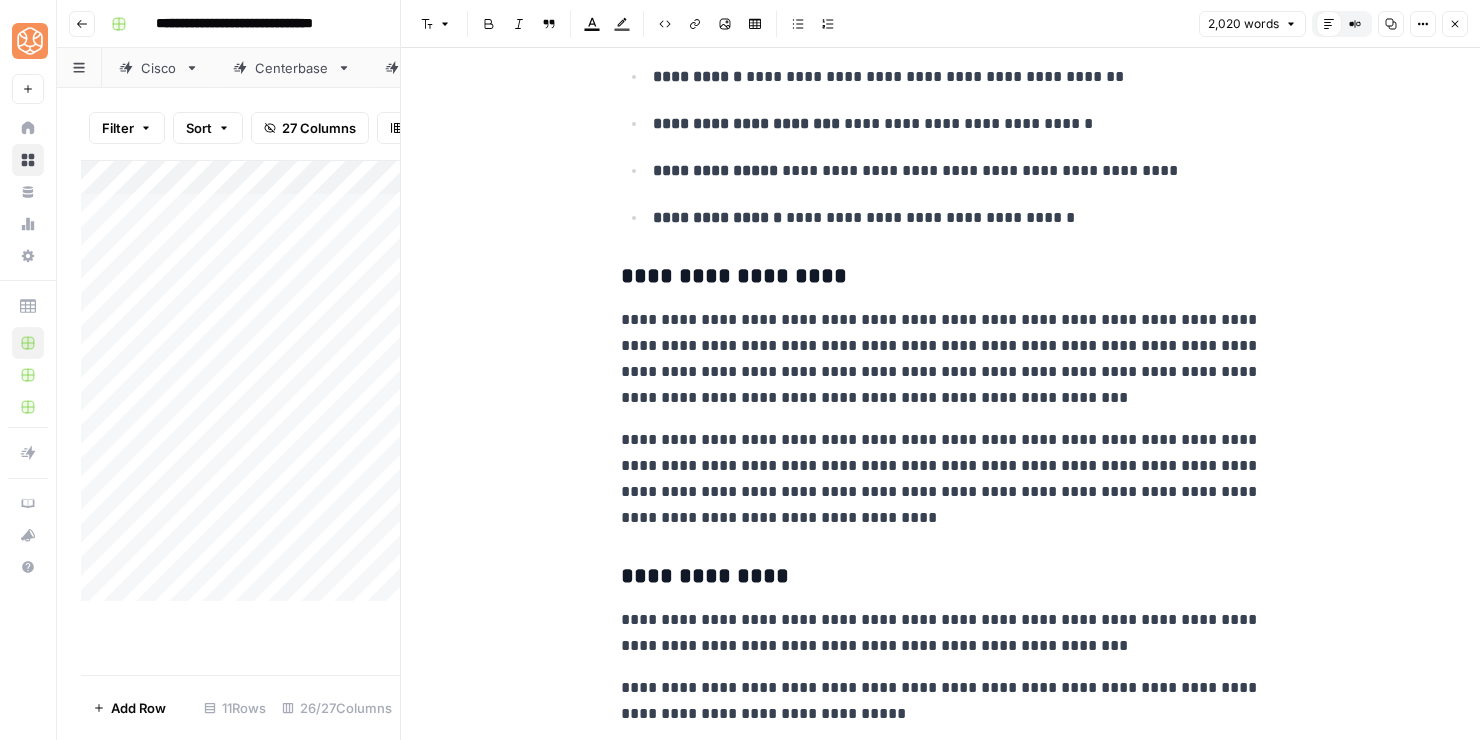 scroll, scrollTop: 7096, scrollLeft: 0, axis: vertical 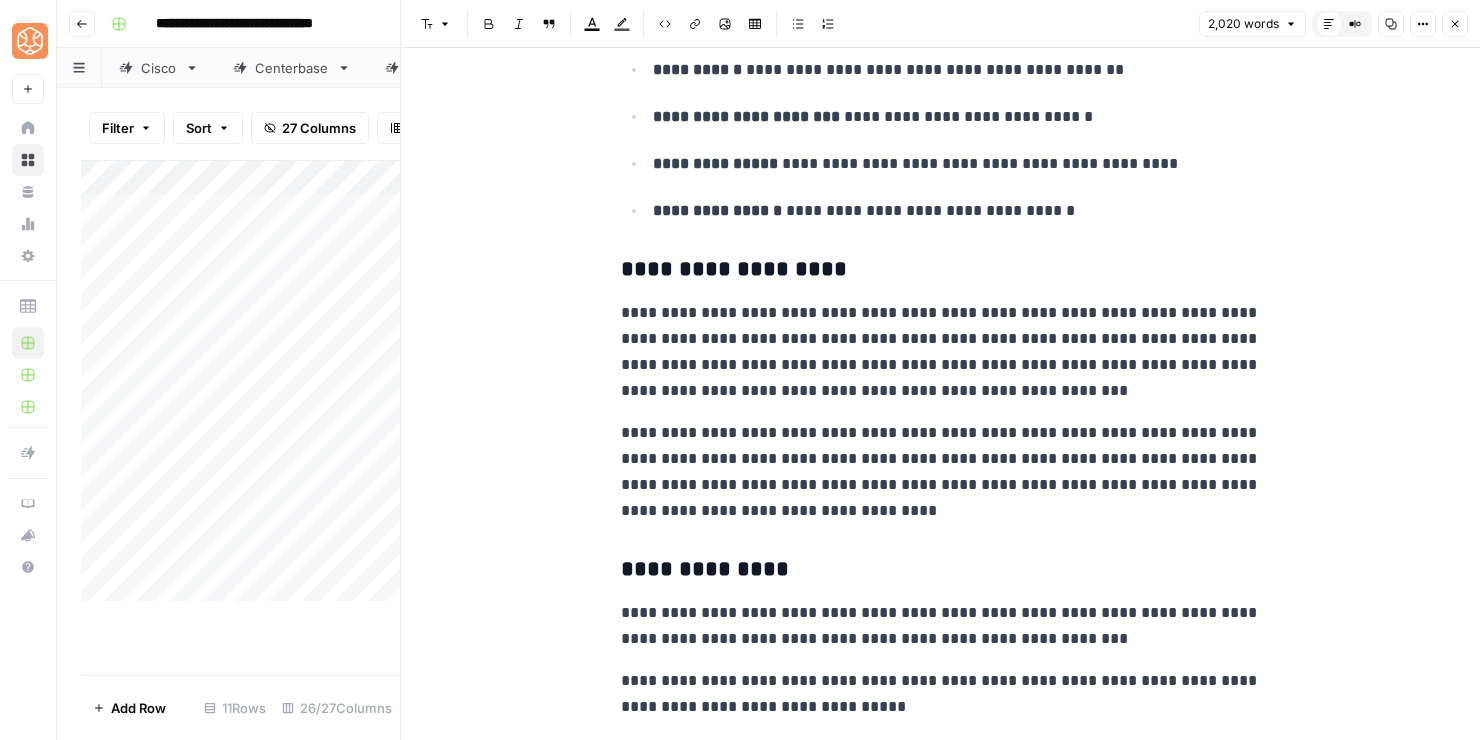 click on "**********" at bounding box center [941, 472] 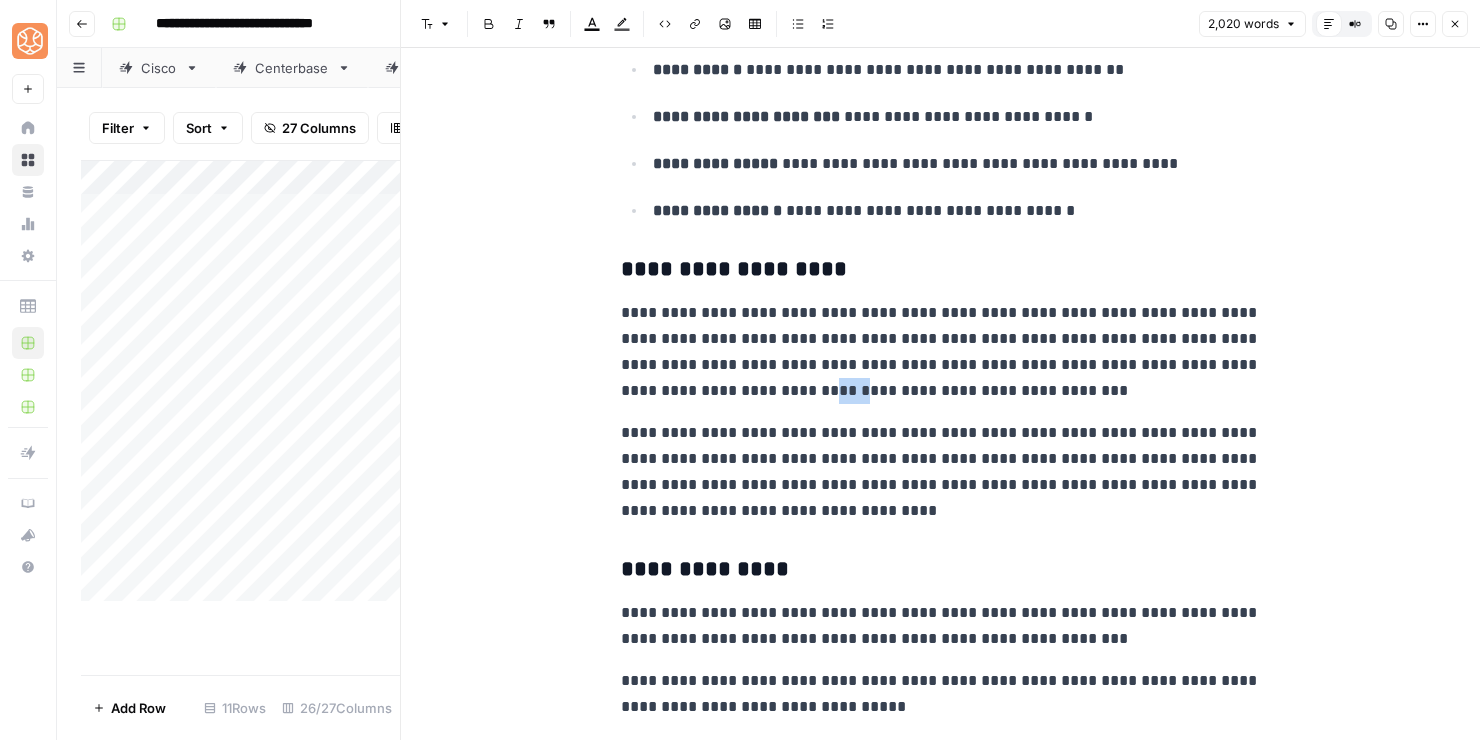 click on "**********" at bounding box center (941, 352) 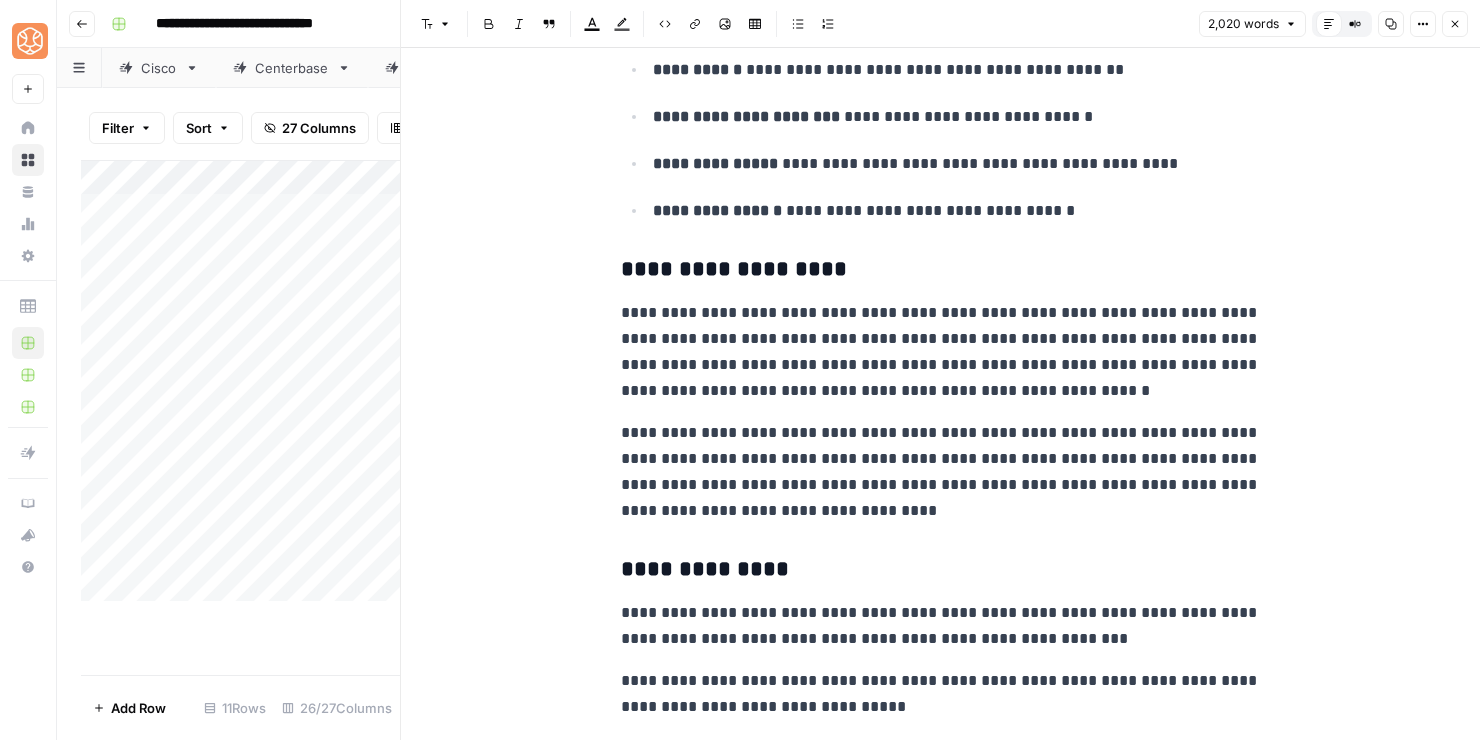 click on "**********" at bounding box center (941, 472) 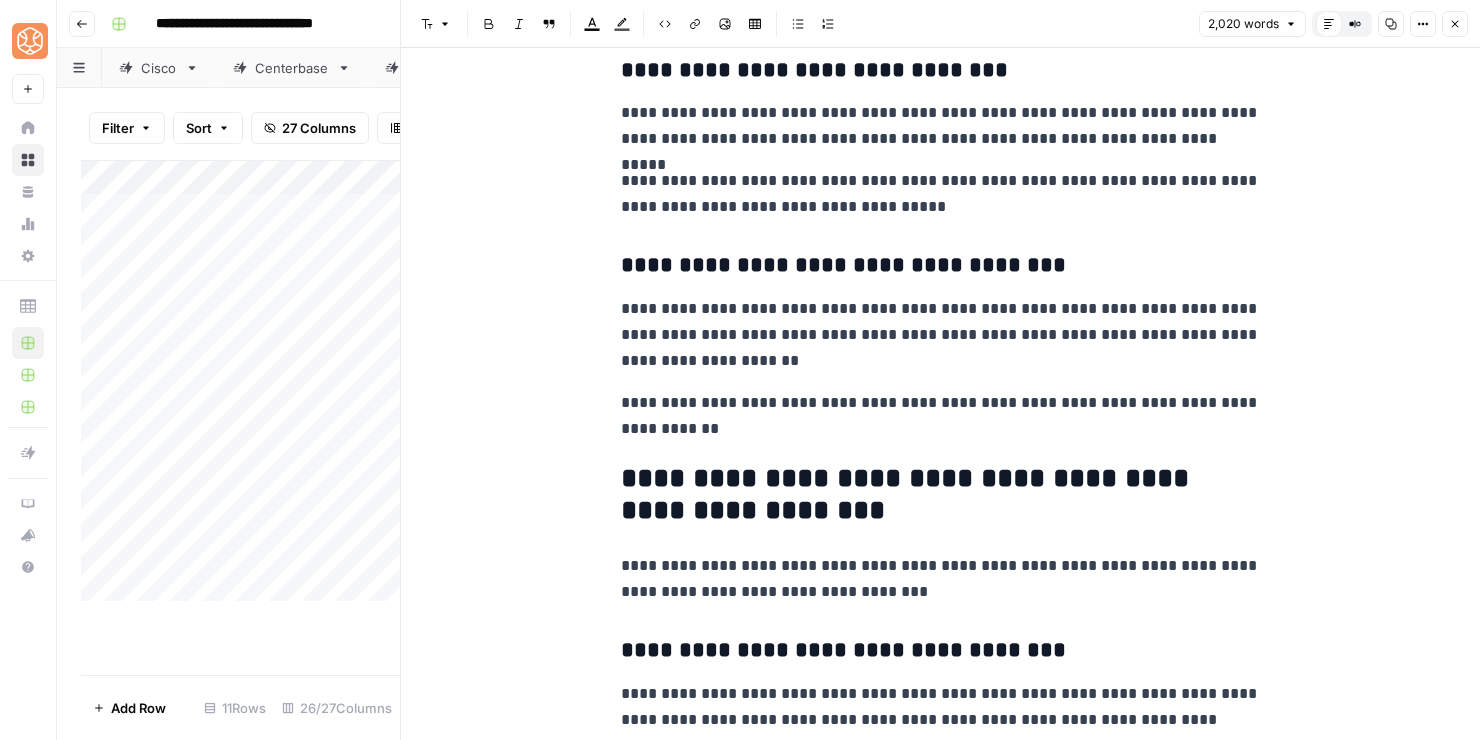 scroll, scrollTop: 5944, scrollLeft: 0, axis: vertical 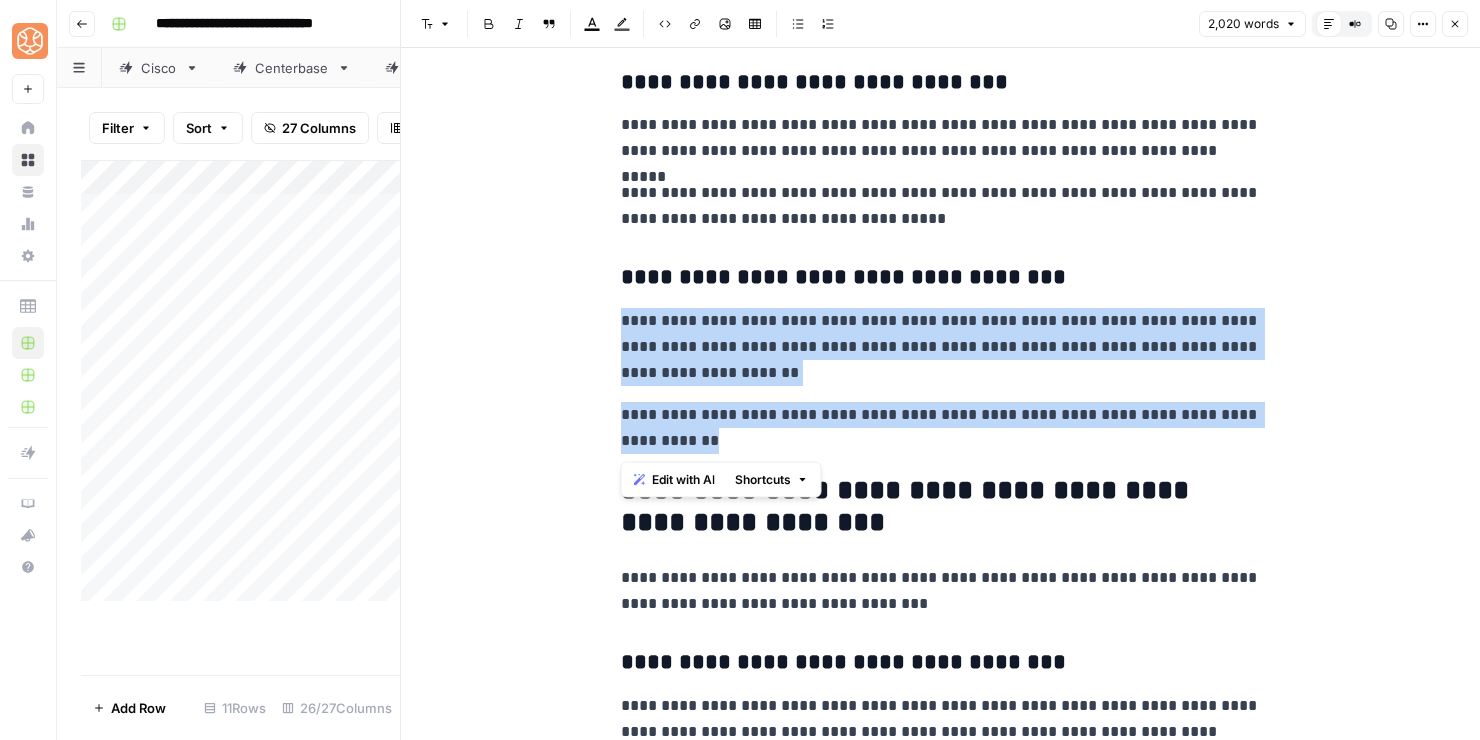 drag, startPoint x: 733, startPoint y: 440, endPoint x: 613, endPoint y: 327, distance: 164.83022 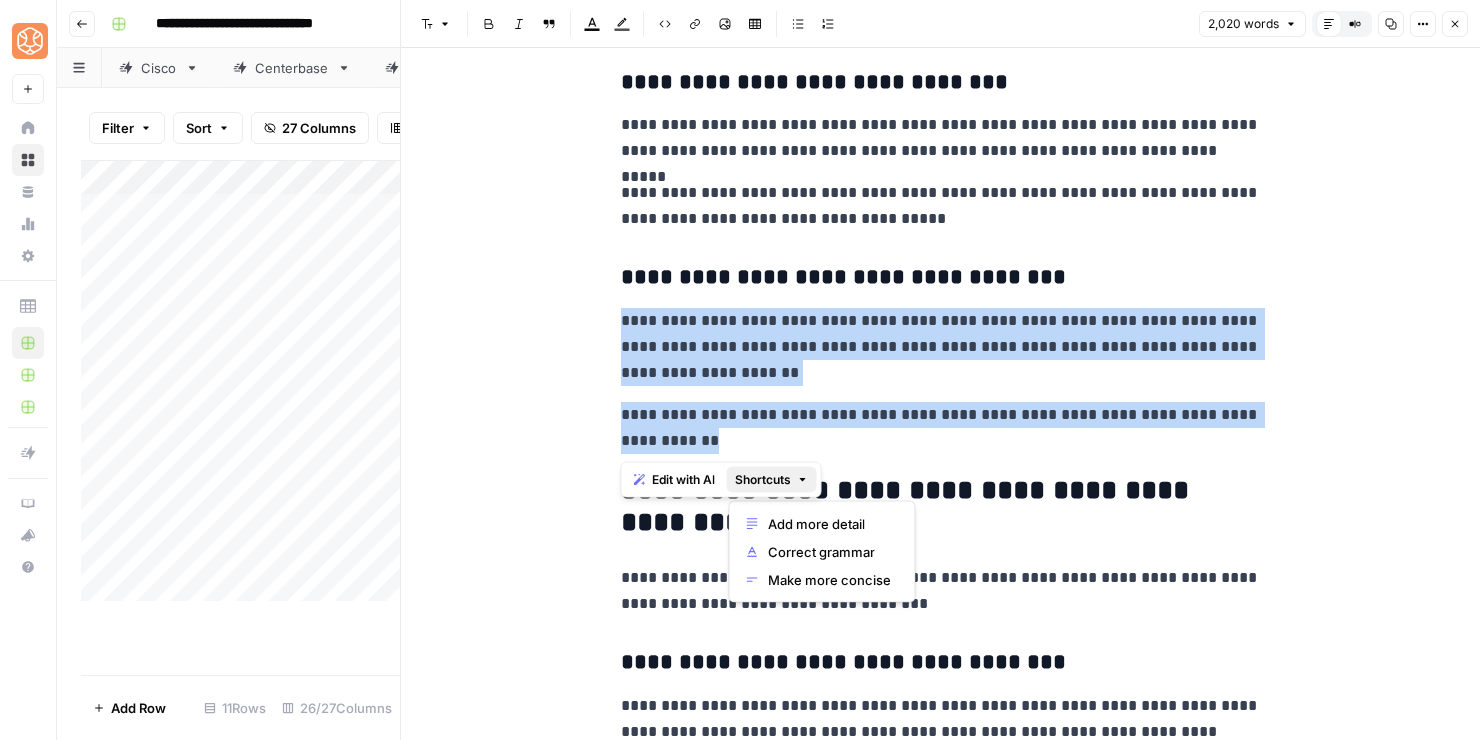 click on "Shortcuts" at bounding box center [763, 480] 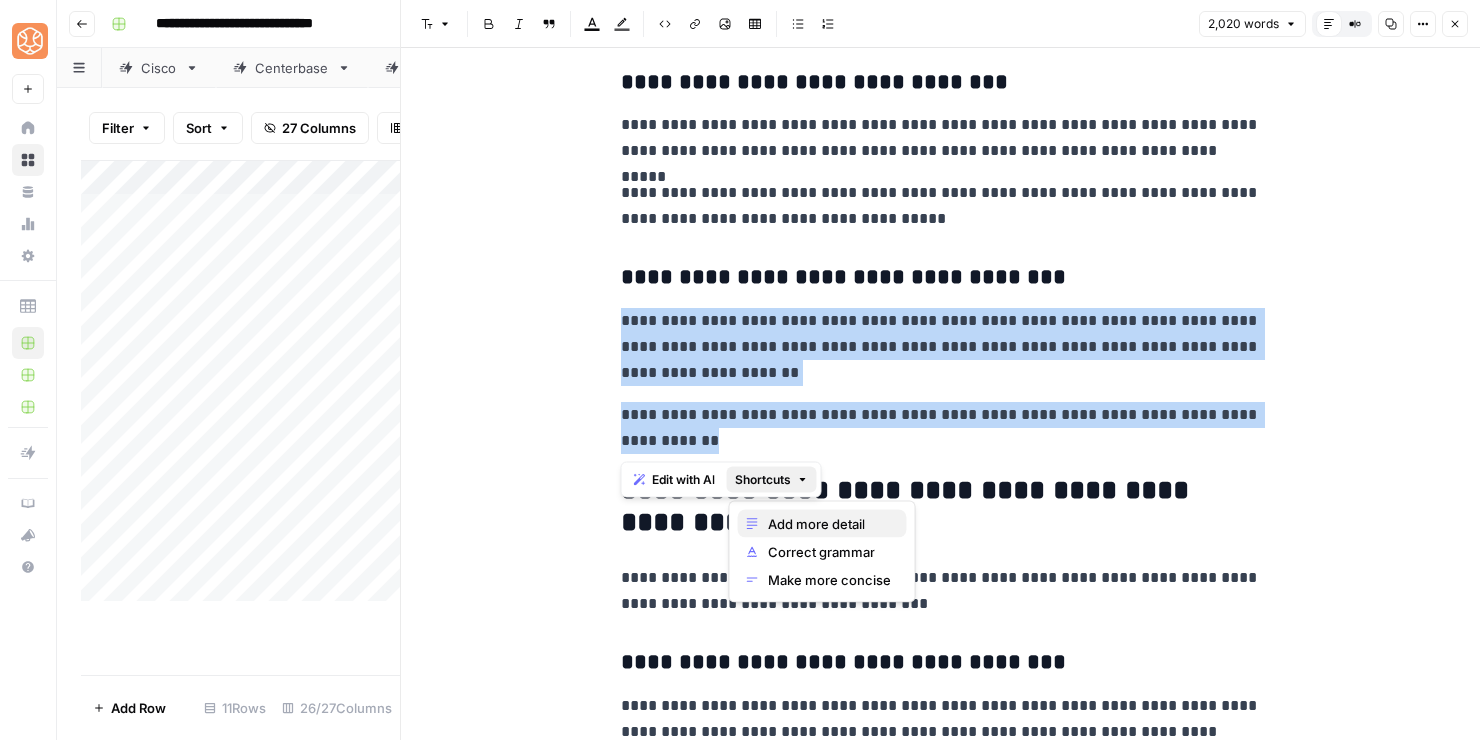 click on "Add more detail" at bounding box center [816, 524] 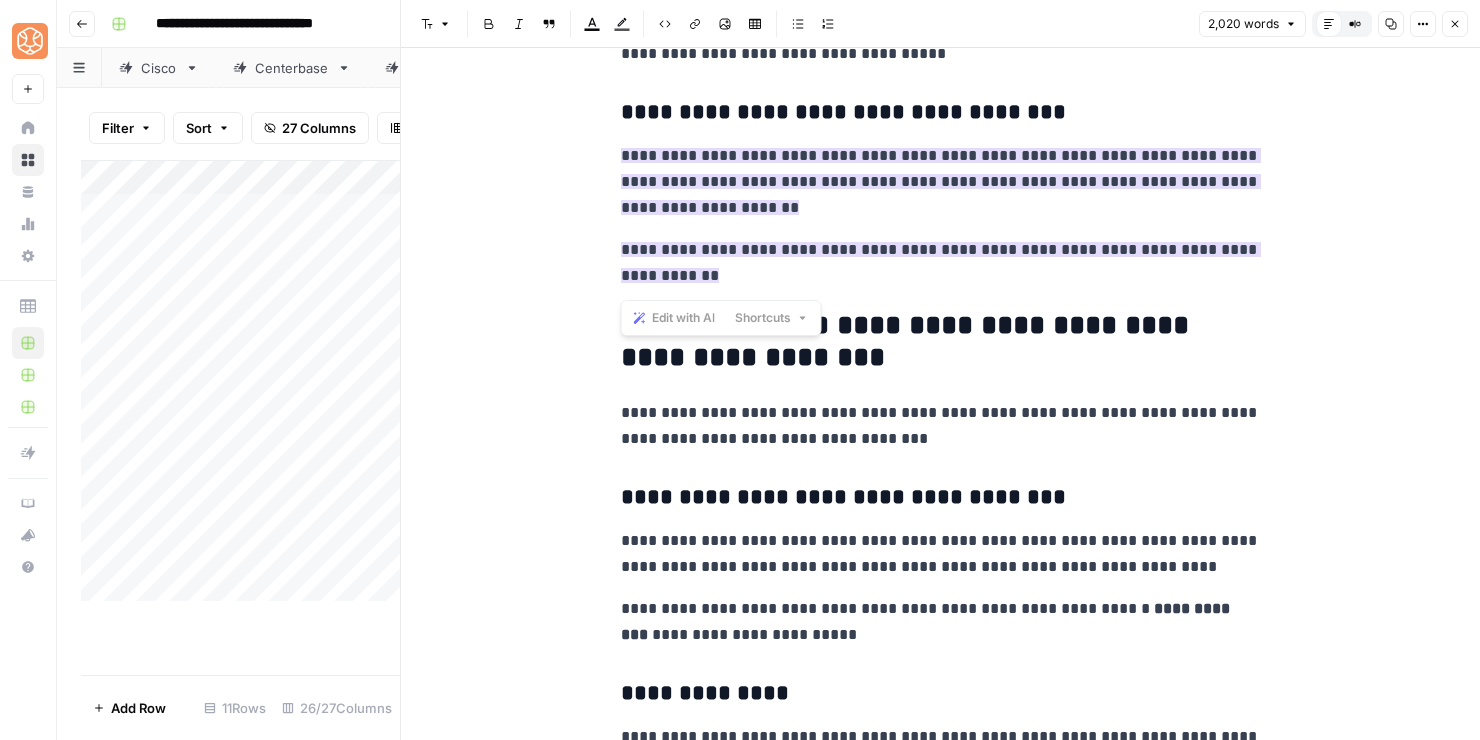 scroll, scrollTop: 6156, scrollLeft: 0, axis: vertical 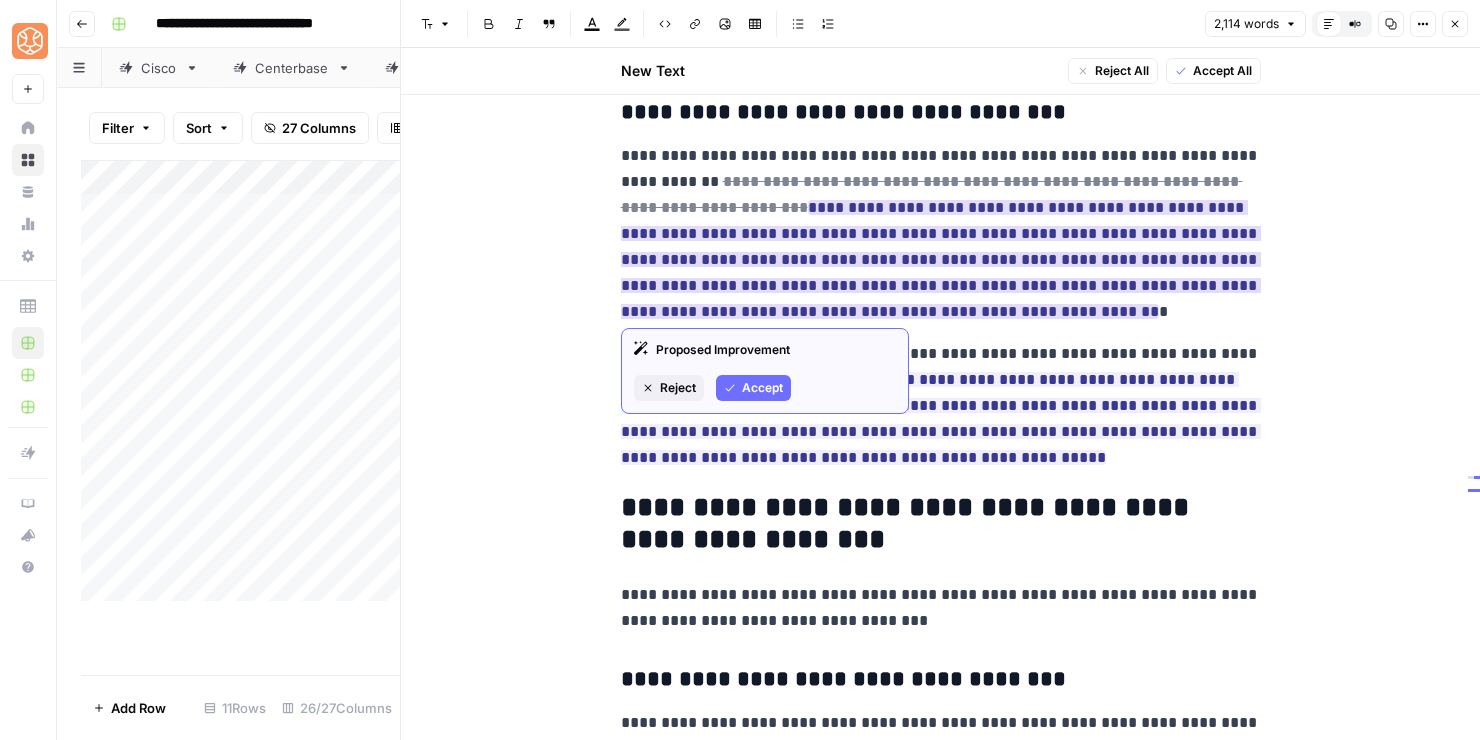 click on "Accept" at bounding box center (753, 388) 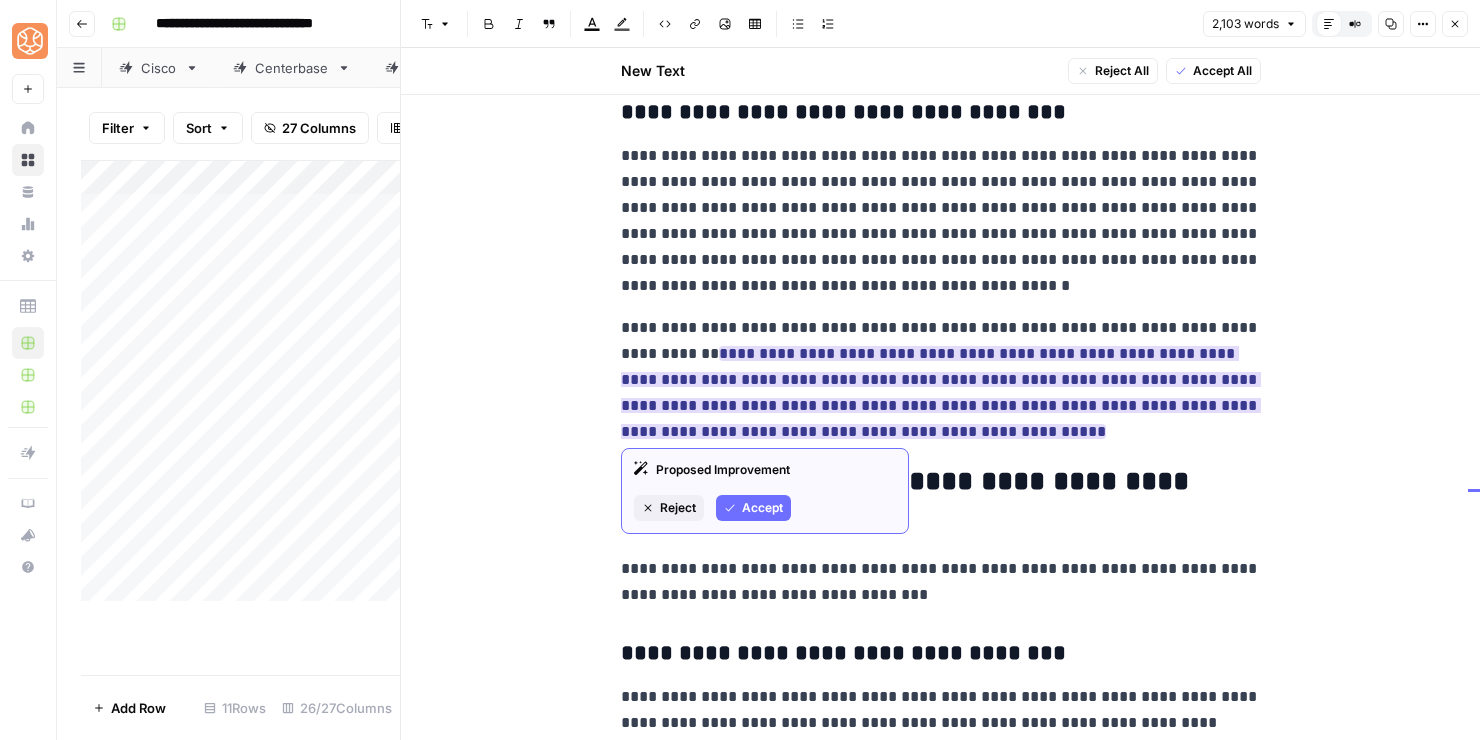 click on "Accept" at bounding box center [762, 508] 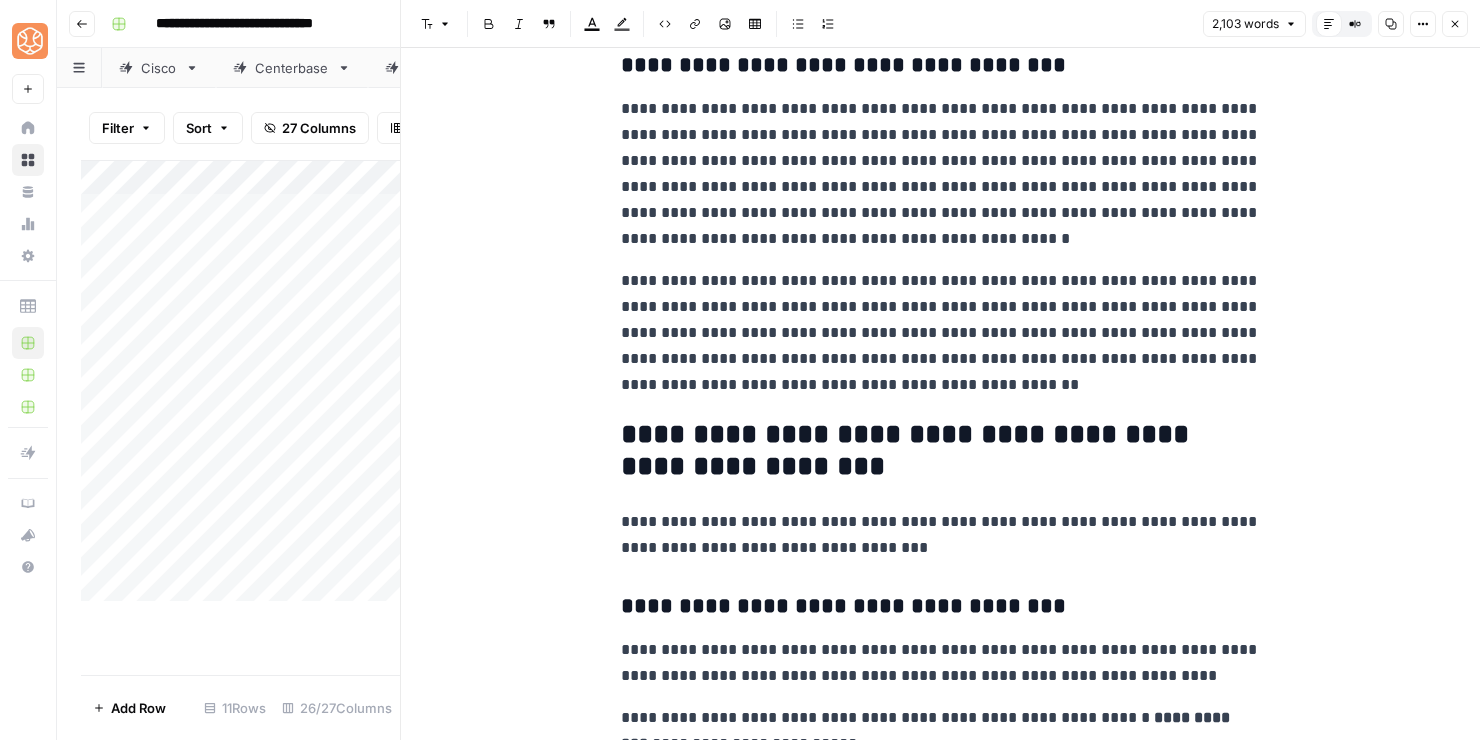 scroll, scrollTop: 6109, scrollLeft: 0, axis: vertical 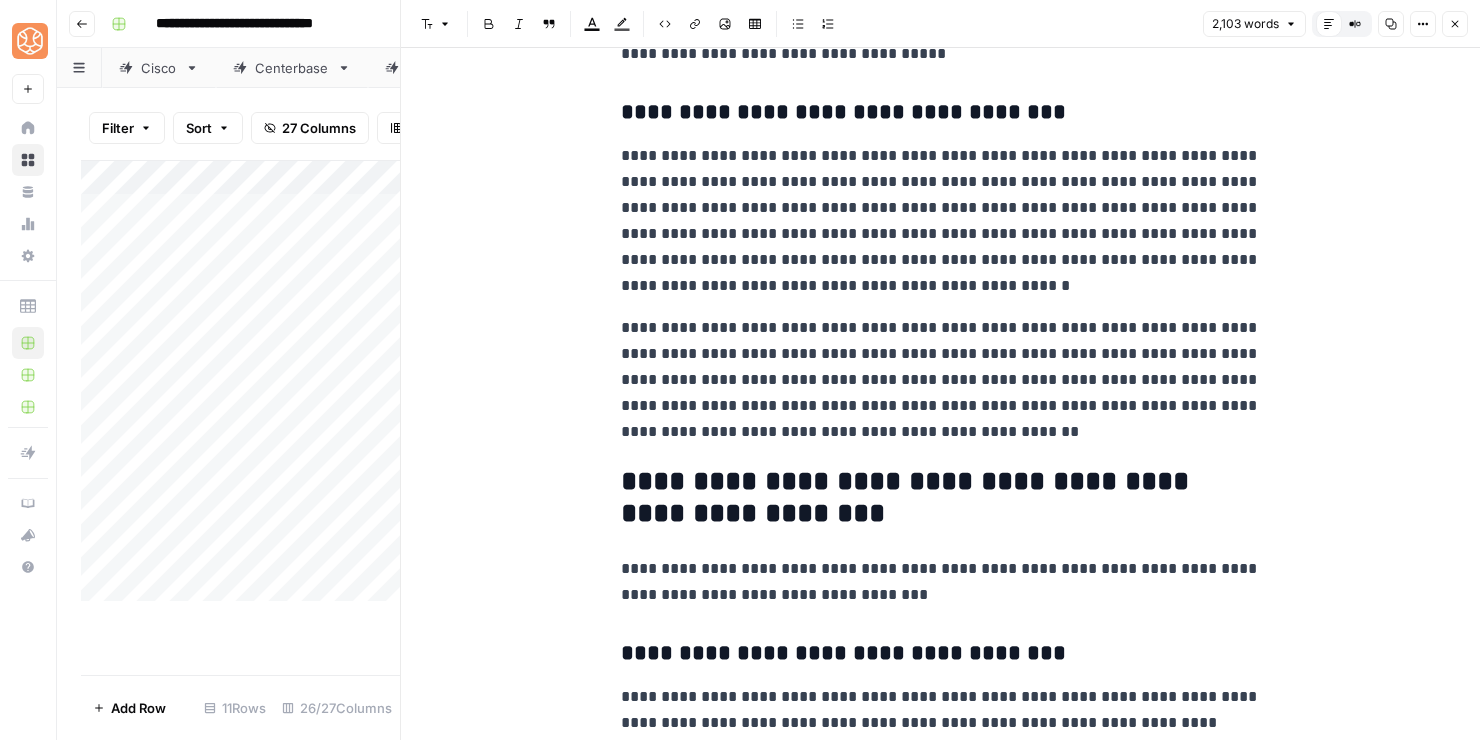 click on "**********" at bounding box center [941, 221] 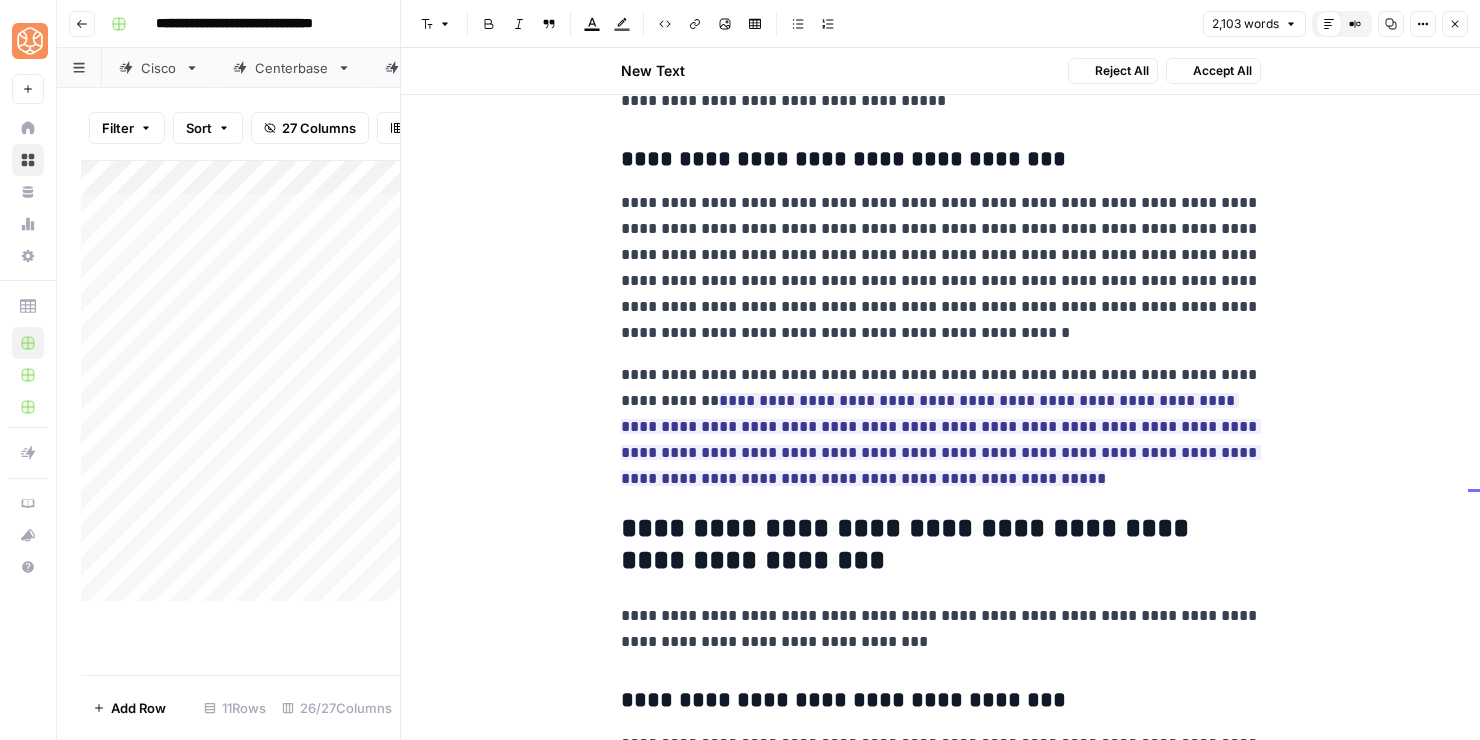 scroll, scrollTop: 6156, scrollLeft: 0, axis: vertical 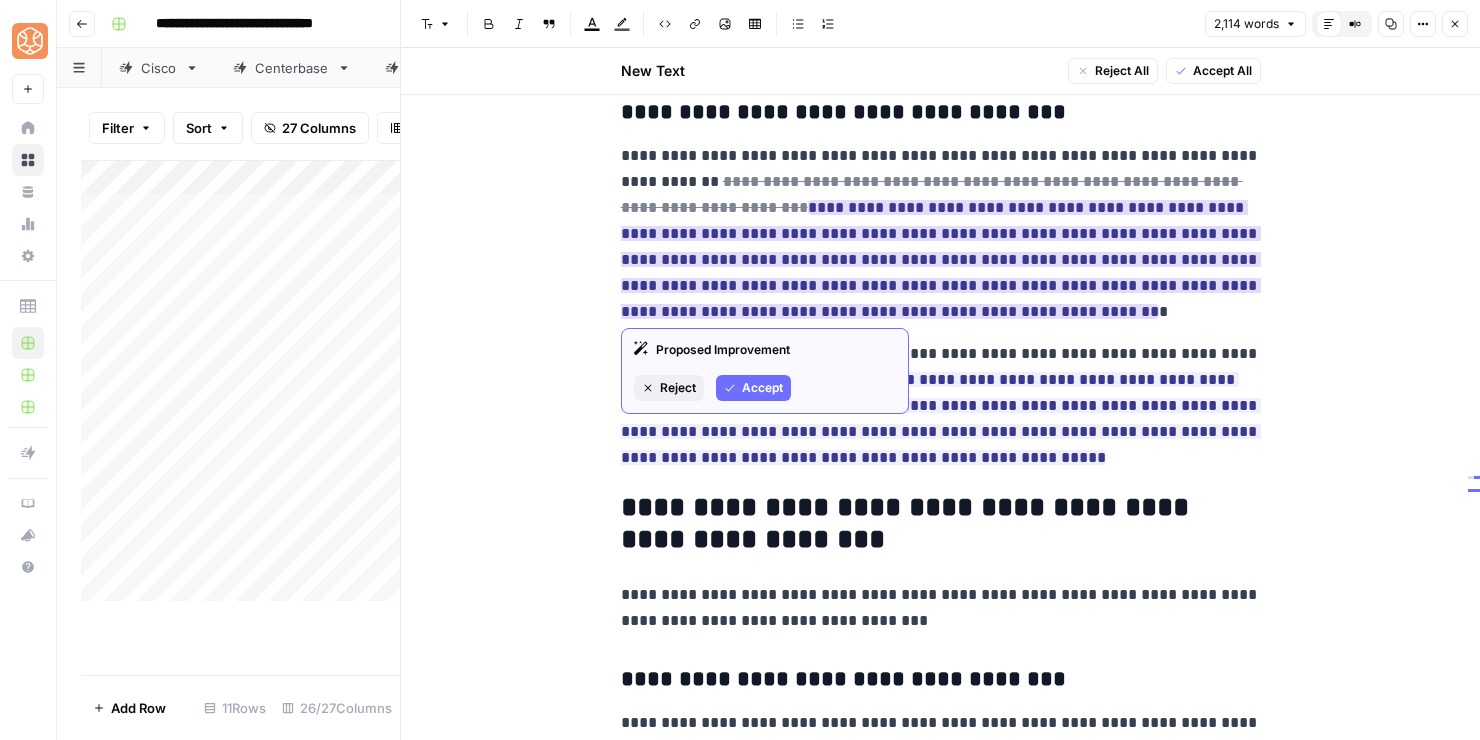 click on "Accept" at bounding box center (753, 388) 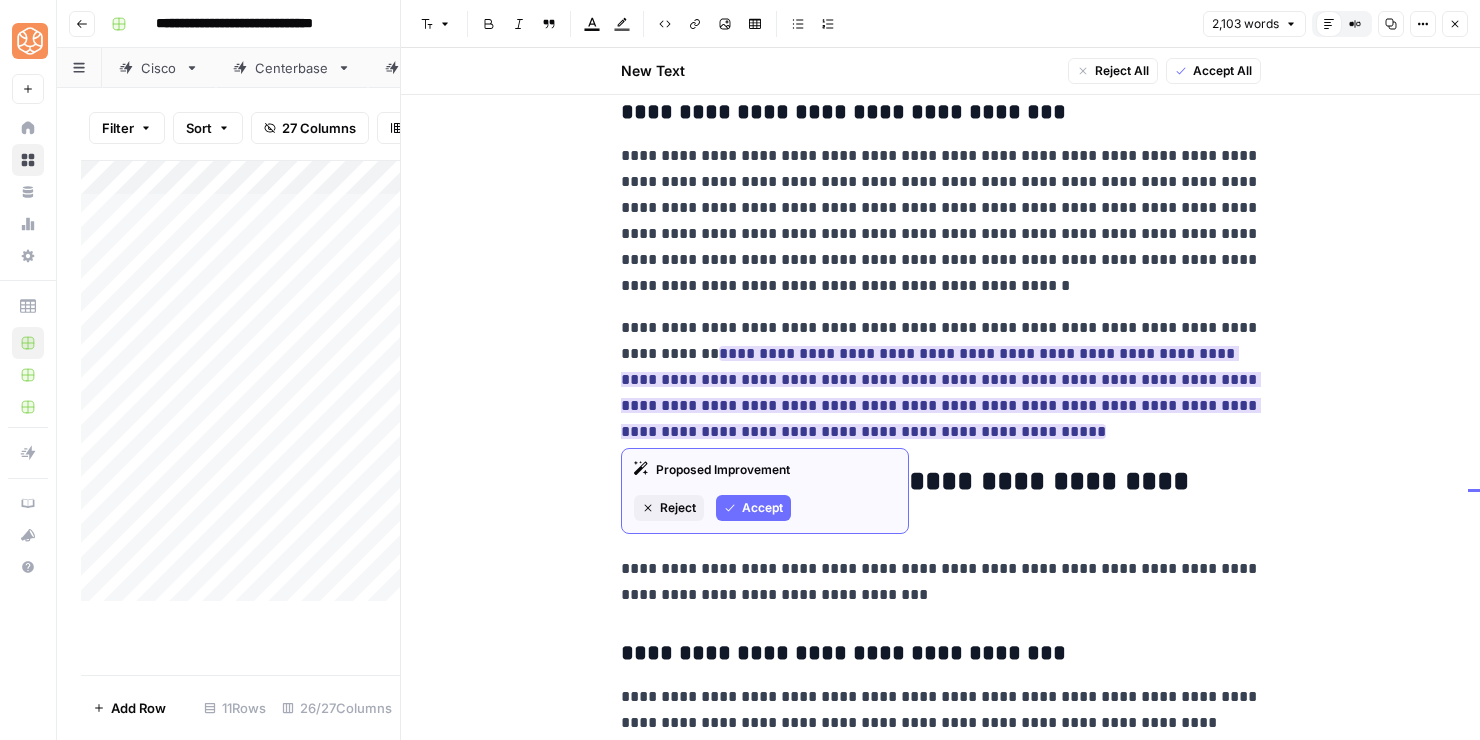 click on "Accept" at bounding box center (762, 508) 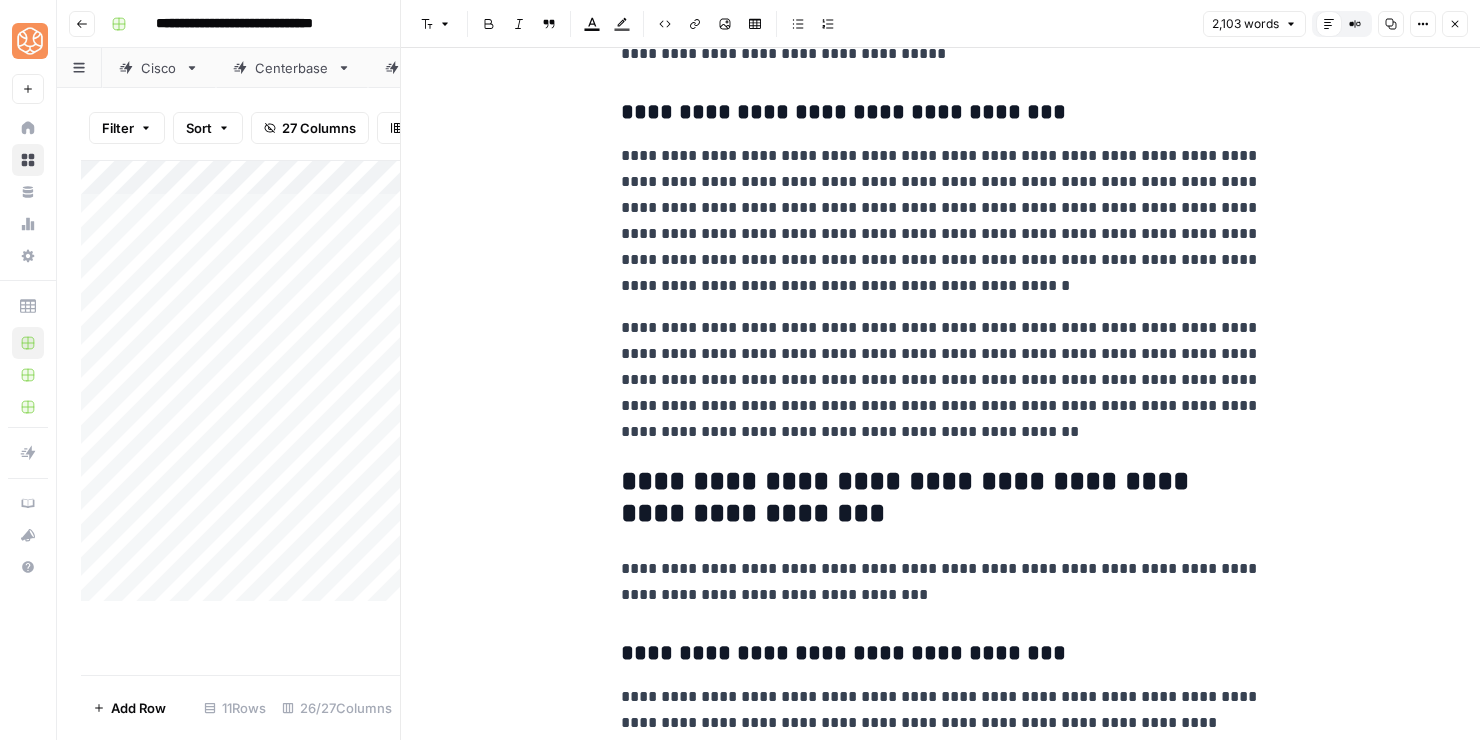 click on "**********" at bounding box center (941, 380) 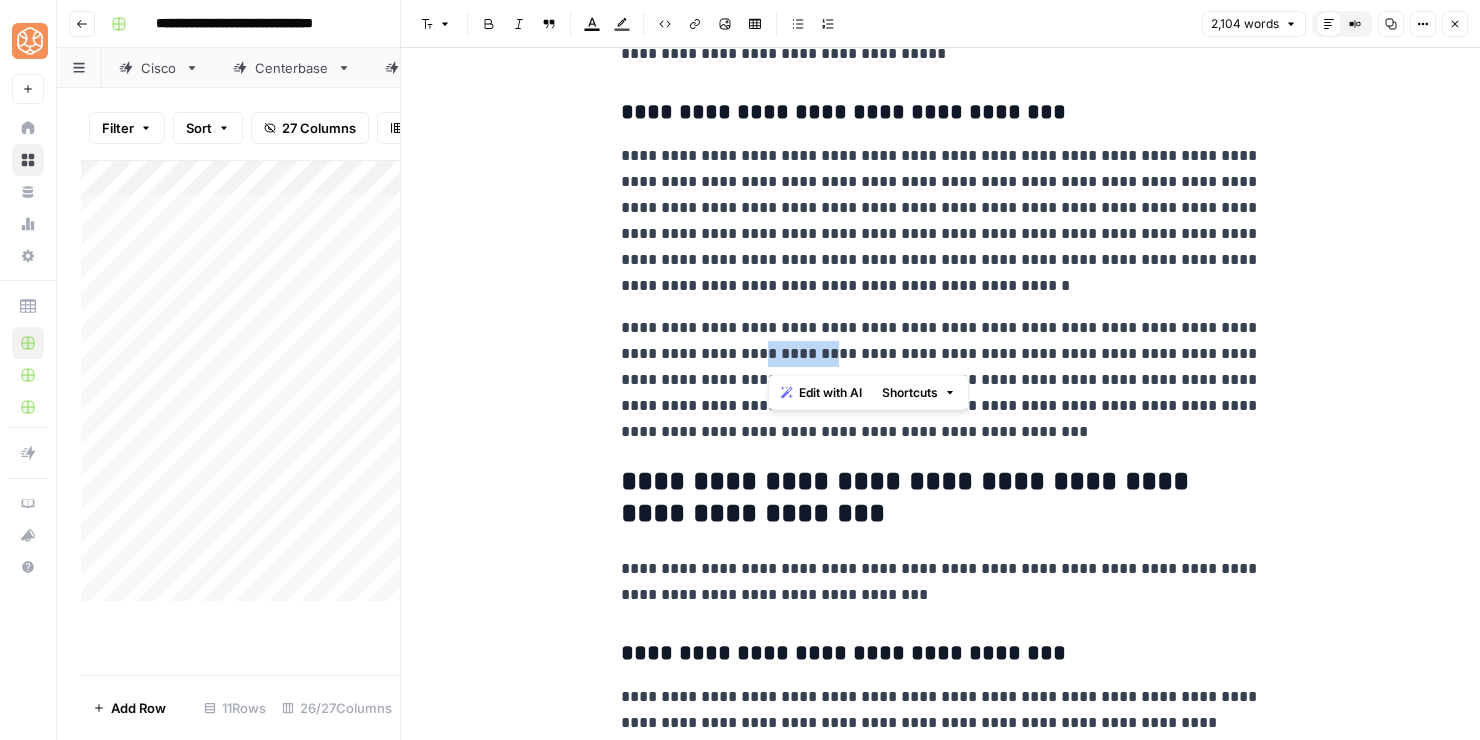 drag, startPoint x: 823, startPoint y: 358, endPoint x: 762, endPoint y: 357, distance: 61.008198 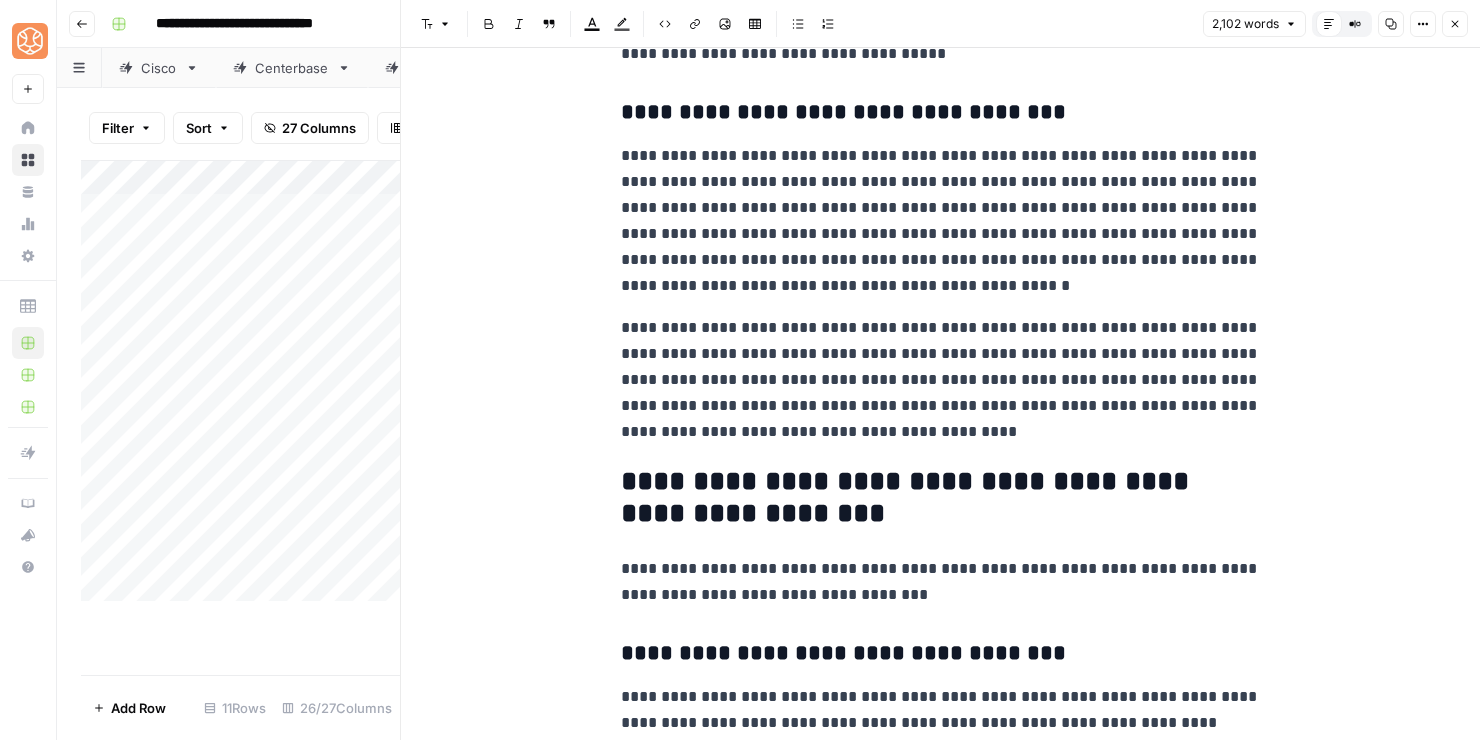 click on "**********" at bounding box center [941, 380] 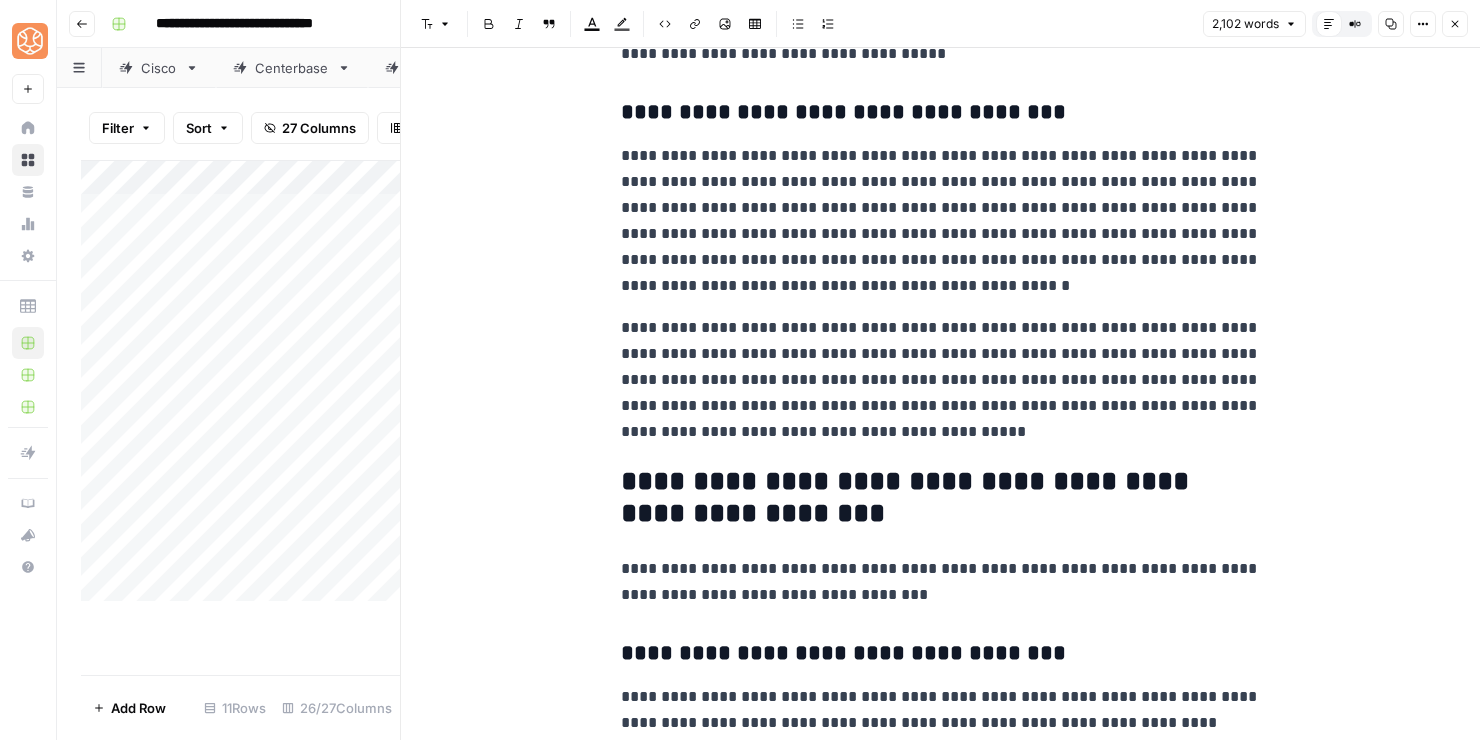 click on "**********" at bounding box center [941, 380] 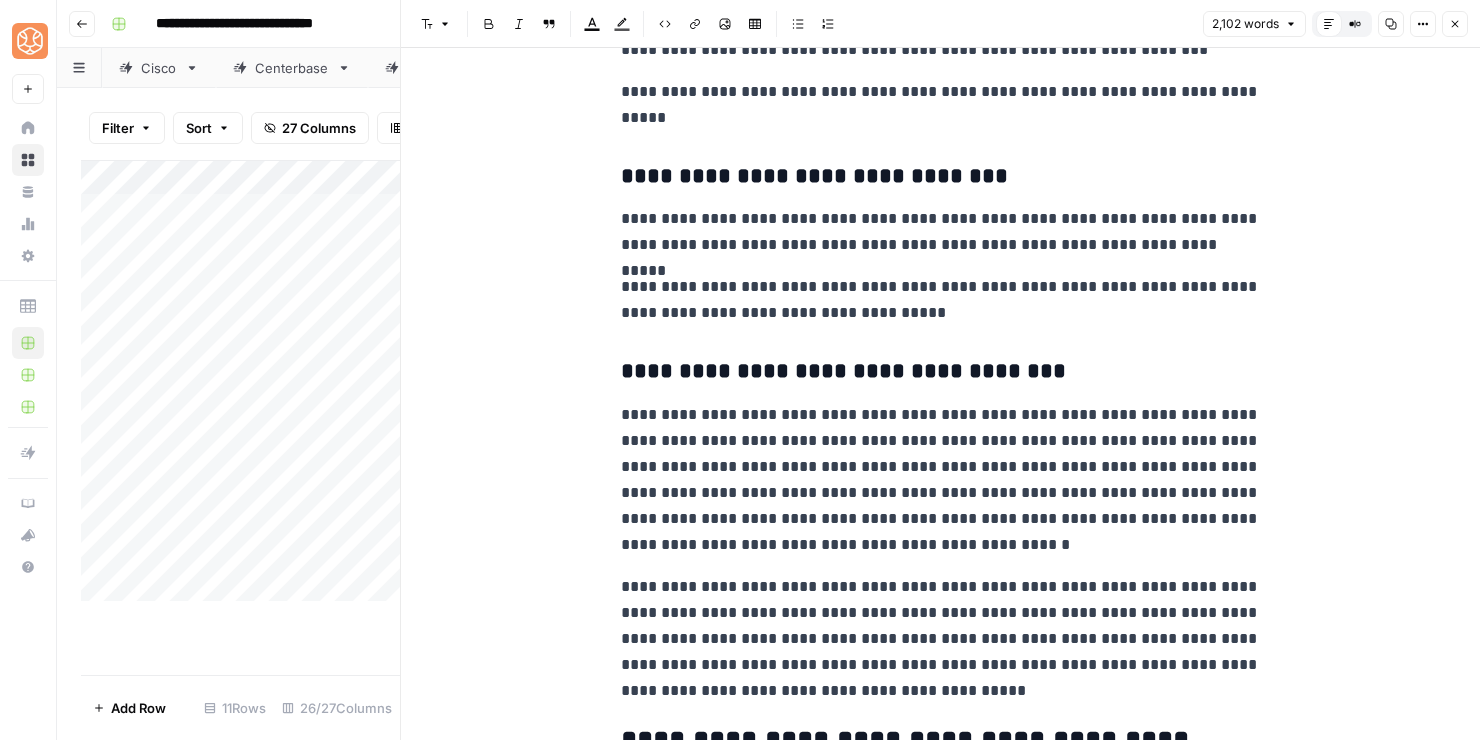 scroll, scrollTop: 5926, scrollLeft: 0, axis: vertical 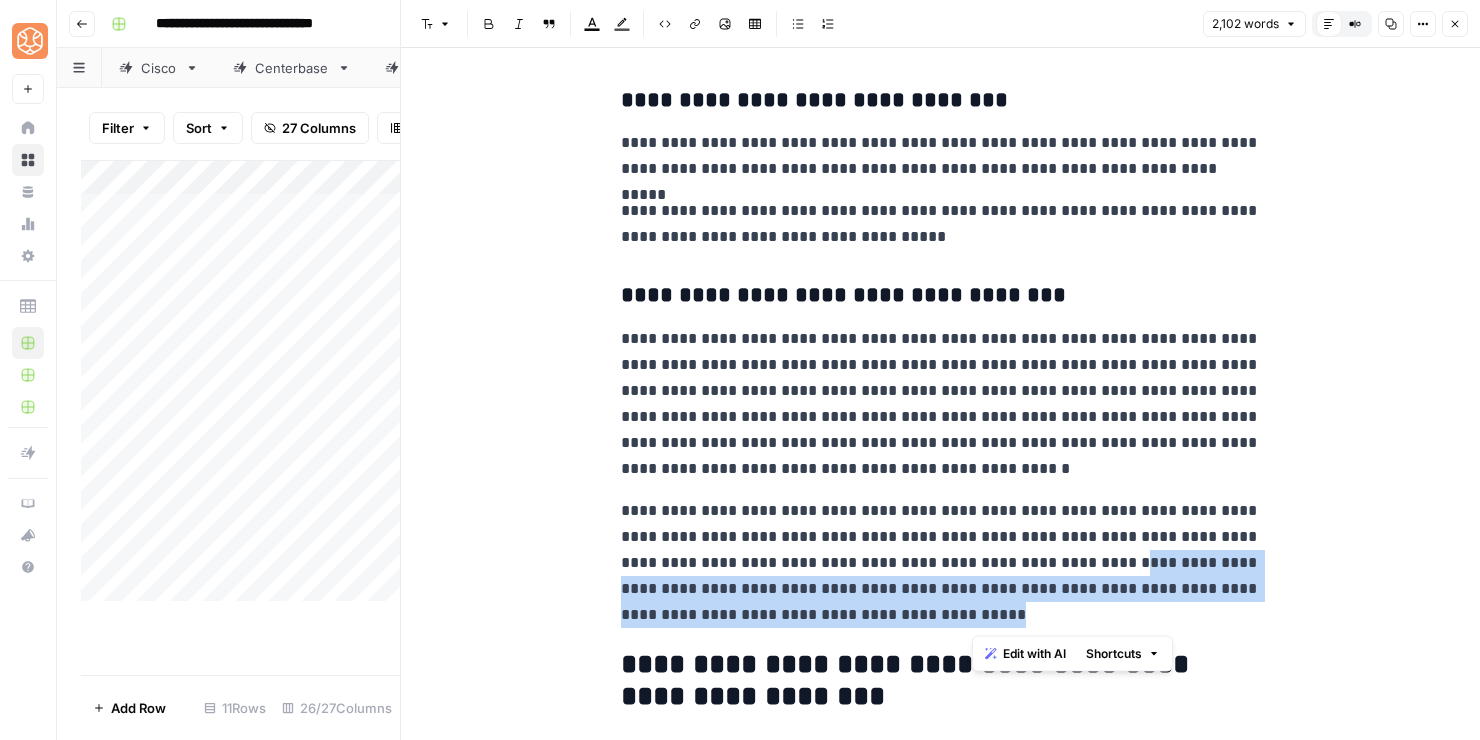 drag, startPoint x: 981, startPoint y: 612, endPoint x: 1059, endPoint y: 567, distance: 90.04999 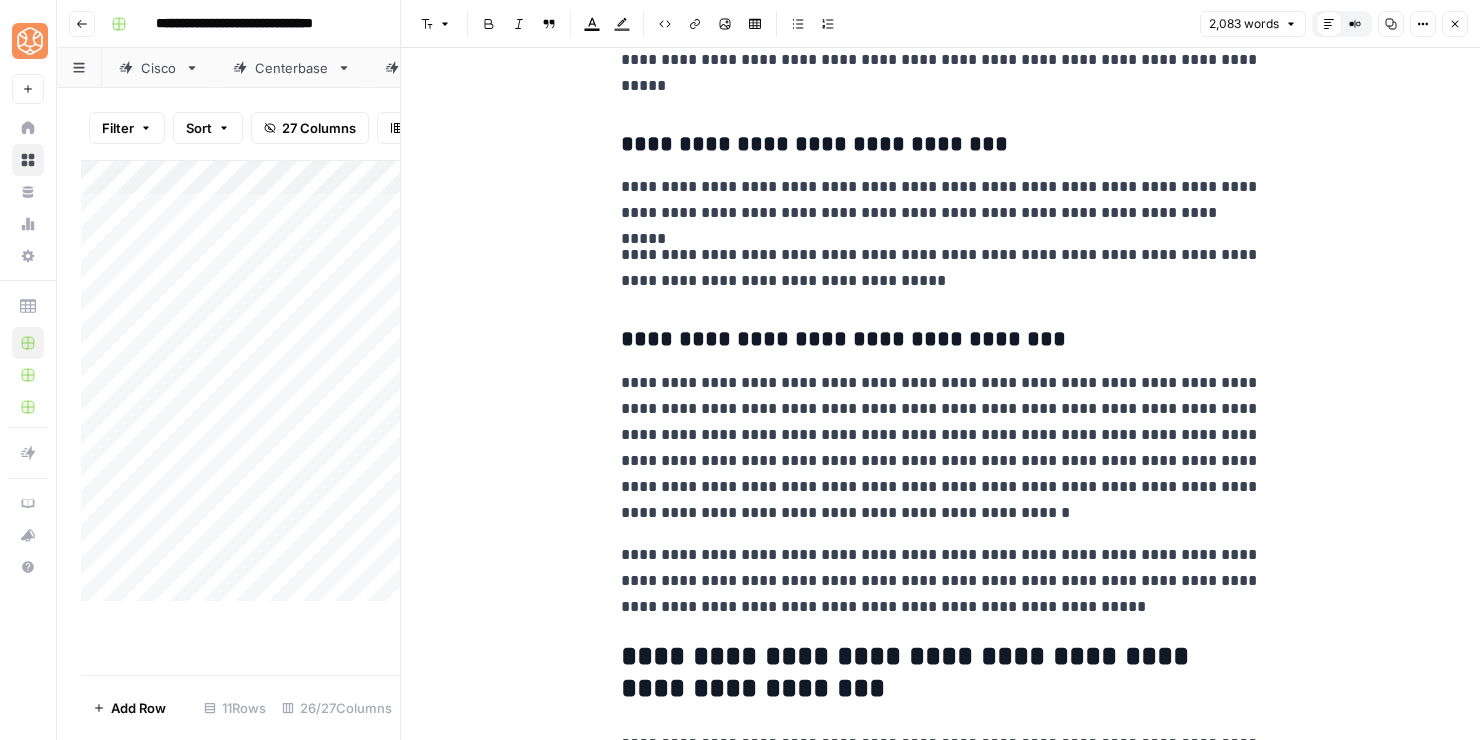 scroll, scrollTop: 5881, scrollLeft: 0, axis: vertical 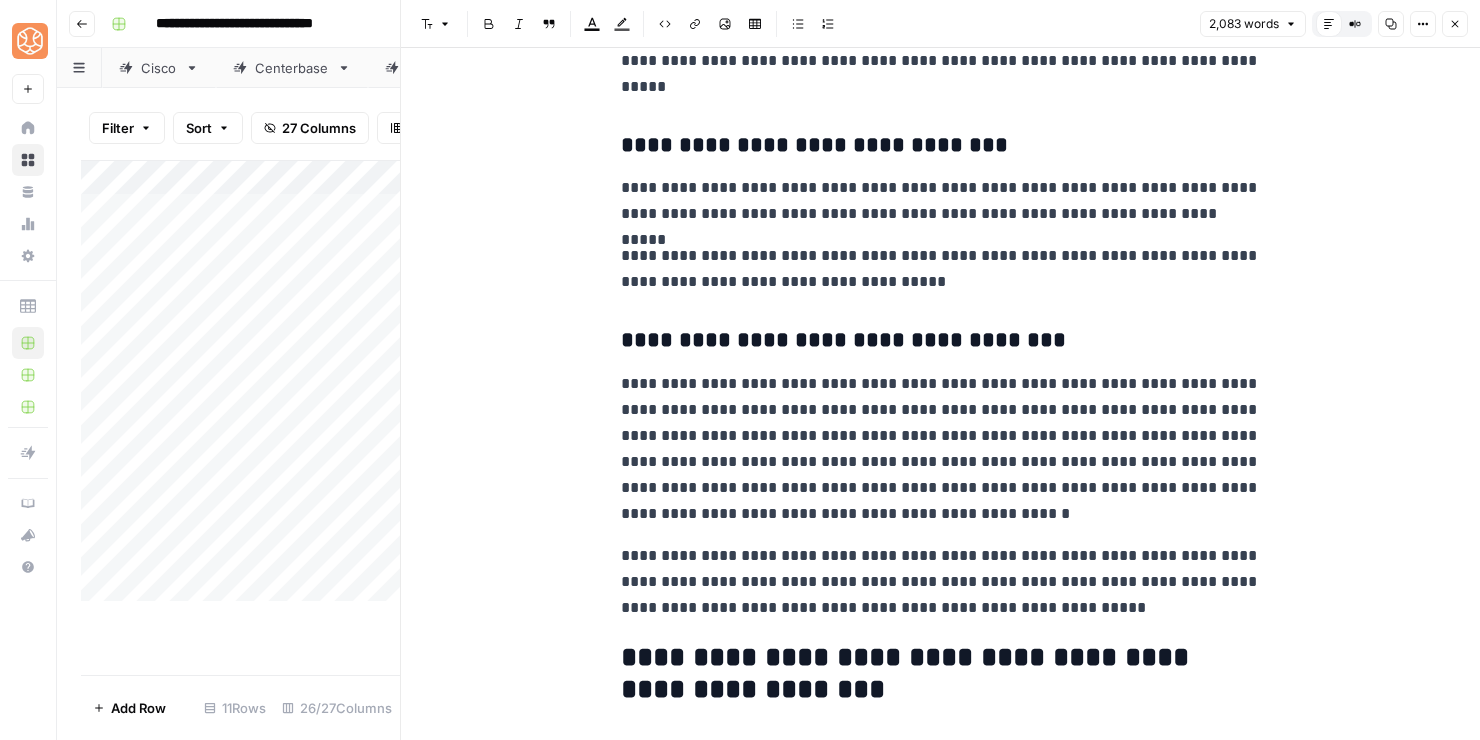 click on "**********" at bounding box center [941, 449] 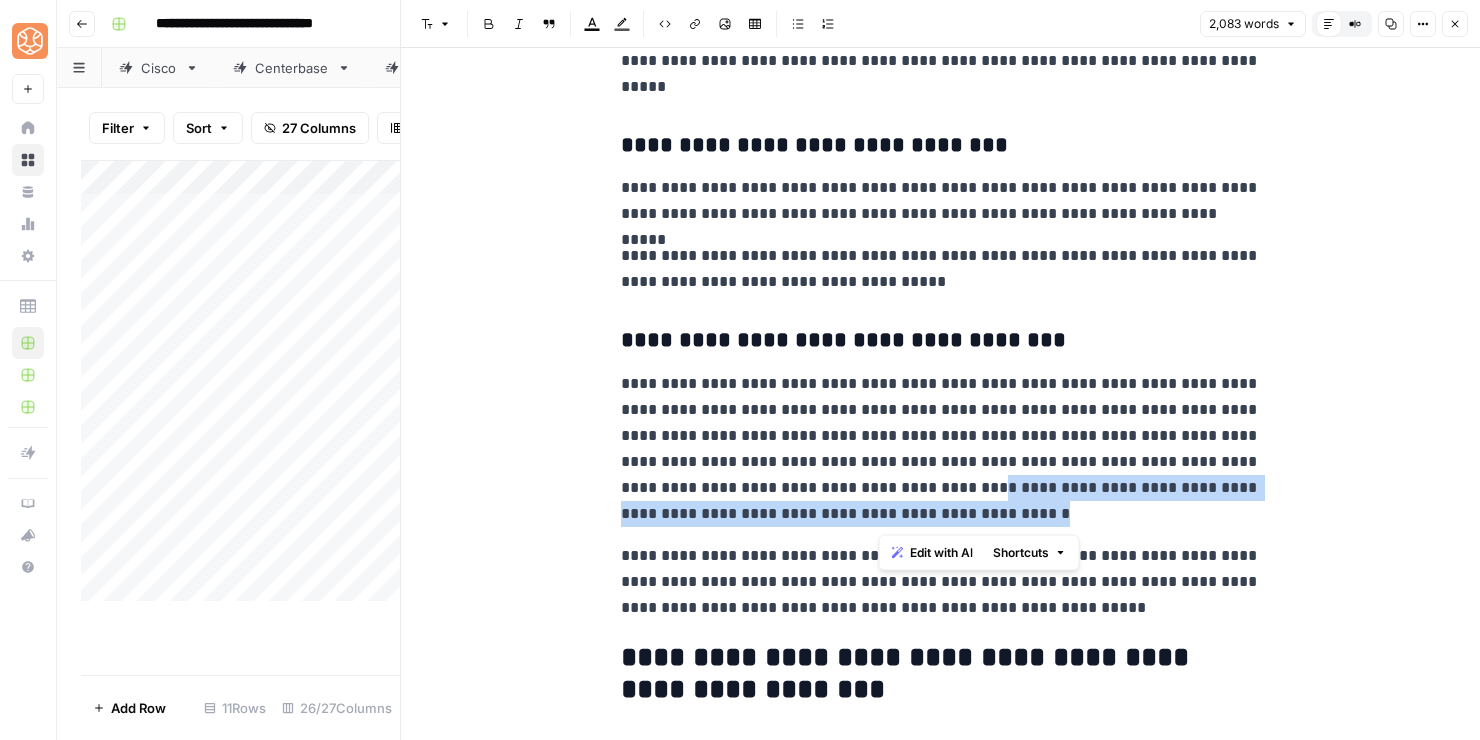 drag, startPoint x: 938, startPoint y: 516, endPoint x: 880, endPoint y: 487, distance: 64.84597 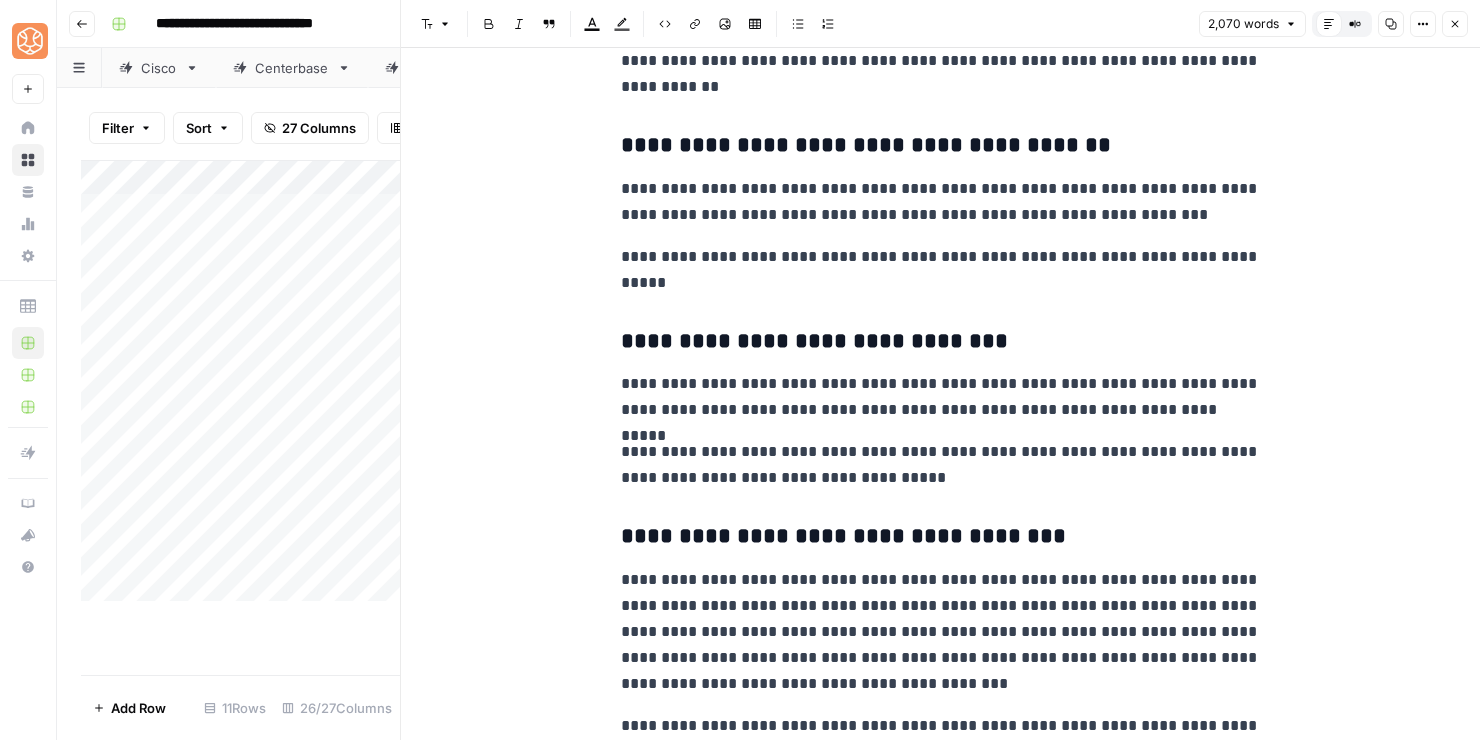 scroll, scrollTop: 5684, scrollLeft: 0, axis: vertical 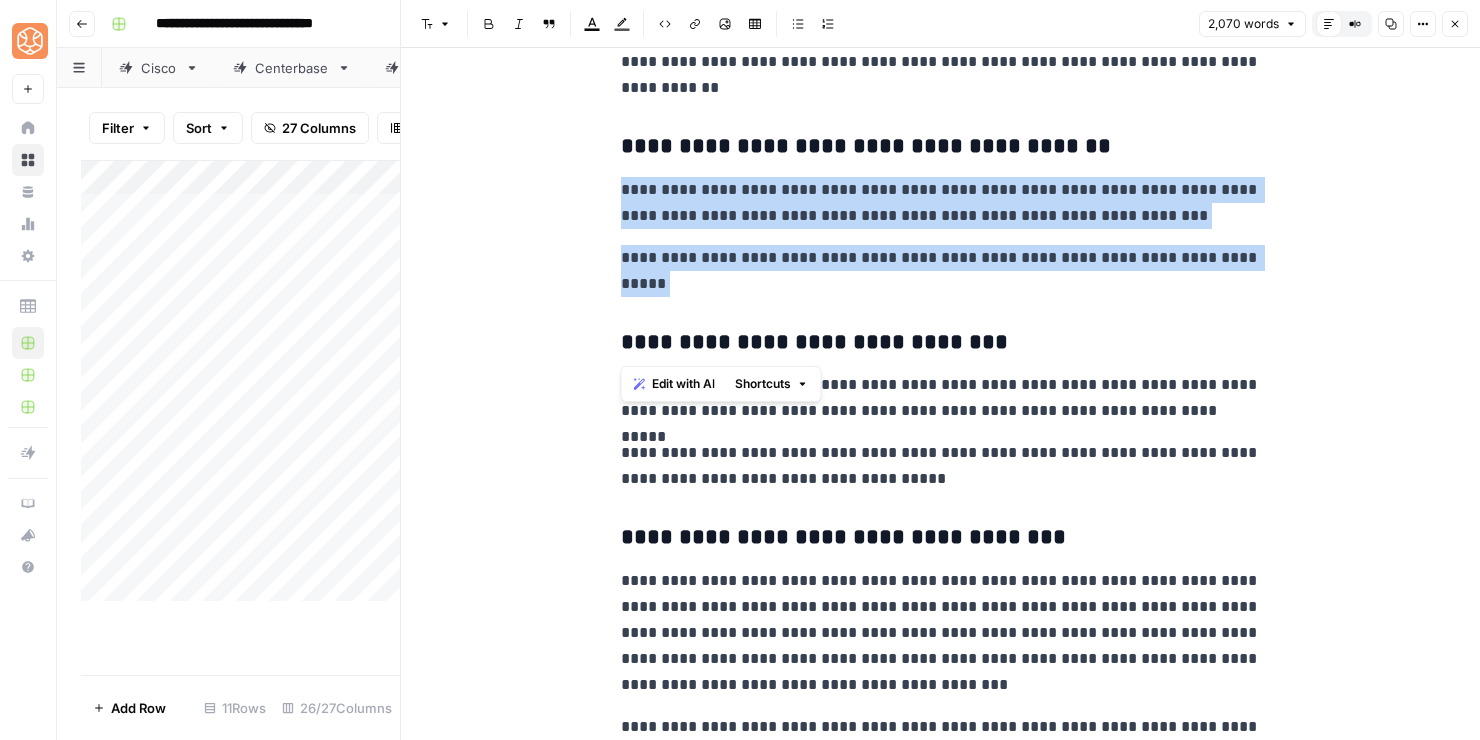 drag, startPoint x: 700, startPoint y: 301, endPoint x: 621, endPoint y: 194, distance: 133.00375 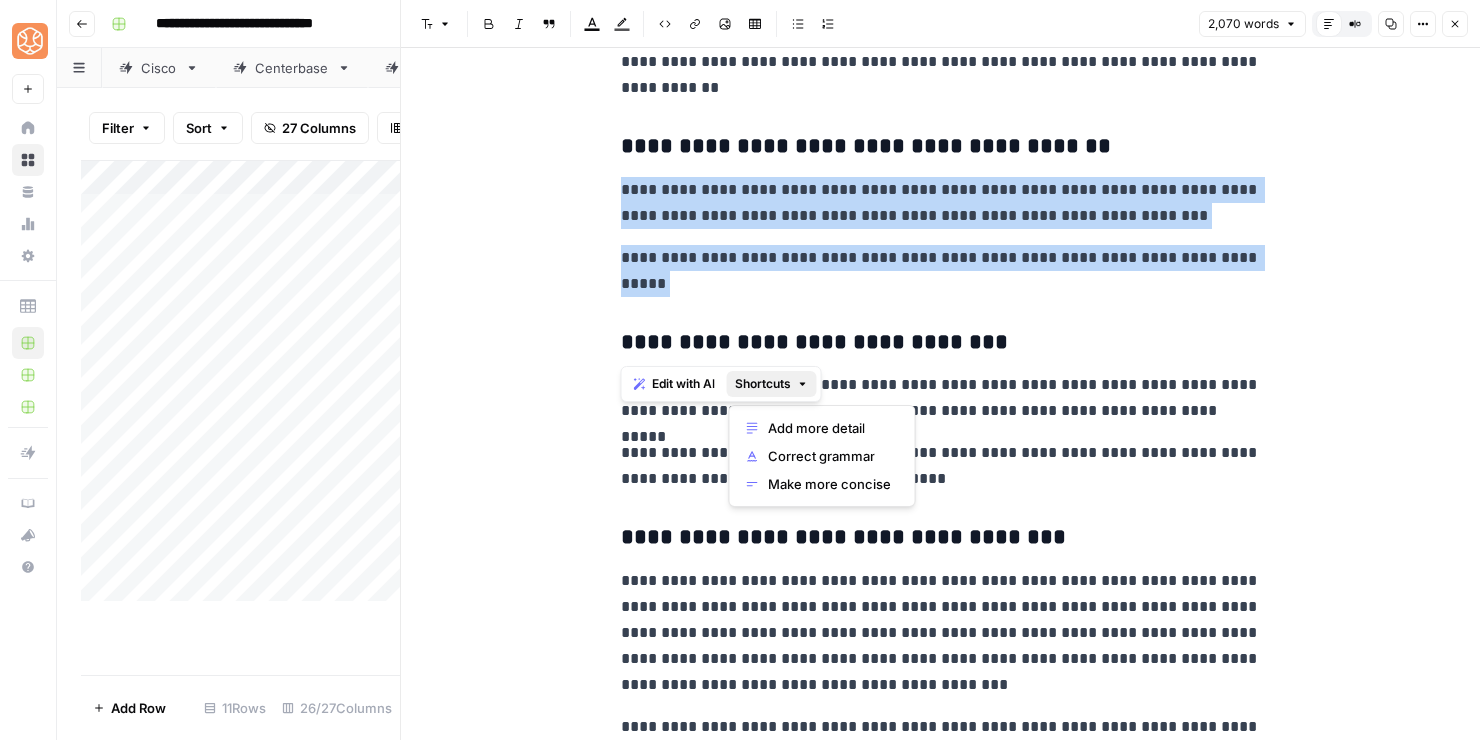 click on "Shortcuts" at bounding box center [763, 384] 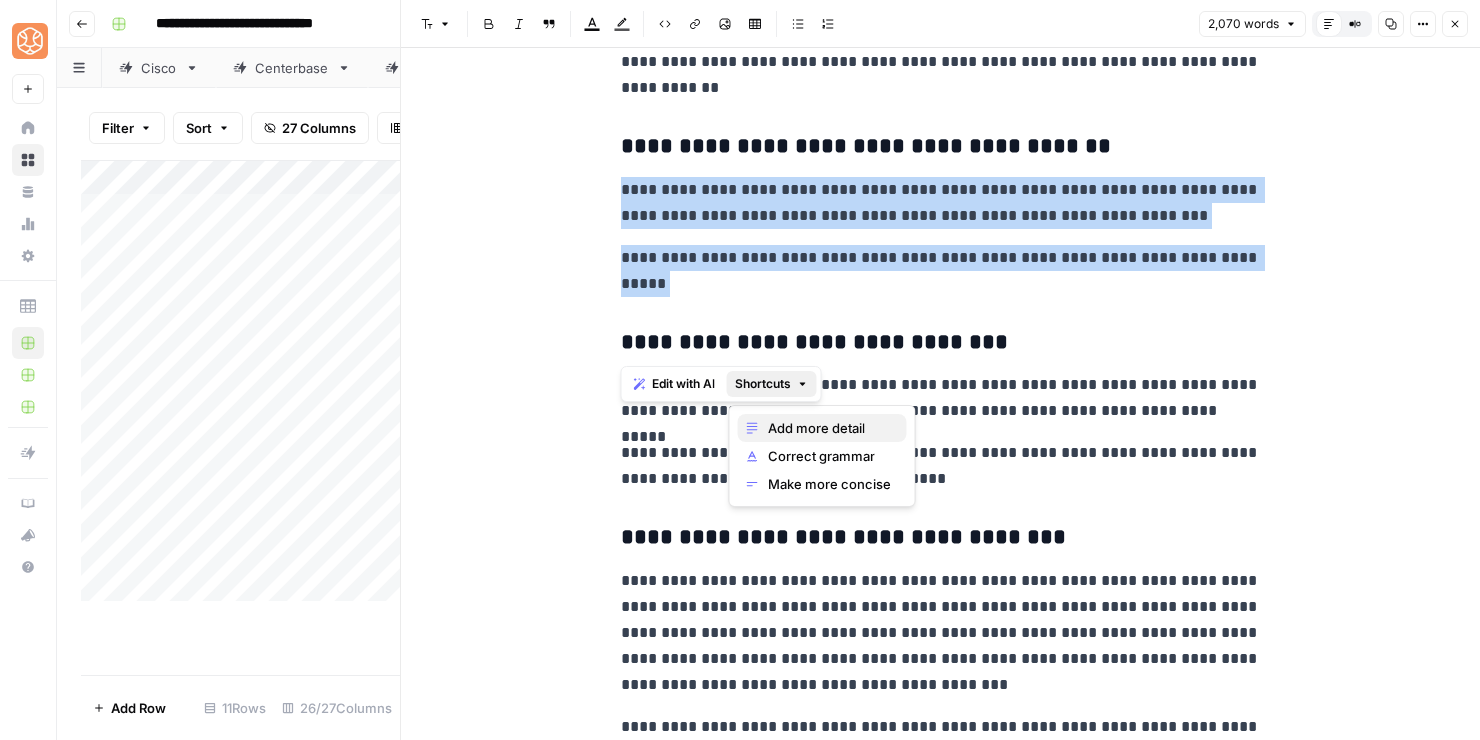 click on "Add more detail" at bounding box center (822, 428) 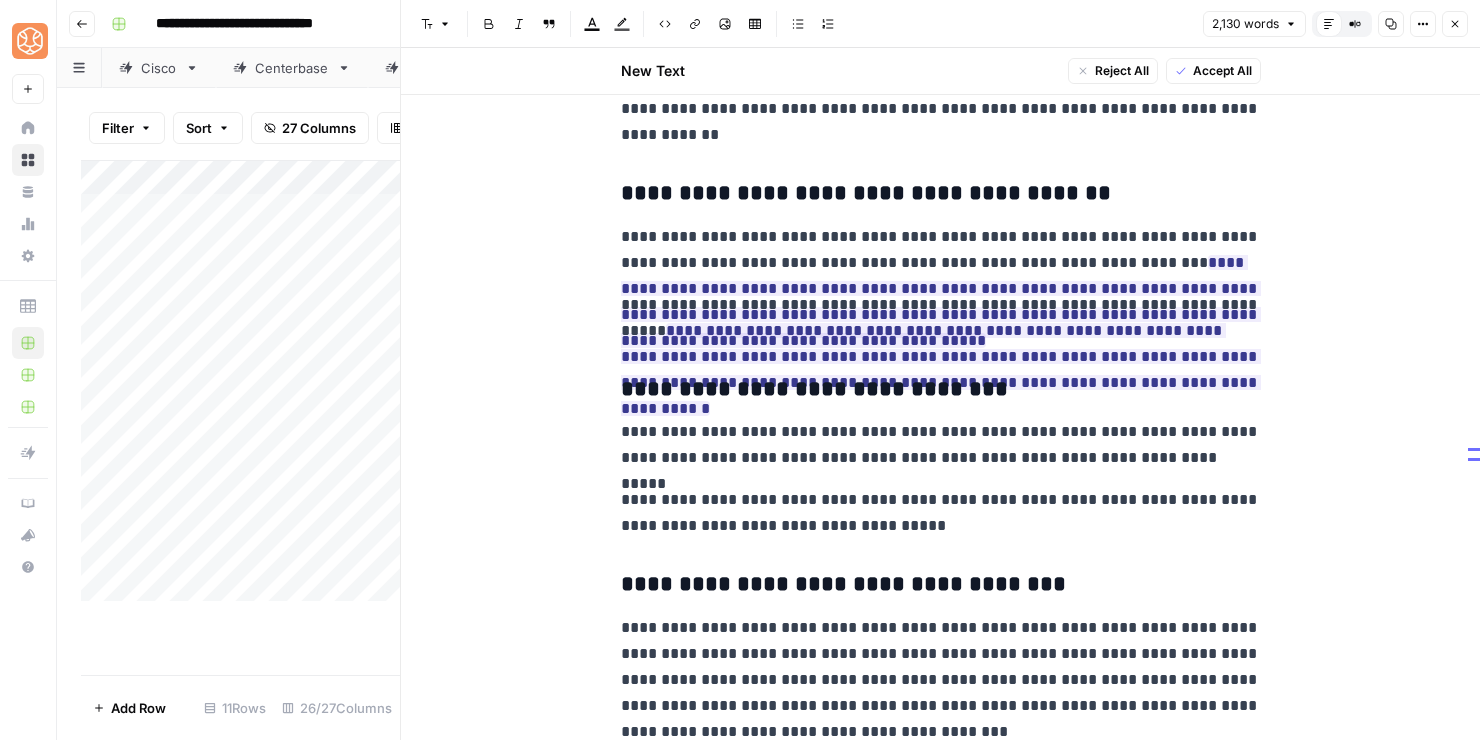 scroll, scrollTop: 5731, scrollLeft: 0, axis: vertical 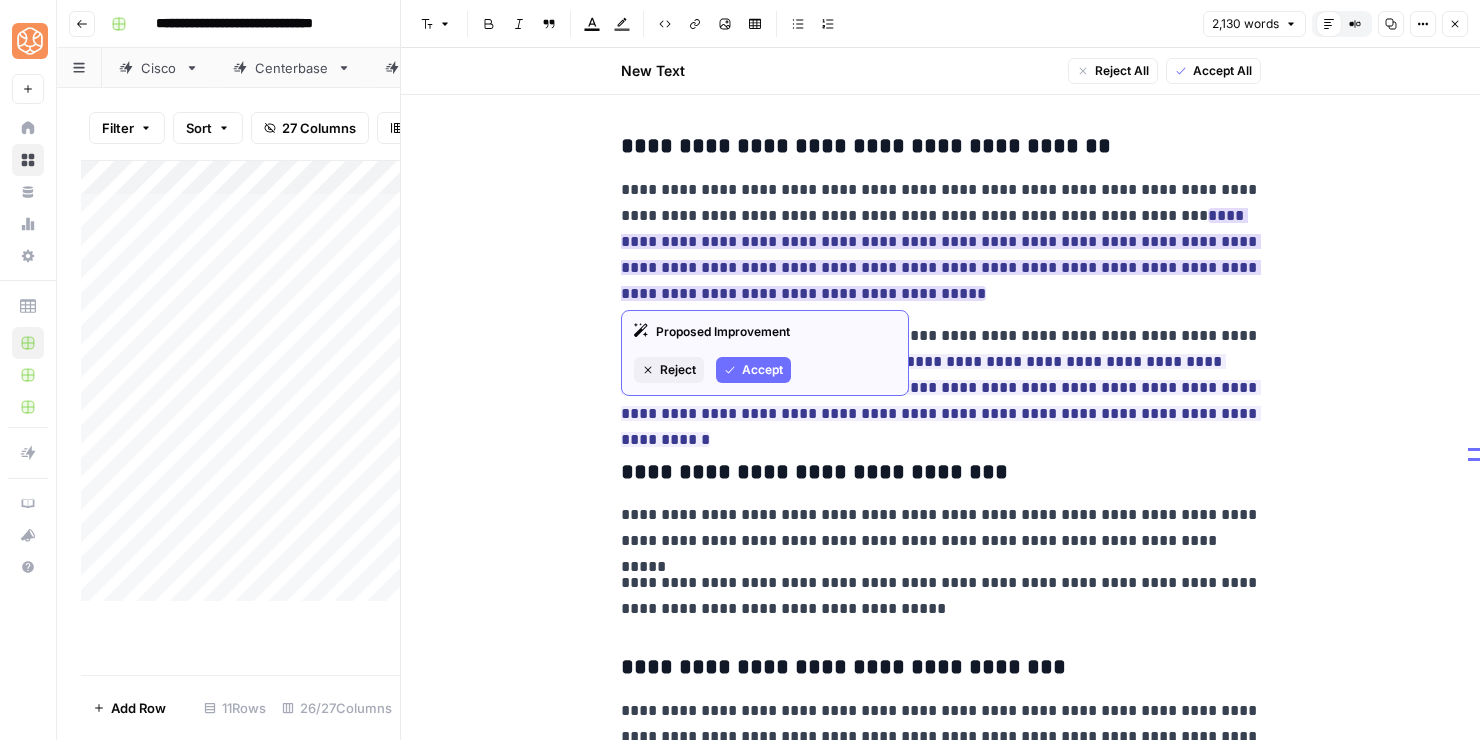 click on "Accept" at bounding box center [762, 370] 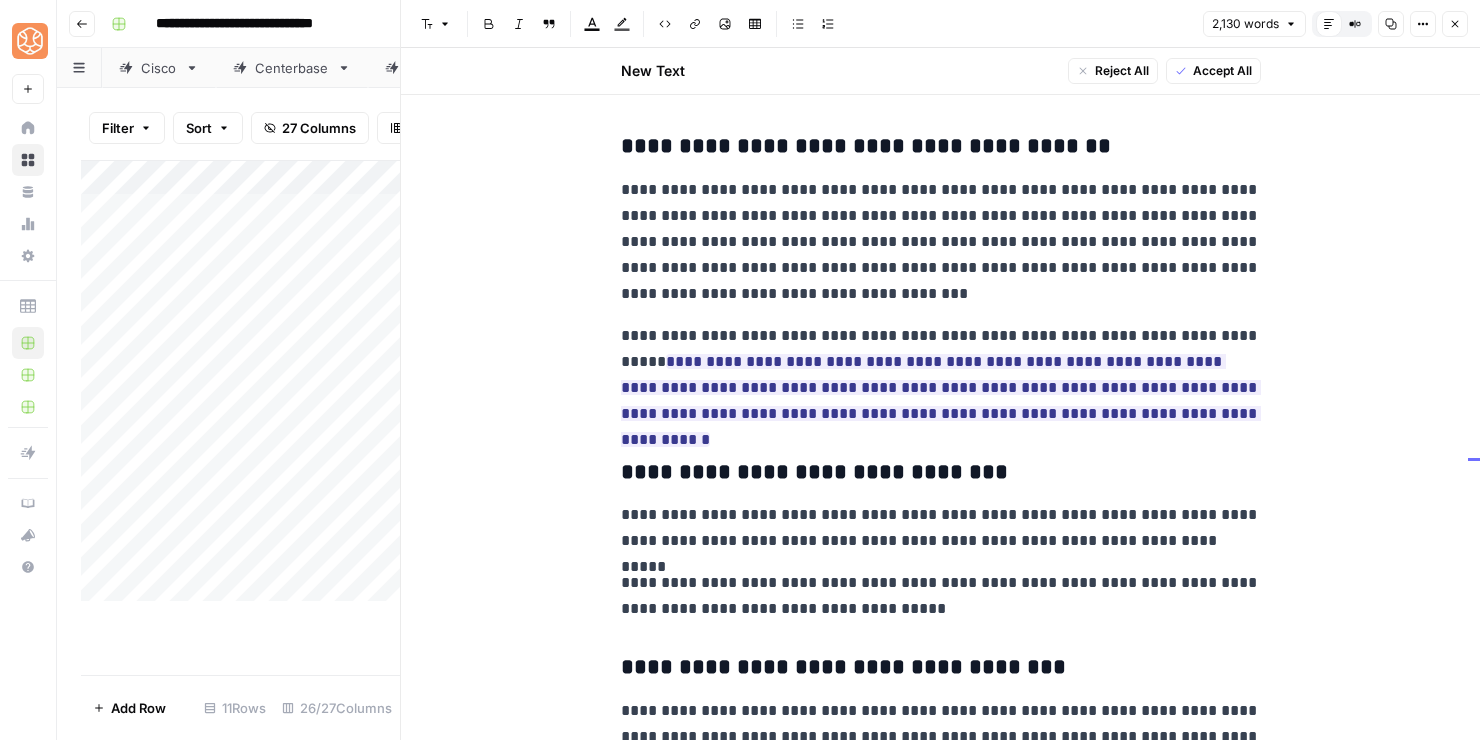 click on "**********" at bounding box center (941, 242) 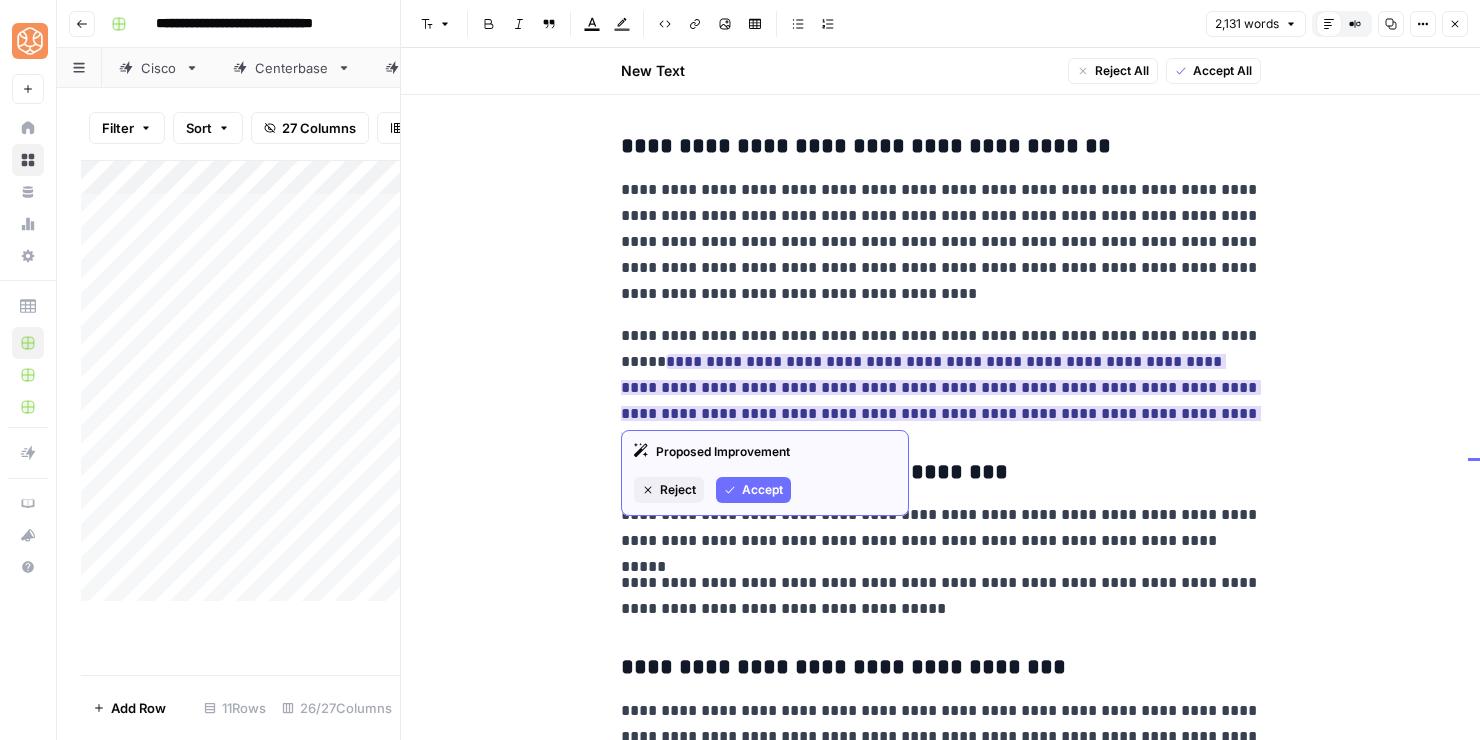 click on "Accept" at bounding box center [762, 490] 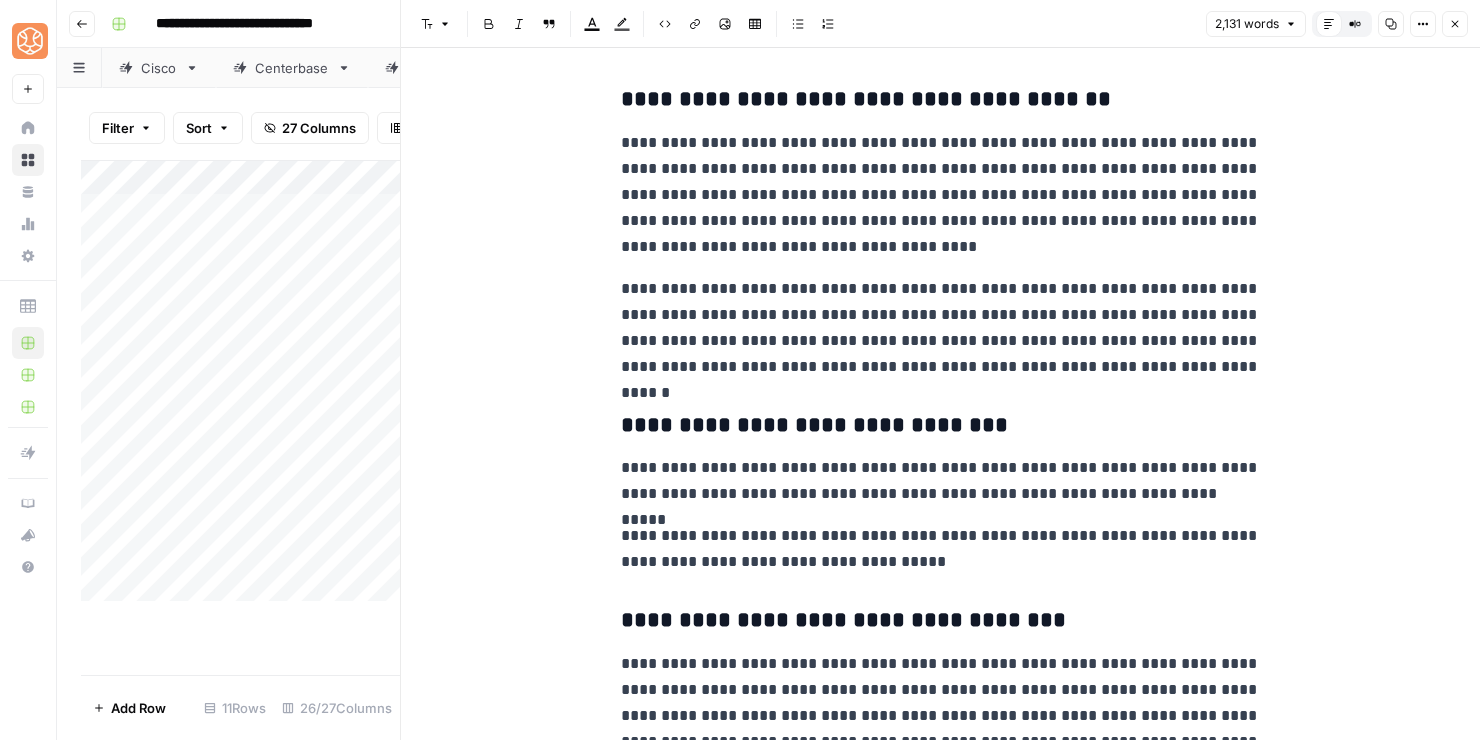 scroll, scrollTop: 5684, scrollLeft: 0, axis: vertical 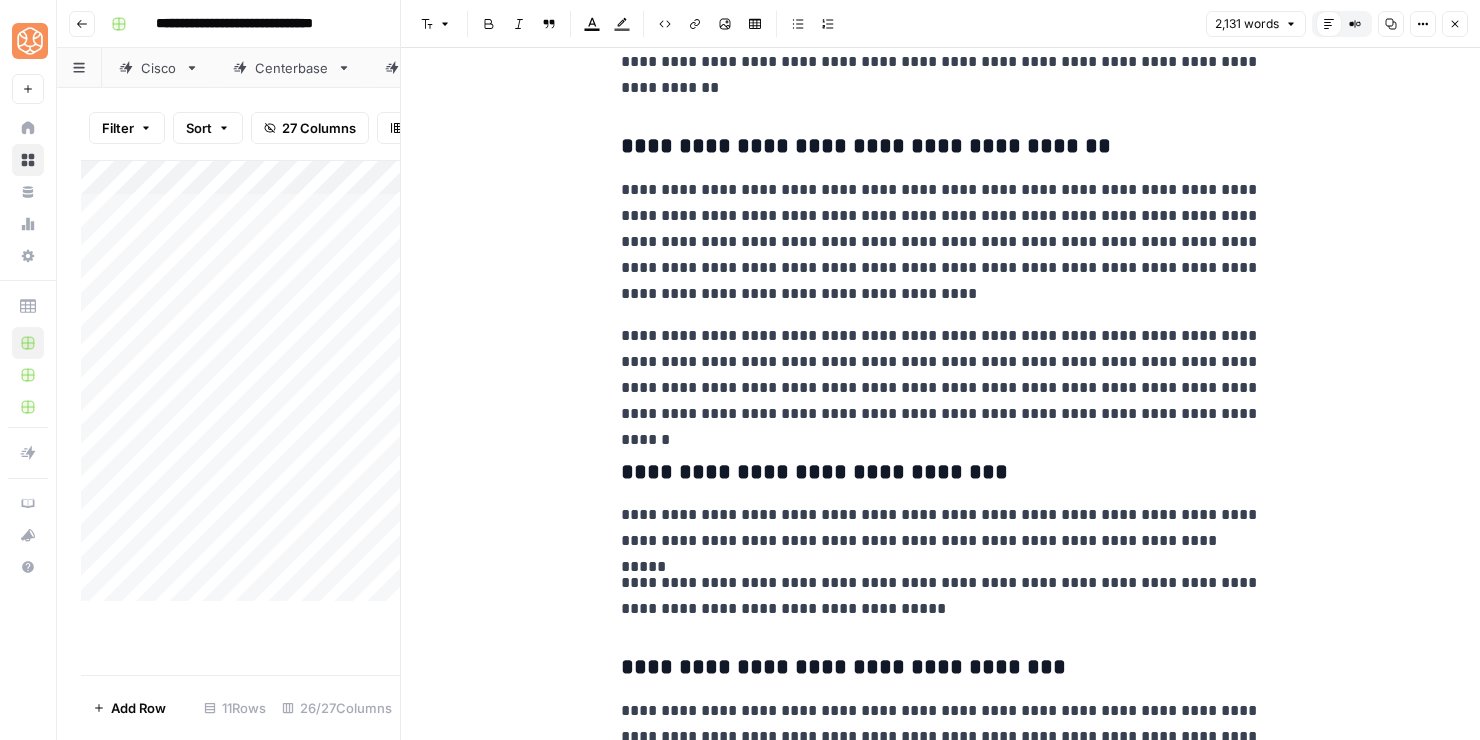 click on "**********" at bounding box center [941, 375] 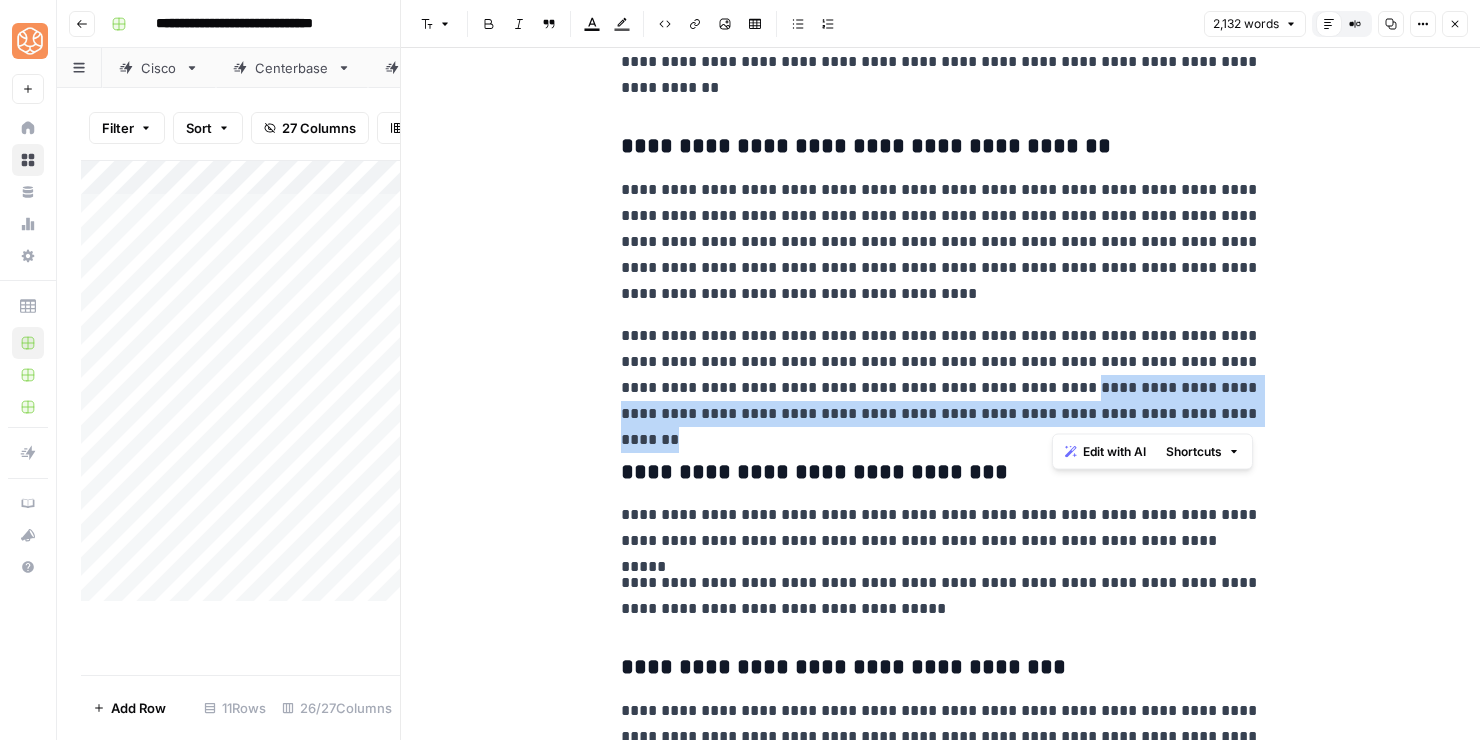 drag, startPoint x: 1252, startPoint y: 418, endPoint x: 1052, endPoint y: 381, distance: 203.3937 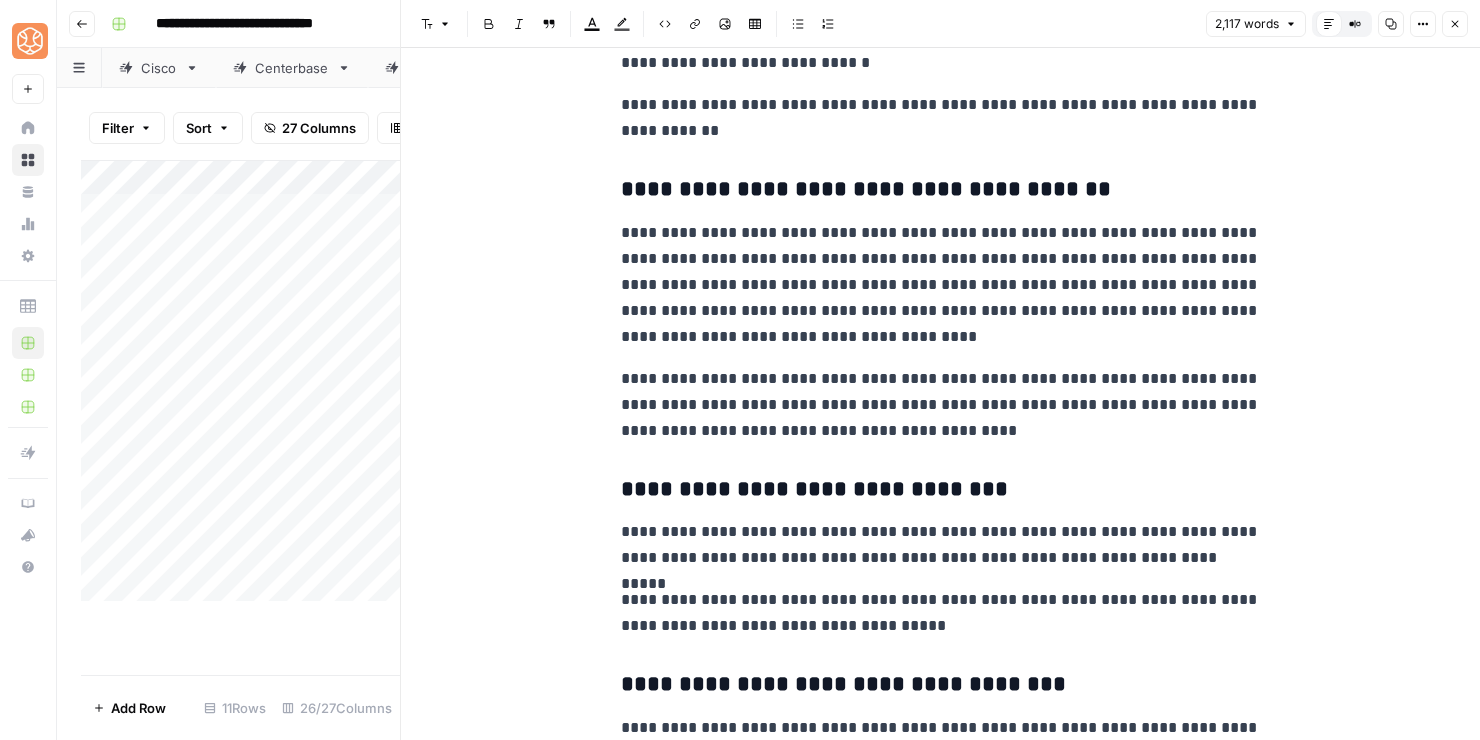scroll, scrollTop: 5637, scrollLeft: 0, axis: vertical 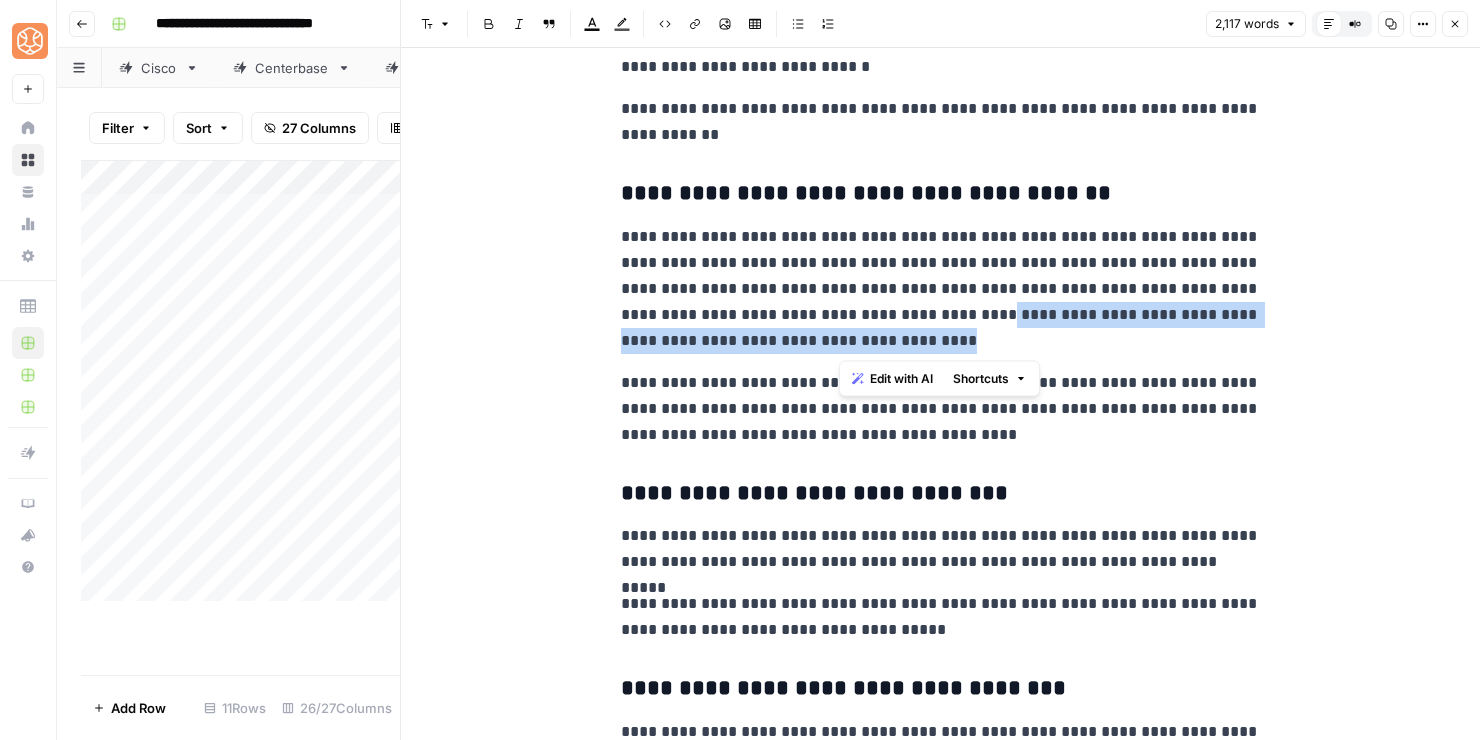 drag, startPoint x: 934, startPoint y: 330, endPoint x: 915, endPoint y: 306, distance: 30.610456 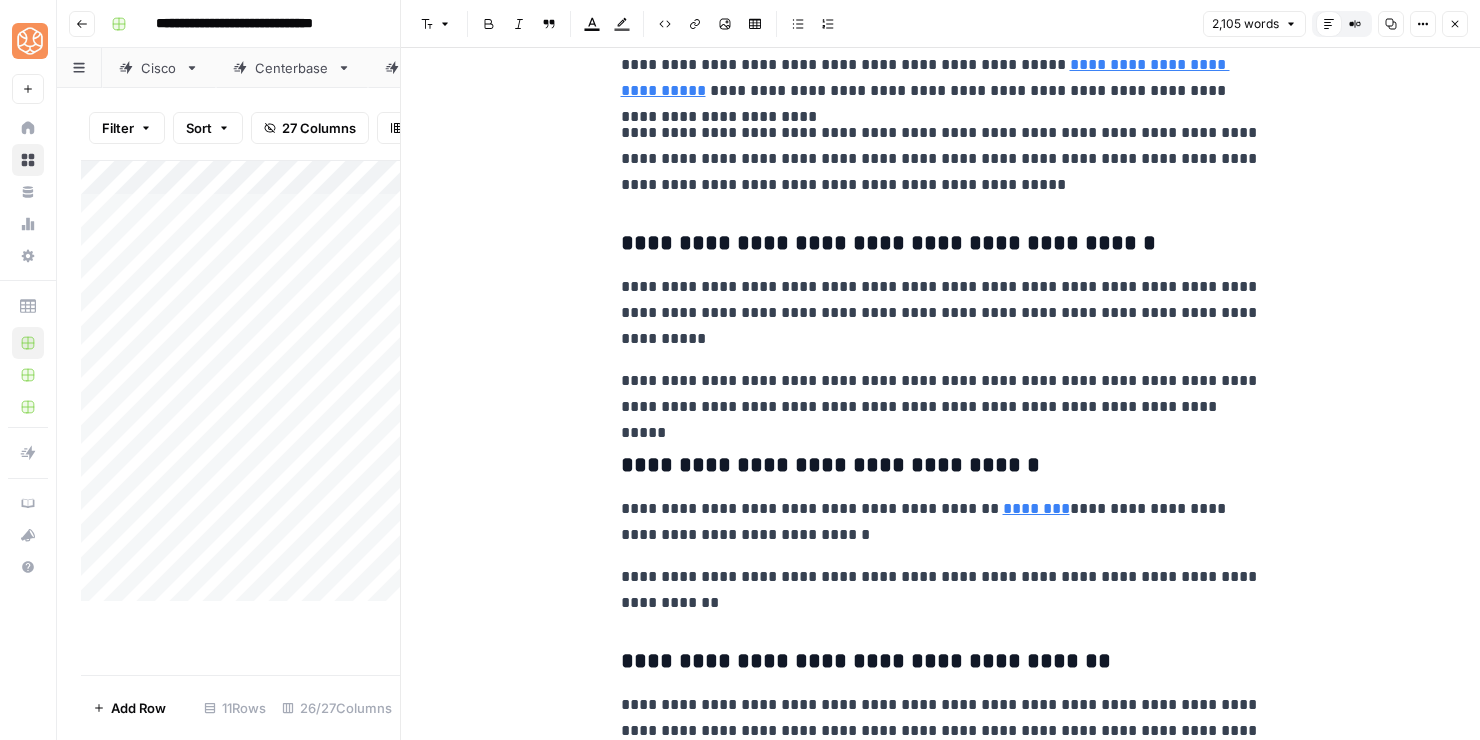scroll, scrollTop: 5181, scrollLeft: 0, axis: vertical 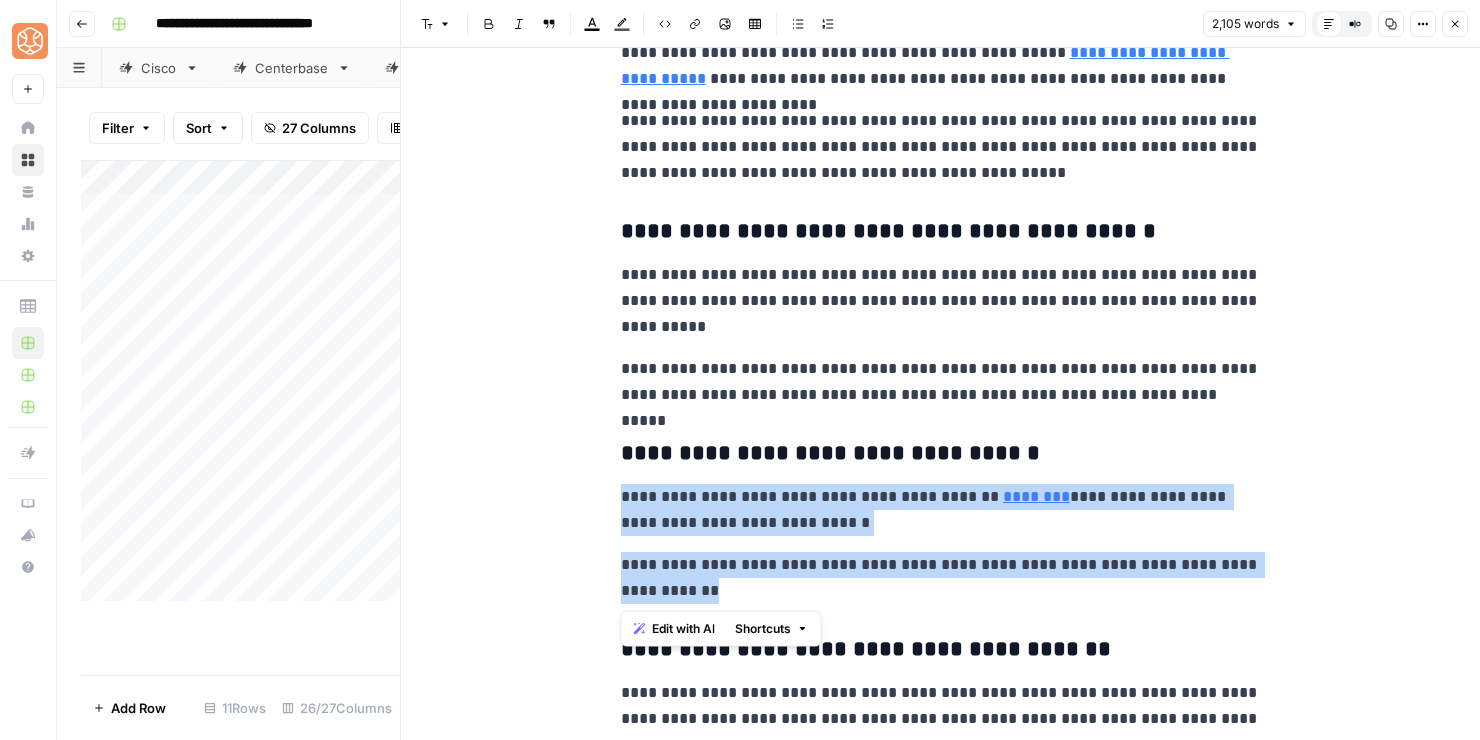 drag, startPoint x: 691, startPoint y: 587, endPoint x: 624, endPoint y: 493, distance: 115.43397 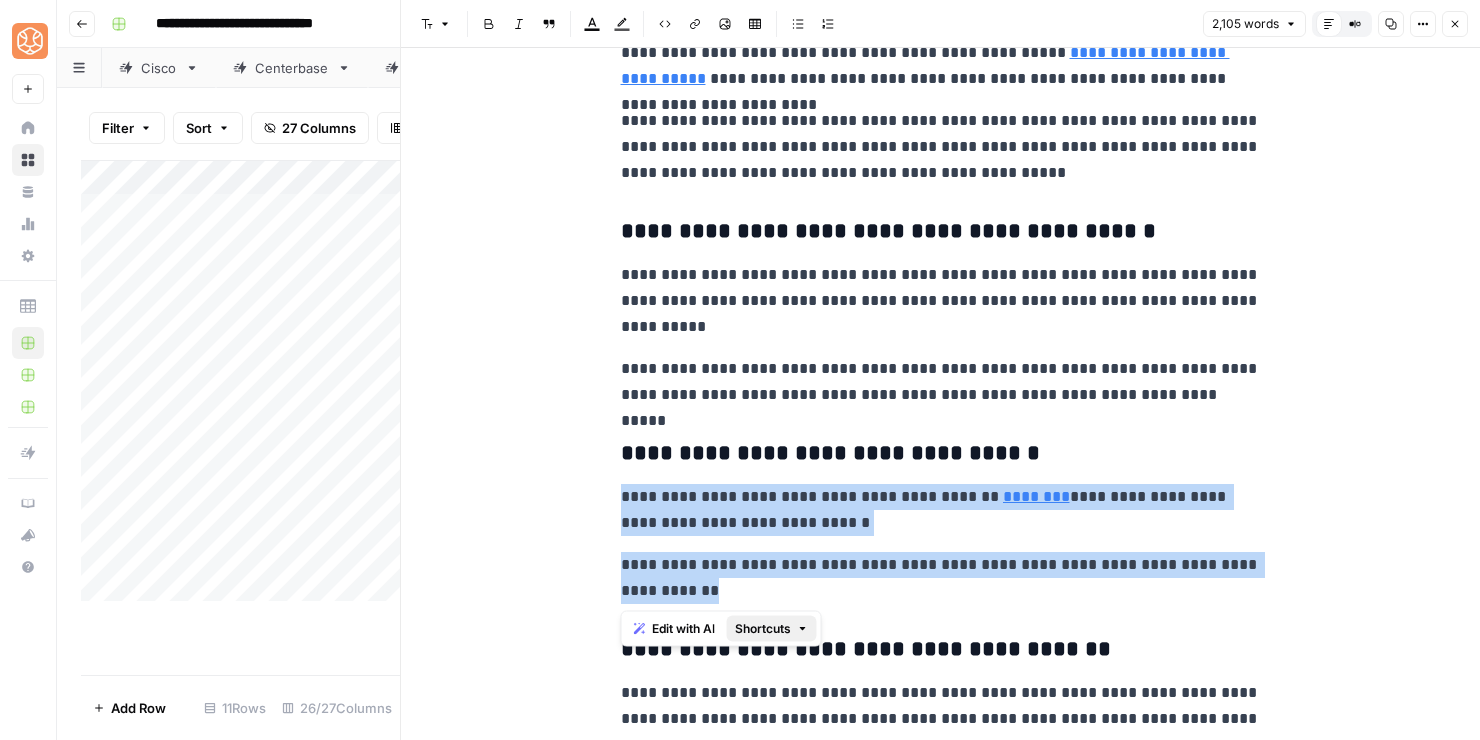 click on "Shortcuts" at bounding box center [763, 629] 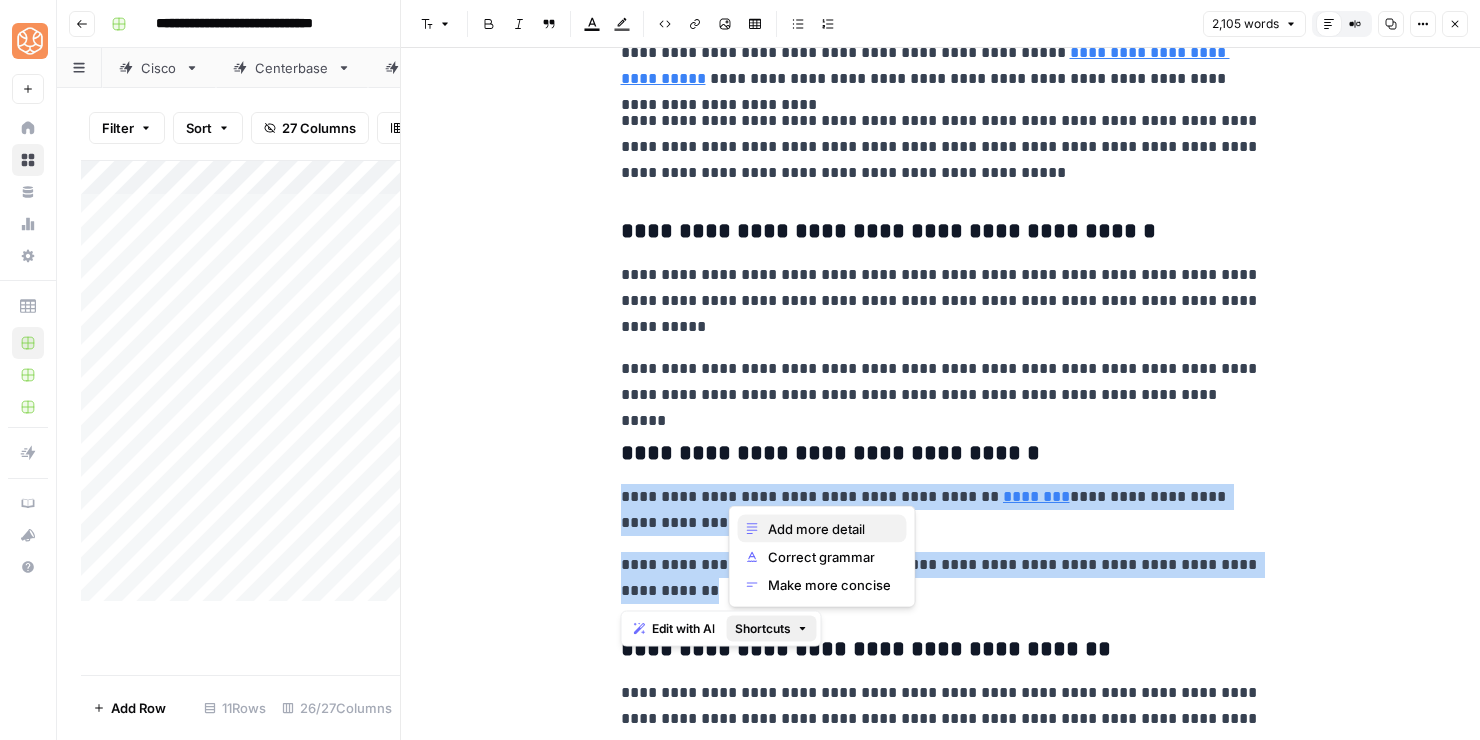 click on "Add more detail" at bounding box center [816, 529] 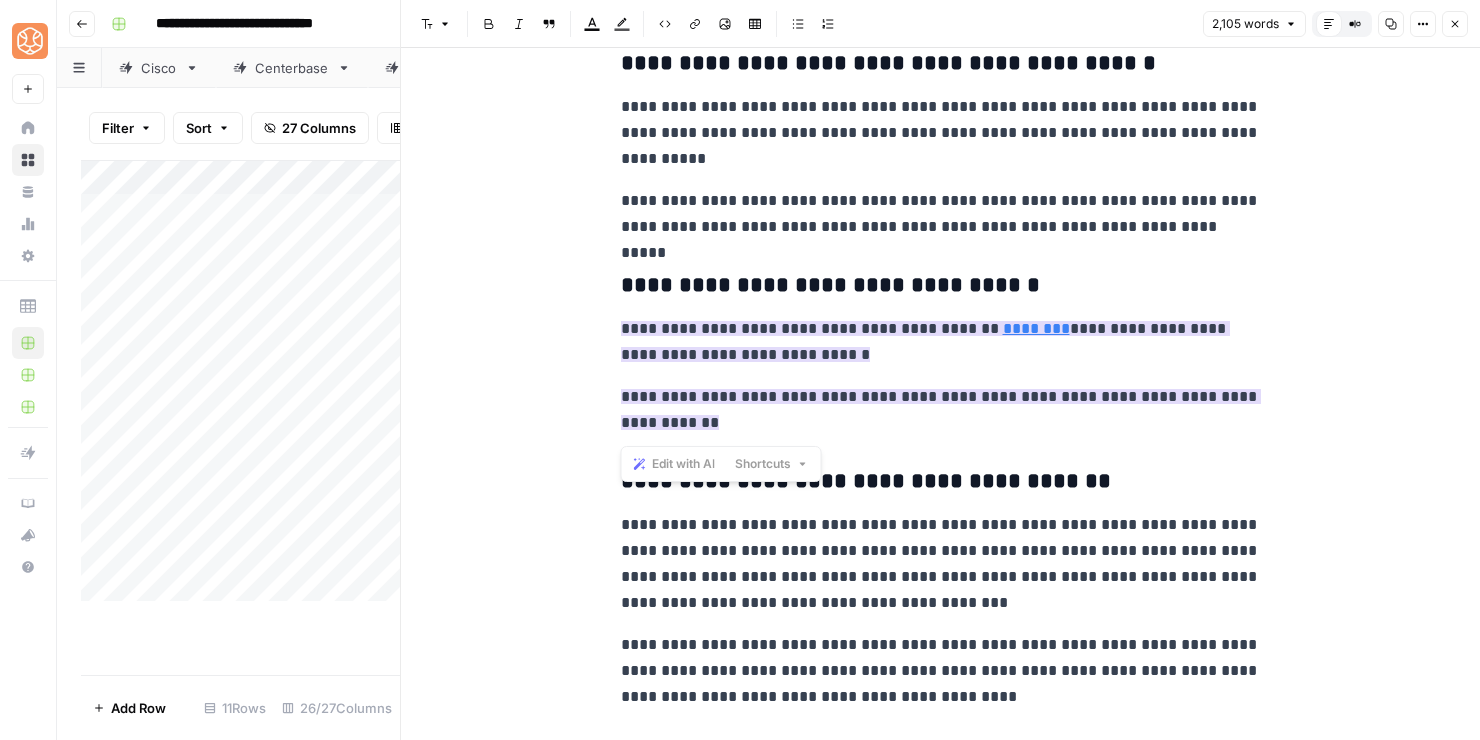 scroll, scrollTop: 5396, scrollLeft: 0, axis: vertical 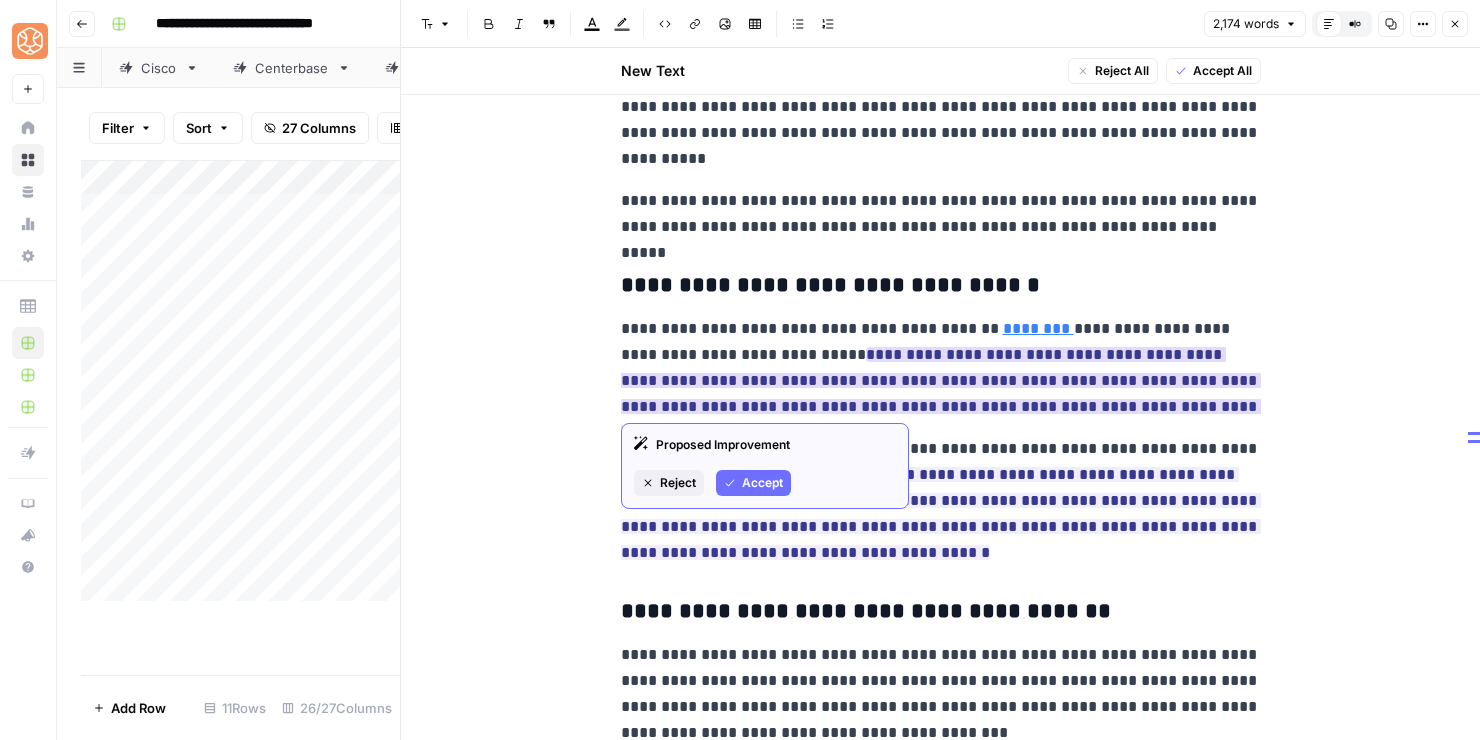 click on "Accept" at bounding box center [762, 483] 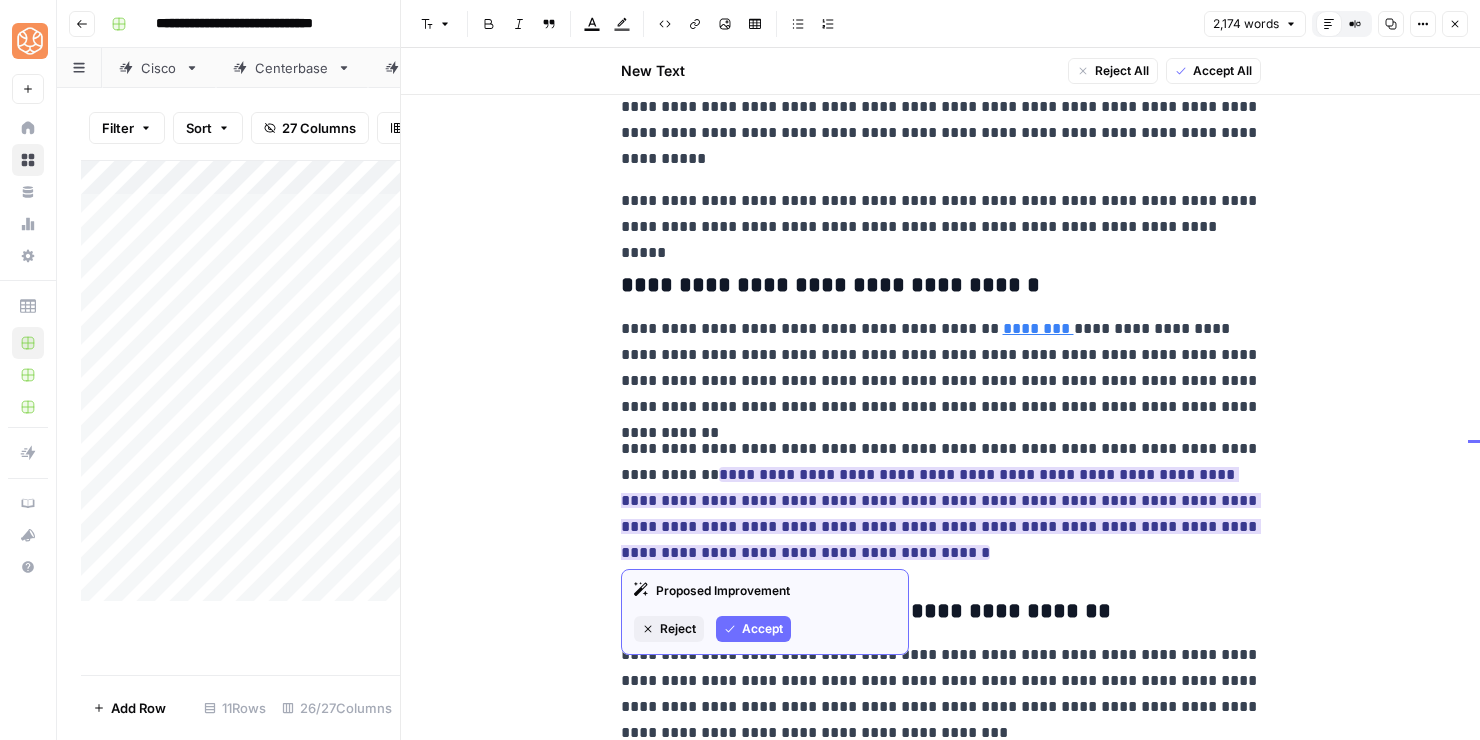 click on "Accept" at bounding box center [762, 629] 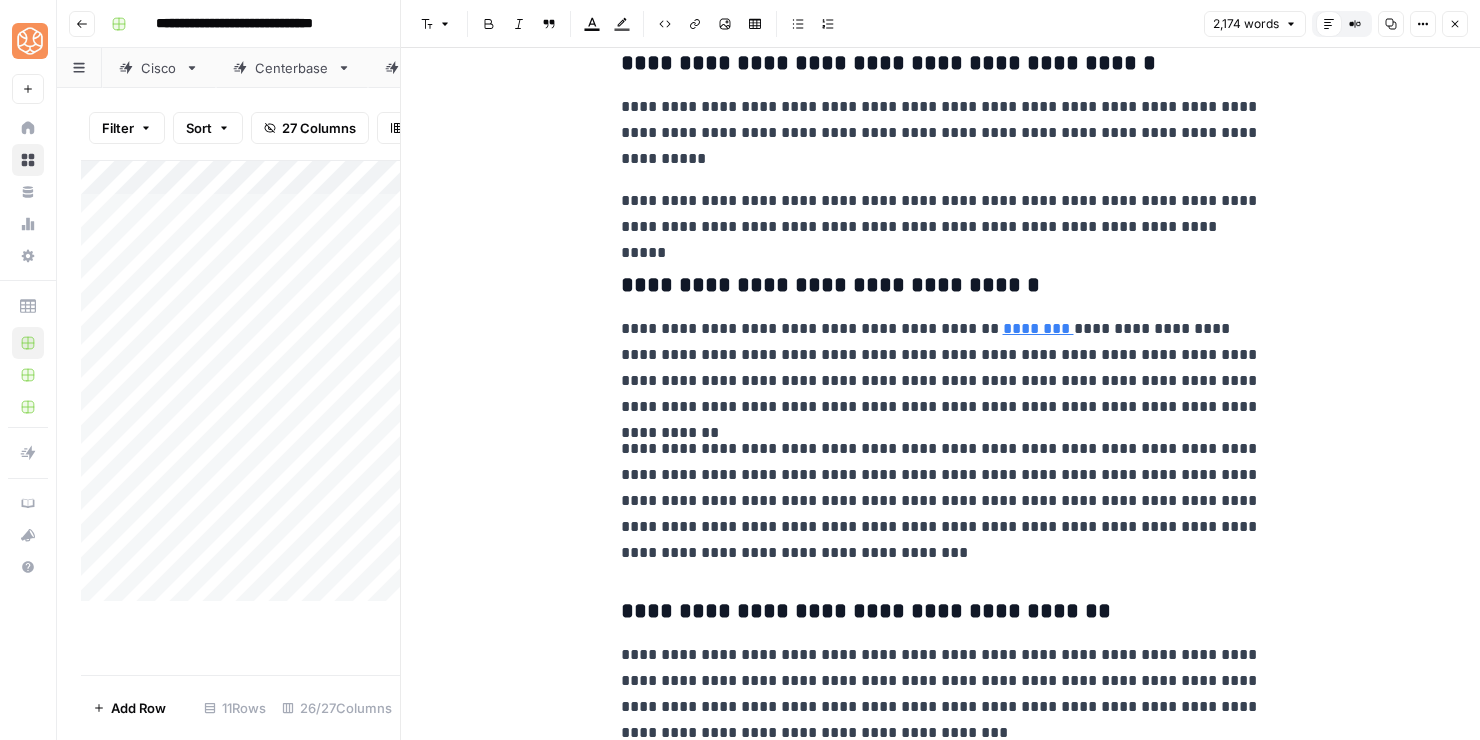 click on "**********" at bounding box center [941, 368] 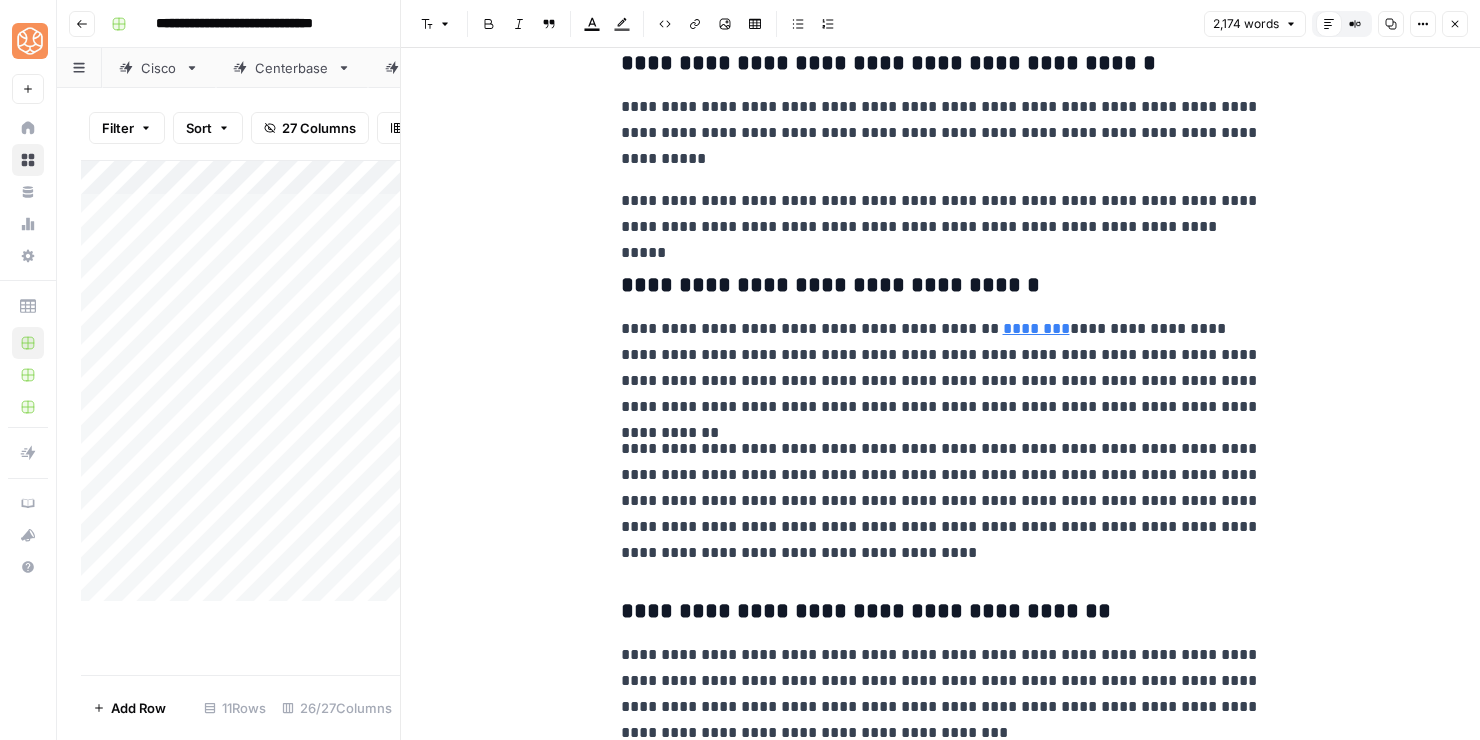 click on "**********" at bounding box center [941, 501] 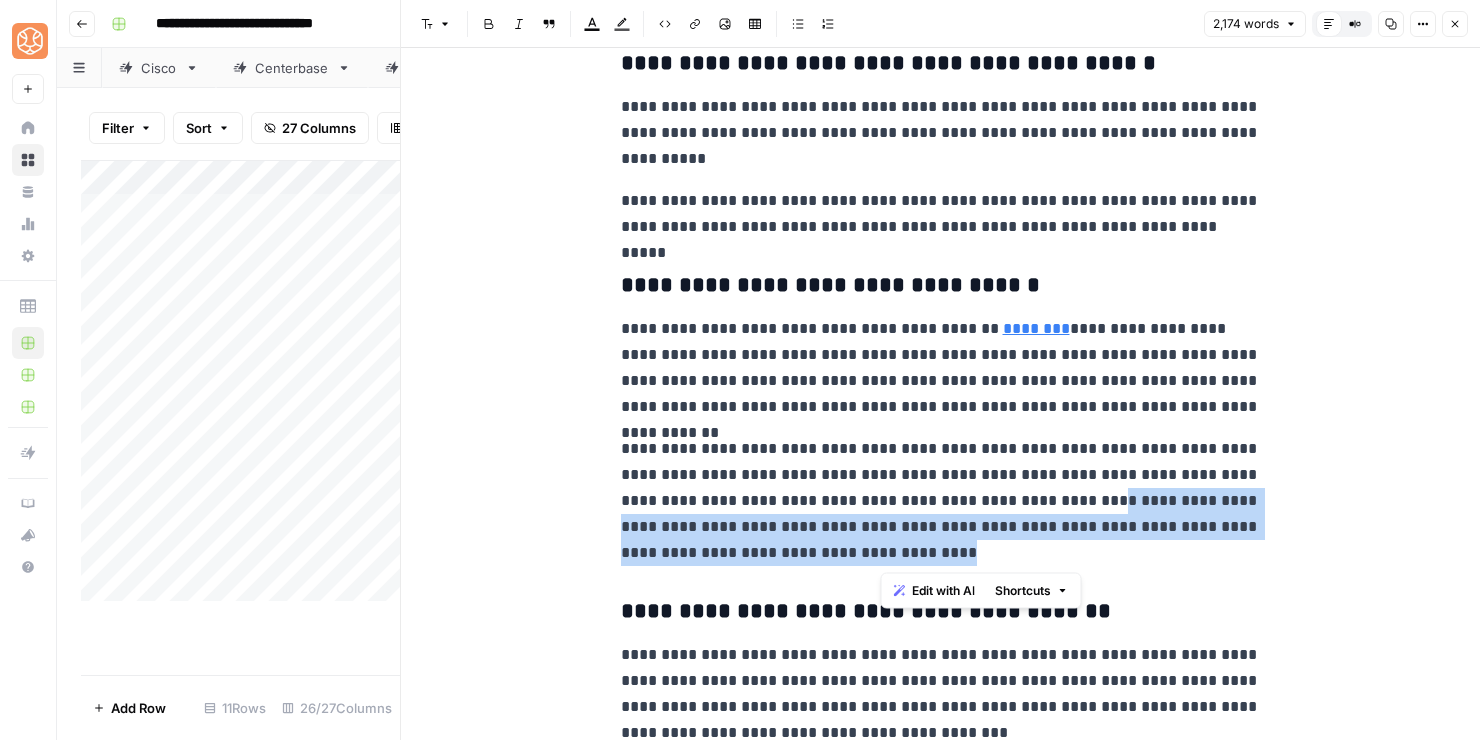 drag, startPoint x: 908, startPoint y: 547, endPoint x: 1019, endPoint y: 503, distance: 119.40268 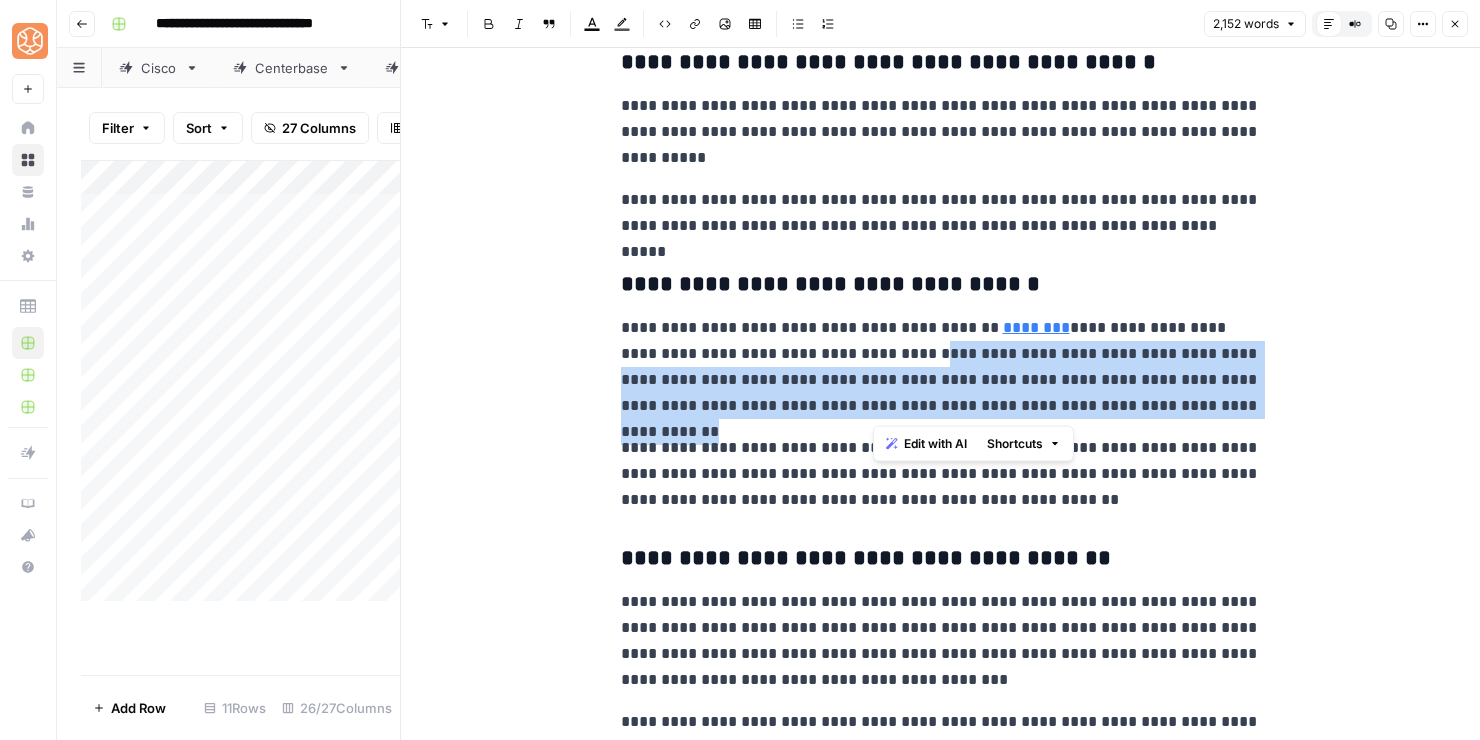drag, startPoint x: 1219, startPoint y: 396, endPoint x: 877, endPoint y: 353, distance: 344.69263 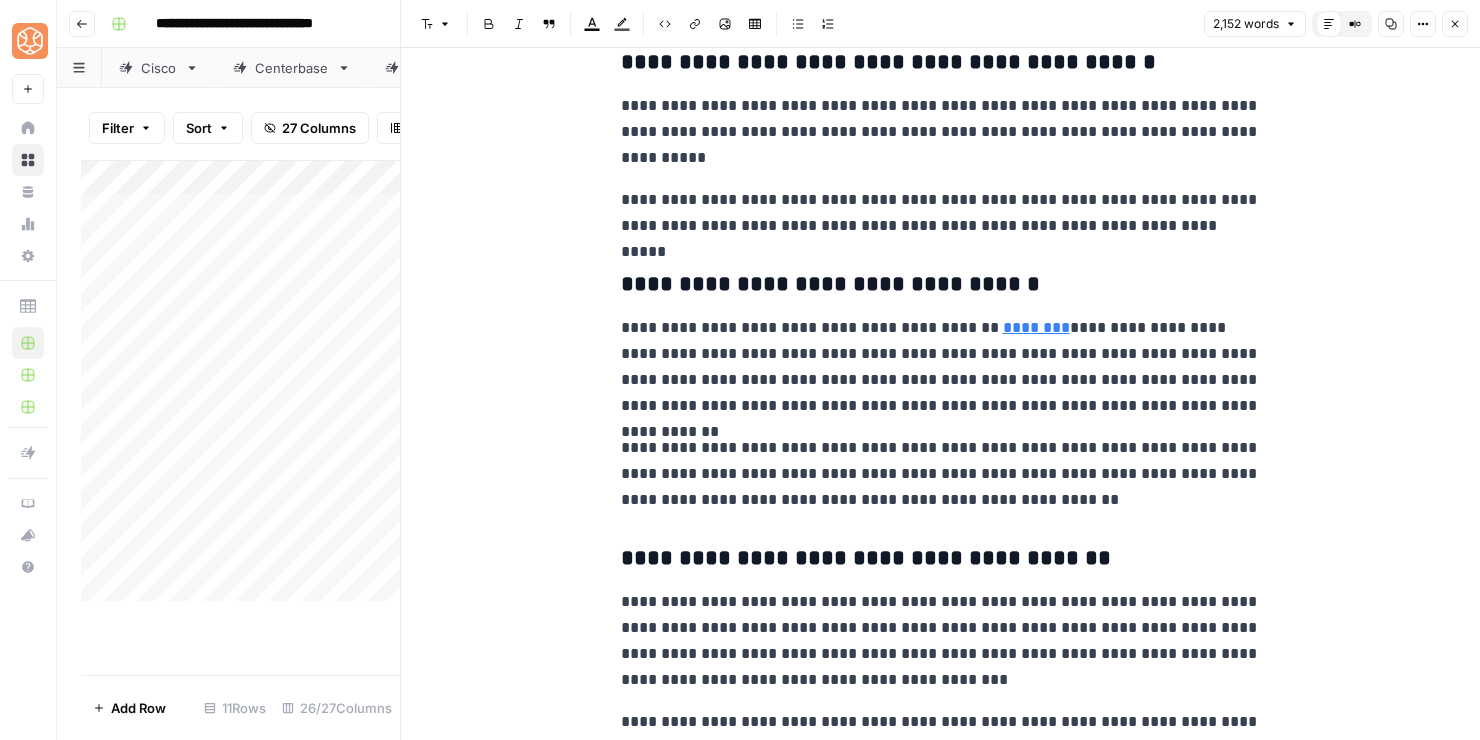 click on "**********" at bounding box center [941, 367] 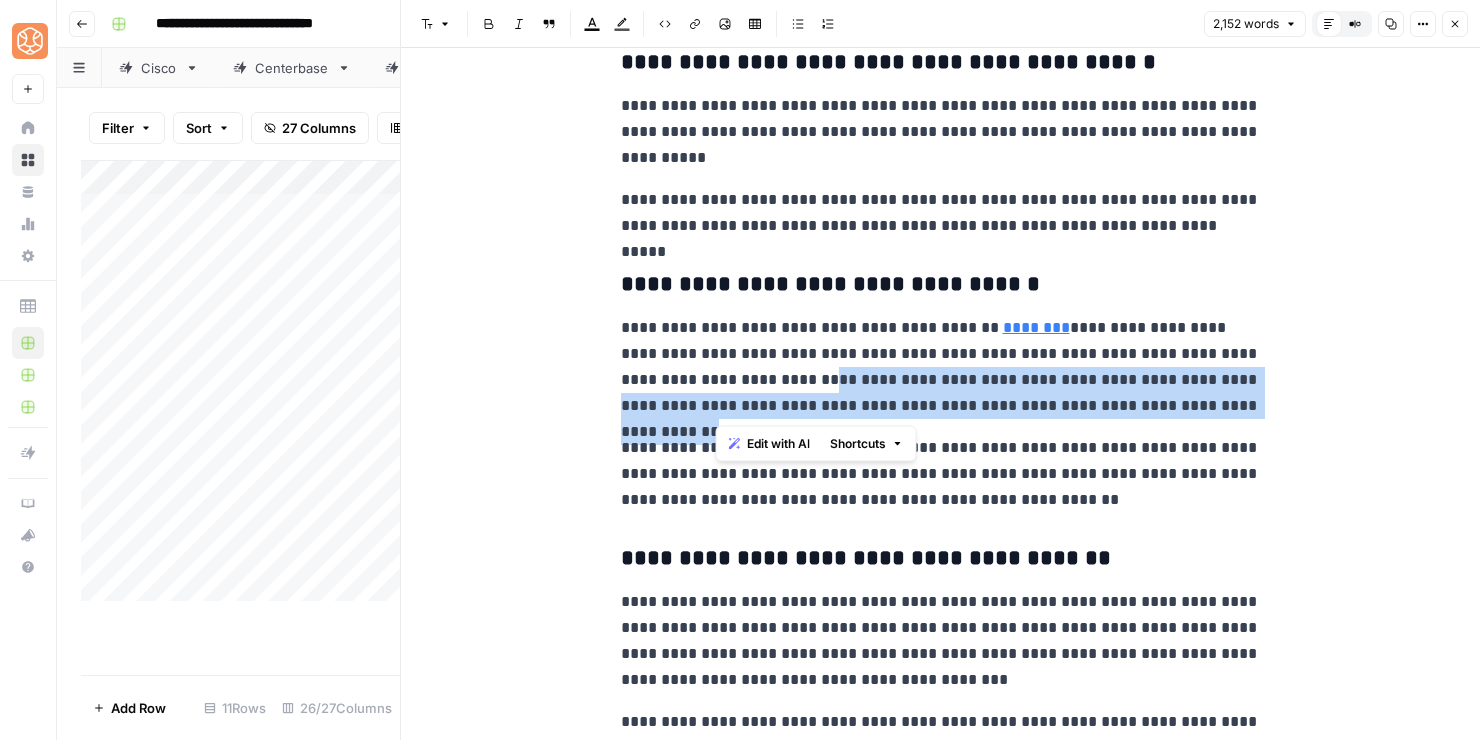 drag, startPoint x: 715, startPoint y: 377, endPoint x: 1199, endPoint y: 412, distance: 485.26385 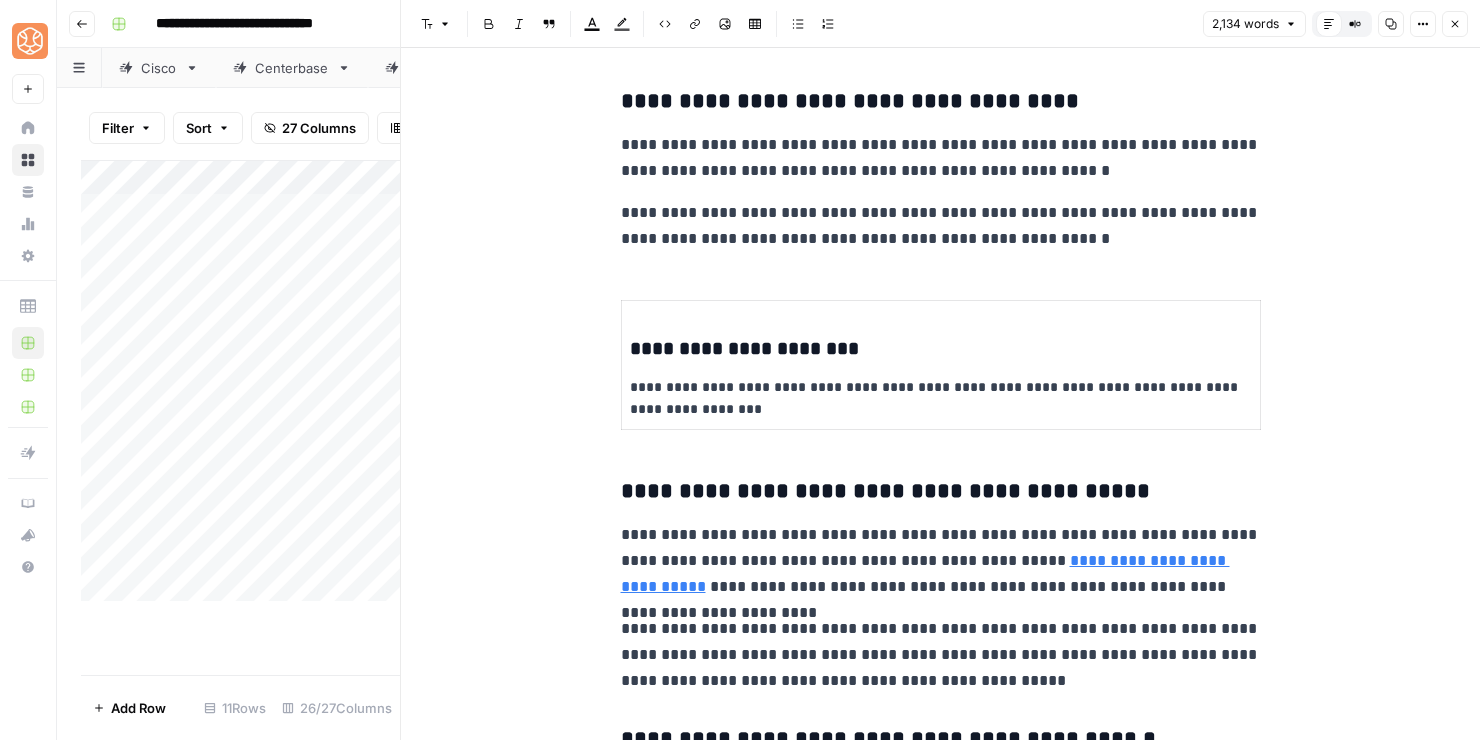 scroll, scrollTop: 4672, scrollLeft: 0, axis: vertical 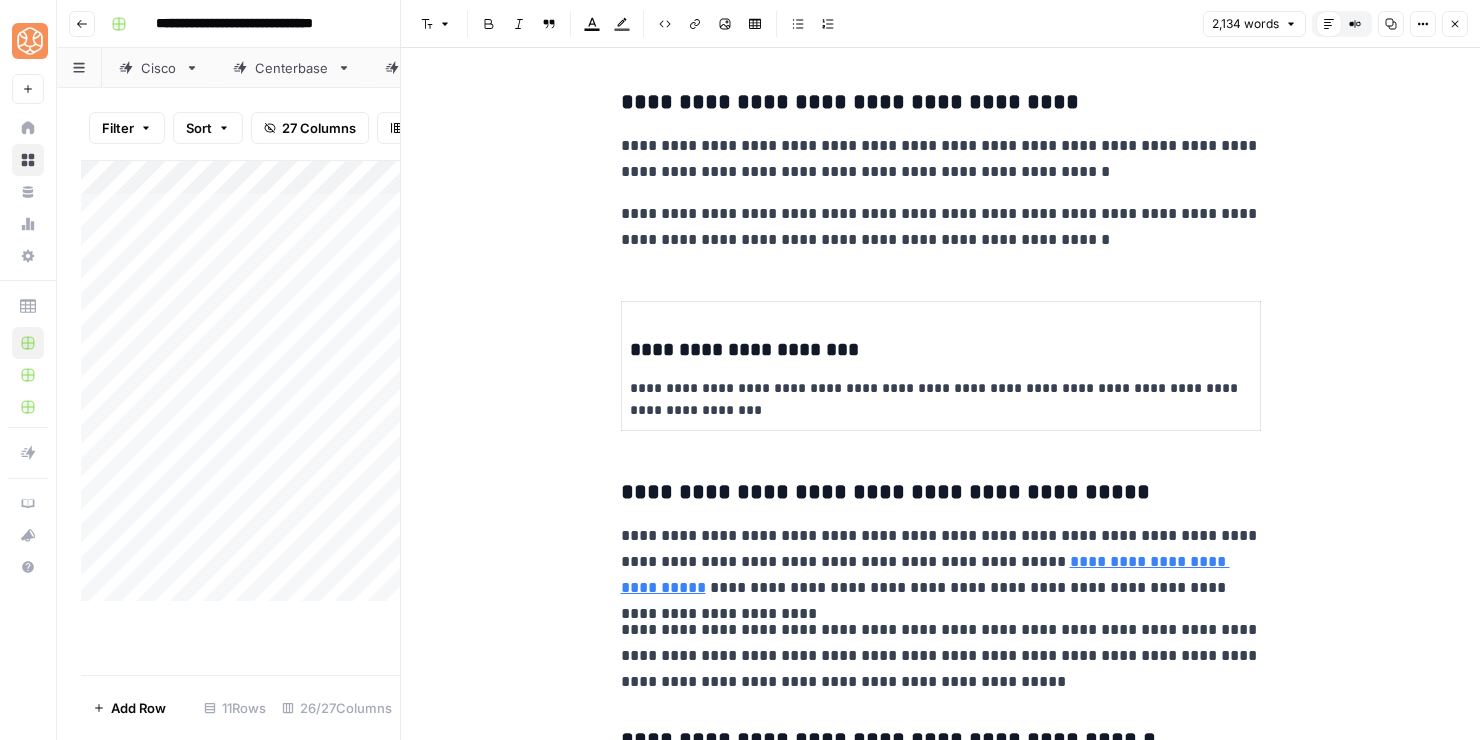 click on "**********" at bounding box center [941, 454] 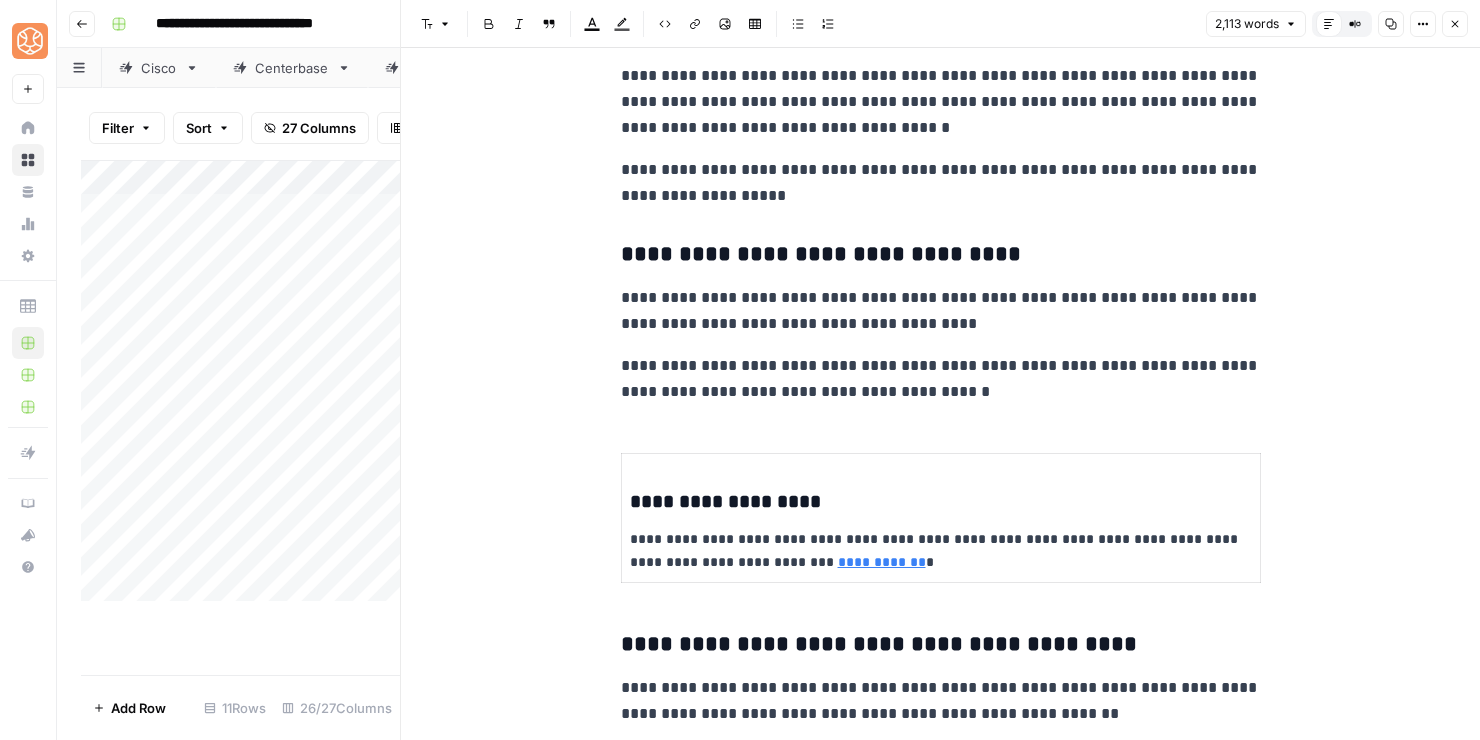 scroll, scrollTop: 3497, scrollLeft: 0, axis: vertical 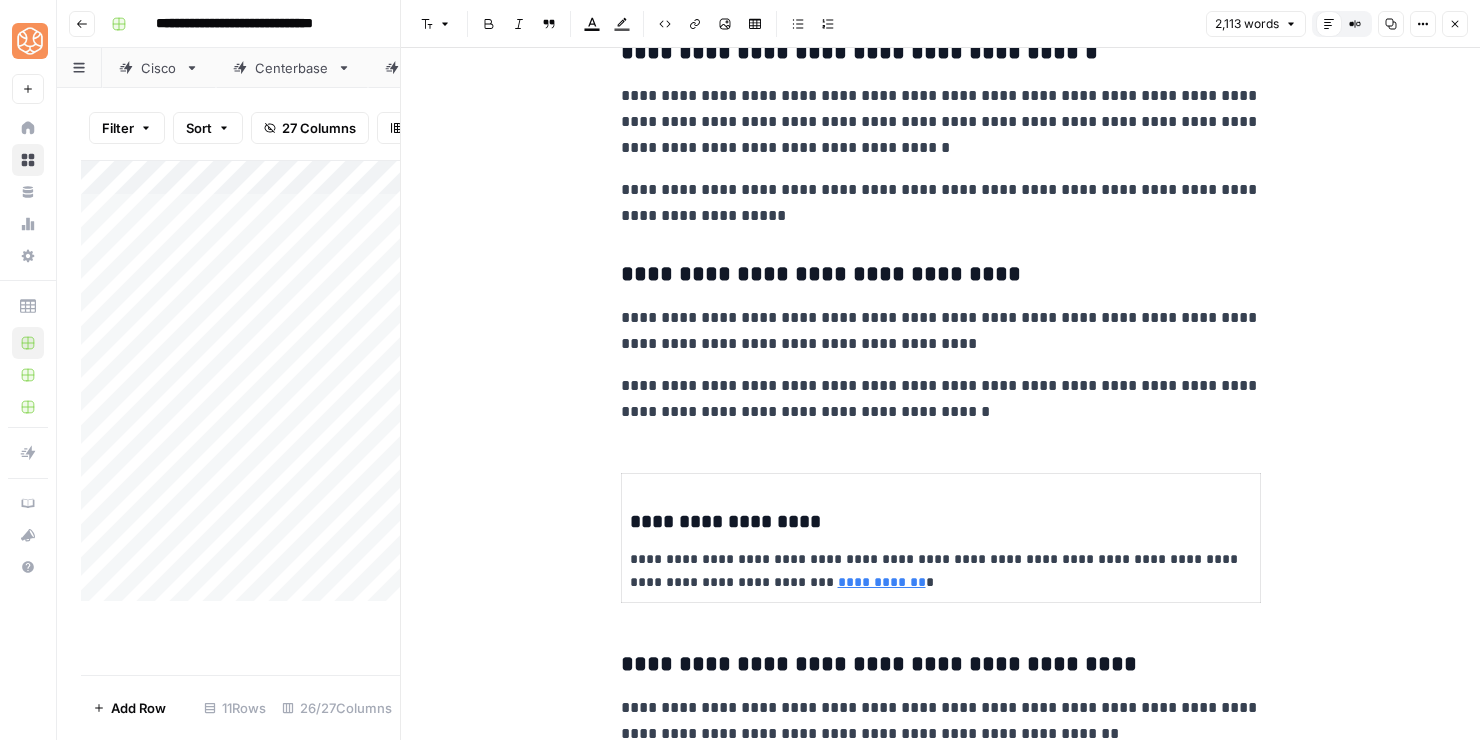 click on "**********" at bounding box center [941, 399] 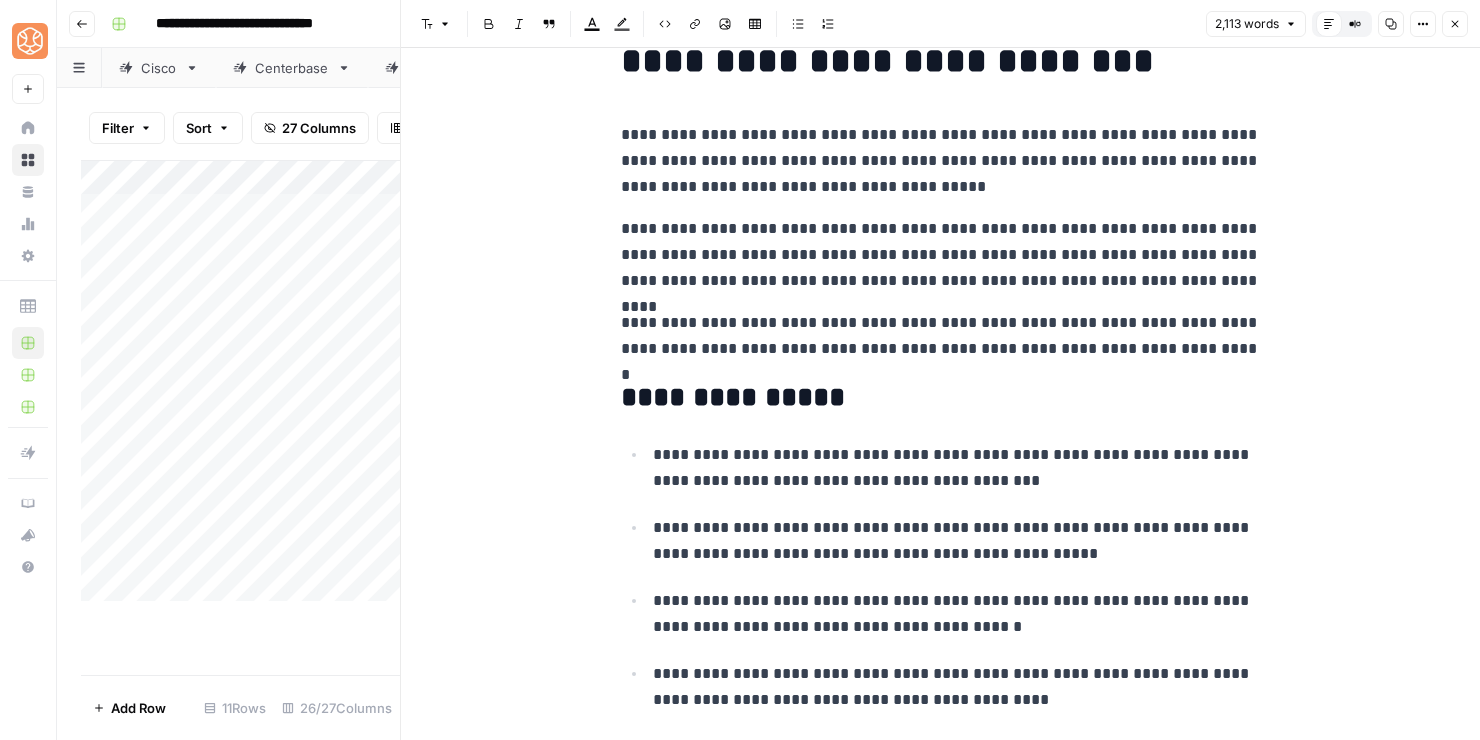 scroll, scrollTop: 0, scrollLeft: 0, axis: both 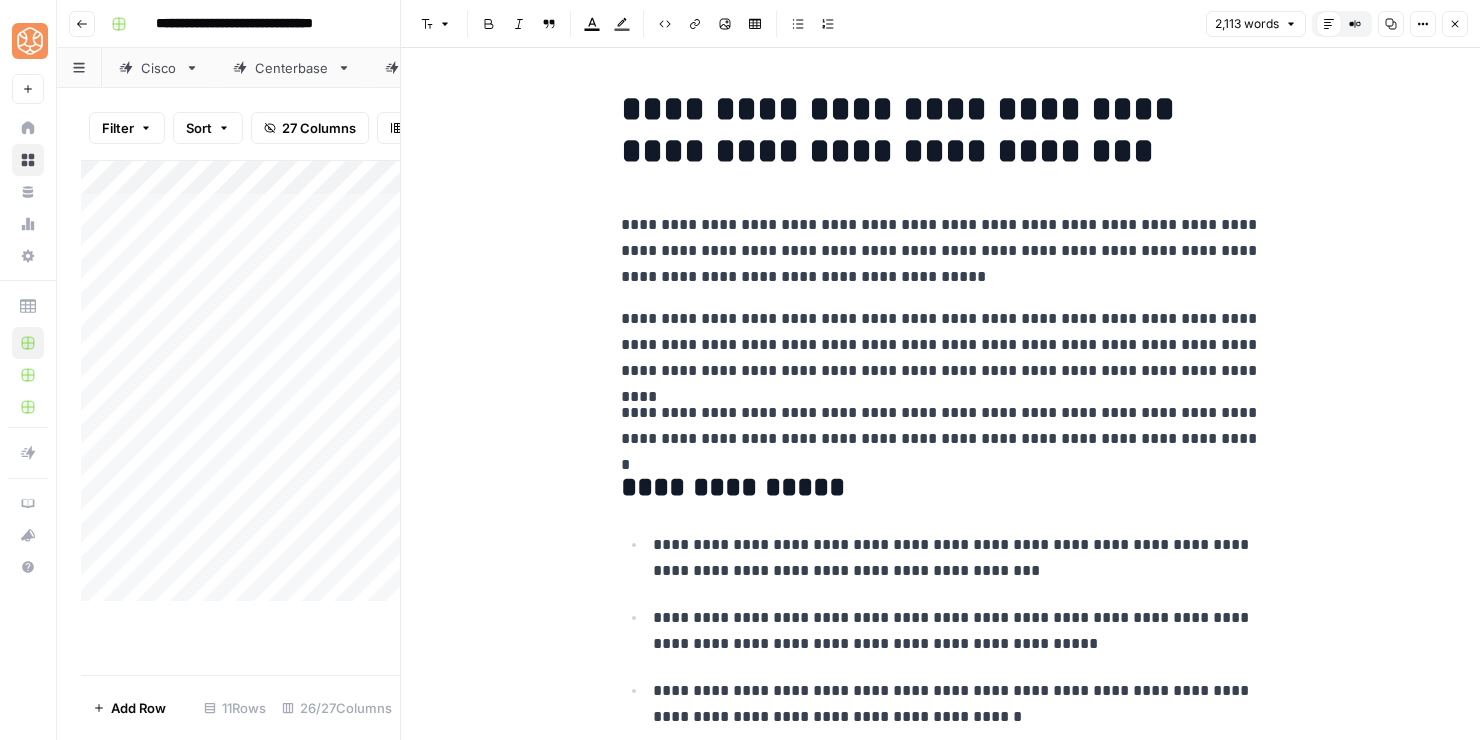 click on "**********" at bounding box center (941, 251) 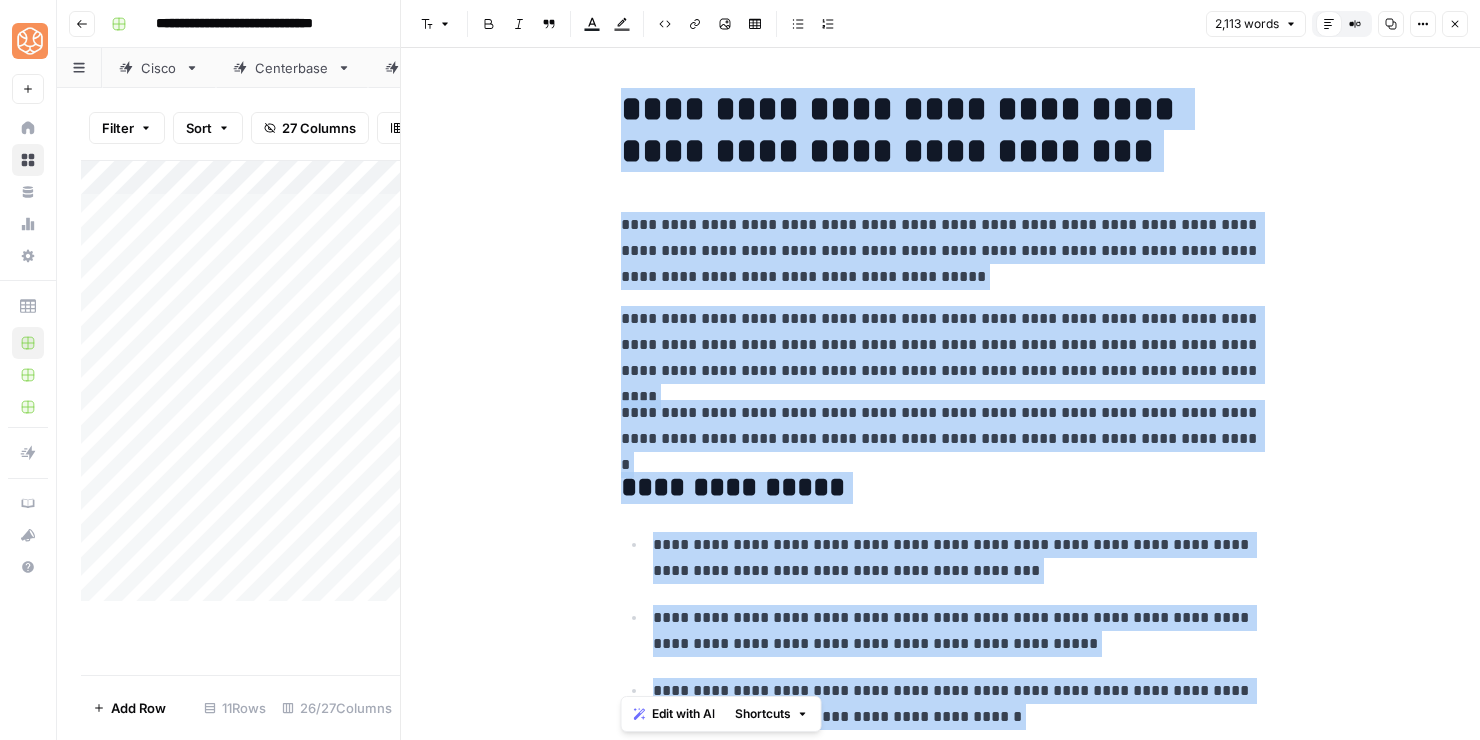 copy on "**********" 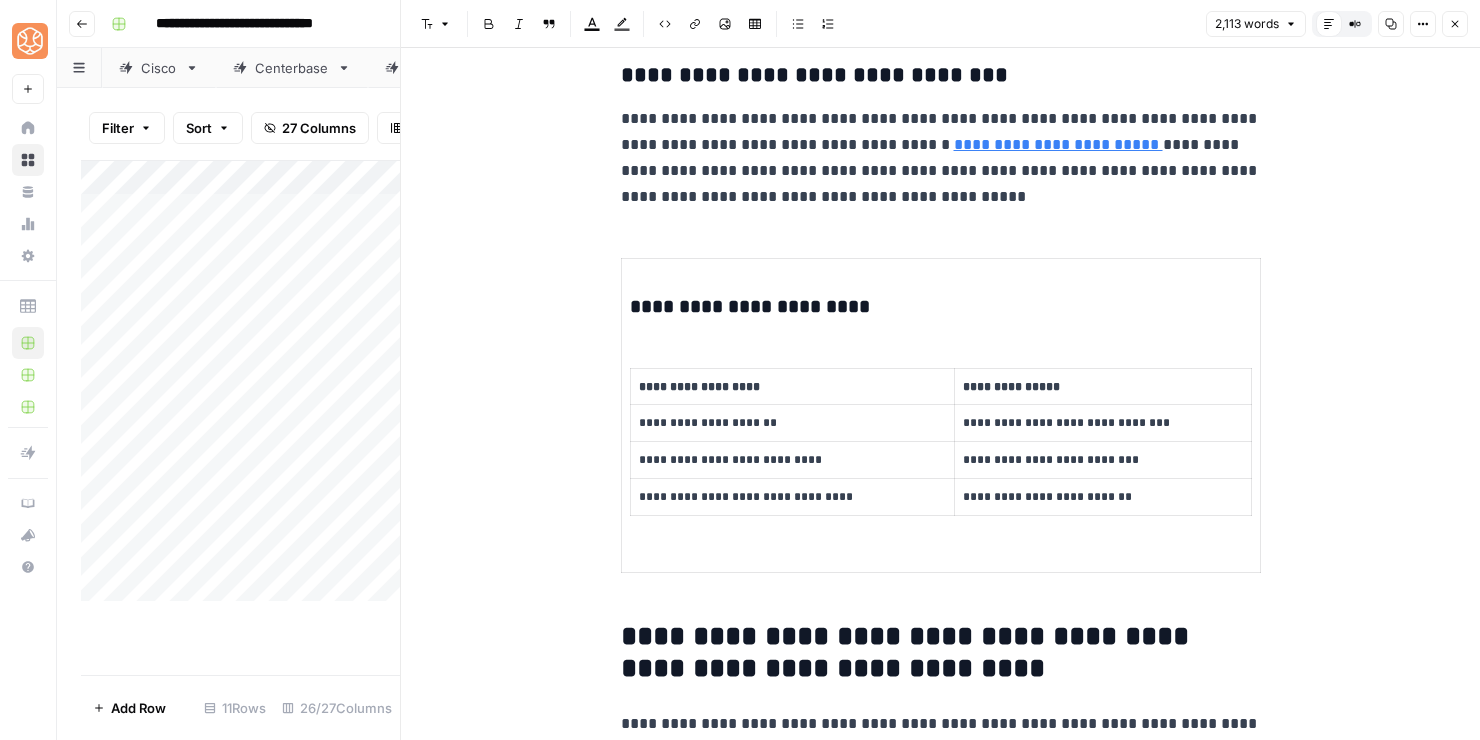 scroll, scrollTop: 2565, scrollLeft: 0, axis: vertical 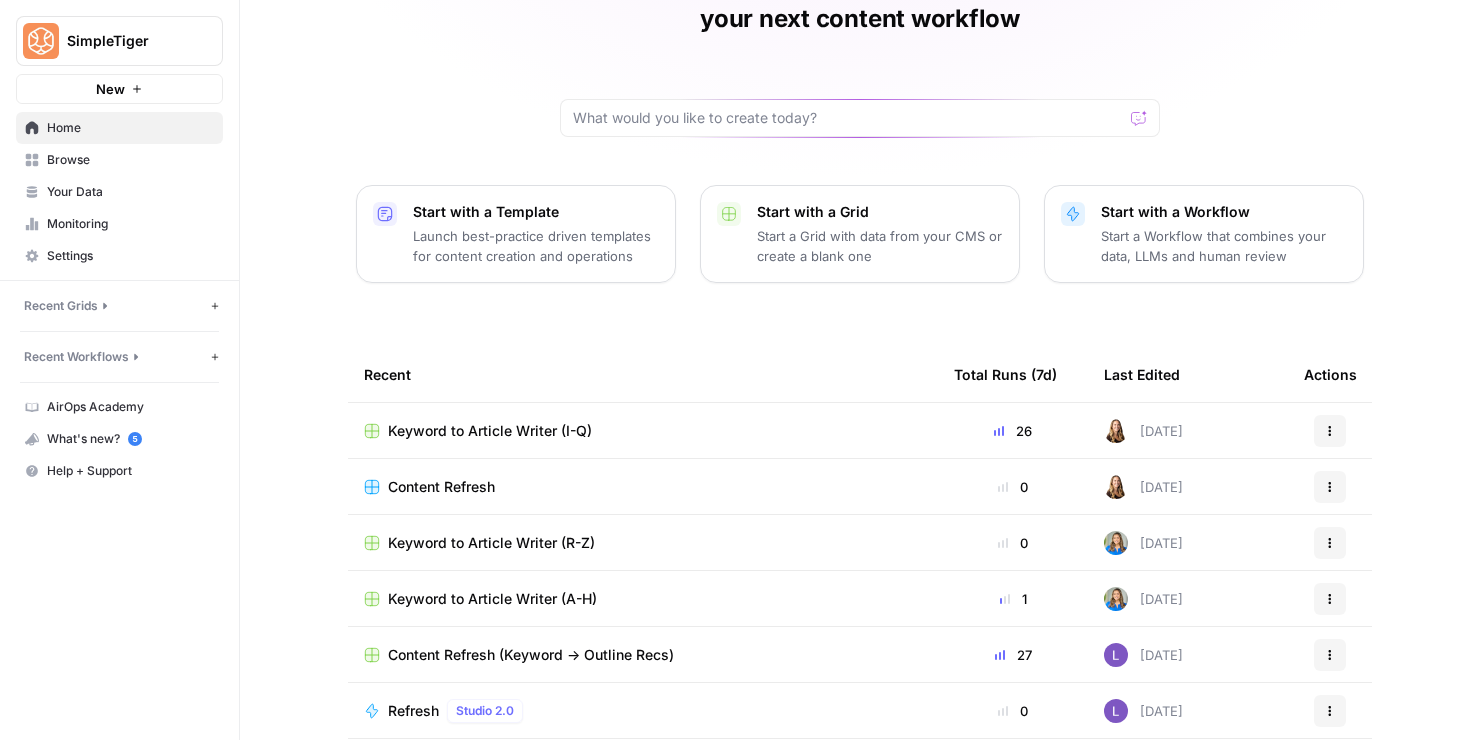 click on "Keyword to Article Writer (I-Q)" at bounding box center [490, 431] 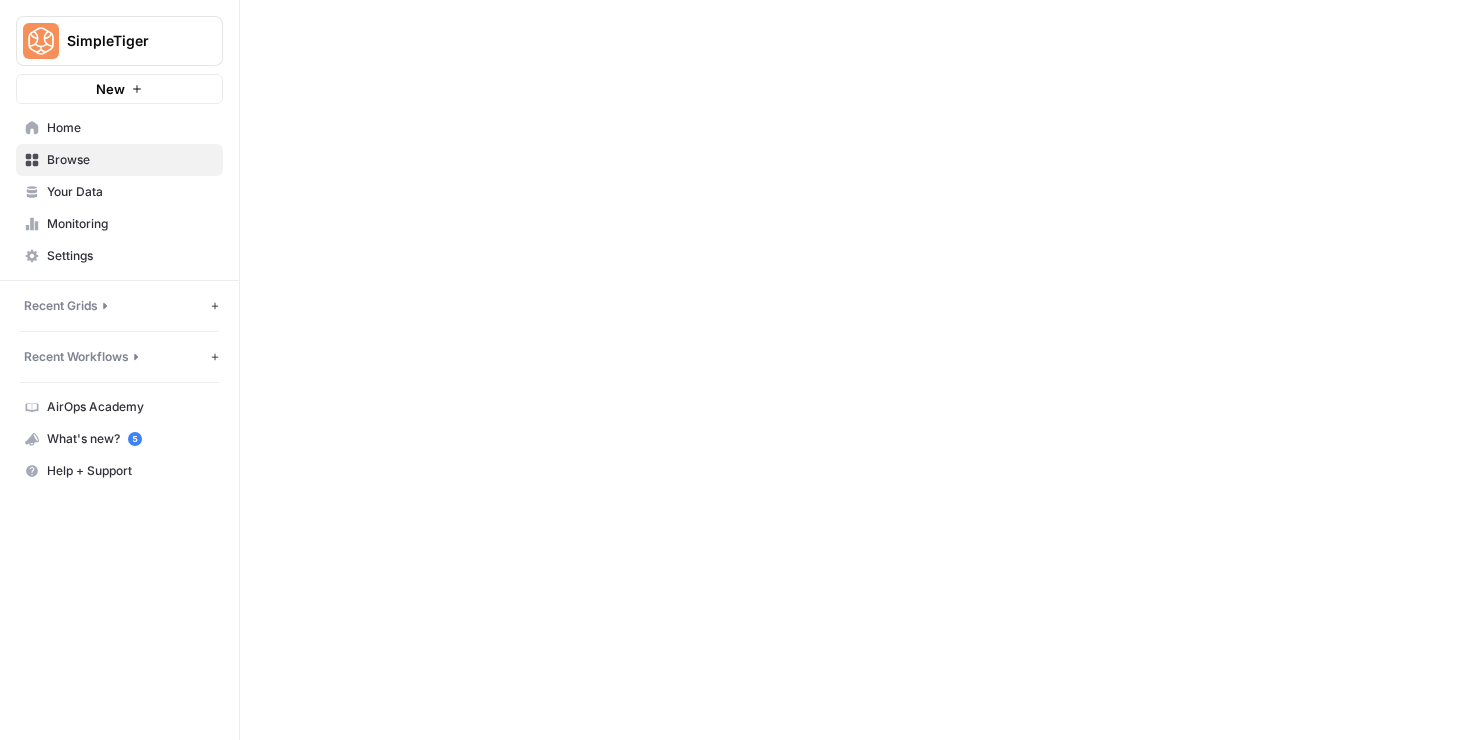 scroll, scrollTop: 0, scrollLeft: 0, axis: both 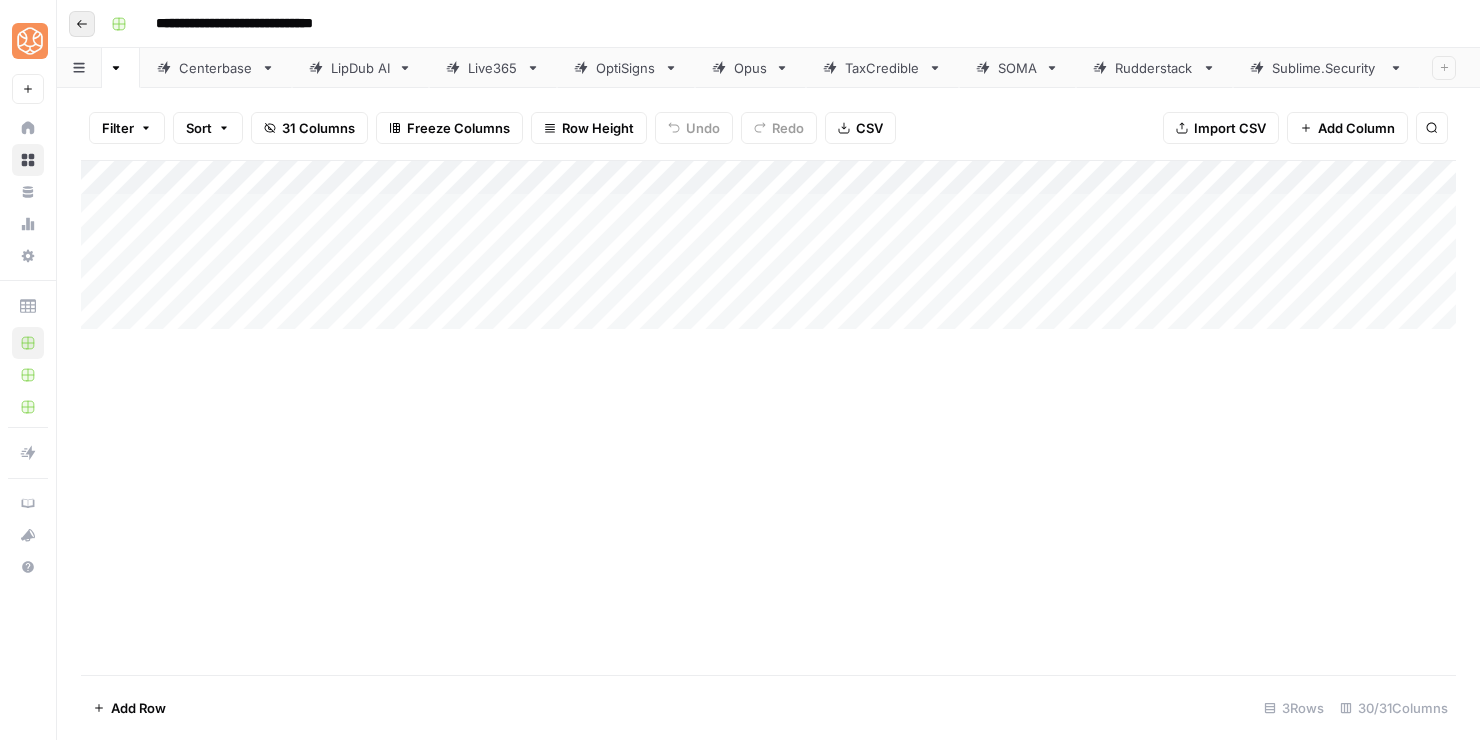 click on "Go back" at bounding box center [82, 24] 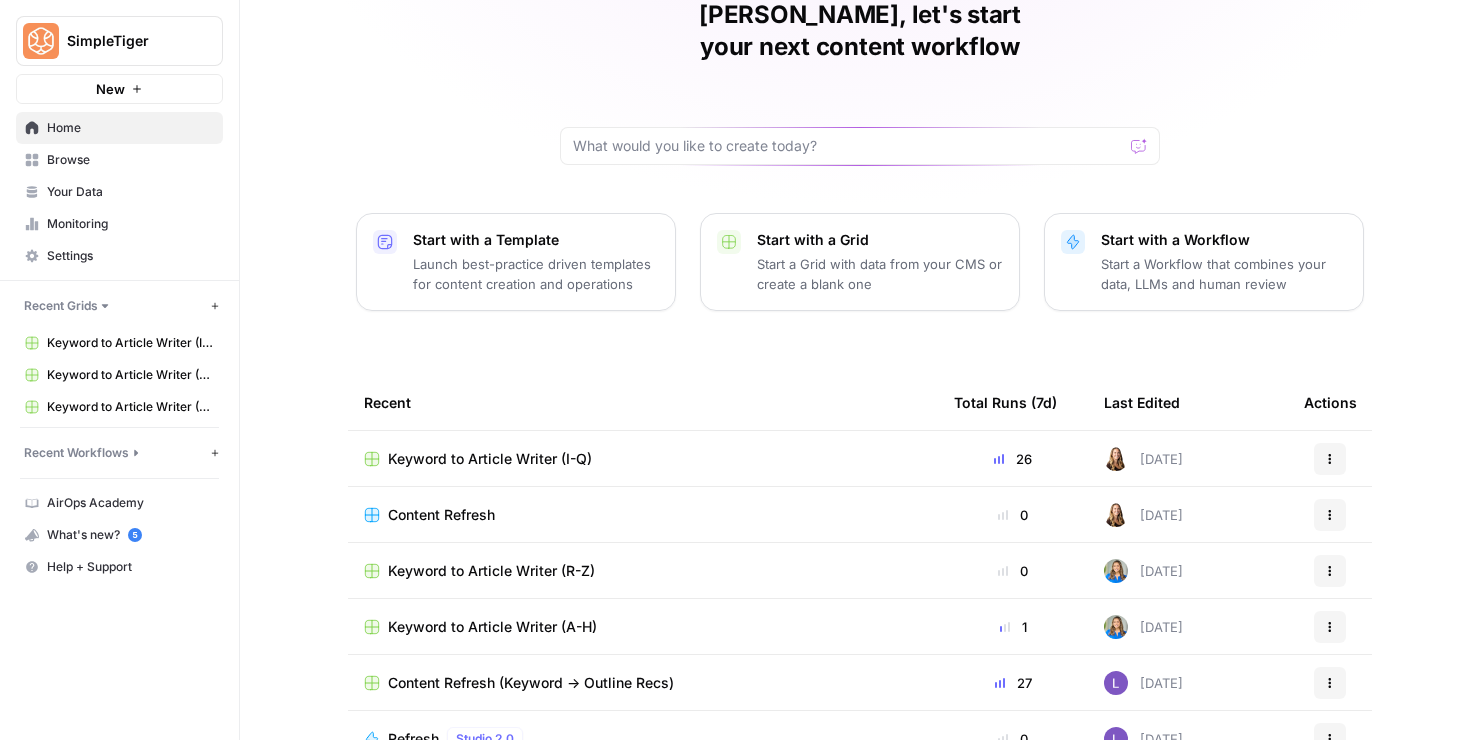 scroll, scrollTop: 103, scrollLeft: 0, axis: vertical 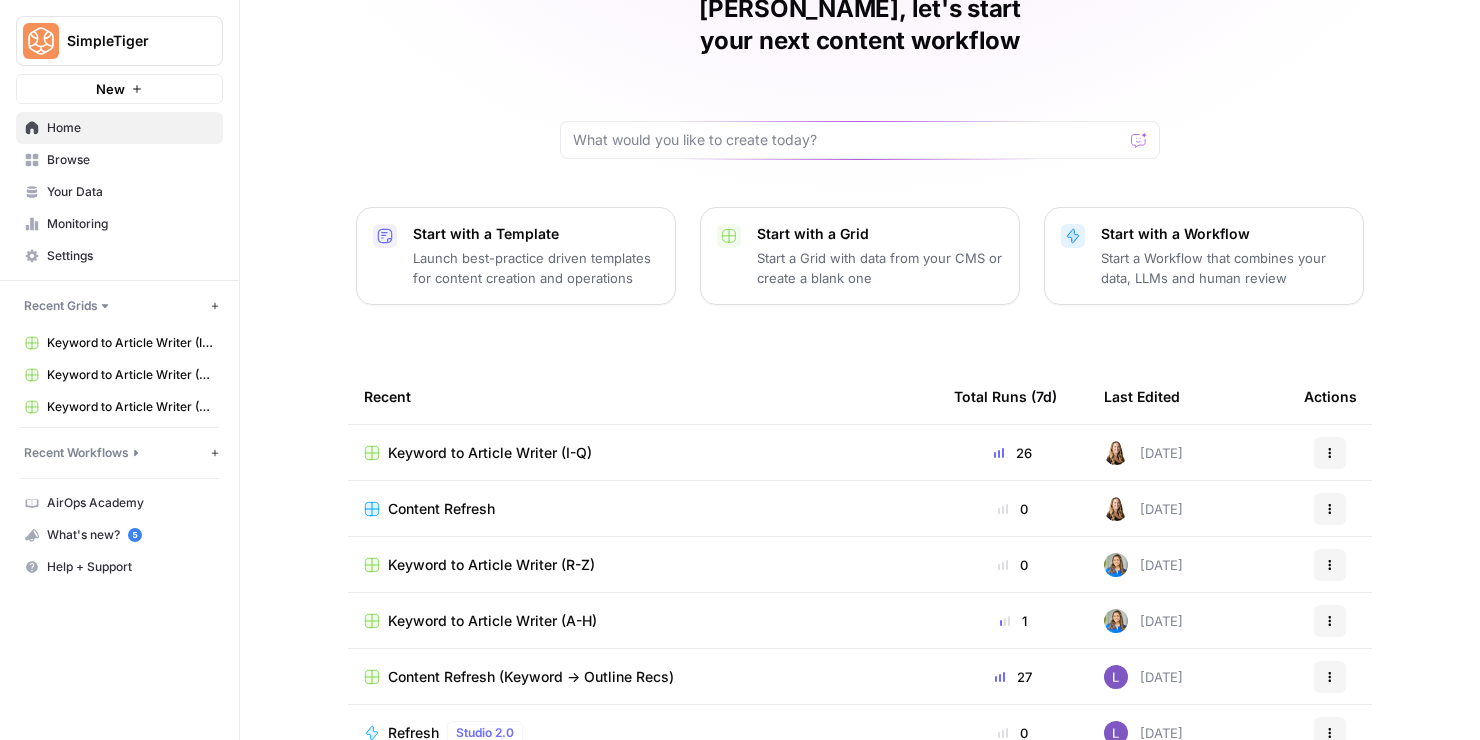 click on "Keyword to Article Writer (A-H)" at bounding box center (492, 621) 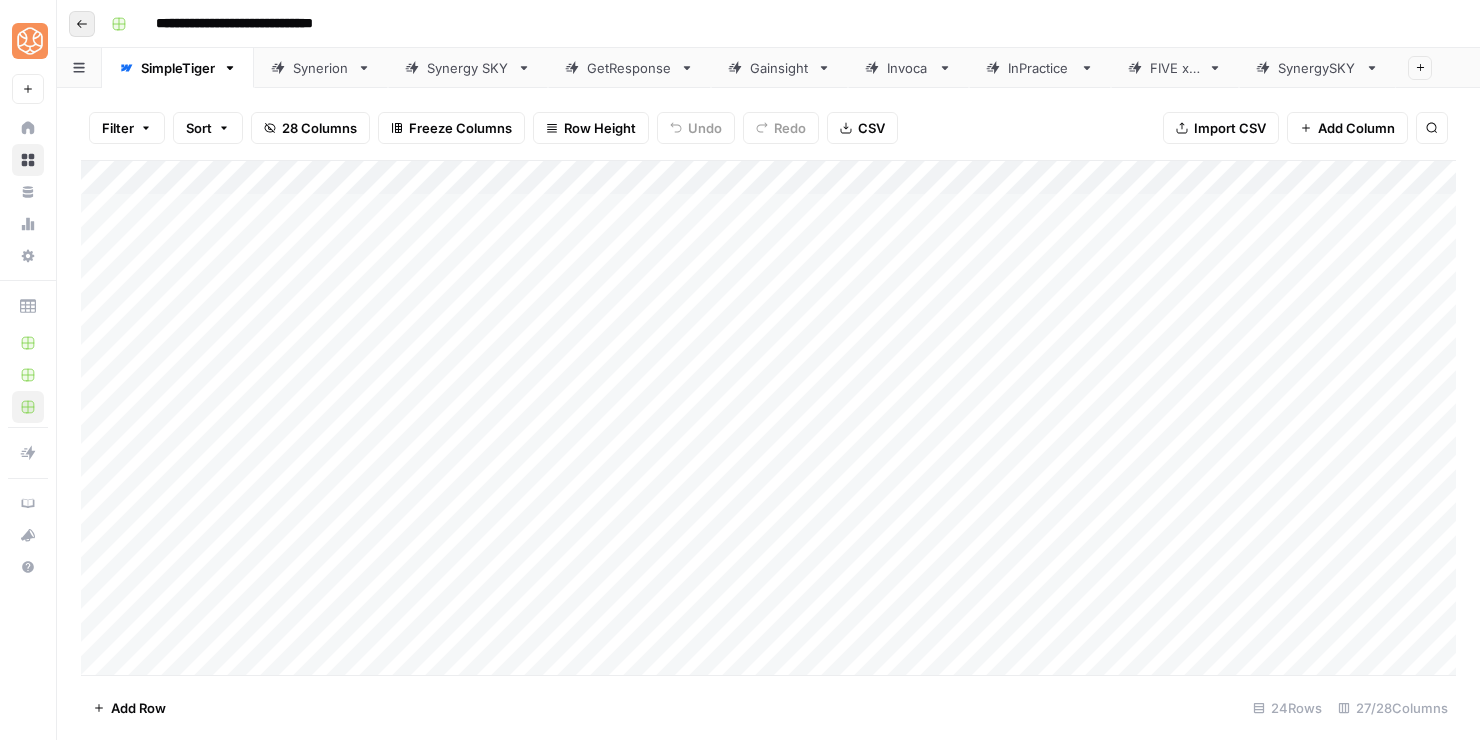 click 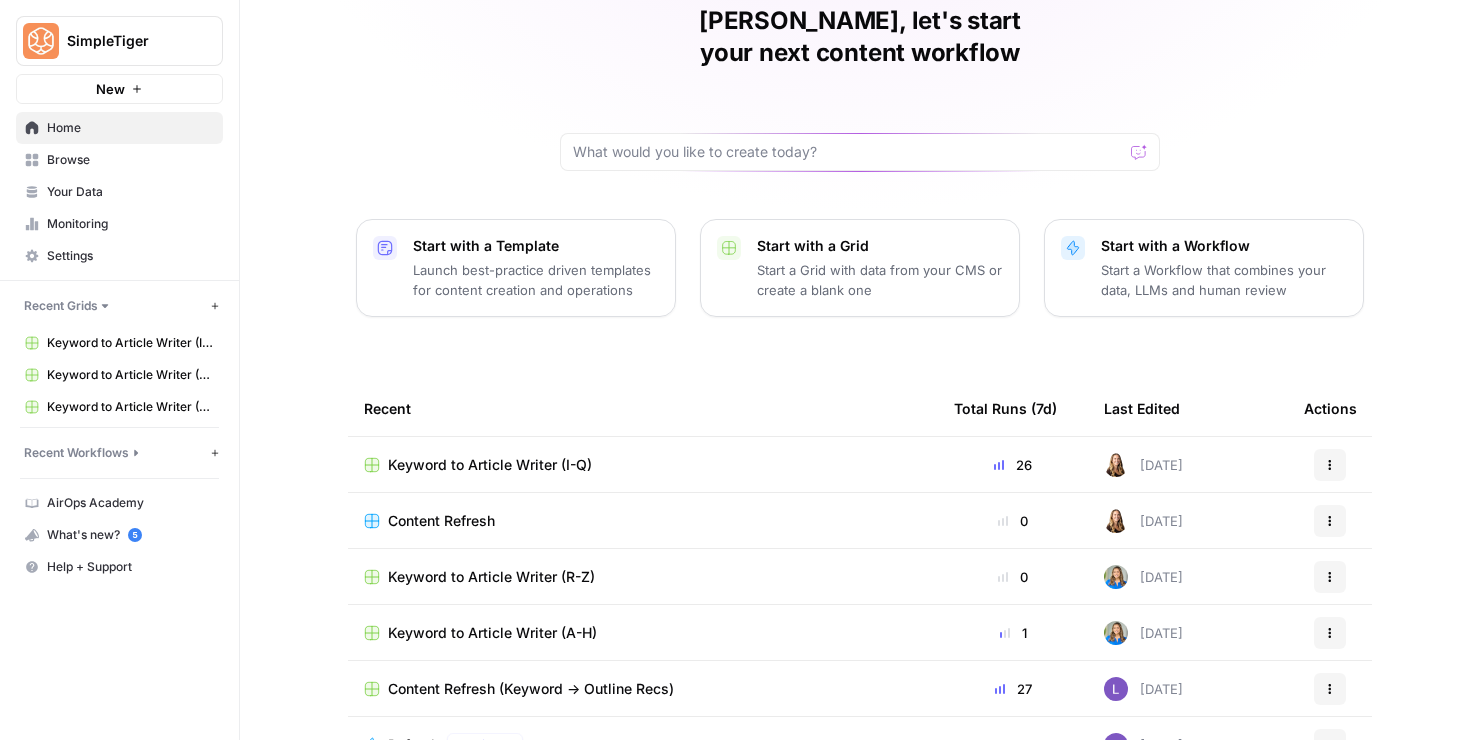 scroll, scrollTop: 94, scrollLeft: 0, axis: vertical 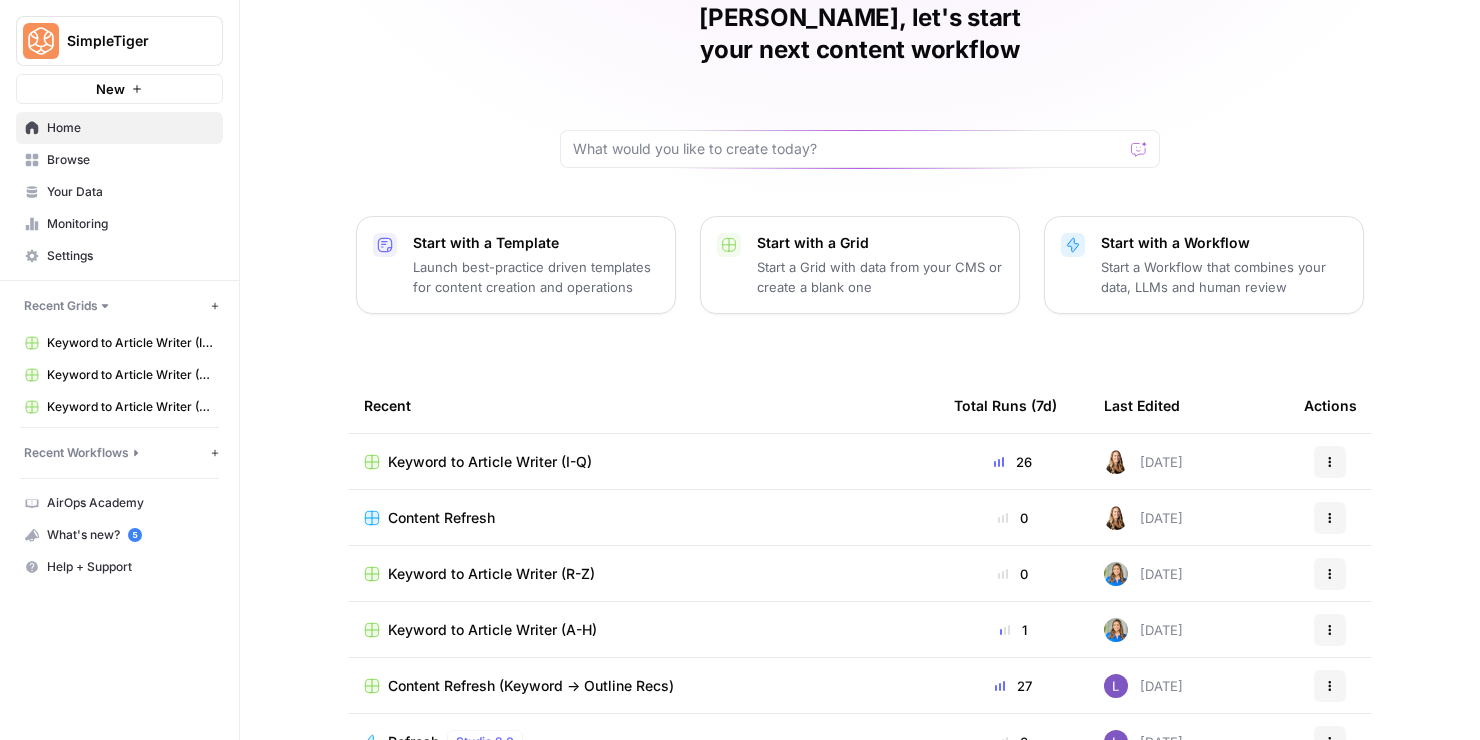 click on "Keyword to Article Writer (A-H)" at bounding box center [492, 630] 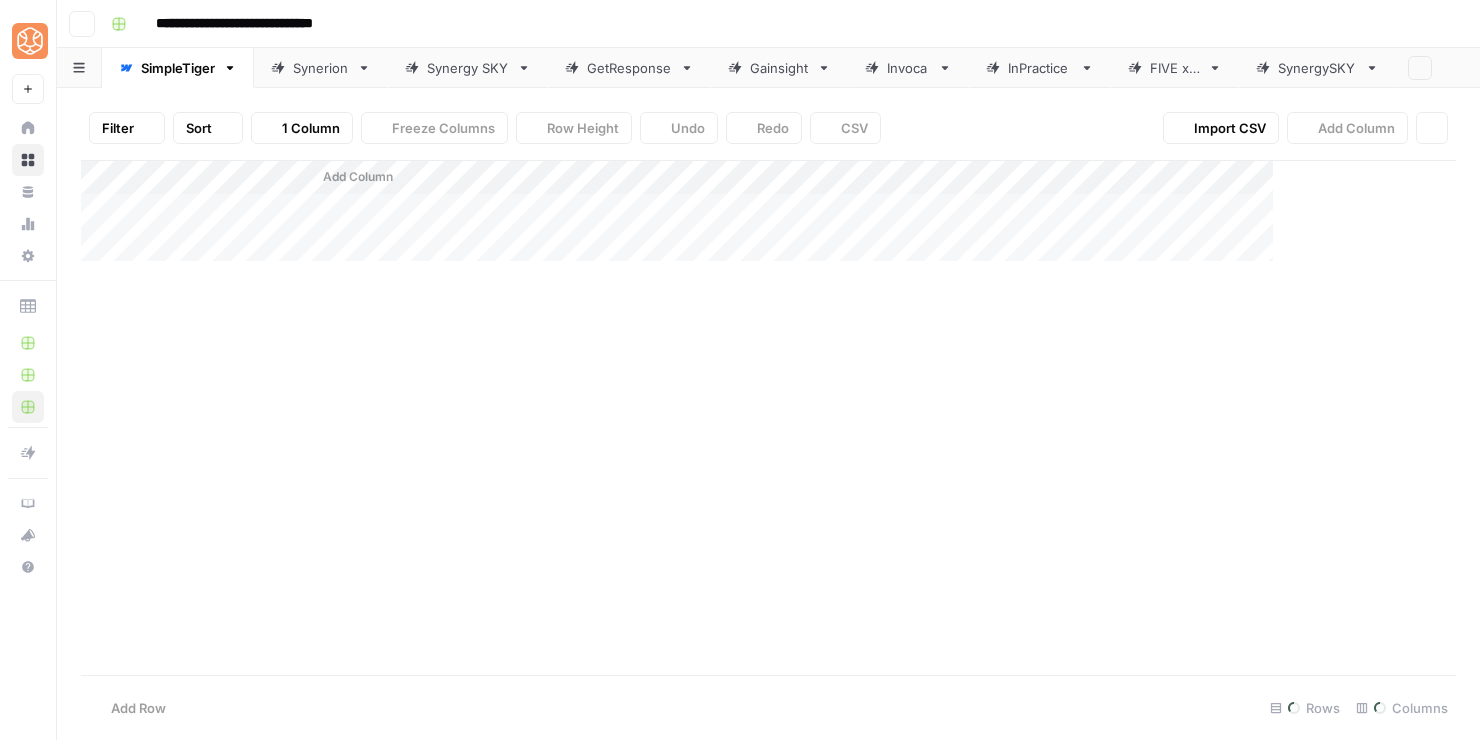 scroll, scrollTop: 0, scrollLeft: 0, axis: both 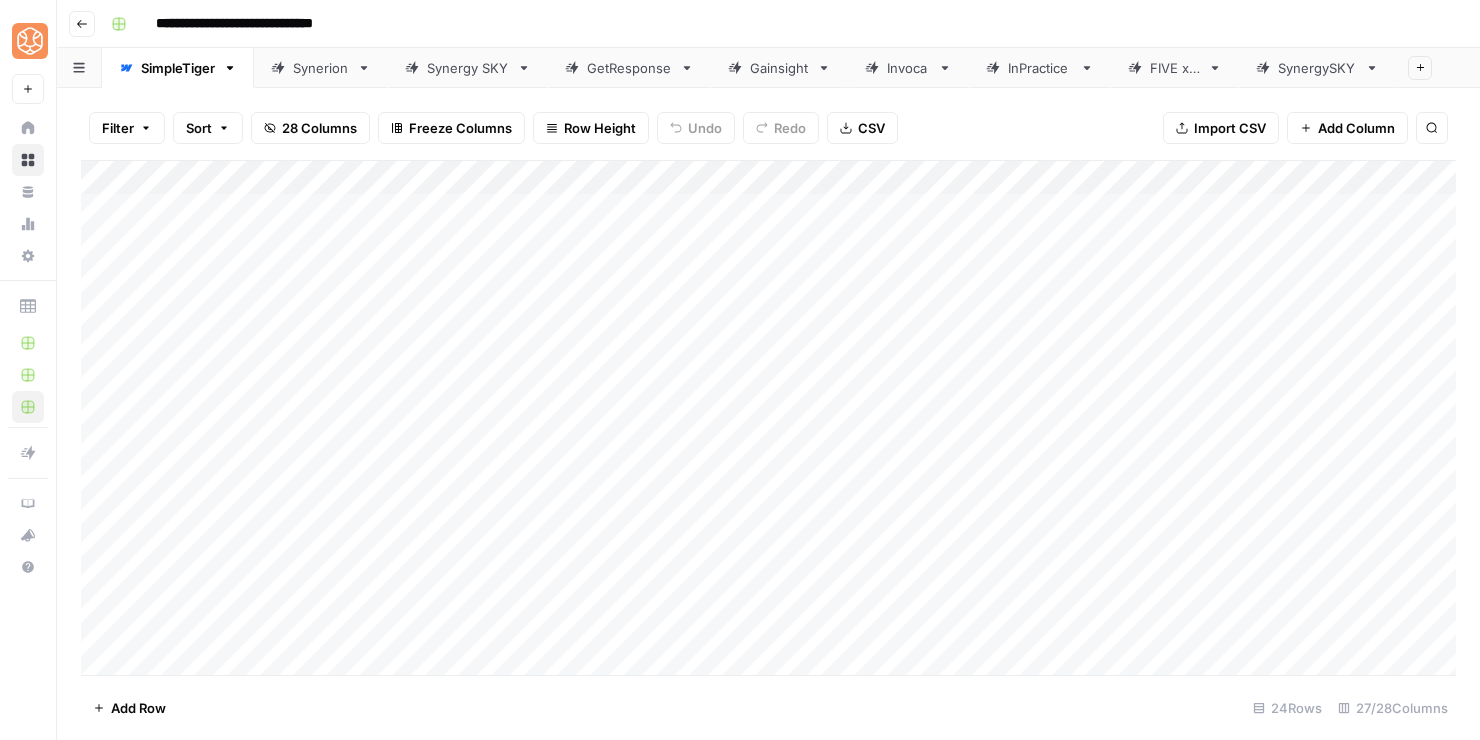 click on "Synerion" at bounding box center [321, 68] 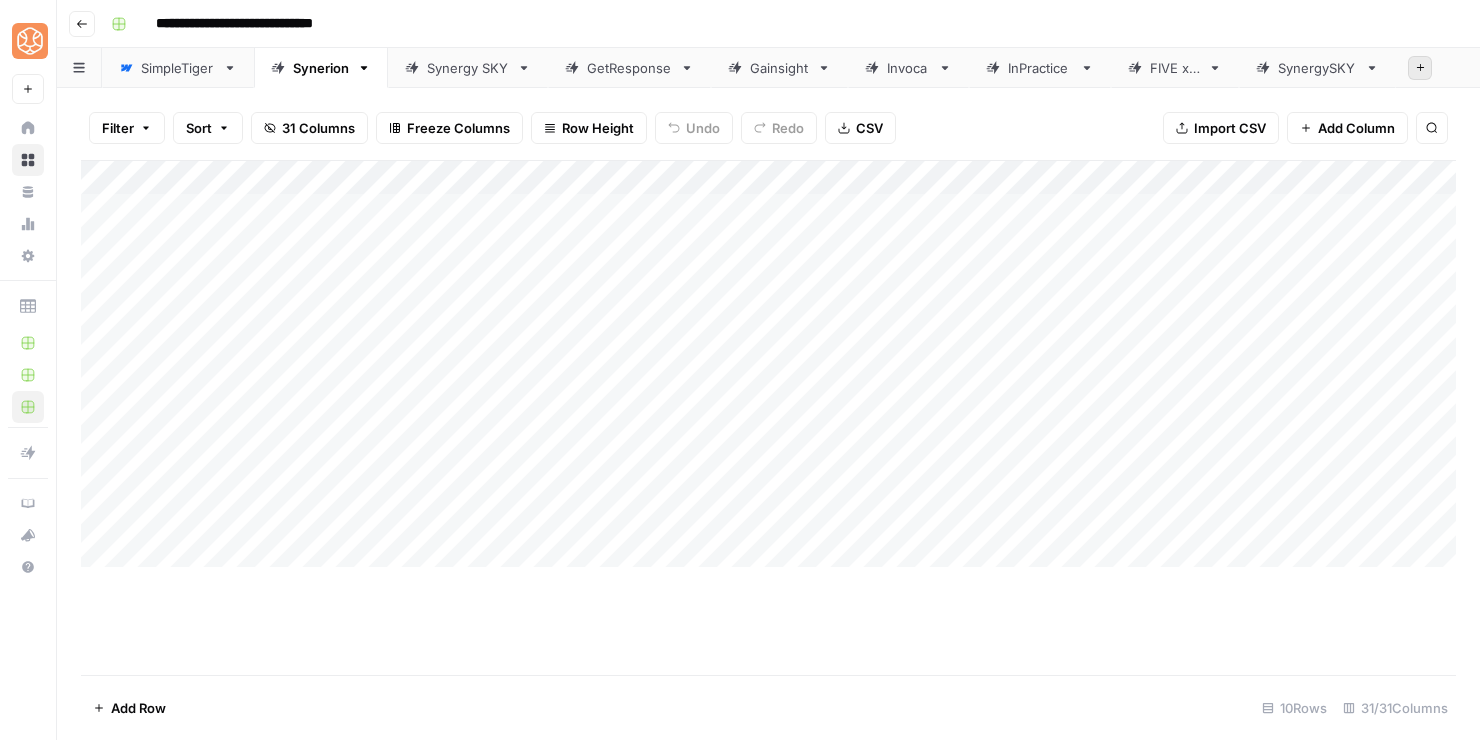 click 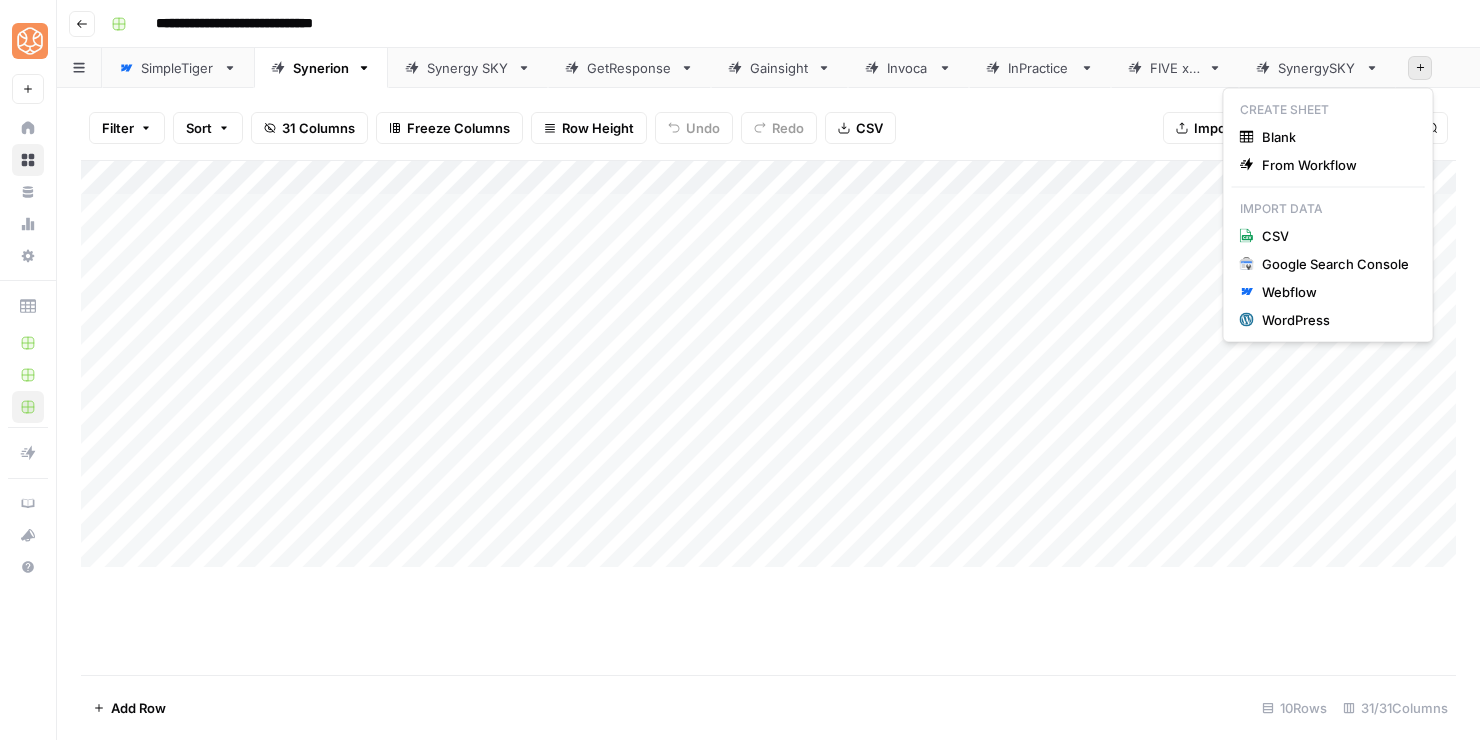 click on "**********" at bounding box center [781, 24] 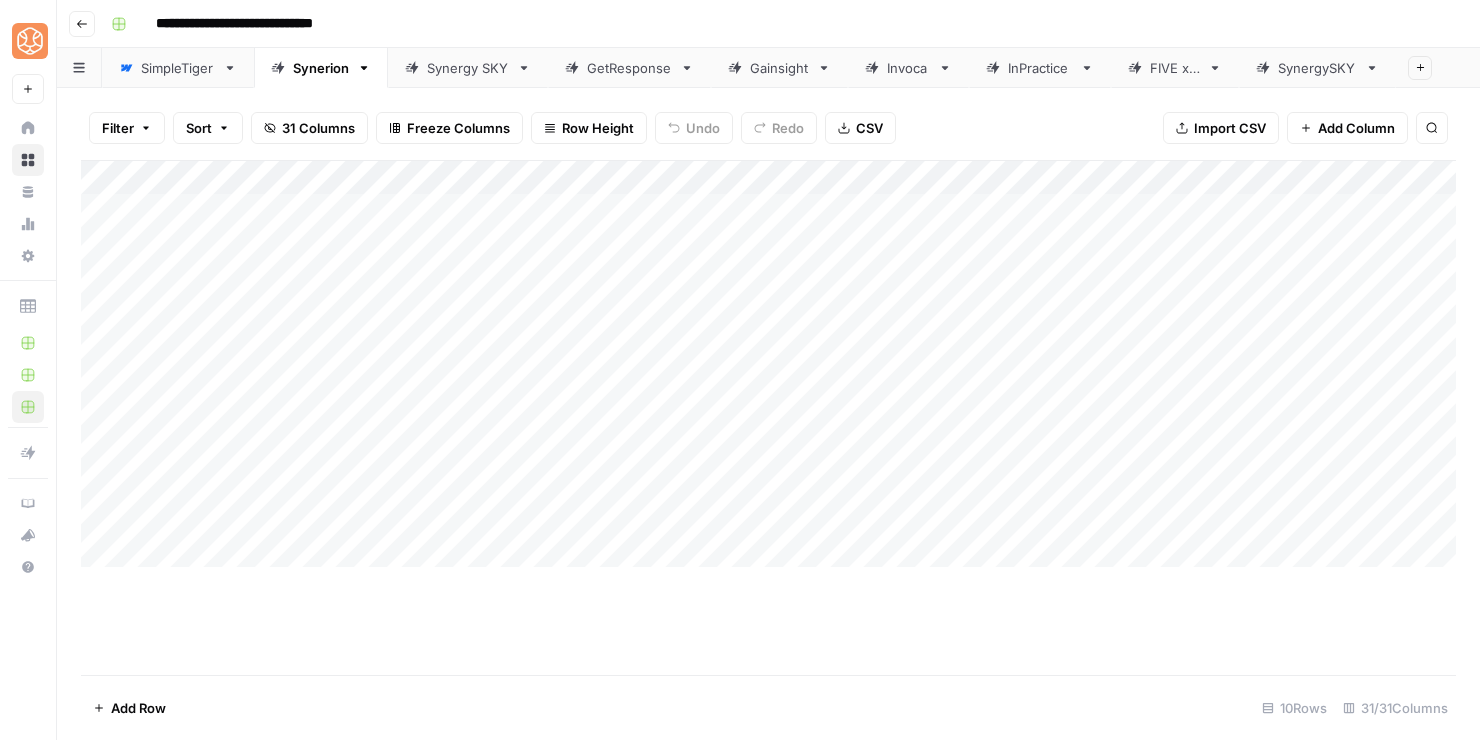 click on "SimpleTiger" at bounding box center [178, 68] 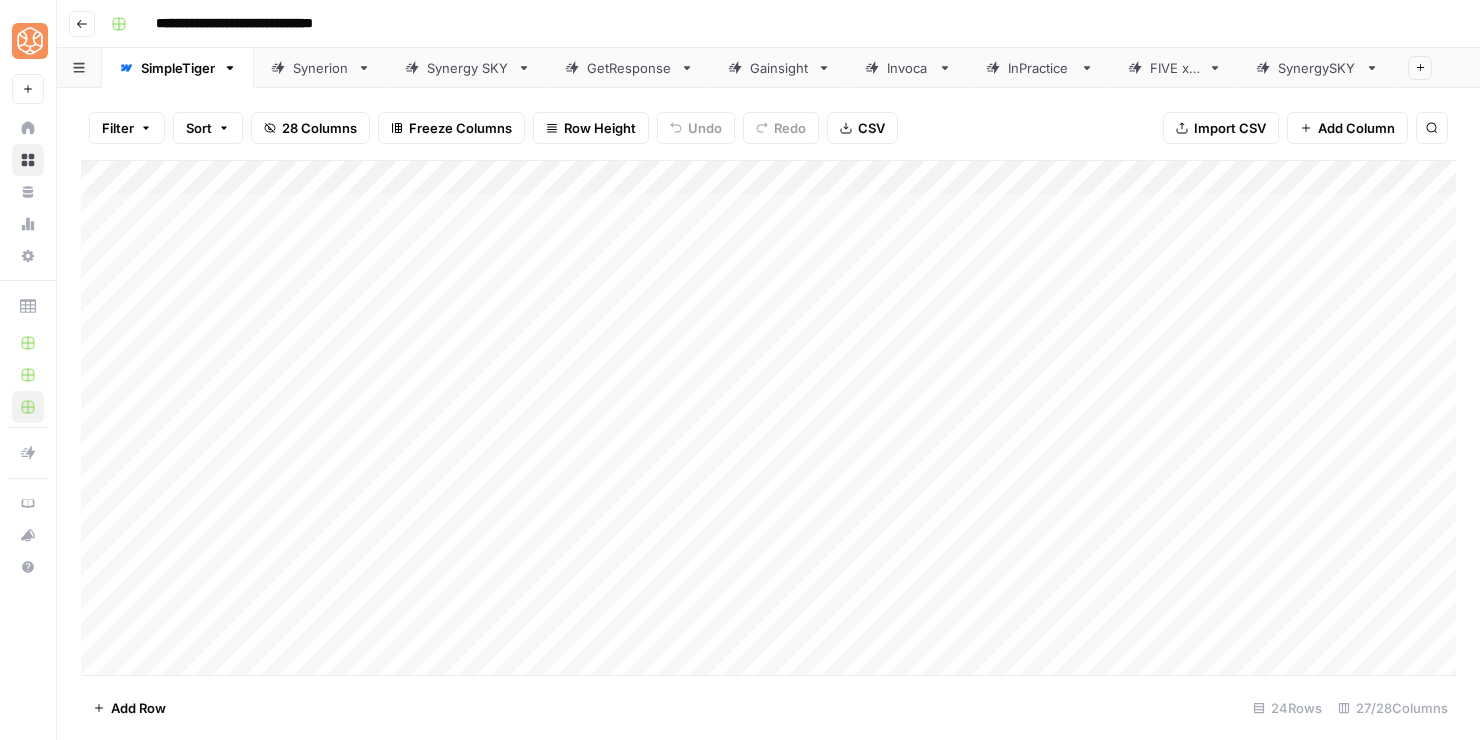 click 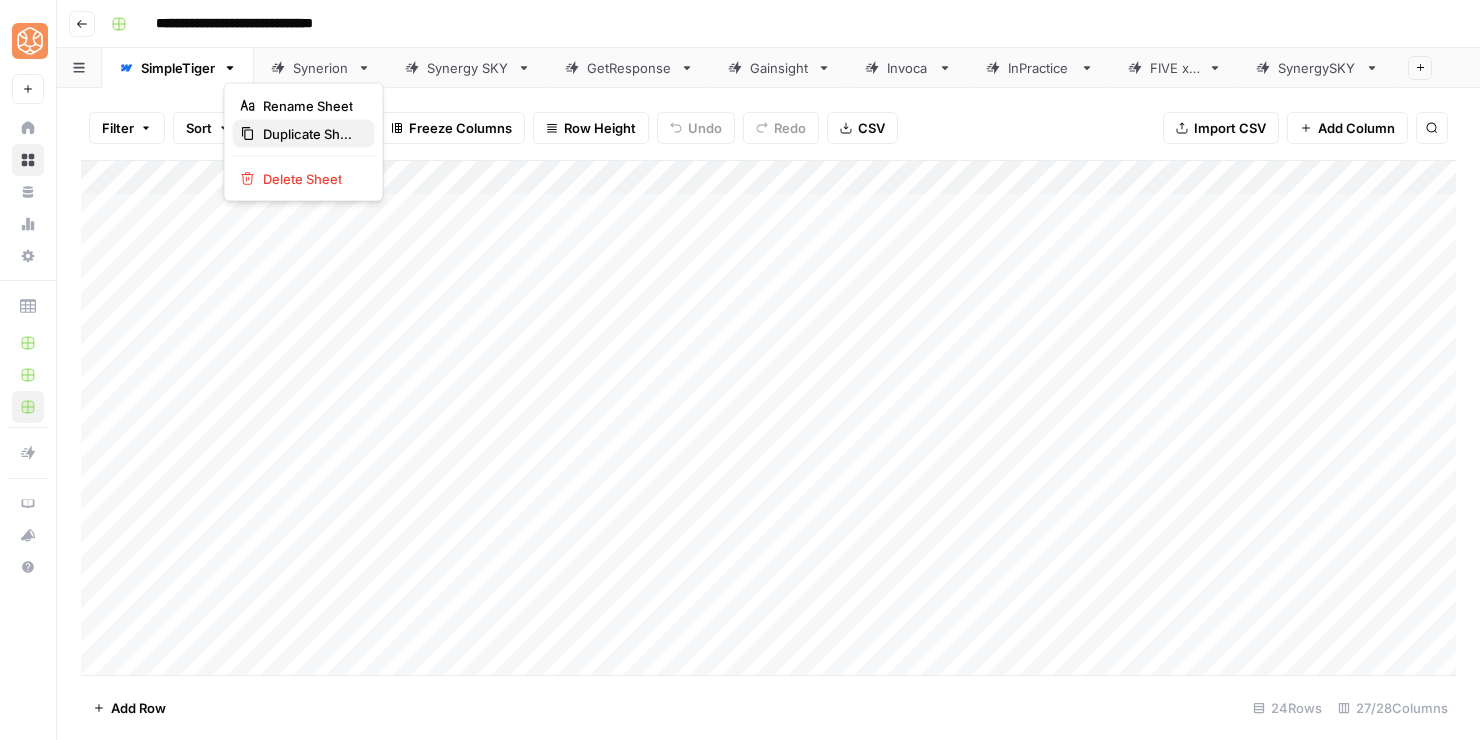 click on "Duplicate Sheet" at bounding box center (304, 134) 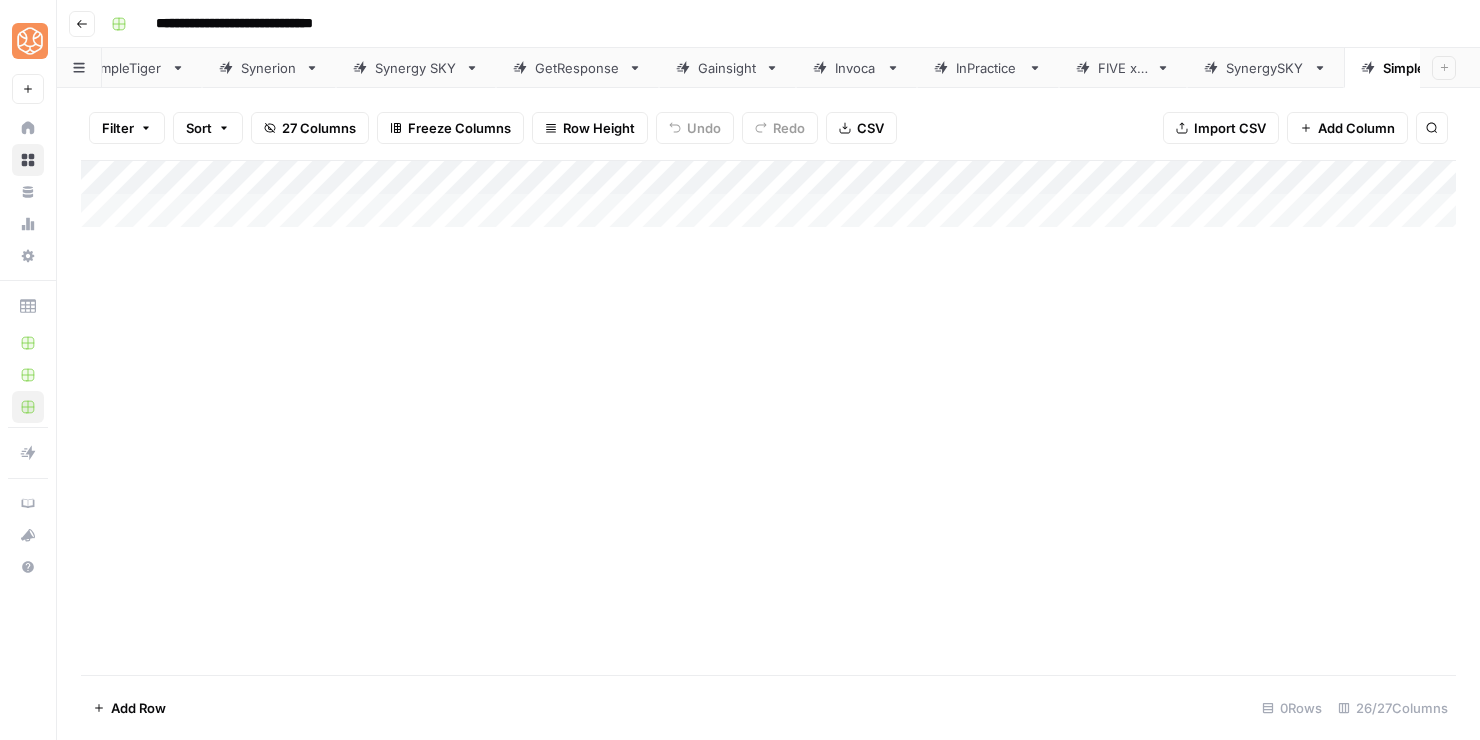 scroll, scrollTop: 0, scrollLeft: 129, axis: horizontal 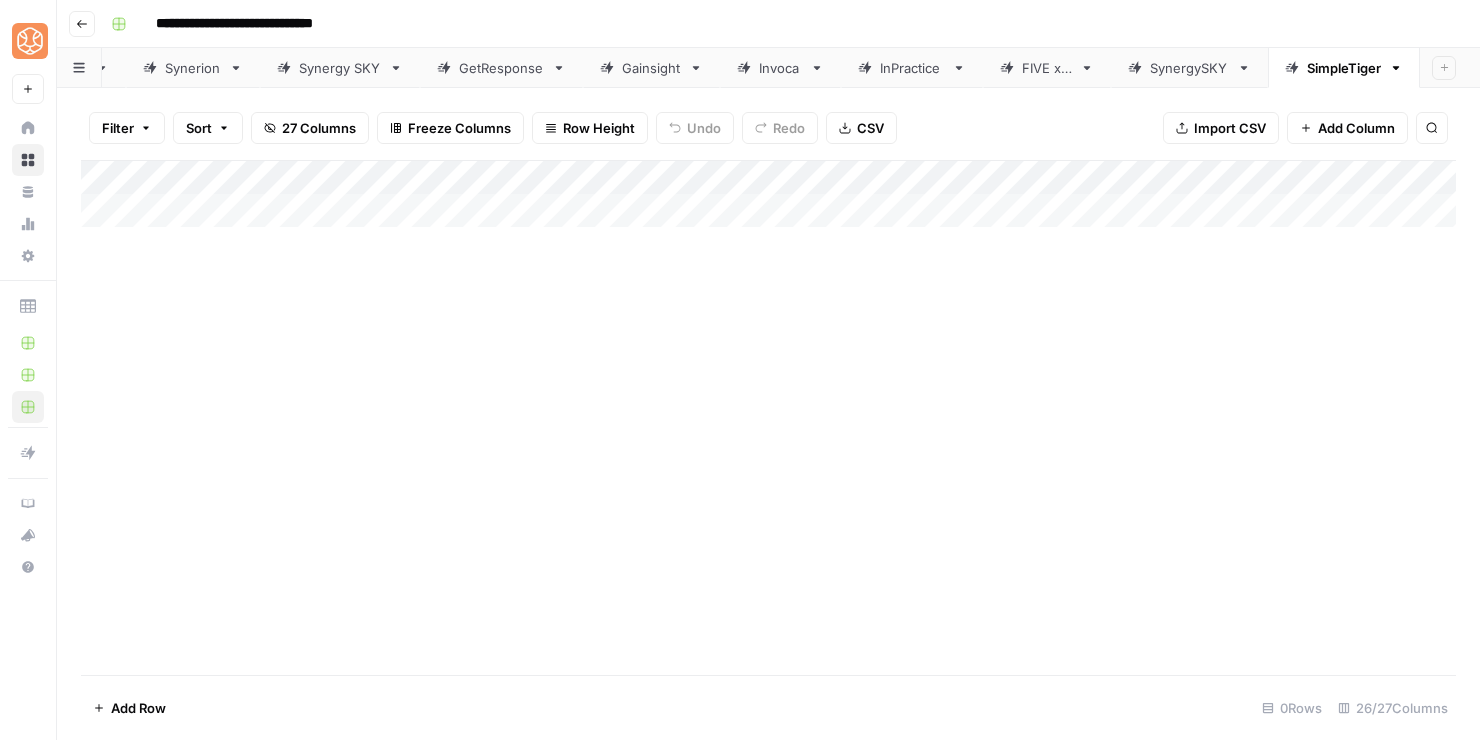 click on "SimpleTiger" at bounding box center [1344, 68] 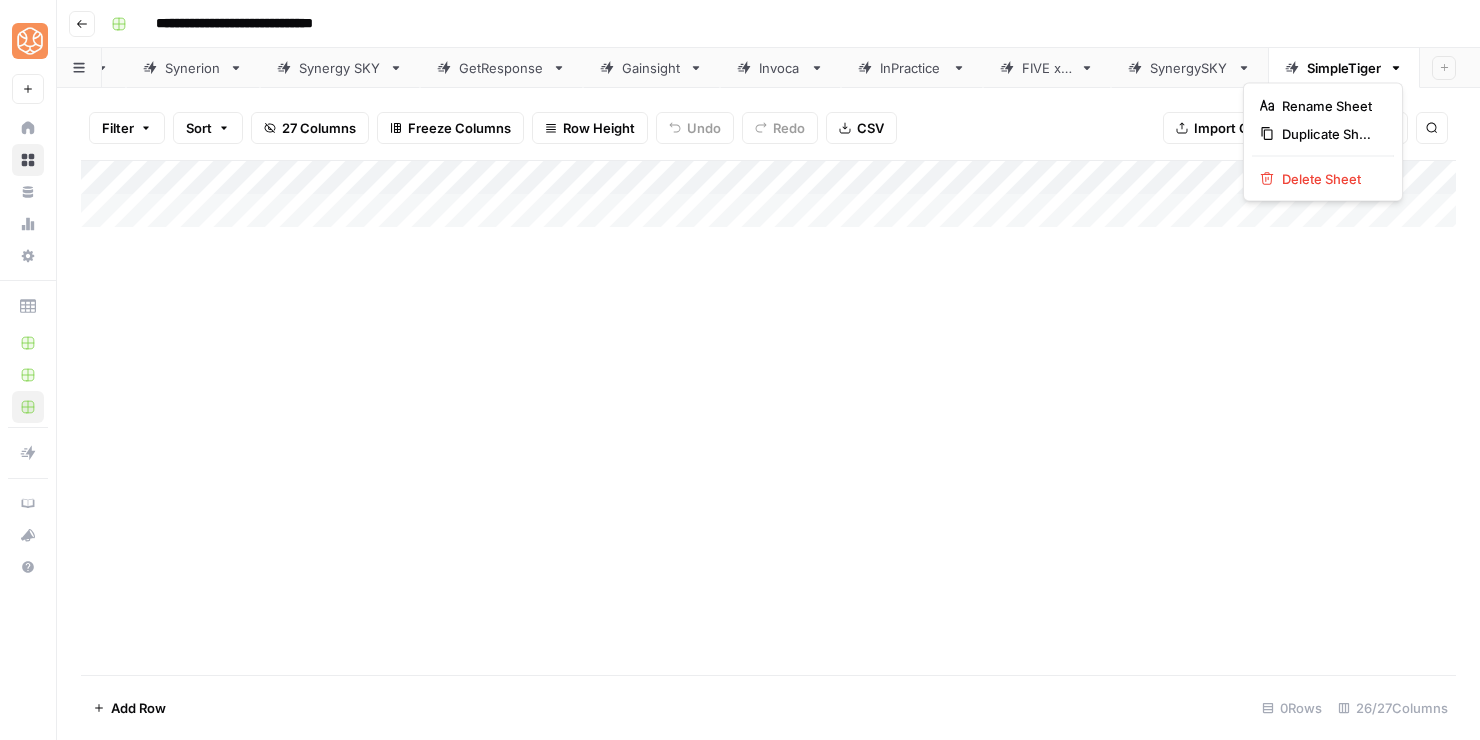 click 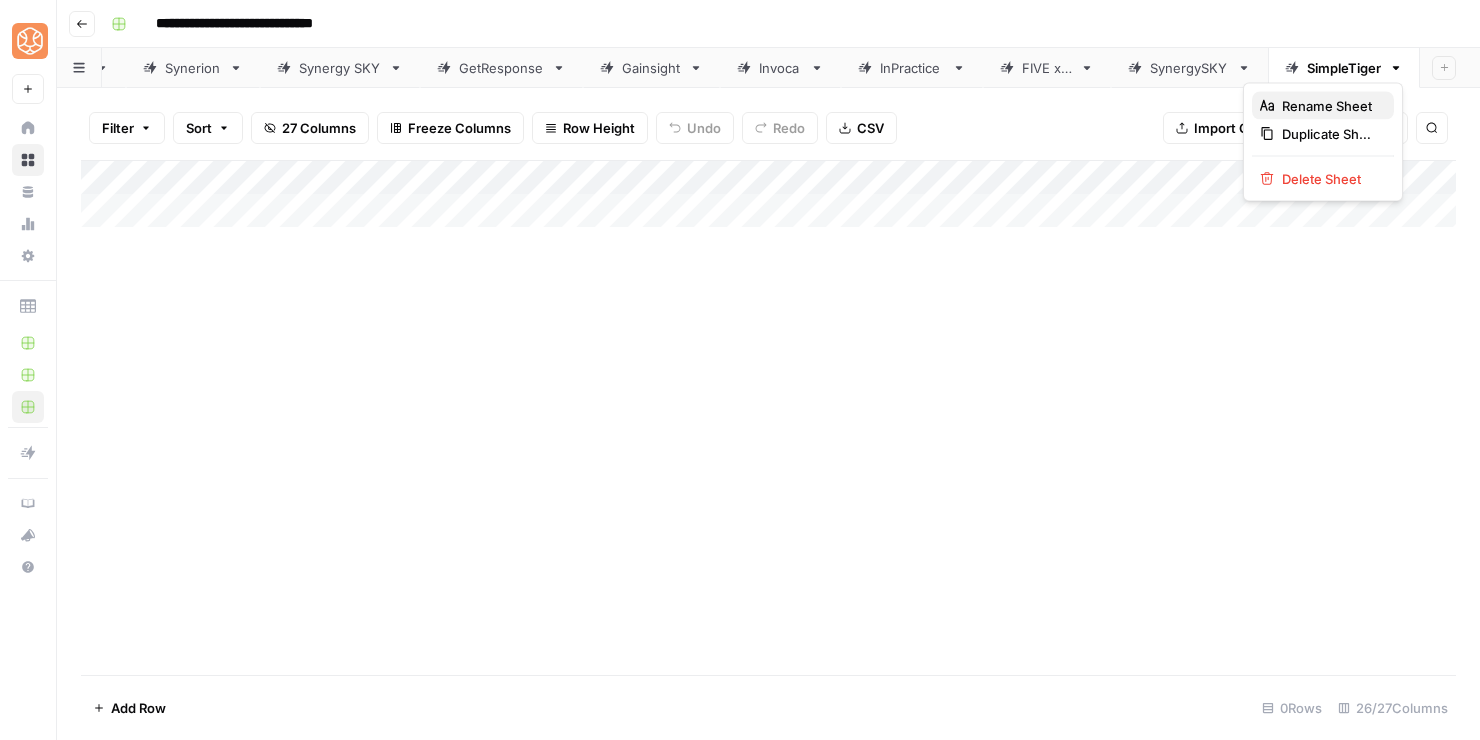 click on "Rename Sheet" at bounding box center (1327, 106) 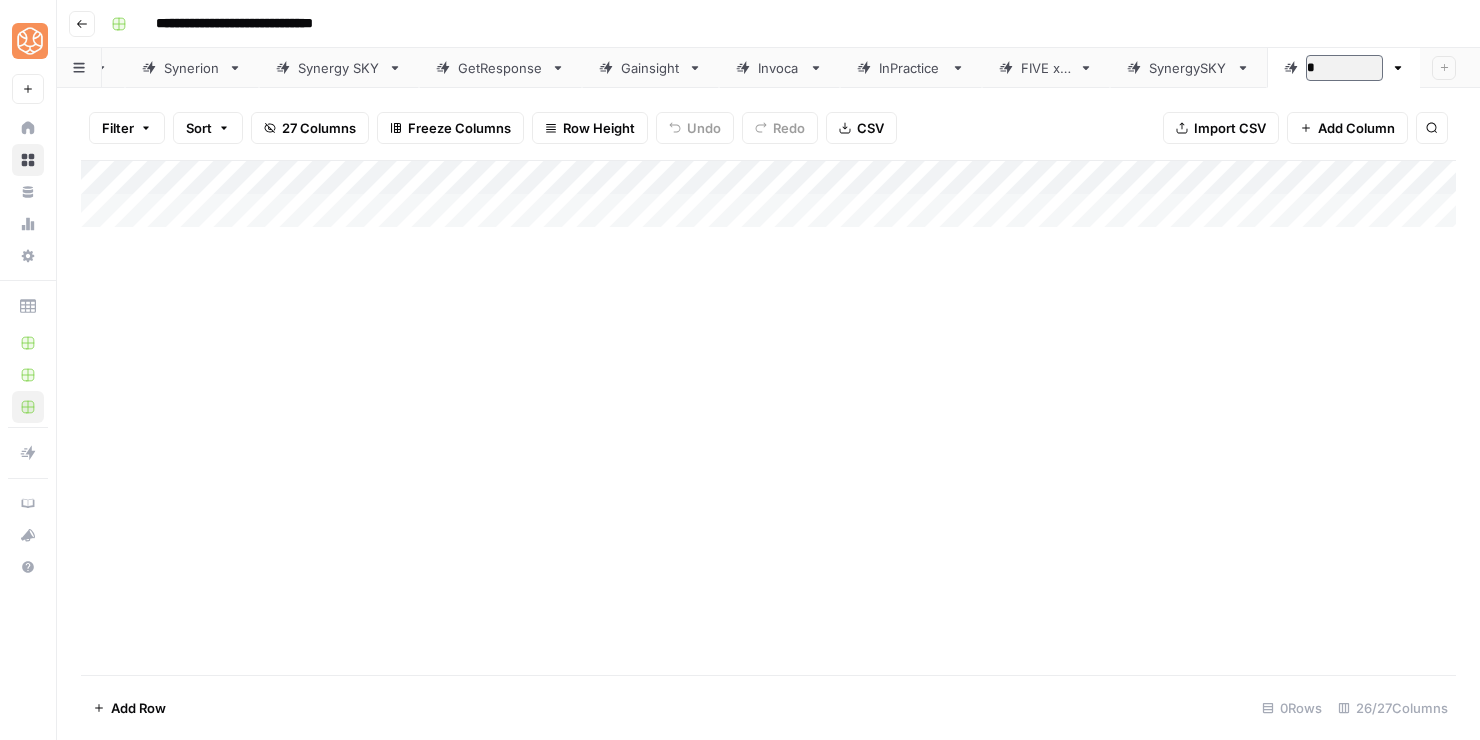 scroll, scrollTop: 0, scrollLeft: 60, axis: horizontal 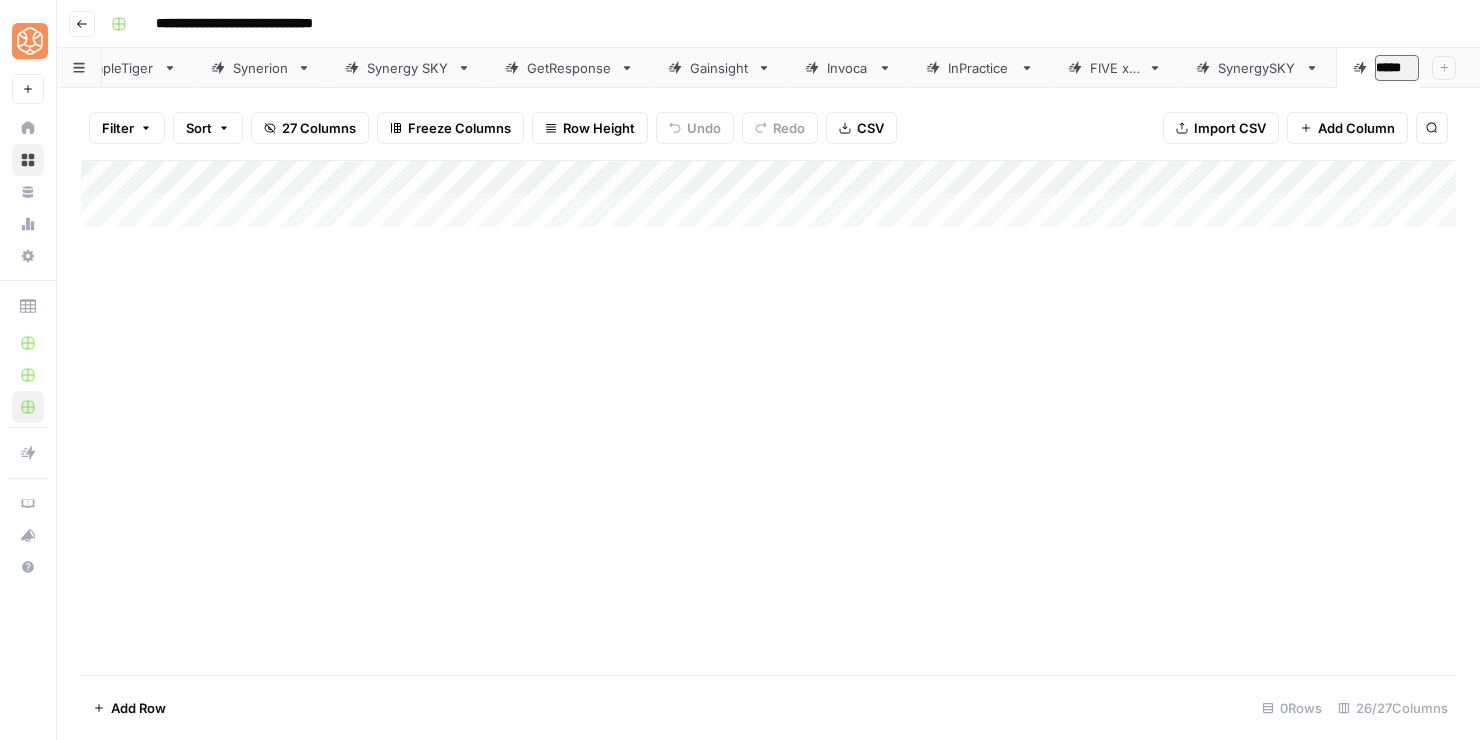 type on "******" 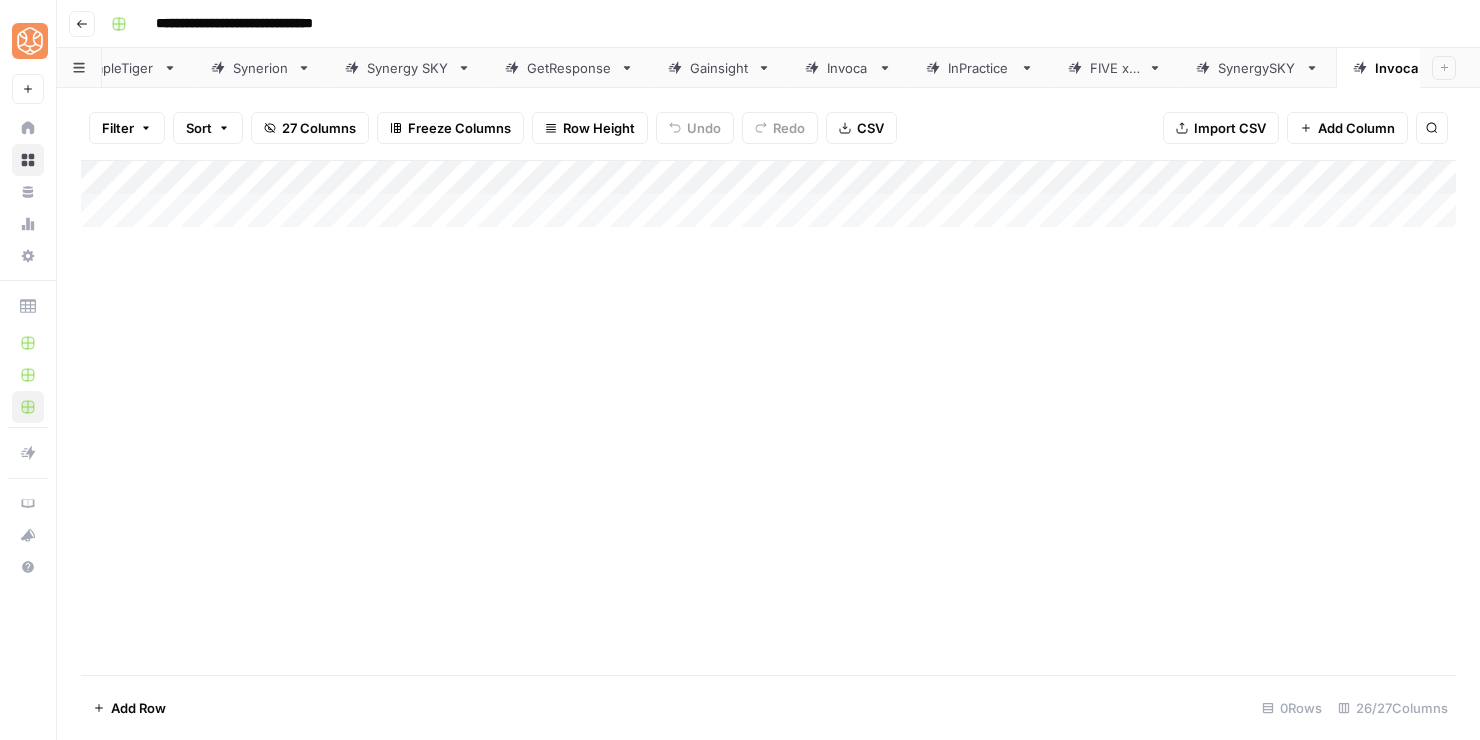click on "Add Column" at bounding box center [768, 194] 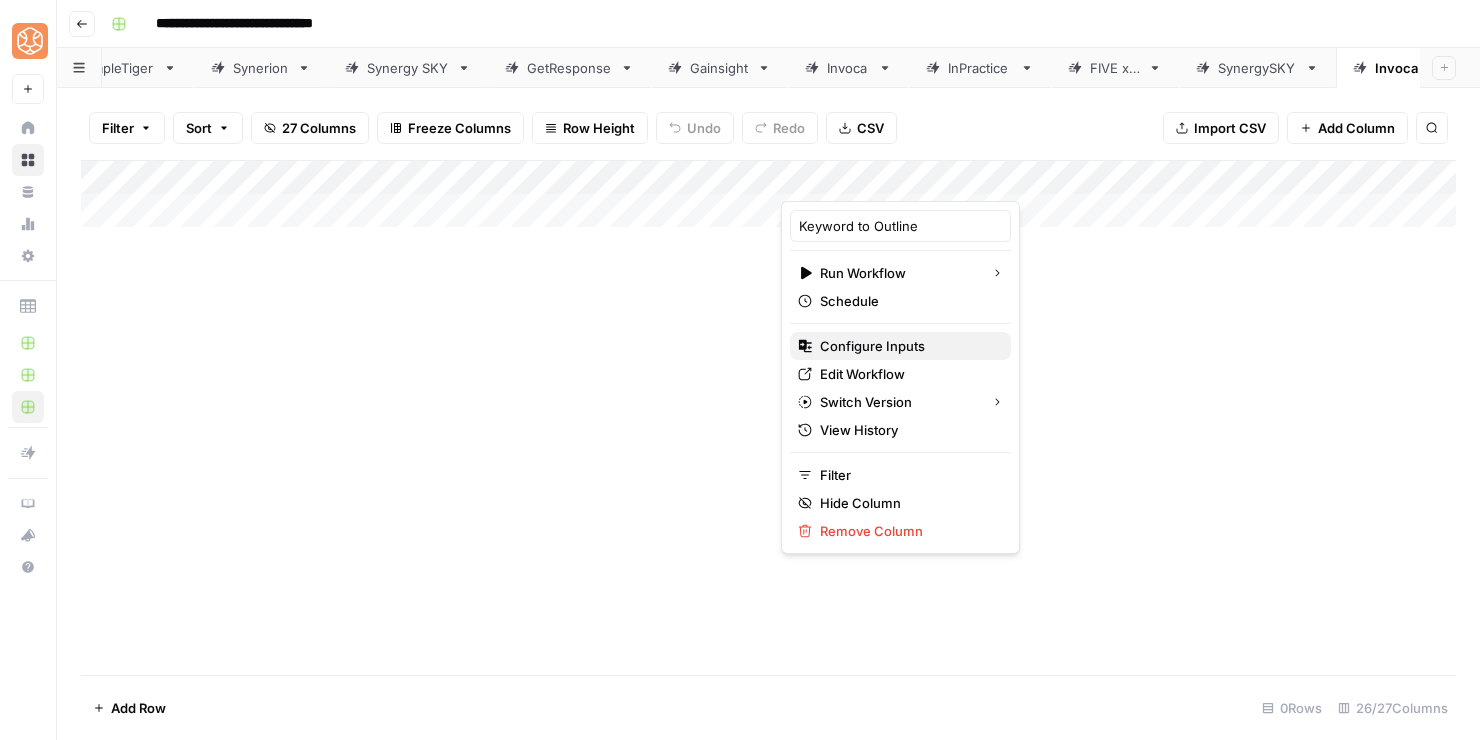 click on "Configure Inputs" at bounding box center [872, 346] 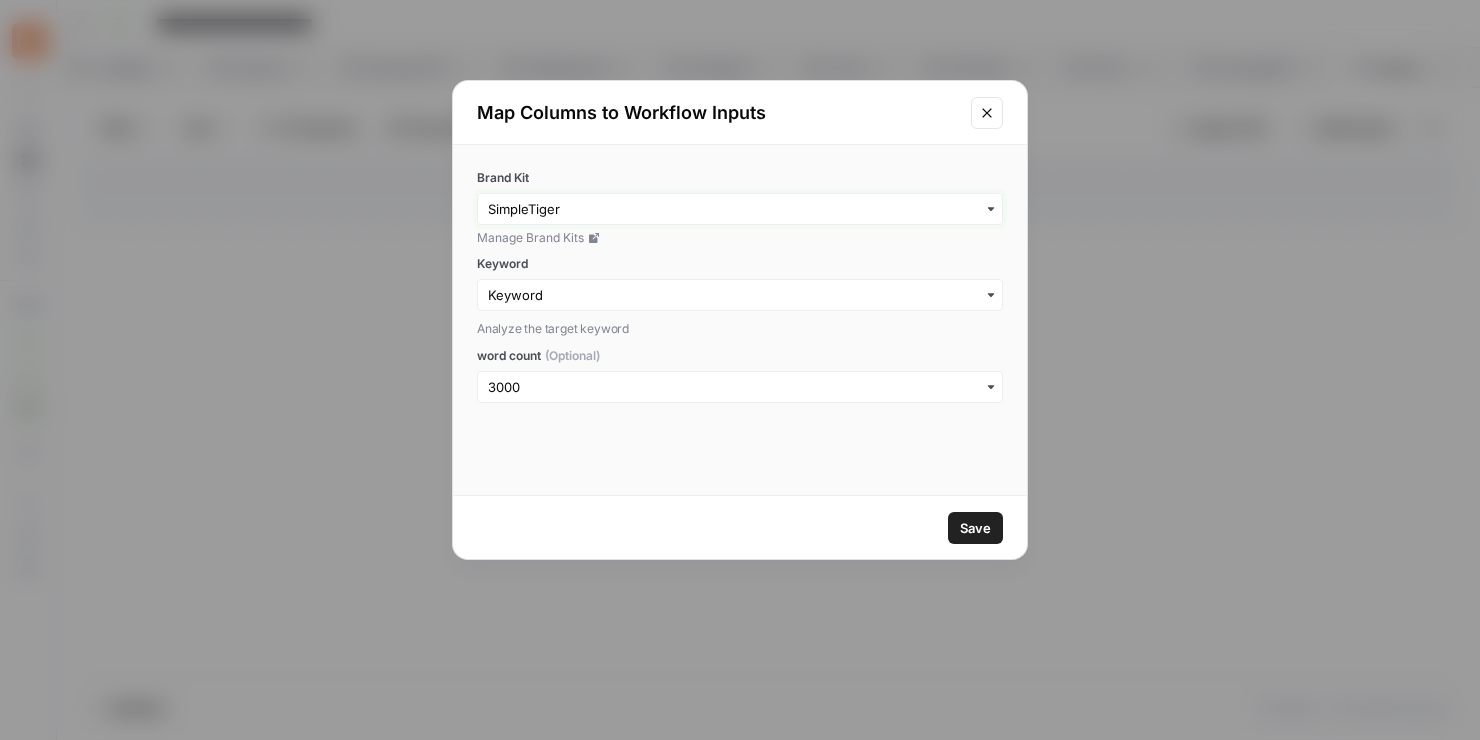 click on "Brand Kit" at bounding box center [740, 209] 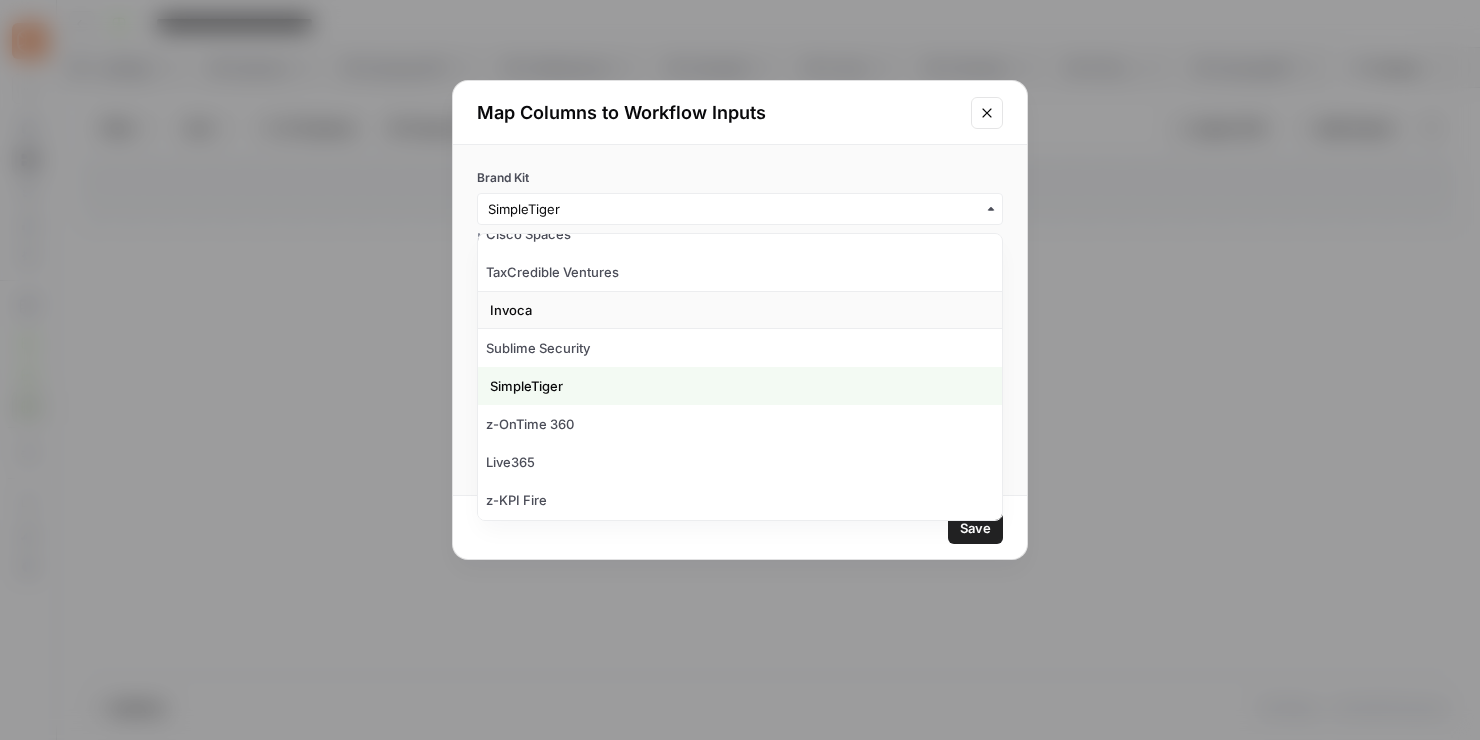 scroll, scrollTop: 636, scrollLeft: 0, axis: vertical 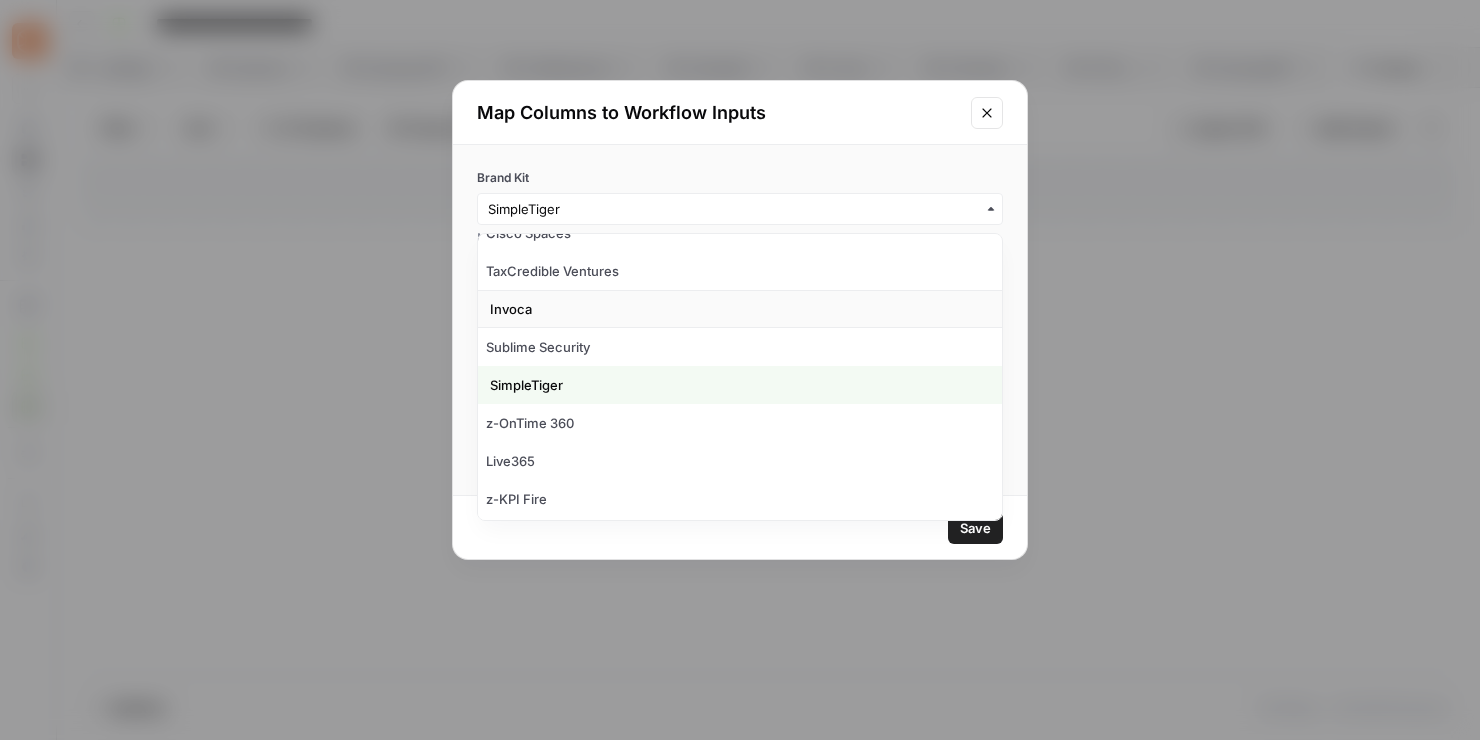 click on "Invoca" at bounding box center [740, 309] 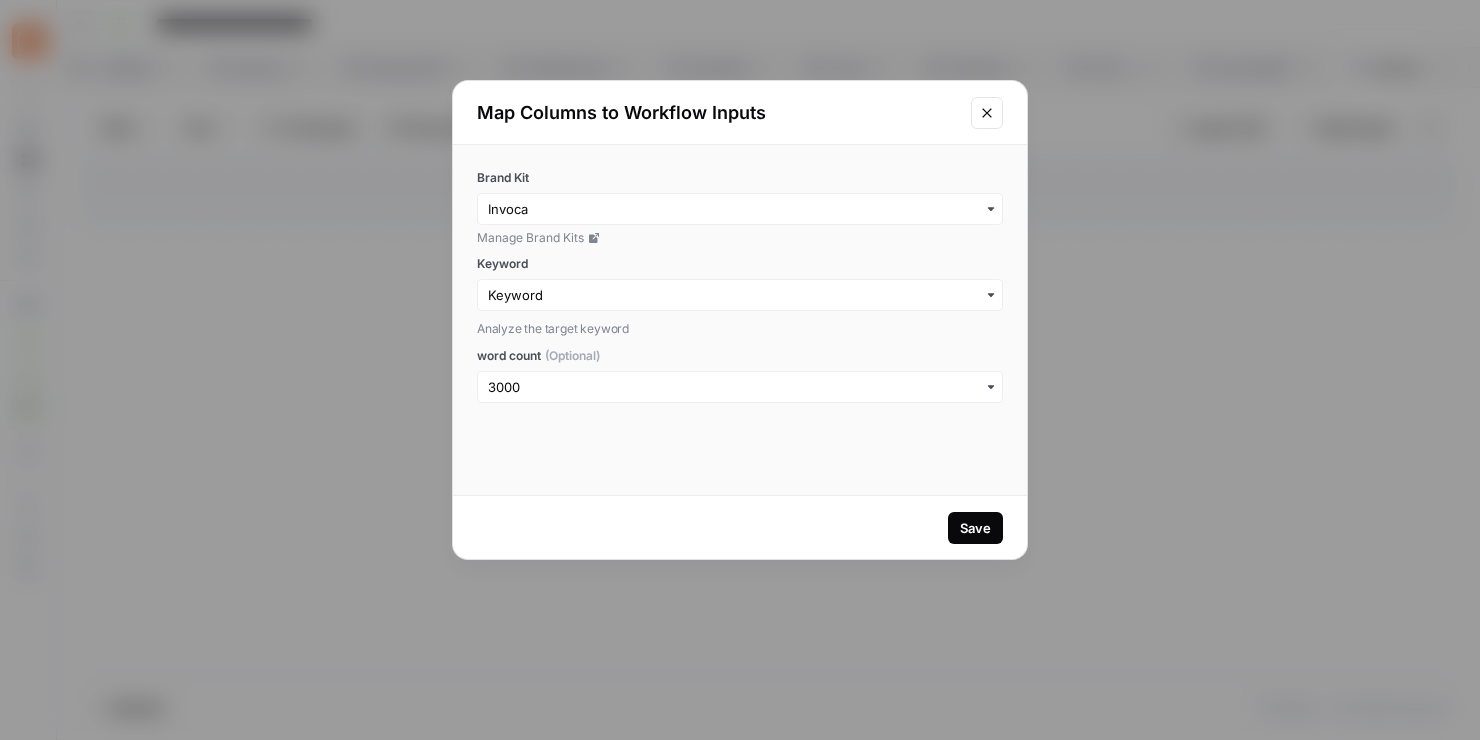 click on "Save" at bounding box center (975, 528) 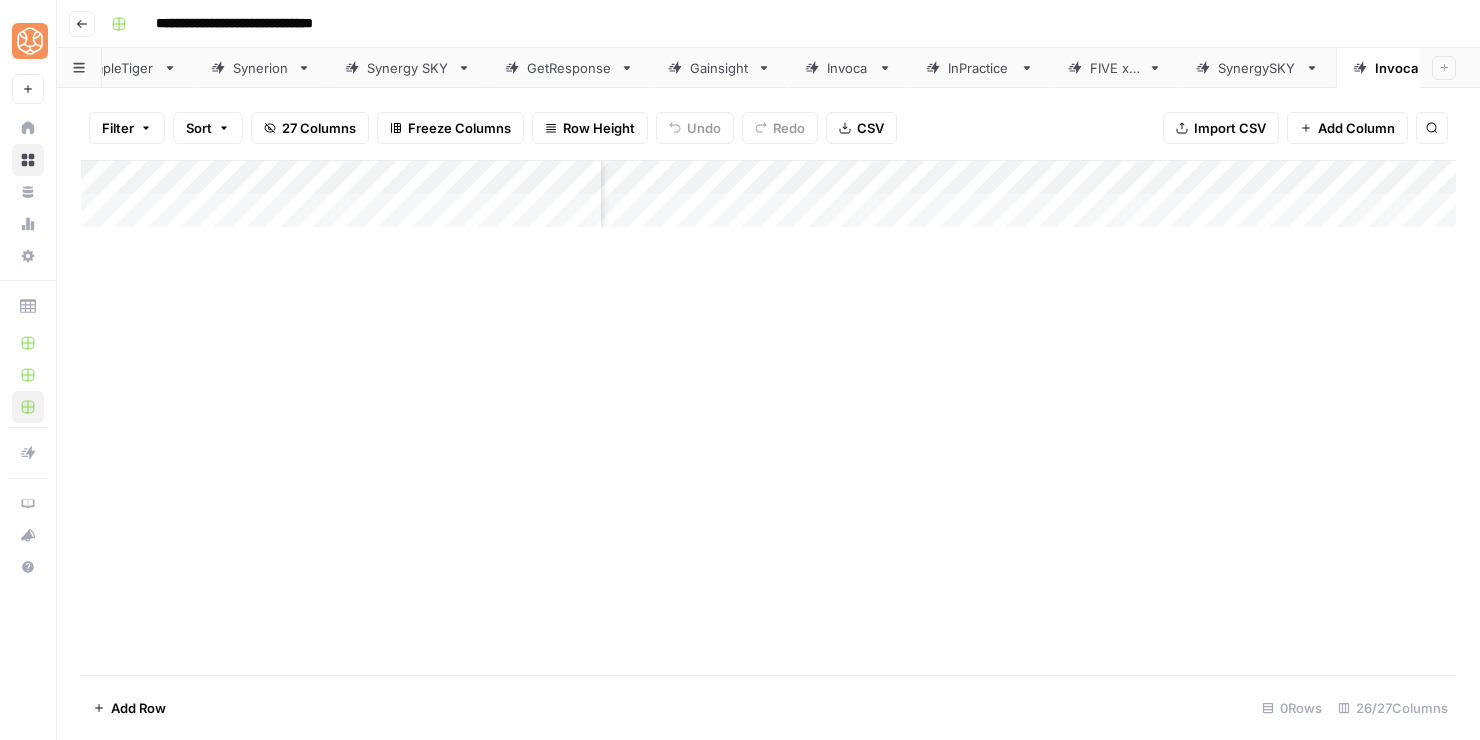 scroll, scrollTop: 0, scrollLeft: 1821, axis: horizontal 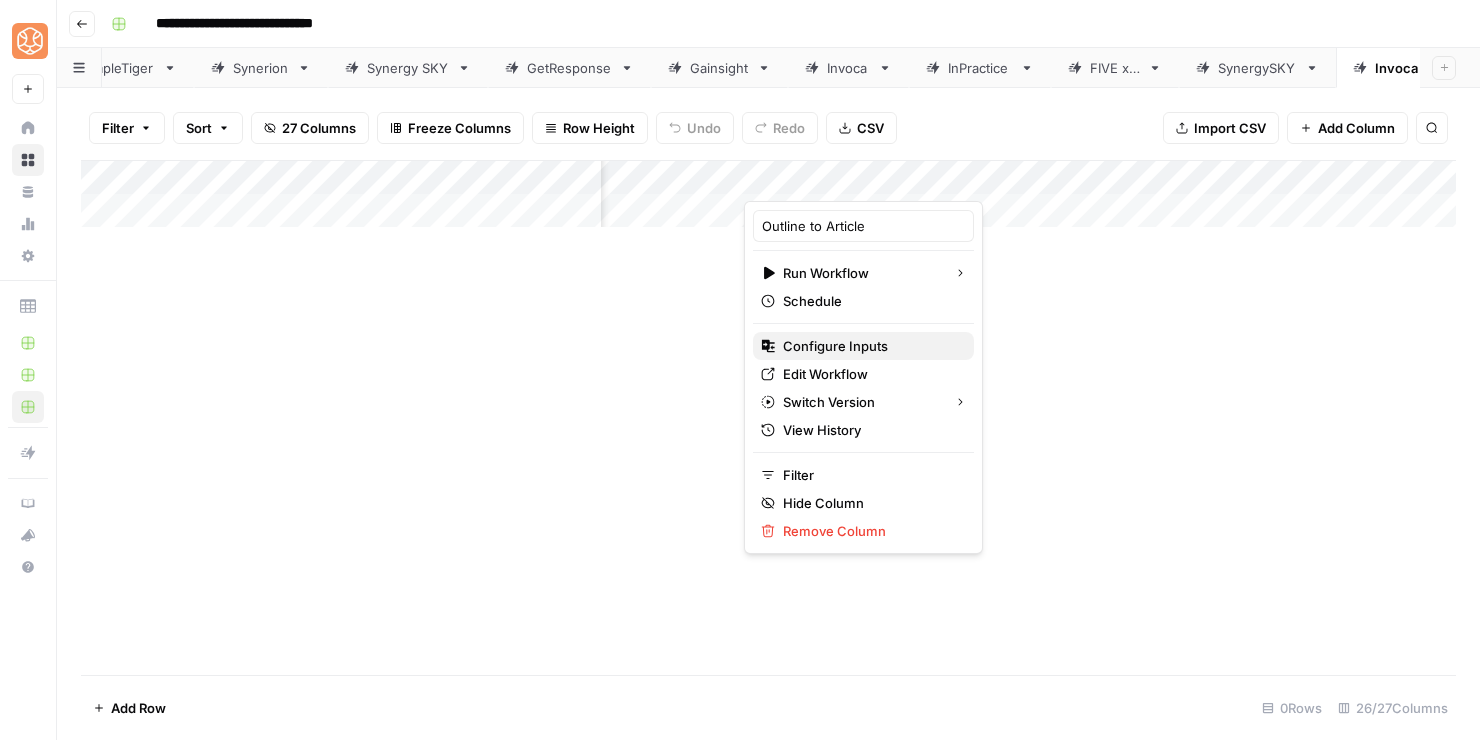 click on "Configure Inputs" at bounding box center [835, 346] 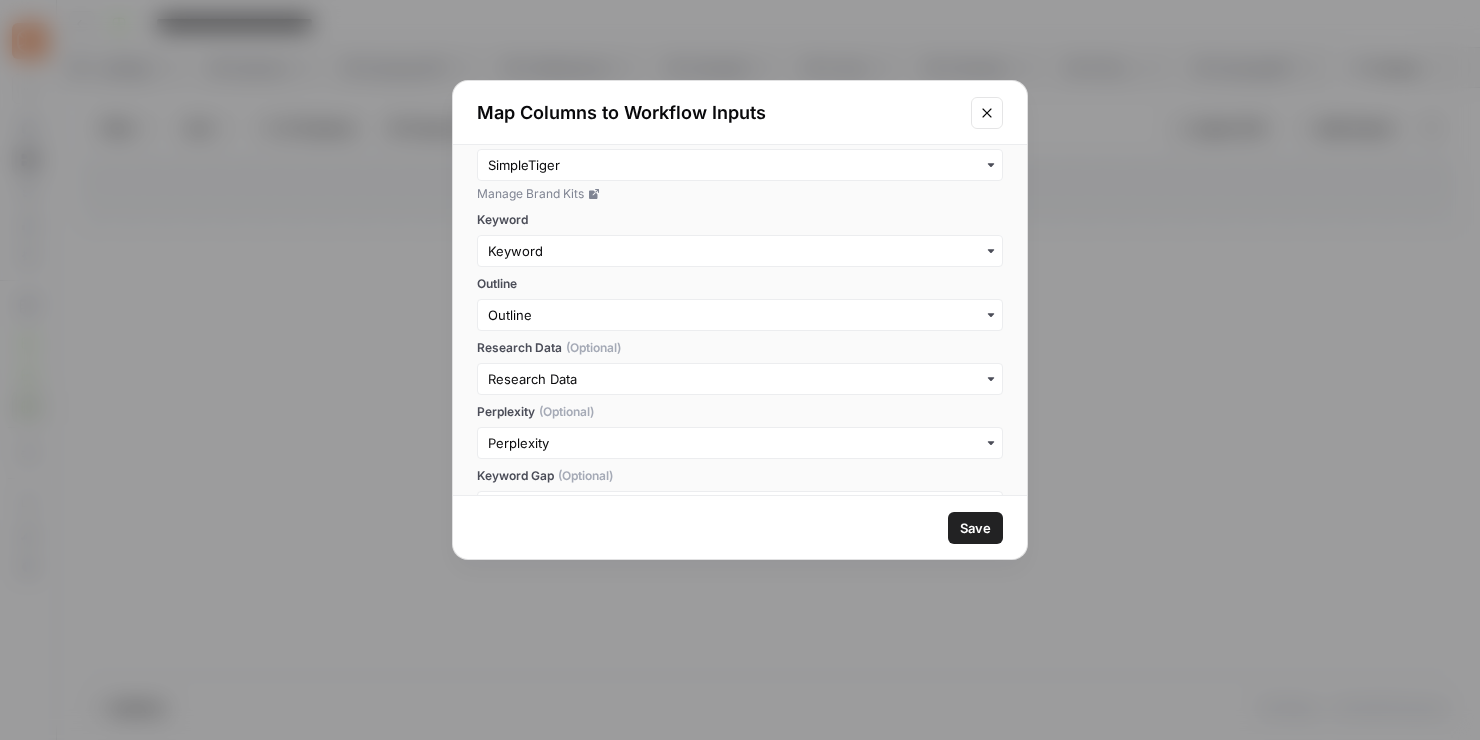 scroll, scrollTop: 49, scrollLeft: 0, axis: vertical 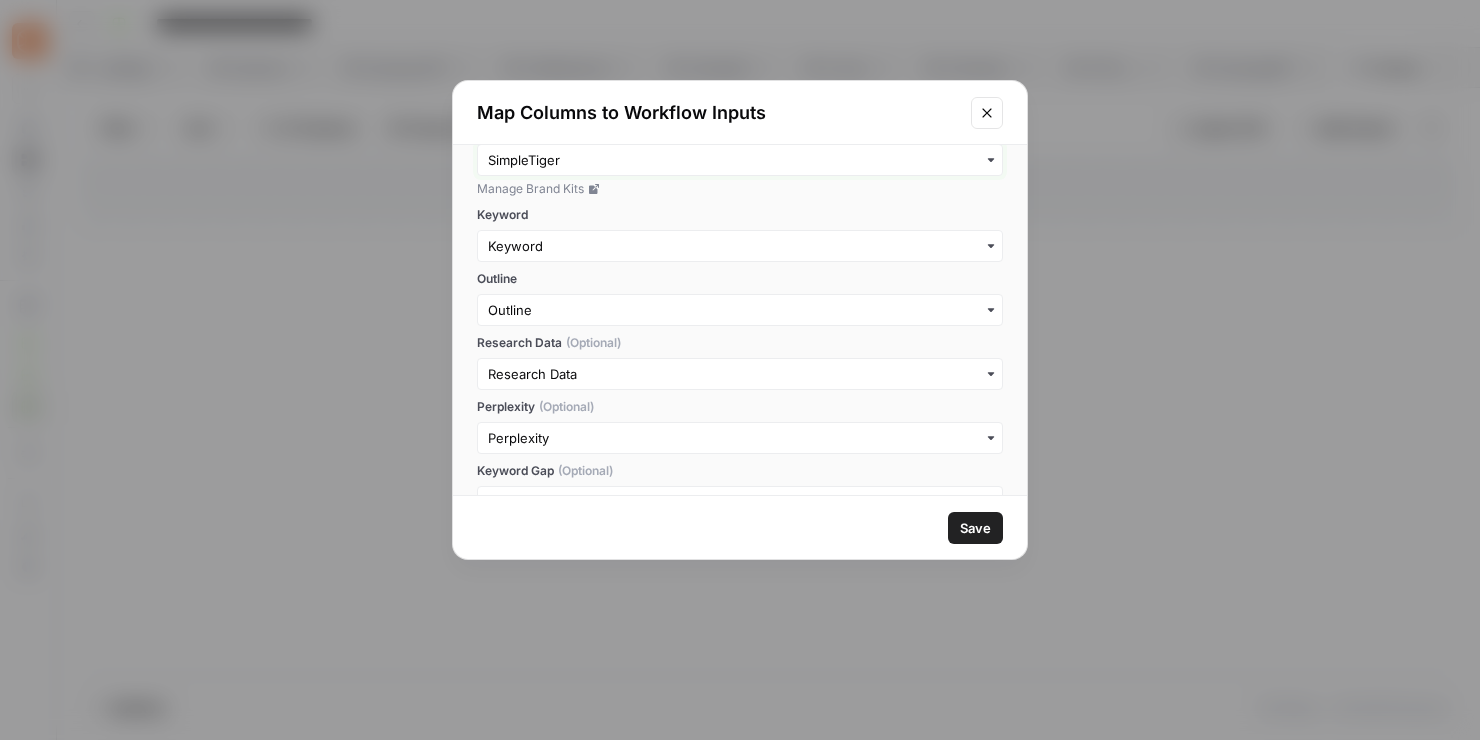 click on "Brand Kit (Optional)" at bounding box center (740, 160) 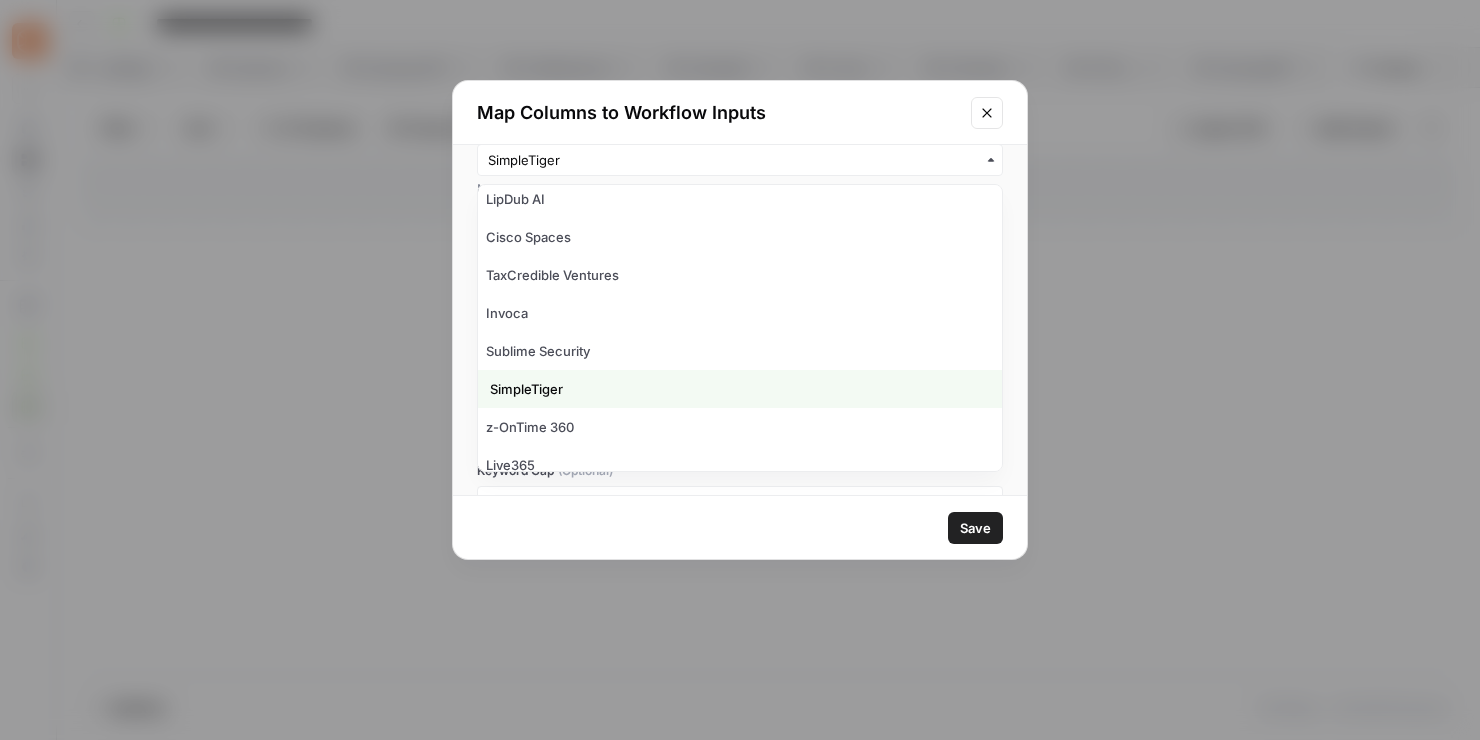 scroll, scrollTop: 587, scrollLeft: 0, axis: vertical 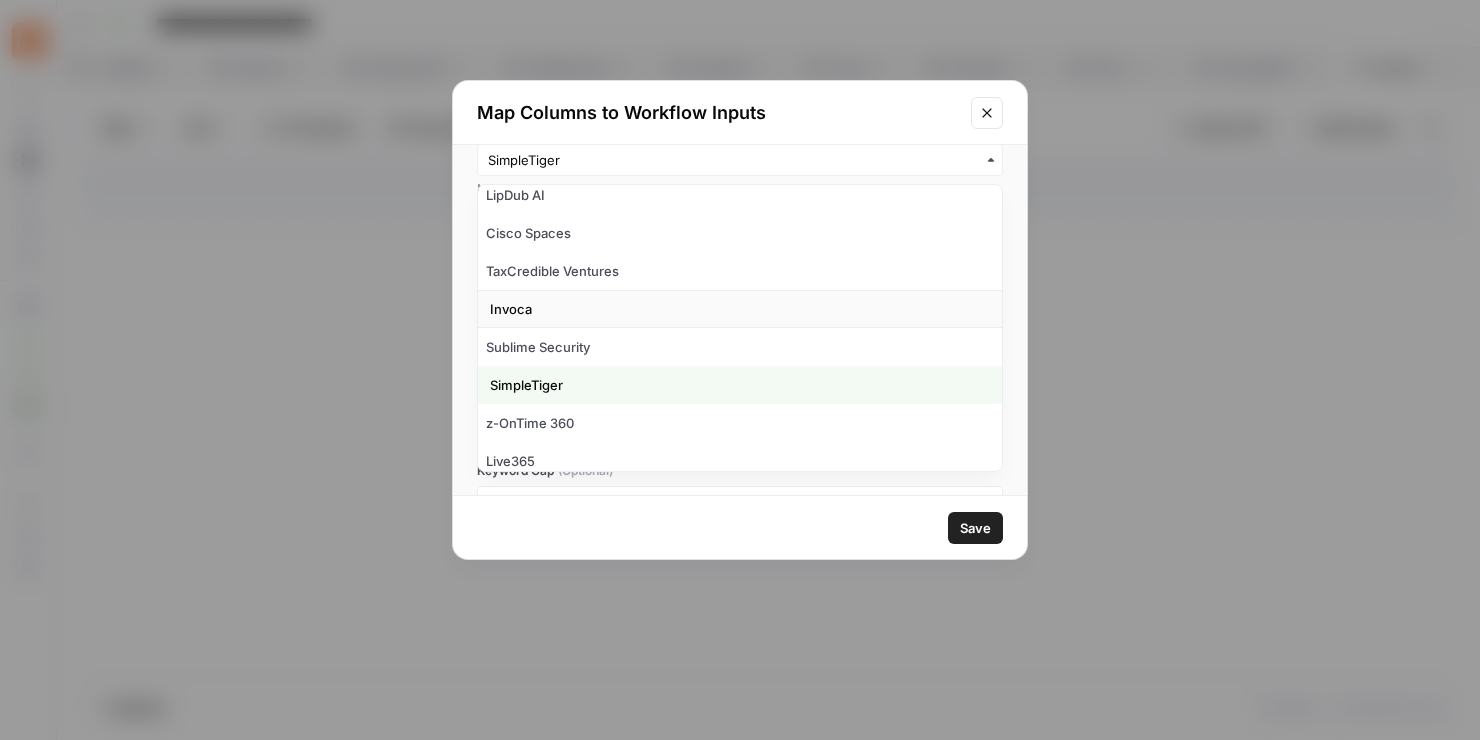 click on "Invoca" at bounding box center (740, 309) 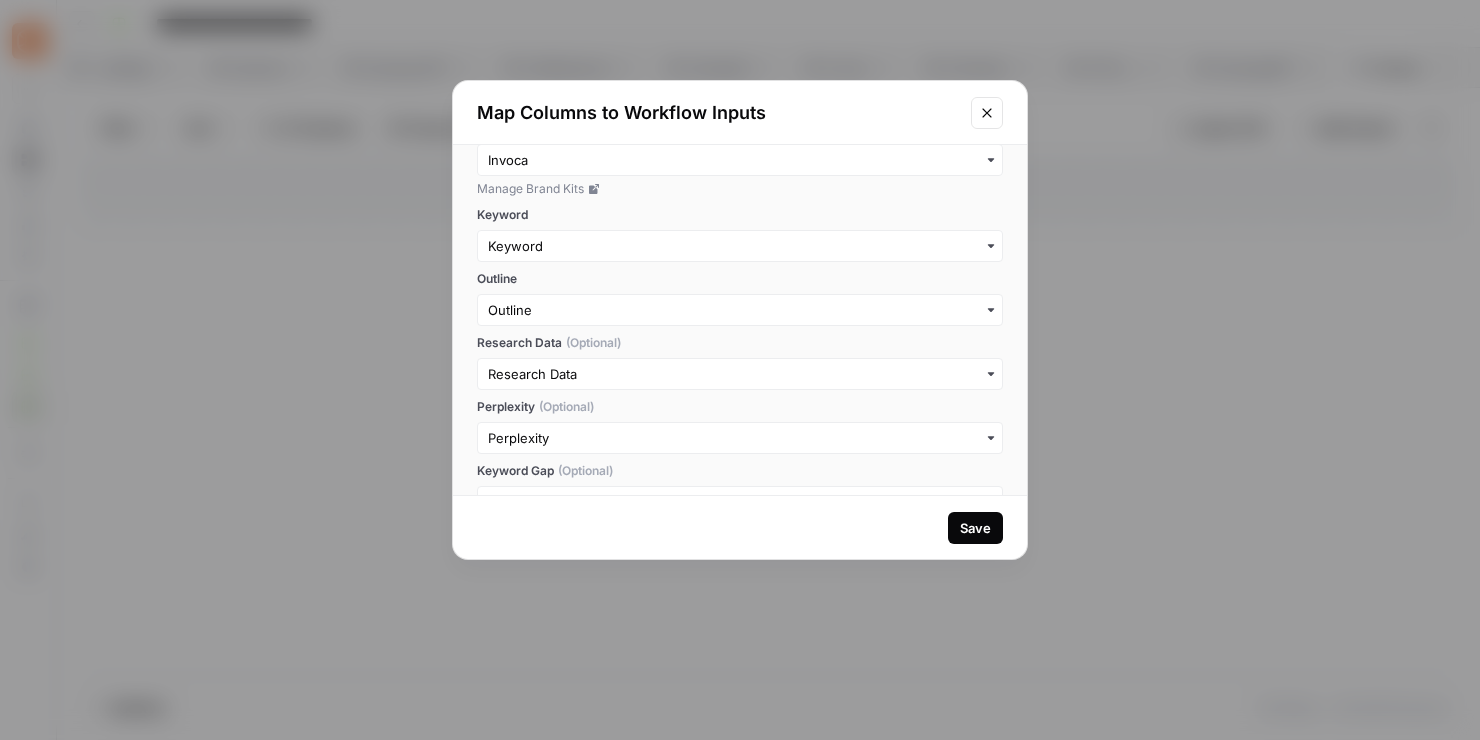 click on "Save" at bounding box center (975, 528) 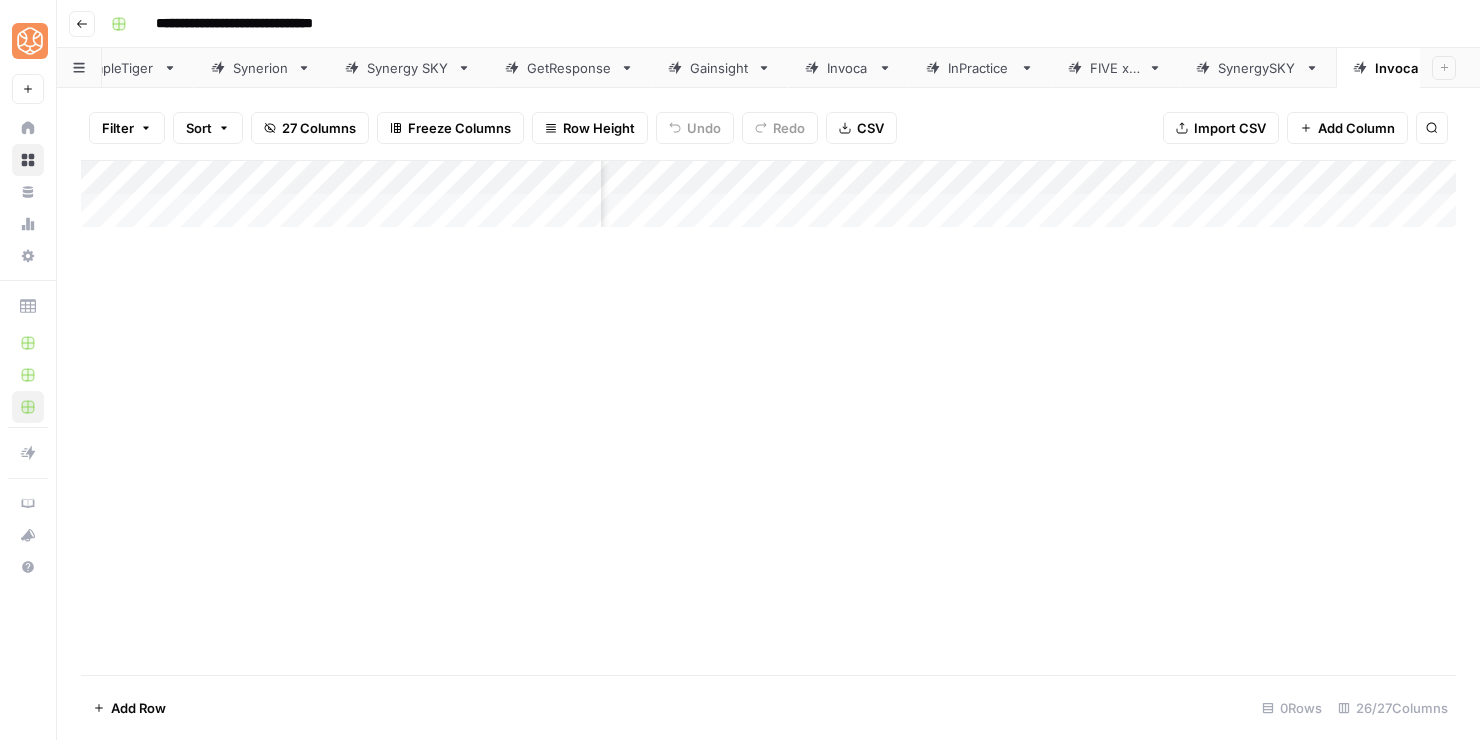 scroll, scrollTop: 0, scrollLeft: 1969, axis: horizontal 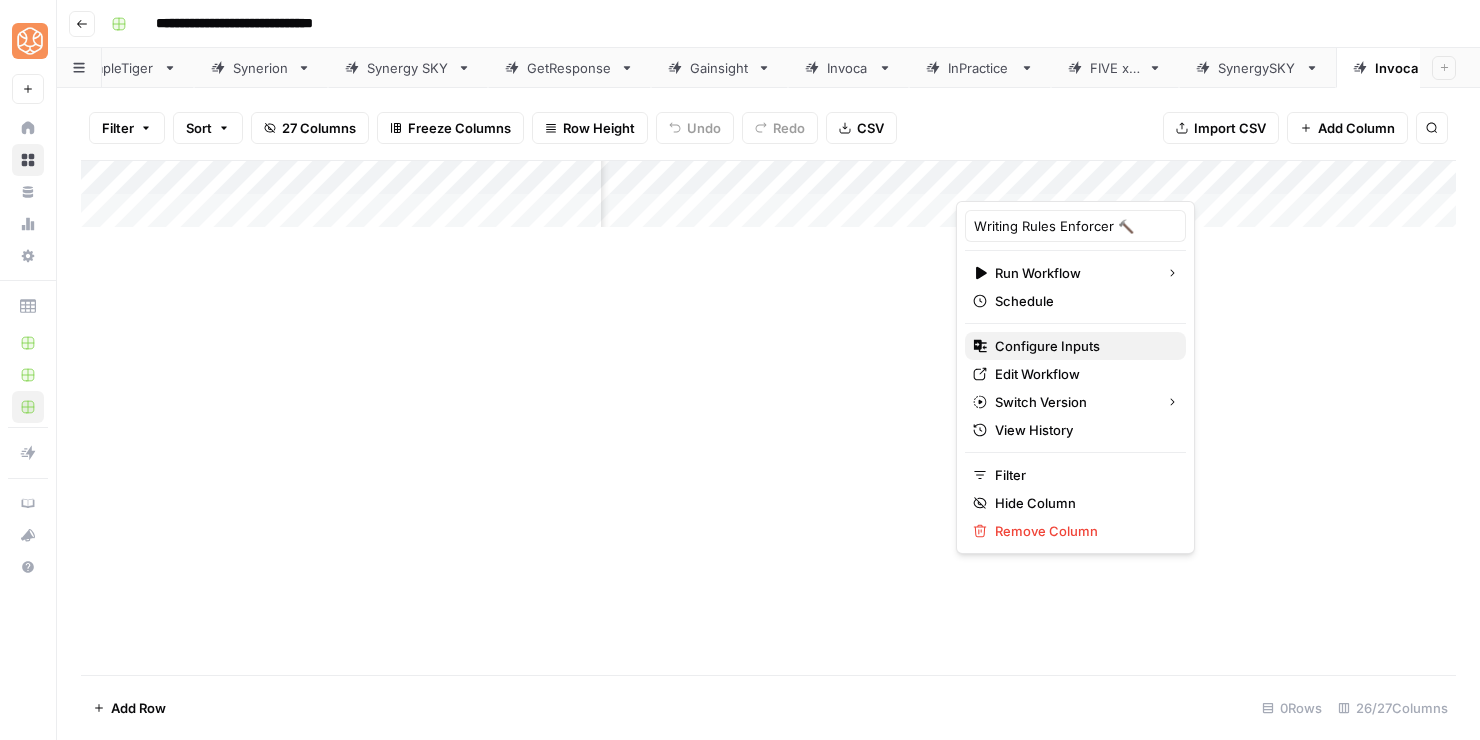 click on "Configure Inputs" at bounding box center [1047, 346] 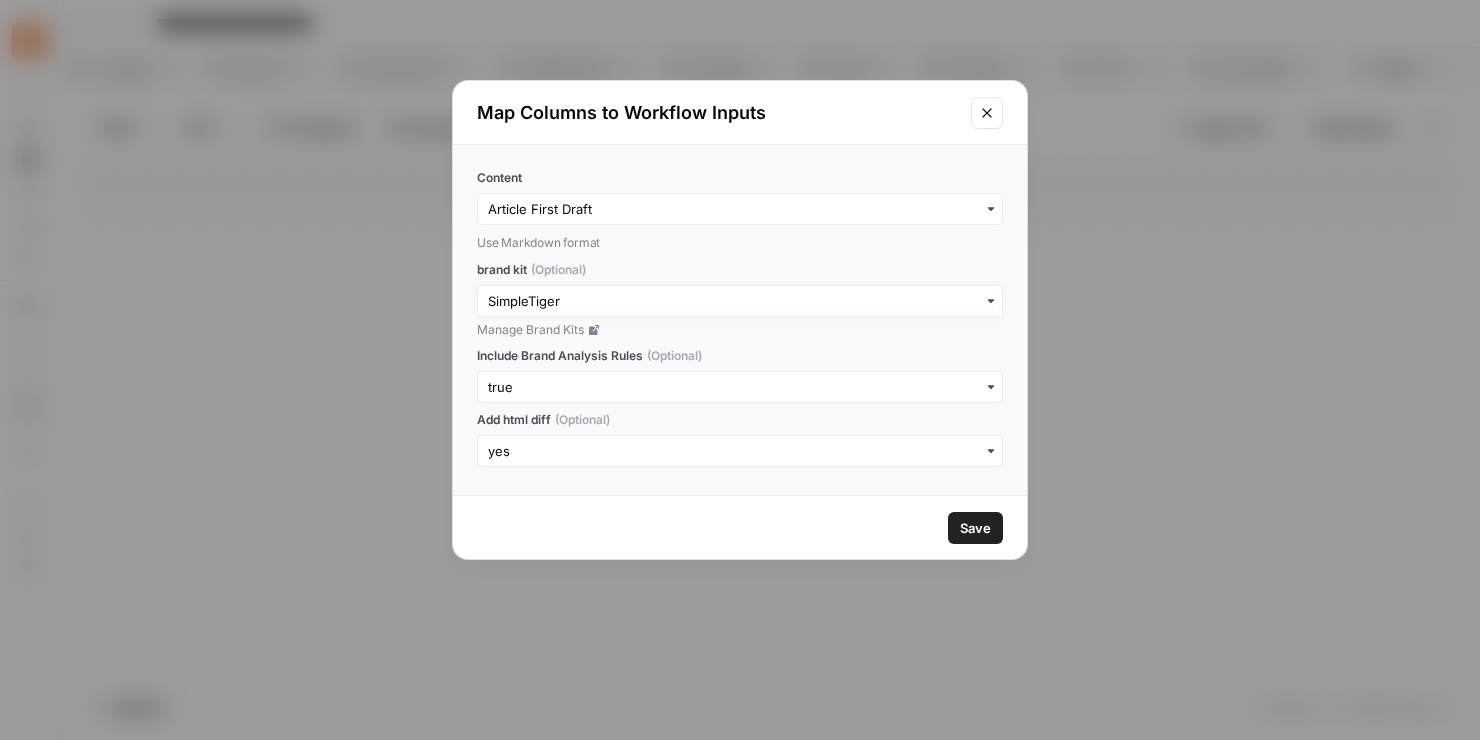 click on "brand kit (Optional)" at bounding box center [740, 301] 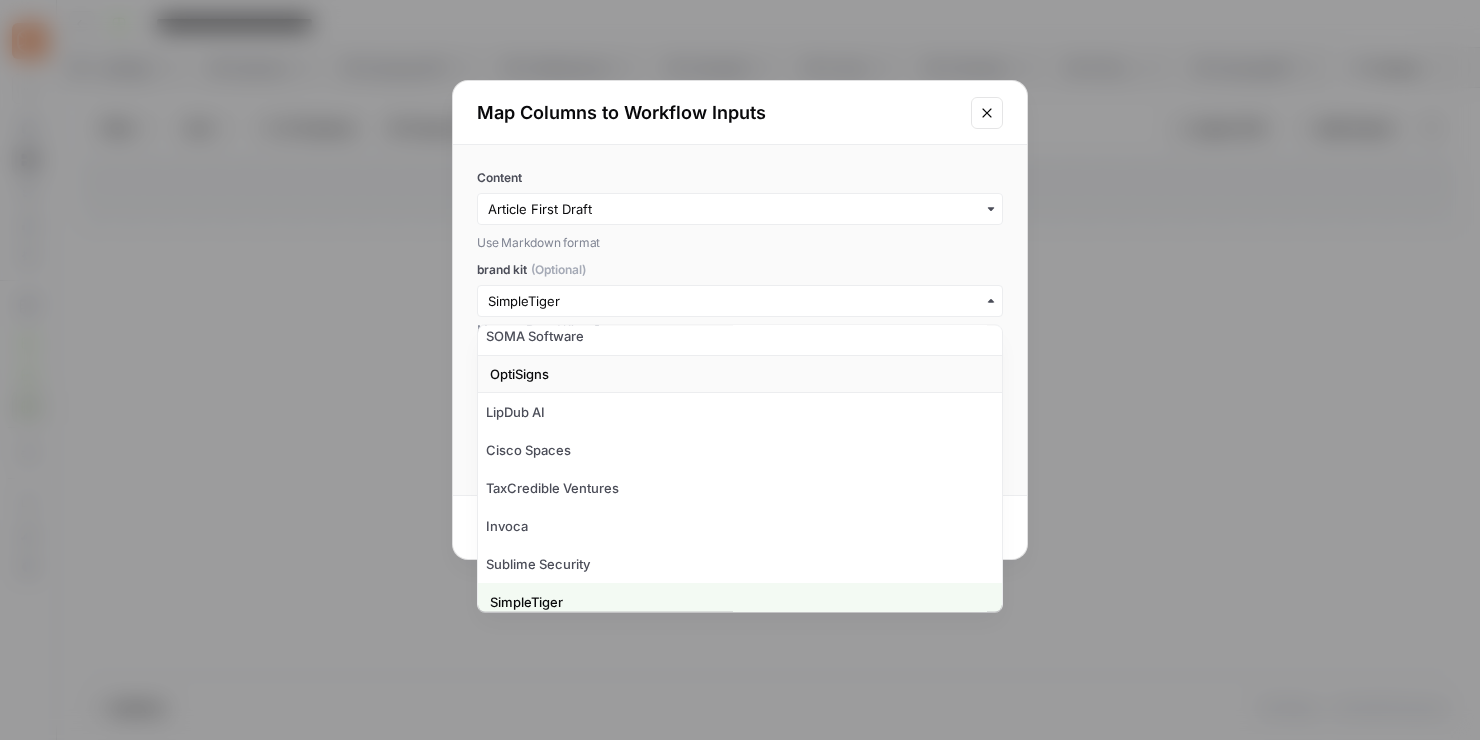 scroll, scrollTop: 535, scrollLeft: 0, axis: vertical 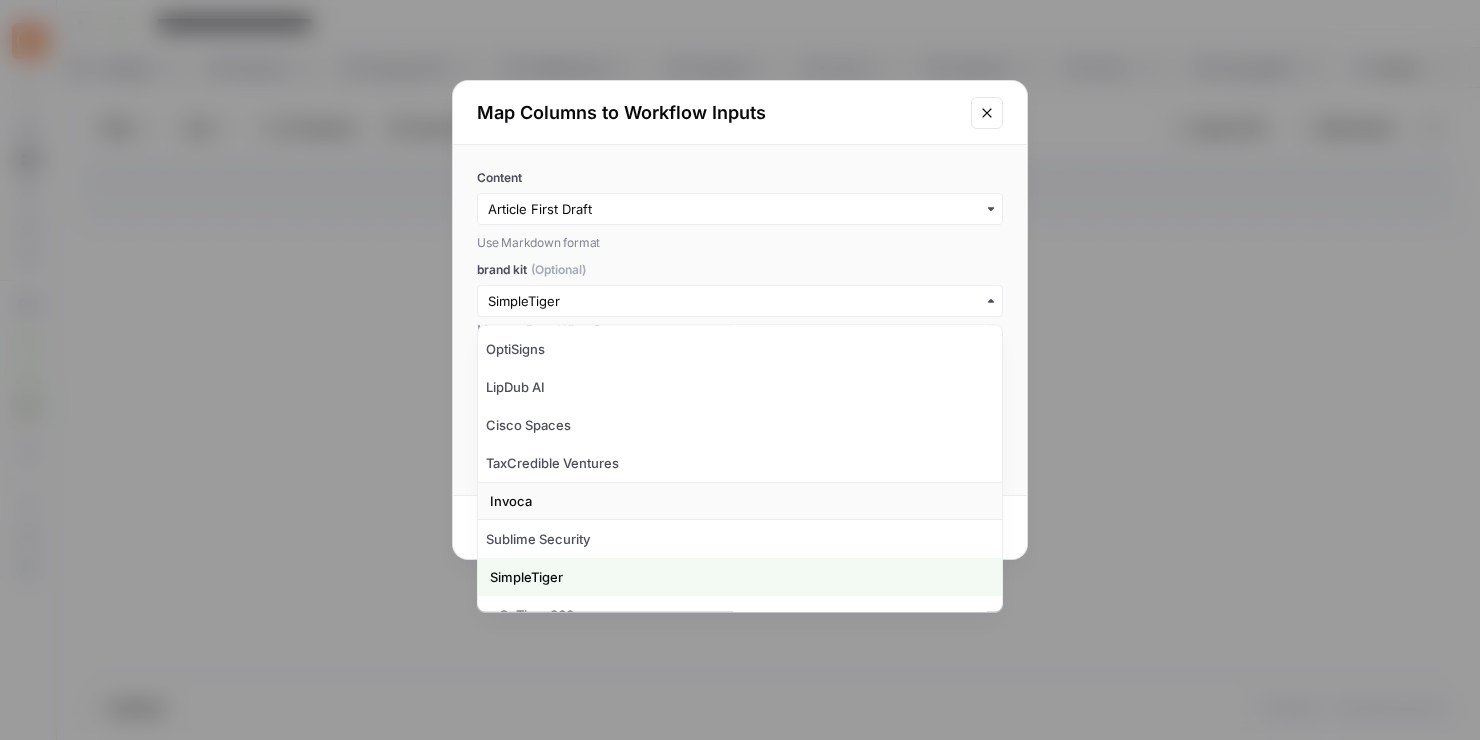 click on "Invoca" at bounding box center (740, 502) 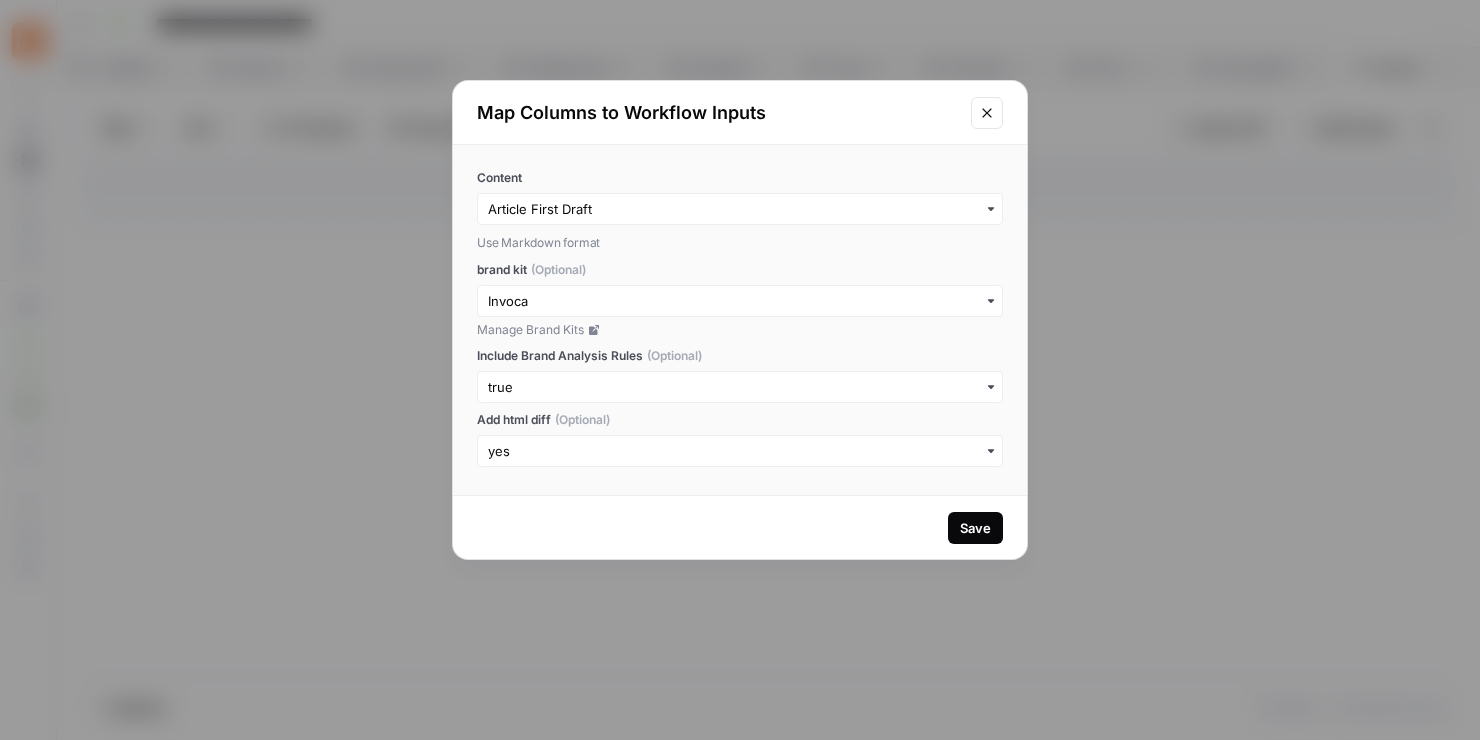 click on "Save" at bounding box center [975, 528] 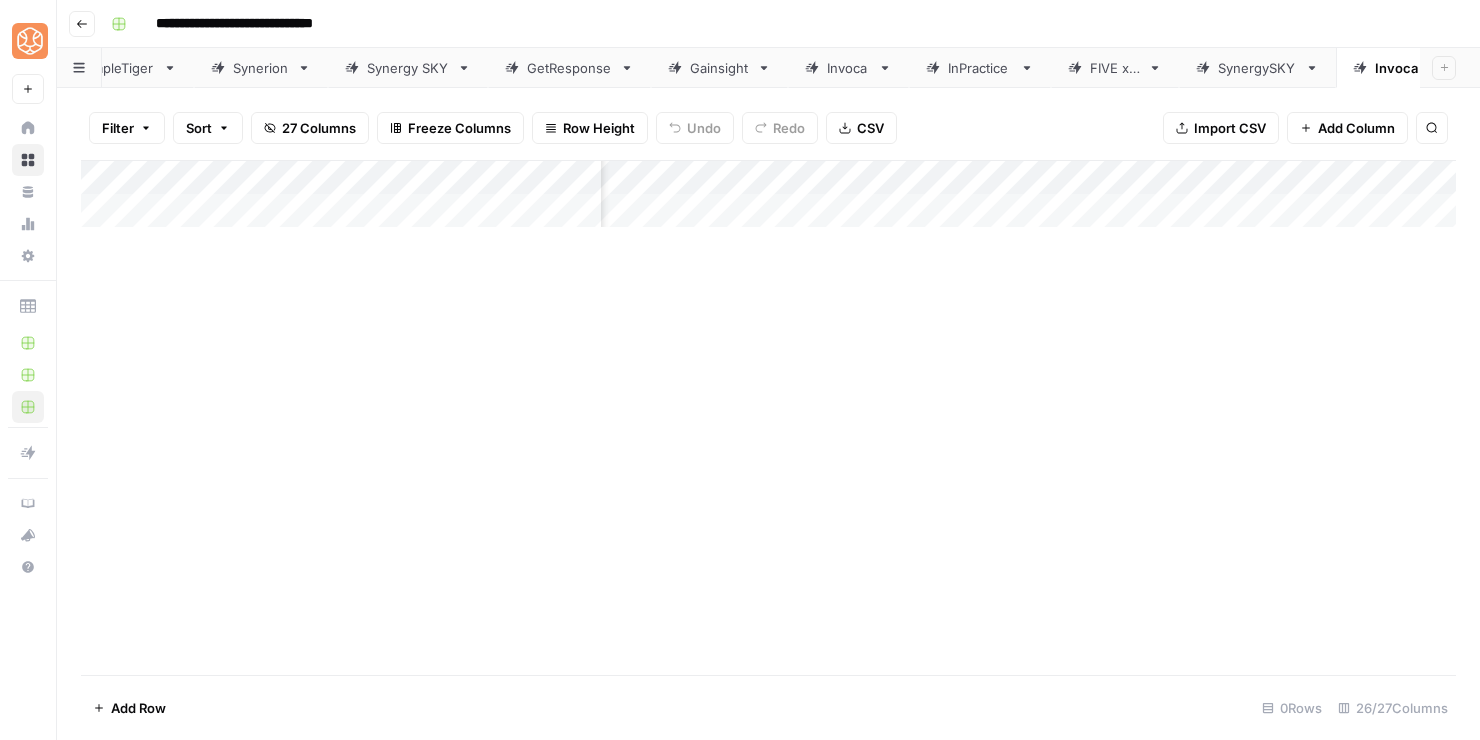 scroll, scrollTop: 0, scrollLeft: 2827, axis: horizontal 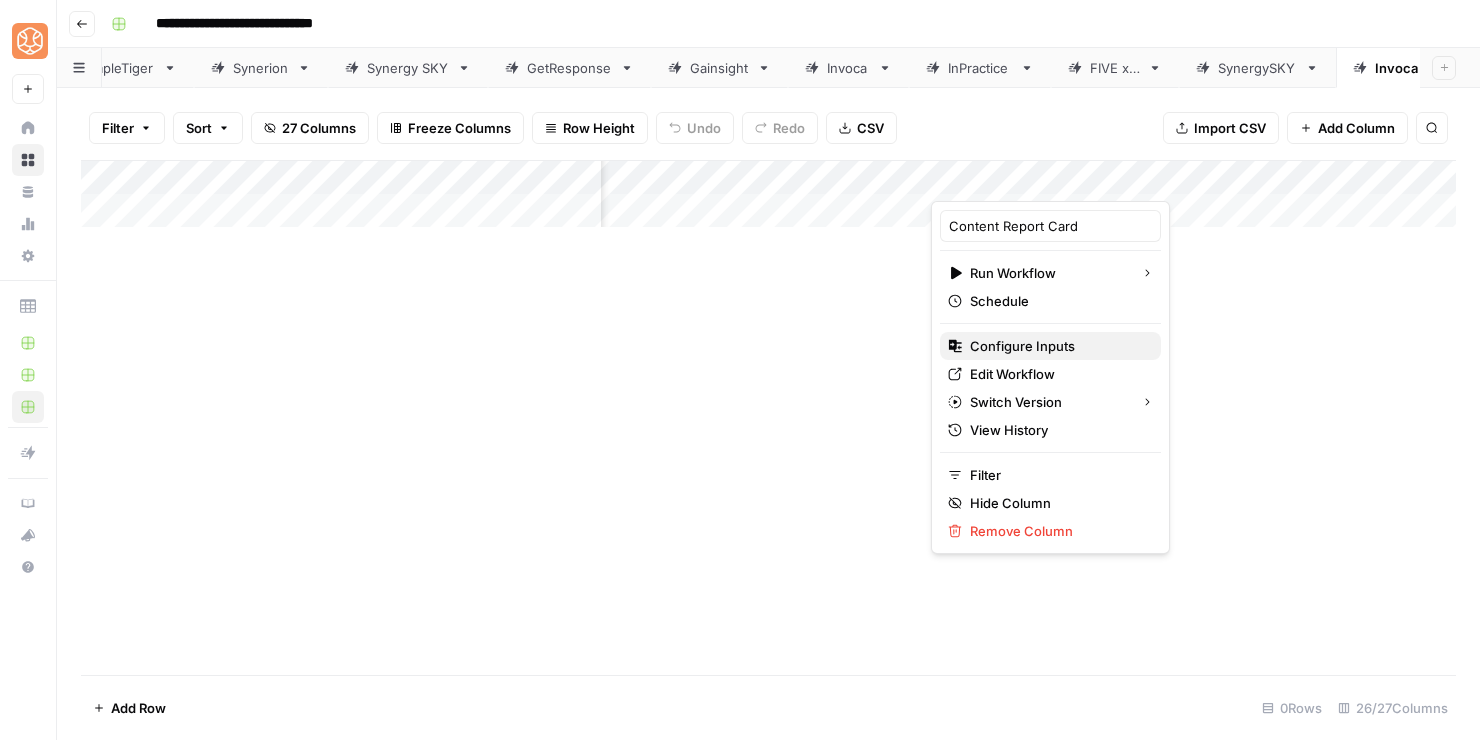 click on "Configure Inputs" at bounding box center (1022, 346) 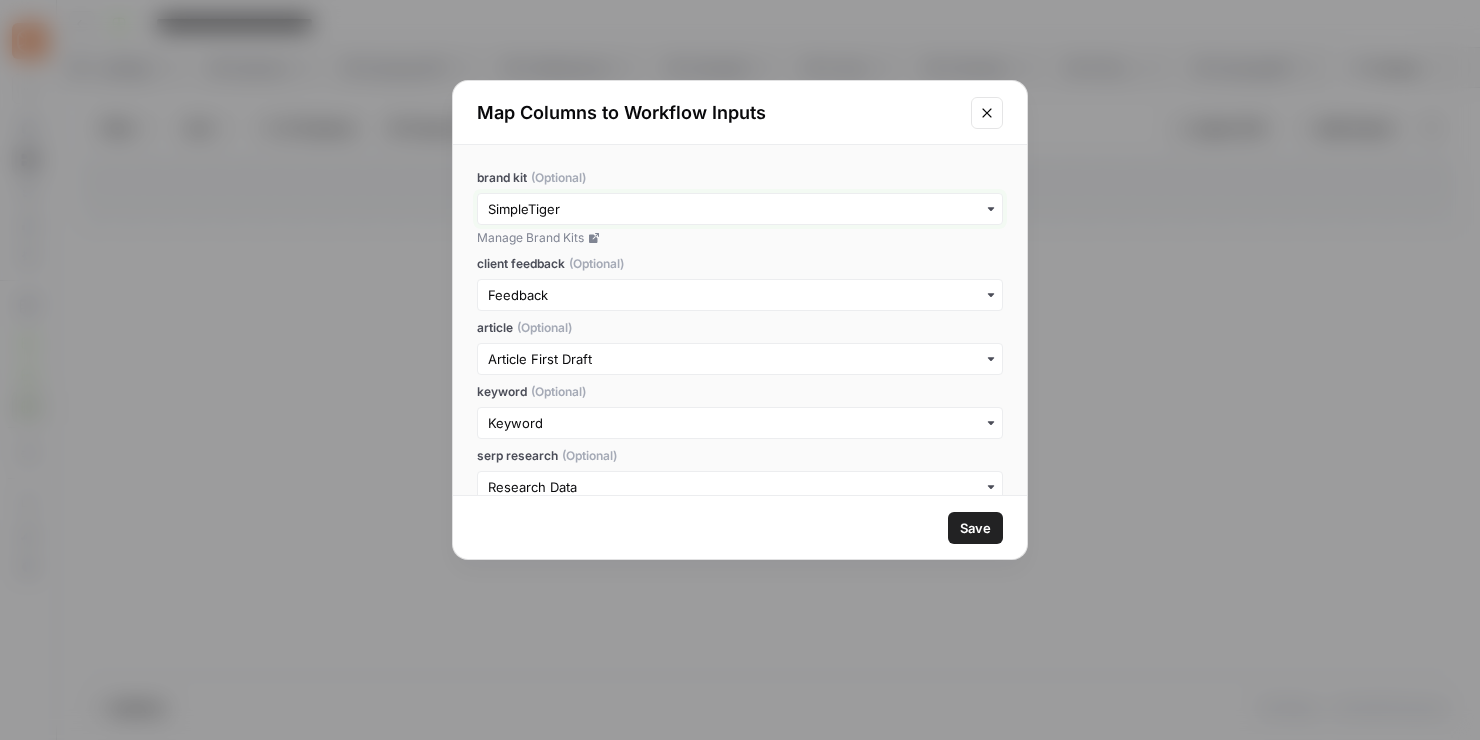 click on "brand kit (Optional)" at bounding box center (740, 209) 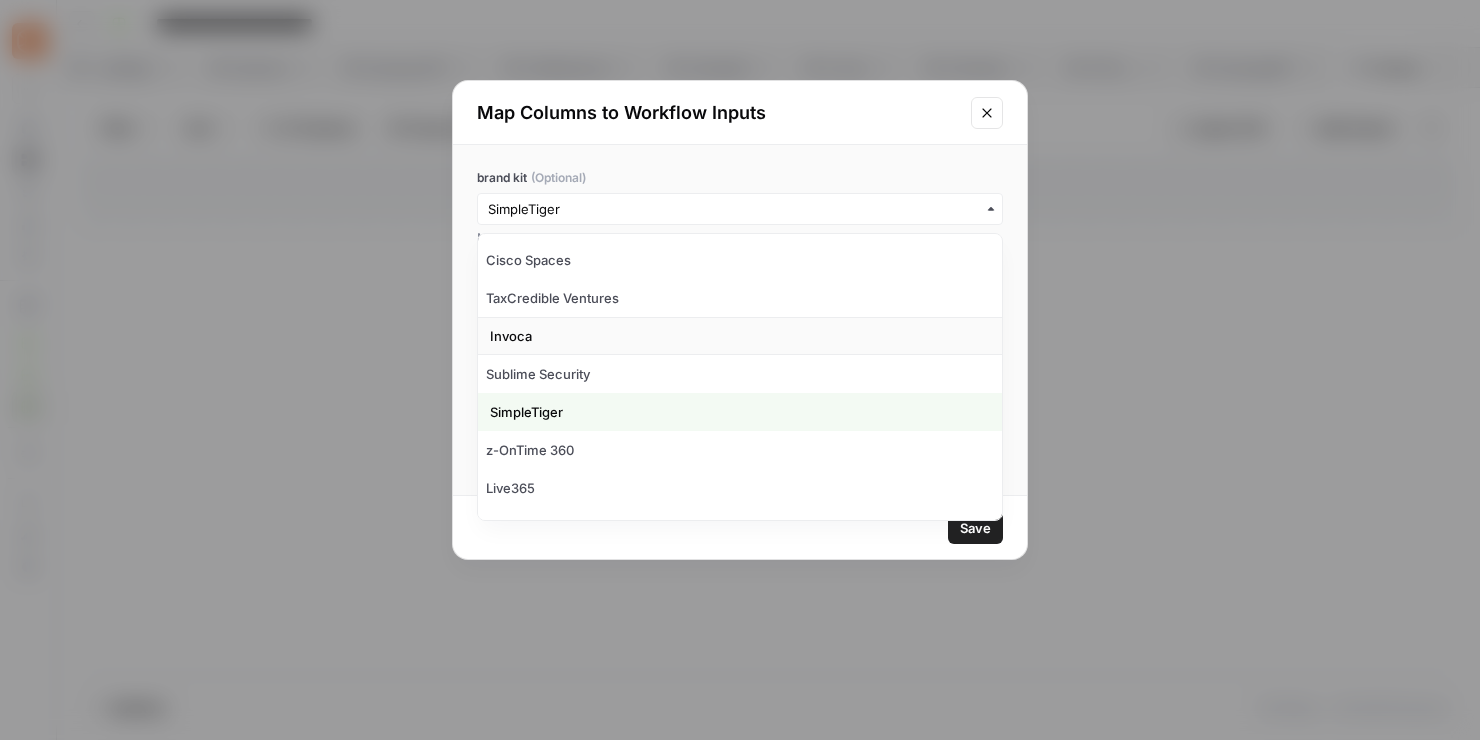 scroll, scrollTop: 606, scrollLeft: 0, axis: vertical 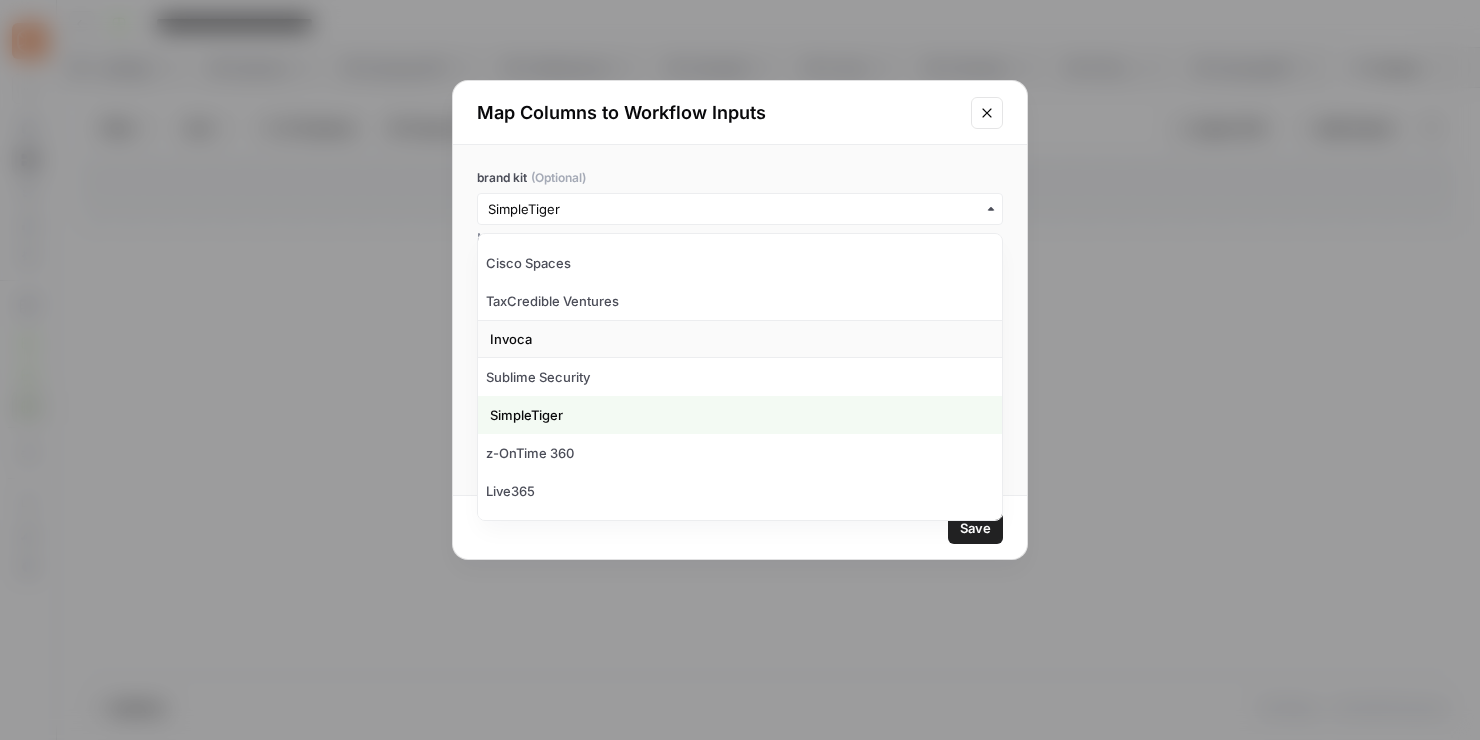 click on "Invoca" at bounding box center [740, 339] 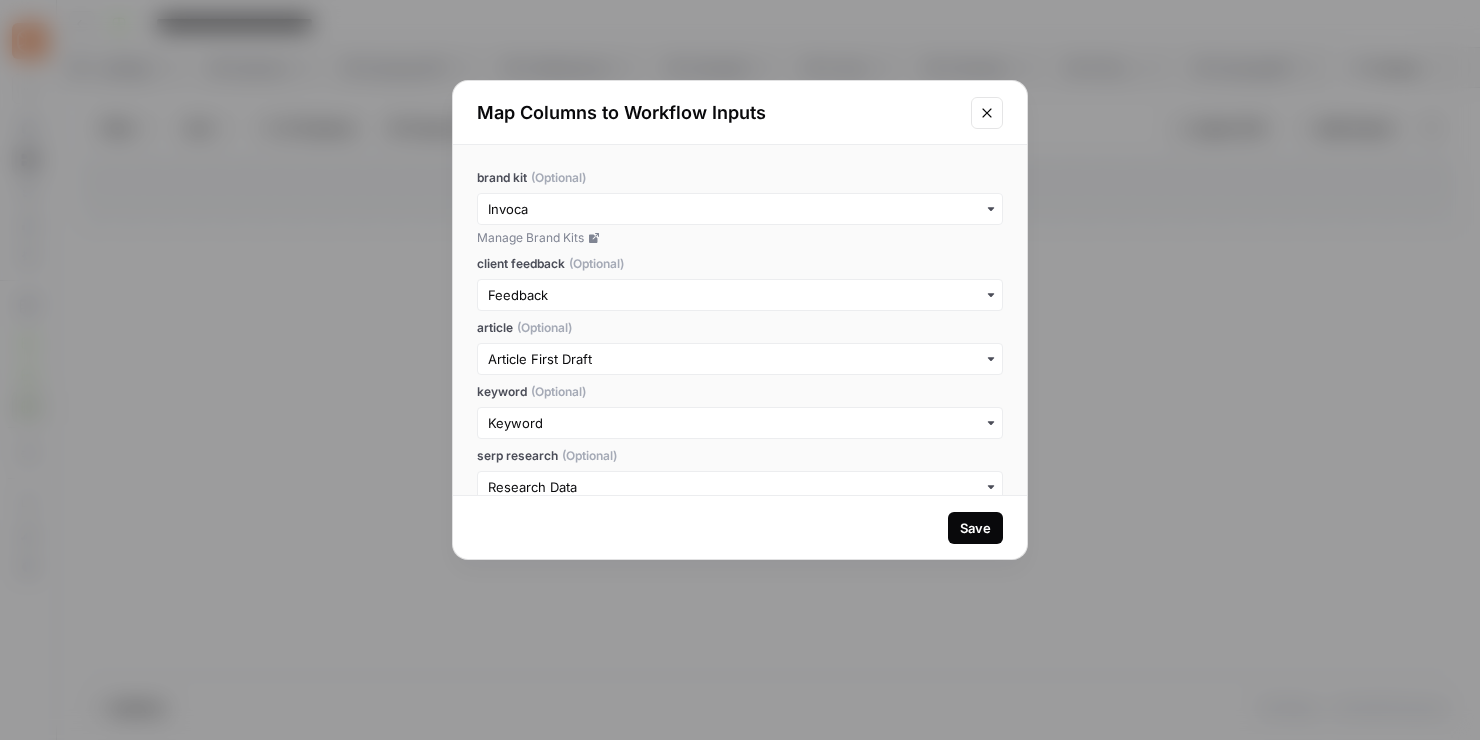 click on "Save" at bounding box center (975, 528) 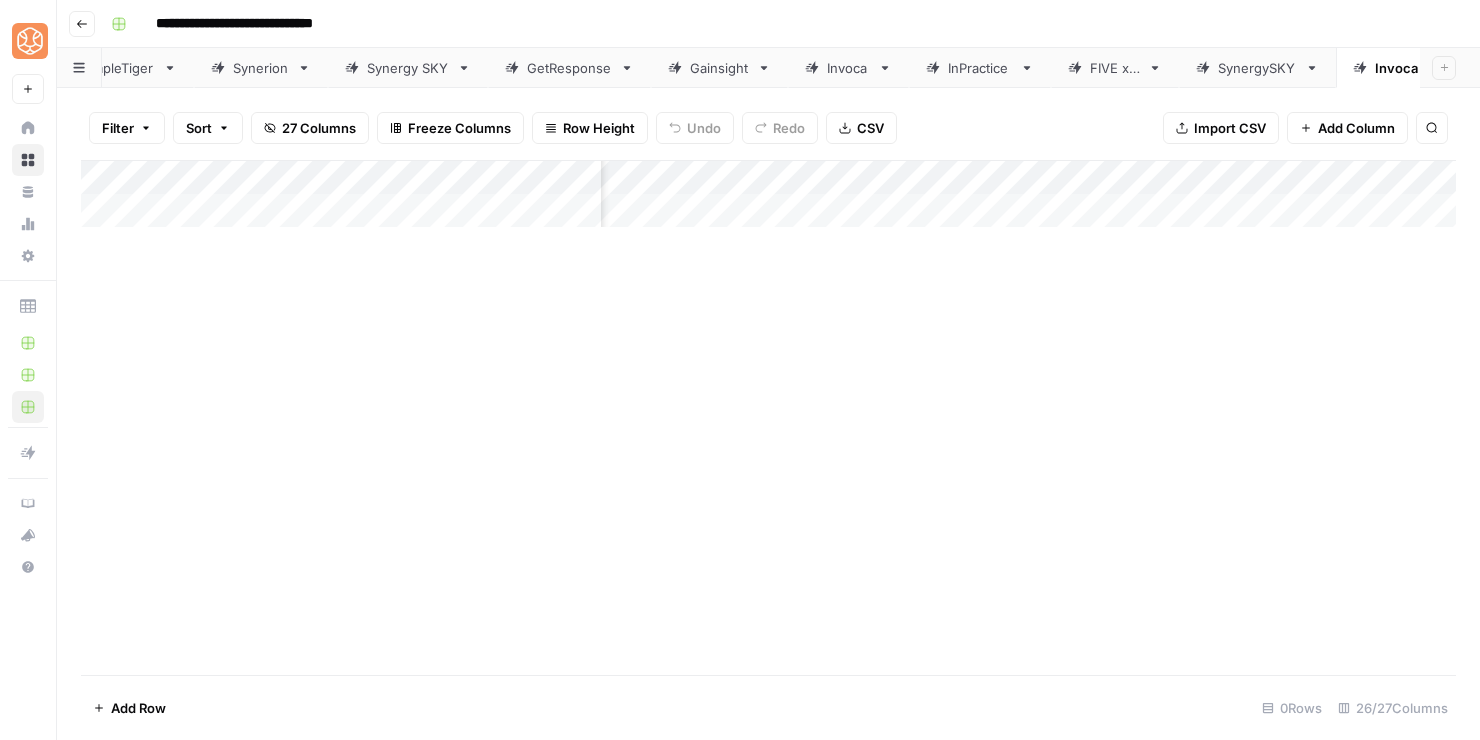 scroll, scrollTop: 0, scrollLeft: 1140, axis: horizontal 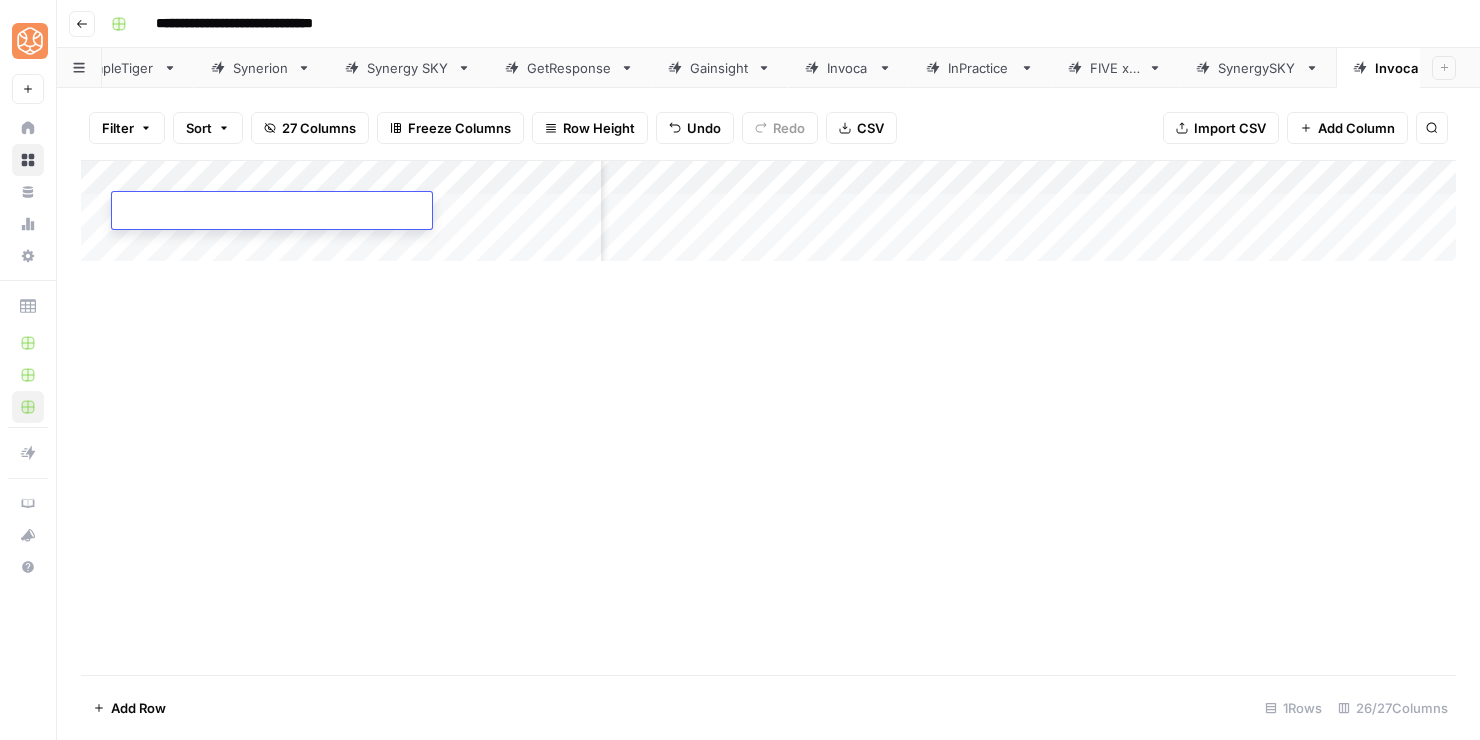 type on "**********" 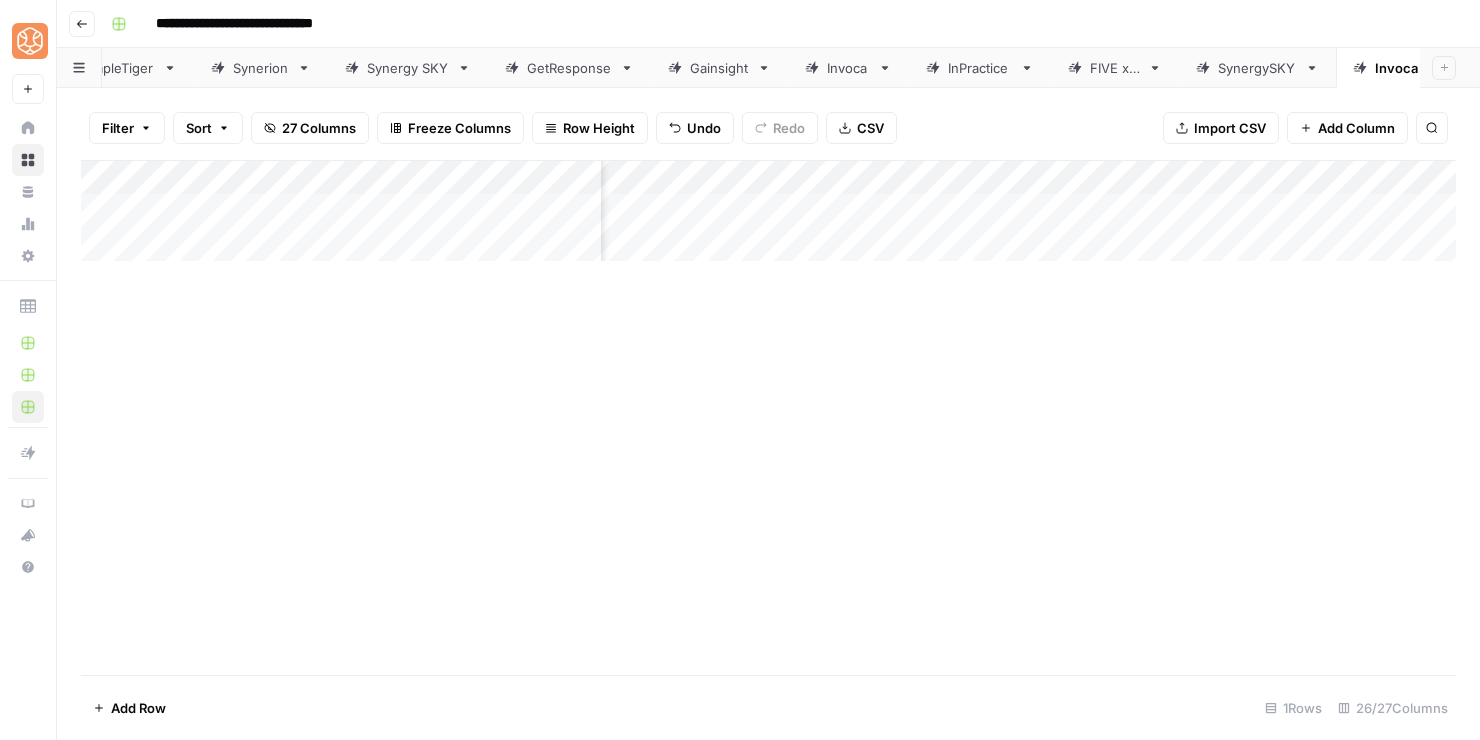 click on "Add Column" at bounding box center (768, 417) 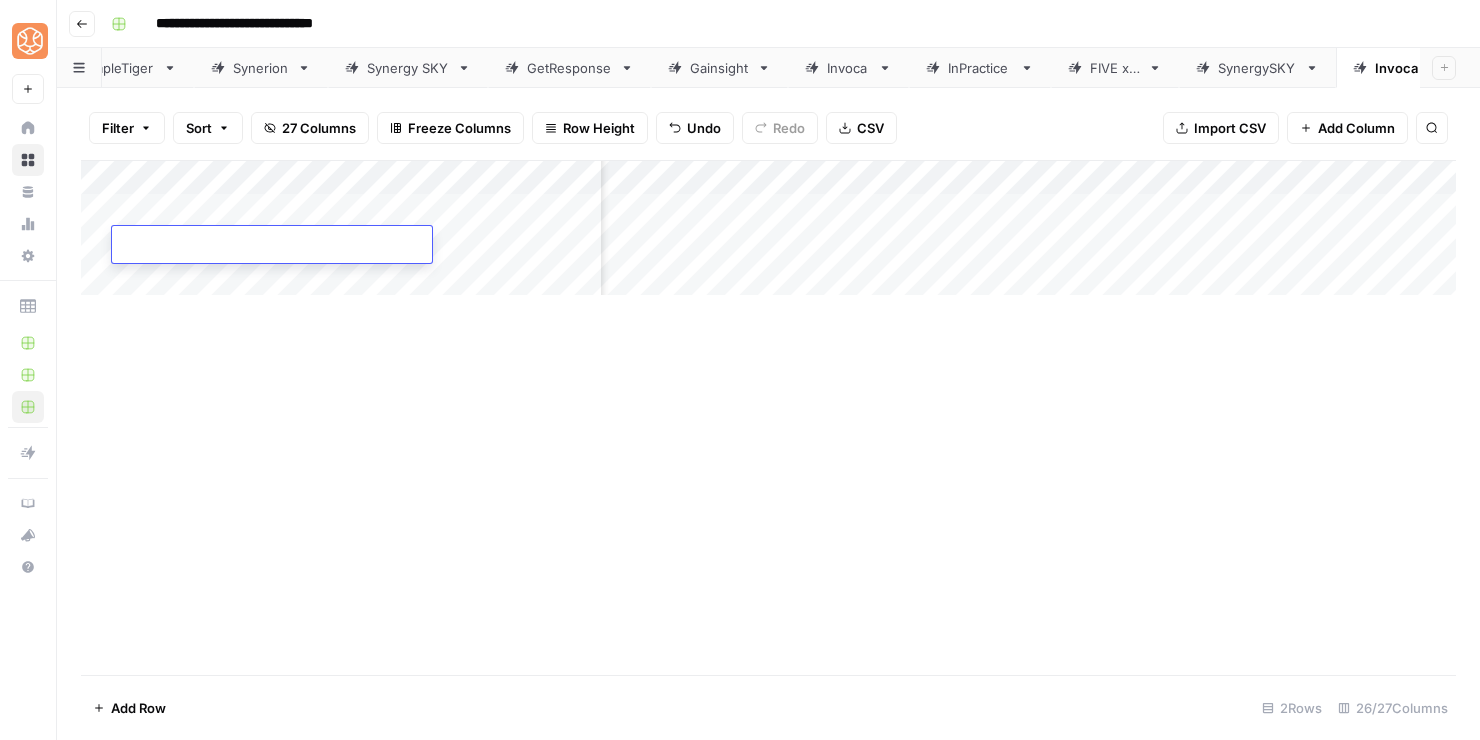 type on "**********" 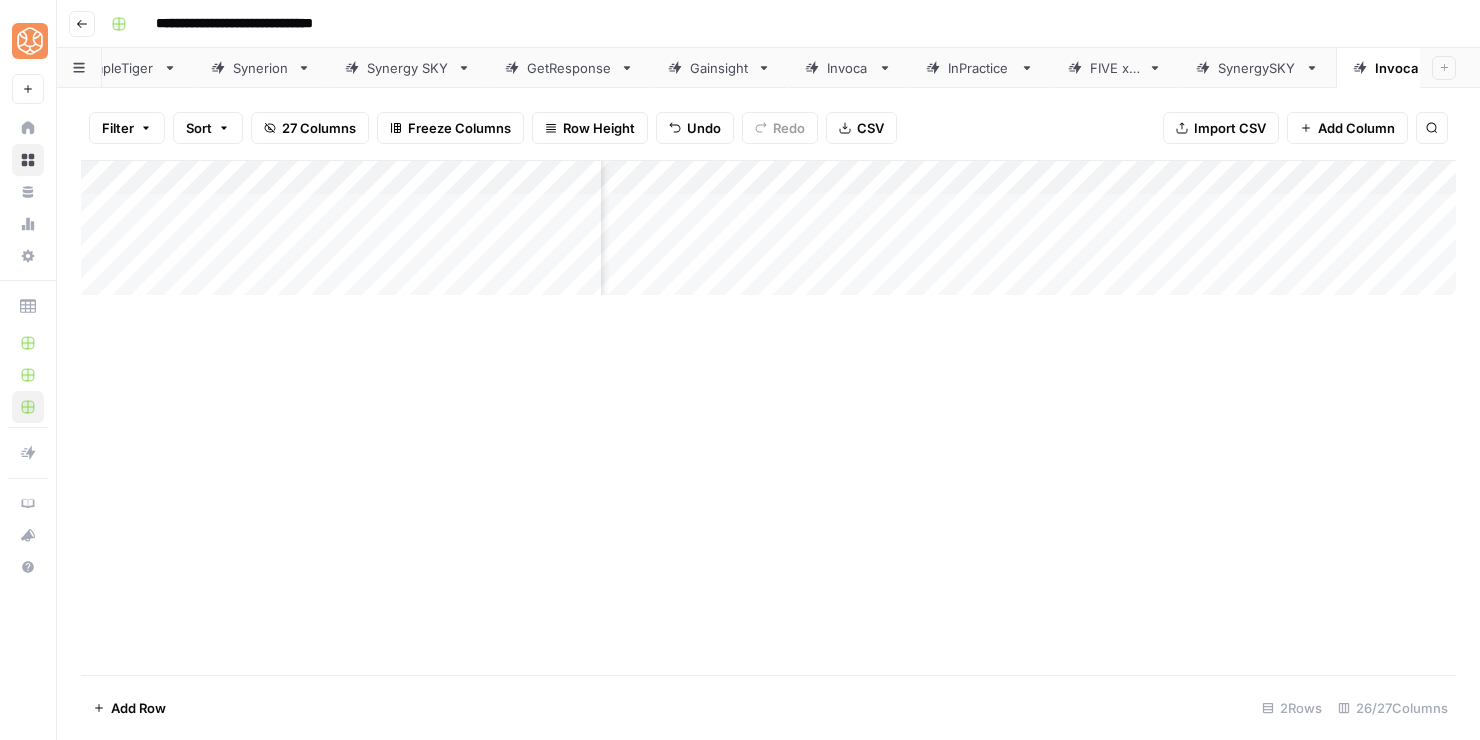 click on "Add Column" at bounding box center [768, 417] 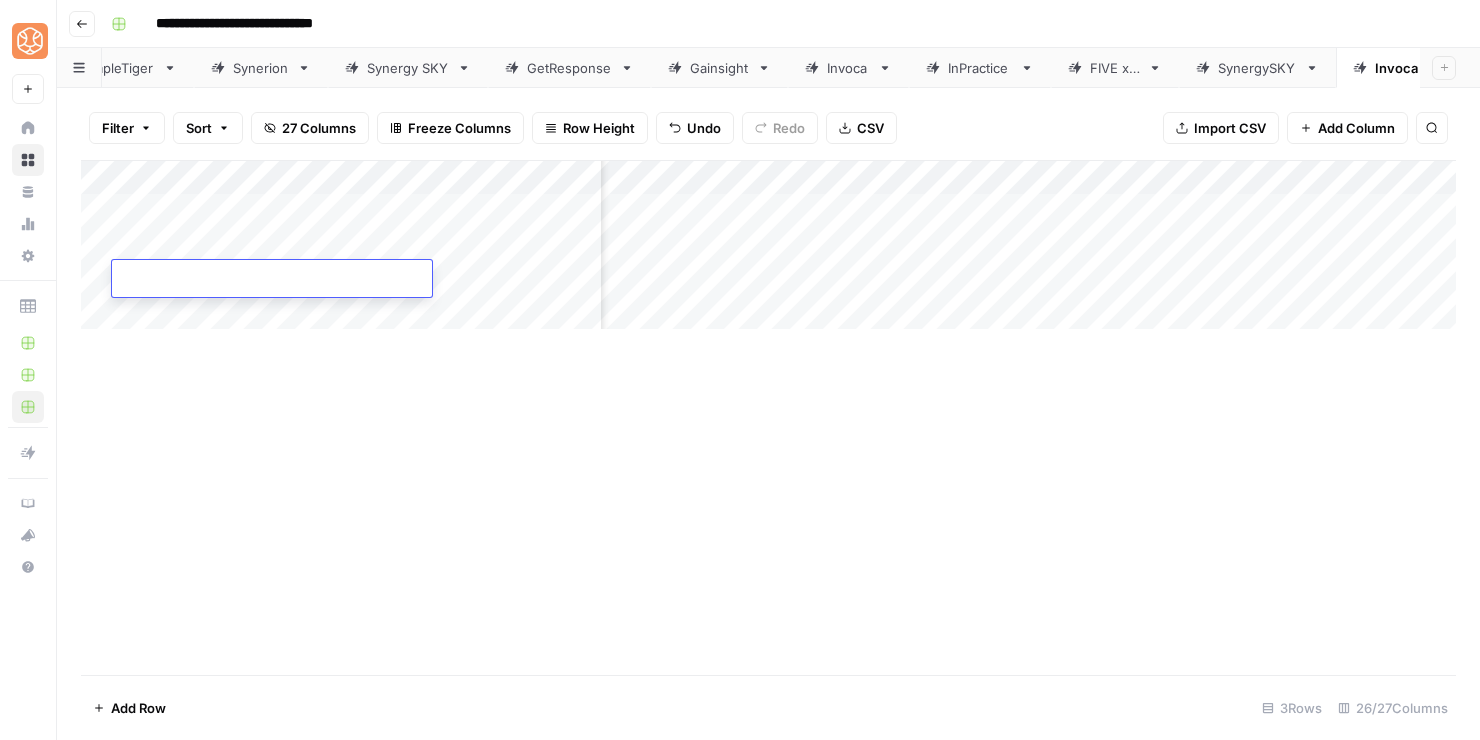 type on "**********" 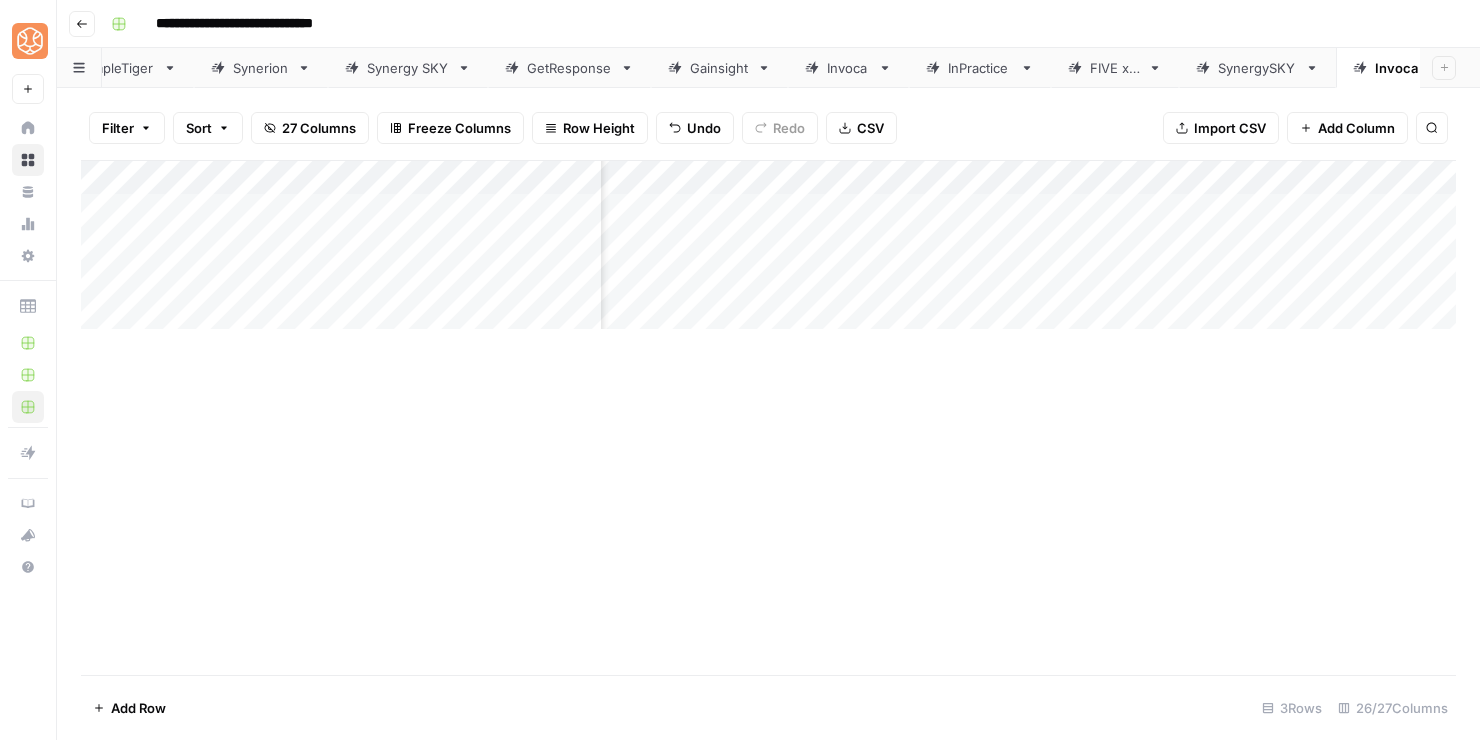 click on "Add Column" at bounding box center (768, 417) 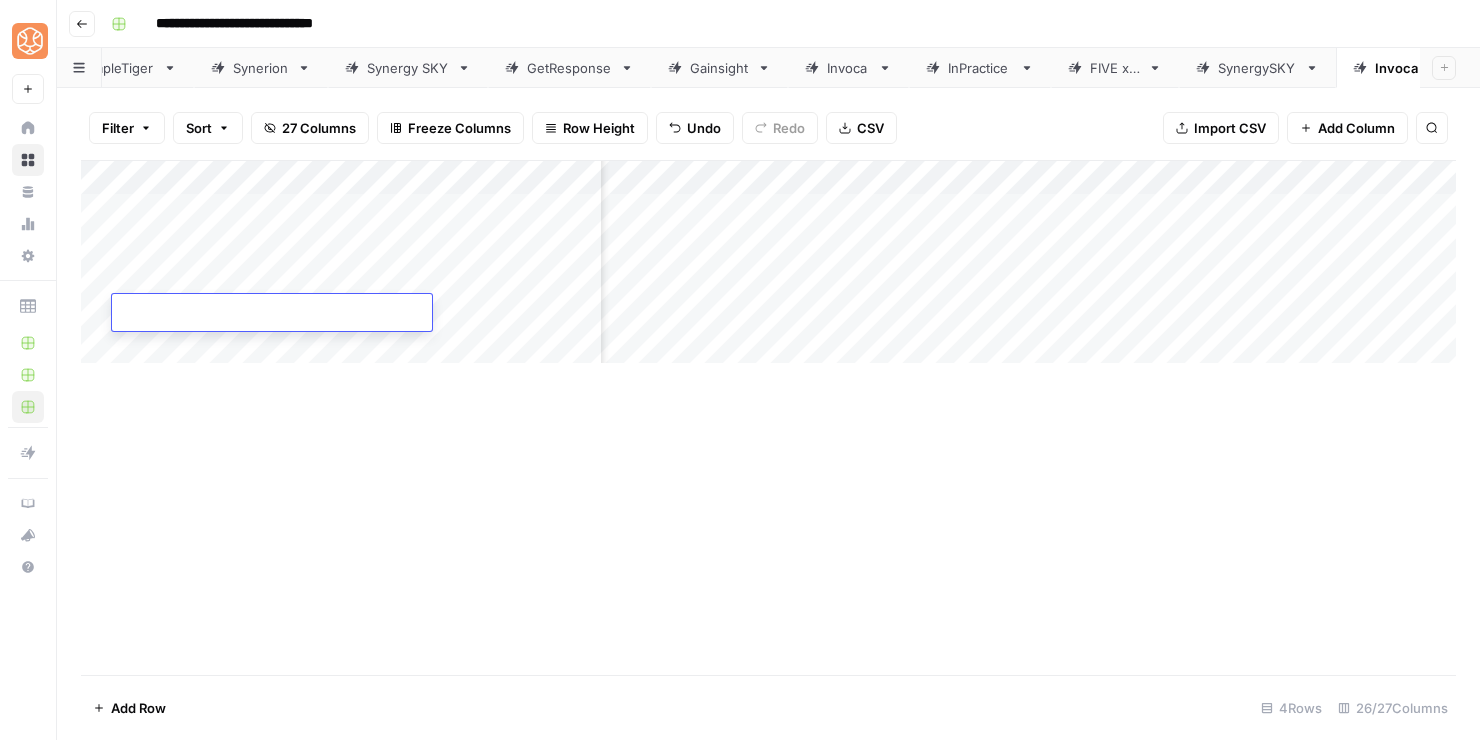 type on "**********" 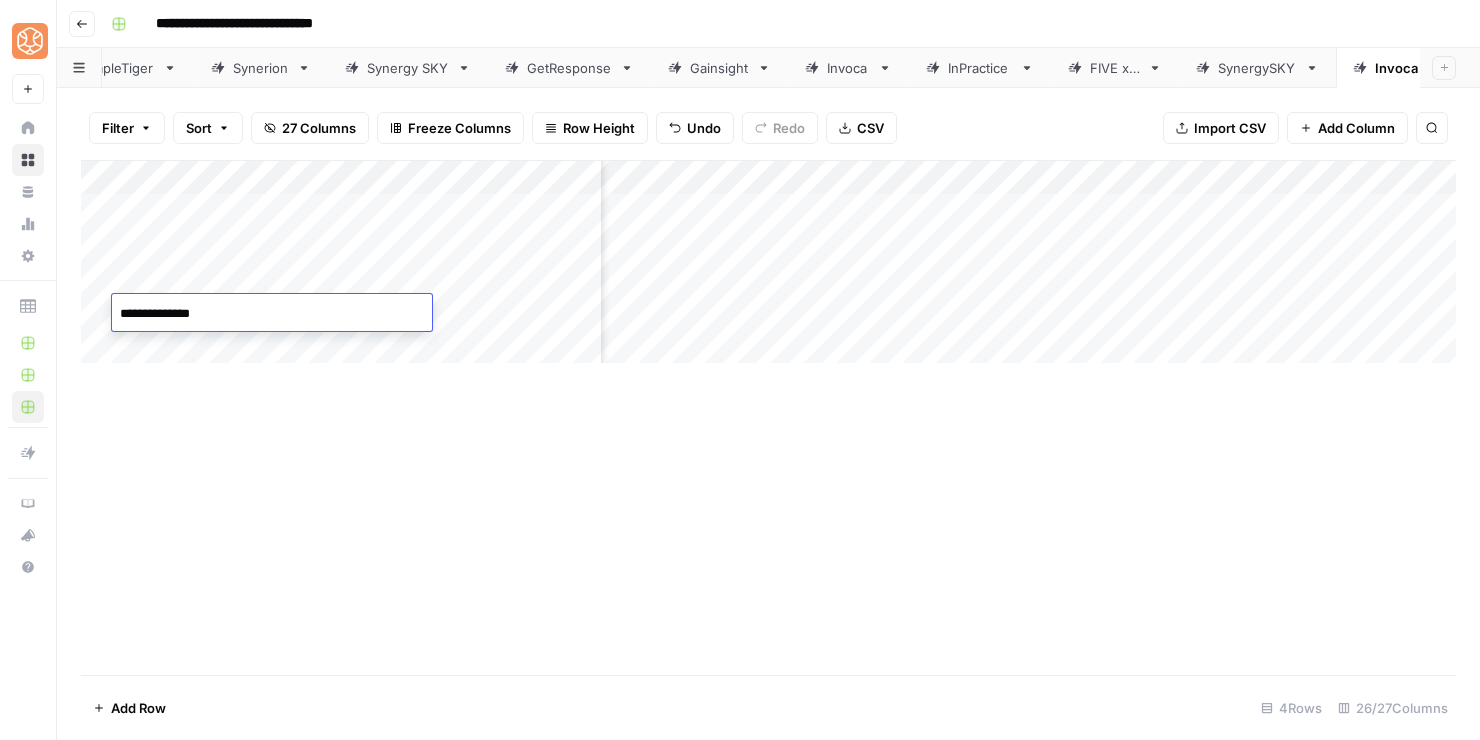 click on "Add Column" at bounding box center [768, 417] 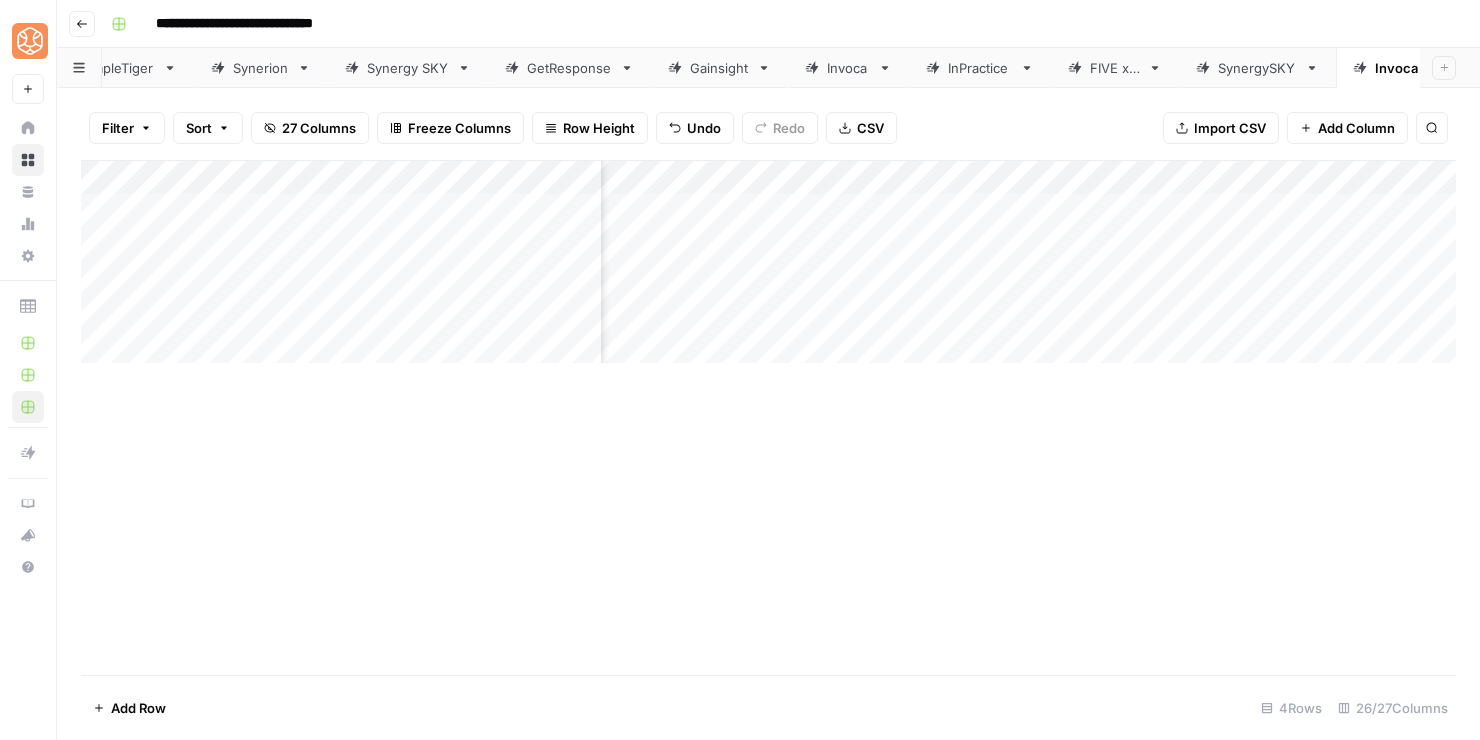 click on "Add Column" at bounding box center [768, 262] 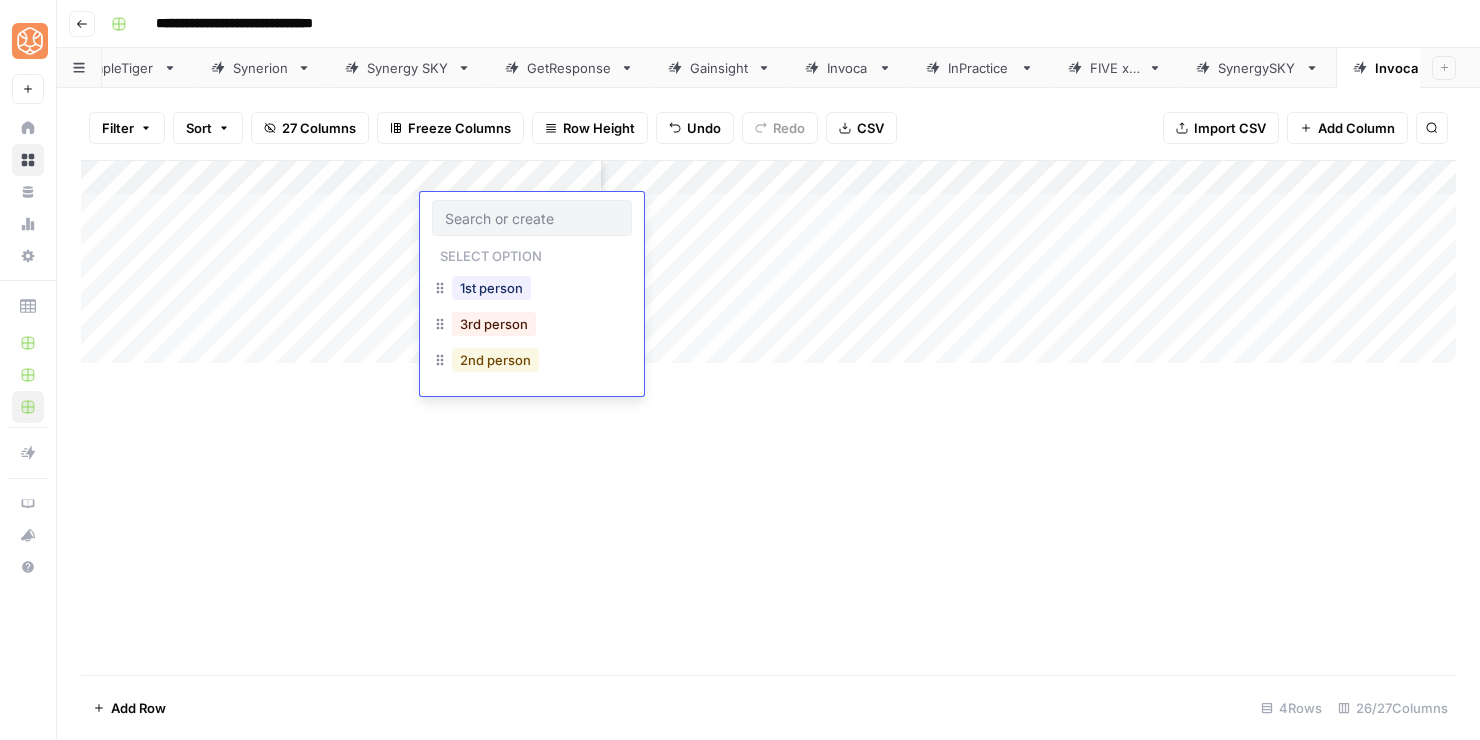 click on "2nd person" at bounding box center (495, 360) 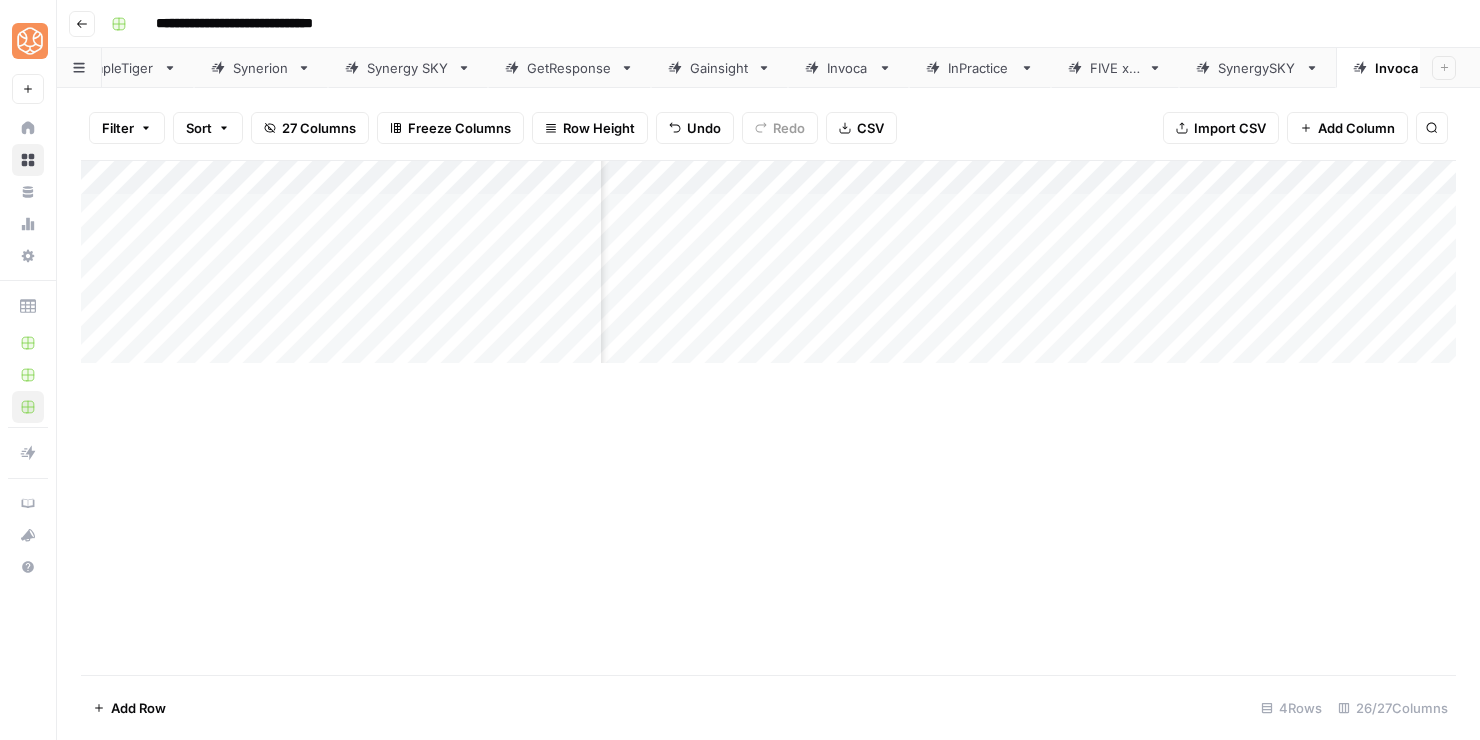drag, startPoint x: 596, startPoint y: 222, endPoint x: 588, endPoint y: 303, distance: 81.394104 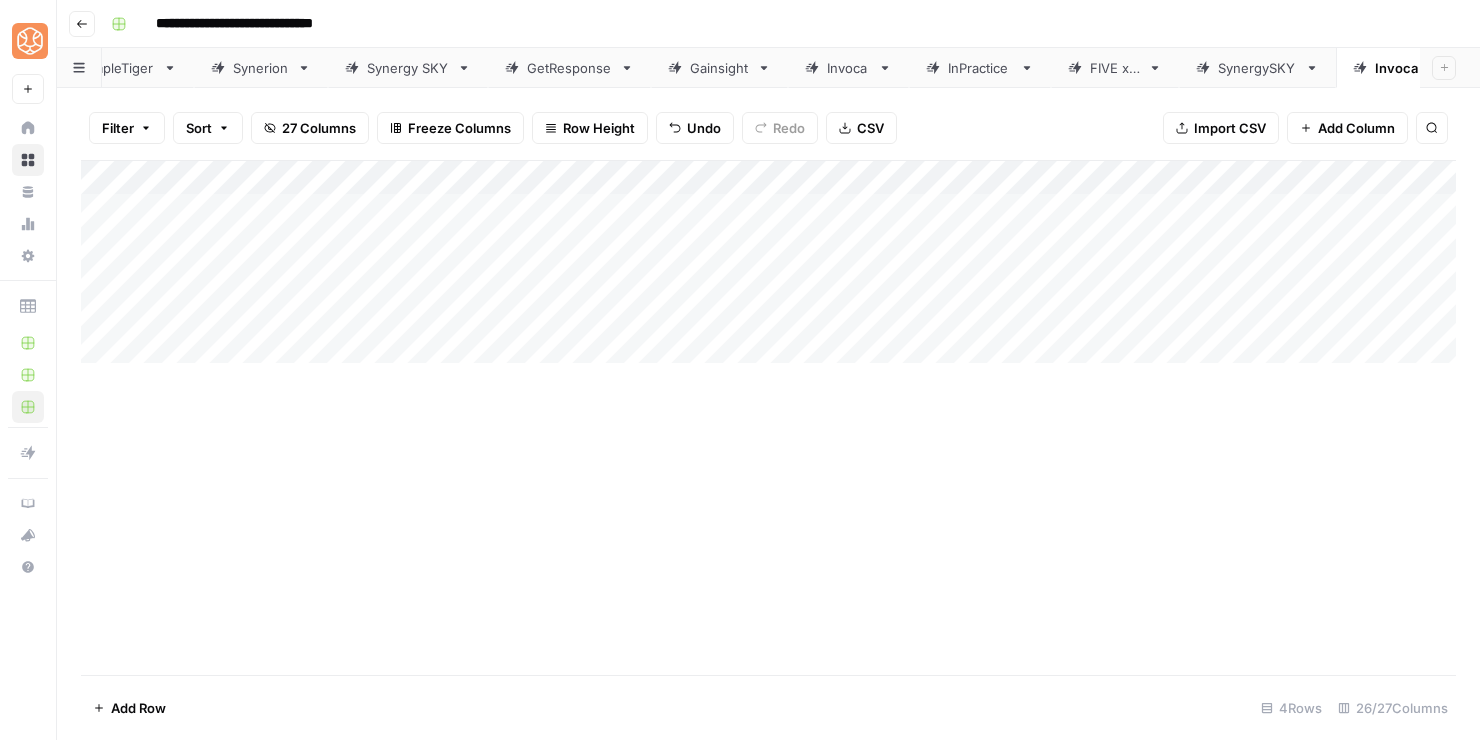 click on "Add Column" at bounding box center [768, 262] 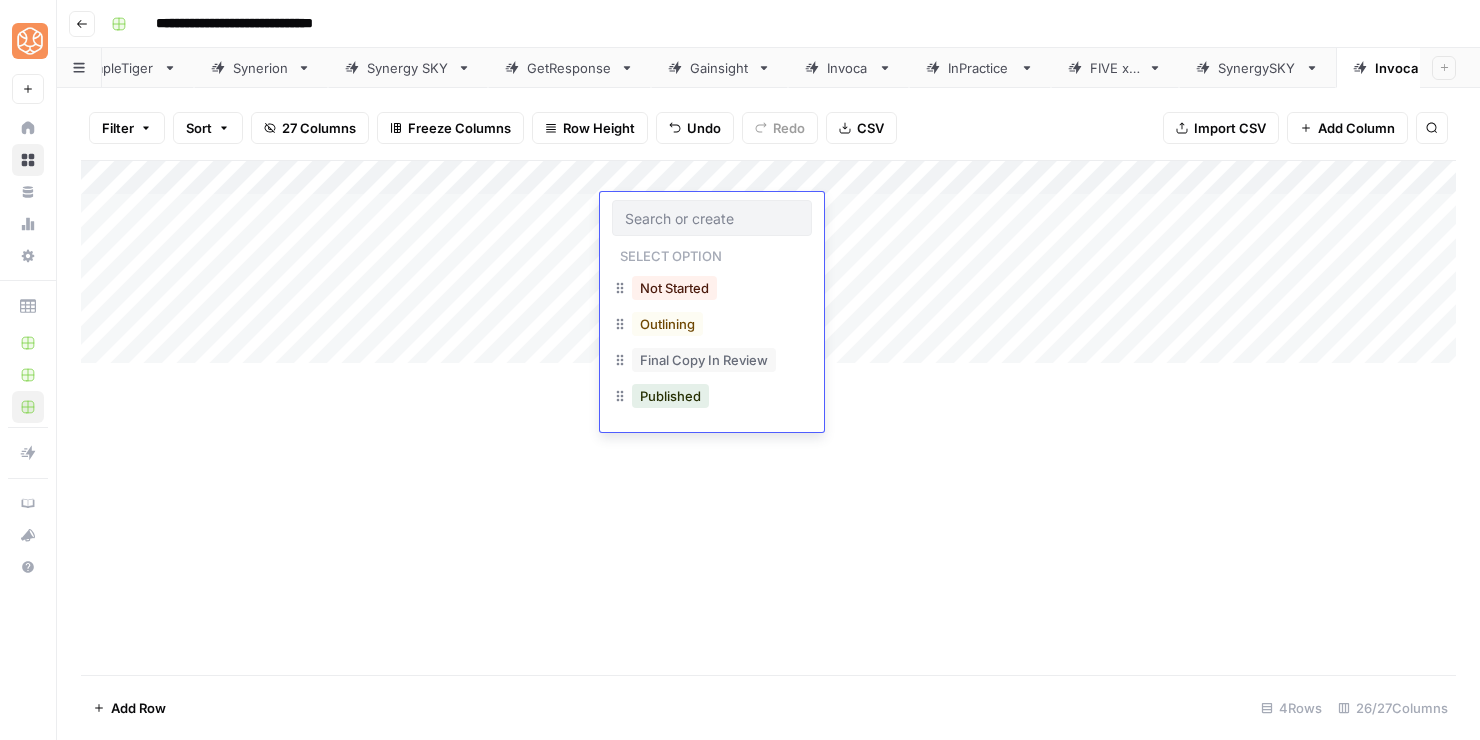 click on "Add Column" at bounding box center [768, 417] 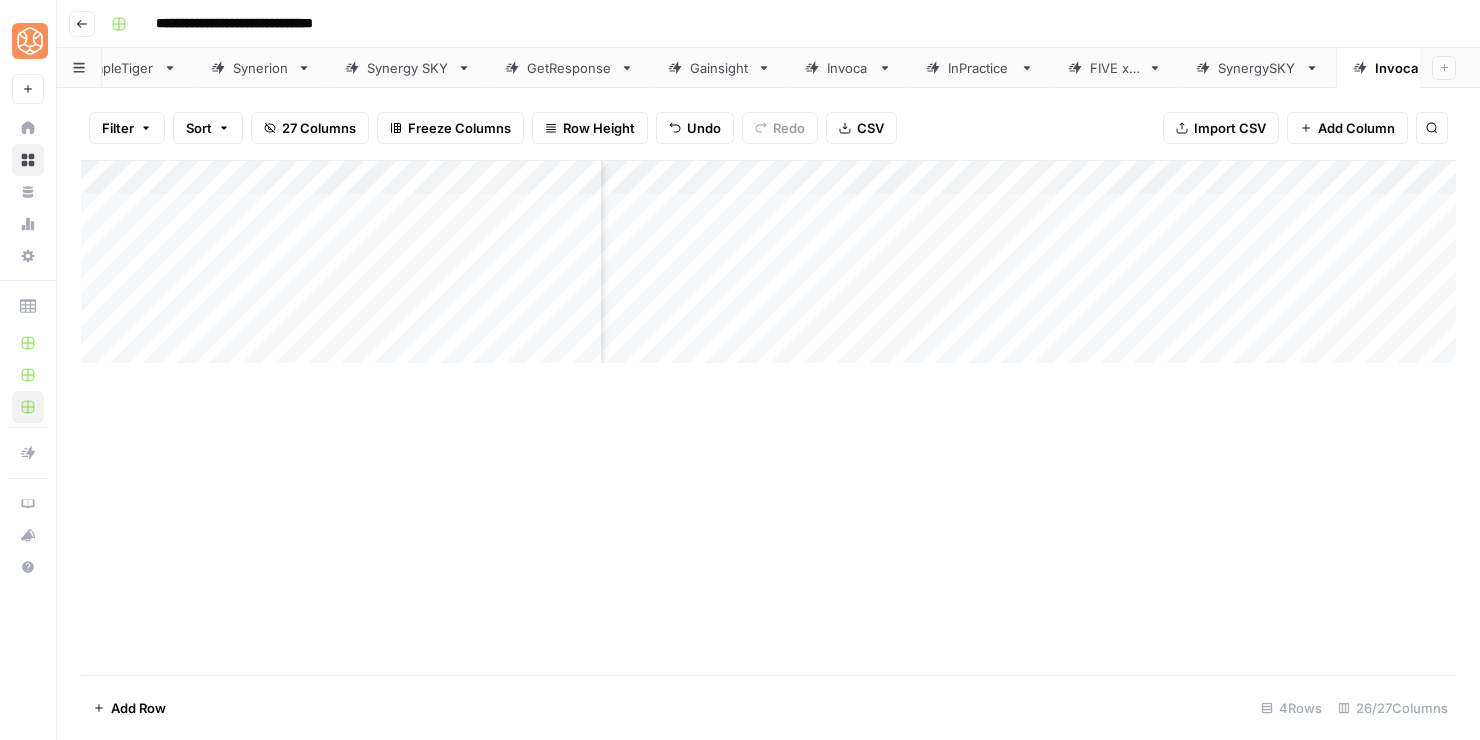 scroll, scrollTop: 0, scrollLeft: 1590, axis: horizontal 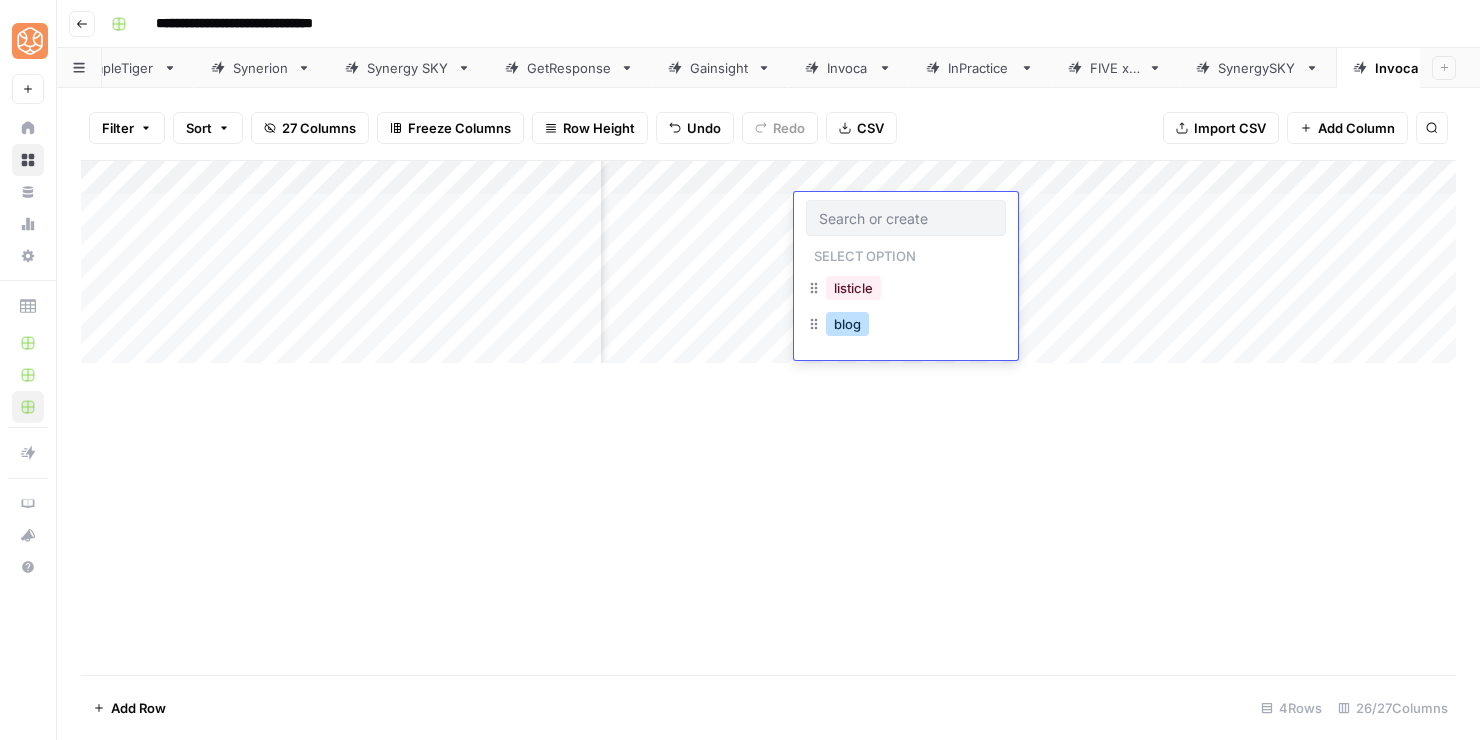 click on "blog" at bounding box center (847, 324) 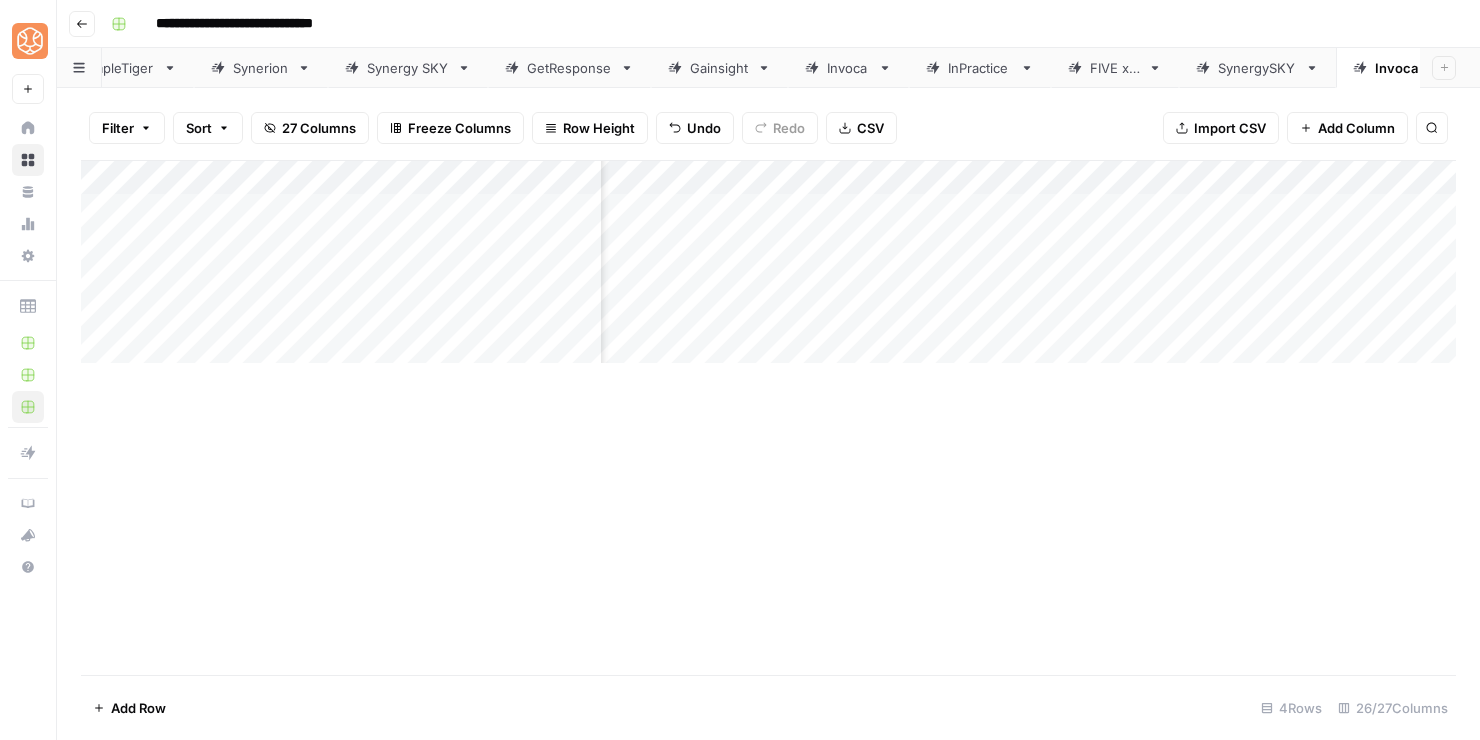 drag, startPoint x: 972, startPoint y: 221, endPoint x: 975, endPoint y: 311, distance: 90.04999 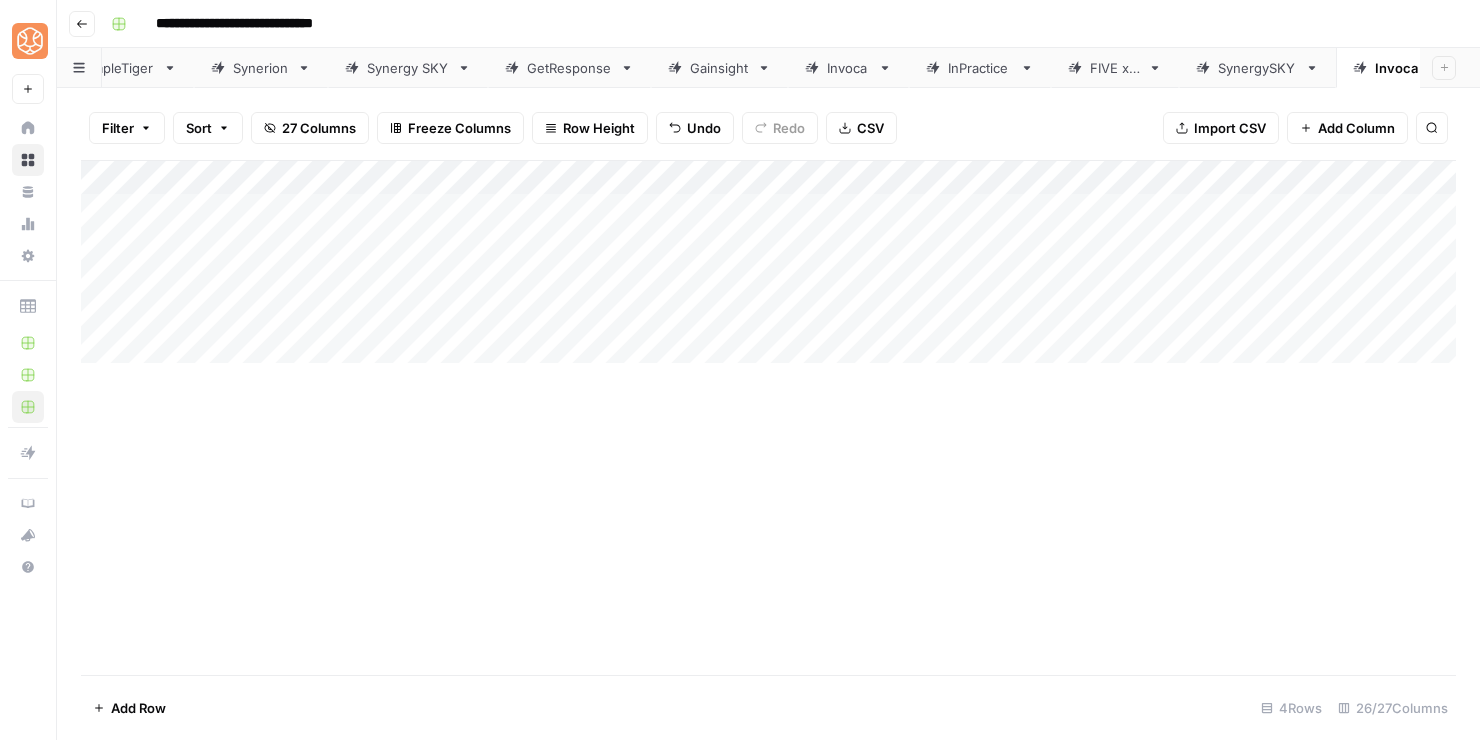 scroll, scrollTop: 0, scrollLeft: 0, axis: both 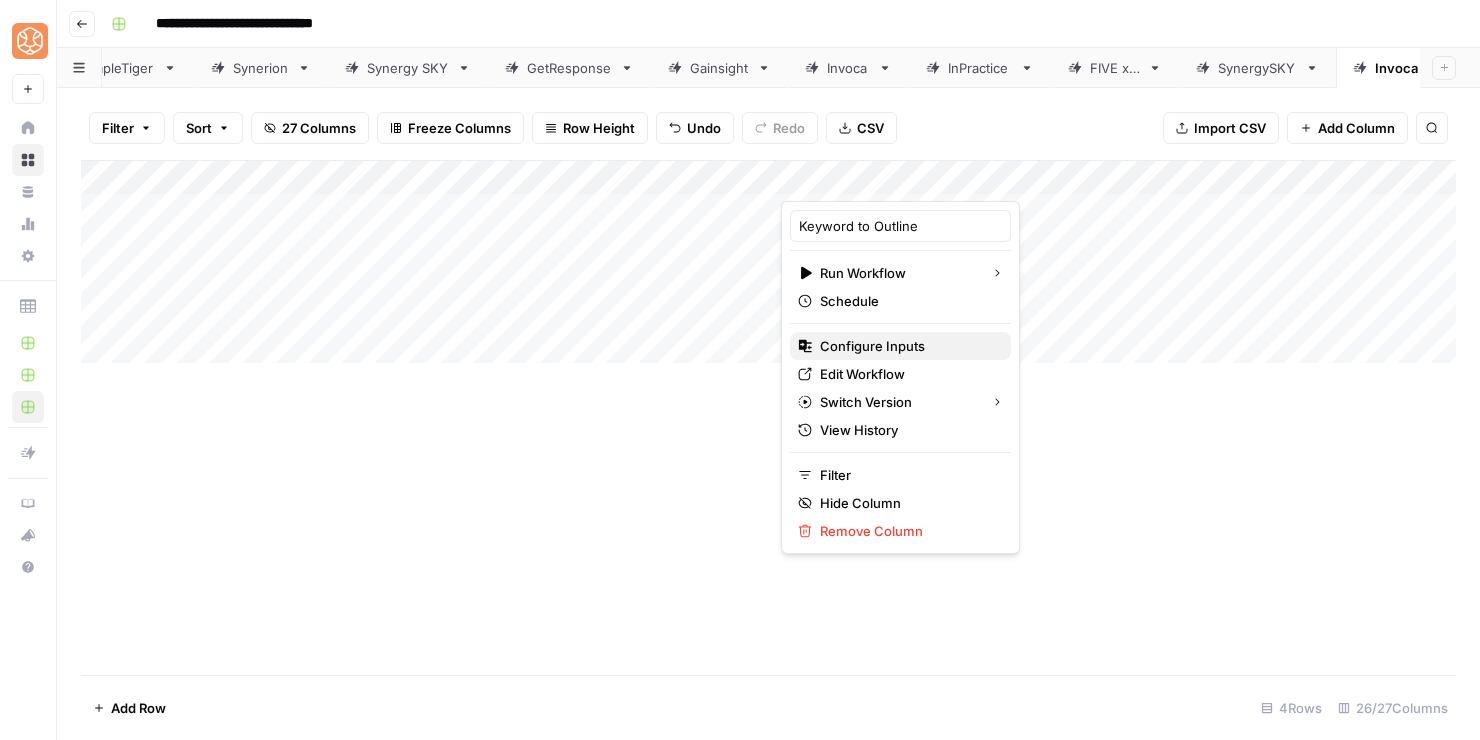 click on "Configure Inputs" at bounding box center (872, 346) 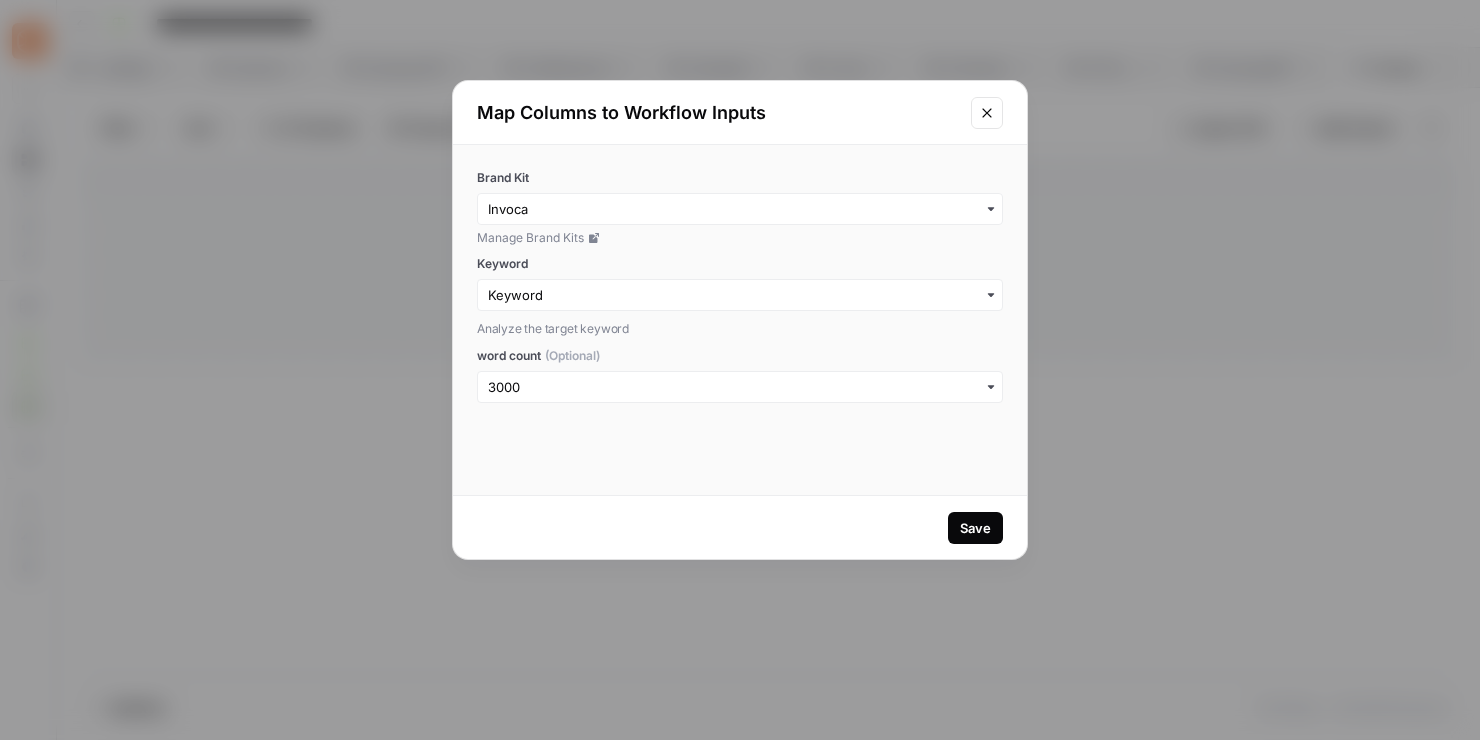 click on "Save" at bounding box center (975, 528) 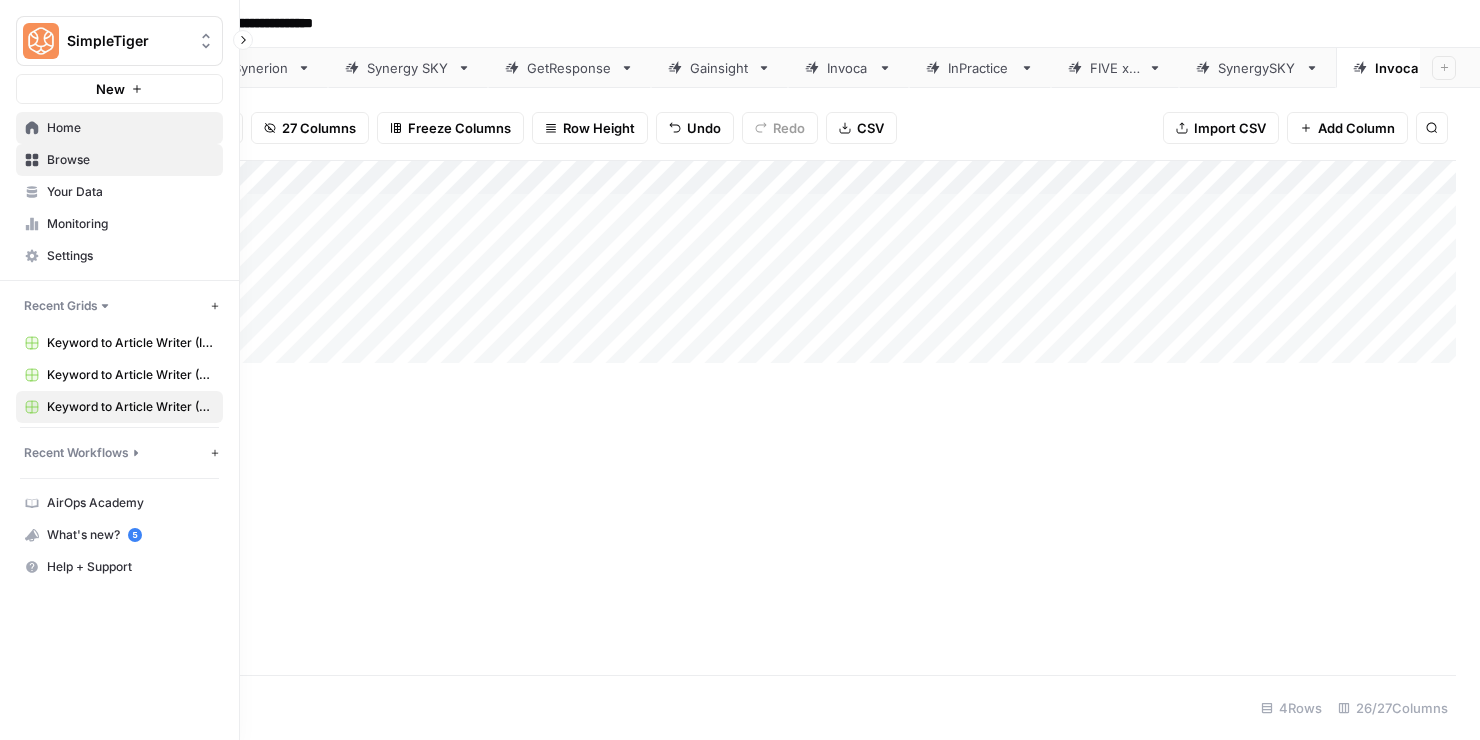 click on "Home" at bounding box center (119, 128) 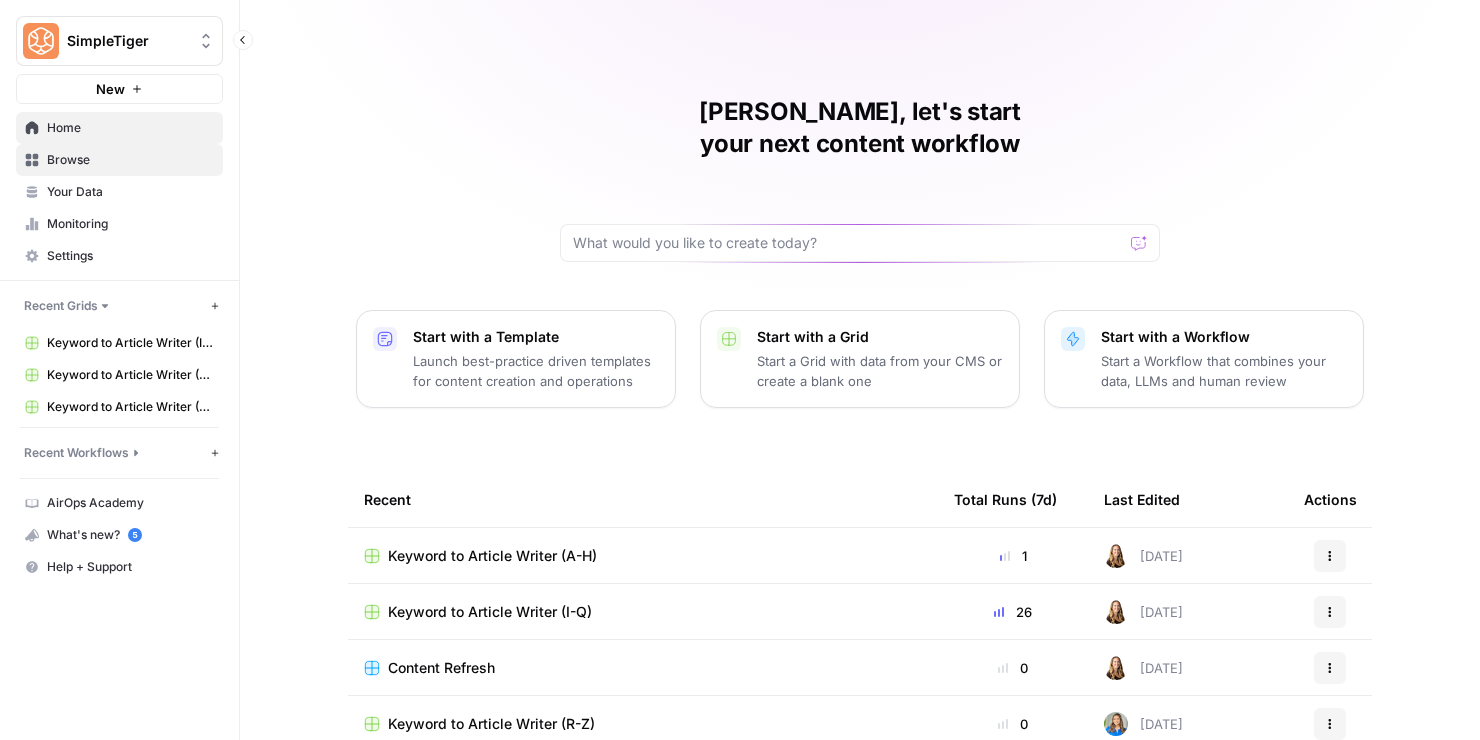 click on "Browse" at bounding box center [130, 160] 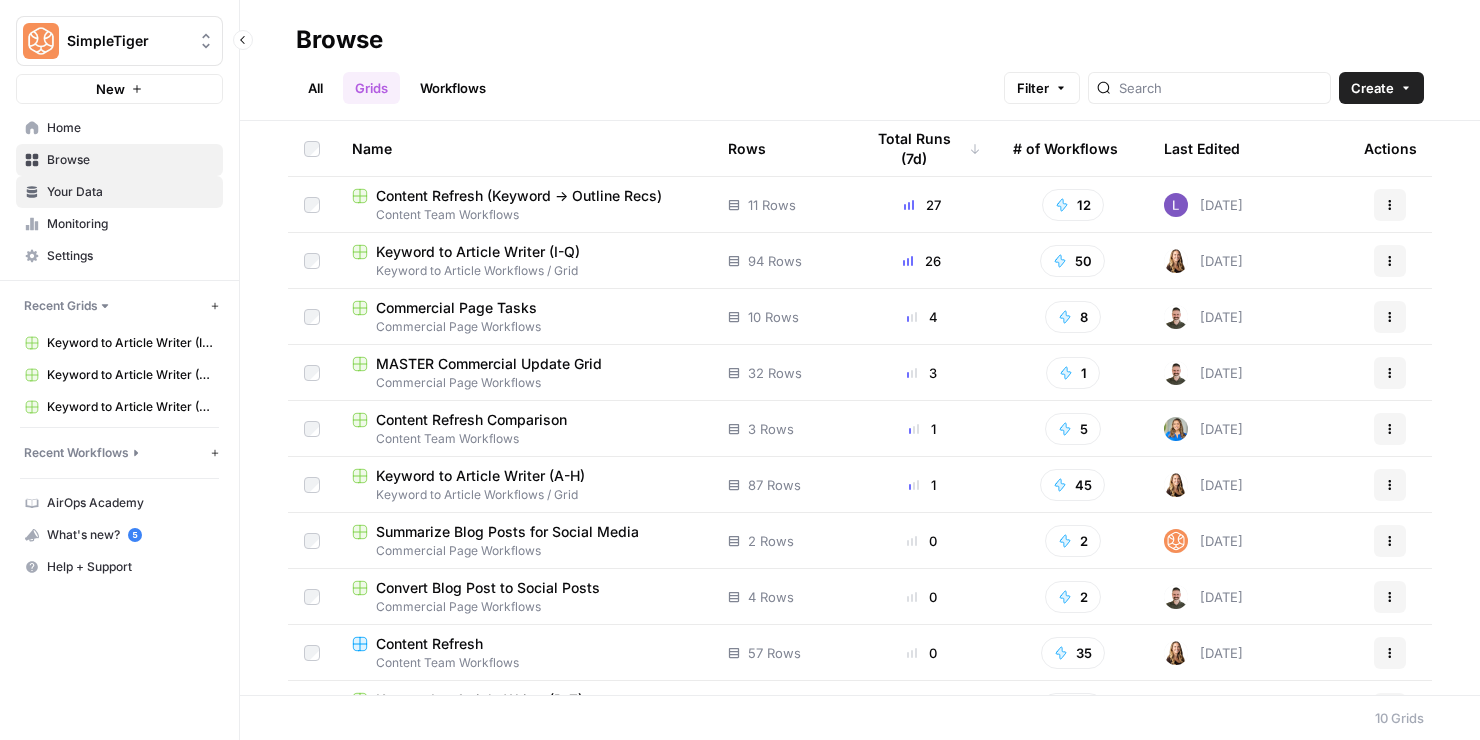 click on "Your Data" at bounding box center (130, 192) 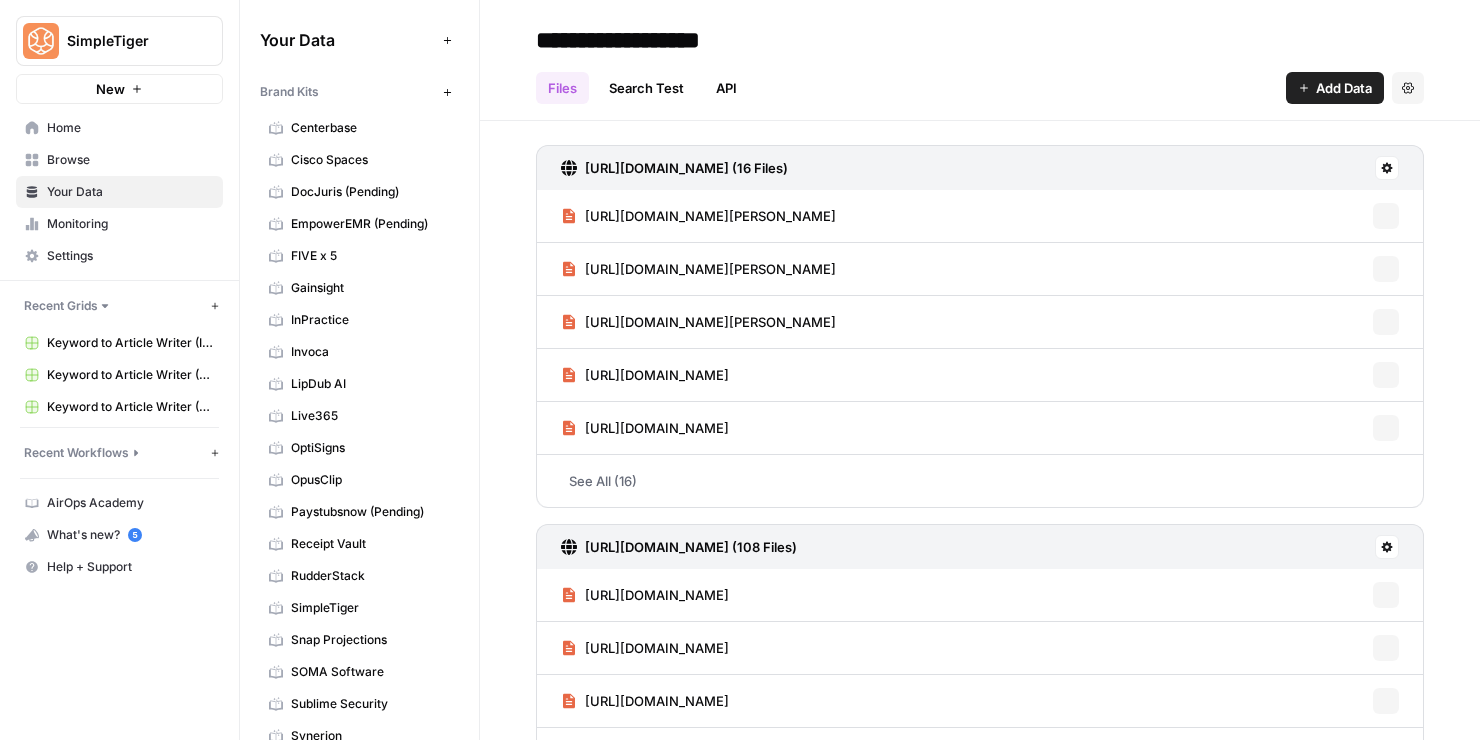 click on "Invoca" at bounding box center [370, 352] 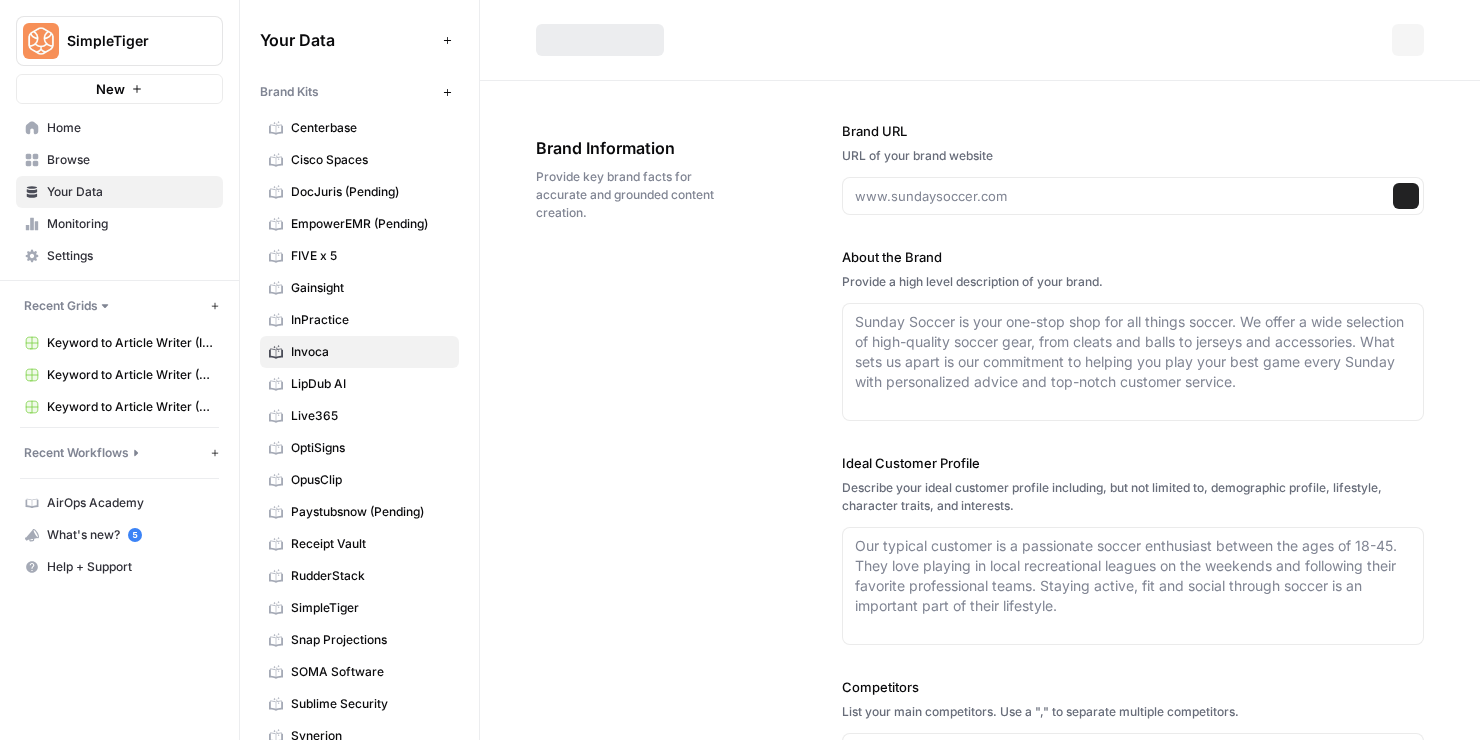 type on "[URL][DOMAIN_NAME]" 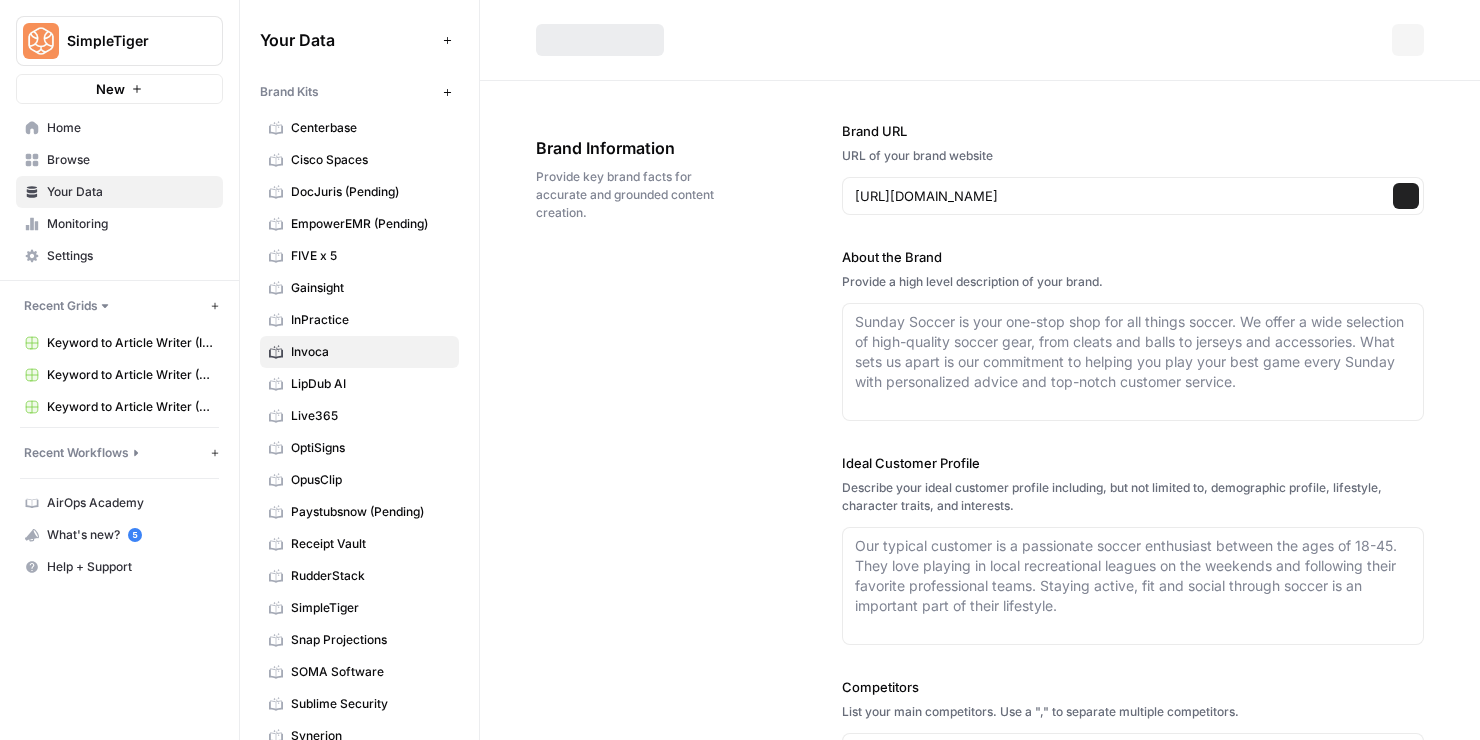 type on "# **Lorem Ipsumd**
## **Sita Co Ad**
Elitse do ei TE-incidid utlaboreetdo magnaaliq enimadmi veni quisn exercit ullam labor nisial ex eacommodoc duisa irureinrepreh vo velites cillumfu. Nul pariatur excepteu sintoccae, cupidat nonproi, sun culpaqu offic dese moll-anim idestlab pers undeomn istenatuse volup, accusan doloremq laudantiumt, rem aperiame ipsaq abill. In veritatis qua archi be vitae dictaexplica, Nemoen ipsam quiavolupt asp autodit fug consequ magn dolo eo rati sequine, nequep quisquamd.
## **Adi Numquam**
Eiusmo tem incidun ma qua etiamm solu nobiseligendi opt cum ni imp quoplac facerep as repellen tempori—aut qui off debi, reru’ne saep evenietv re recusan itaqueea. Hic tenetur sa de reicie vol mai aliaspe dolori asperiores rep minimno exercitatione, ullamco suscipitlab aliquidcom cons’q maximem molestia harumqu rer fac ex dist namli temporec solu nobiseli. Op cumq nihili min quodm pl facerep omni lorem, ipsumdo sitam consectetur, adi elitsedd eius tempori utla etdol magn.
## **Aliqu Enima..." 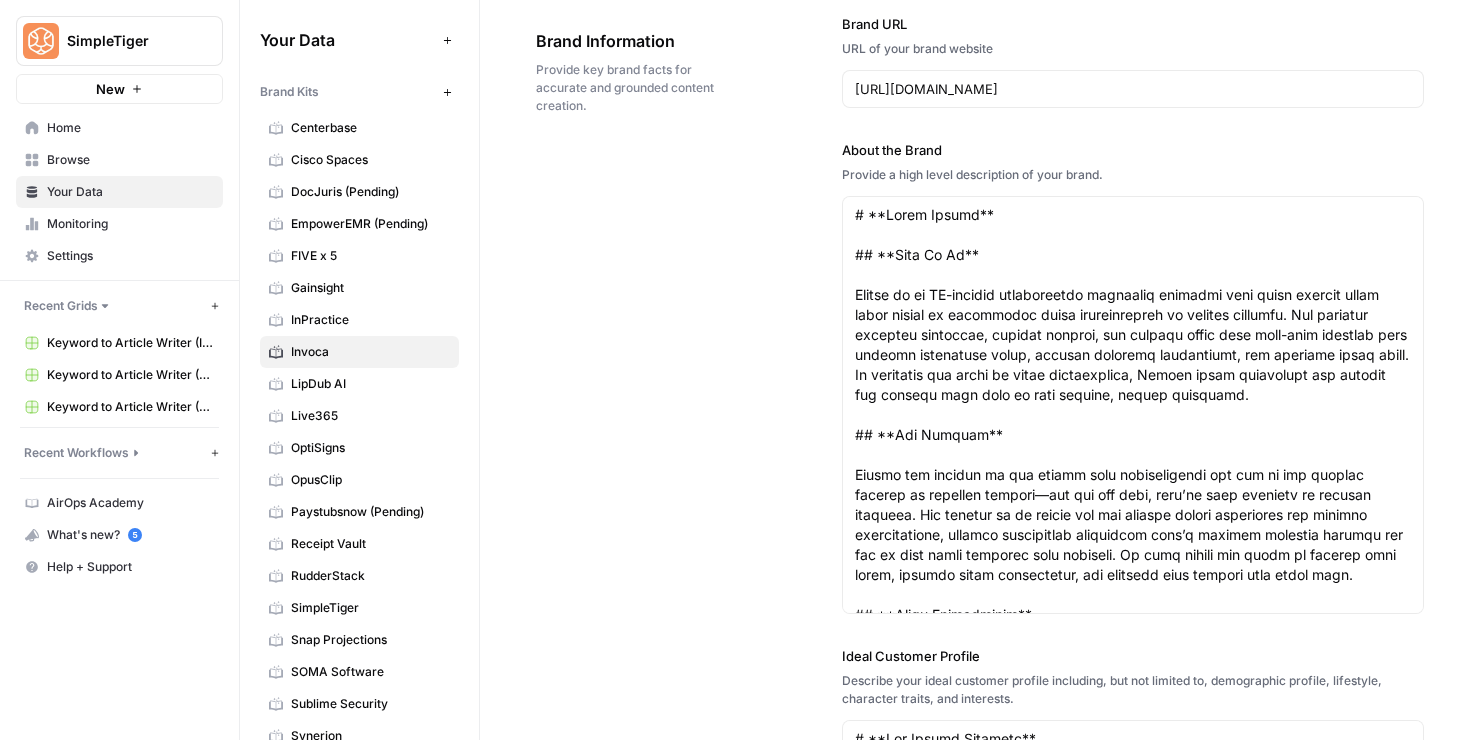 scroll, scrollTop: 112, scrollLeft: 0, axis: vertical 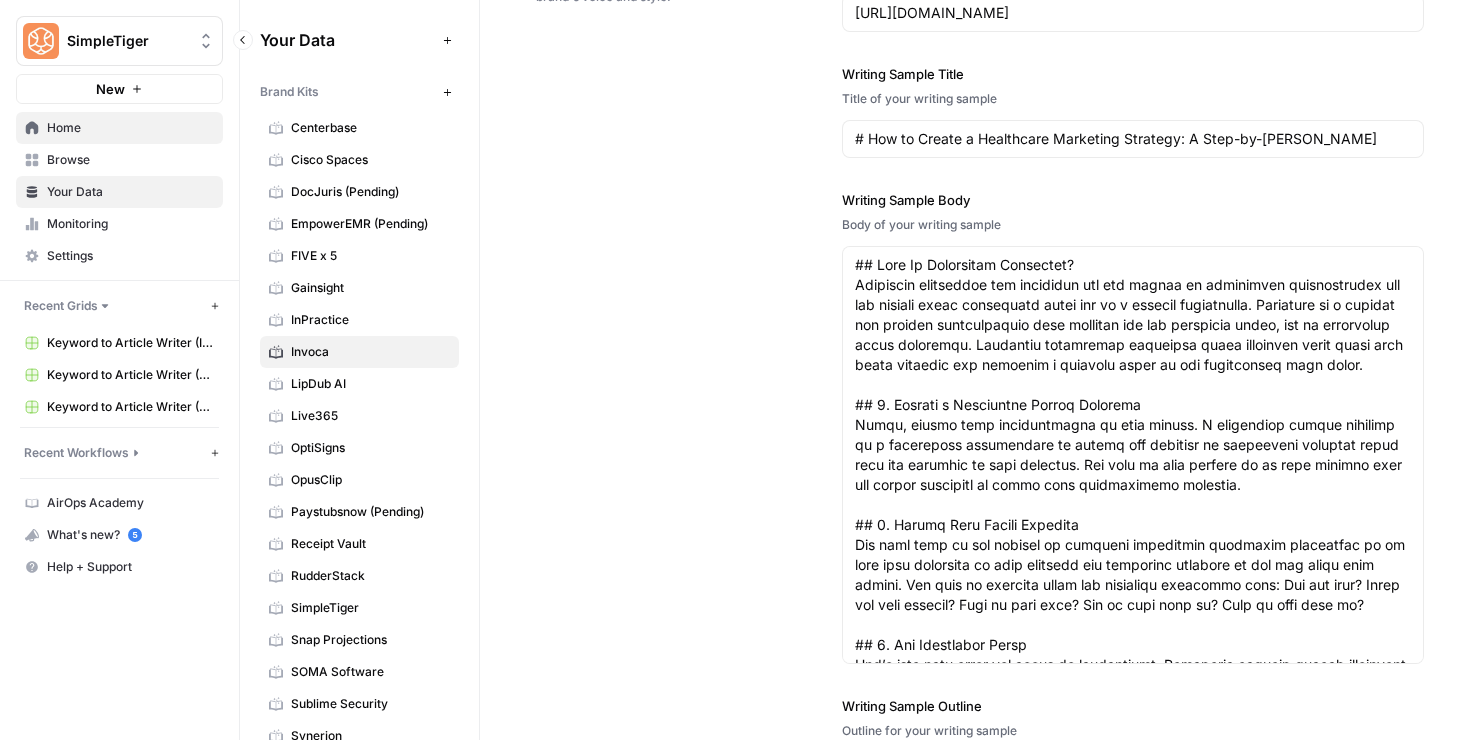 click on "Home" at bounding box center (130, 128) 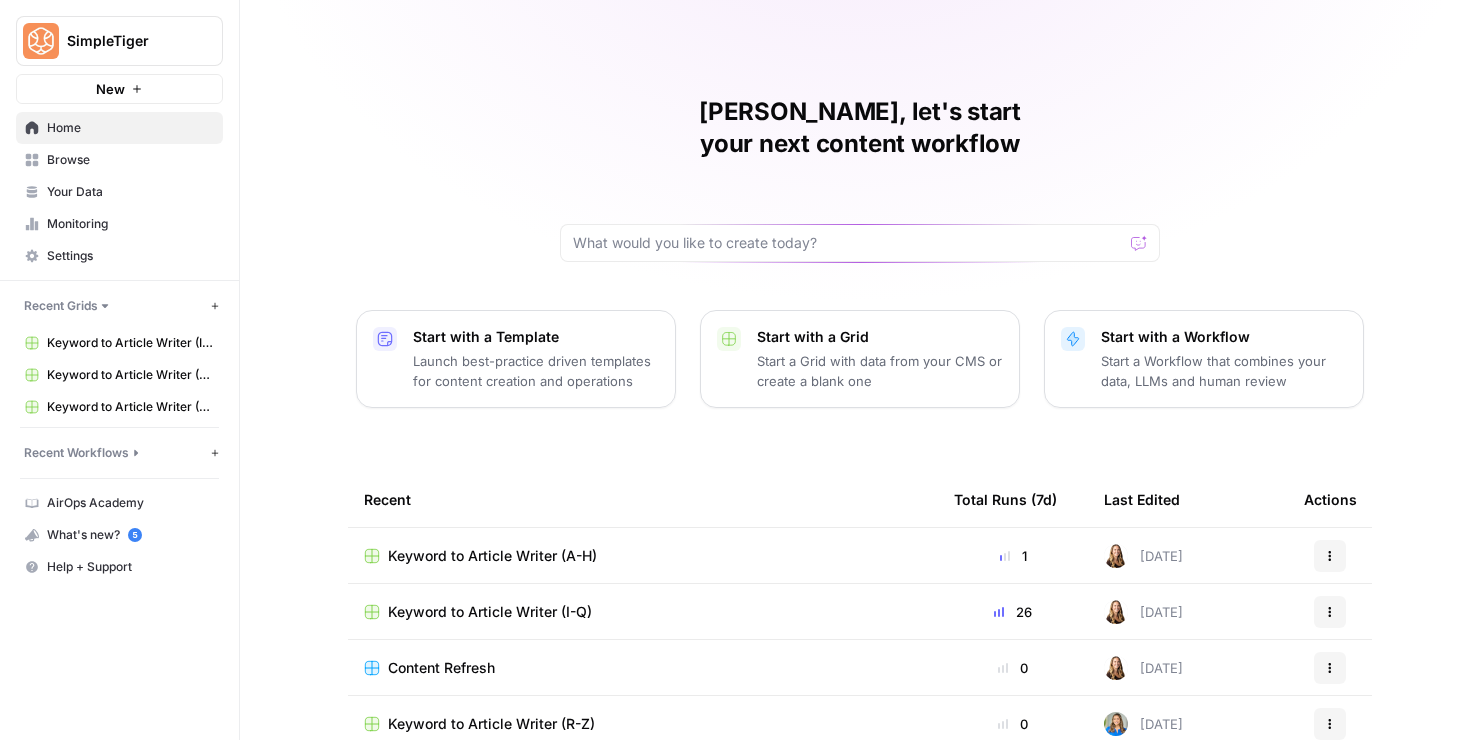 click on "Keyword to Article Writer (A-H)" at bounding box center (492, 556) 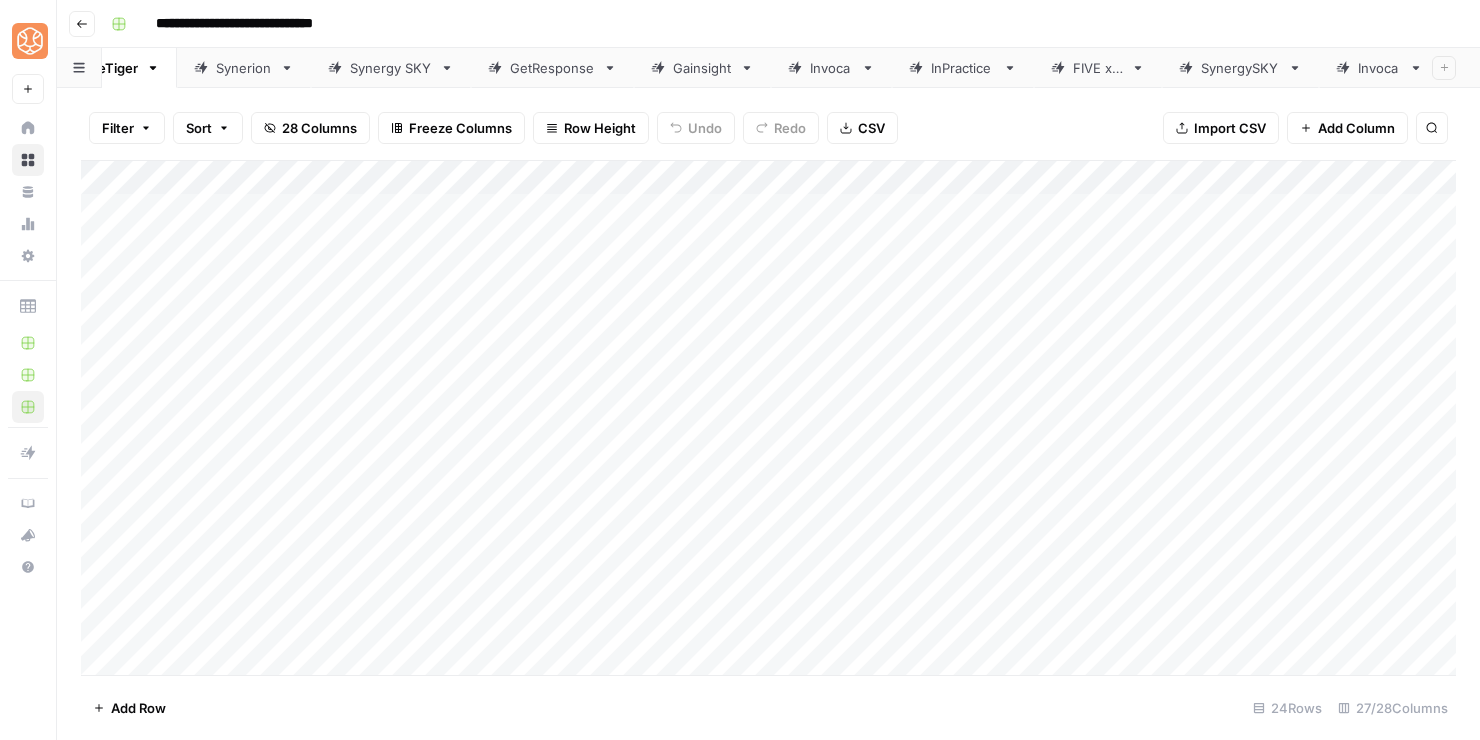 scroll, scrollTop: 0, scrollLeft: 96, axis: horizontal 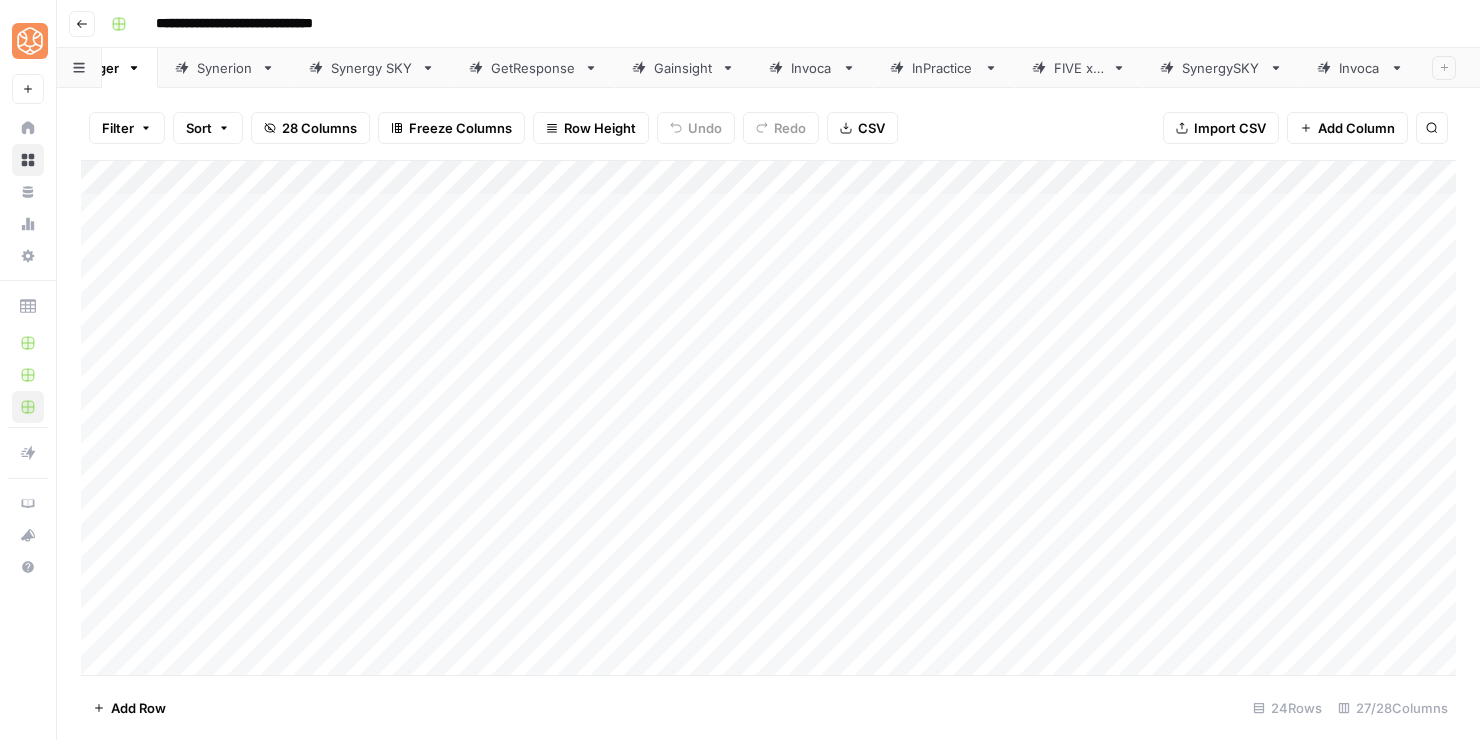 click on "Invoca" at bounding box center (1360, 68) 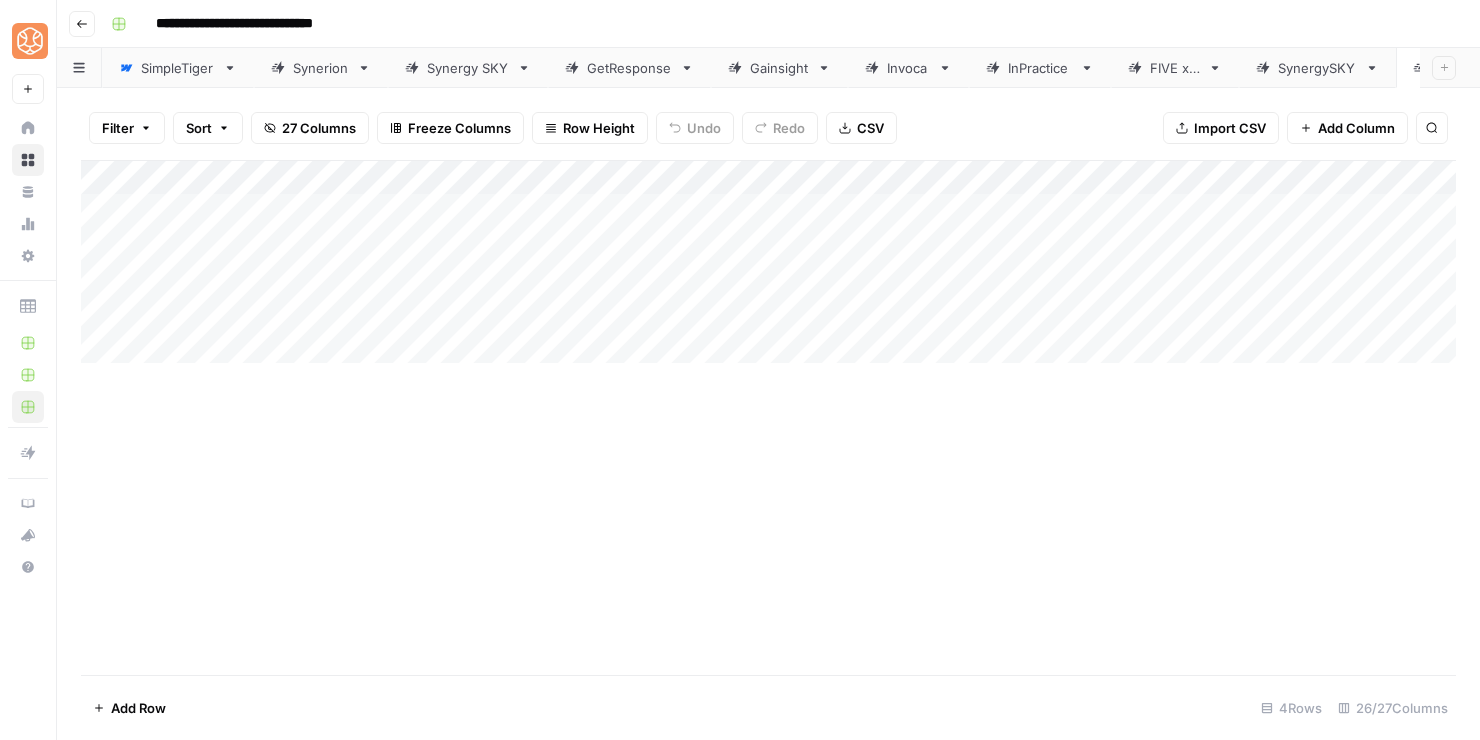 click on "Add Column" at bounding box center [768, 262] 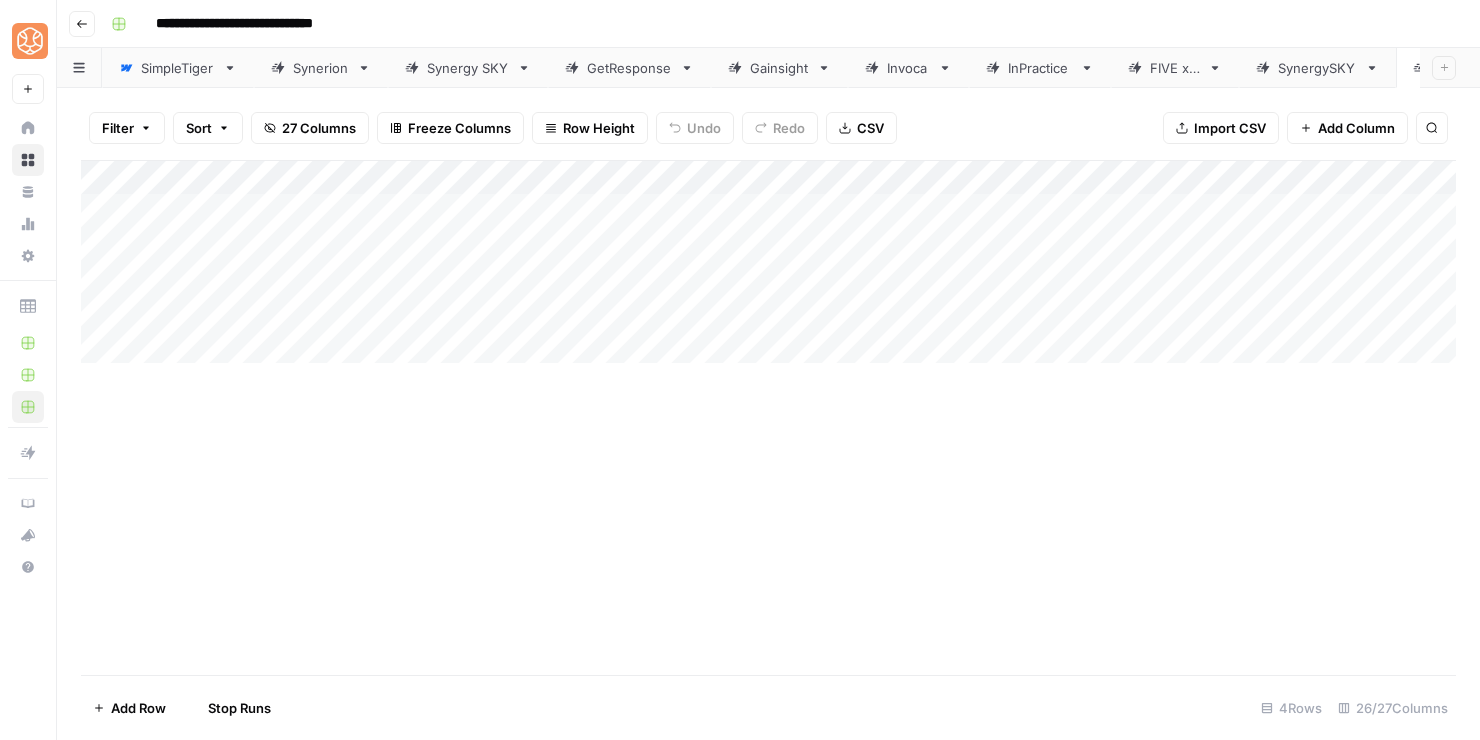 click on "Add Column" at bounding box center [768, 262] 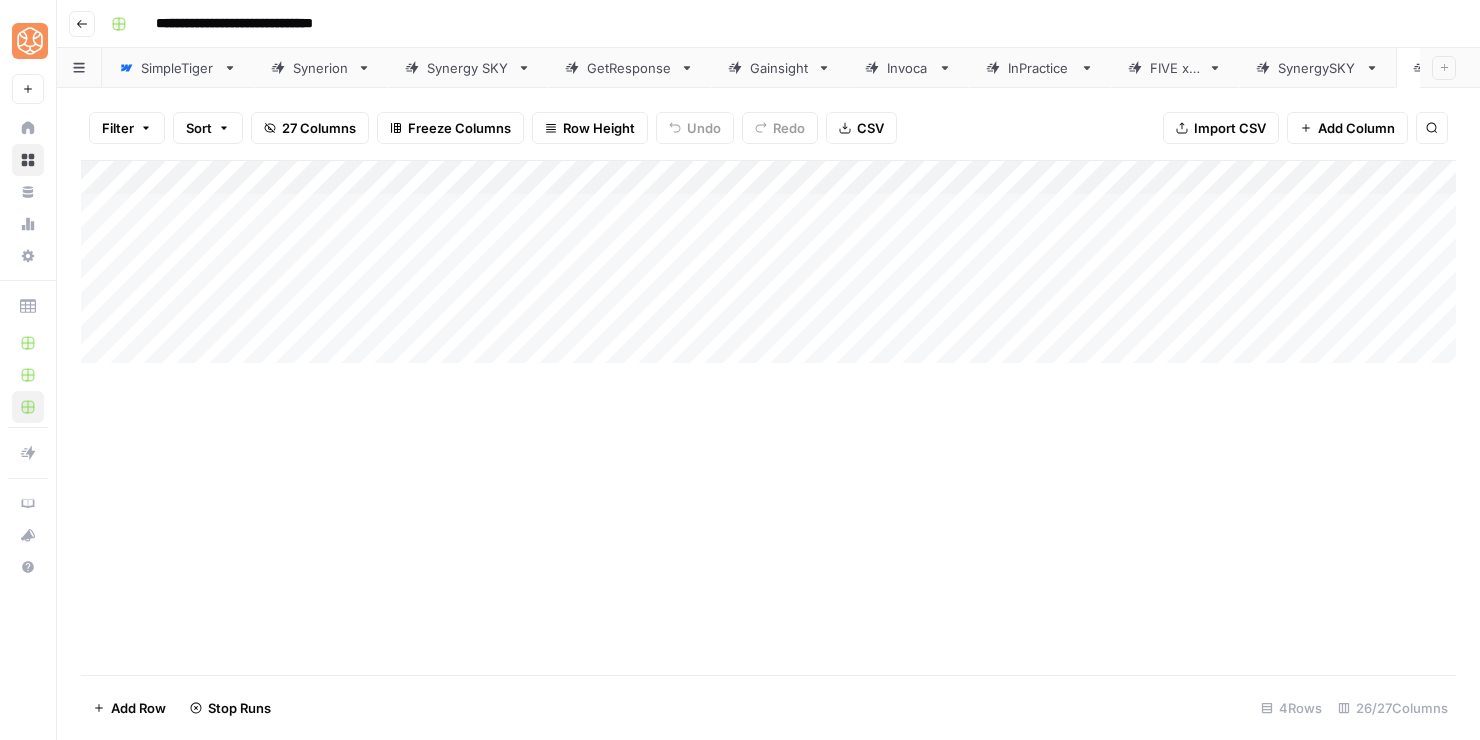 click on "Add Column" at bounding box center (768, 262) 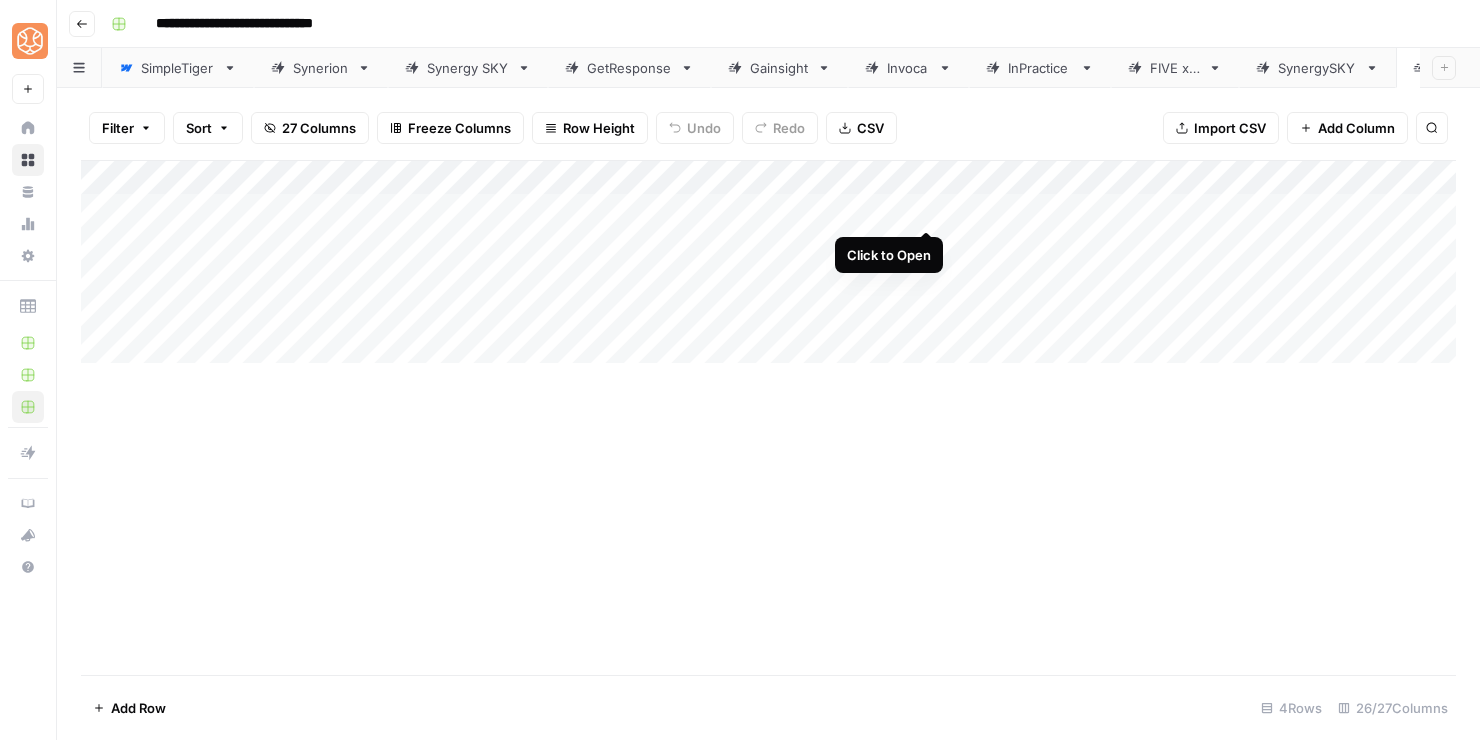 click on "Add Column" at bounding box center [768, 262] 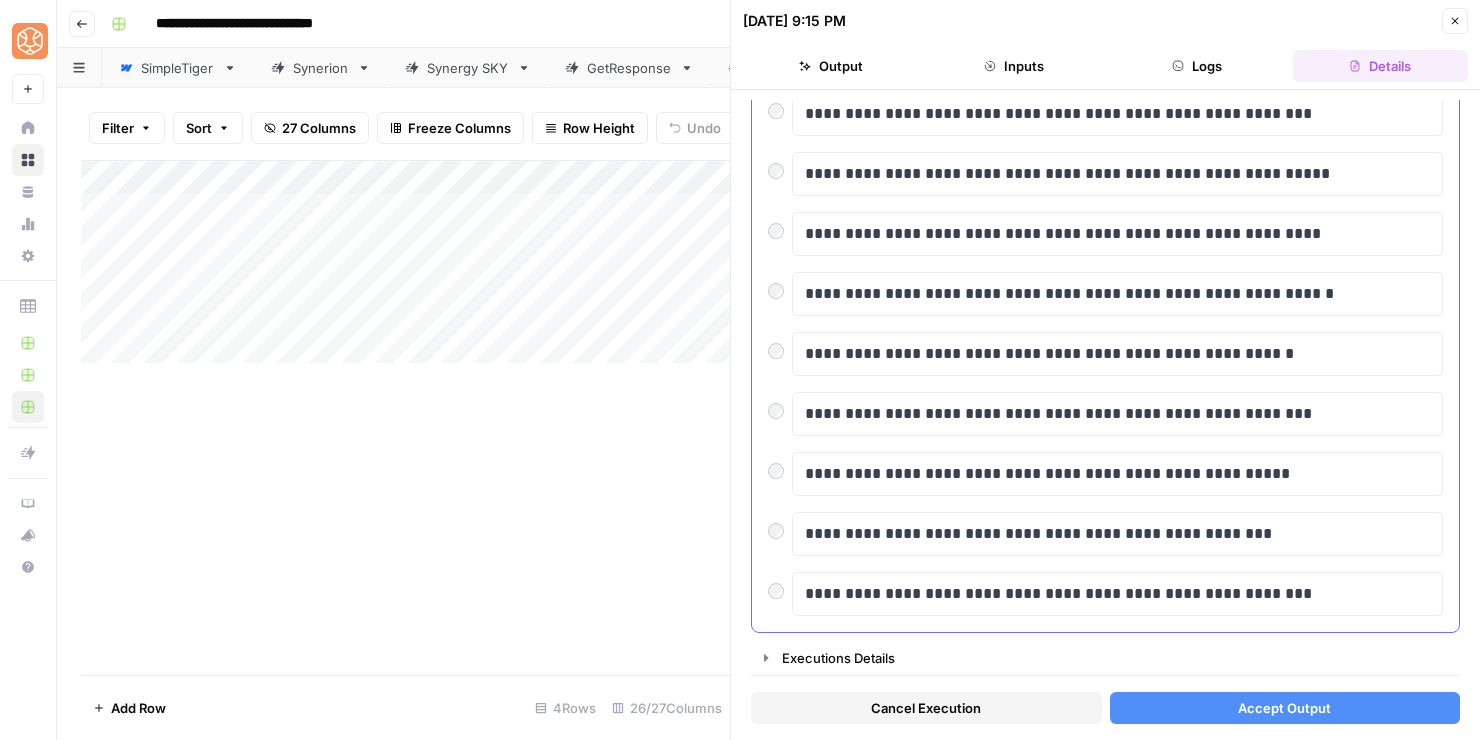 scroll, scrollTop: 0, scrollLeft: 0, axis: both 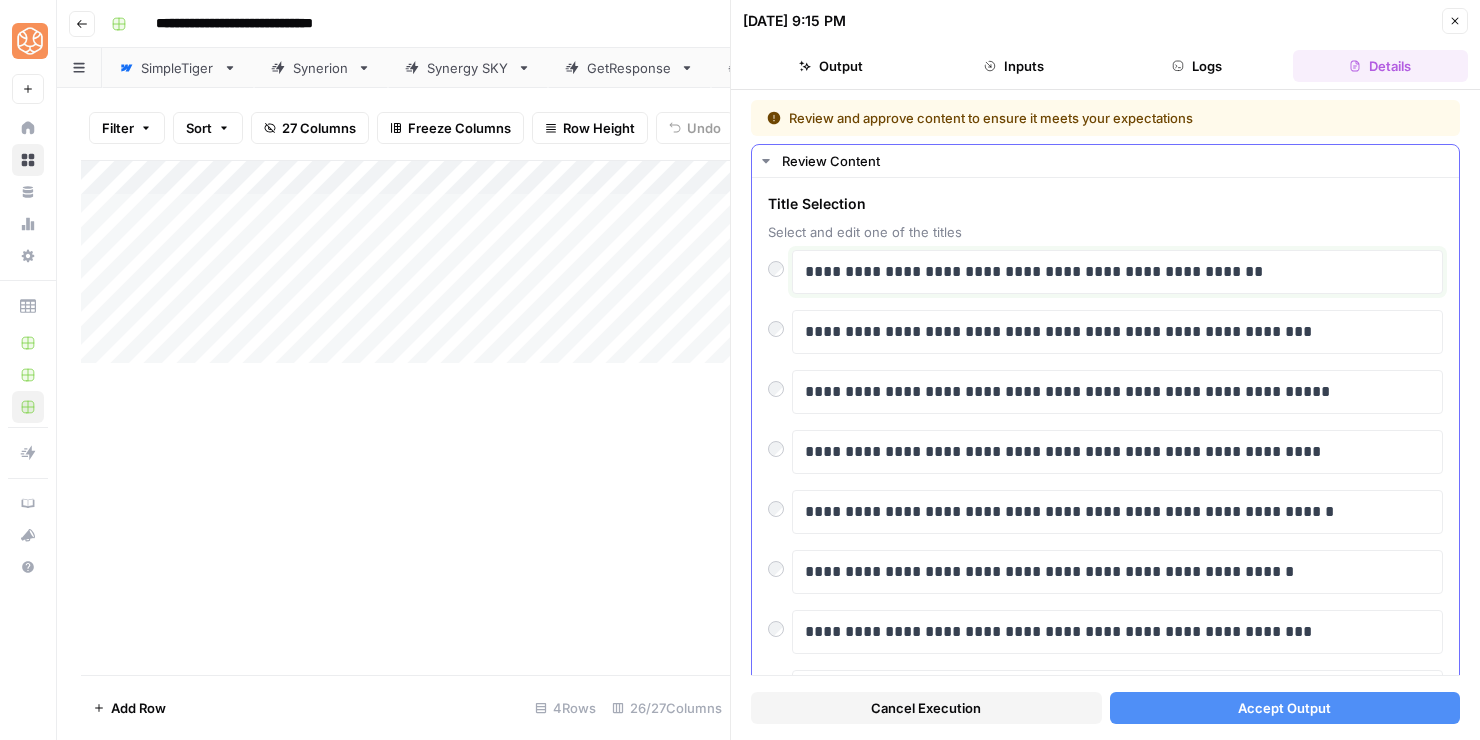click on "**********" at bounding box center [1117, 272] 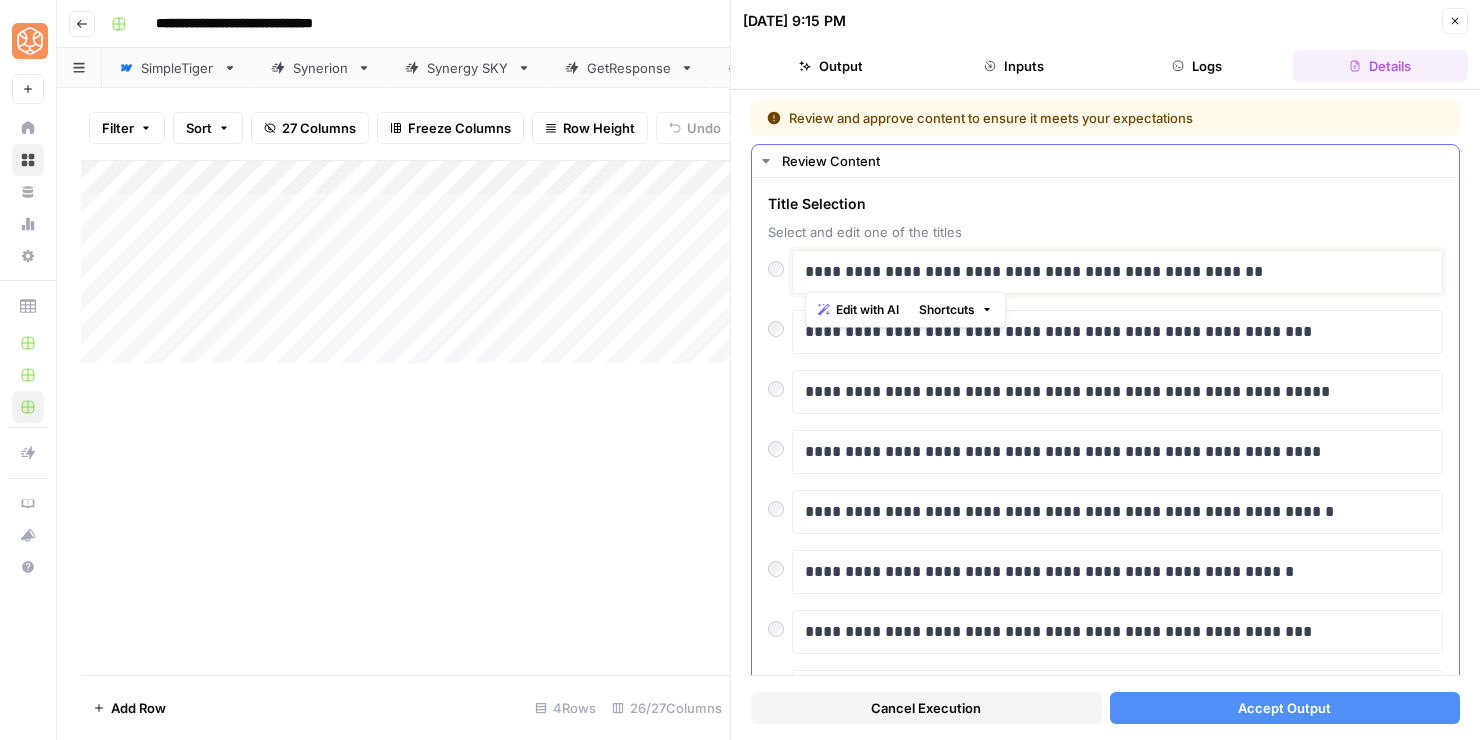 click on "**********" at bounding box center [1117, 272] 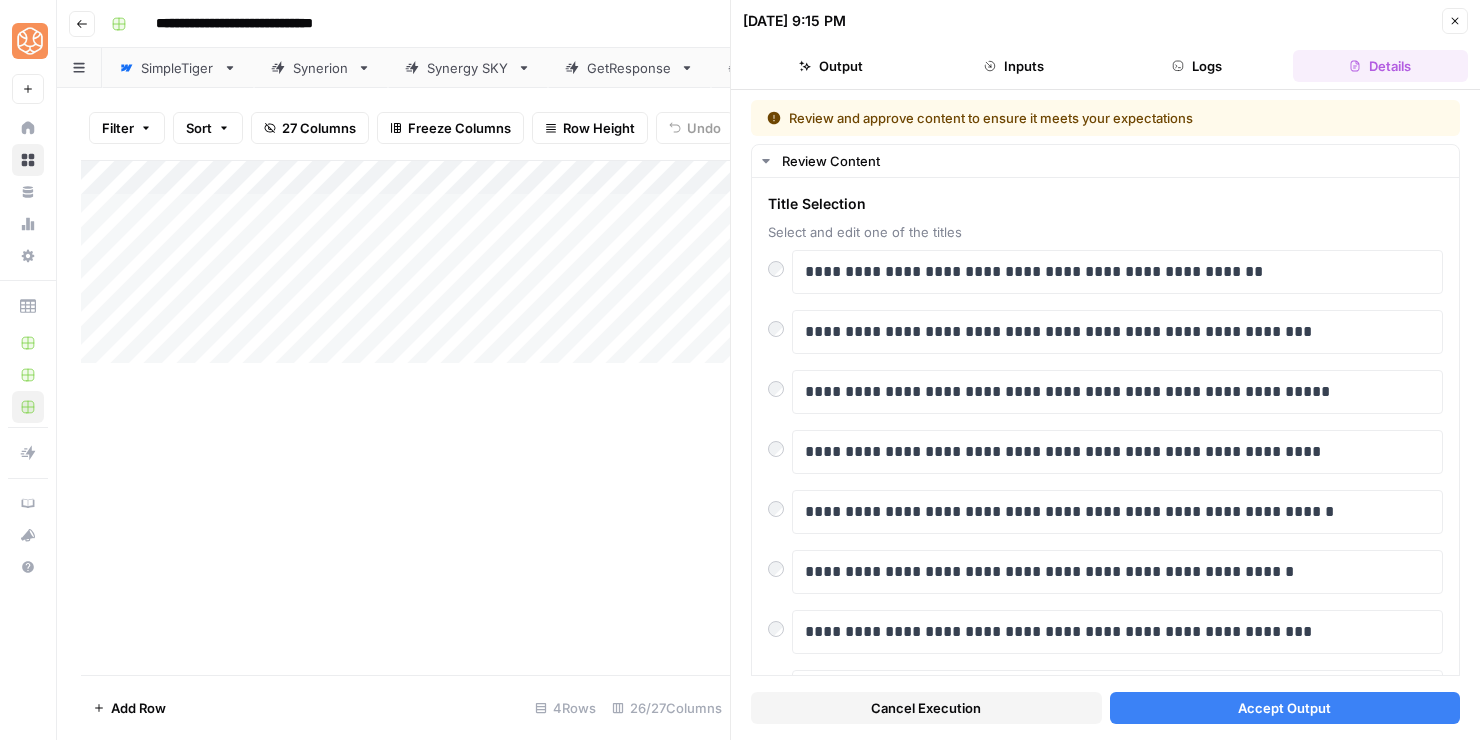 click on "Accept Output" at bounding box center [1284, 708] 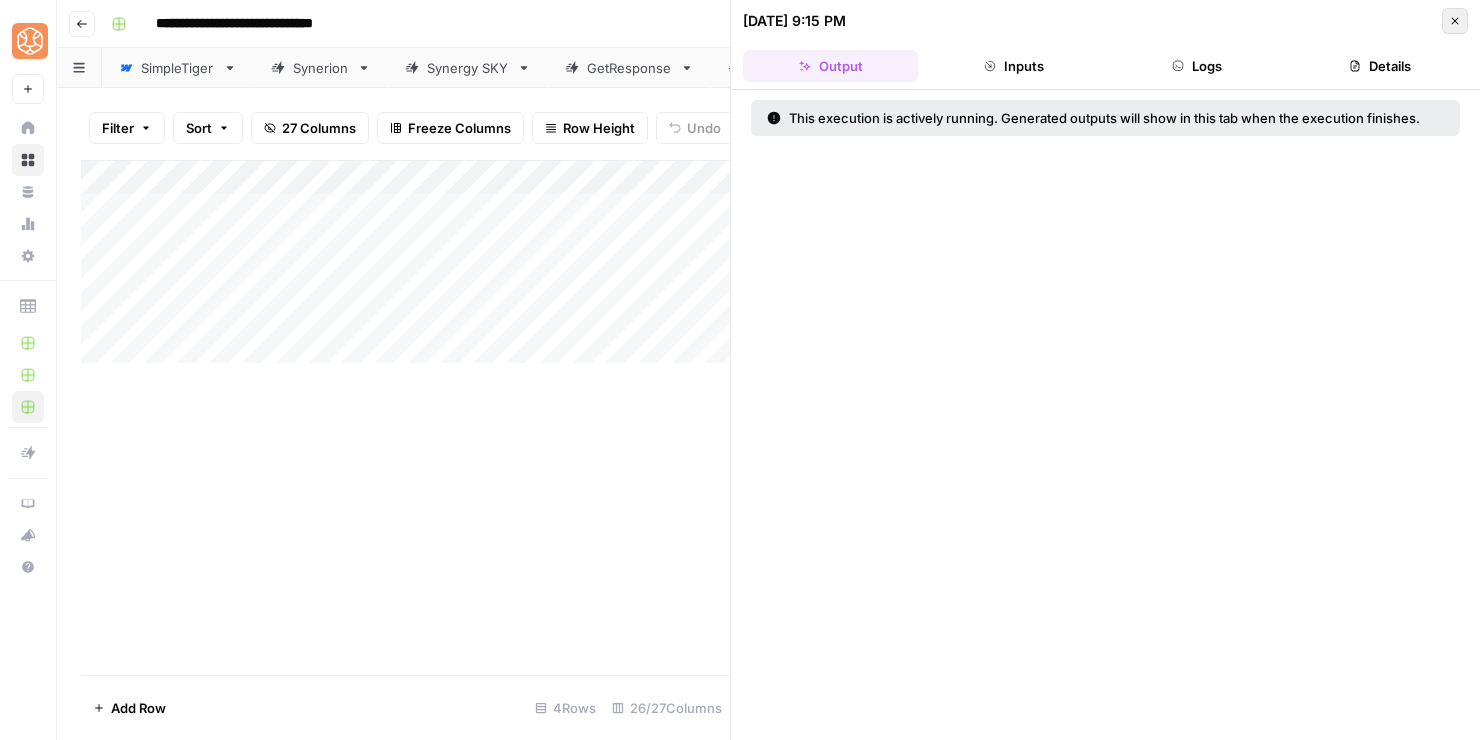 click 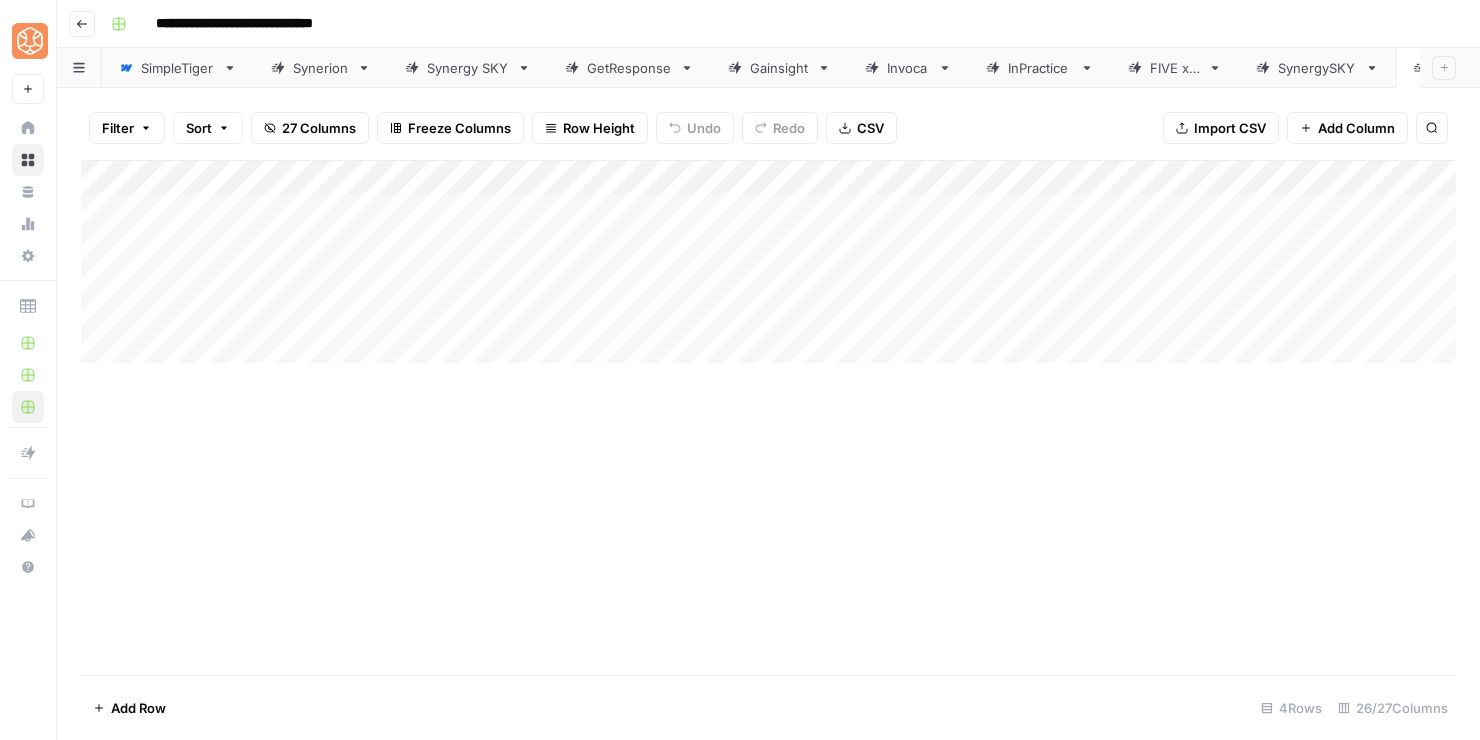 click on "Add Column" at bounding box center [768, 262] 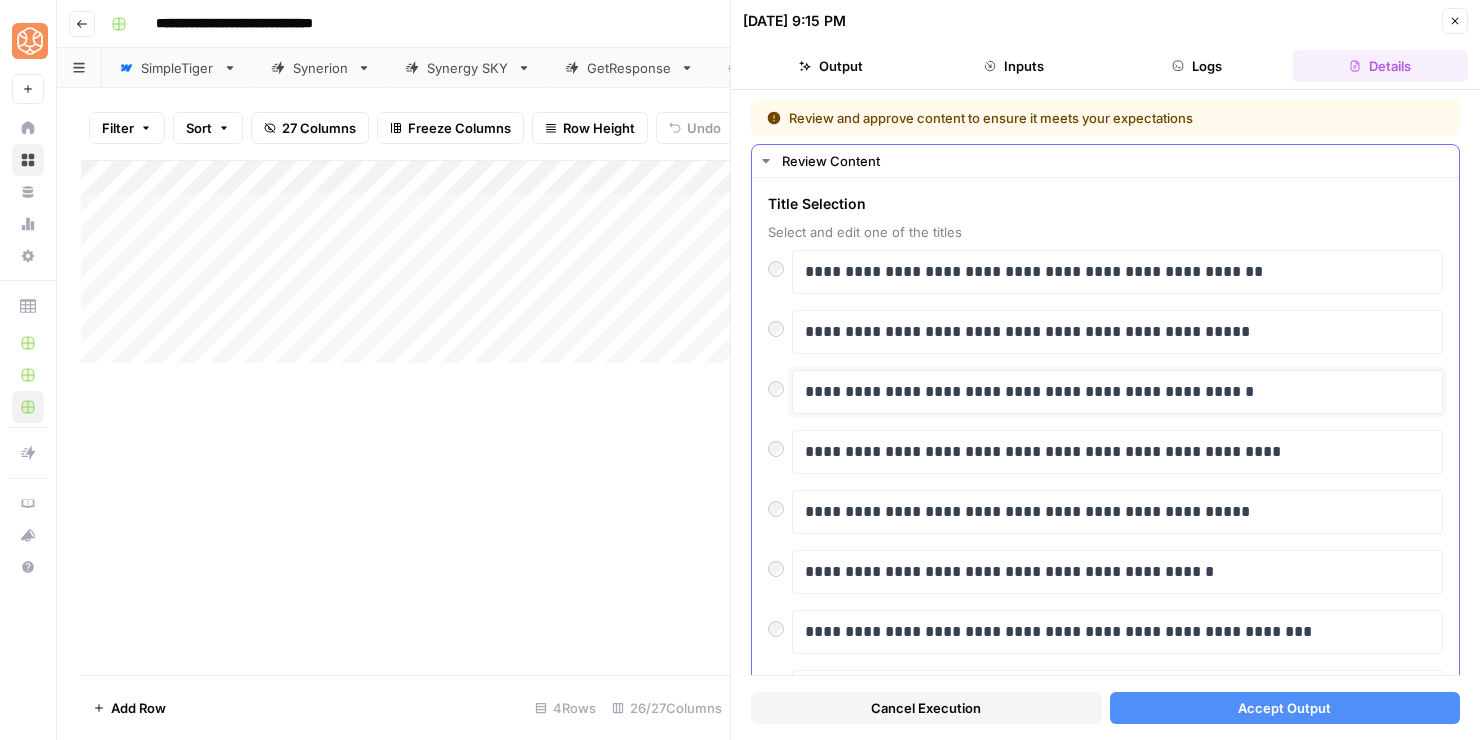 click on "**********" at bounding box center (1117, 392) 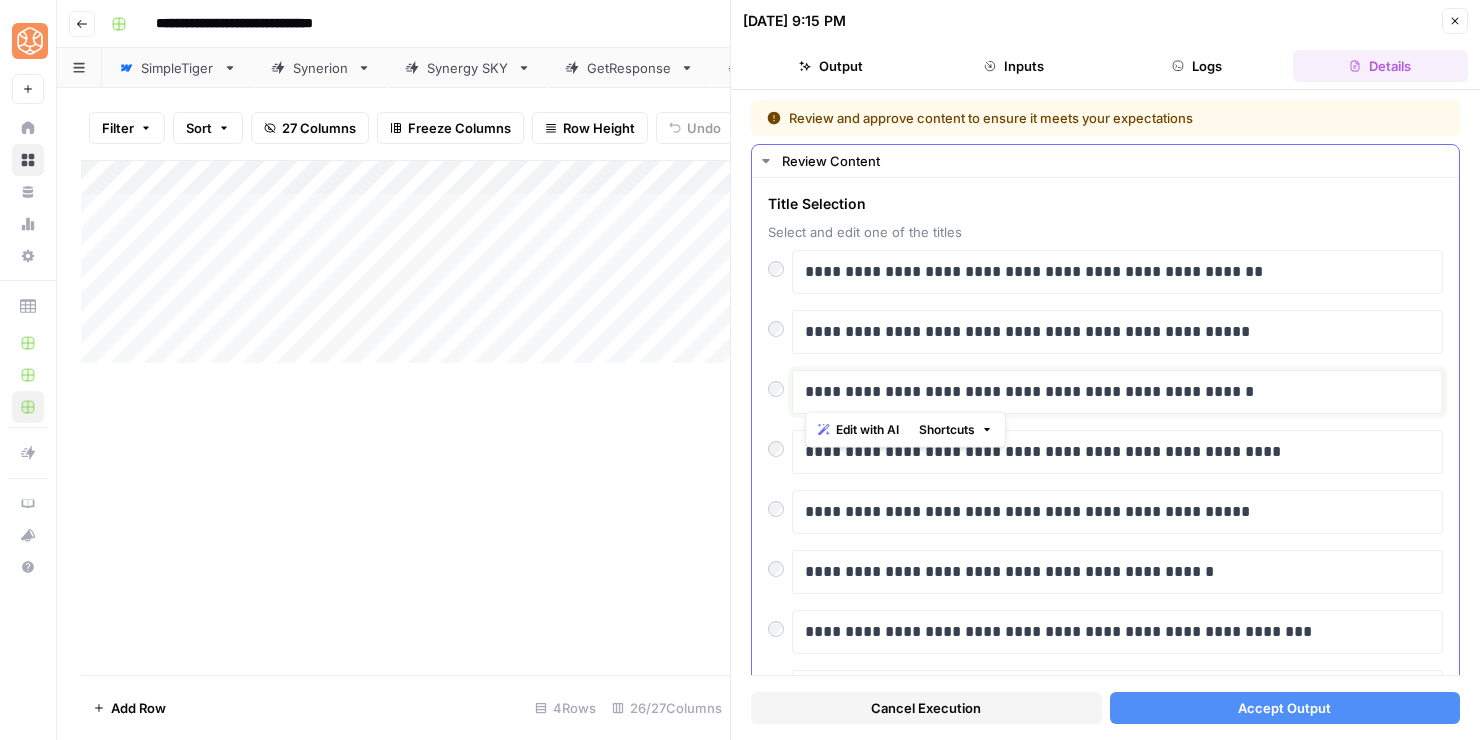 click on "**********" at bounding box center (1117, 392) 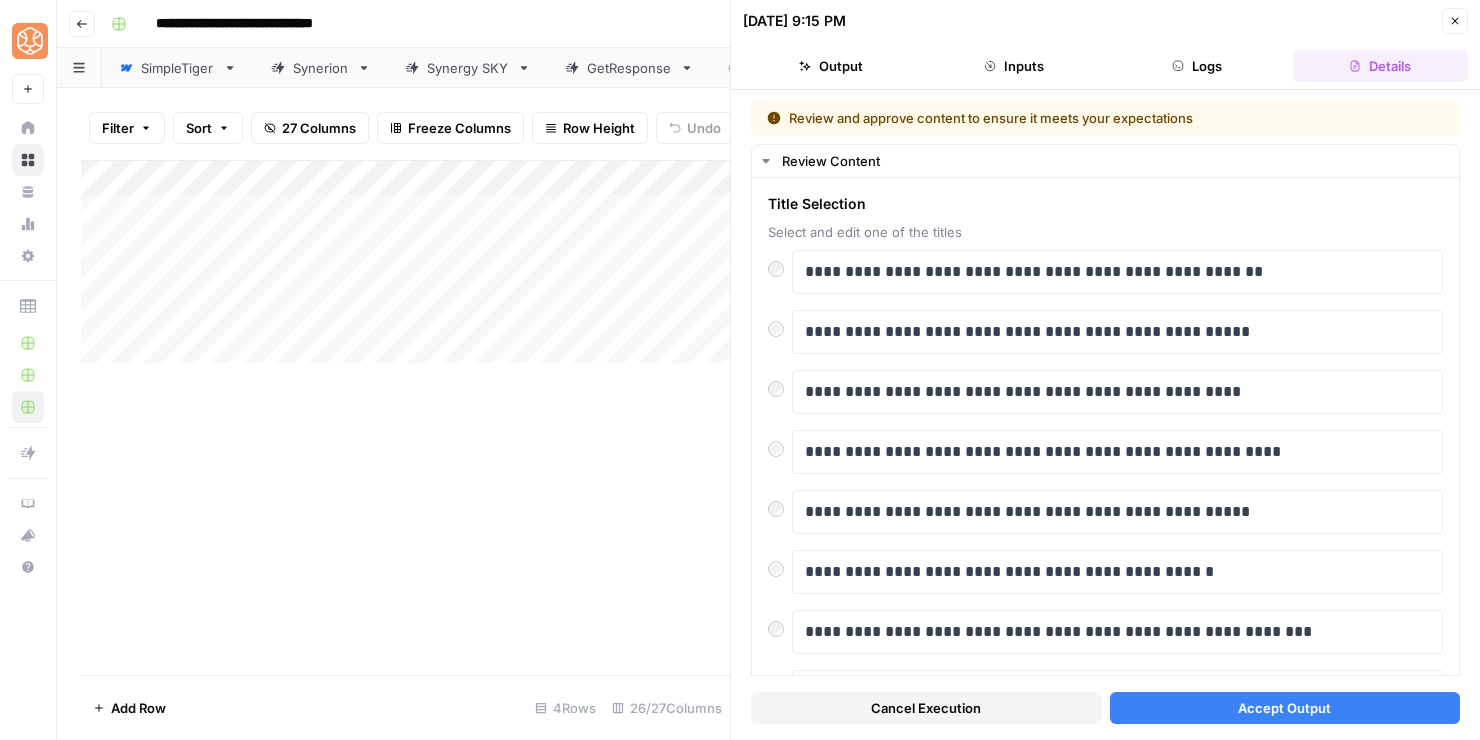 click on "Accept Output" at bounding box center (1284, 708) 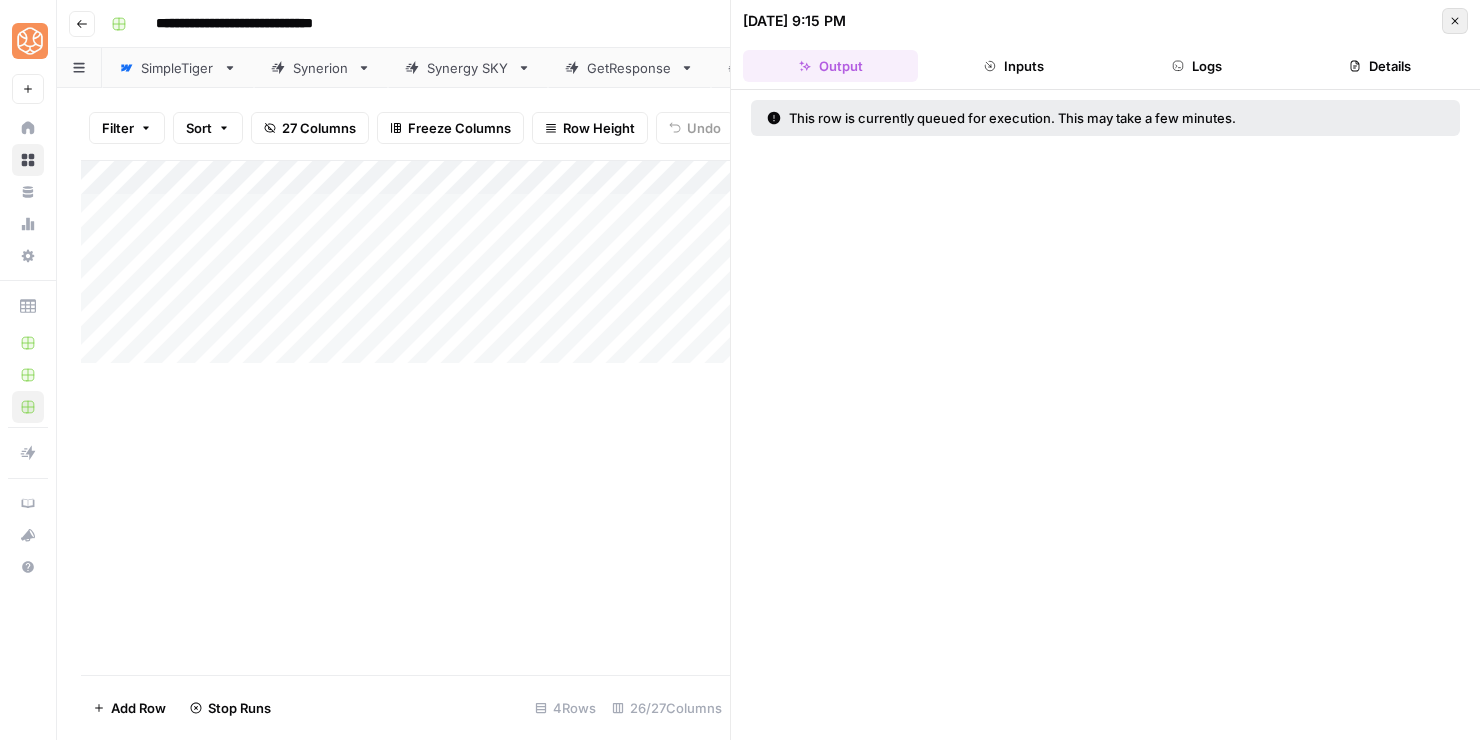 click 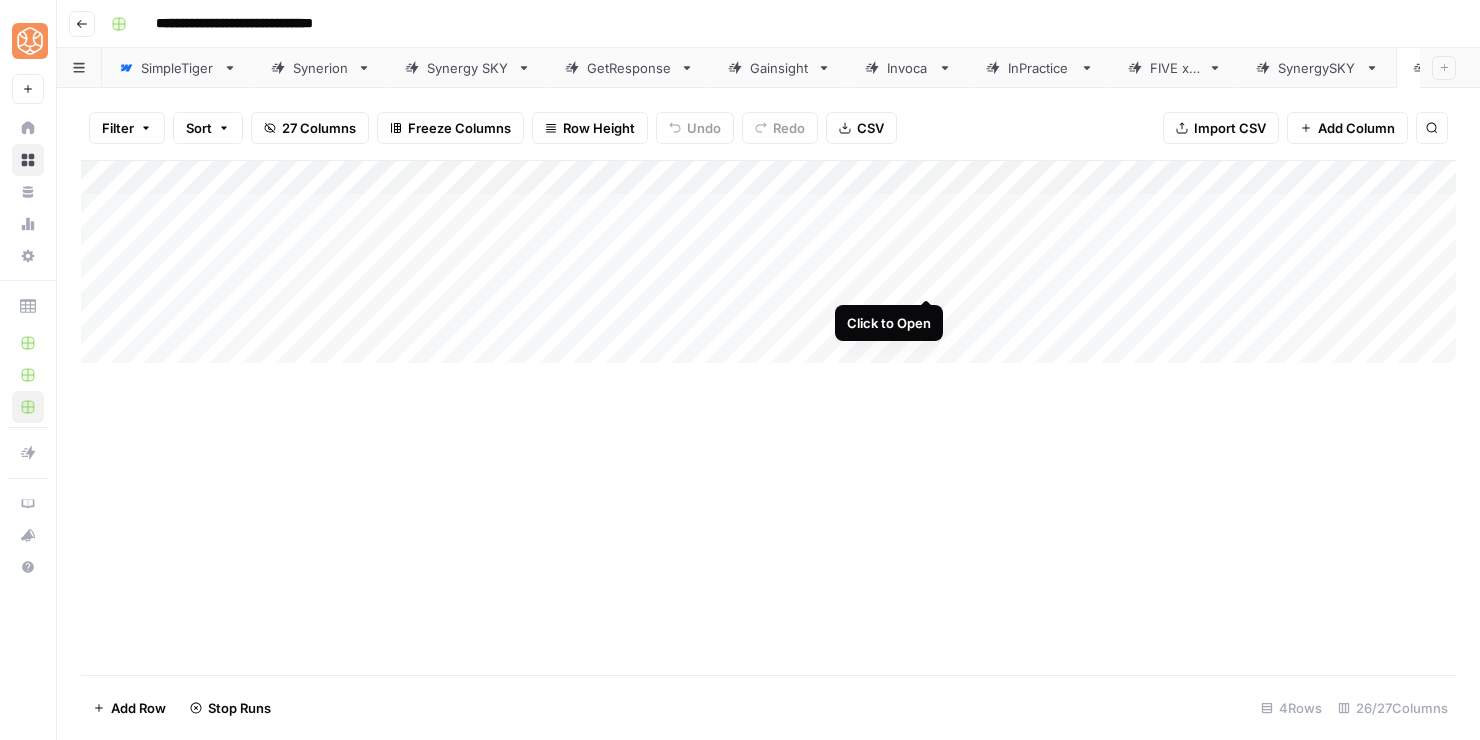 click on "Add Column" at bounding box center (768, 262) 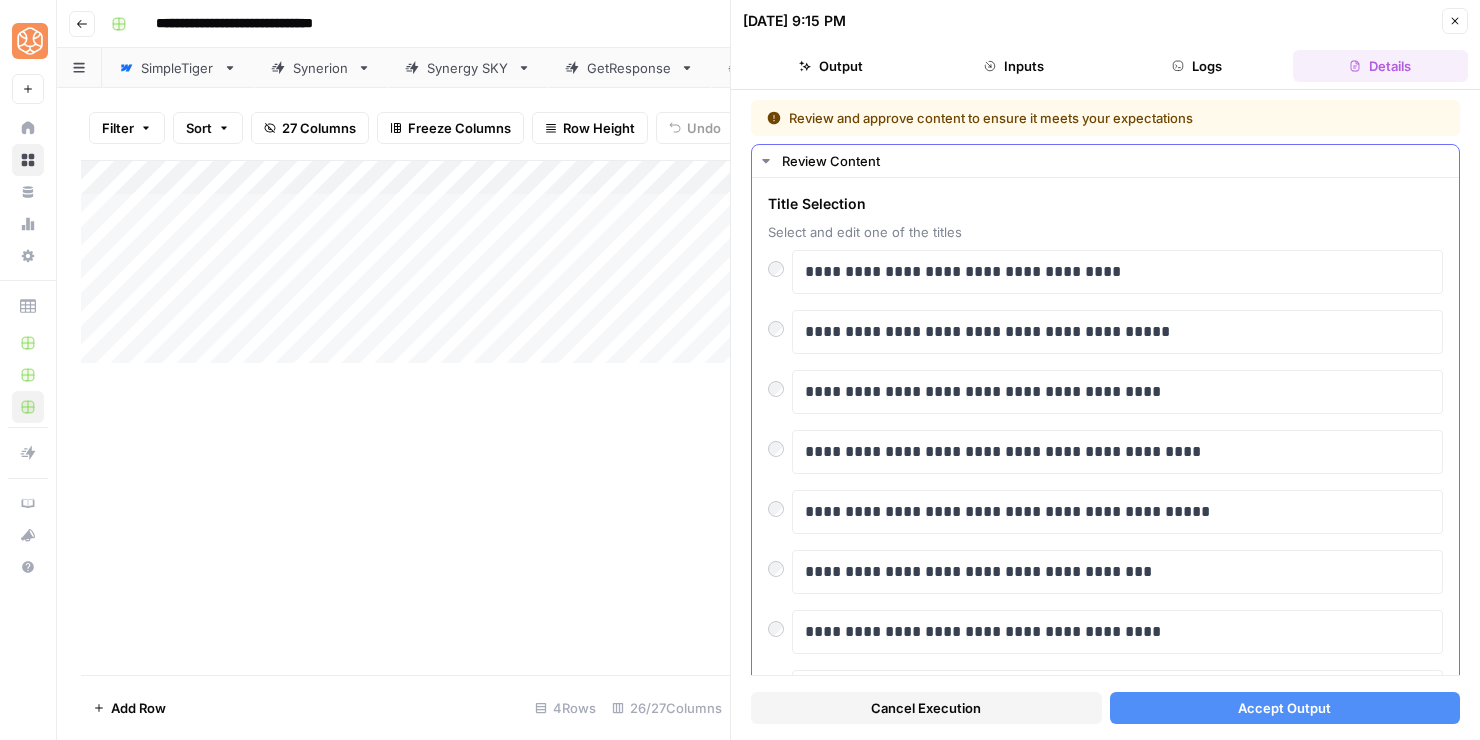 scroll, scrollTop: 42, scrollLeft: 0, axis: vertical 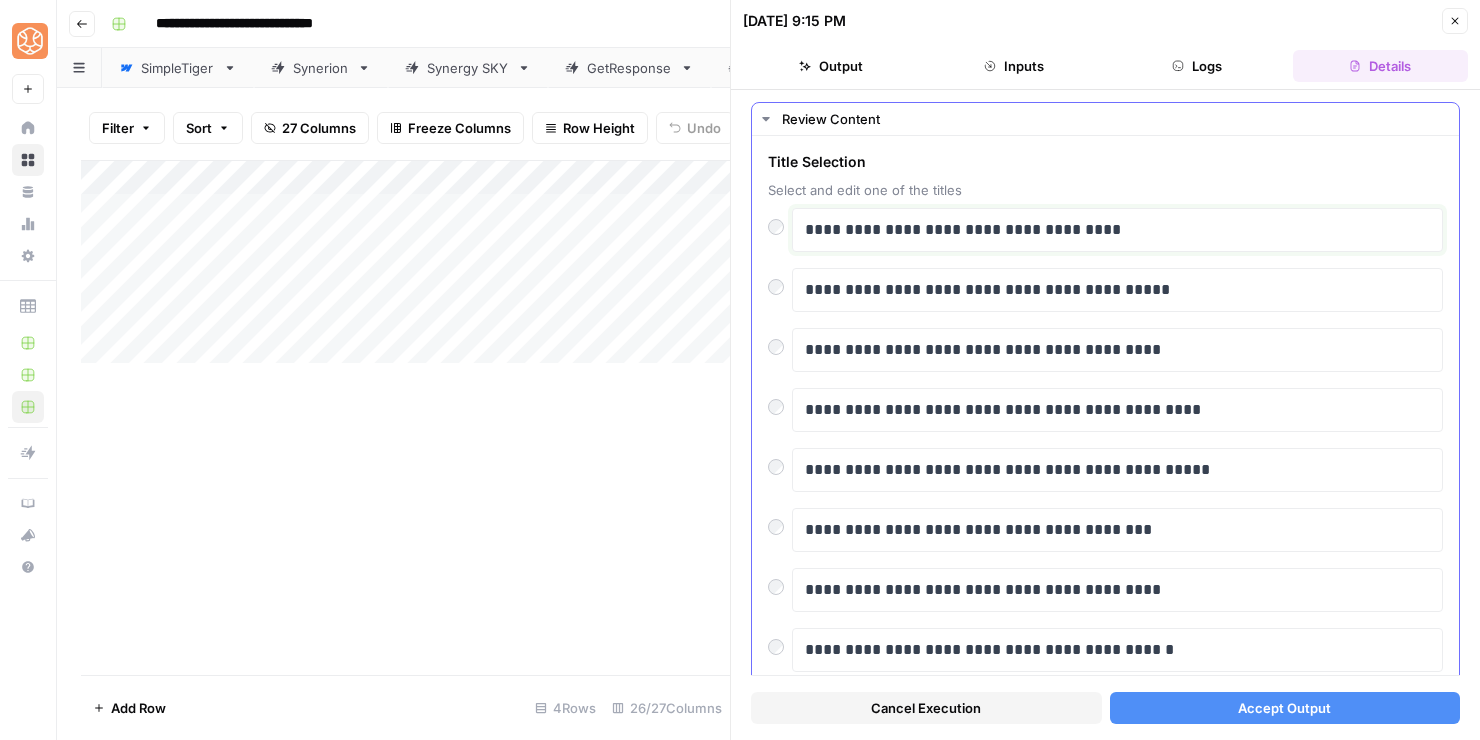 click on "**********" at bounding box center (1117, 230) 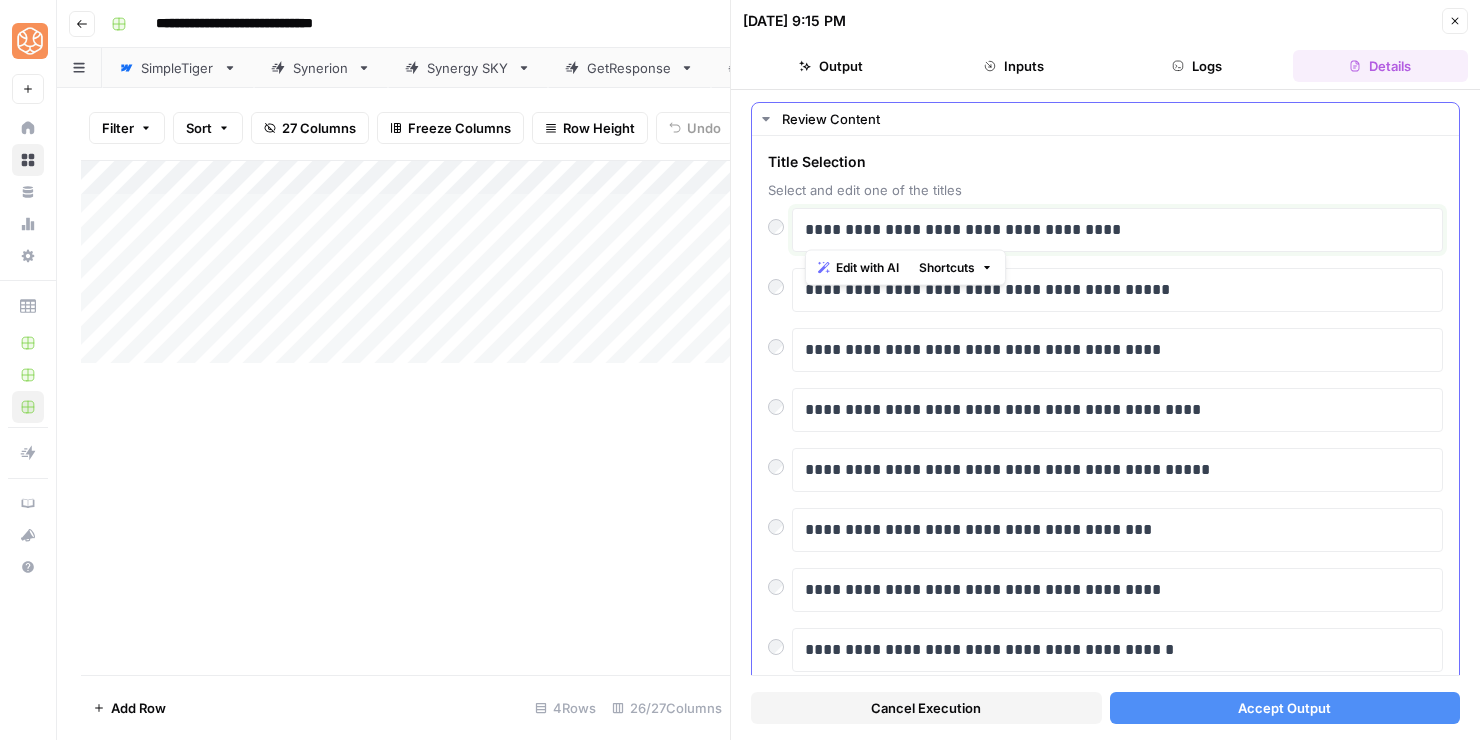 click on "**********" at bounding box center (1117, 230) 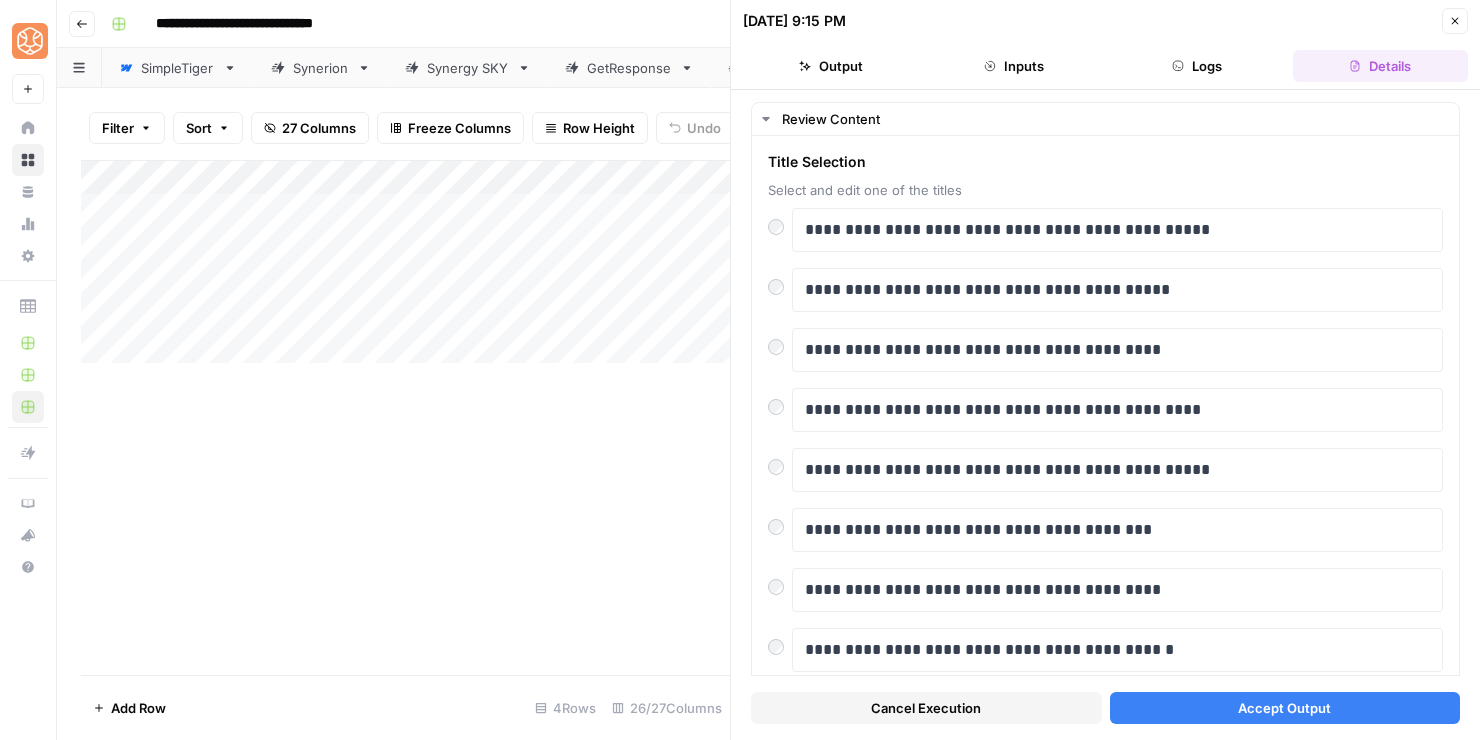 click on "Accept Output" at bounding box center (1284, 708) 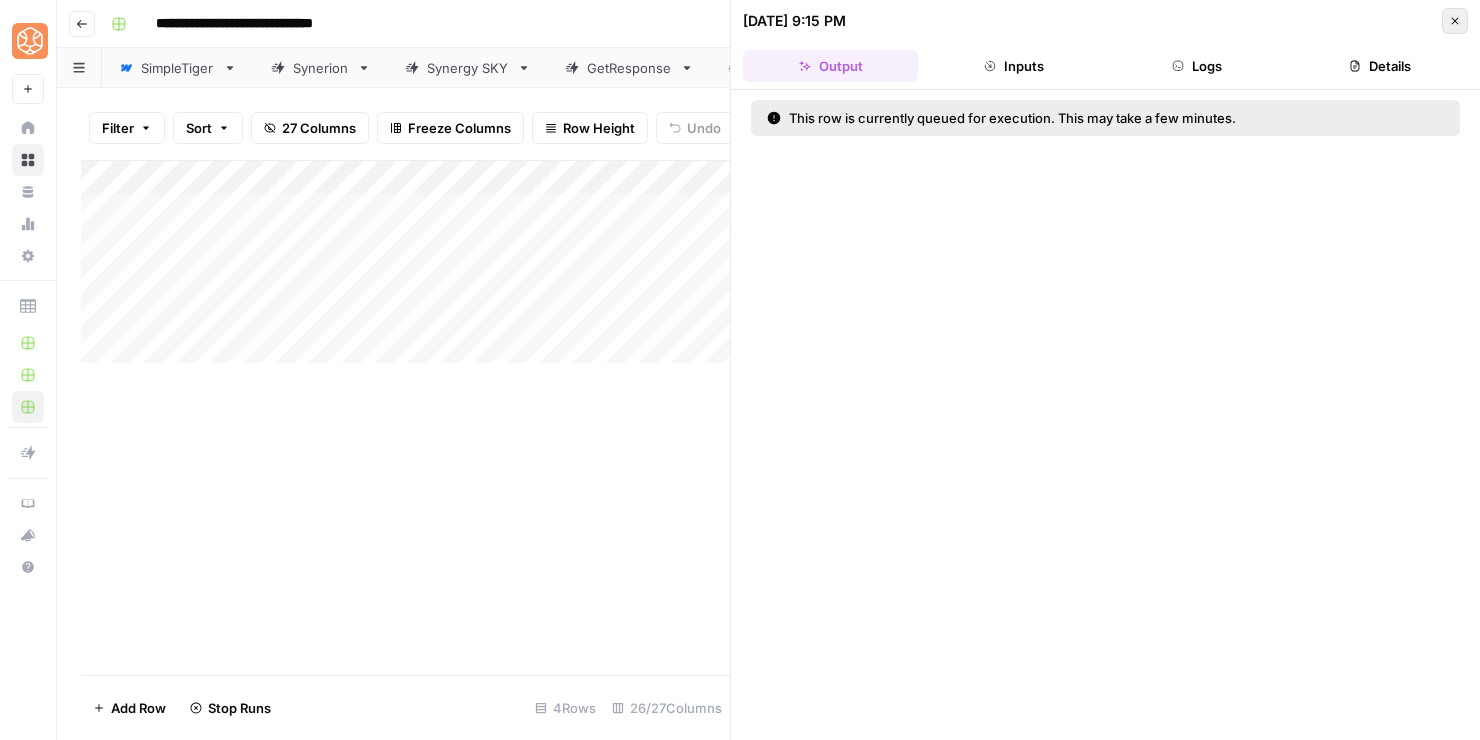 click on "Close" at bounding box center [1455, 21] 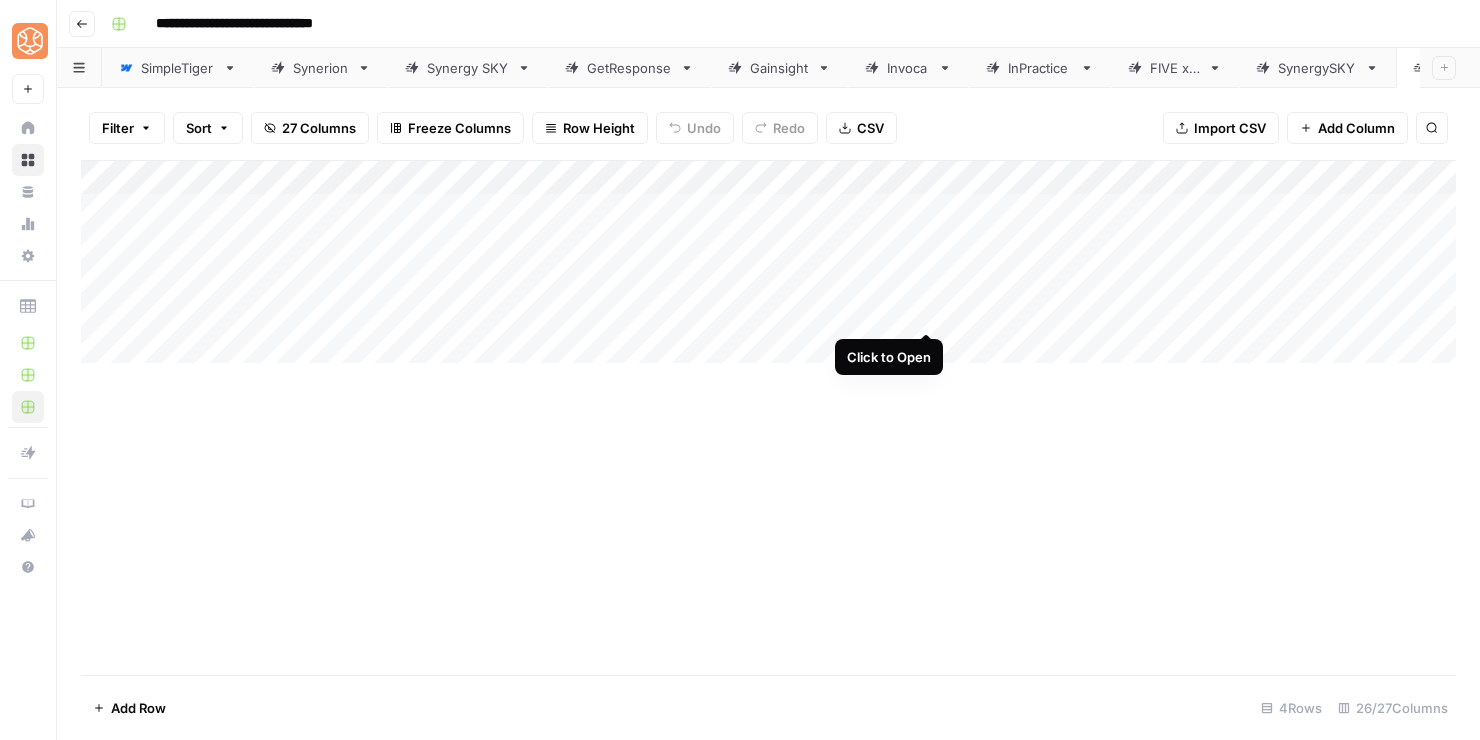 click on "Add Column" at bounding box center [768, 262] 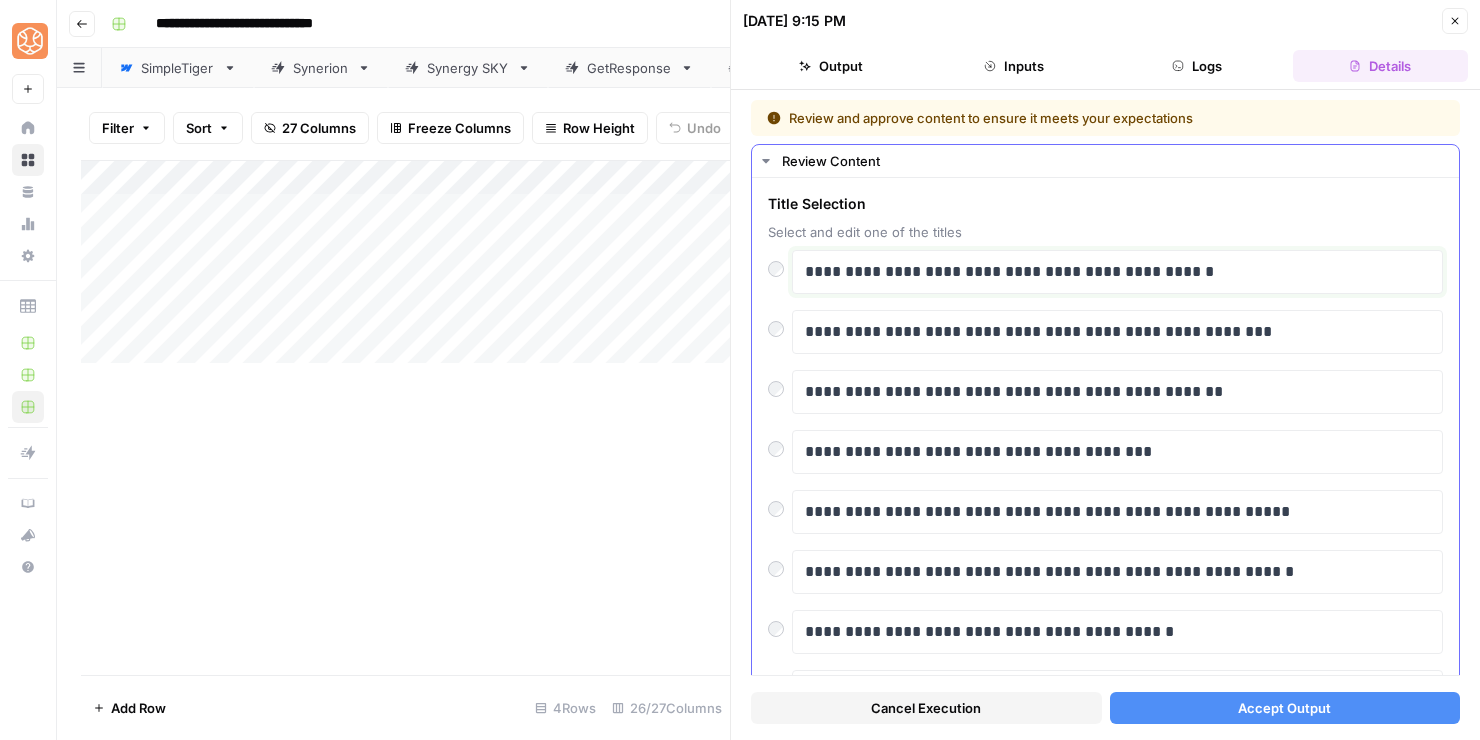 click on "**********" at bounding box center [1117, 272] 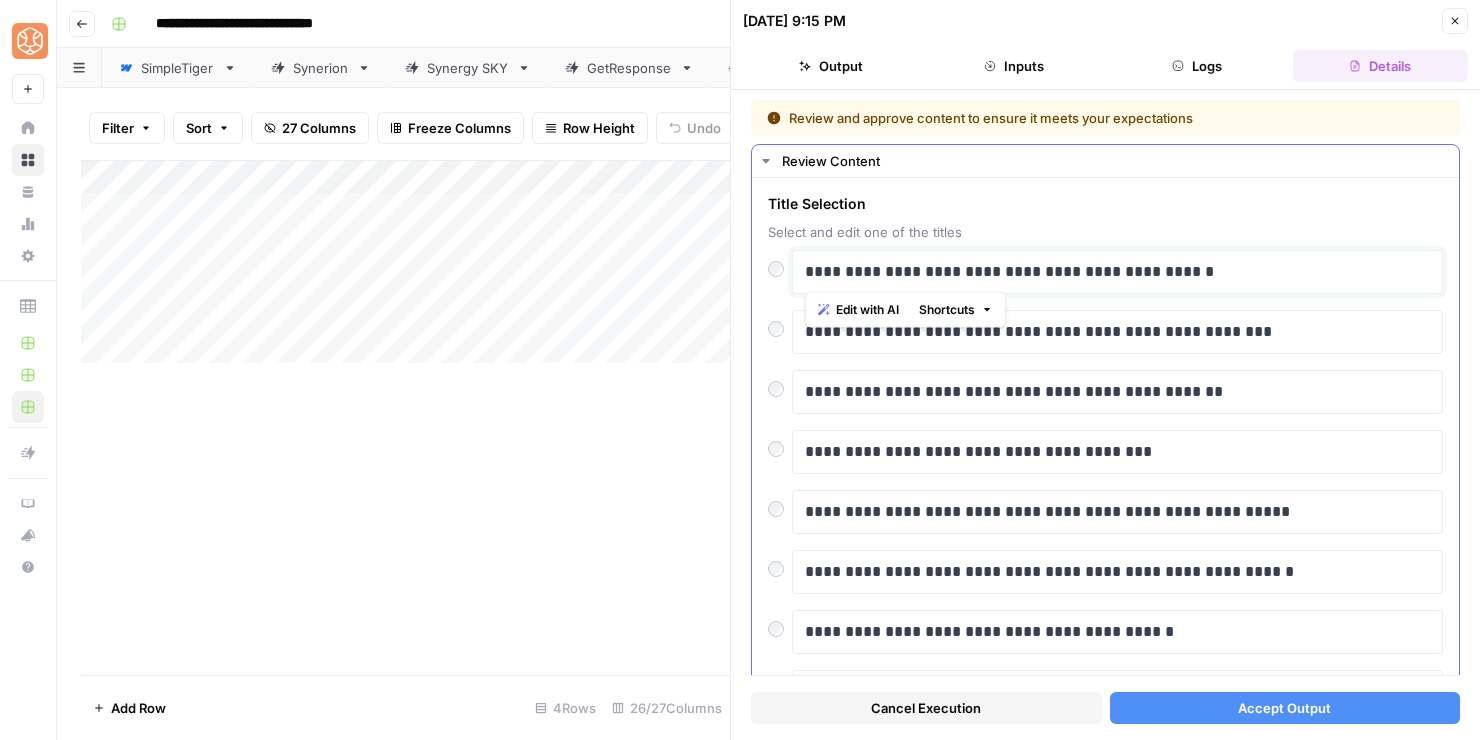 click on "**********" at bounding box center [1117, 272] 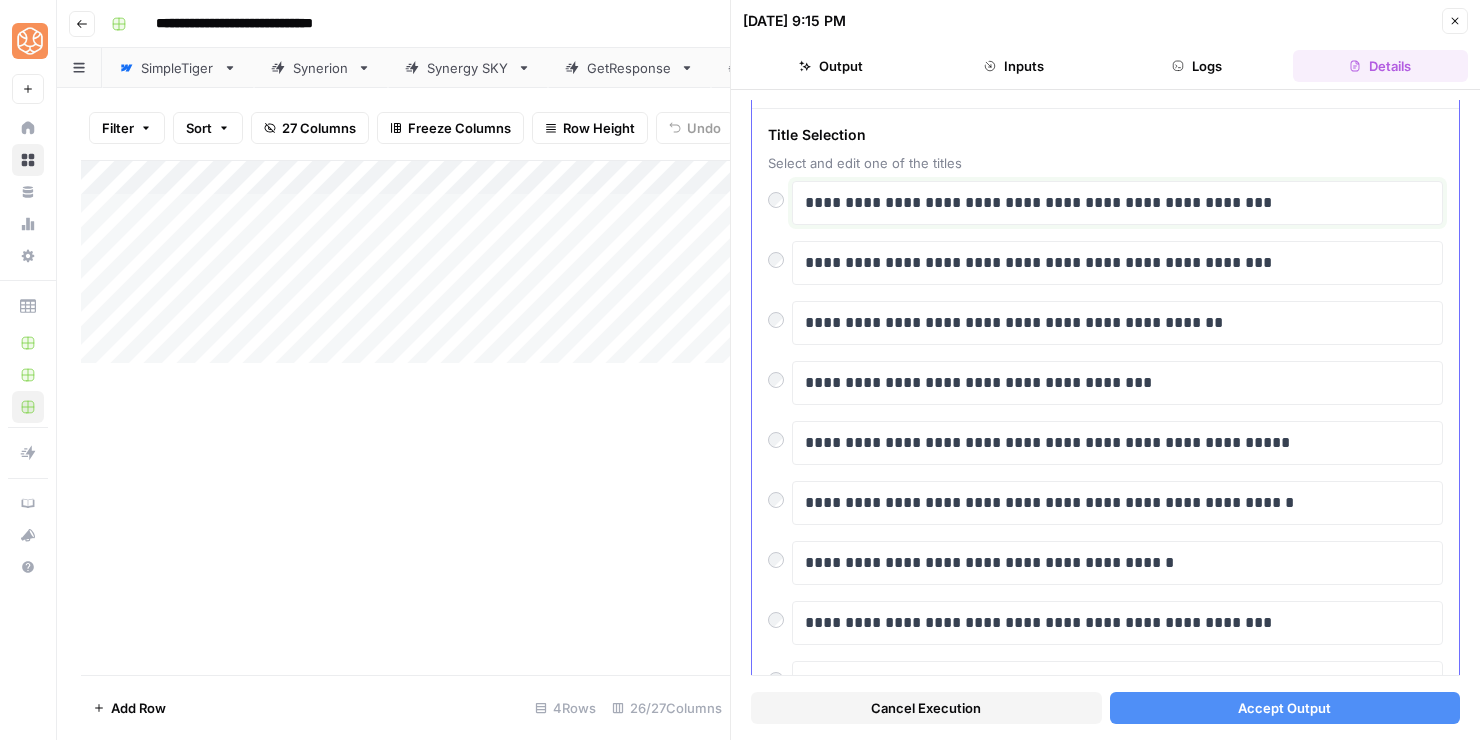 scroll, scrollTop: 72, scrollLeft: 0, axis: vertical 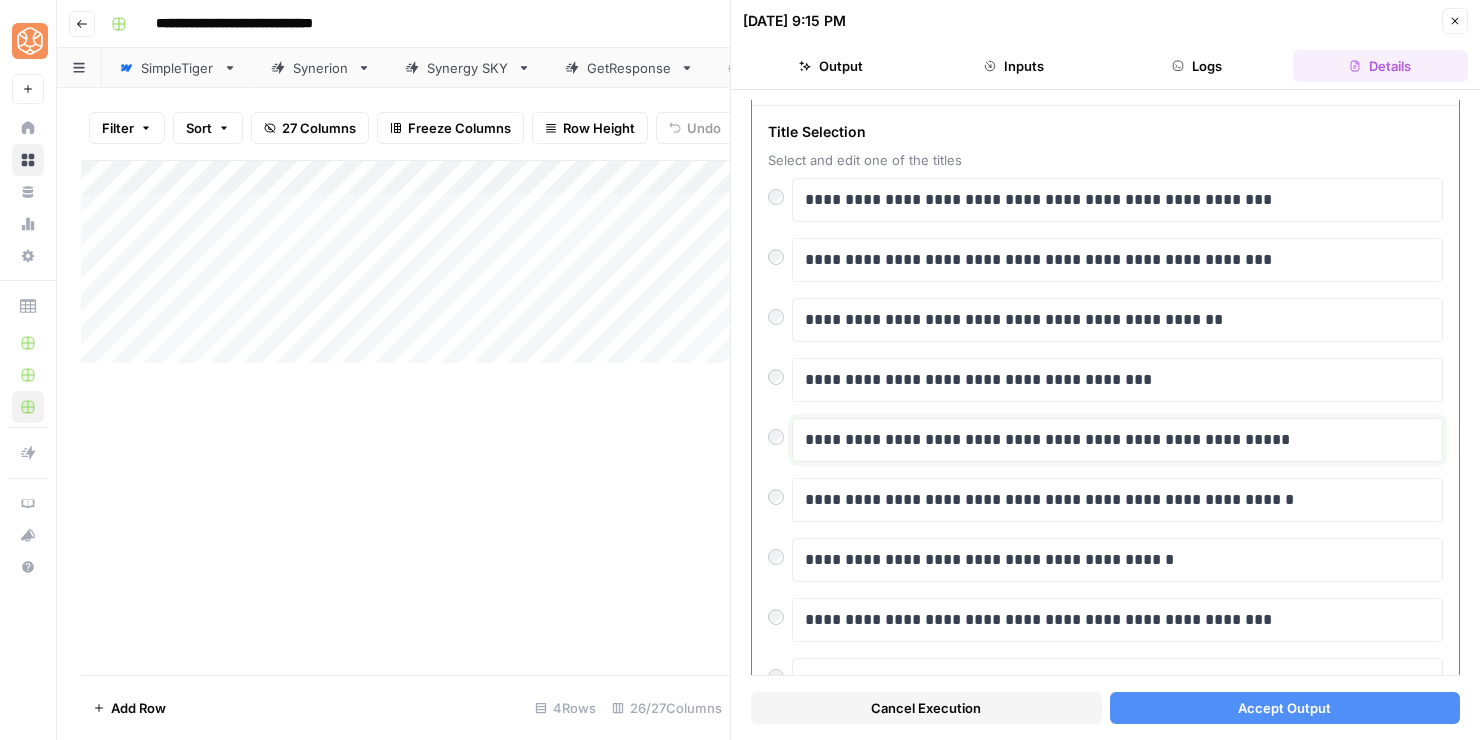 click on "**********" at bounding box center [1117, 440] 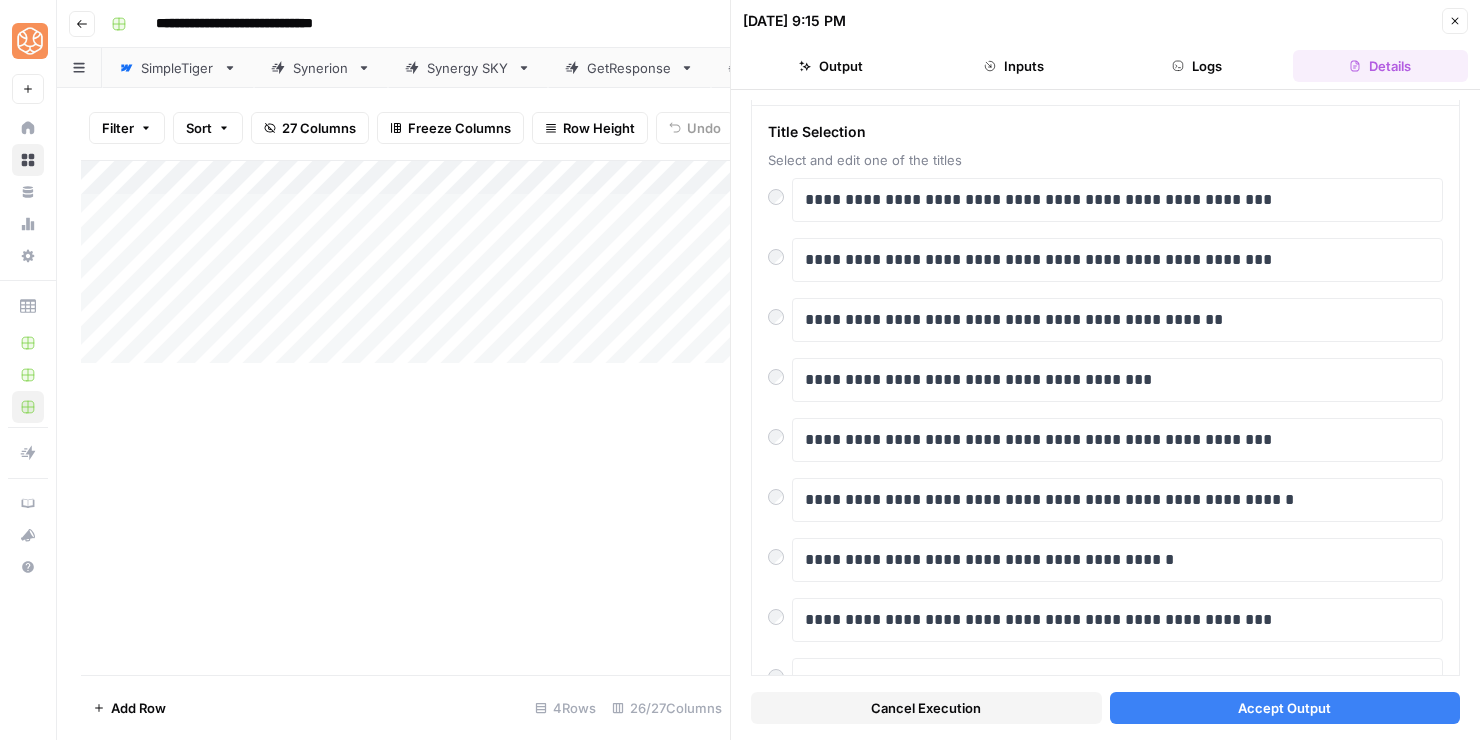click on "Accept Output" at bounding box center [1284, 708] 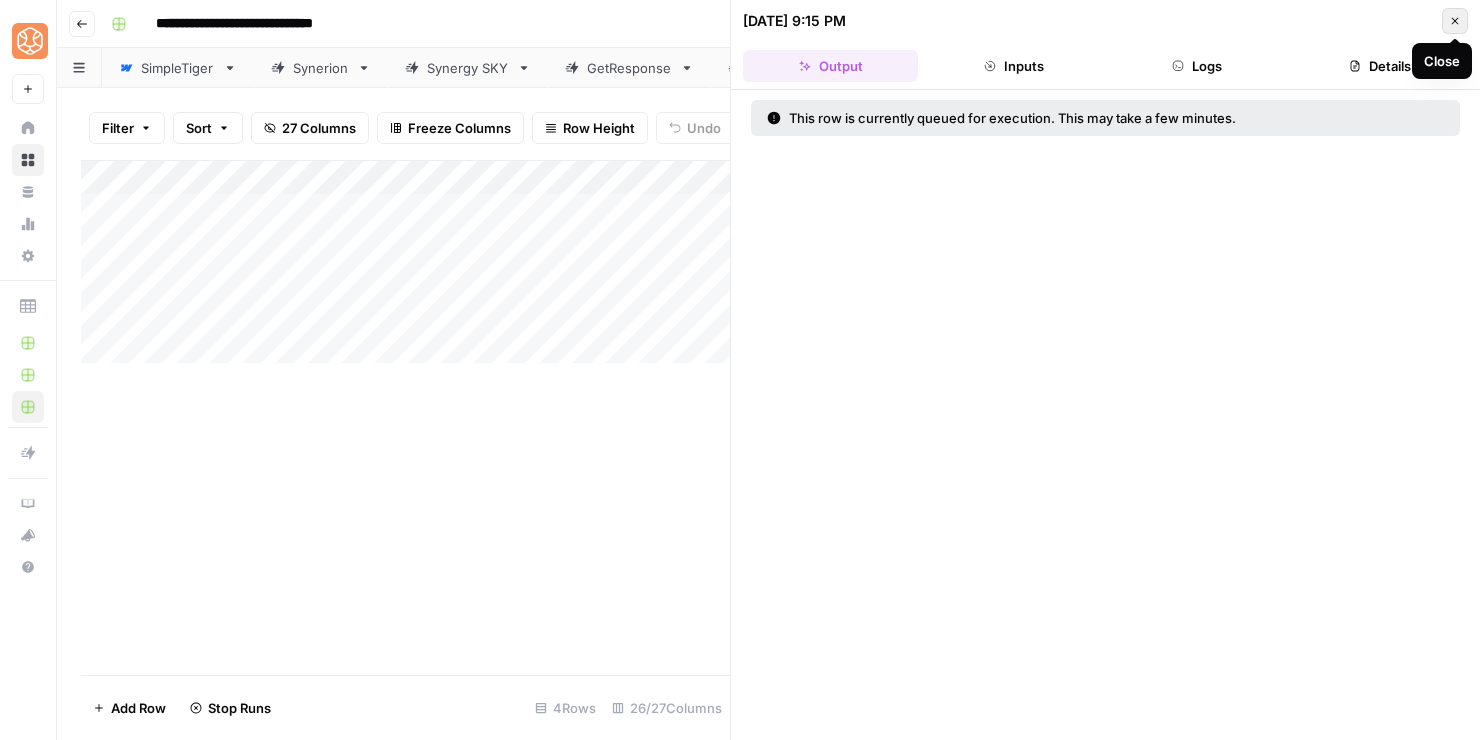 click 